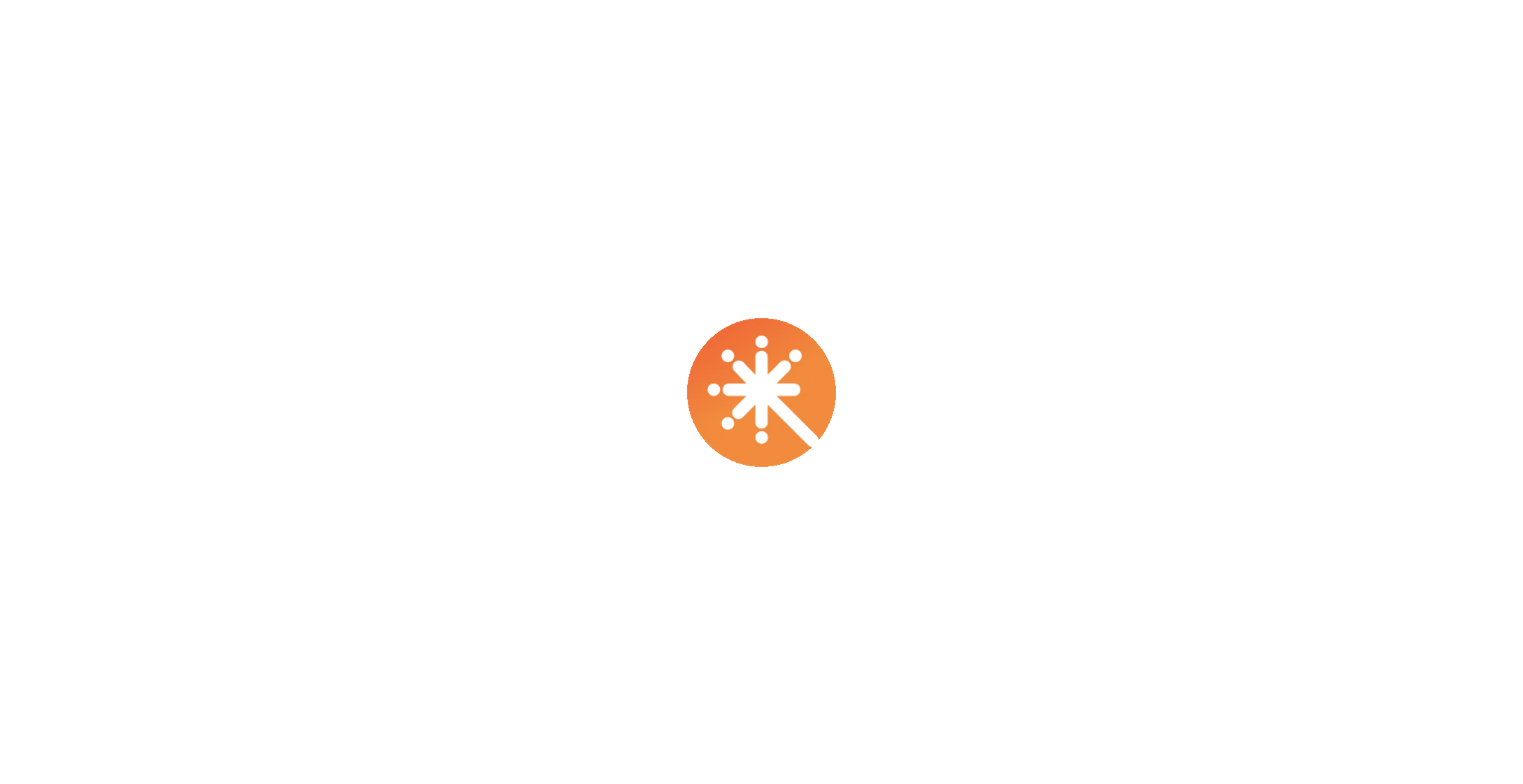 scroll, scrollTop: 0, scrollLeft: 0, axis: both 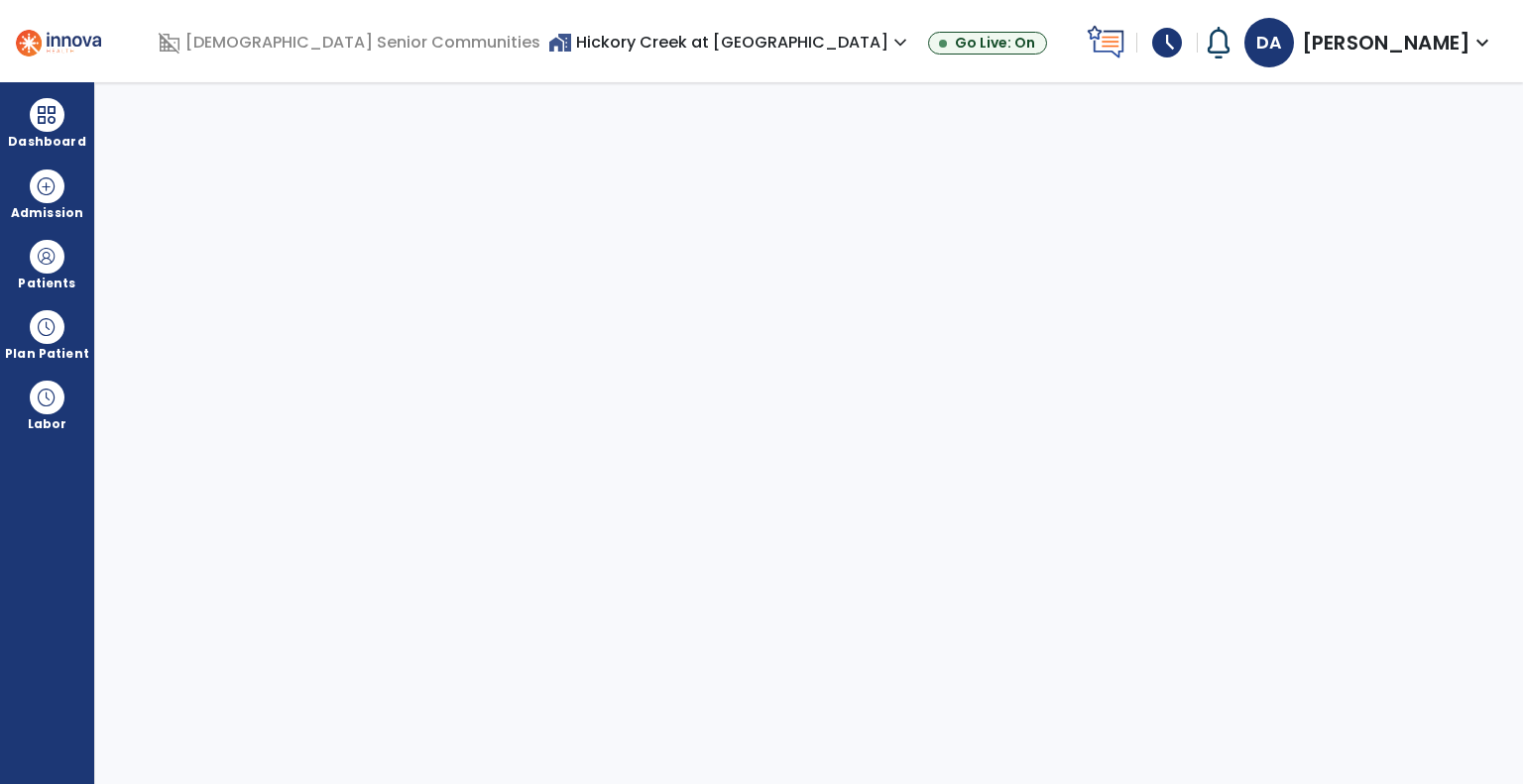 select on "****" 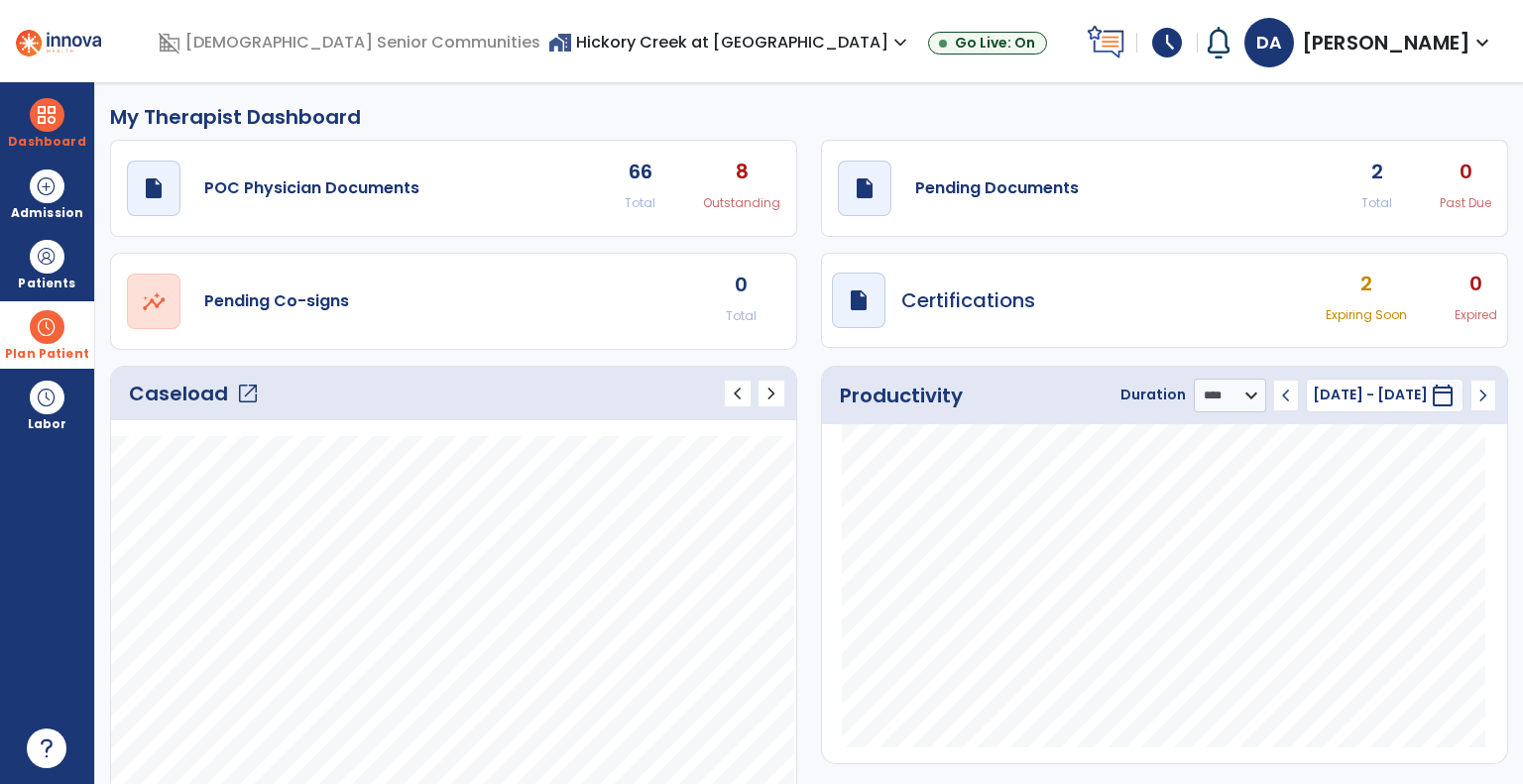 click on "Plan Patient" at bounding box center [47, 283] 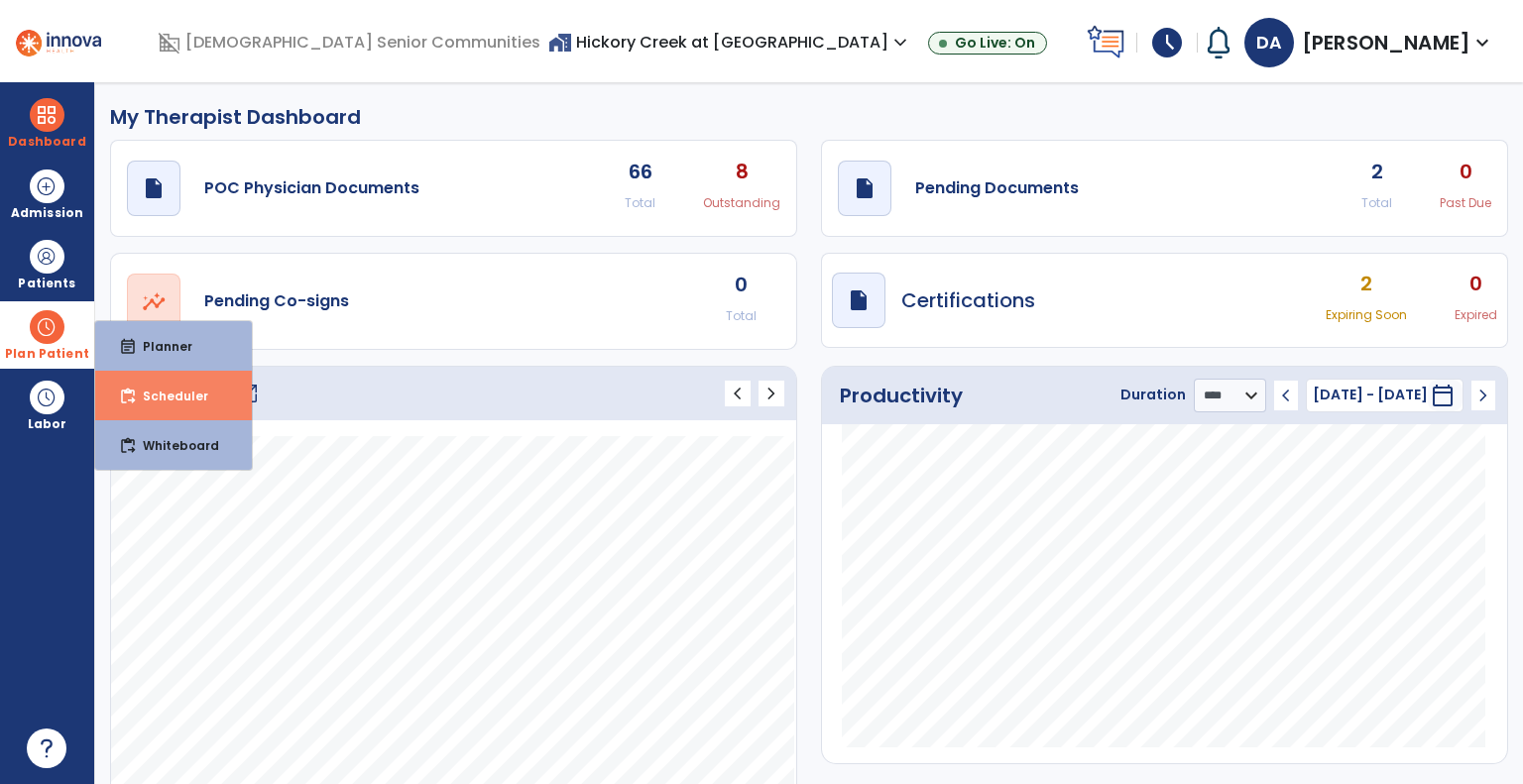 click on "content_paste_go  Scheduler" at bounding box center [174, 395] 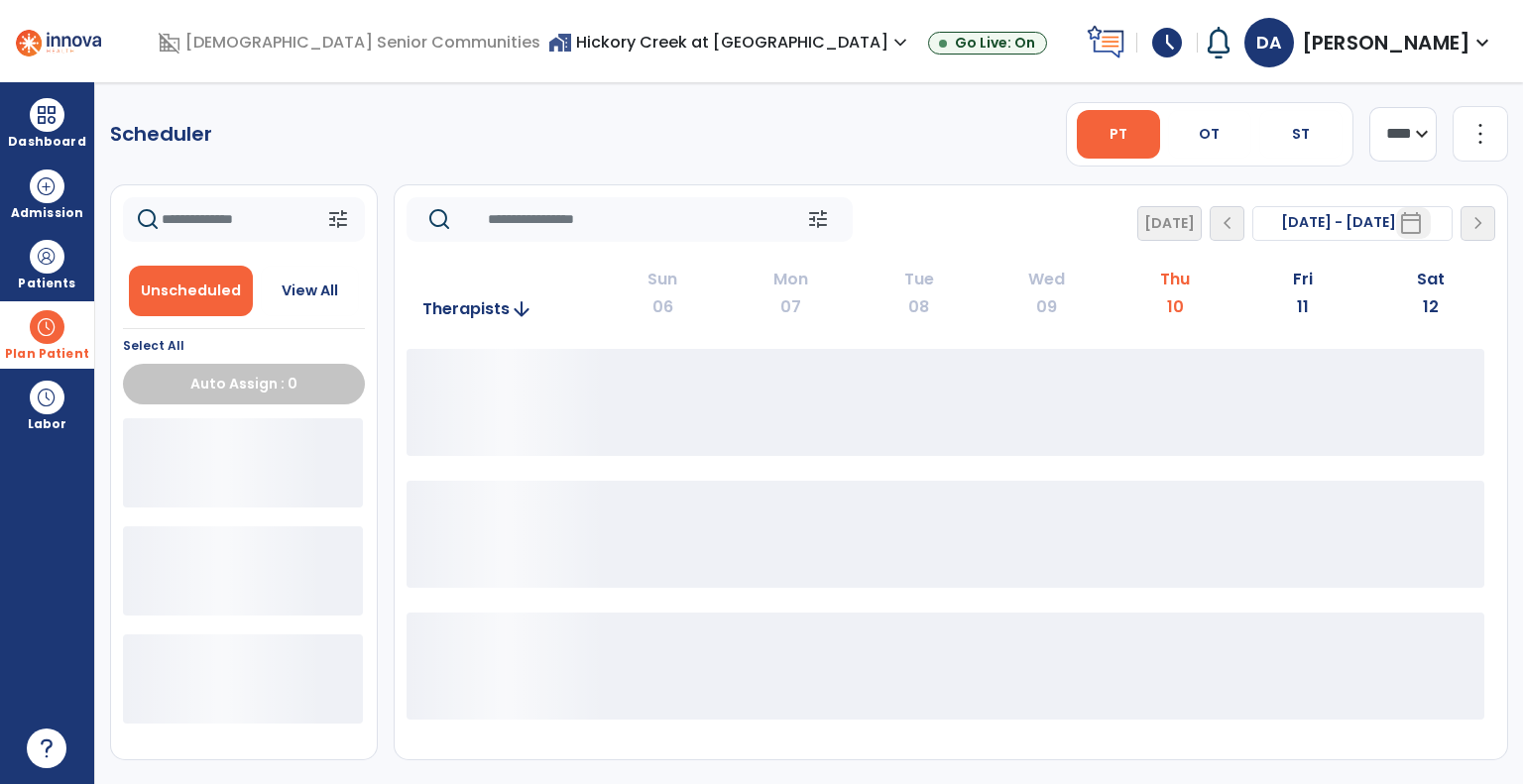 click on "more_vert" 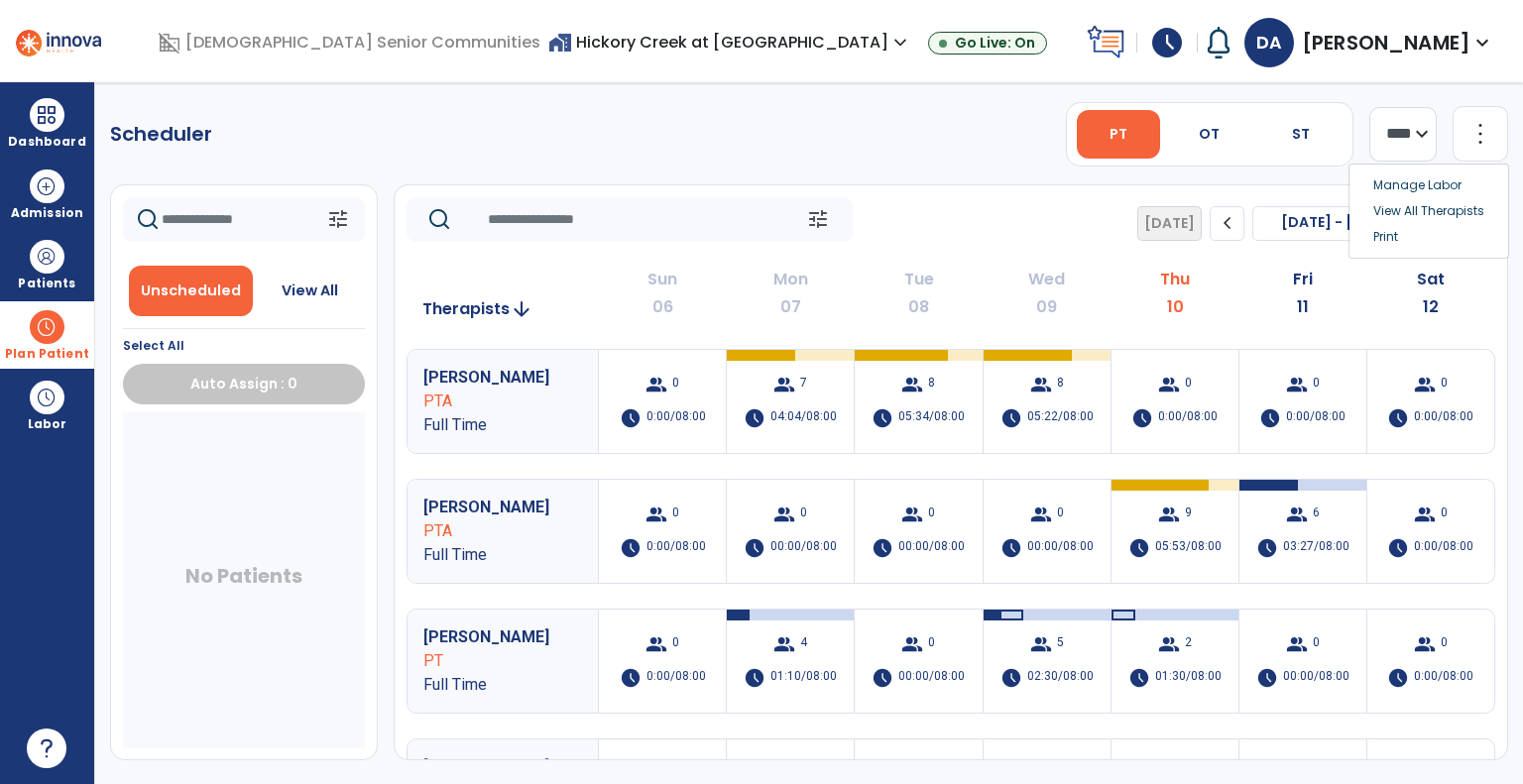 click on "more_vert" 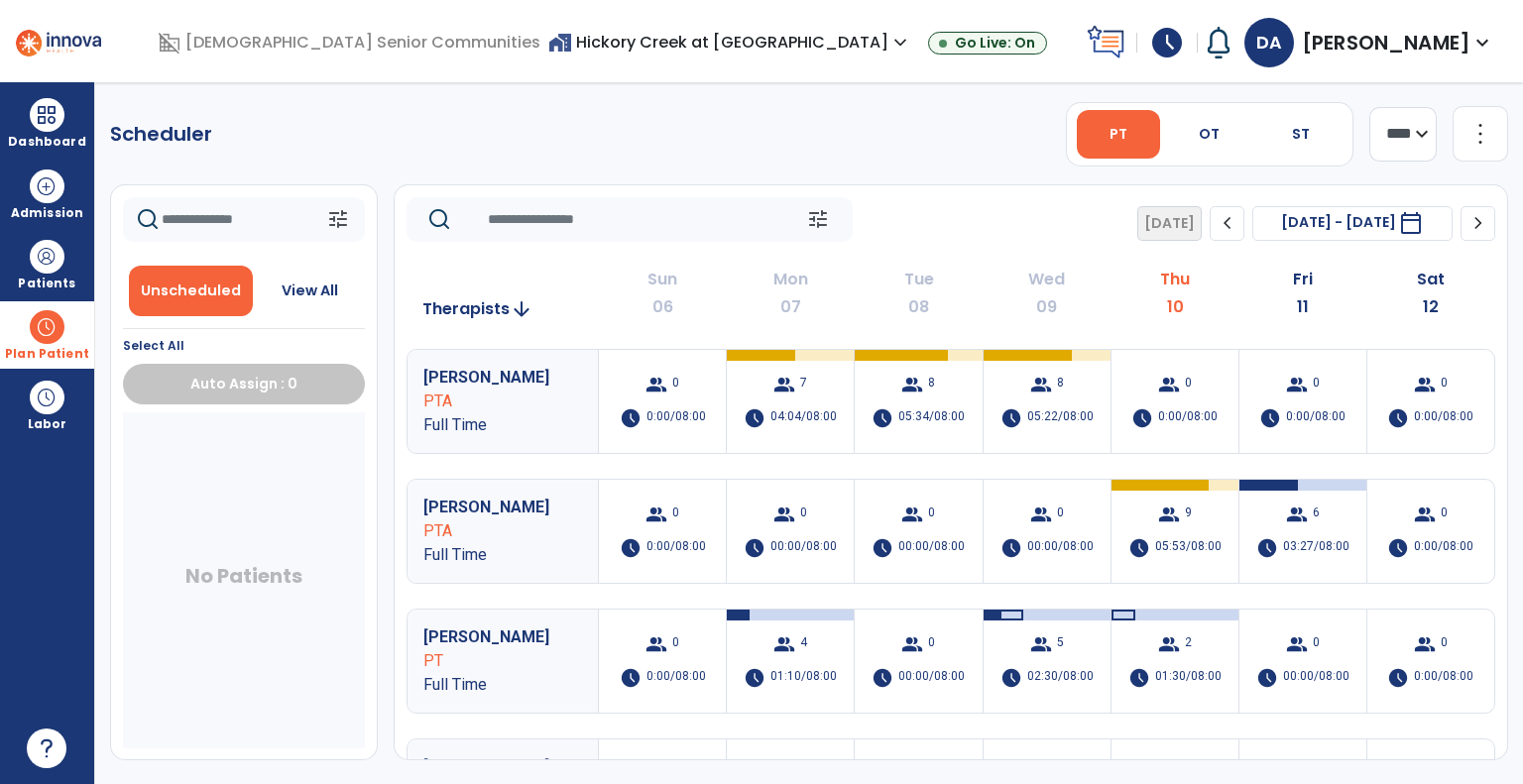 click at bounding box center (47, 327) 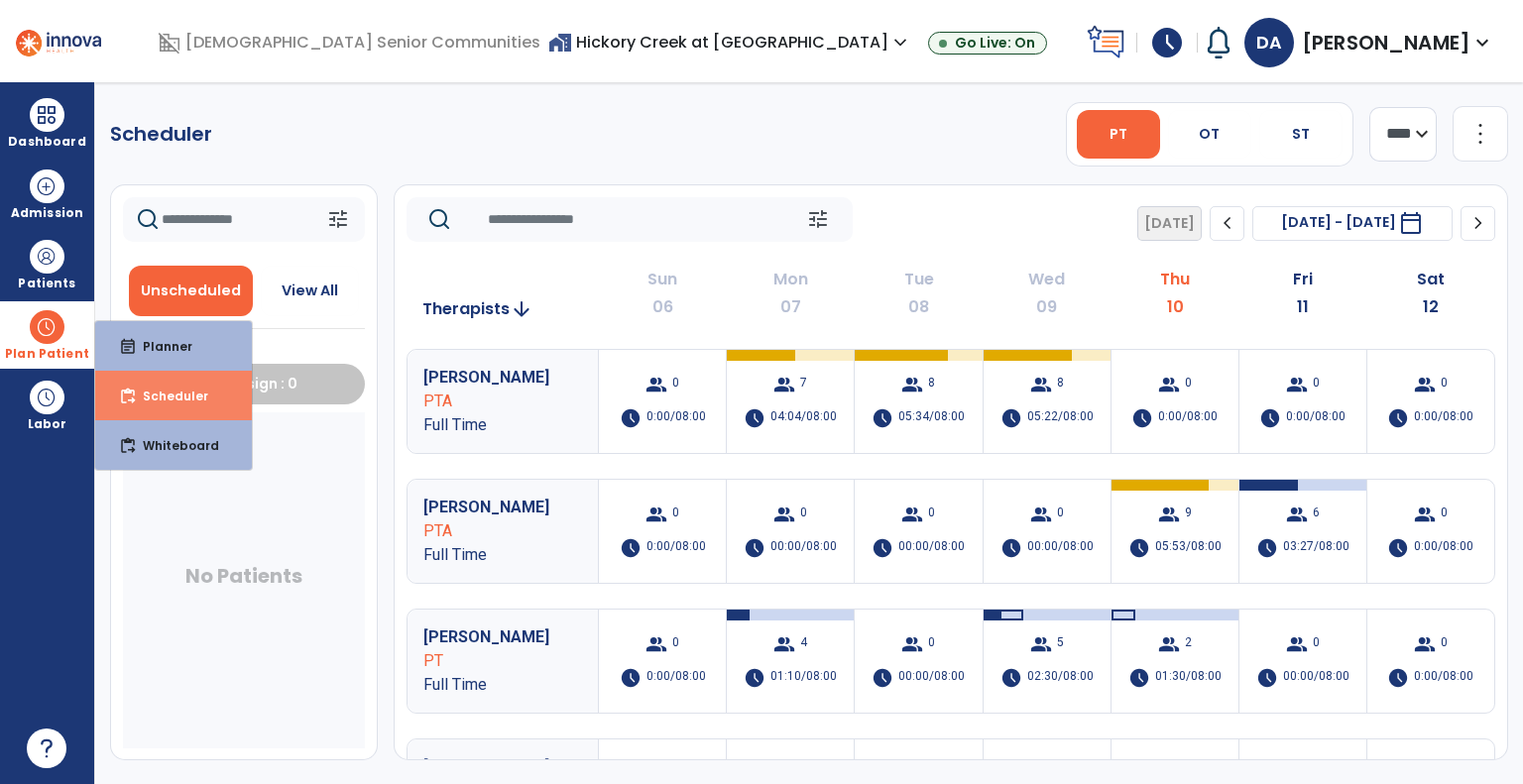 click on "Scheduler" at bounding box center [168, 395] 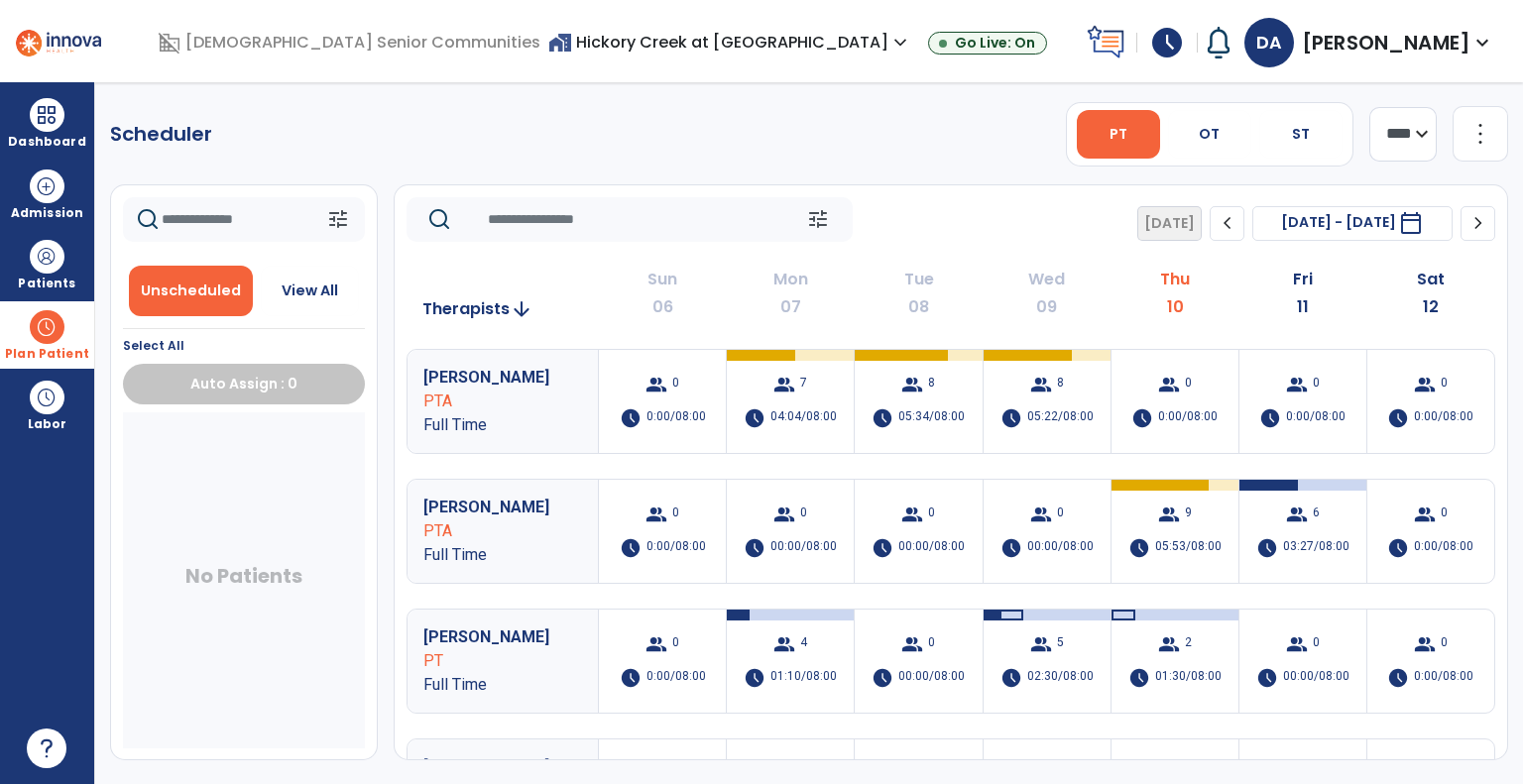 click on "more_vert" 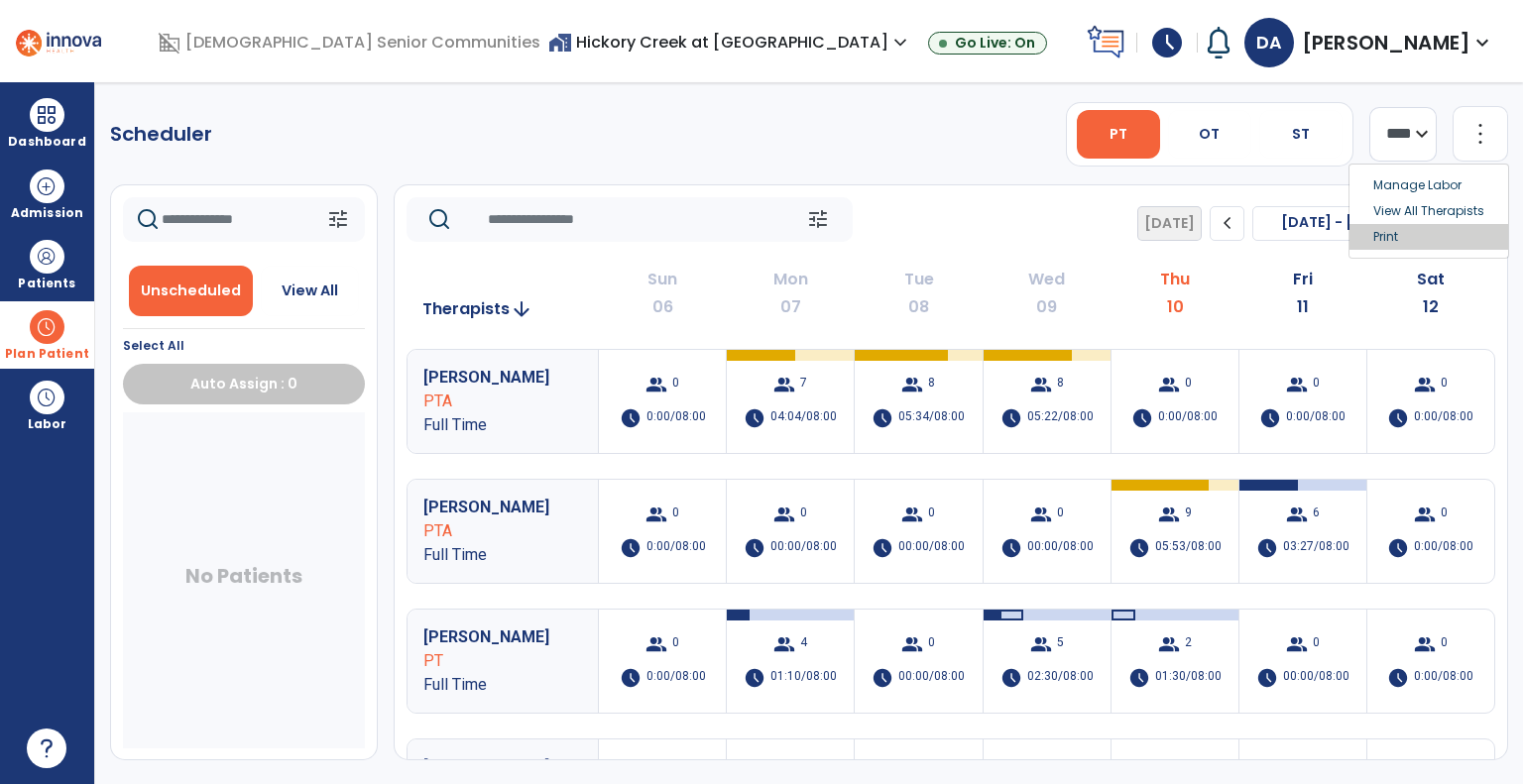 click on "Print" at bounding box center (1429, 237) 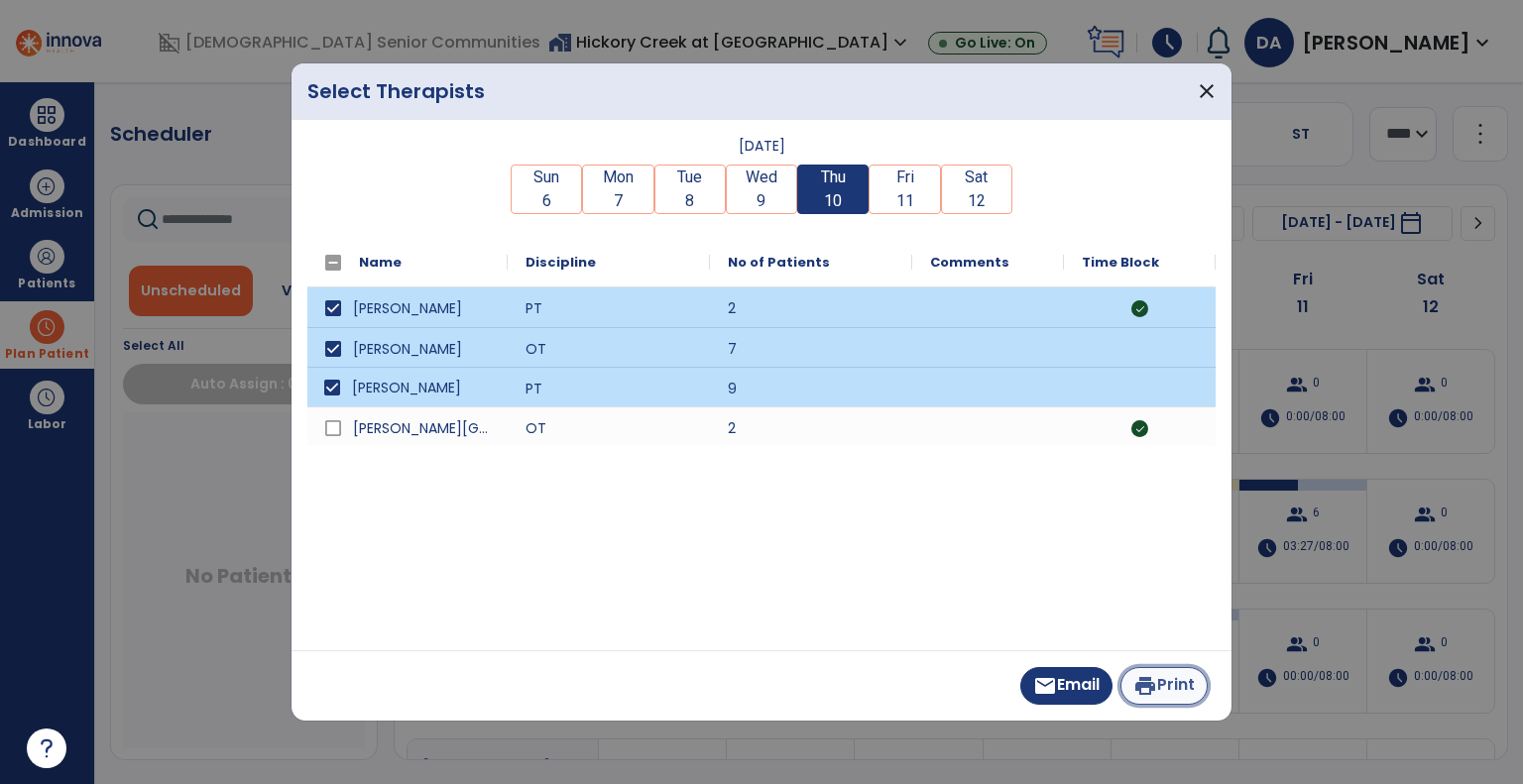 click on "print  Print" at bounding box center [1164, 686] 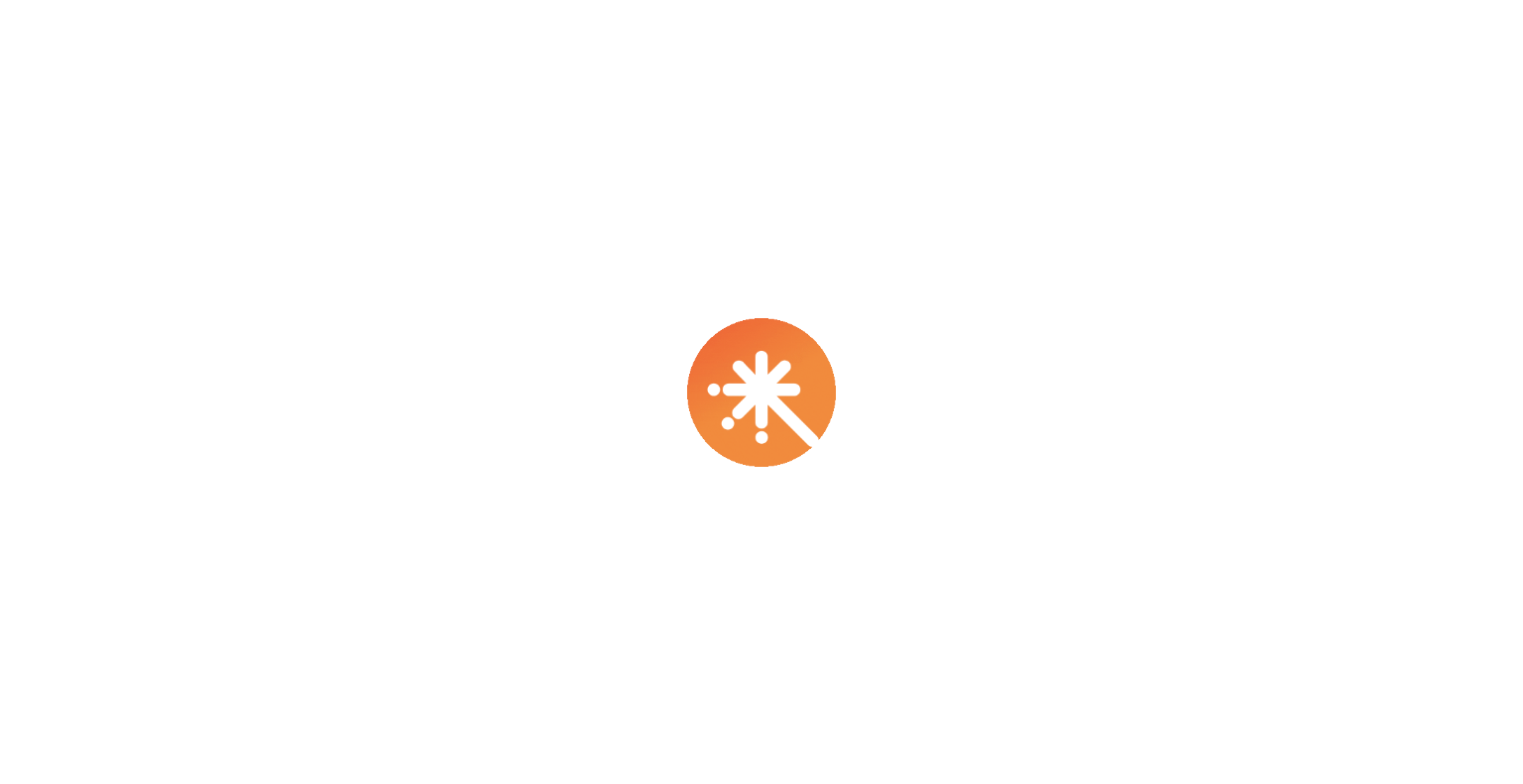 scroll, scrollTop: 0, scrollLeft: 0, axis: both 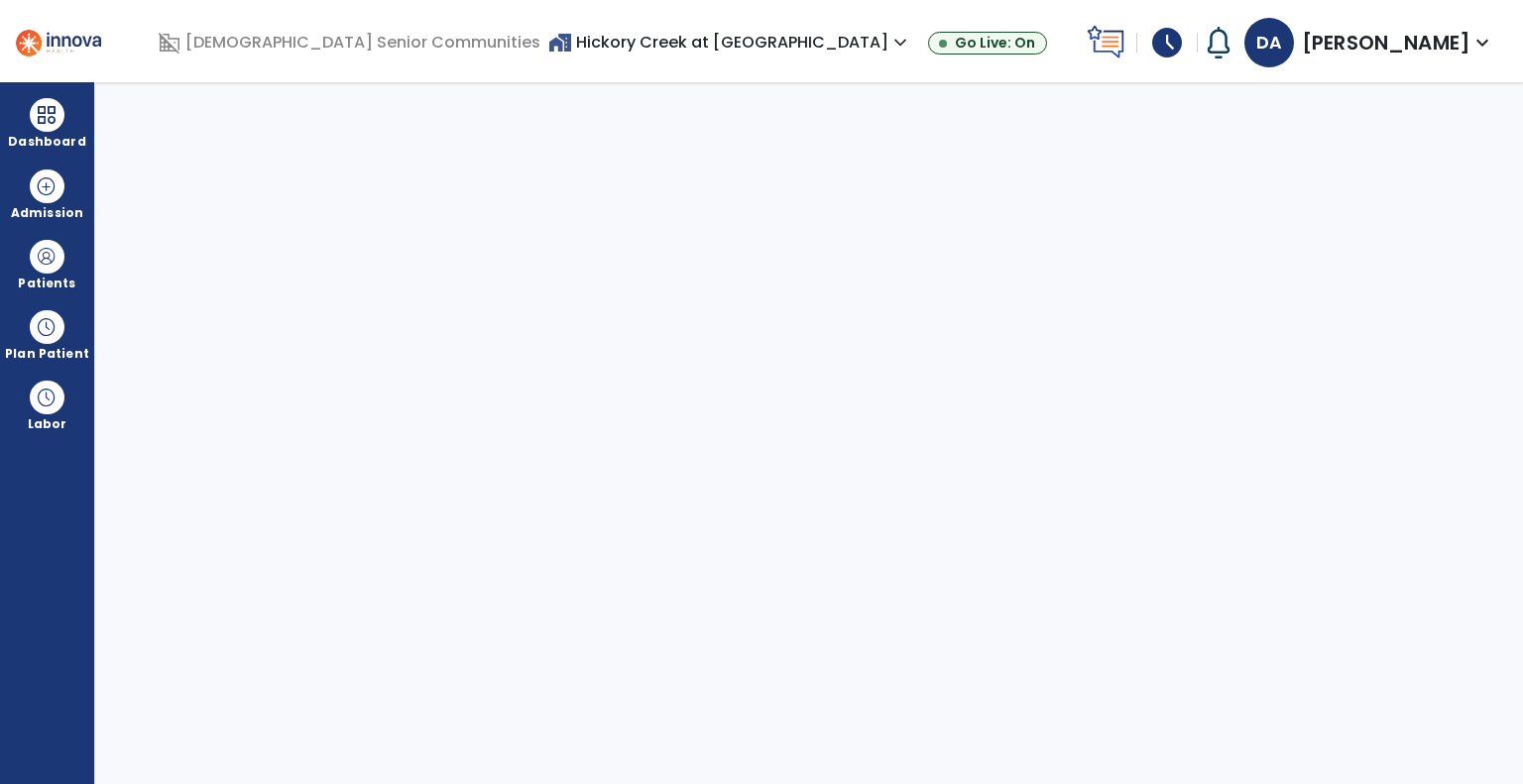 select on "****" 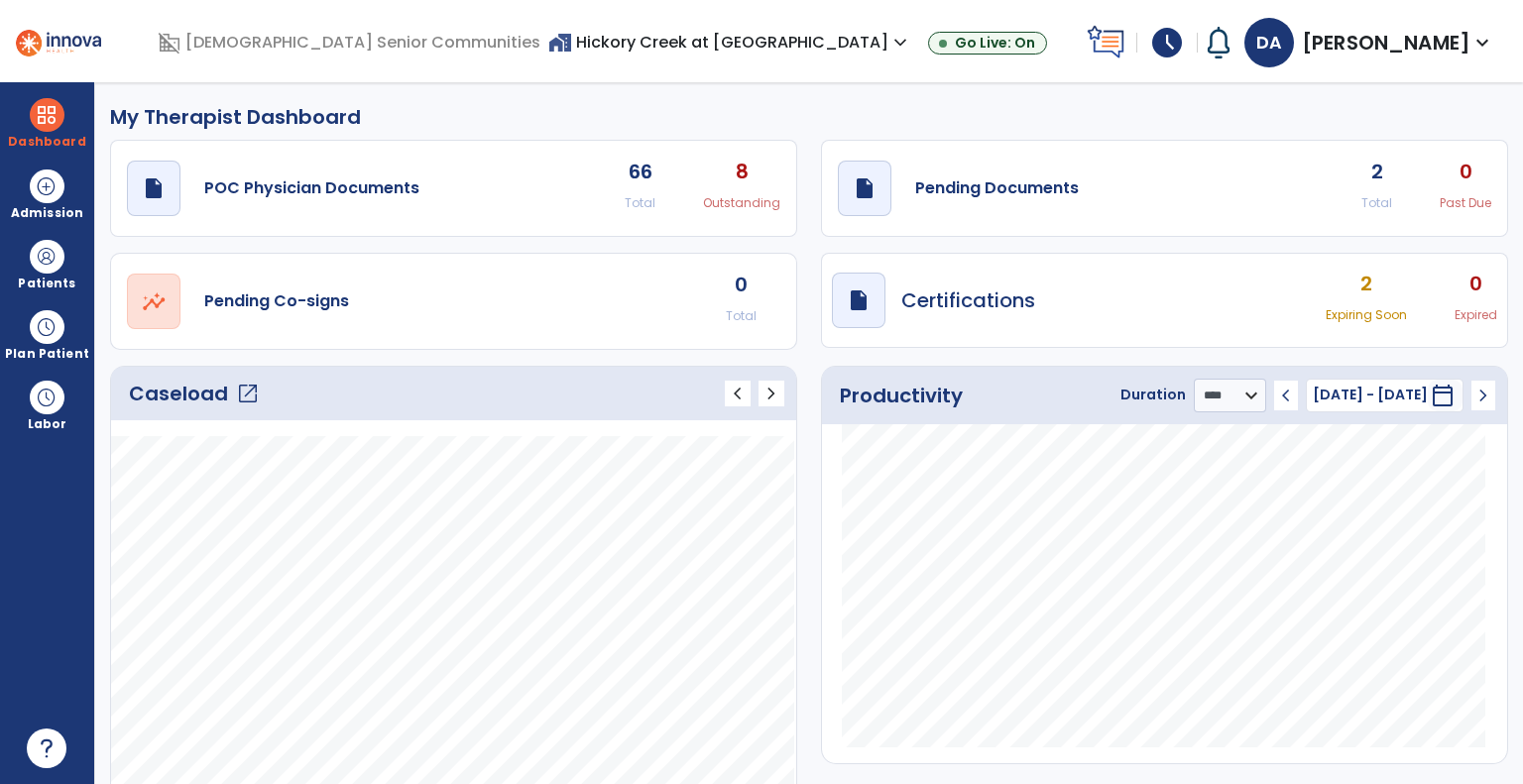 click on "Caseload   open_in_new" 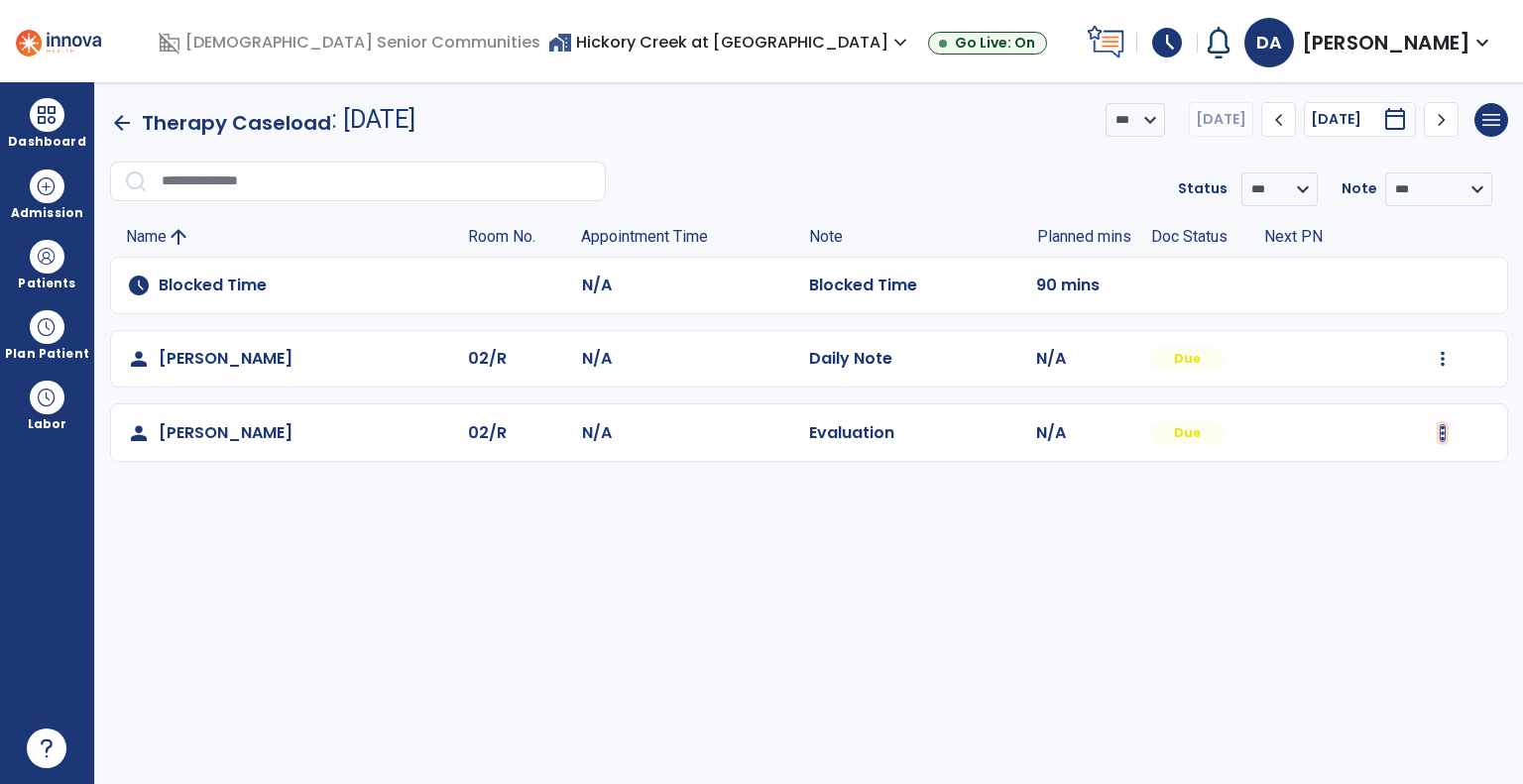 click at bounding box center [1443, 359] 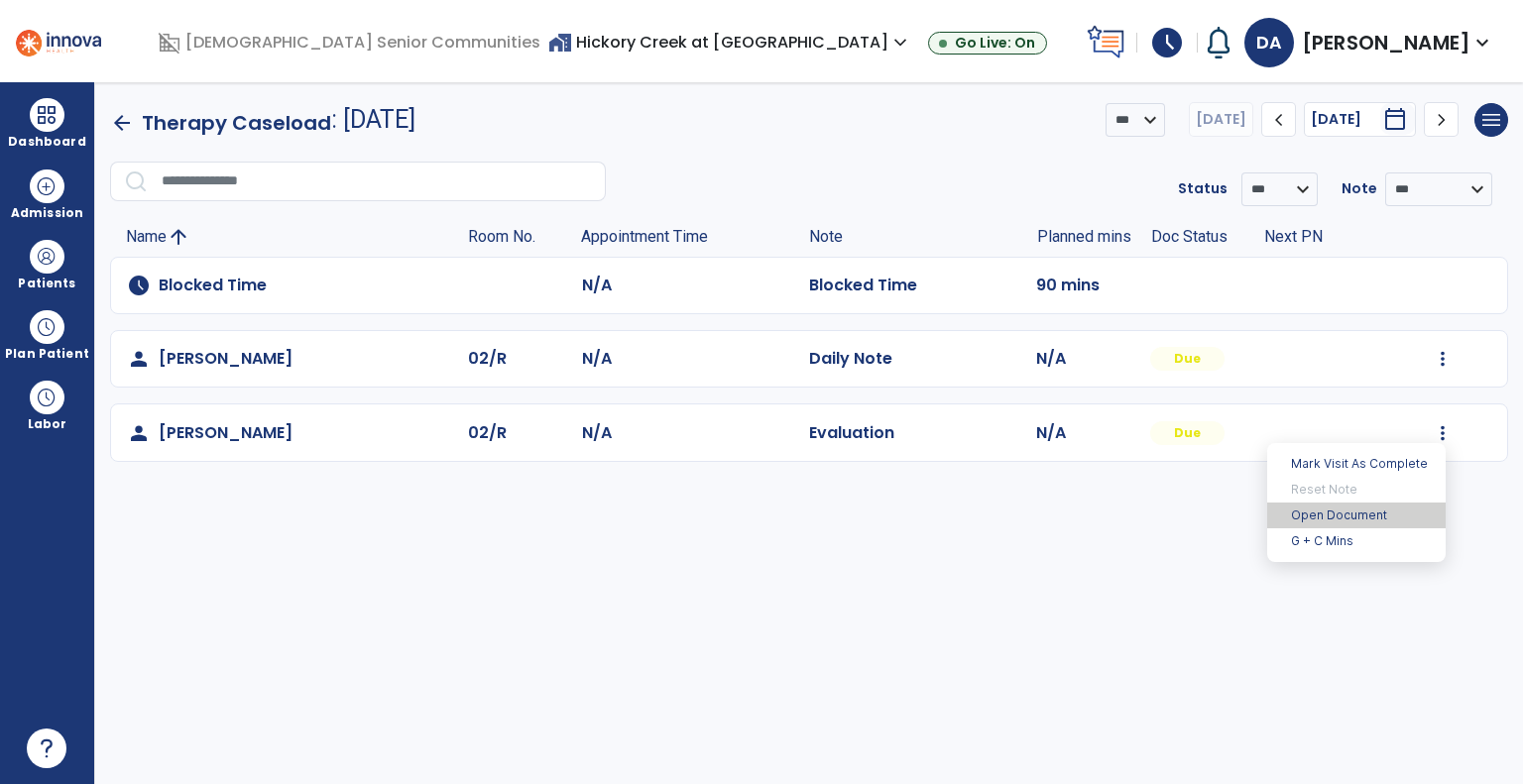 click on "Open Document" at bounding box center (1356, 515) 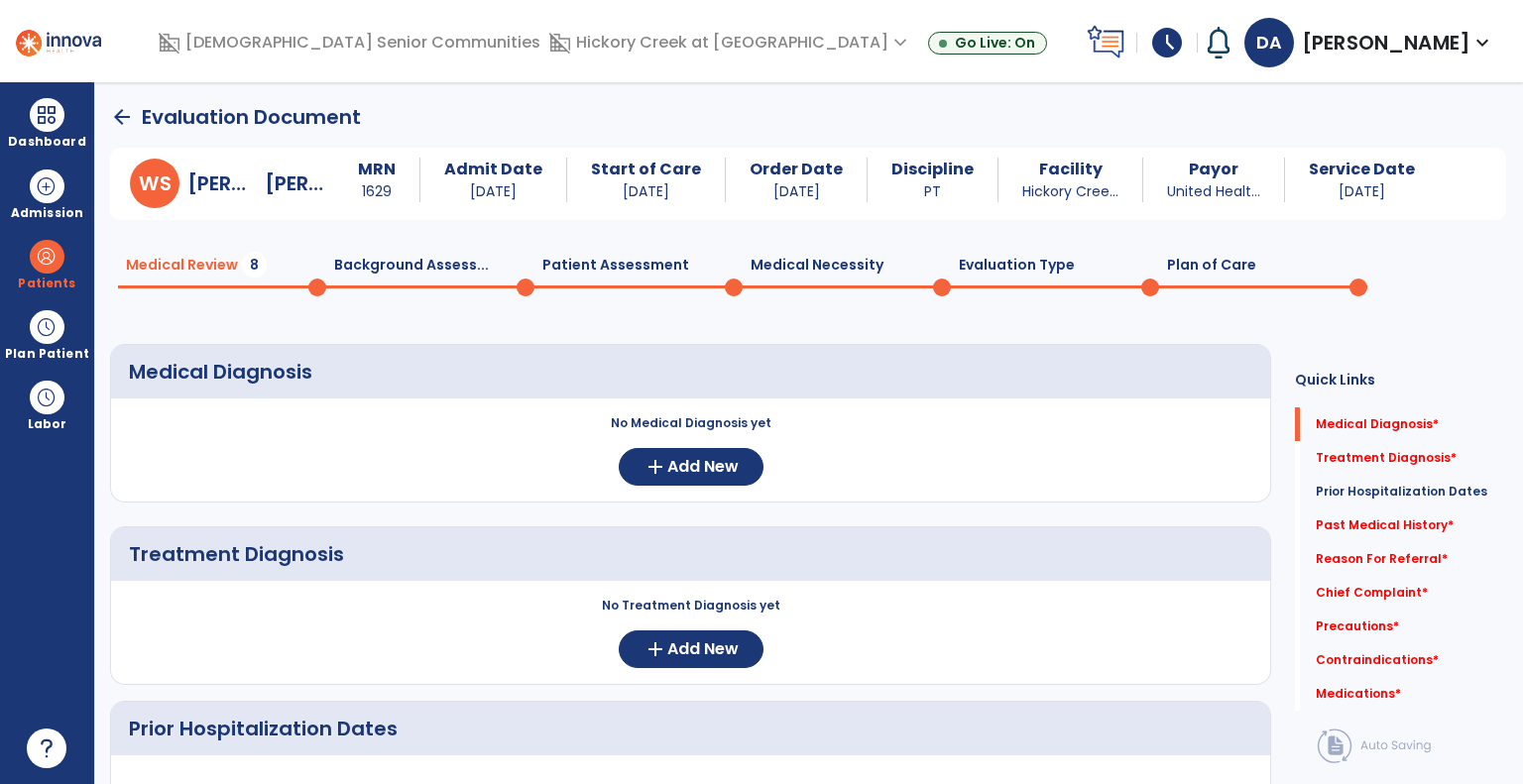 click on "Medical Diagnosis     No Medical Diagnosis yet  add  Add New" 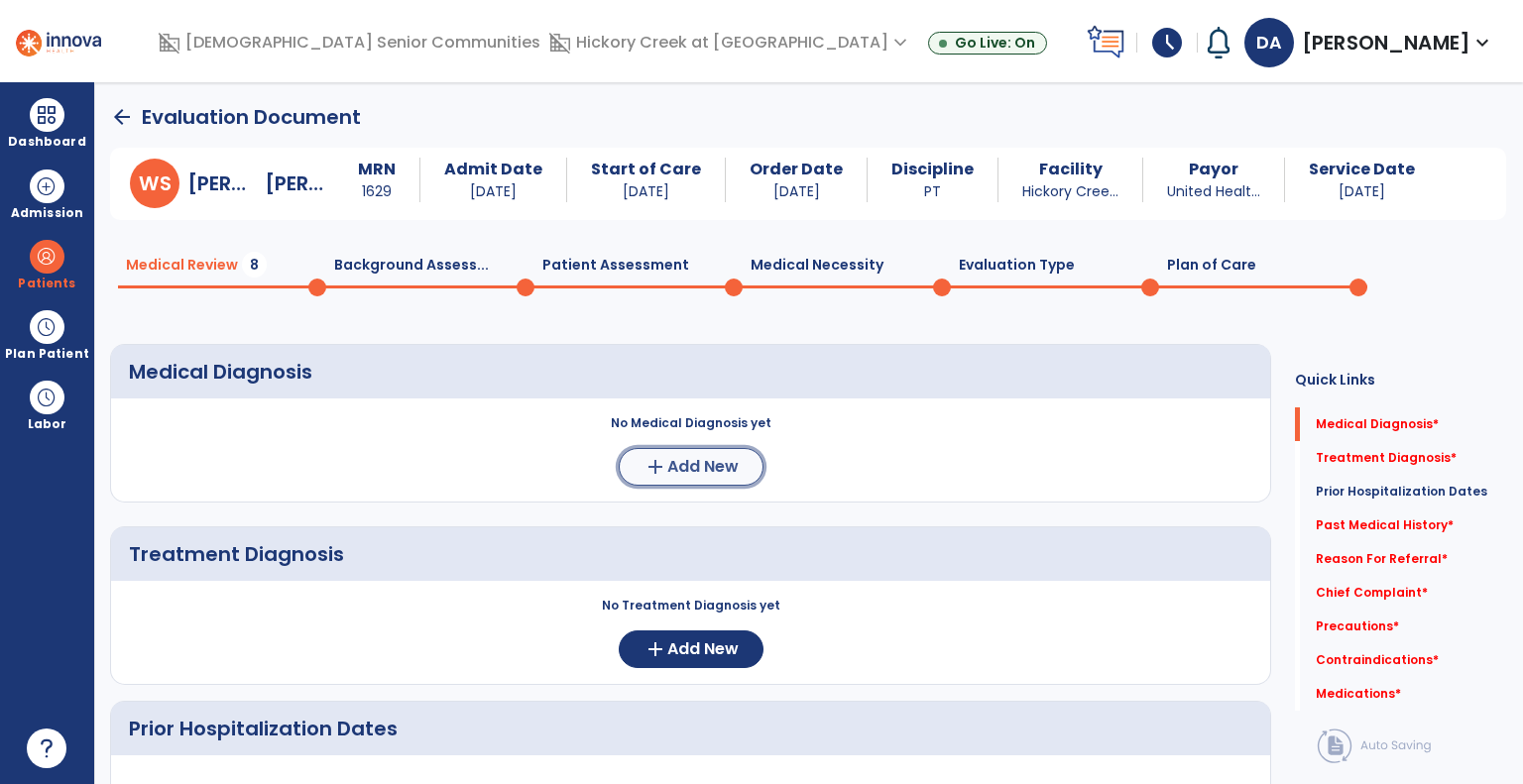 click on "add  Add New" 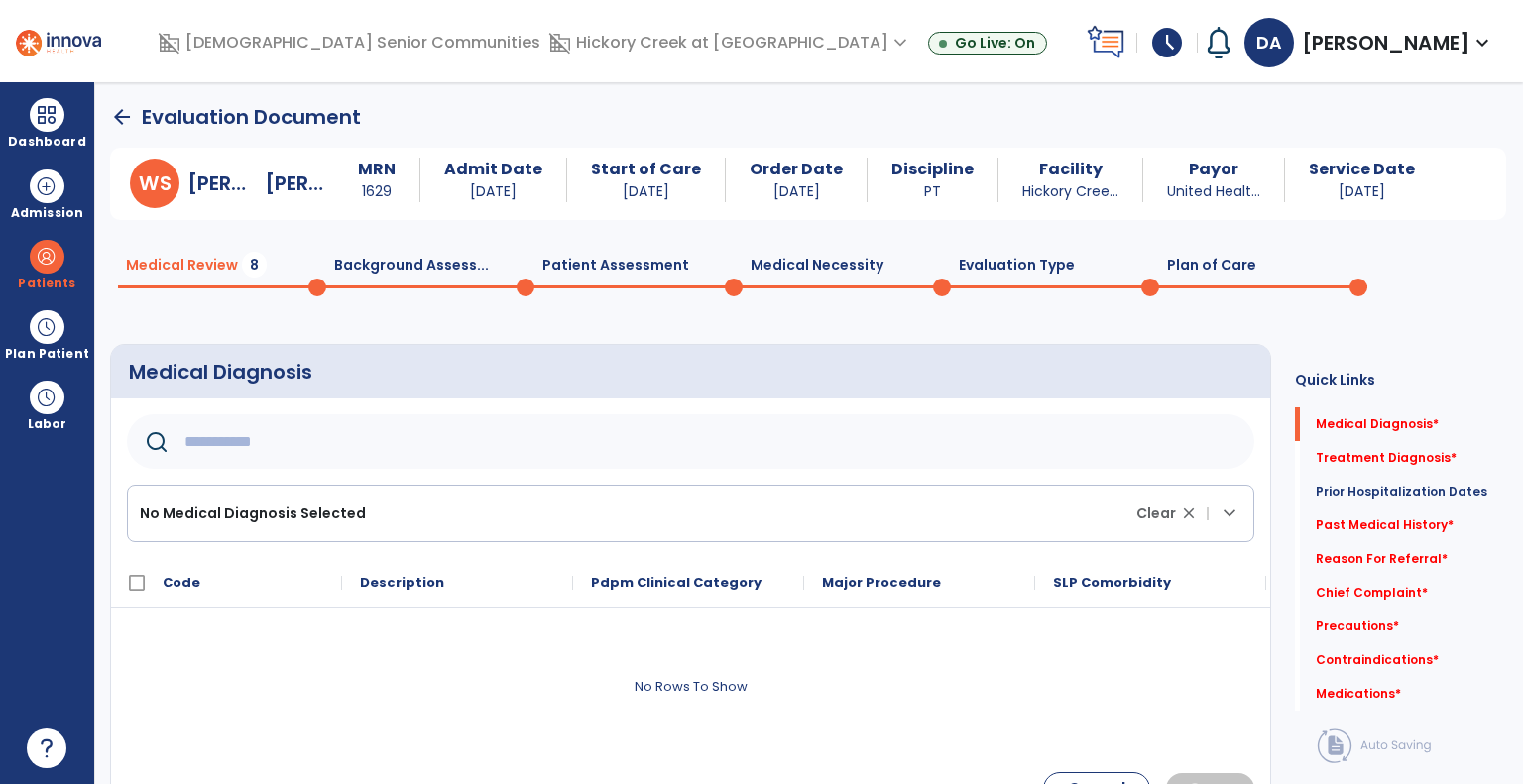 click 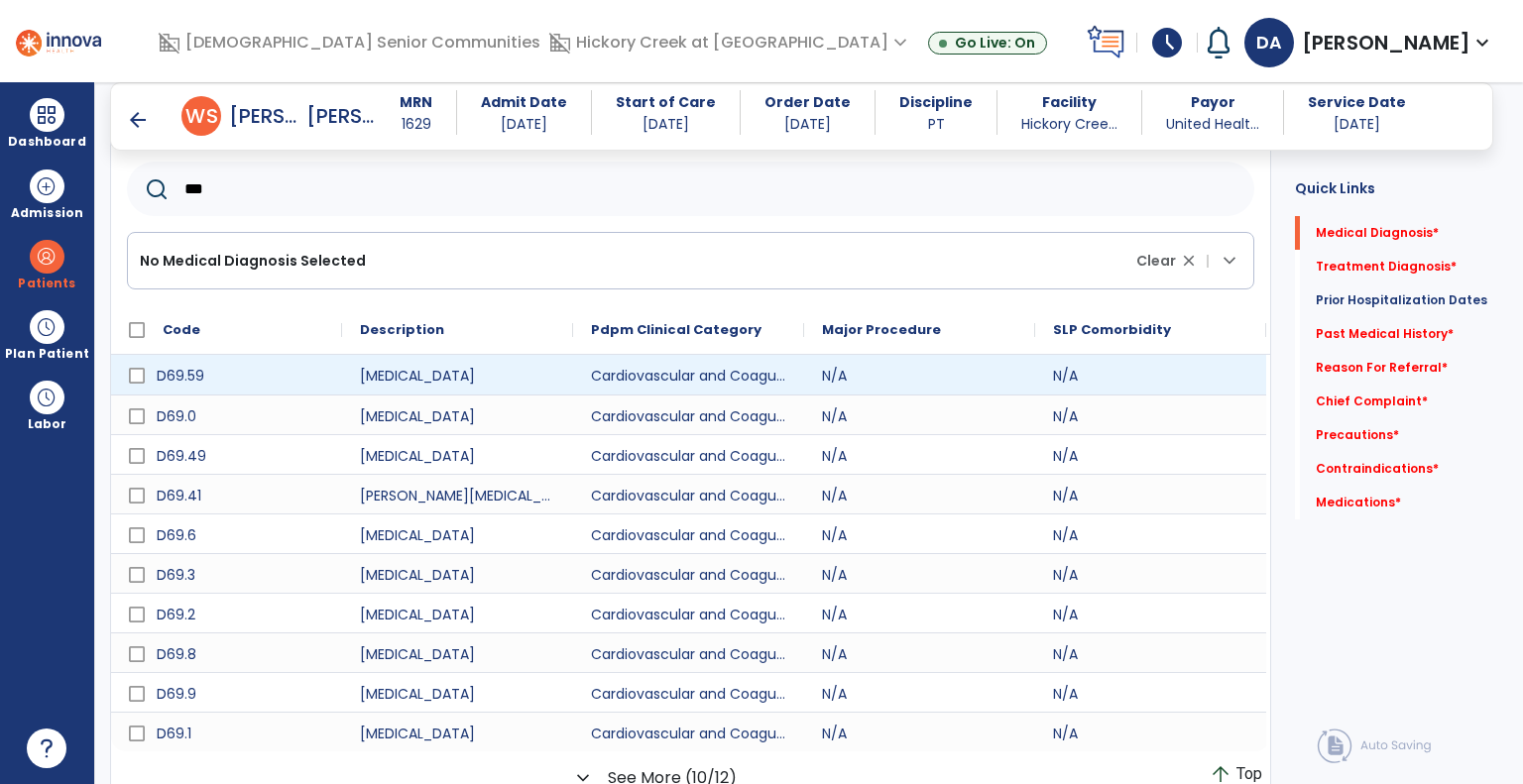 scroll, scrollTop: 265, scrollLeft: 0, axis: vertical 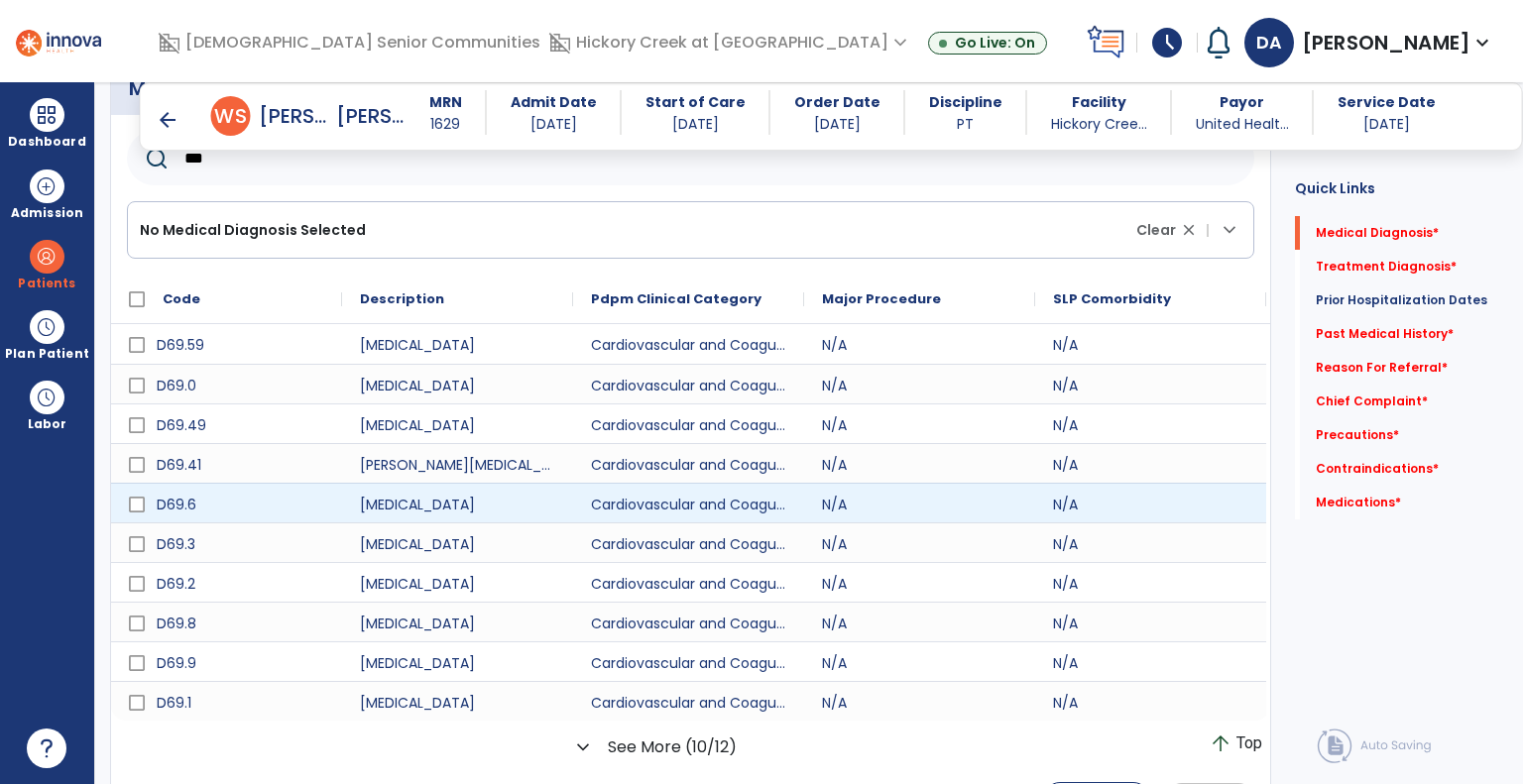 type on "***" 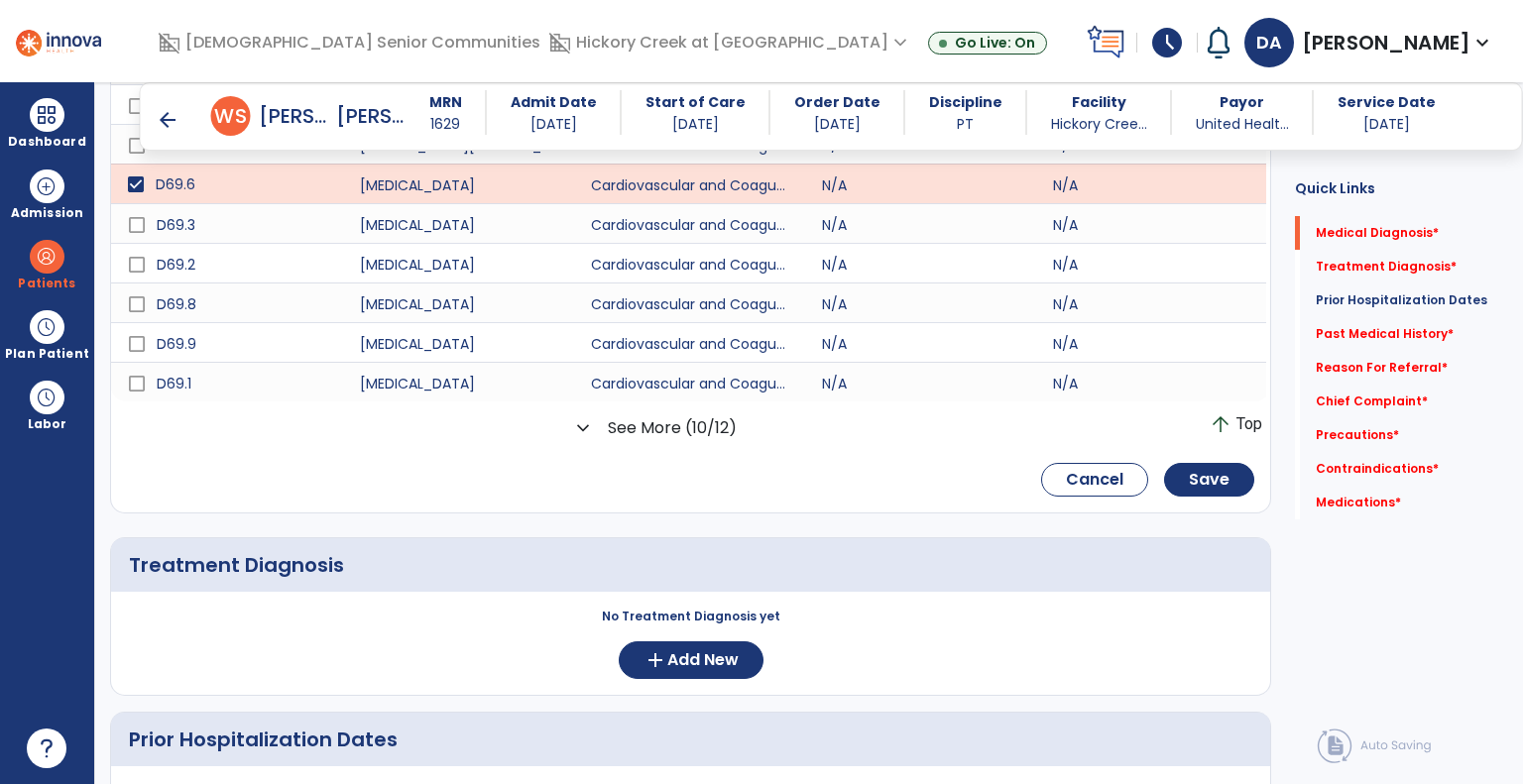 scroll, scrollTop: 661, scrollLeft: 0, axis: vertical 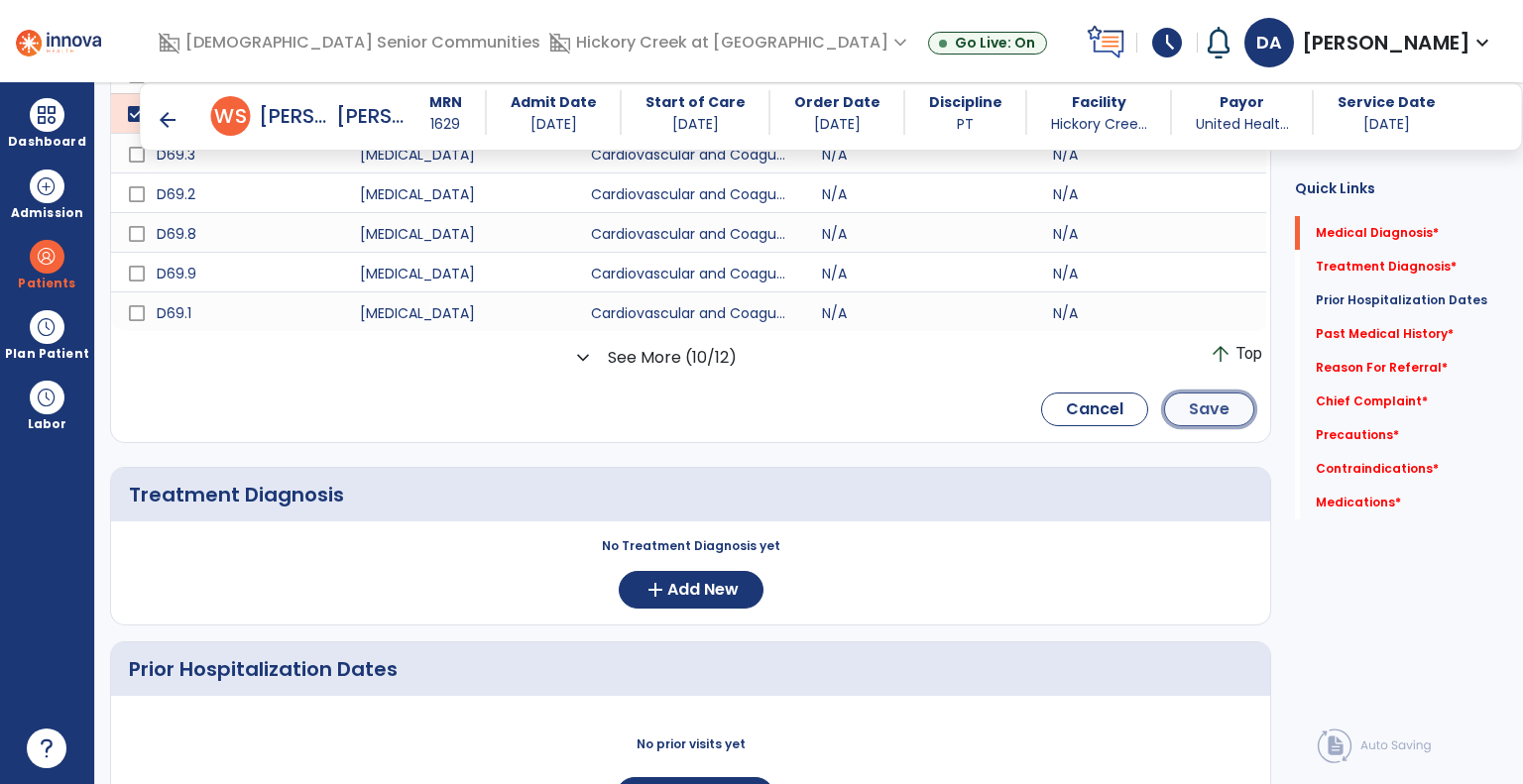 click on "Save" 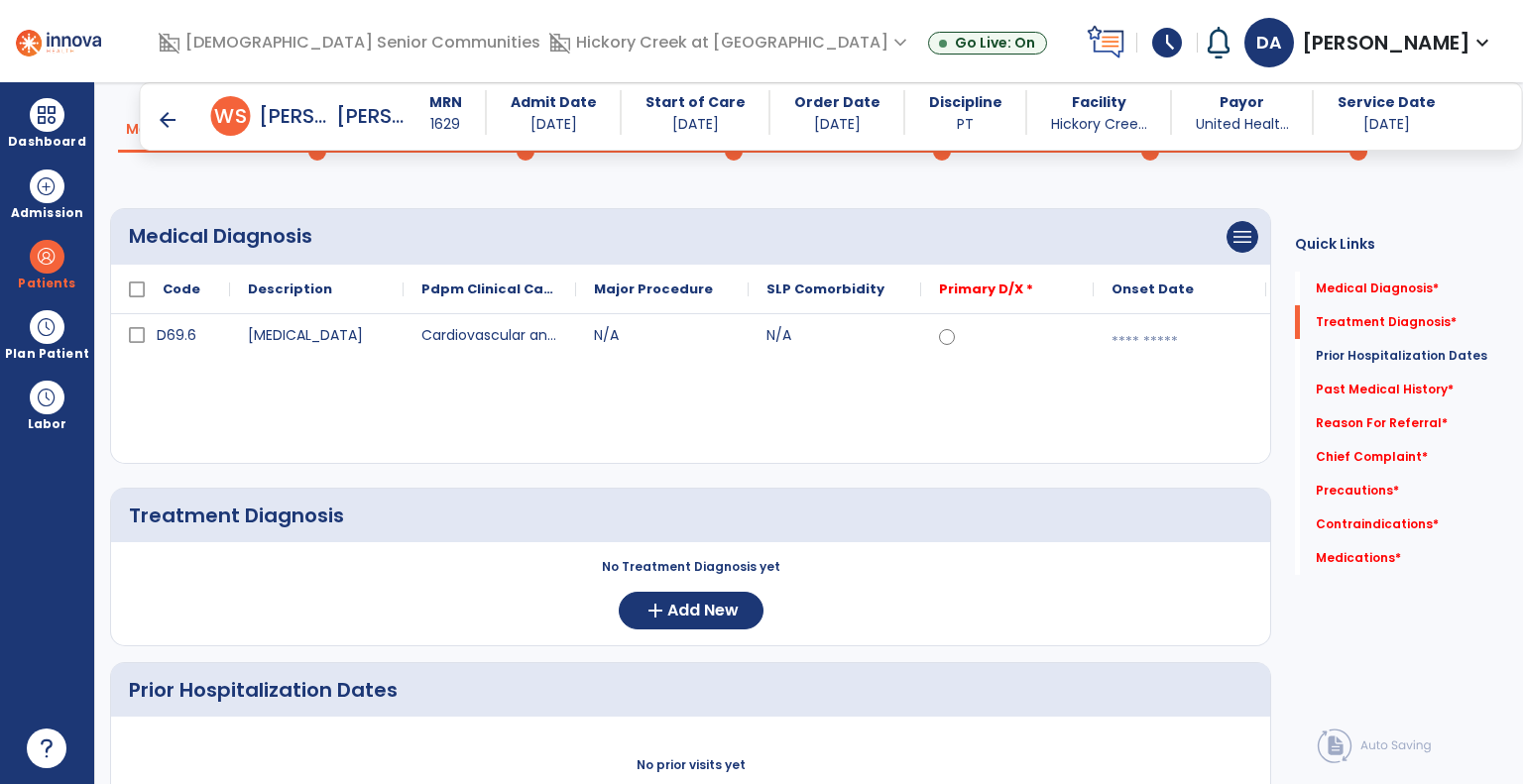scroll, scrollTop: 2, scrollLeft: 0, axis: vertical 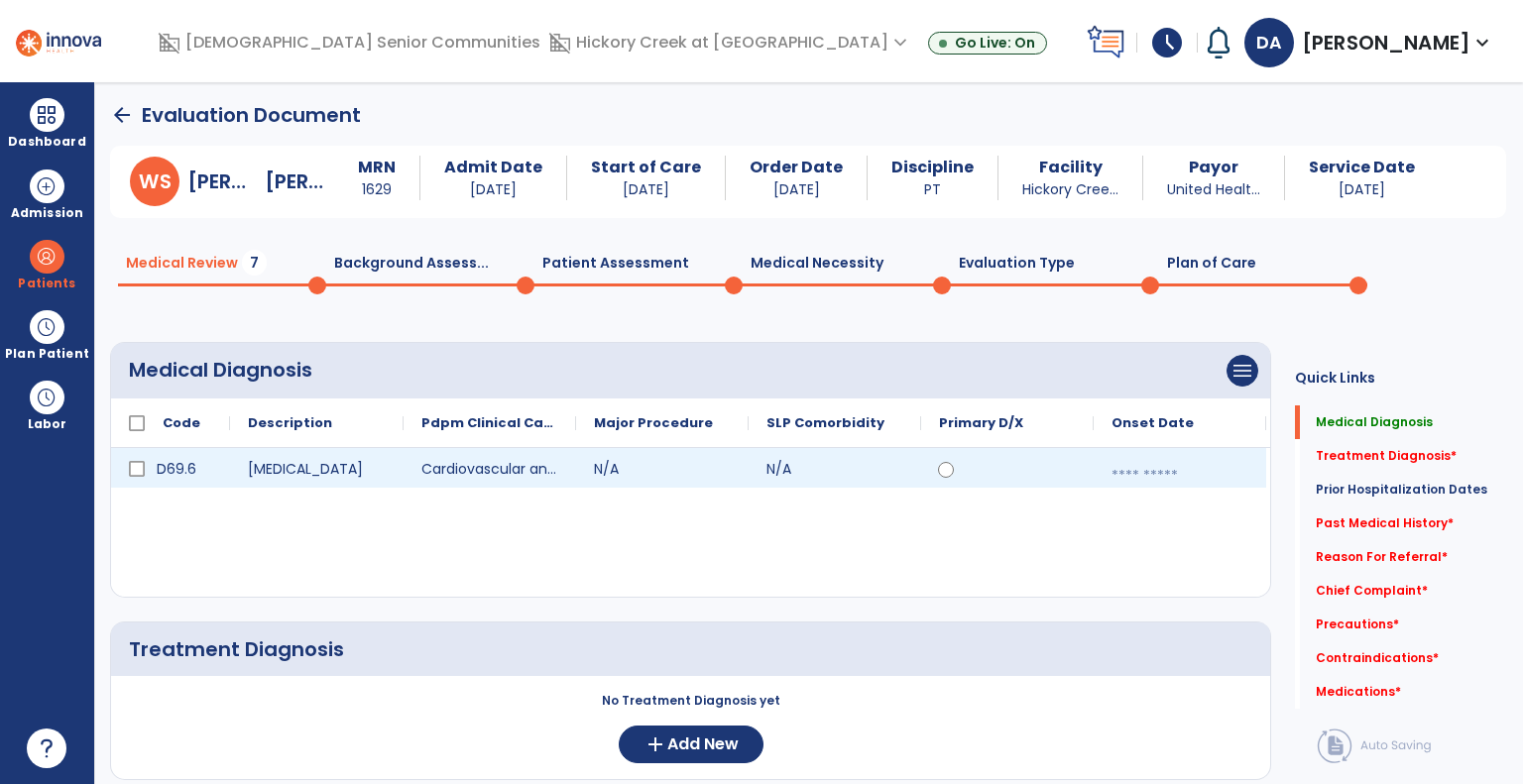 click at bounding box center [1180, 476] 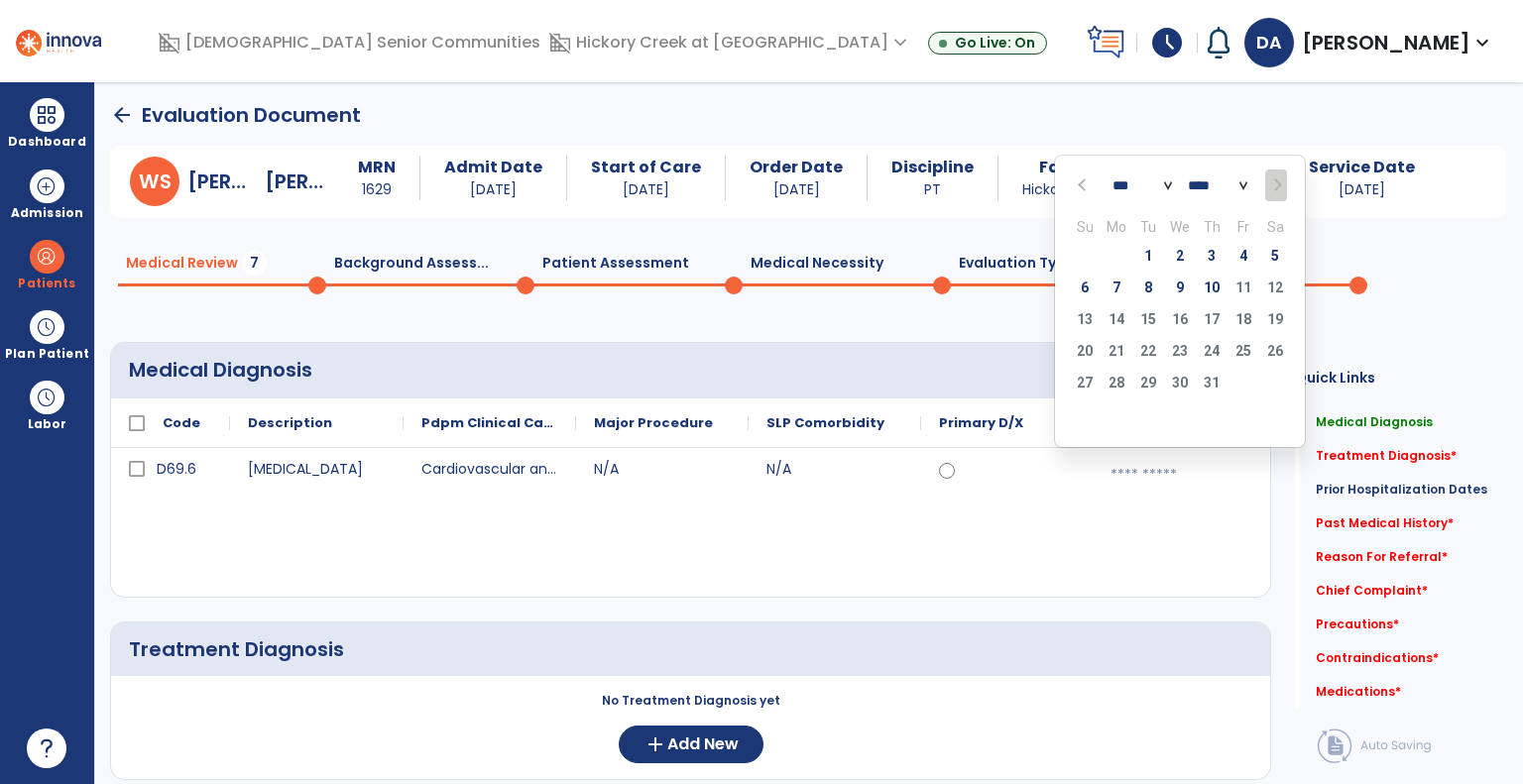 click 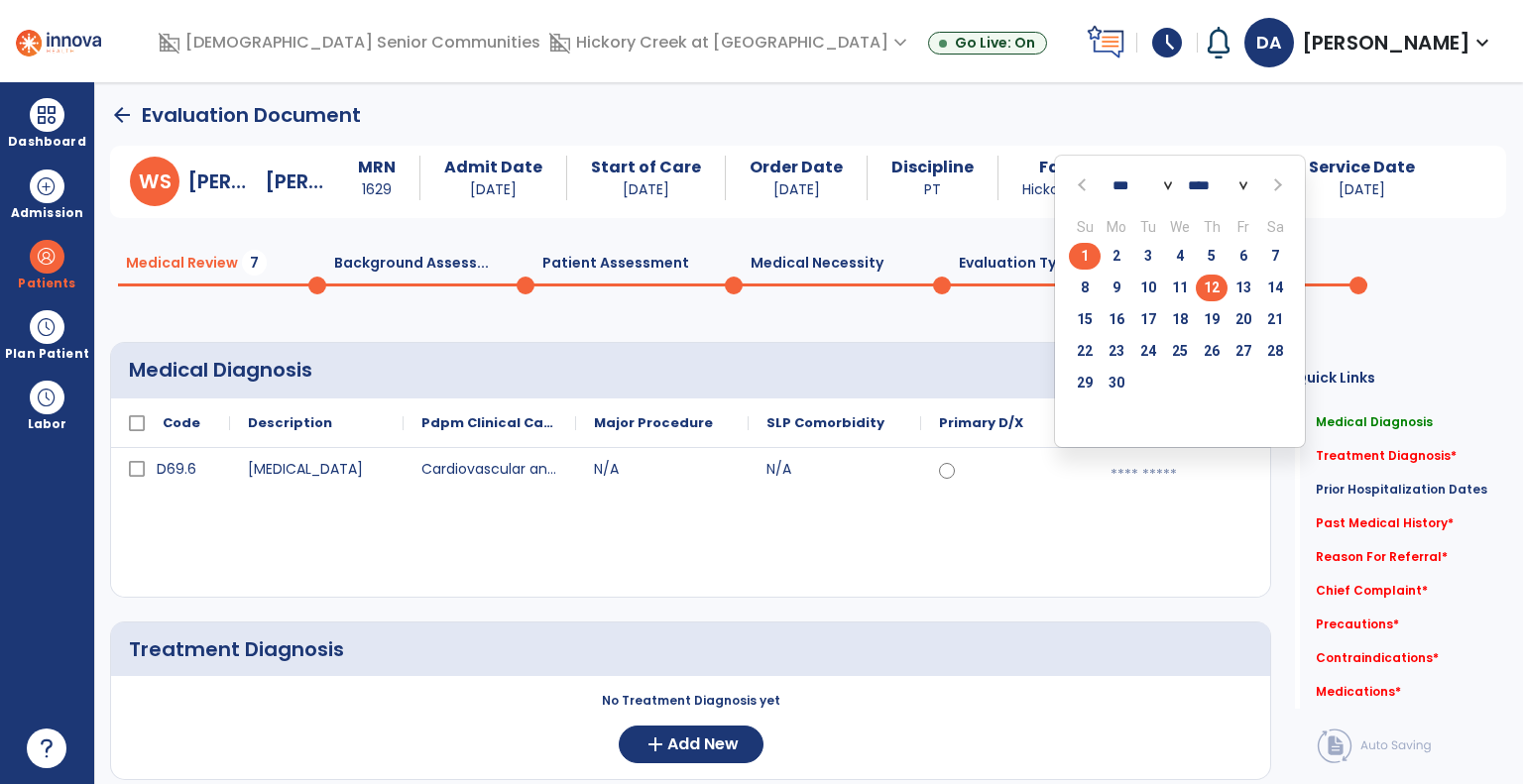 click on "12" 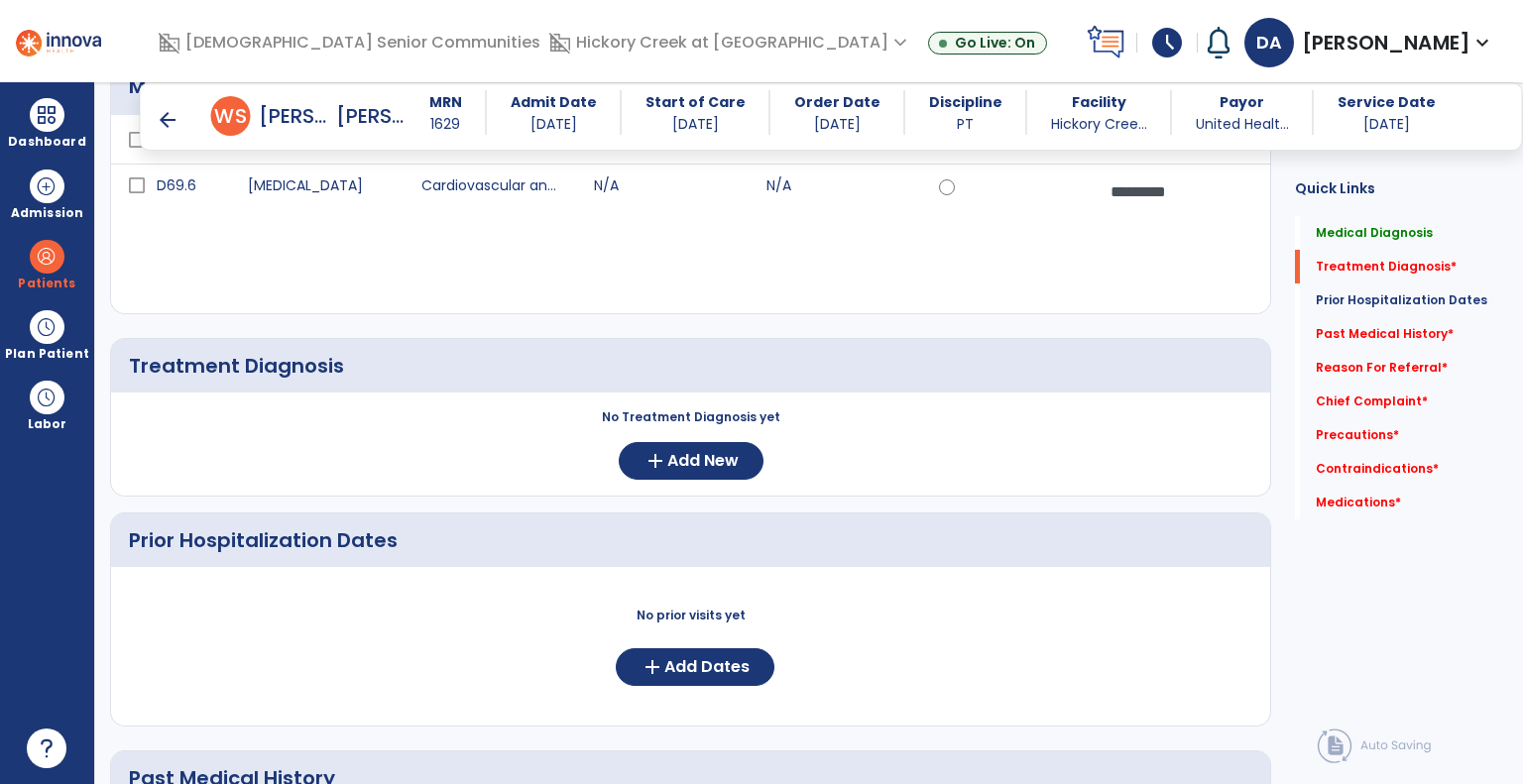 scroll, scrollTop: 398, scrollLeft: 0, axis: vertical 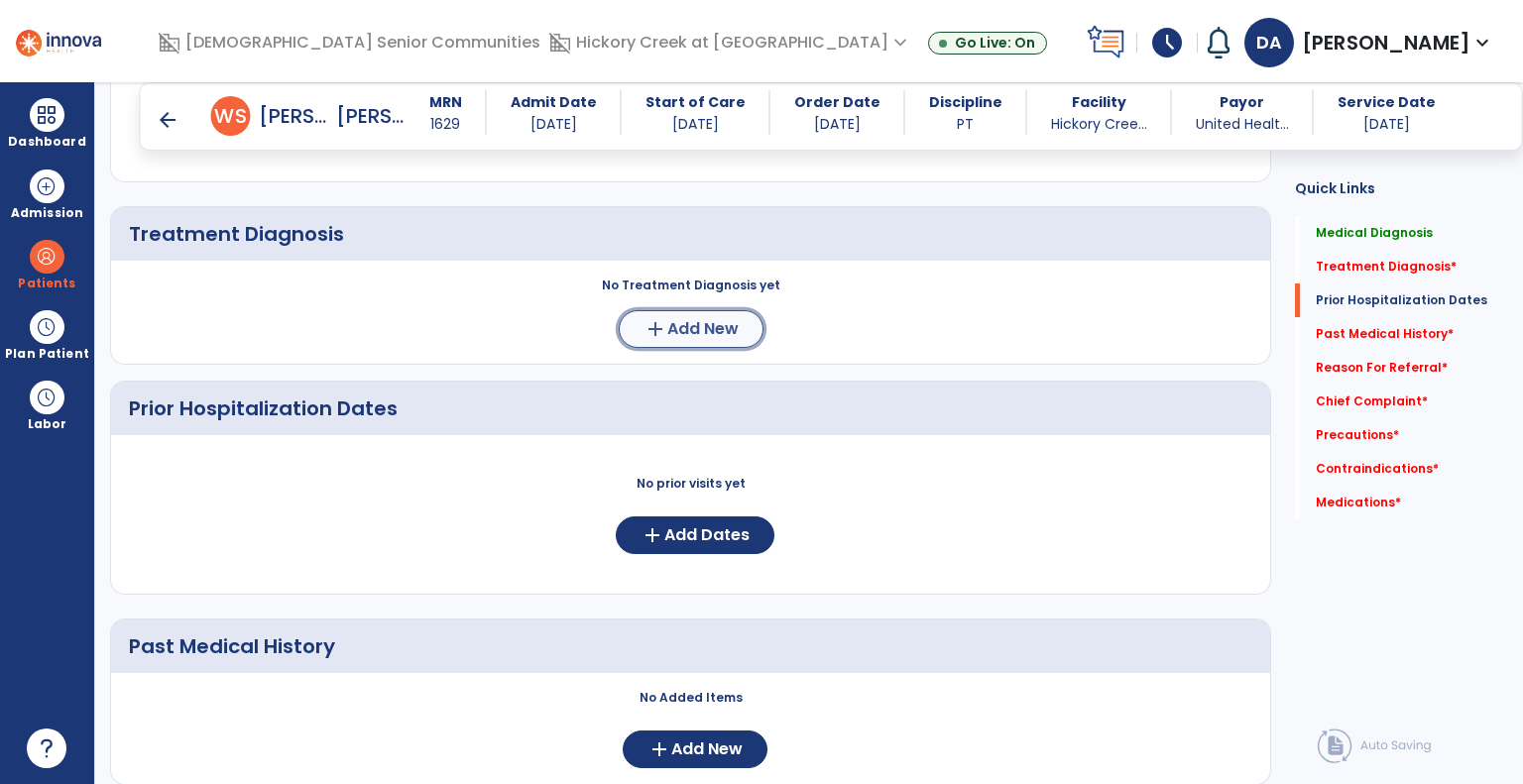 click on "Add New" 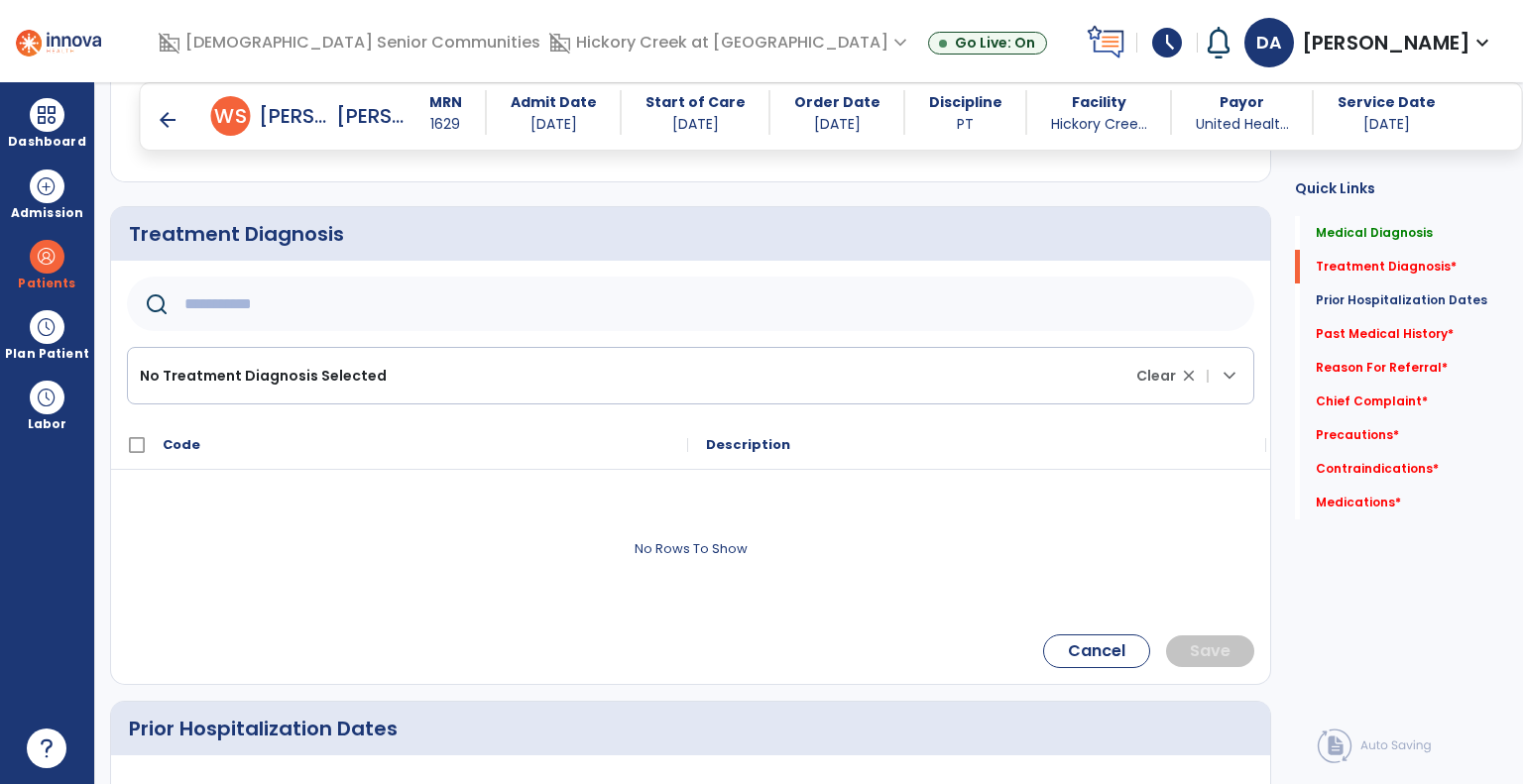 click 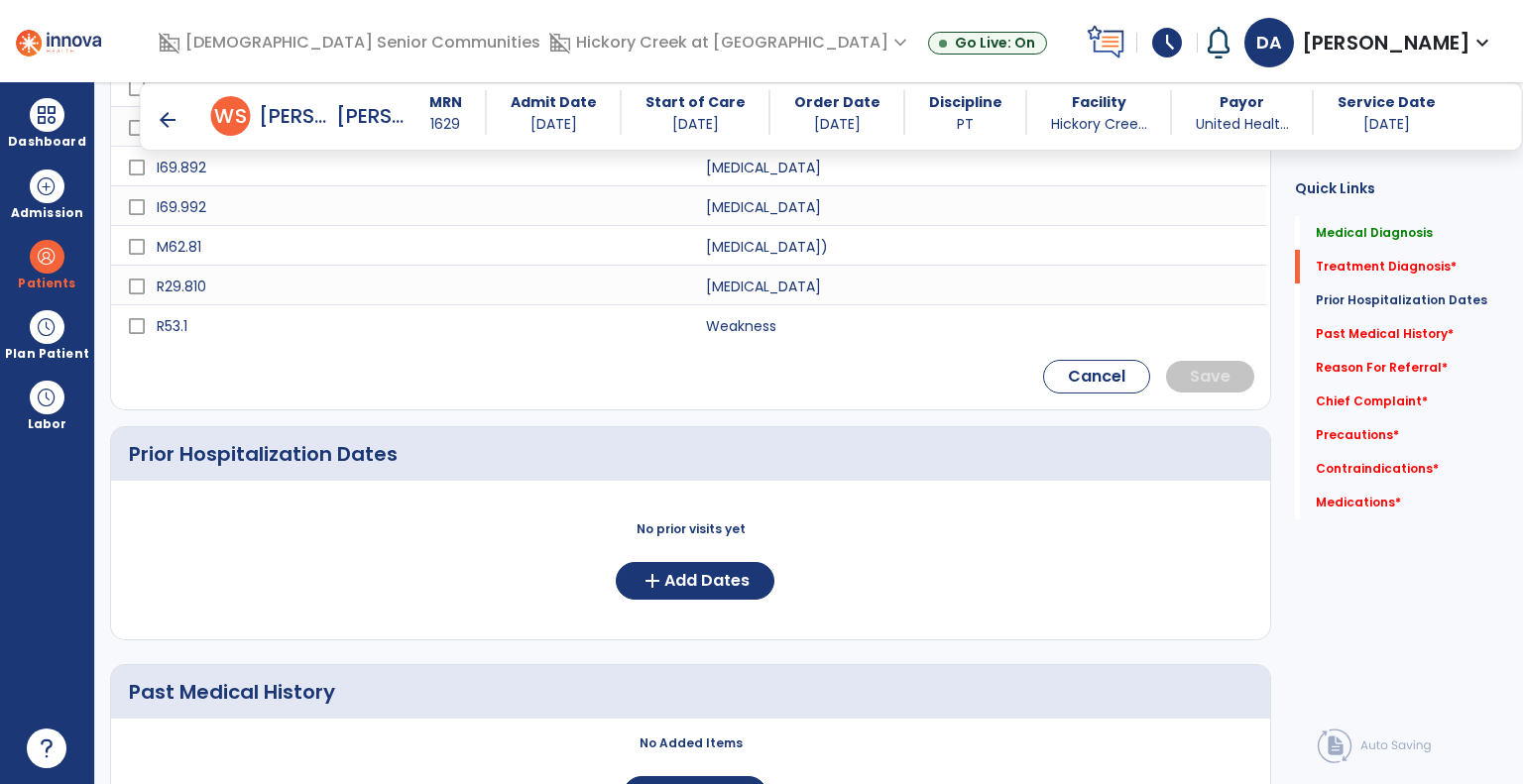 scroll, scrollTop: 894, scrollLeft: 0, axis: vertical 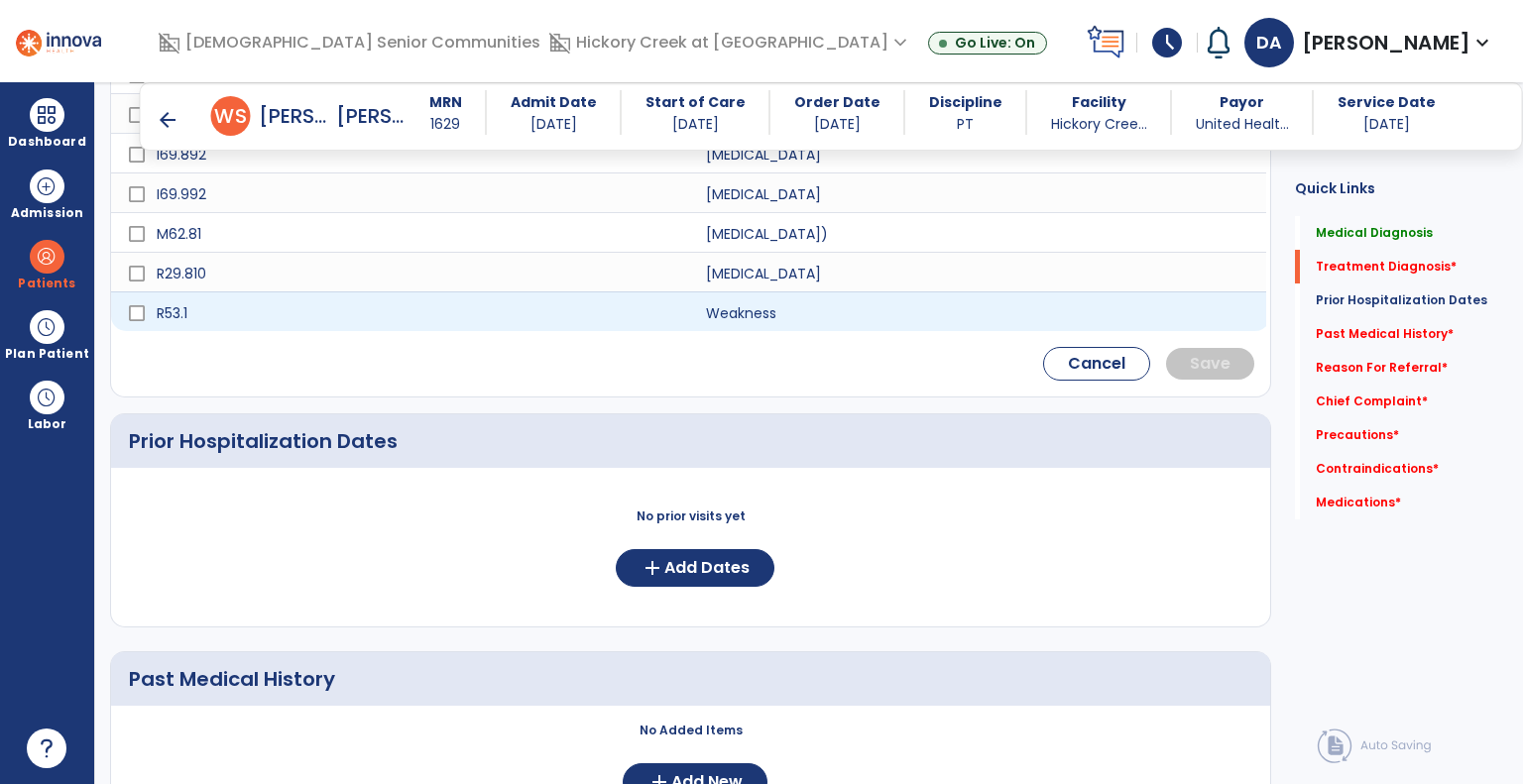type on "********" 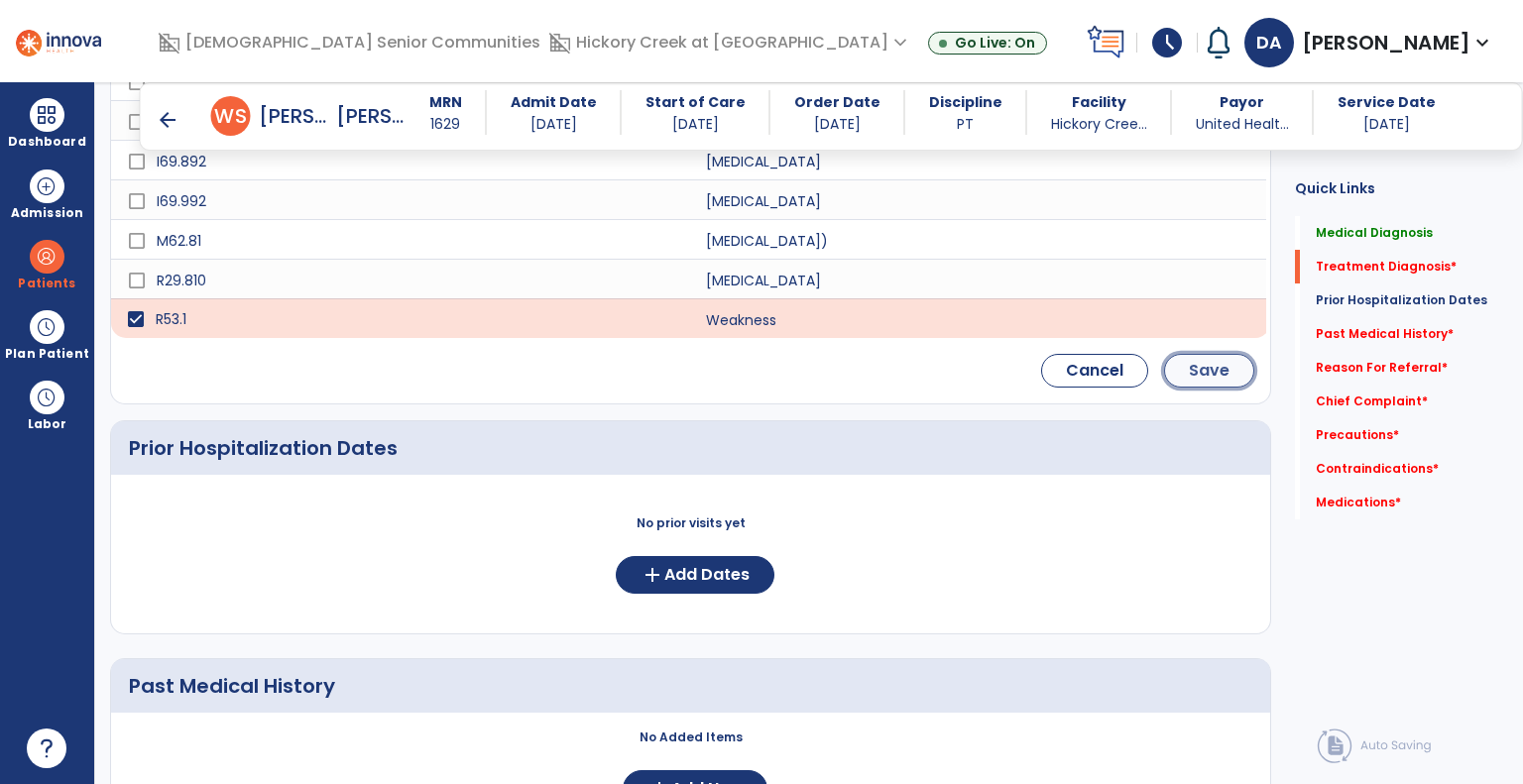 click on "Save" 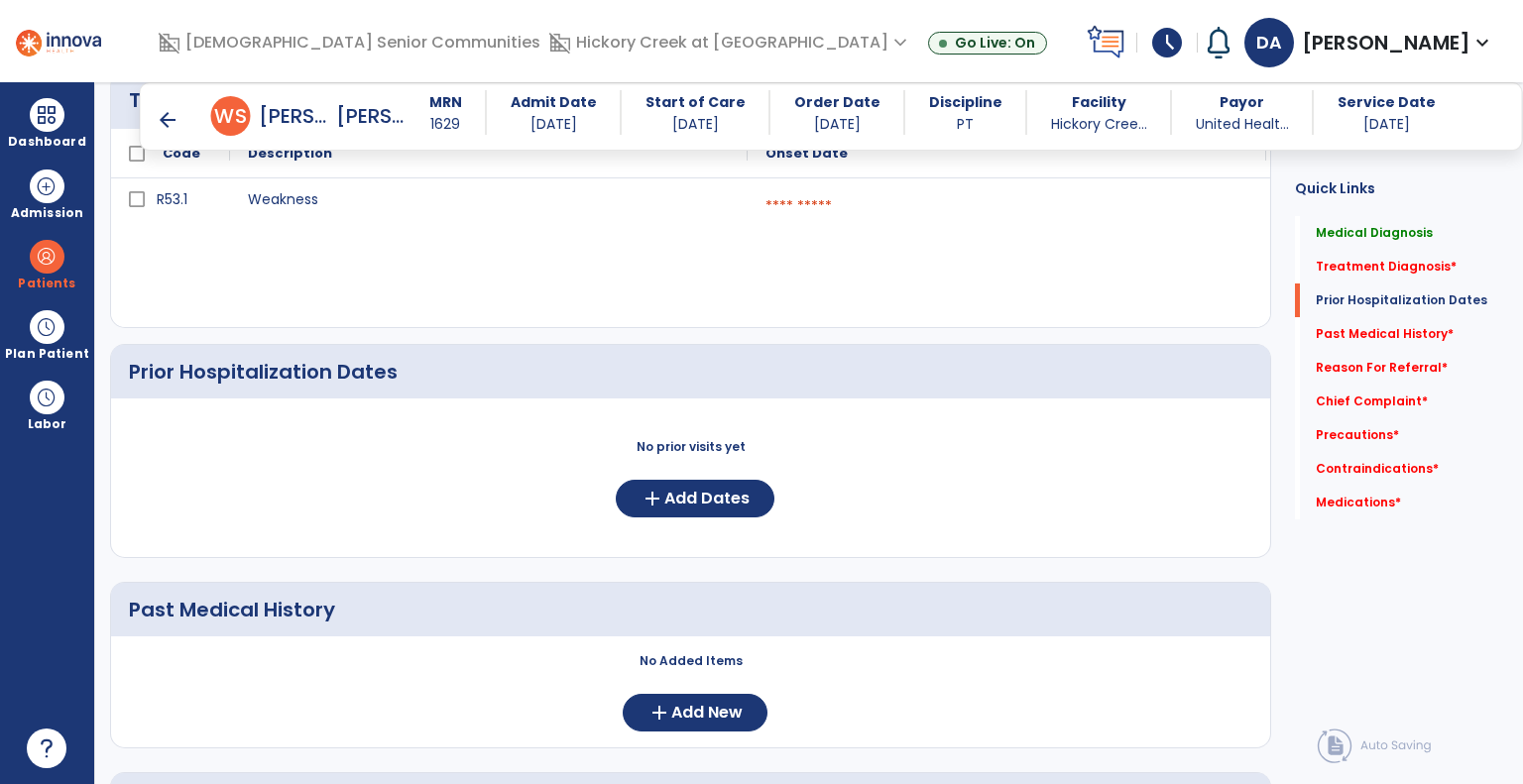 scroll, scrollTop: 334, scrollLeft: 0, axis: vertical 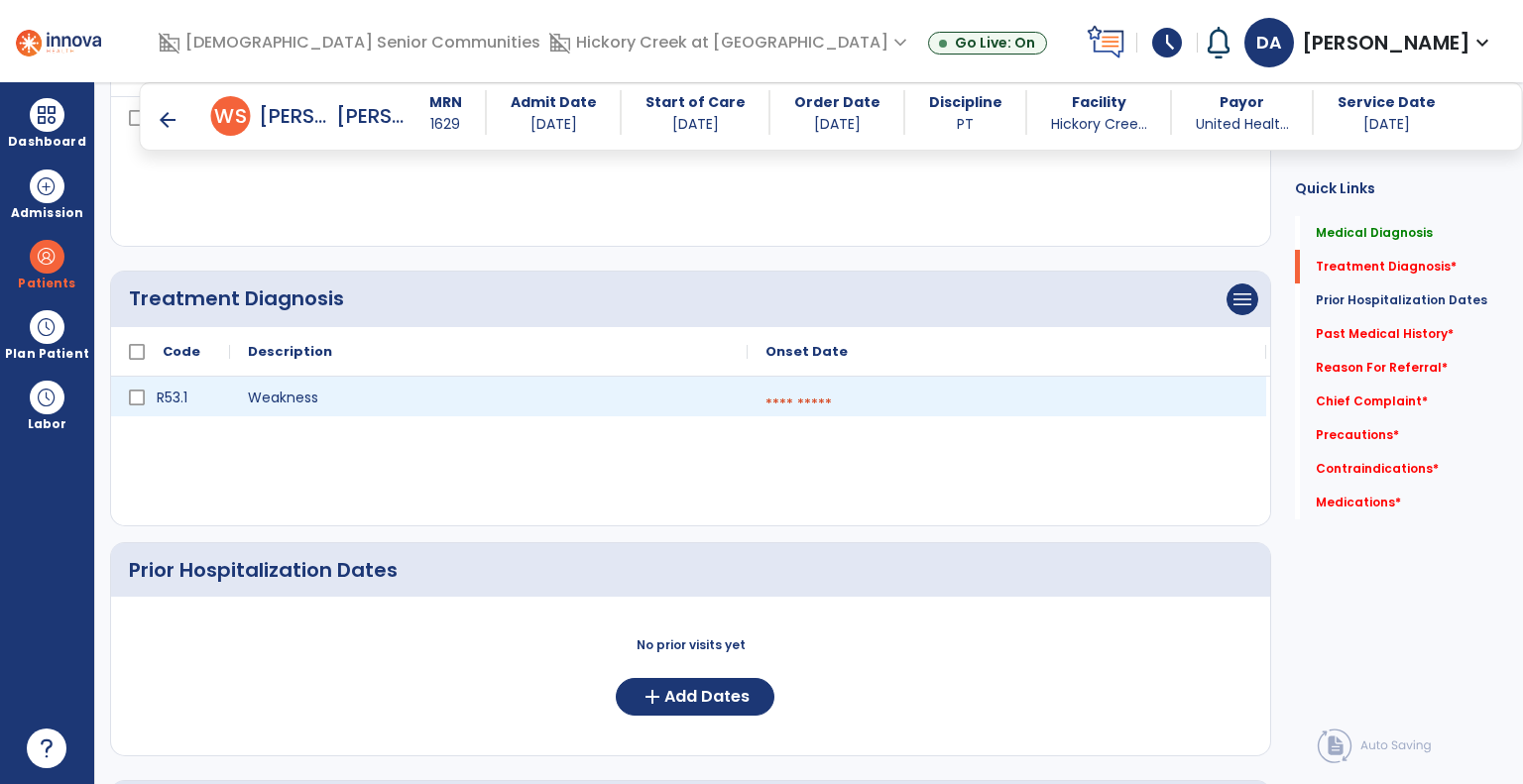 click at bounding box center (1006, 404) 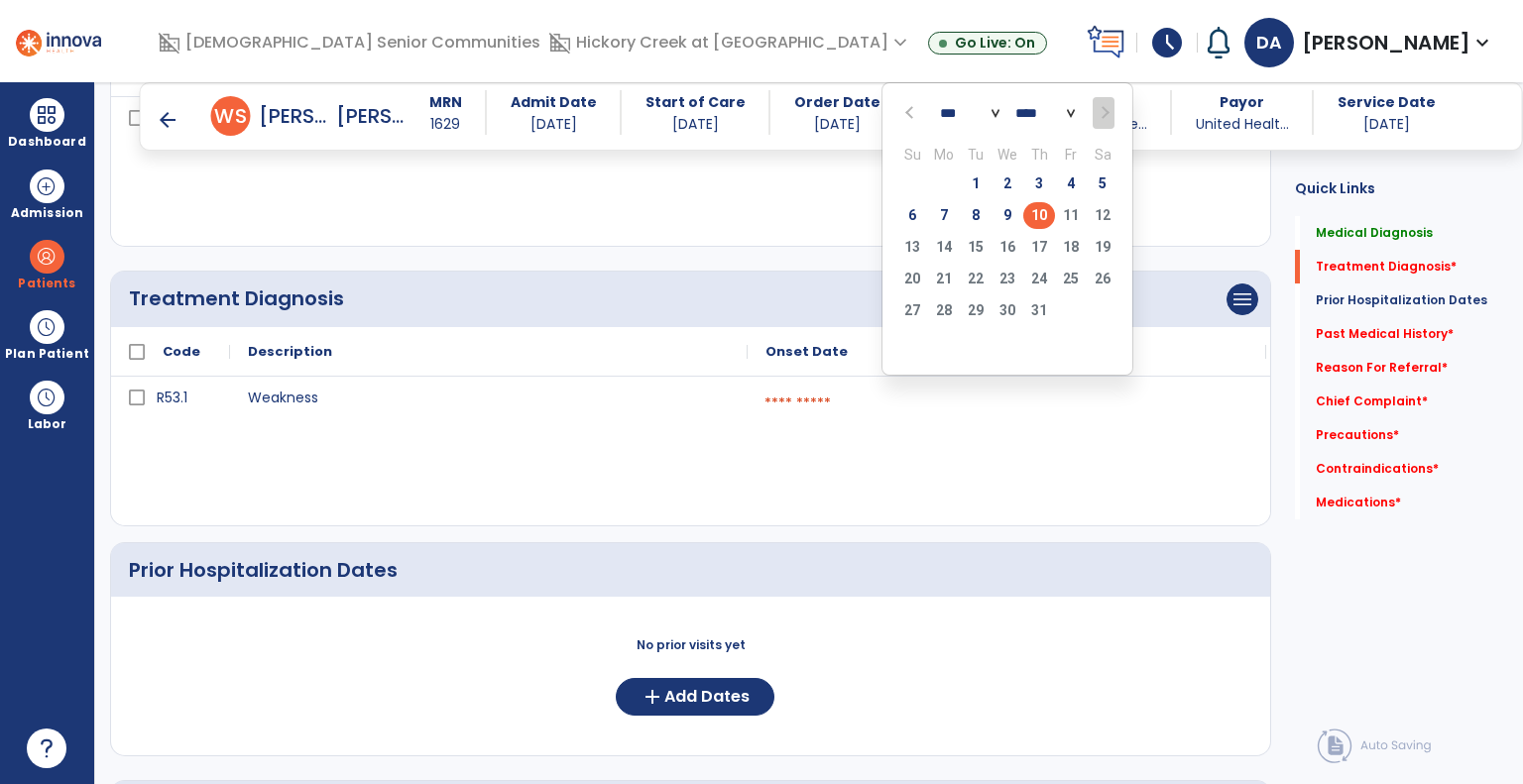 click on "10" 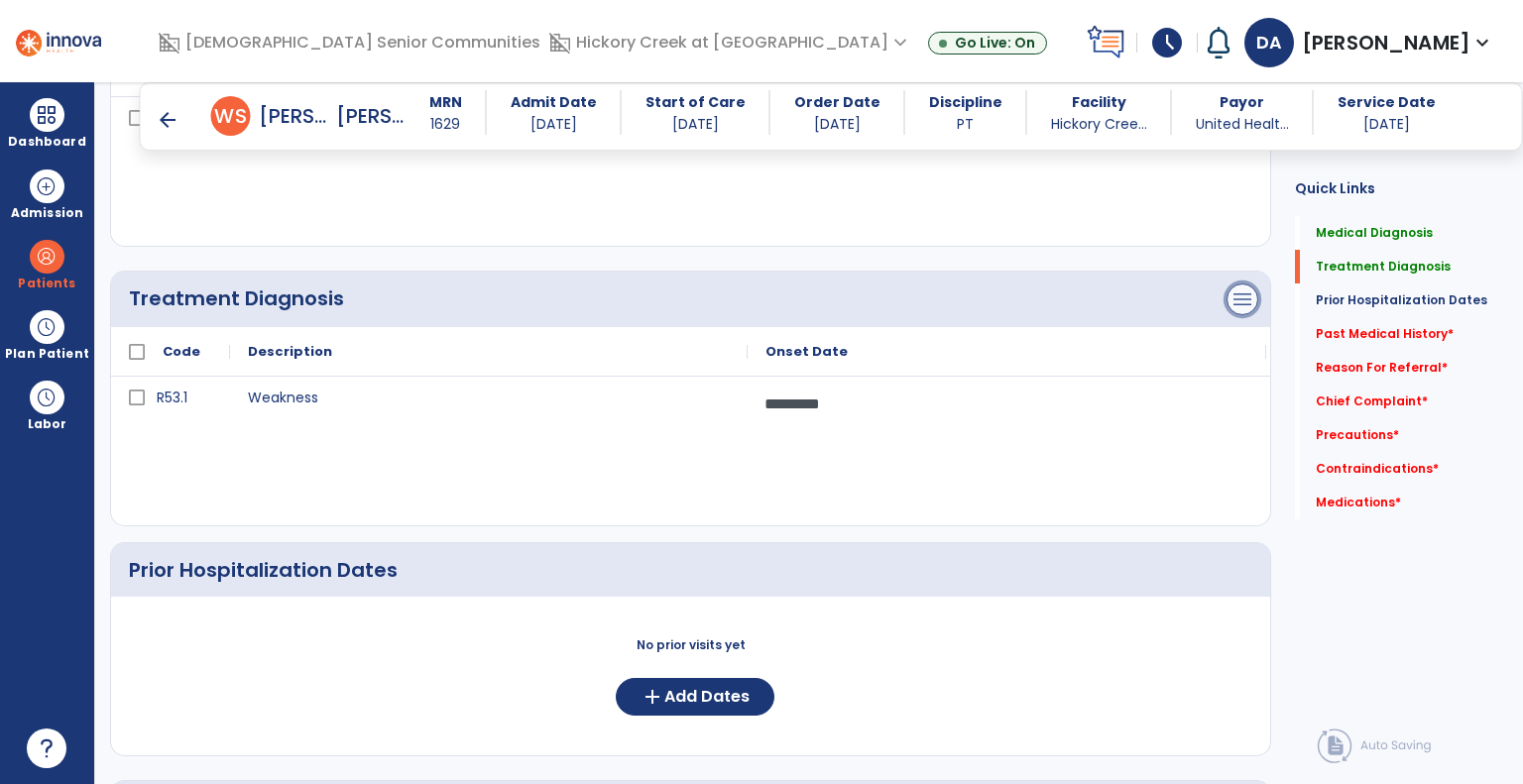 click on "menu" at bounding box center (1242, 20) 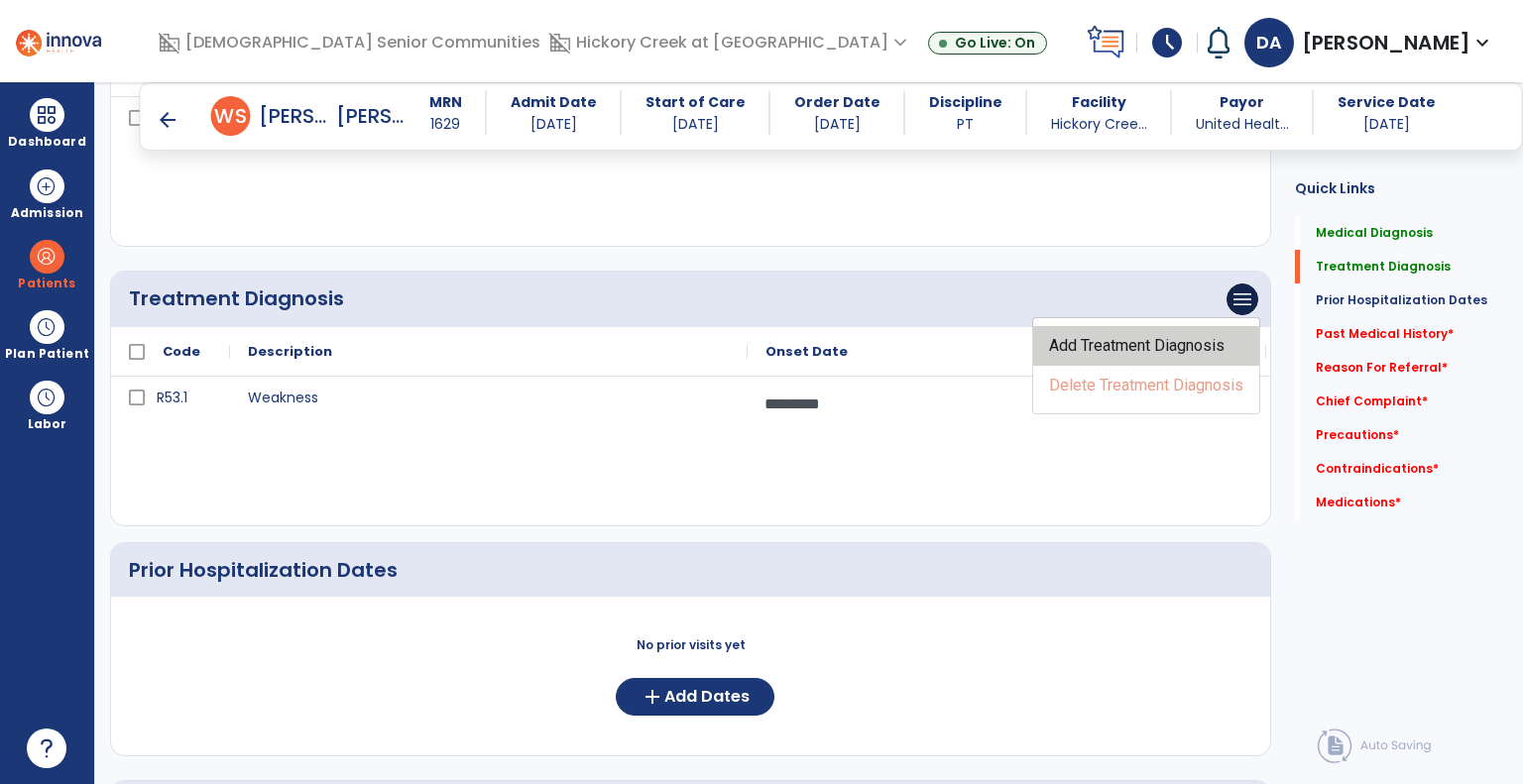 click on "Add Treatment Diagnosis" 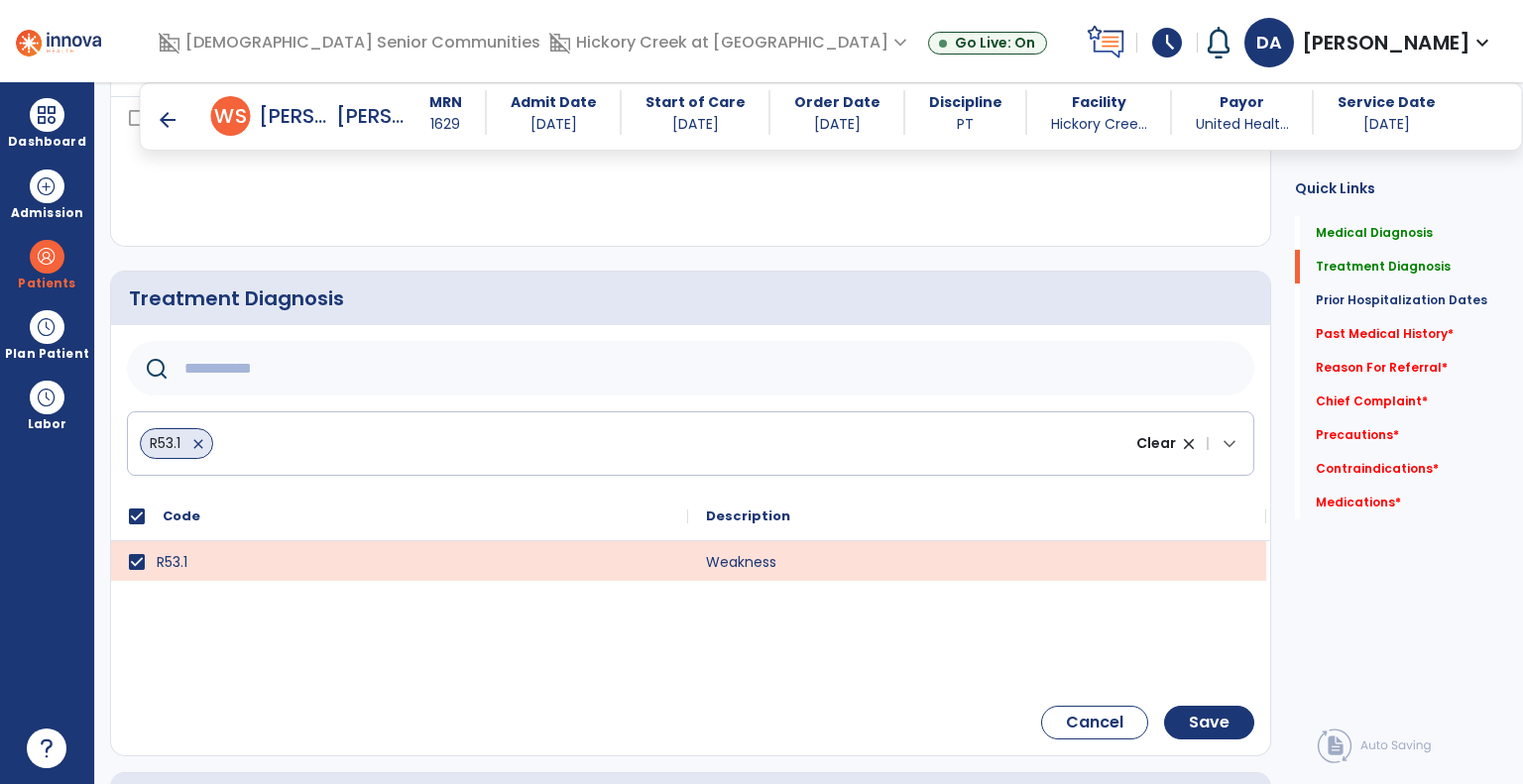 click 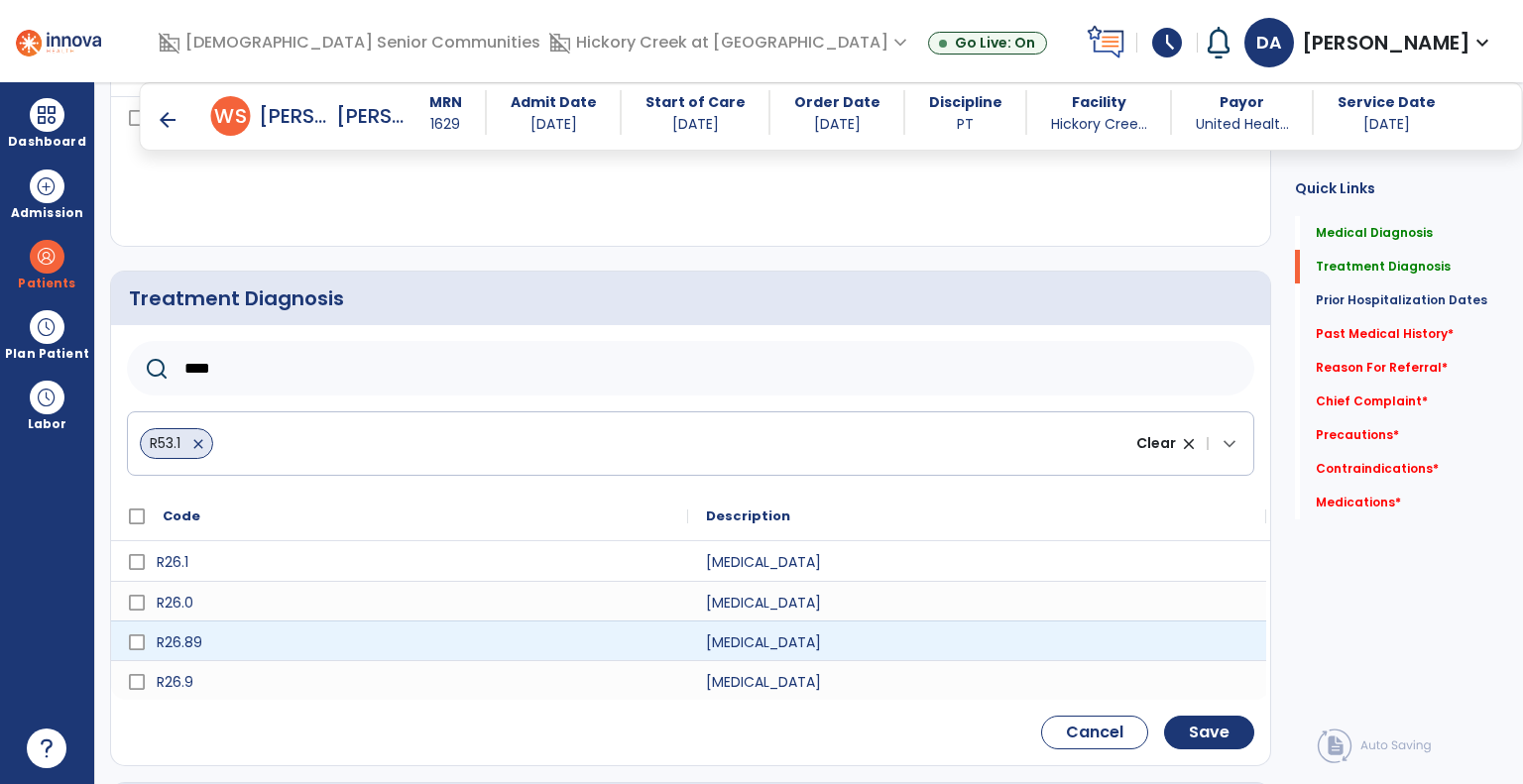 type on "****" 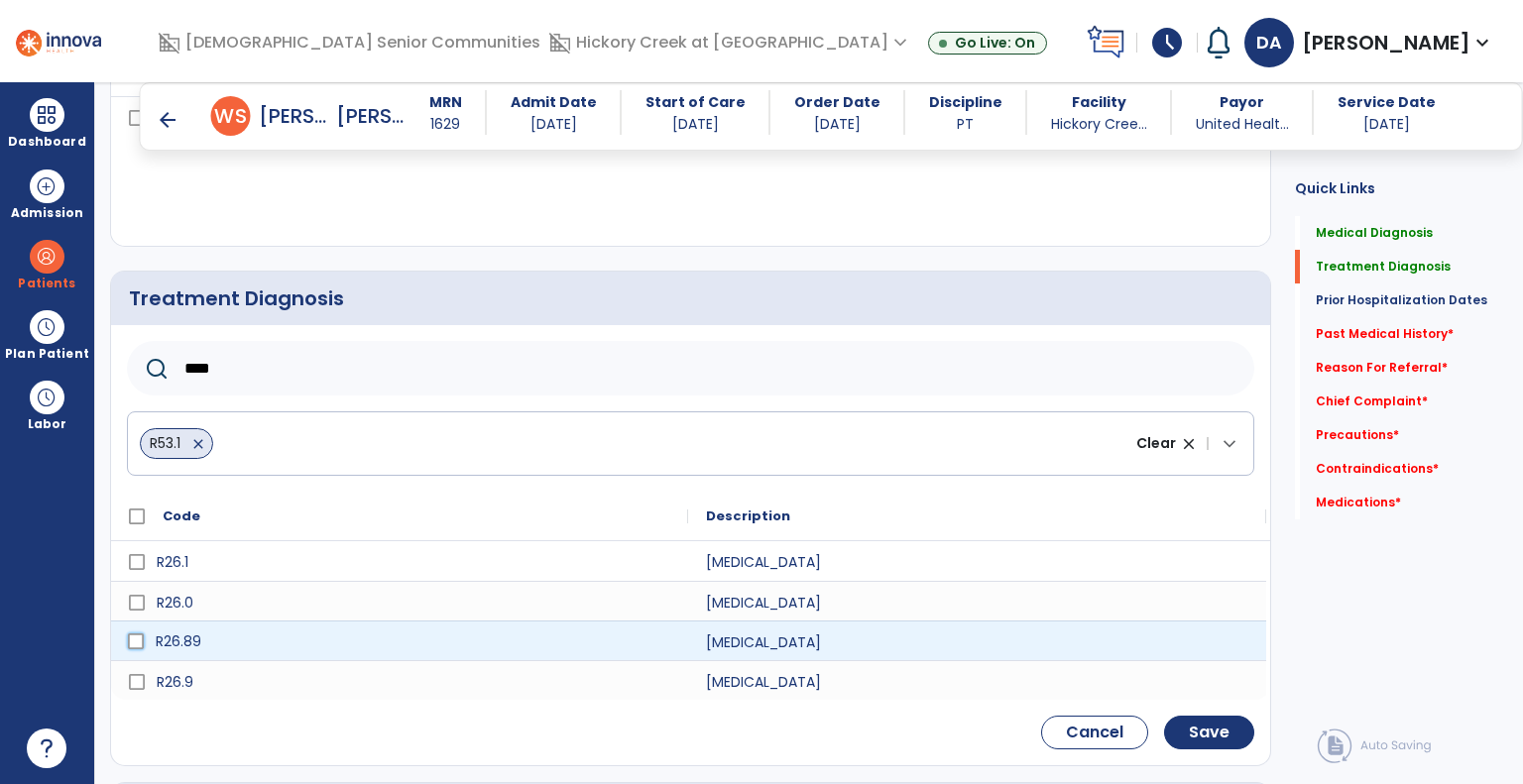 click on "R26.89" 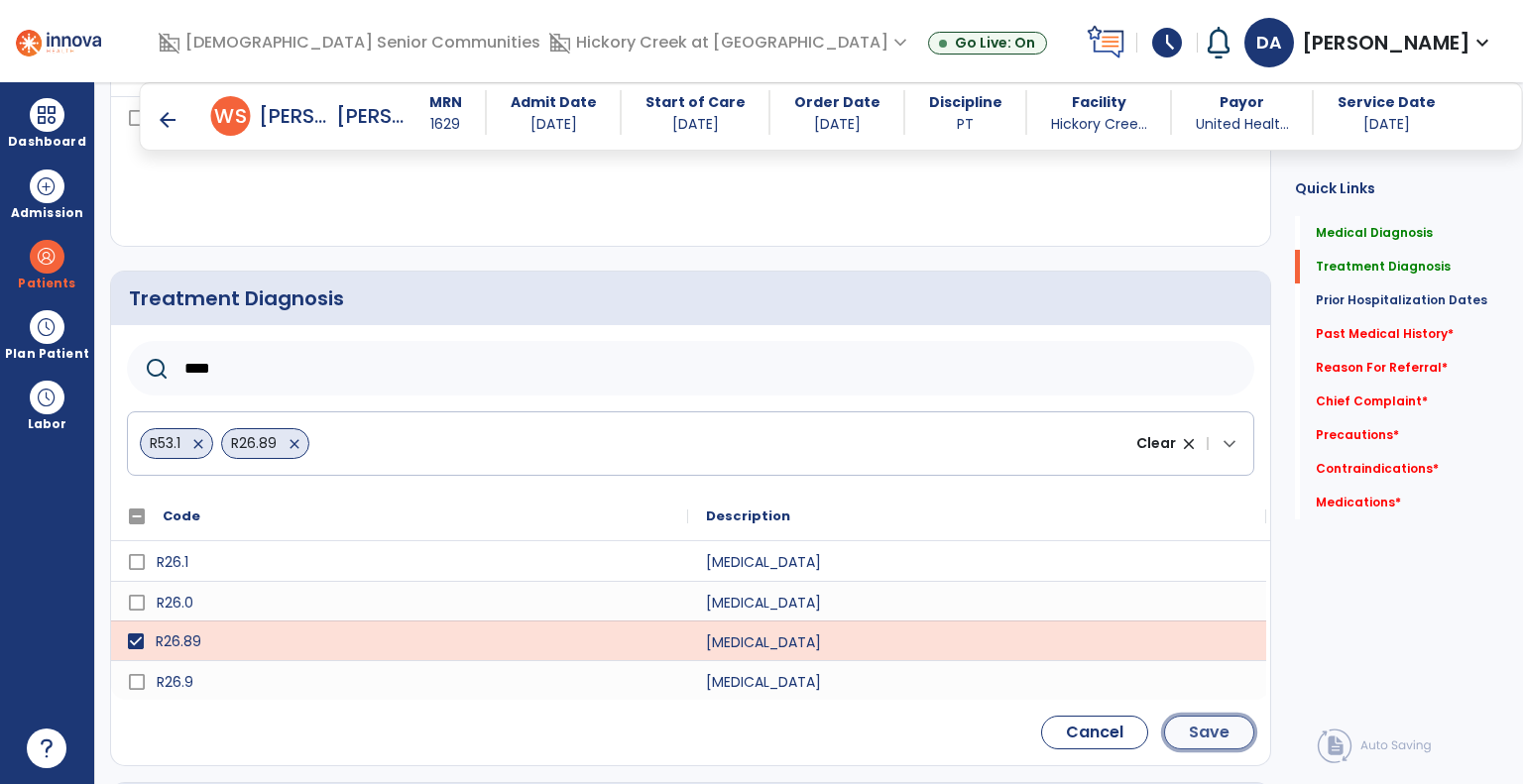click on "Save" 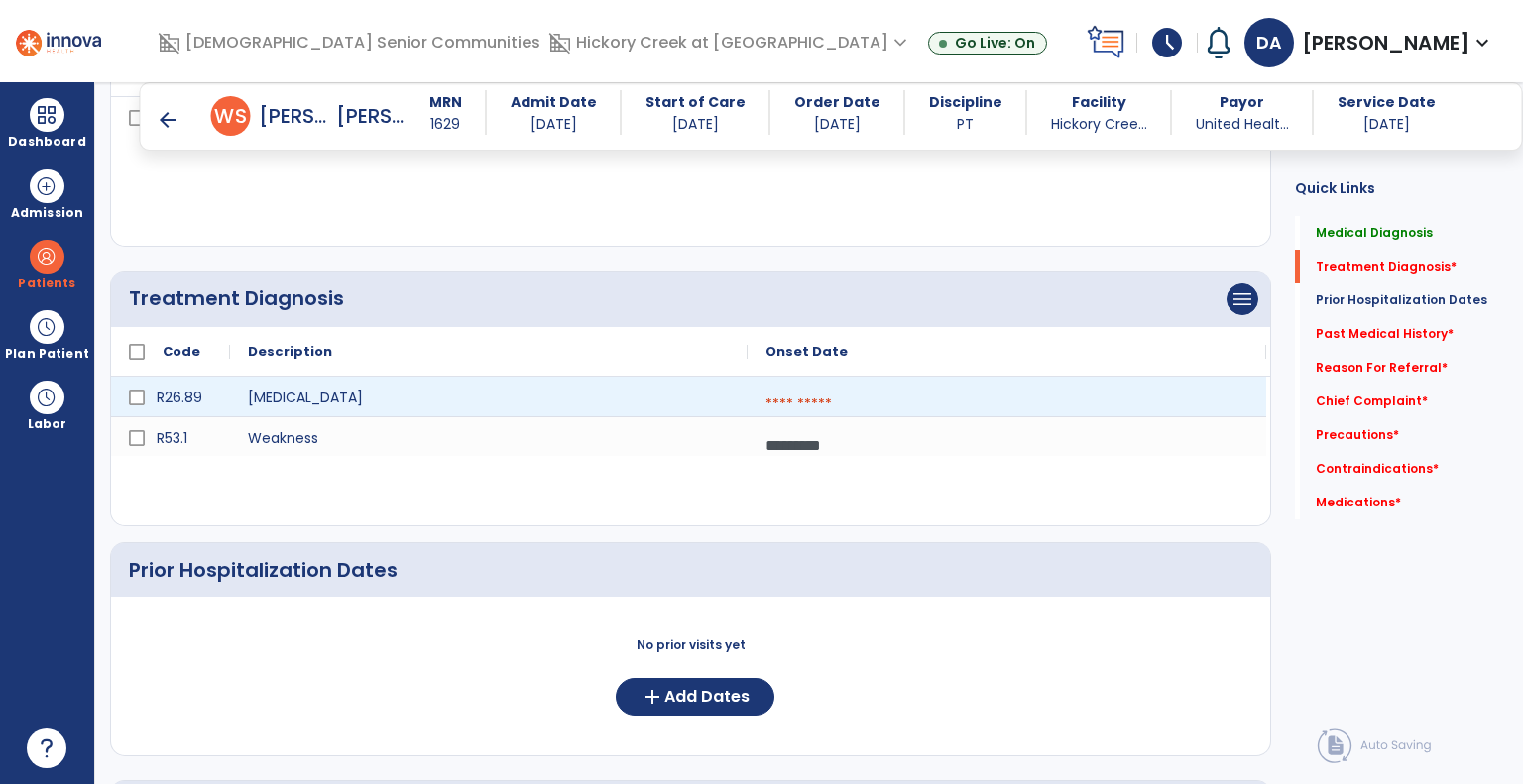 click at bounding box center [1006, 404] 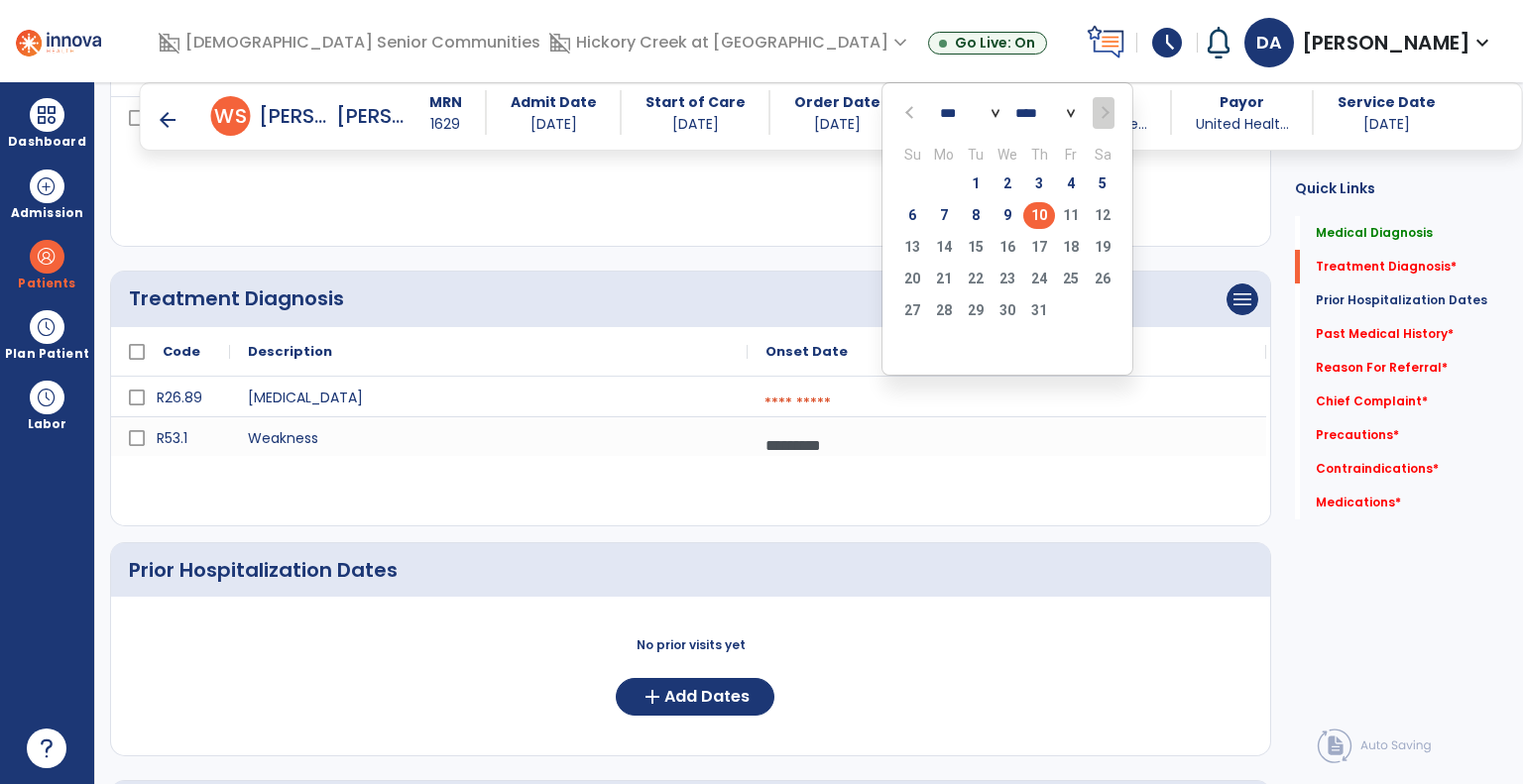 drag, startPoint x: 1039, startPoint y: 217, endPoint x: 1185, endPoint y: 293, distance: 164.59648 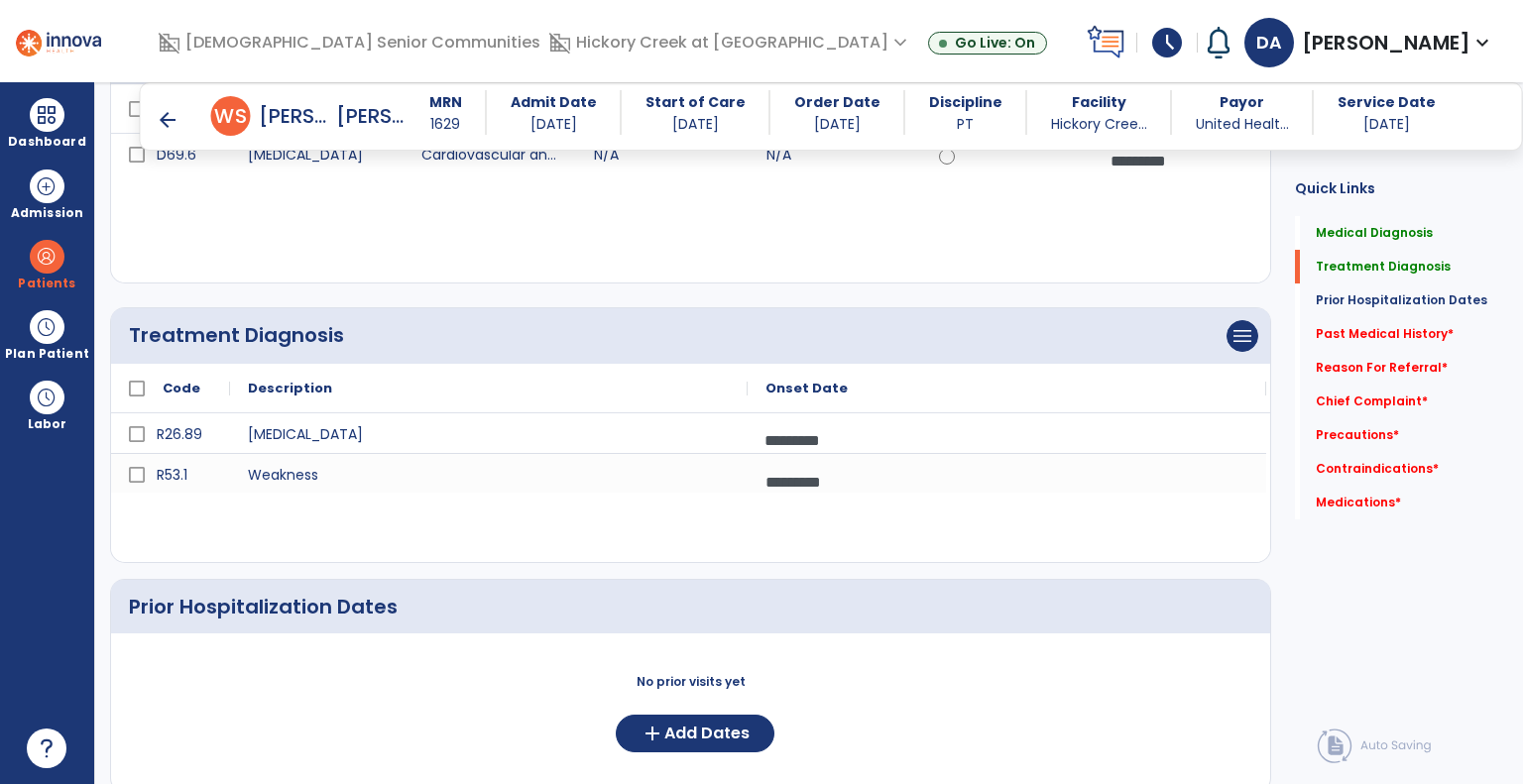 scroll, scrollTop: 595, scrollLeft: 0, axis: vertical 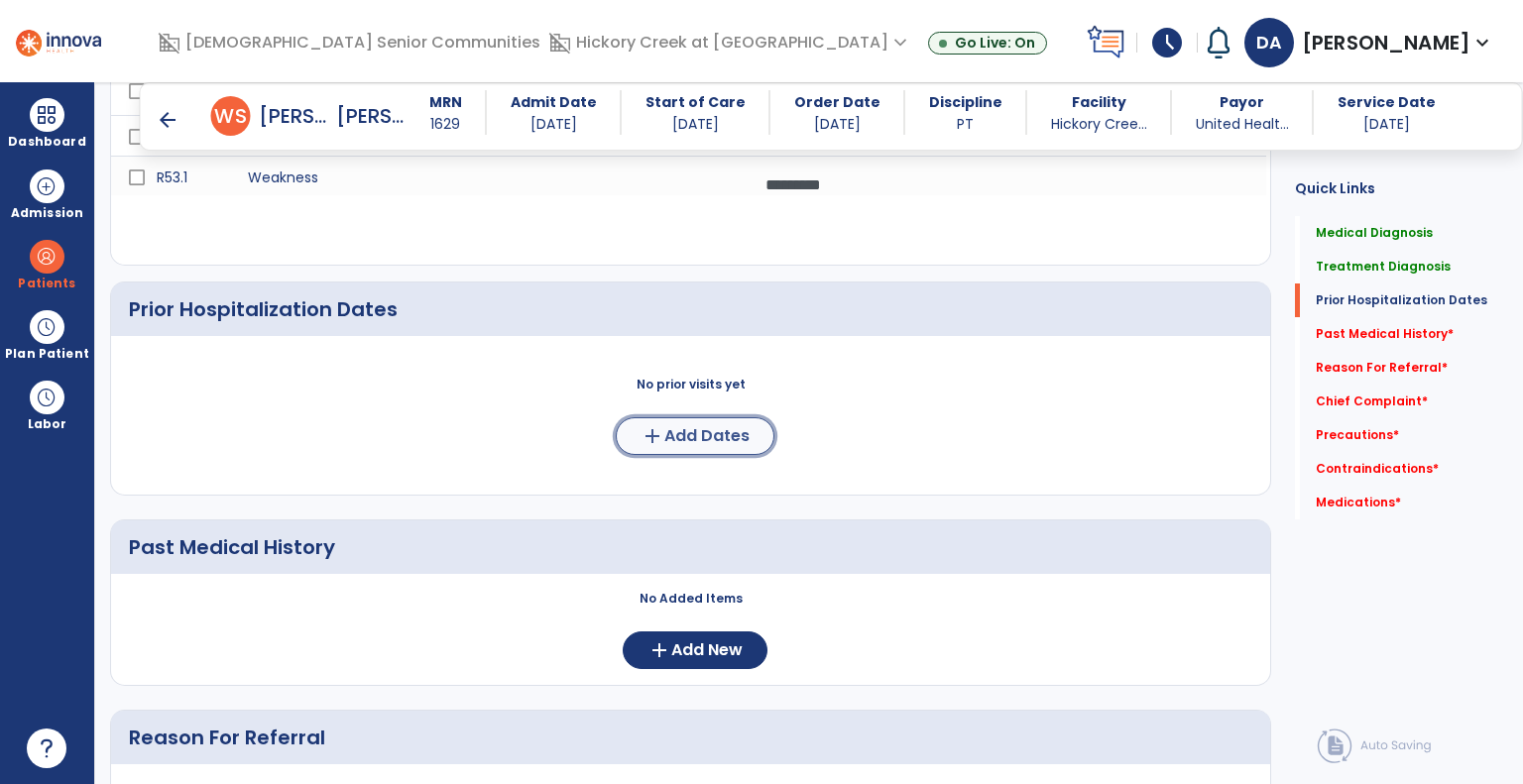 click on "Add Dates" 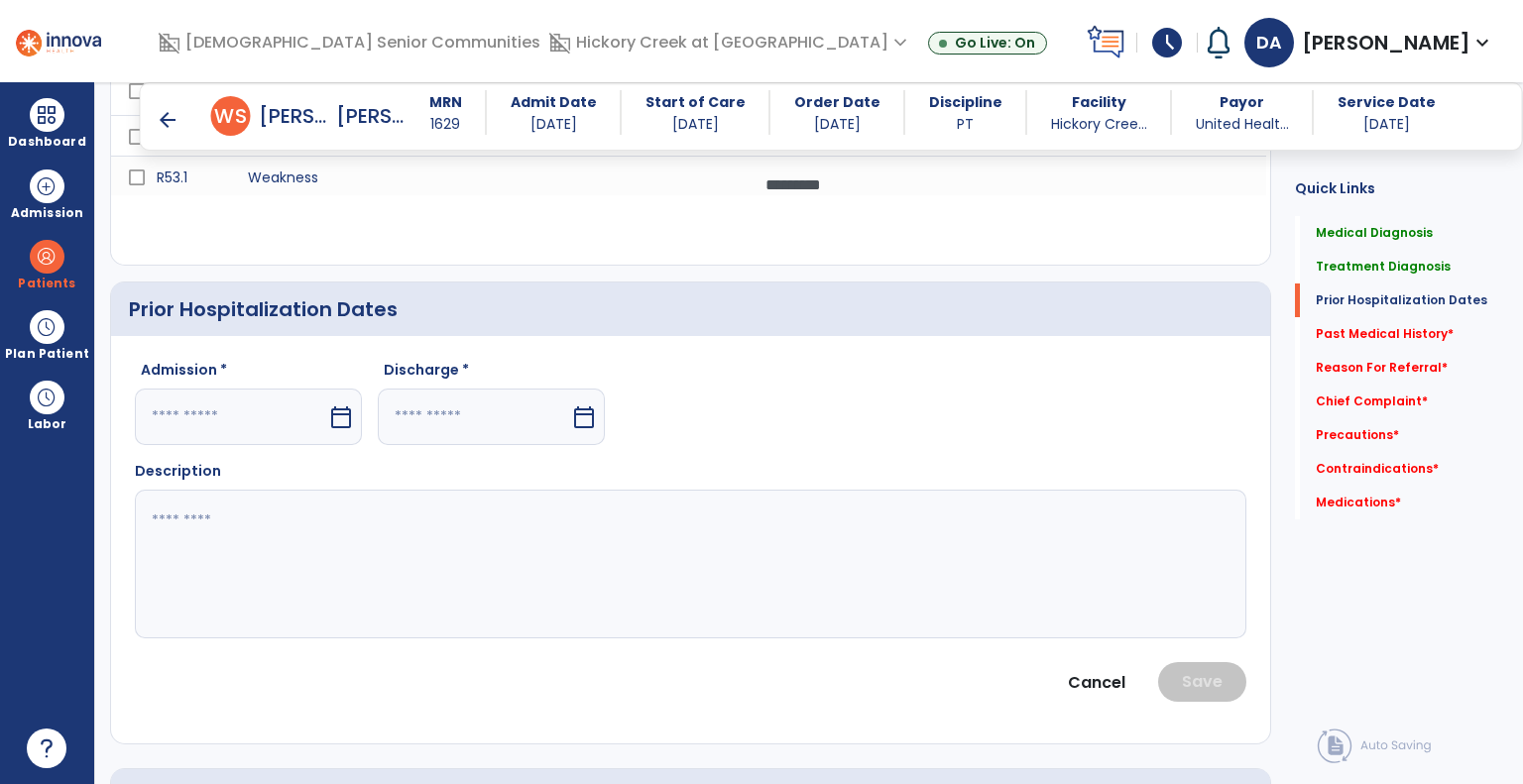 drag, startPoint x: 256, startPoint y: 417, endPoint x: 245, endPoint y: 416, distance: 11.045361 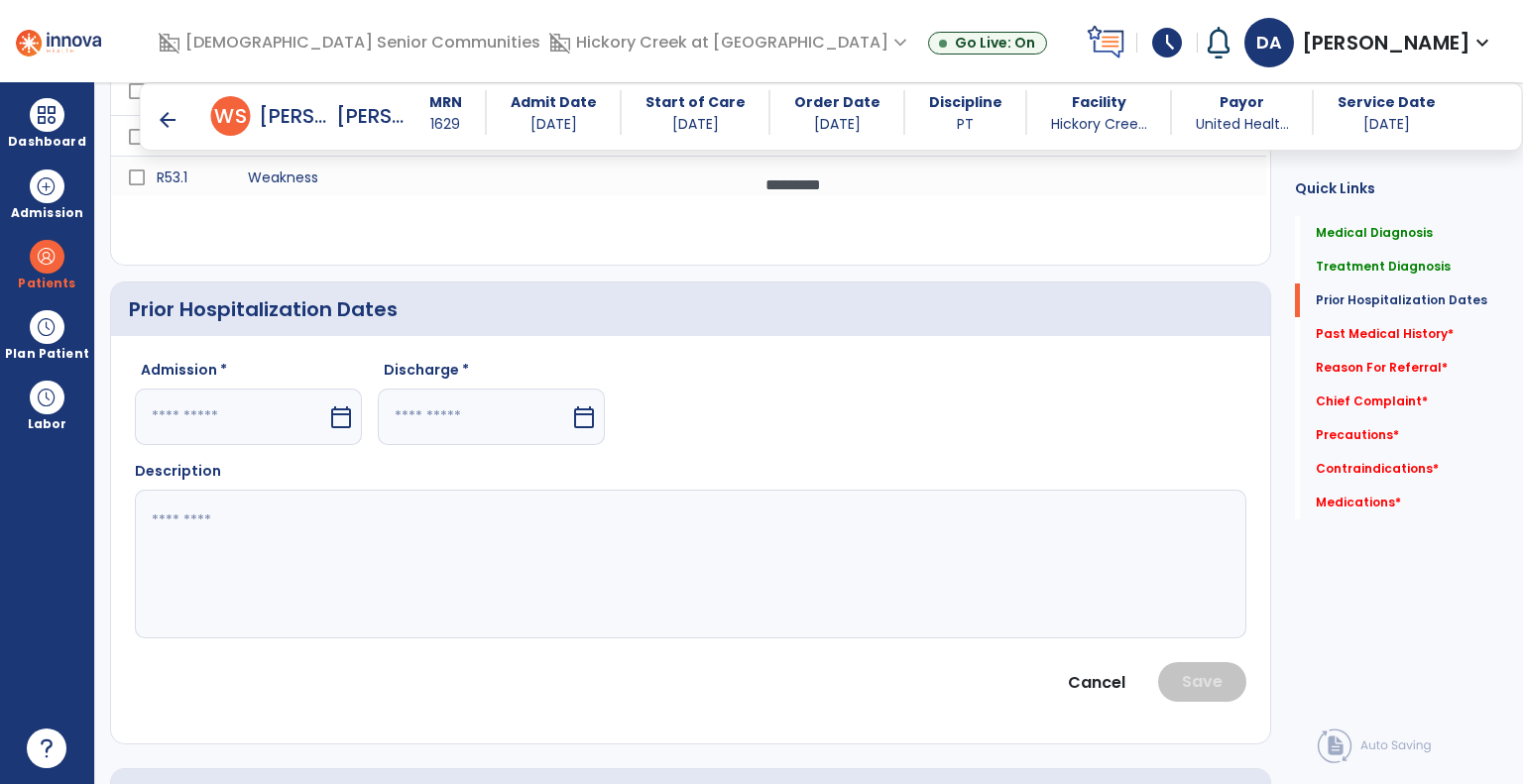 select on "*" 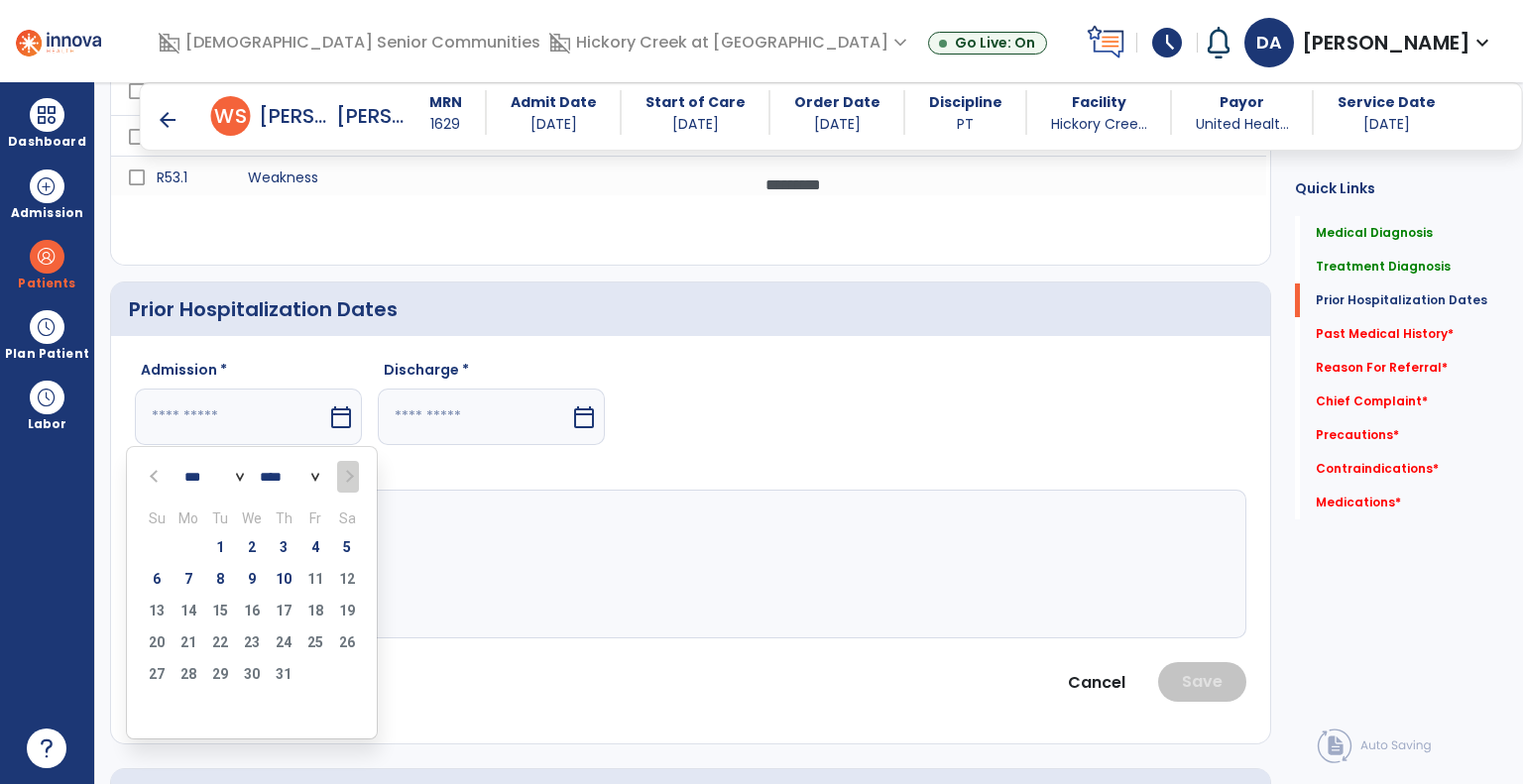 click at bounding box center [156, 477] 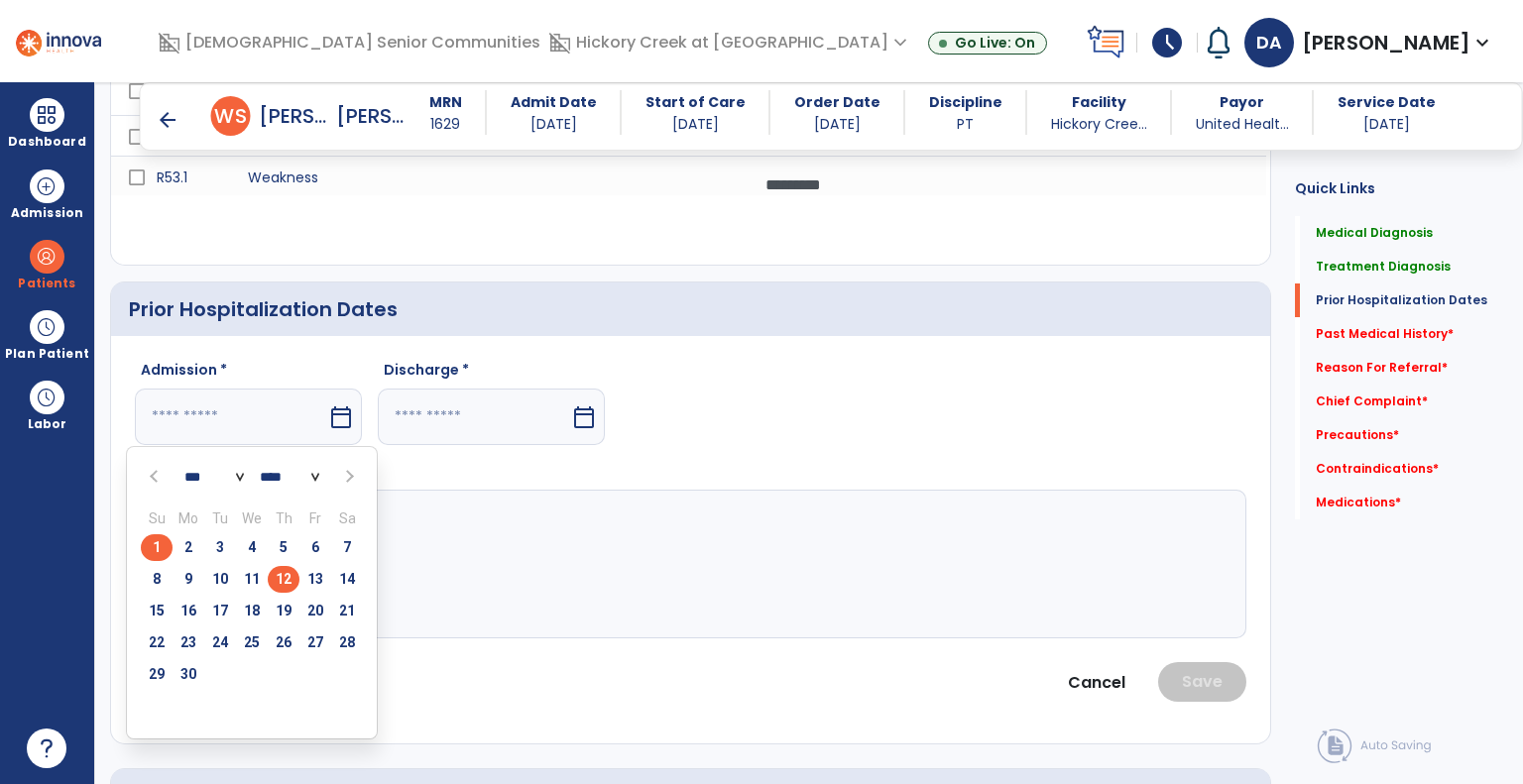 click on "12" at bounding box center (284, 579) 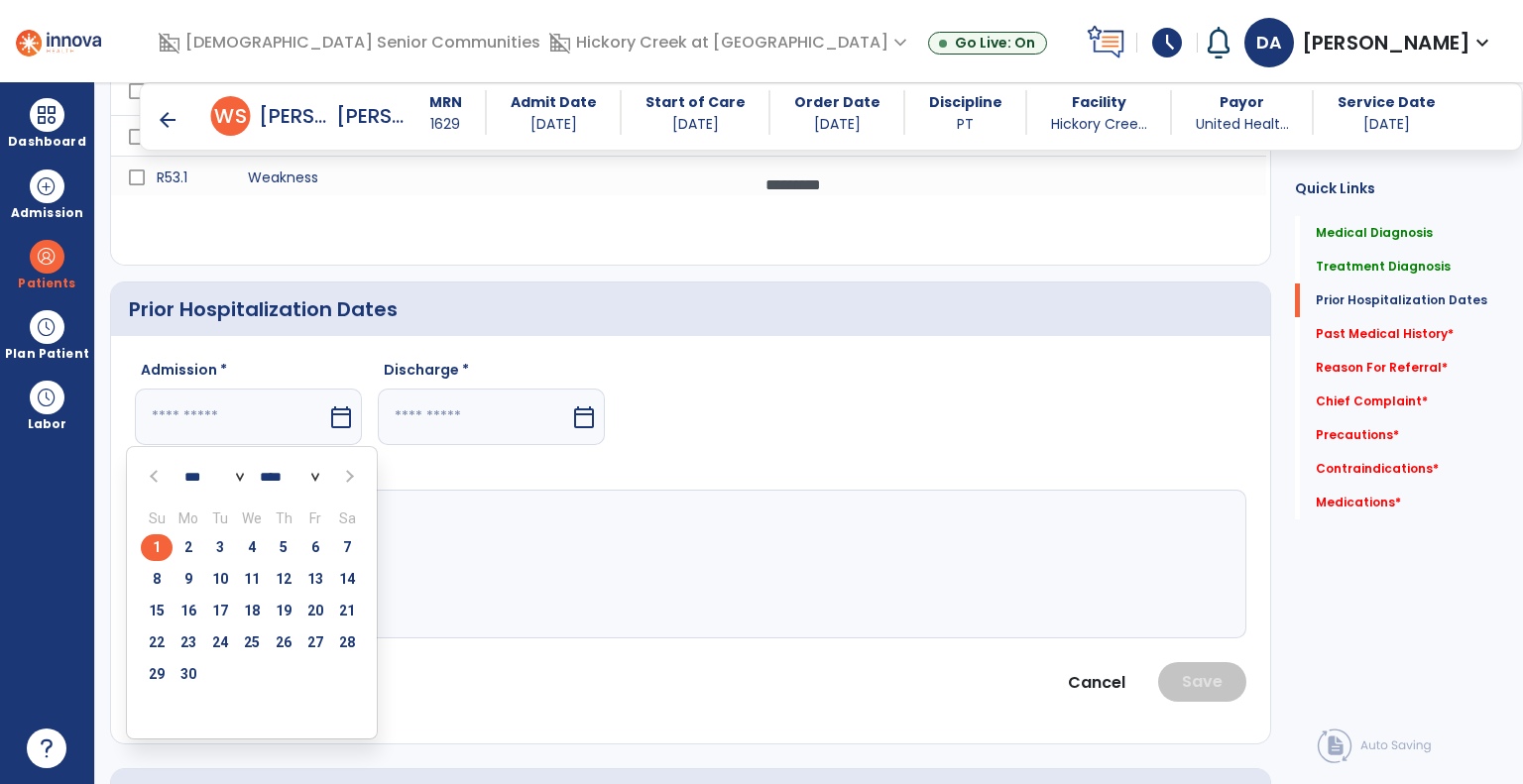 type on "*********" 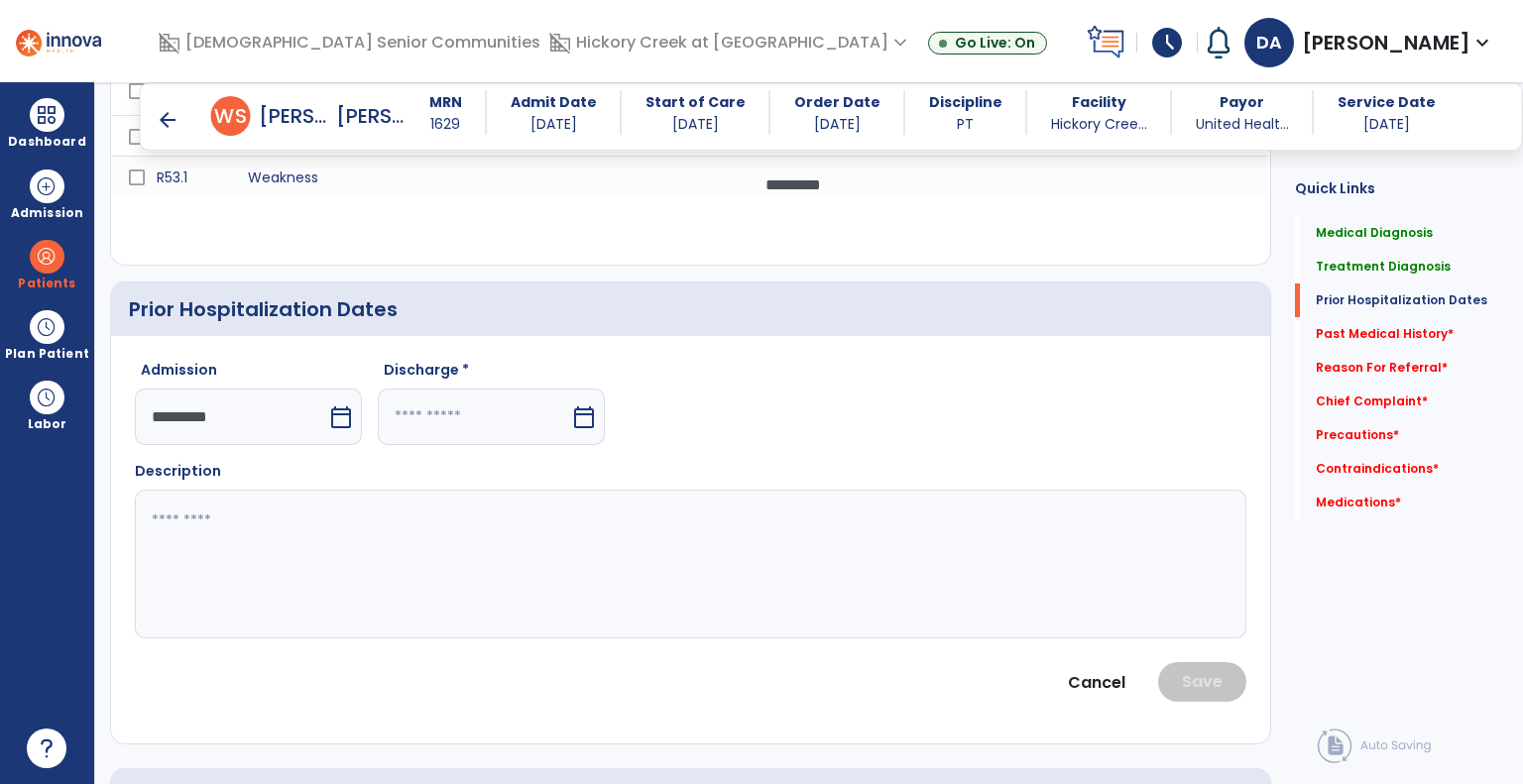 click on "calendar_today" at bounding box center (584, 417) 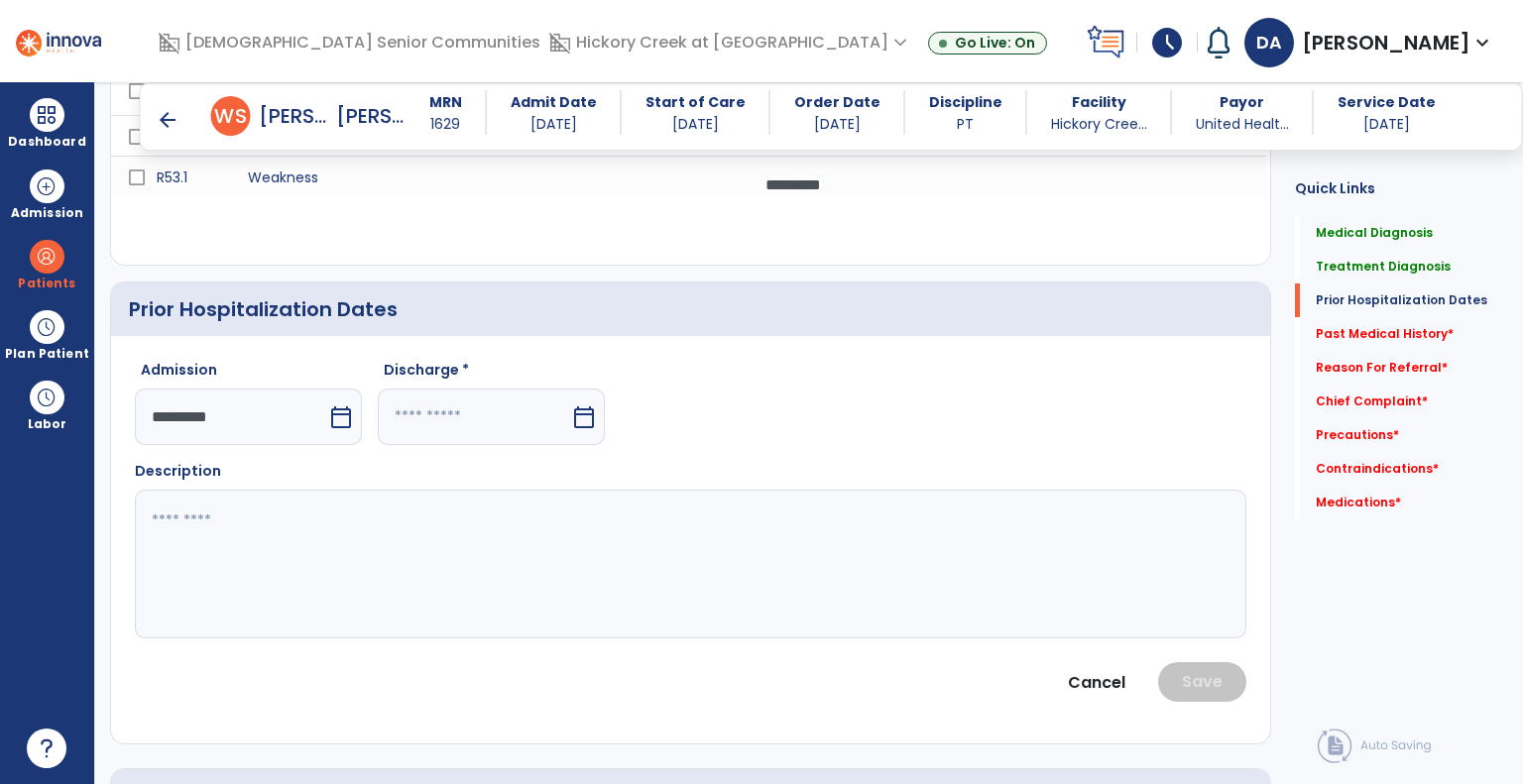 select on "*" 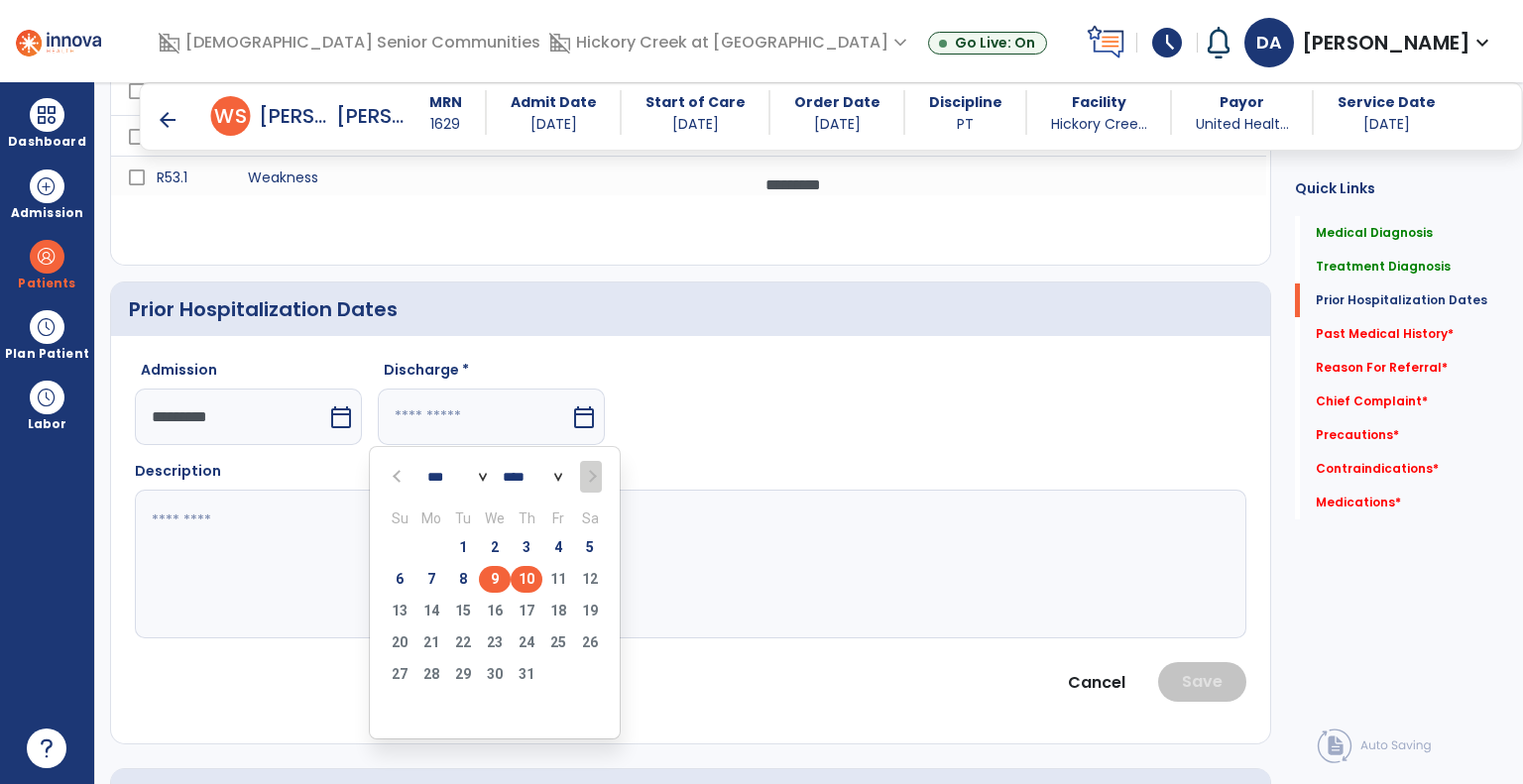 click on "9" at bounding box center (495, 579) 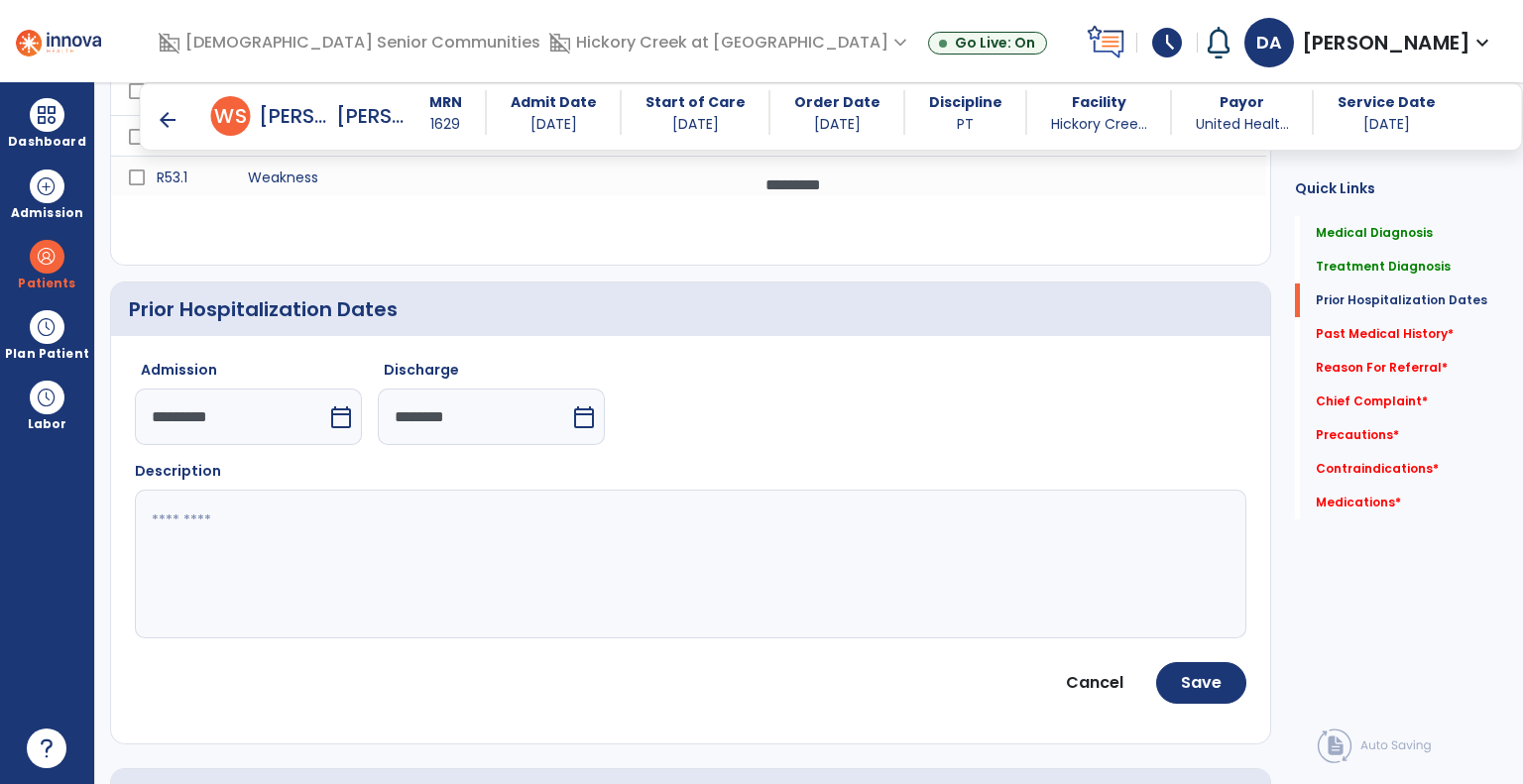 drag, startPoint x: 327, startPoint y: 581, endPoint x: 351, endPoint y: 586, distance: 24.5153 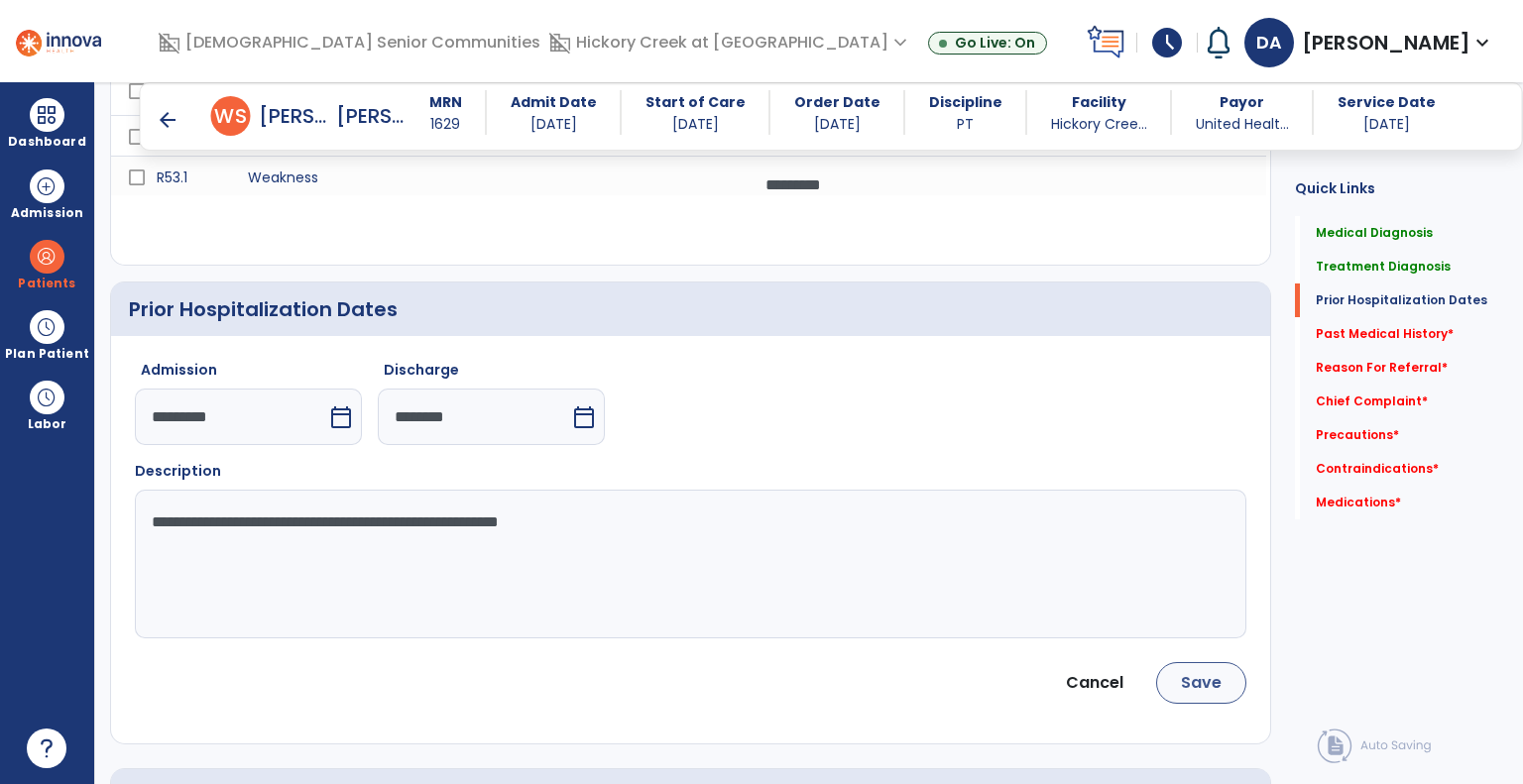 type on "**********" 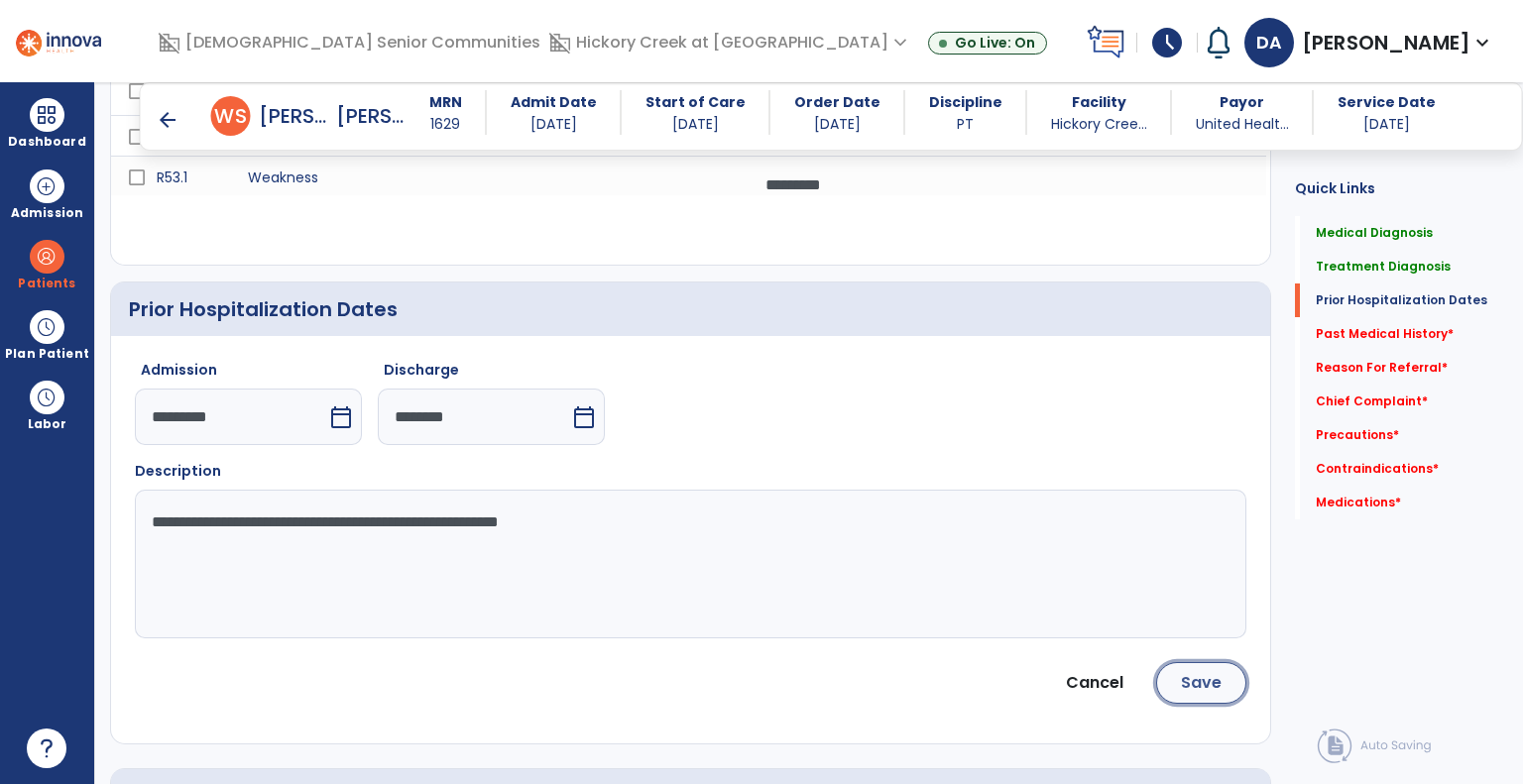 click on "Save" 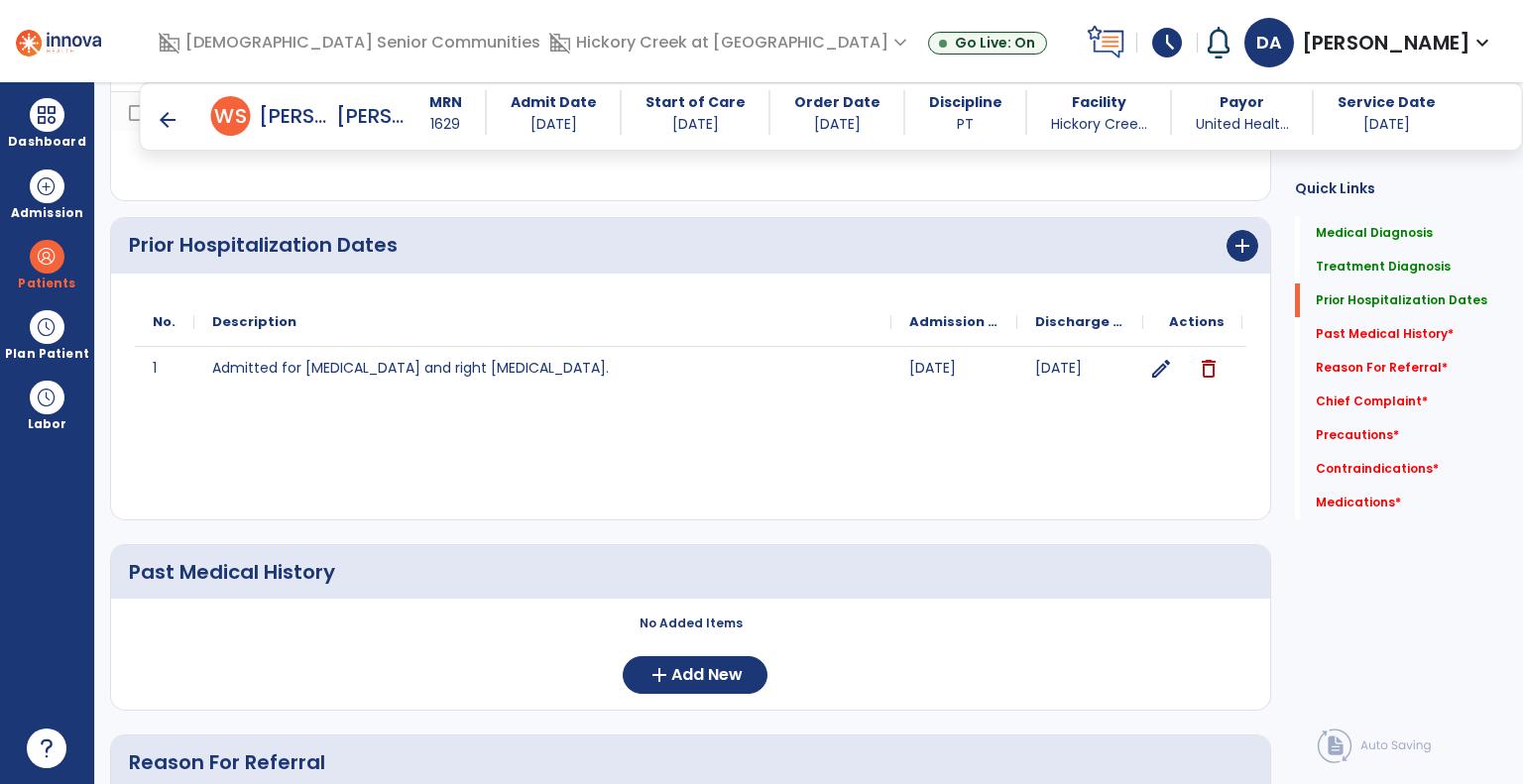 scroll, scrollTop: 793, scrollLeft: 0, axis: vertical 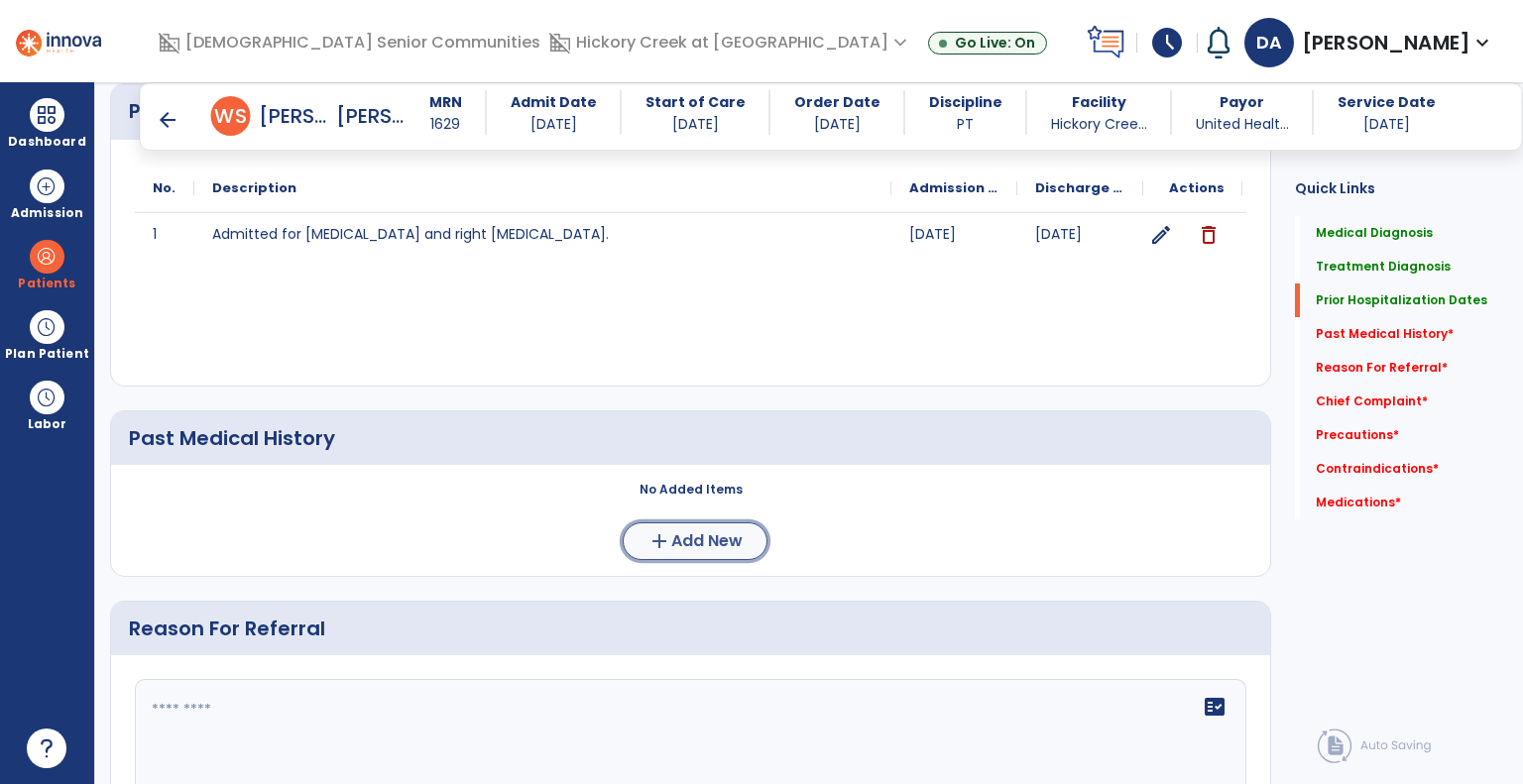 click on "Add New" 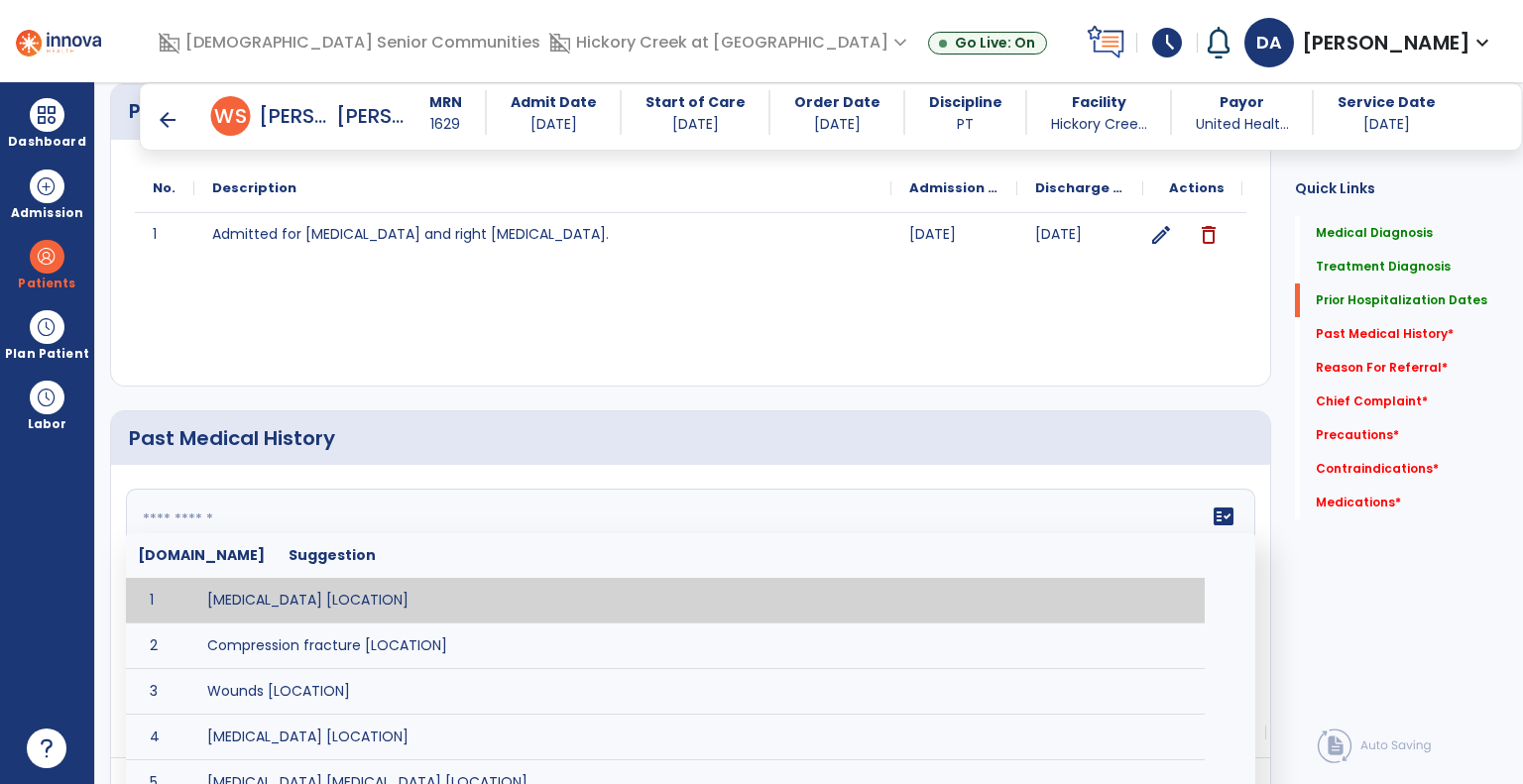 click on "fact_check  [DOMAIN_NAME] Suggestion 1 [MEDICAL_DATA] [LOCATION] 2 Compression fracture [LOCATION] 3 Wounds [LOCATION] 4 [MEDICAL_DATA] [LOCATION] 5 [MEDICAL_DATA] [MEDICAL_DATA] [LOCATION] 6 [MEDICAL_DATA] tear [LOCATION] 7 ACL tear surgically repaired [LOCATION] 8 [MEDICAL_DATA] (AKA) [LOCATION] 9 Below knee [MEDICAL_DATA] (BKE) [LOCATION] 10 [MEDICAL_DATA] (SITE/TYPE) 11 Surgery (TYPE) 12 AAA ([MEDICAL_DATA]) 13 [MEDICAL_DATA] tear [LOCATION] 14 [MEDICAL_DATA] 15 AIDS (Acquired [MEDICAL_DATA] Syndrome) 16 [MEDICAL_DATA] 17 [MEDICAL_DATA] 18 [MEDICAL_DATA] 19 Anxiety 20 ASHD ([MEDICAL_DATA]) 21 [MEDICAL_DATA] 22 [MEDICAL_DATA] 23 [MEDICAL_DATA] 24 [MEDICAL_DATA] 25 [MEDICAL_DATA] Bypass Graft (CABG) 26 CAD ([MEDICAL_DATA]) 27 [MEDICAL_DATA] 28 [MEDICAL_DATA] 29 [MEDICAL_DATA] 30 [MEDICAL_DATA] 31 COPD ([MEDICAL_DATA]) 32 CRPS ([MEDICAL_DATA]) 33 CVA (Cerebrovascular Accident) 34 CVI ([MEDICAL_DATA]) 35 DDD ([MEDICAL_DATA])" 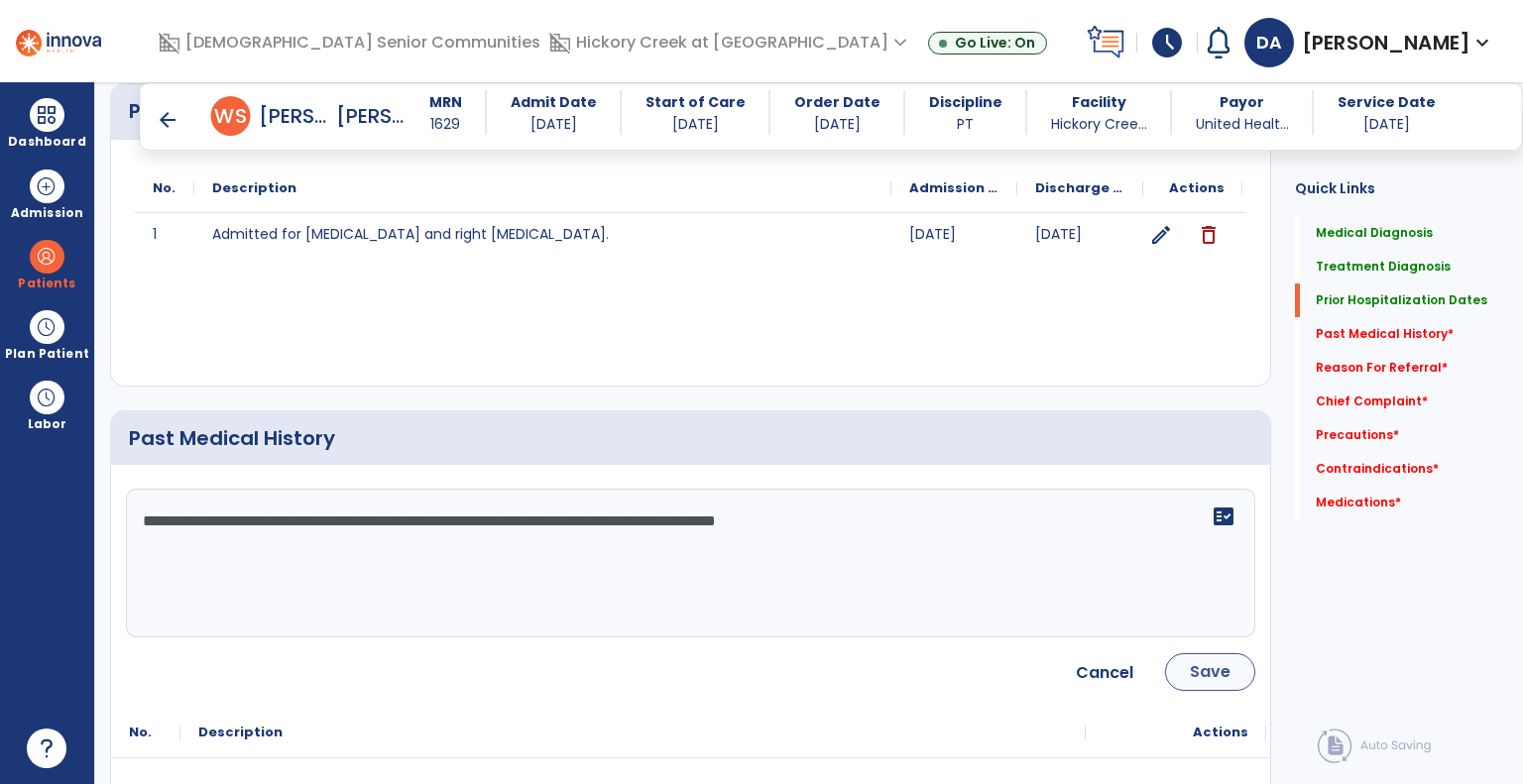 type on "**********" 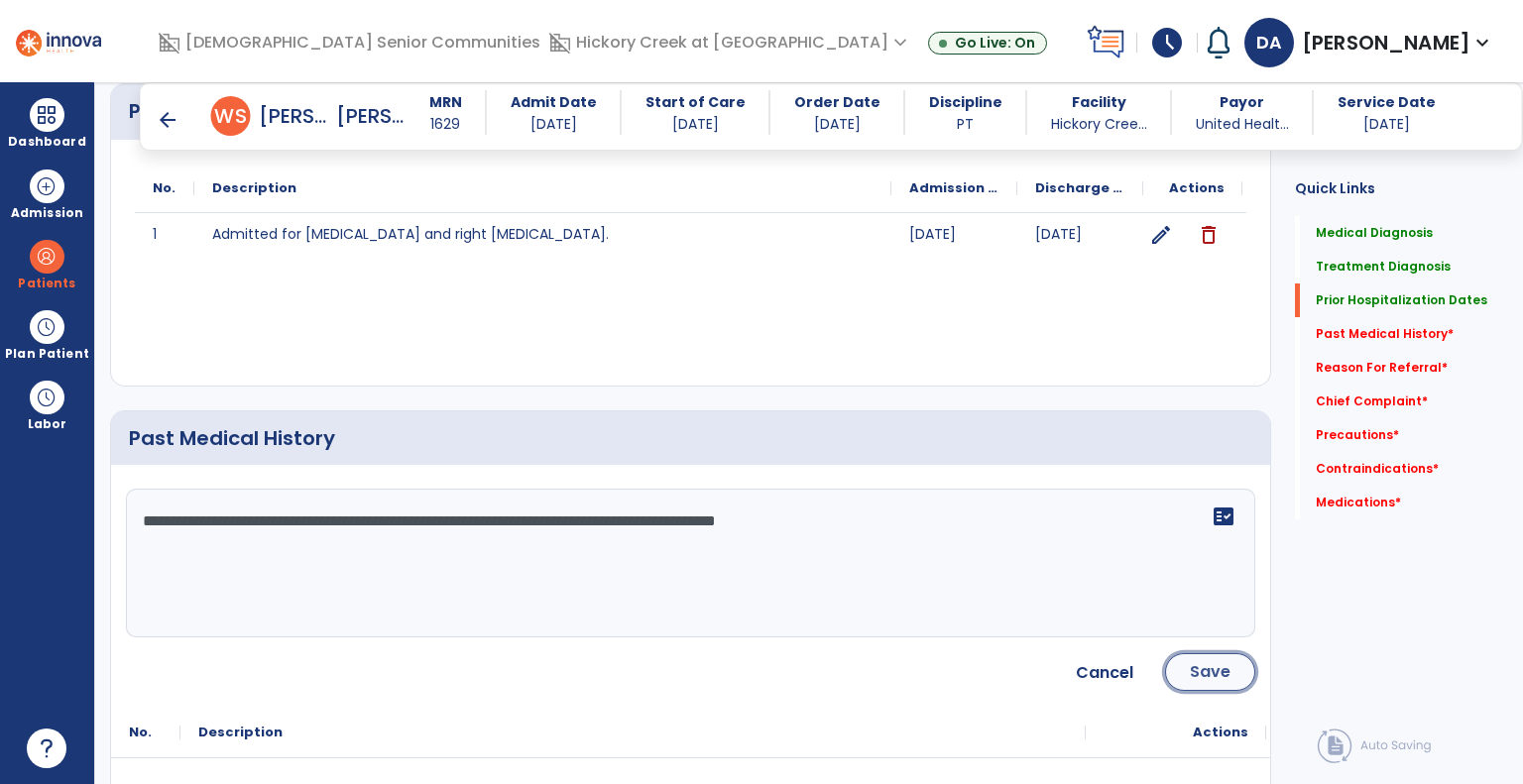 click on "Save" 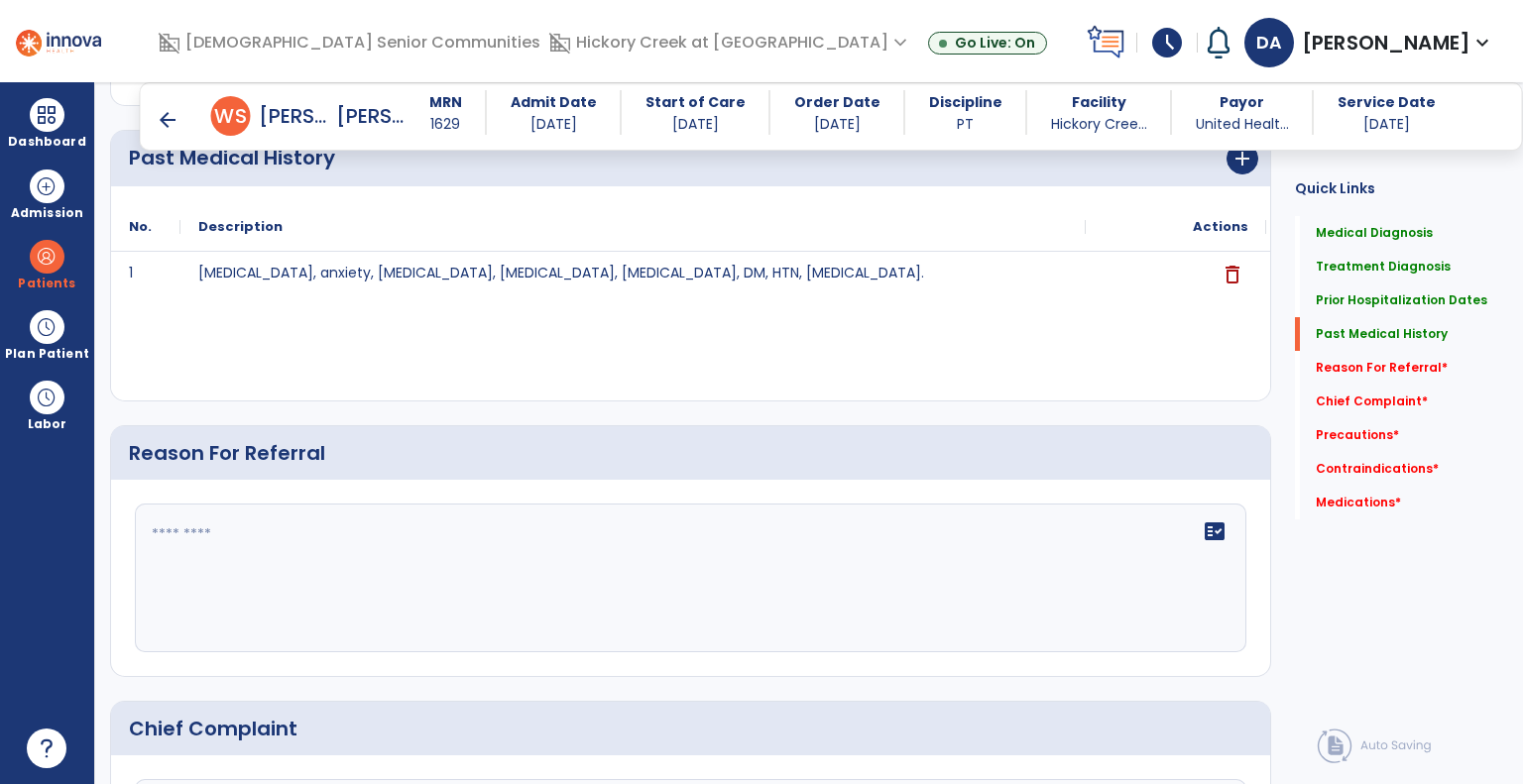 scroll, scrollTop: 1189, scrollLeft: 0, axis: vertical 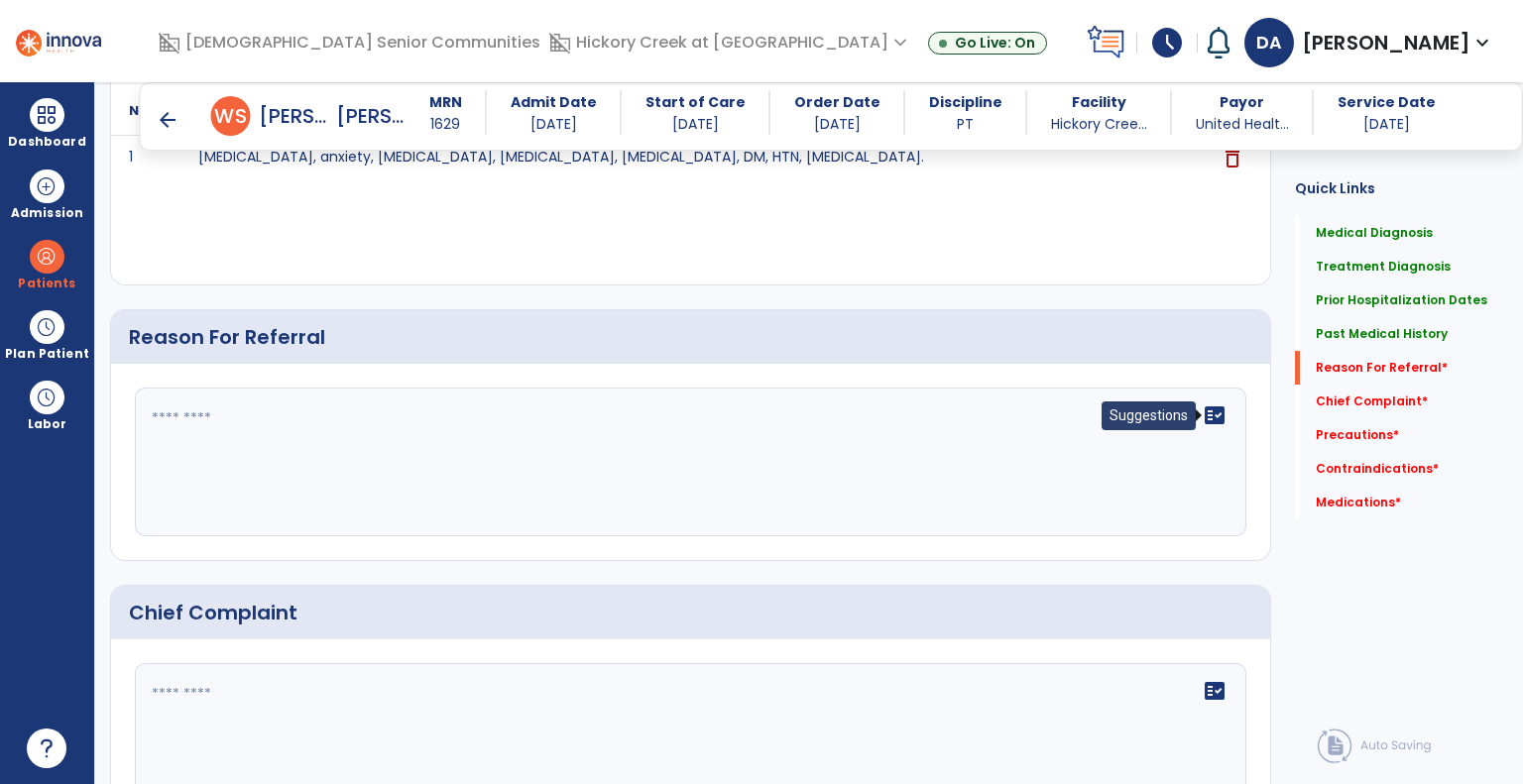 click on "fact_check" 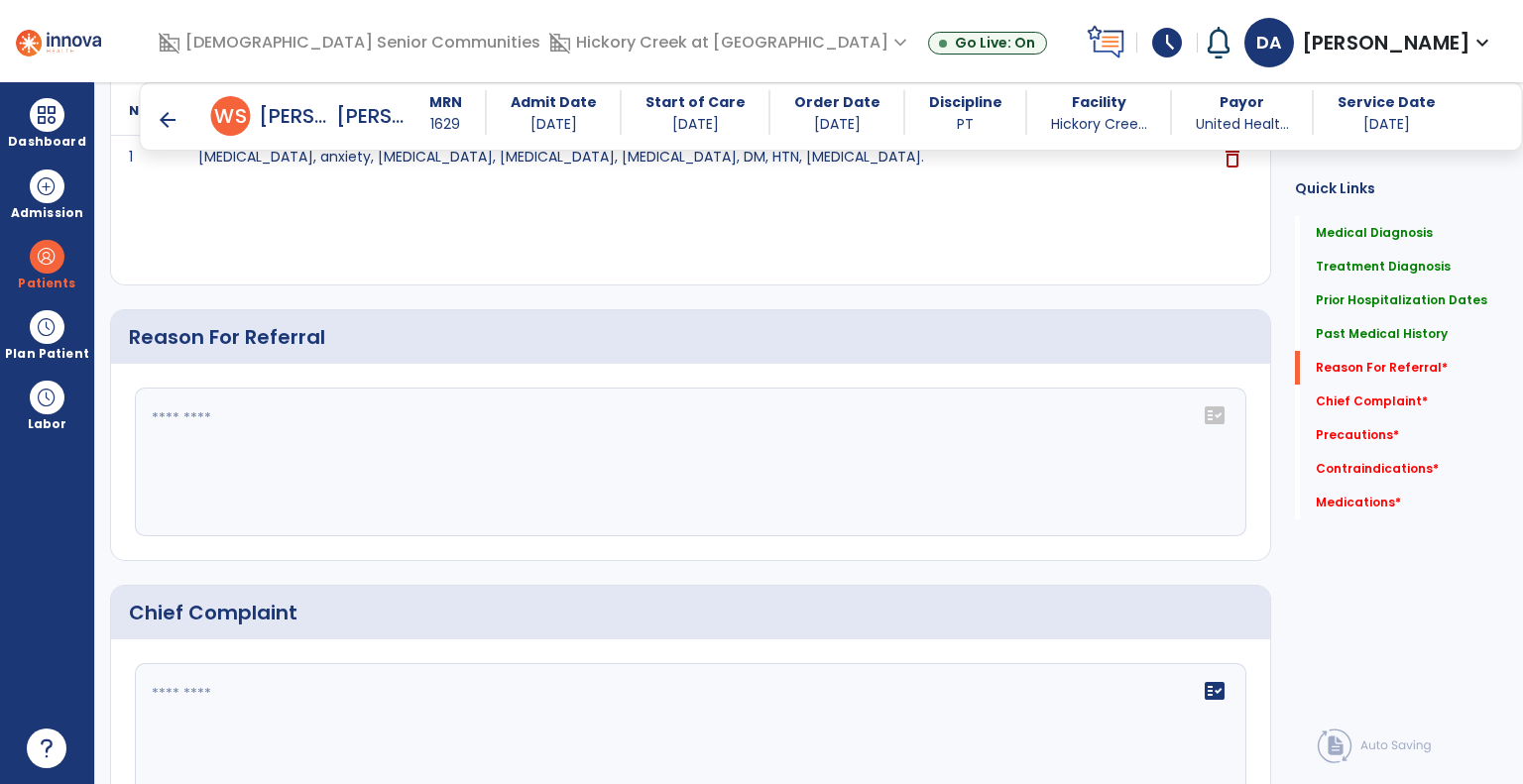 click on "fact_check" 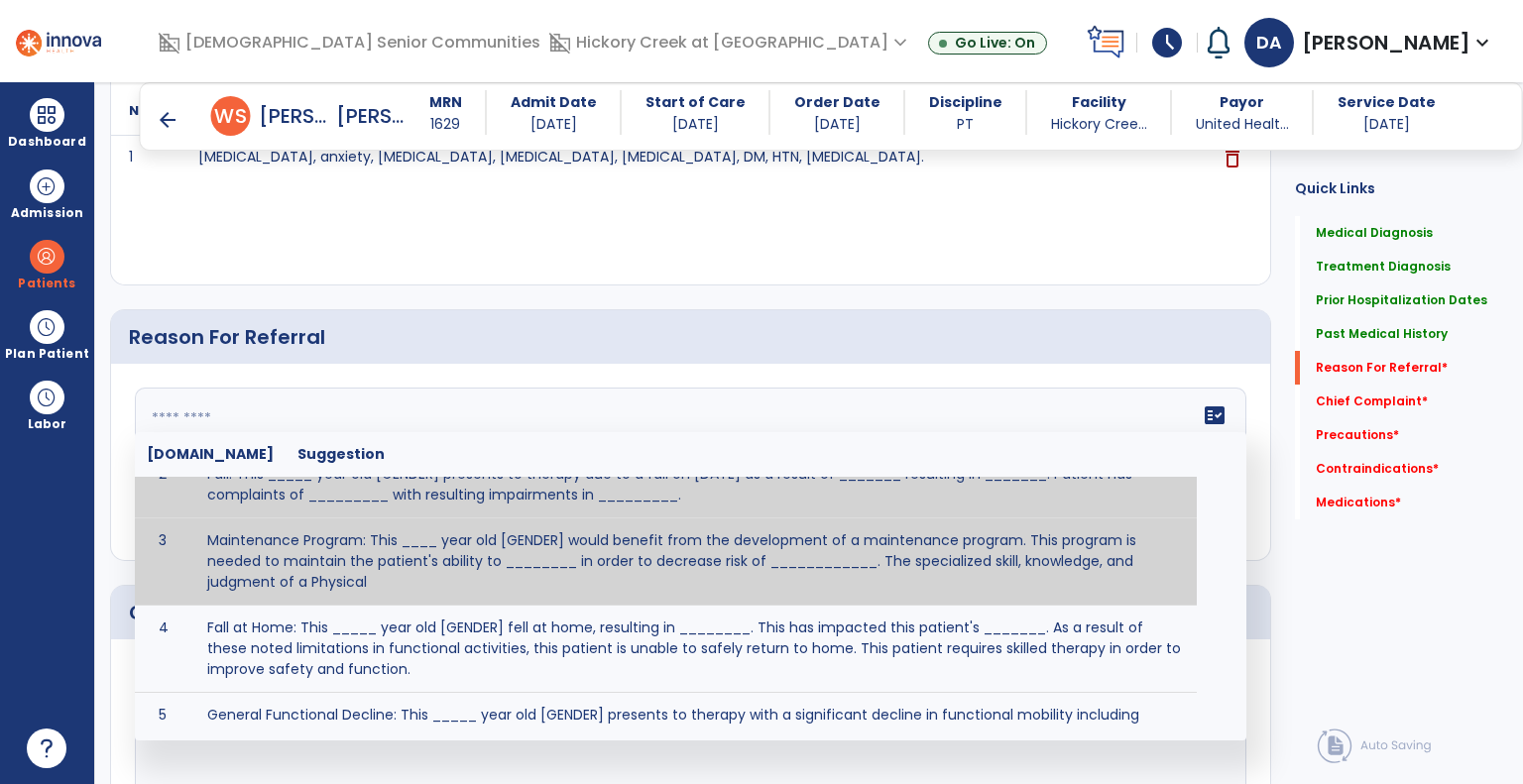 scroll, scrollTop: 198, scrollLeft: 0, axis: vertical 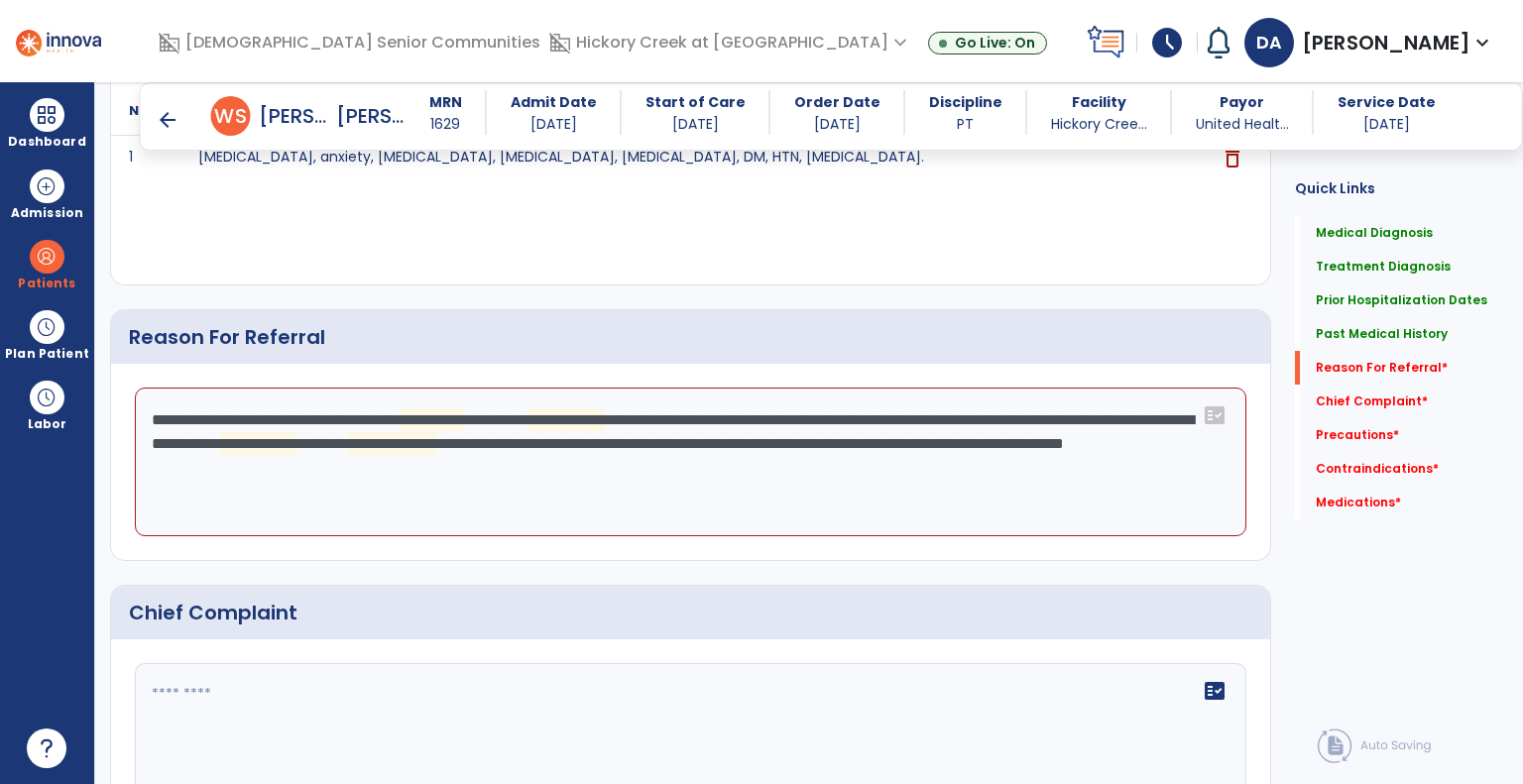 click on "**********" 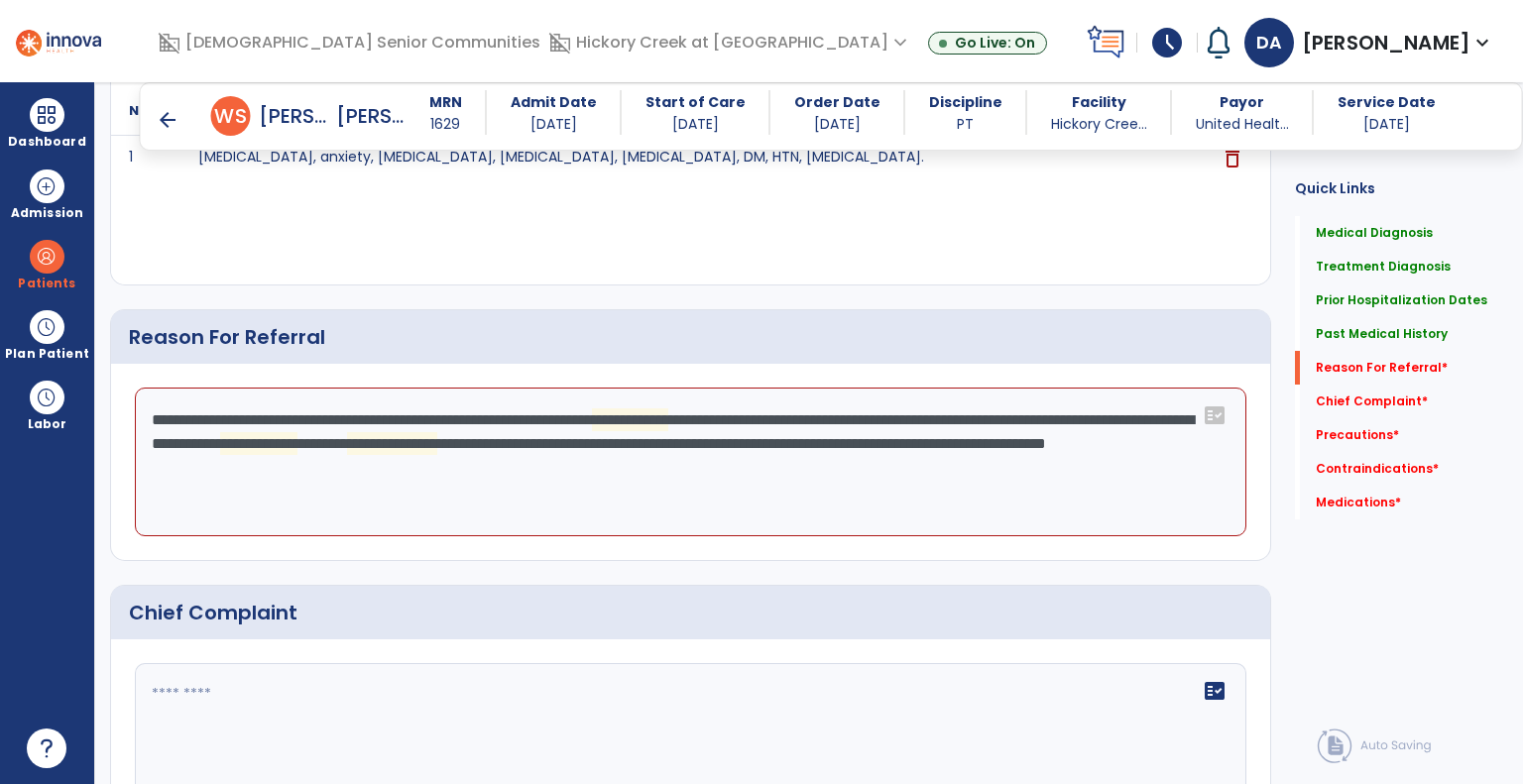 click on "**********" 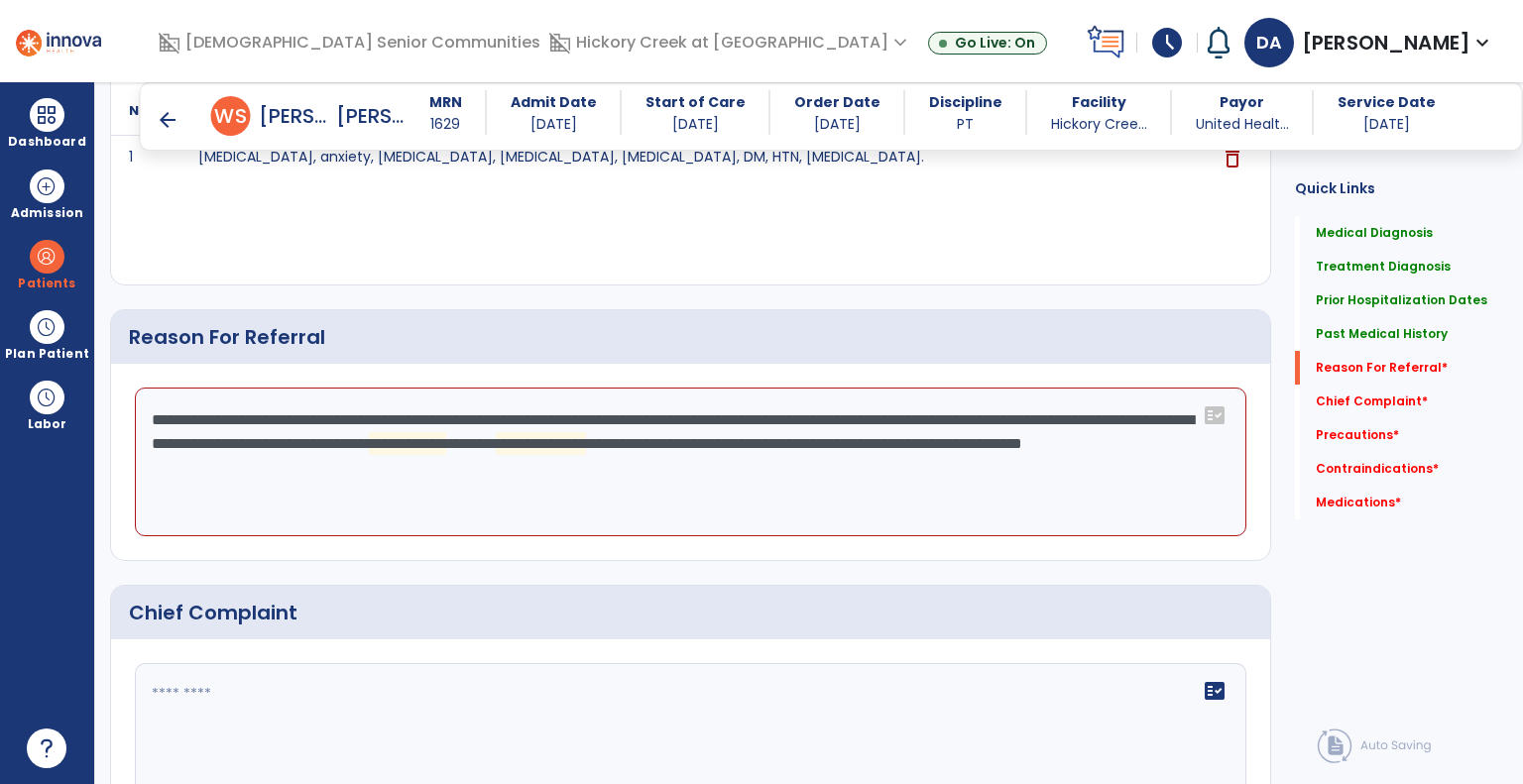 click on "**********" 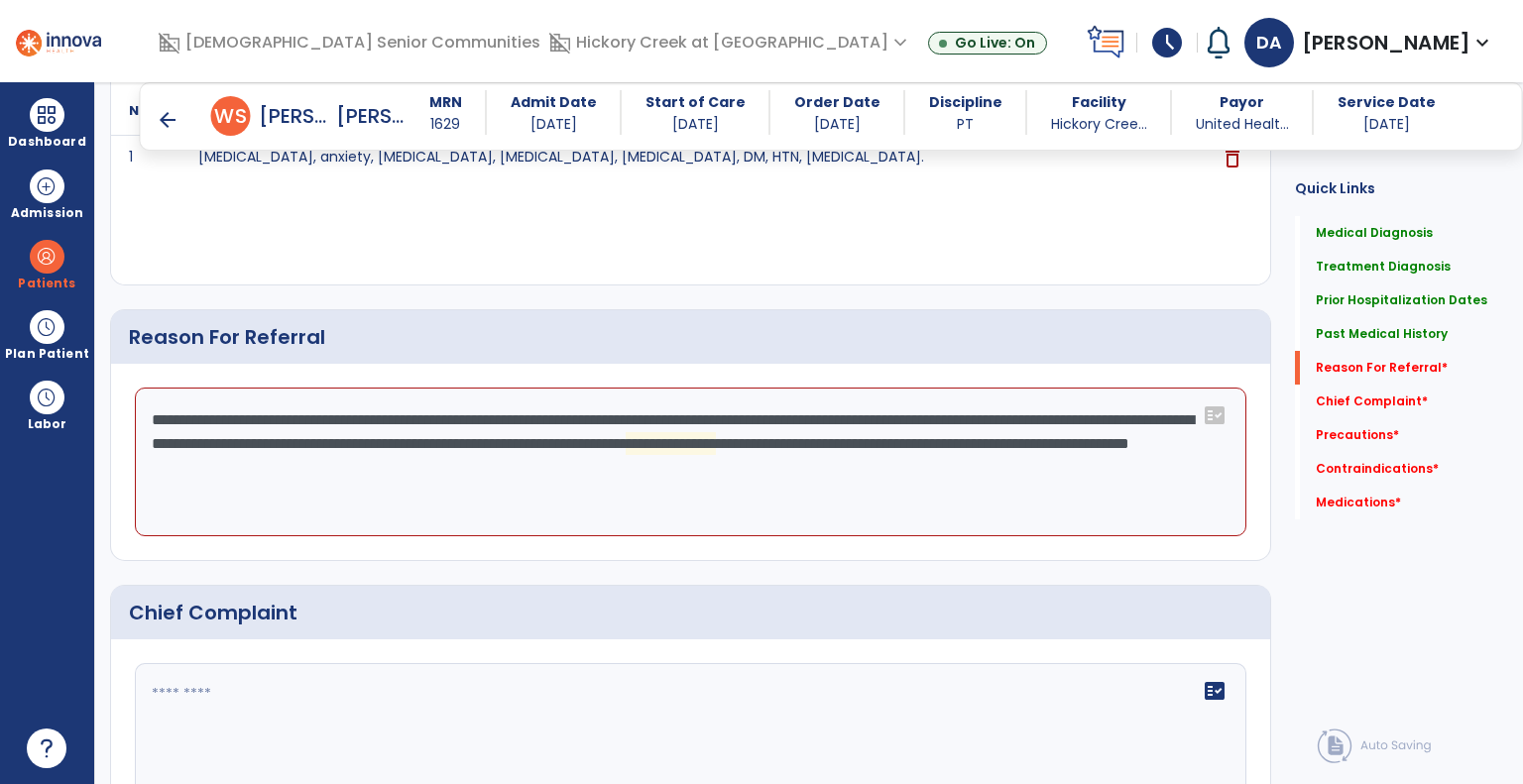 click on "**********" 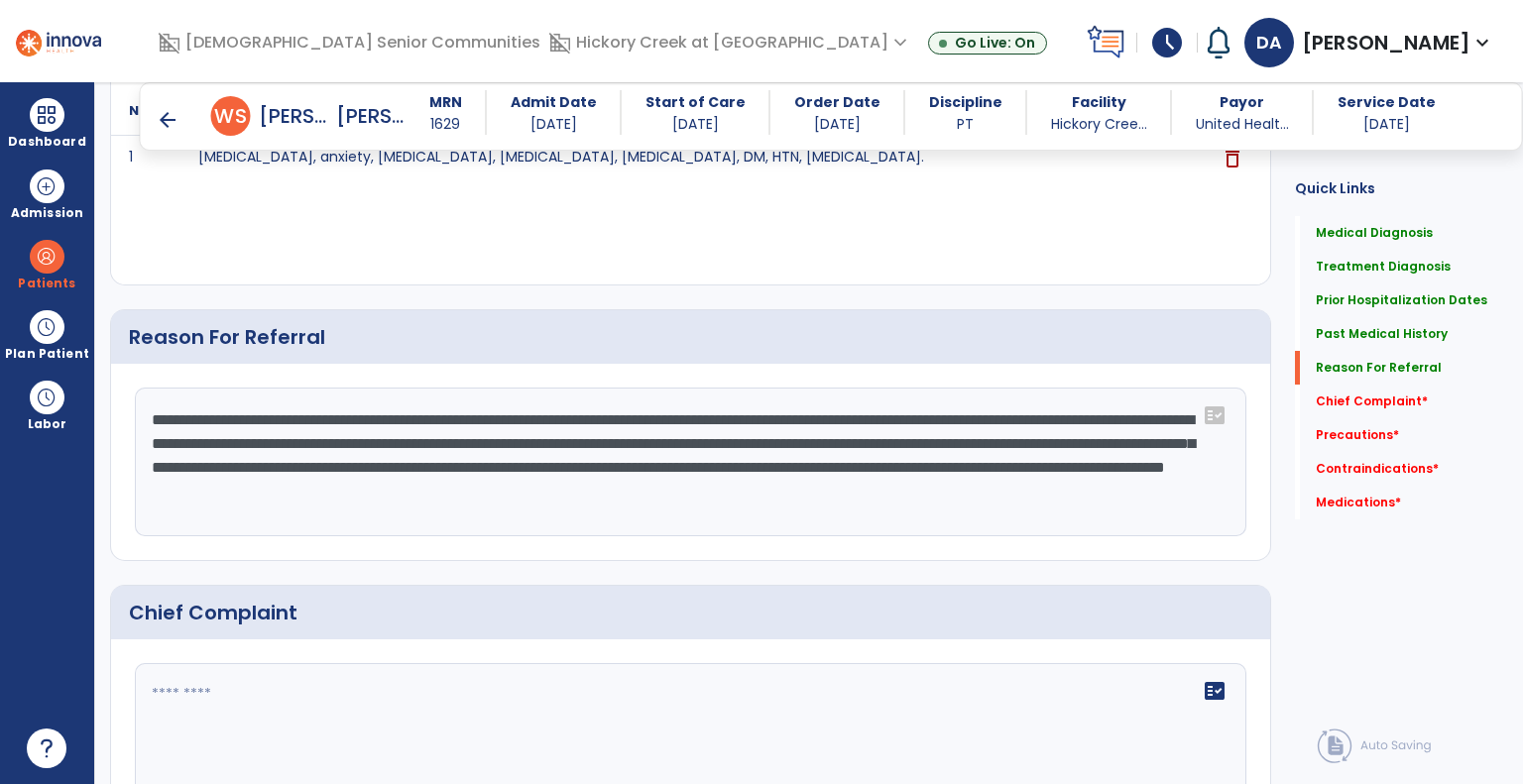 click on "**********" 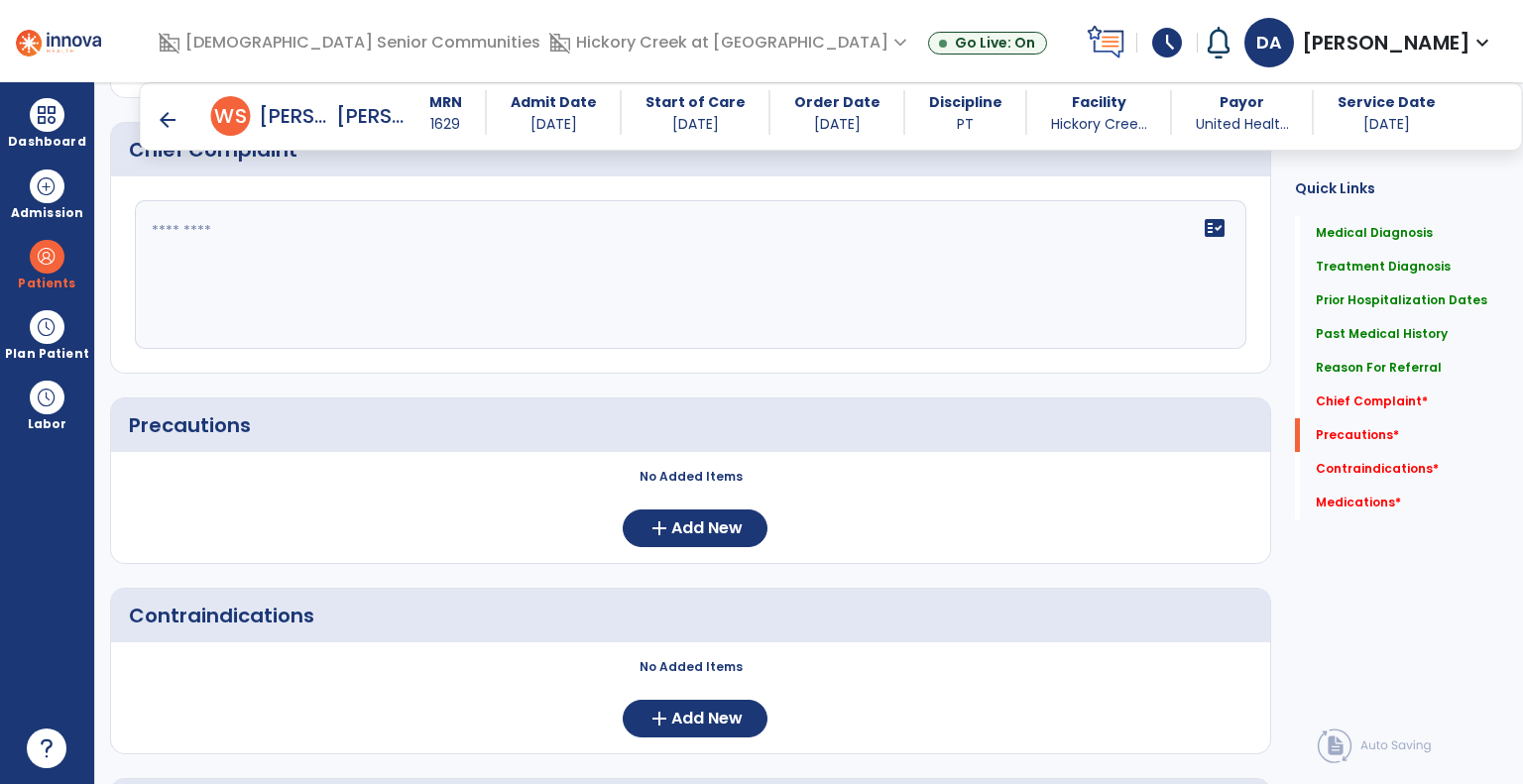 scroll, scrollTop: 1685, scrollLeft: 0, axis: vertical 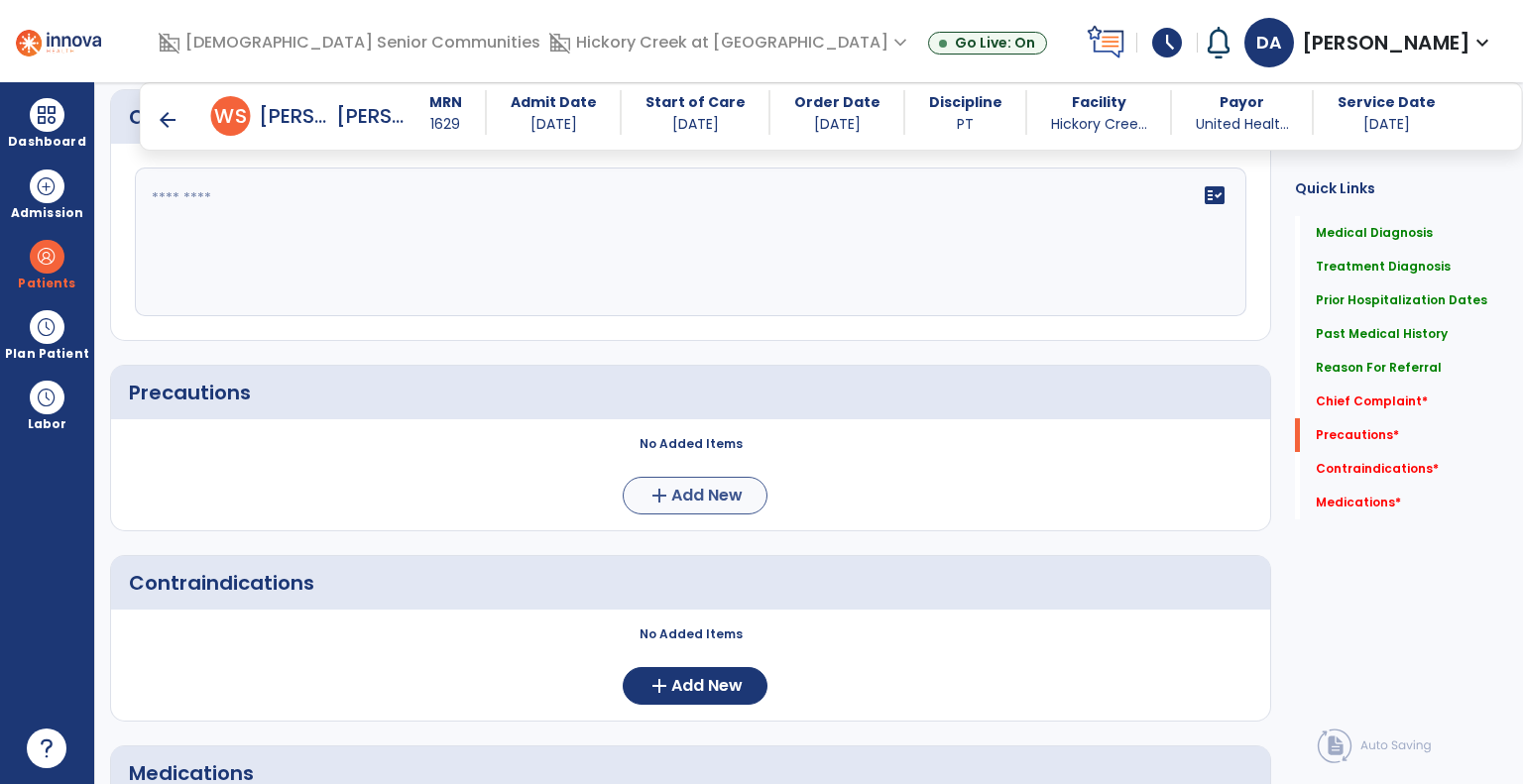 type on "**********" 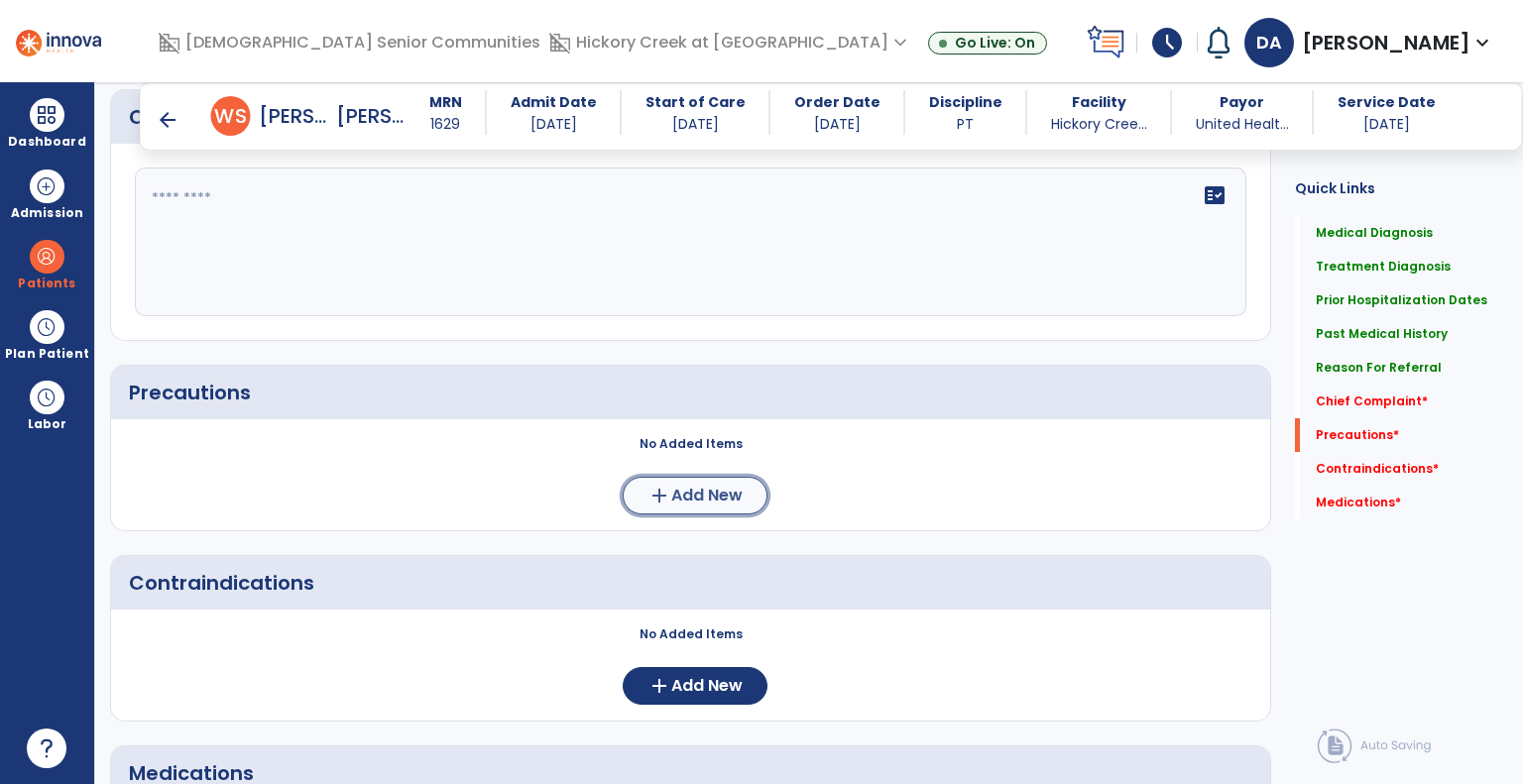 click on "Add New" 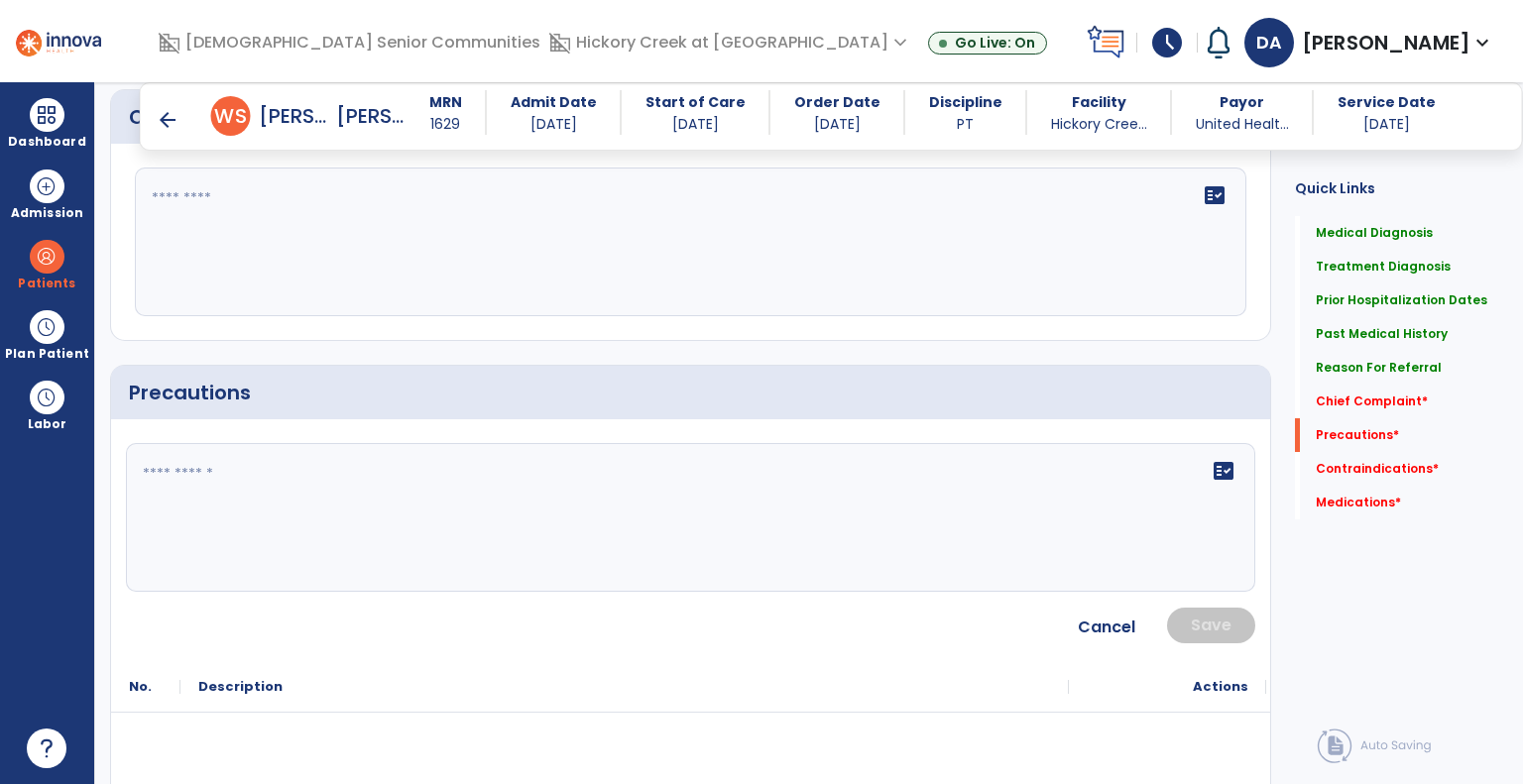 click on "fact_check" 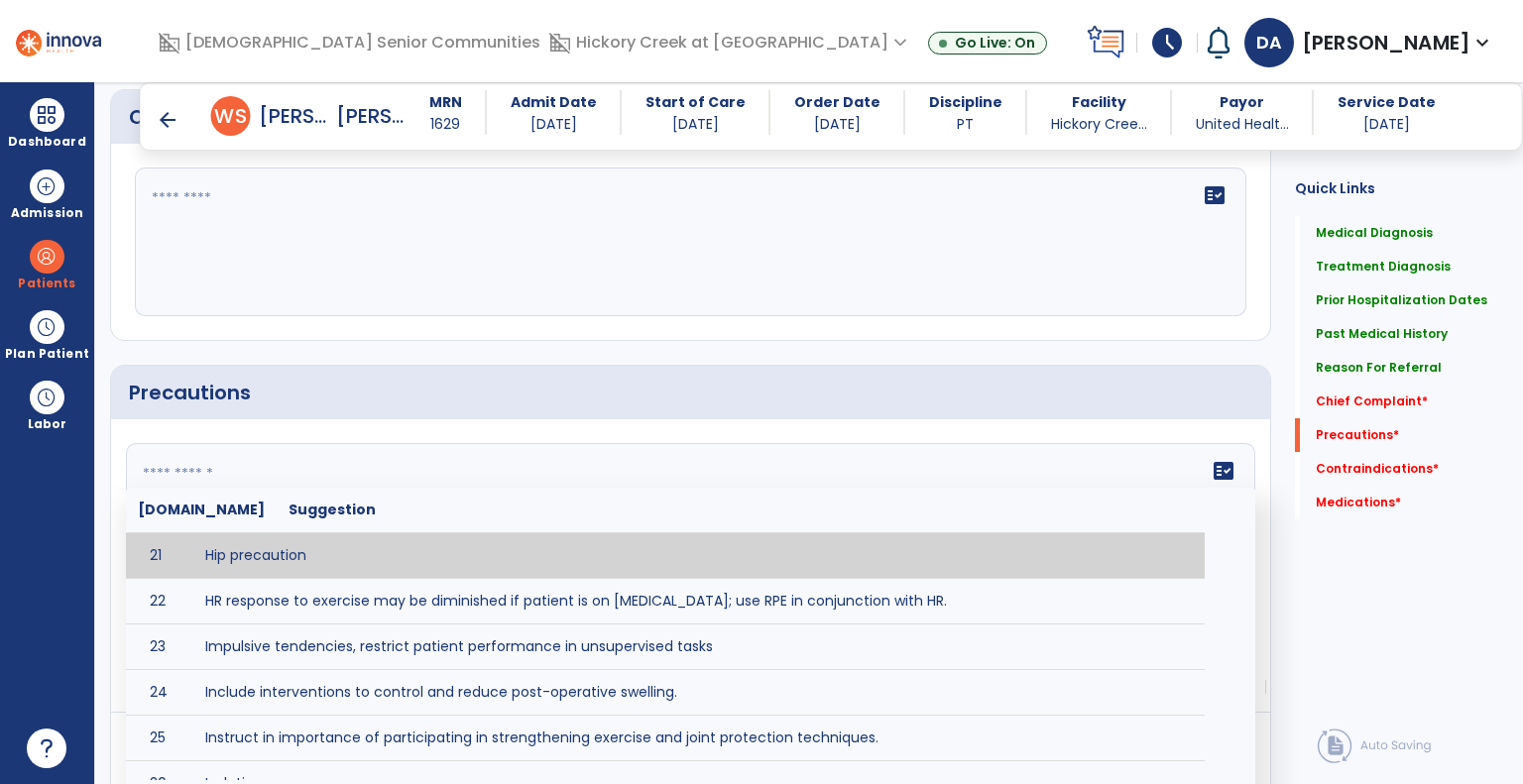 scroll, scrollTop: 892, scrollLeft: 0, axis: vertical 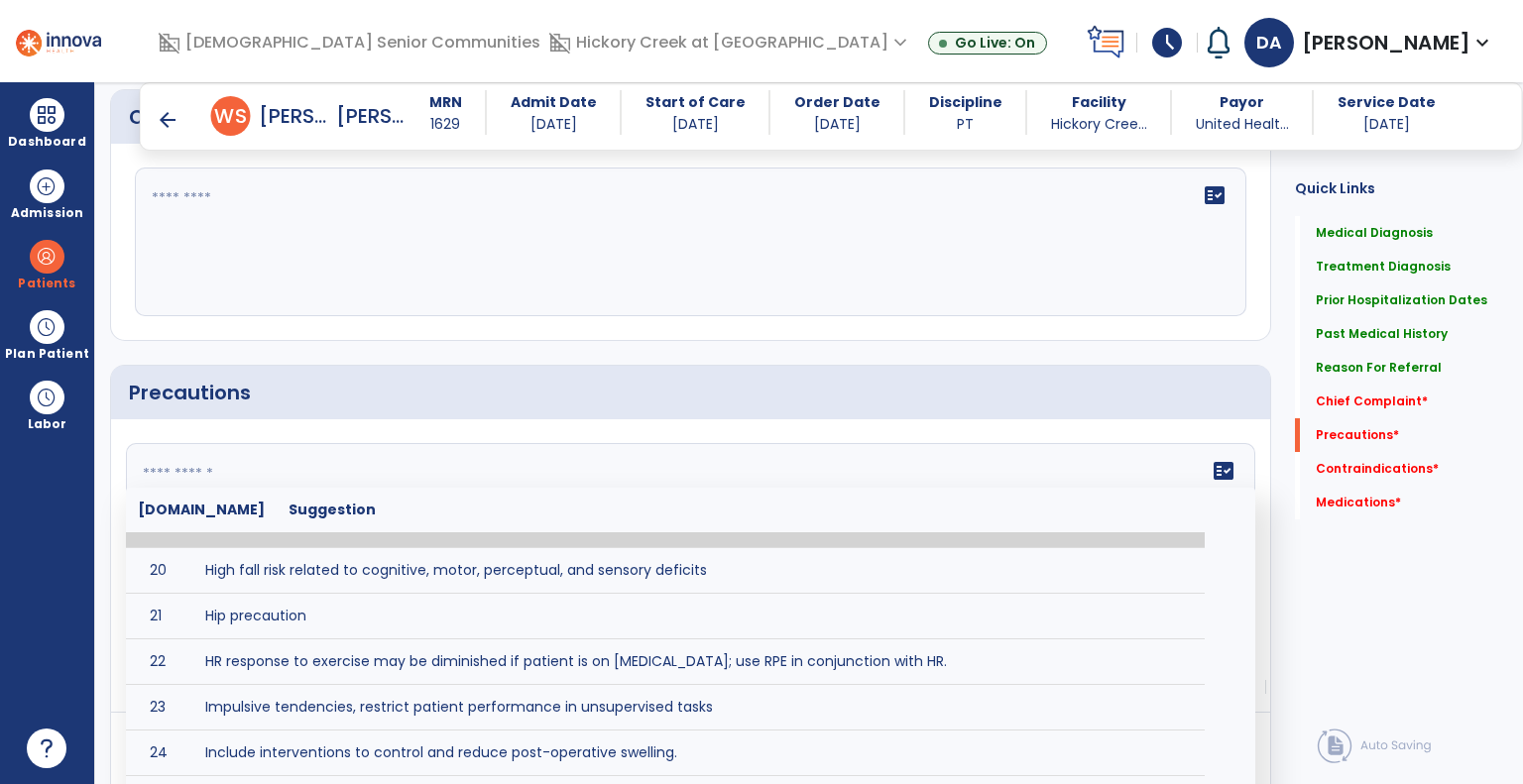 click 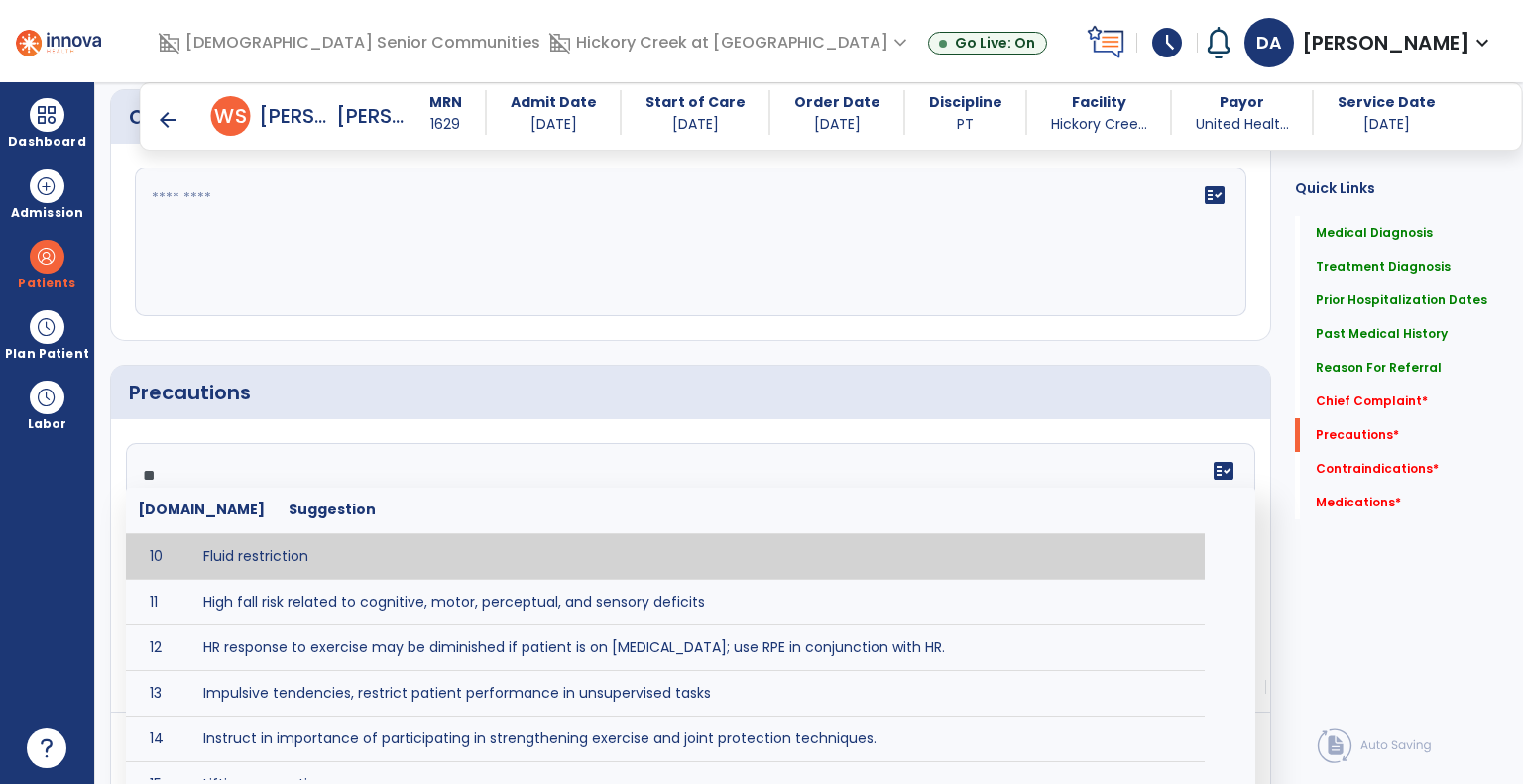scroll, scrollTop: 0, scrollLeft: 0, axis: both 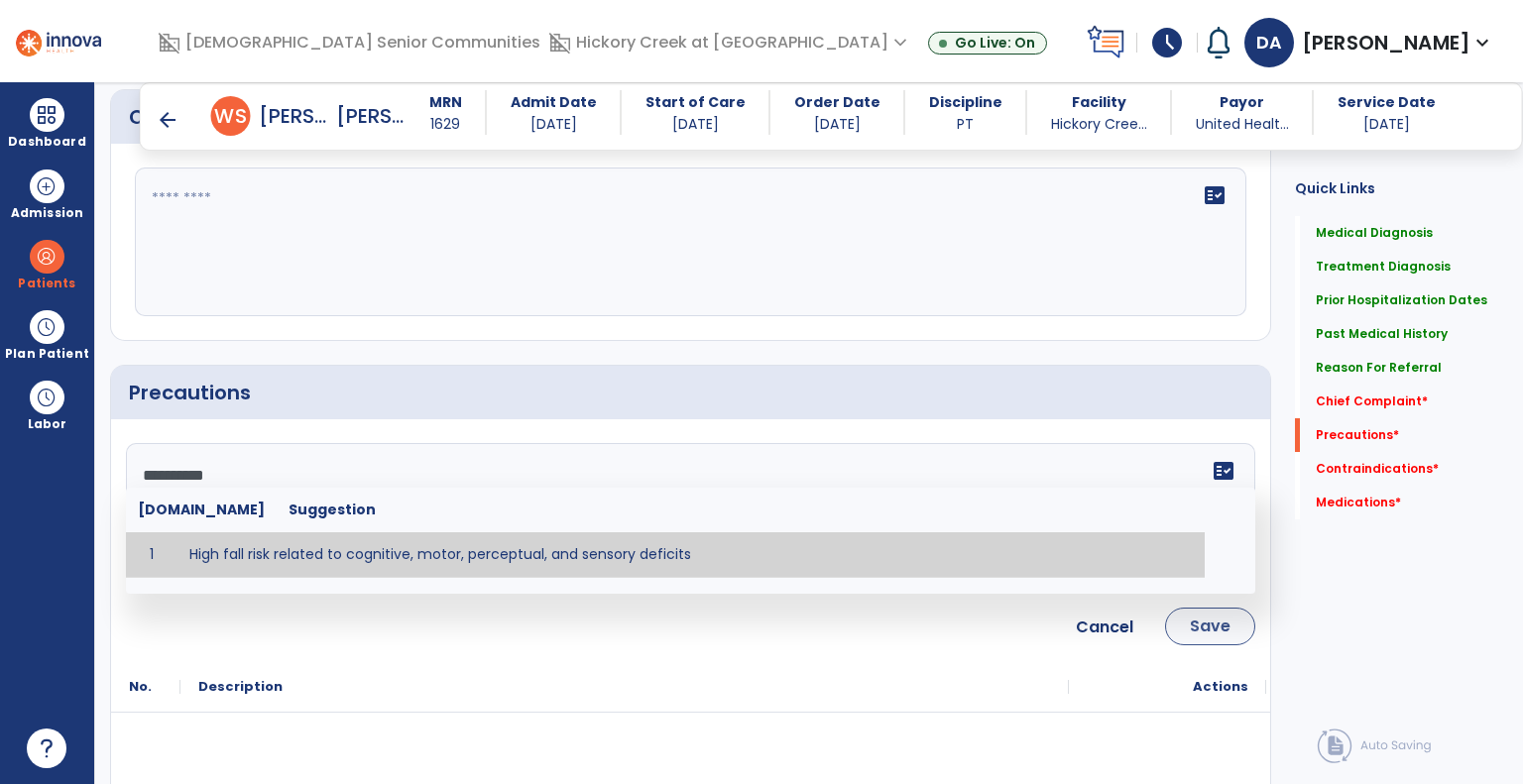 type on "*********" 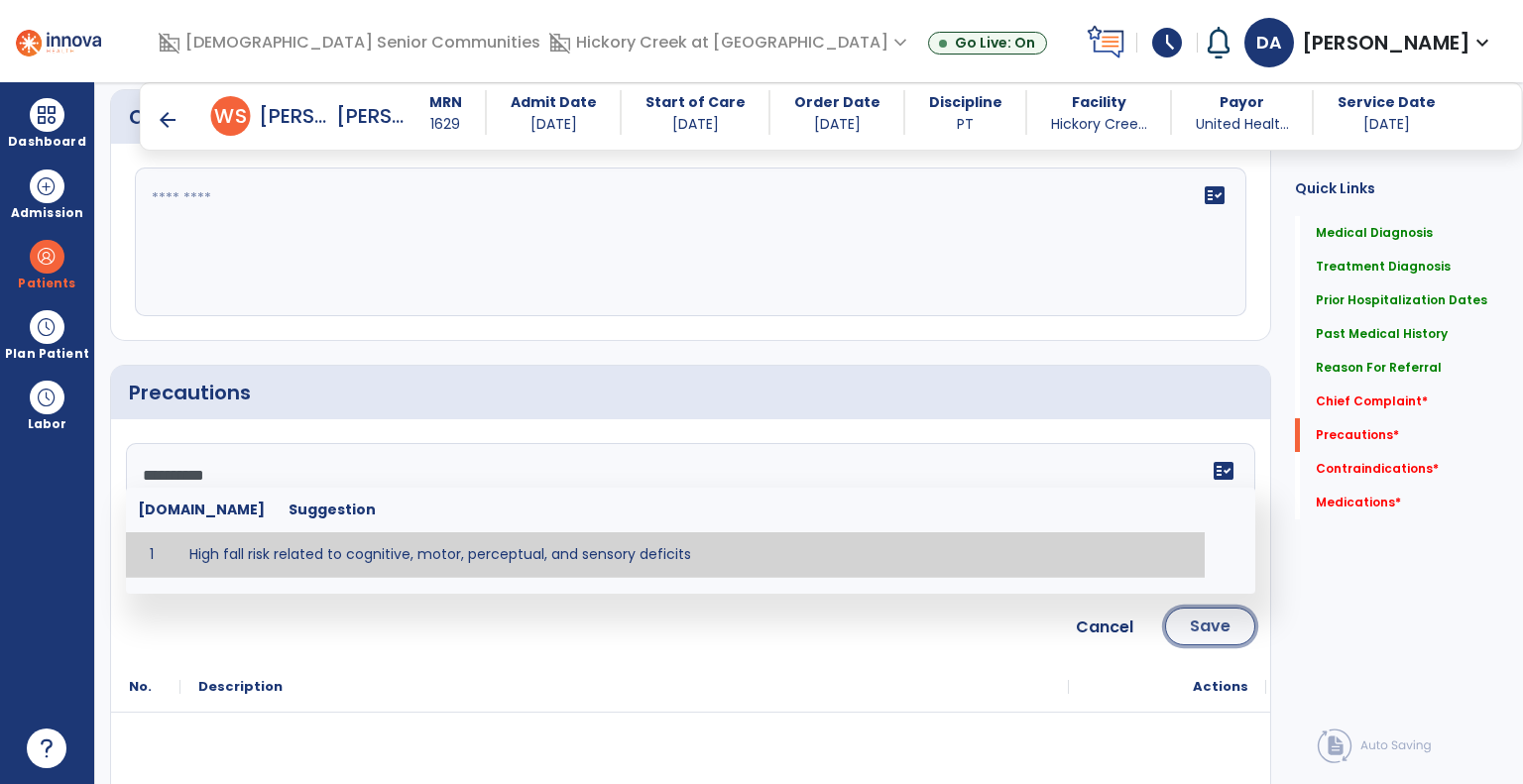 click on "Save" 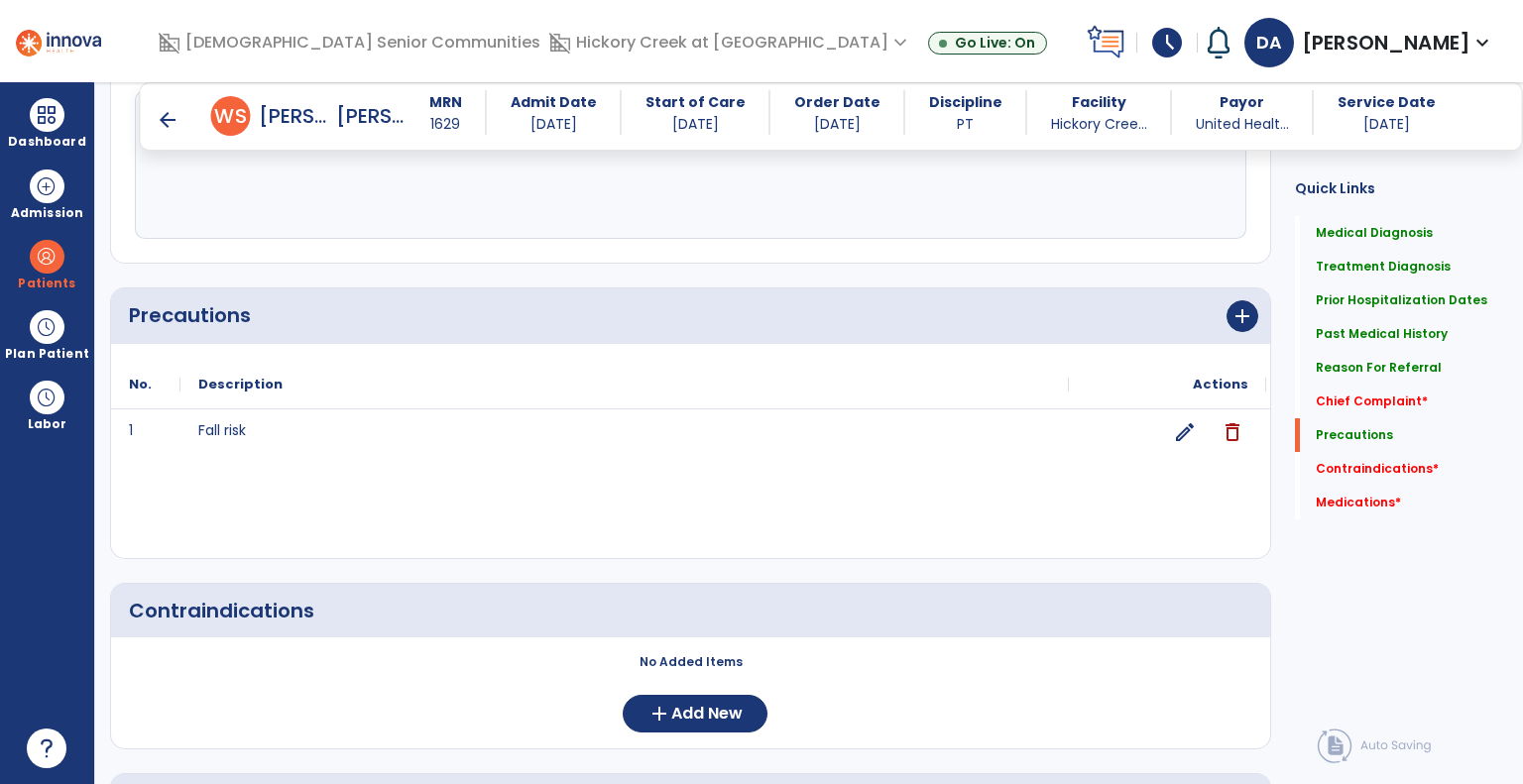 scroll, scrollTop: 1981, scrollLeft: 0, axis: vertical 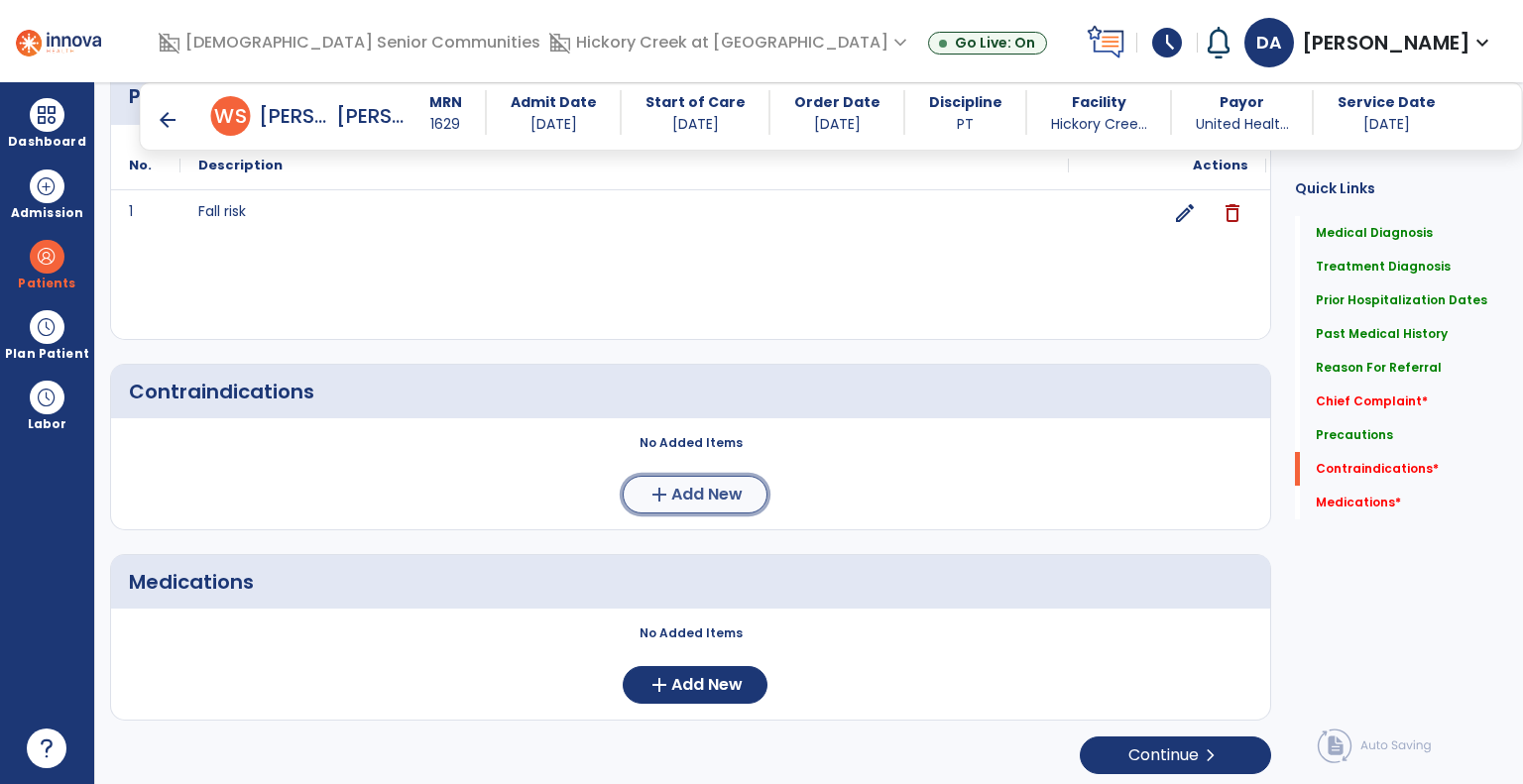 click on "add" 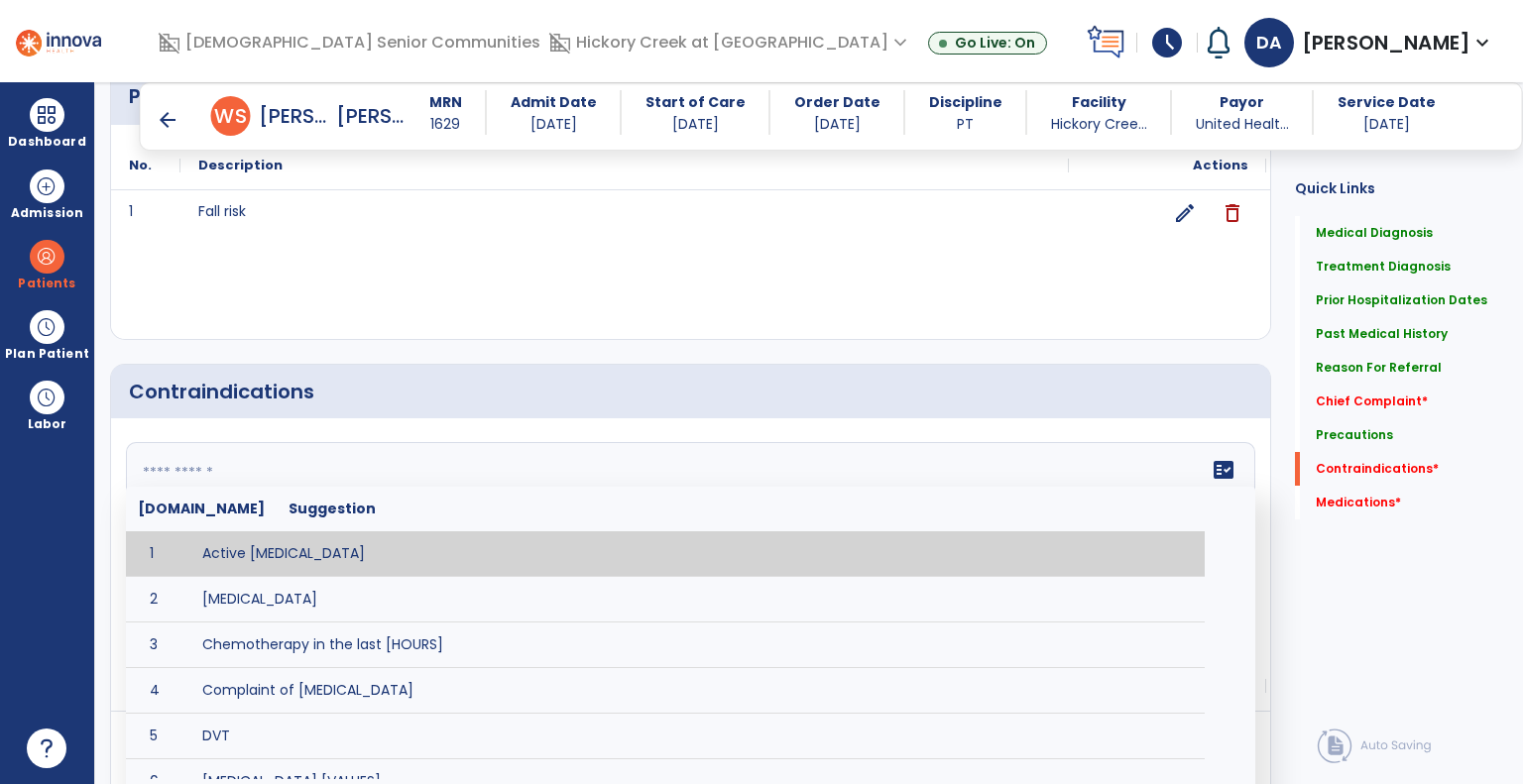 click on "fact_check  [DOMAIN_NAME] Suggestion 1 Active [MEDICAL_DATA] 2 [MEDICAL_DATA] 3 Chemotherapy in the last [HOURS] 4 Complaint of [MEDICAL_DATA] 5 DVT 6 [MEDICAL_DATA] [VALUES] 7 Inflammation or infection in the heart. 8 [MEDICAL_DATA] lower than [VALUE] 9 [MEDICAL_DATA] 10 Pulmonary [MEDICAL_DATA] 11 Recent changes in EKG 12 Severe [MEDICAL_DATA] 13 Severe dehydration 14 Severe diaphoresis 15 Severe [MEDICAL_DATA] 16 Severe shortness of breath/dyspnea 17 Significantly elevated potassium levels 18 Significantly [MEDICAL_DATA] levels 19 Suspected or known [MEDICAL_DATA] 20 [MEDICAL_DATA] 21 Uncontrolled [MEDICAL_DATA] with blood sugar levels greater than [VALUE] or less than [Value]  22 [MEDICAL_DATA] 23 Untreated [MEDICAL_DATA]" 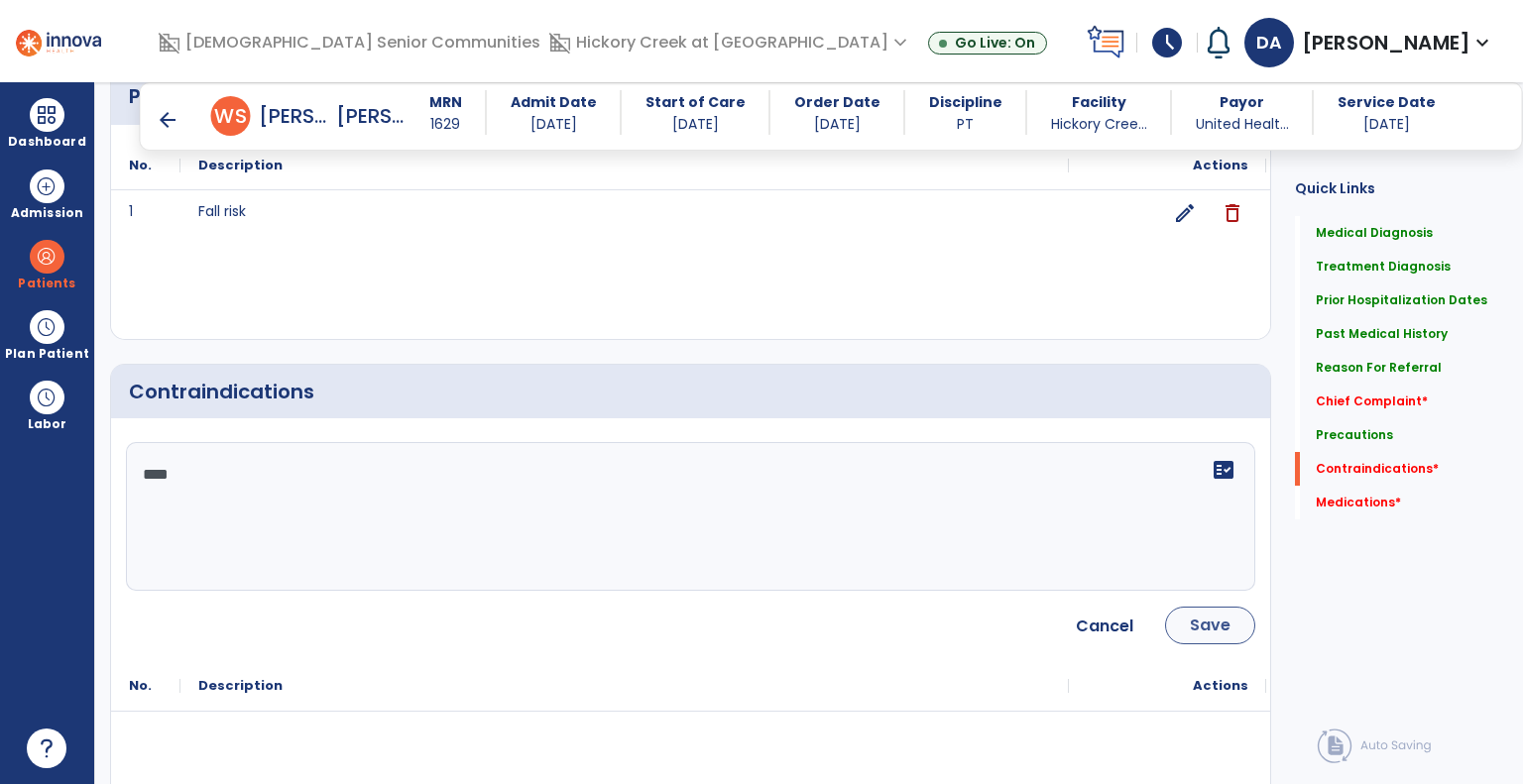 type on "****" 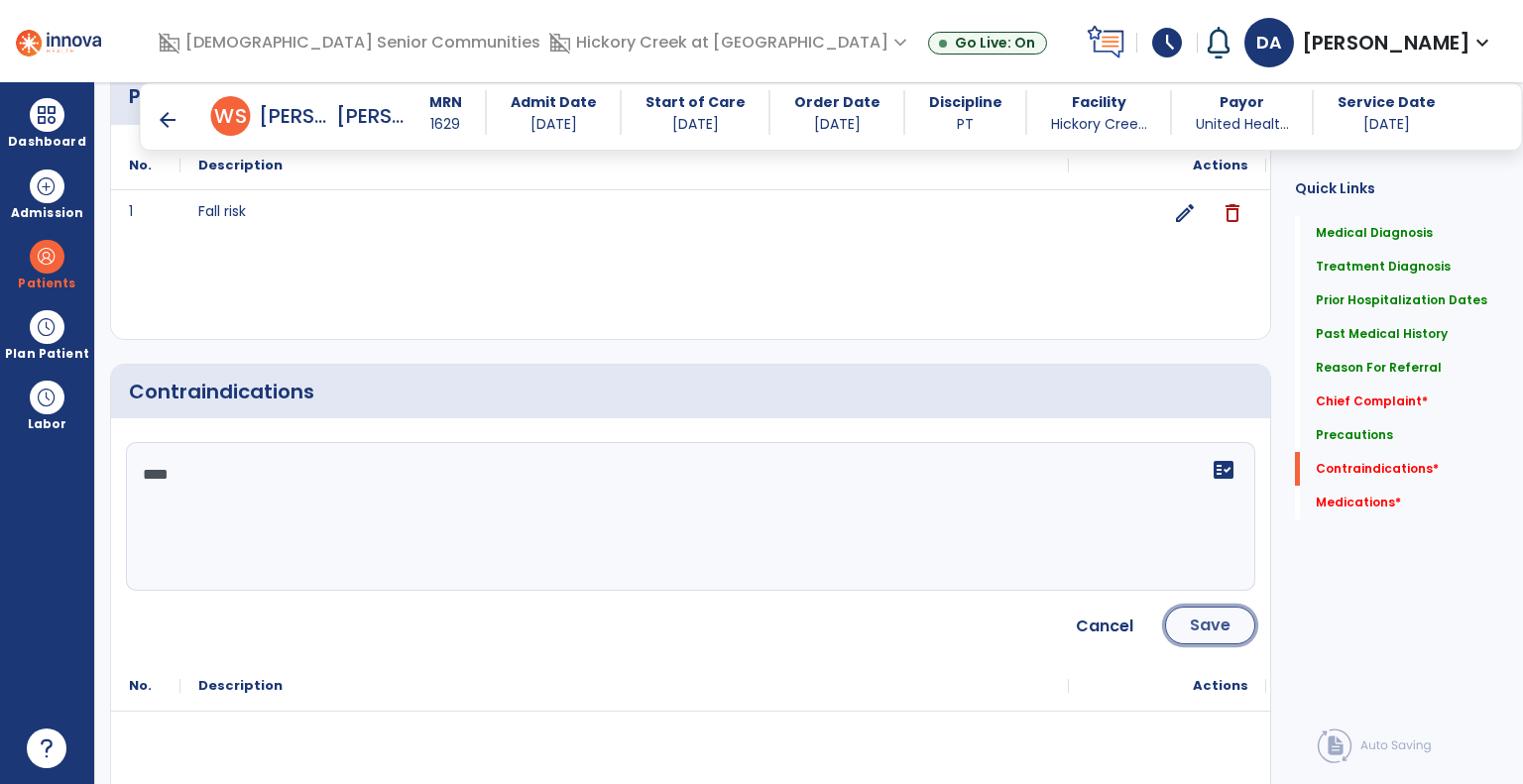 click on "Save" 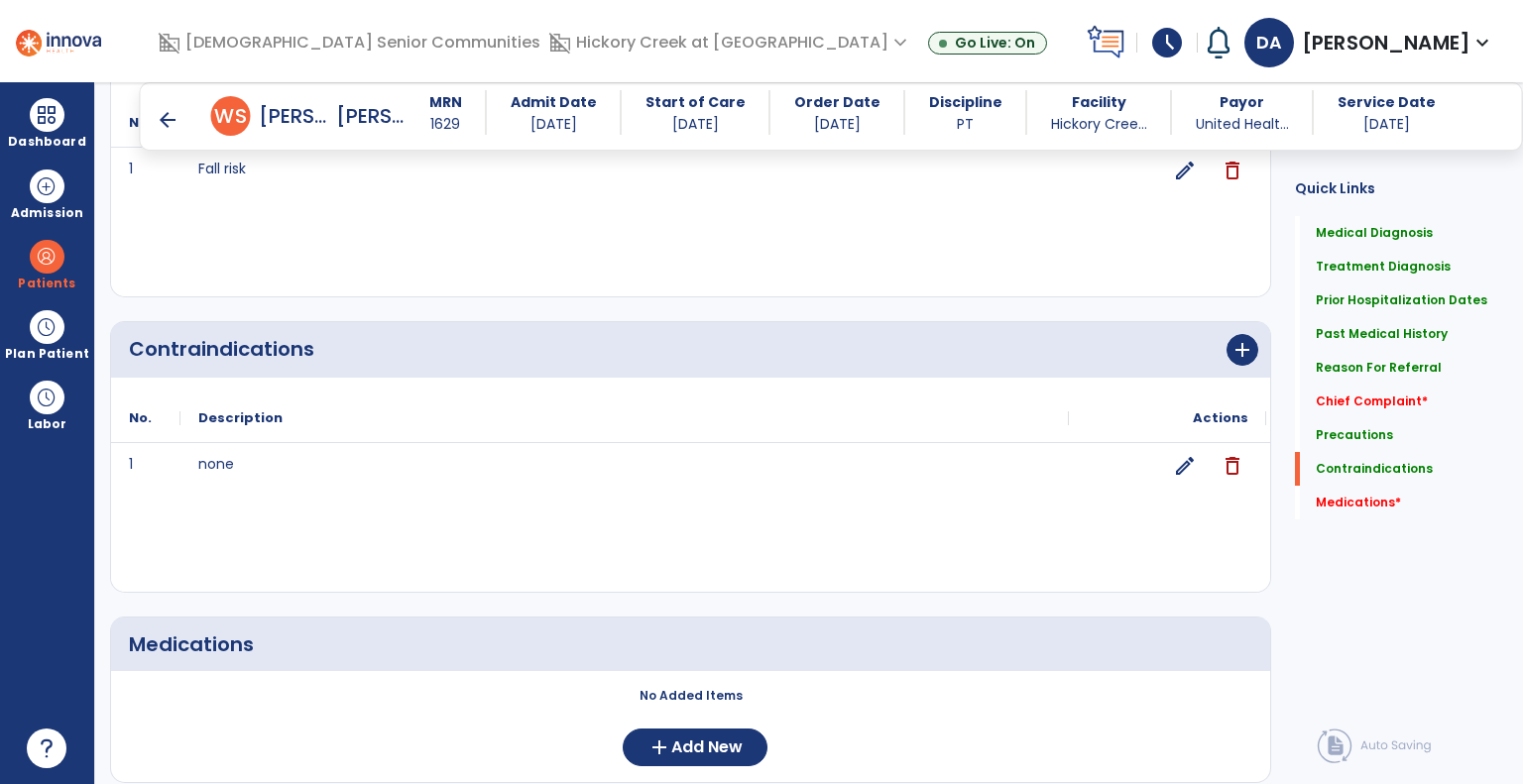scroll, scrollTop: 2086, scrollLeft: 0, axis: vertical 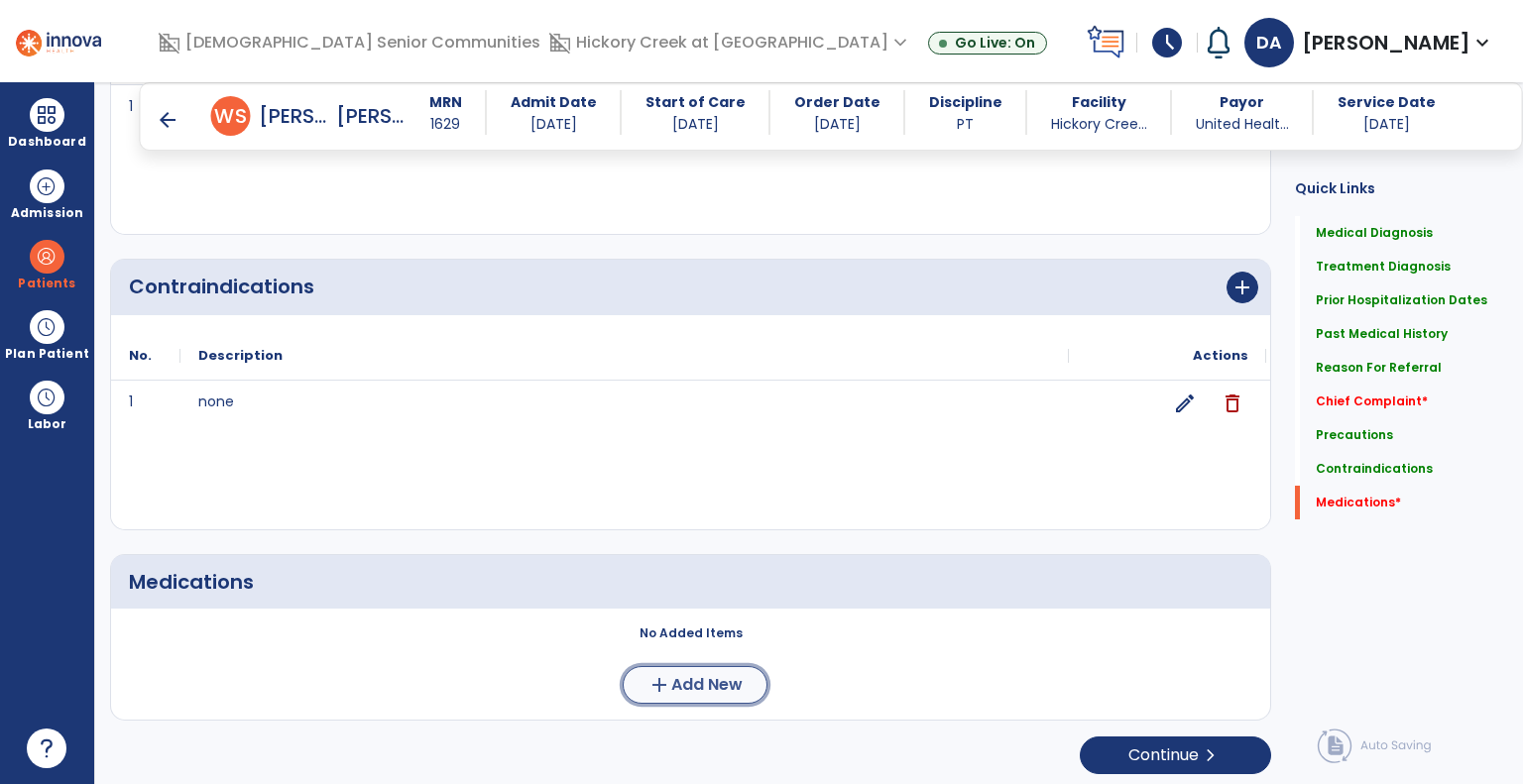 click on "Add New" 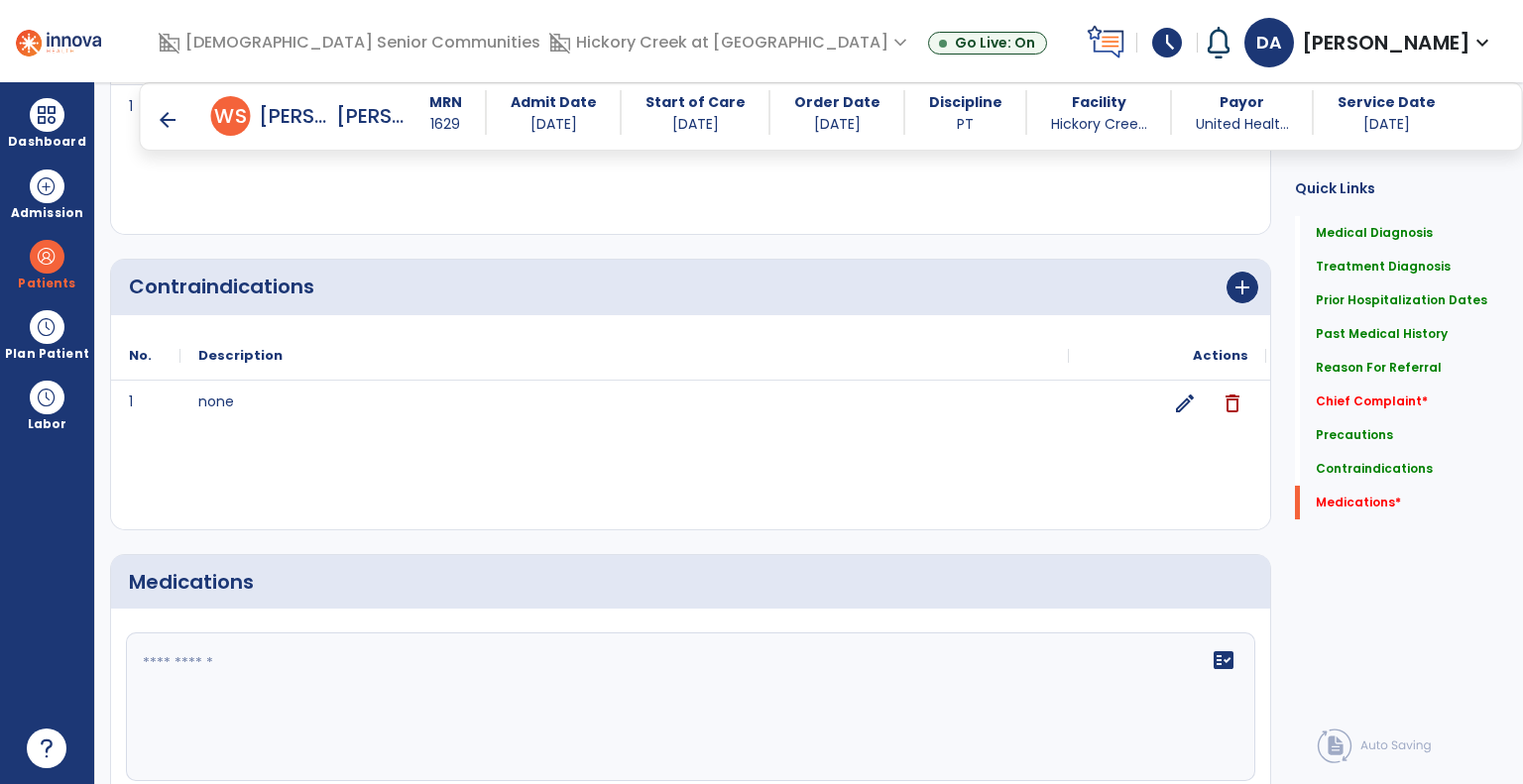 scroll, scrollTop: 2285, scrollLeft: 0, axis: vertical 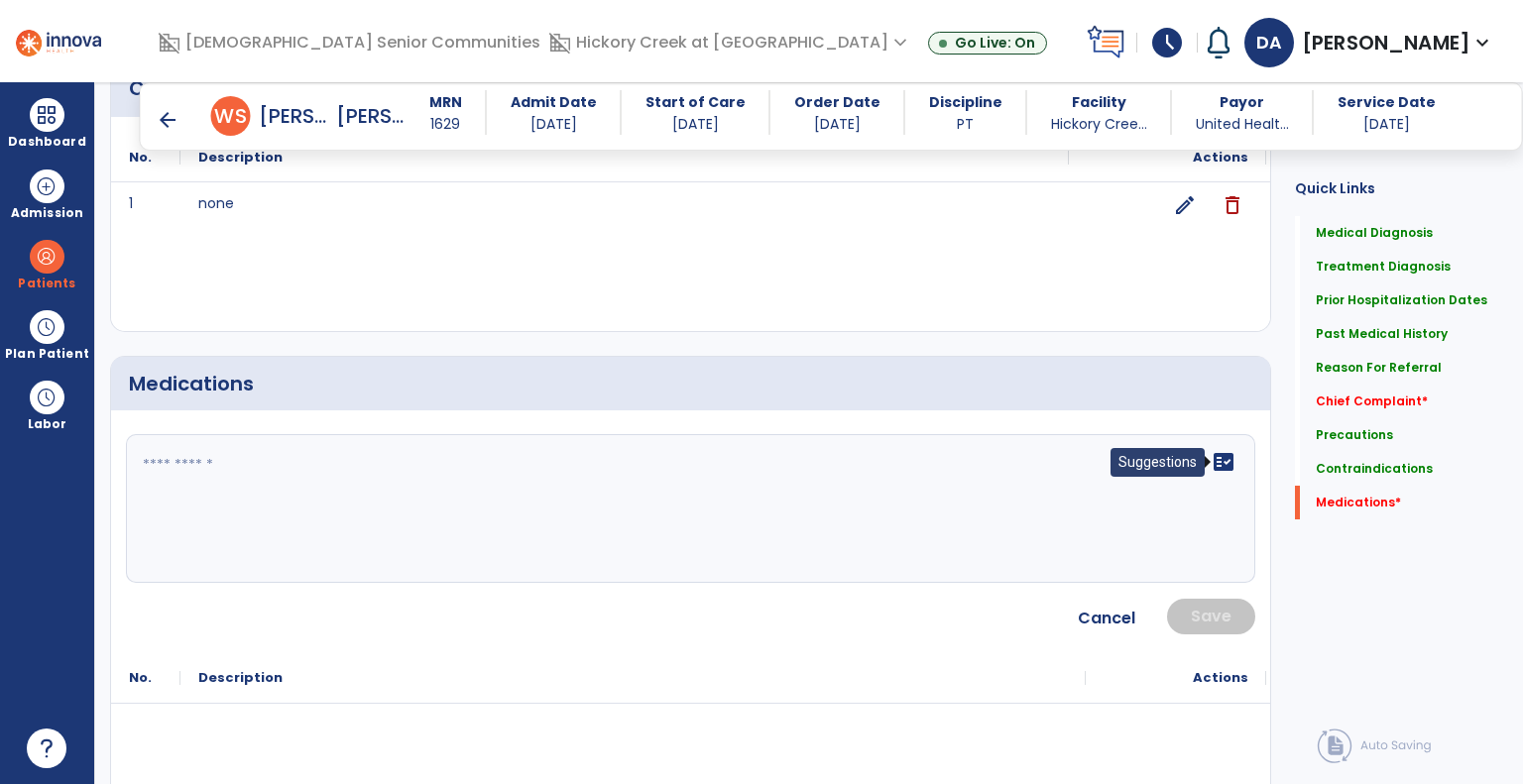 click on "fact_check" 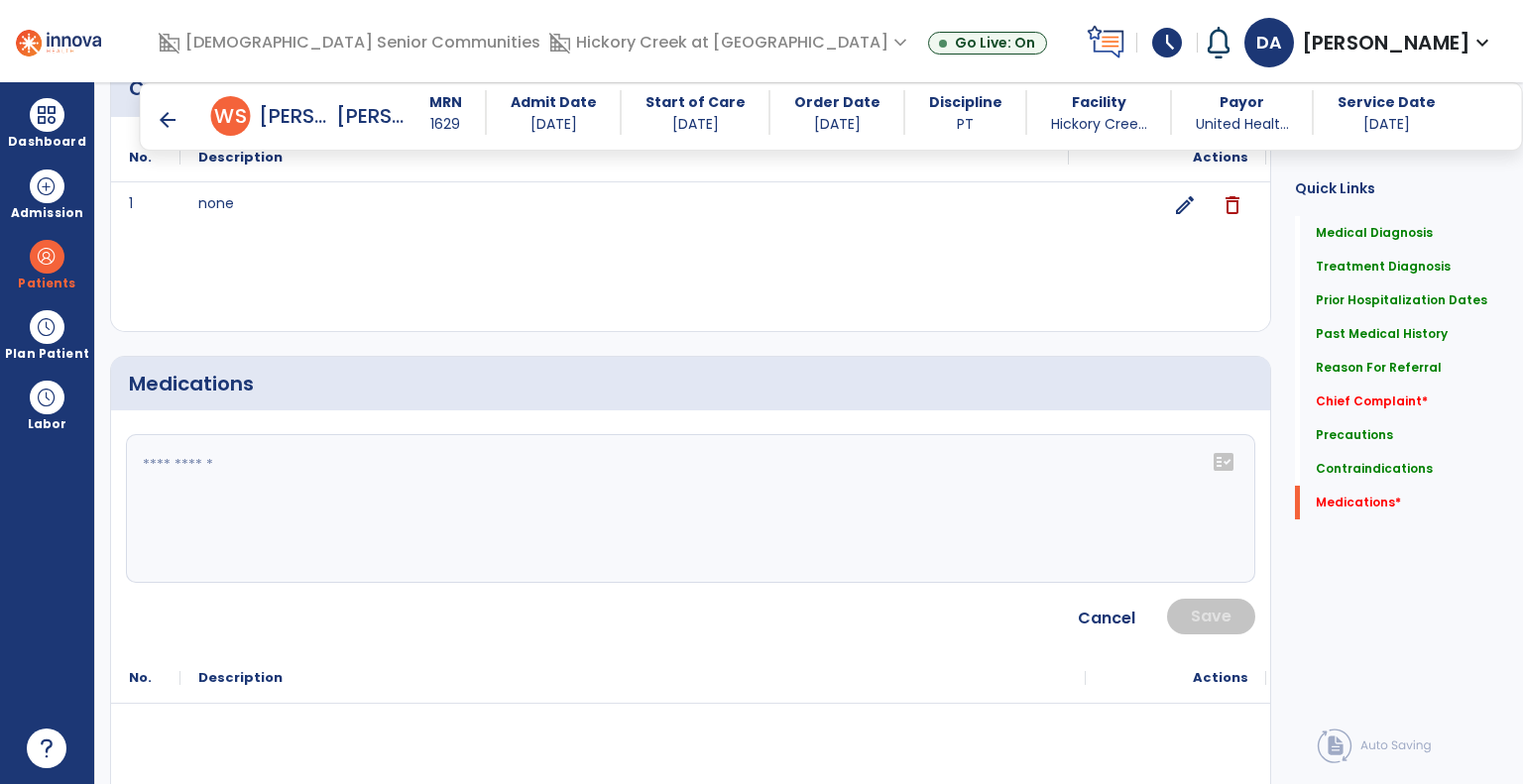click on "fact_check" 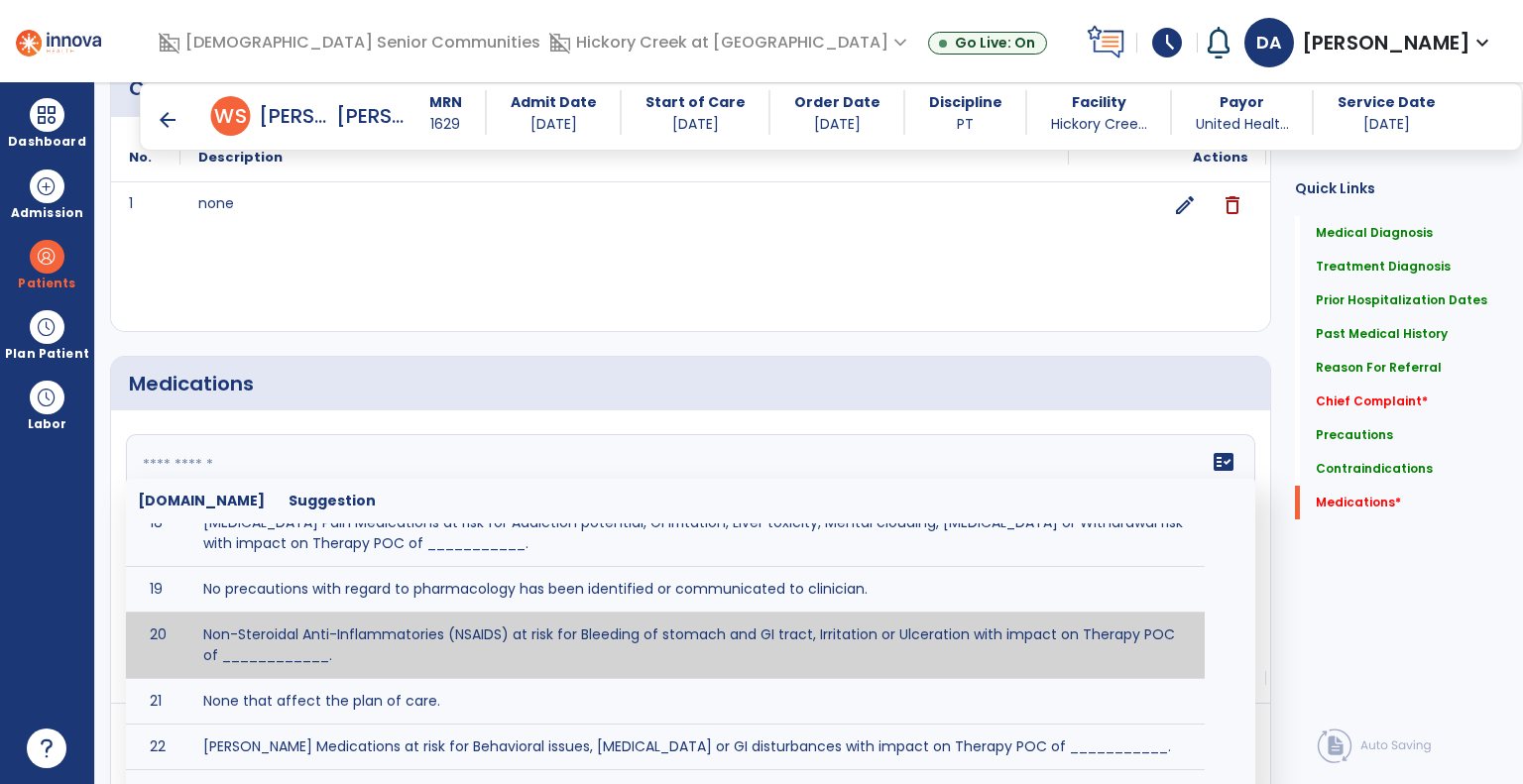 scroll, scrollTop: 1189, scrollLeft: 0, axis: vertical 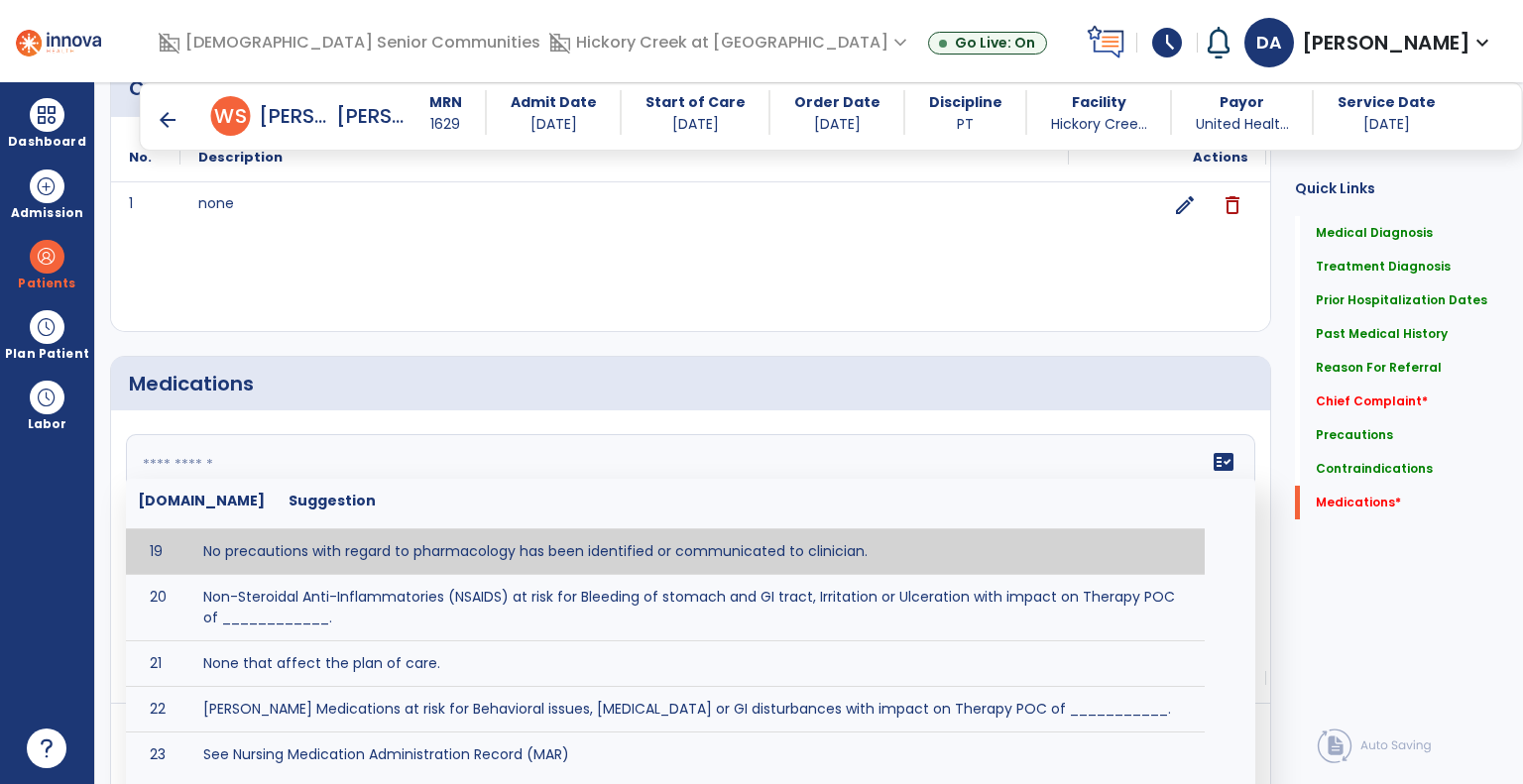 type on "**********" 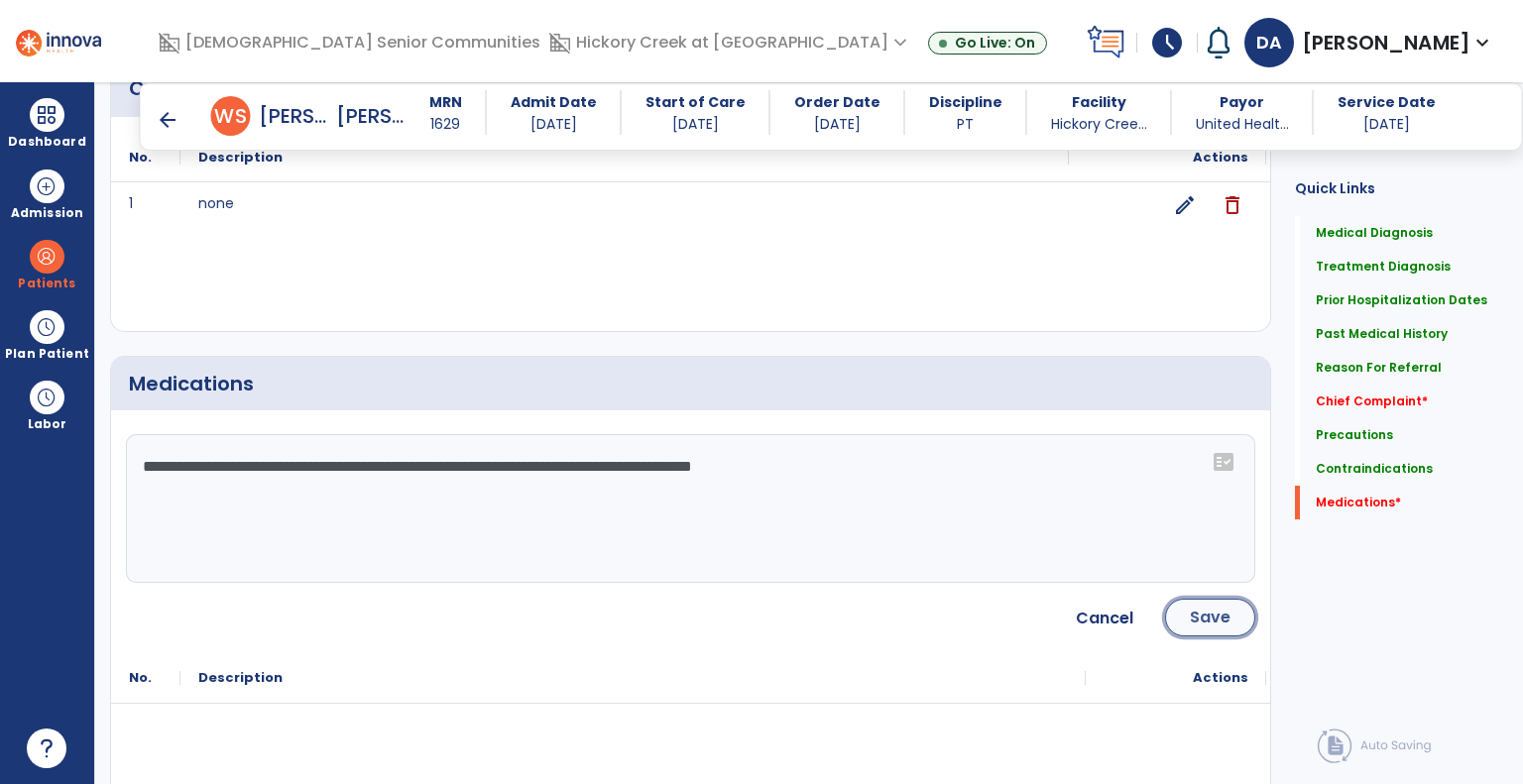 click on "Save" 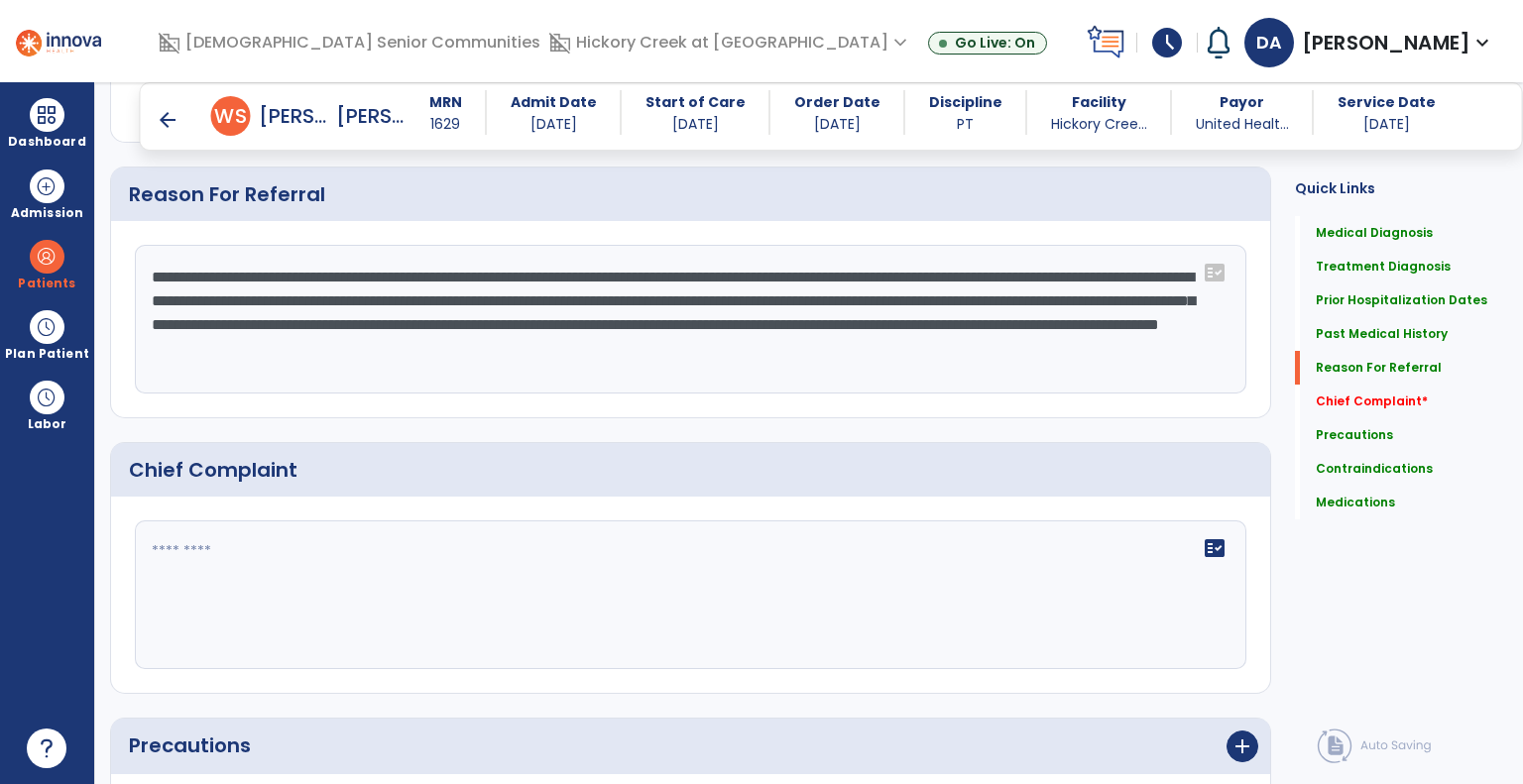 scroll, scrollTop: 1300, scrollLeft: 0, axis: vertical 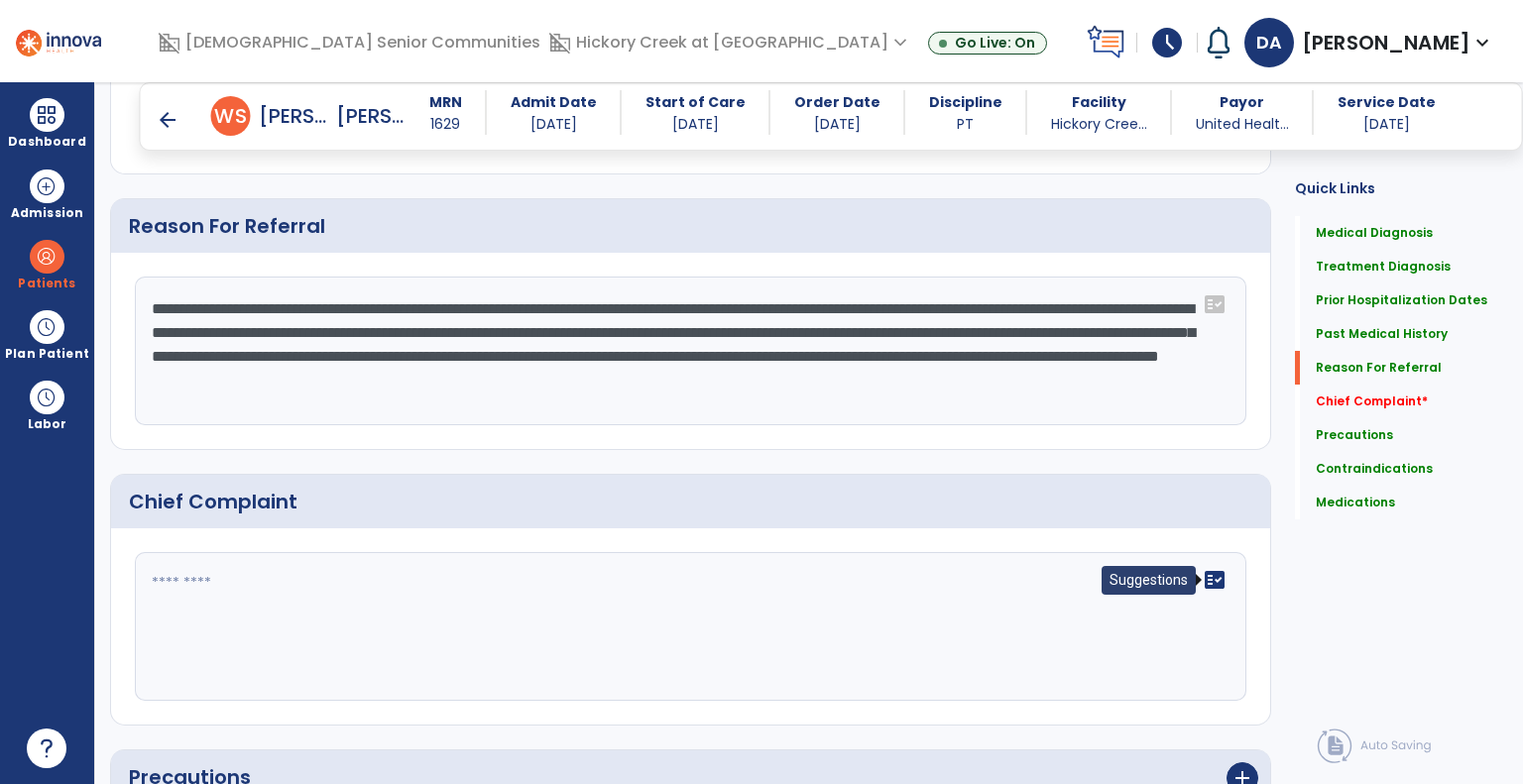 click on "fact_check" 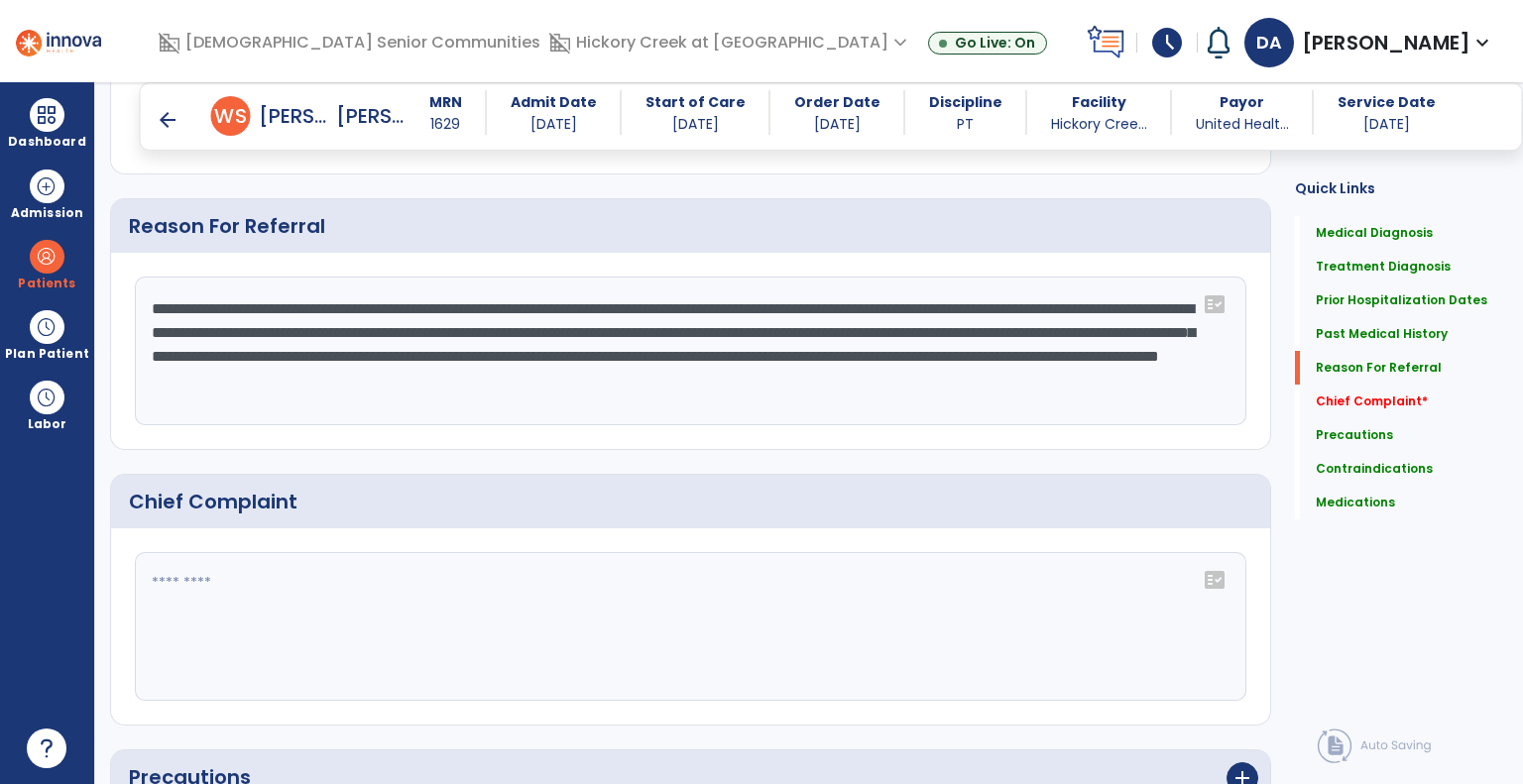 click on "fact_check" 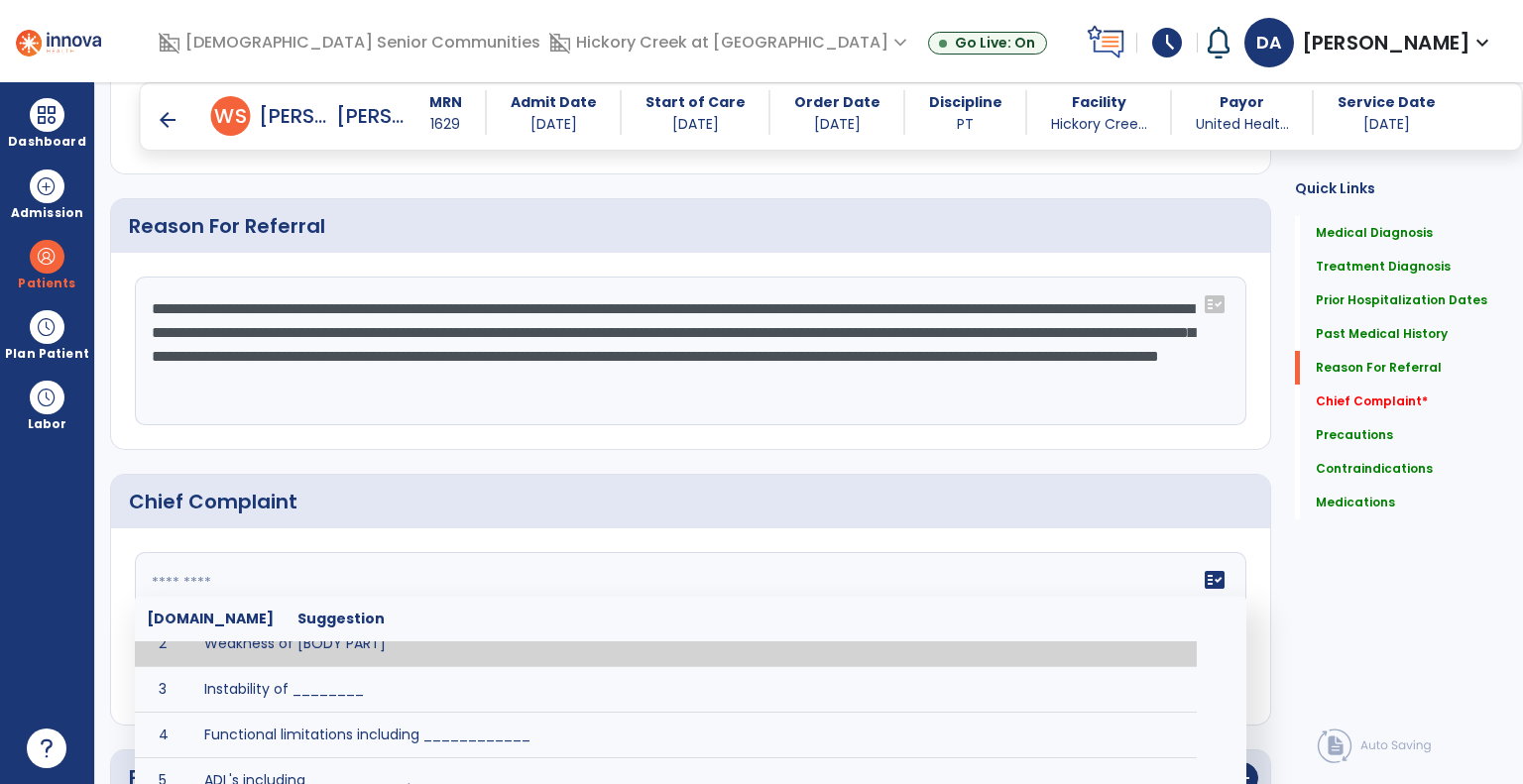 scroll, scrollTop: 99, scrollLeft: 0, axis: vertical 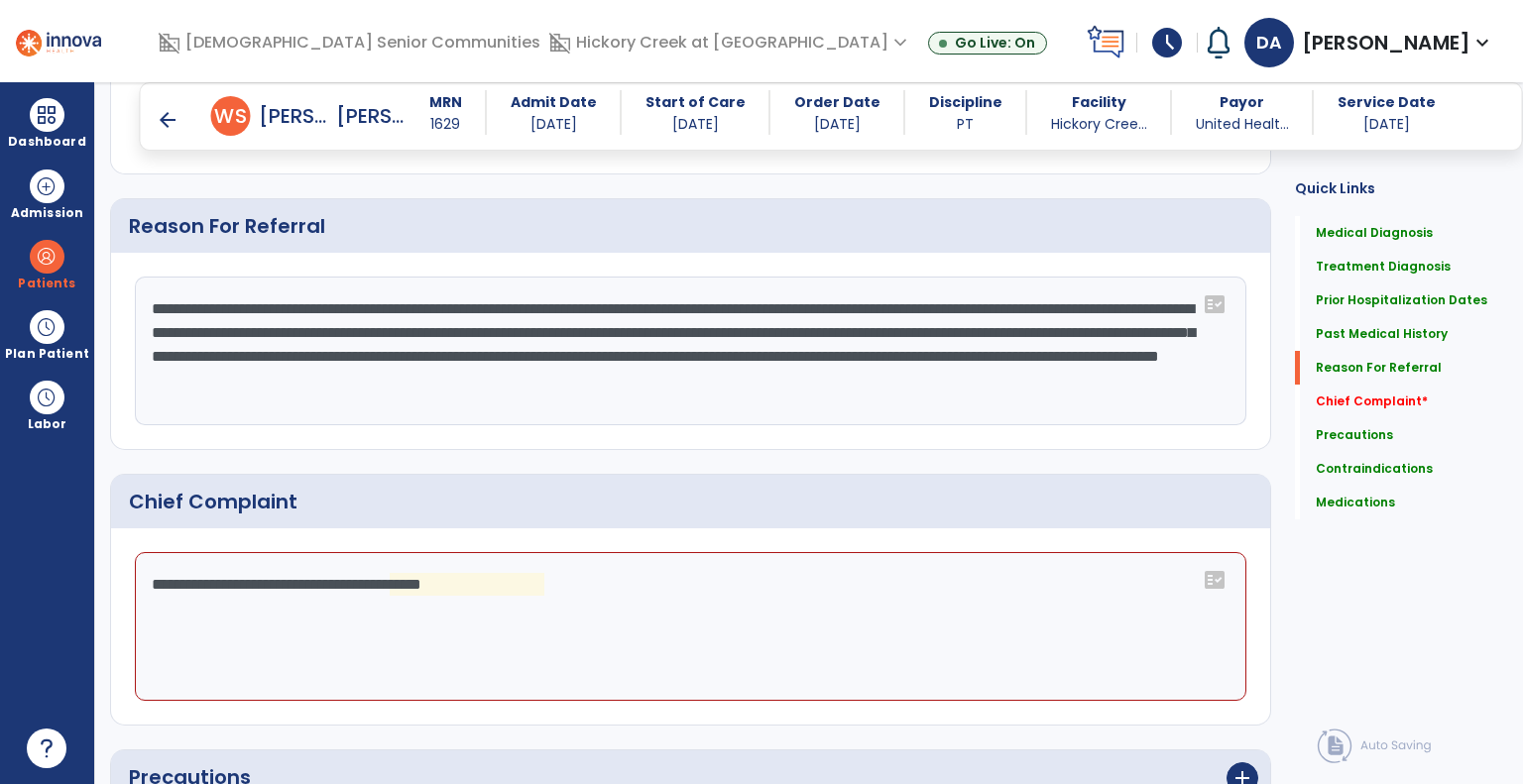 click on "**********" 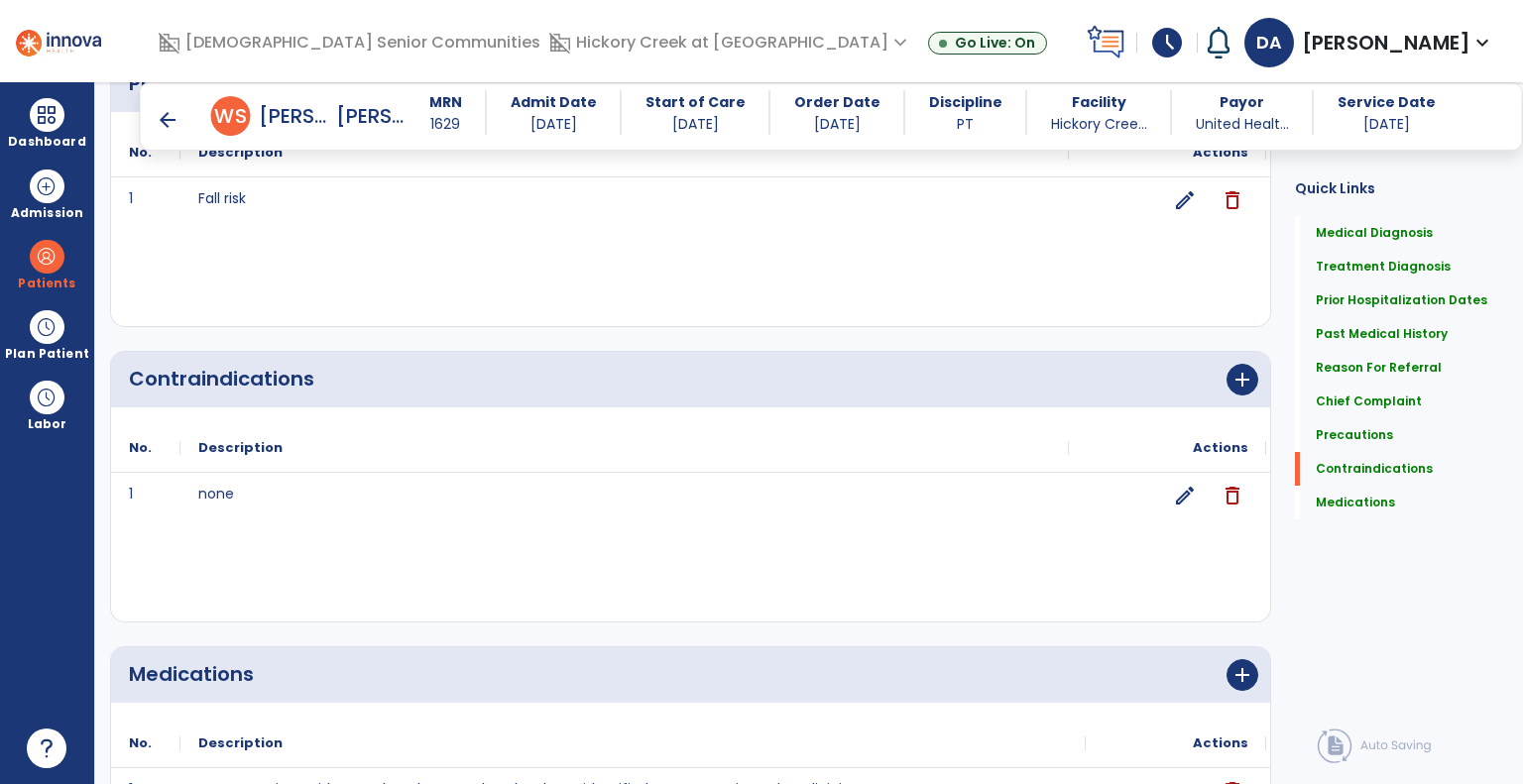 scroll, scrollTop: 2192, scrollLeft: 0, axis: vertical 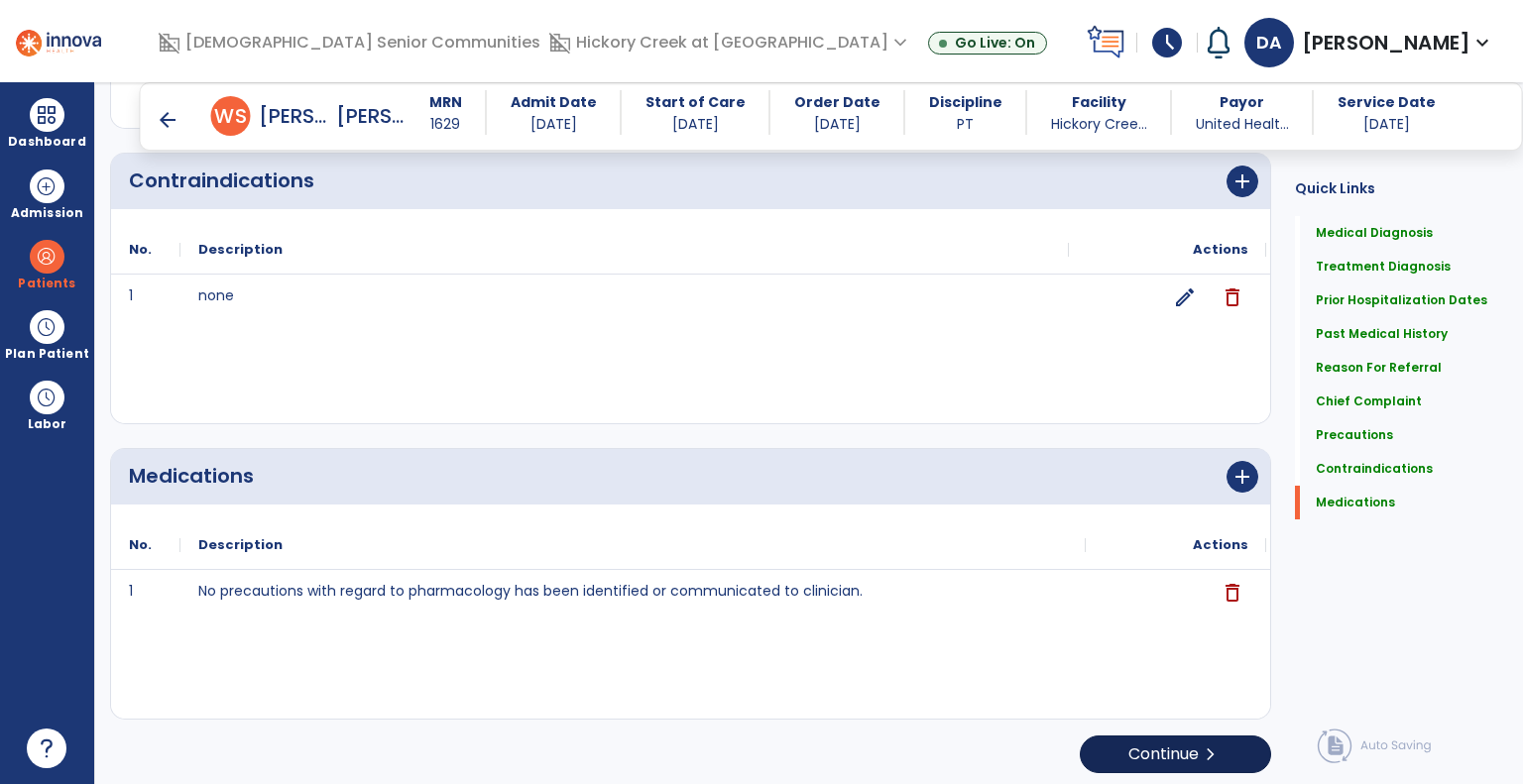 type on "**********" 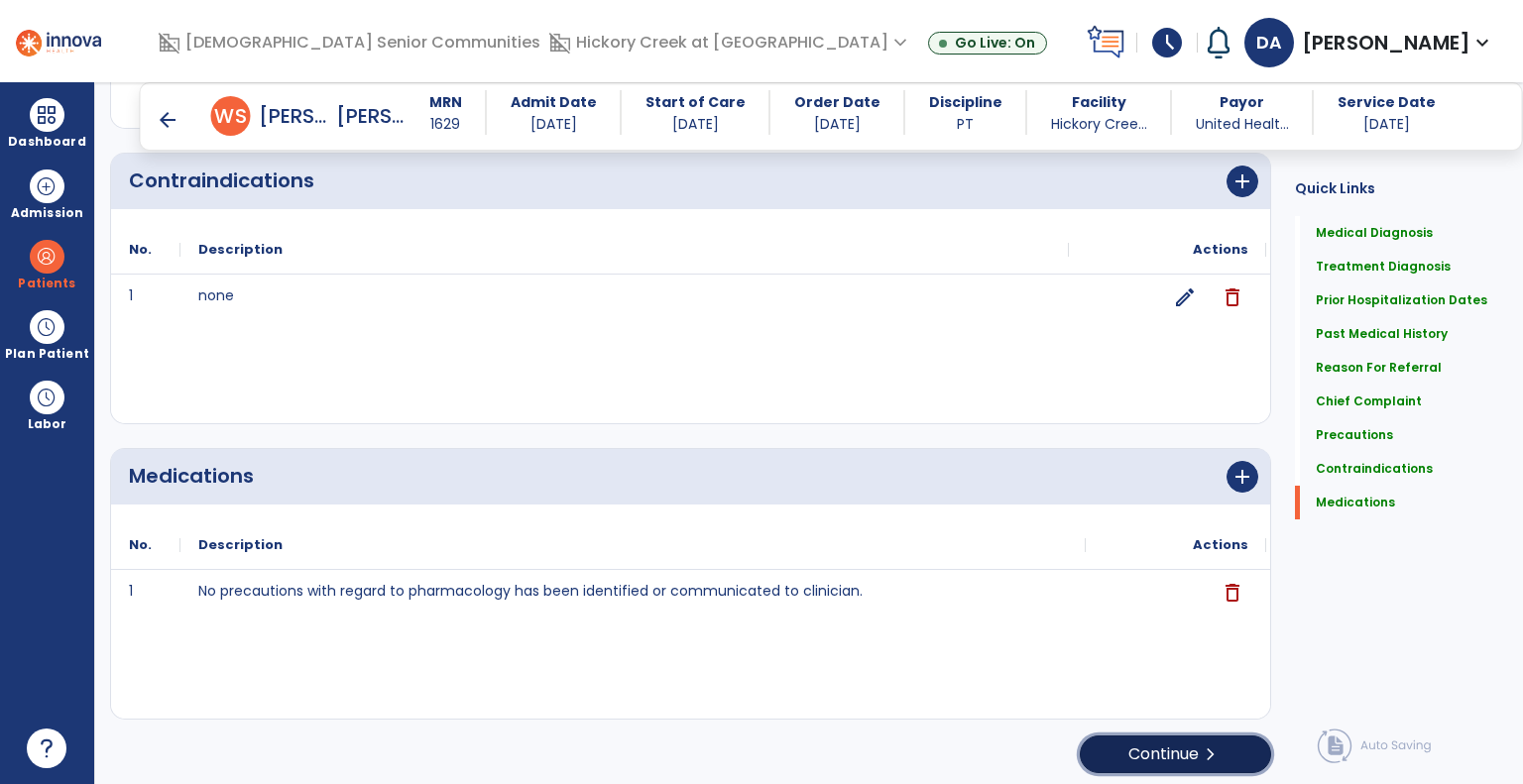 click on "Continue  chevron_right" 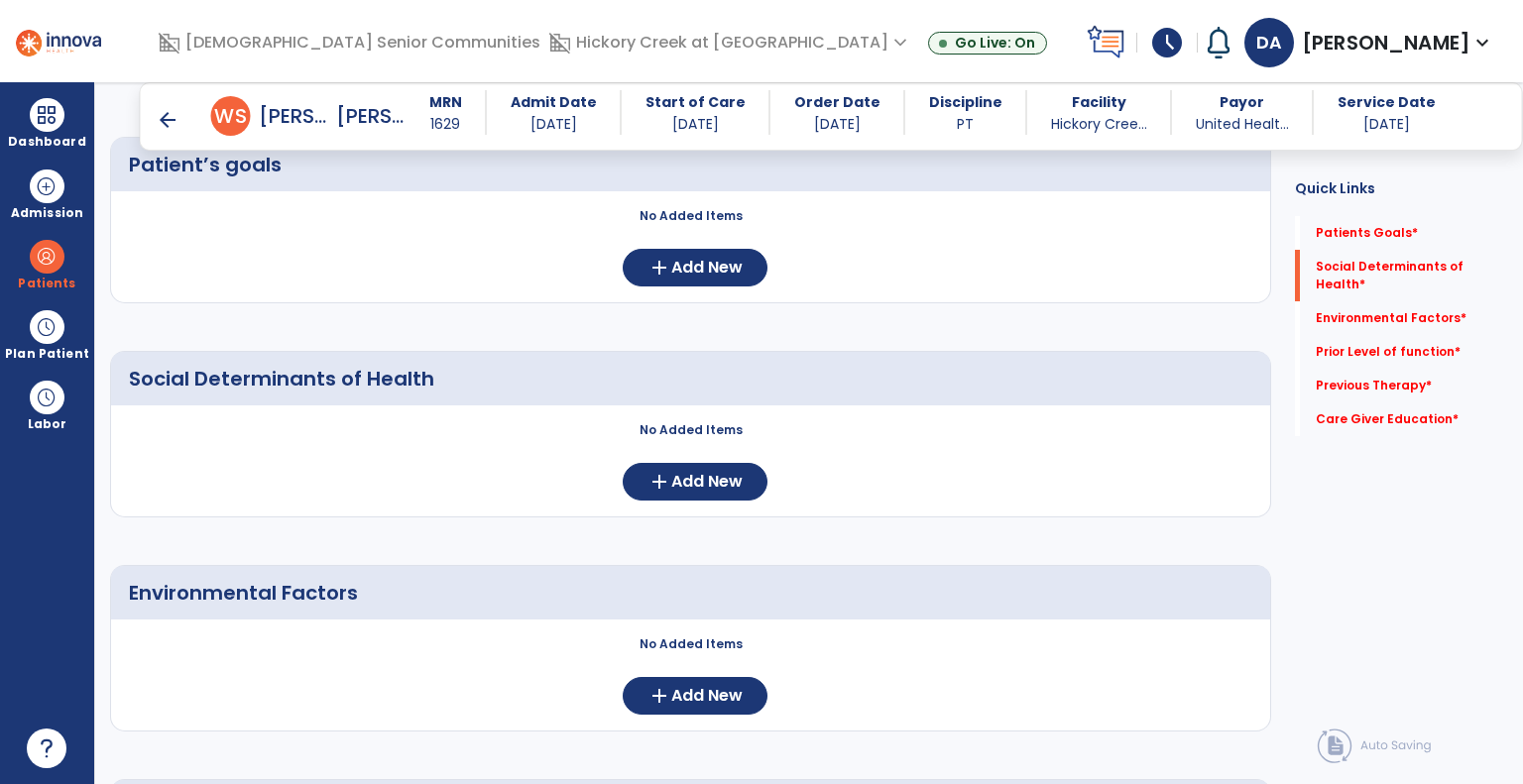 scroll, scrollTop: 309, scrollLeft: 0, axis: vertical 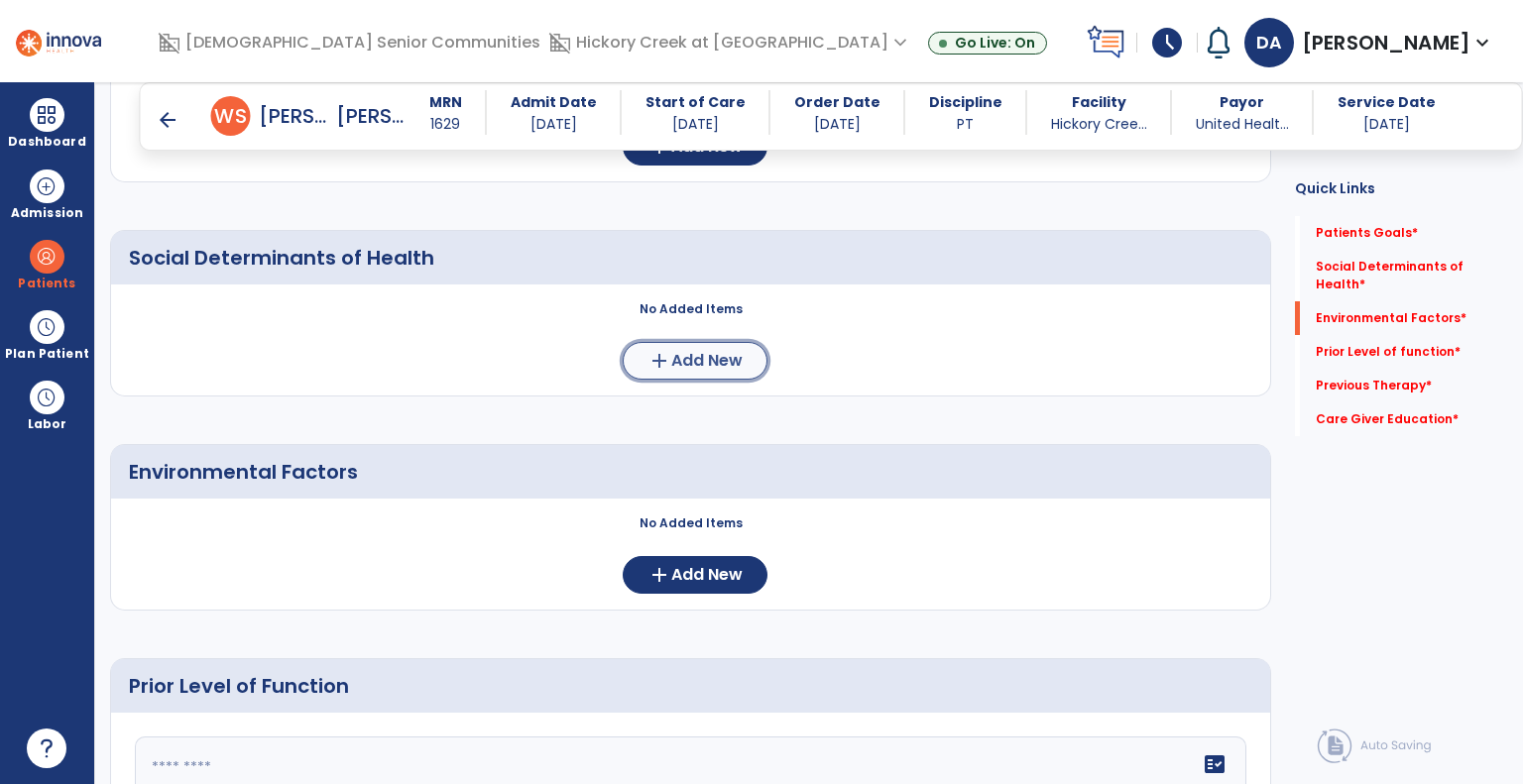 click on "Add New" 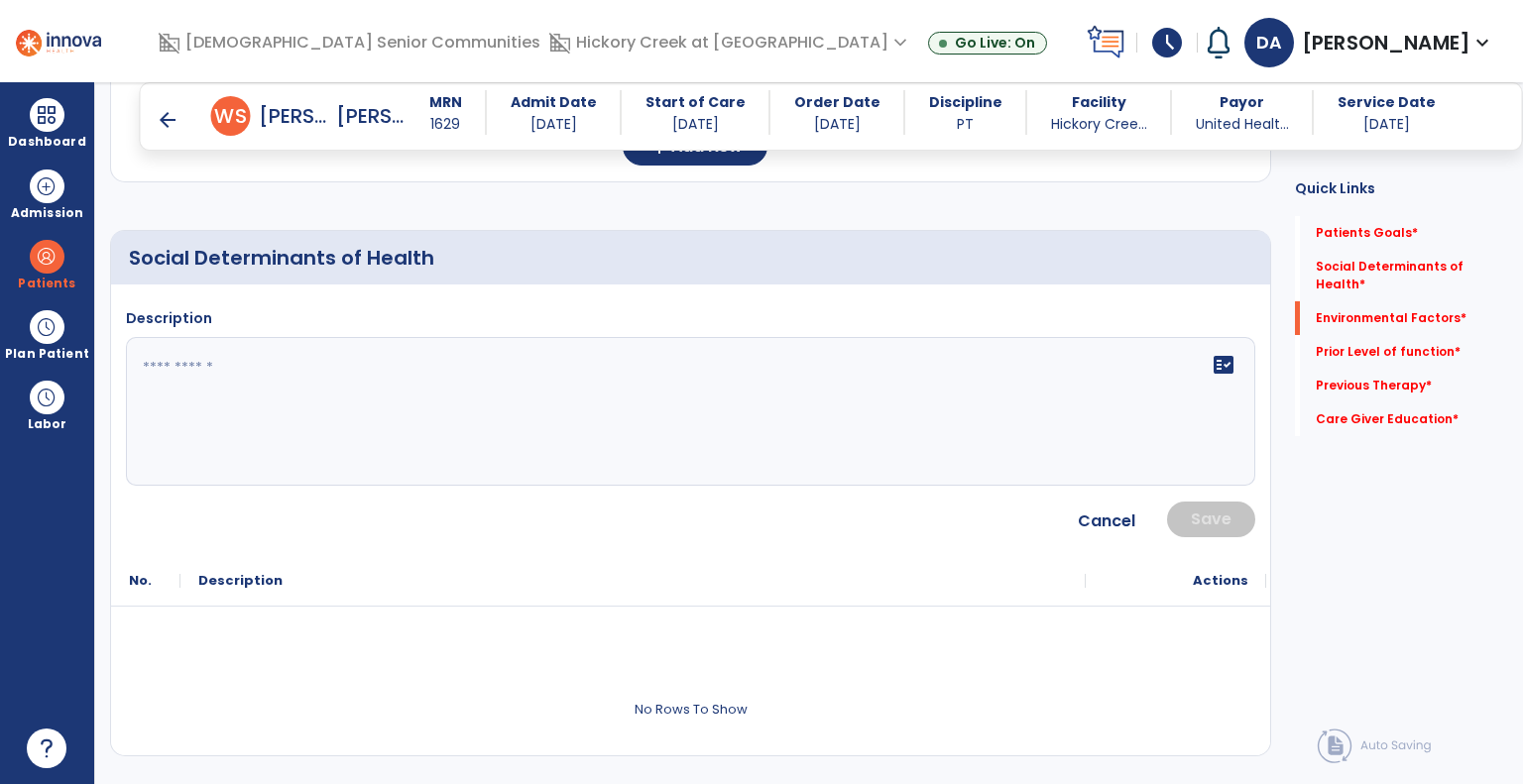 click on "fact_check" 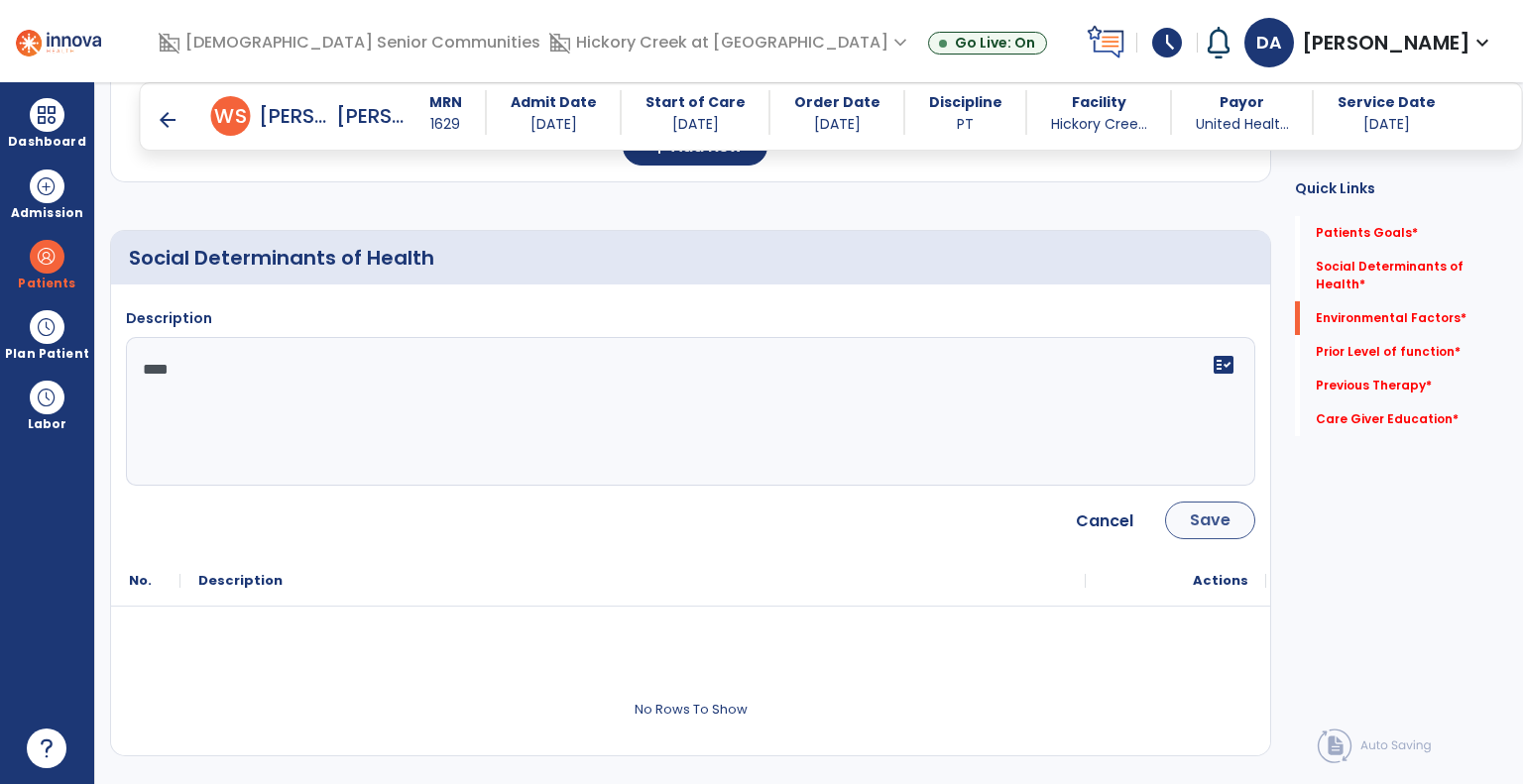 type on "****" 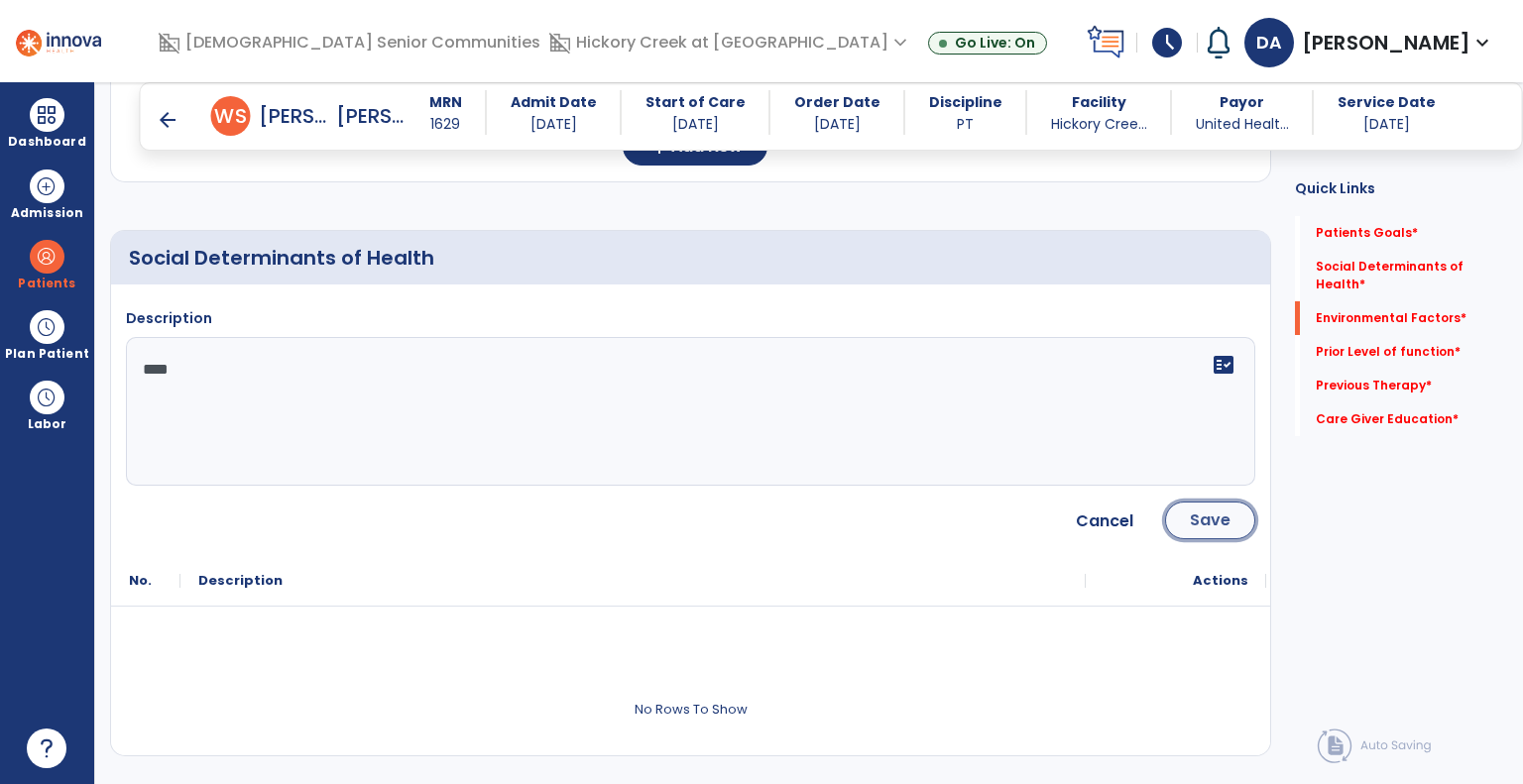 click on "Save" 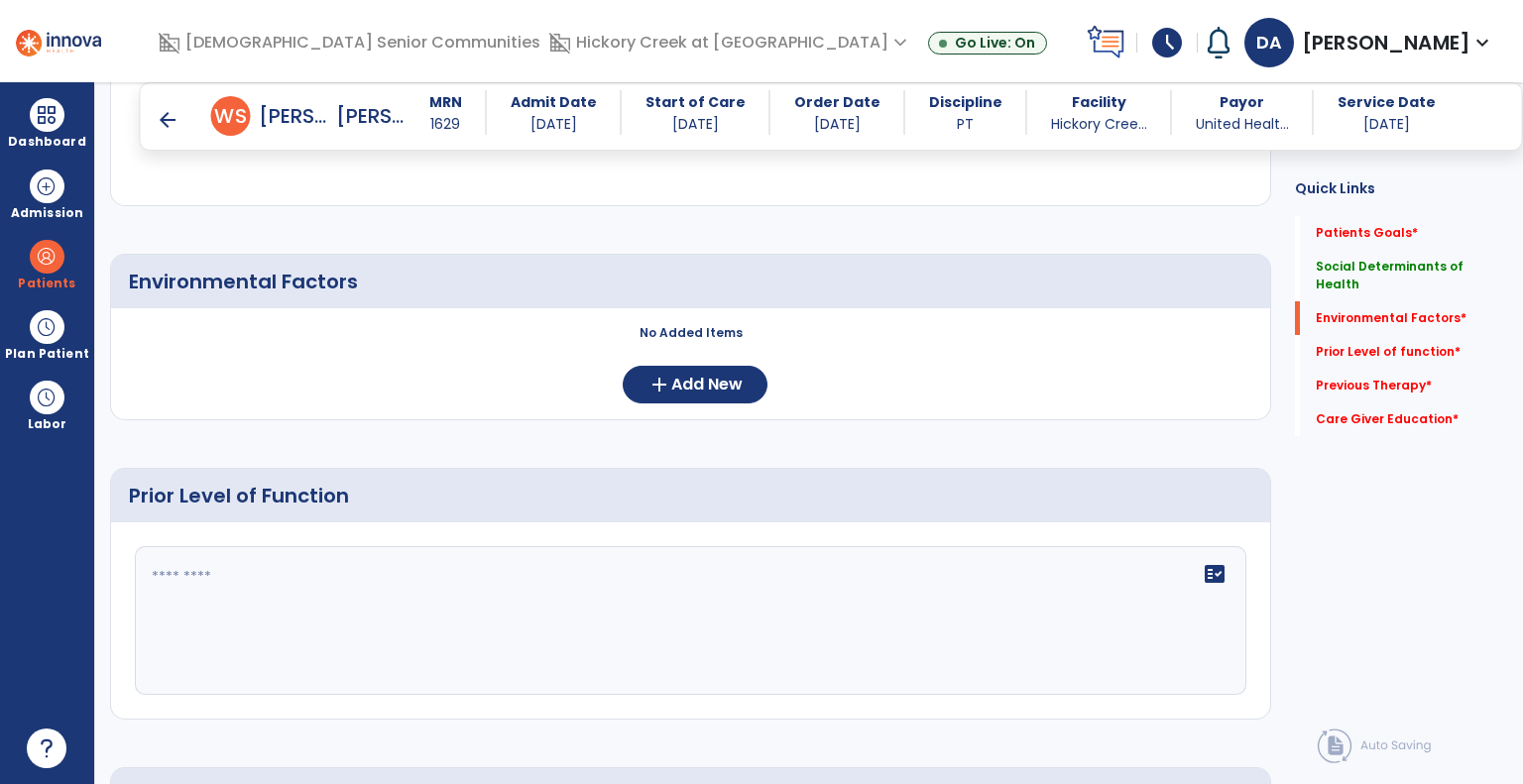 scroll, scrollTop: 607, scrollLeft: 0, axis: vertical 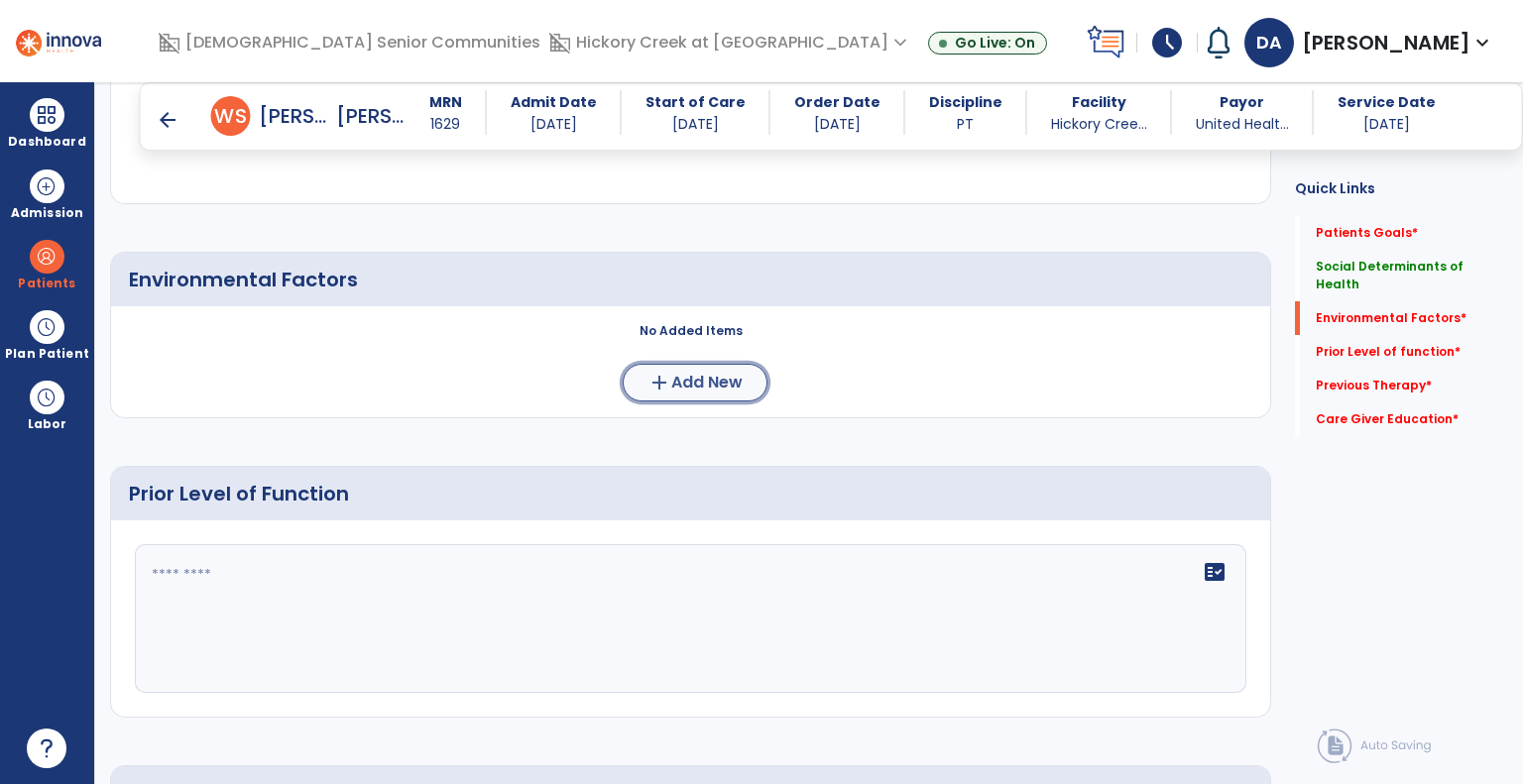 click on "add  Add New" 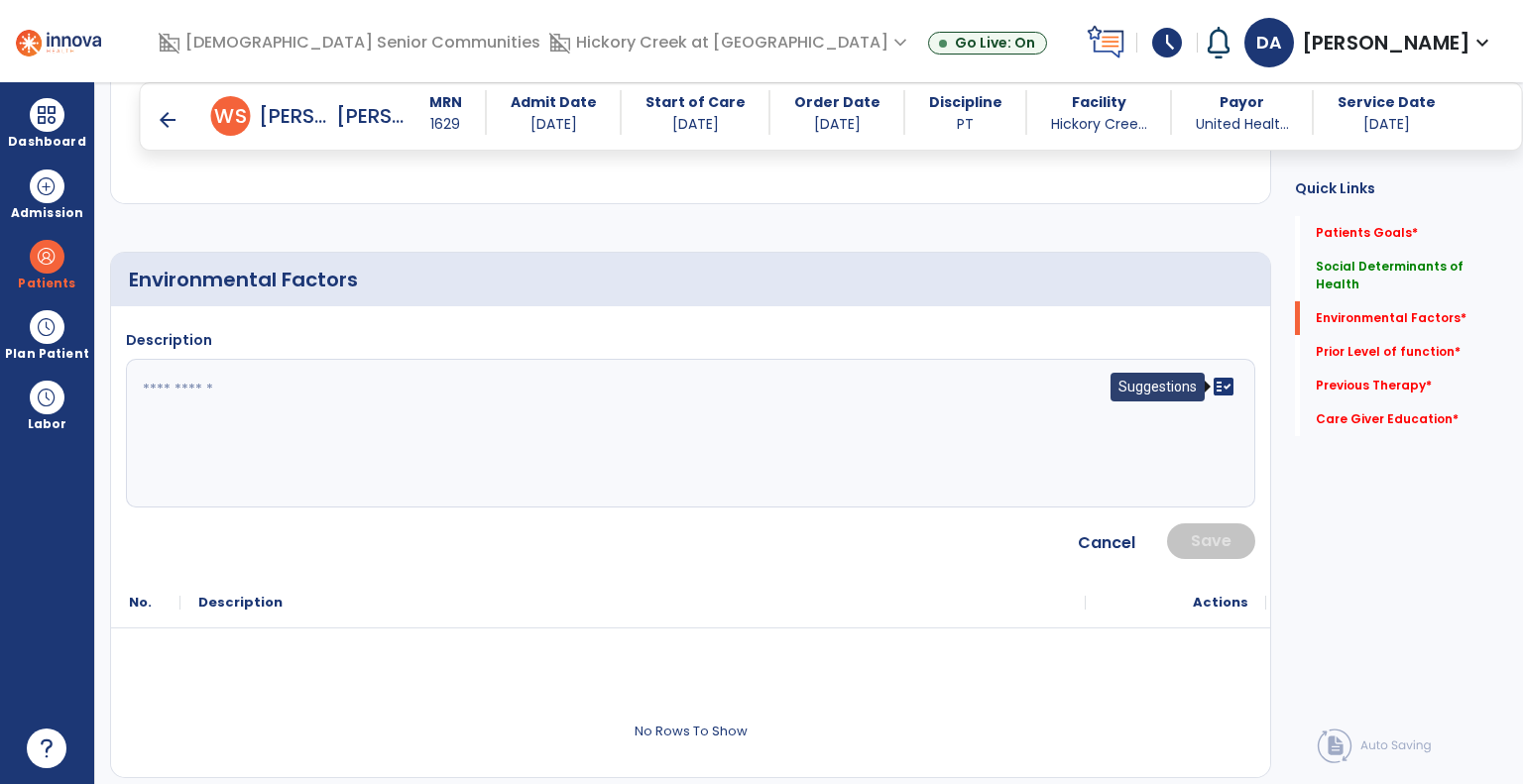 click on "fact_check" 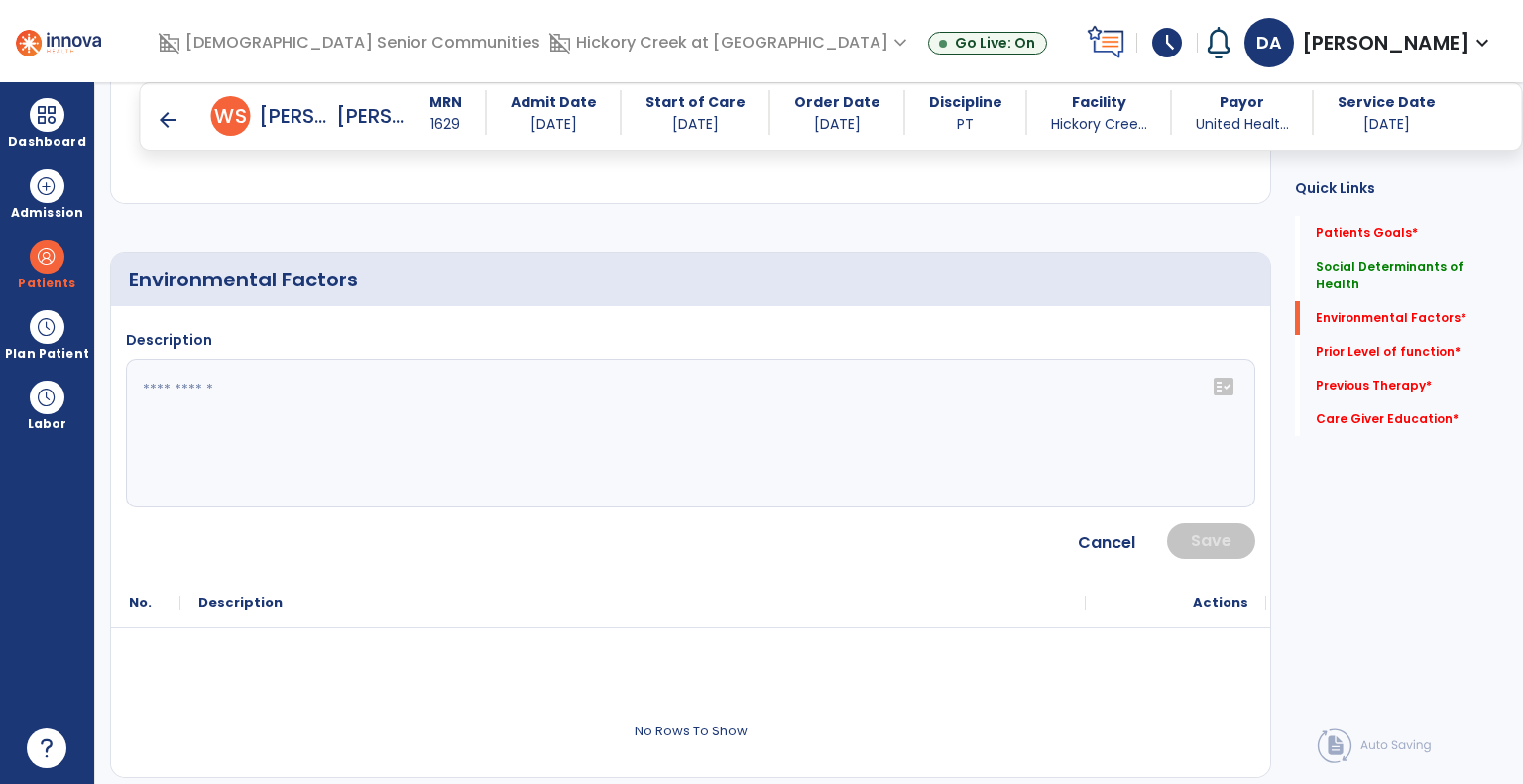 click on "fact_check" 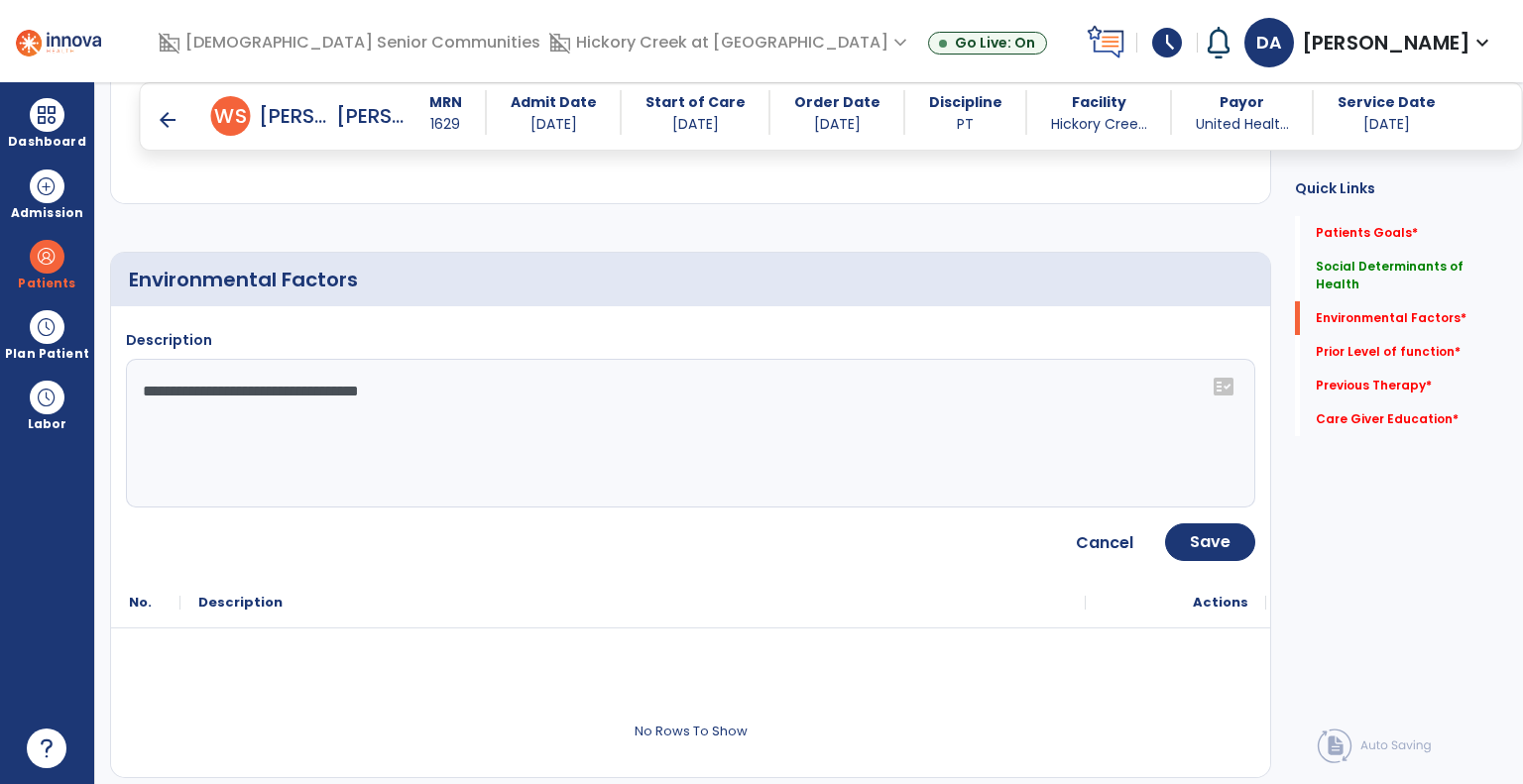 click on "**********" 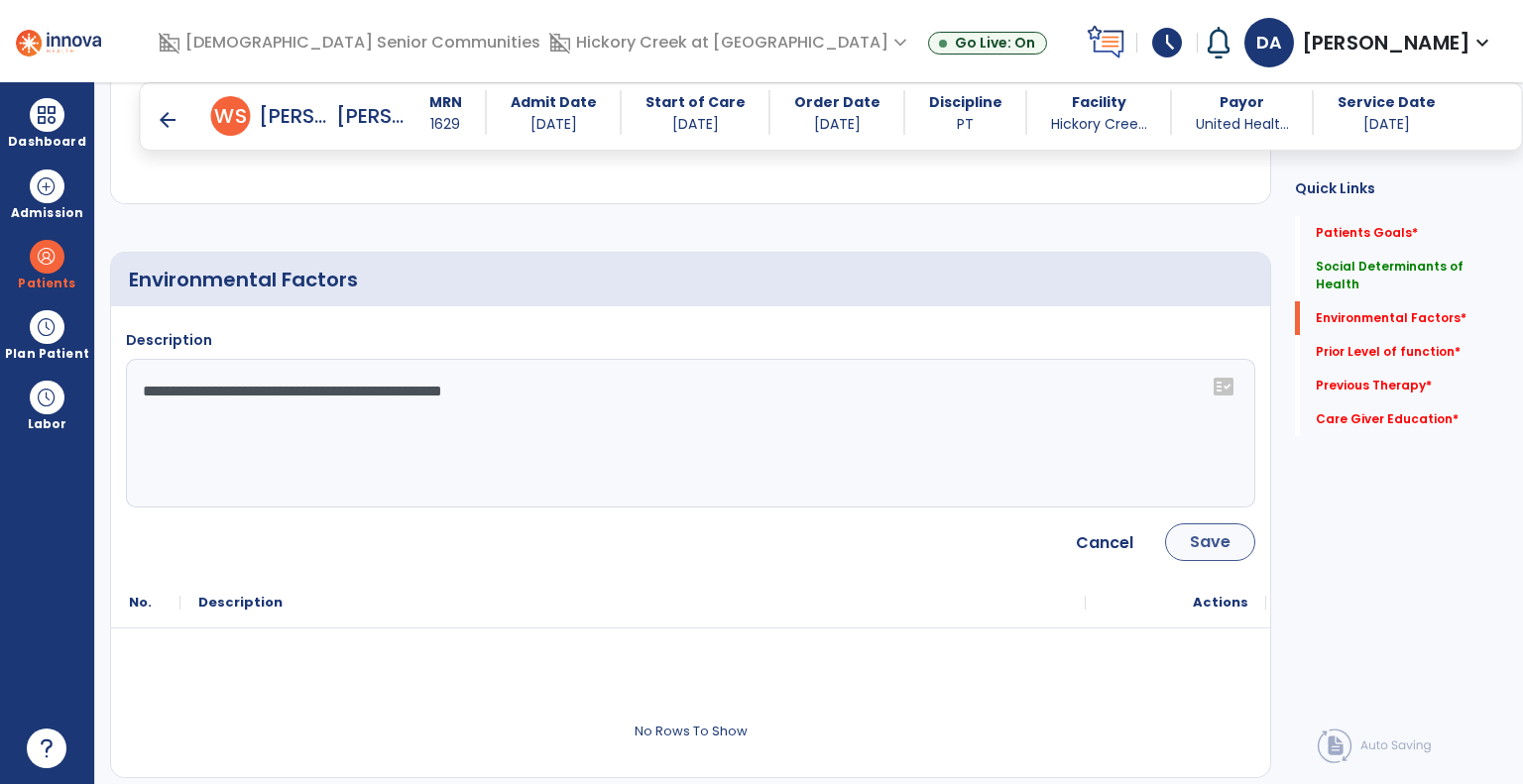 type on "**********" 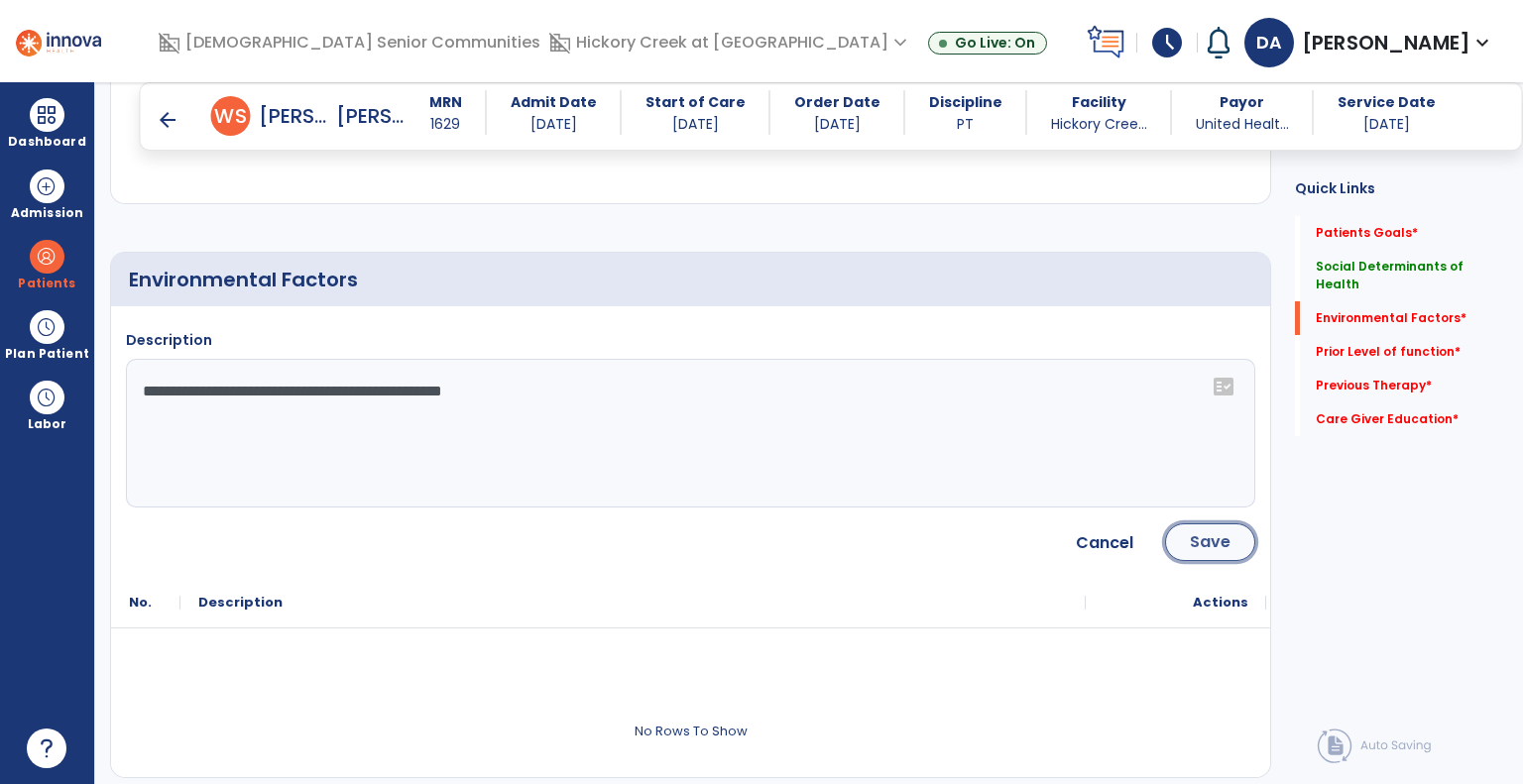 click on "Save" 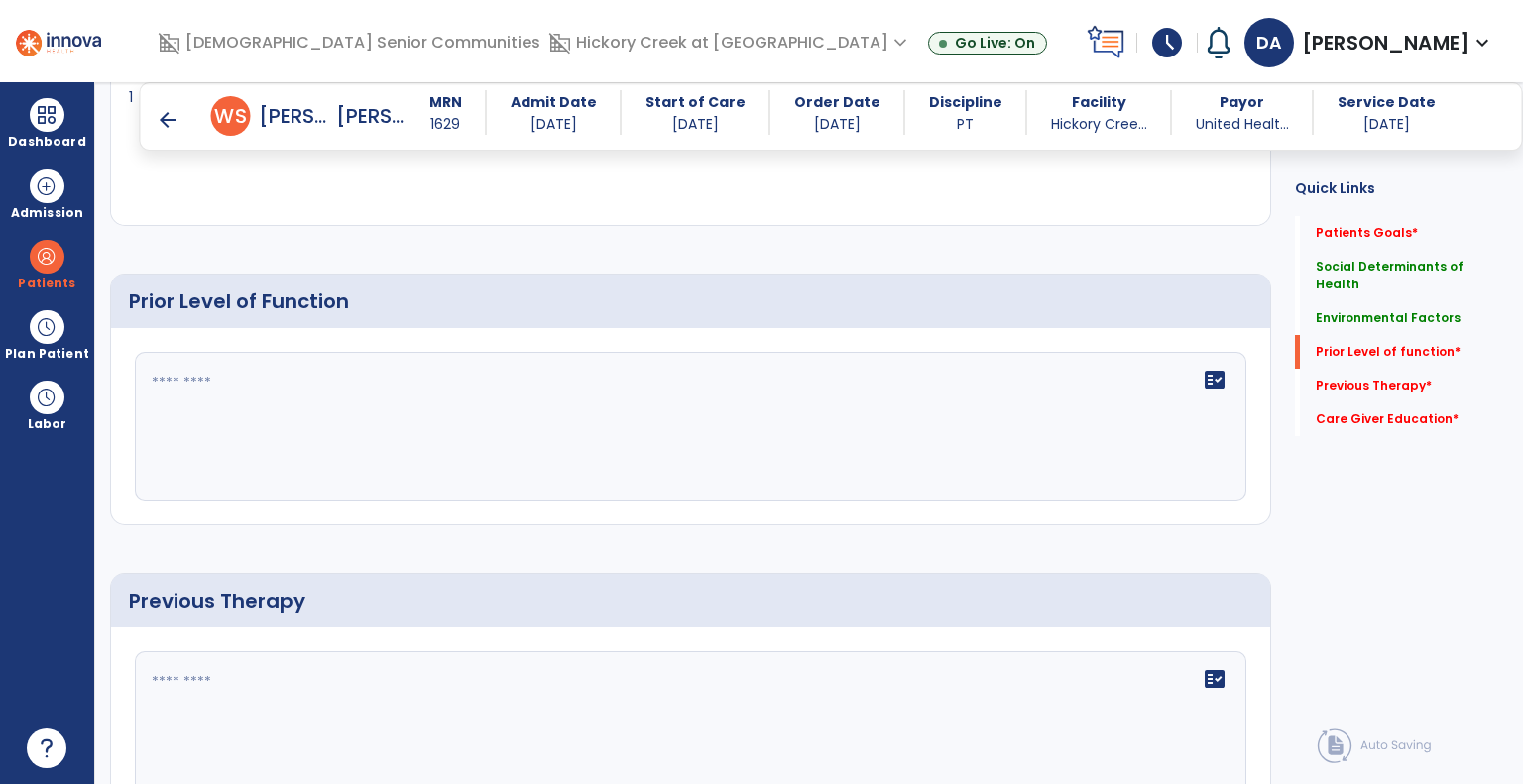 scroll, scrollTop: 1102, scrollLeft: 0, axis: vertical 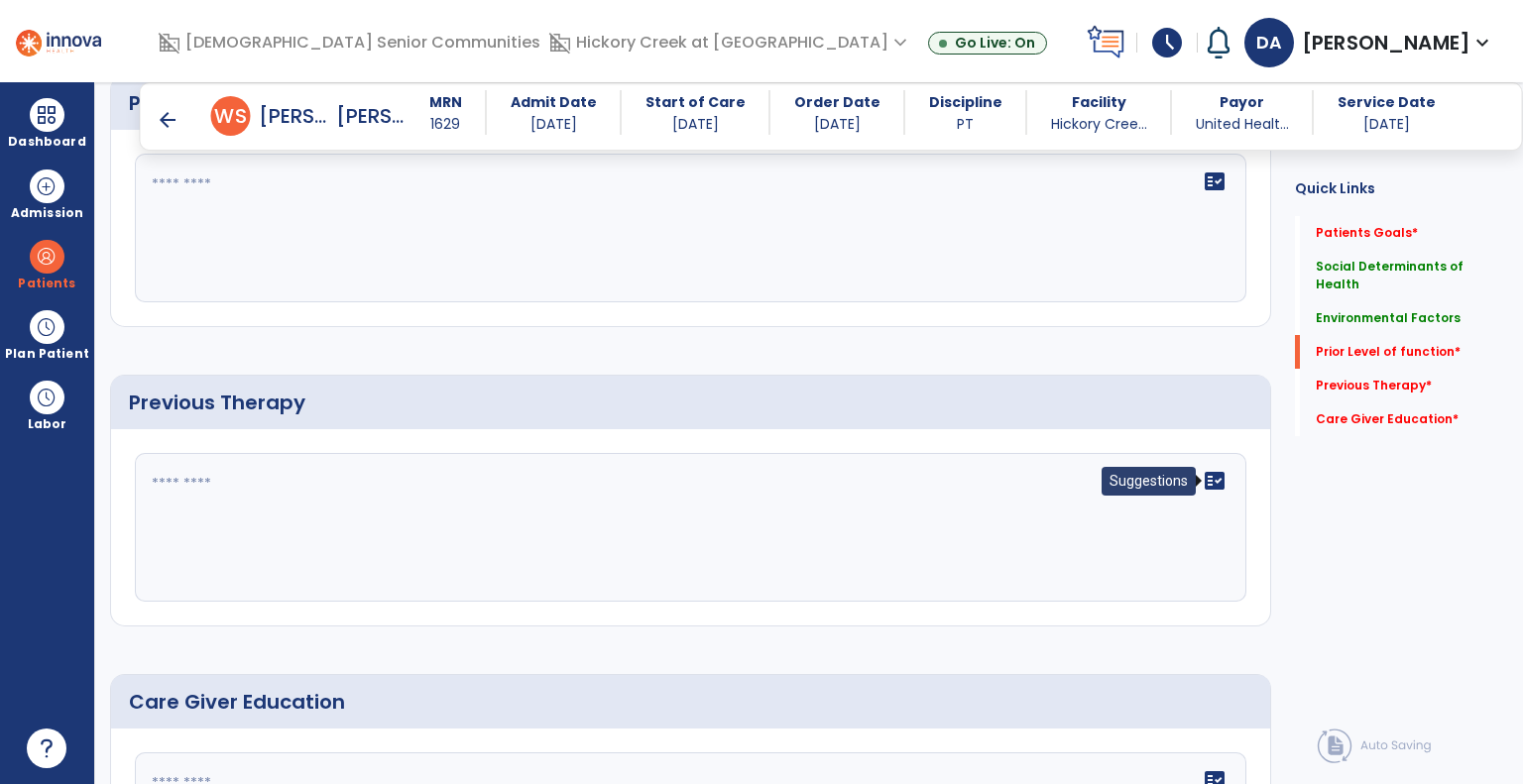 click on "fact_check" 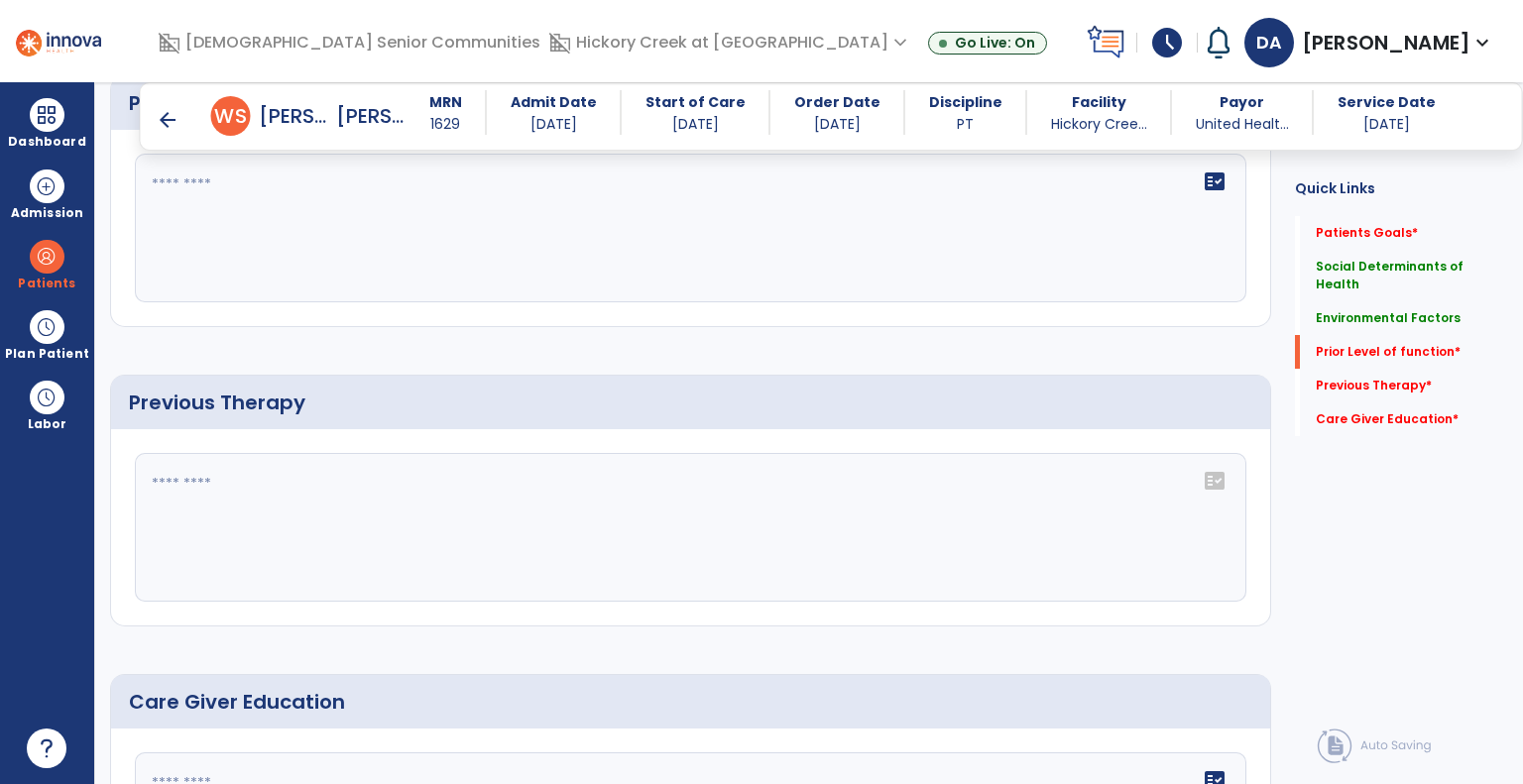 click on "fact_check" 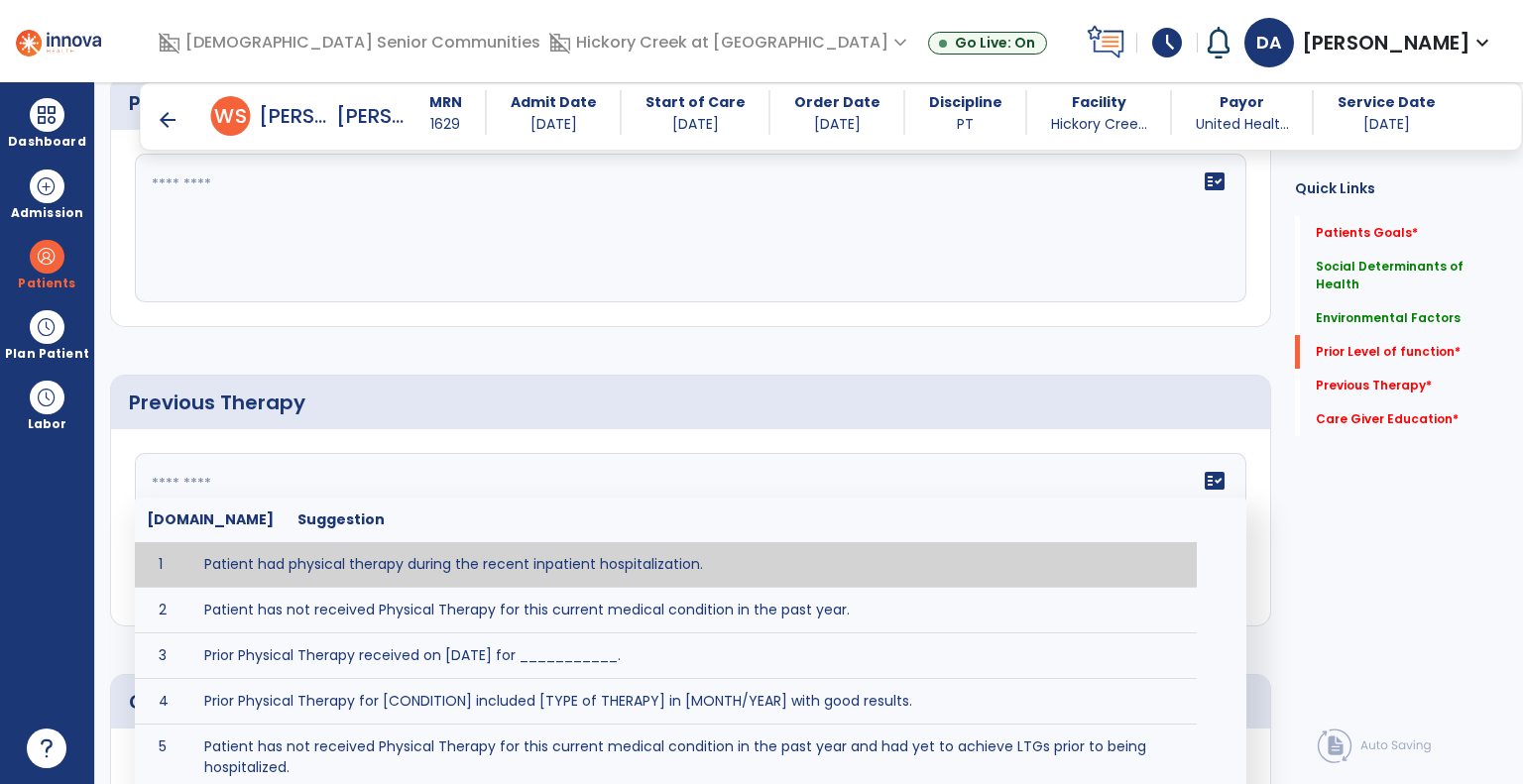 type on "**********" 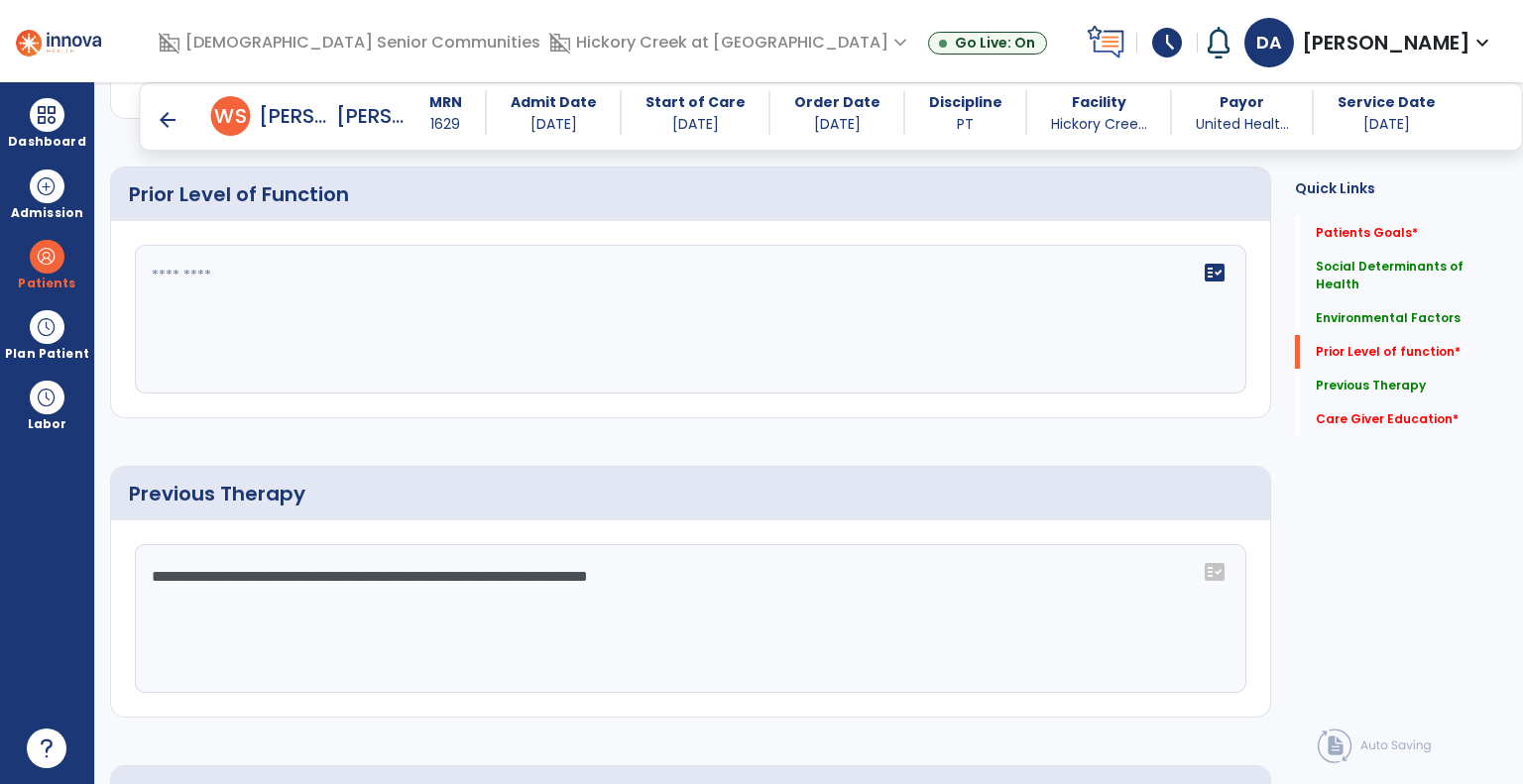 scroll, scrollTop: 904, scrollLeft: 0, axis: vertical 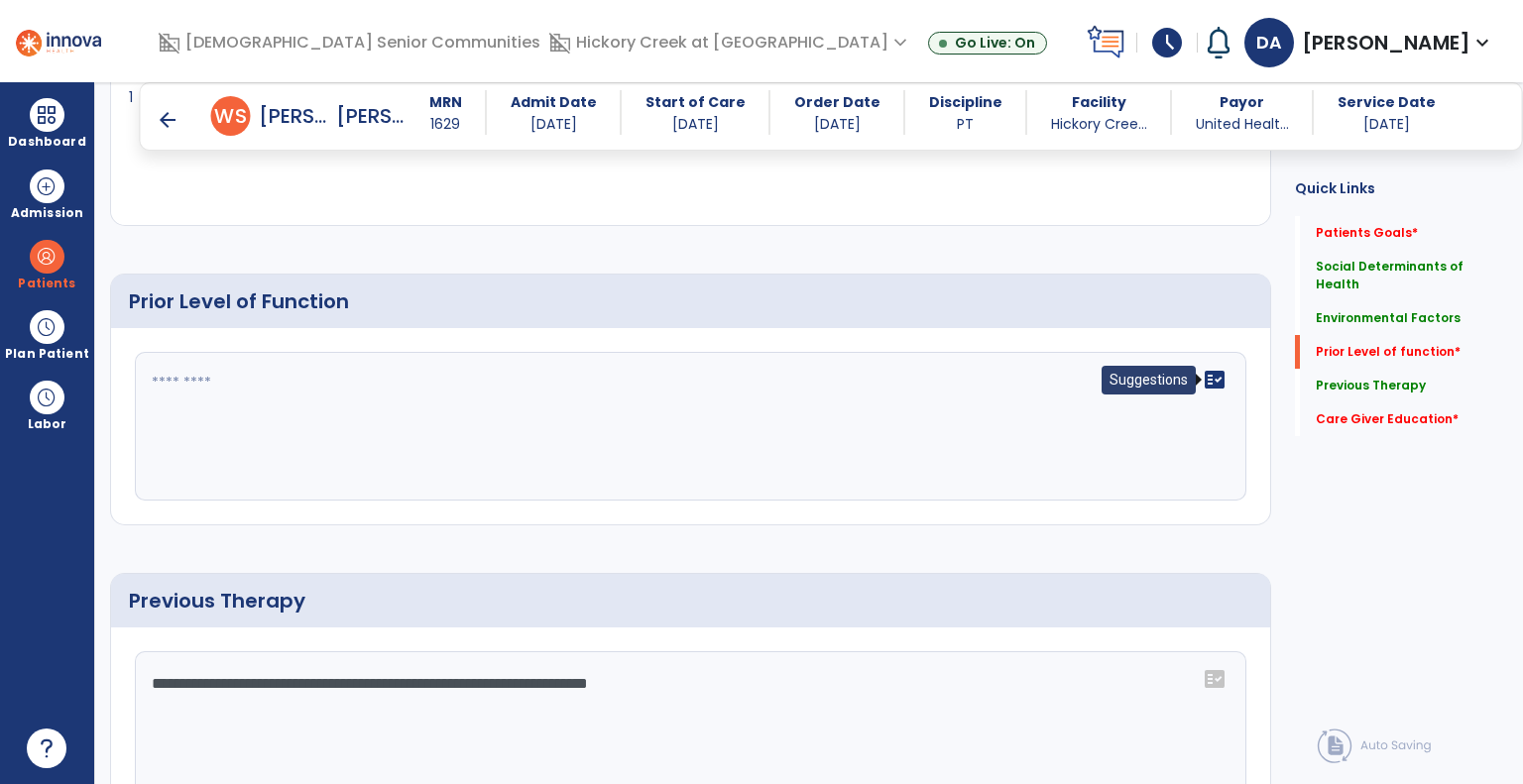 click on "fact_check" 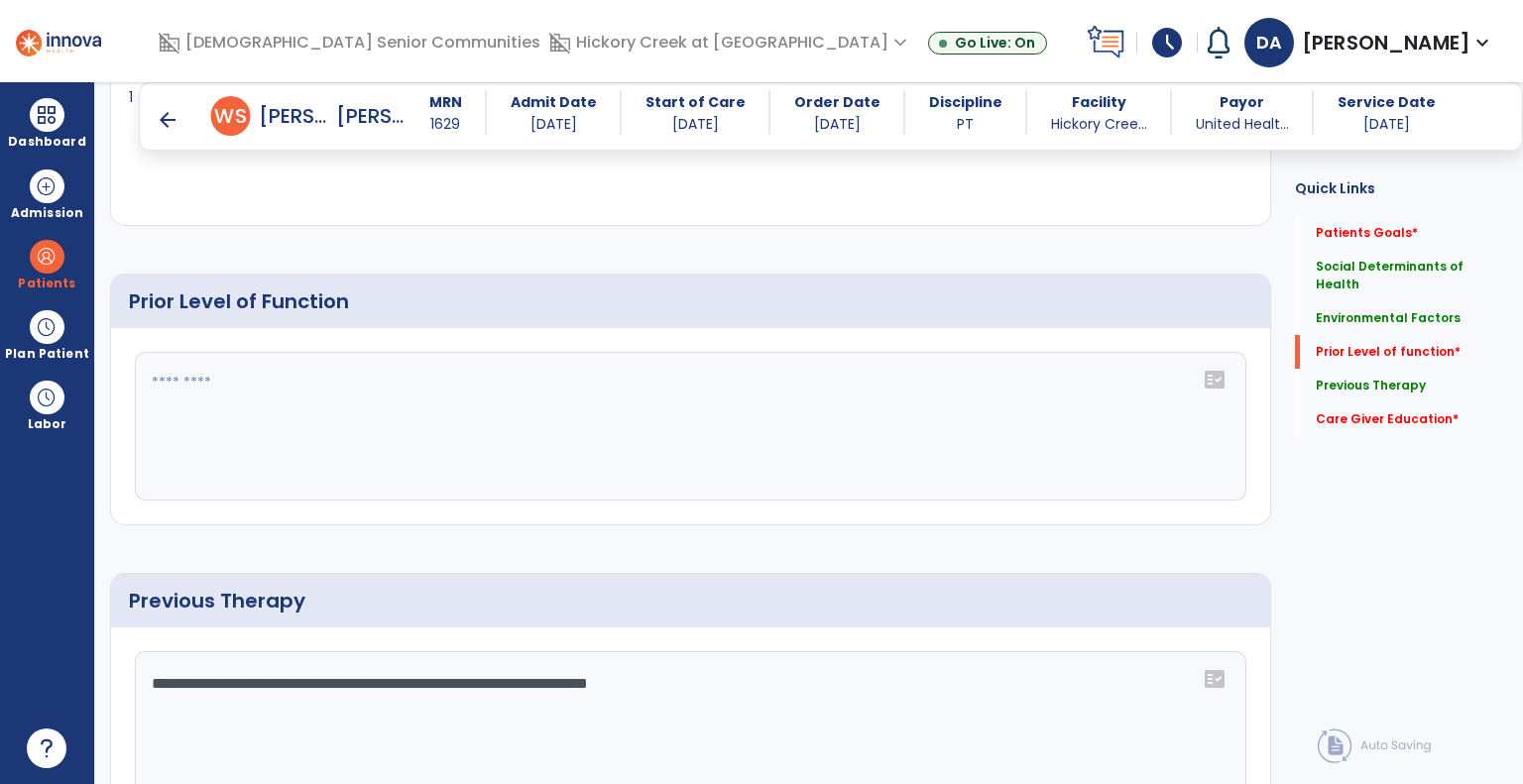 click on "fact_check" 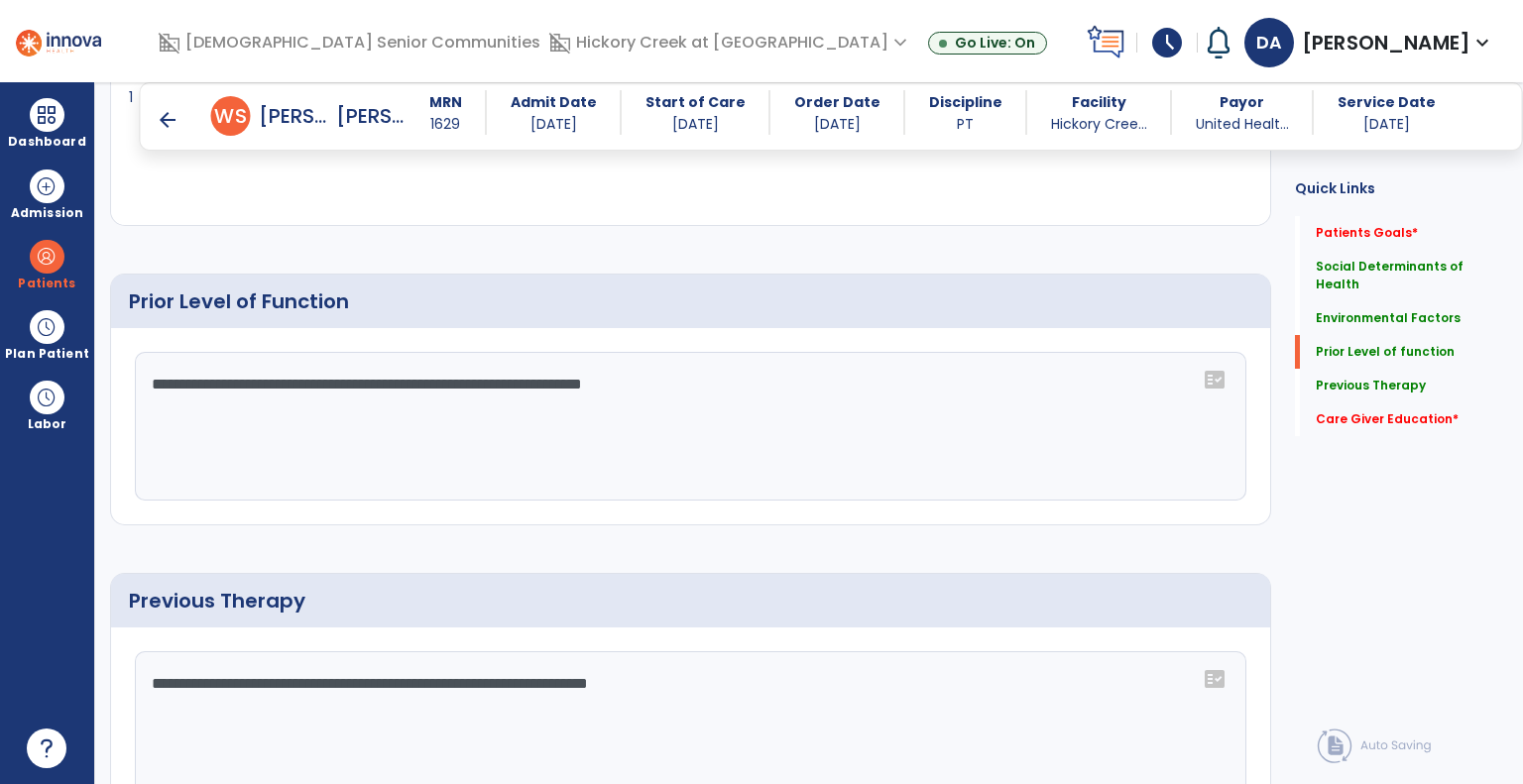 click on "**********" 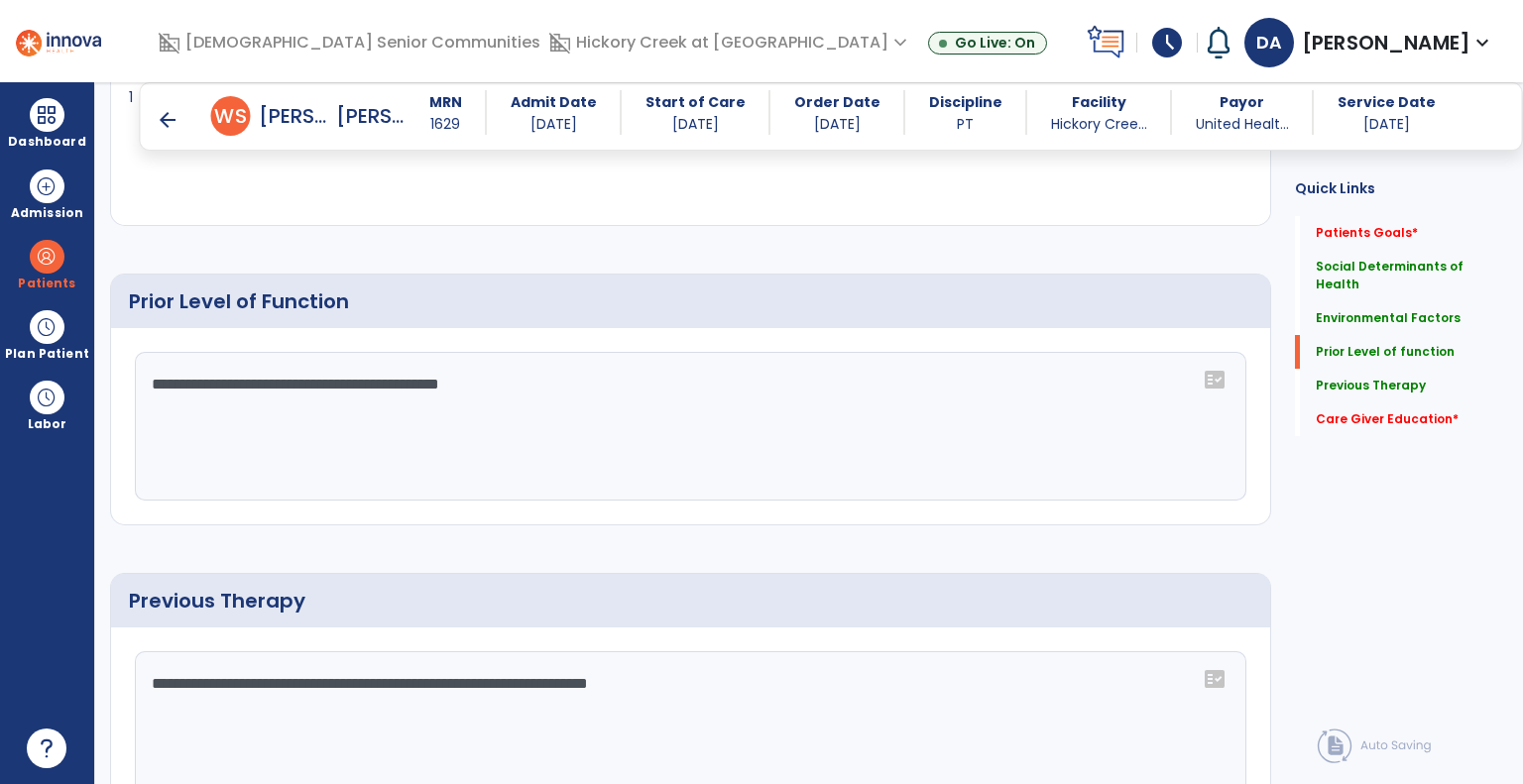 click on "**********" 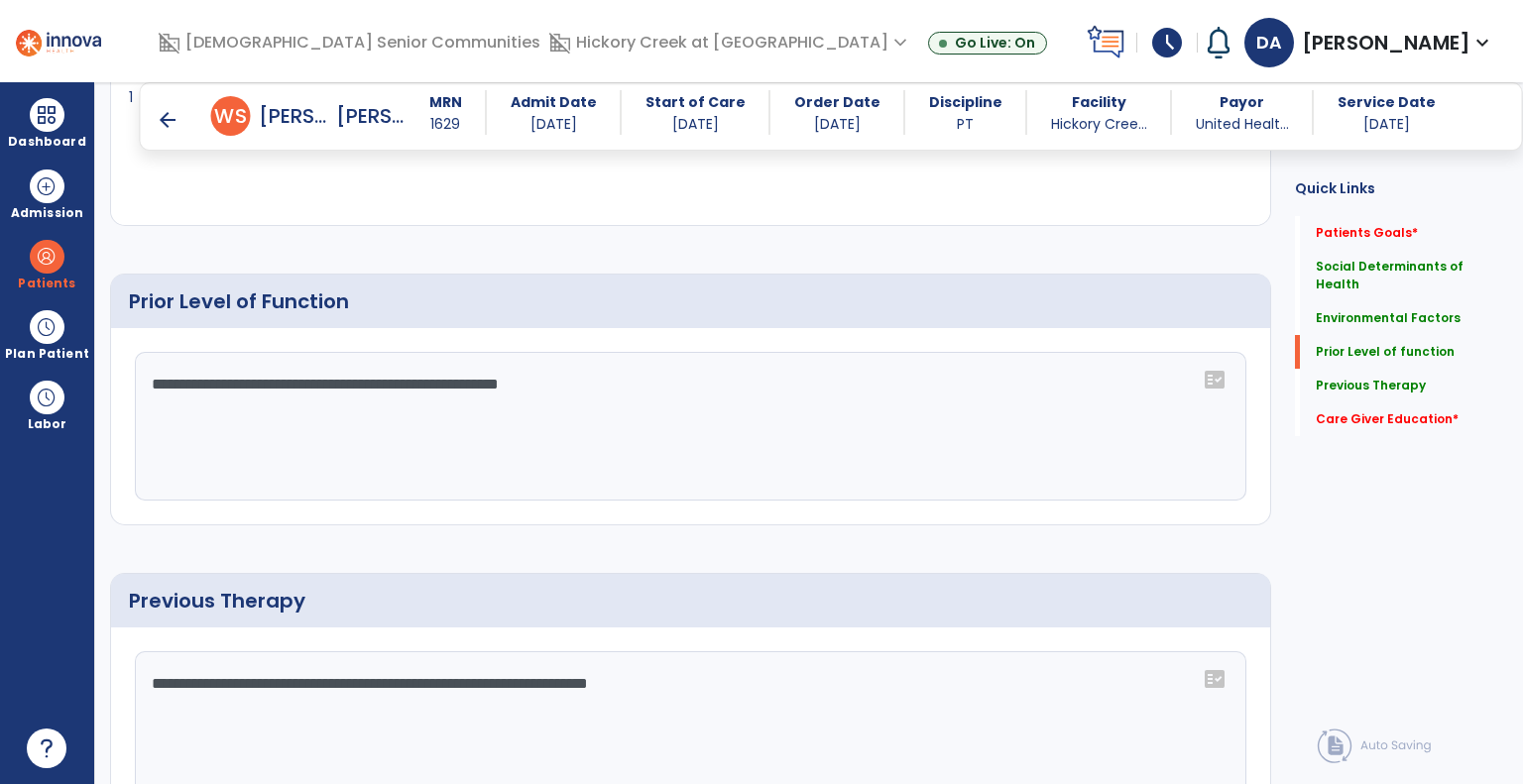 click on "**********" 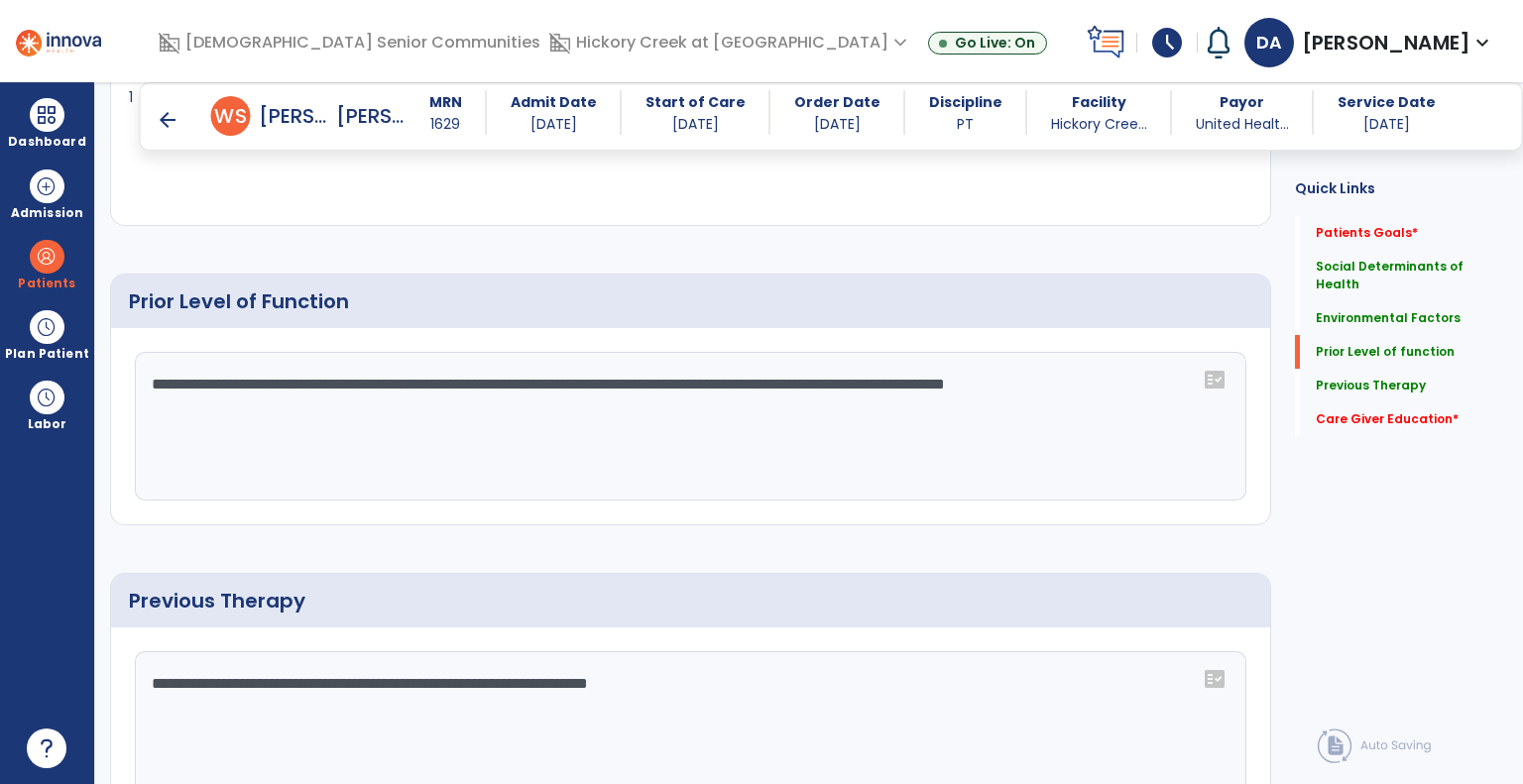 click on "**********" 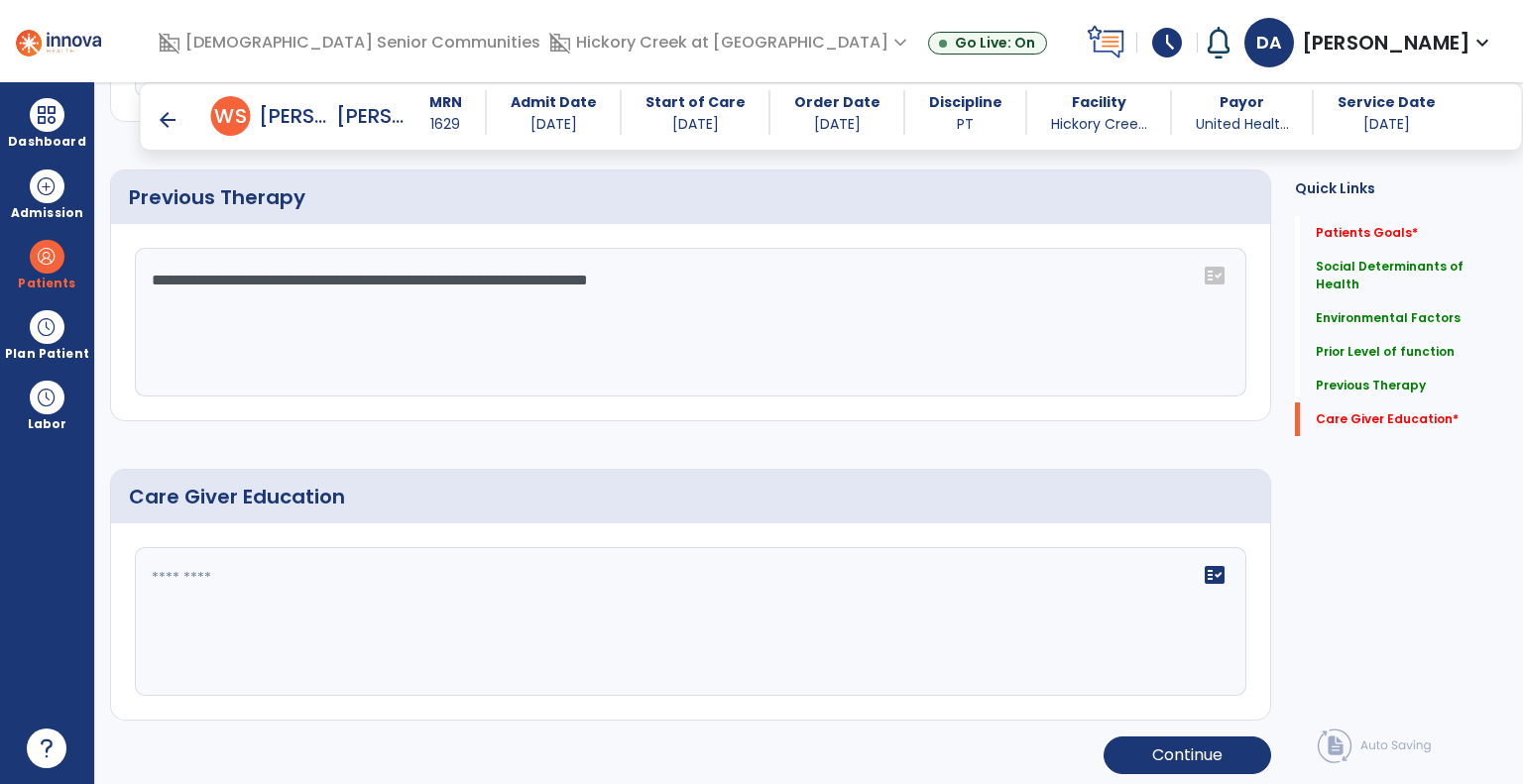 scroll, scrollTop: 1308, scrollLeft: 0, axis: vertical 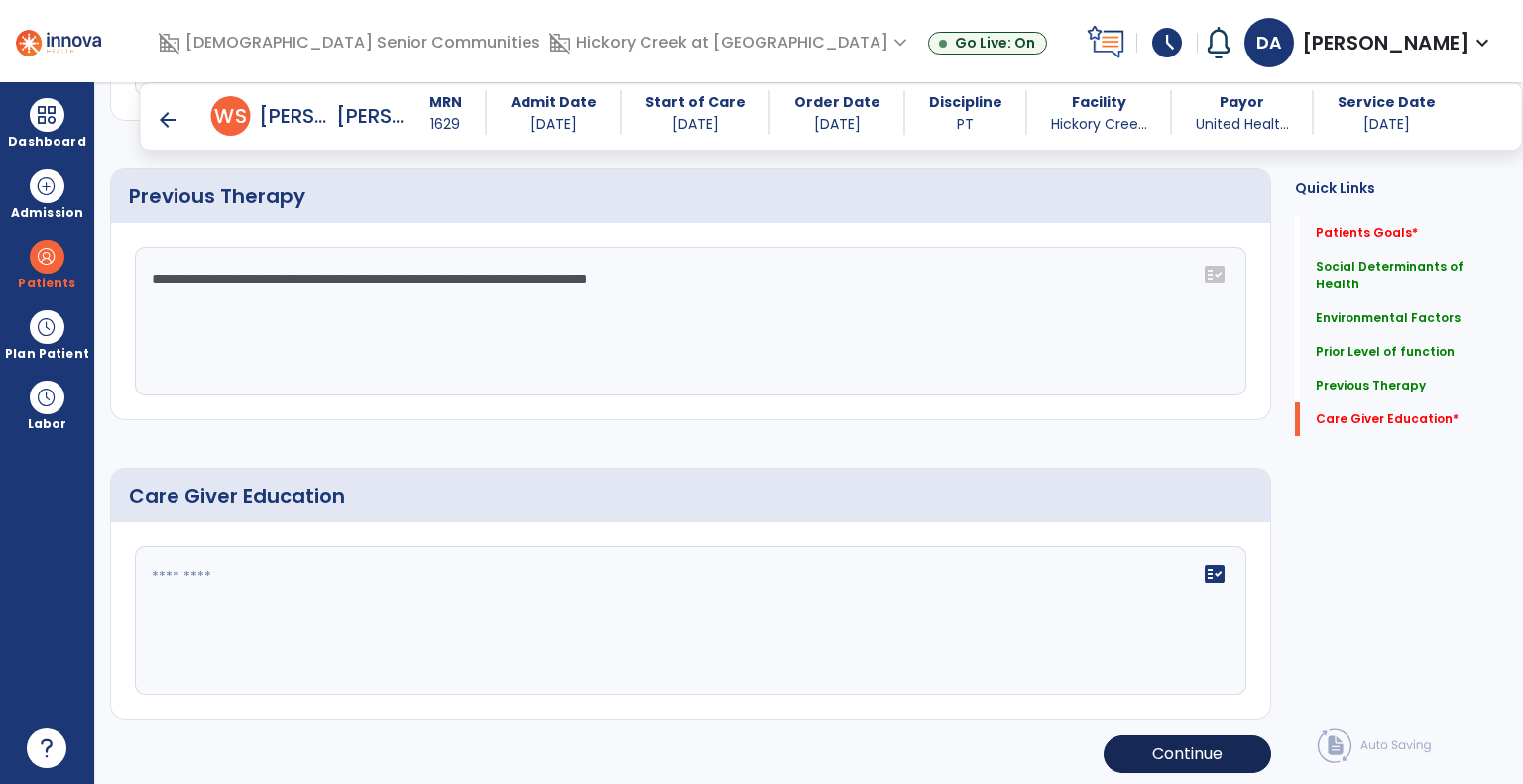 type on "**********" 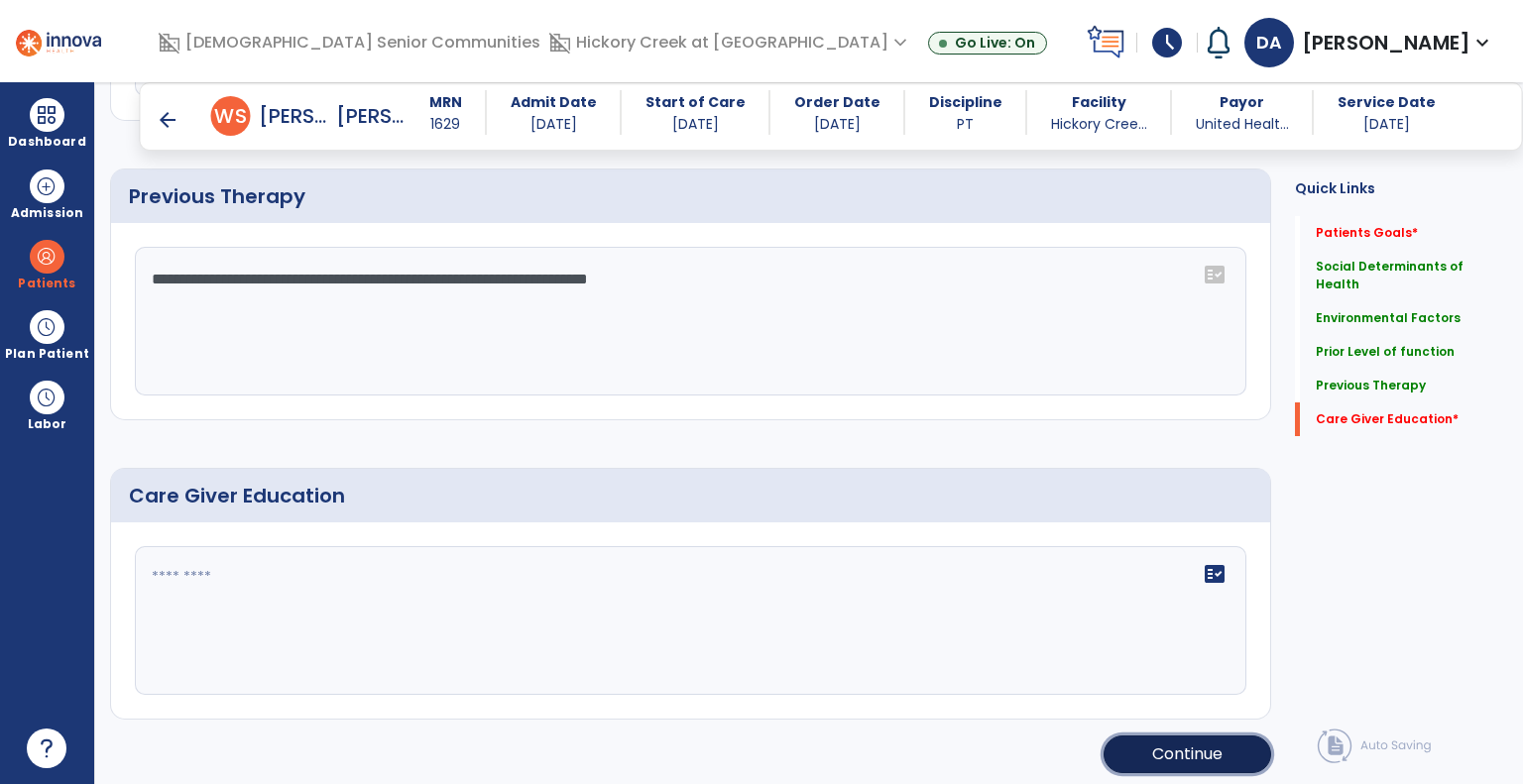 click on "Continue" 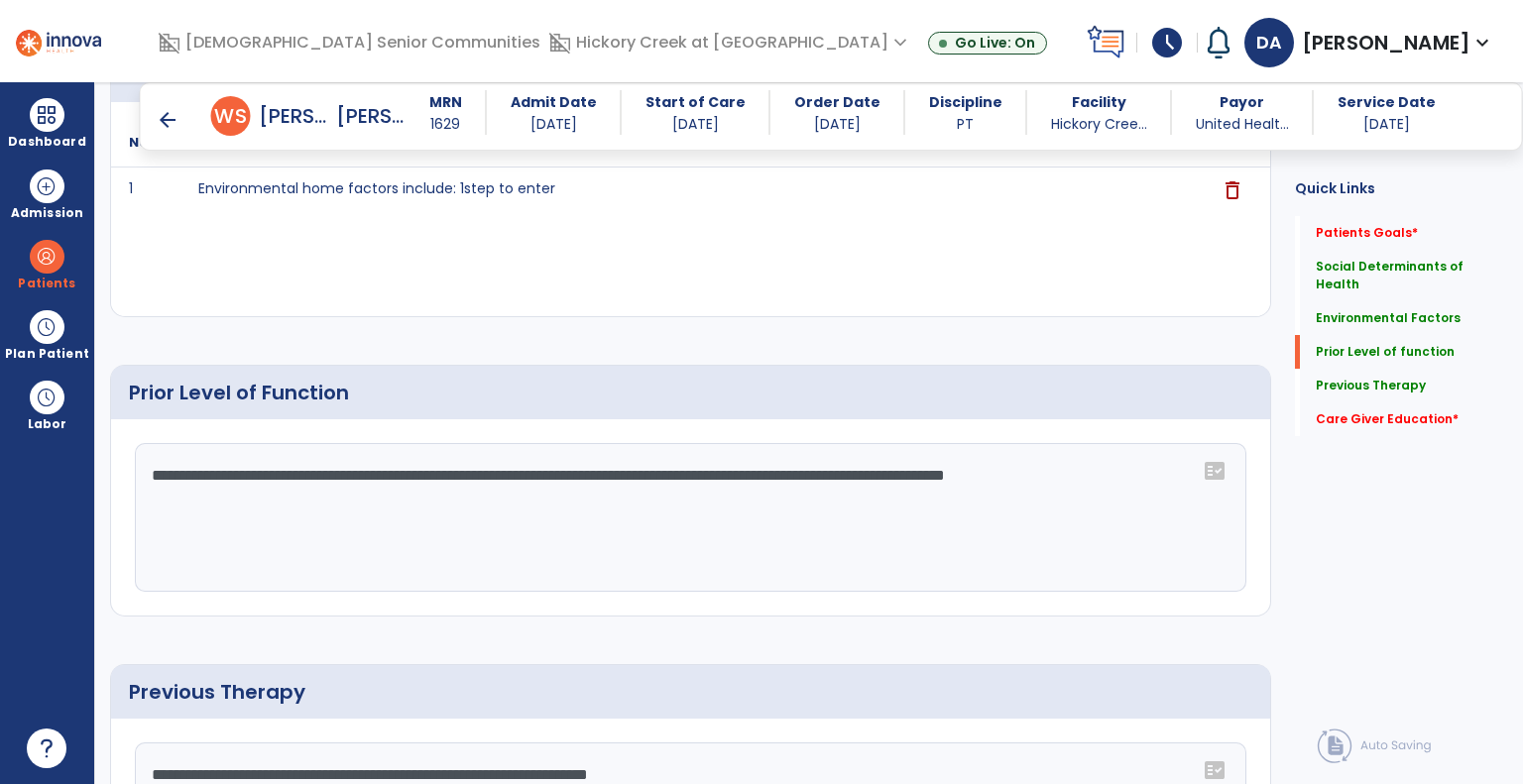 scroll, scrollTop: 714, scrollLeft: 0, axis: vertical 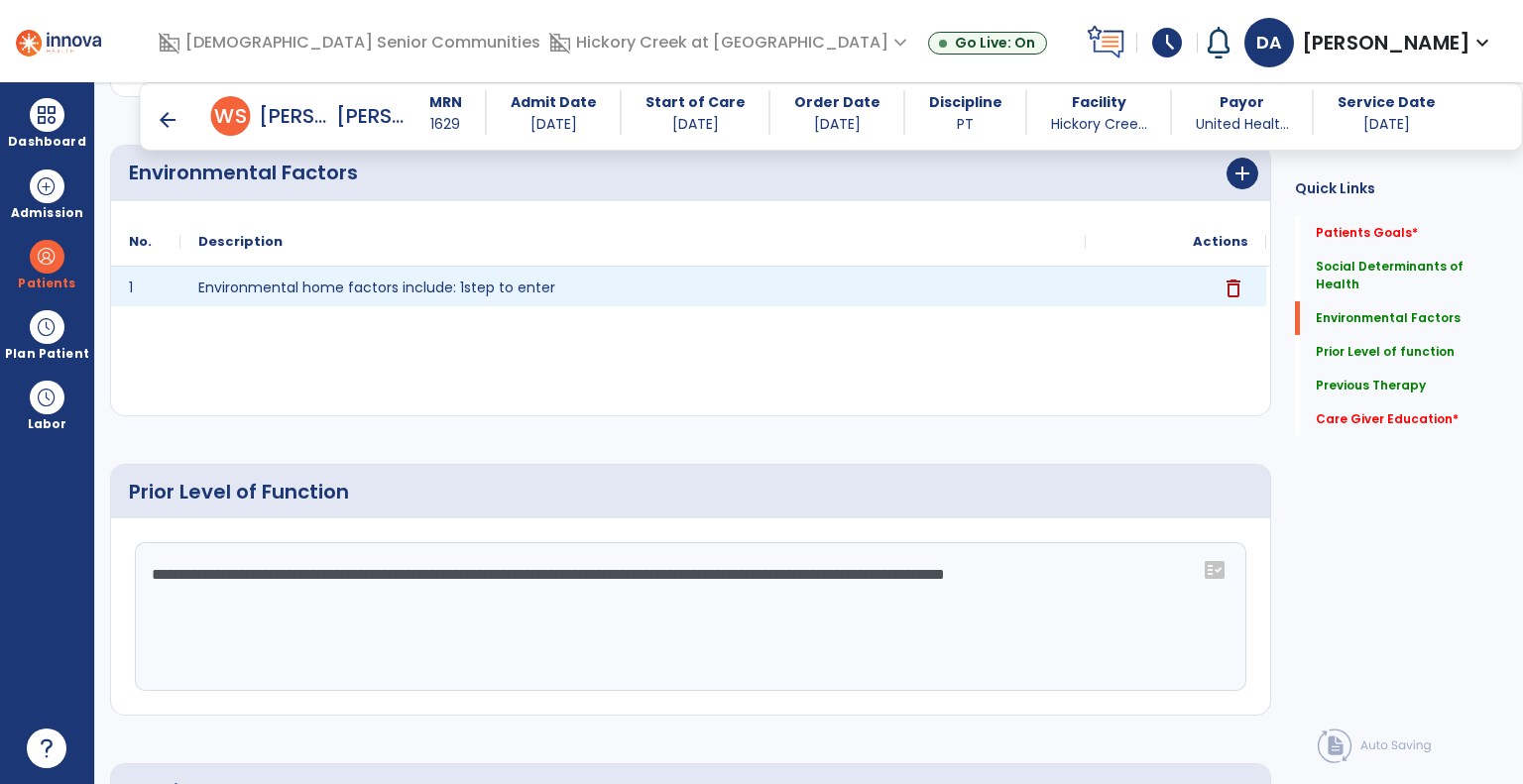click on "delete" 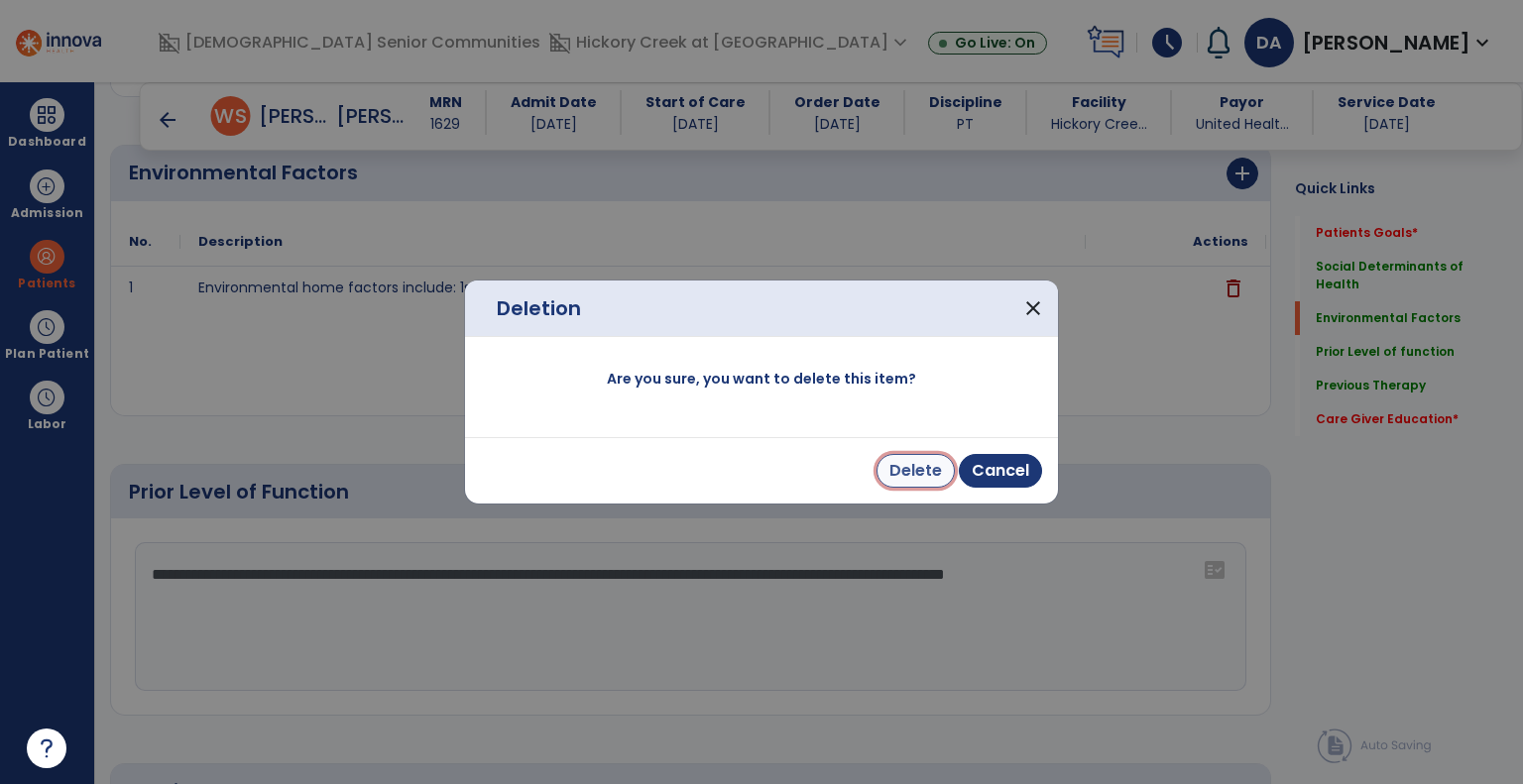 click on "Delete" at bounding box center (915, 471) 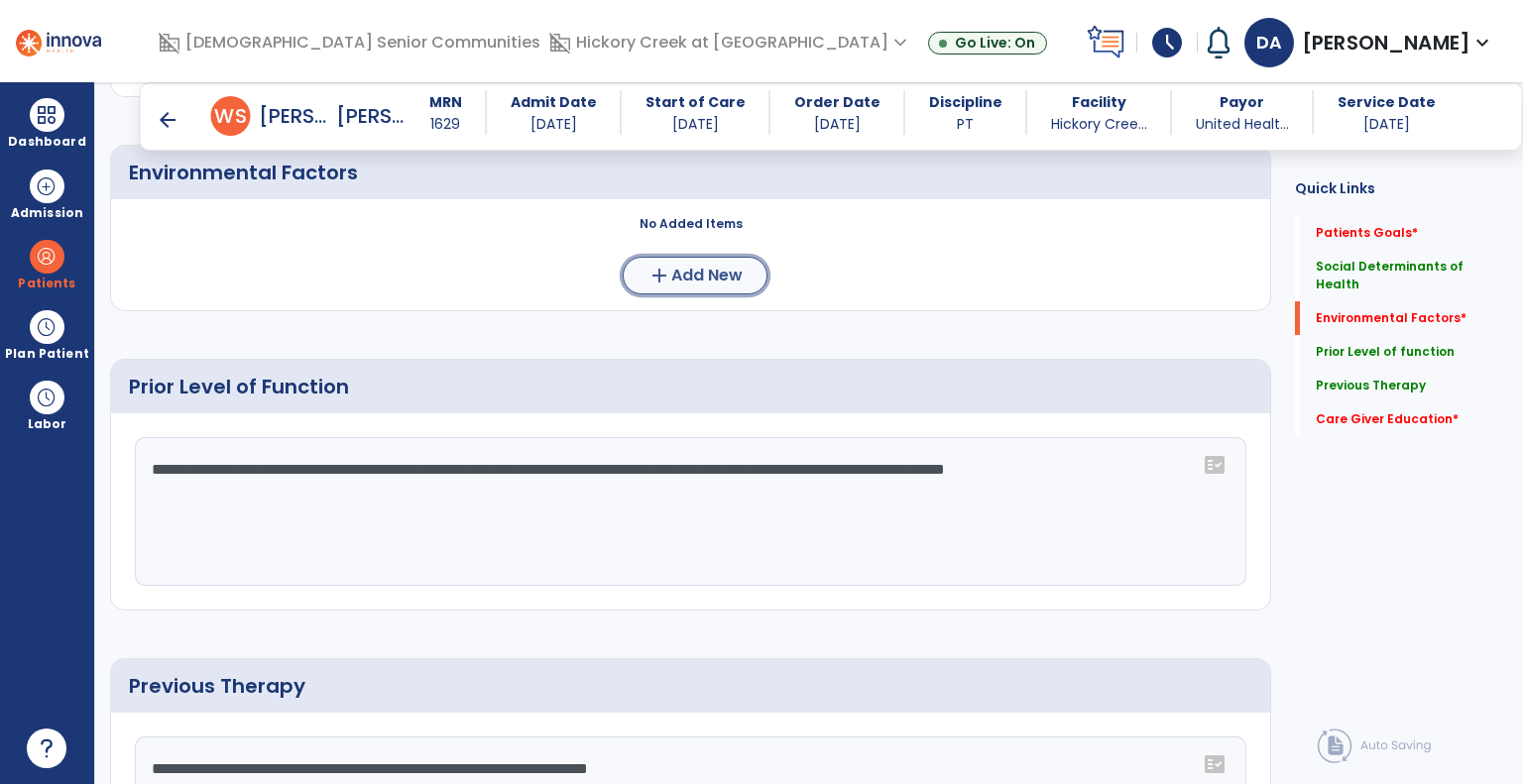click on "Add New" 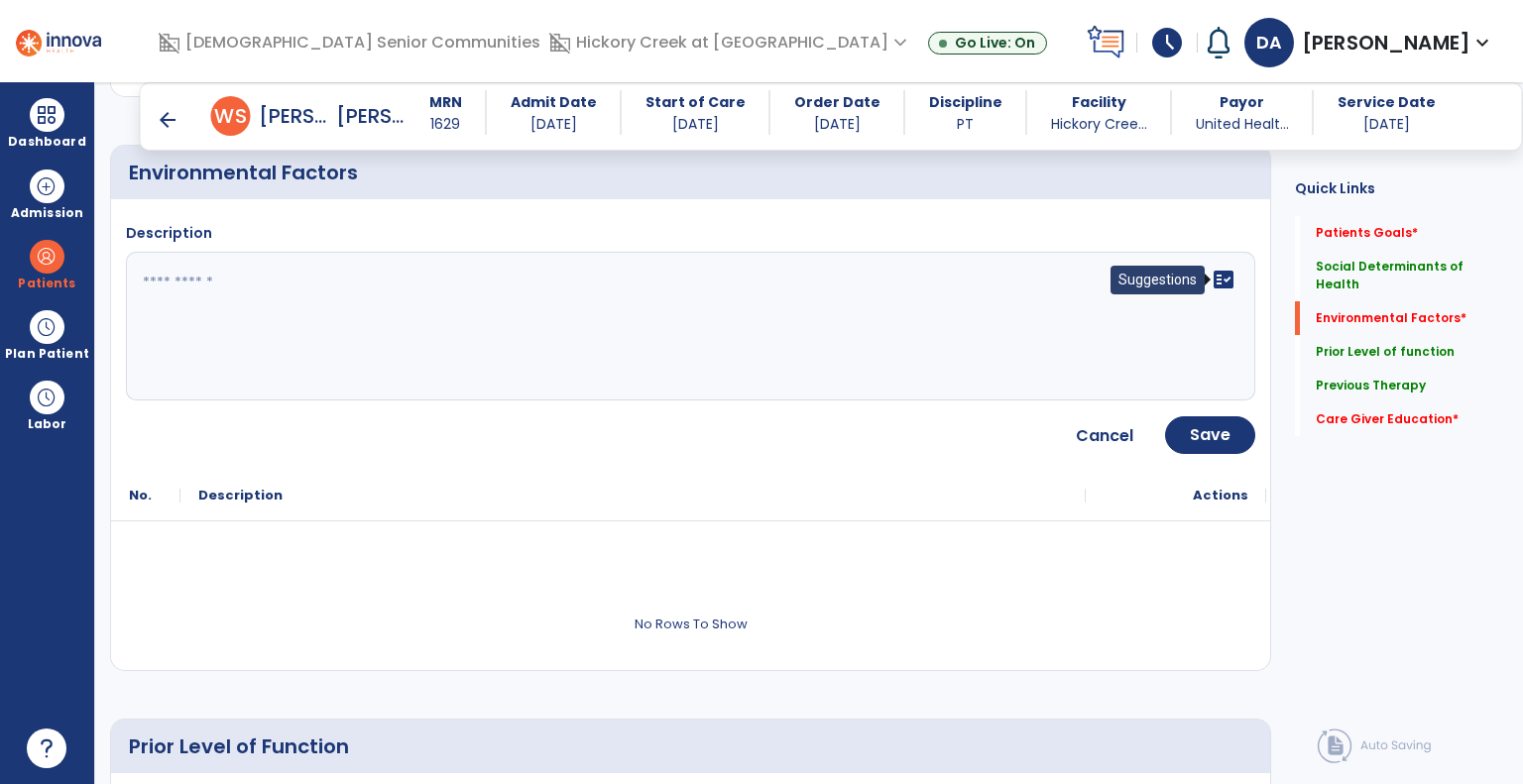 click on "fact_check" 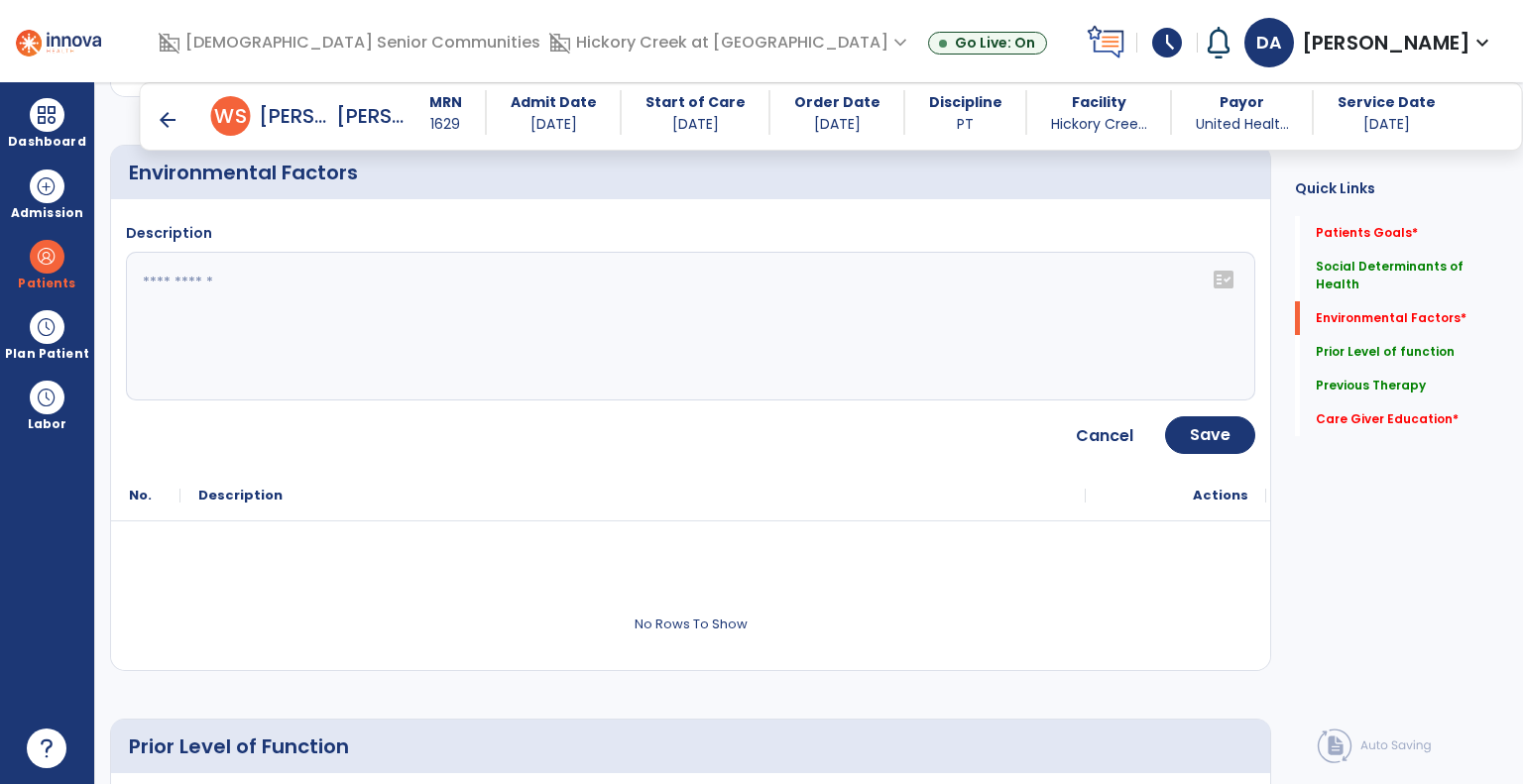 click on "fact_check" 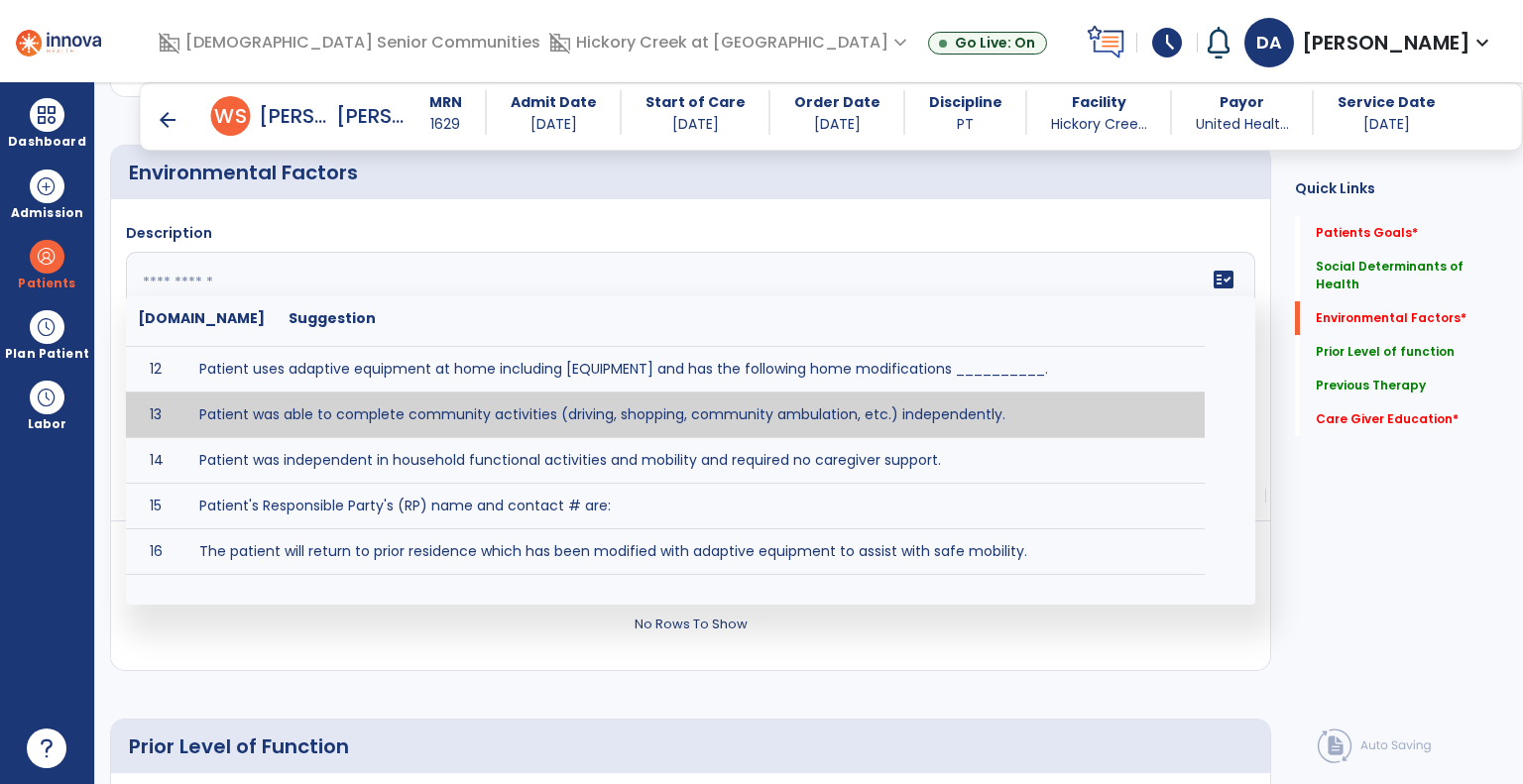 scroll, scrollTop: 523, scrollLeft: 0, axis: vertical 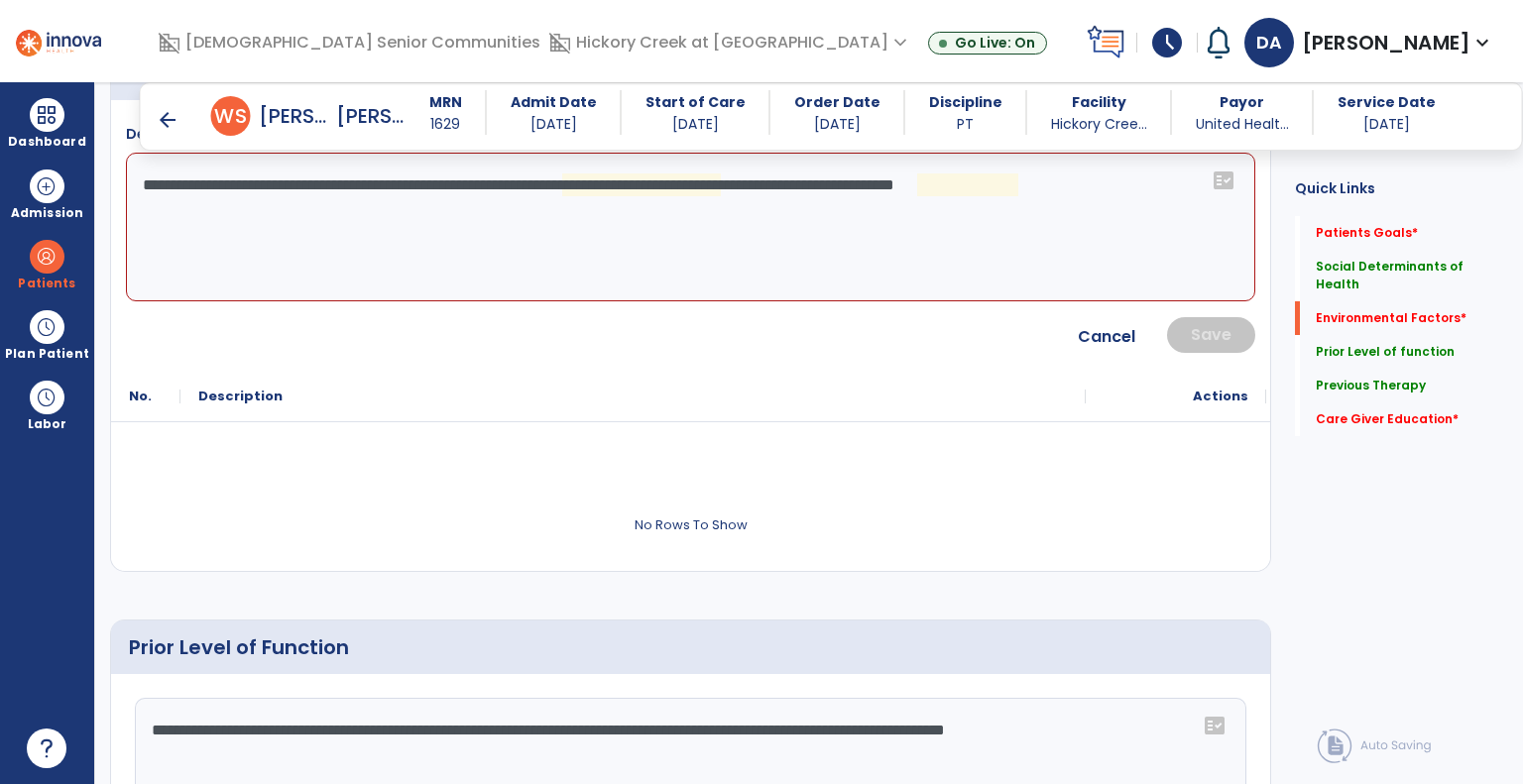 click on "**********" 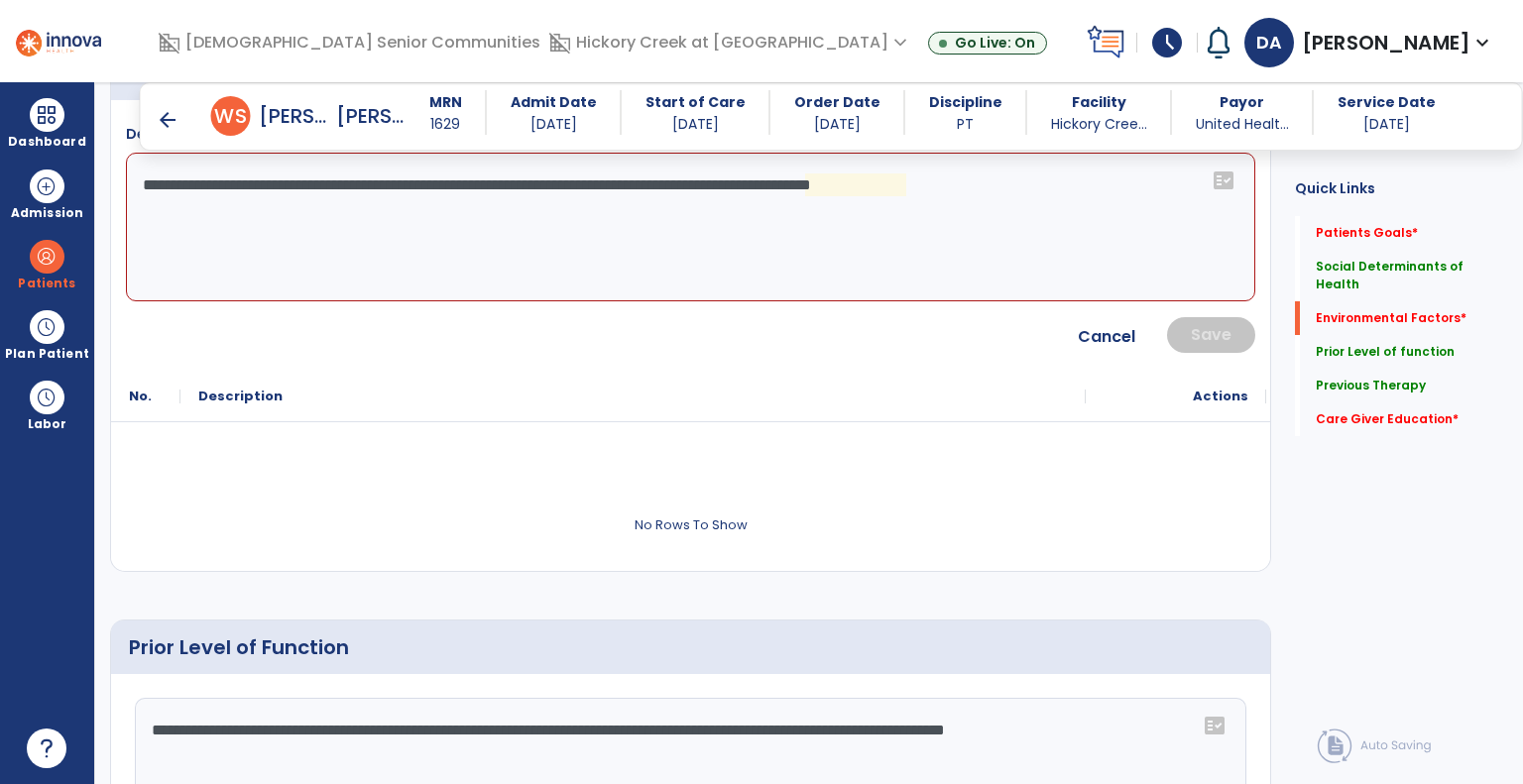 click on "**********" 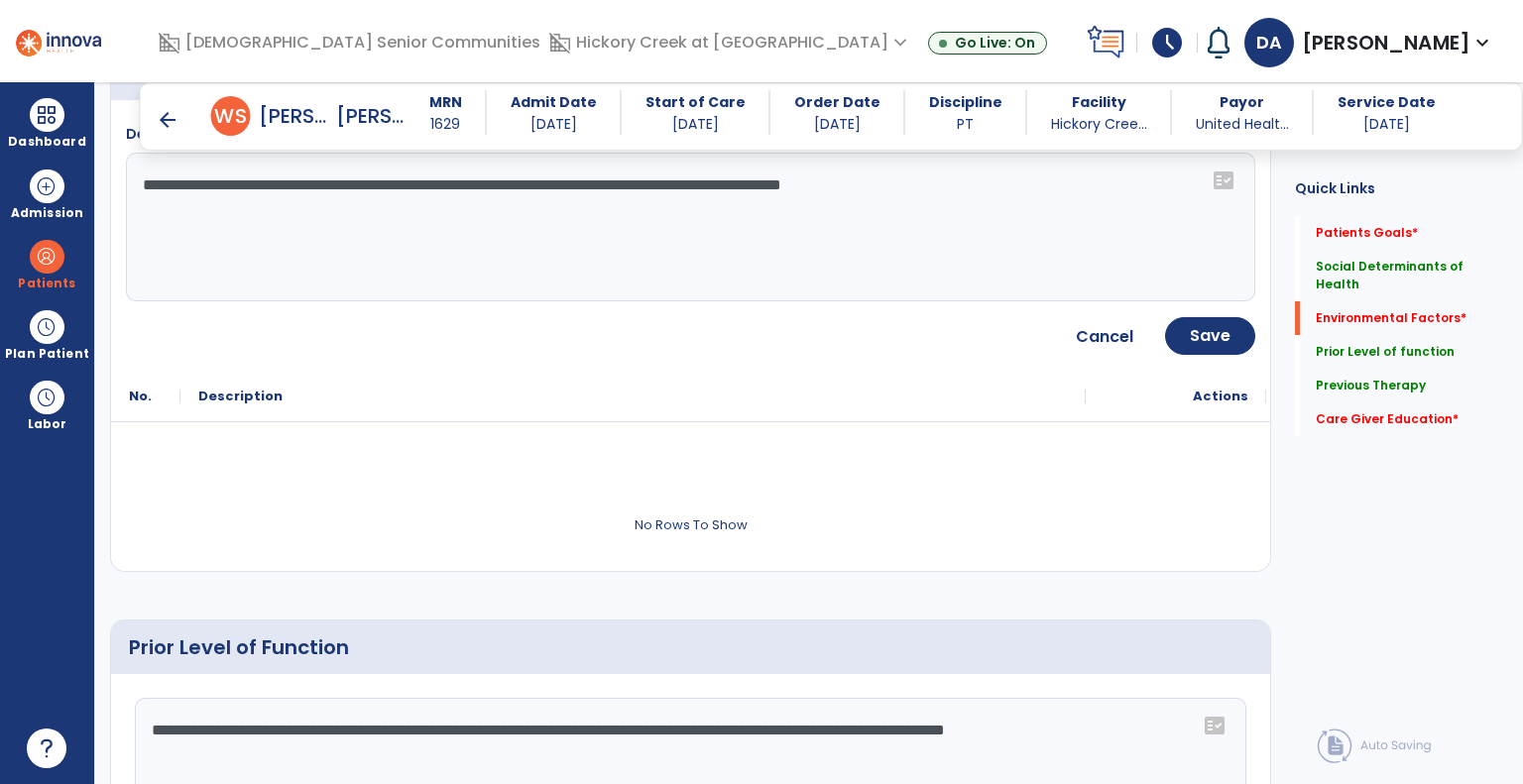 click on "**********" 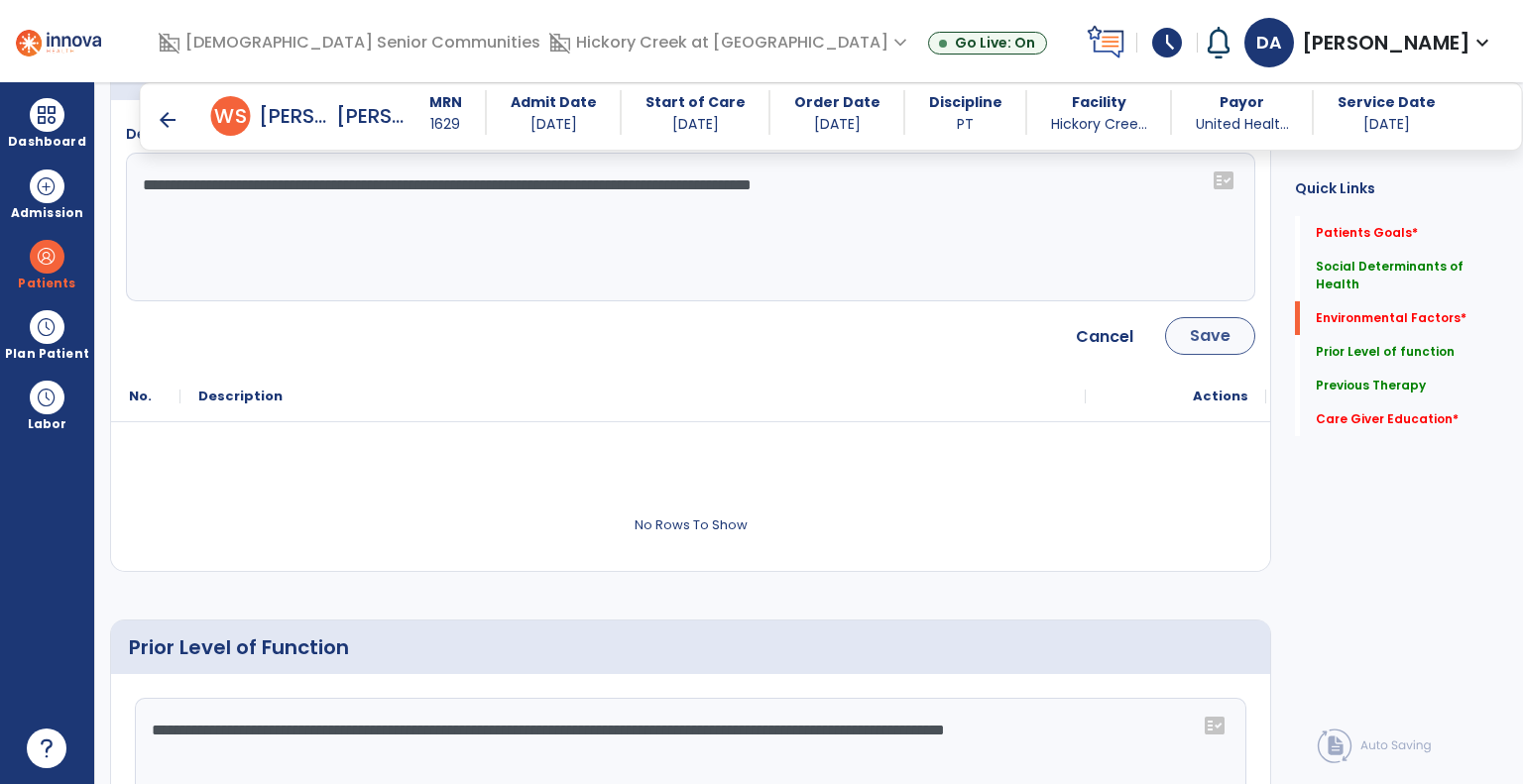 type on "**********" 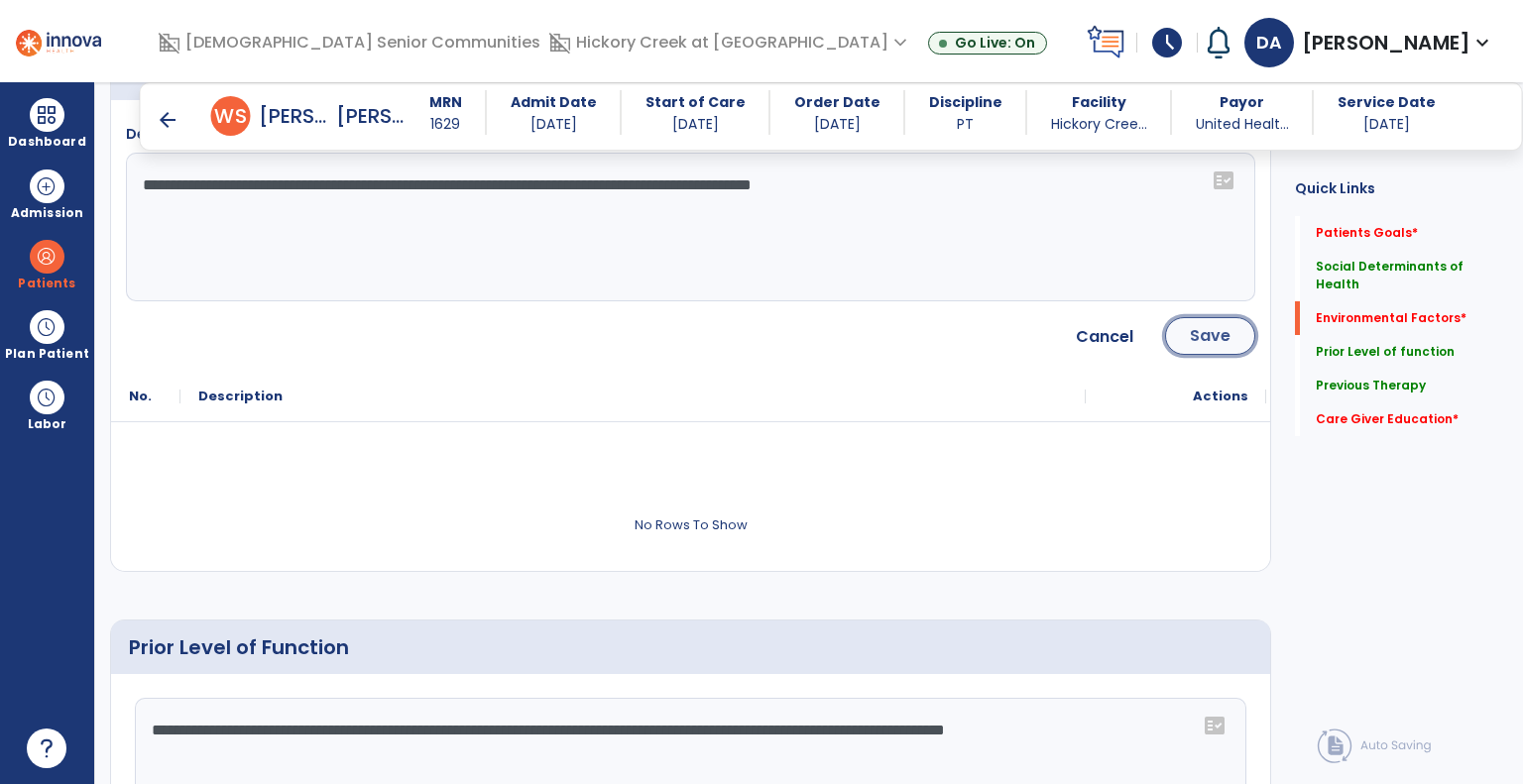 click on "Save" 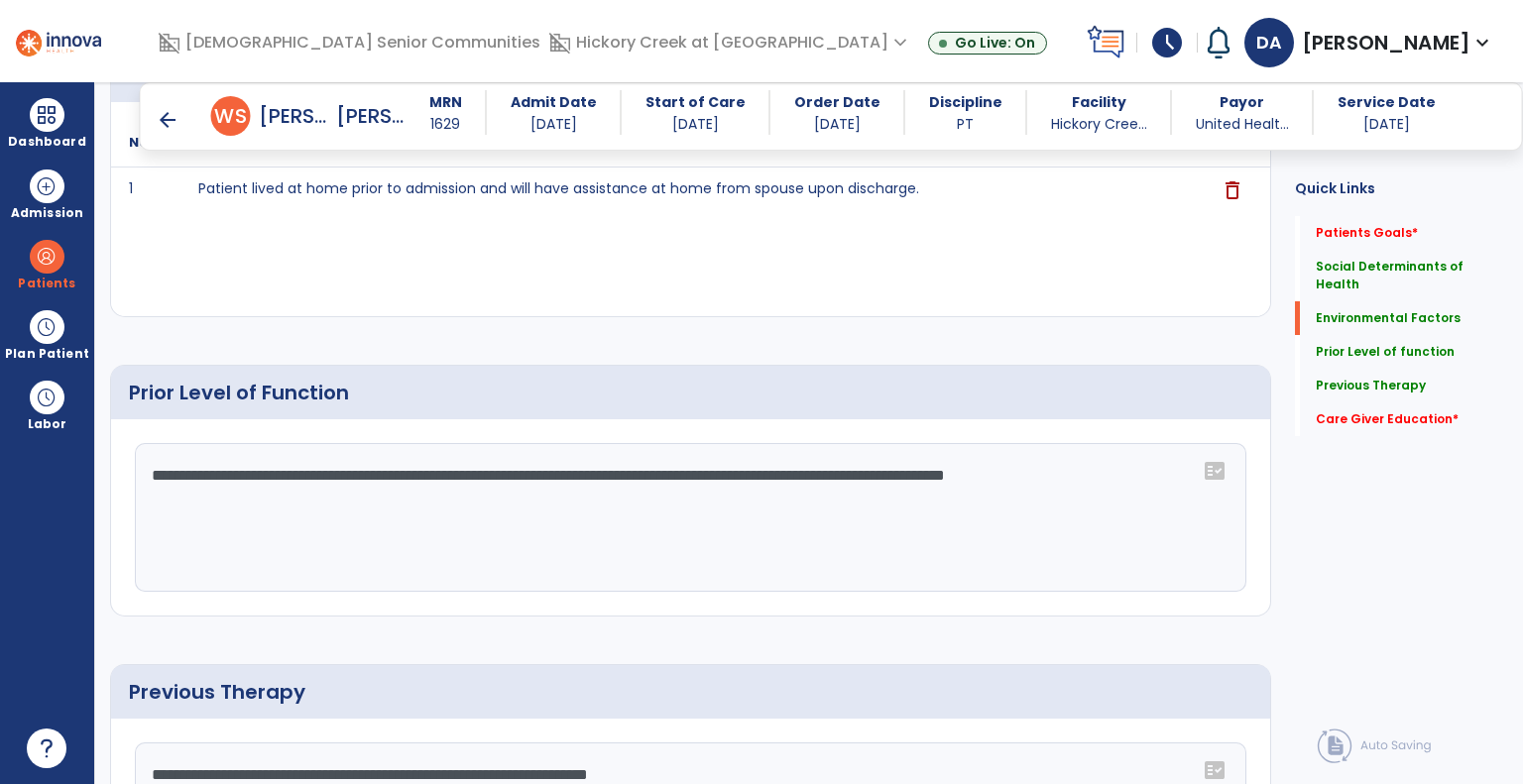 scroll, scrollTop: 1011, scrollLeft: 0, axis: vertical 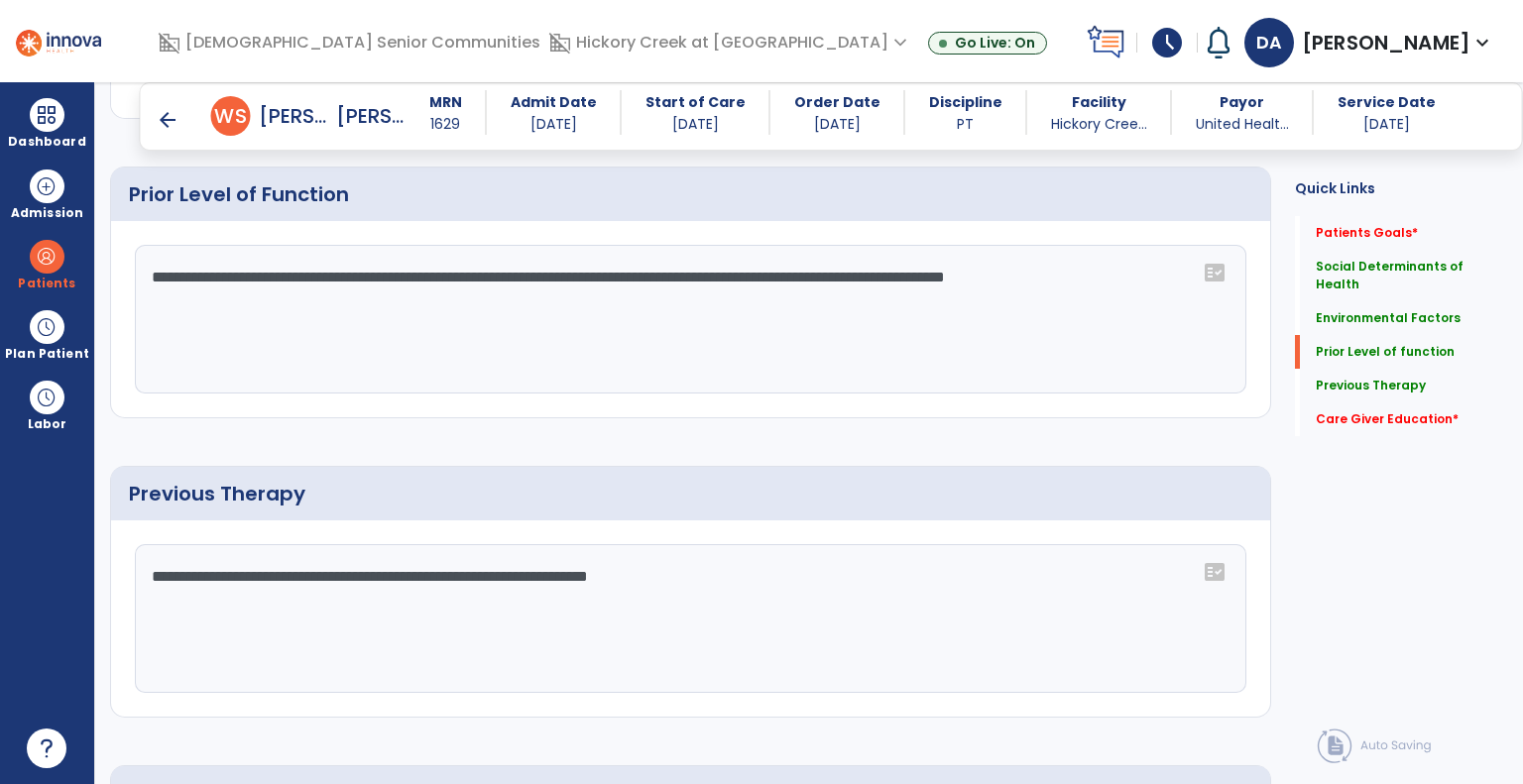 click on "**********" 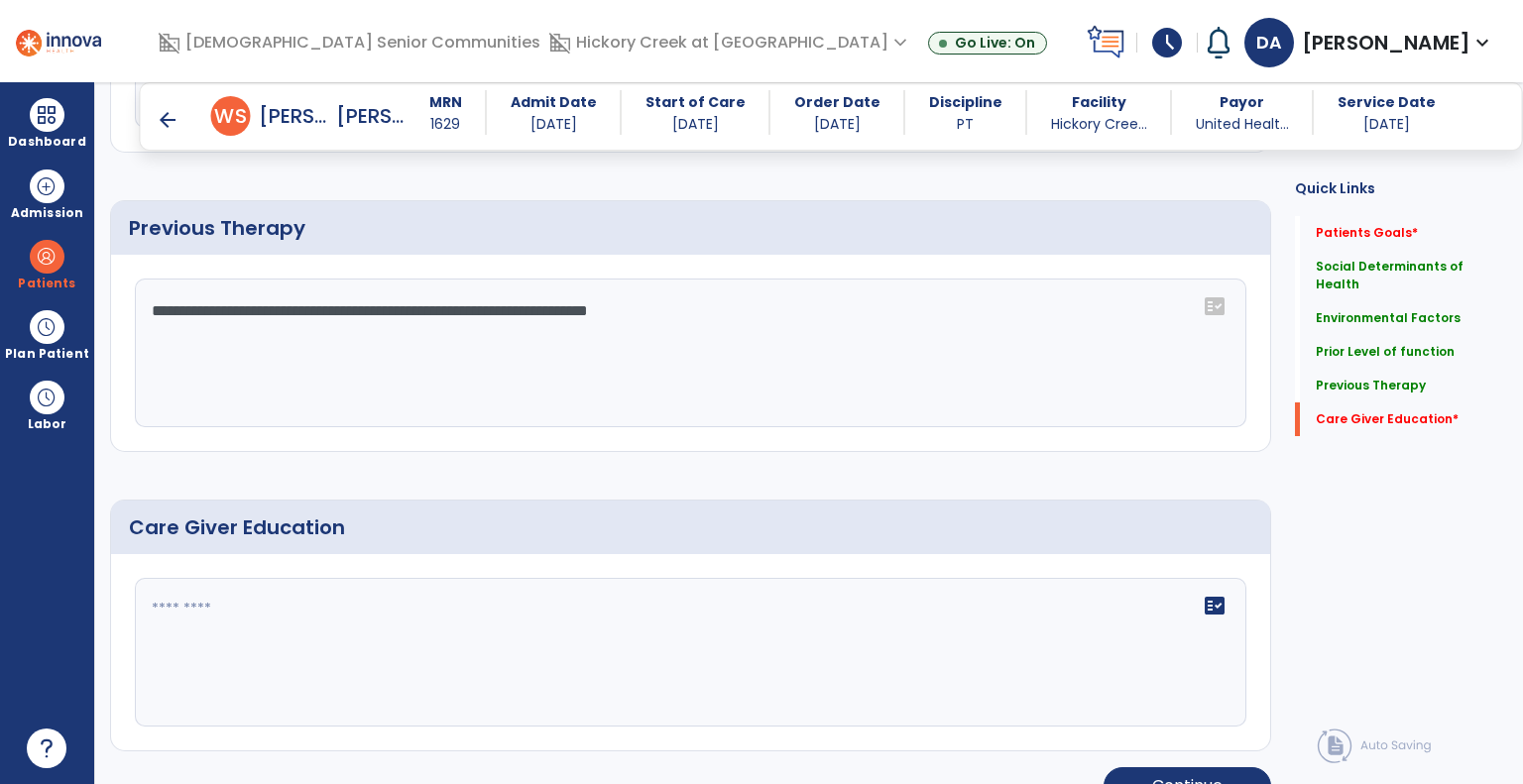 scroll, scrollTop: 1308, scrollLeft: 0, axis: vertical 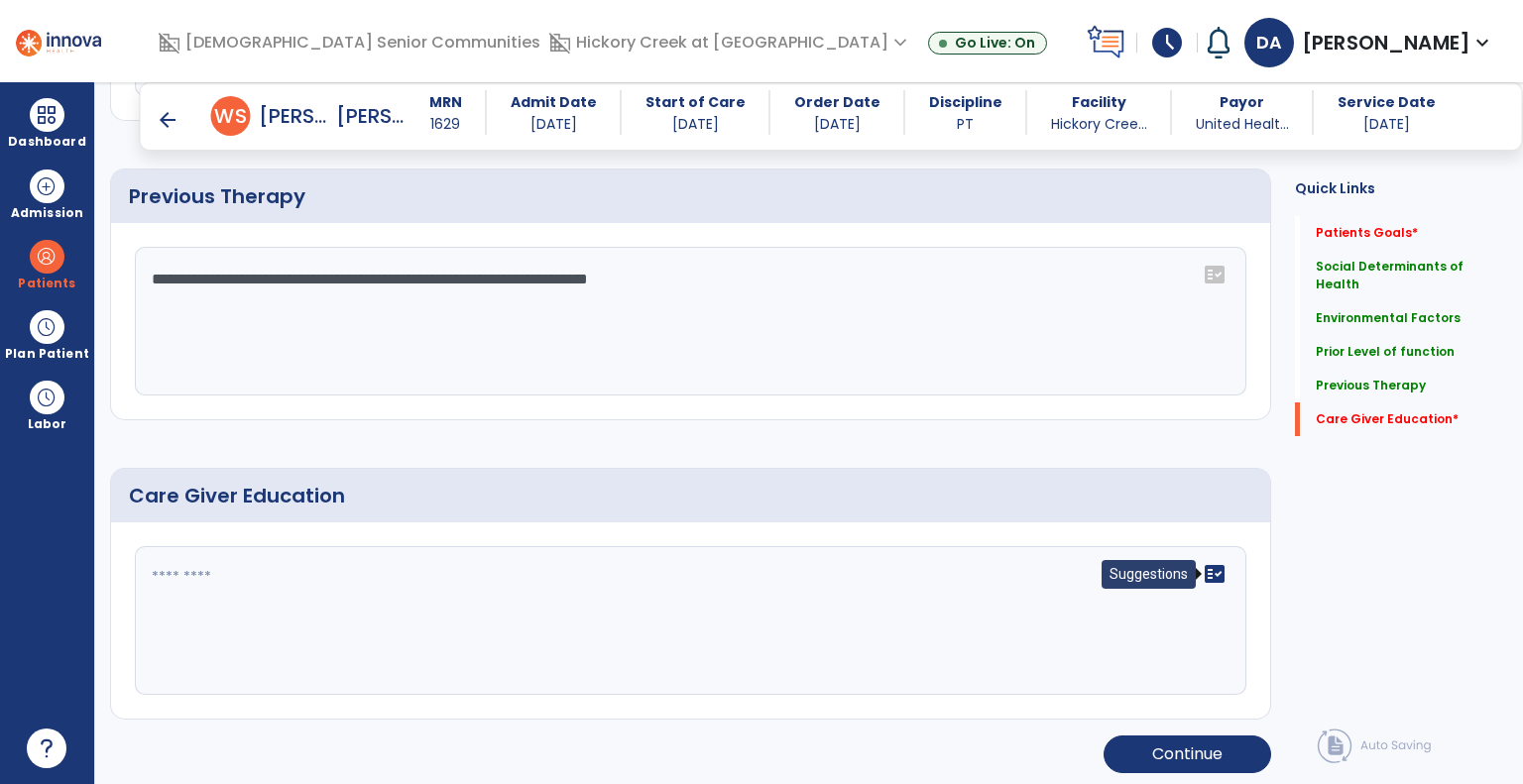 type on "**********" 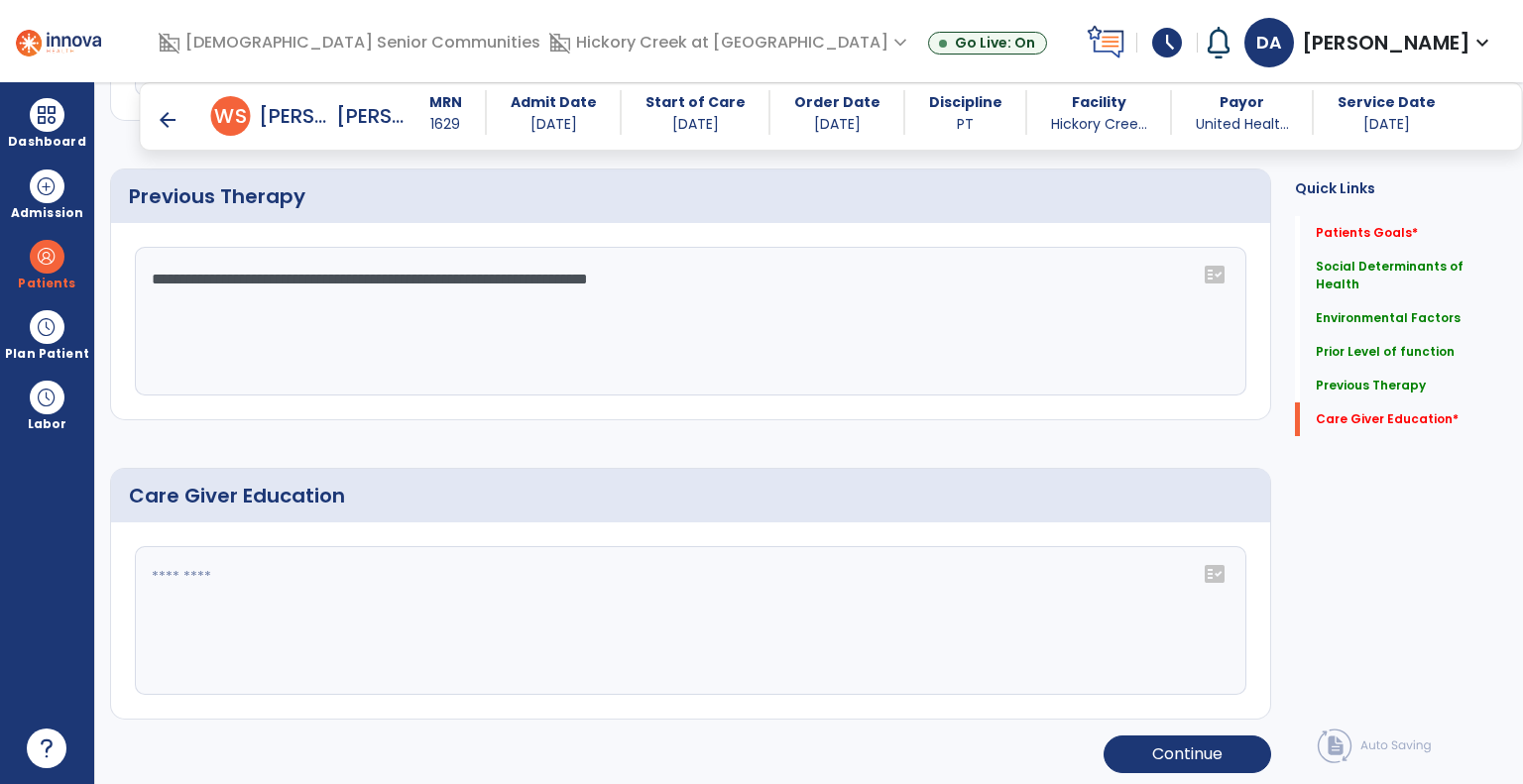 click on "fact_check" 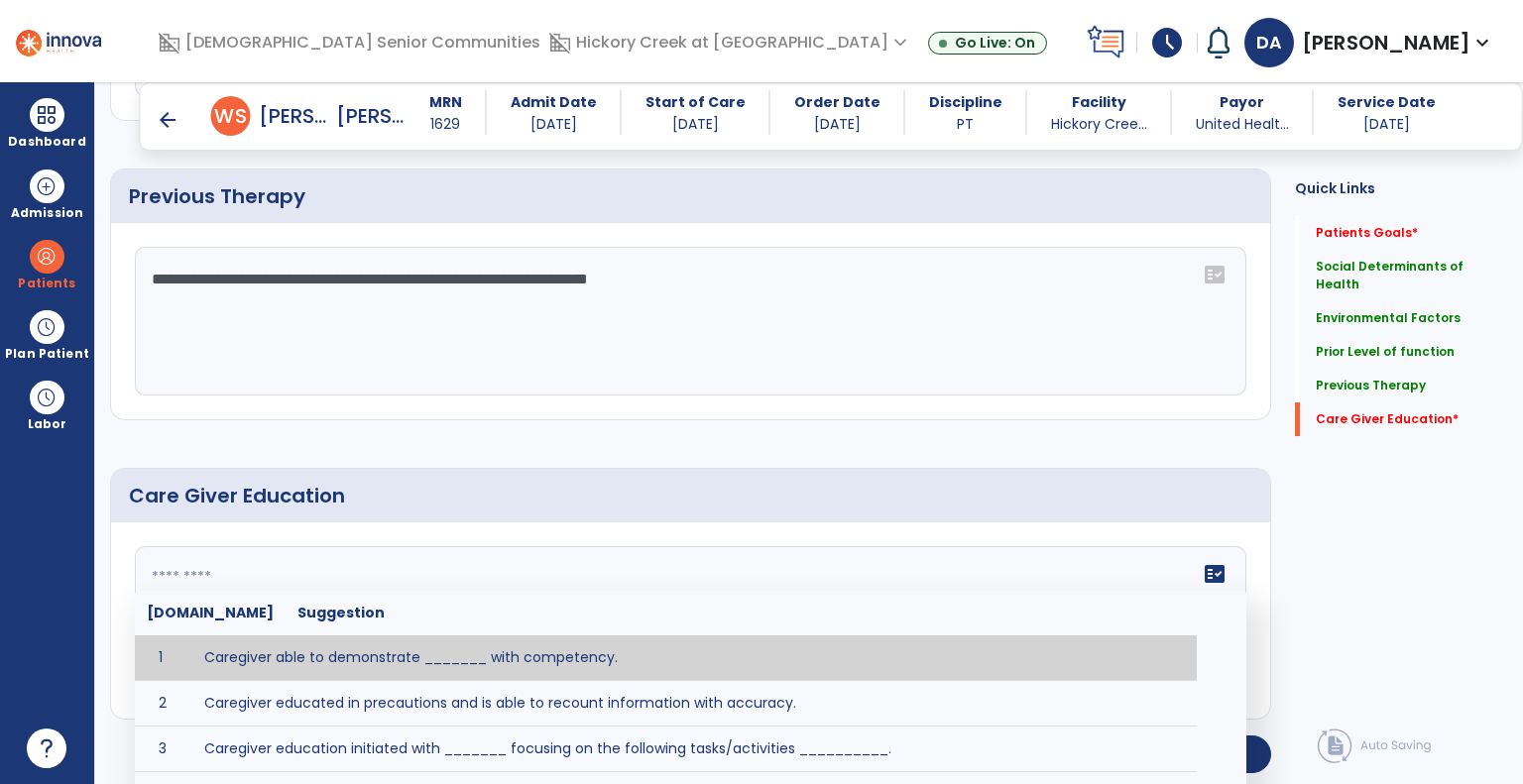 click 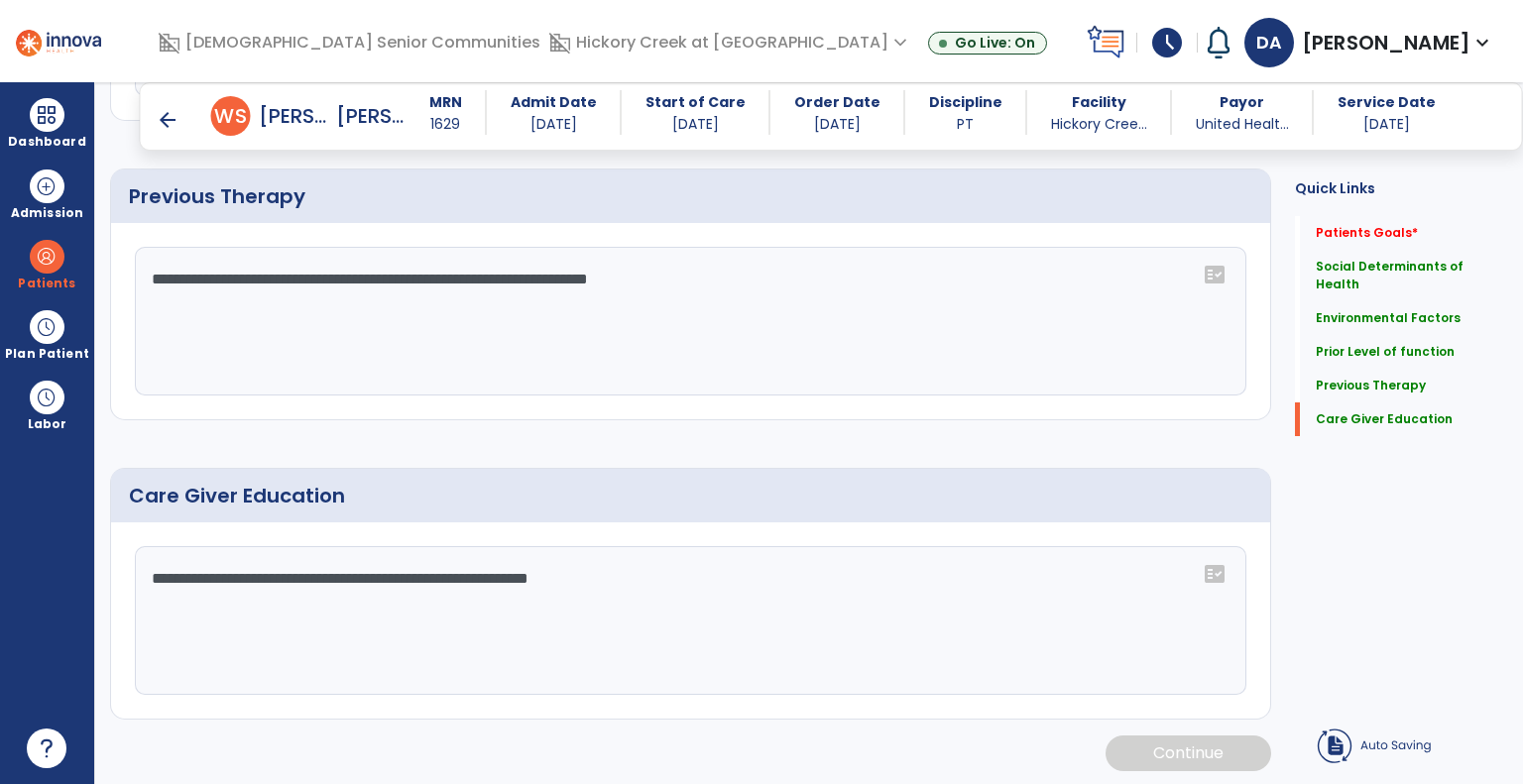 scroll, scrollTop: 1308, scrollLeft: 0, axis: vertical 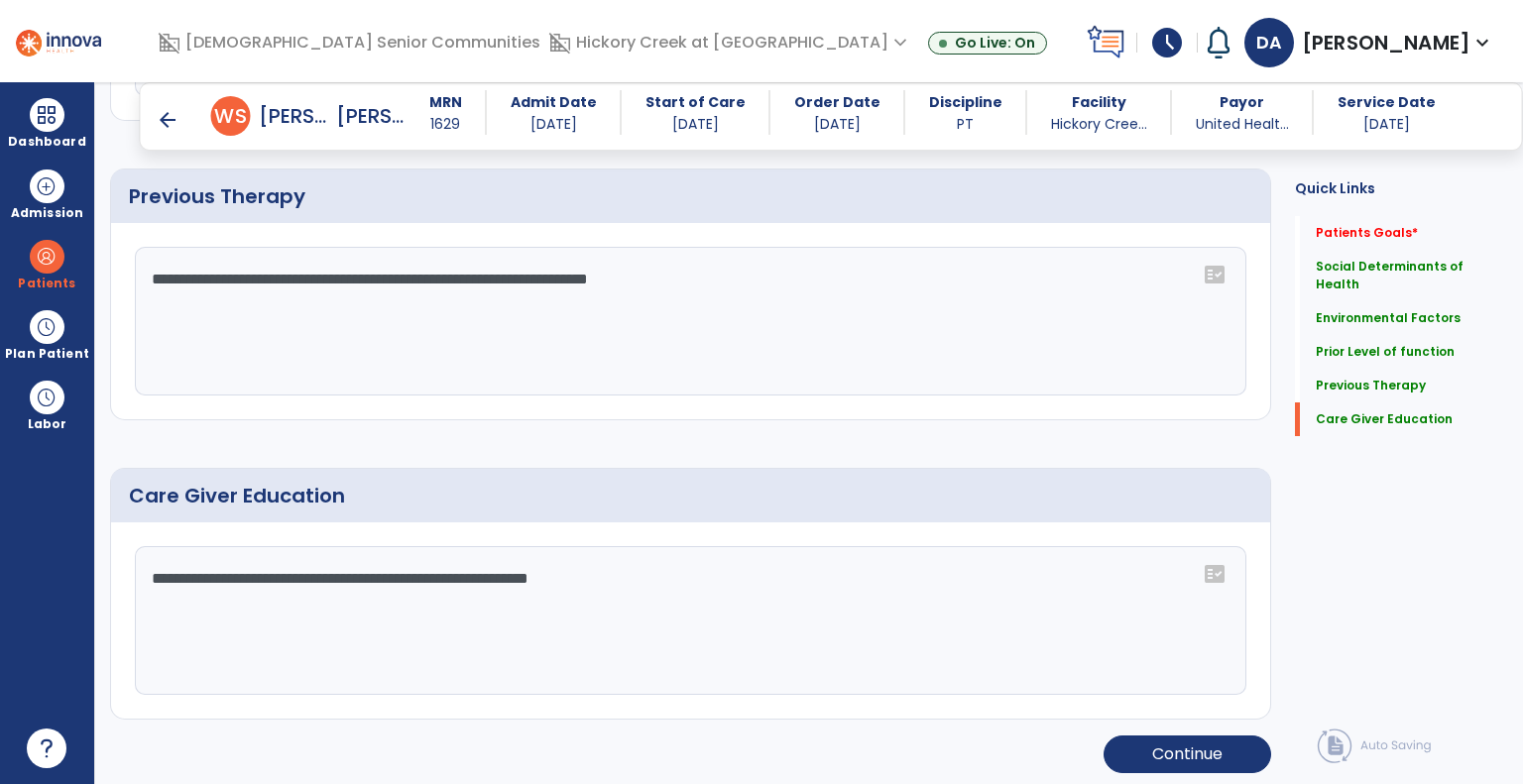click on "**********" 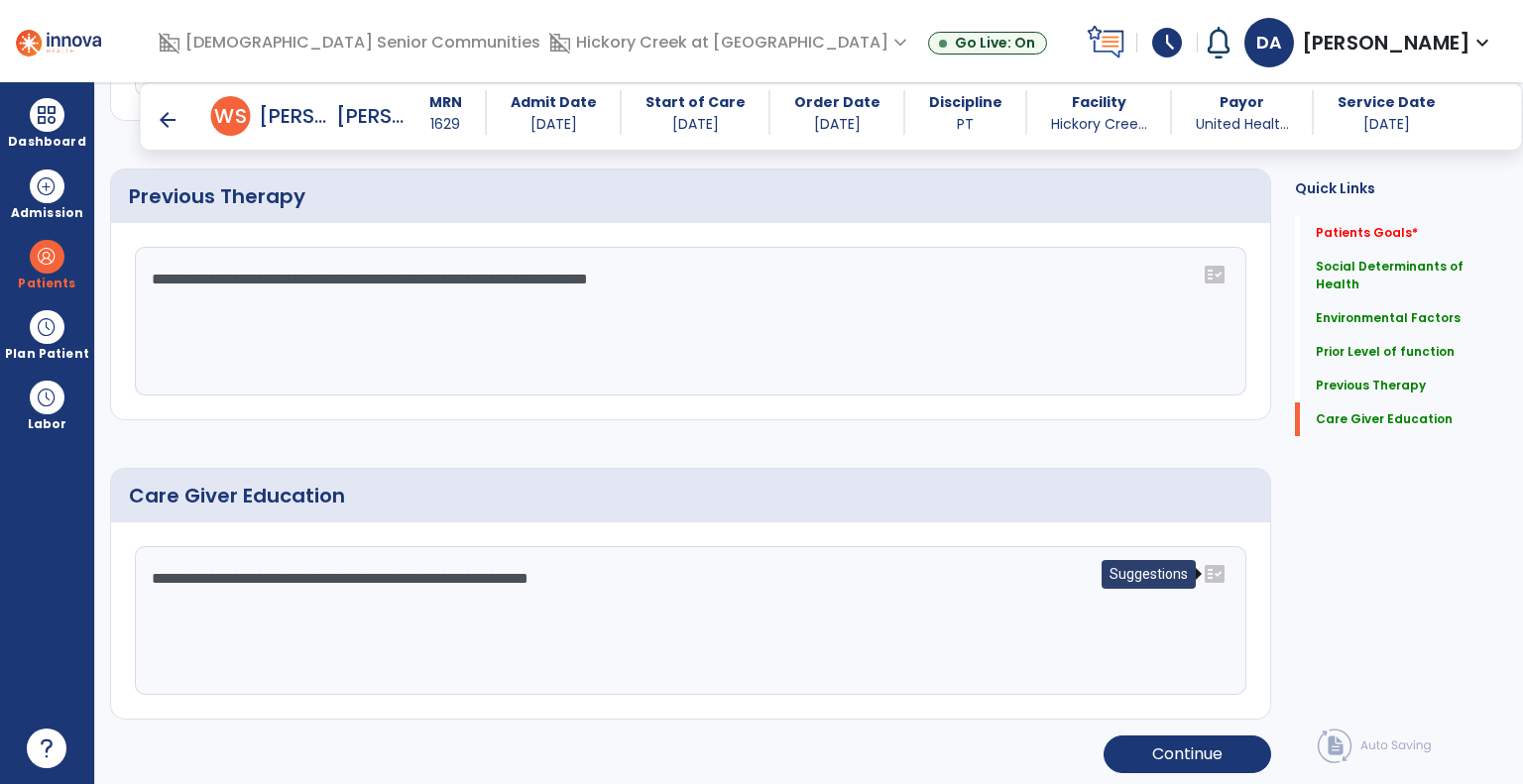 click on "fact_check" 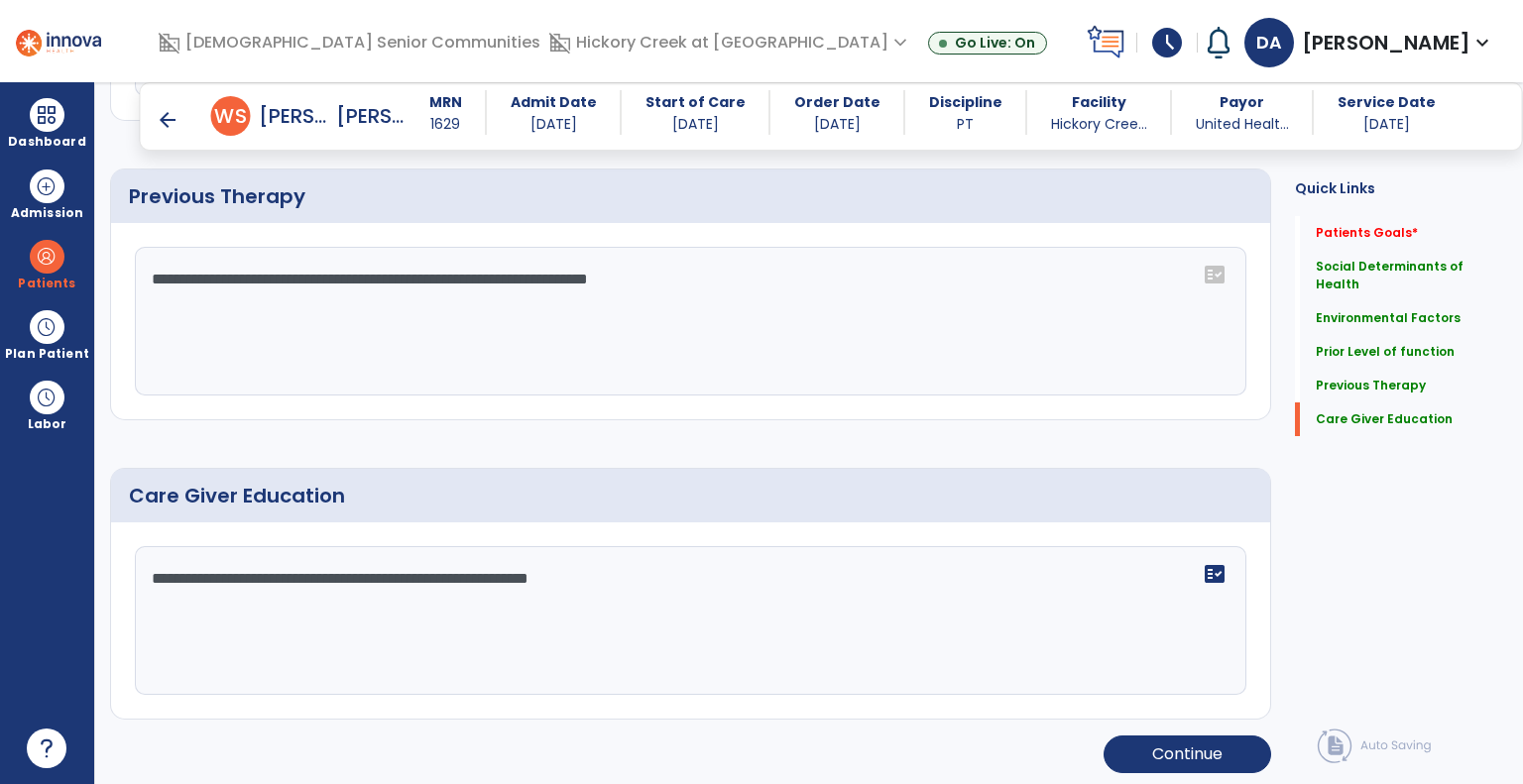 click on "Care Giver Education" 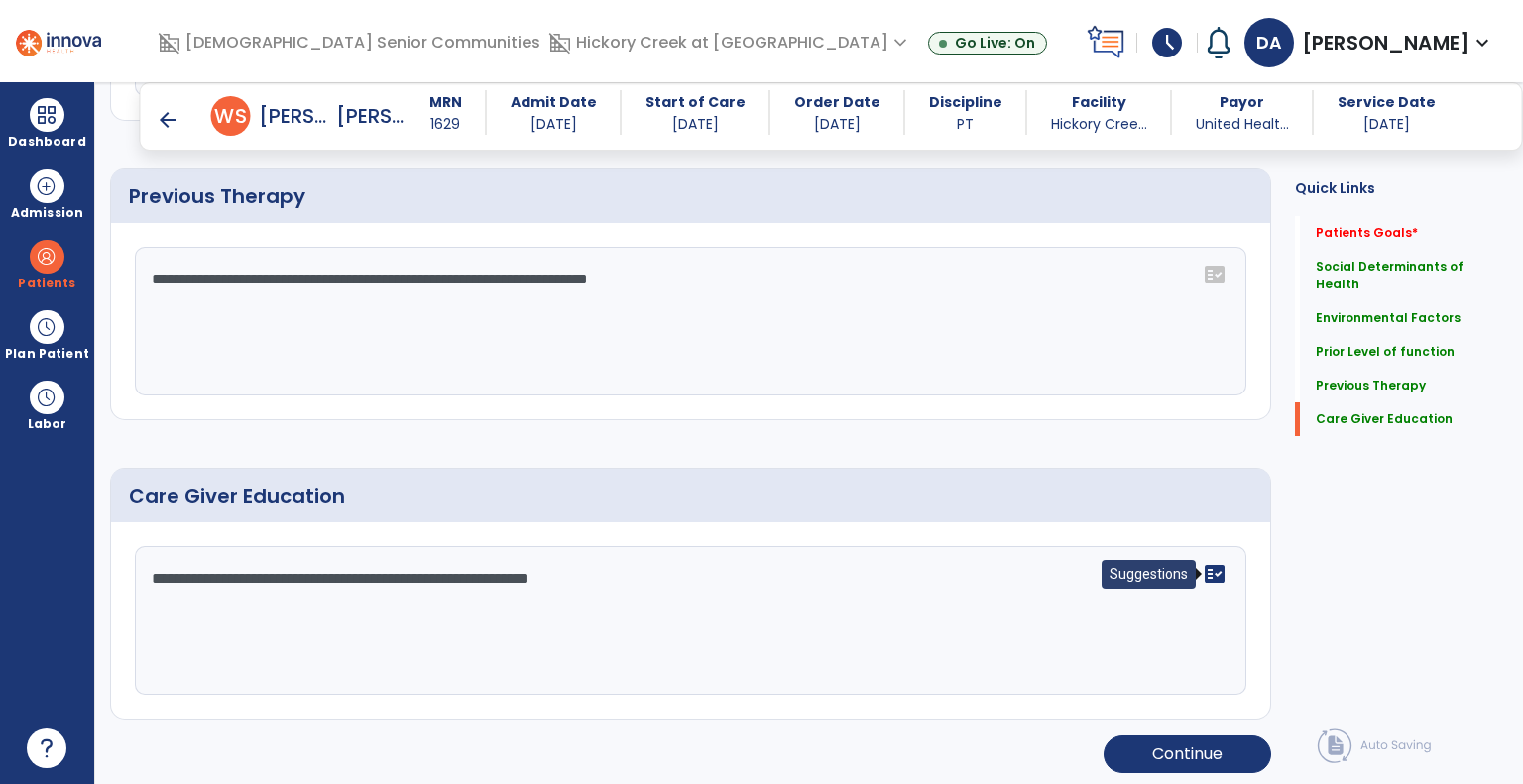 click on "fact_check" 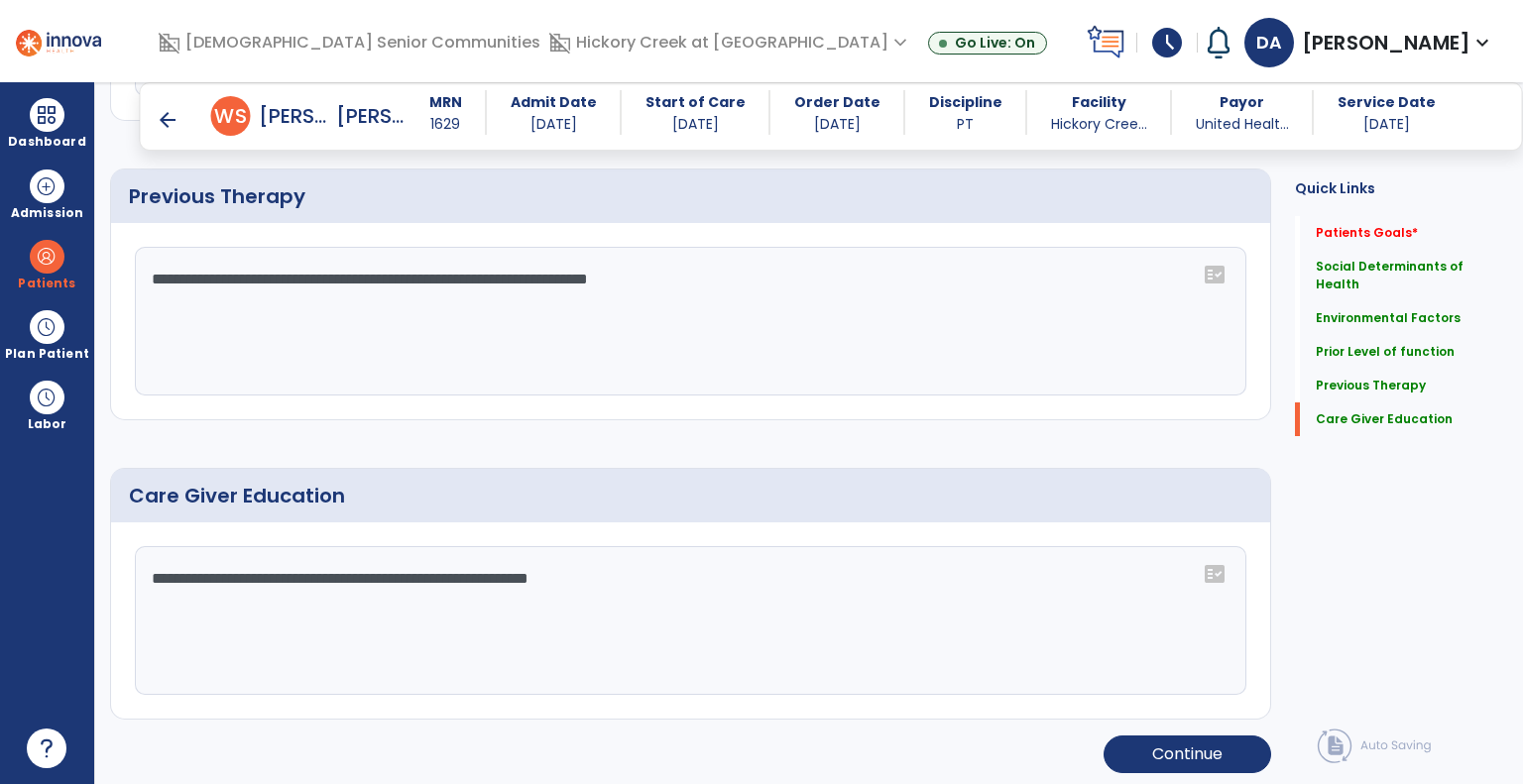 click on "**********" 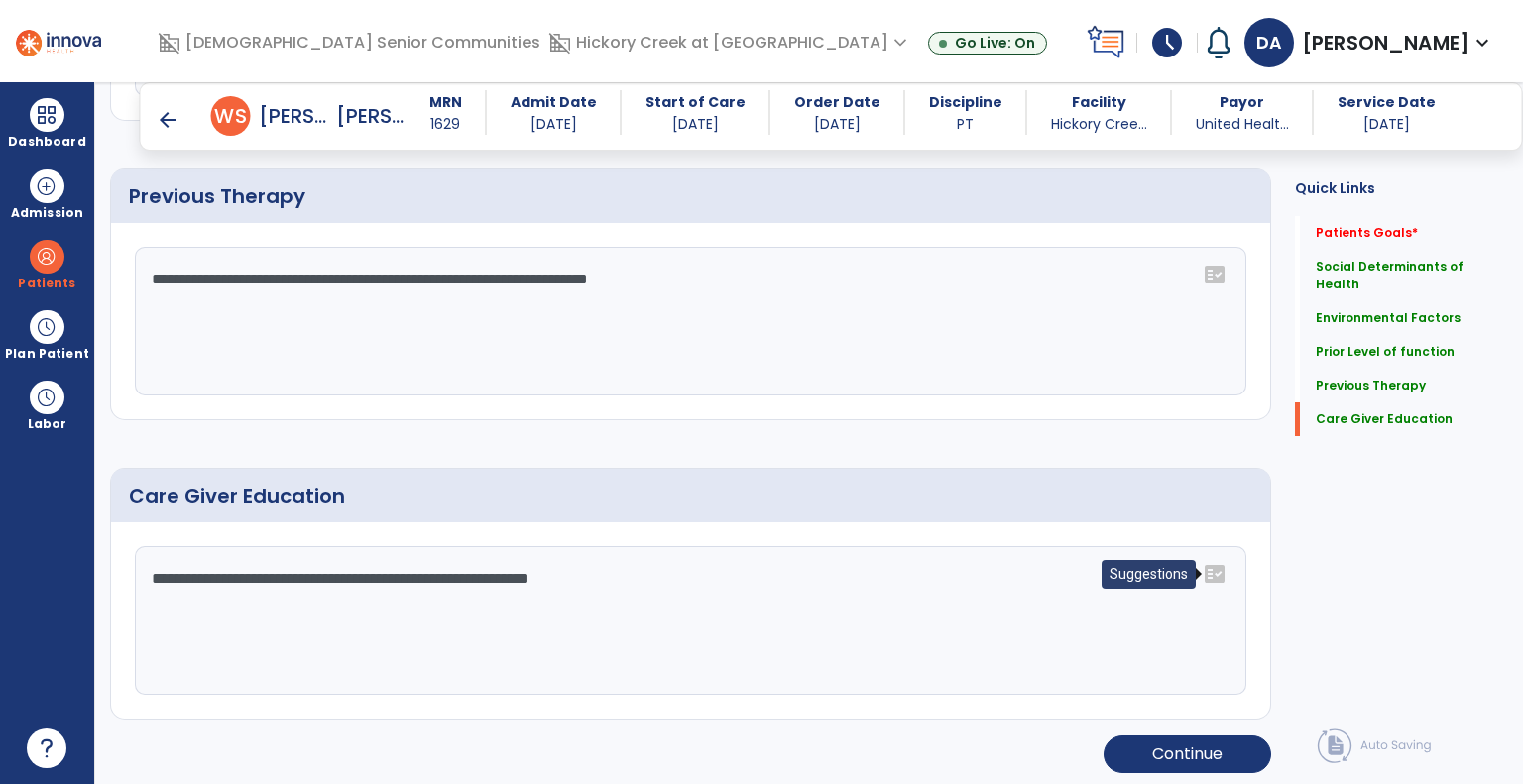 click on "fact_check" 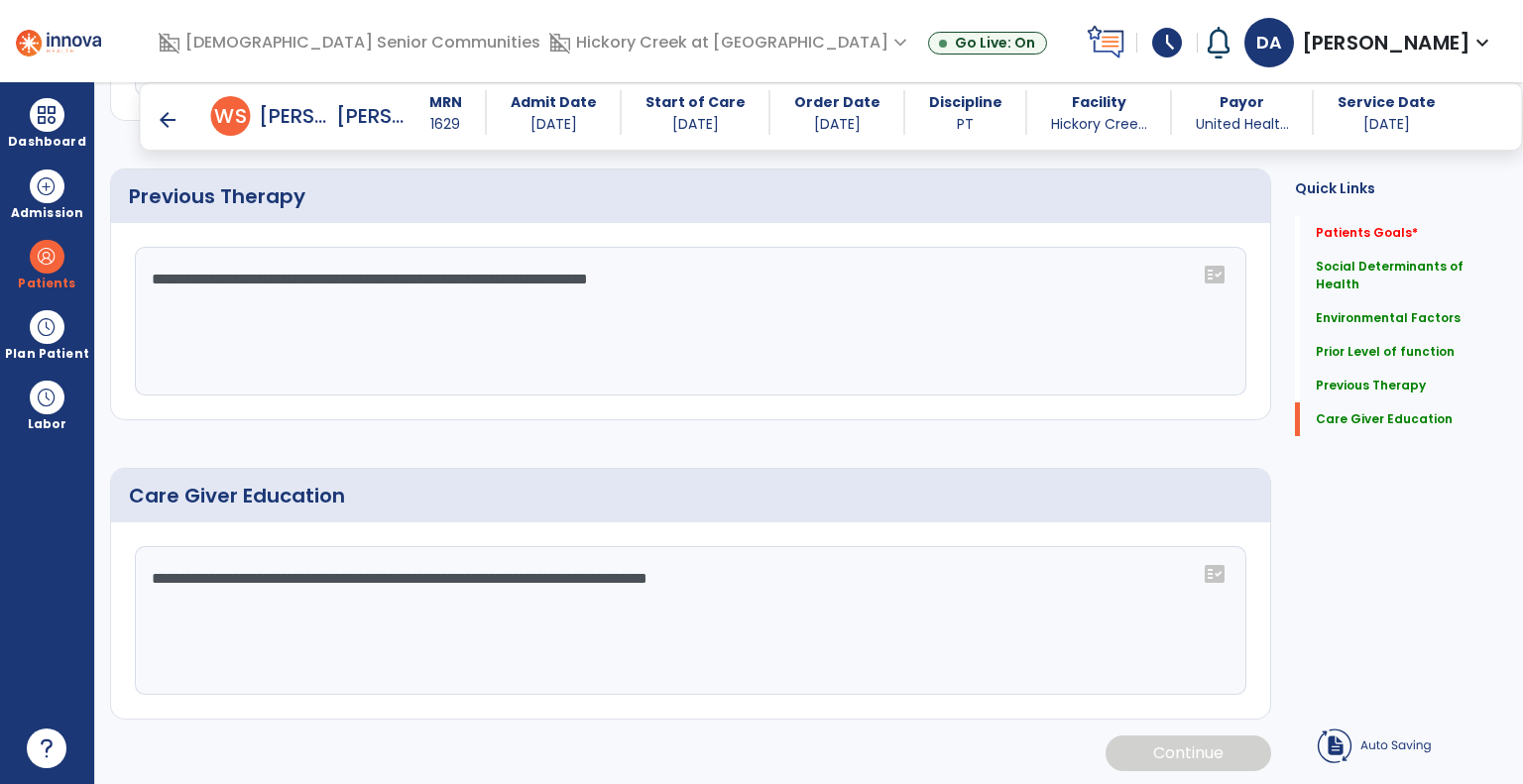 scroll, scrollTop: 1307, scrollLeft: 0, axis: vertical 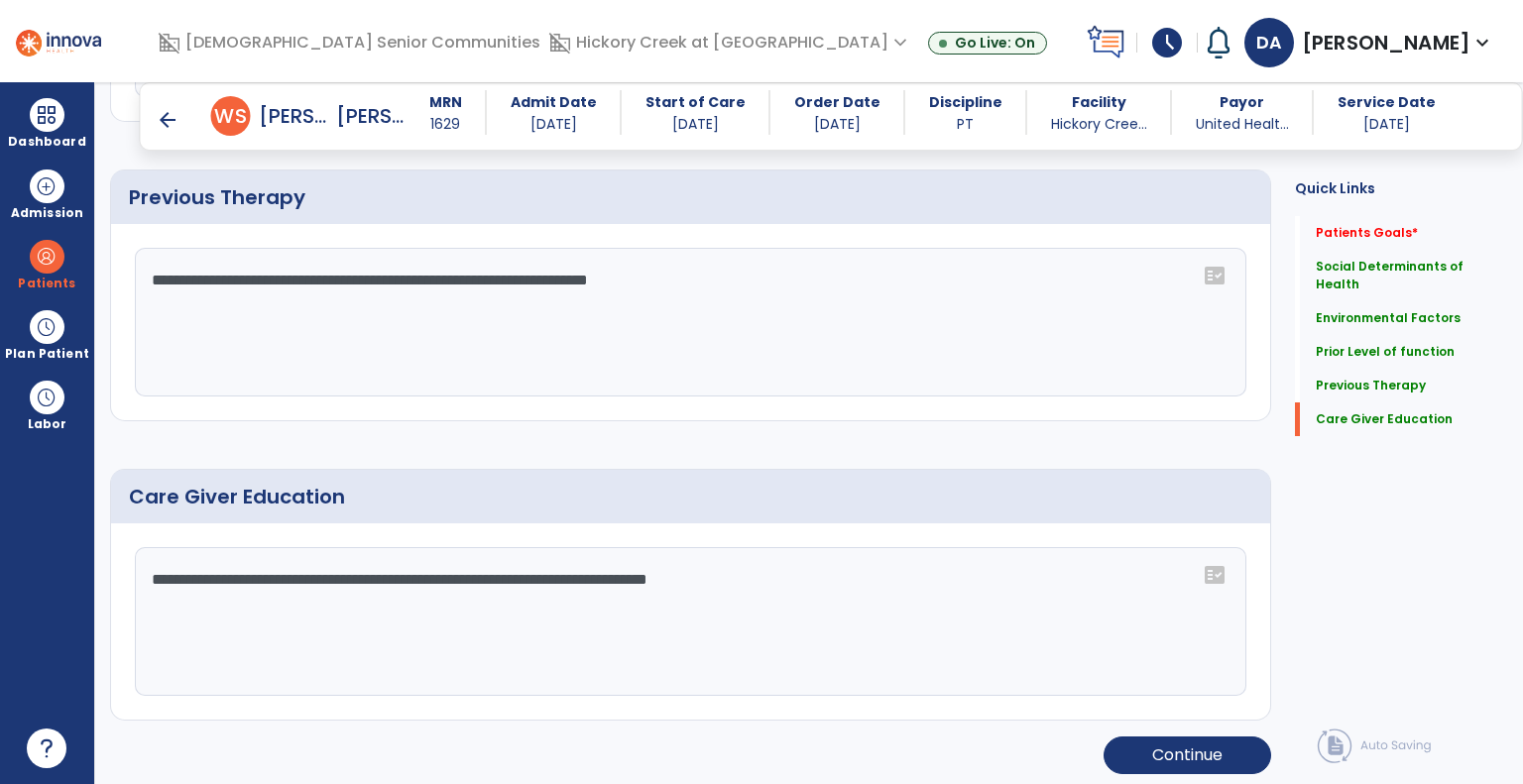 click on "**********" 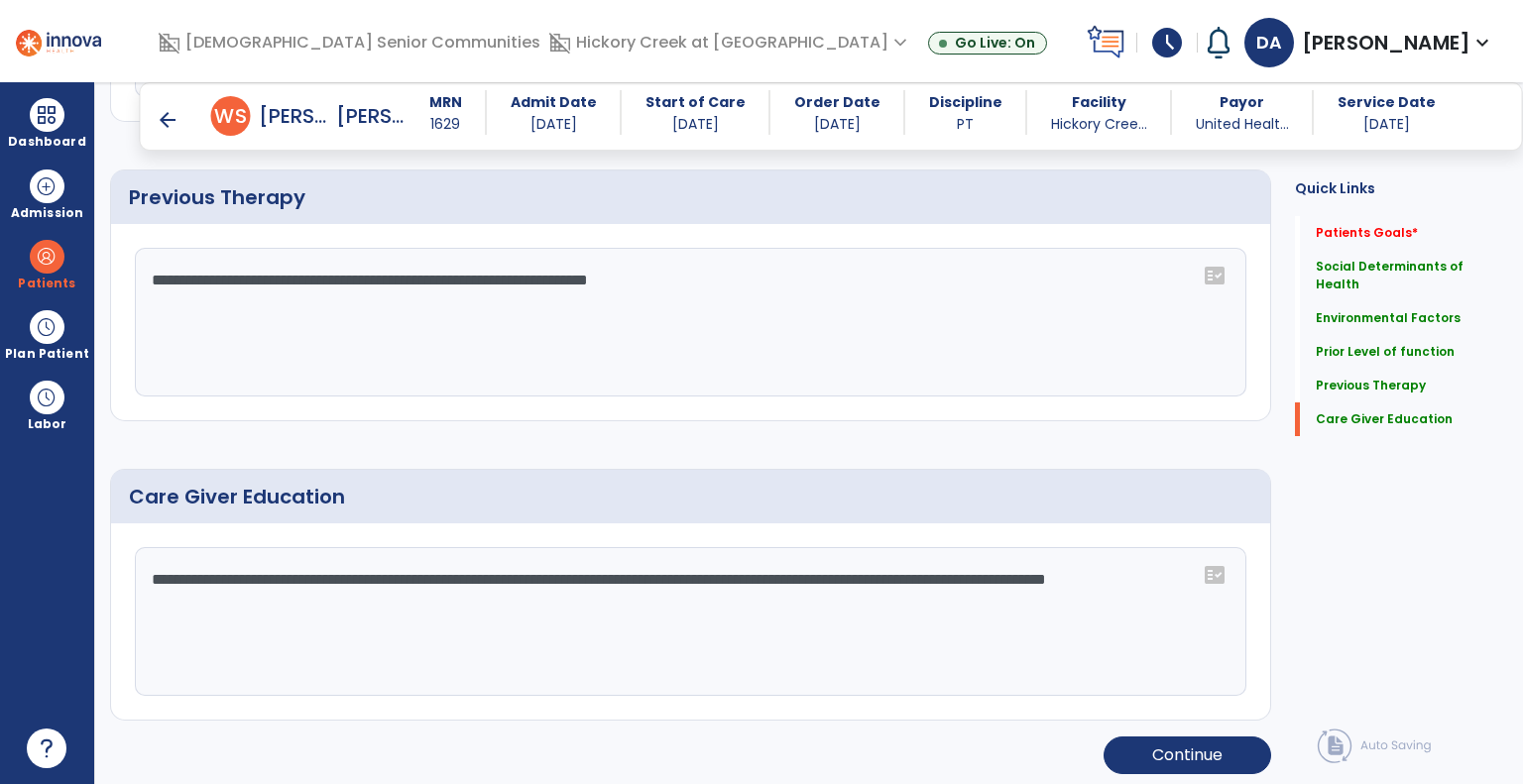 click on "**********" 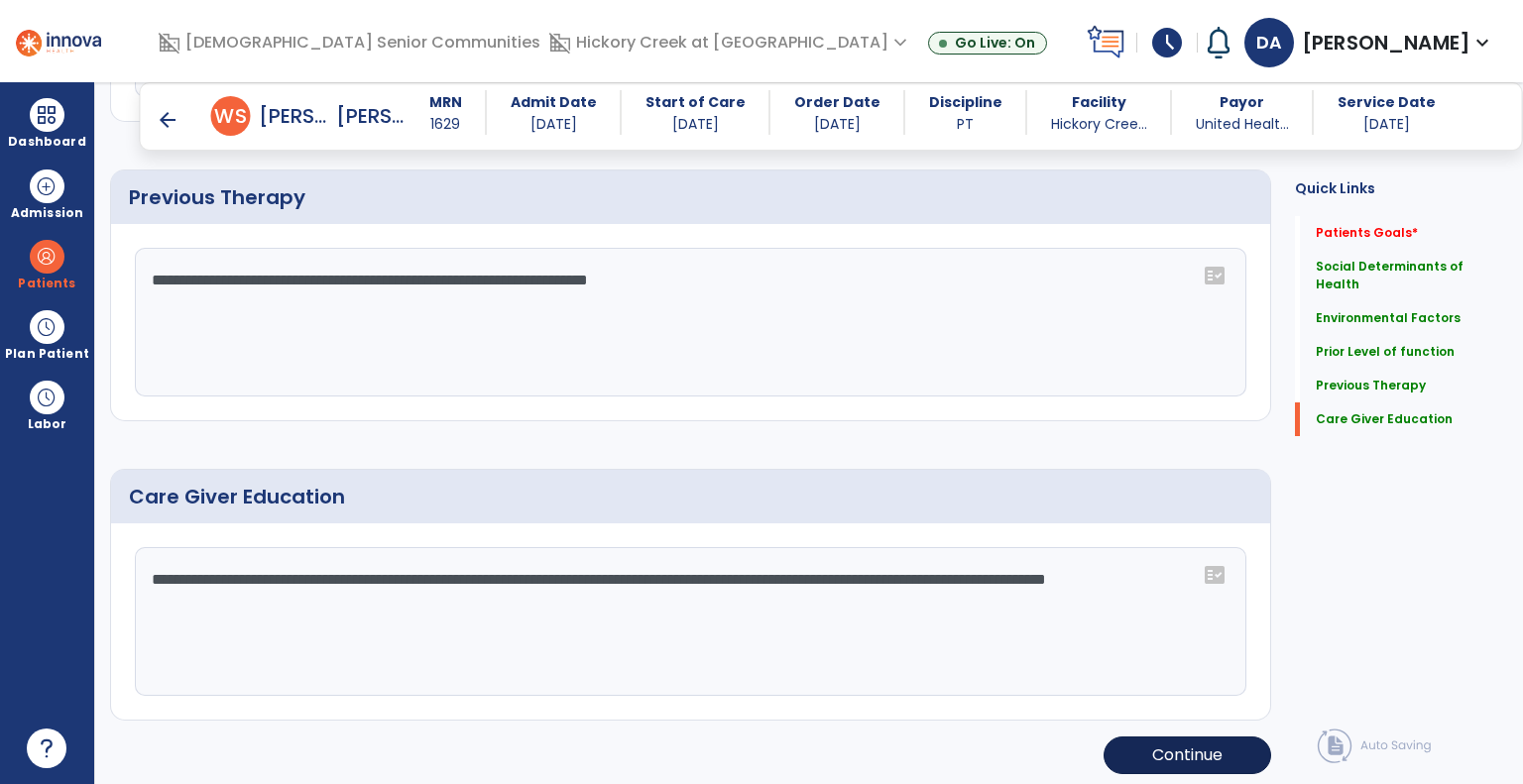 type on "**********" 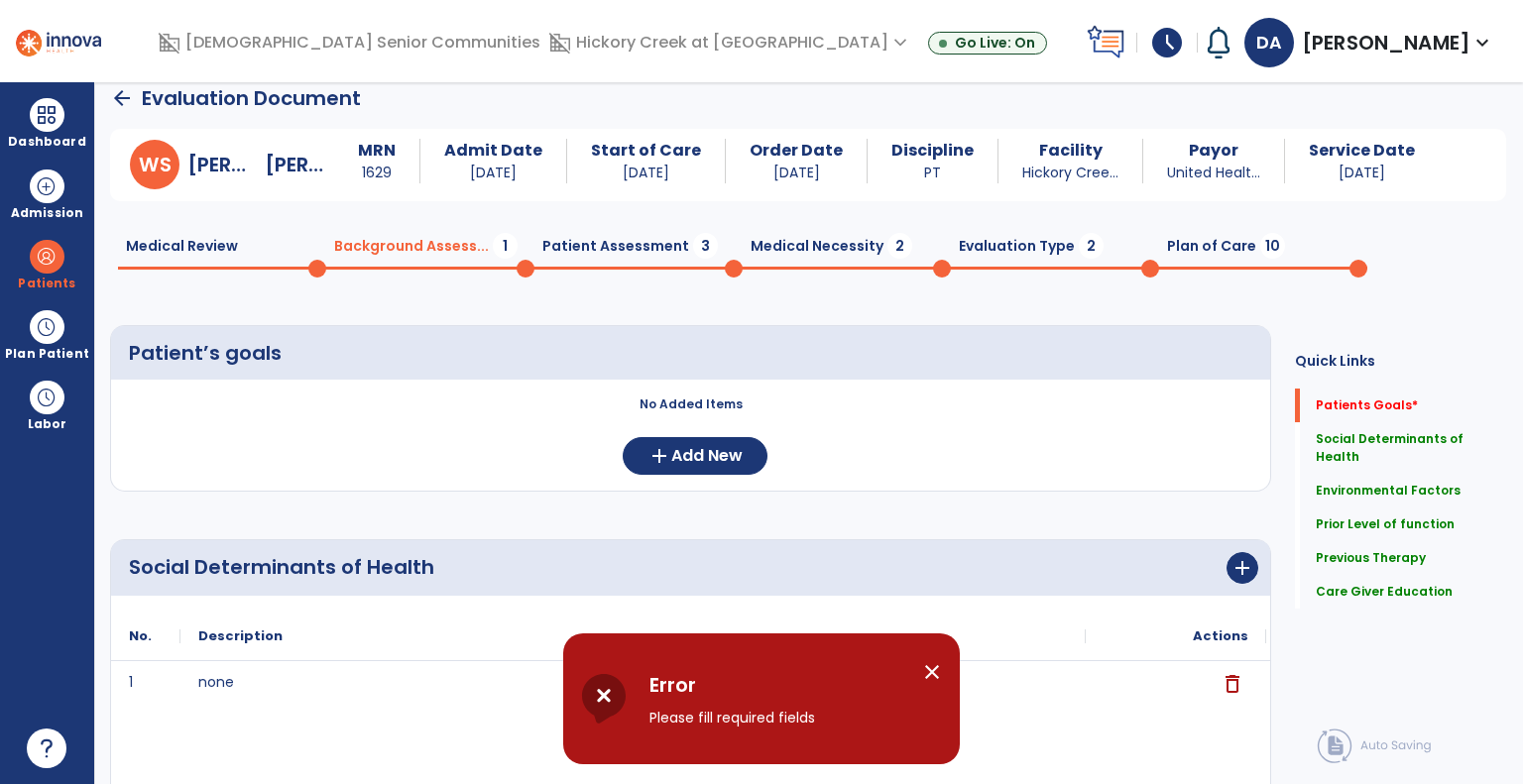 scroll, scrollTop: 0, scrollLeft: 0, axis: both 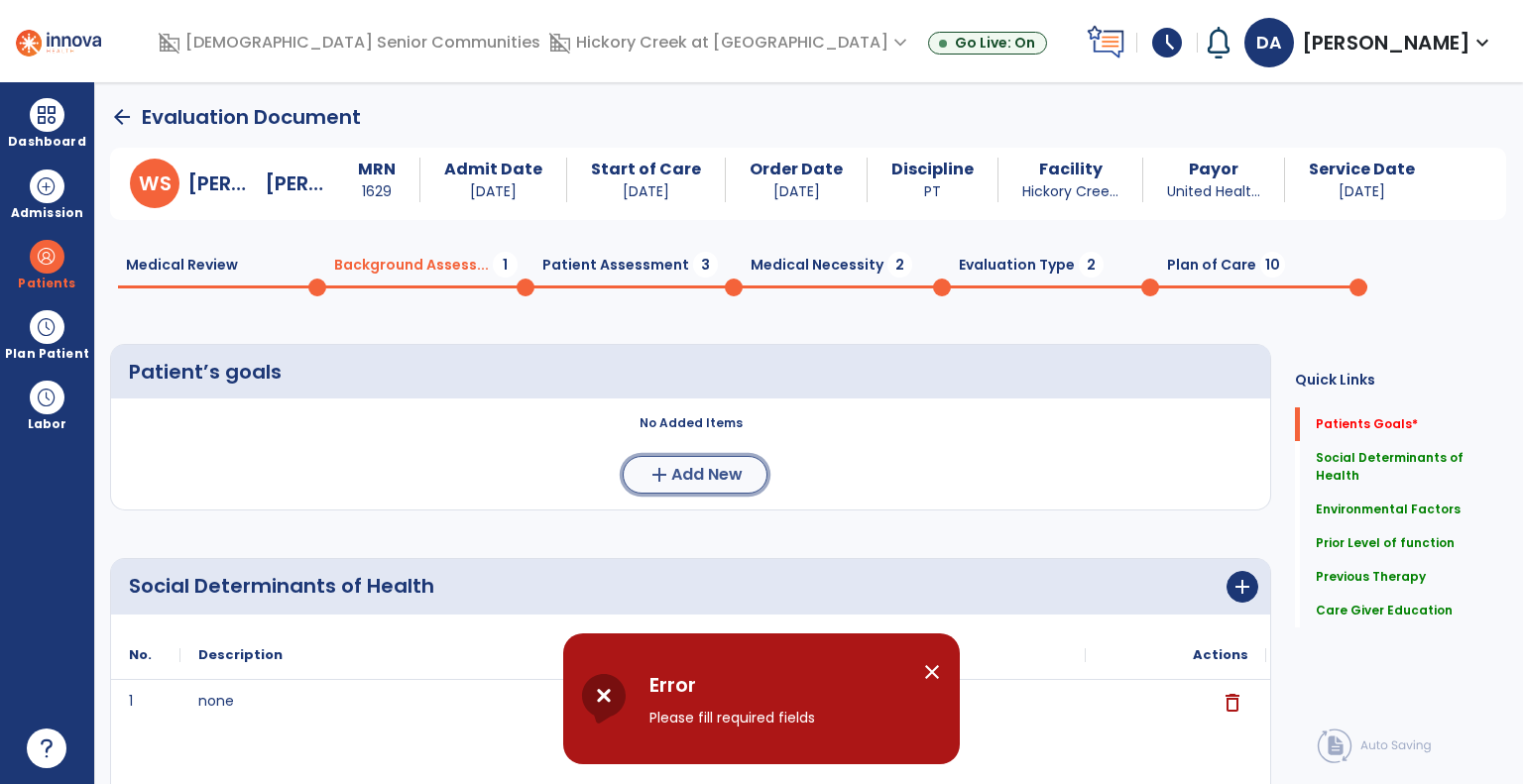 click on "add  Add New" 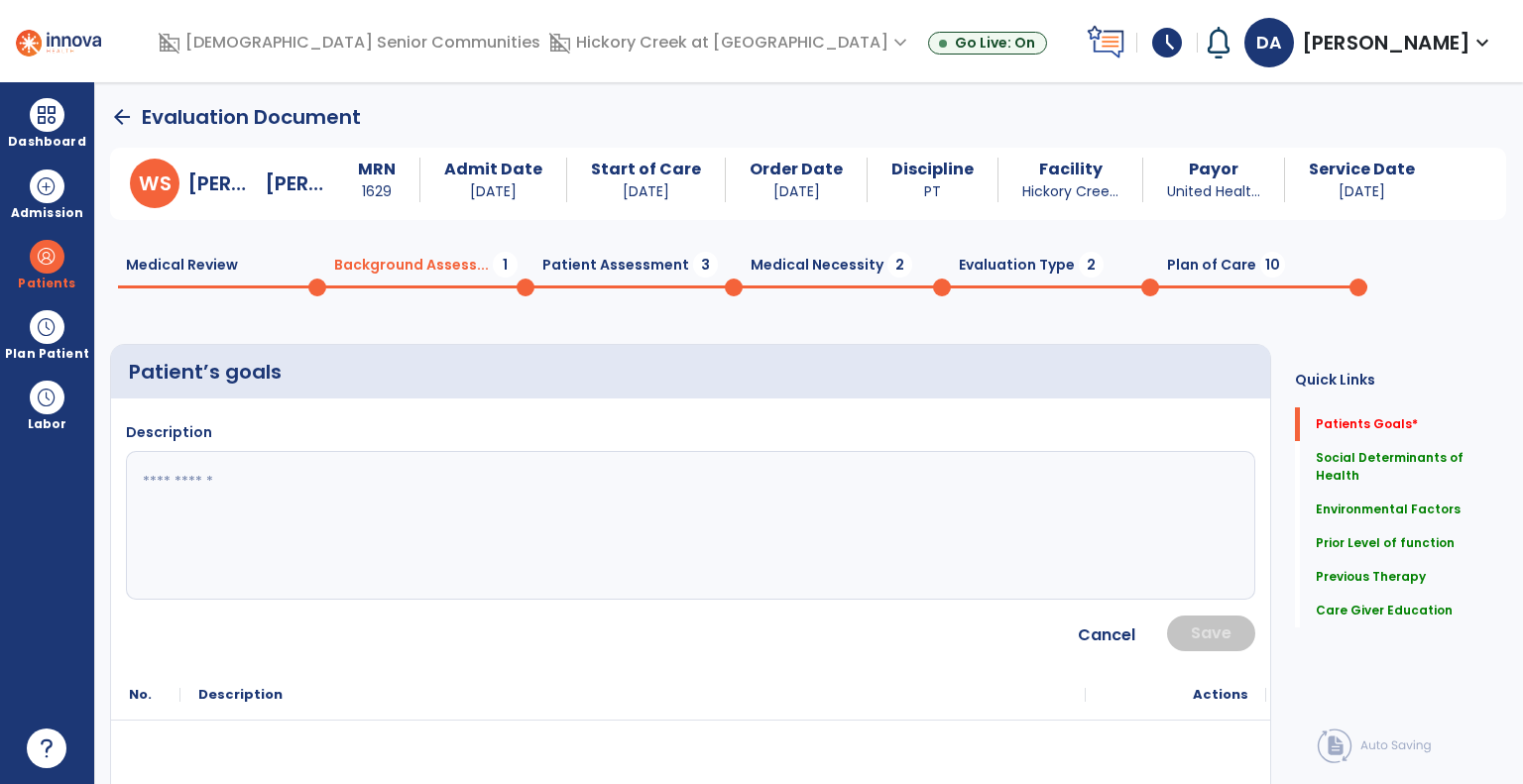 click 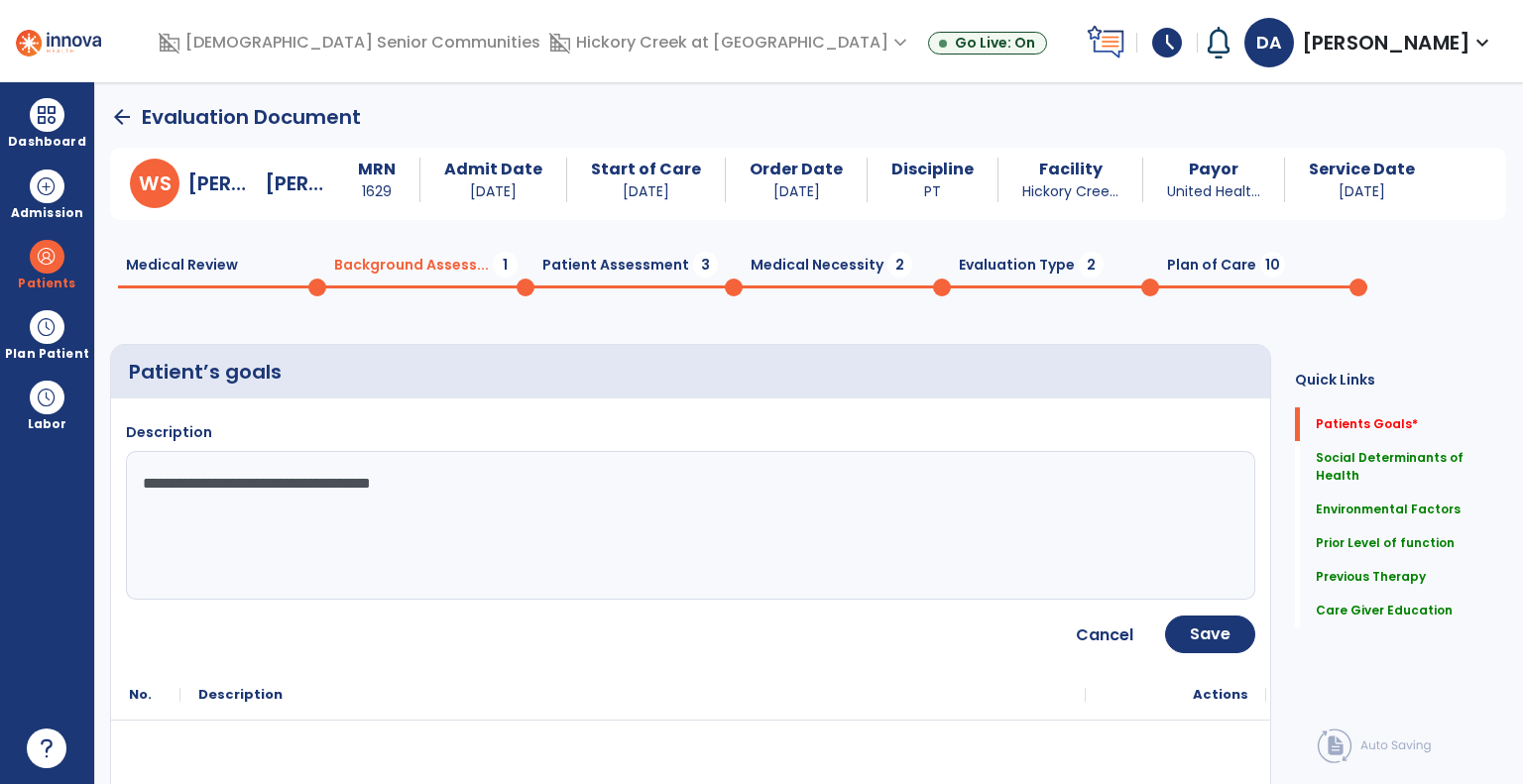 drag, startPoint x: 253, startPoint y: 489, endPoint x: 0, endPoint y: 476, distance: 253.33377 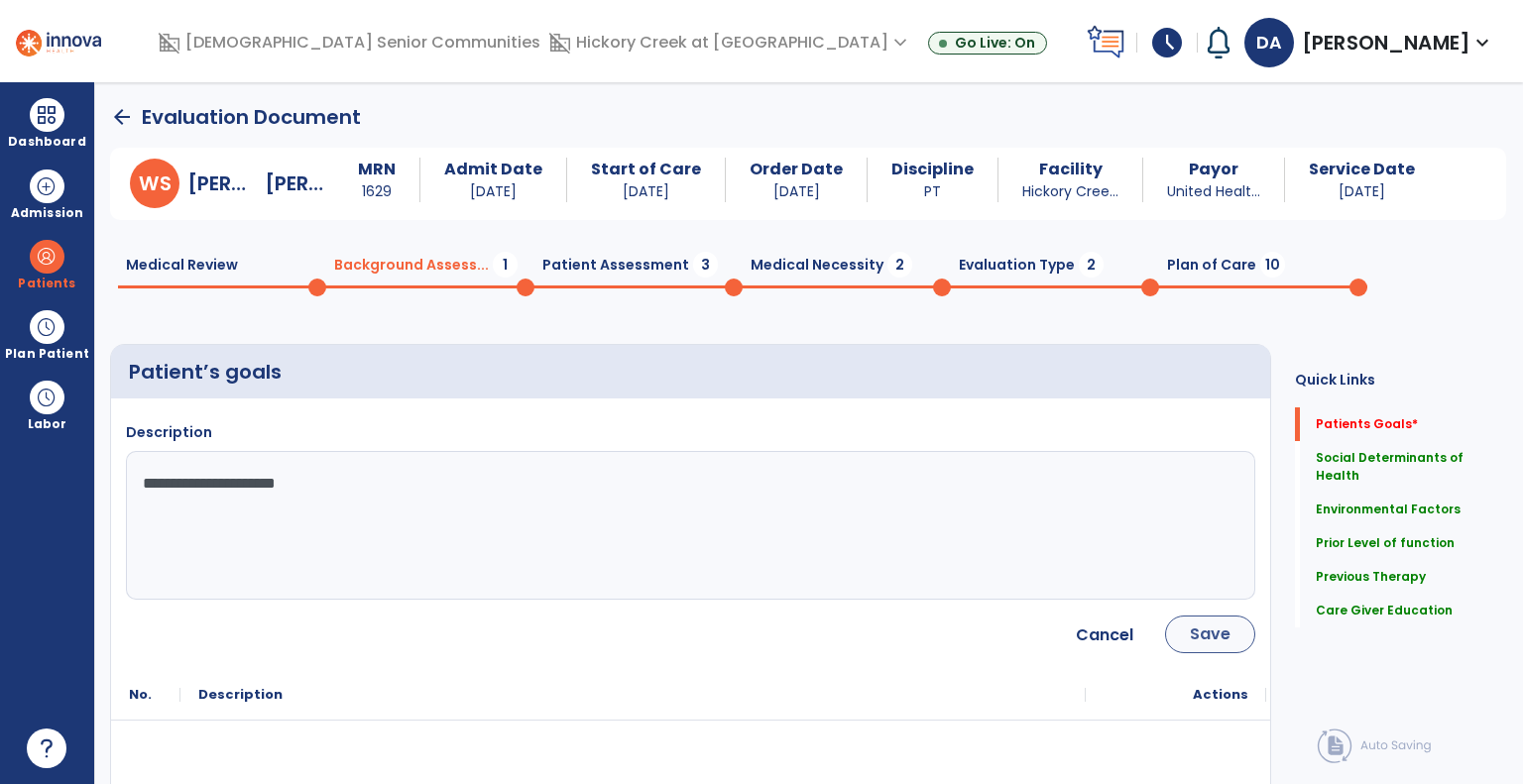 type on "**********" 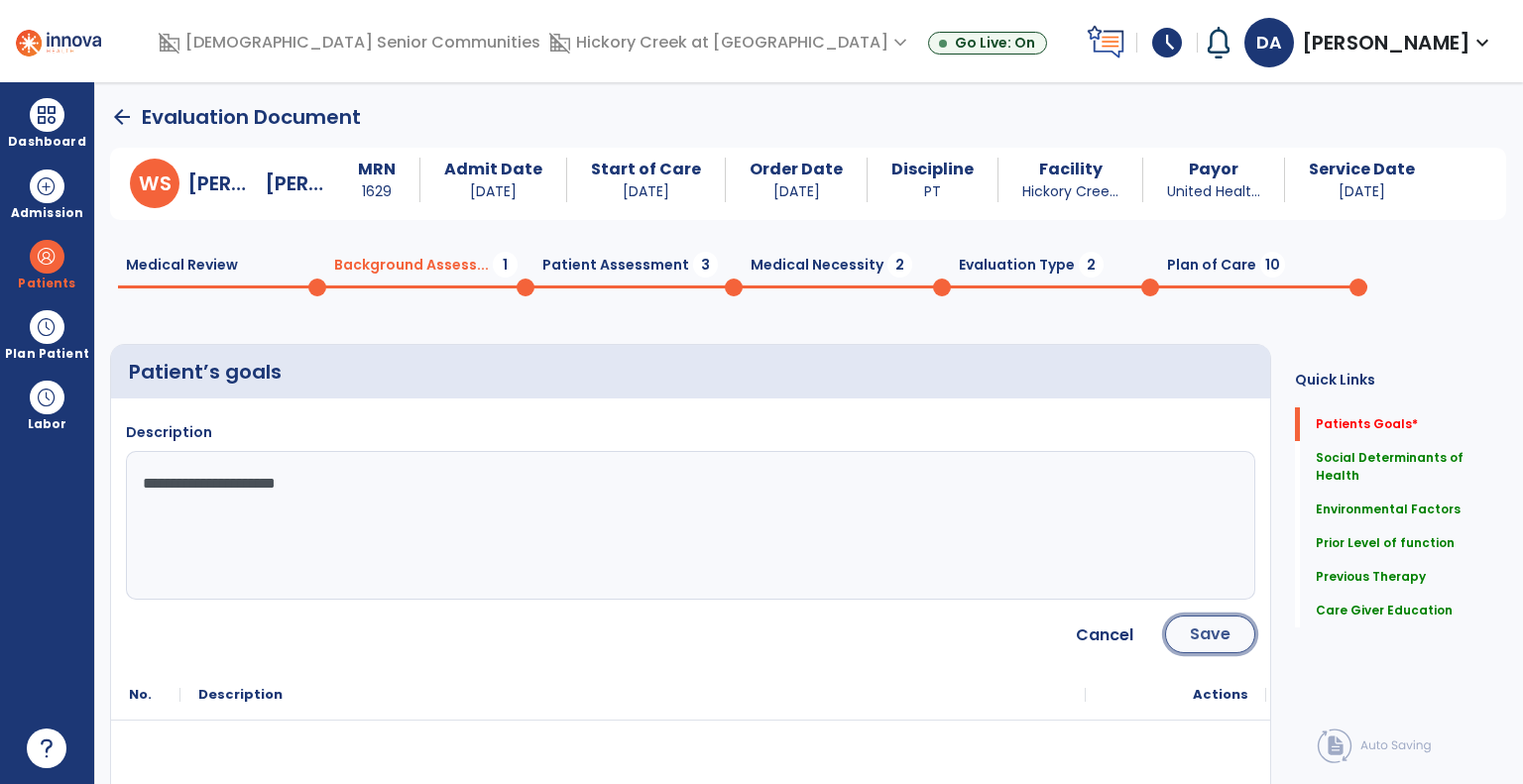 click on "Save" 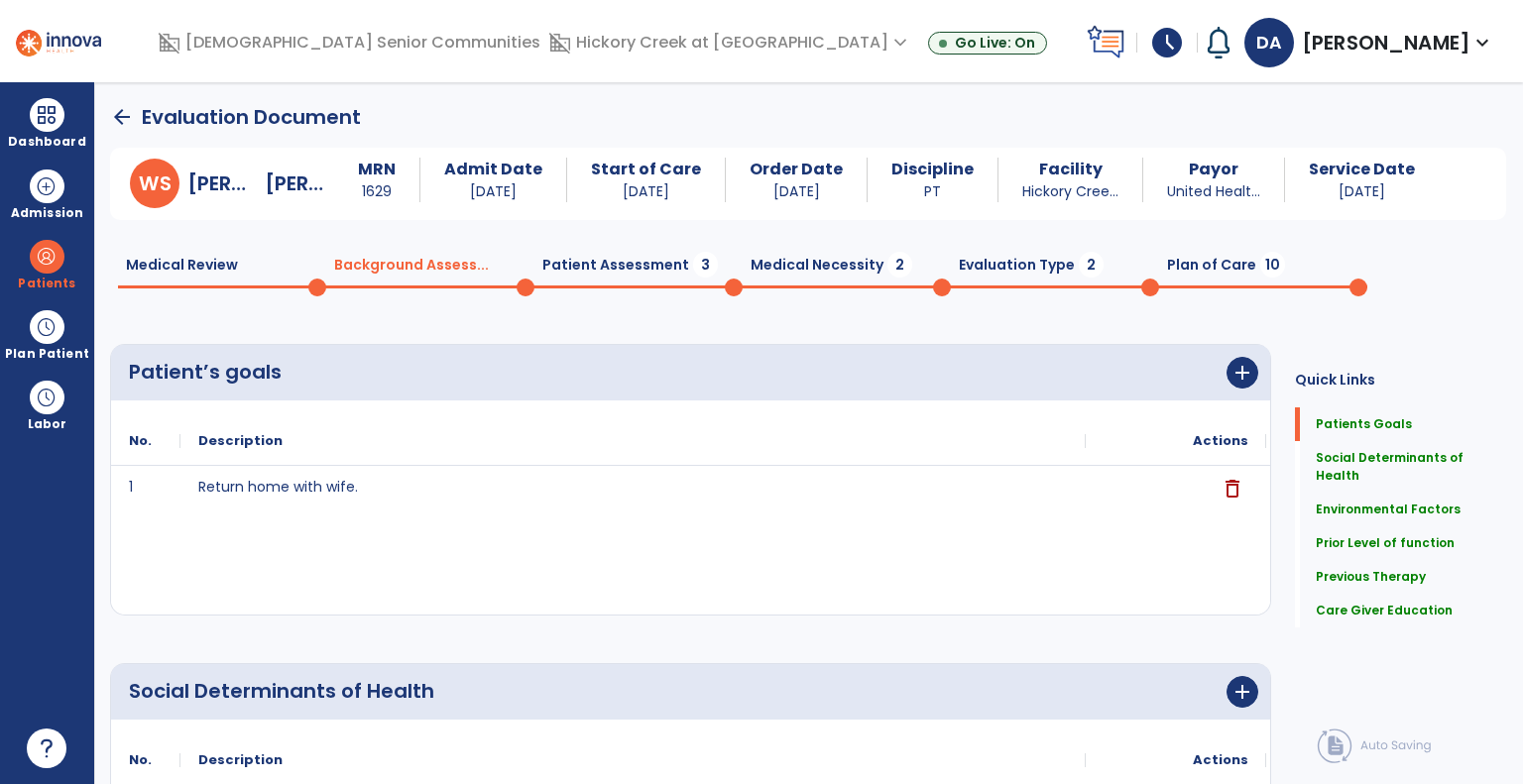 click on "Medical Necessity  2" 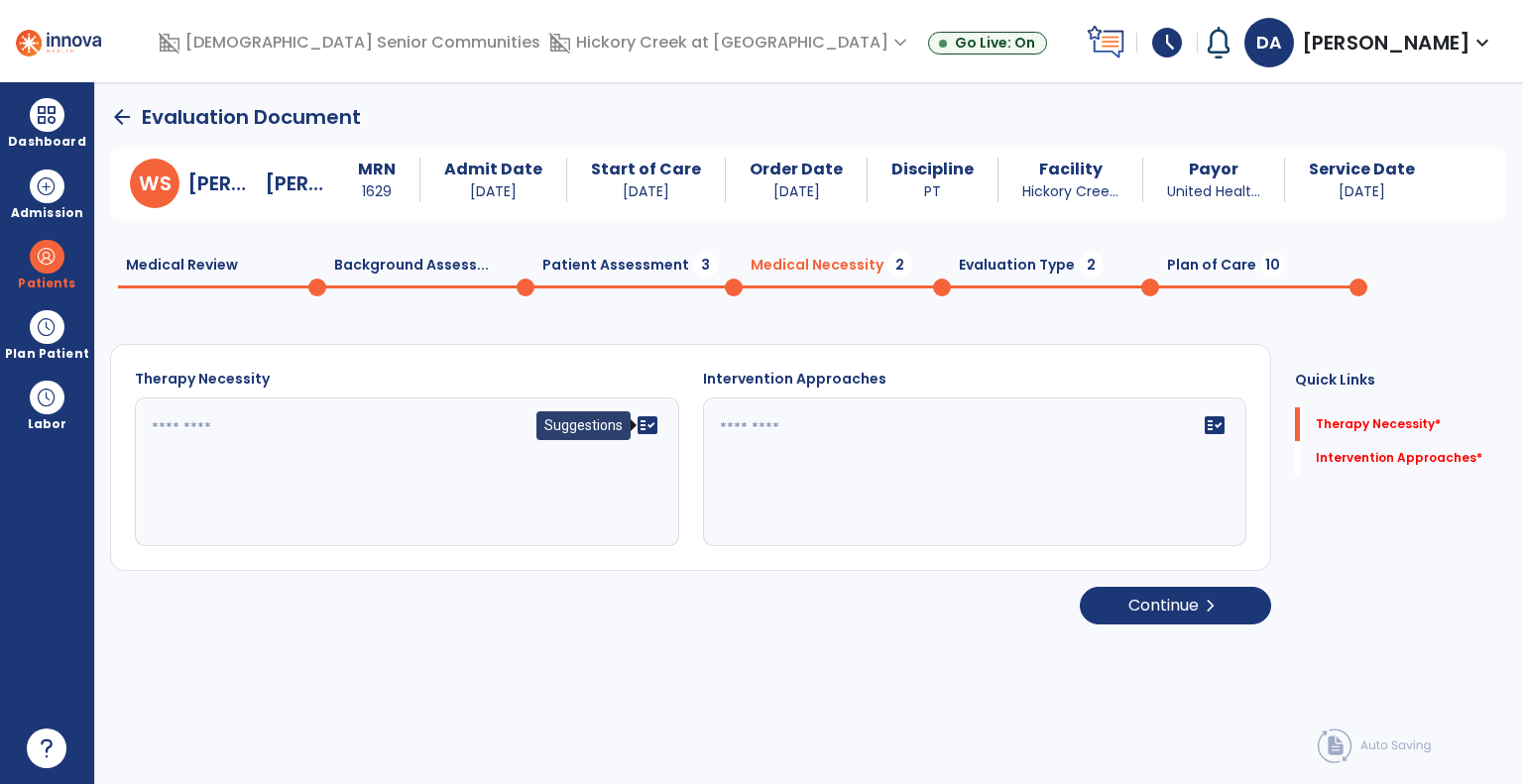 click on "fact_check" 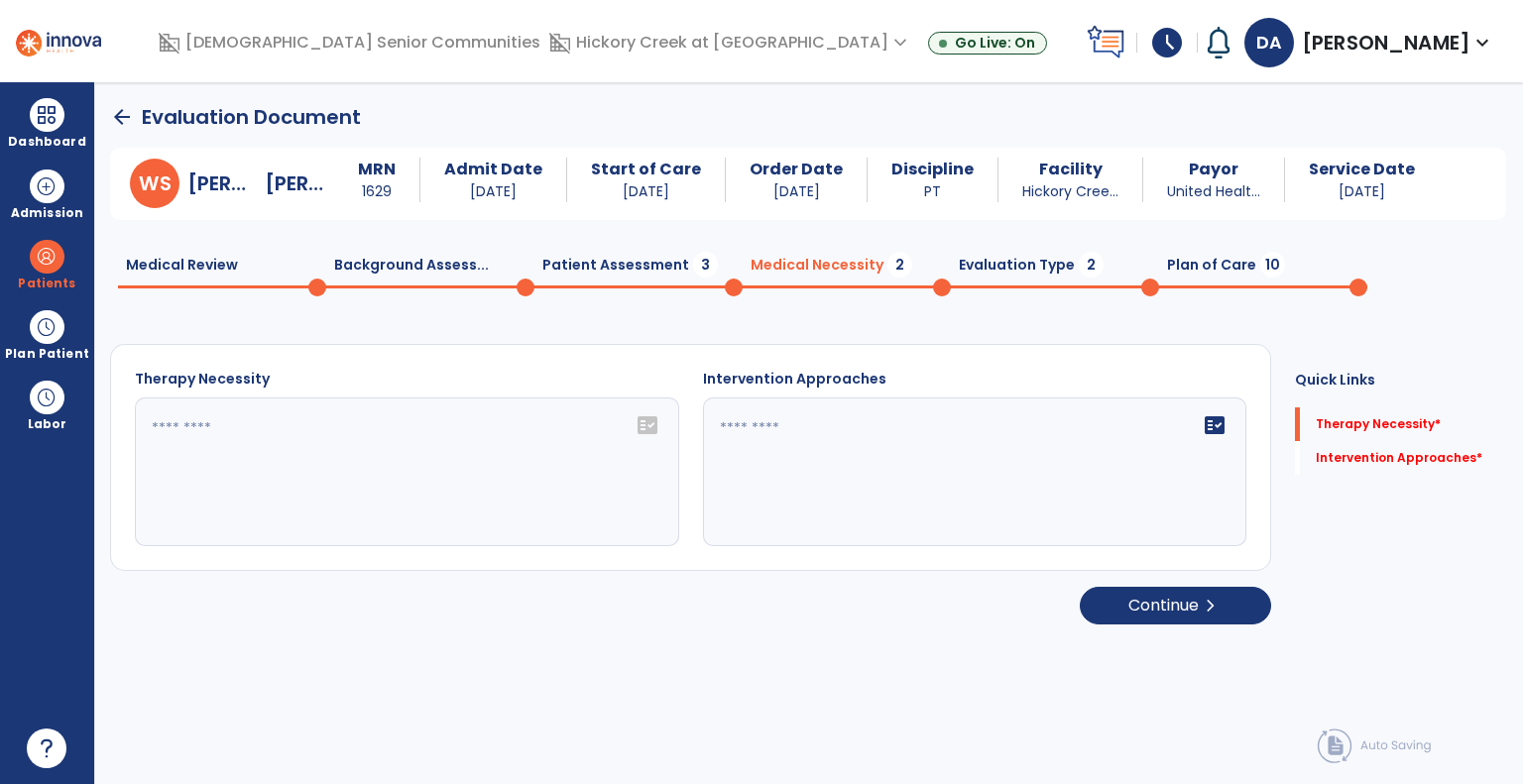 click on "fact_check" 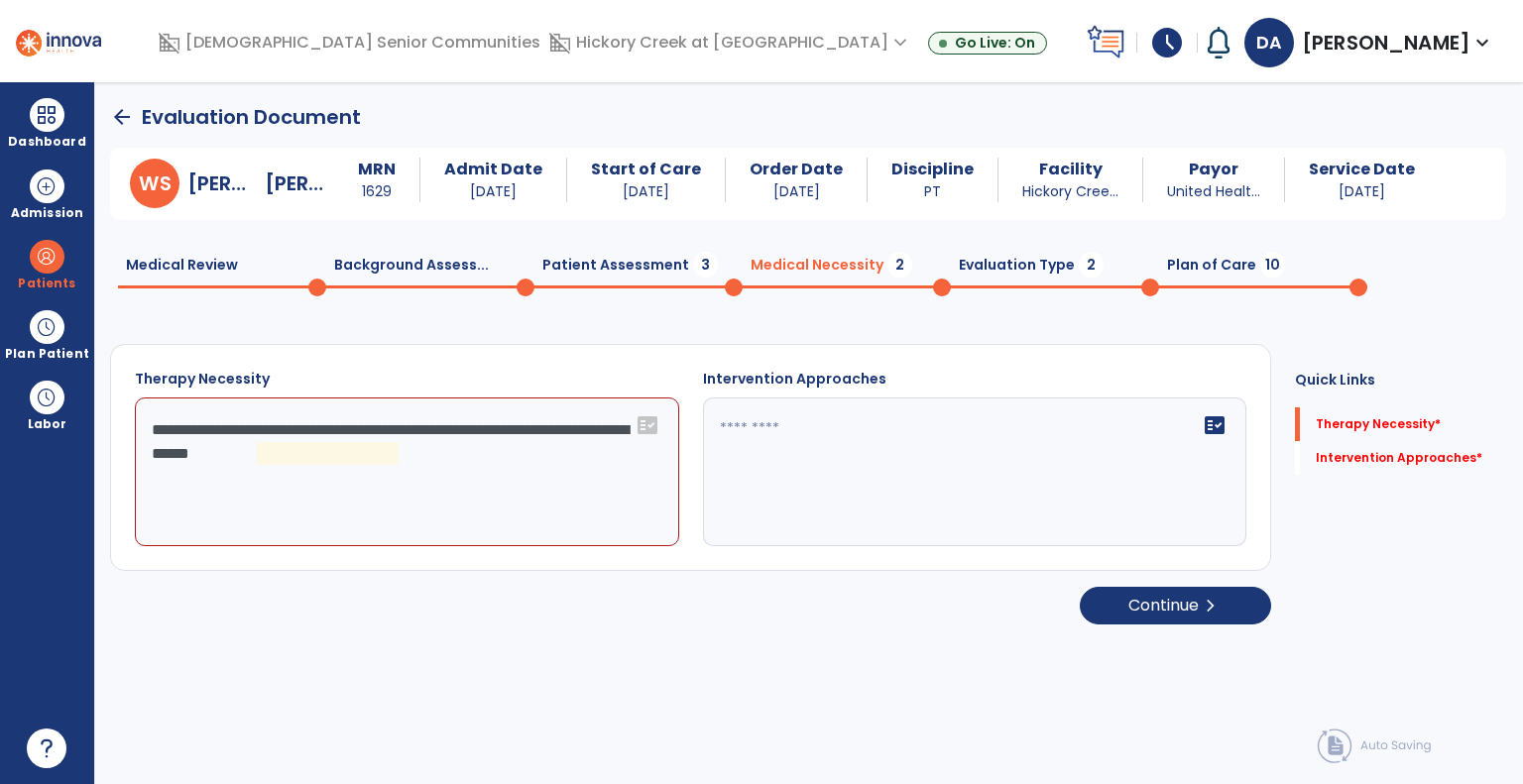 click on "**********" 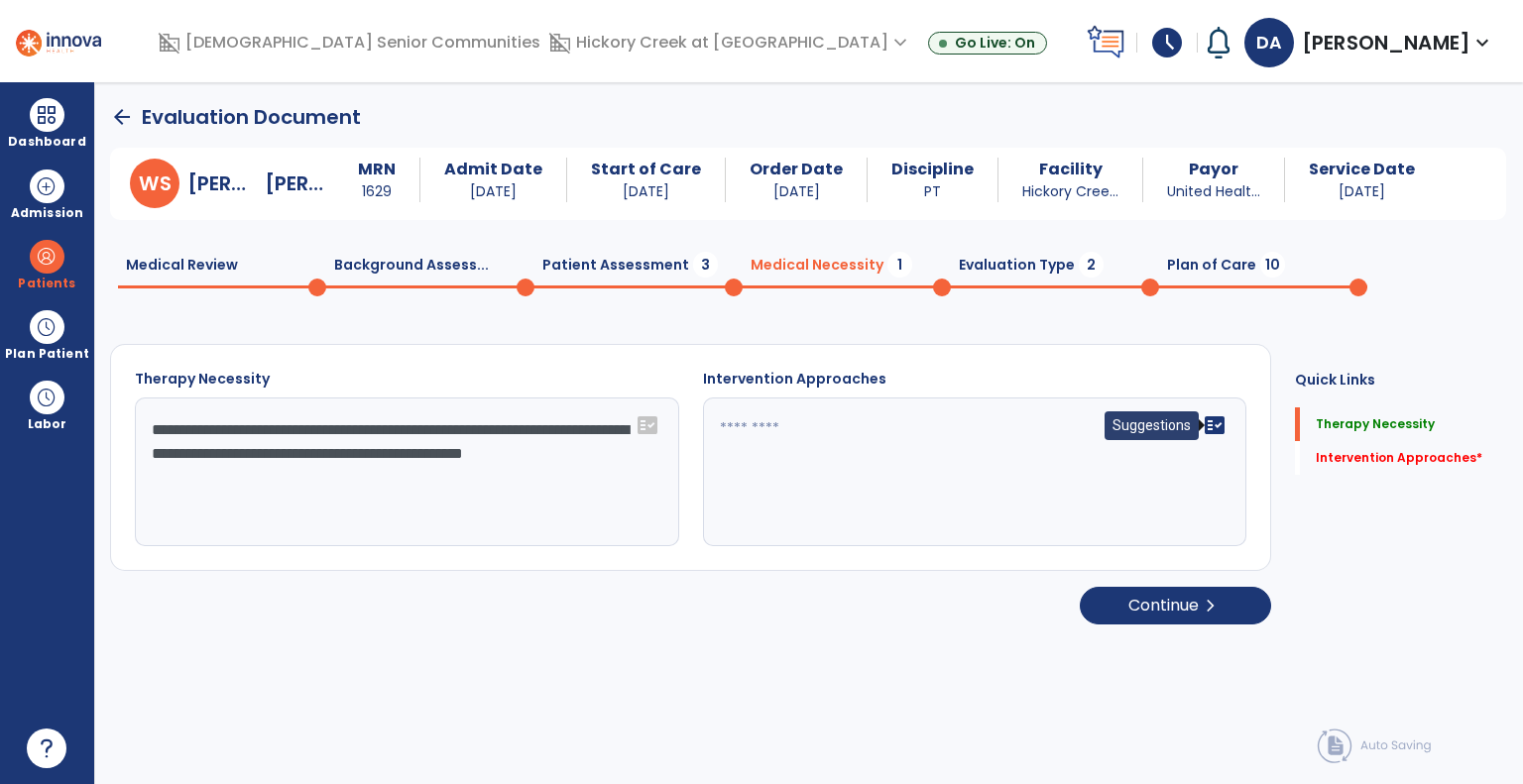 type on "**********" 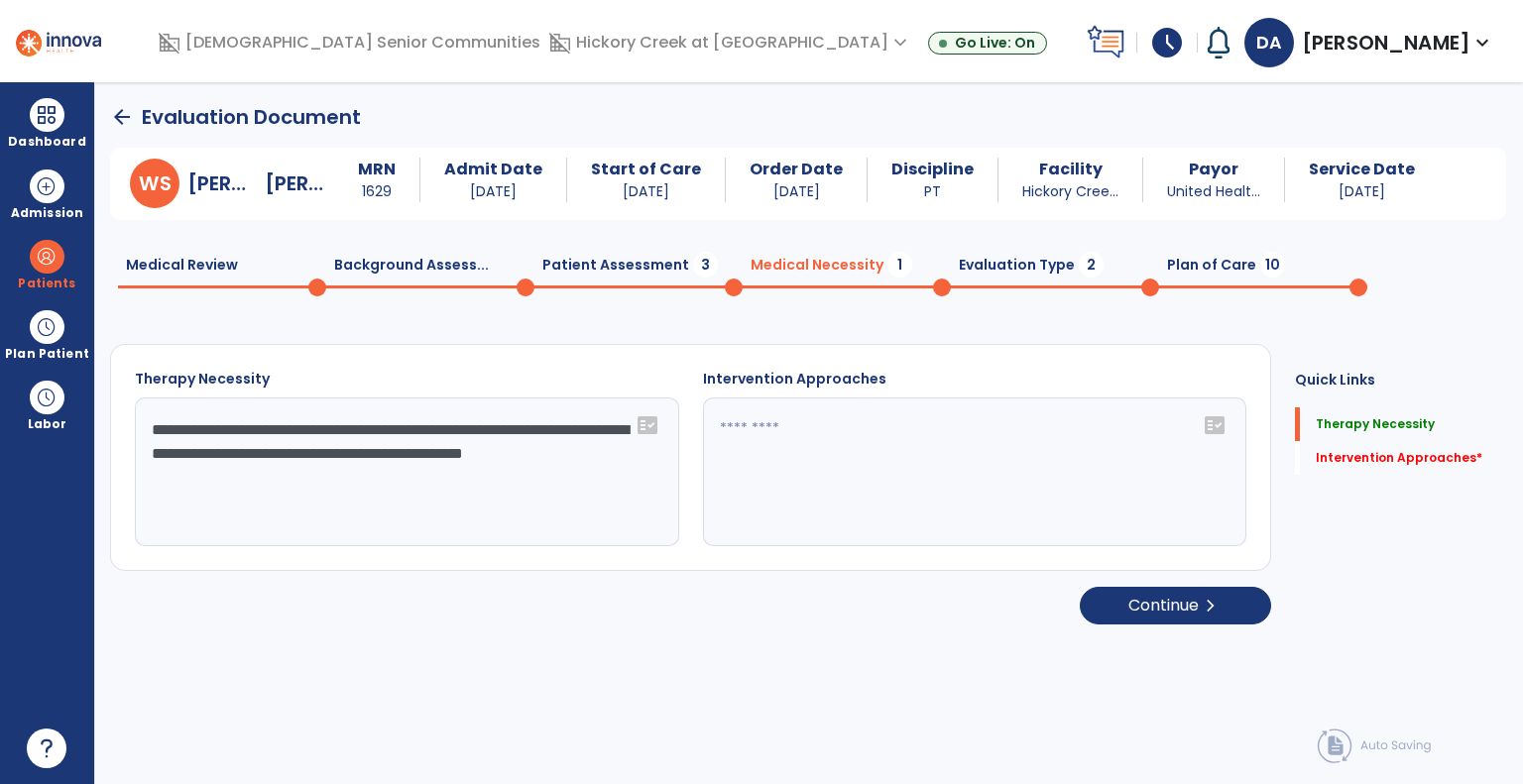 click on "fact_check" 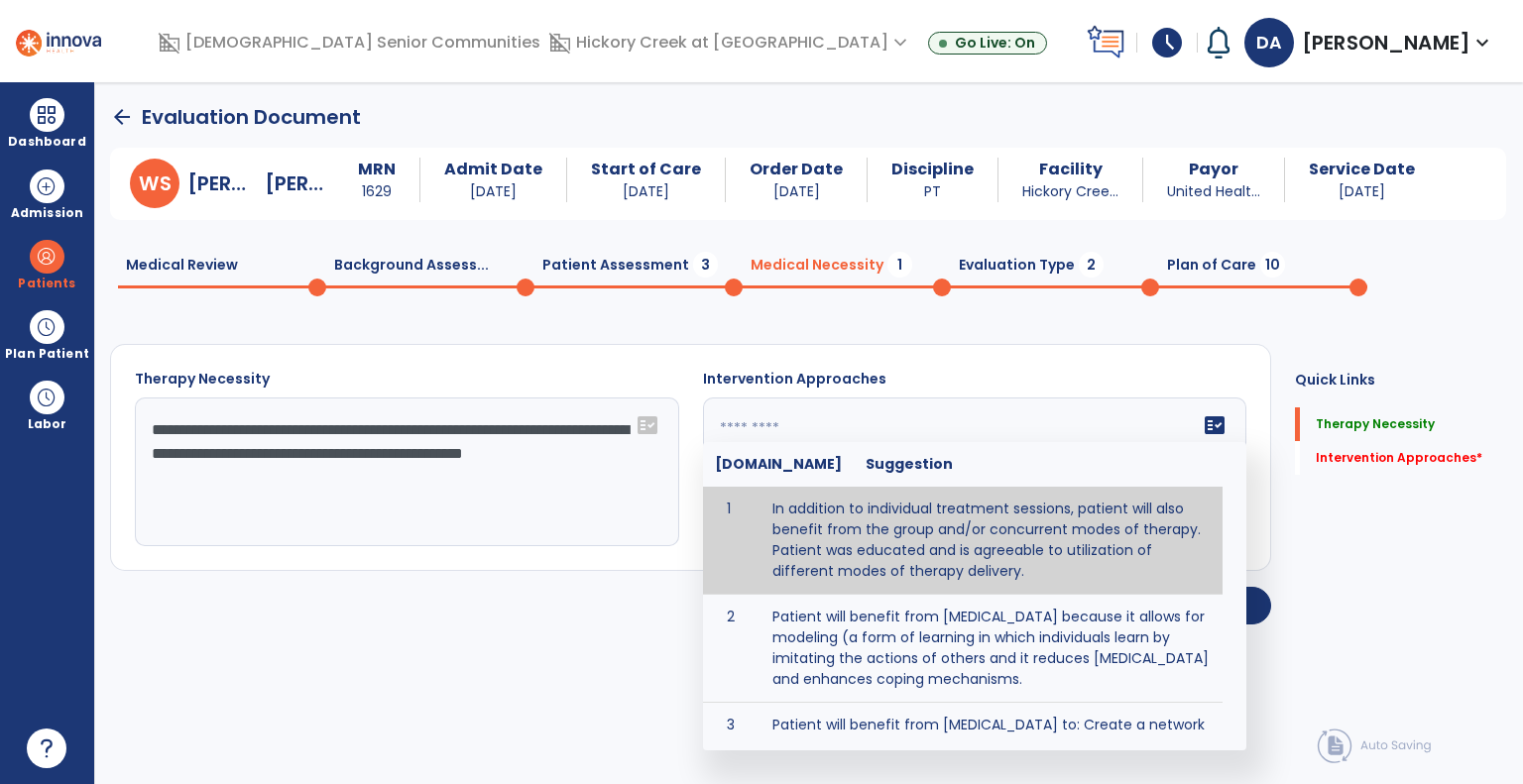type on "**********" 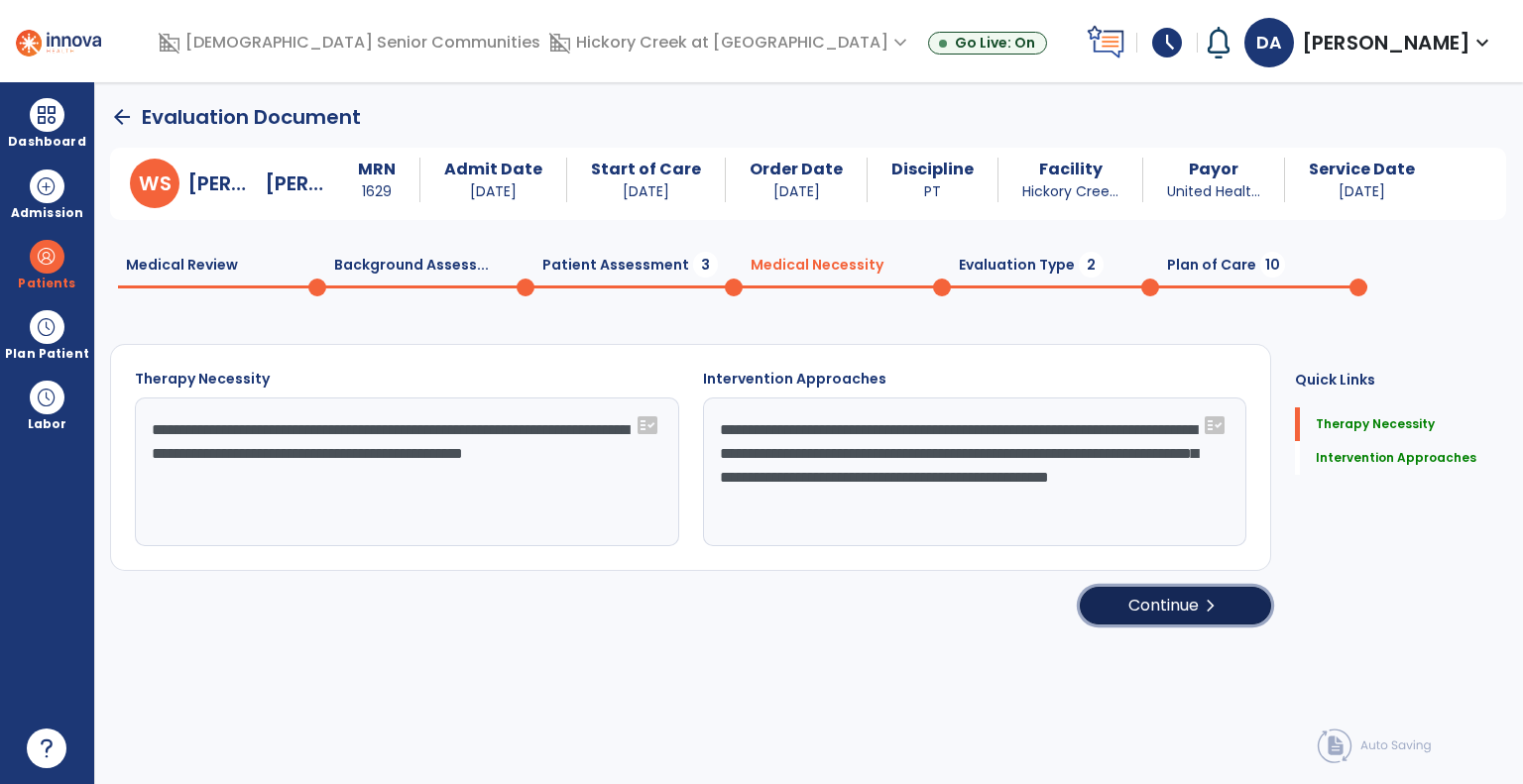 click on "Continue  chevron_right" 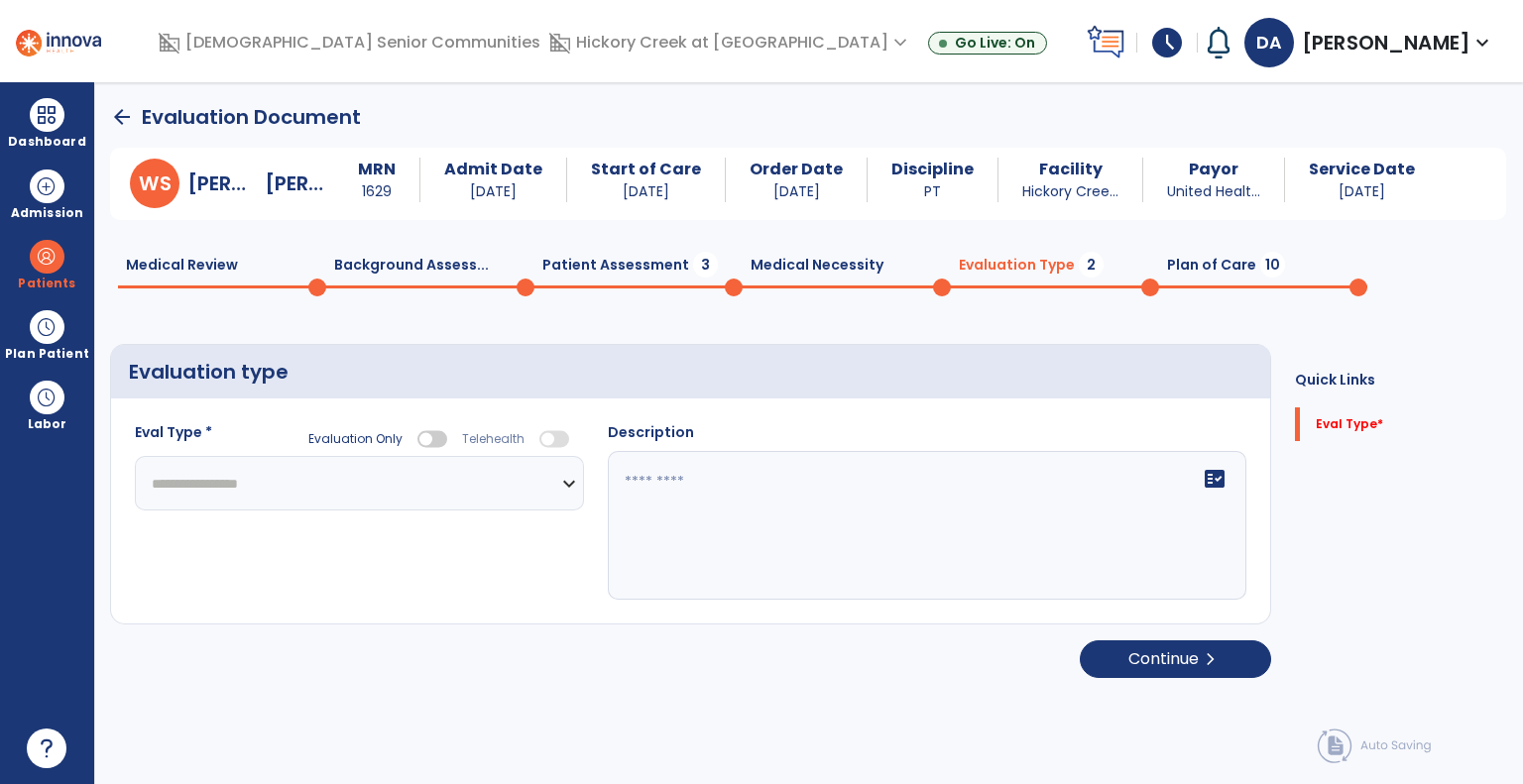click on "**********" 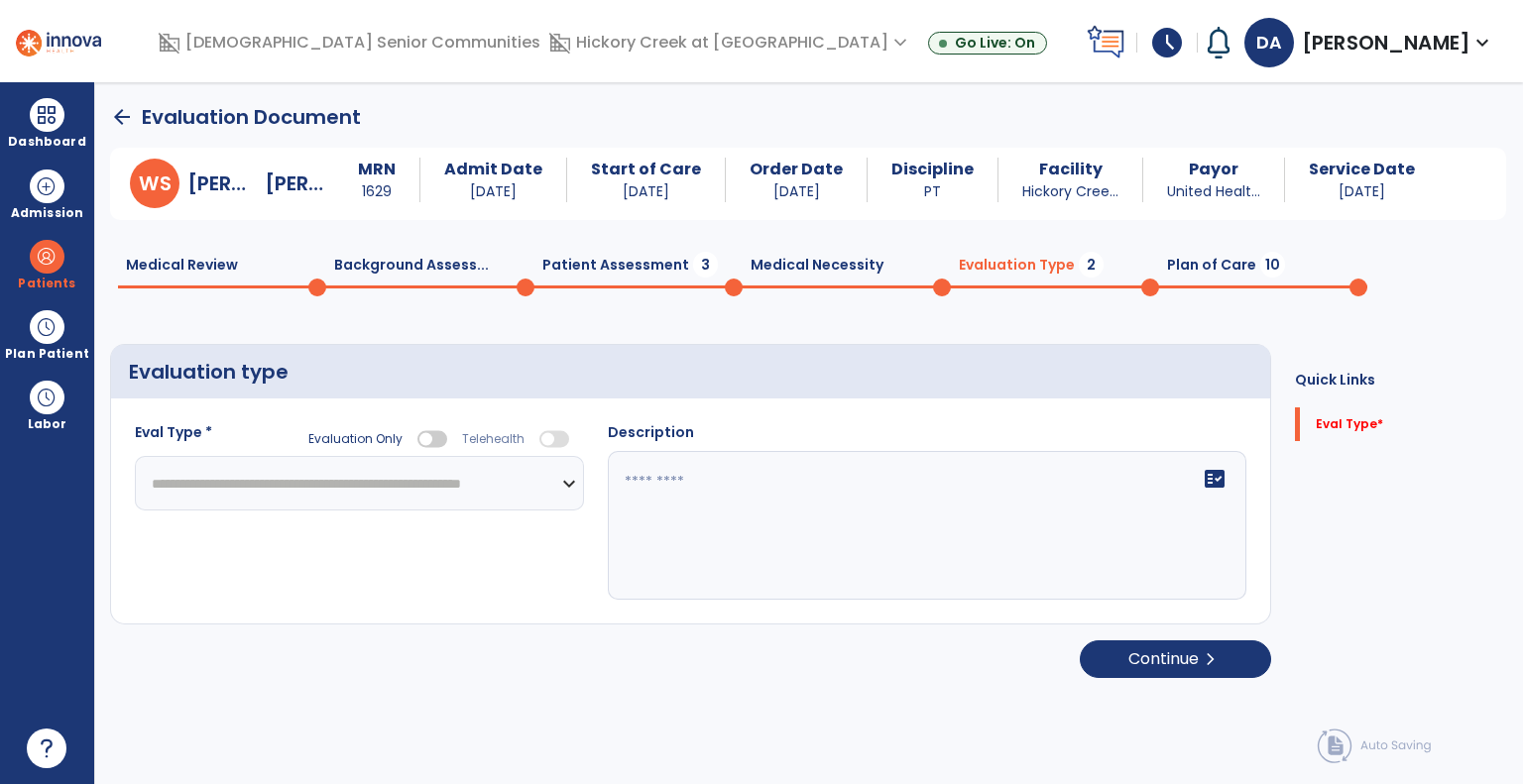 click on "**********" 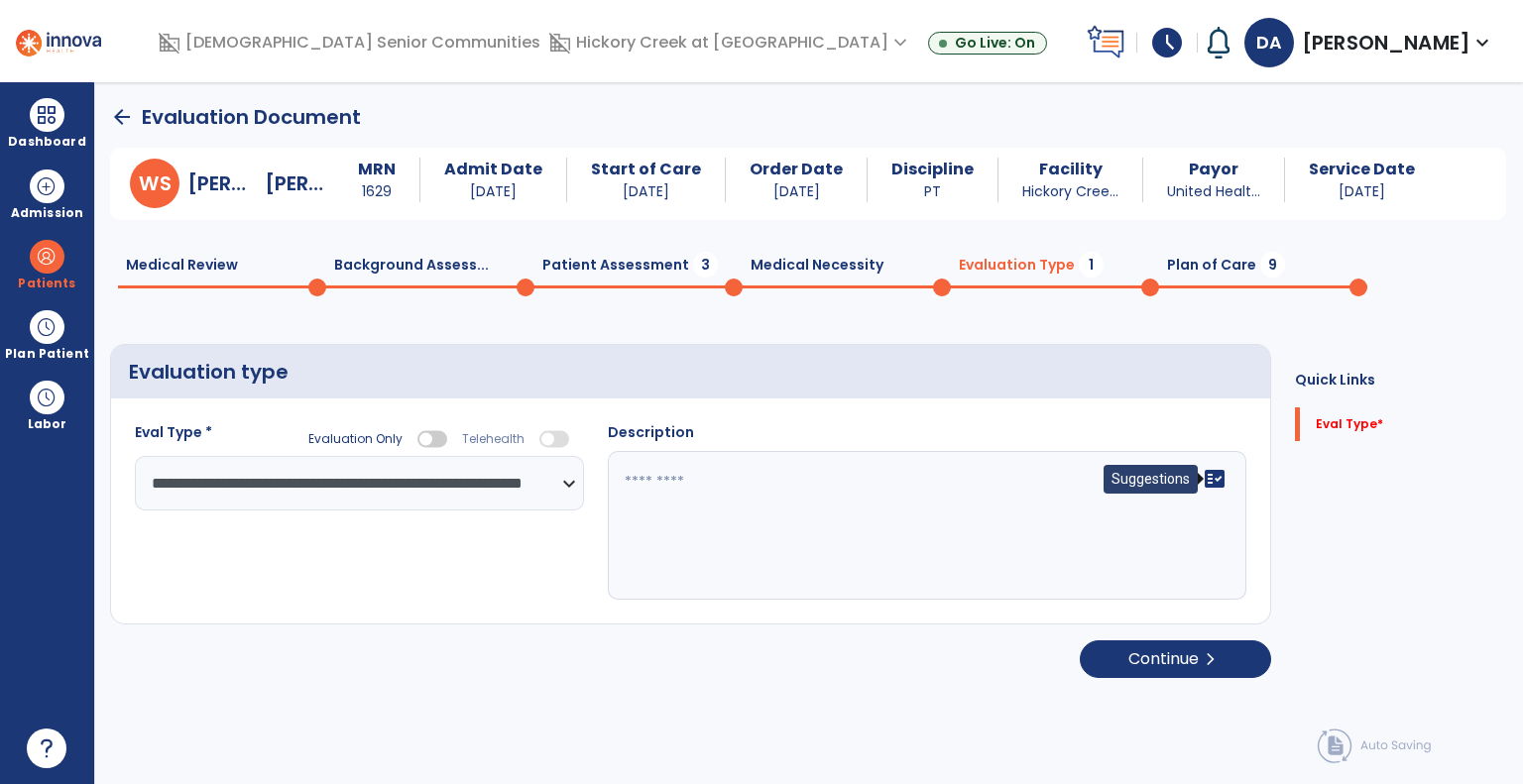 click on "fact_check" 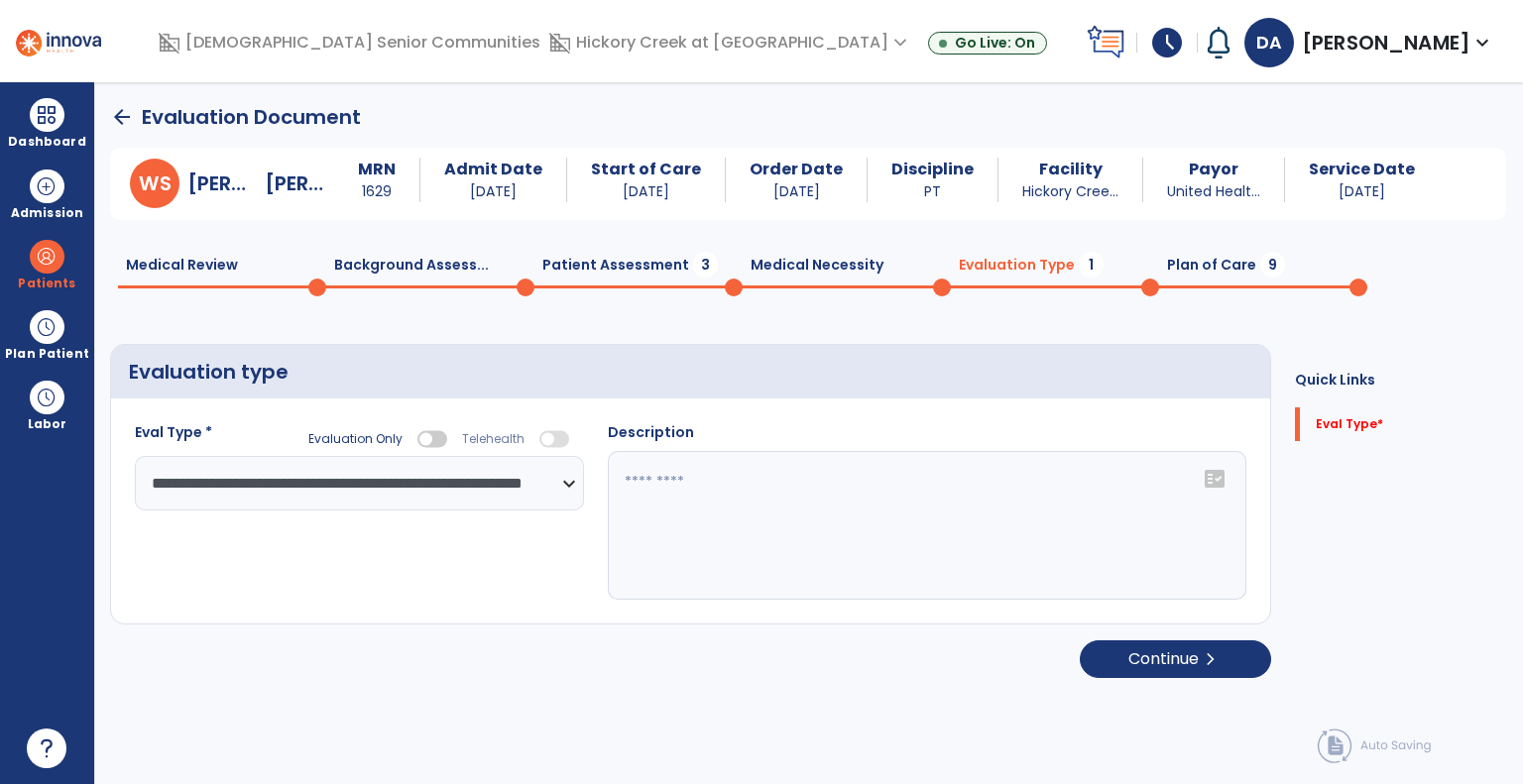 click on "fact_check" 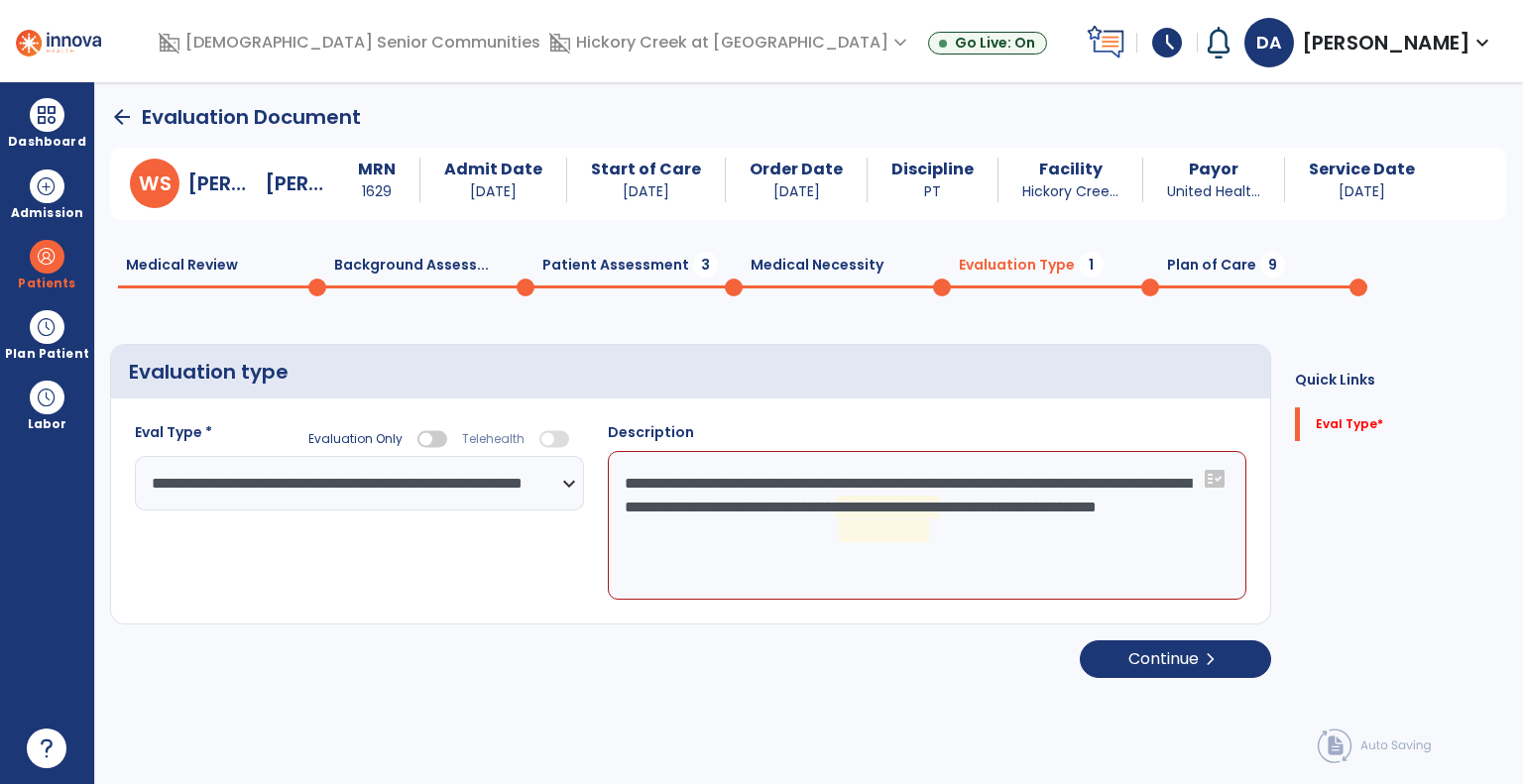 click on "**********" 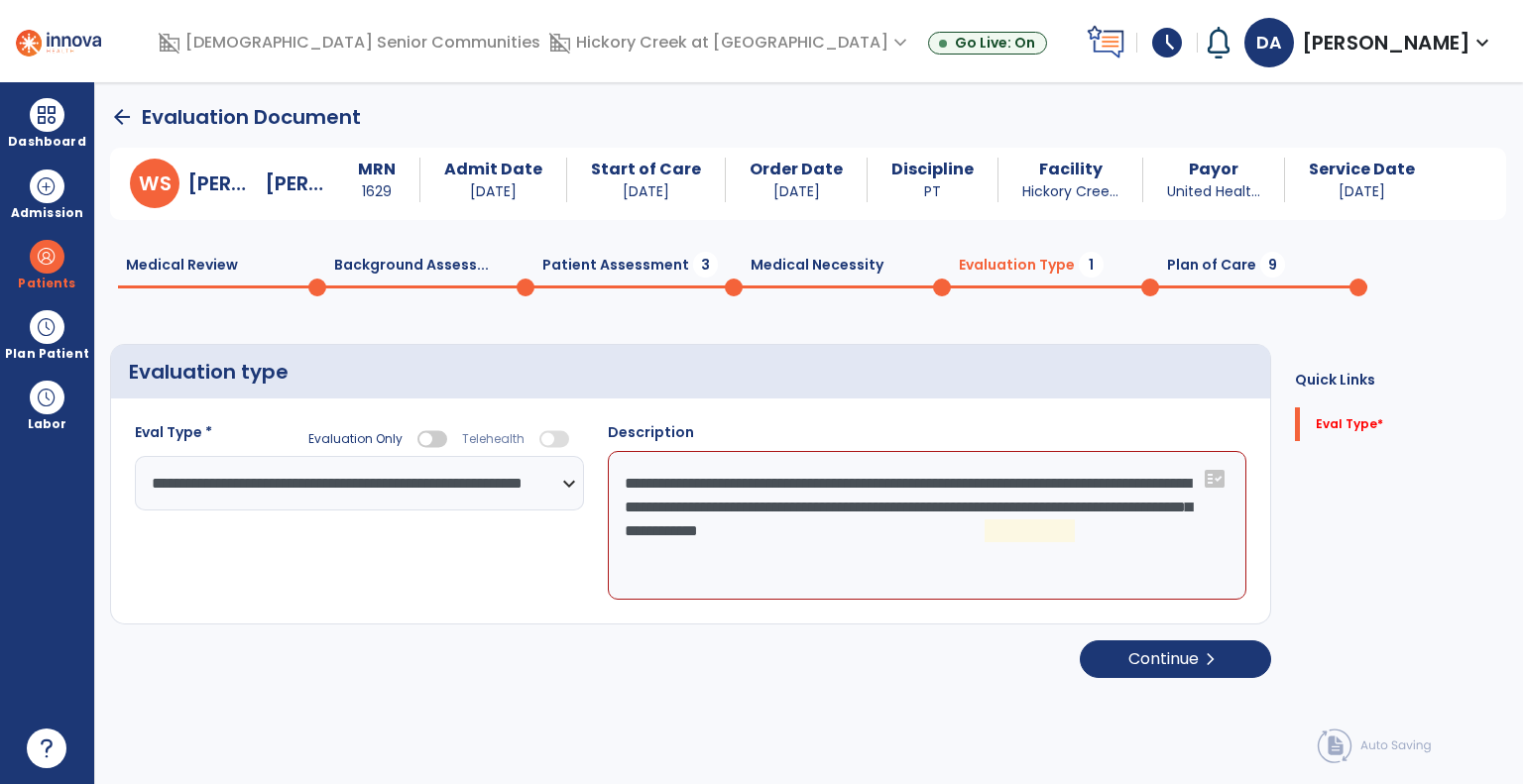 click on "**********" 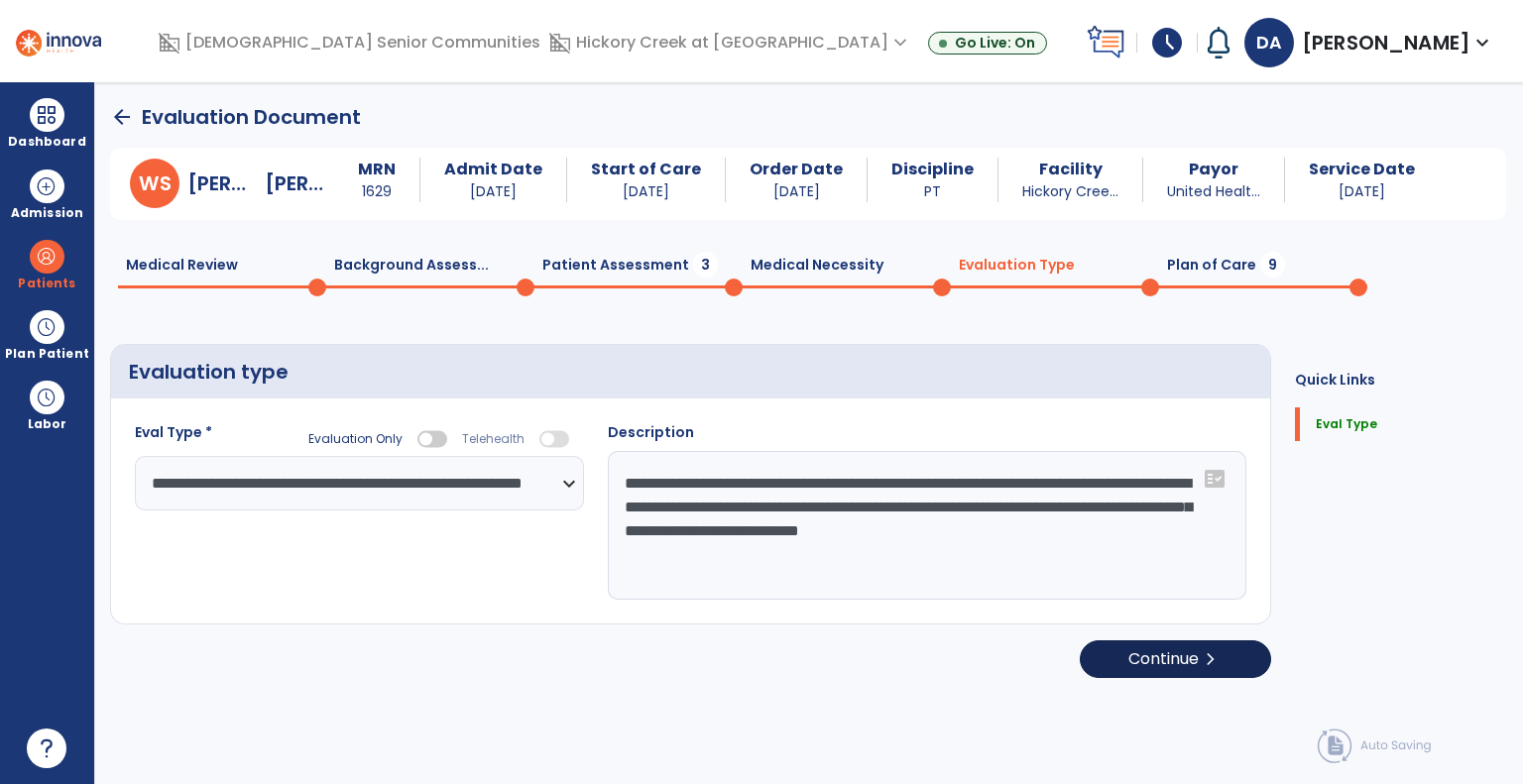 type on "**********" 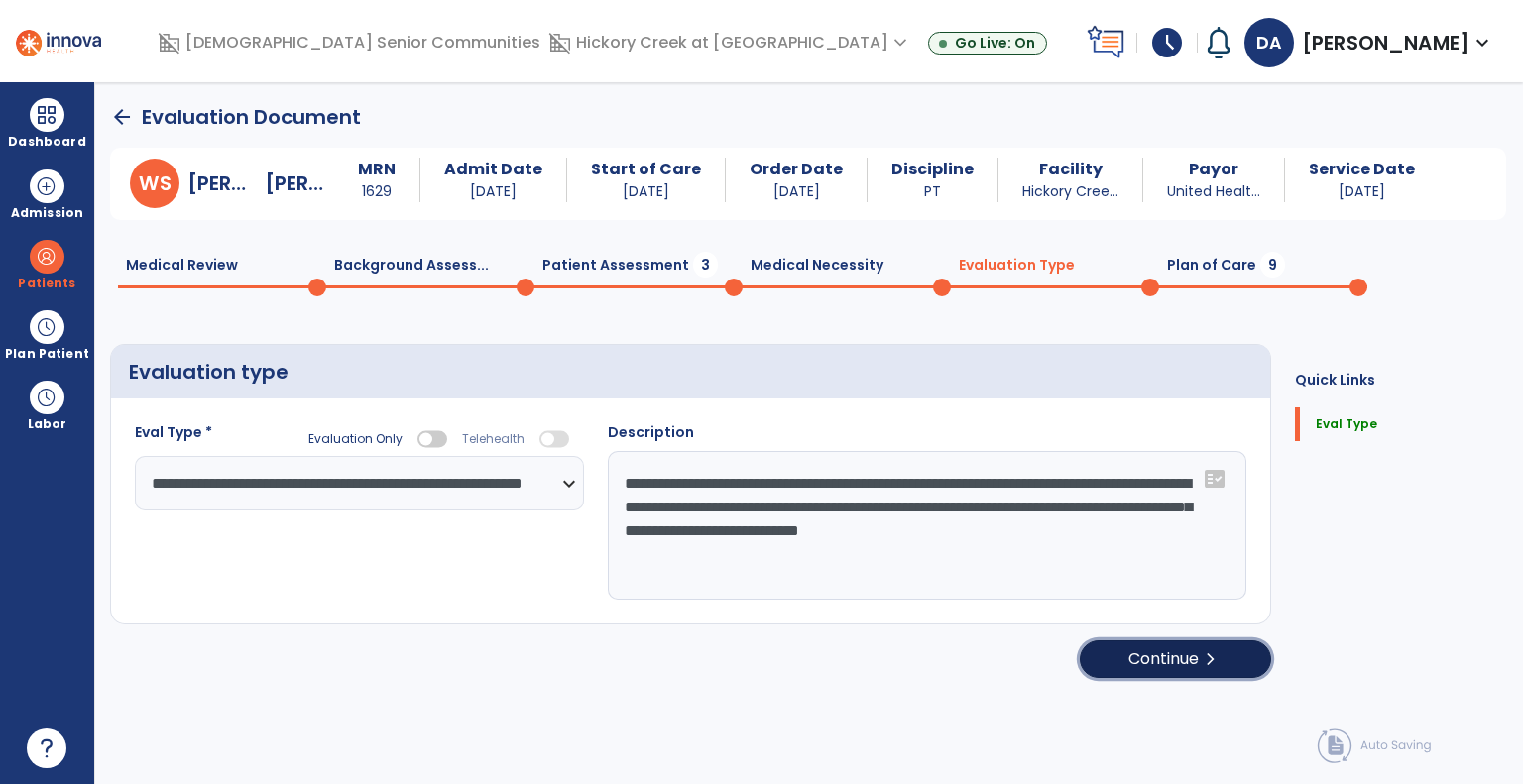 click on "chevron_right" 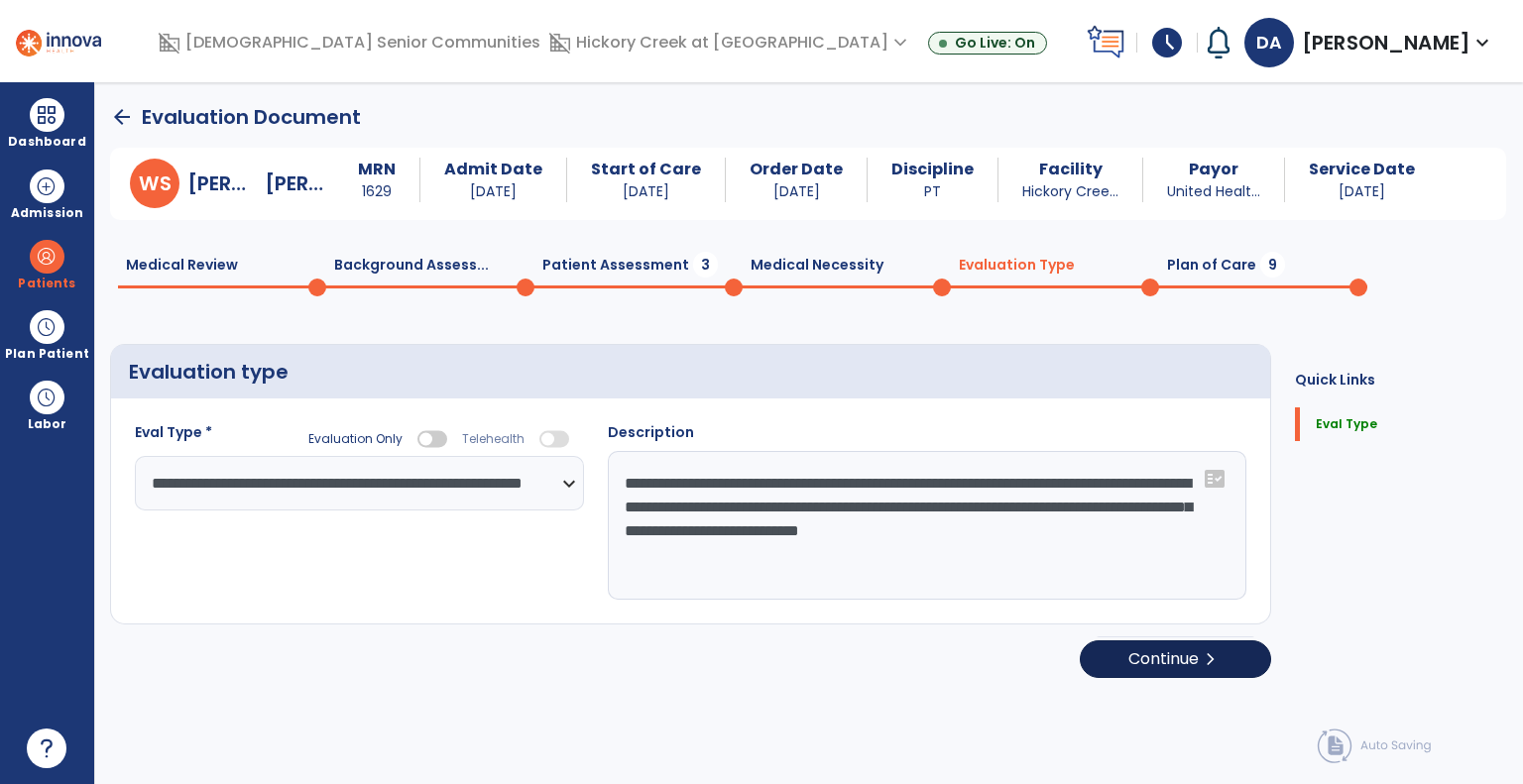 select on "*****" 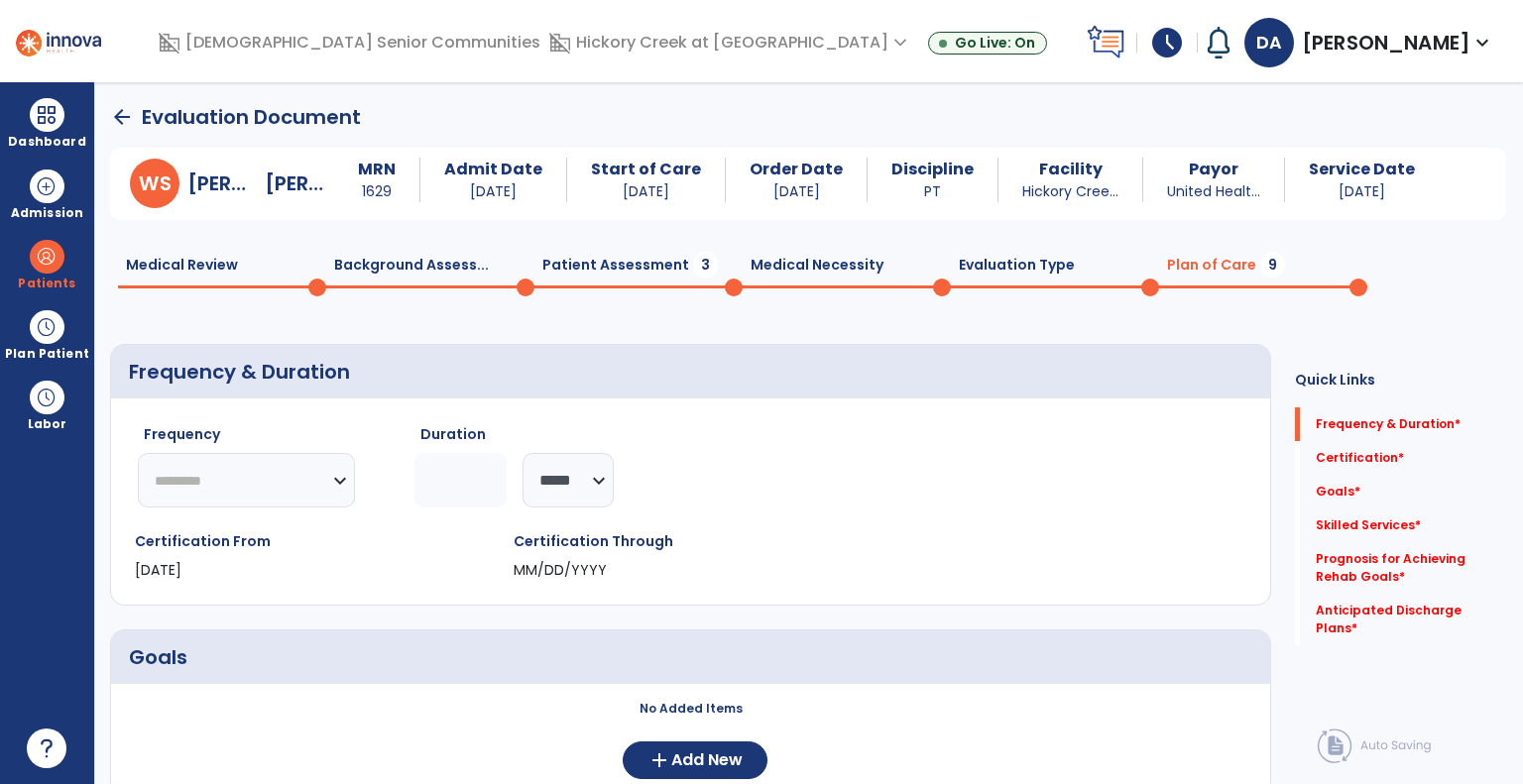 click on "********* ** ** ** ** ** ** **" 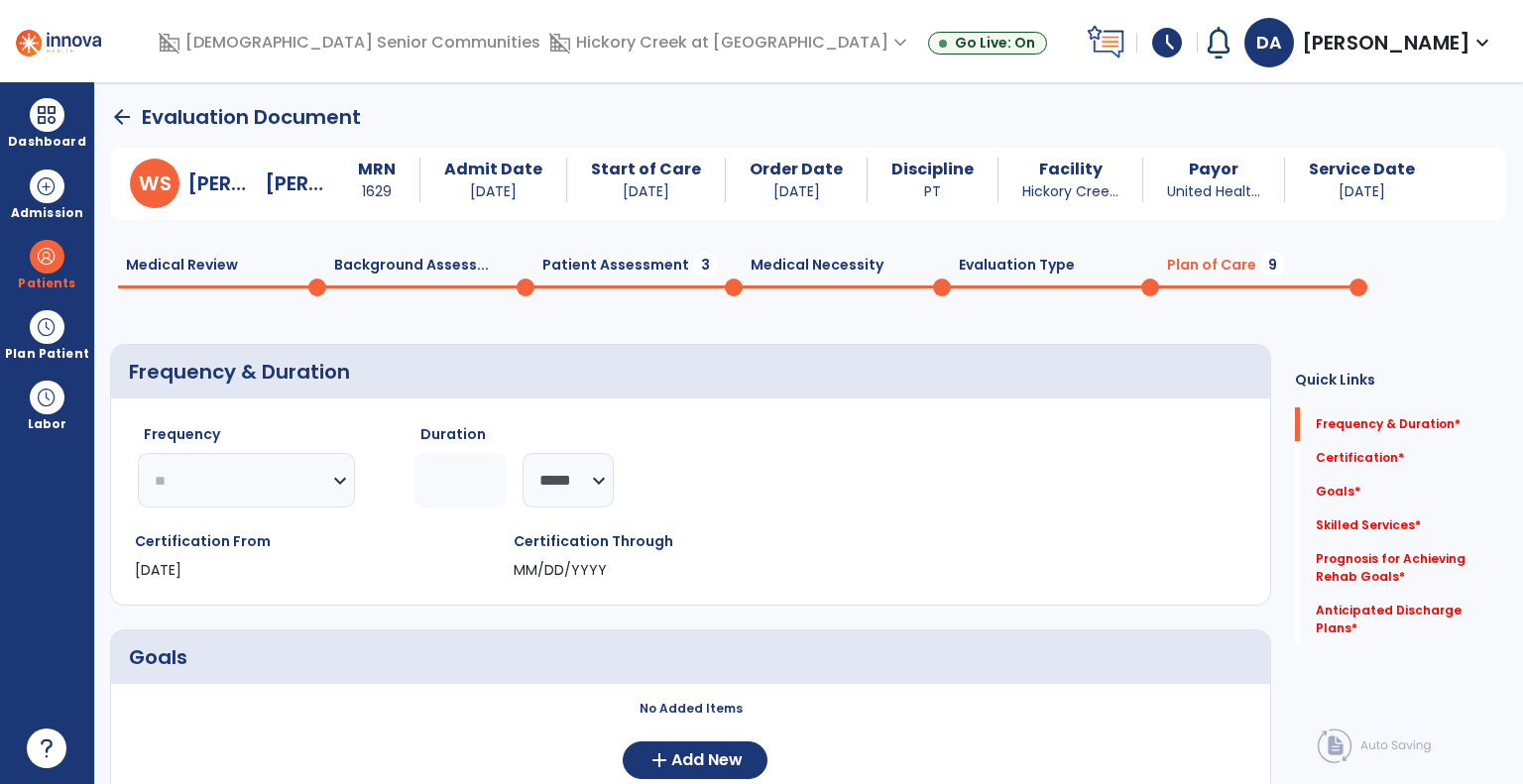 click on "********* ** ** ** ** ** ** **" 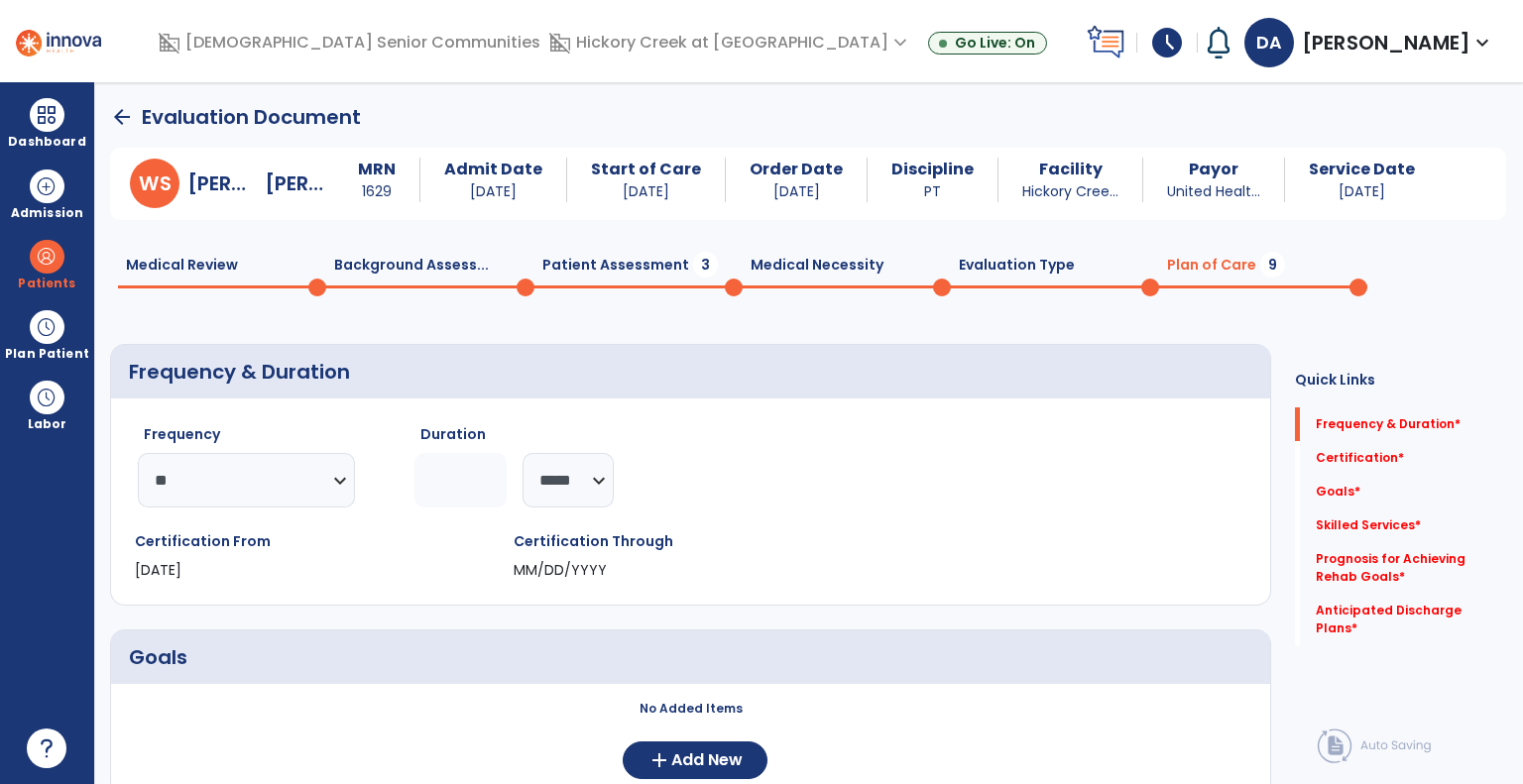 click 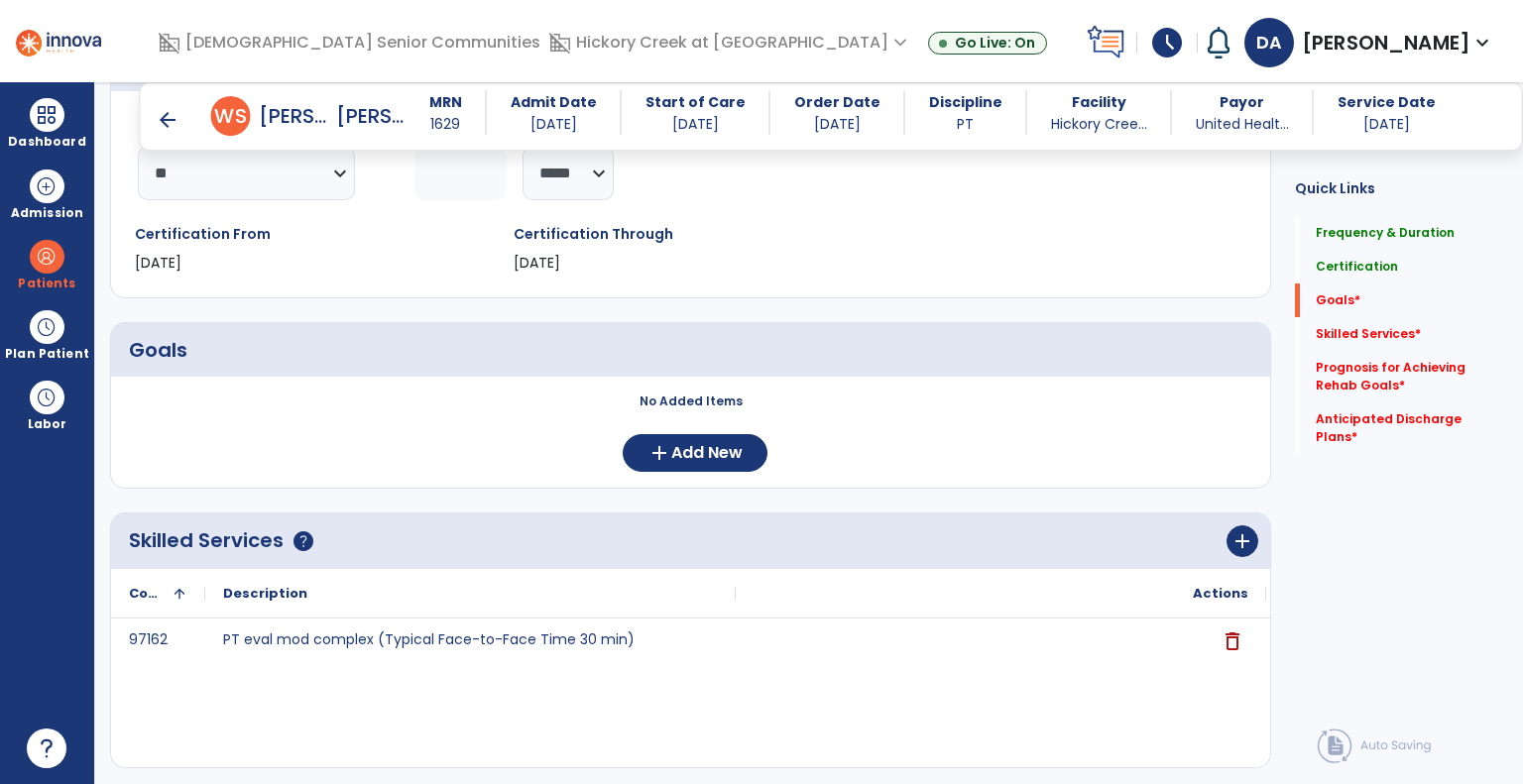 scroll, scrollTop: 297, scrollLeft: 0, axis: vertical 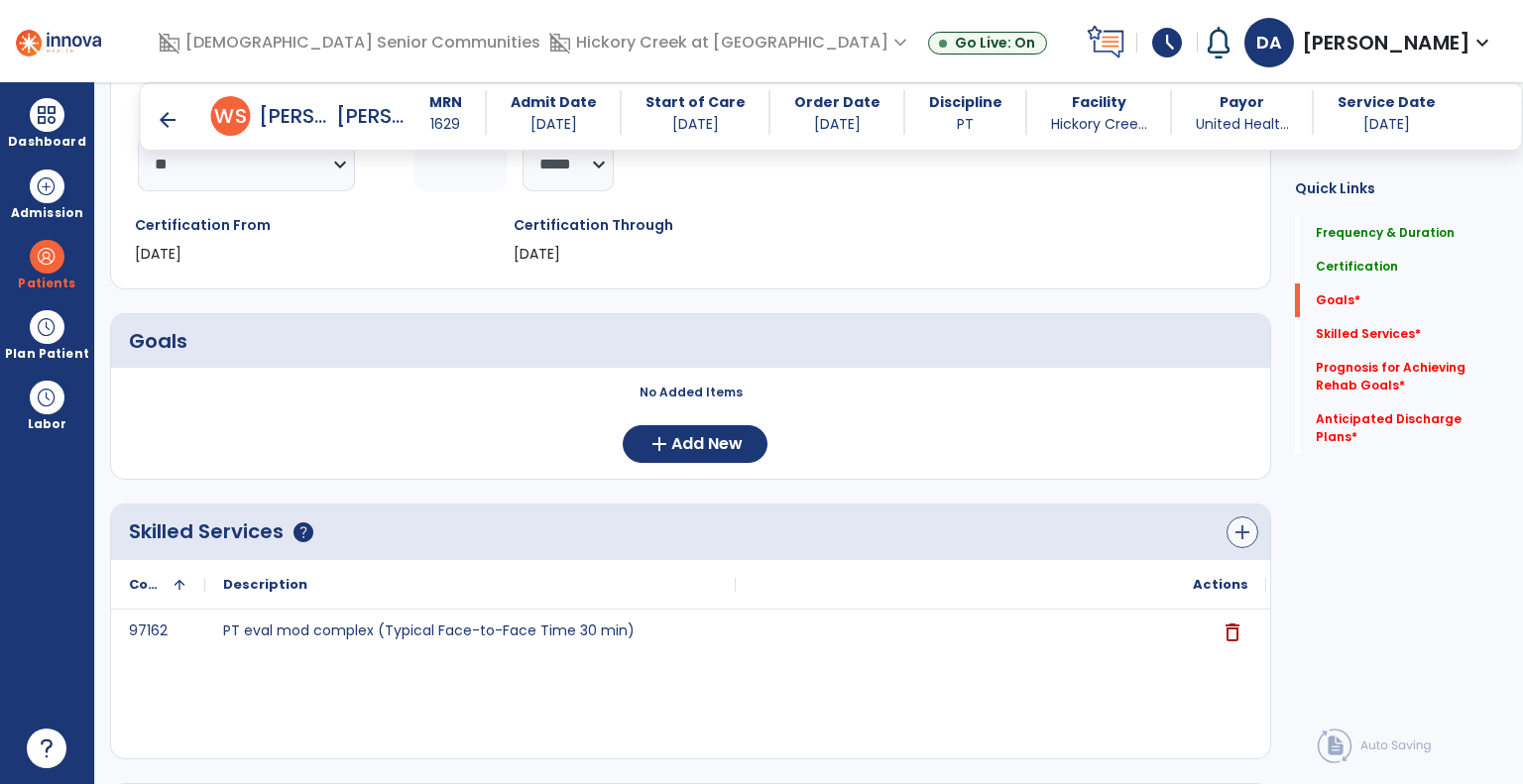 type on "*" 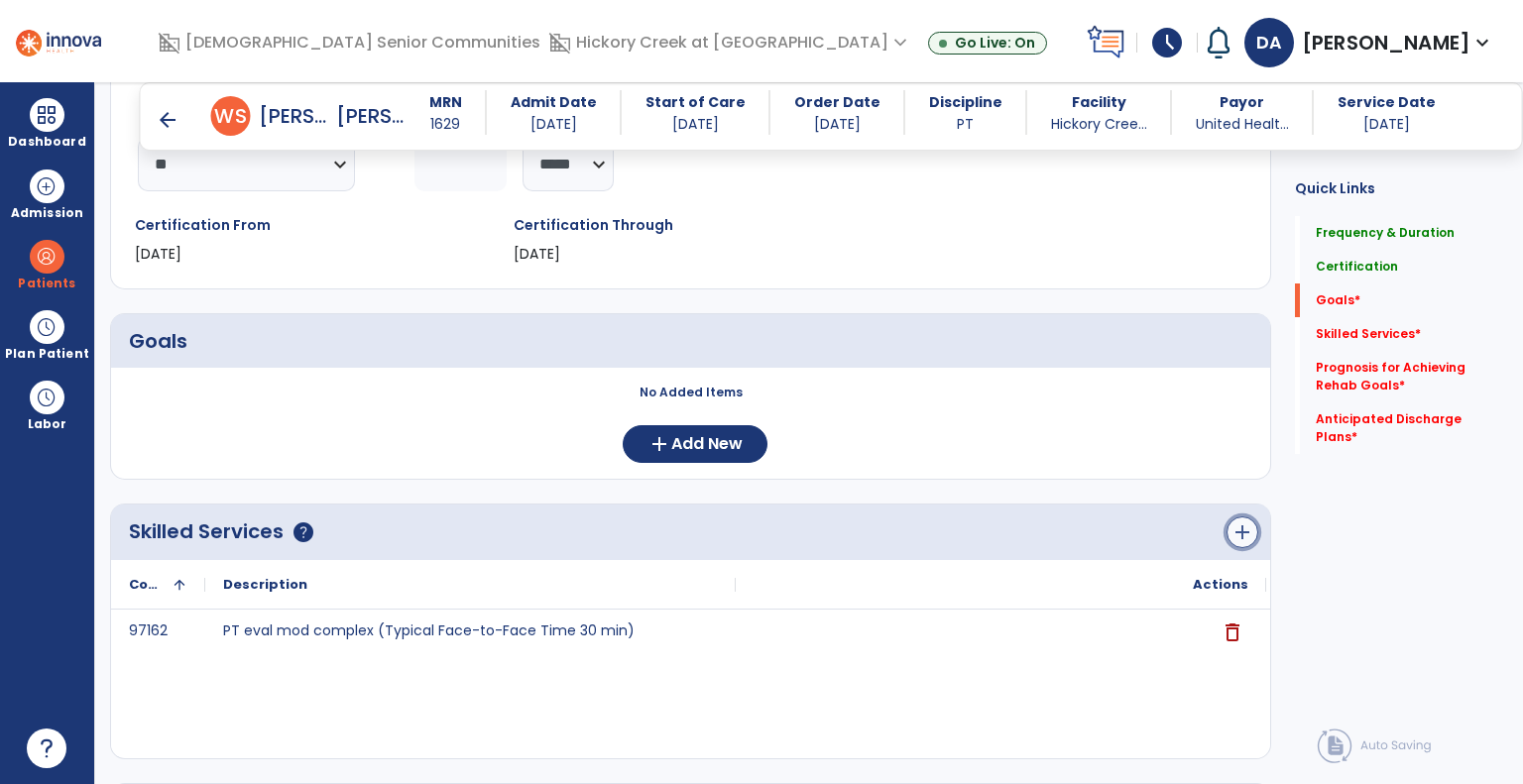 click on "add" 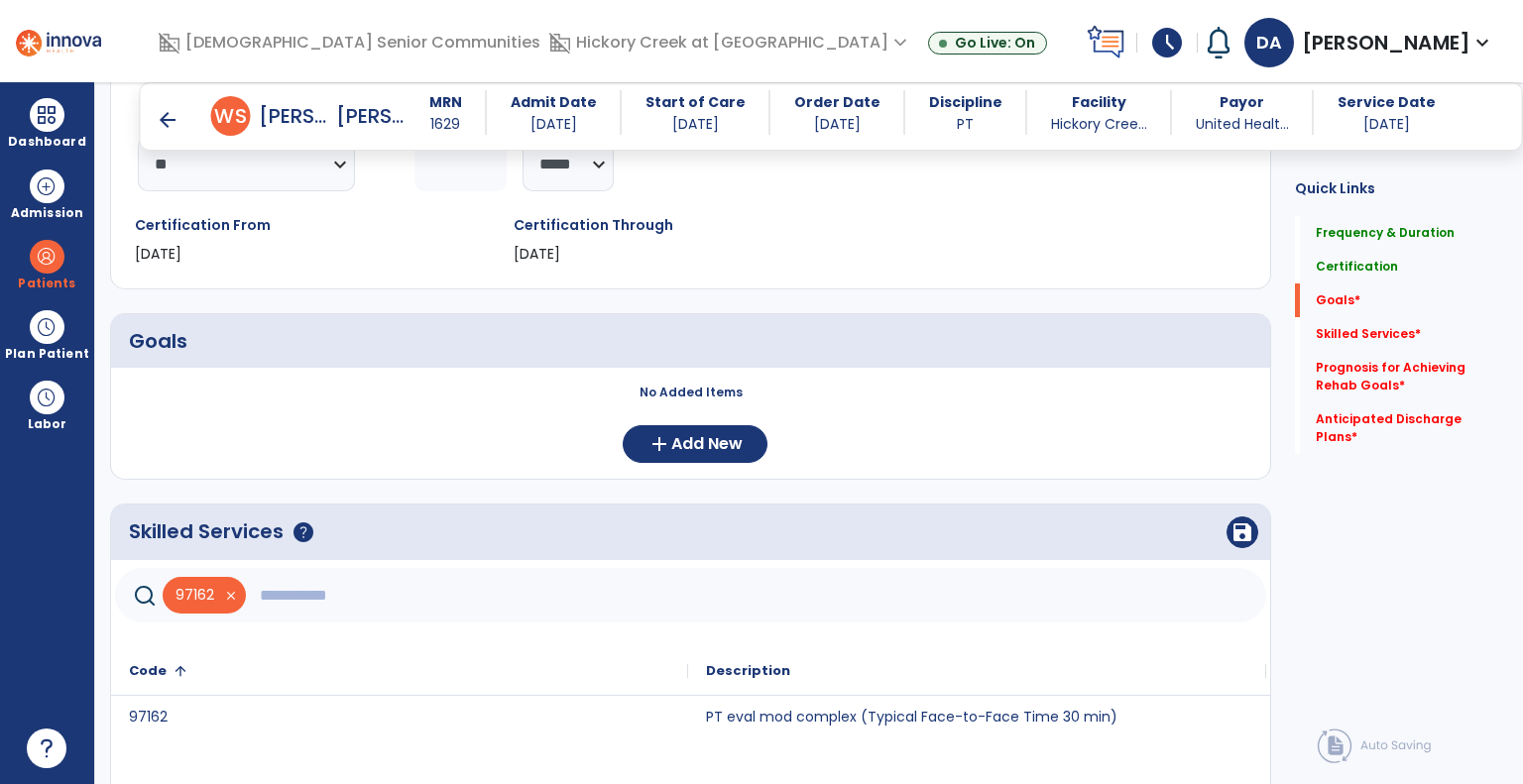 click 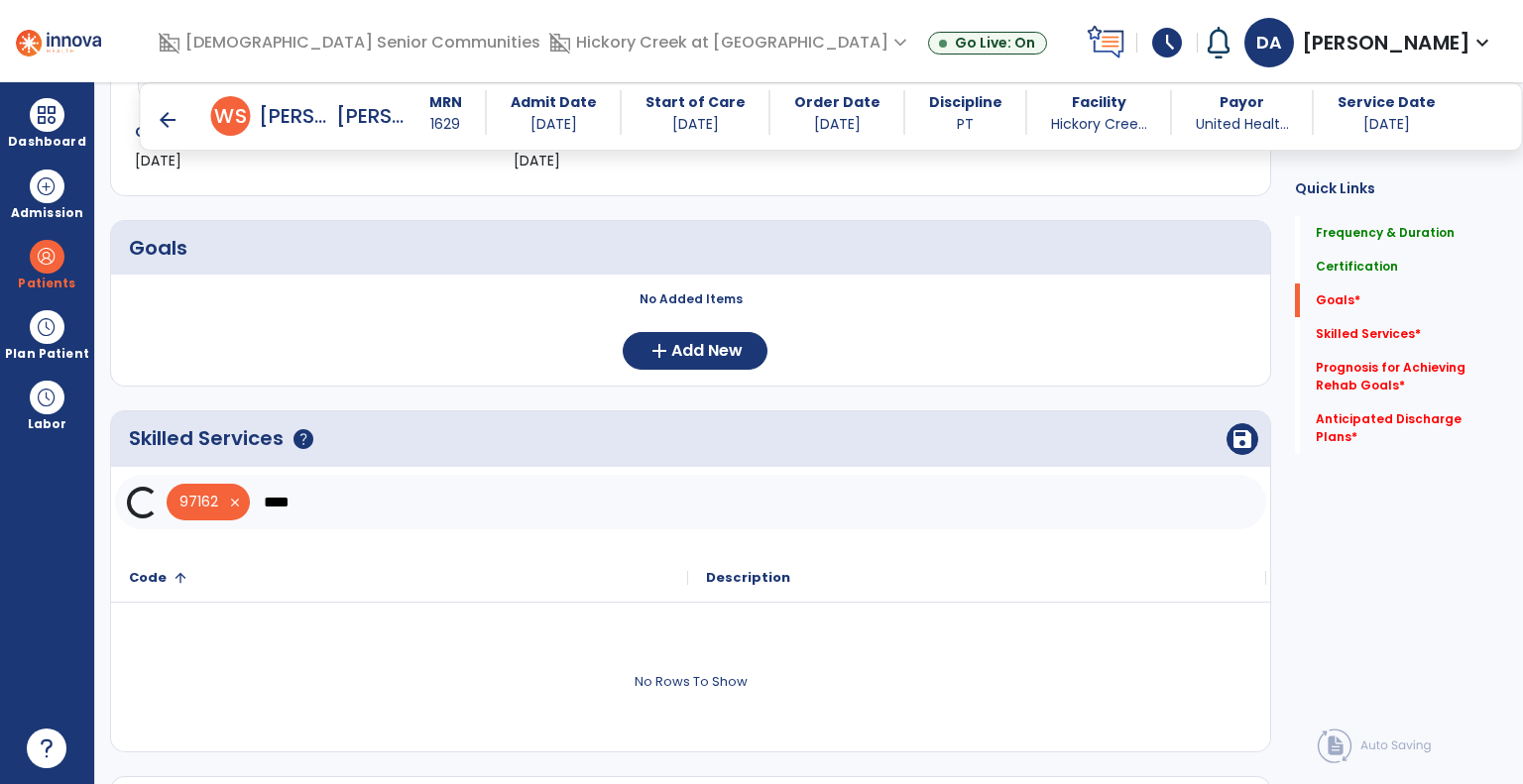 scroll, scrollTop: 496, scrollLeft: 0, axis: vertical 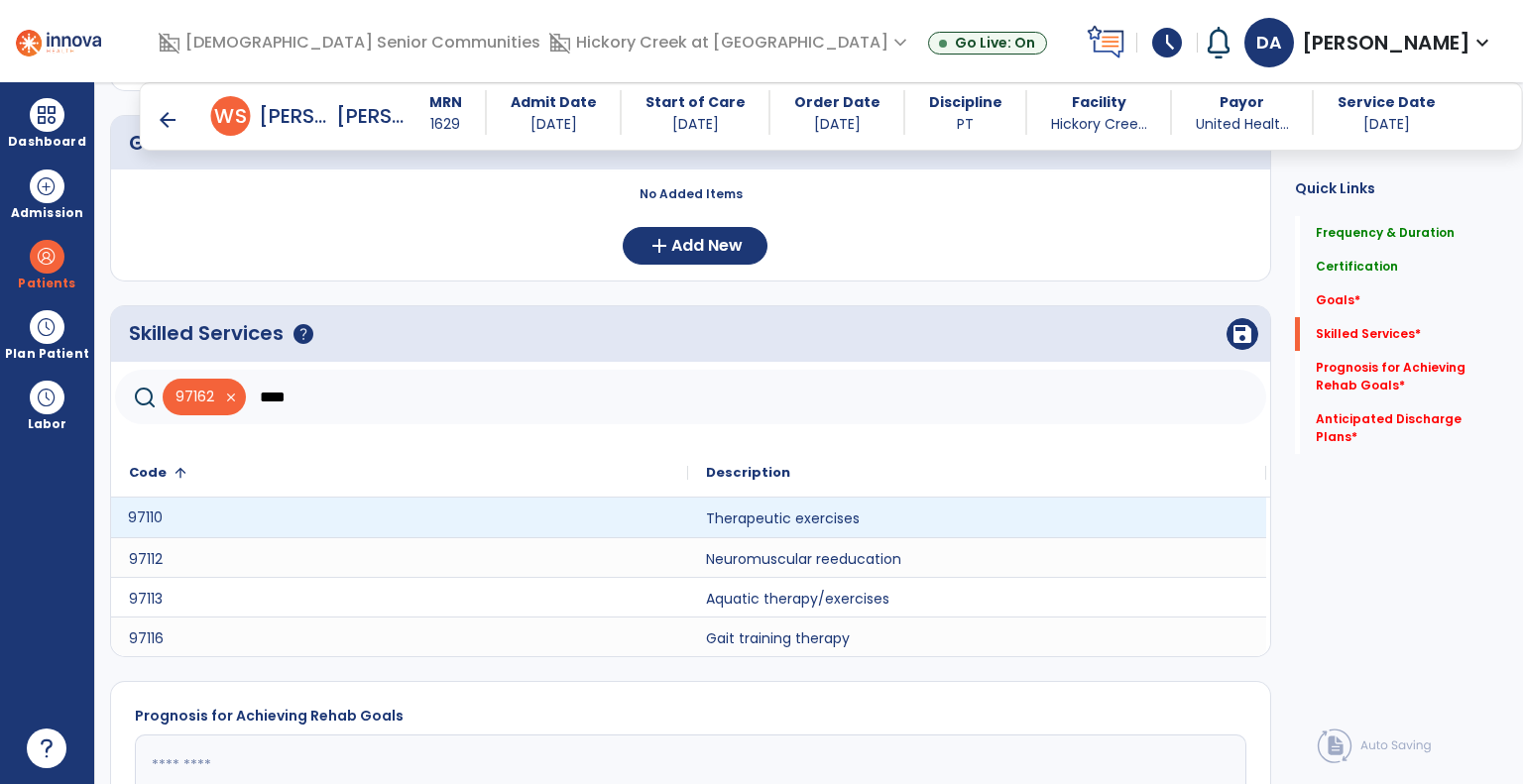 click on "97110" 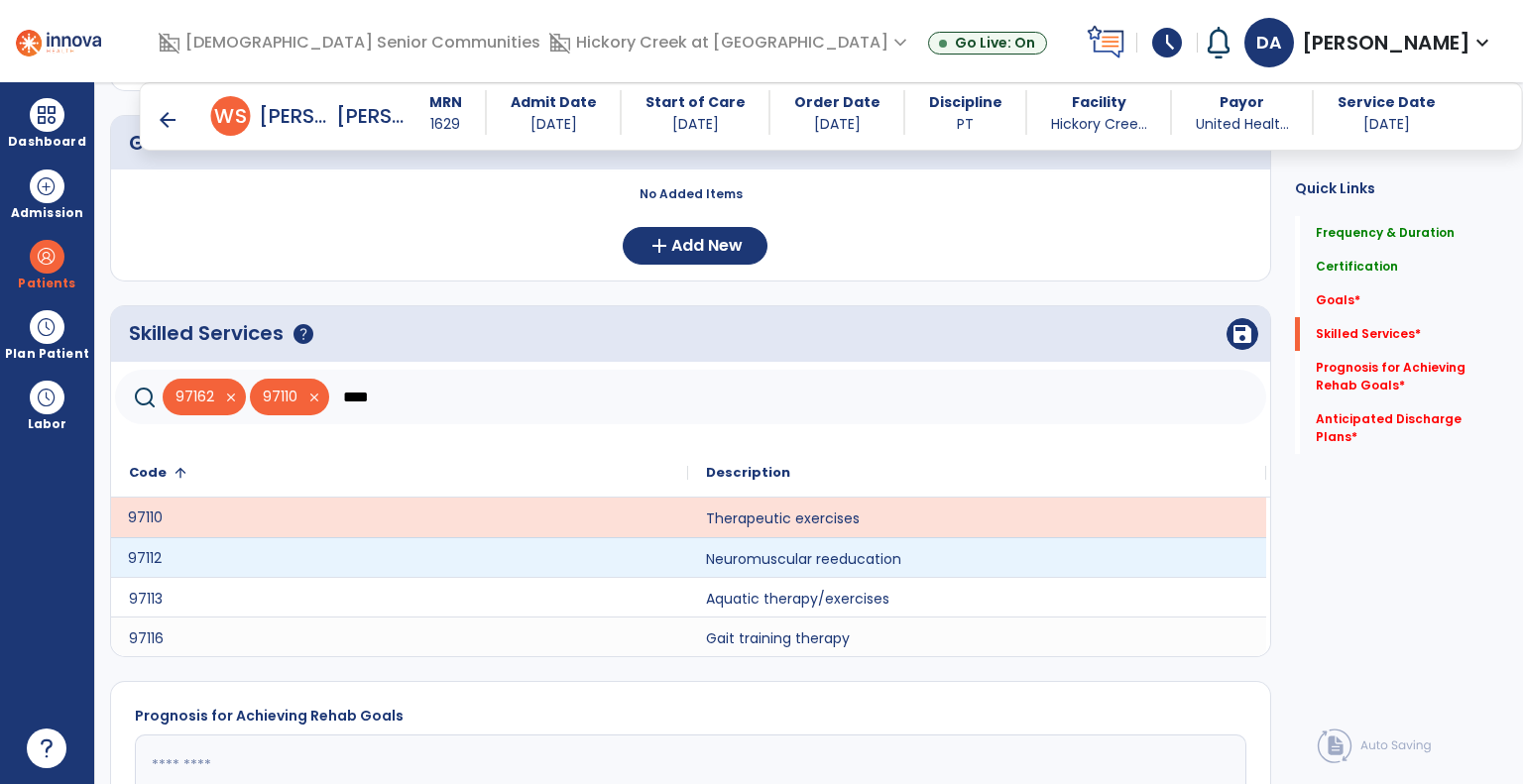 click on "97112" 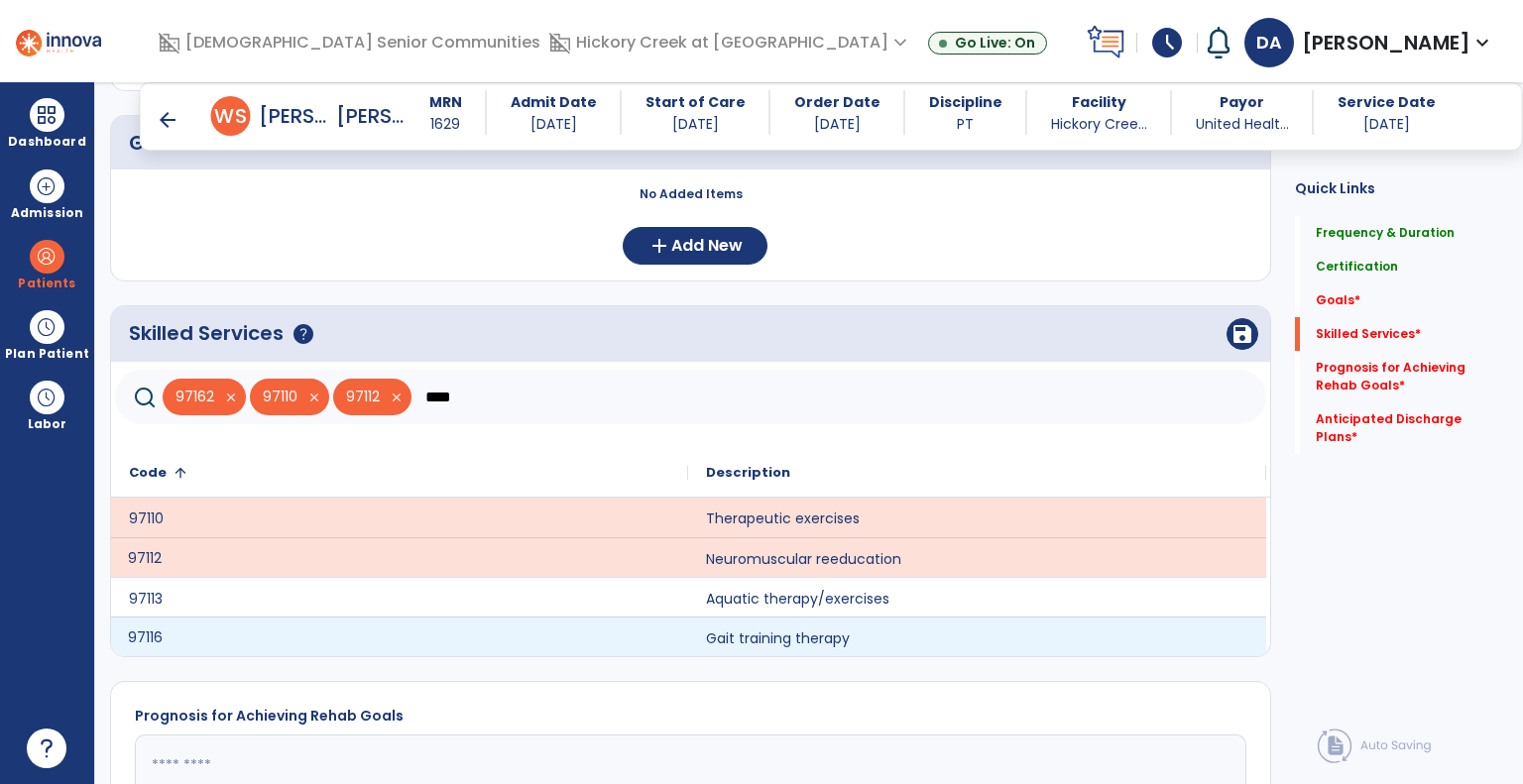 click on "97116" 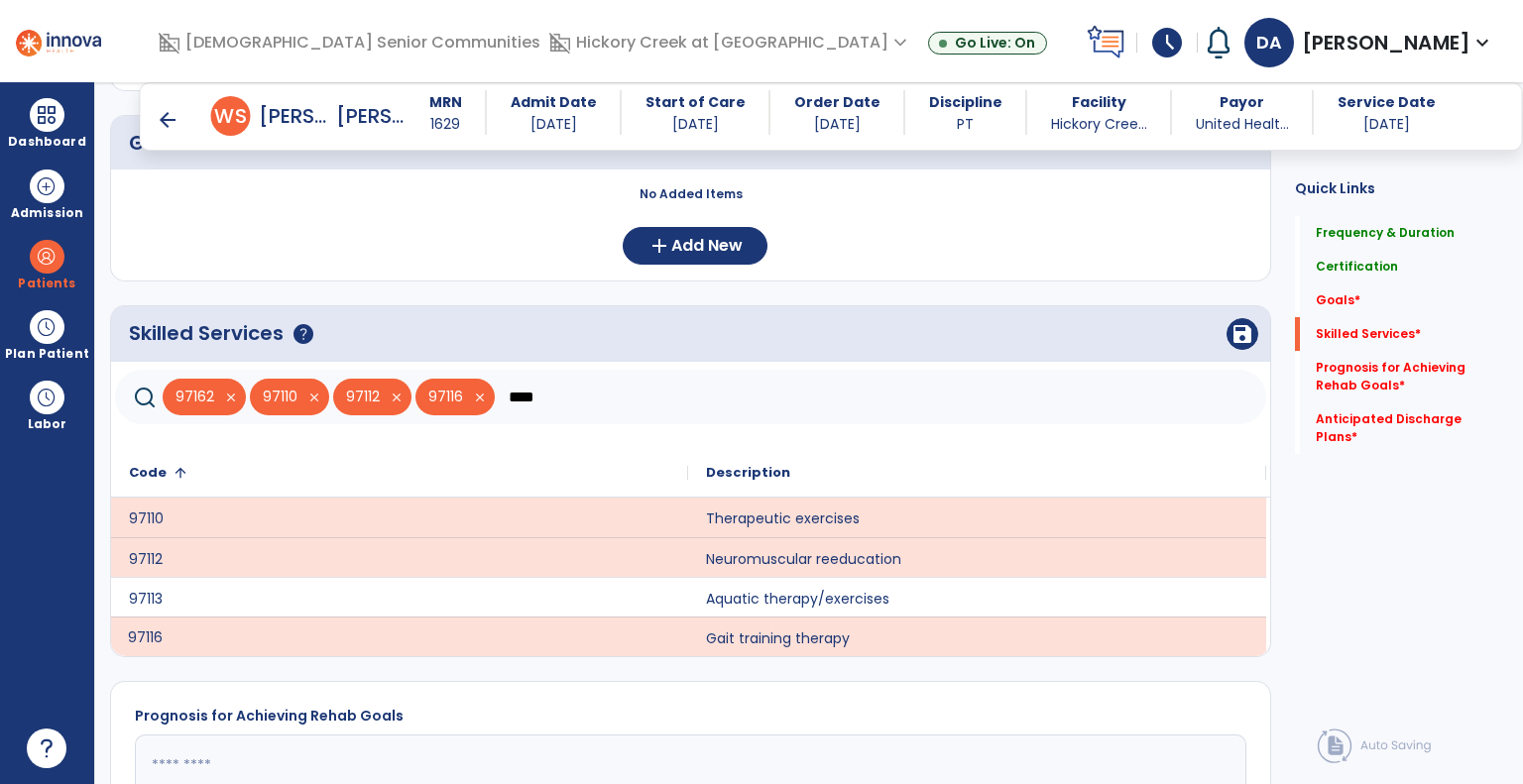 click on "****" 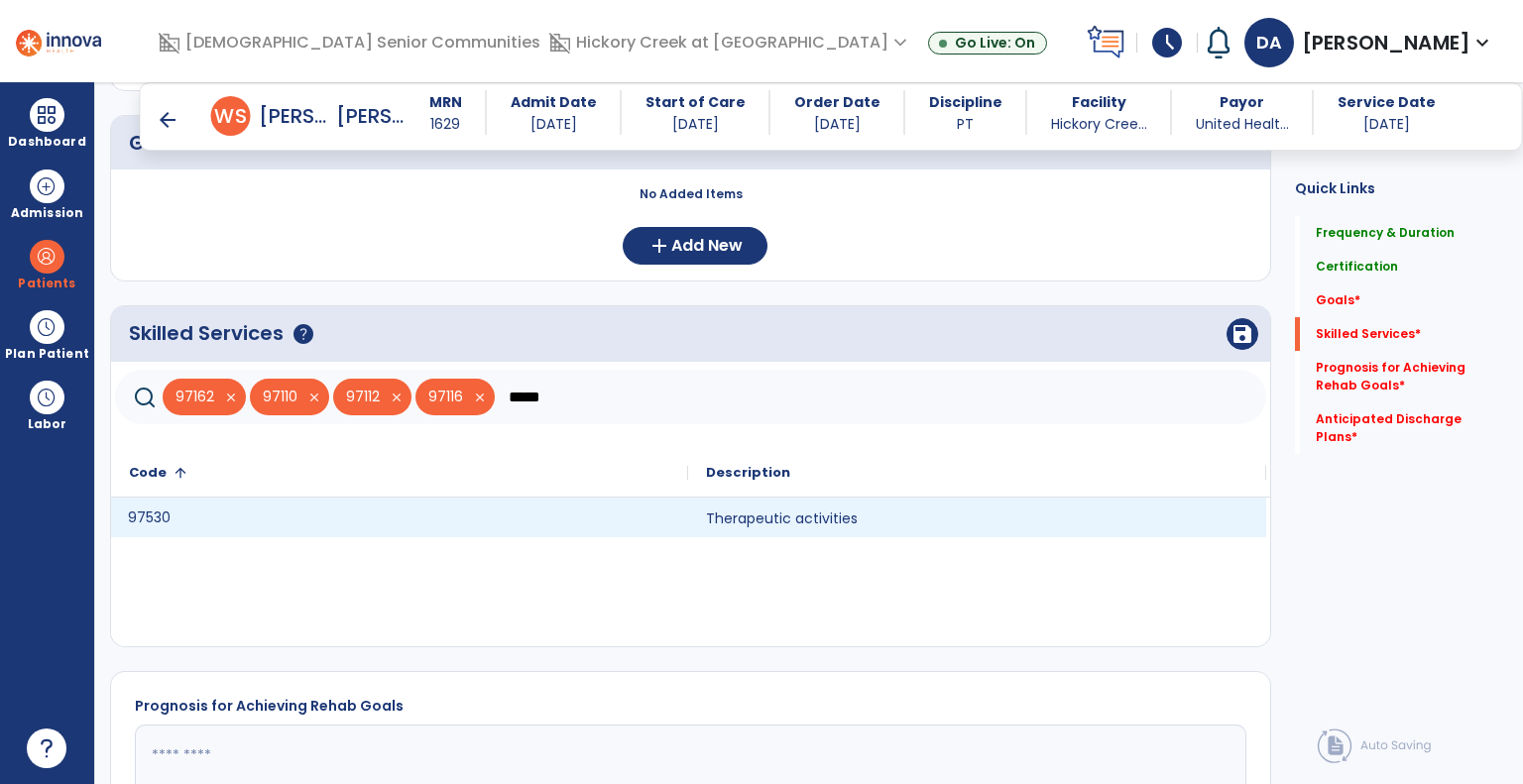 click on "97530" 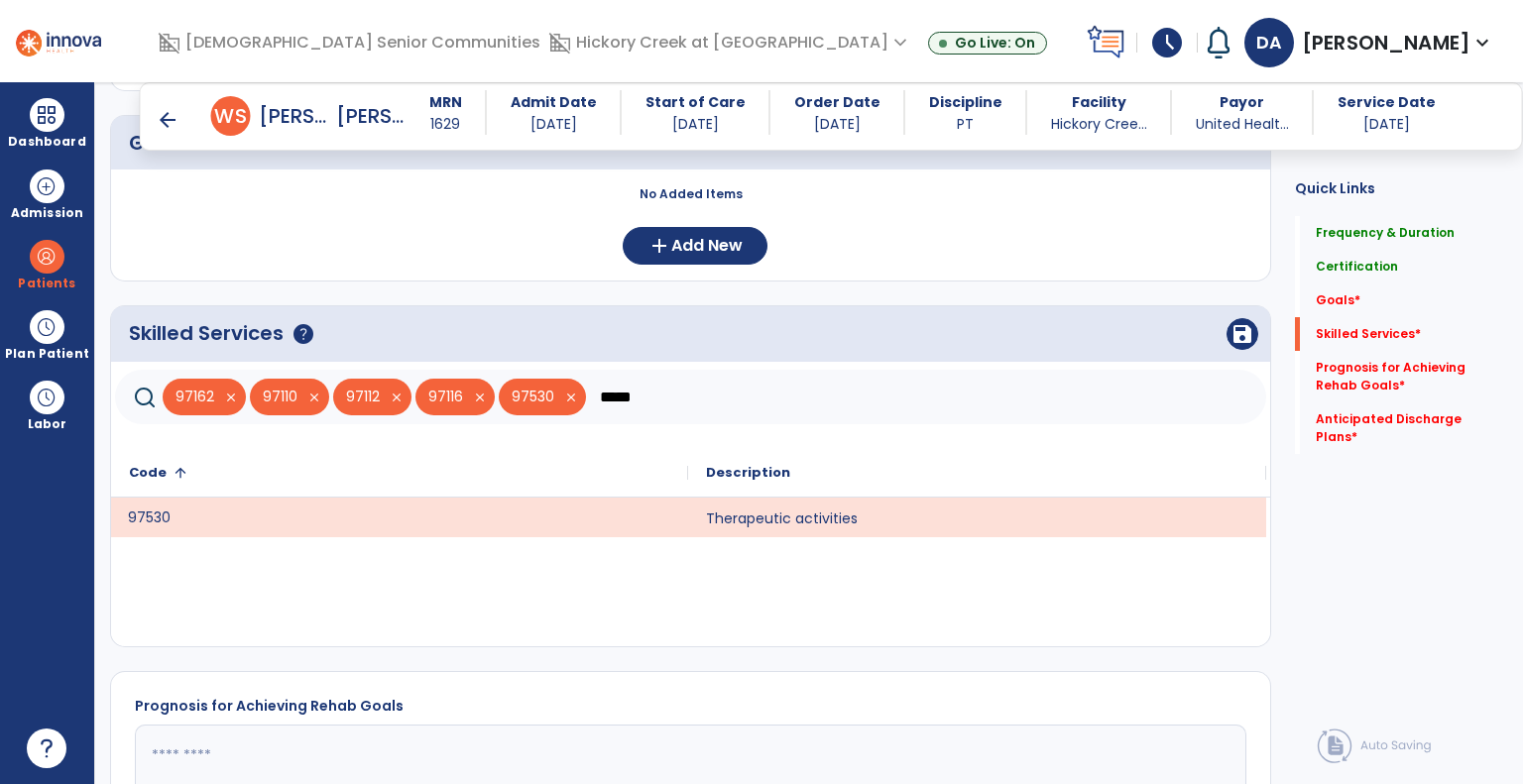 click on "*****" 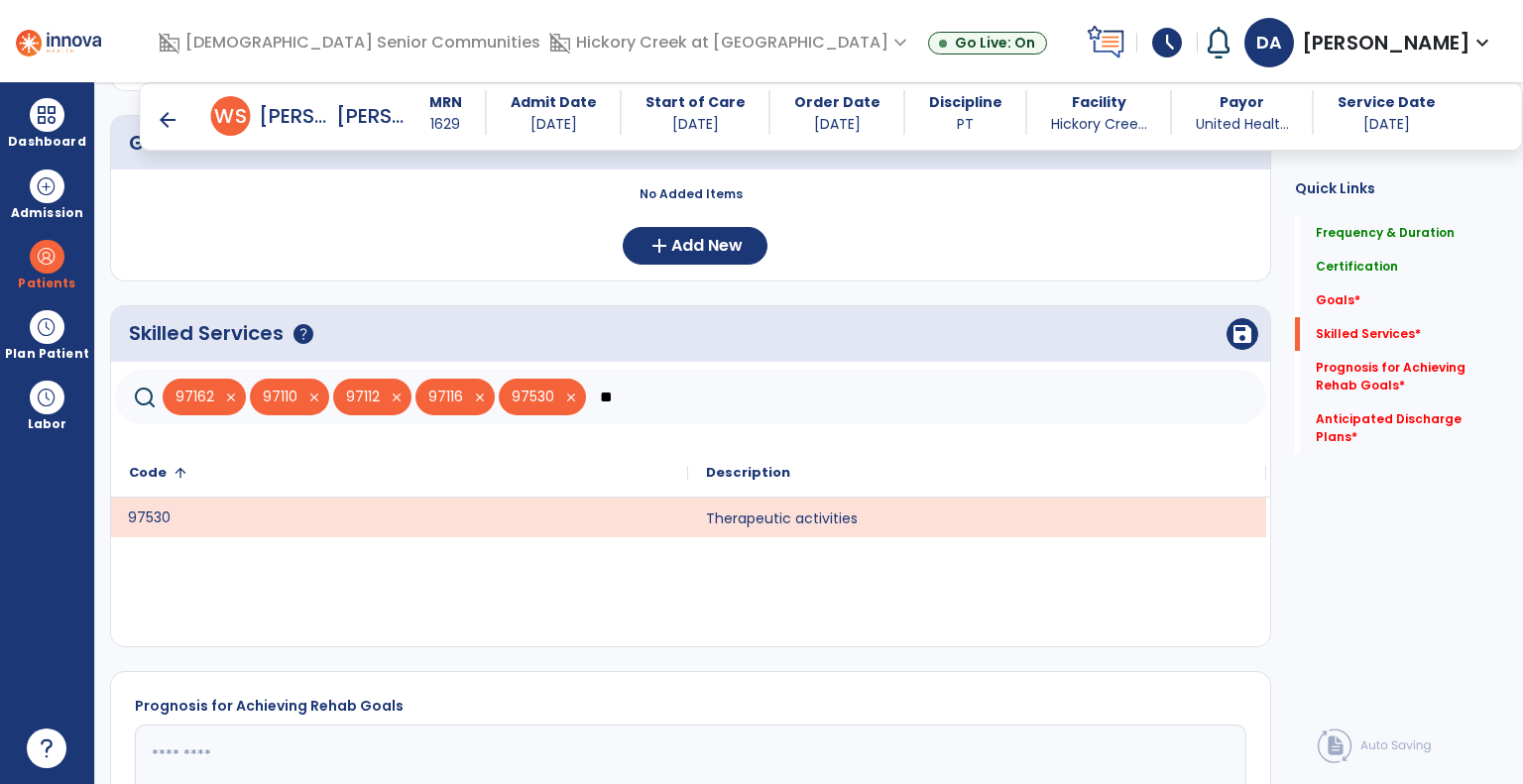 type on "*" 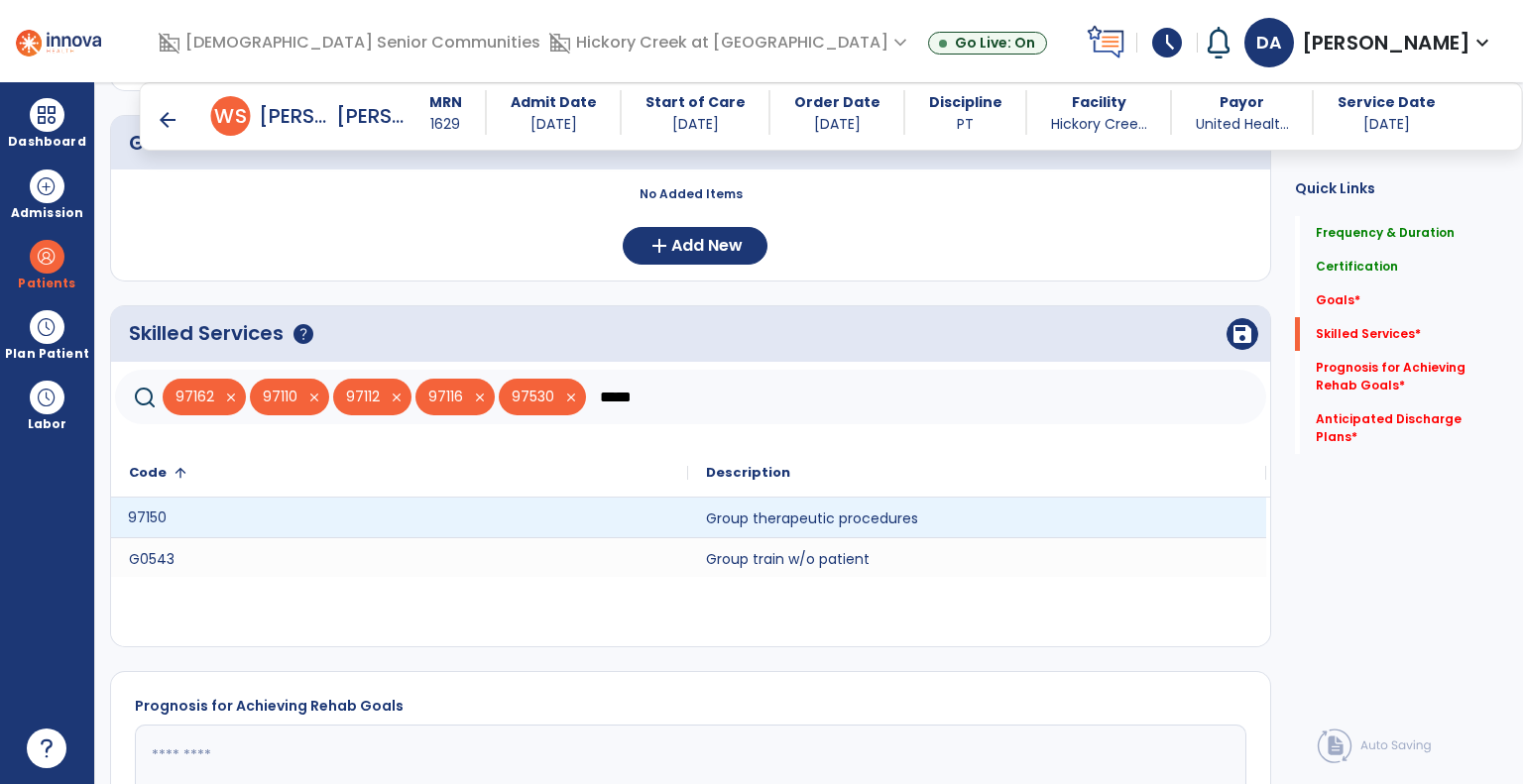 type on "*****" 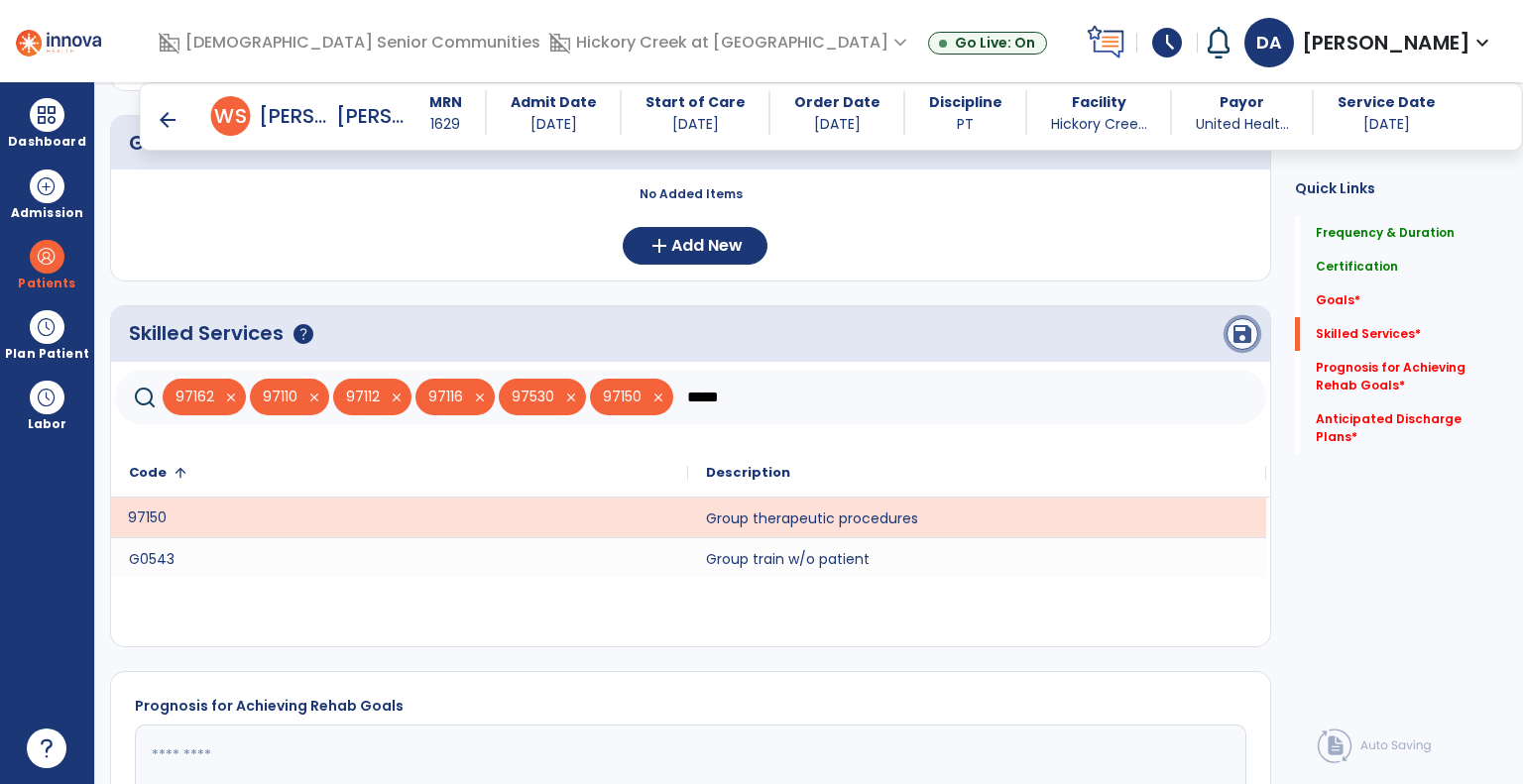 click on "save" 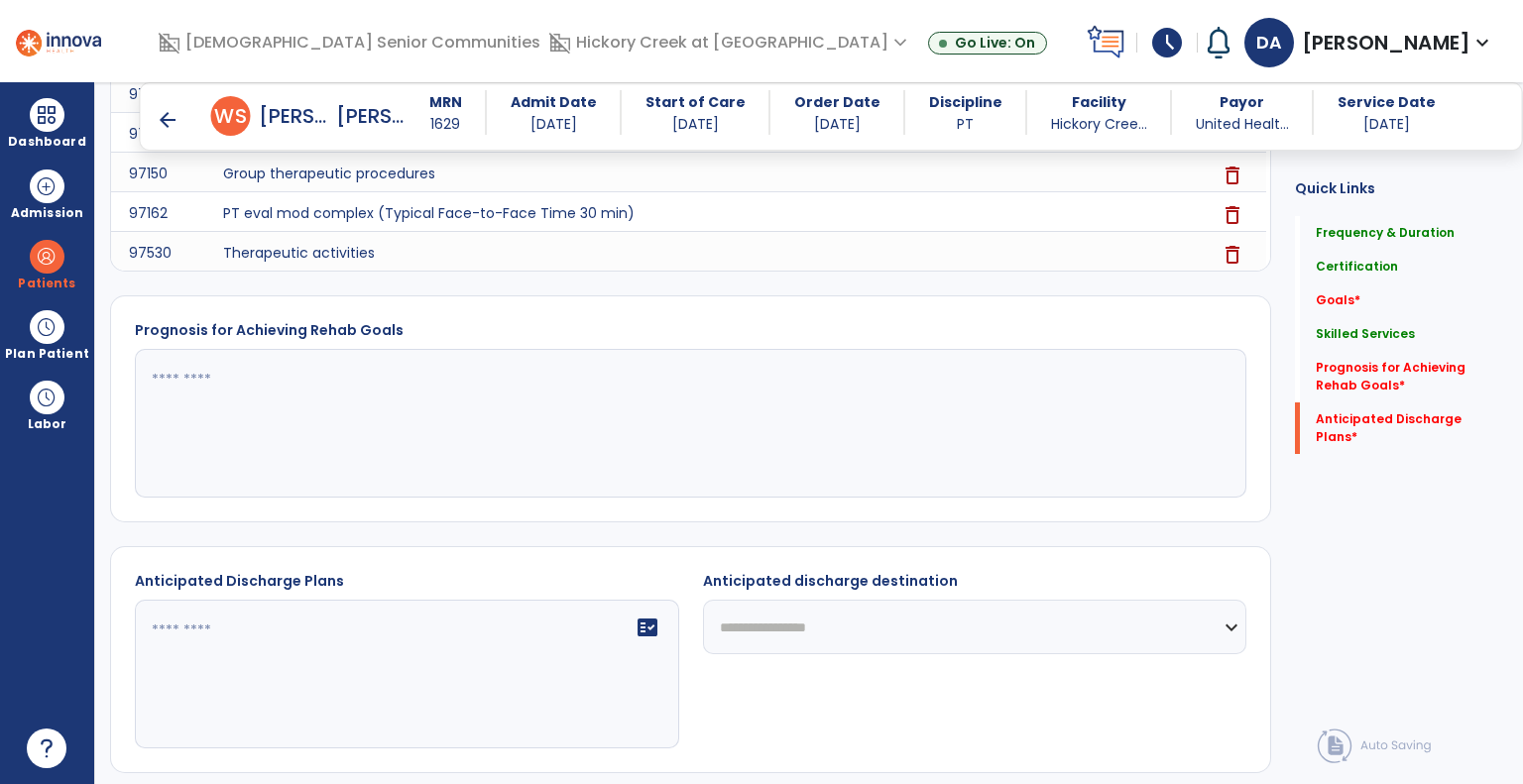 scroll, scrollTop: 955, scrollLeft: 0, axis: vertical 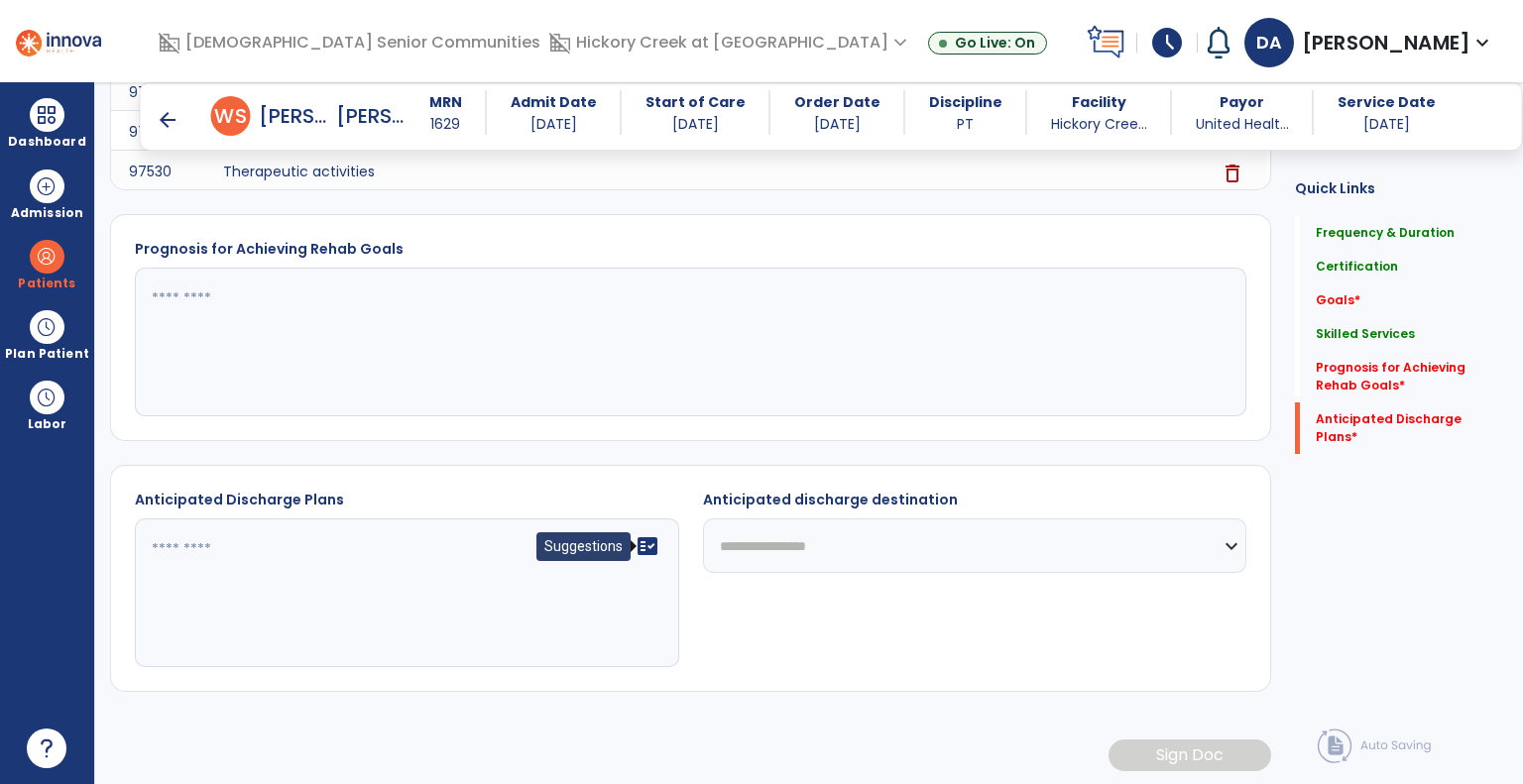 click on "fact_check" 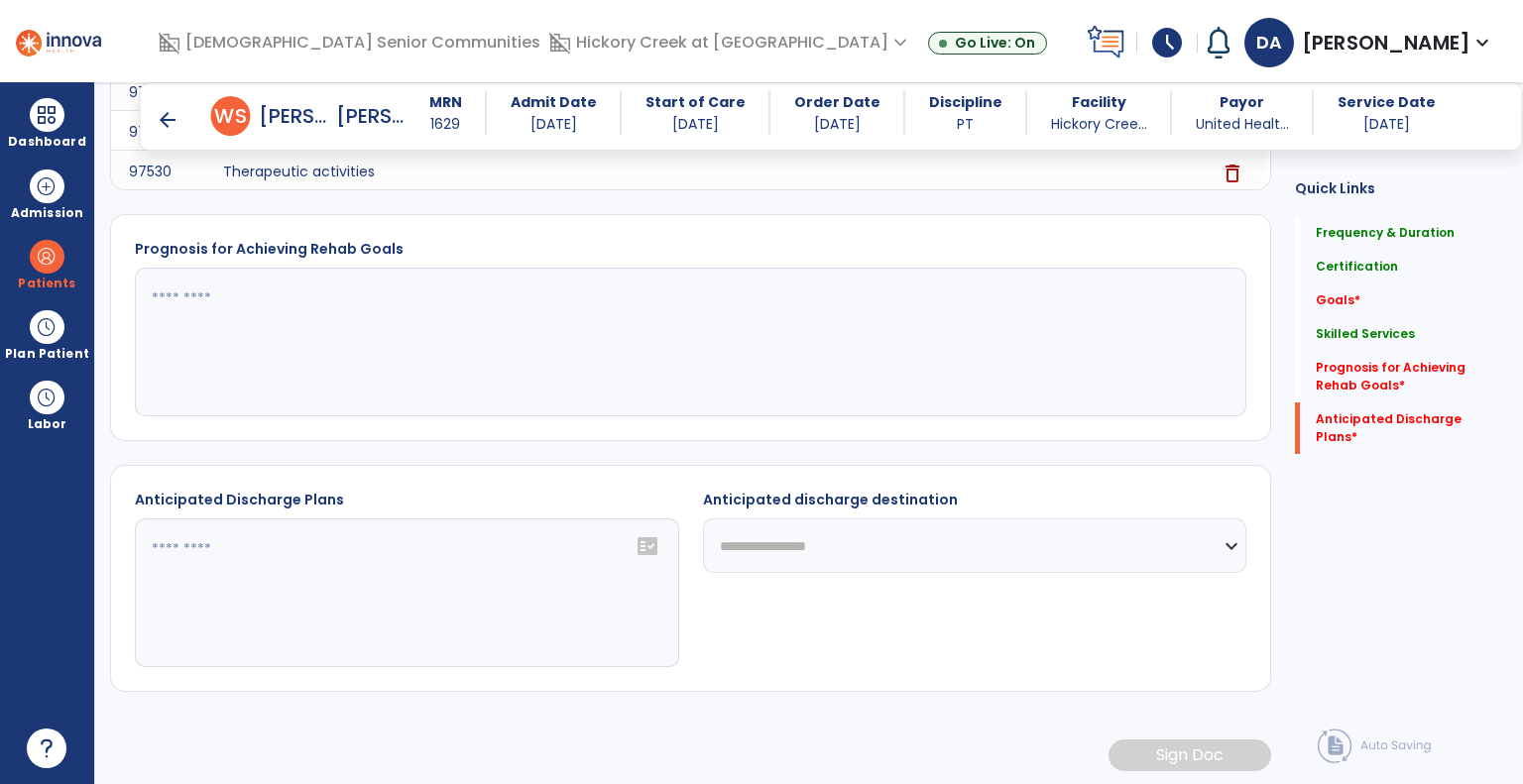 click on "fact_check" 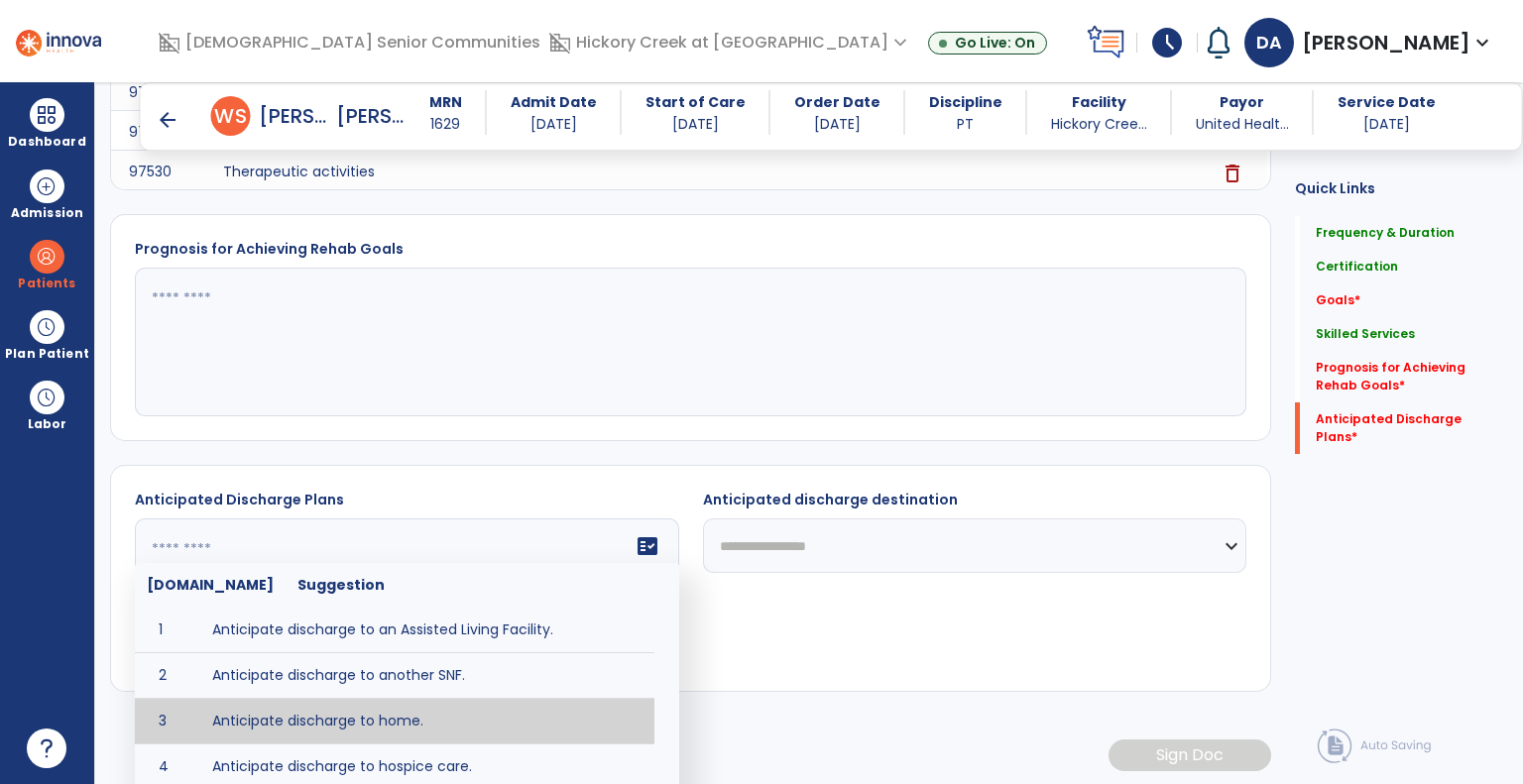 type on "**********" 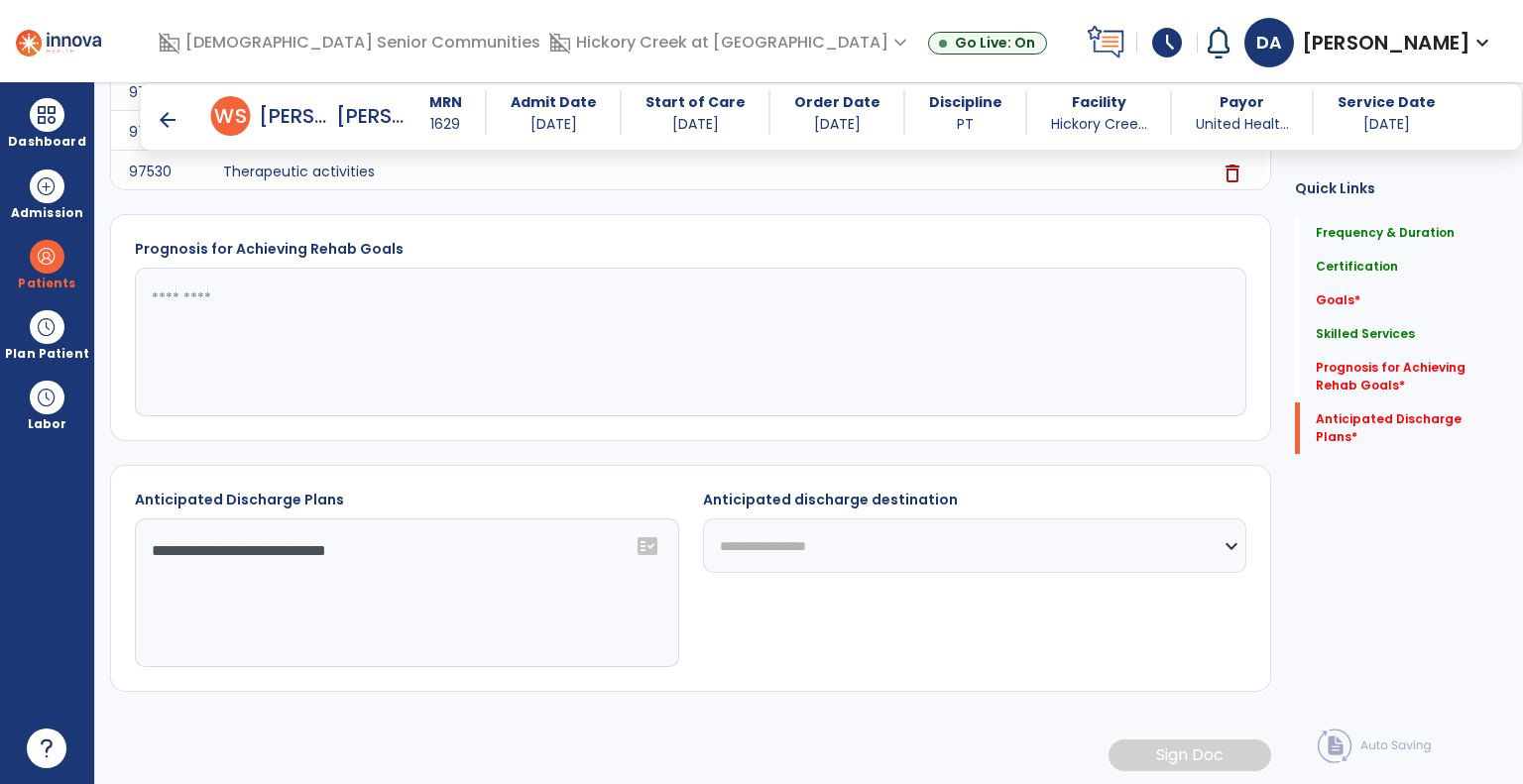 click on "**********" 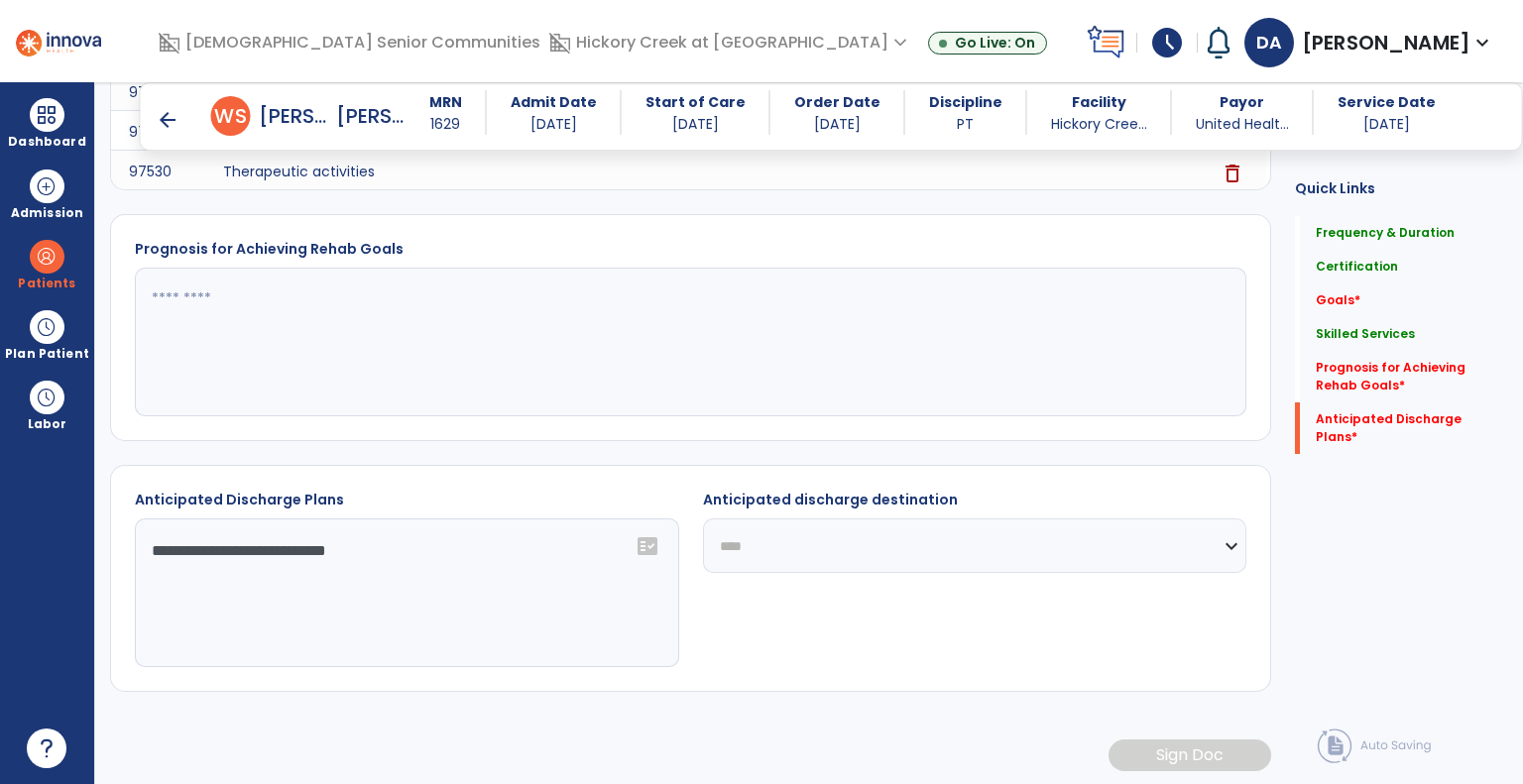 click on "**********" 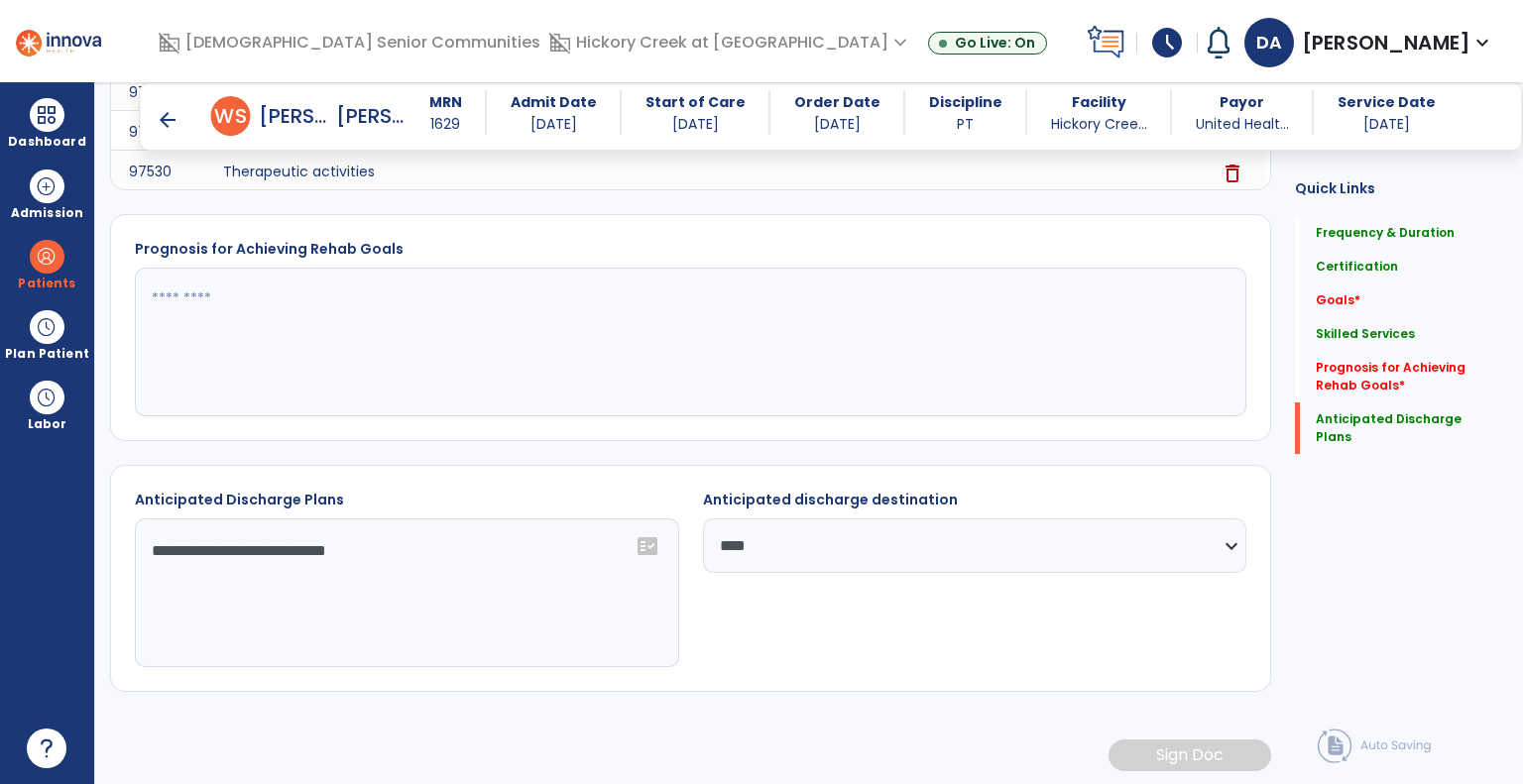 click 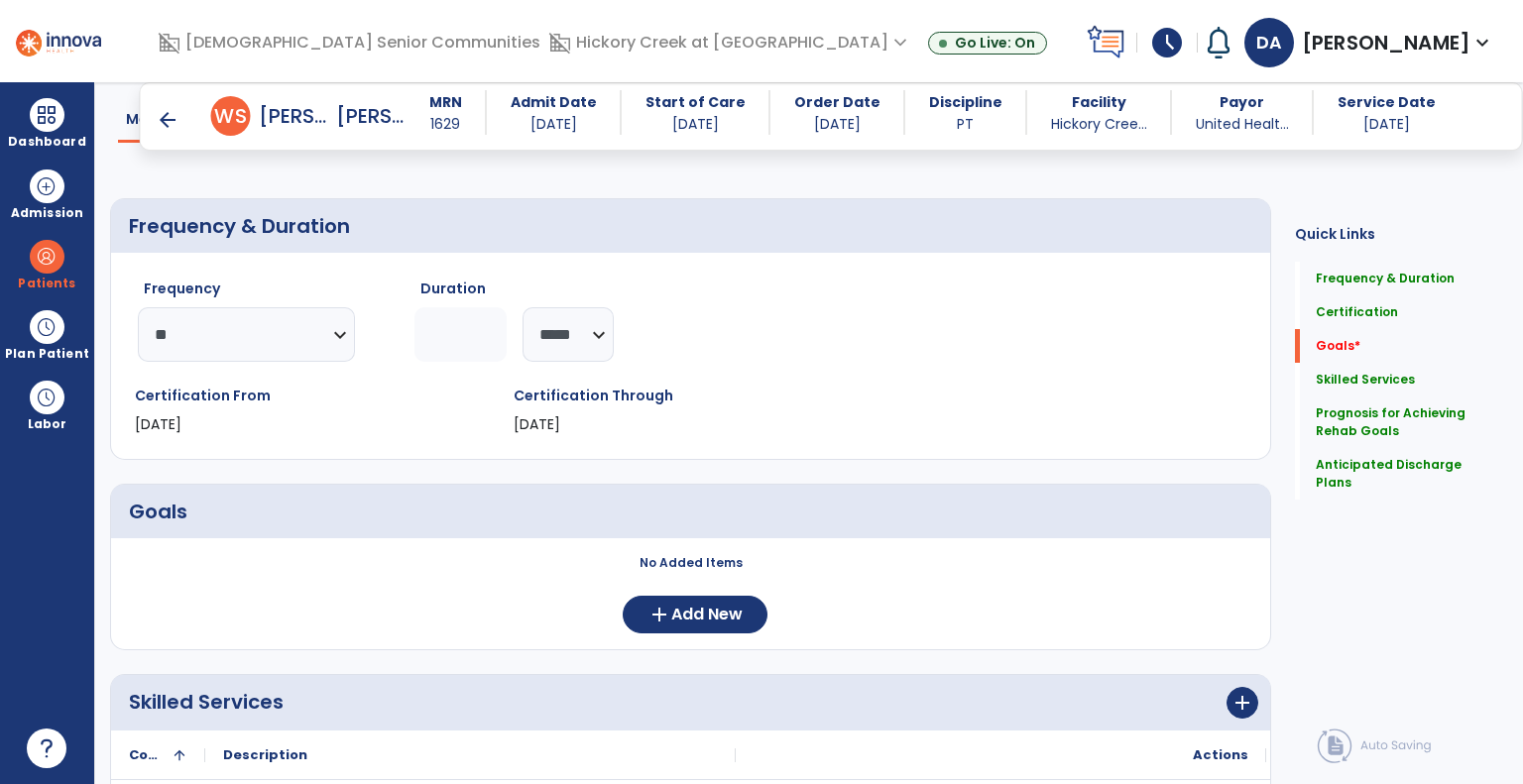 scroll, scrollTop: 0, scrollLeft: 0, axis: both 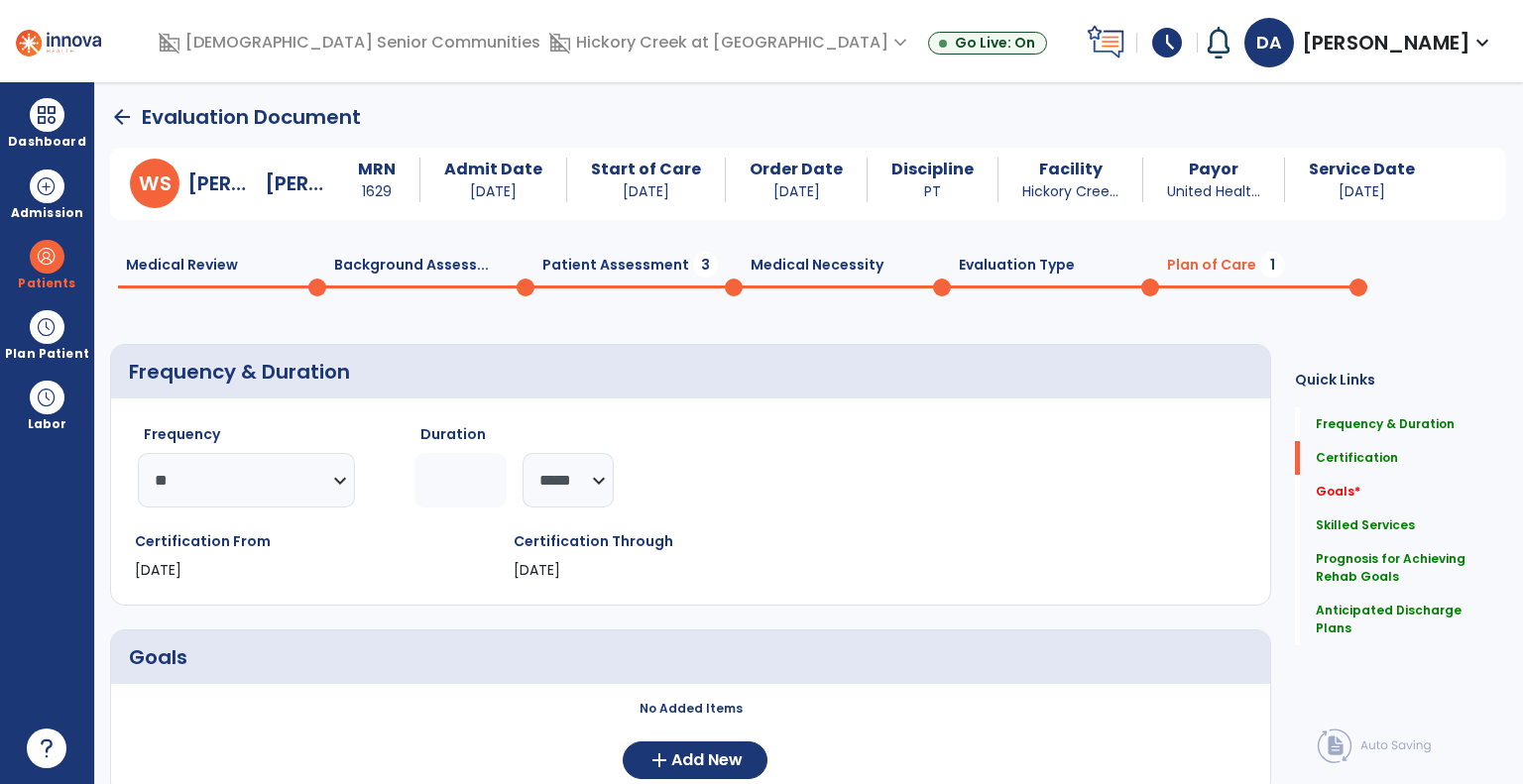 type on "**********" 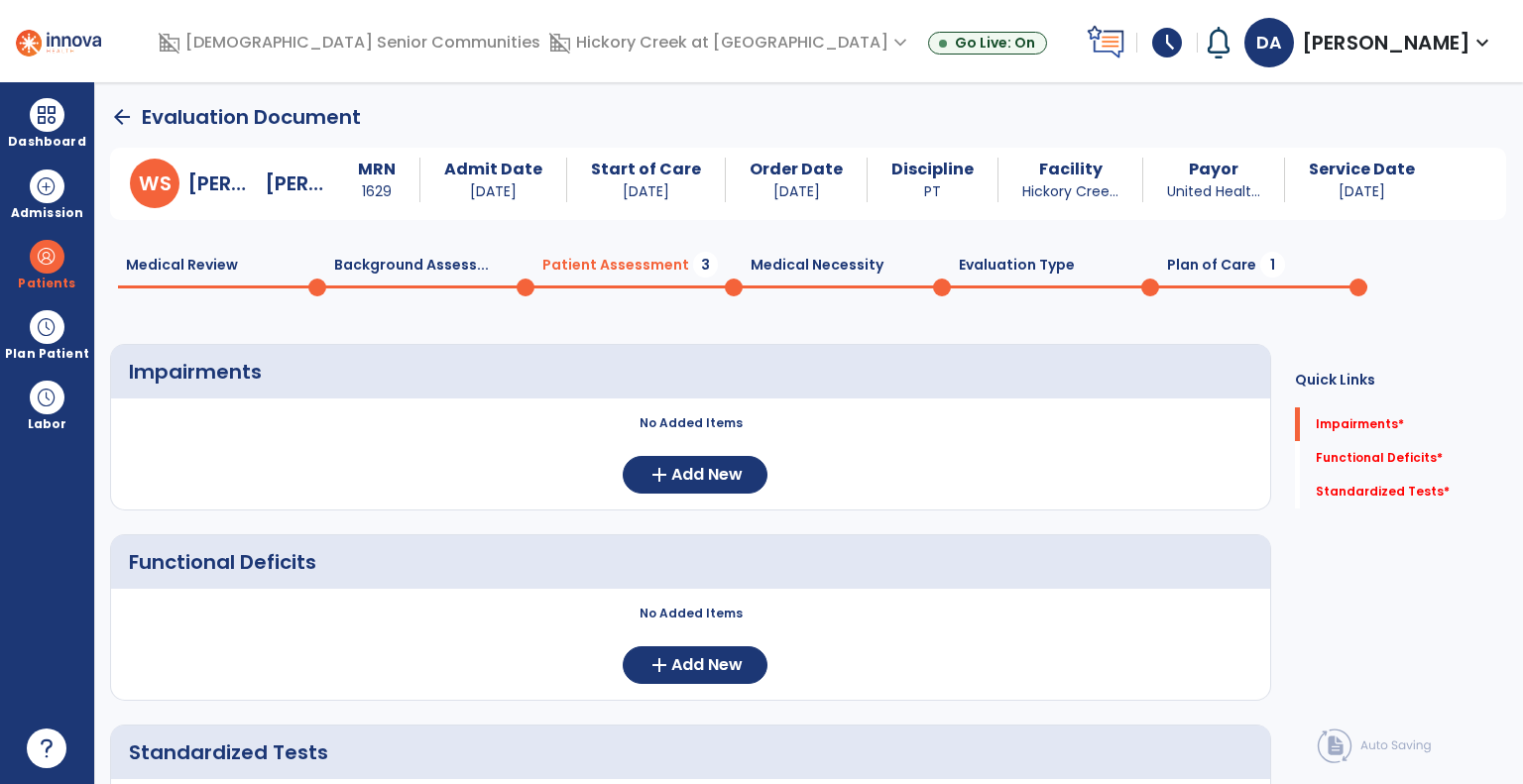 scroll, scrollTop: 155, scrollLeft: 0, axis: vertical 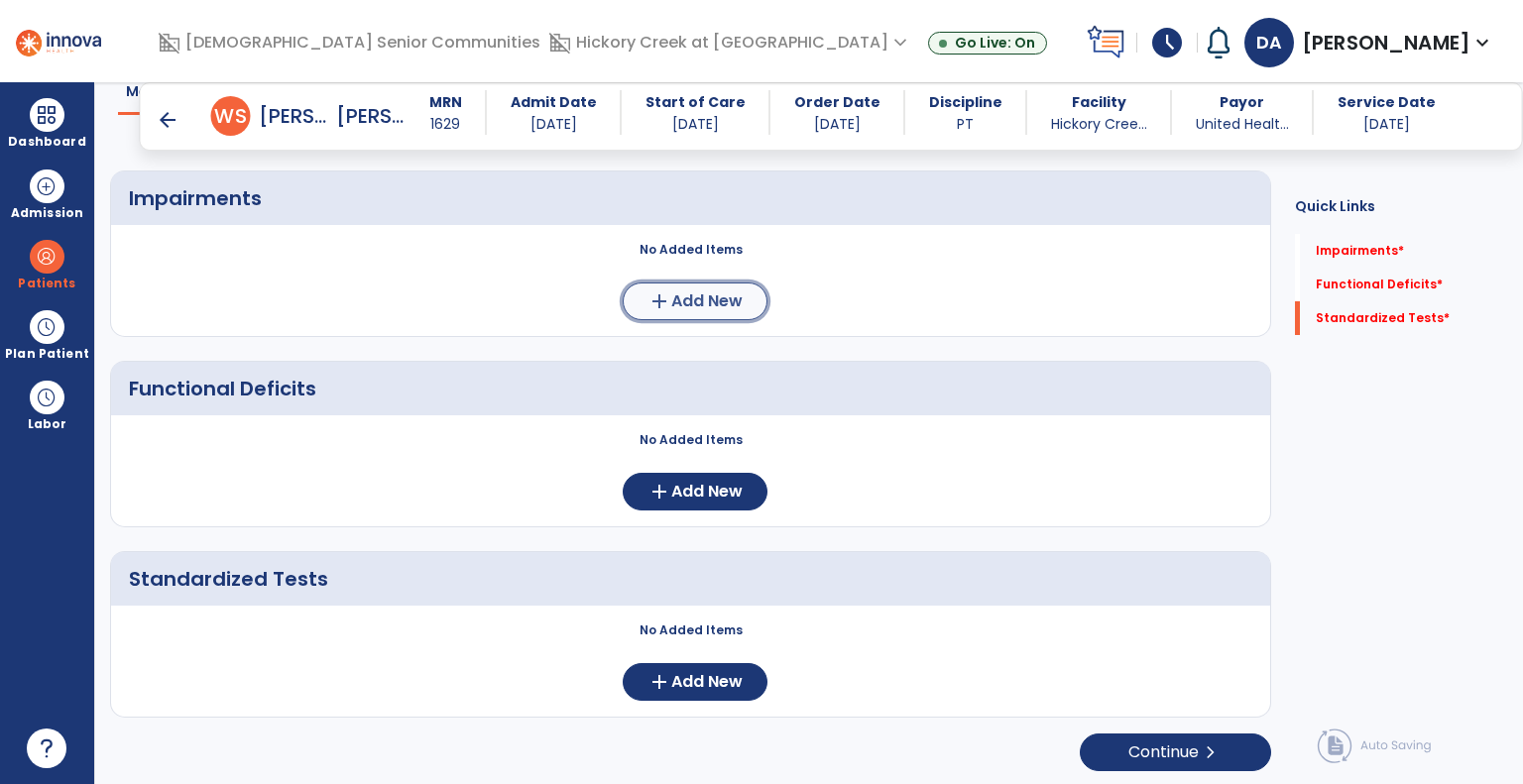 click on "Add New" 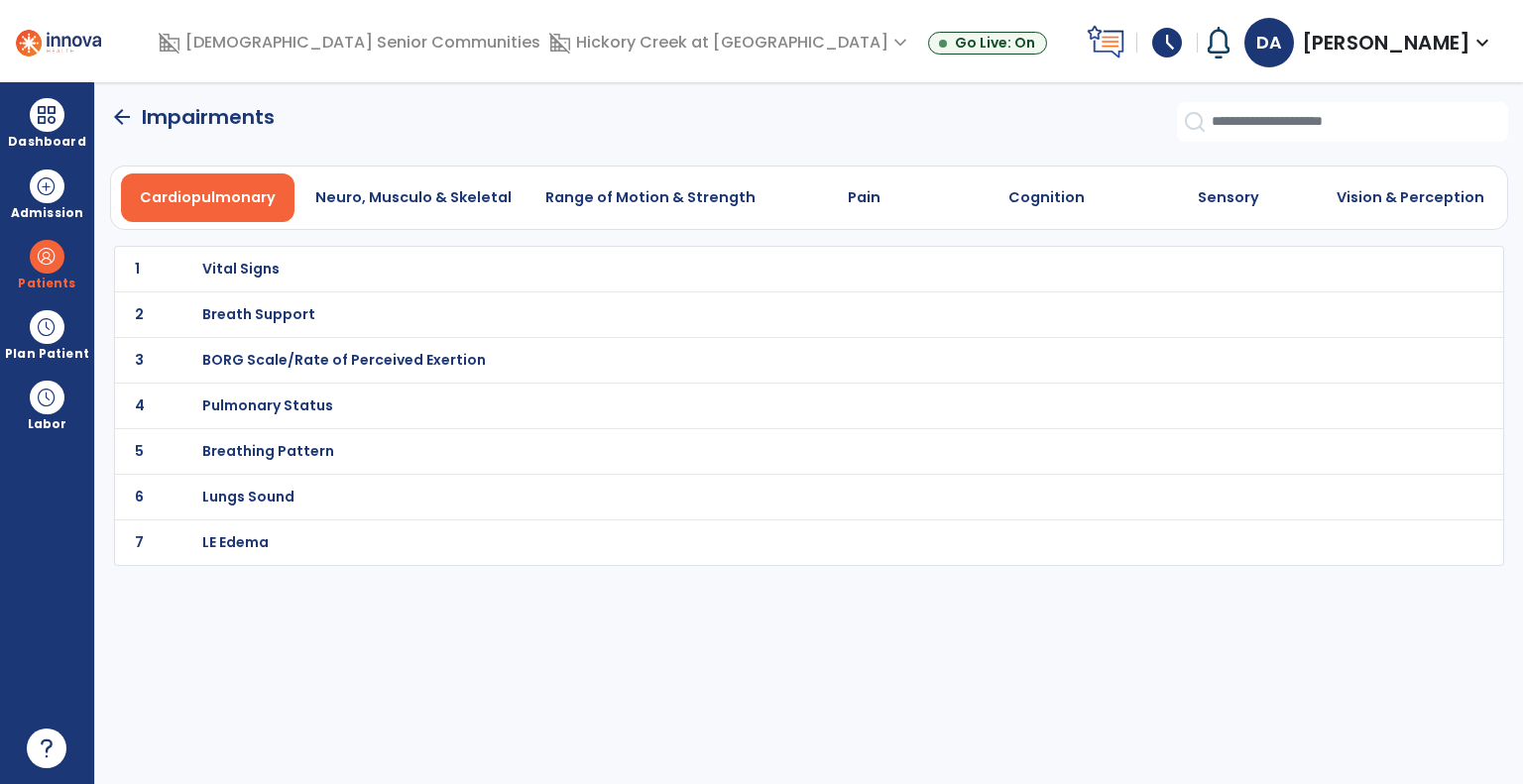 scroll, scrollTop: 0, scrollLeft: 0, axis: both 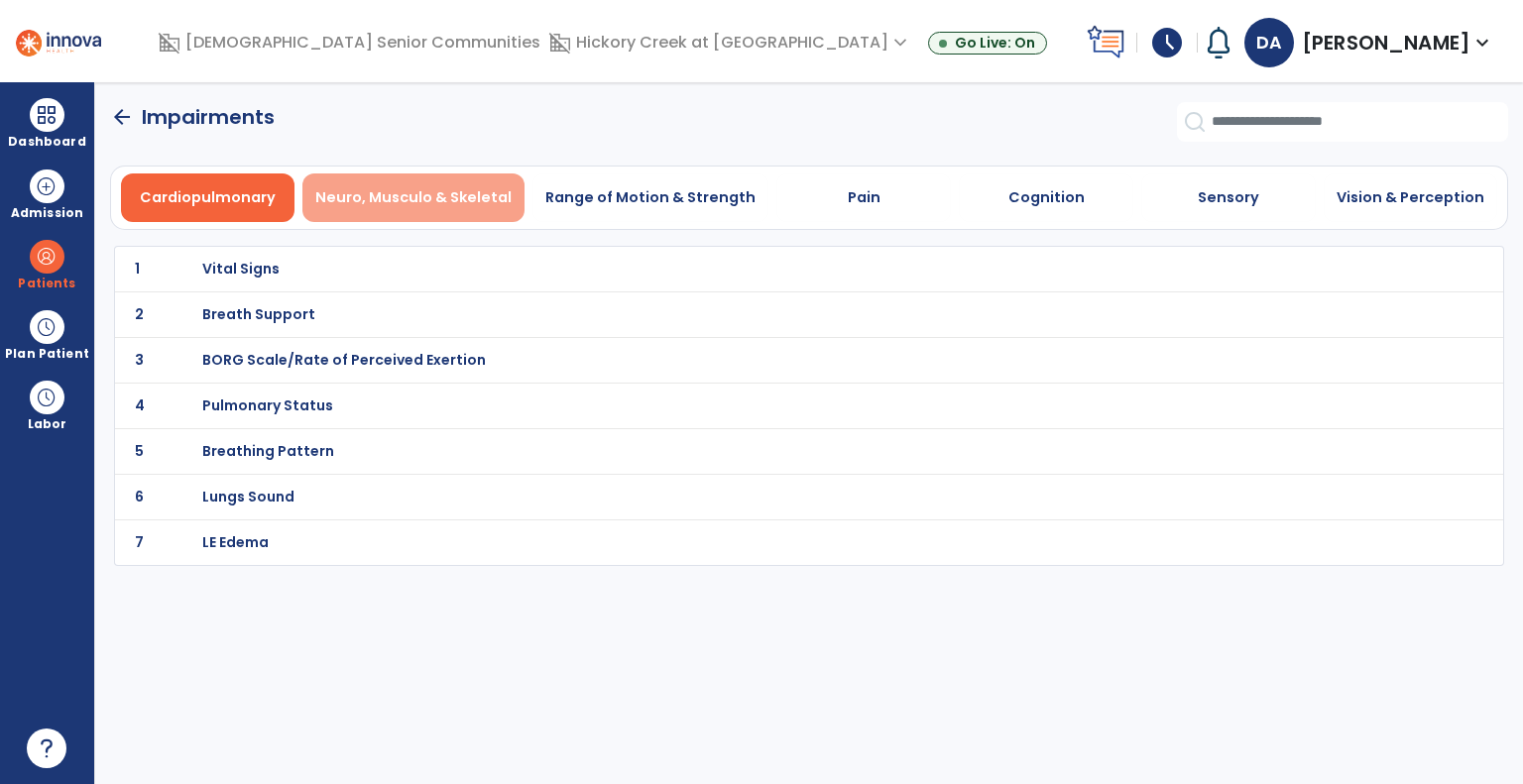 click on "Neuro, Musculo & Skeletal" at bounding box center (413, 197) 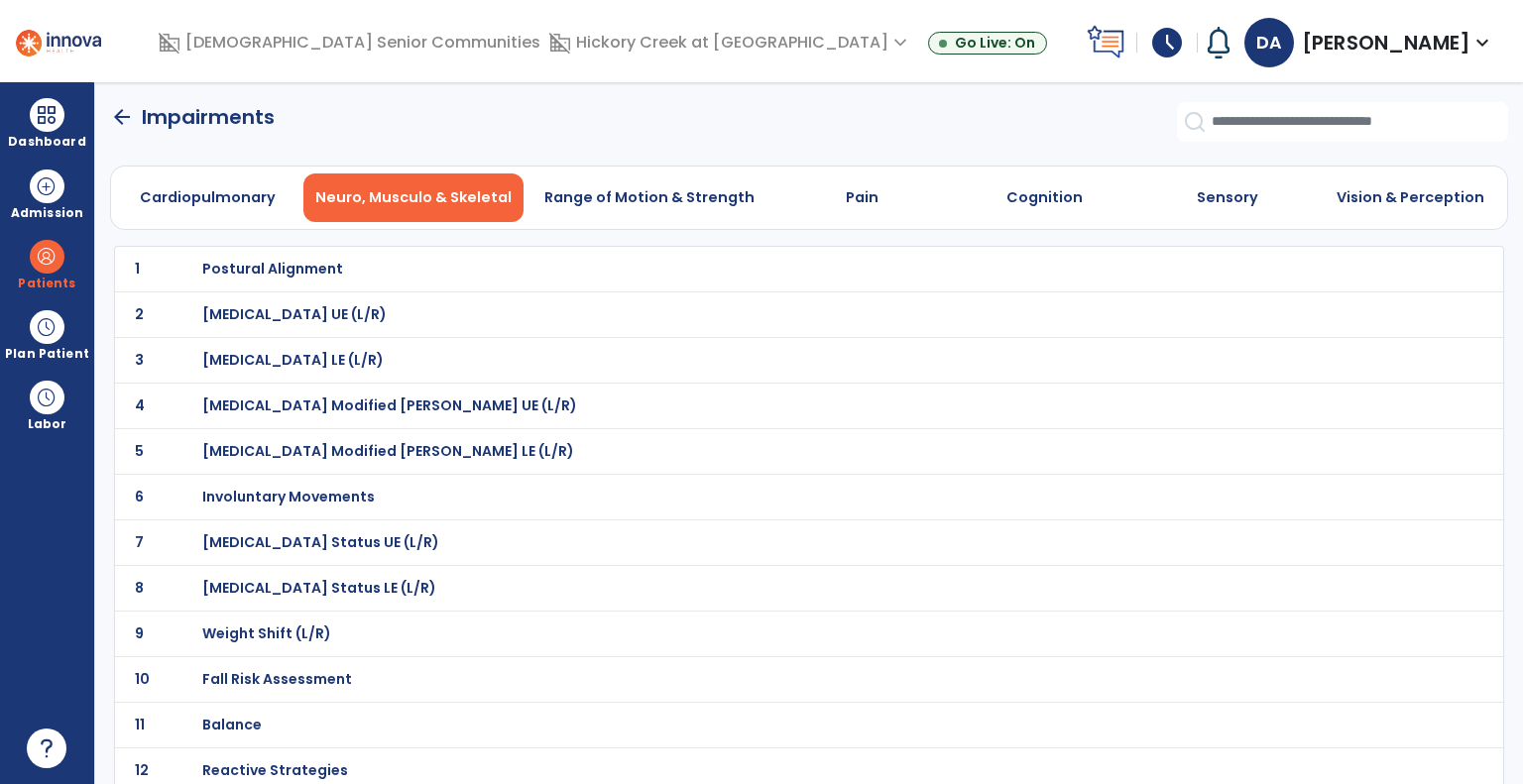 click on "[MEDICAL_DATA] Status LE (L/R)" at bounding box center [273, 269] 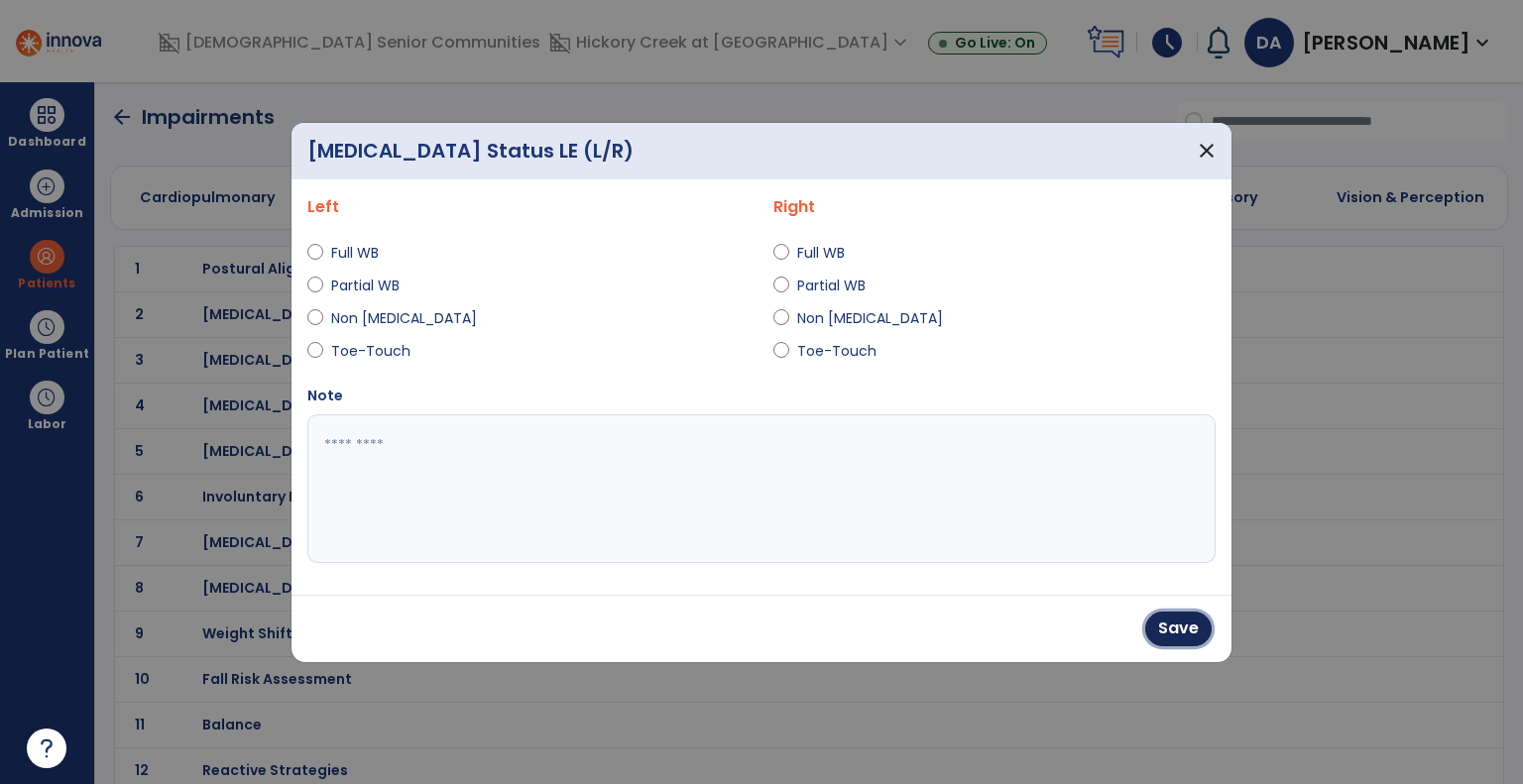click on "Save" at bounding box center (1178, 628) 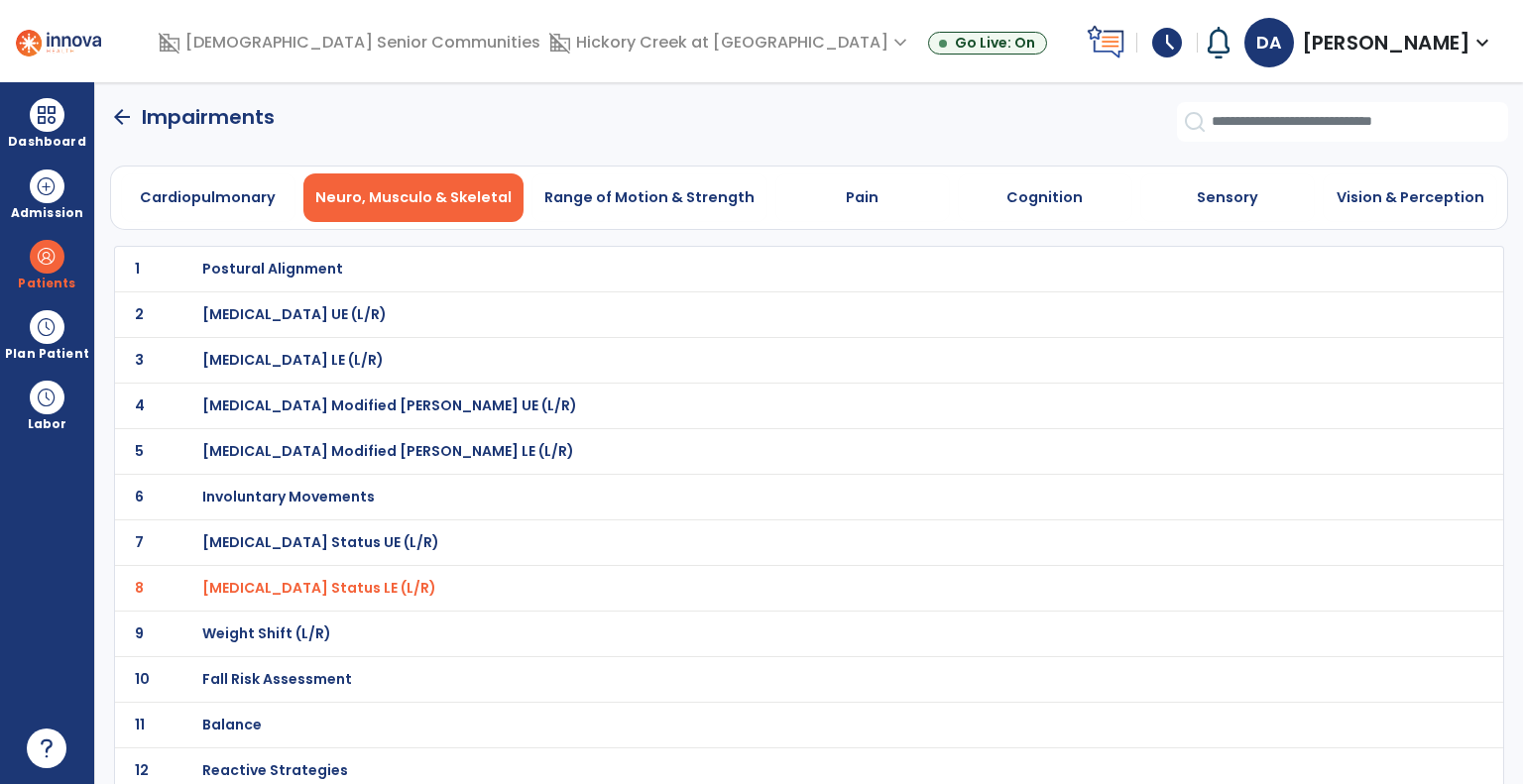 scroll, scrollTop: 198, scrollLeft: 0, axis: vertical 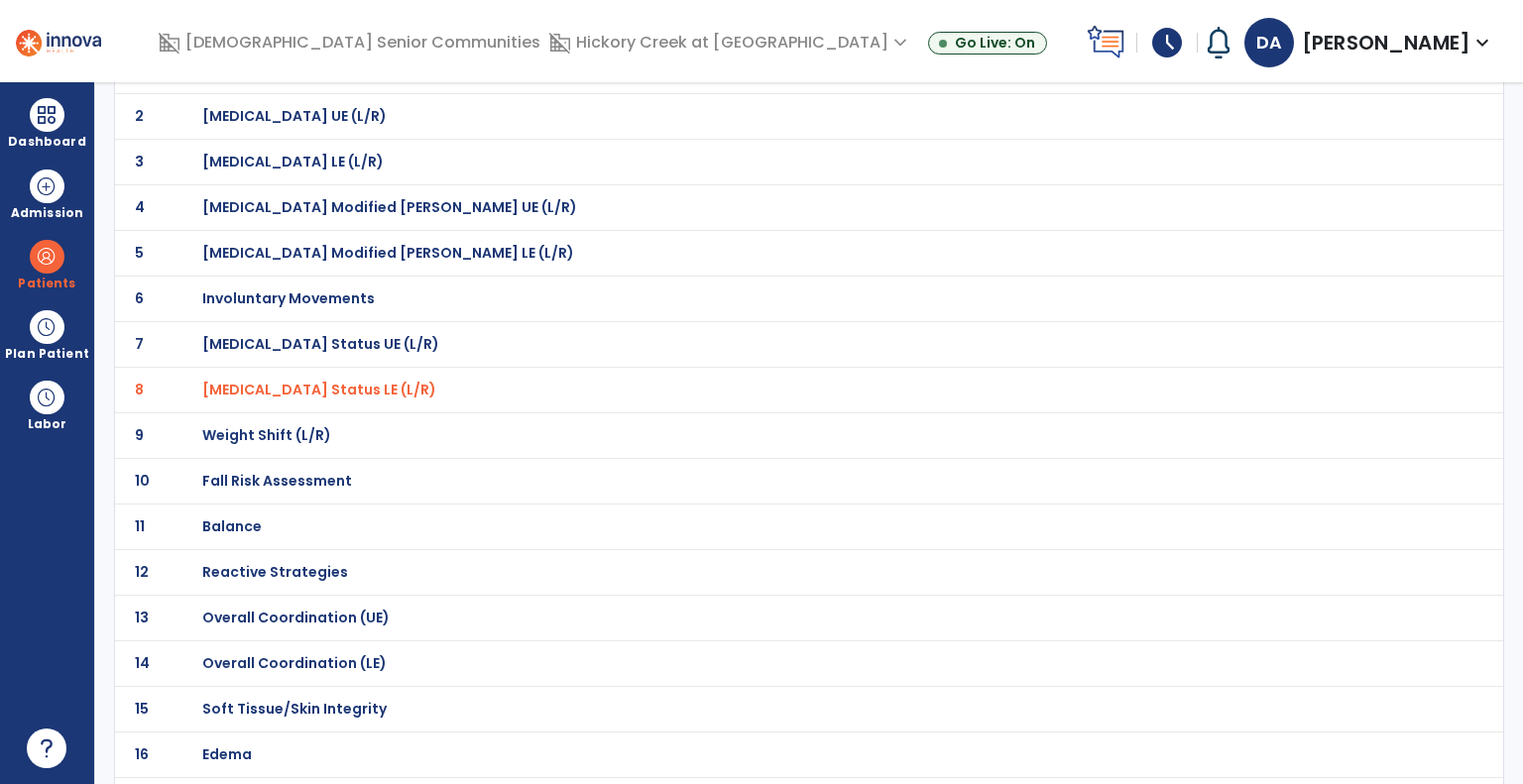 click on "Overall Coordination (LE)" at bounding box center (273, 70) 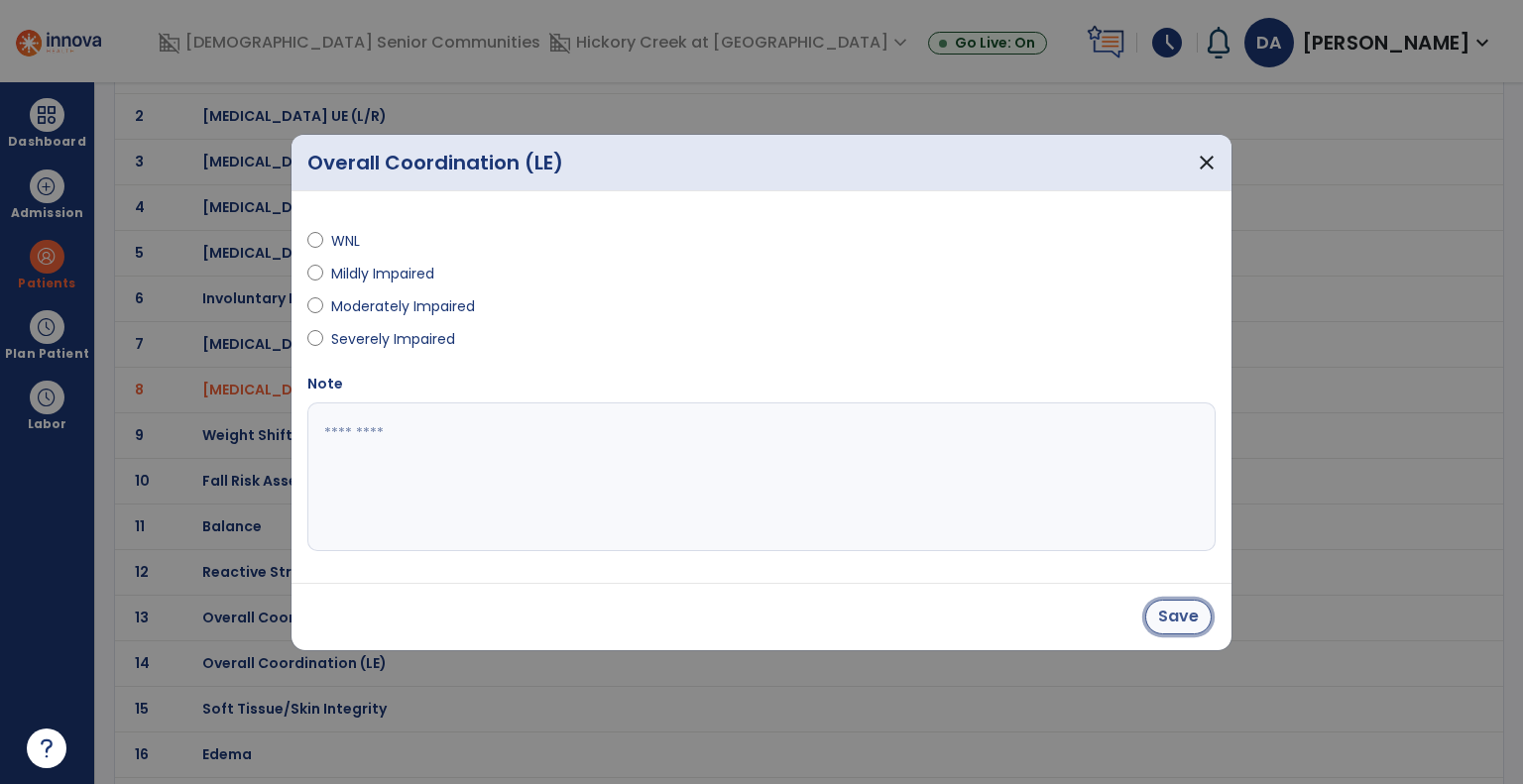 click on "Save" at bounding box center [1178, 616] 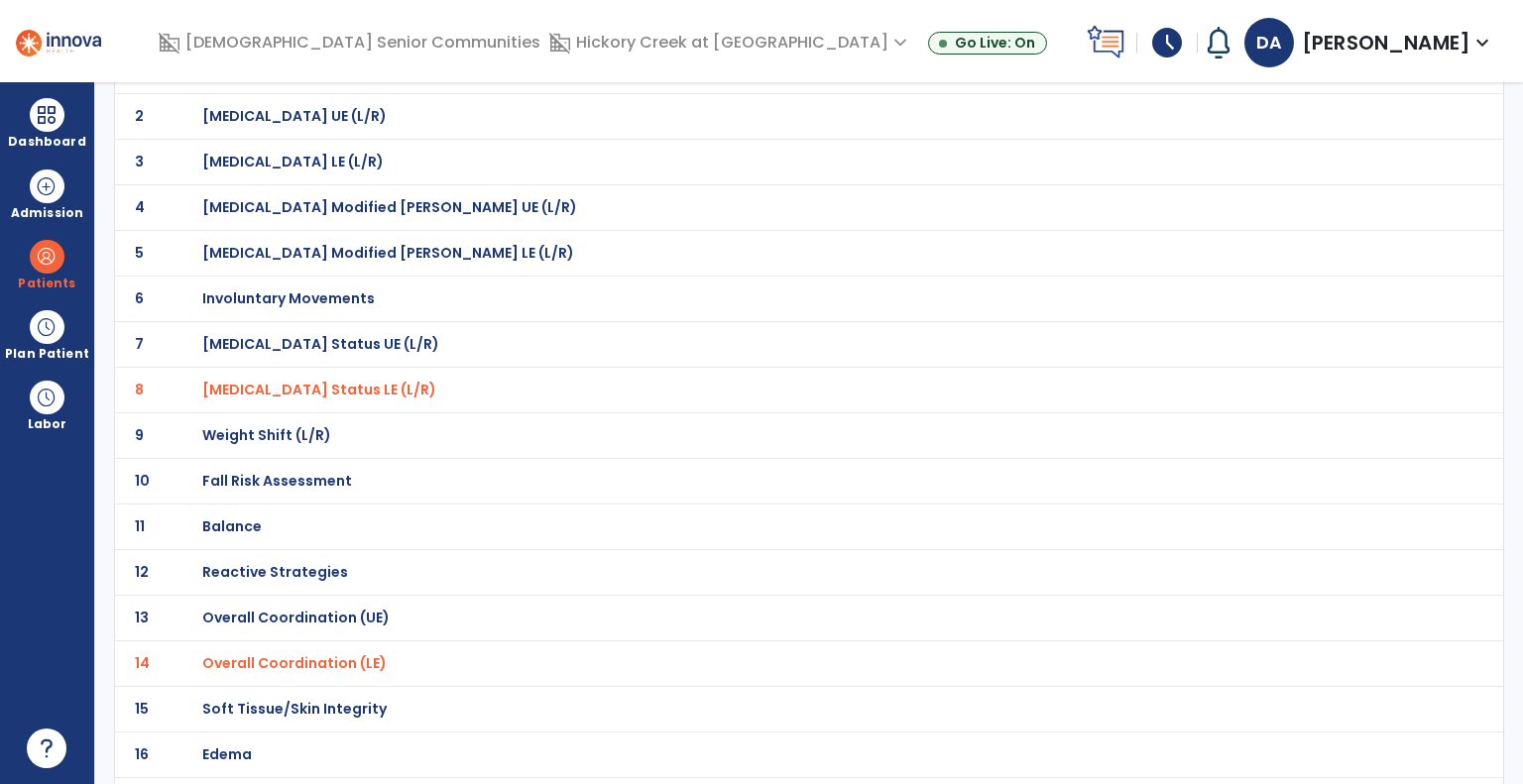 click on "Fall Risk Assessment" at bounding box center [273, 70] 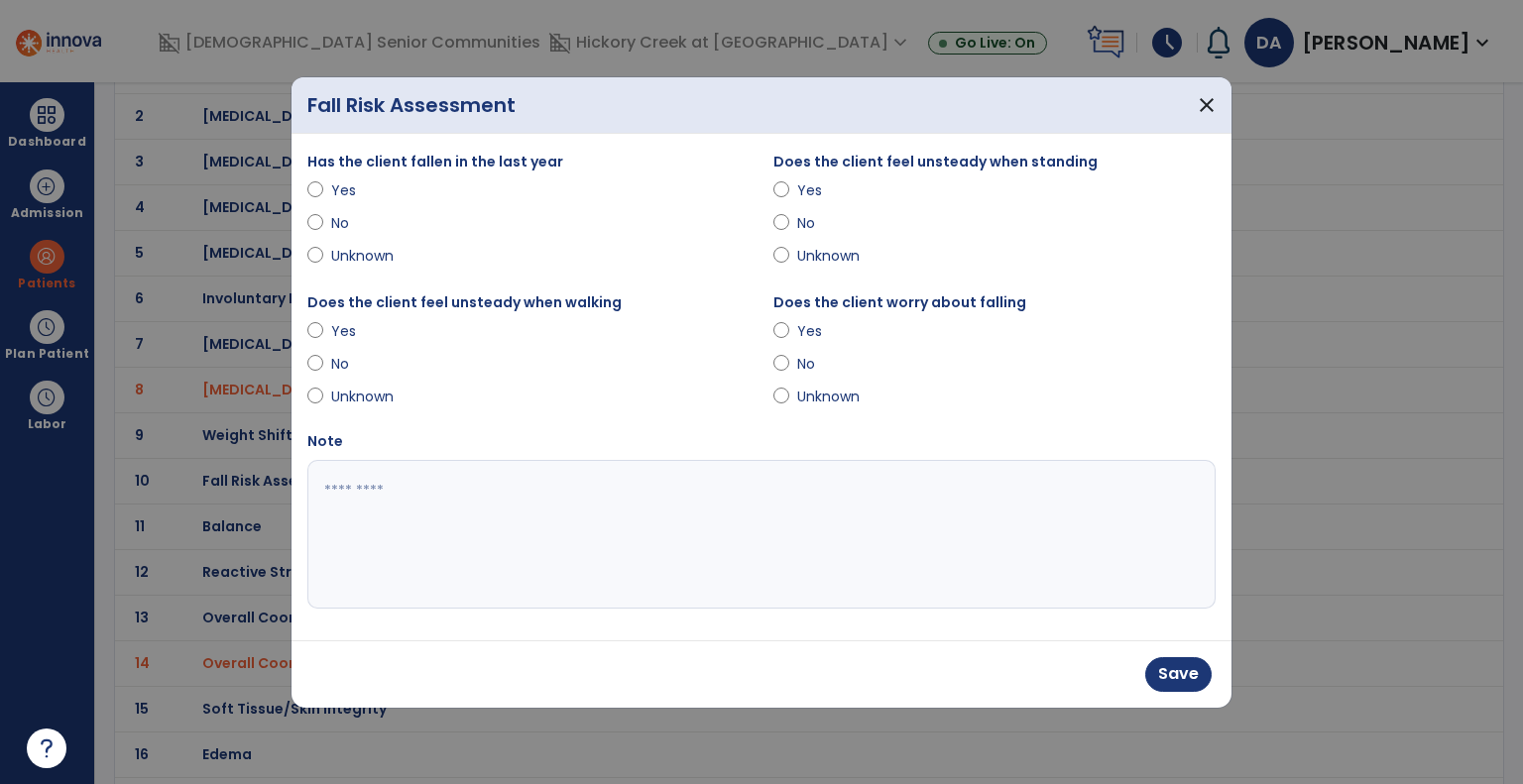 click on "Yes" at bounding box center [366, 331] 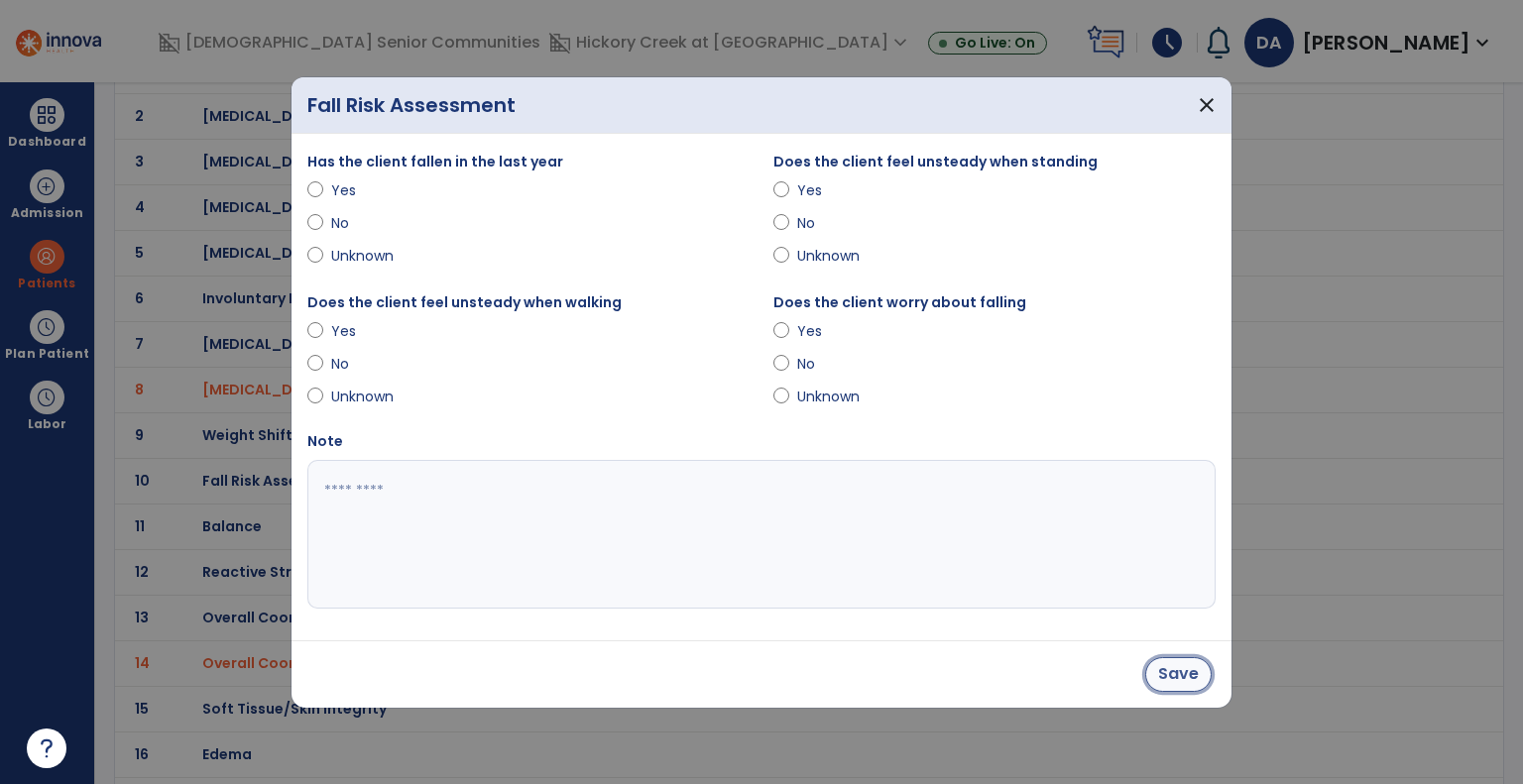 click on "Save" at bounding box center (1178, 674) 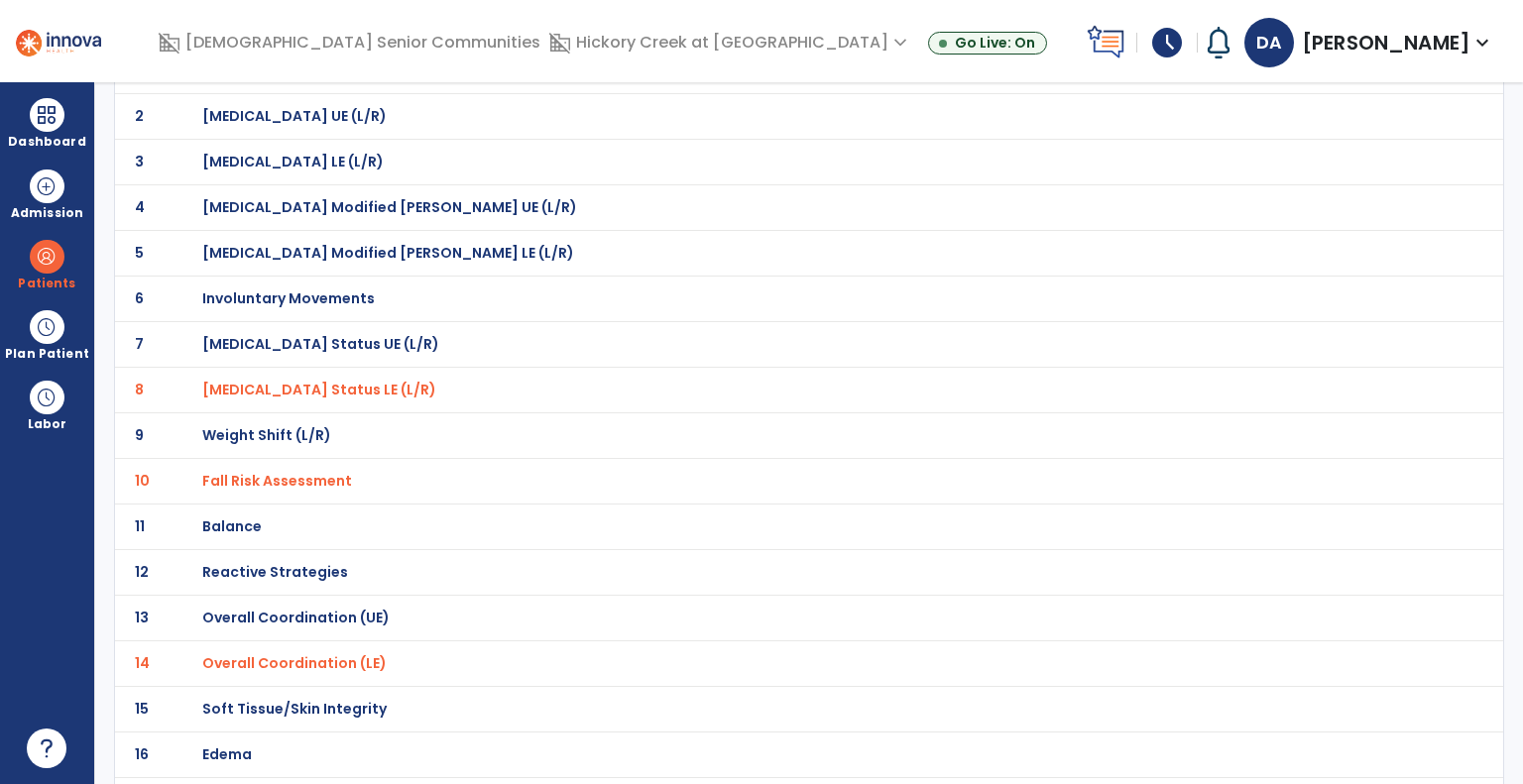 click on "Balance" at bounding box center (273, 70) 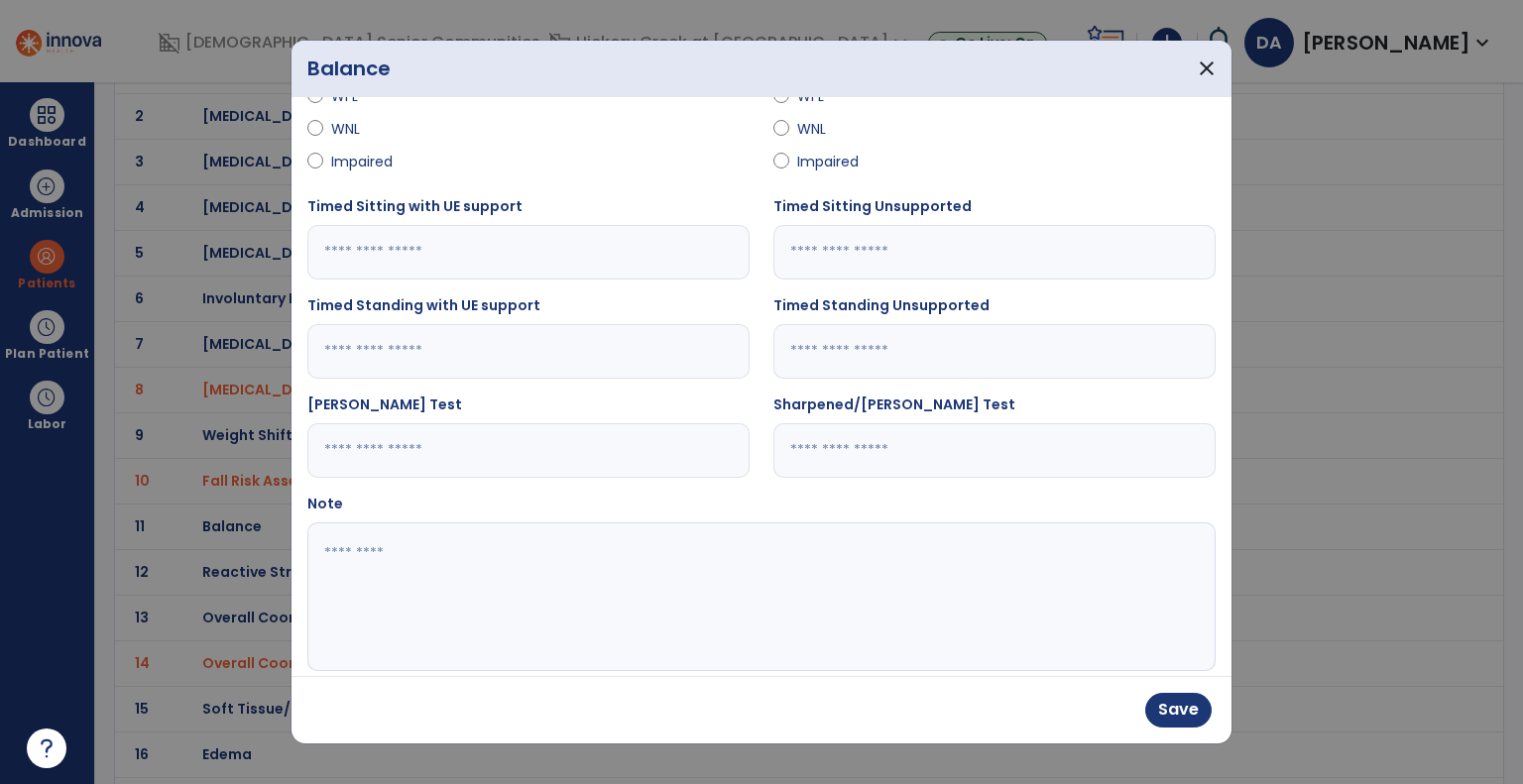 scroll, scrollTop: 224, scrollLeft: 0, axis: vertical 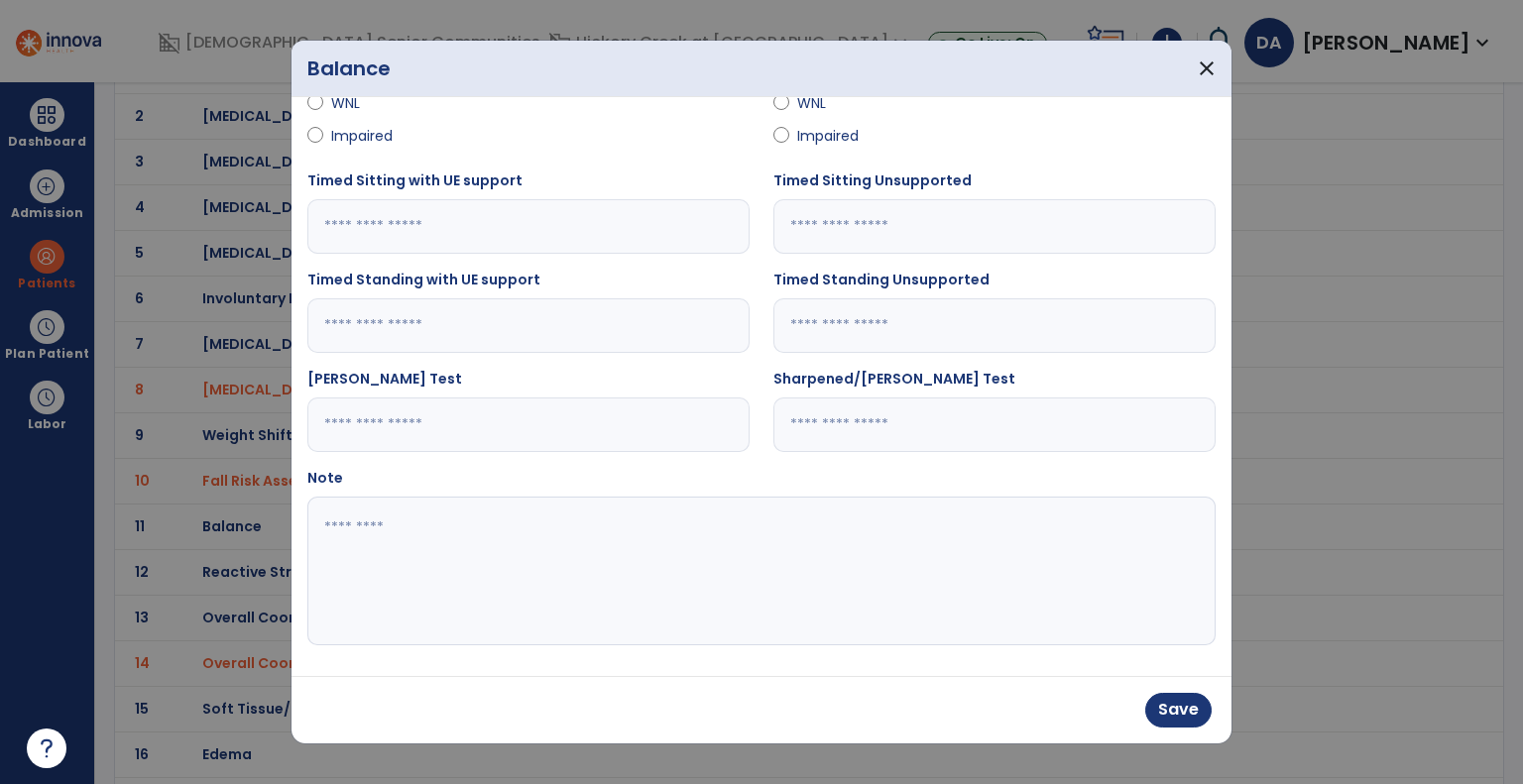 click at bounding box center (760, 571) 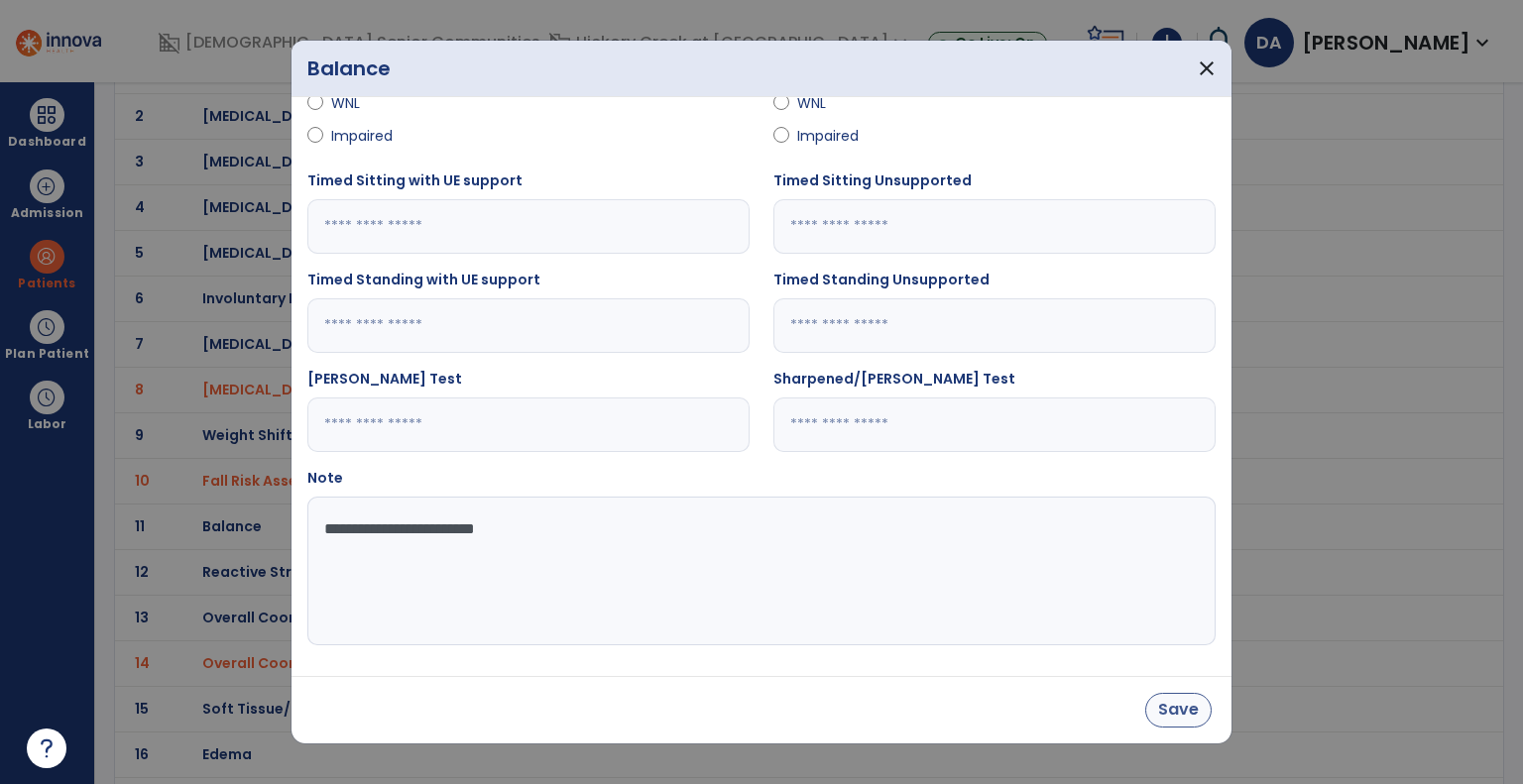 type on "**********" 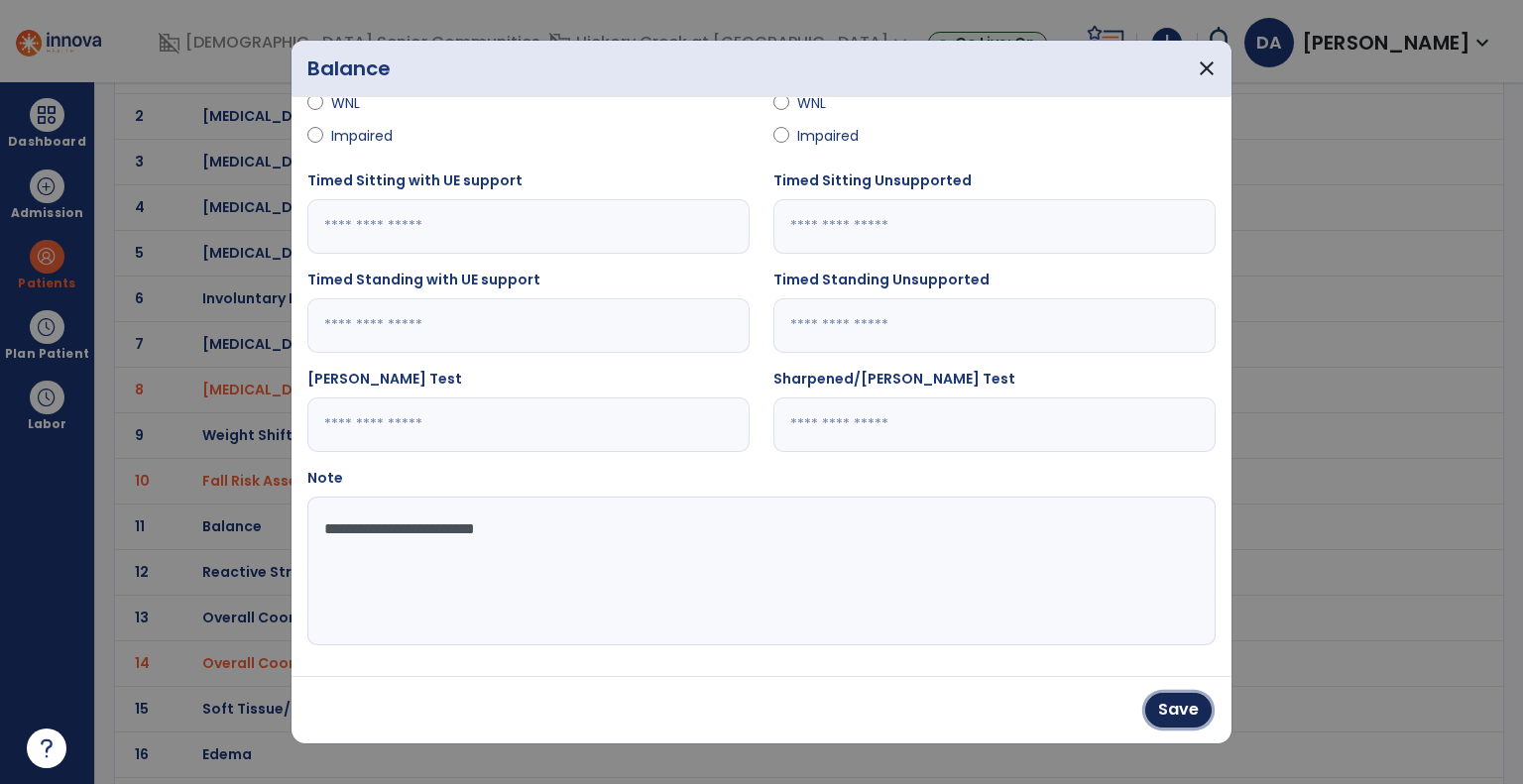 click on "Save" at bounding box center (1178, 710) 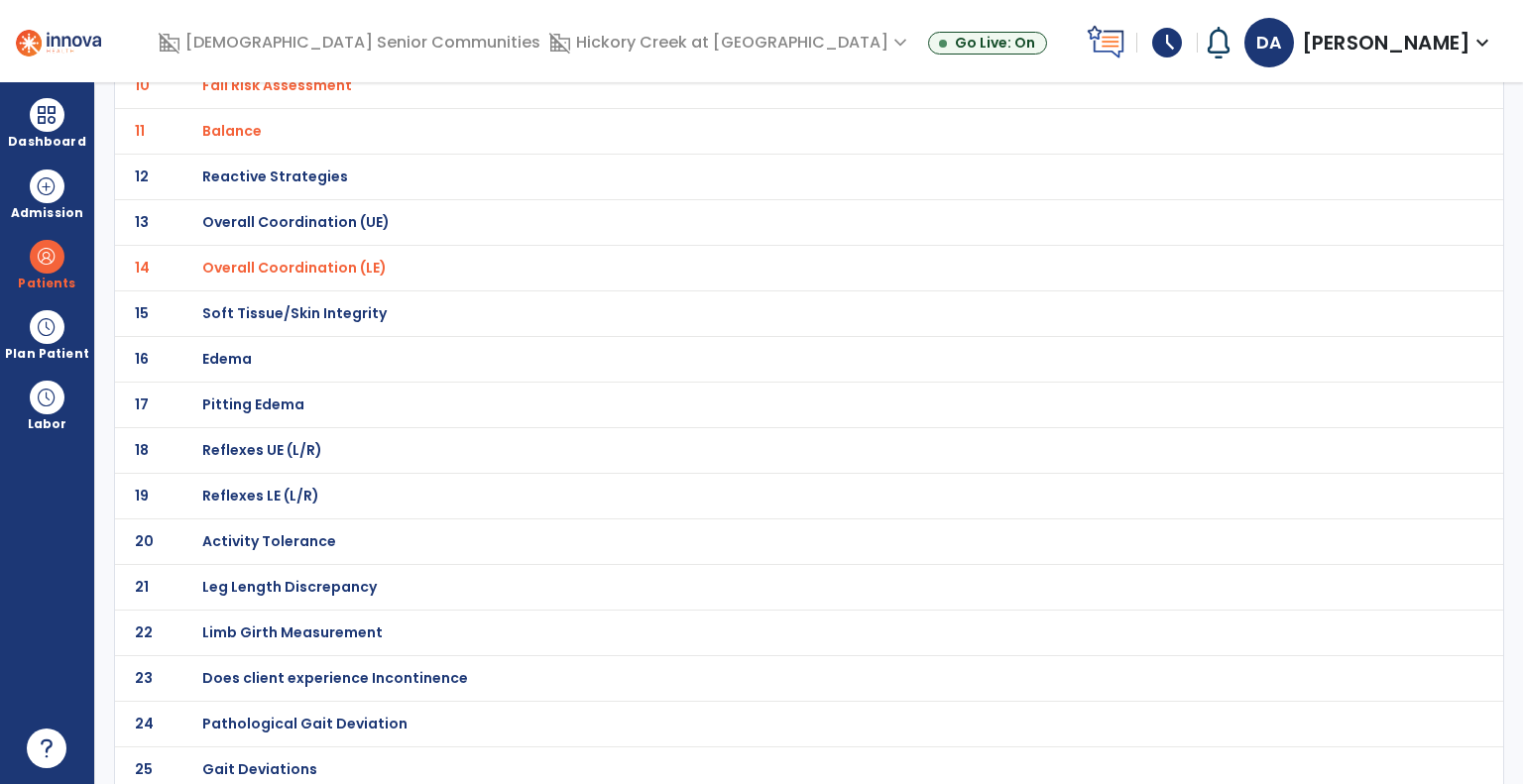 scroll, scrollTop: 597, scrollLeft: 0, axis: vertical 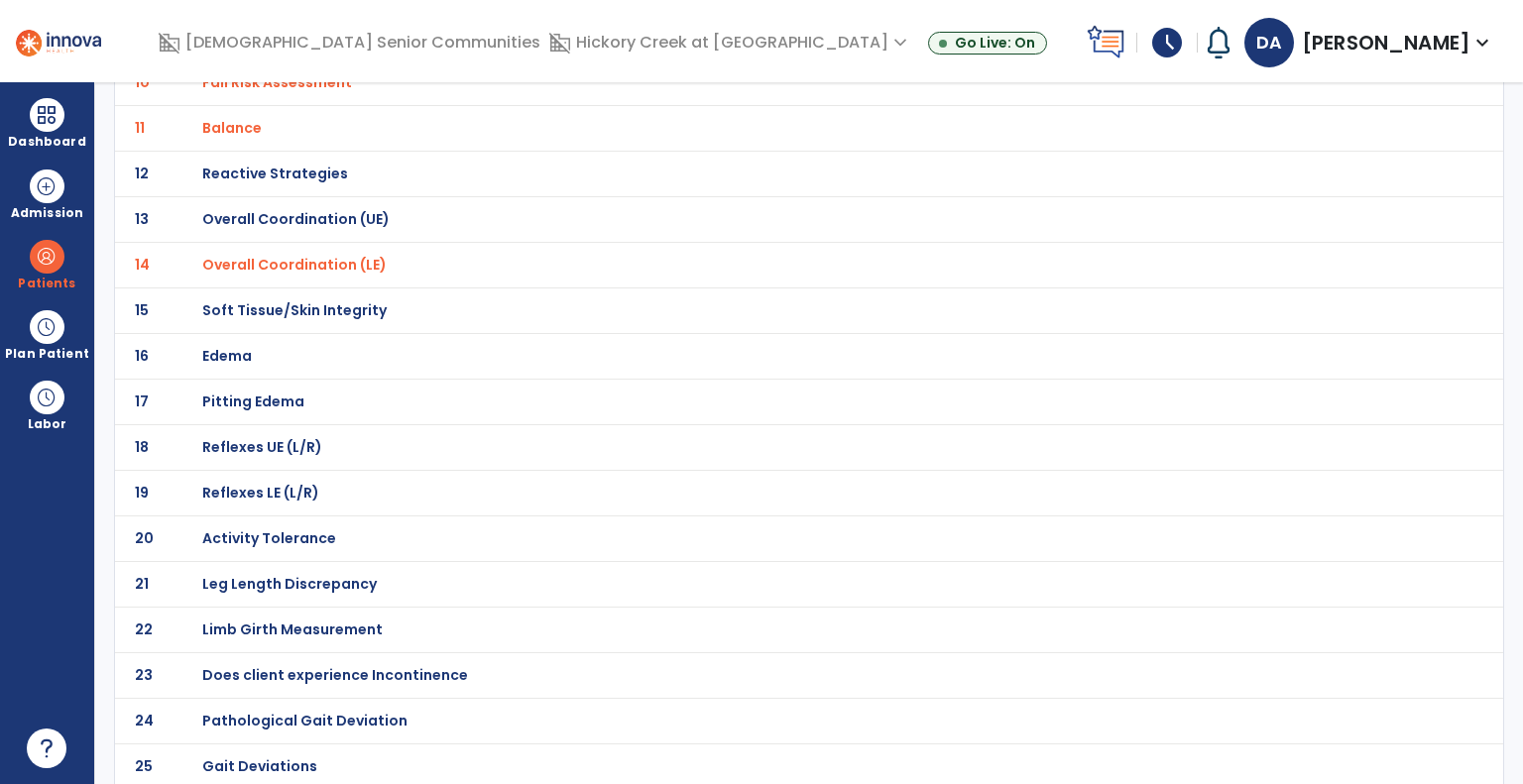 click on "Gait Deviations" at bounding box center [273, -328] 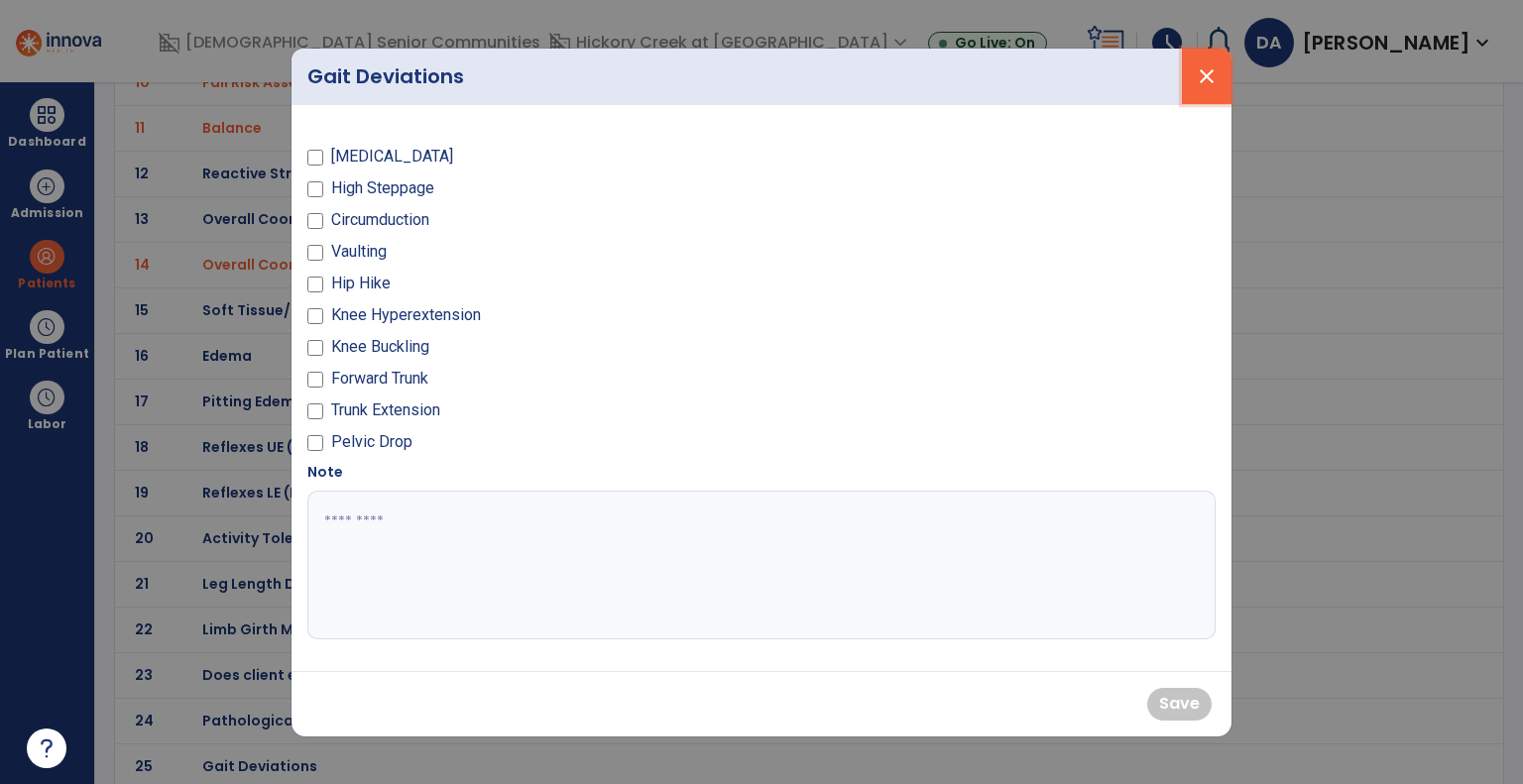 click on "close" at bounding box center (1207, 76) 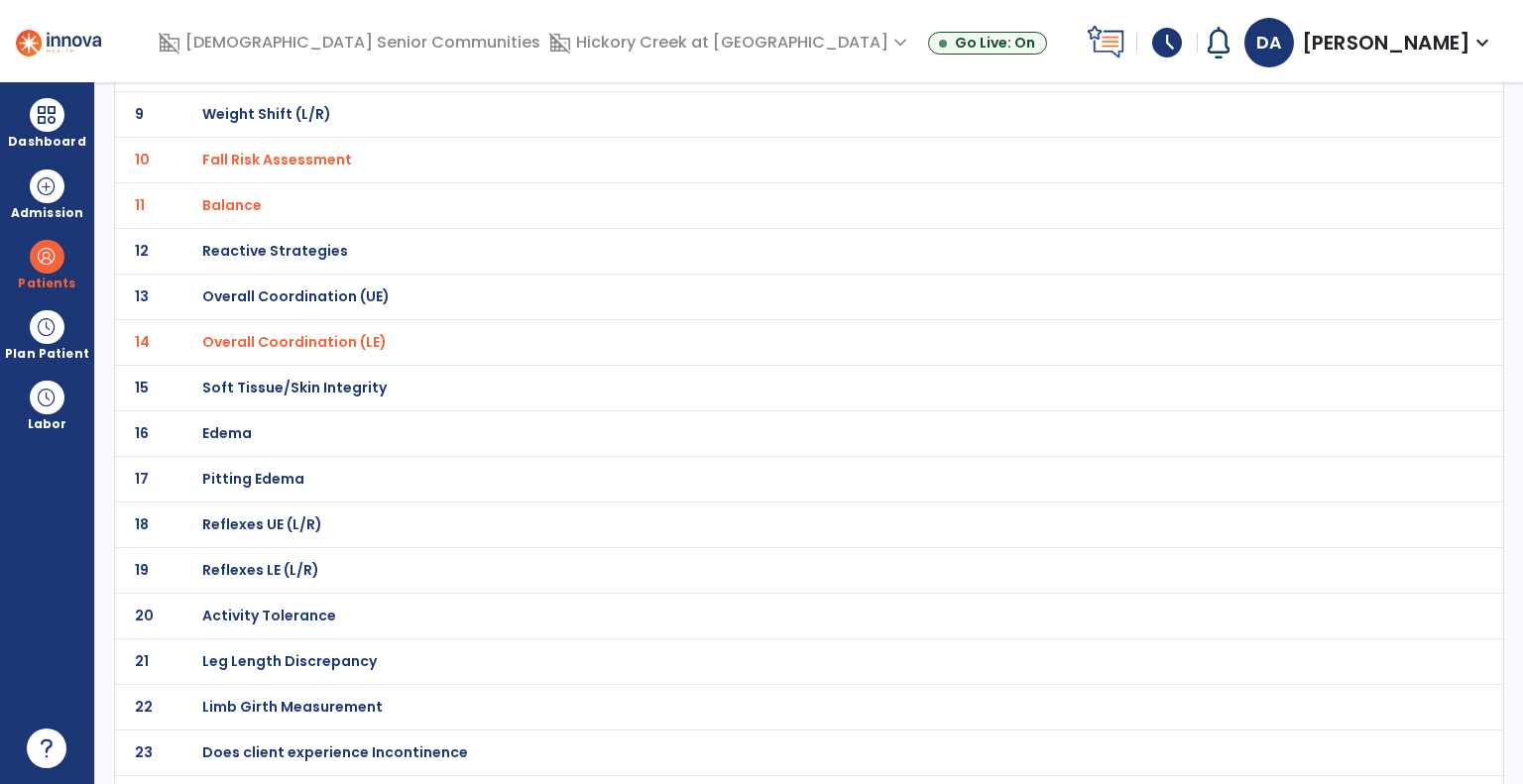 scroll, scrollTop: 498, scrollLeft: 0, axis: vertical 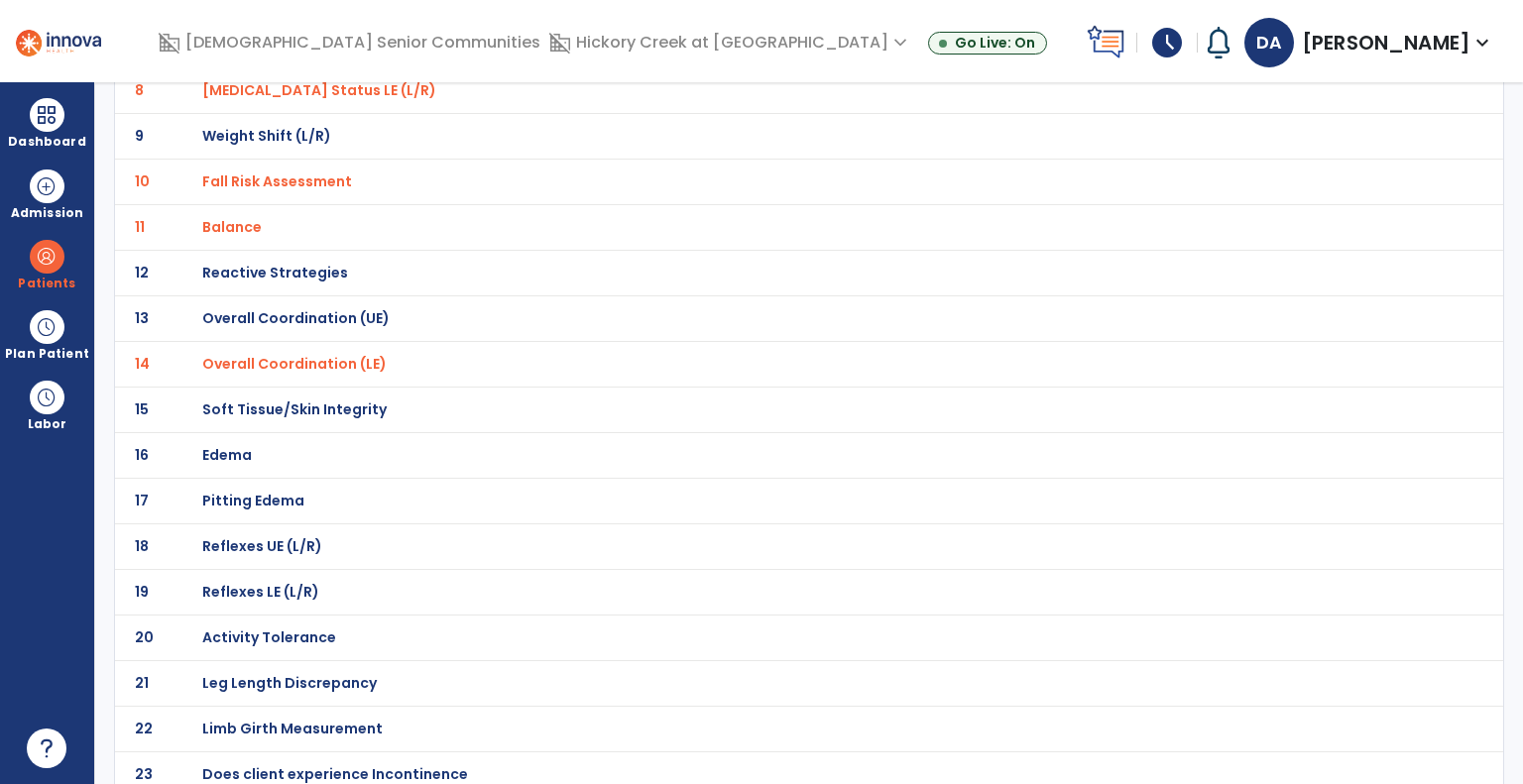 click on "11 Balance" 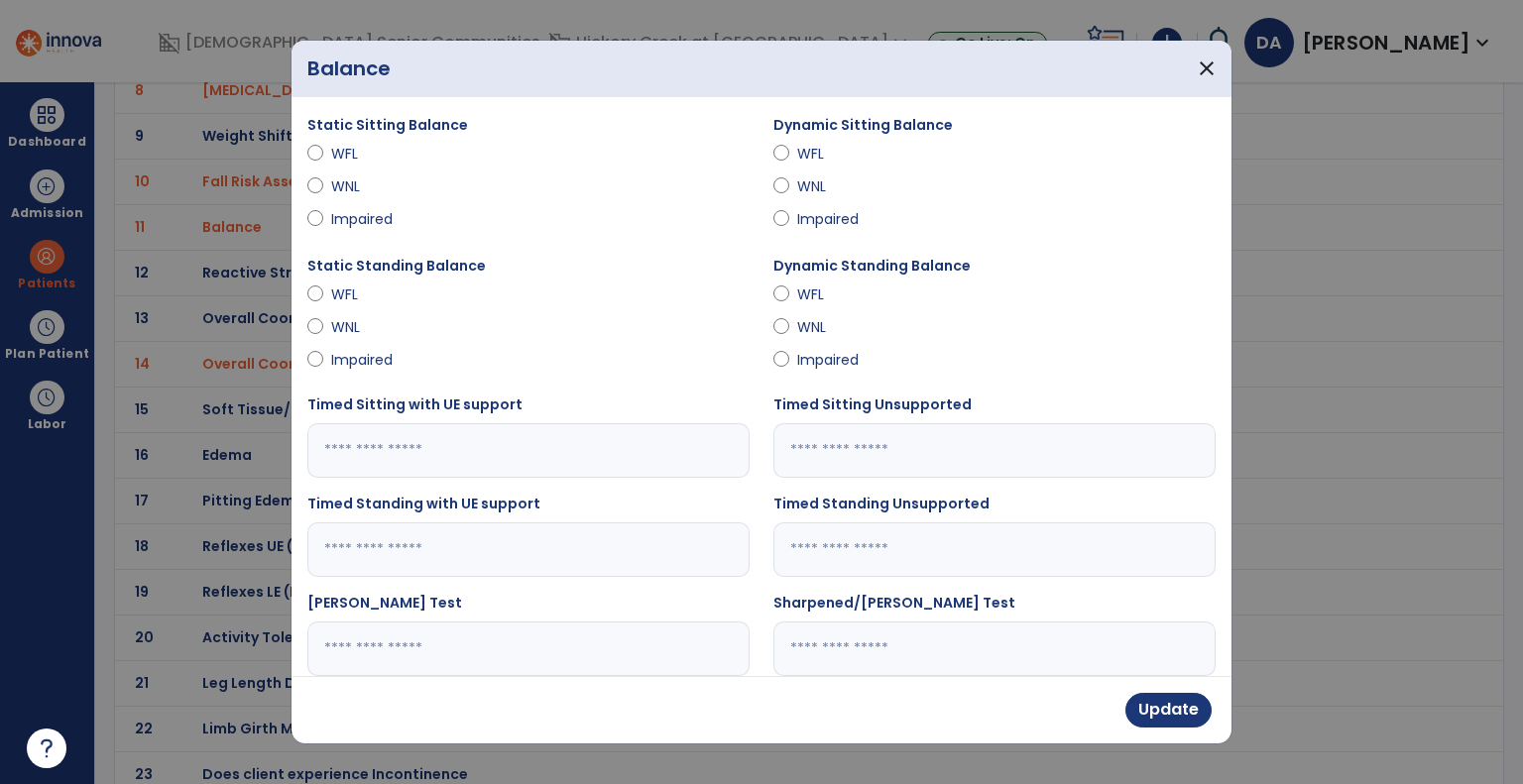 scroll, scrollTop: 224, scrollLeft: 0, axis: vertical 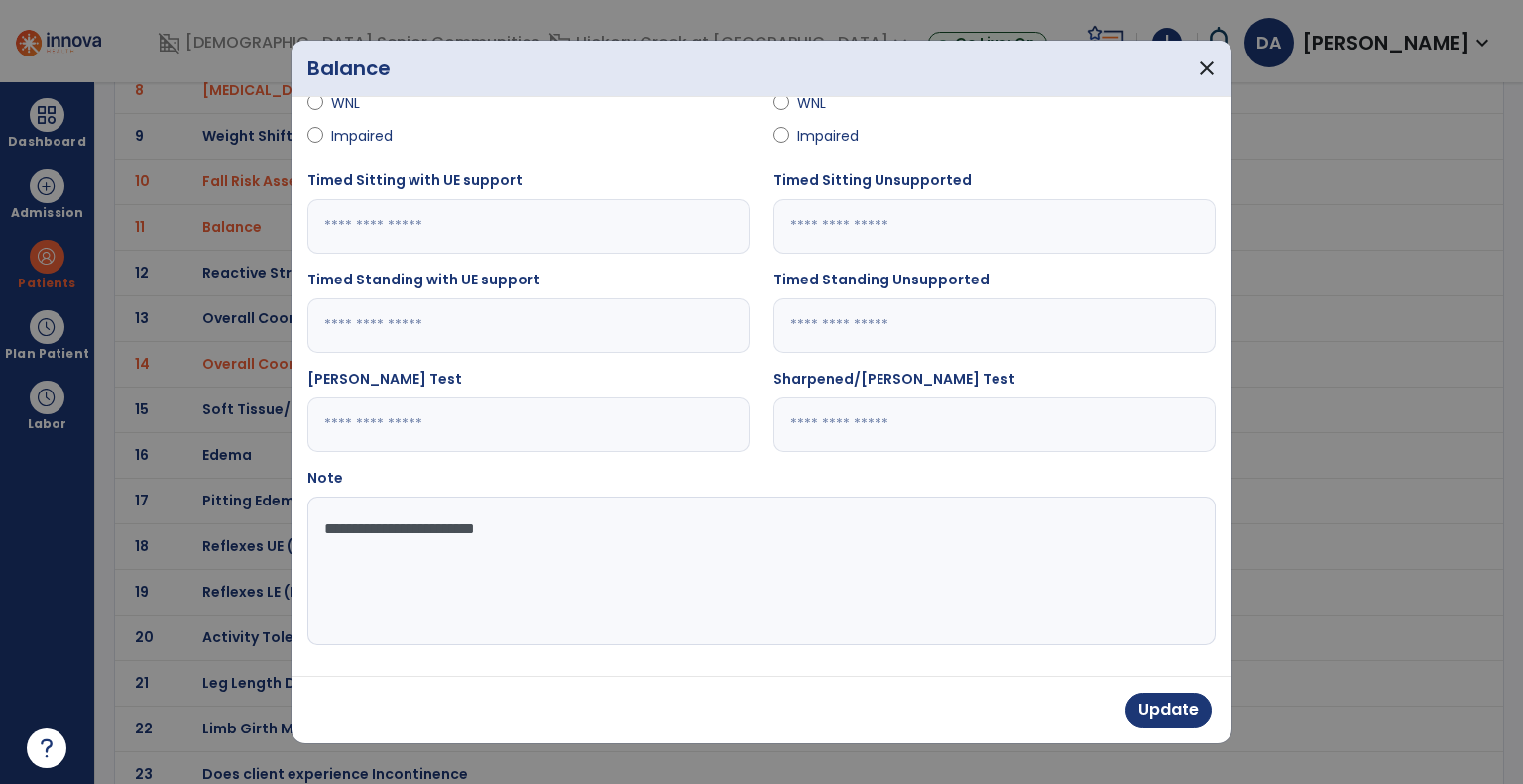 click on "**********" at bounding box center (760, 571) 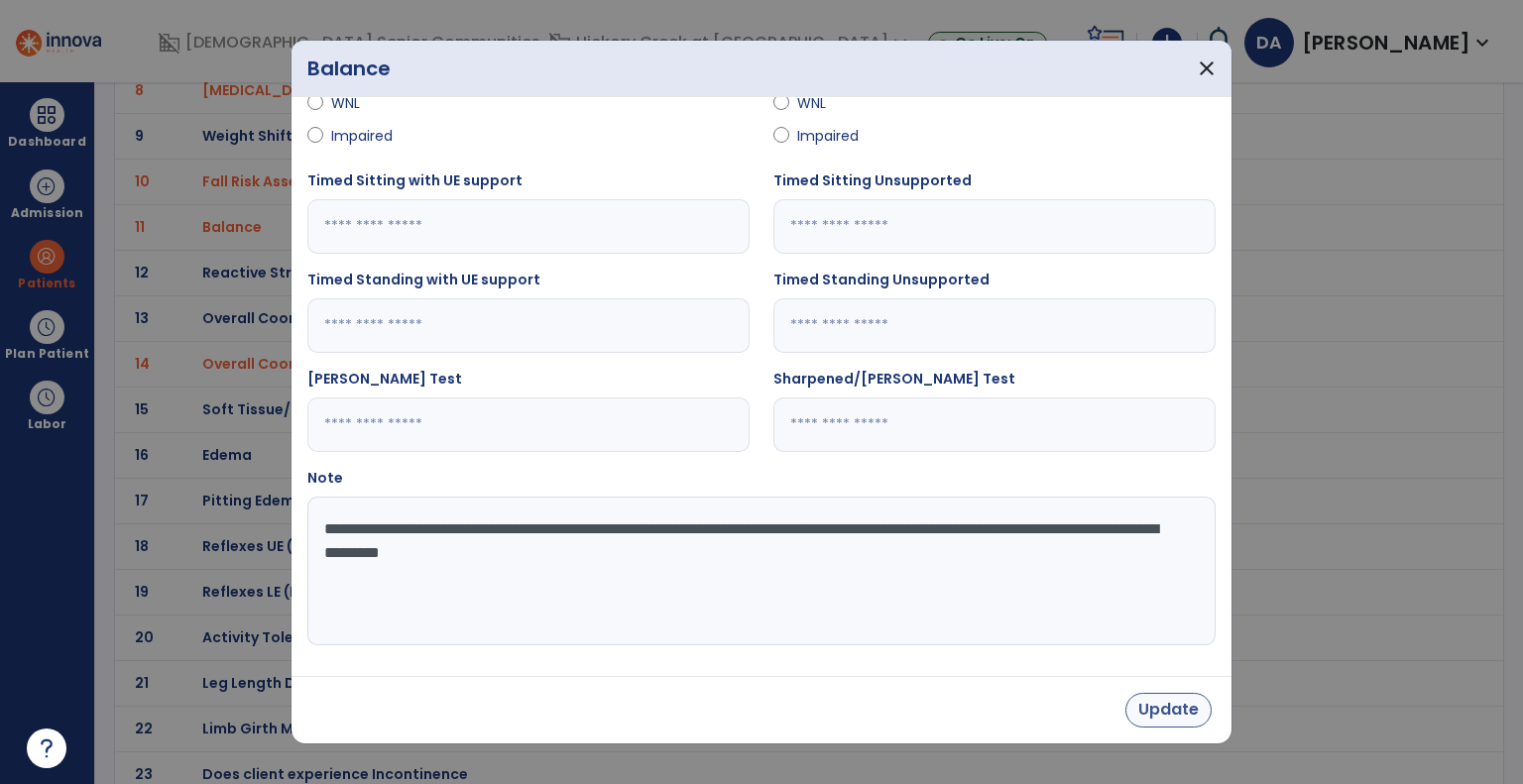 type on "**********" 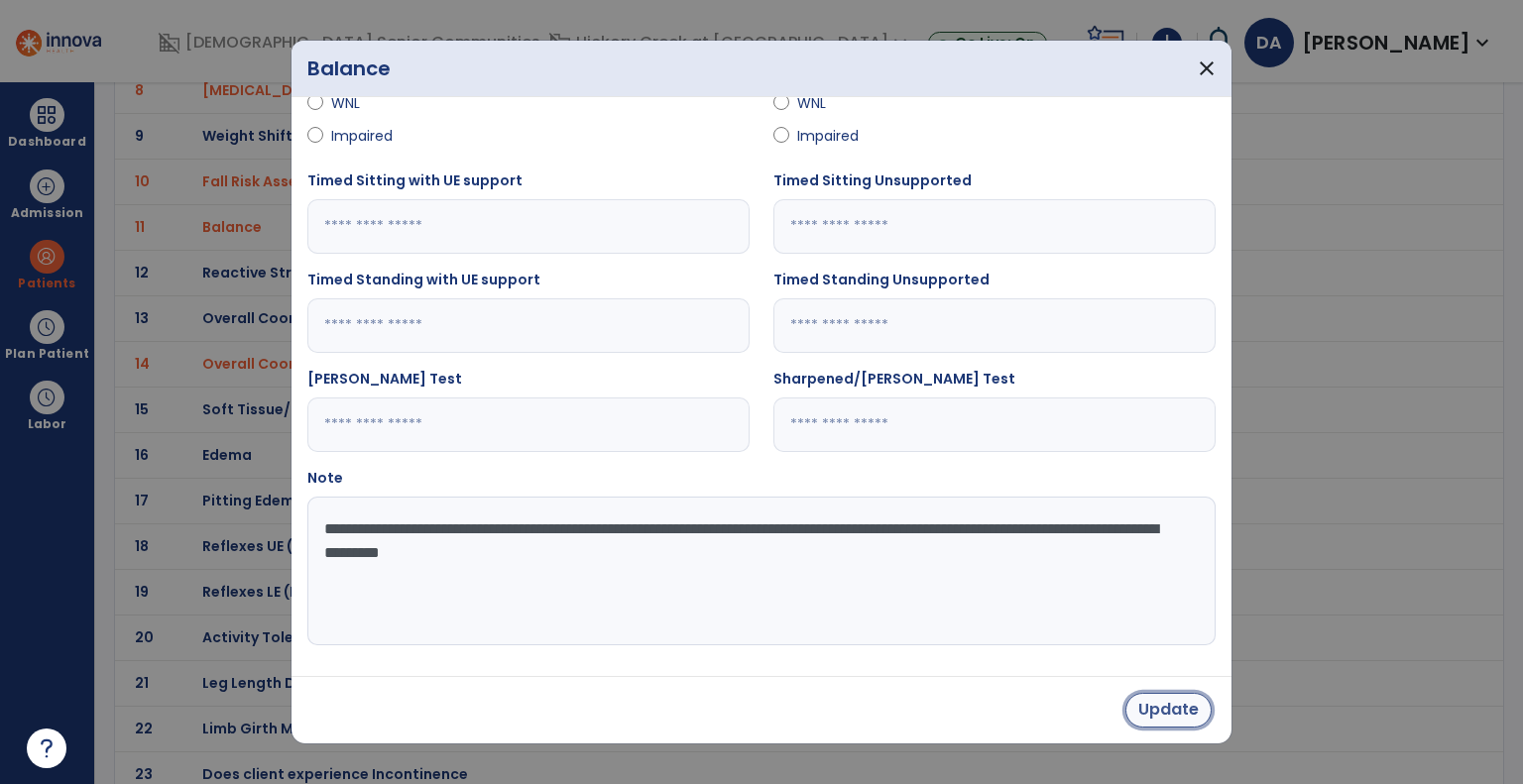 click on "Update" at bounding box center [1168, 710] 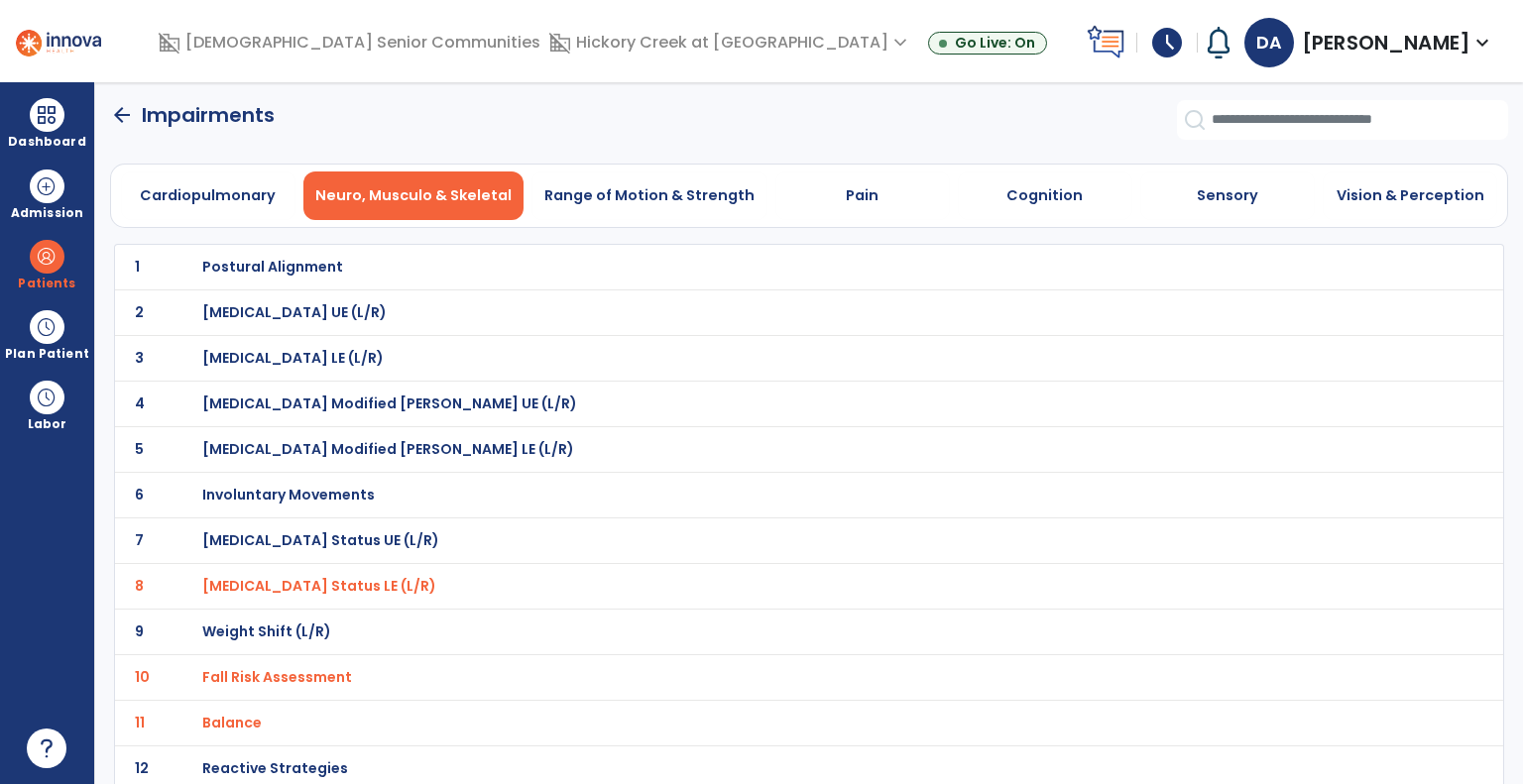 scroll, scrollTop: 0, scrollLeft: 0, axis: both 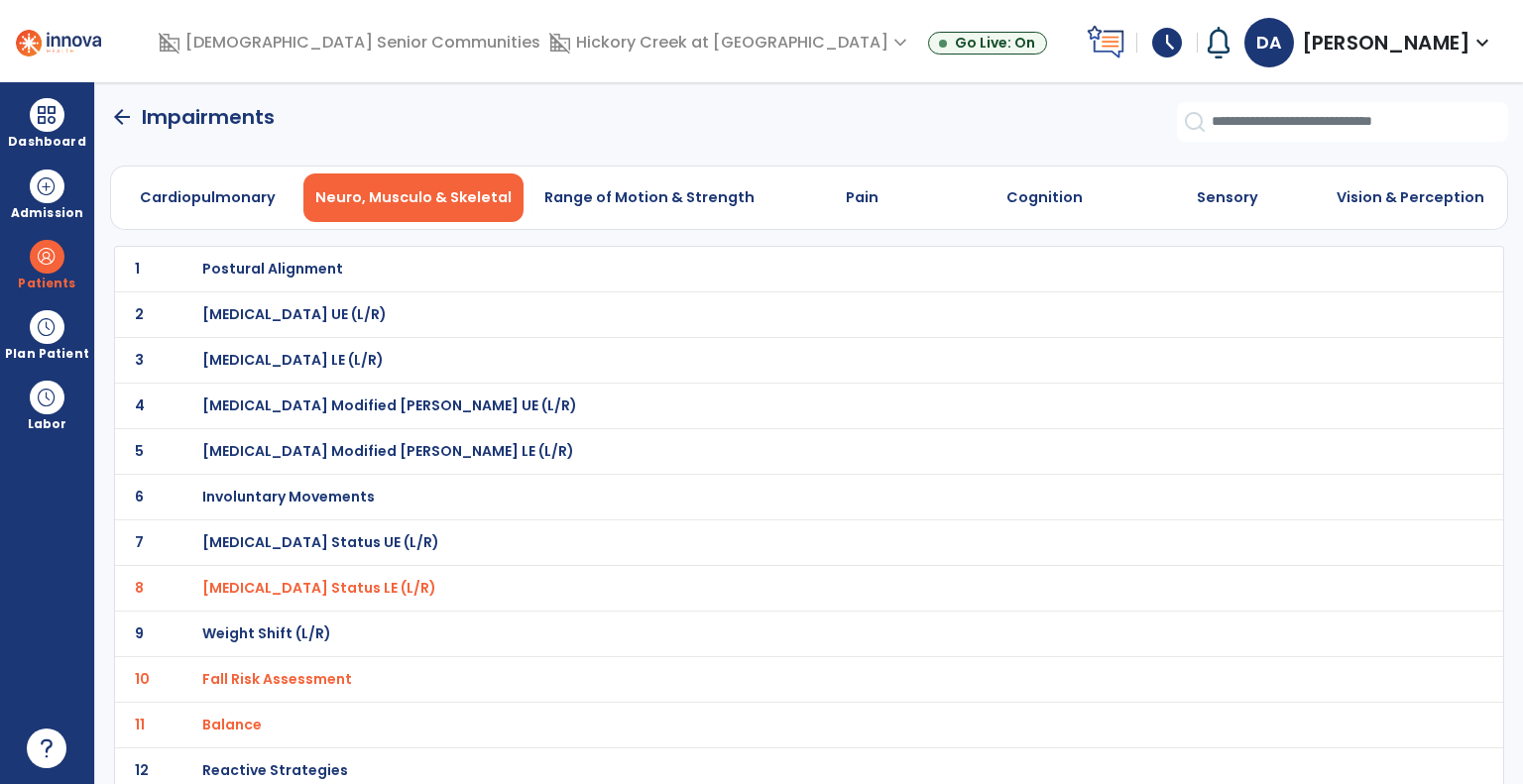 click on "Range of Motion & Strength" at bounding box center [649, 197] 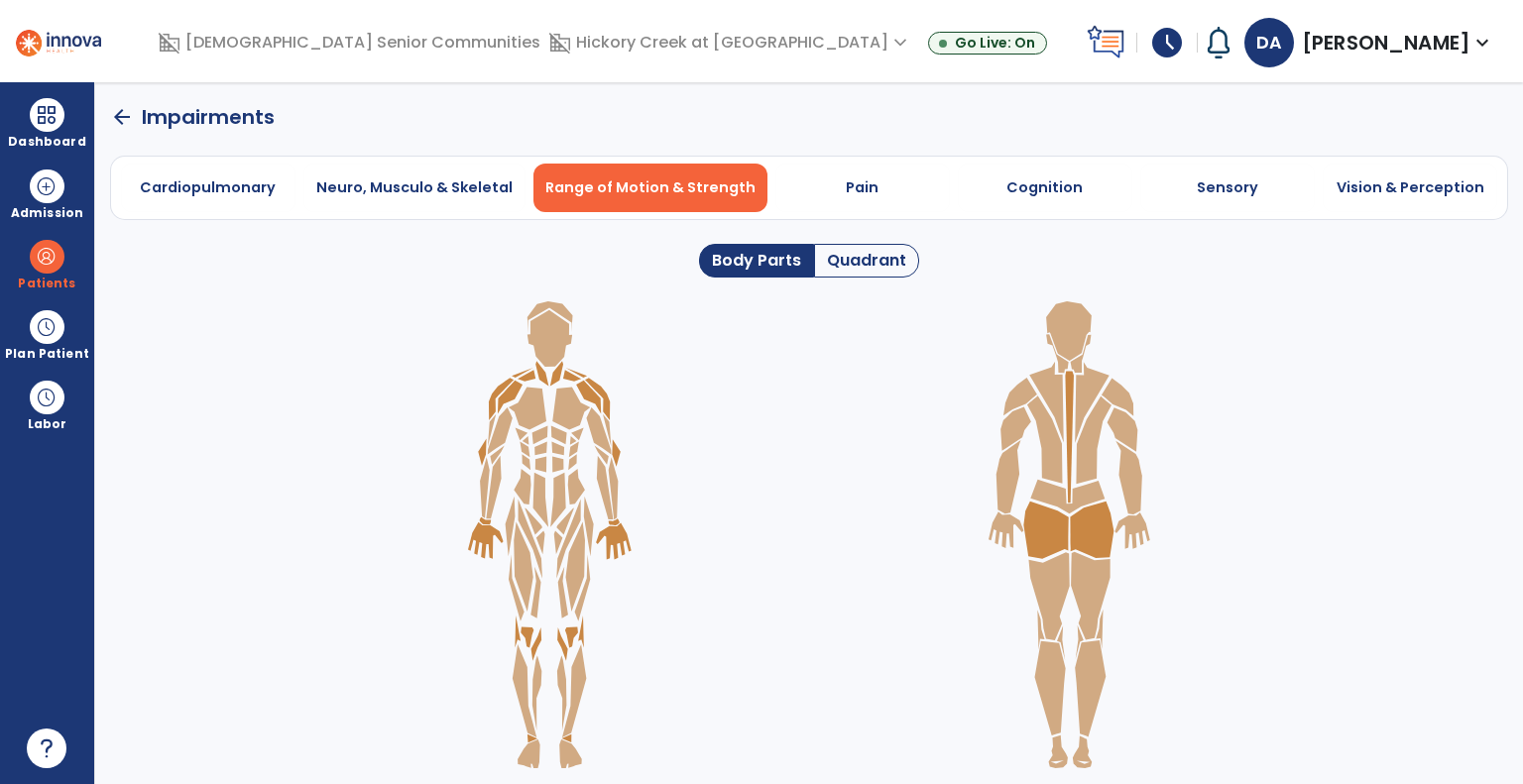 click on "Quadrant" 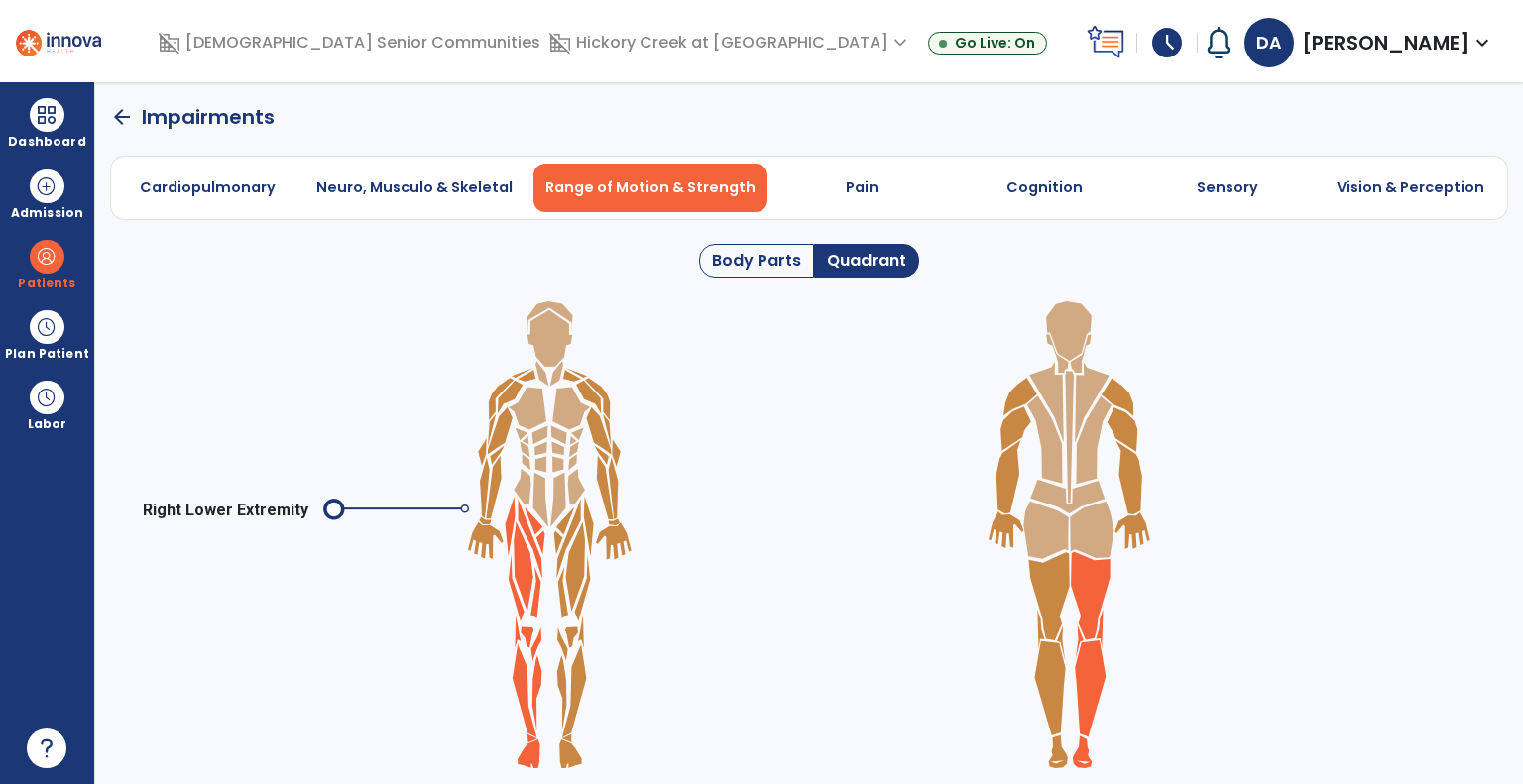 click 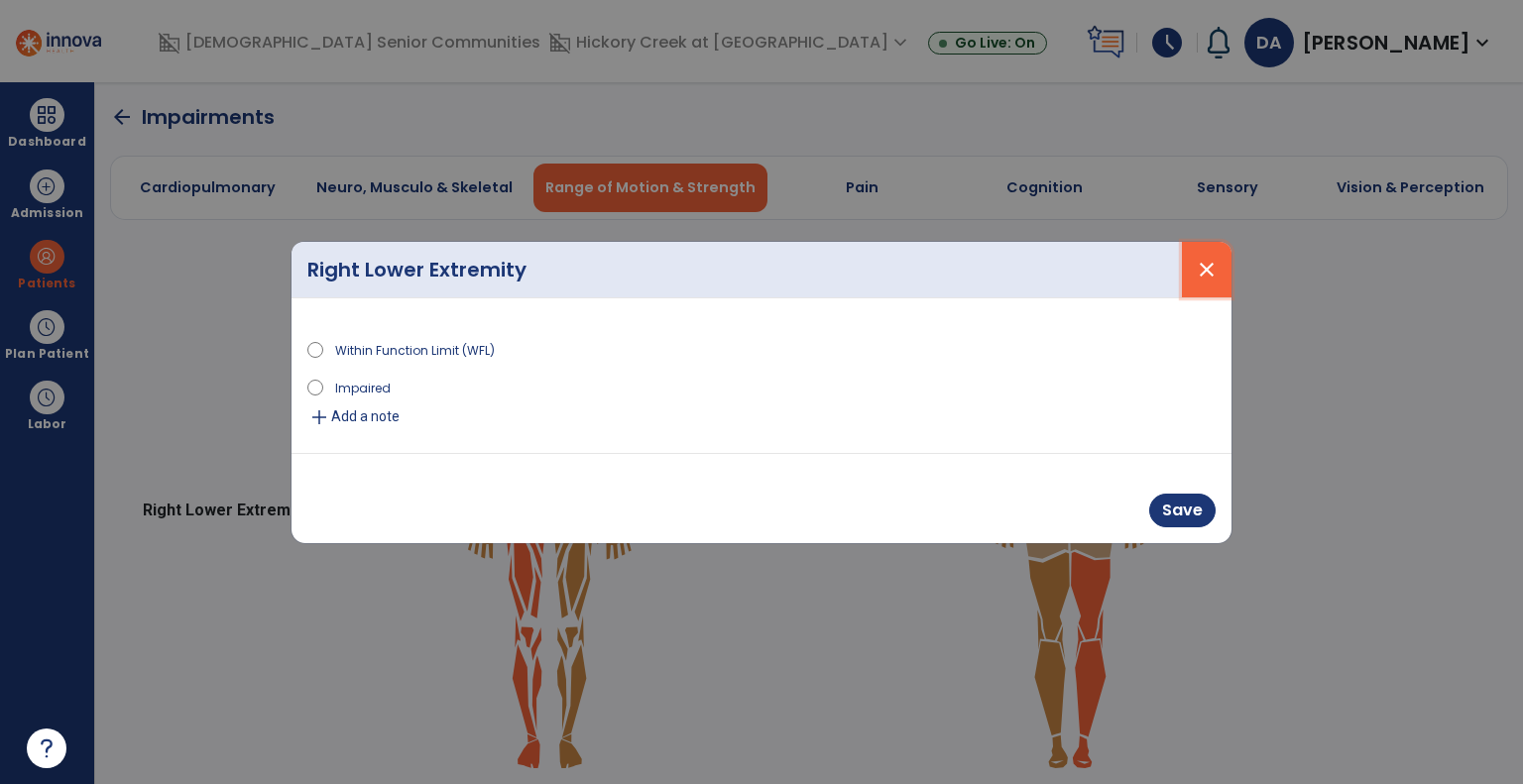 click on "close" at bounding box center [1207, 270] 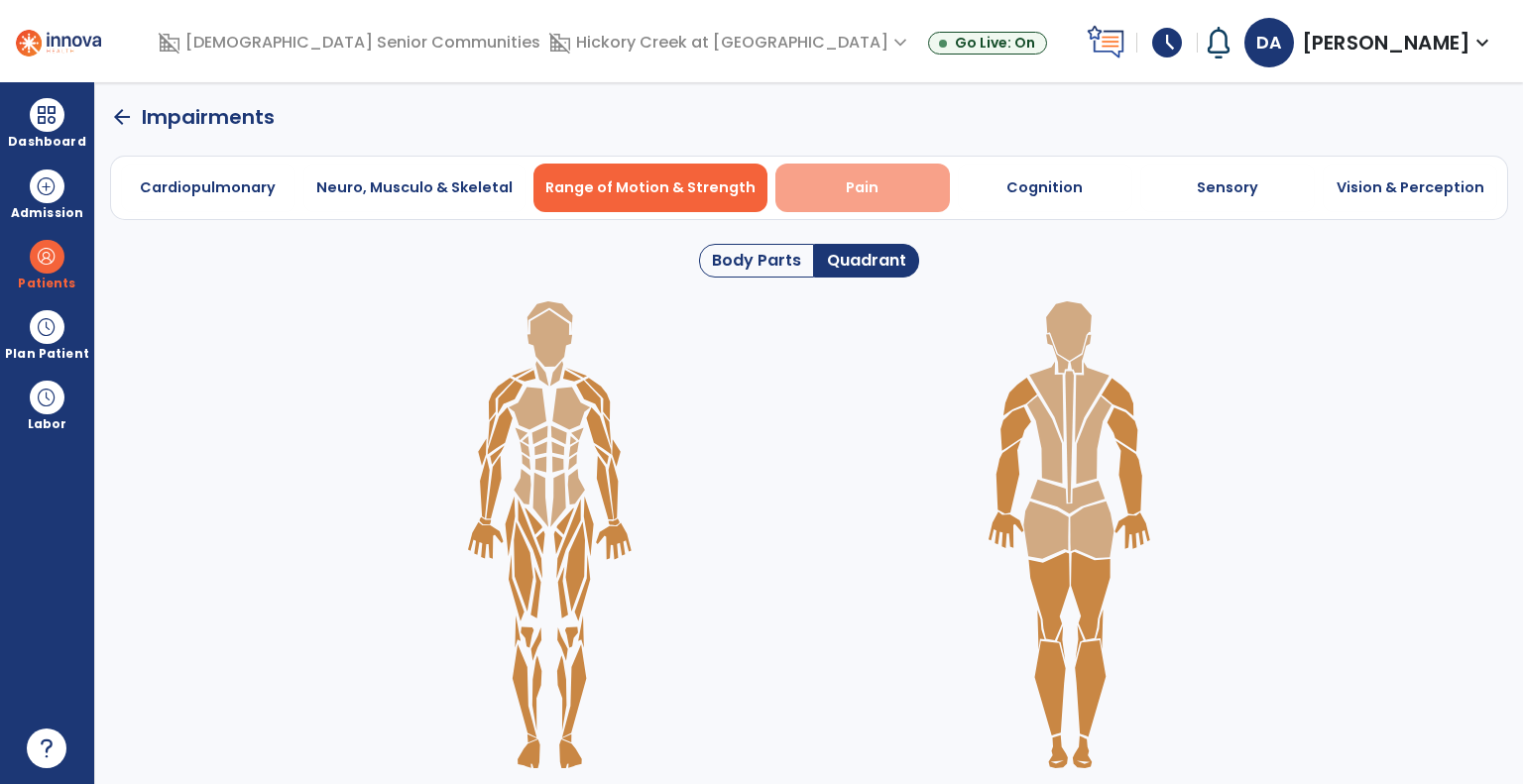 click on "Pain" at bounding box center [862, 187] 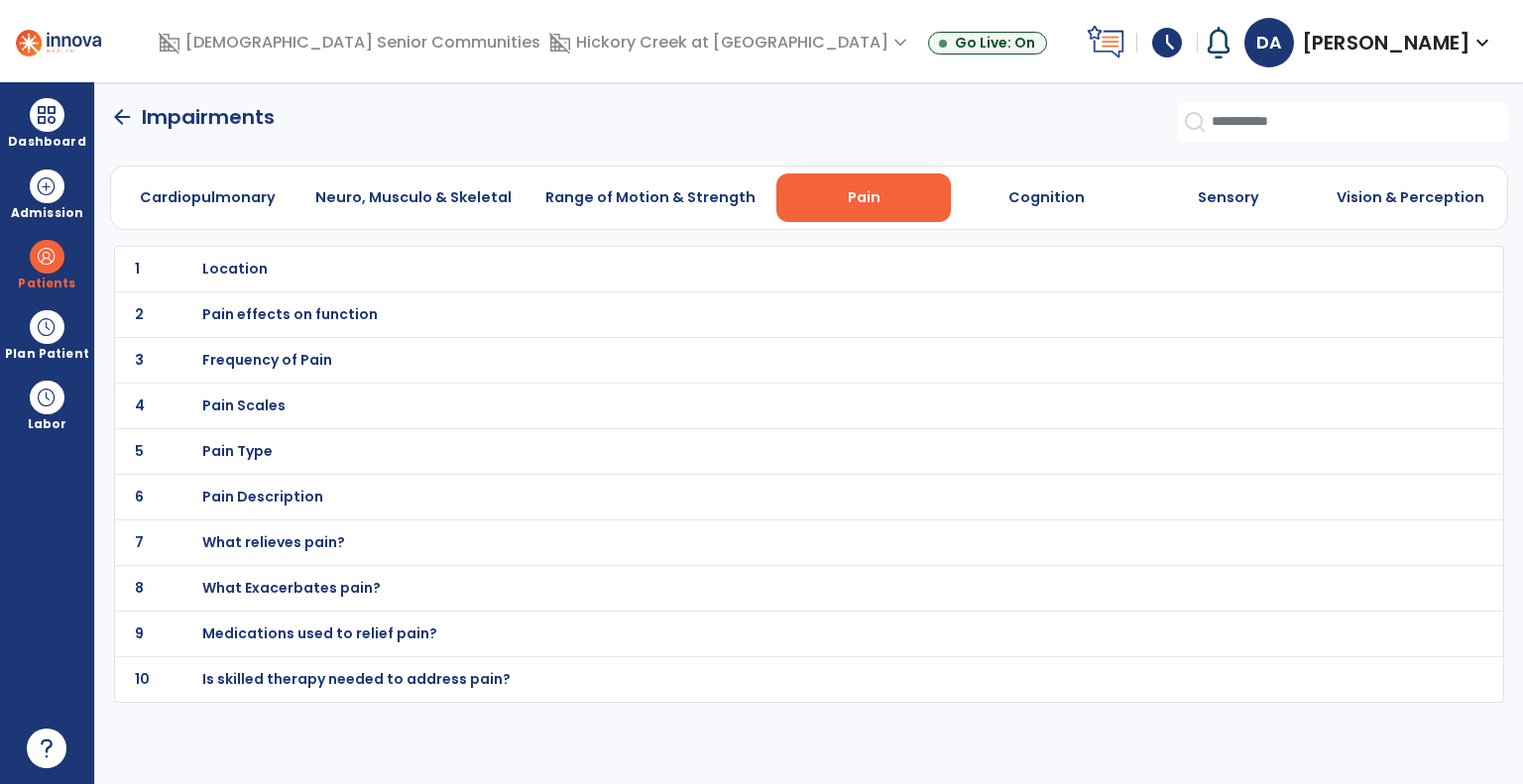 click on "Location" at bounding box center (765, 269) 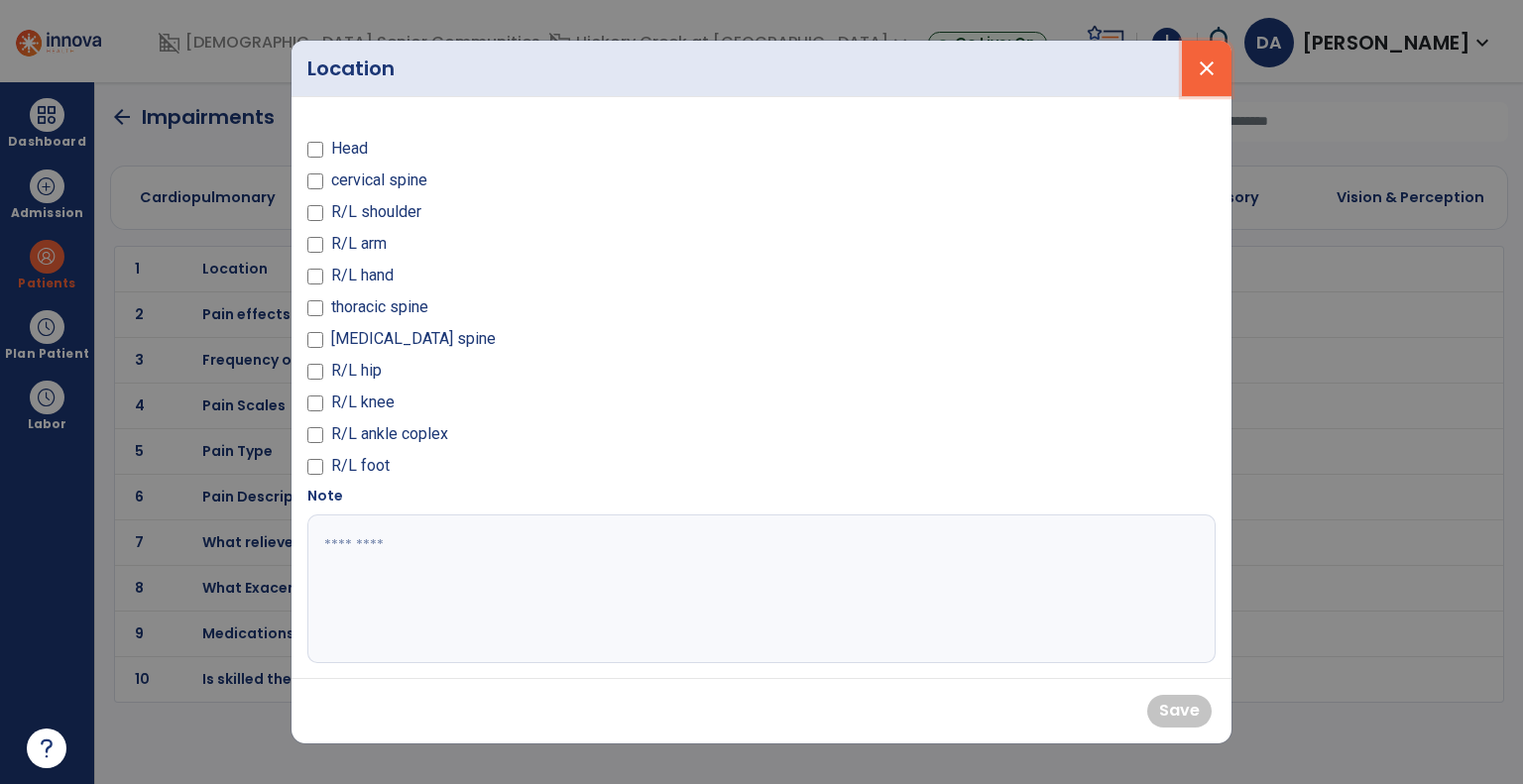 click on "close" at bounding box center (1207, 68) 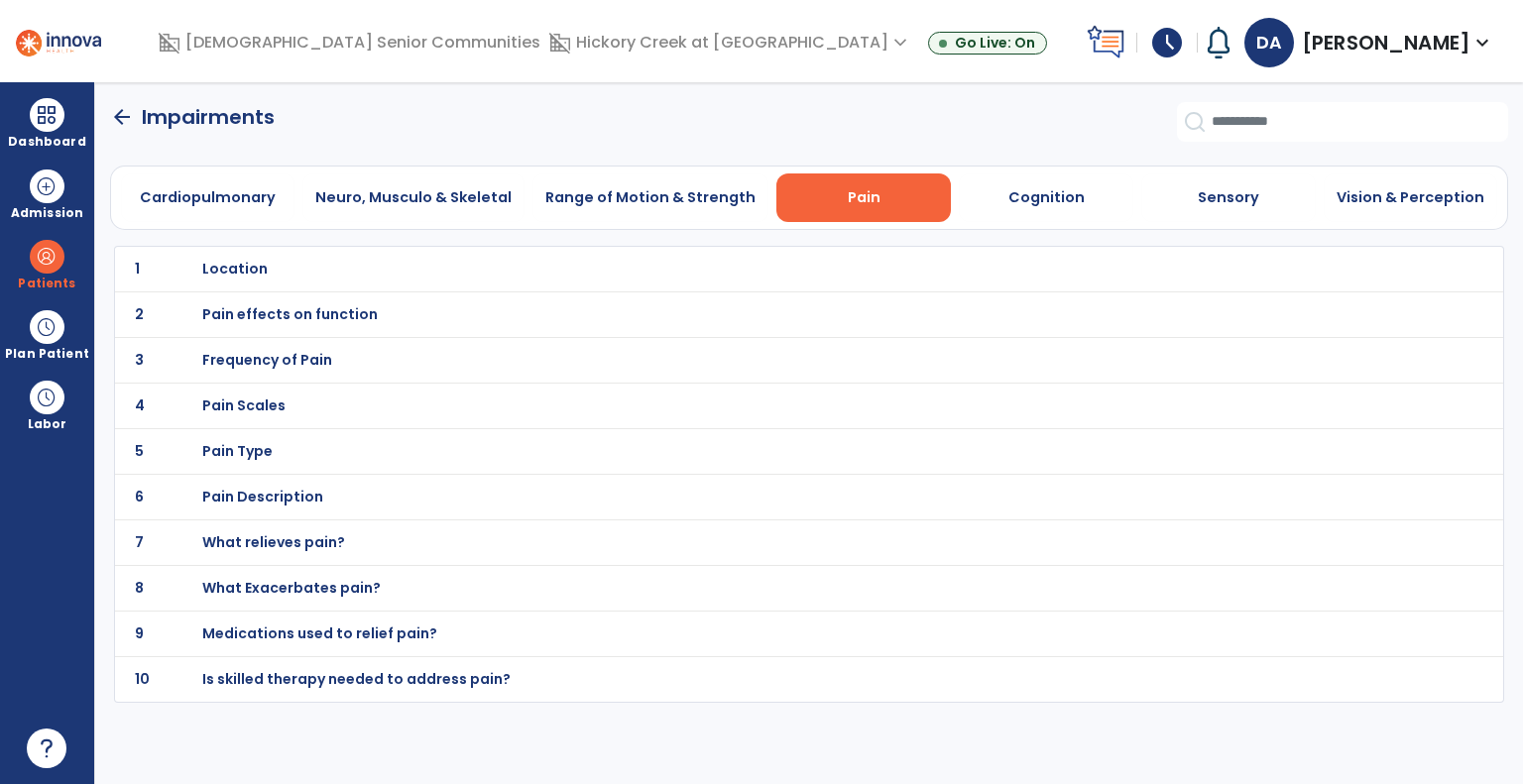 click on "Pain effects on function" at bounding box center [235, 269] 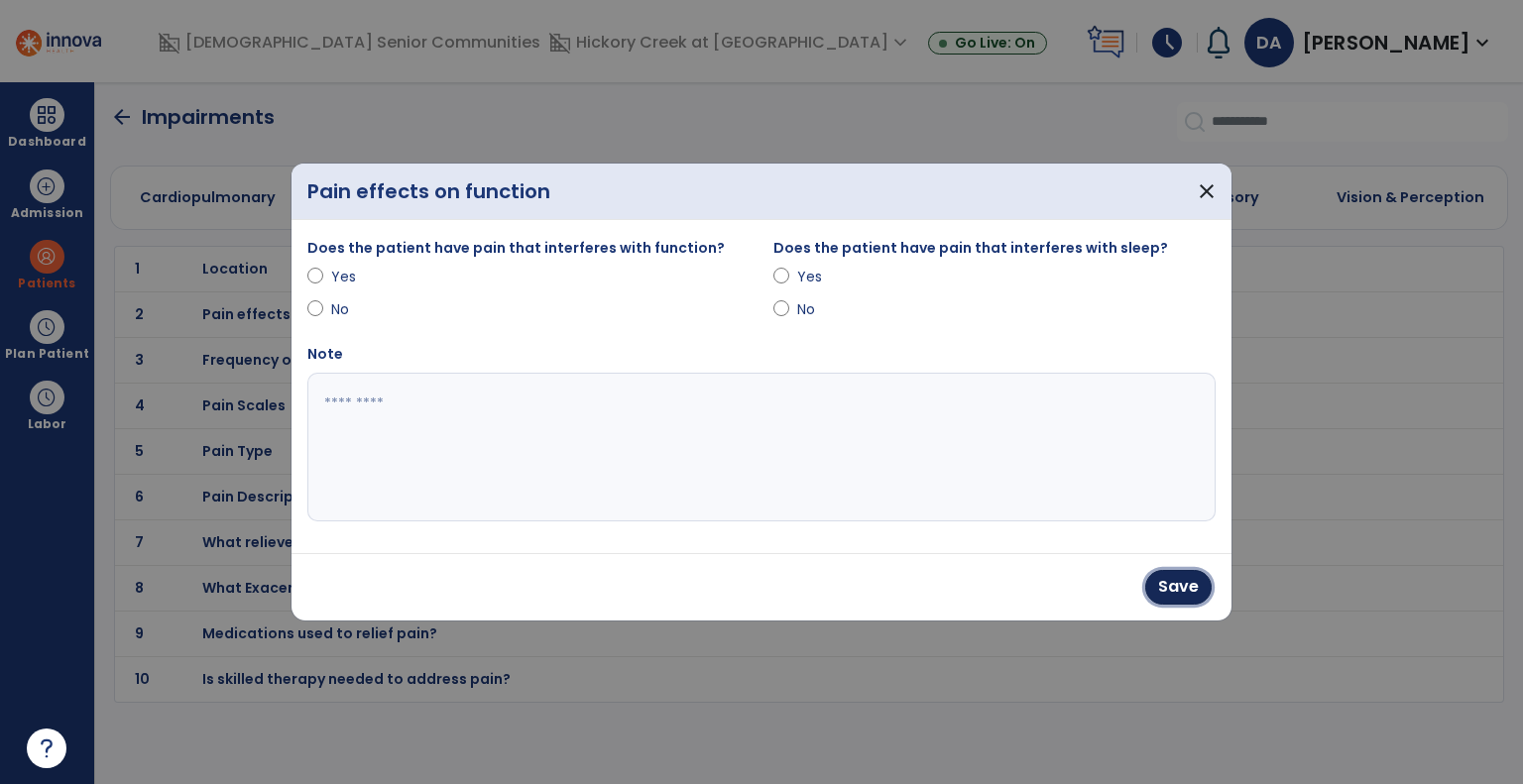 click on "Save" at bounding box center (1178, 587) 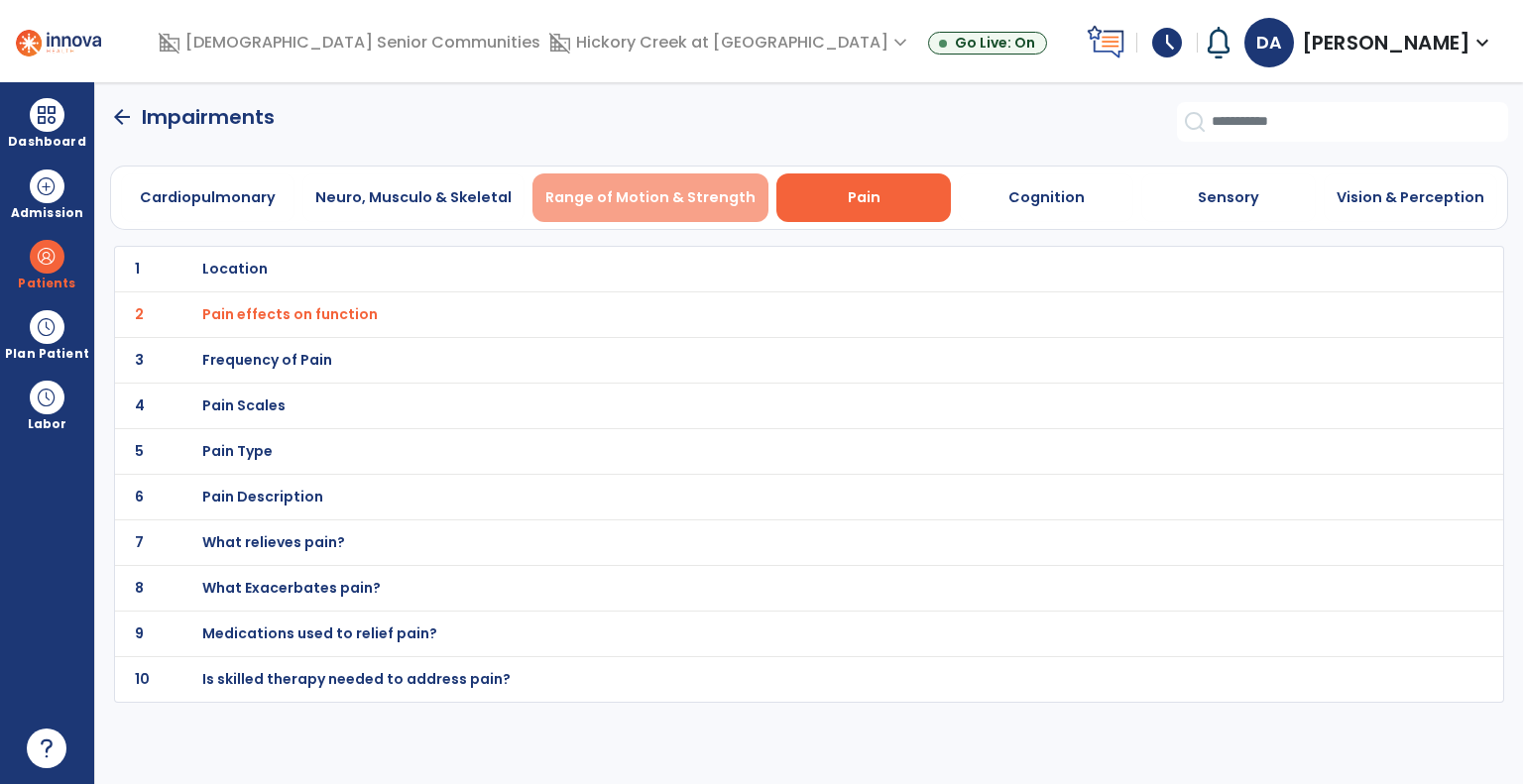 click on "Range of Motion & Strength" at bounding box center [650, 197] 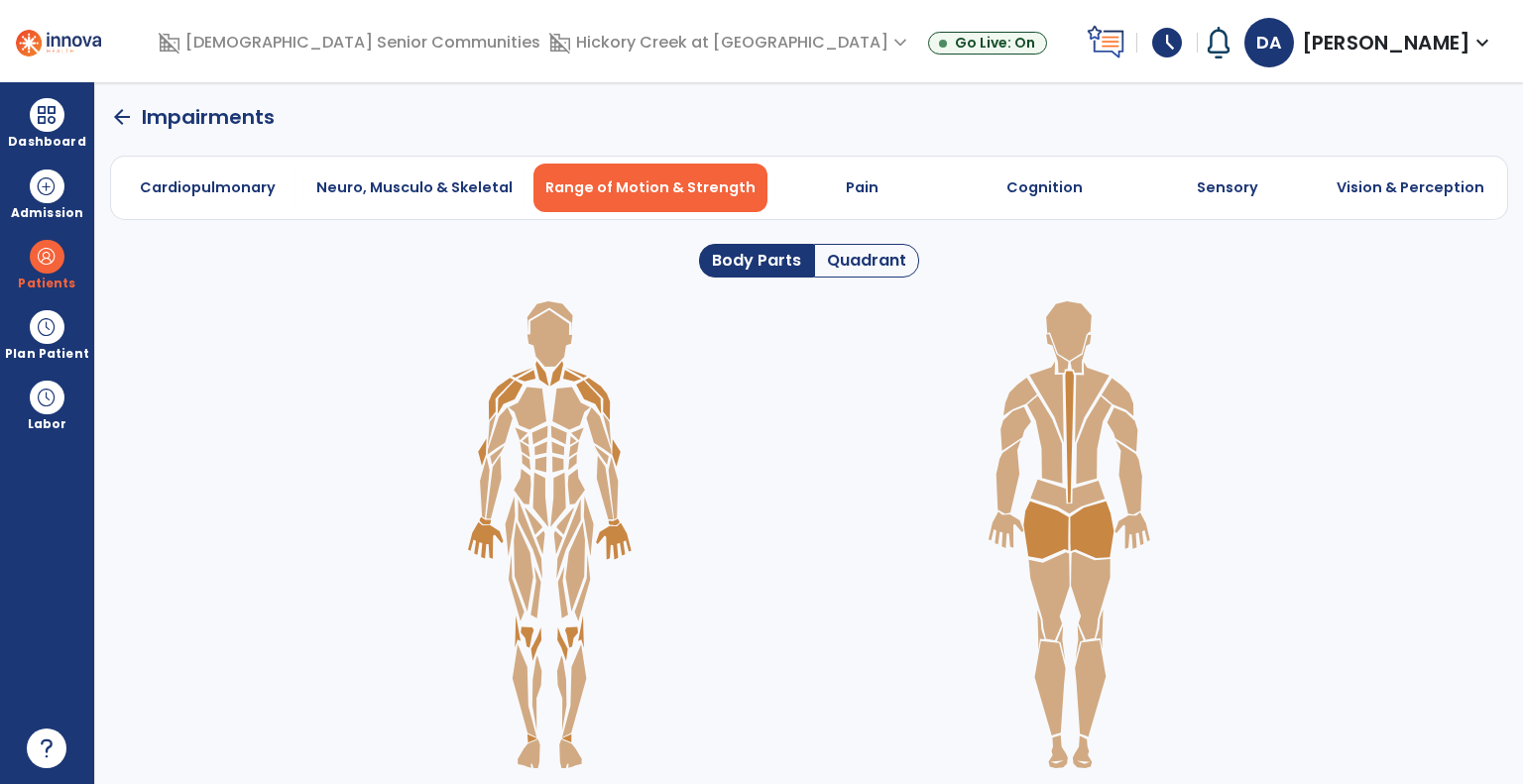 click on "Quadrant" 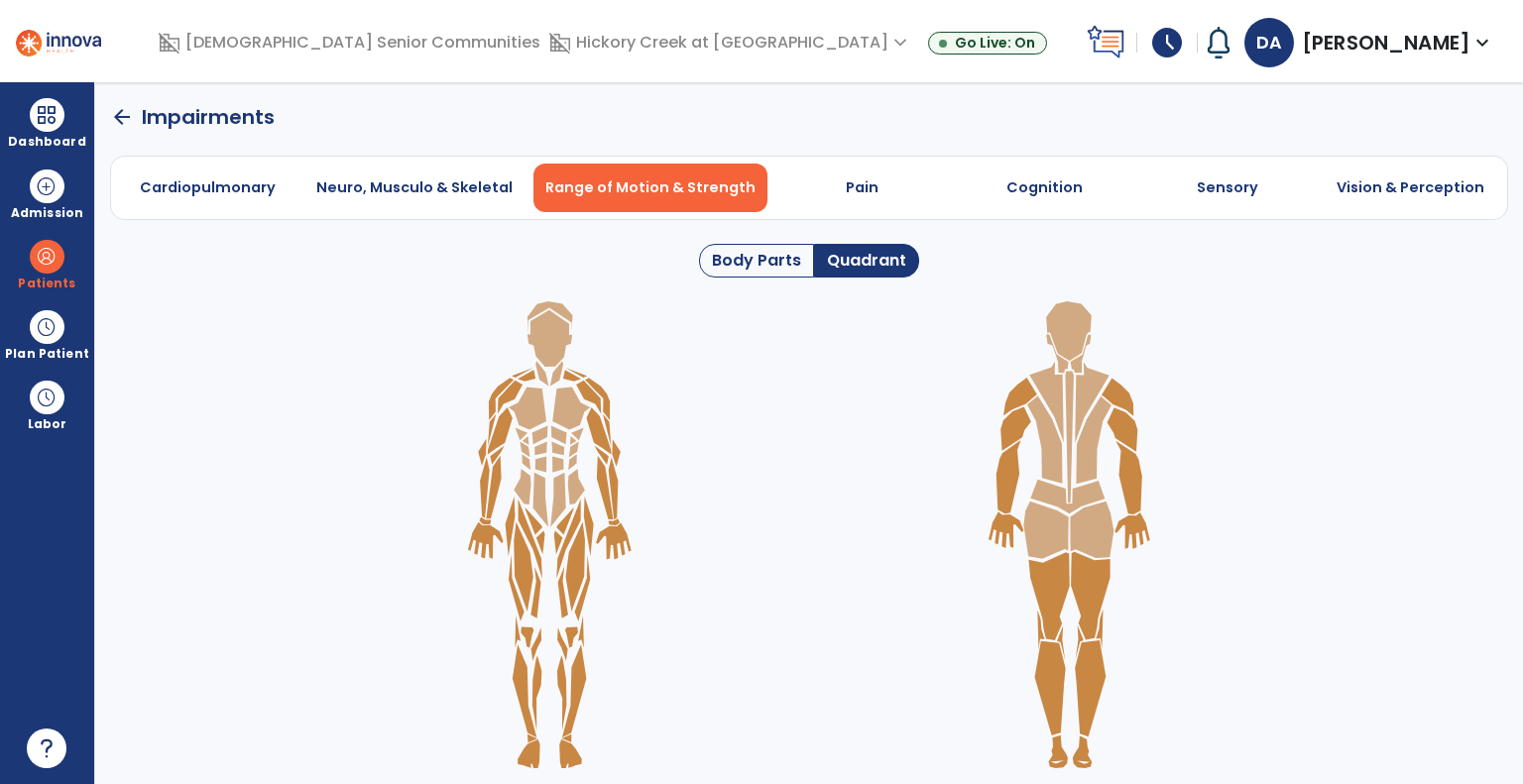 click on "Quadrant" 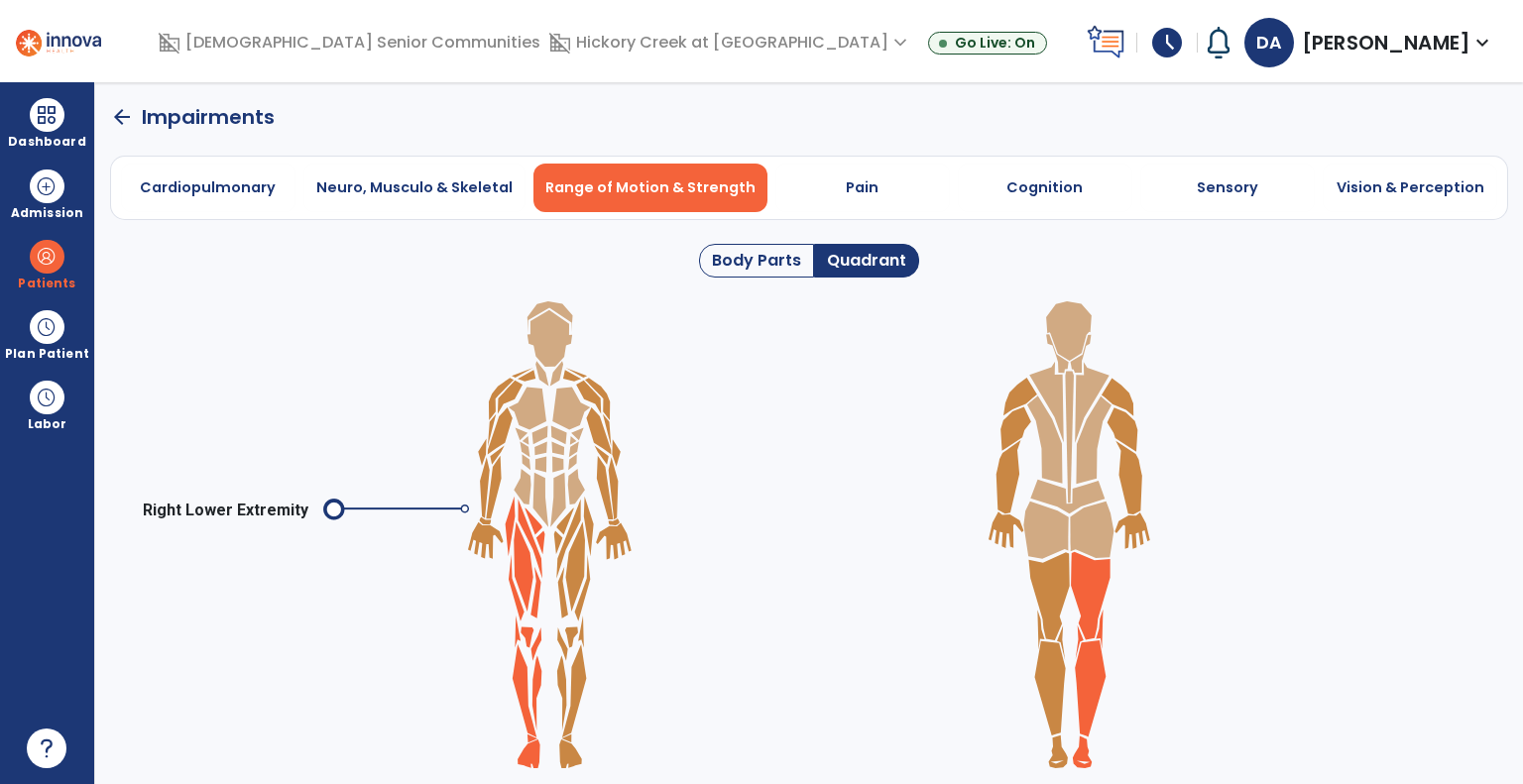 click 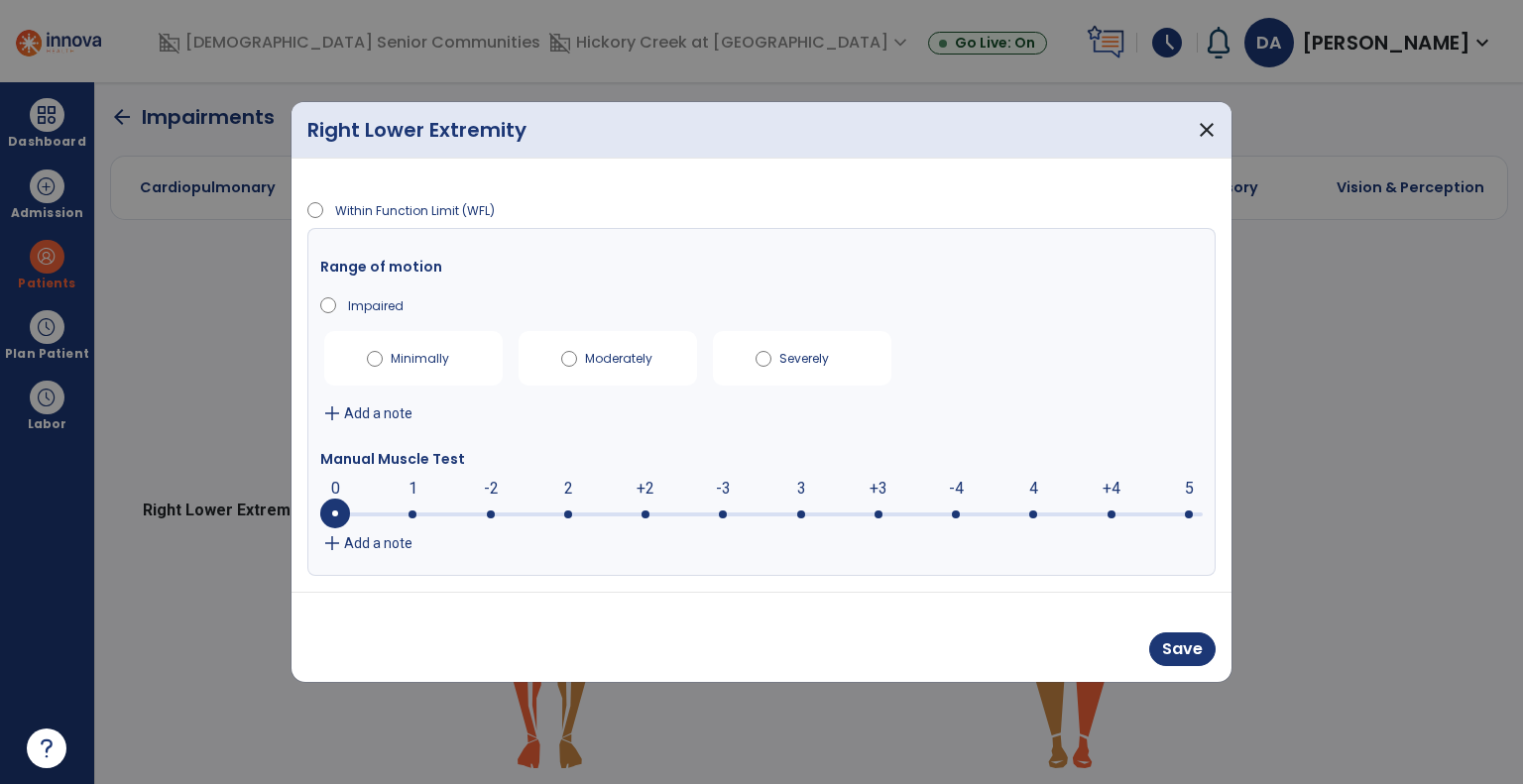 click on "-4" at bounding box center (956, 489) 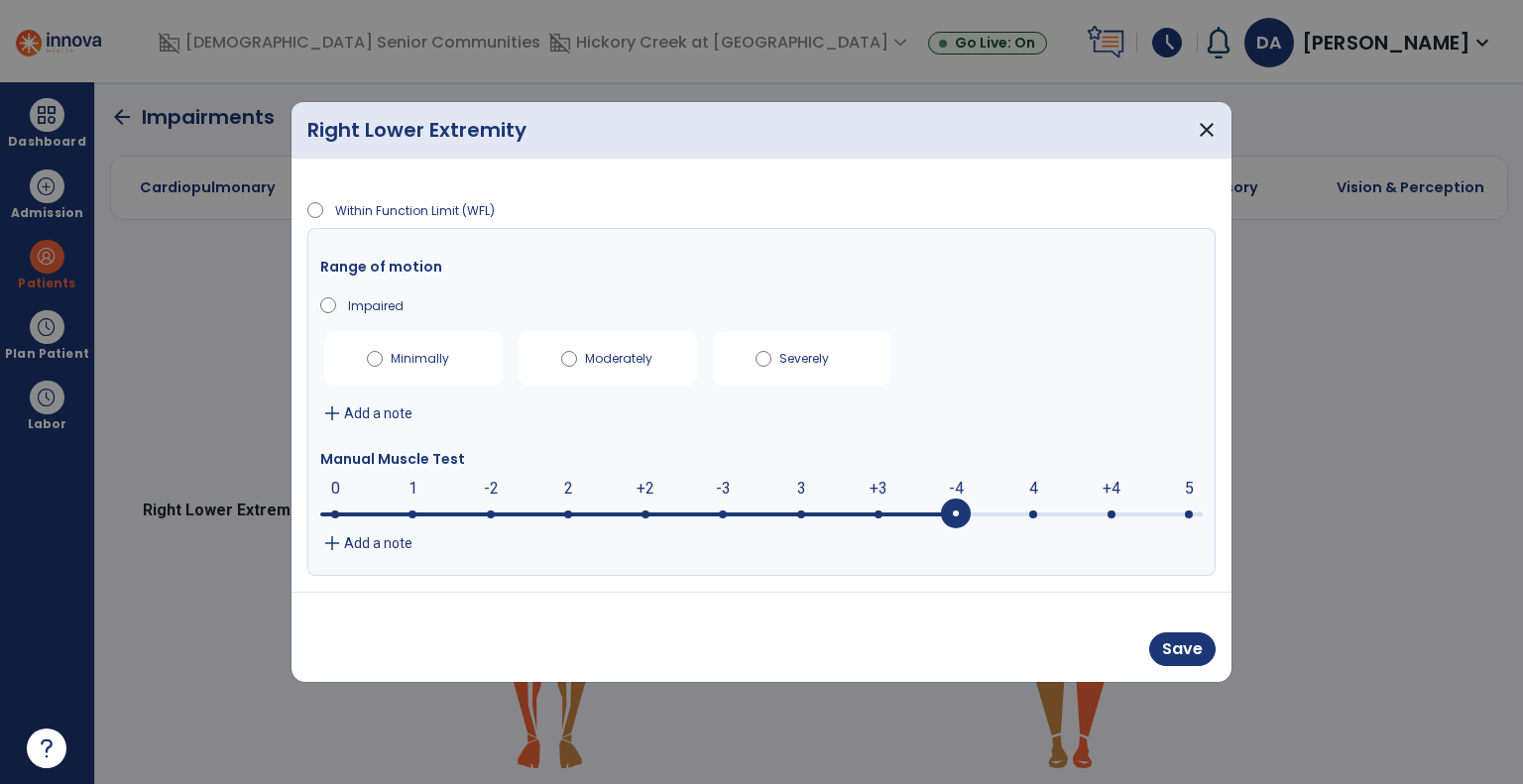 click on "Add a note" at bounding box center (378, 543) 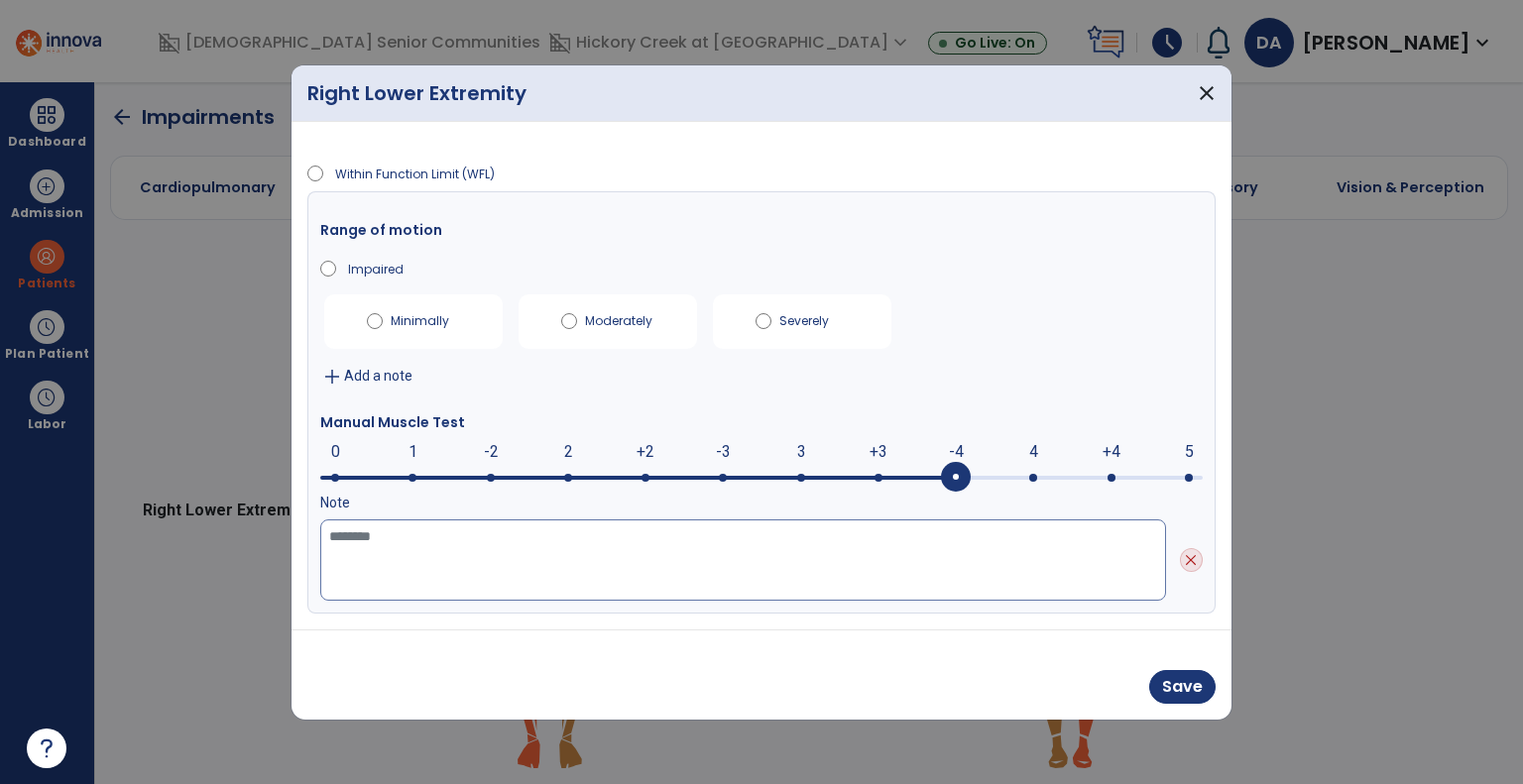 click at bounding box center [743, 560] 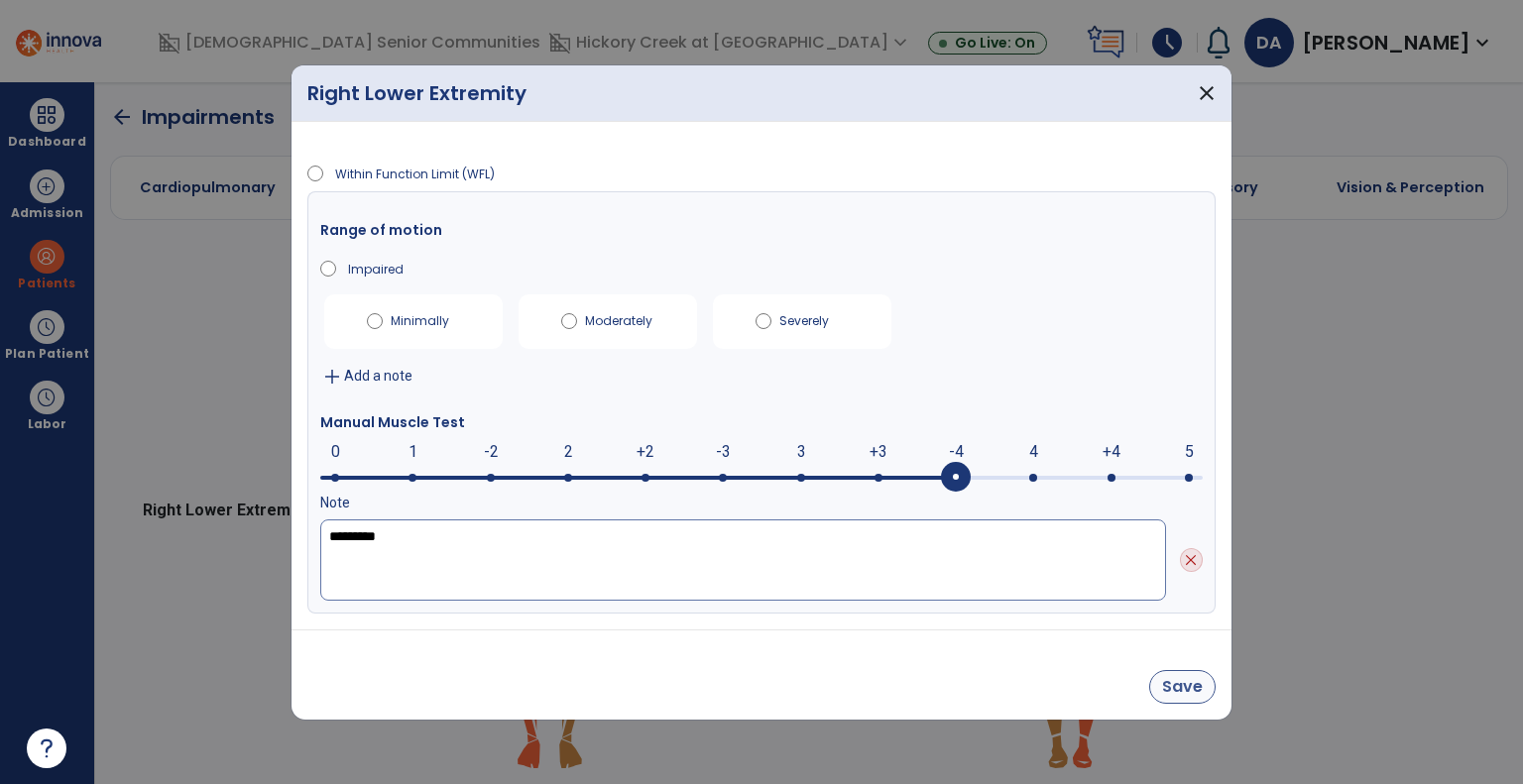type on "*********" 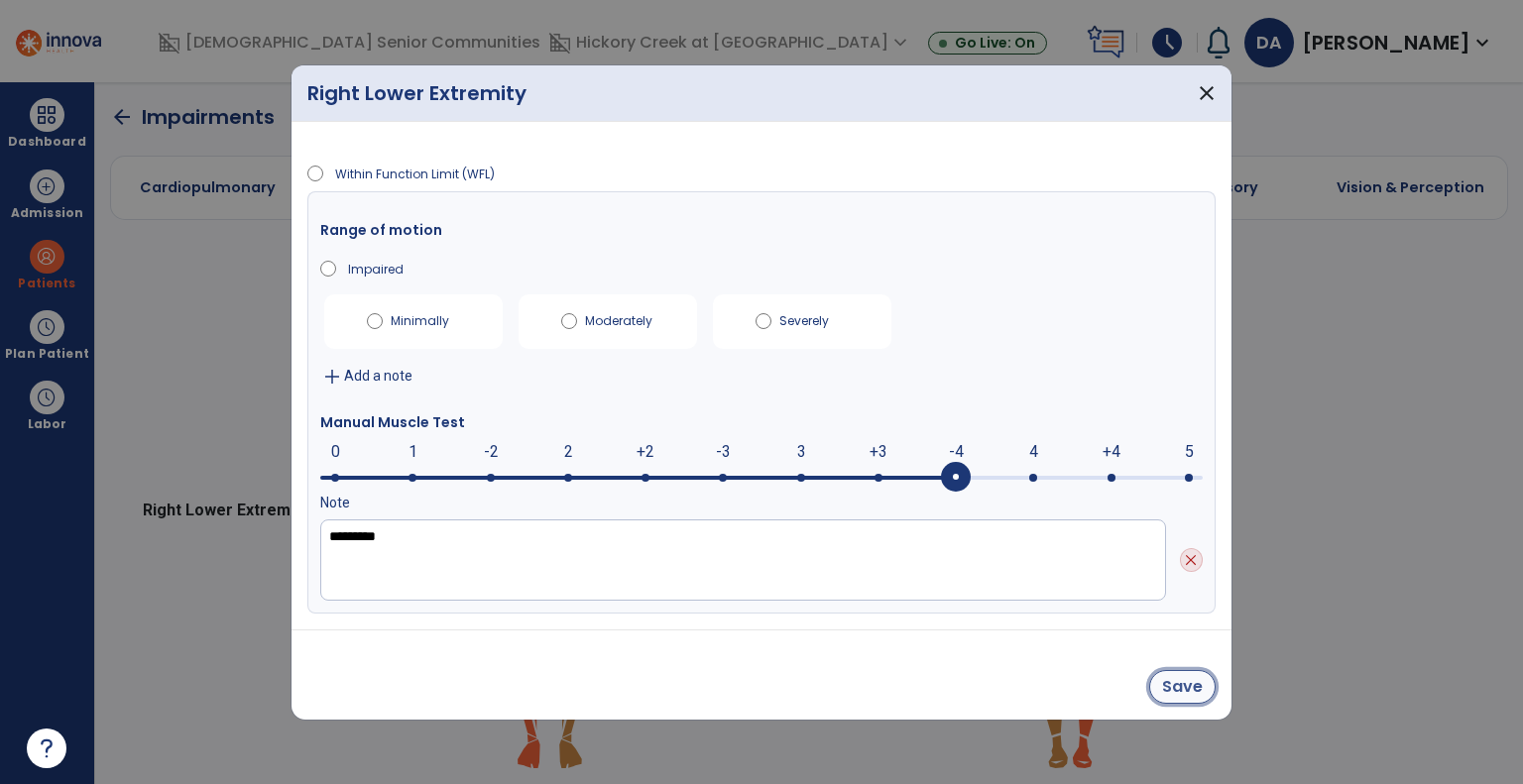 click on "Save" at bounding box center (1182, 687) 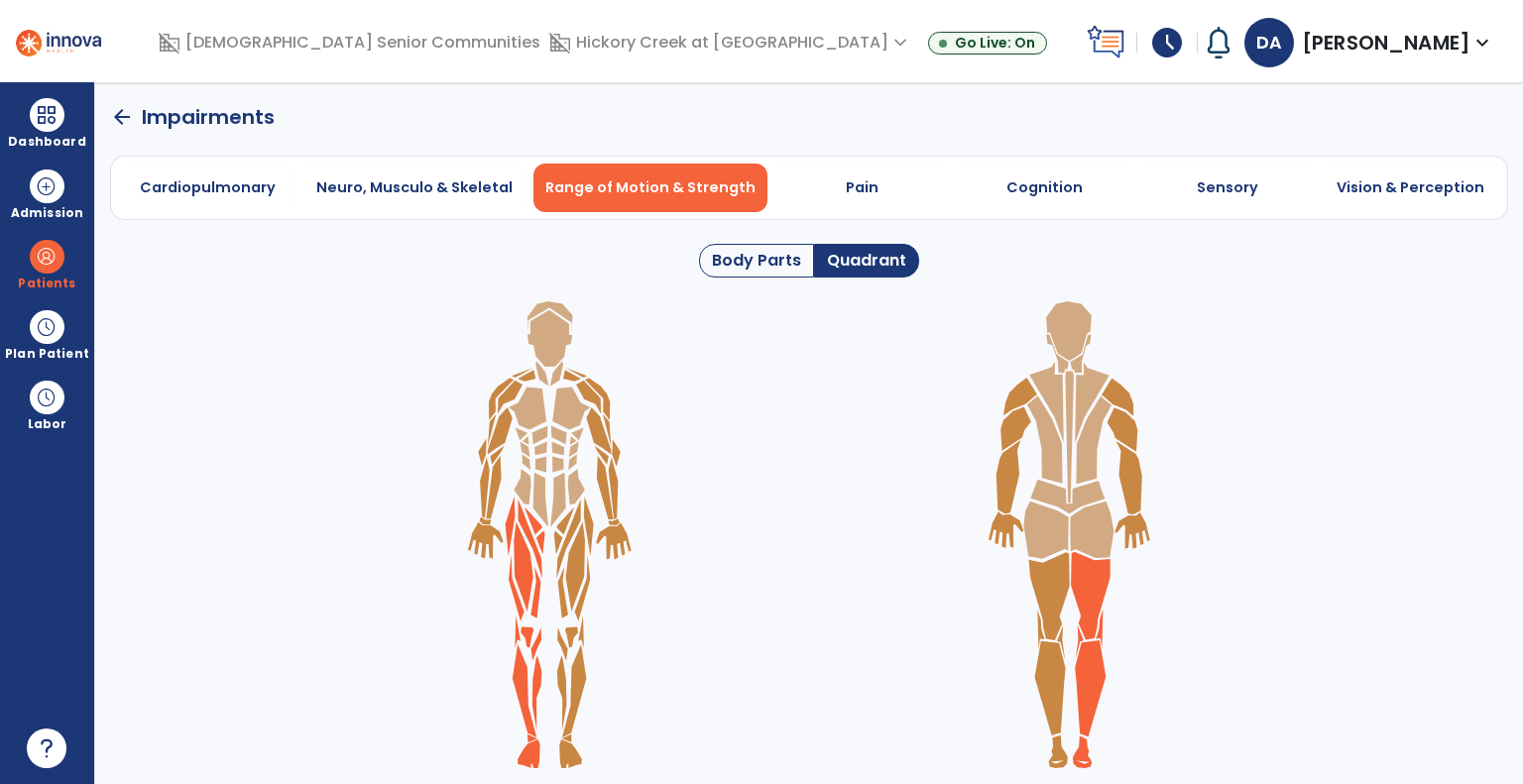 click on "Body Parts" 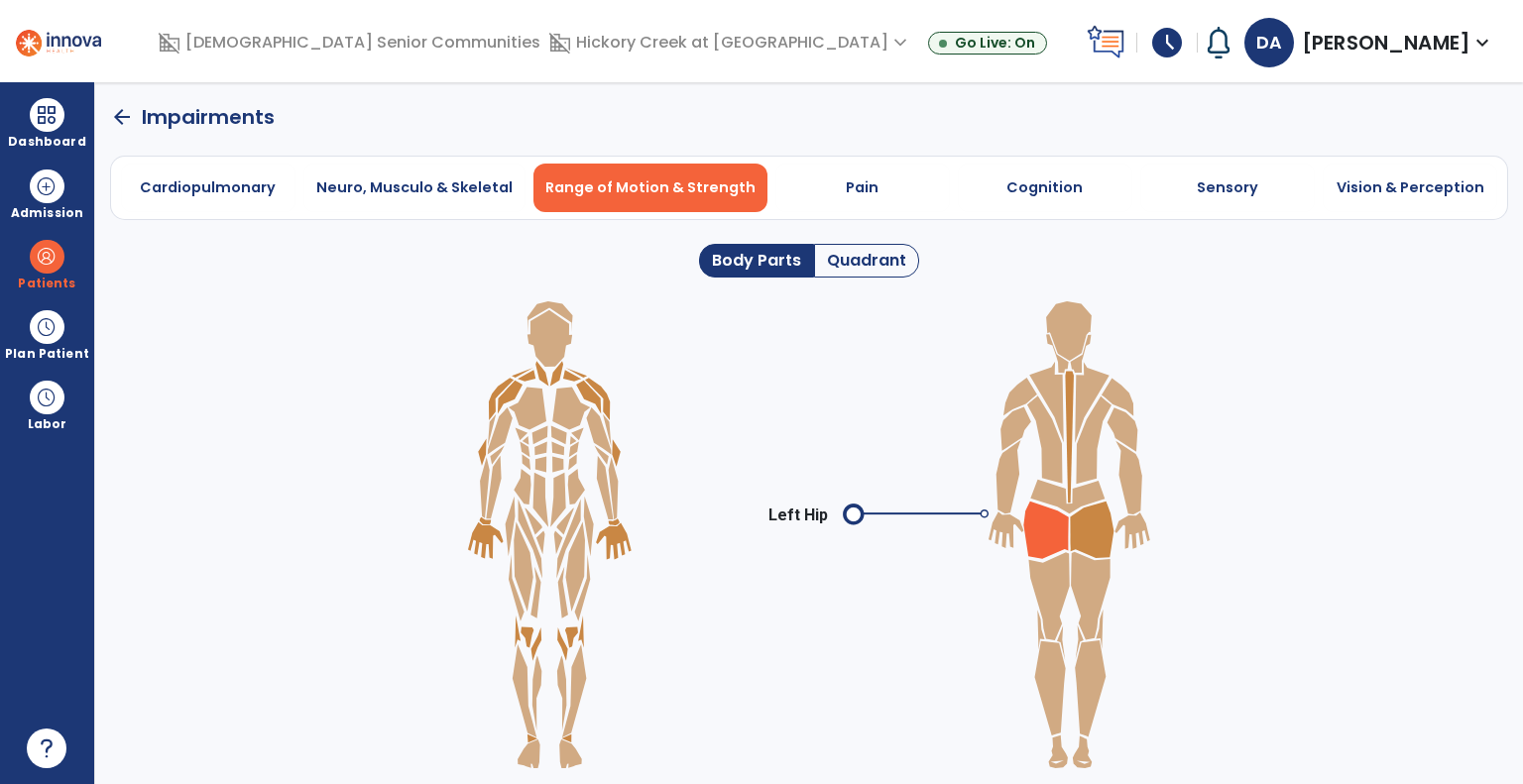 click 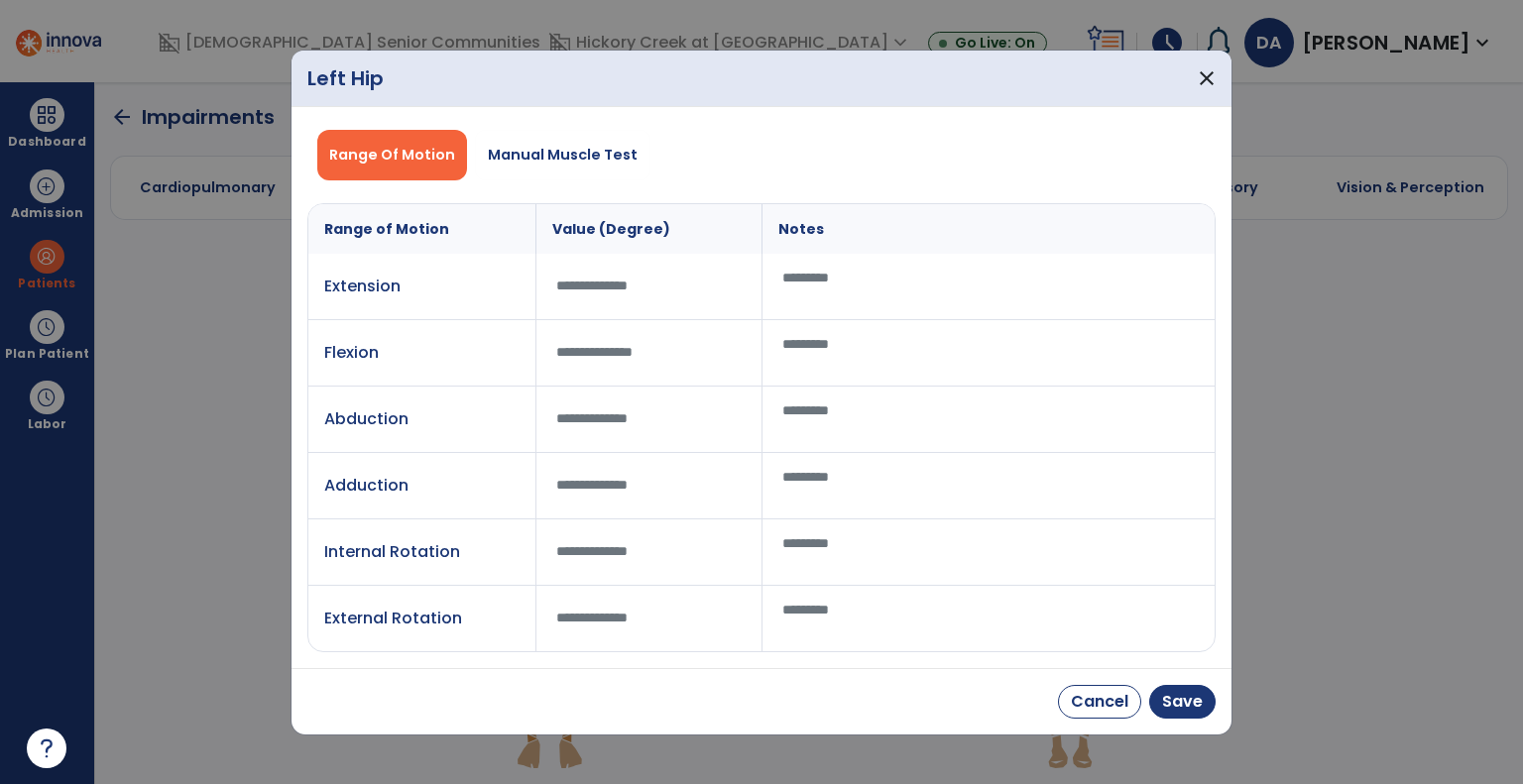 click at bounding box center (989, 353) 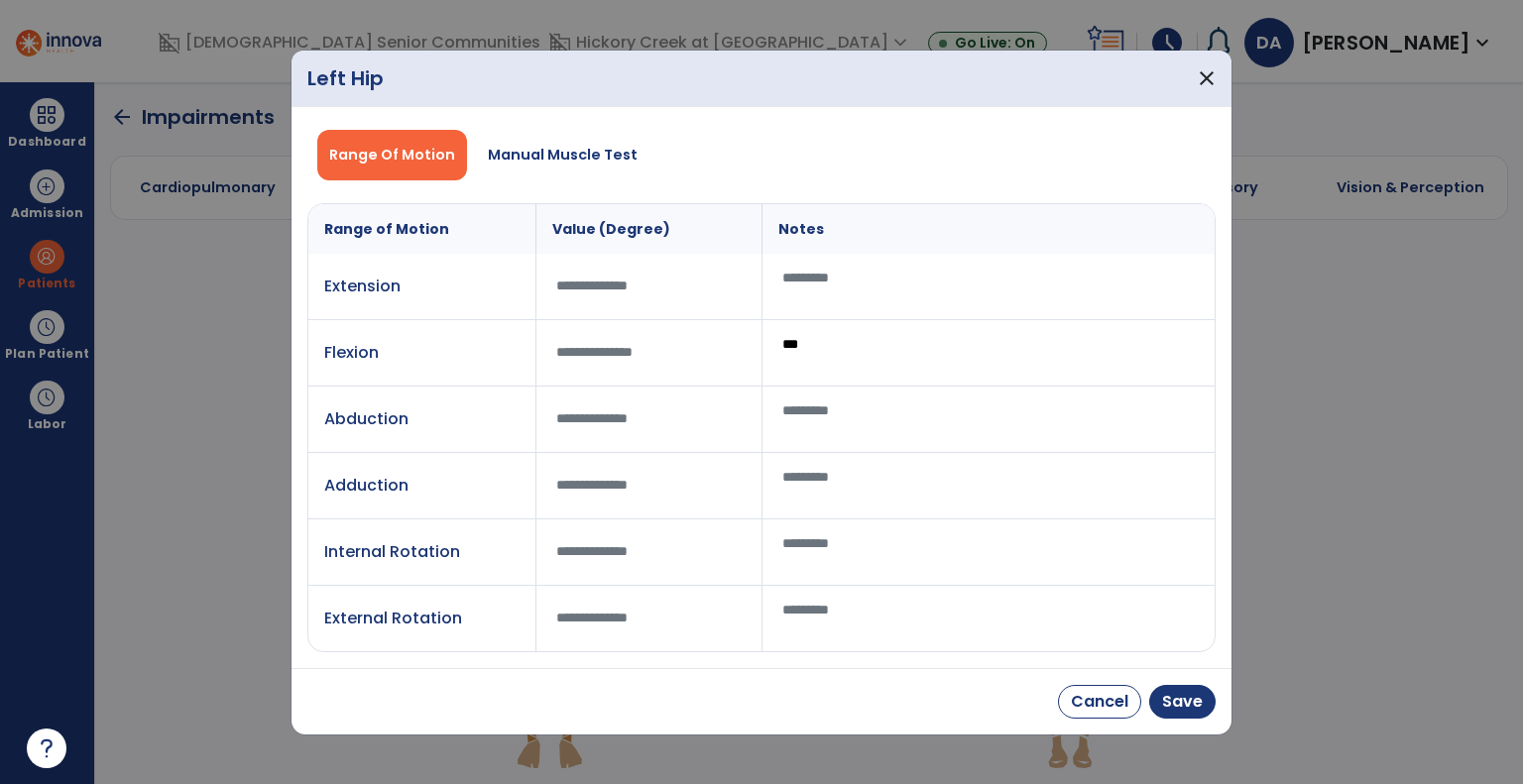 type on "***" 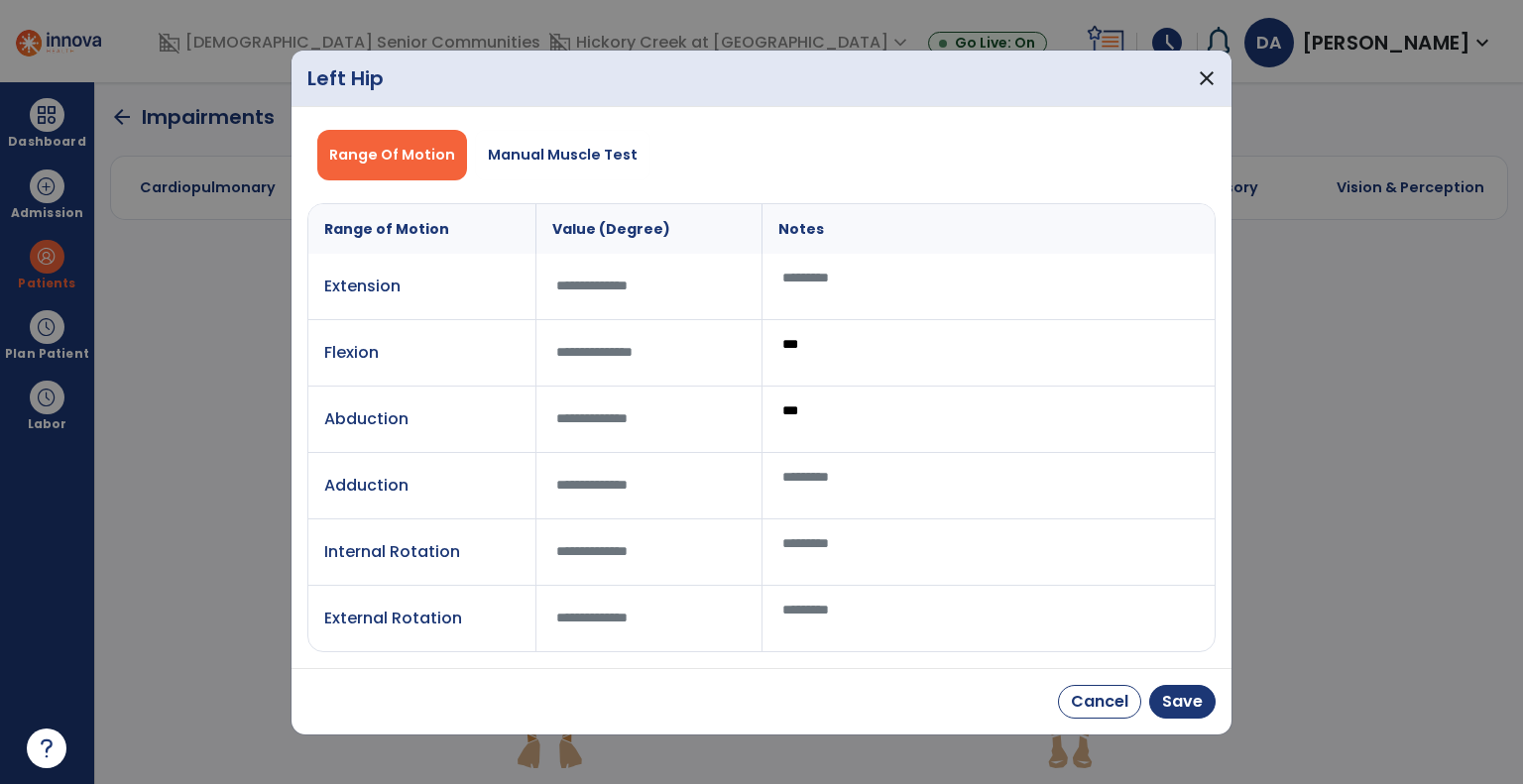 type on "***" 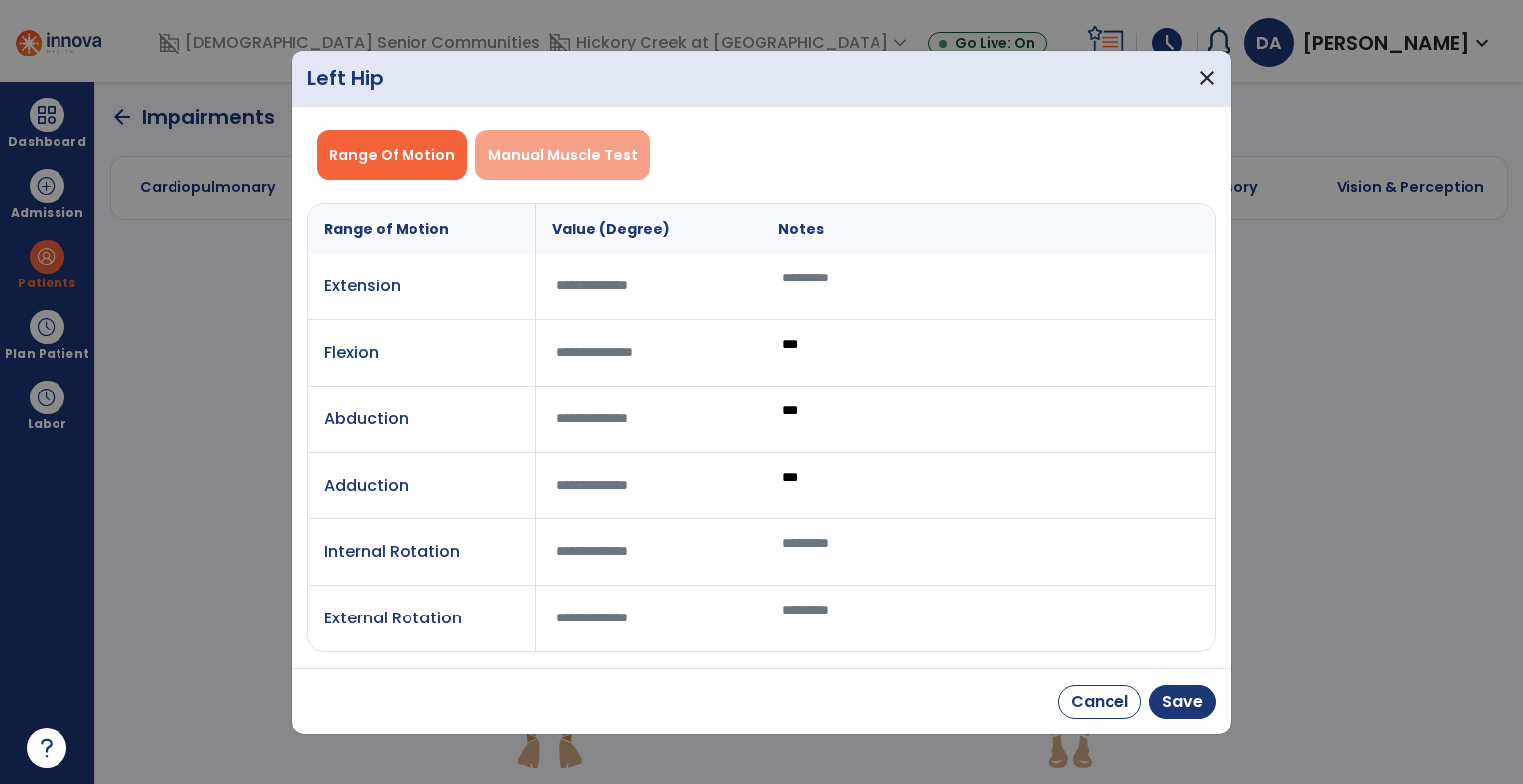type on "***" 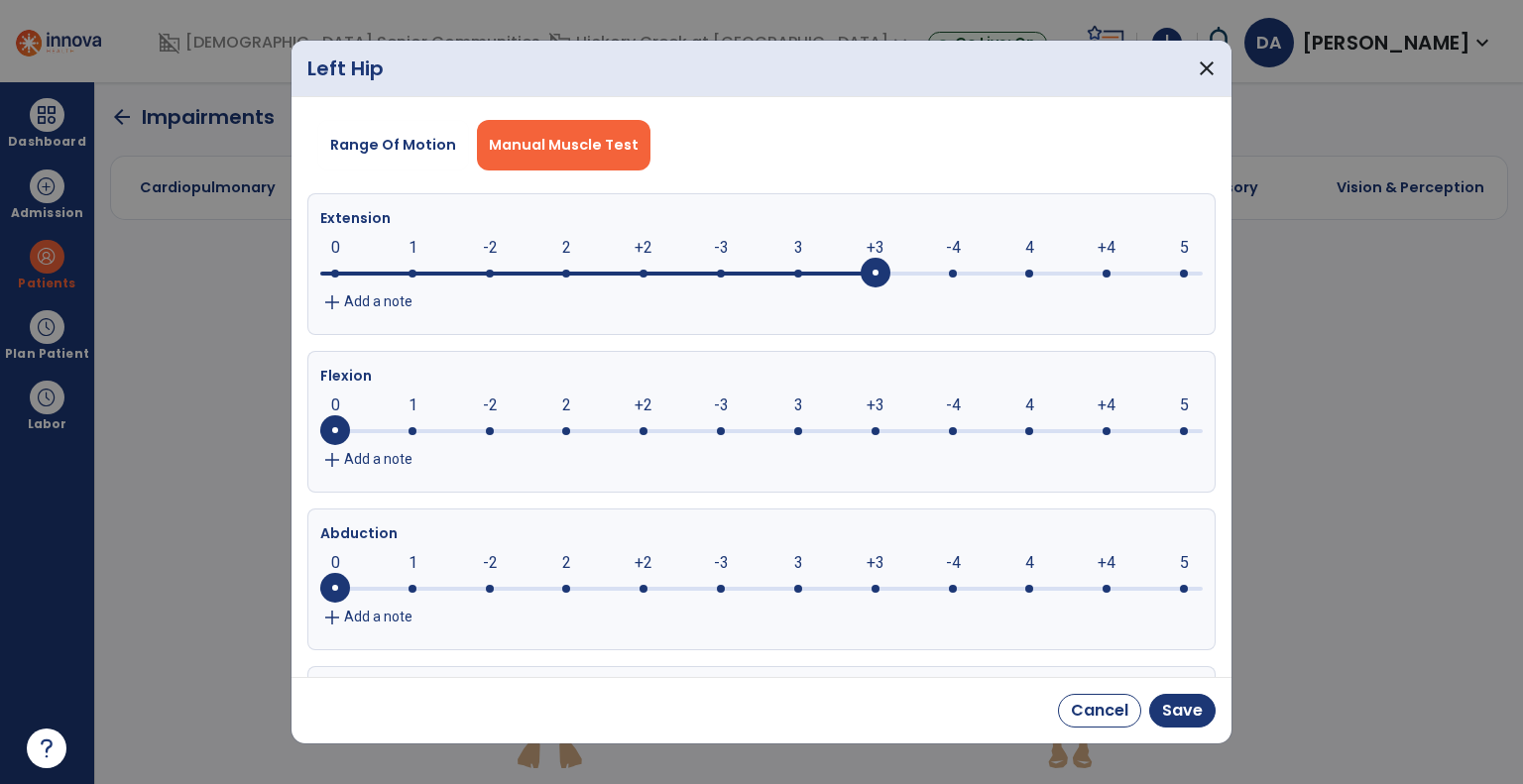 click on "+3" 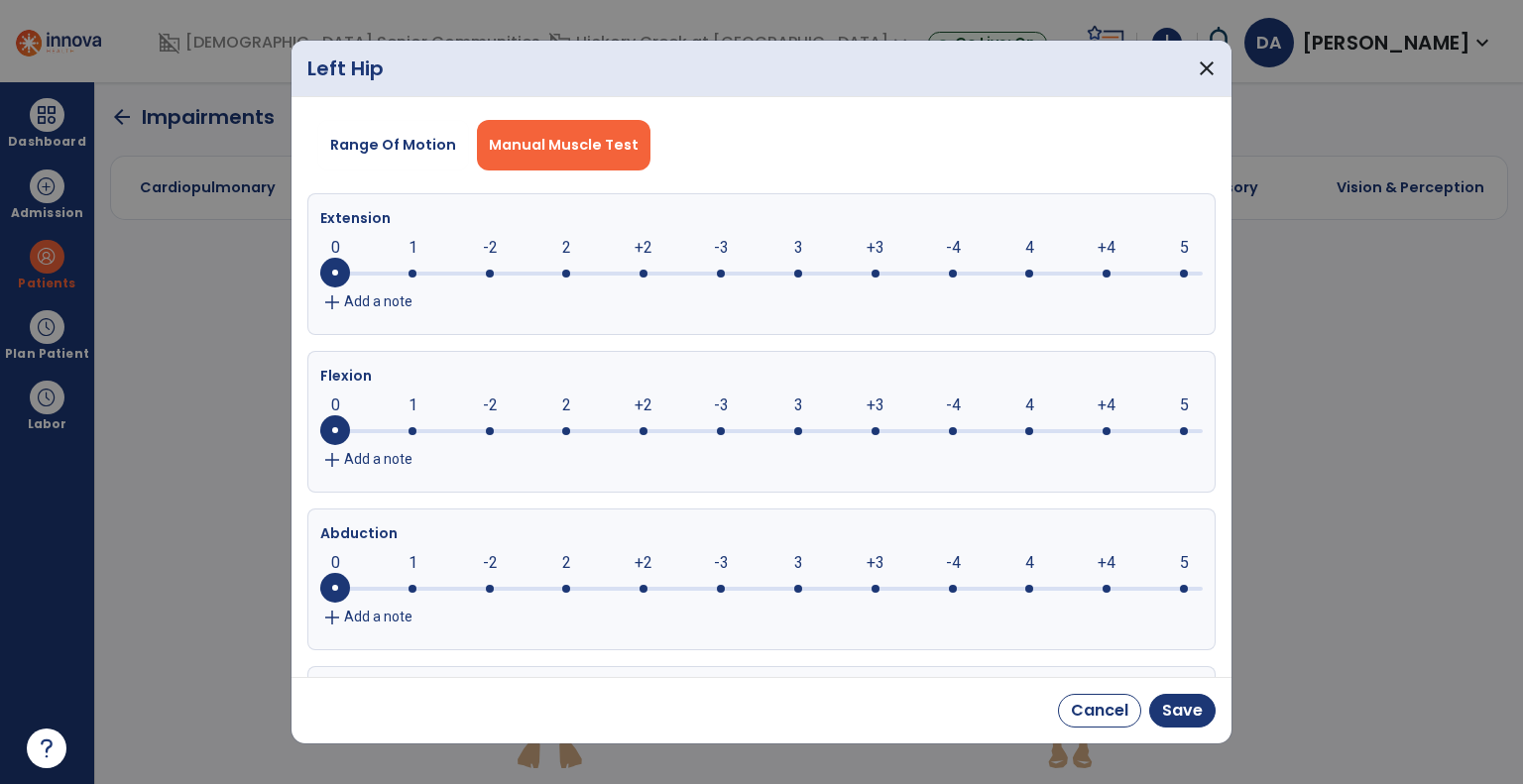 click on "0" 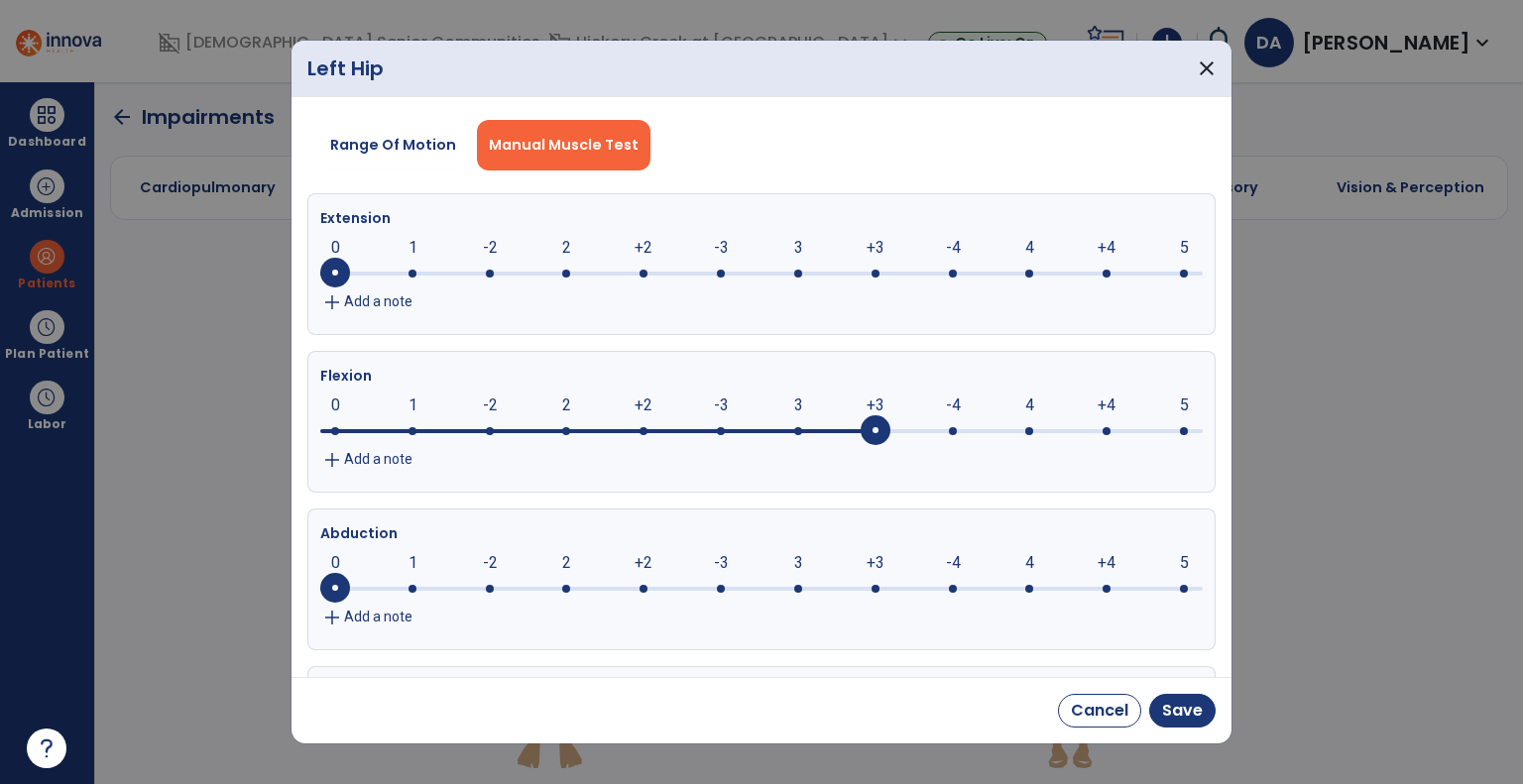 click on "+3" 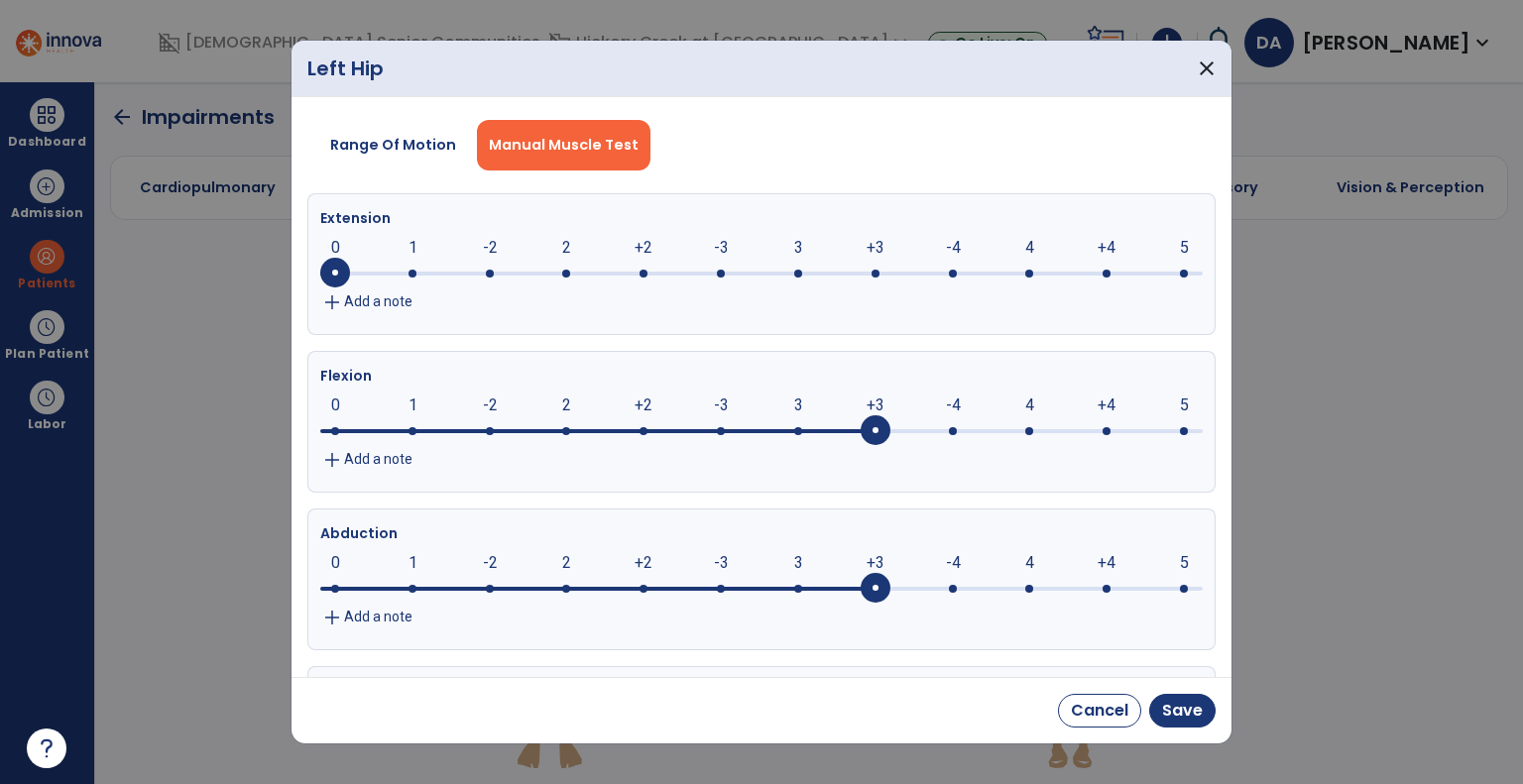 click on "+3" 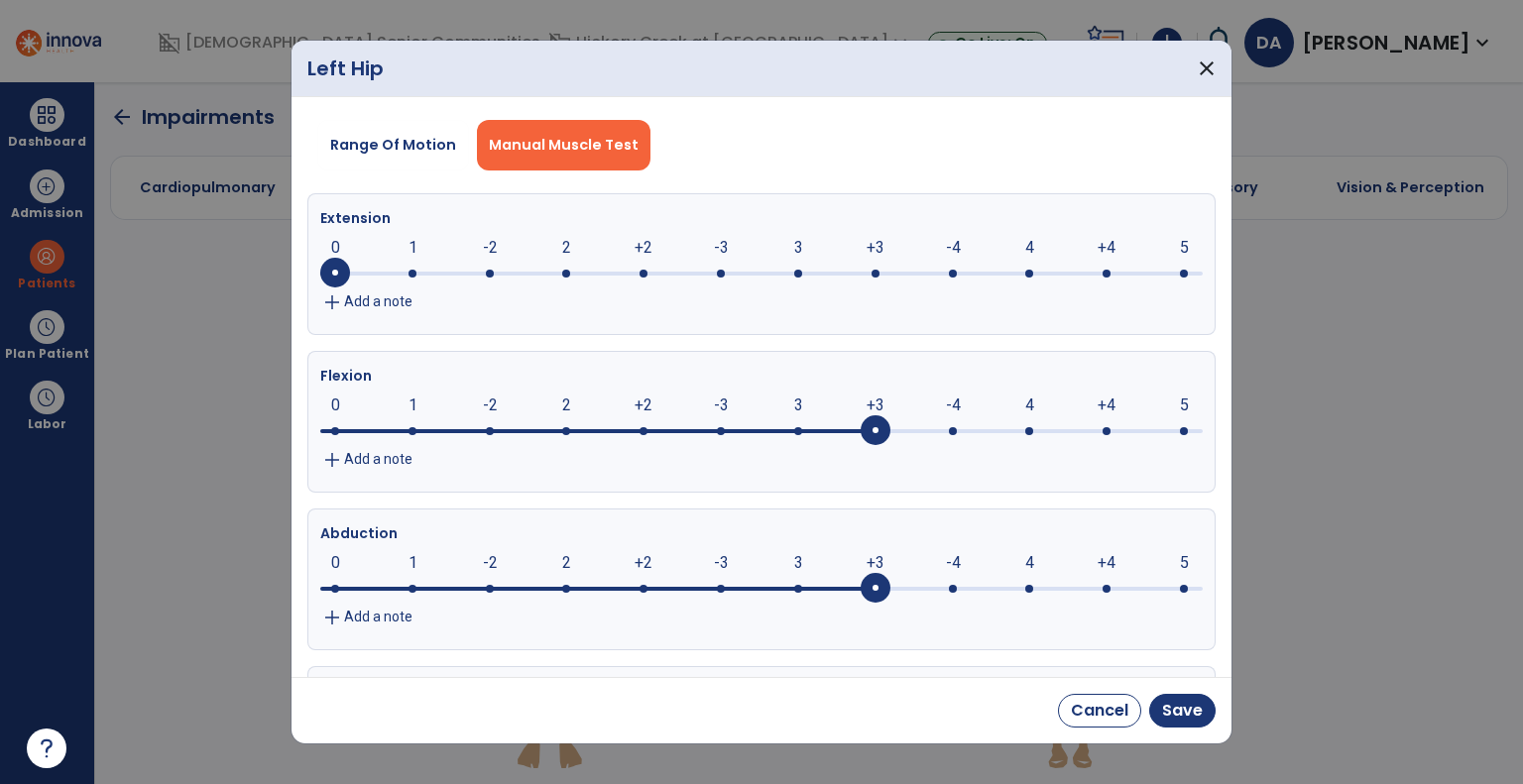 scroll, scrollTop: 297, scrollLeft: 0, axis: vertical 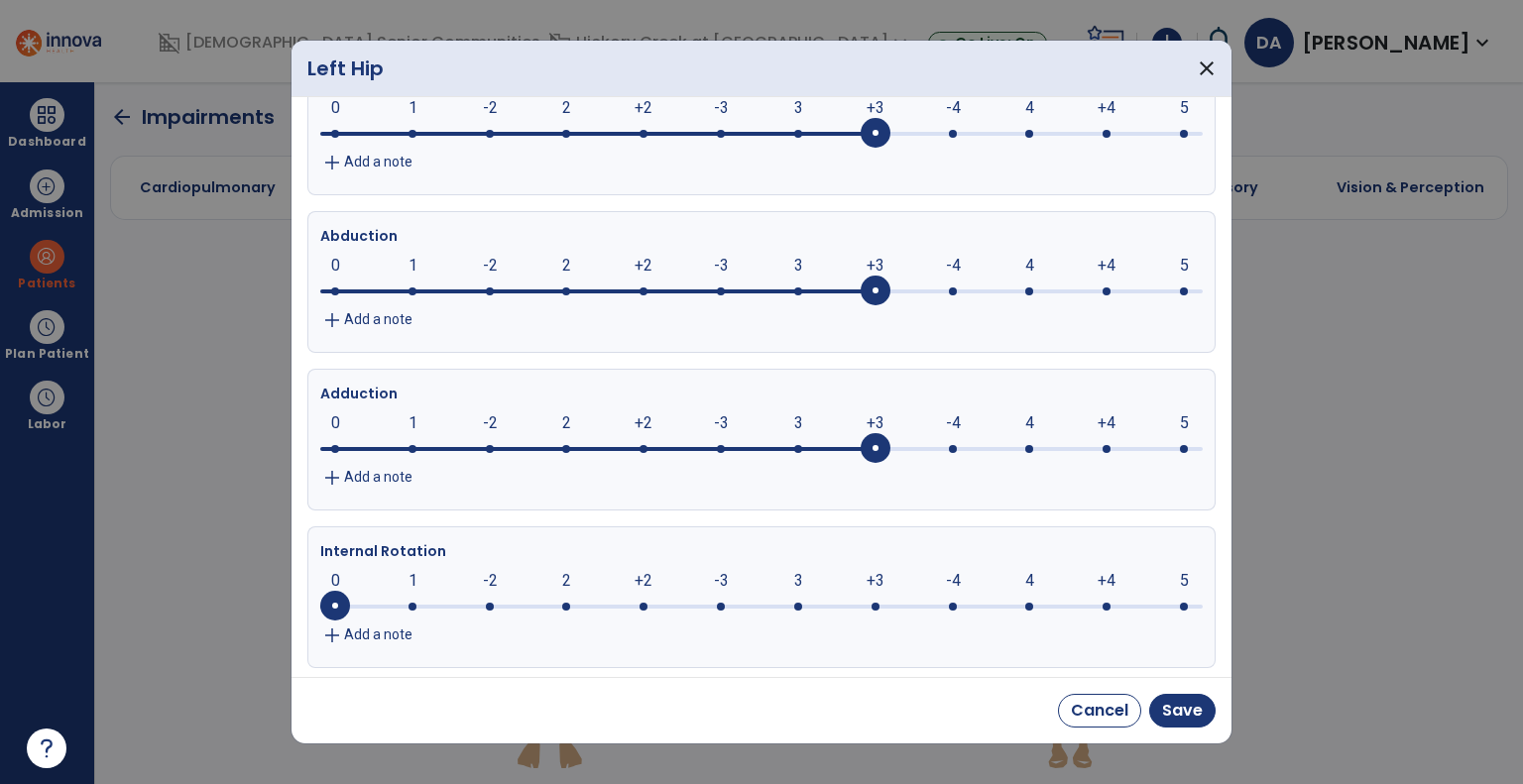 click on "+3" 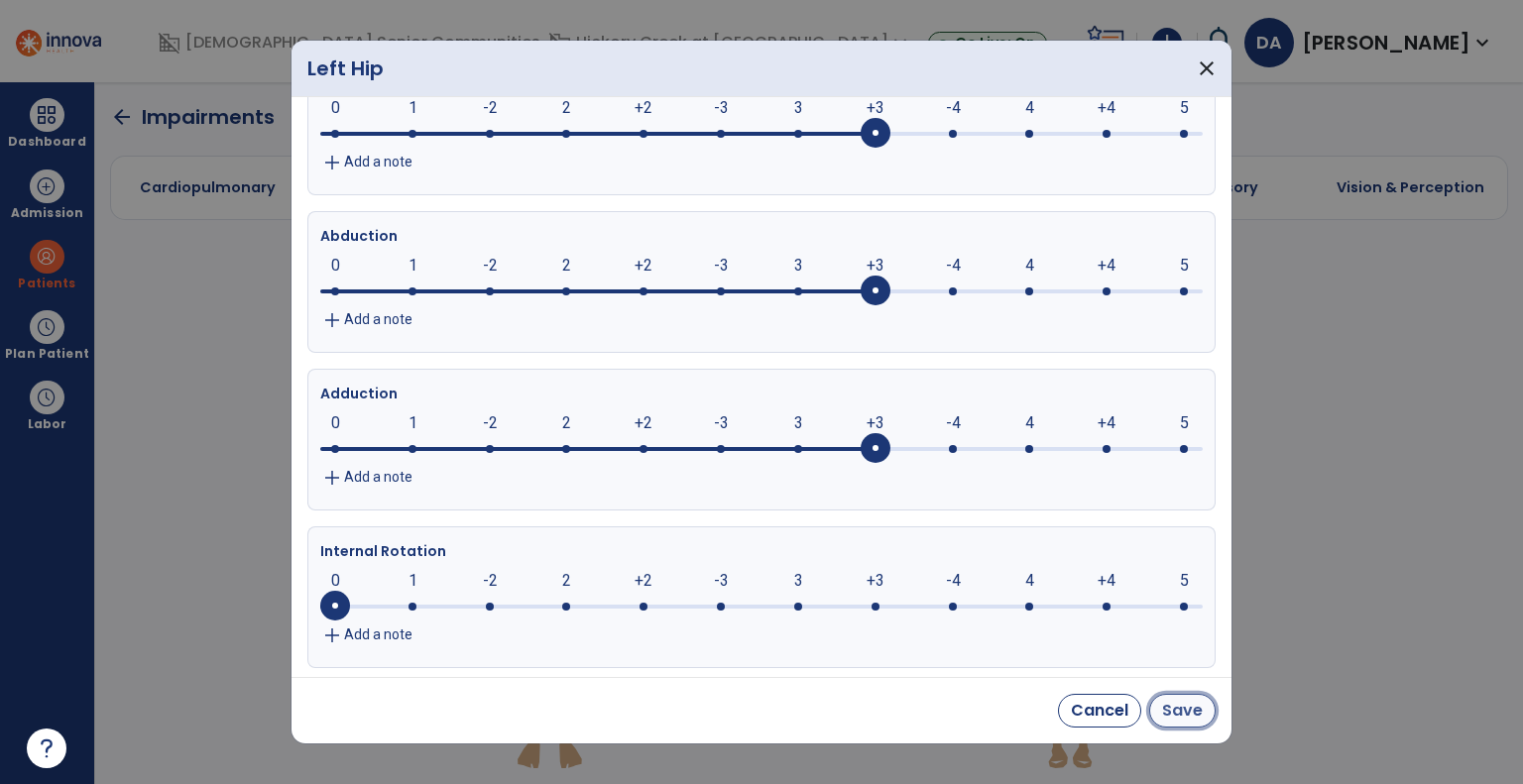 click on "Save" at bounding box center (1182, 711) 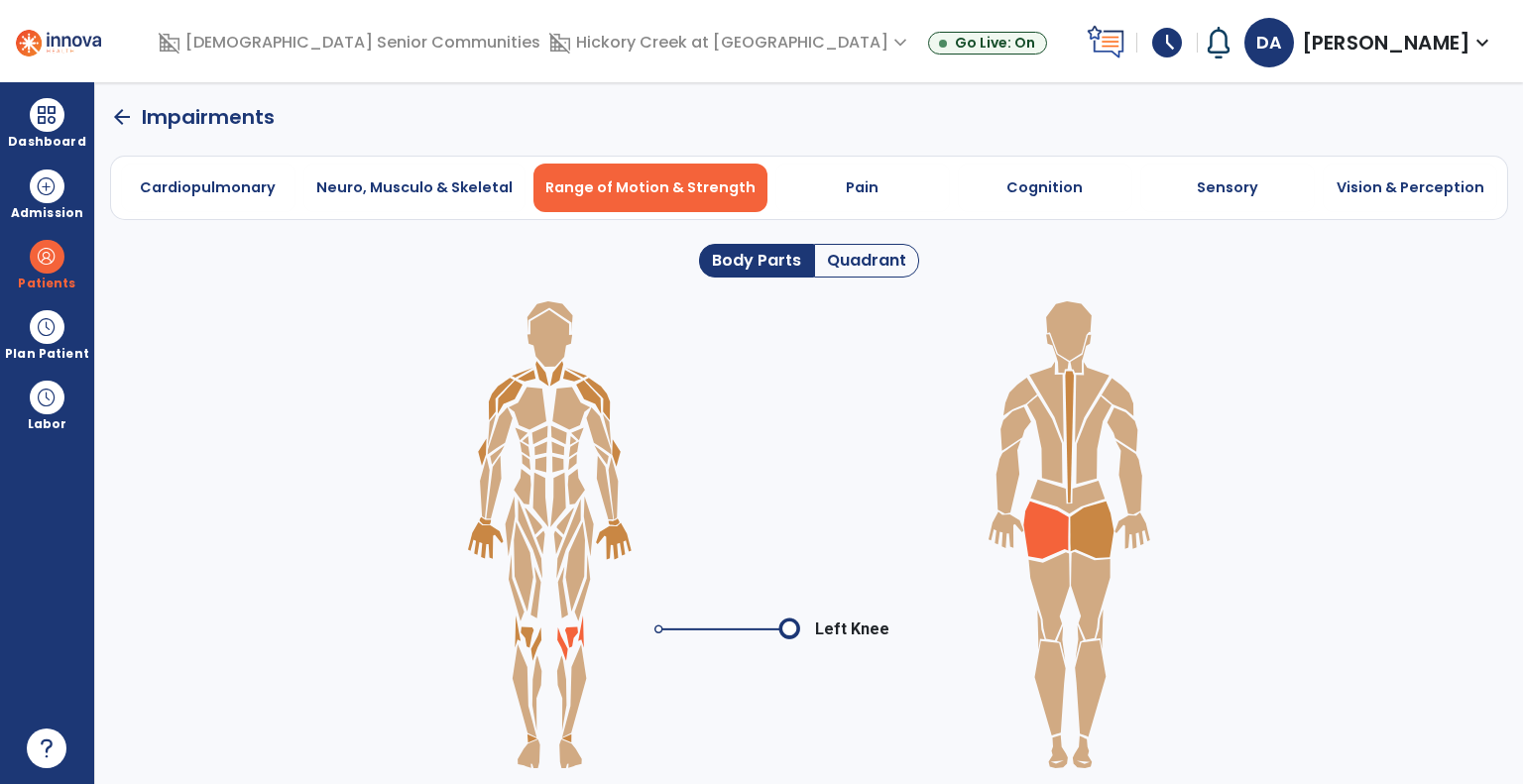 click 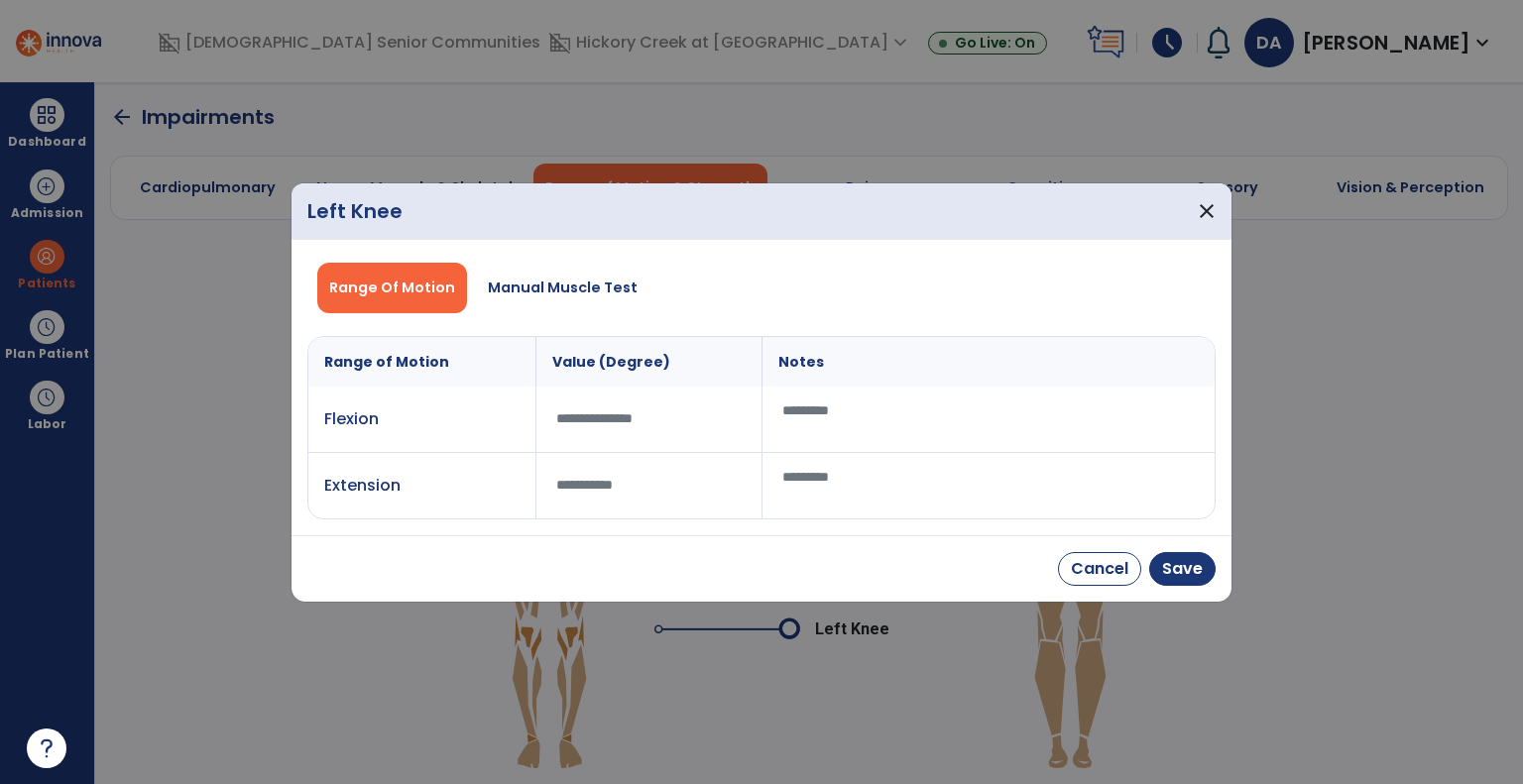 click at bounding box center [989, 419] 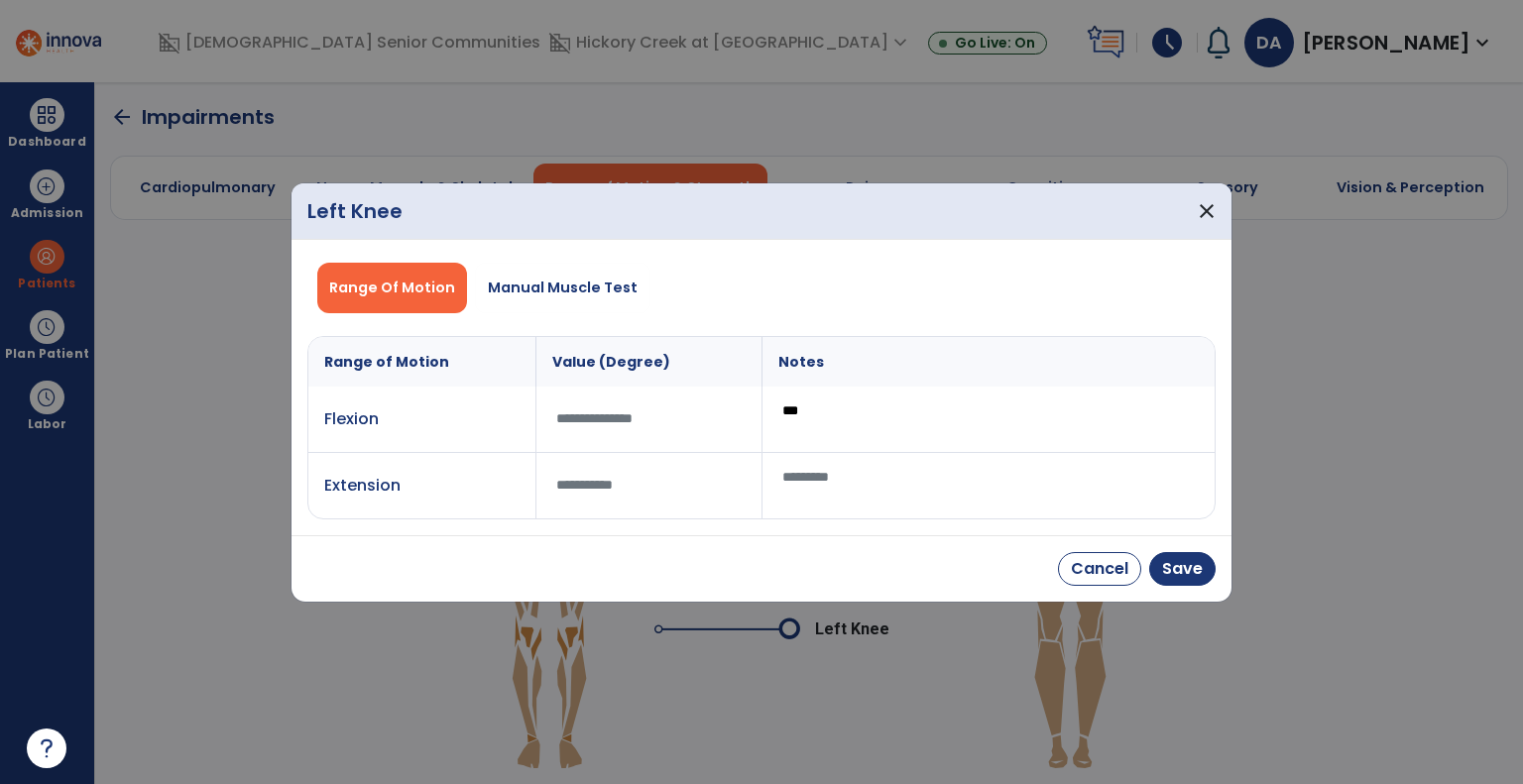type on "***" 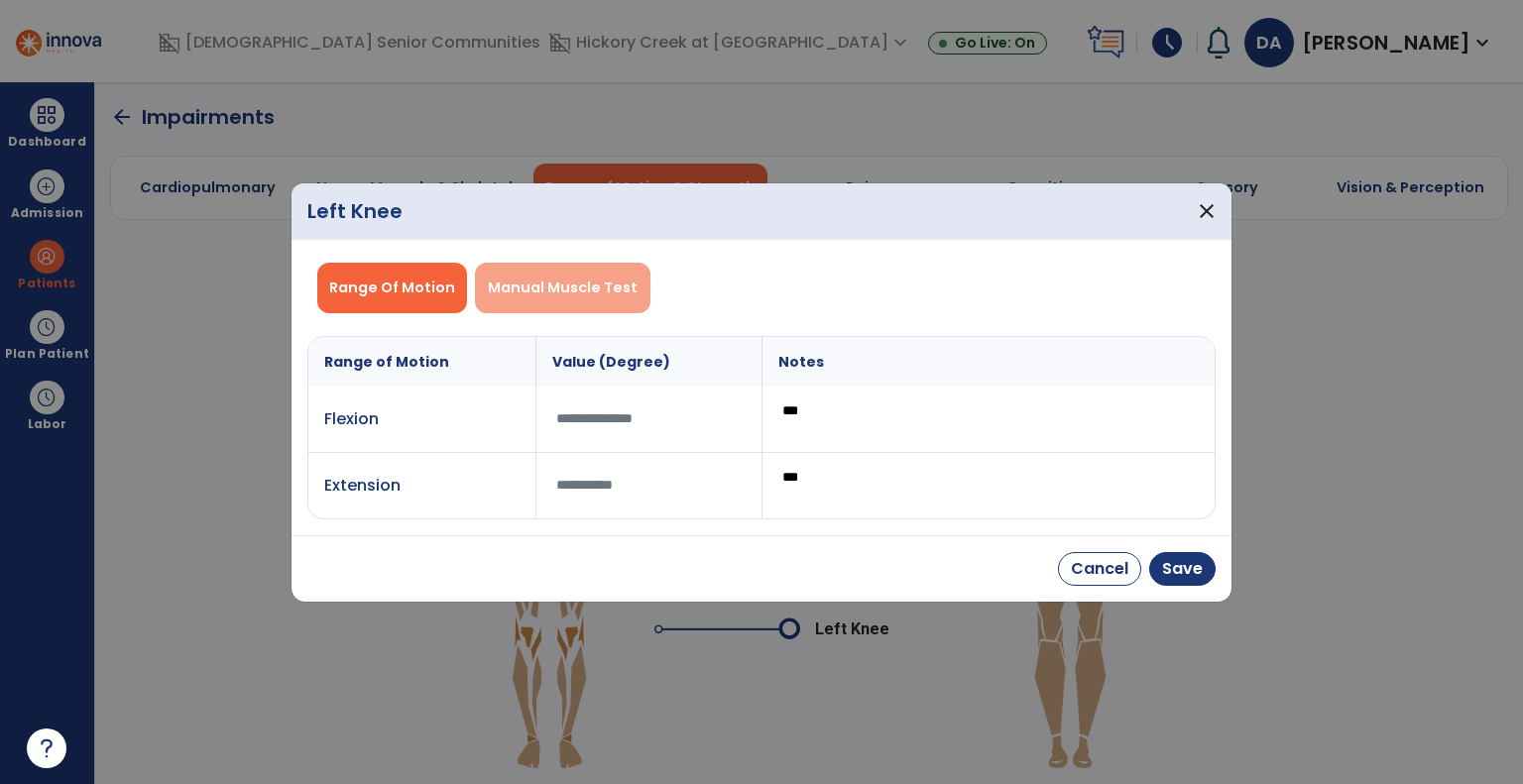 type on "***" 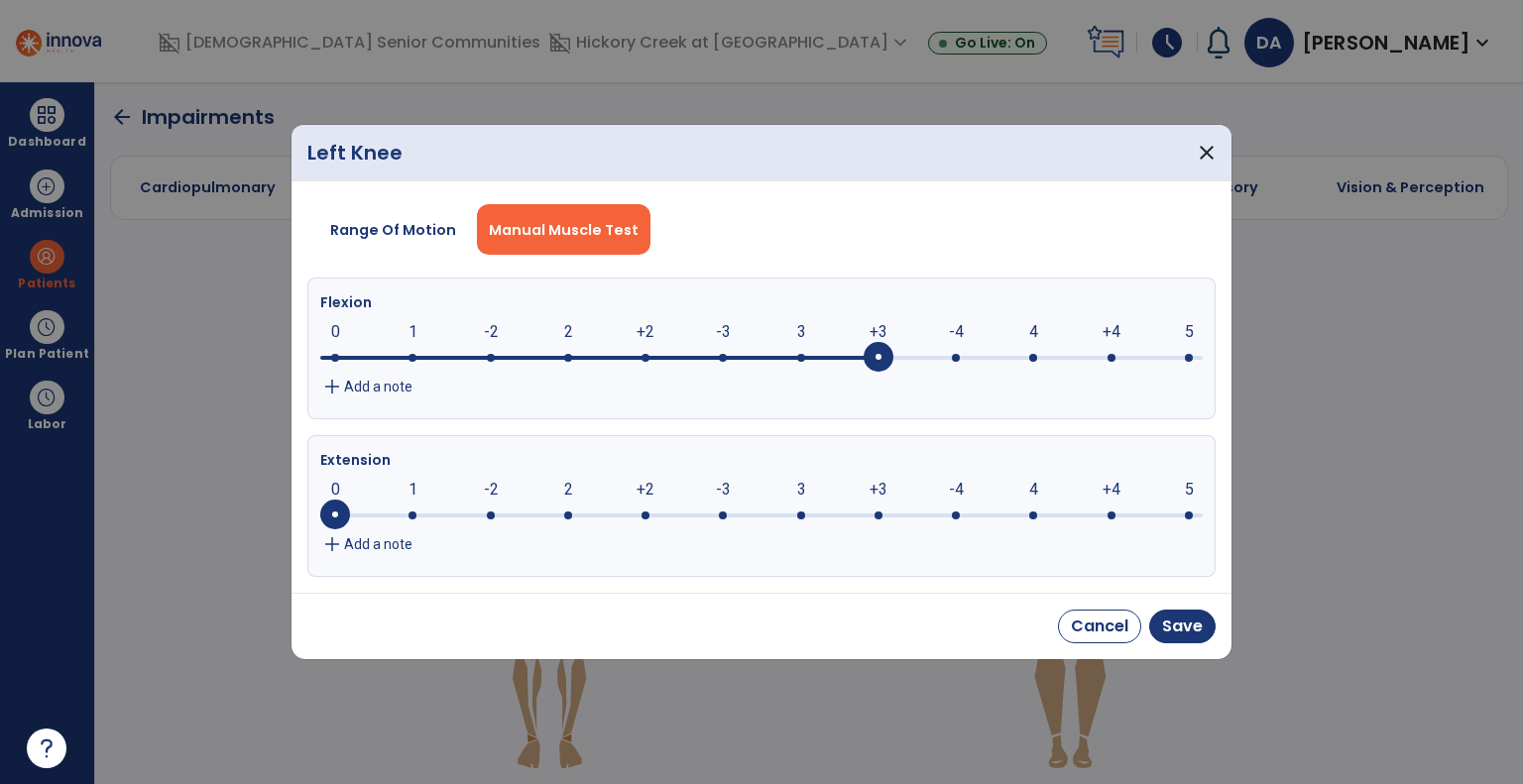 click on "+3" 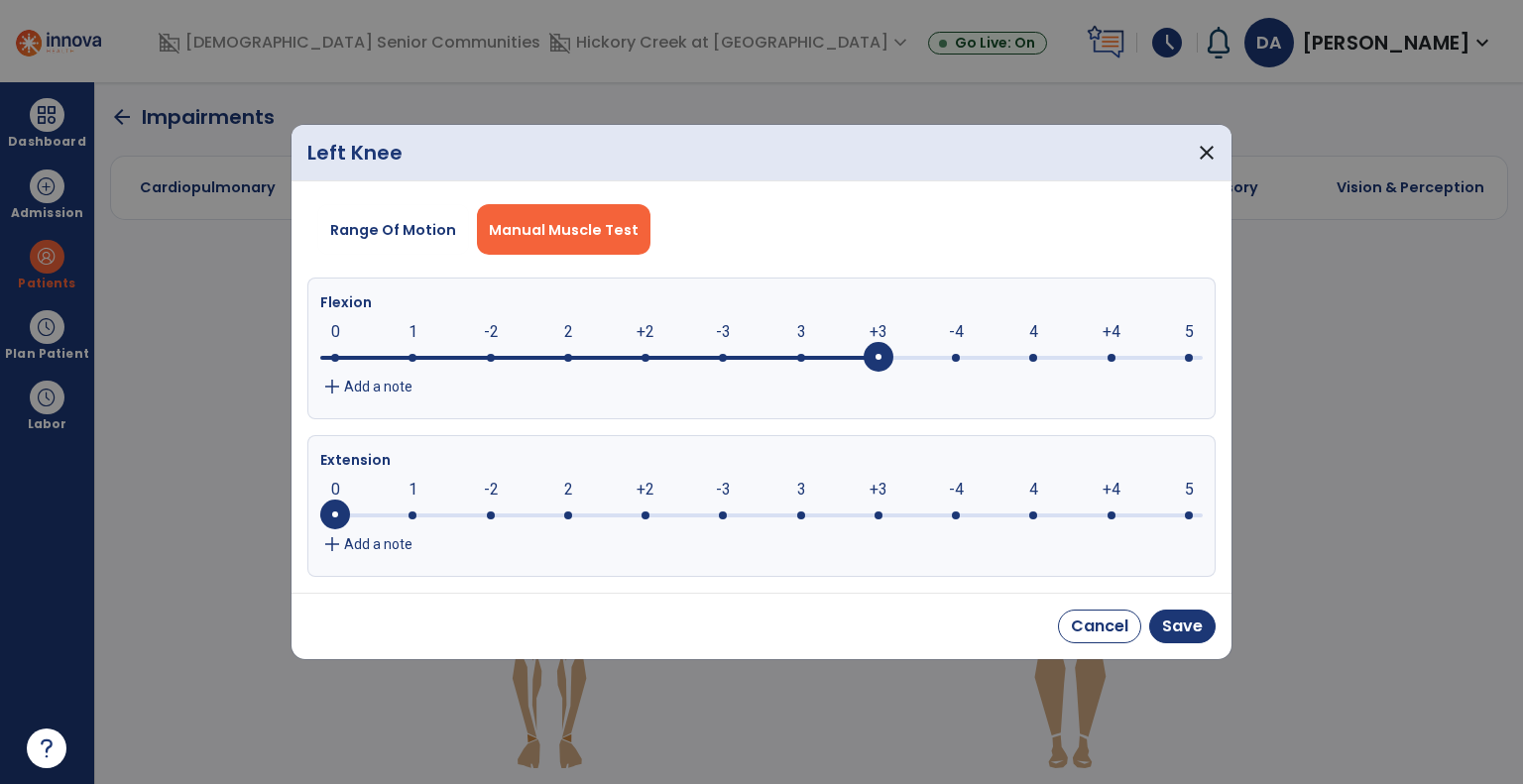 click on "+3" 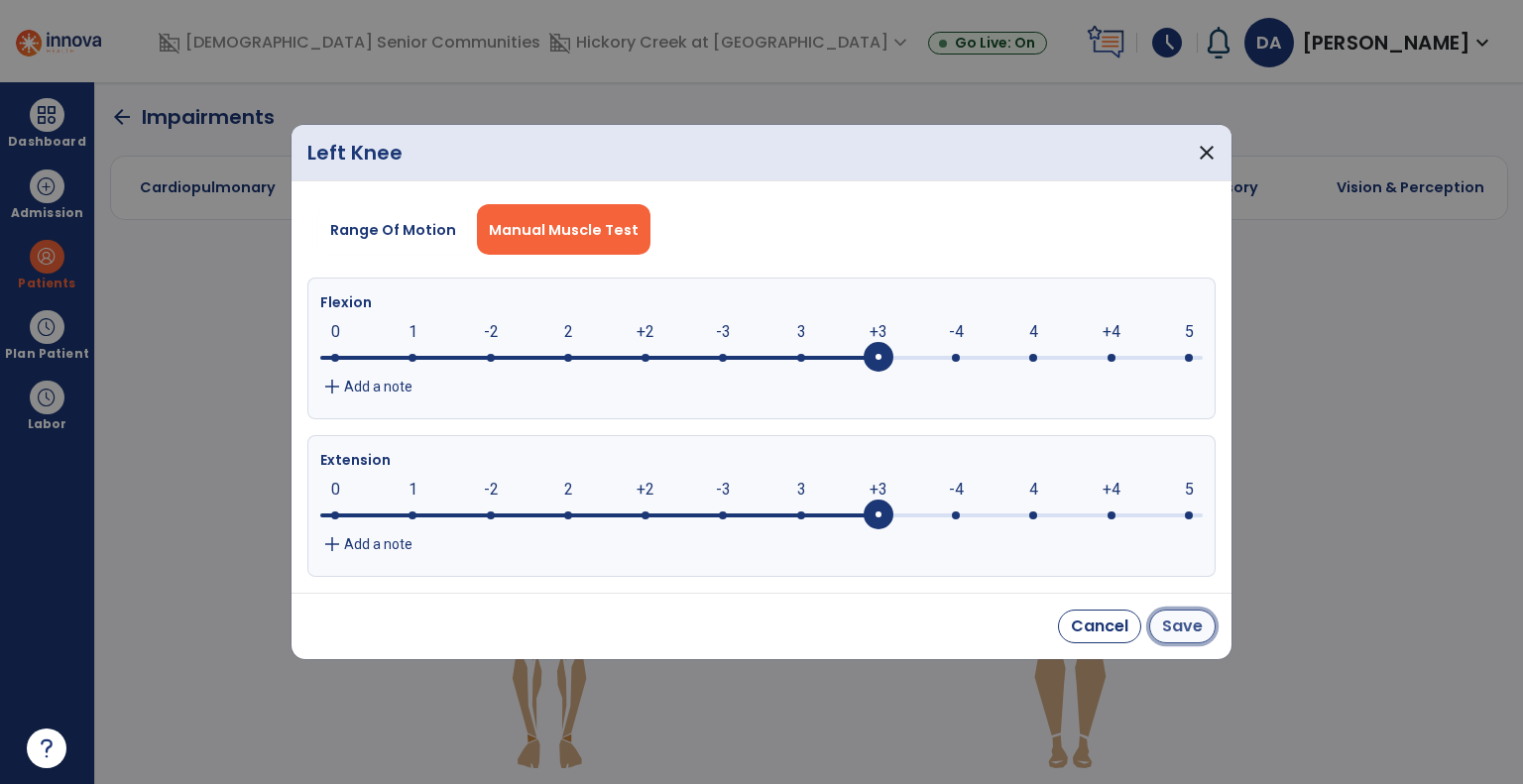 click on "Save" at bounding box center [1182, 626] 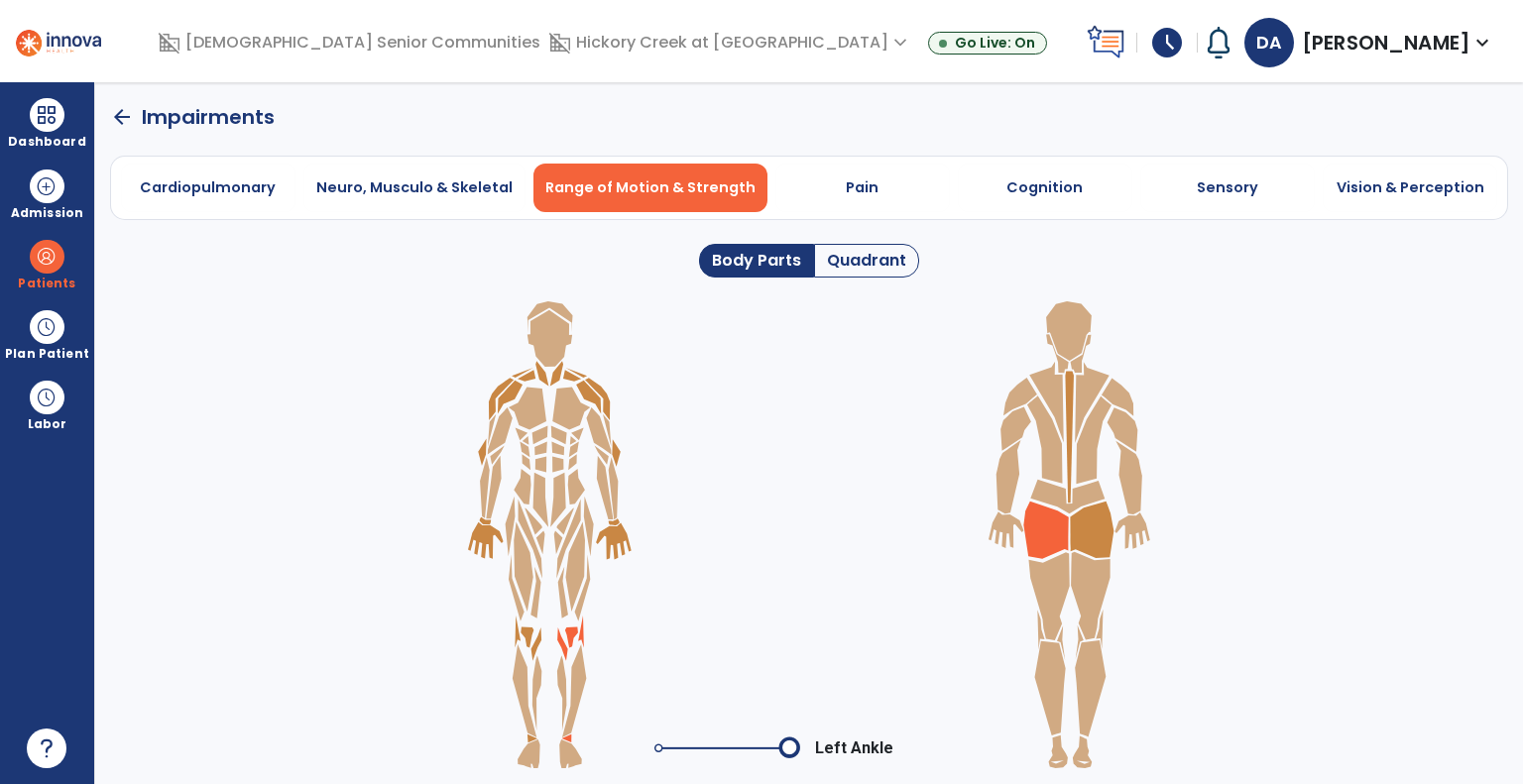 click 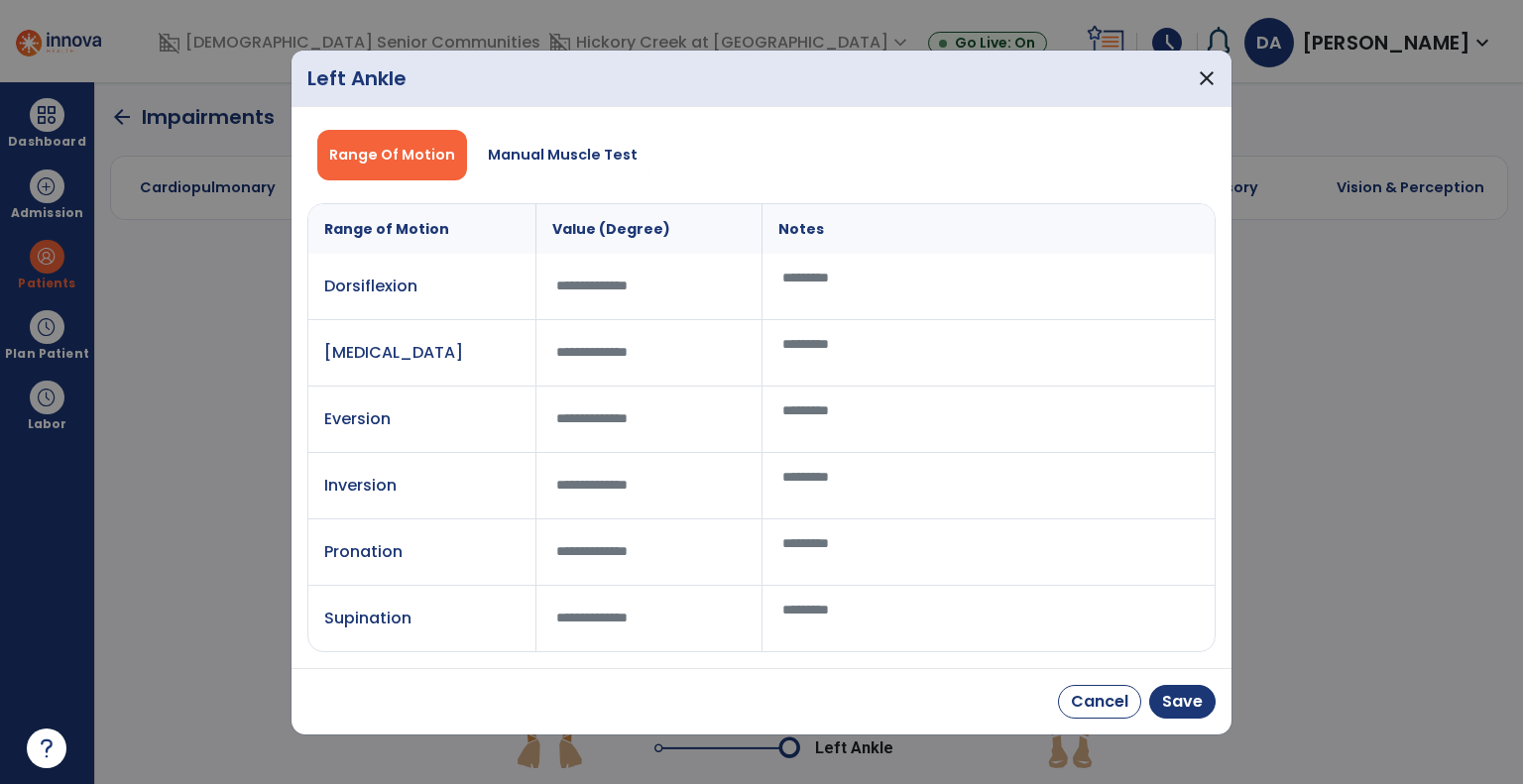 click at bounding box center [988, 353] 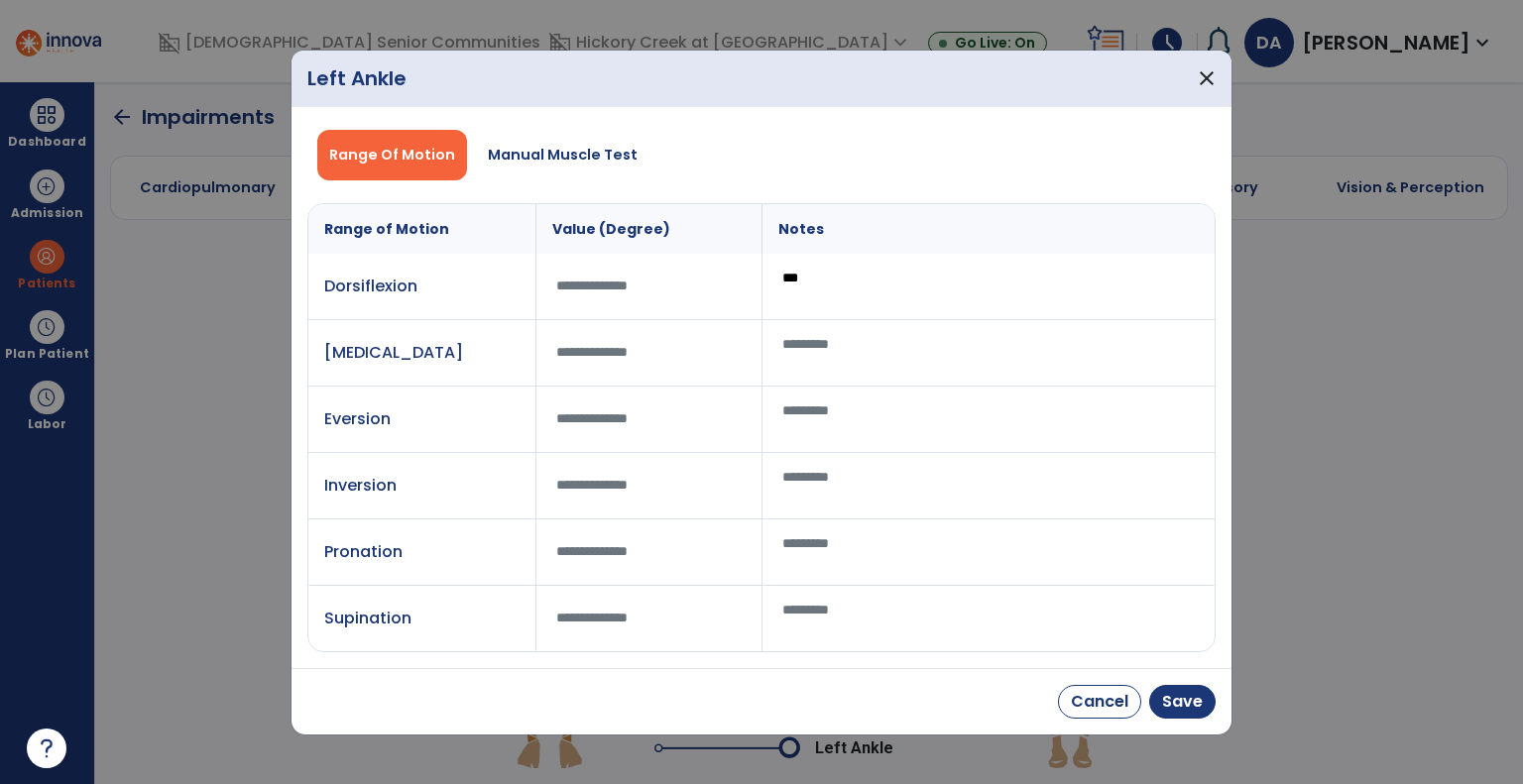 type on "***" 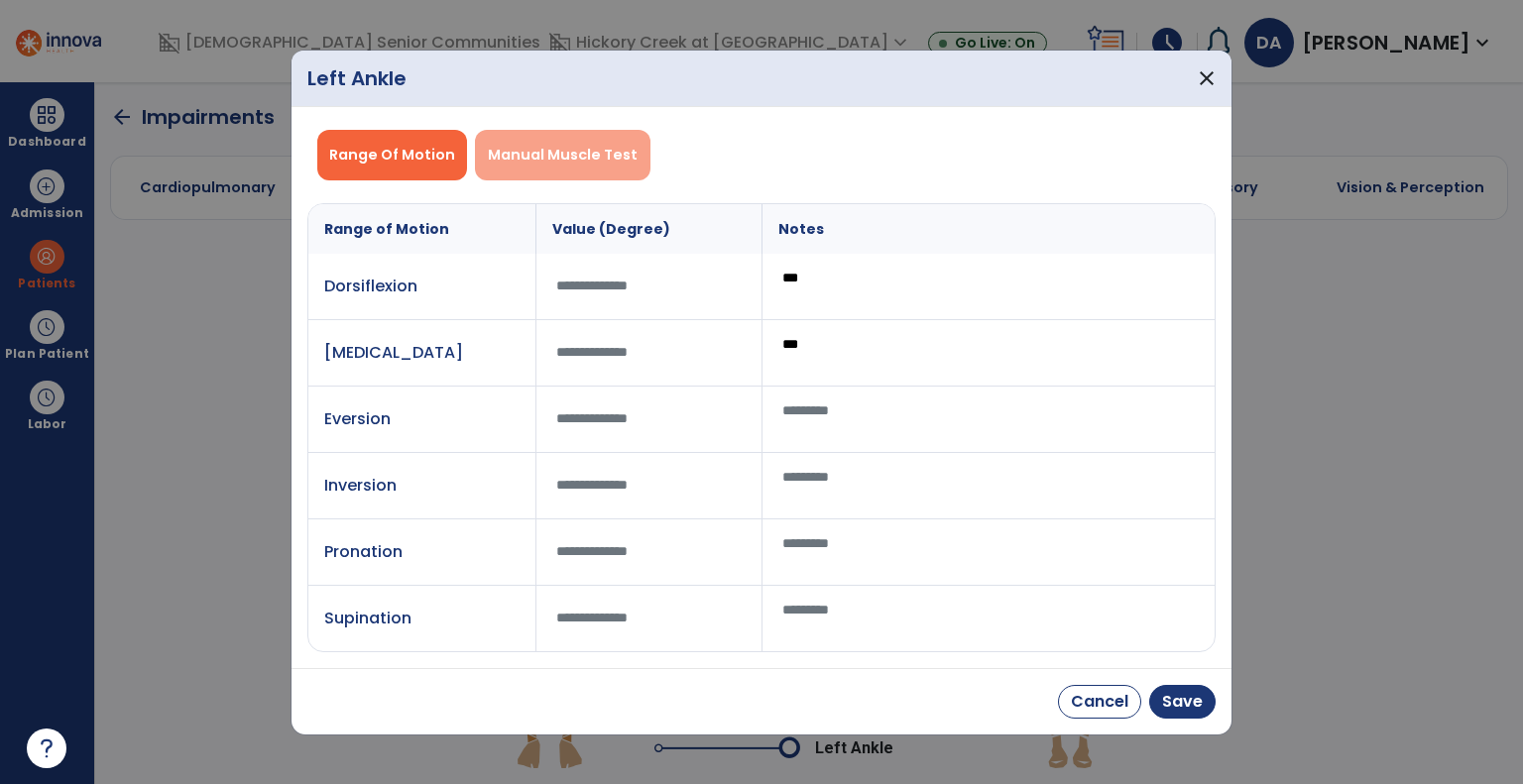 type on "***" 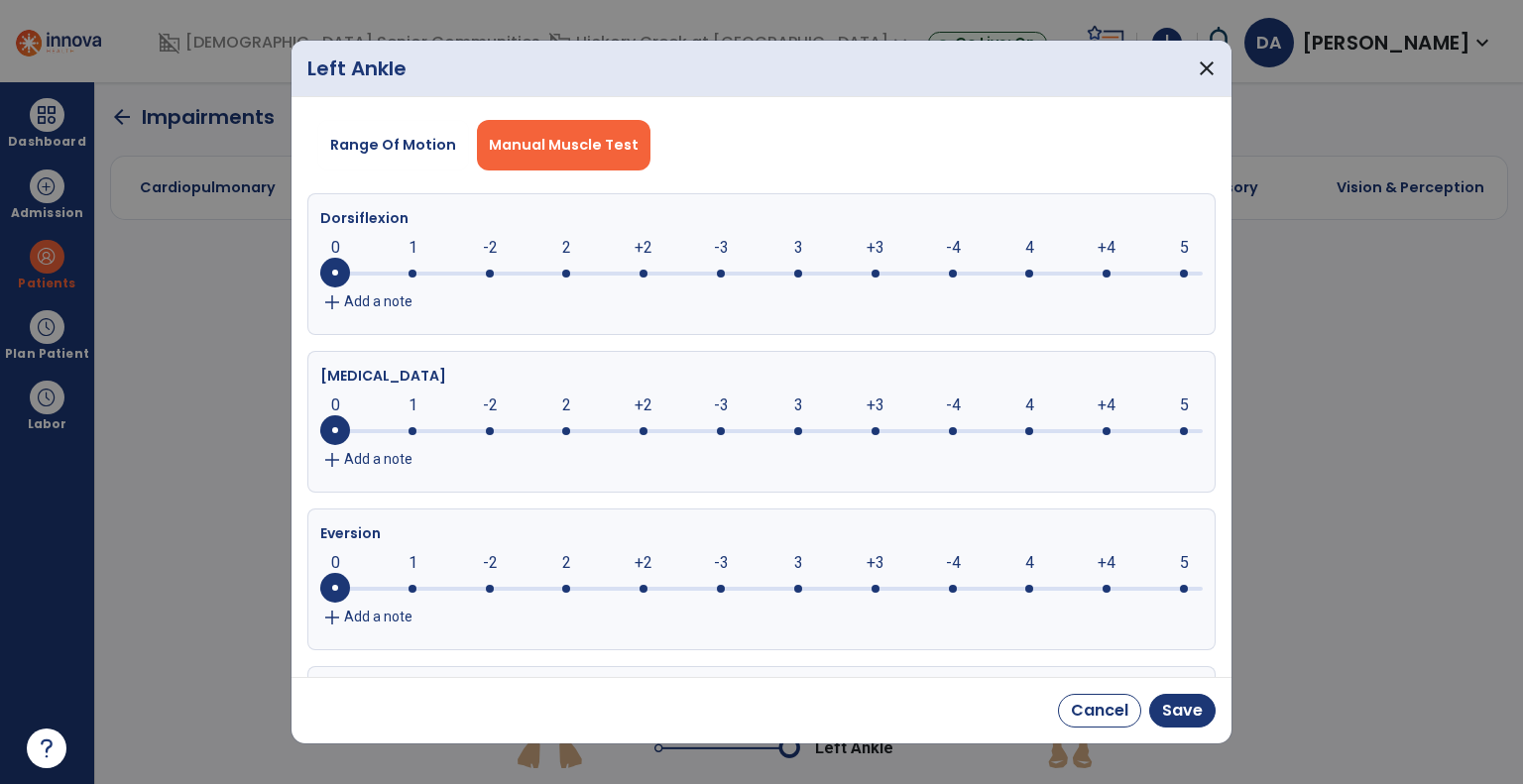 click on "-4" 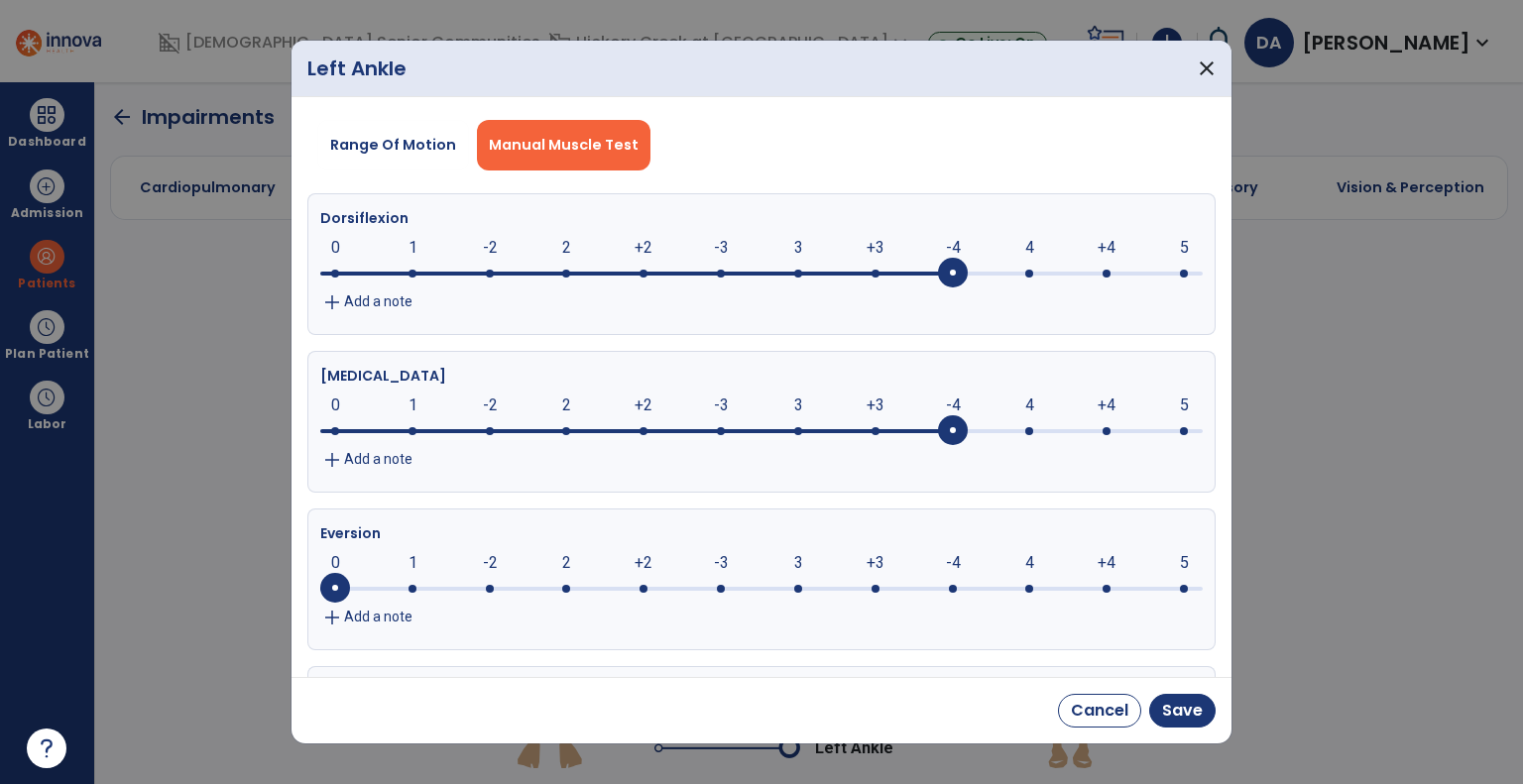 drag, startPoint x: 948, startPoint y: 403, endPoint x: 941, endPoint y: 411, distance: 10.630146 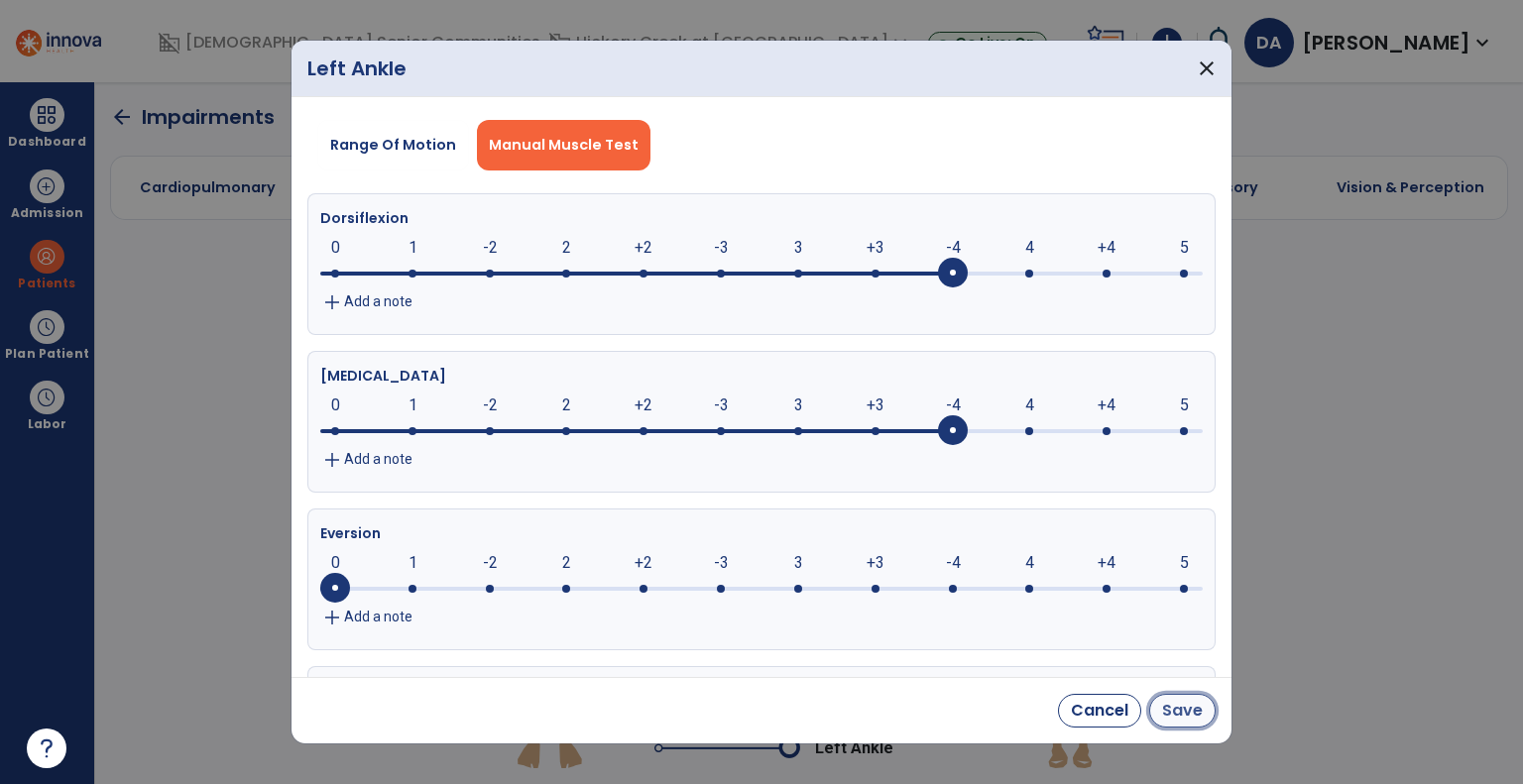 click on "Save" at bounding box center (1182, 711) 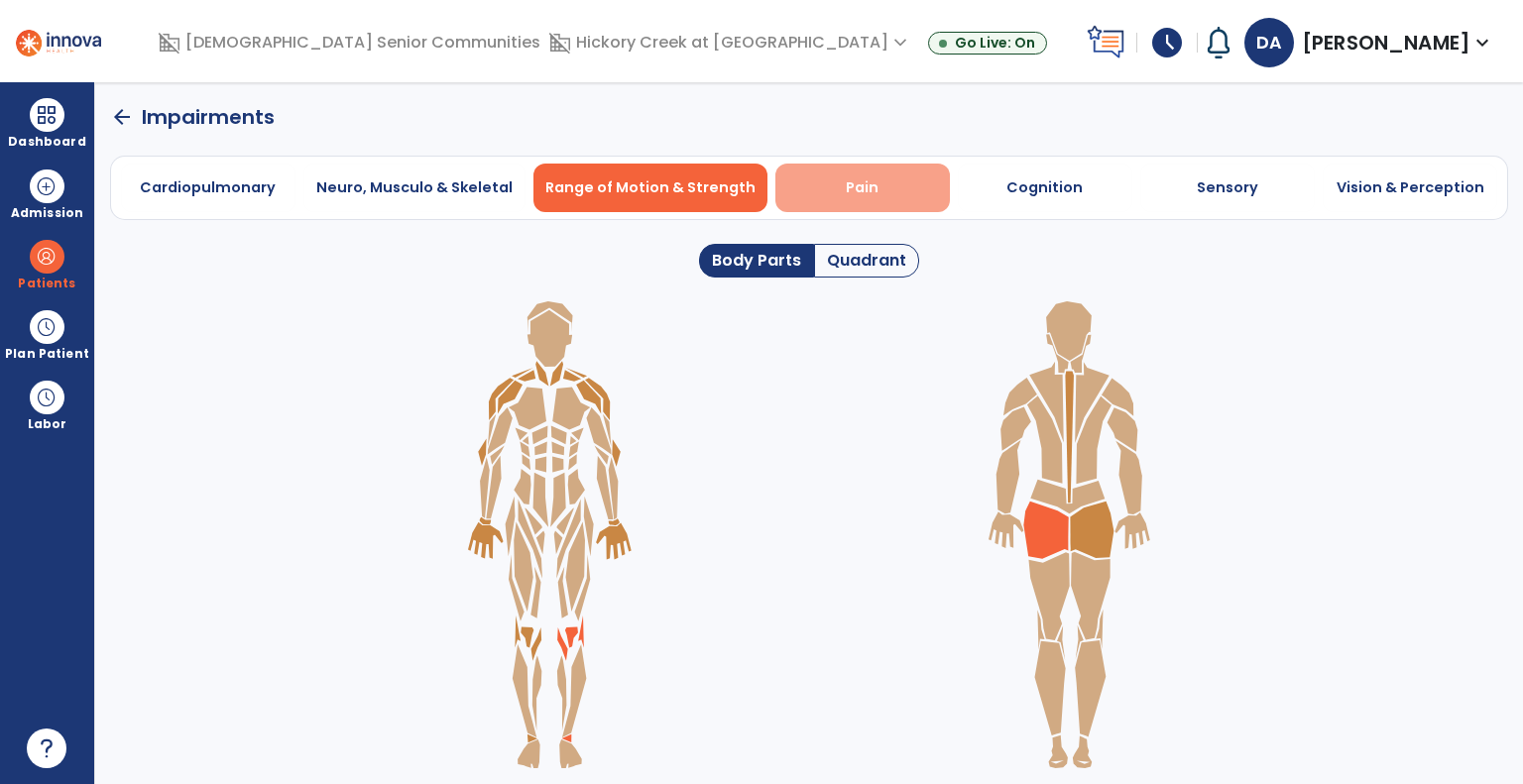click on "Pain" at bounding box center (862, 187) 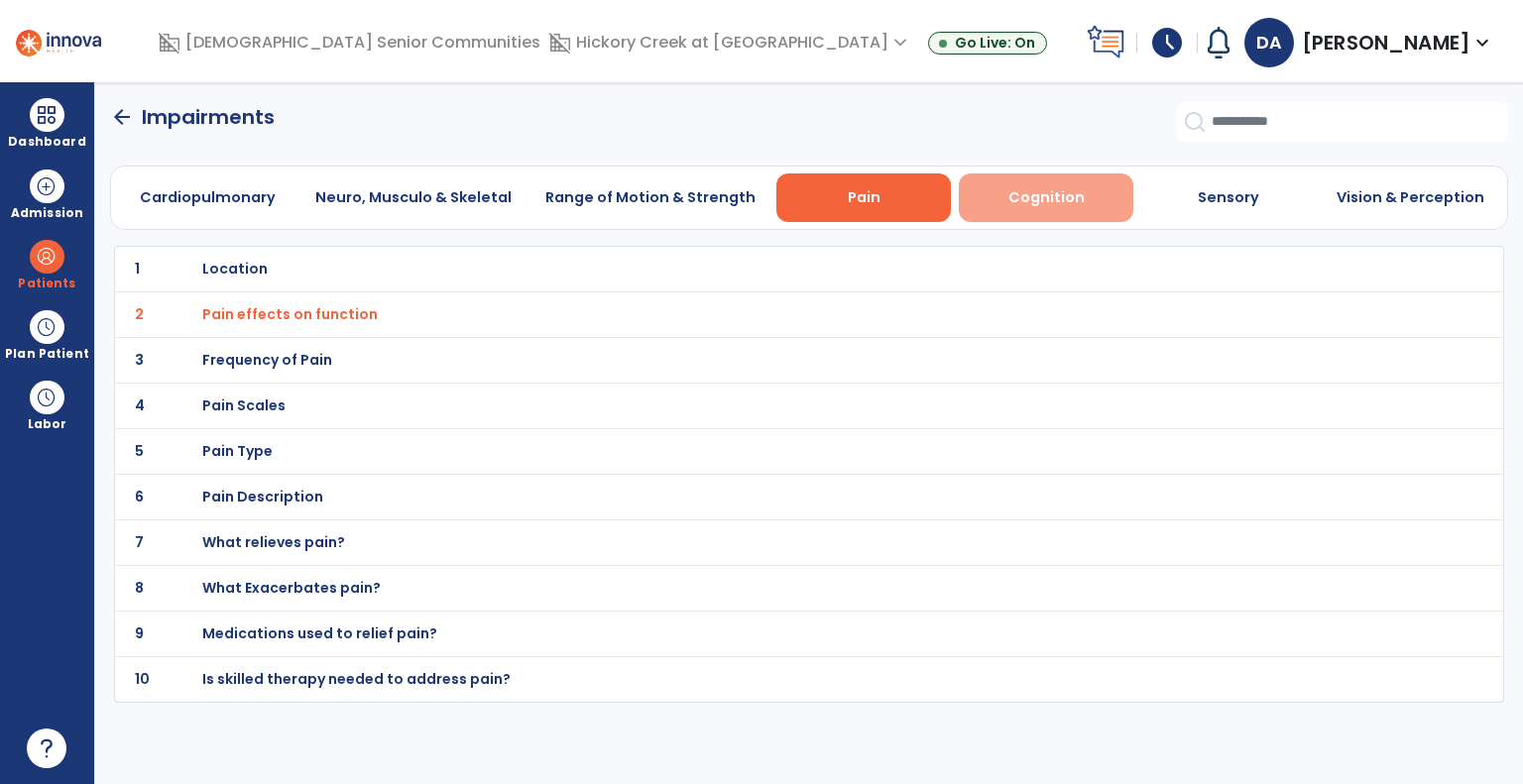 click on "Cognition" at bounding box center [1046, 197] 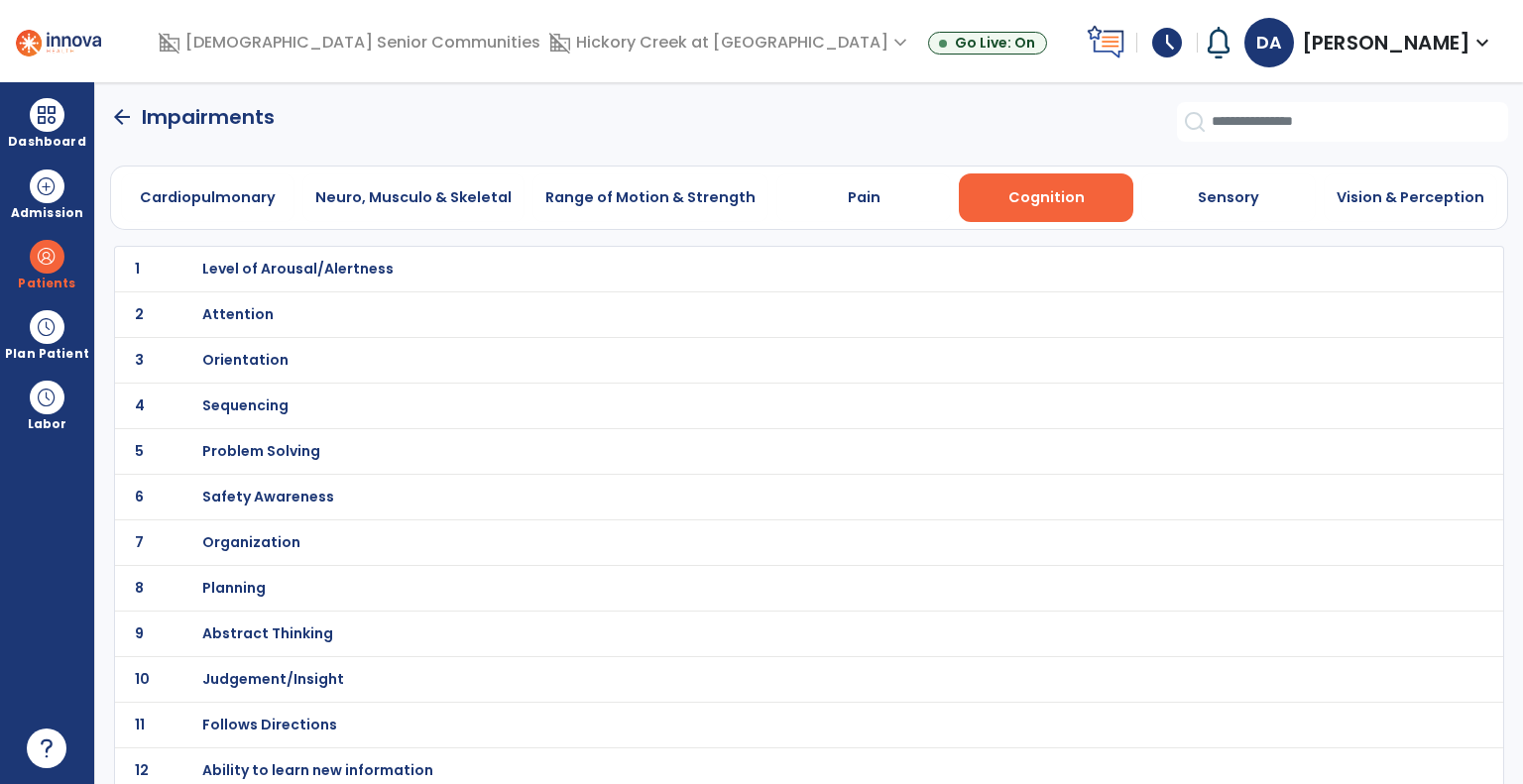 click on "Orientation" at bounding box center [765, 269] 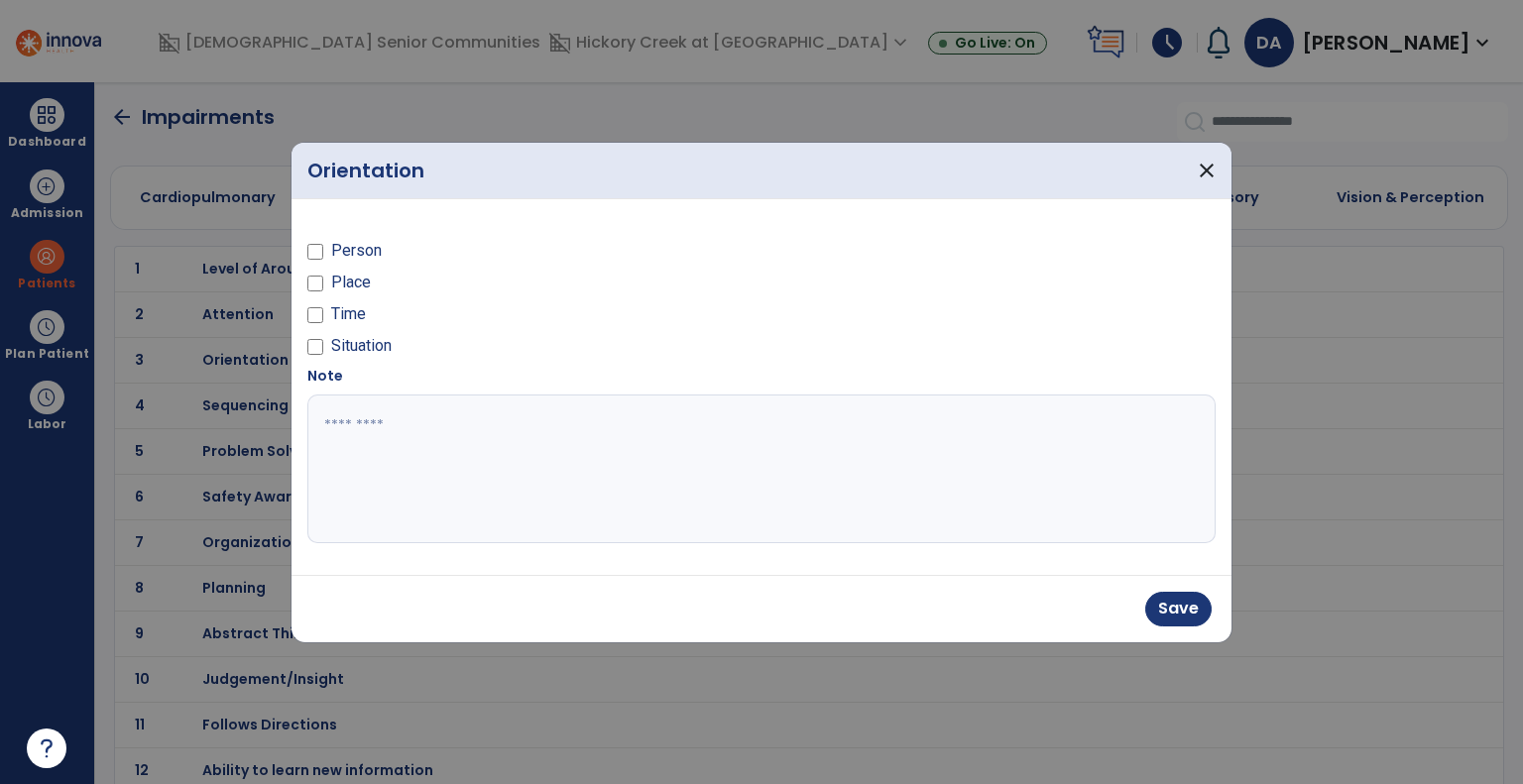 click on "Person      Place      Time      Situation" at bounding box center [528, 290] 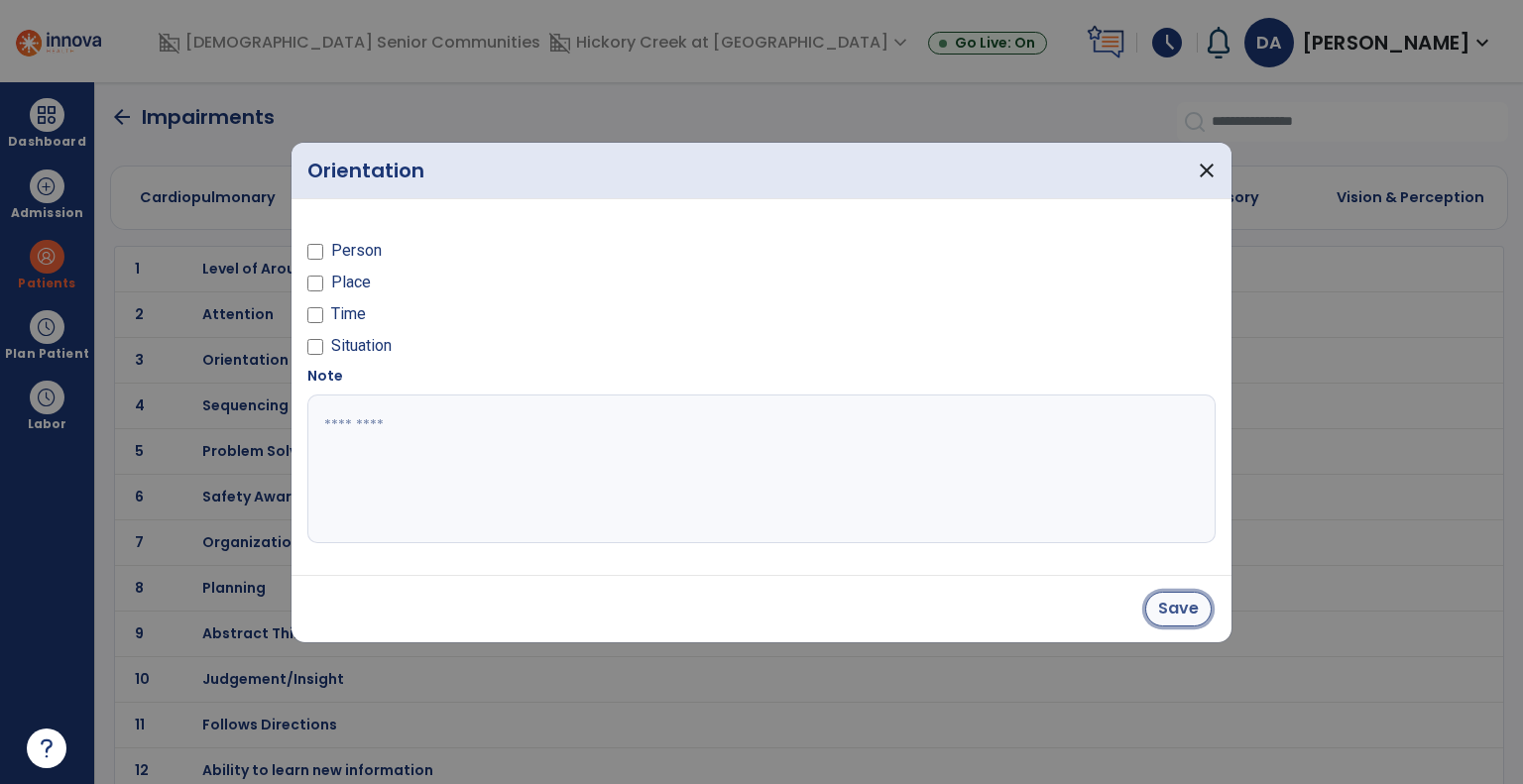 click on "Save" at bounding box center (1178, 609) 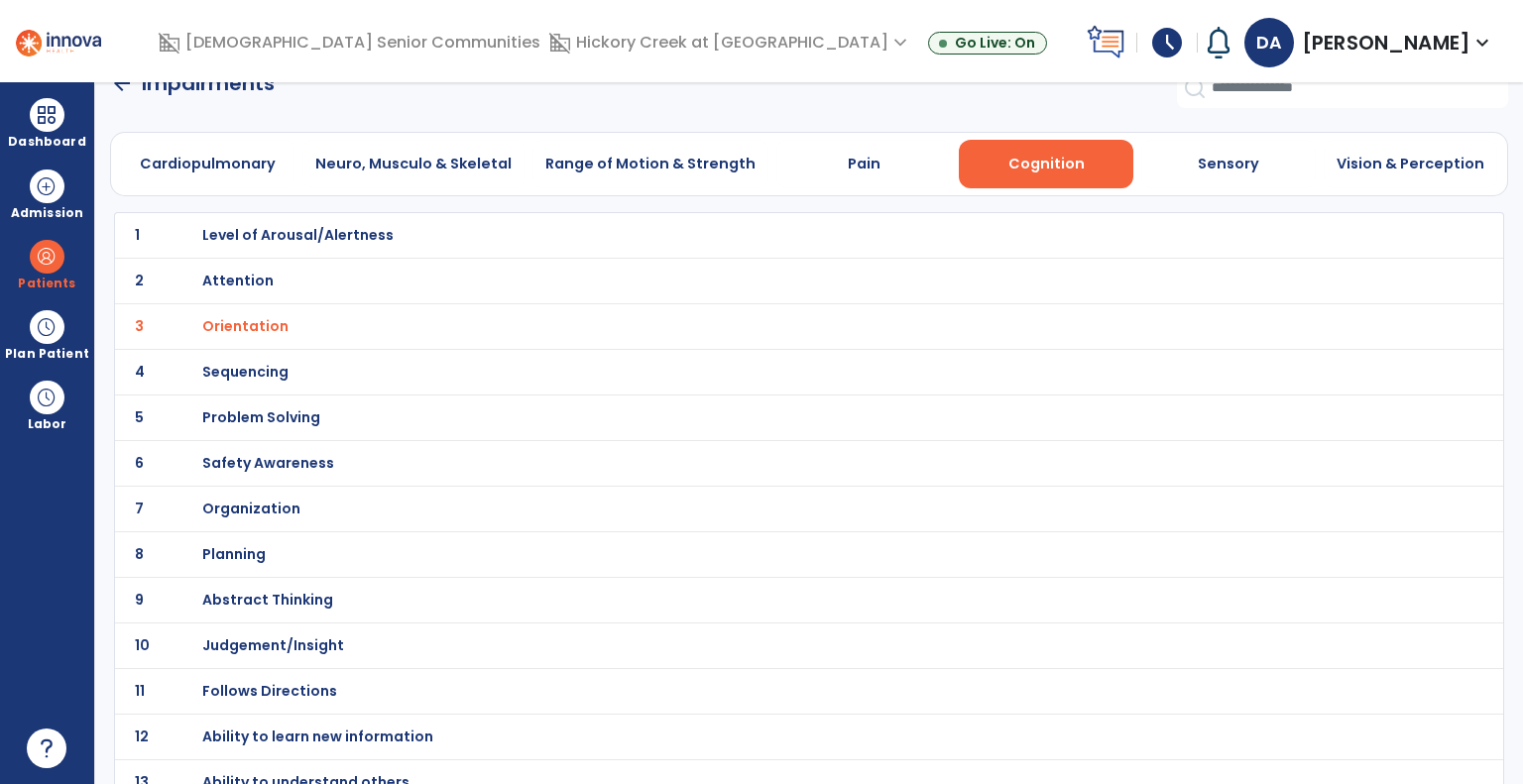 scroll, scrollTop: 52, scrollLeft: 0, axis: vertical 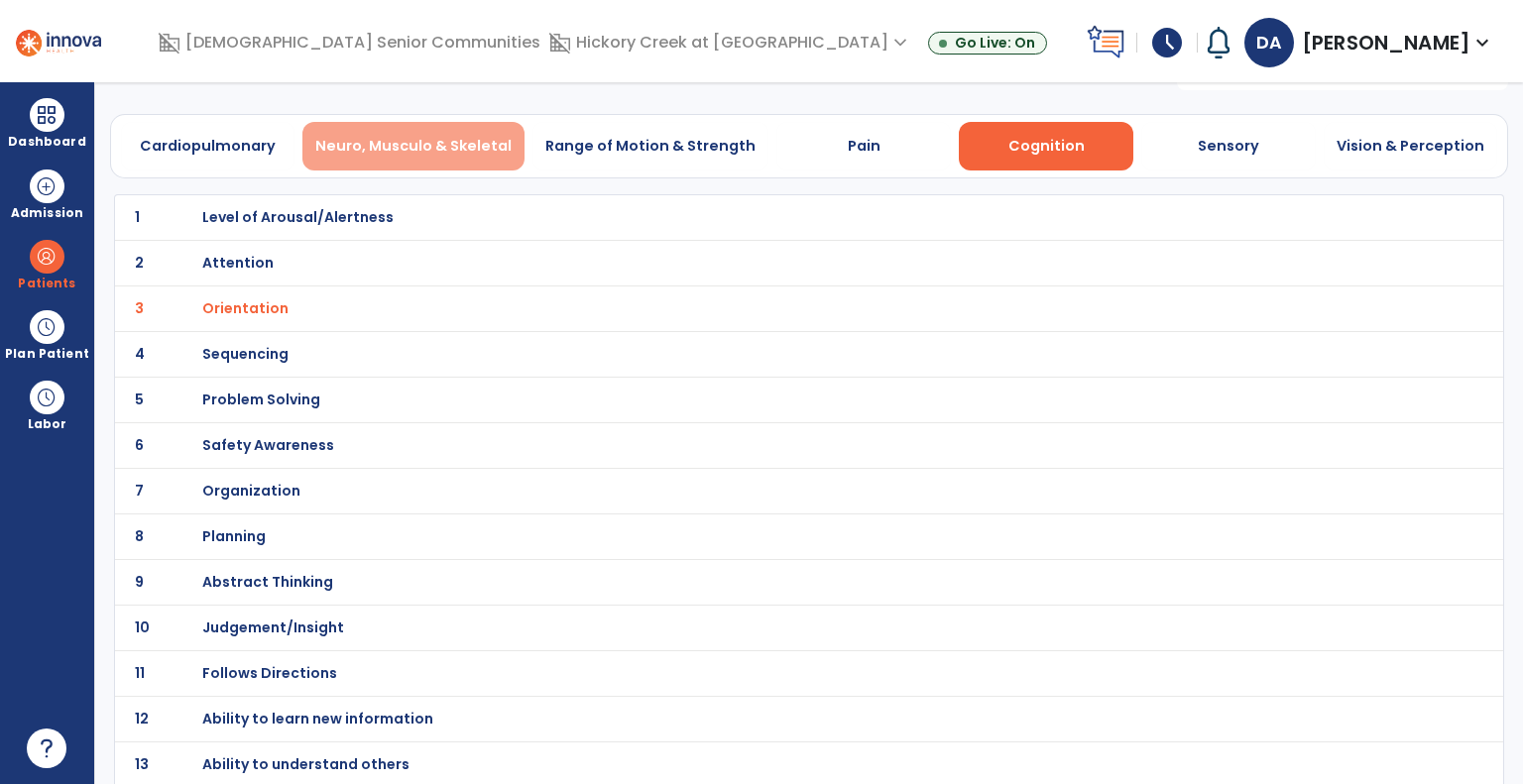 click on "Neuro, Musculo & Skeletal" at bounding box center (413, 146) 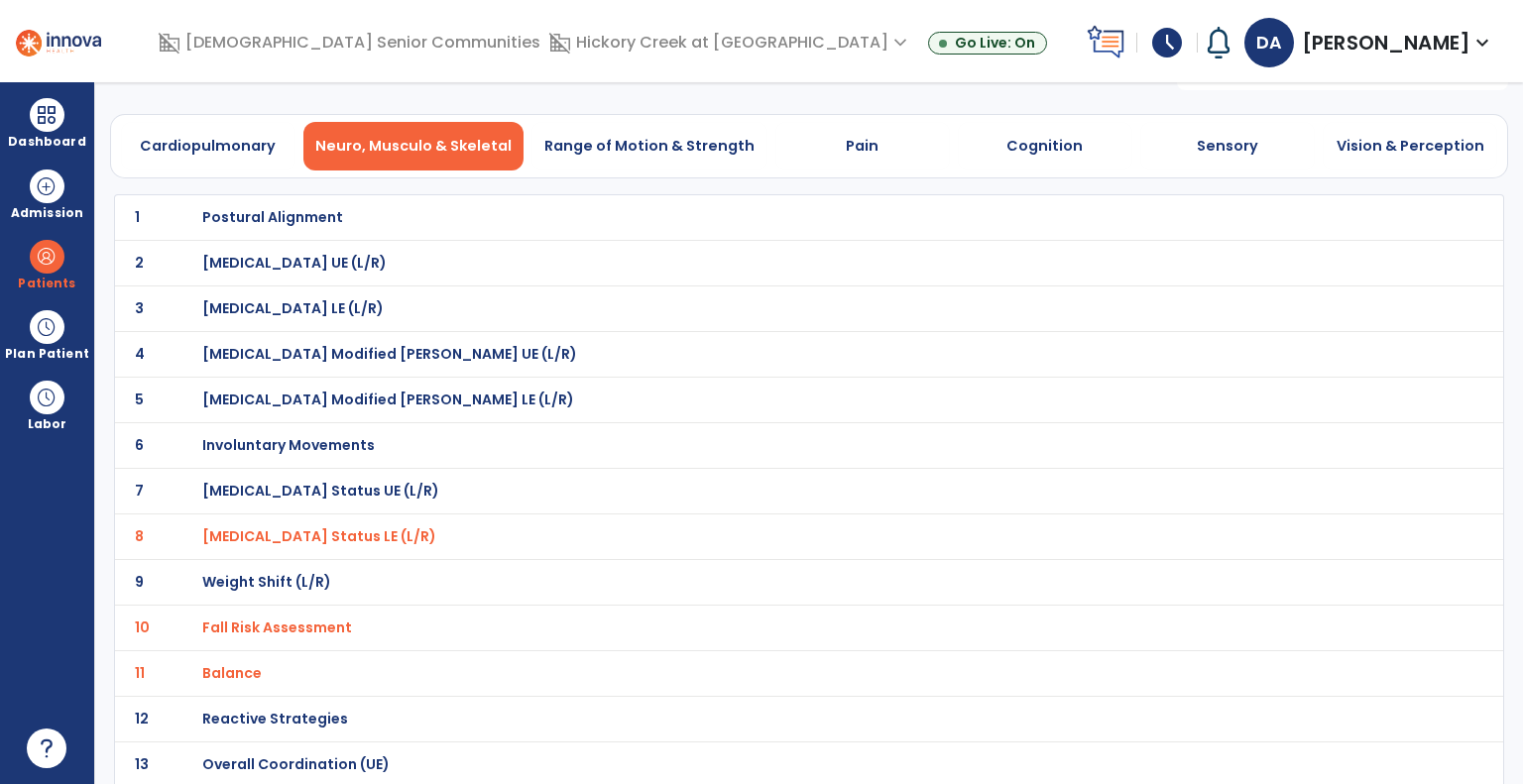 click on "Range of Motion & Strength" at bounding box center [649, 146] 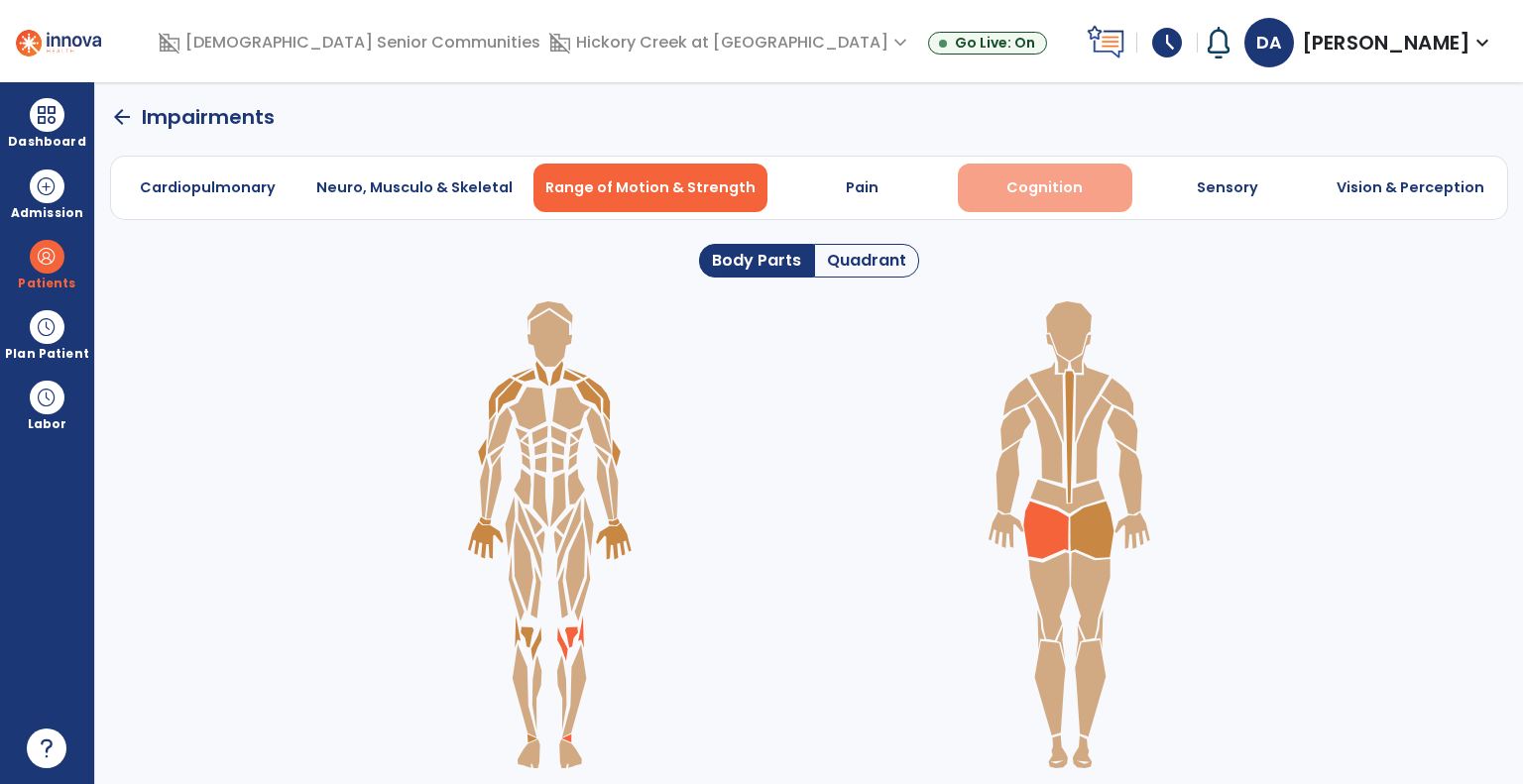 click on "Cognition" at bounding box center [1044, 187] 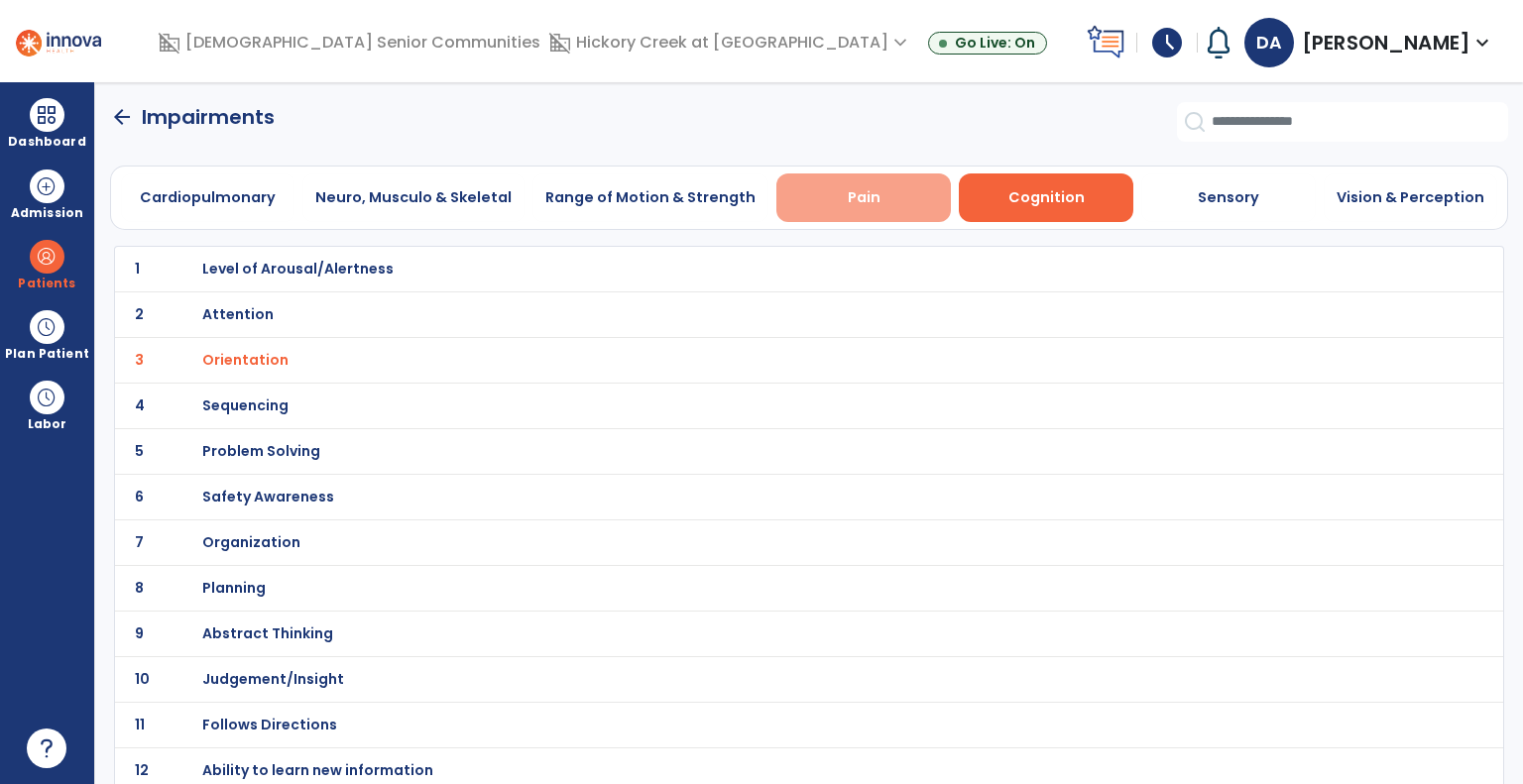 click on "Pain" at bounding box center (864, 197) 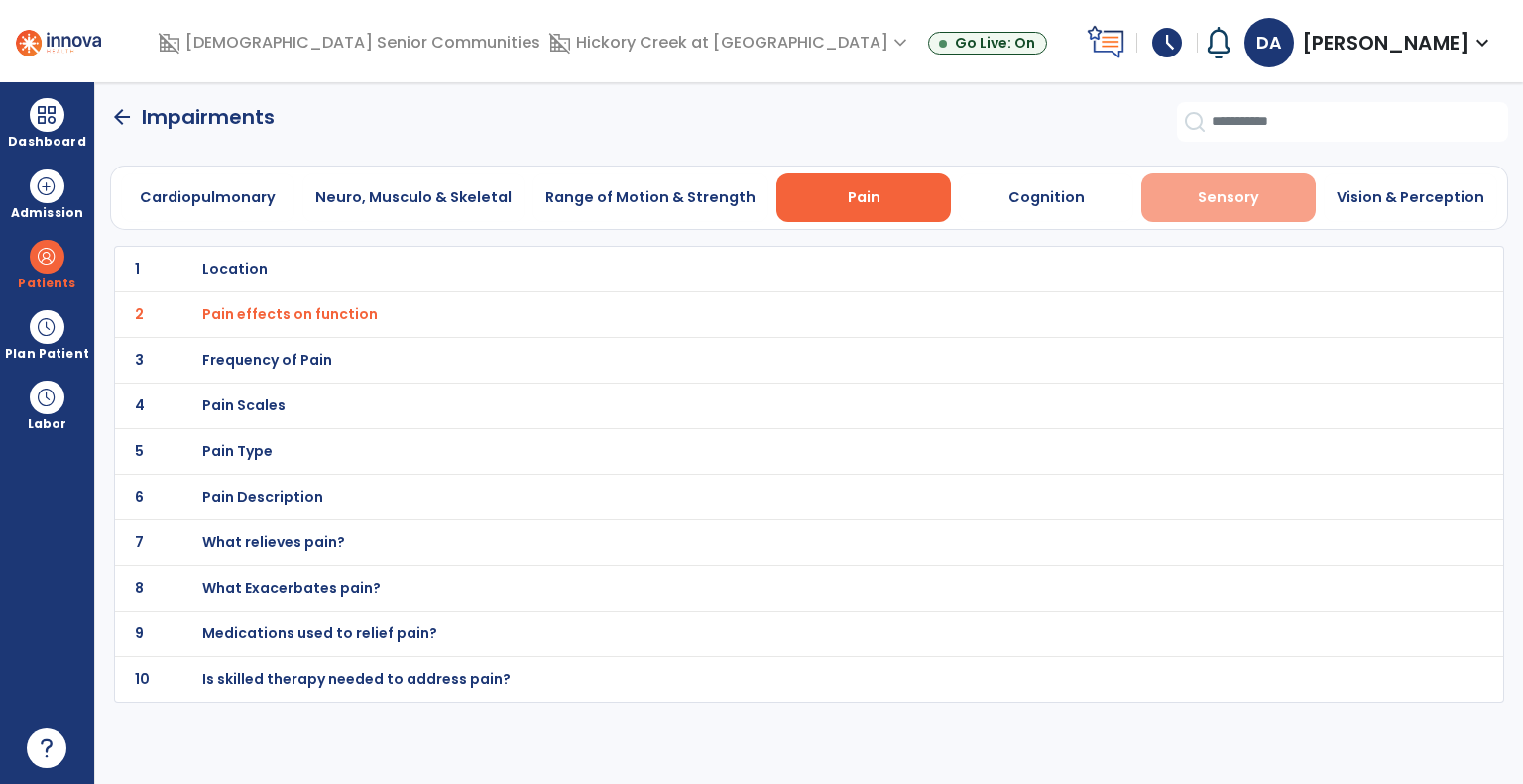 click on "Sensory" at bounding box center (1229, 197) 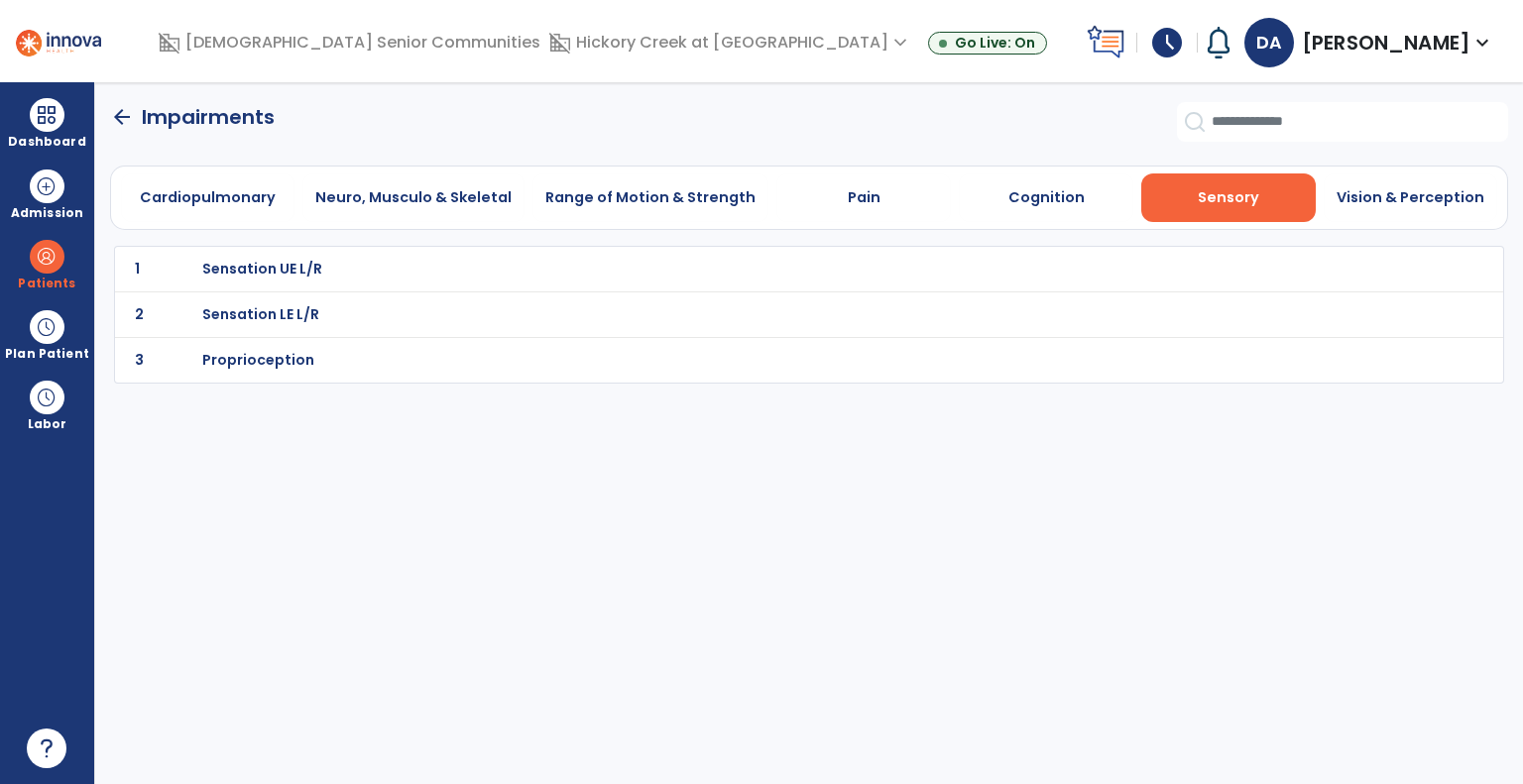 click on "Sensation LE L/R" at bounding box center [262, 269] 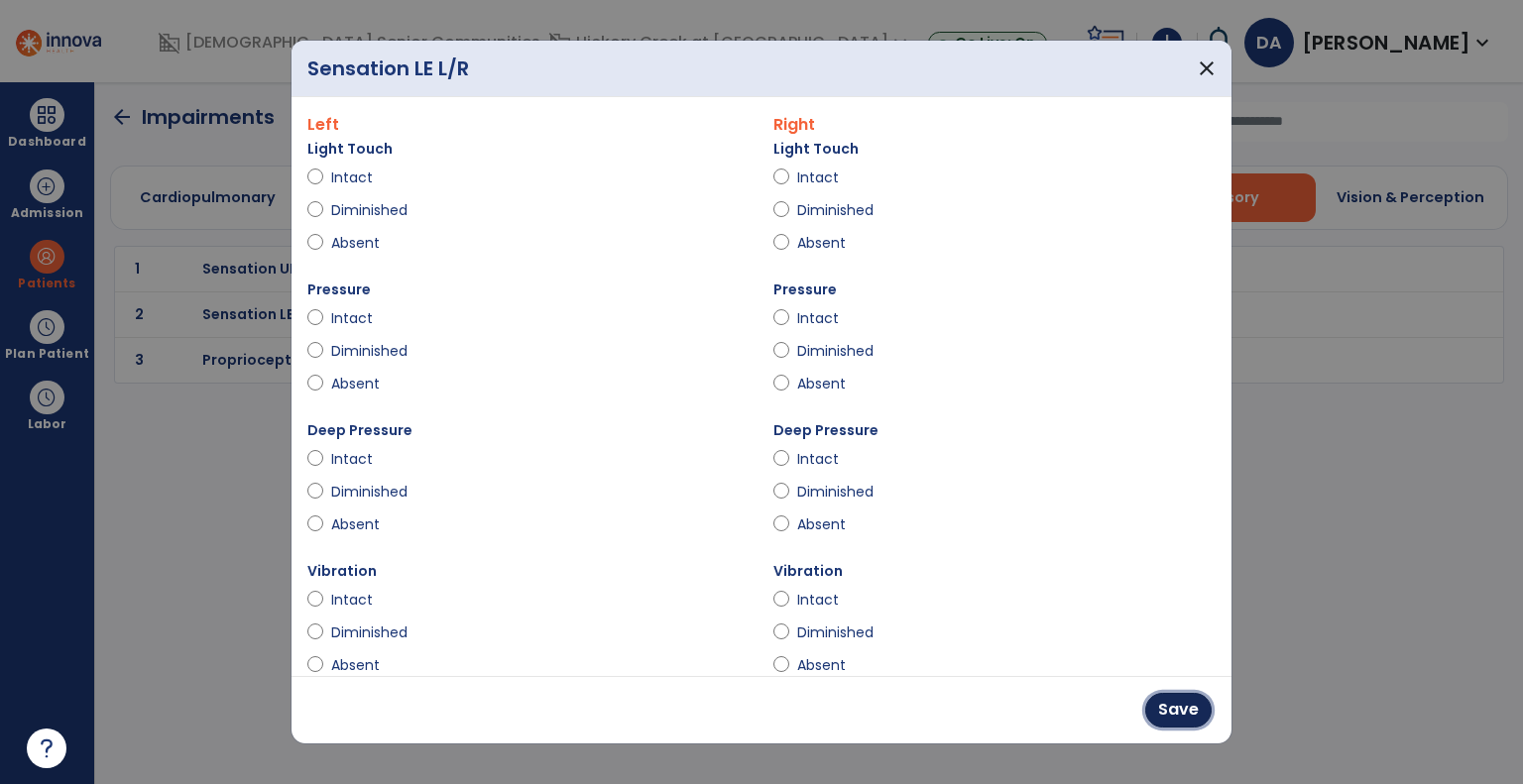 click on "Save" at bounding box center [1178, 710] 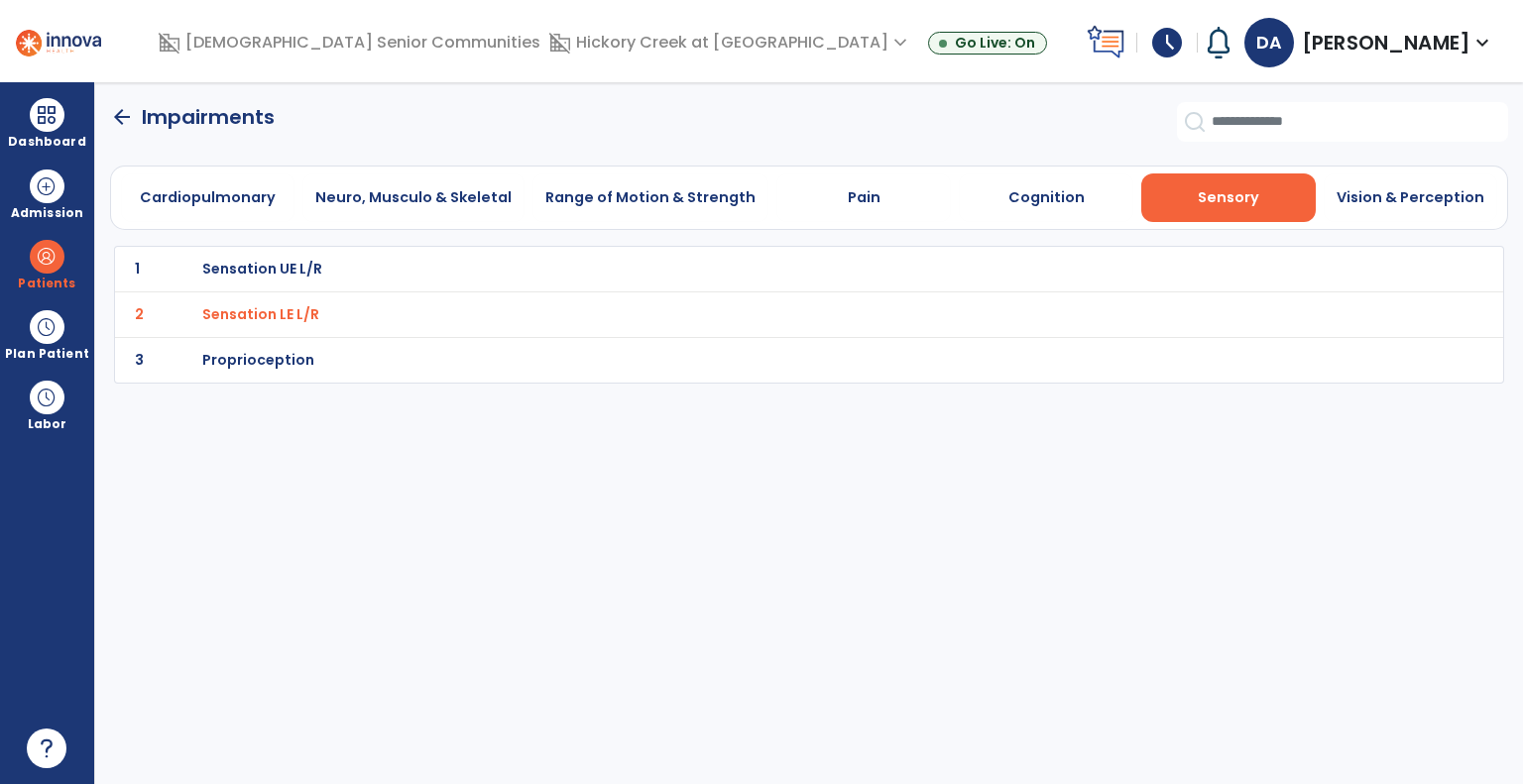 click on "arrow_back" 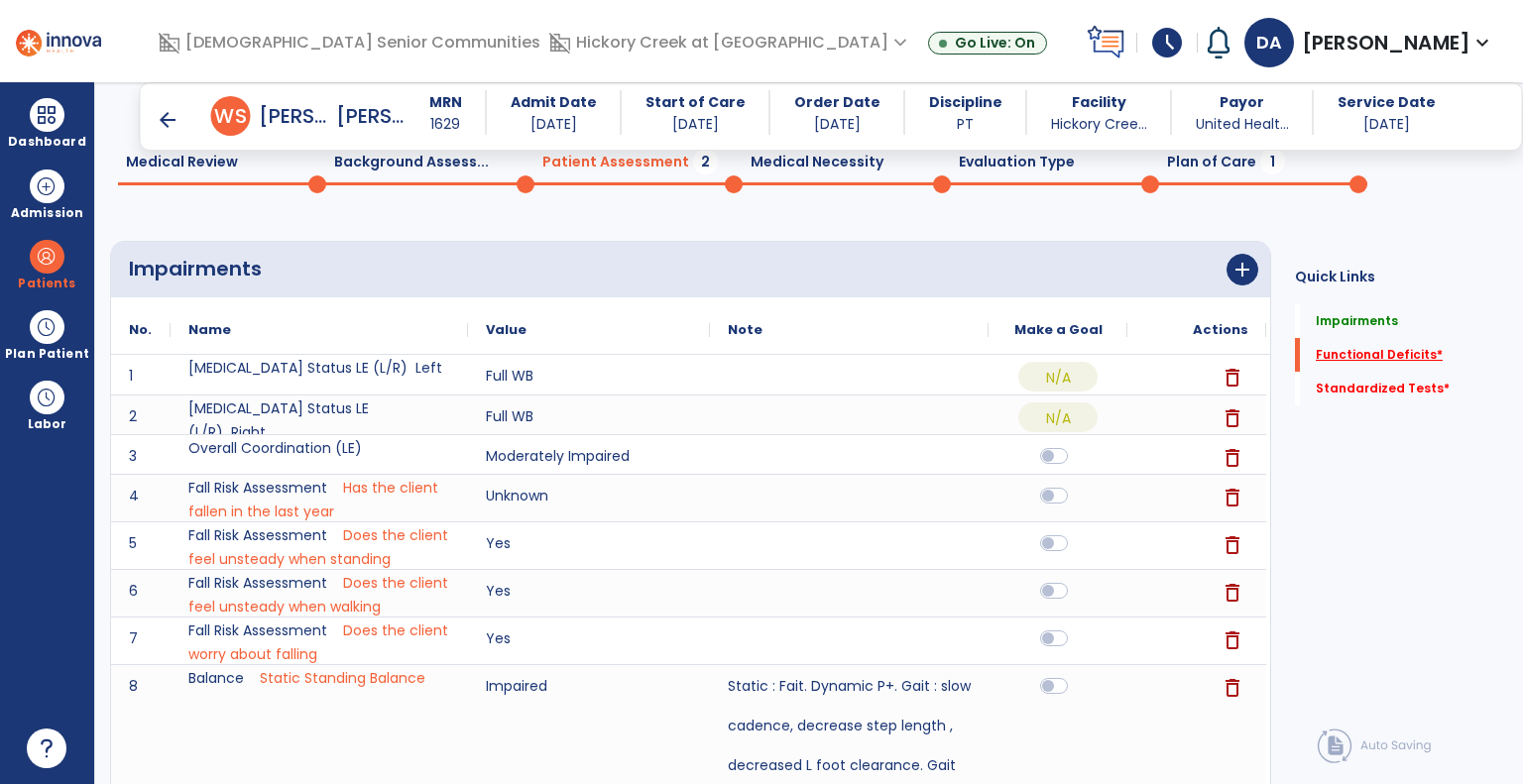 scroll, scrollTop: 0, scrollLeft: 0, axis: both 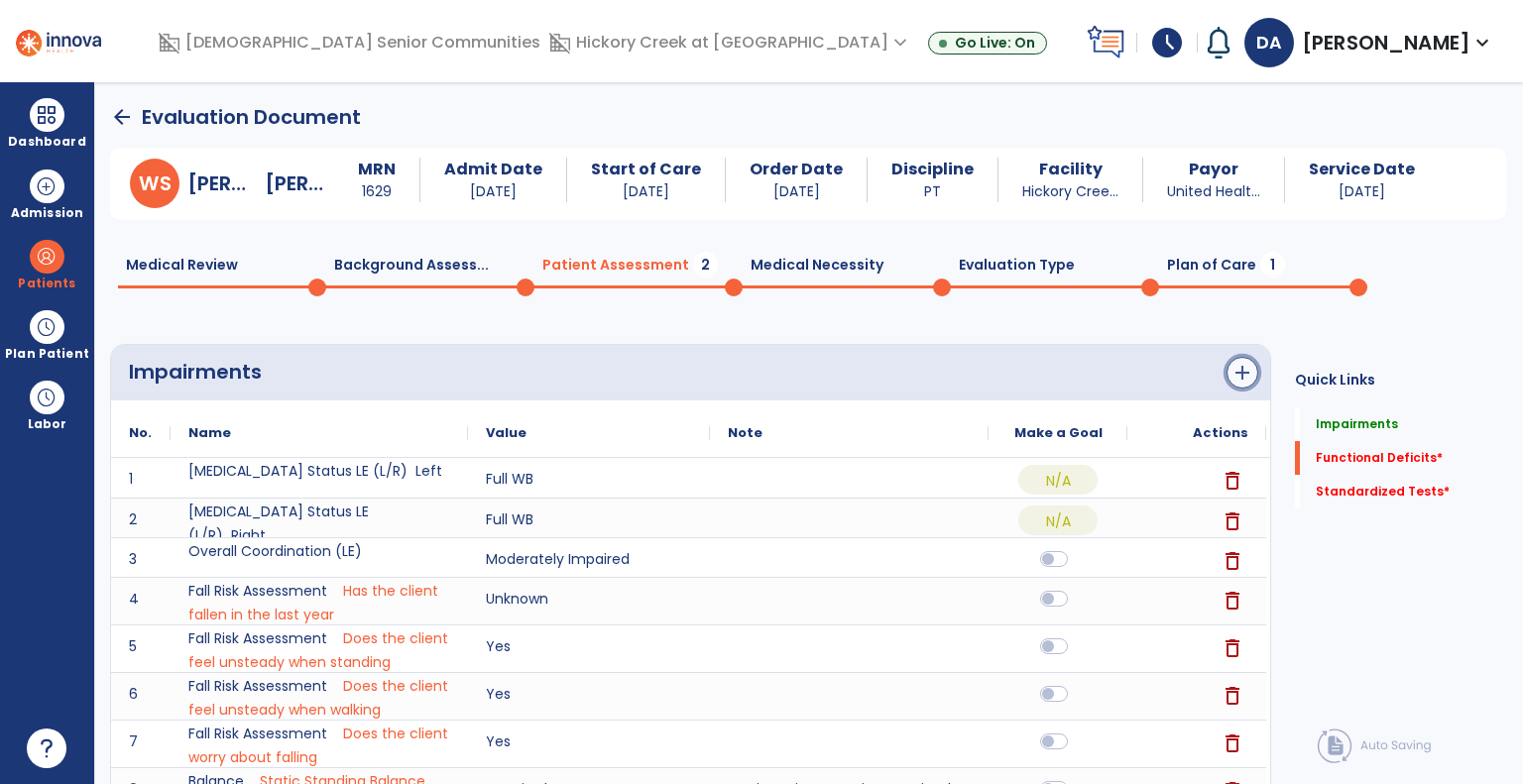 click on "add" 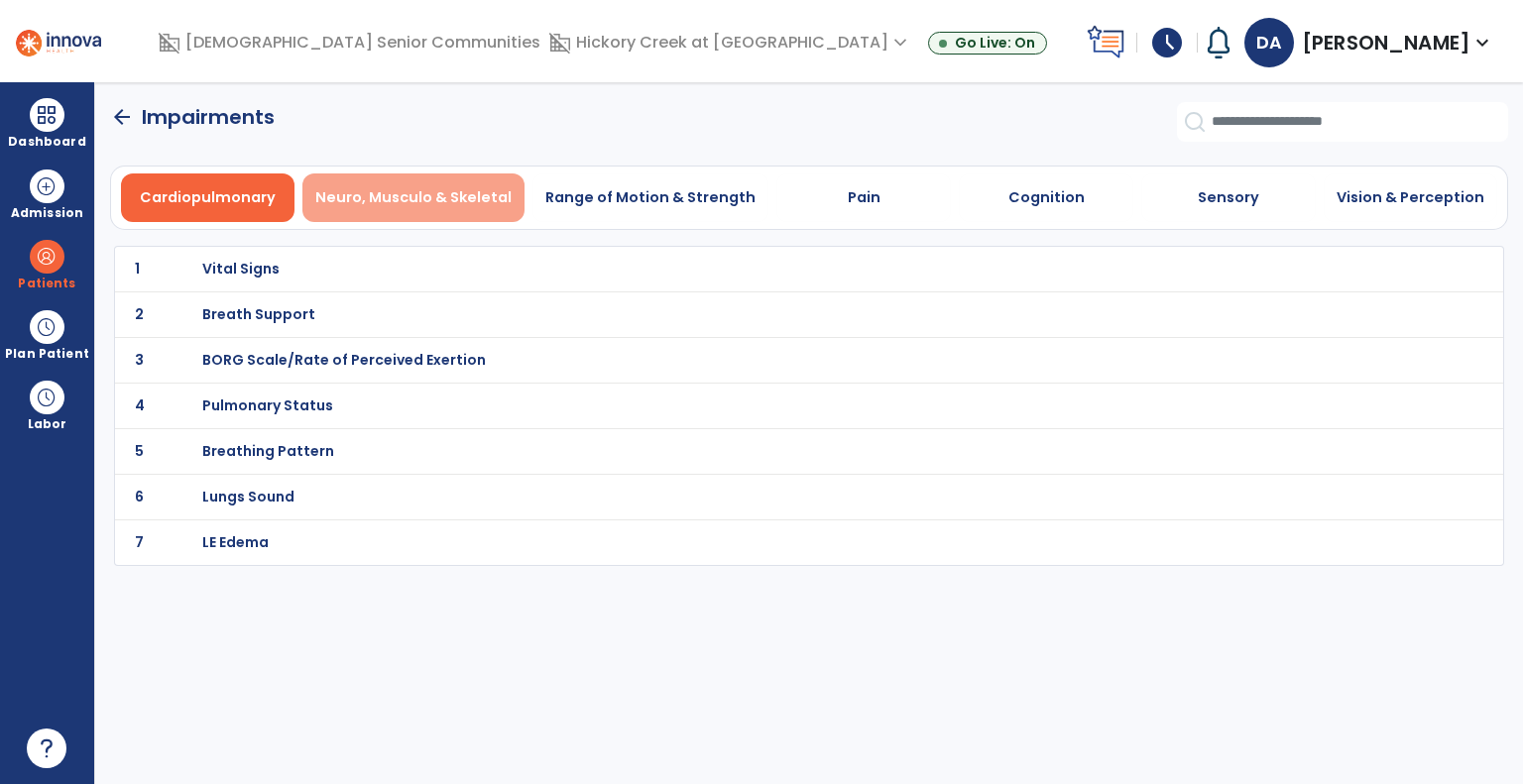 click on "Neuro, Musculo & Skeletal" at bounding box center [413, 197] 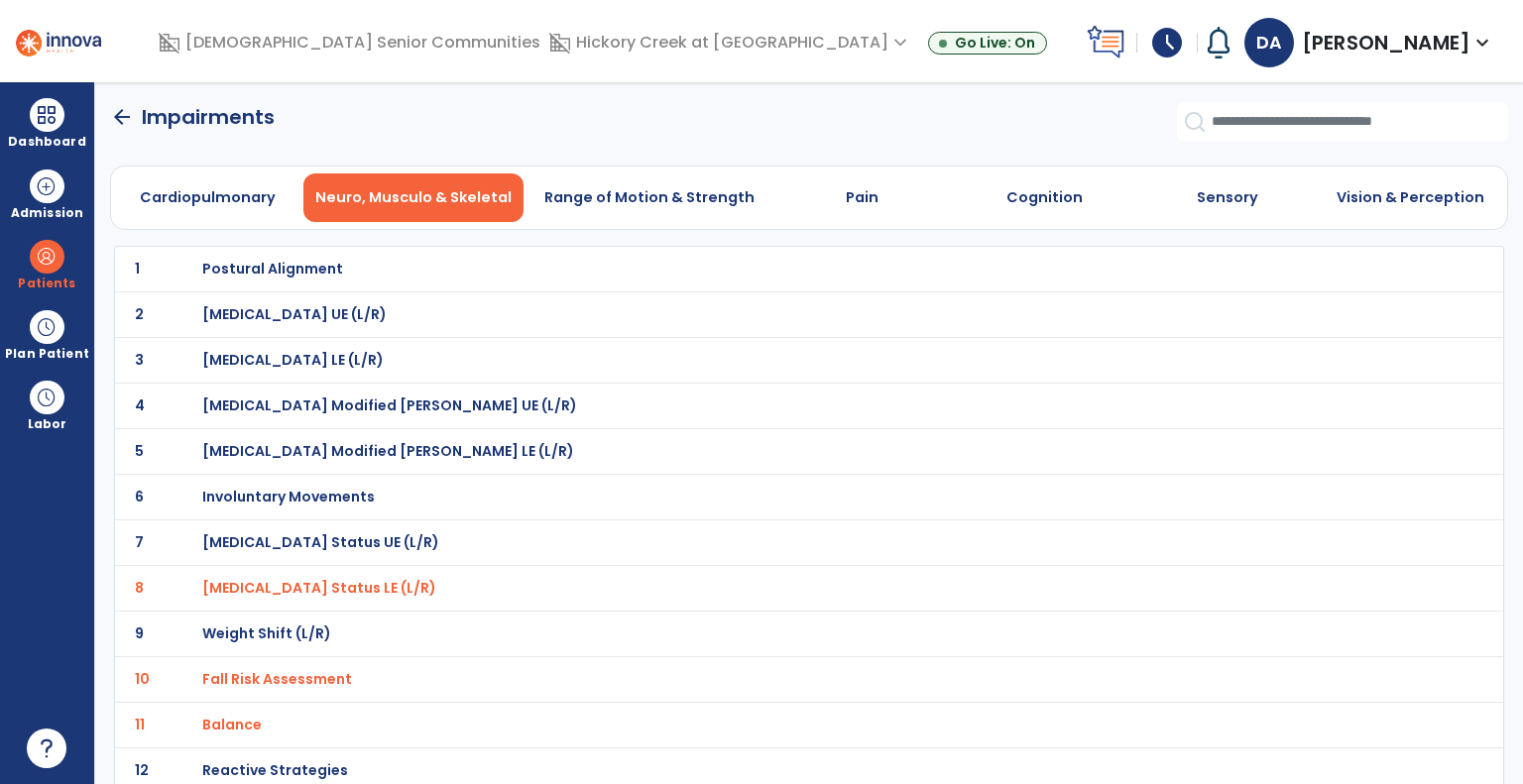 click on "11 Balance" 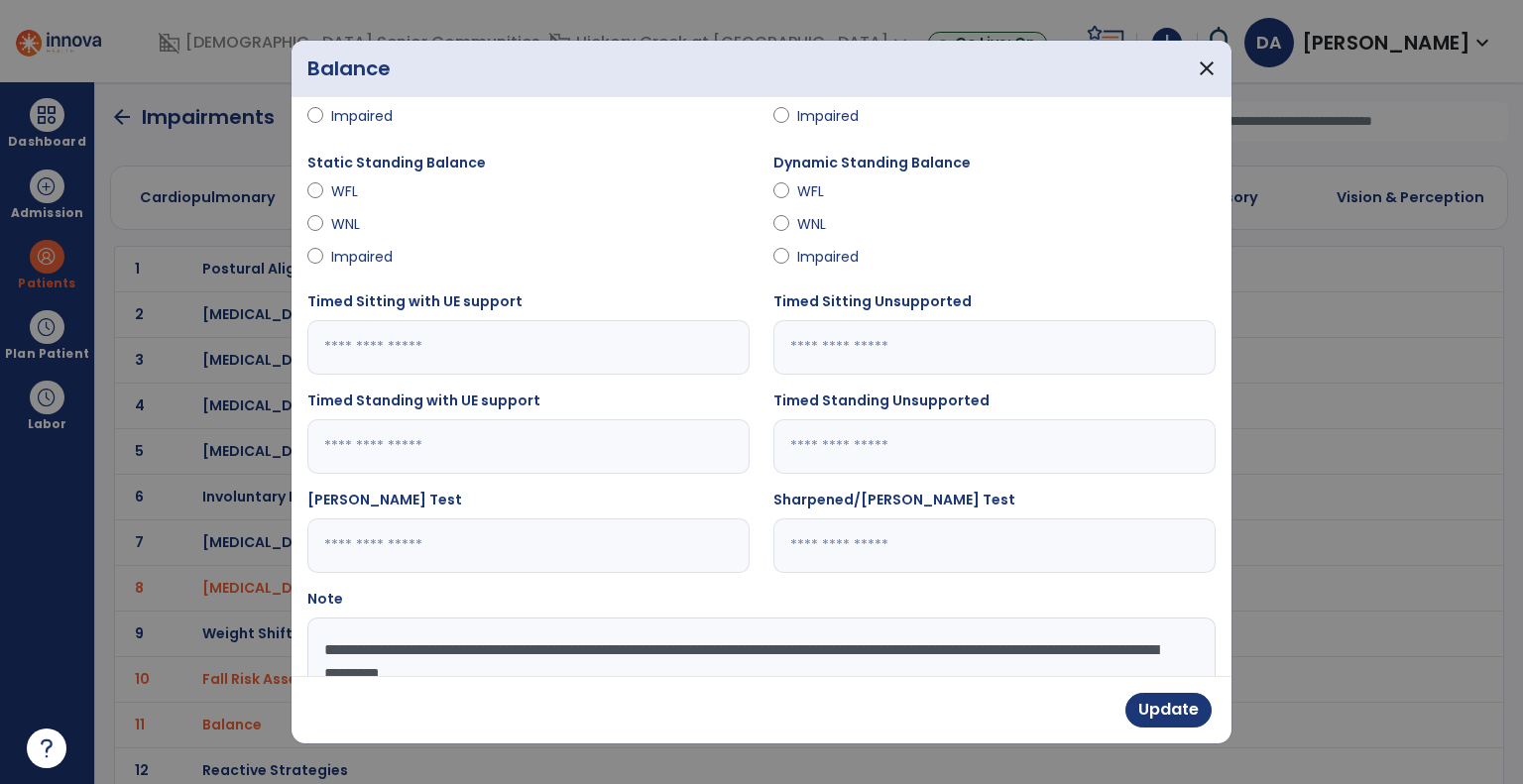 scroll, scrollTop: 224, scrollLeft: 0, axis: vertical 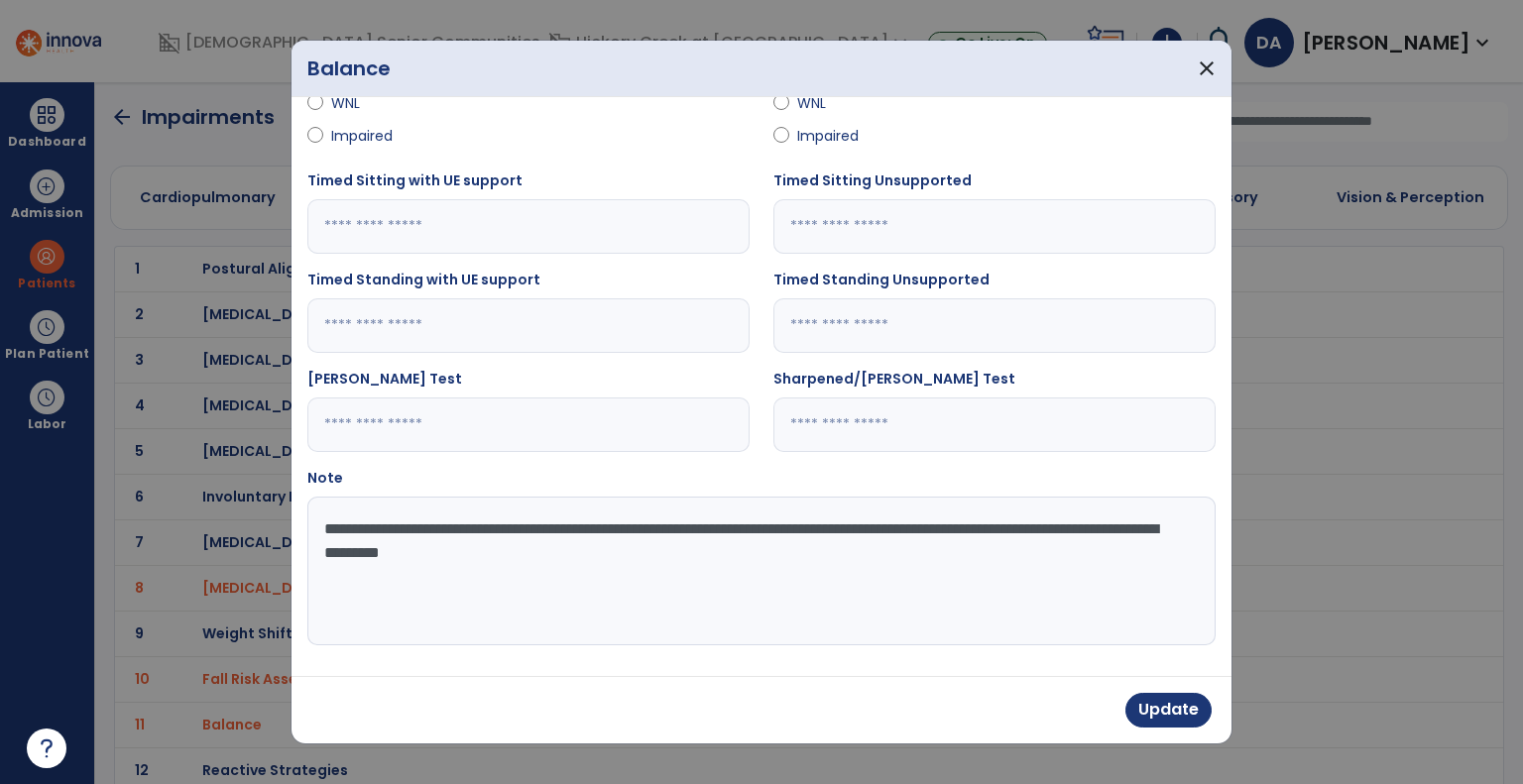 click on "**********" at bounding box center (760, 571) 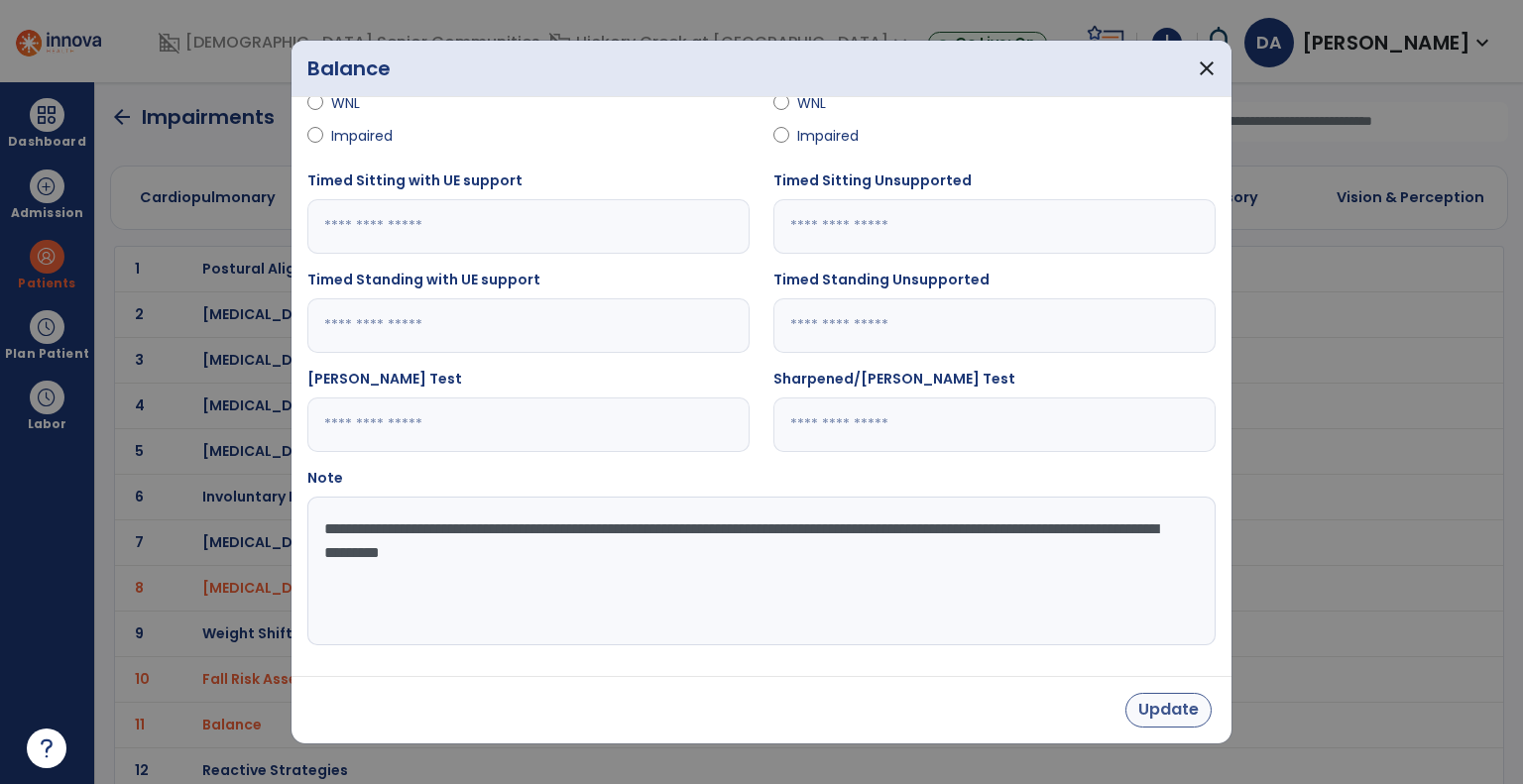 type on "**********" 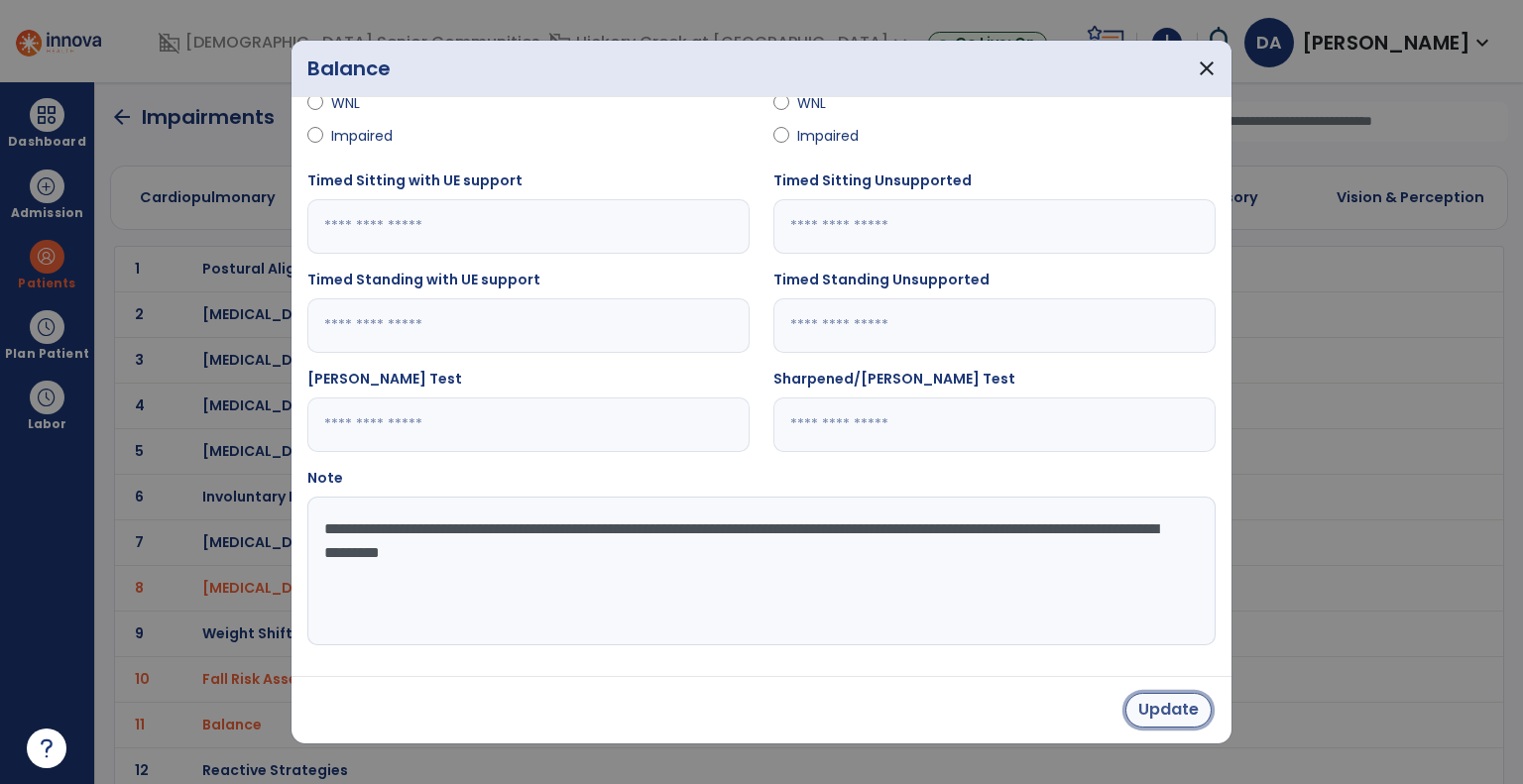 click on "Update" at bounding box center (1168, 710) 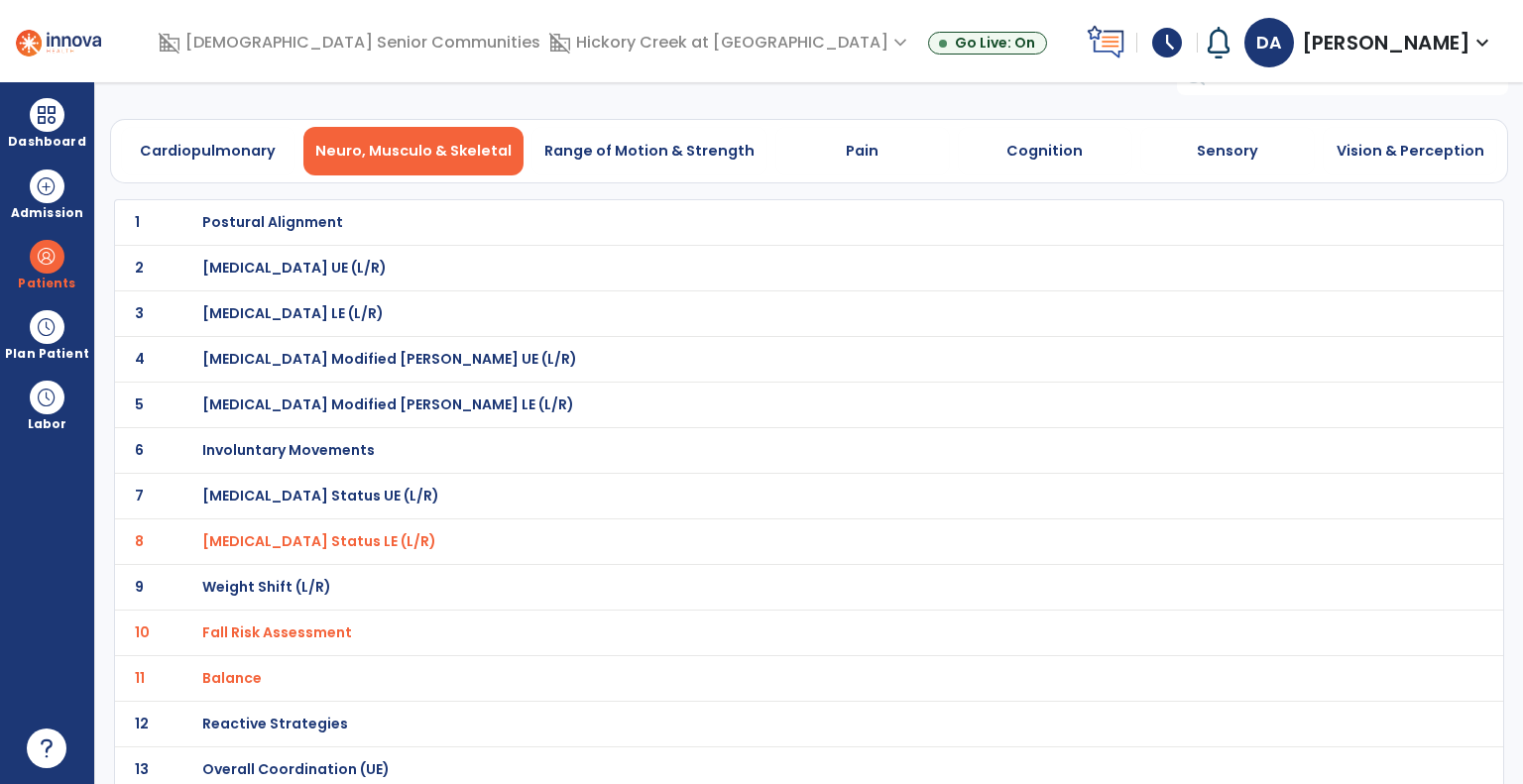 scroll, scrollTop: 0, scrollLeft: 0, axis: both 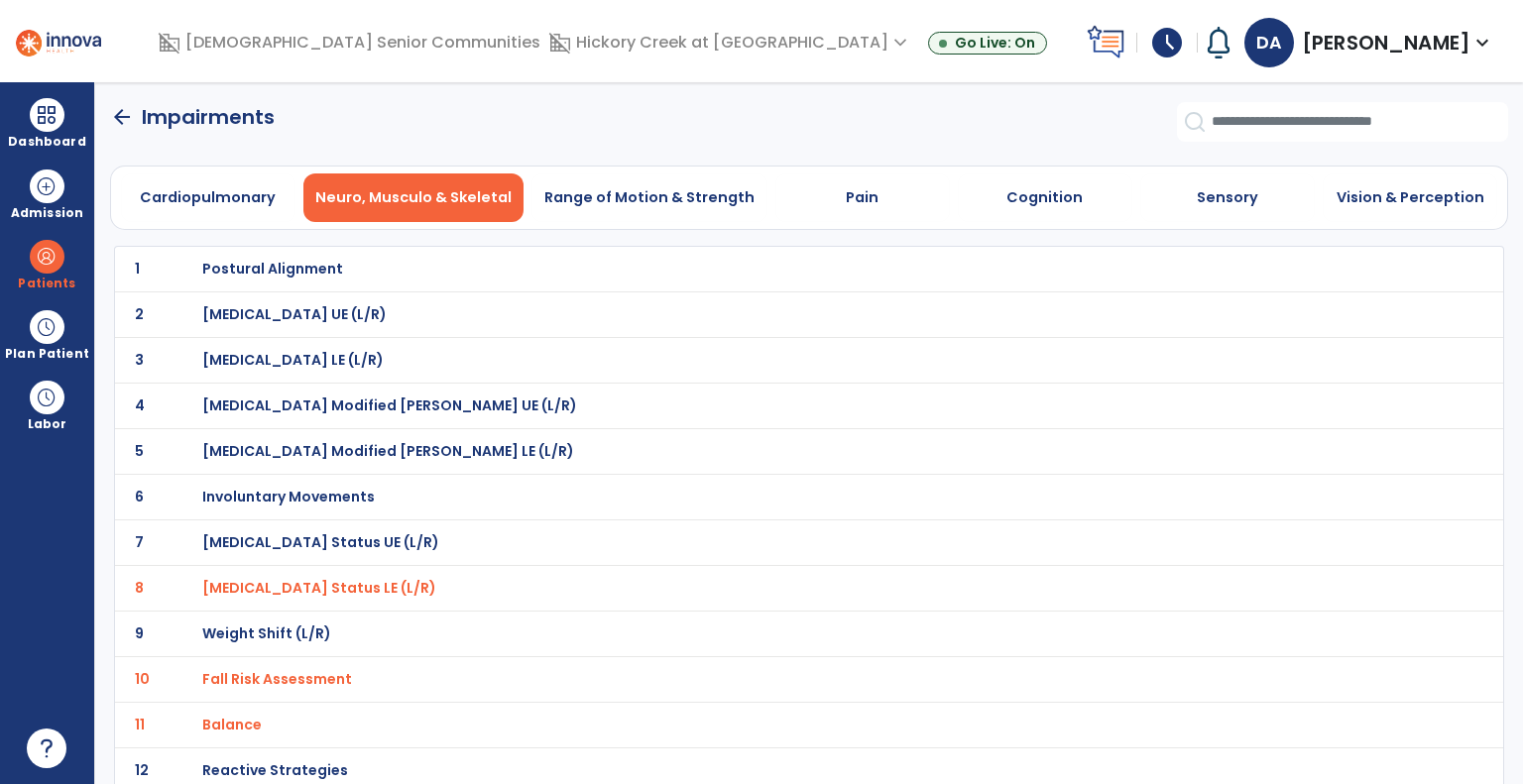 click on "arrow_back" 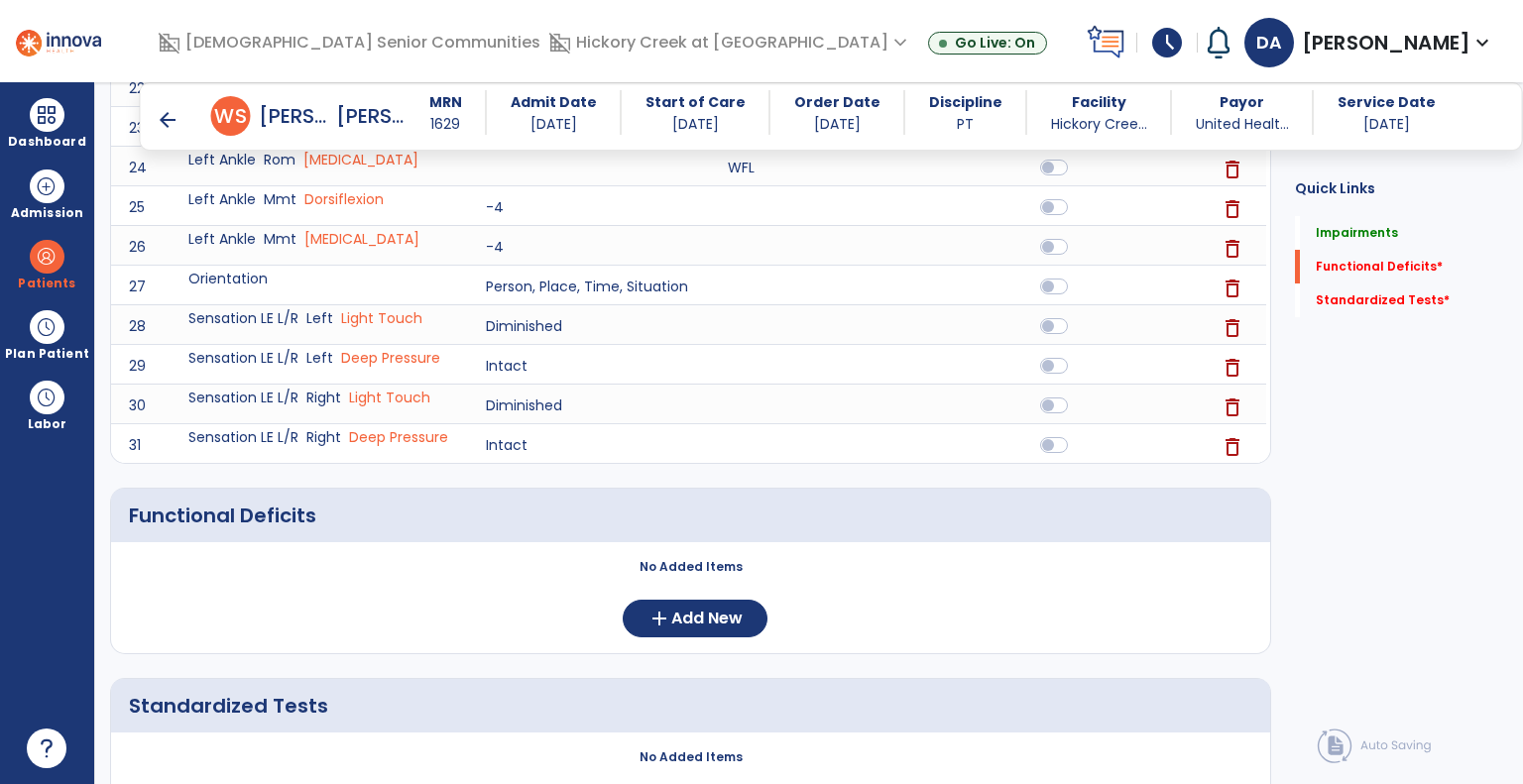 scroll, scrollTop: 1713, scrollLeft: 0, axis: vertical 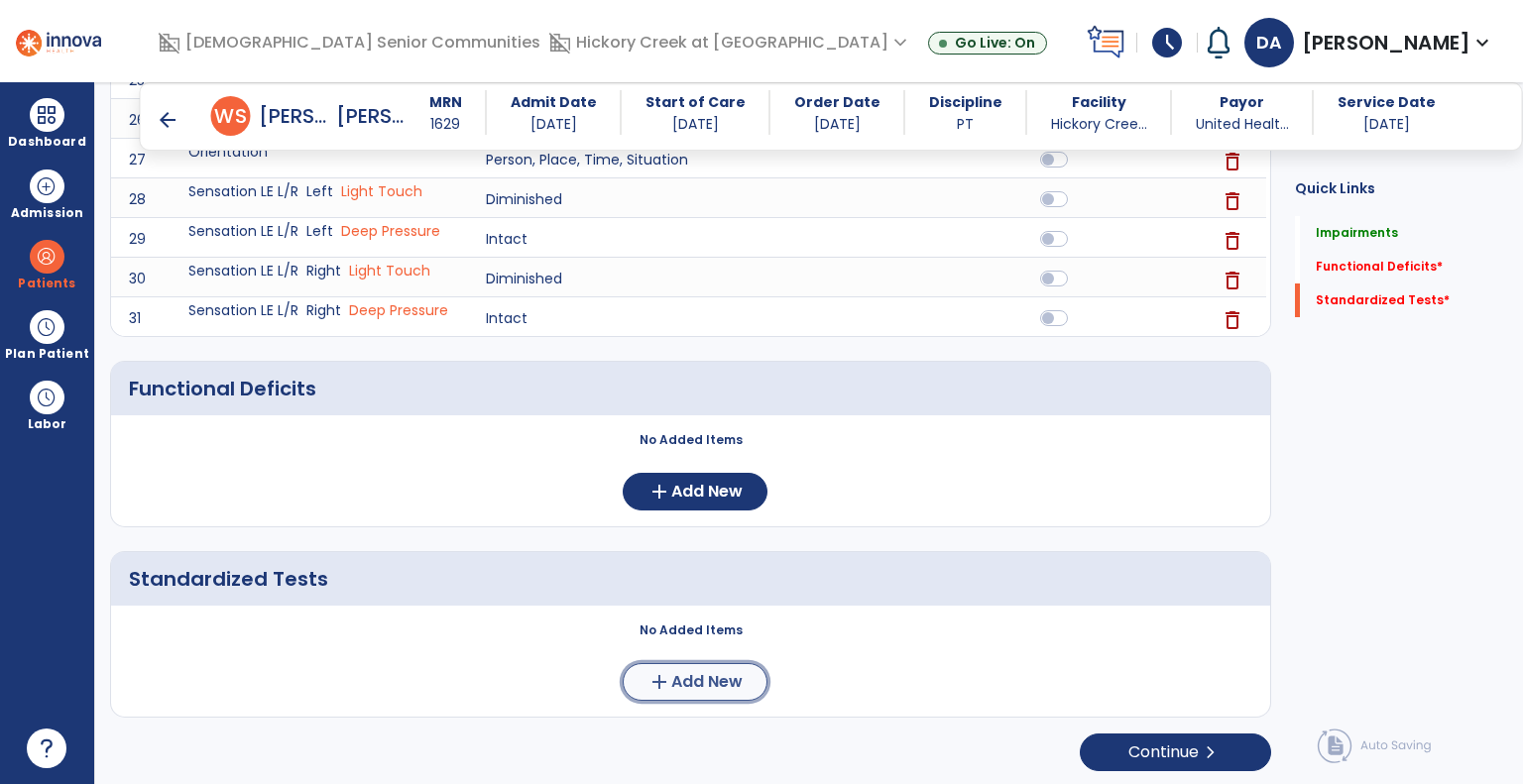 click on "Add New" 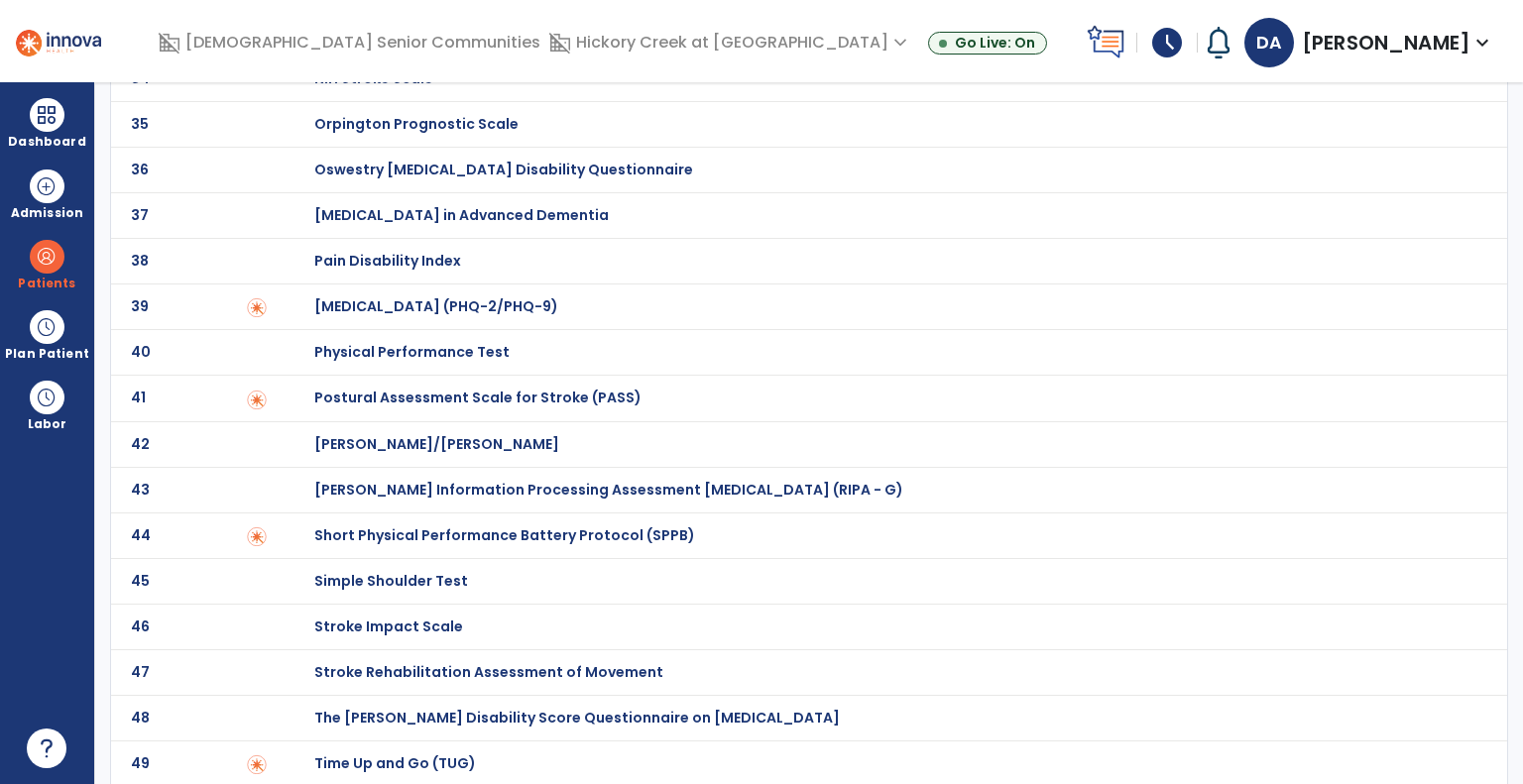scroll, scrollTop: 1709, scrollLeft: 0, axis: vertical 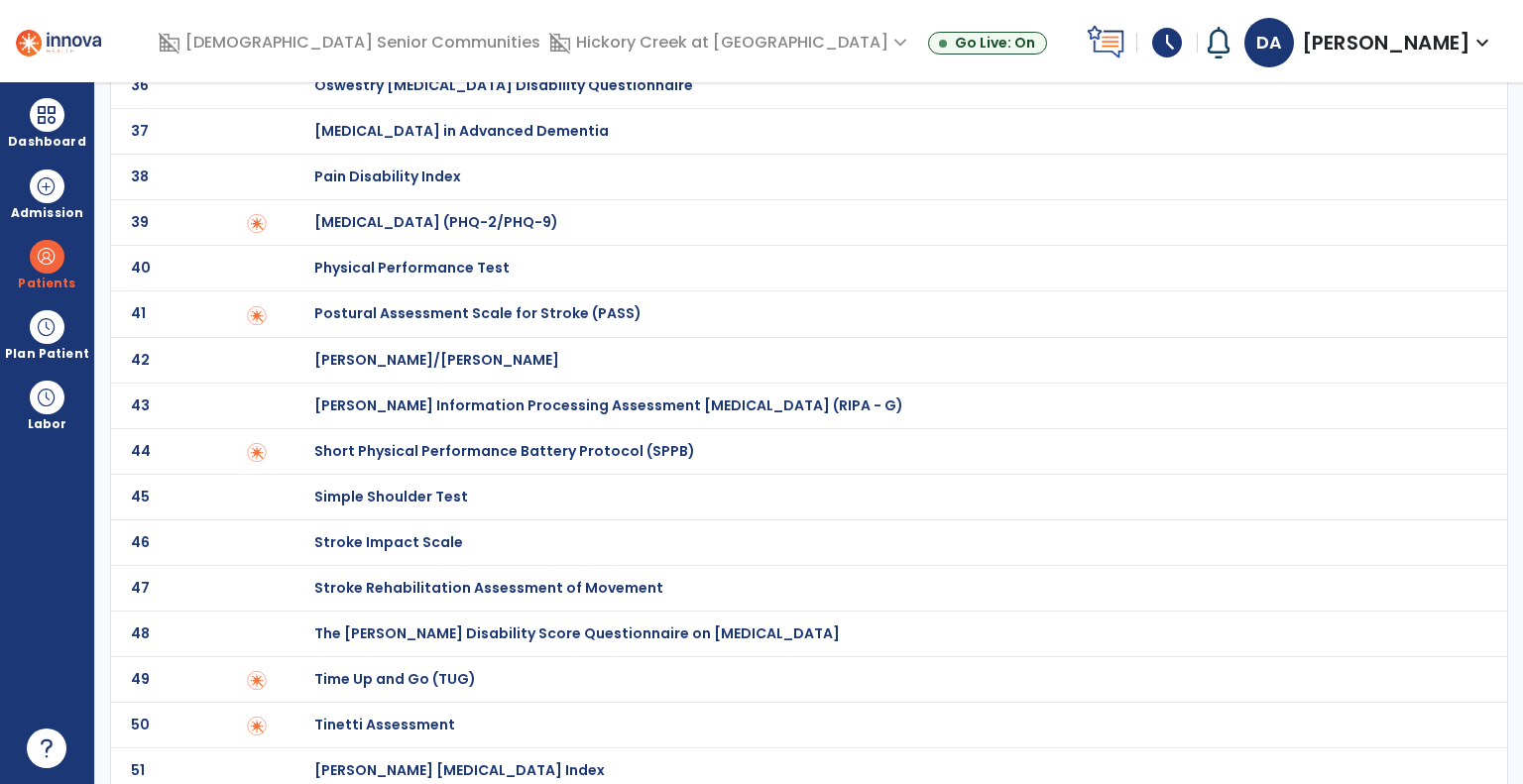click on "Tinetti Assessment" at bounding box center (385, -1511) 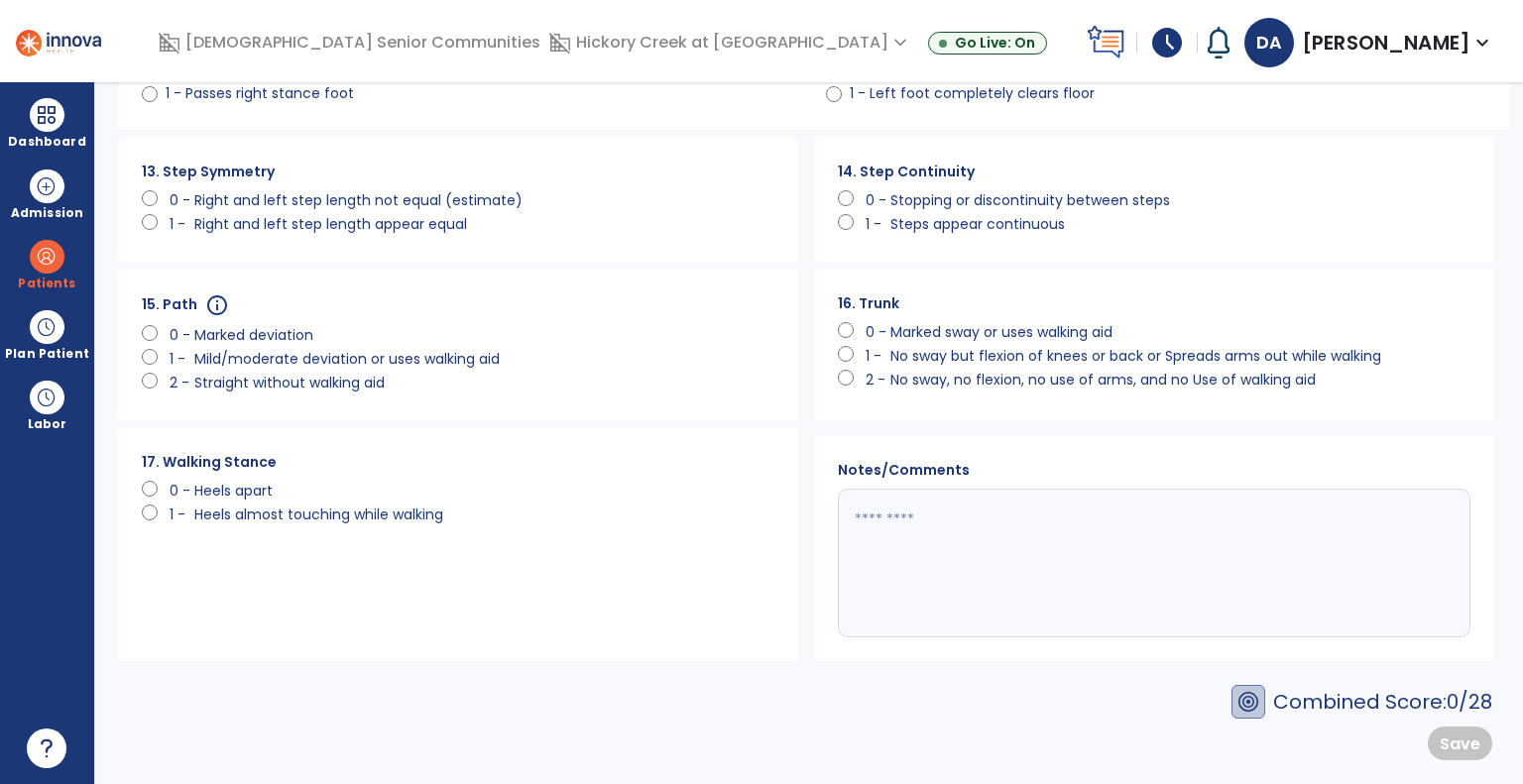 scroll, scrollTop: 0, scrollLeft: 0, axis: both 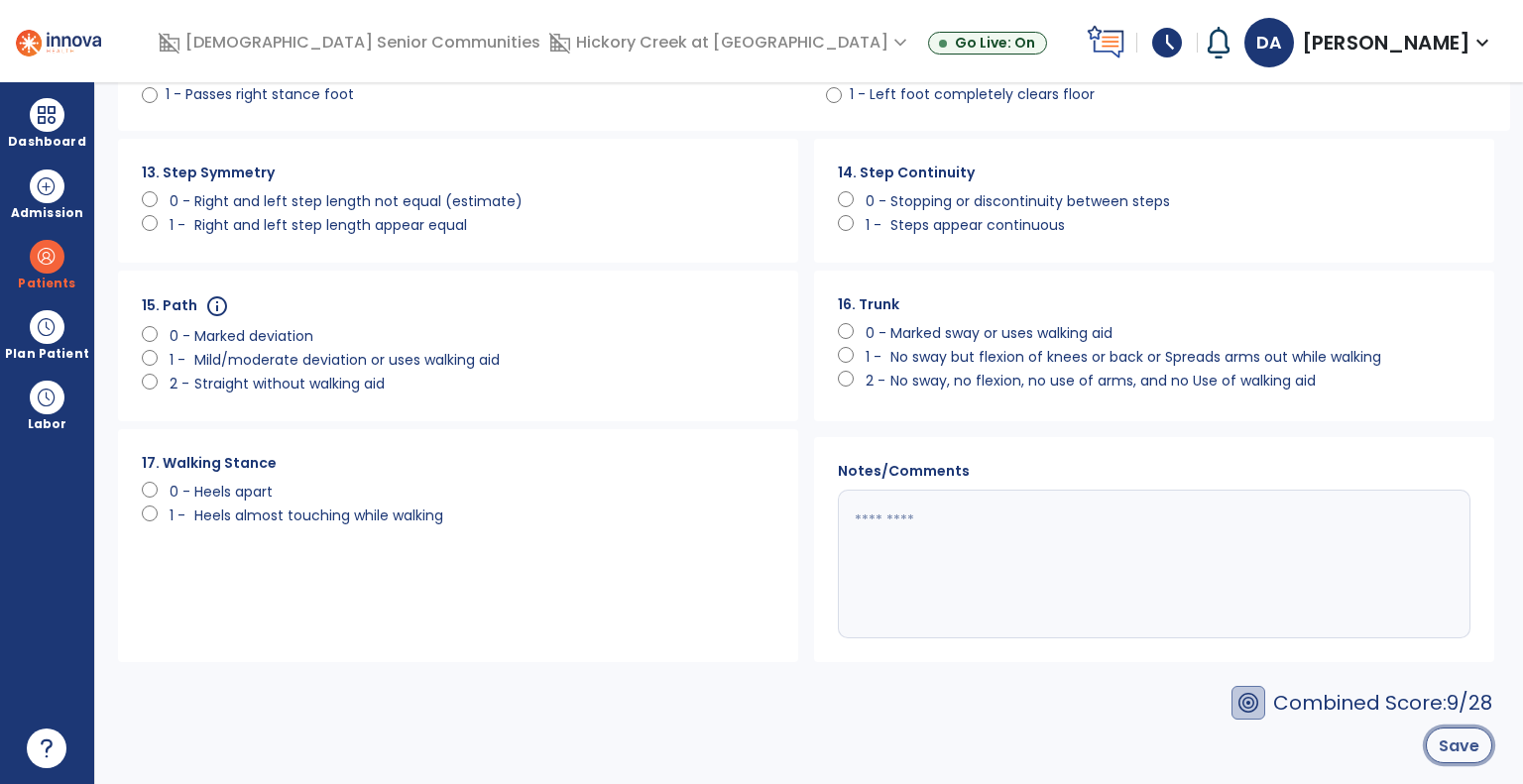 click on "Save" 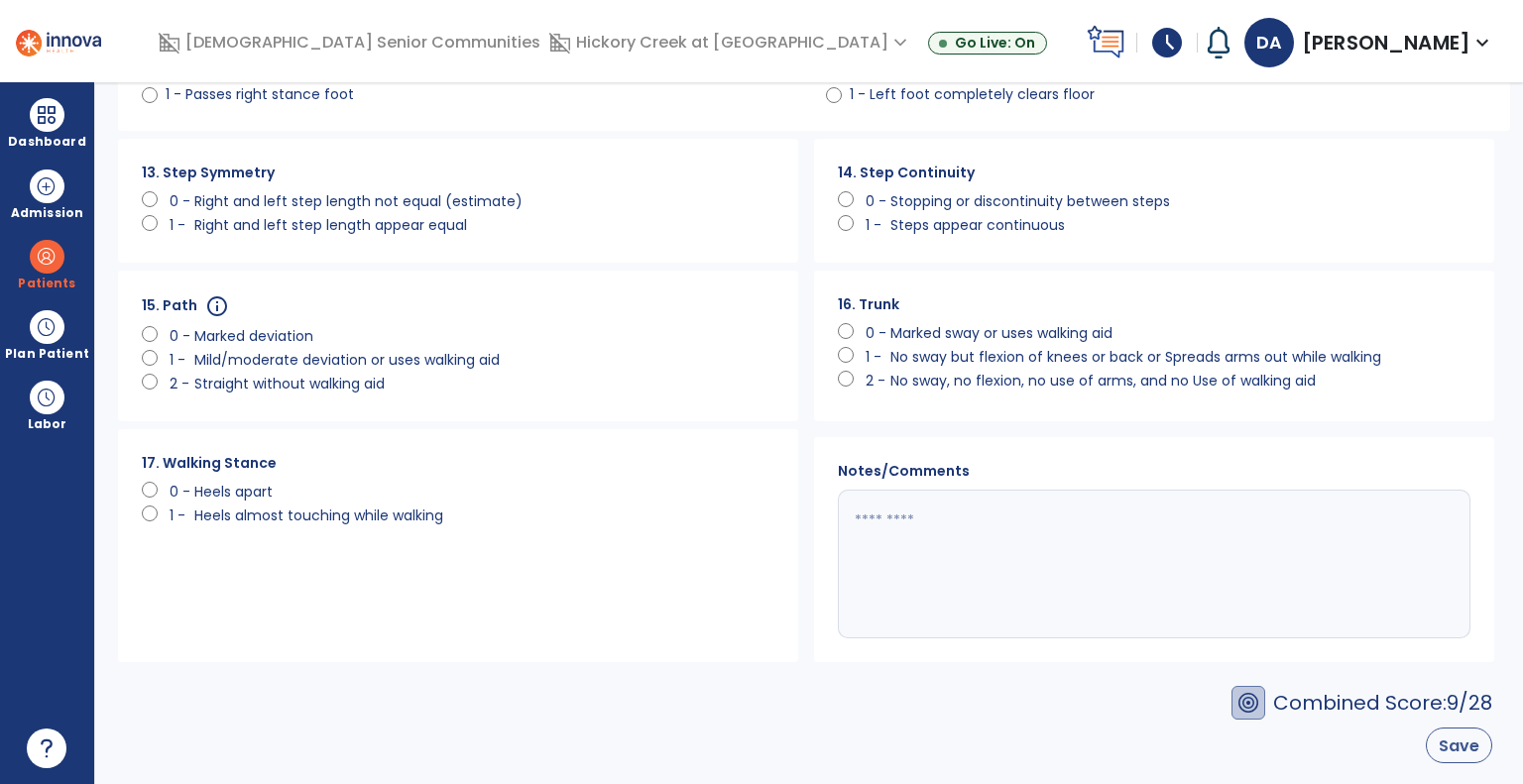 scroll, scrollTop: 1709, scrollLeft: 0, axis: vertical 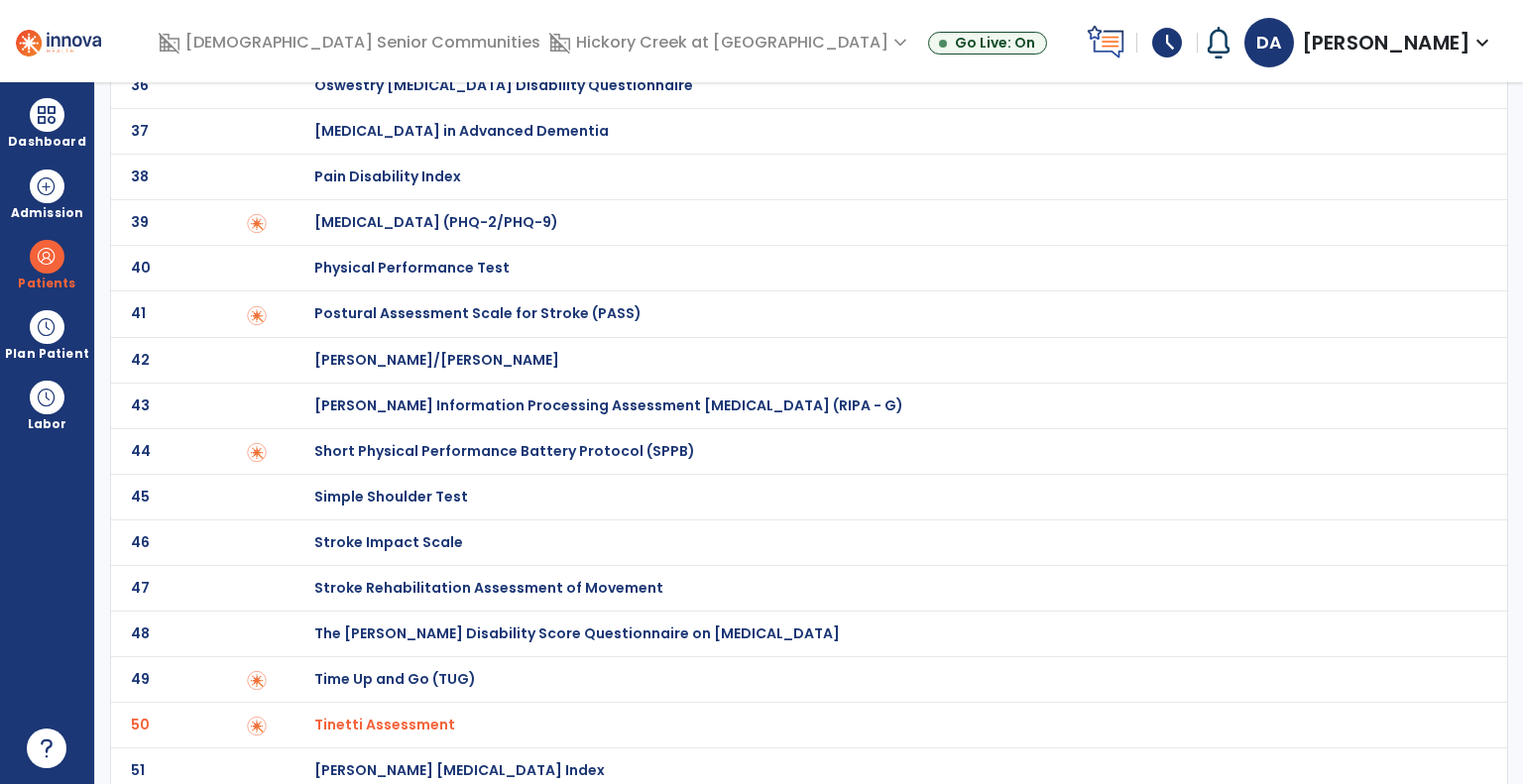 click on "50 Tinetti Assessment" 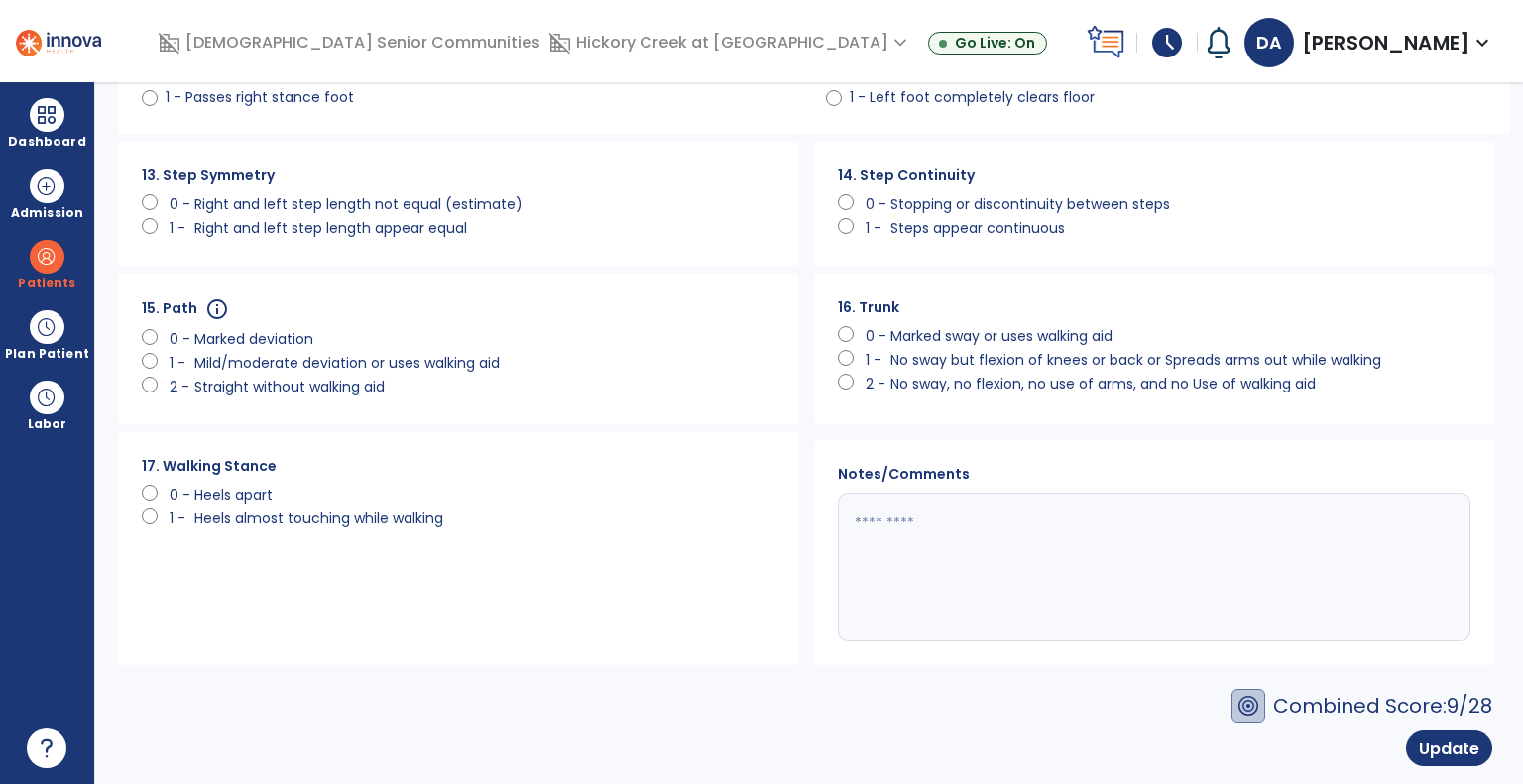 scroll, scrollTop: 1400, scrollLeft: 0, axis: vertical 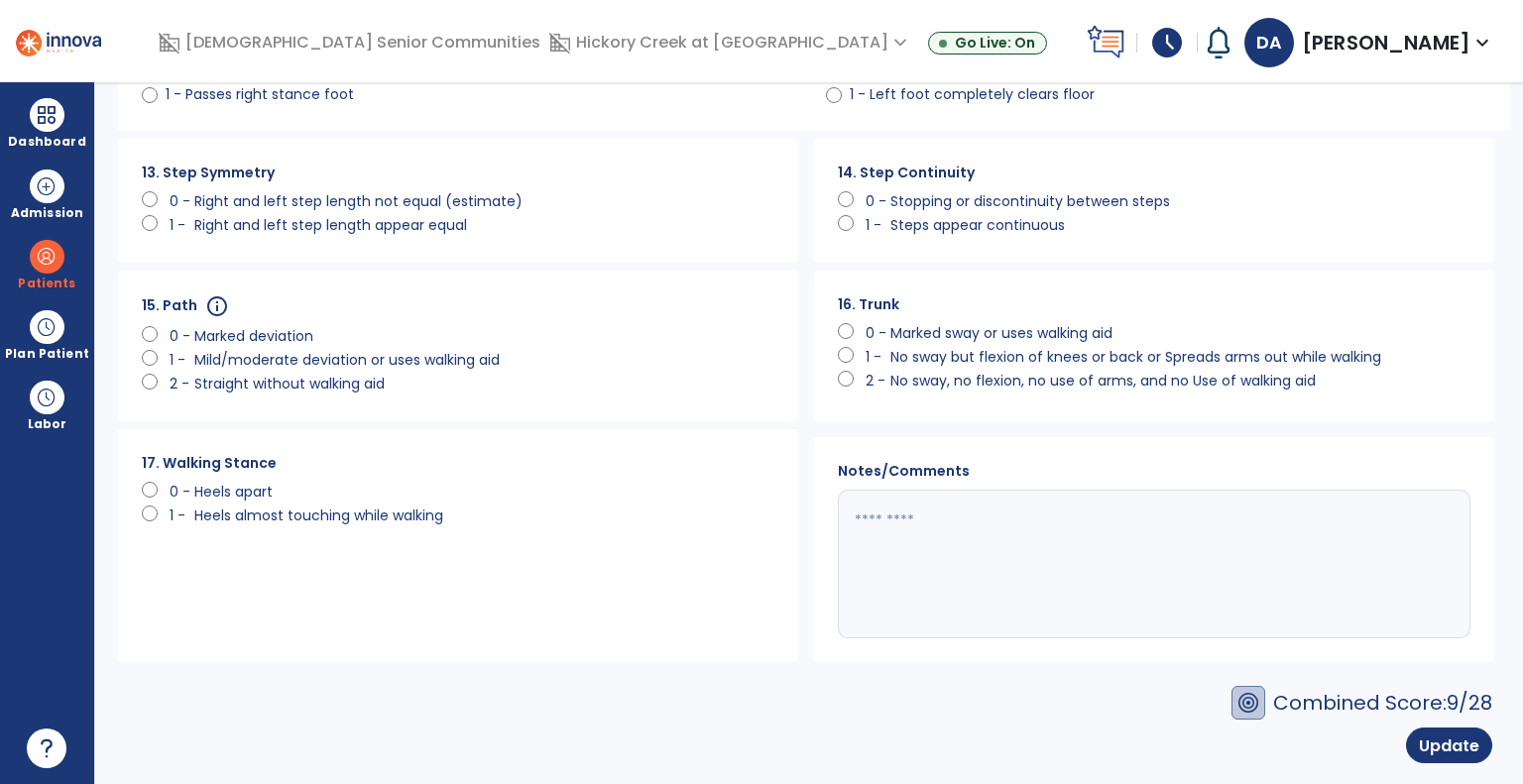 click 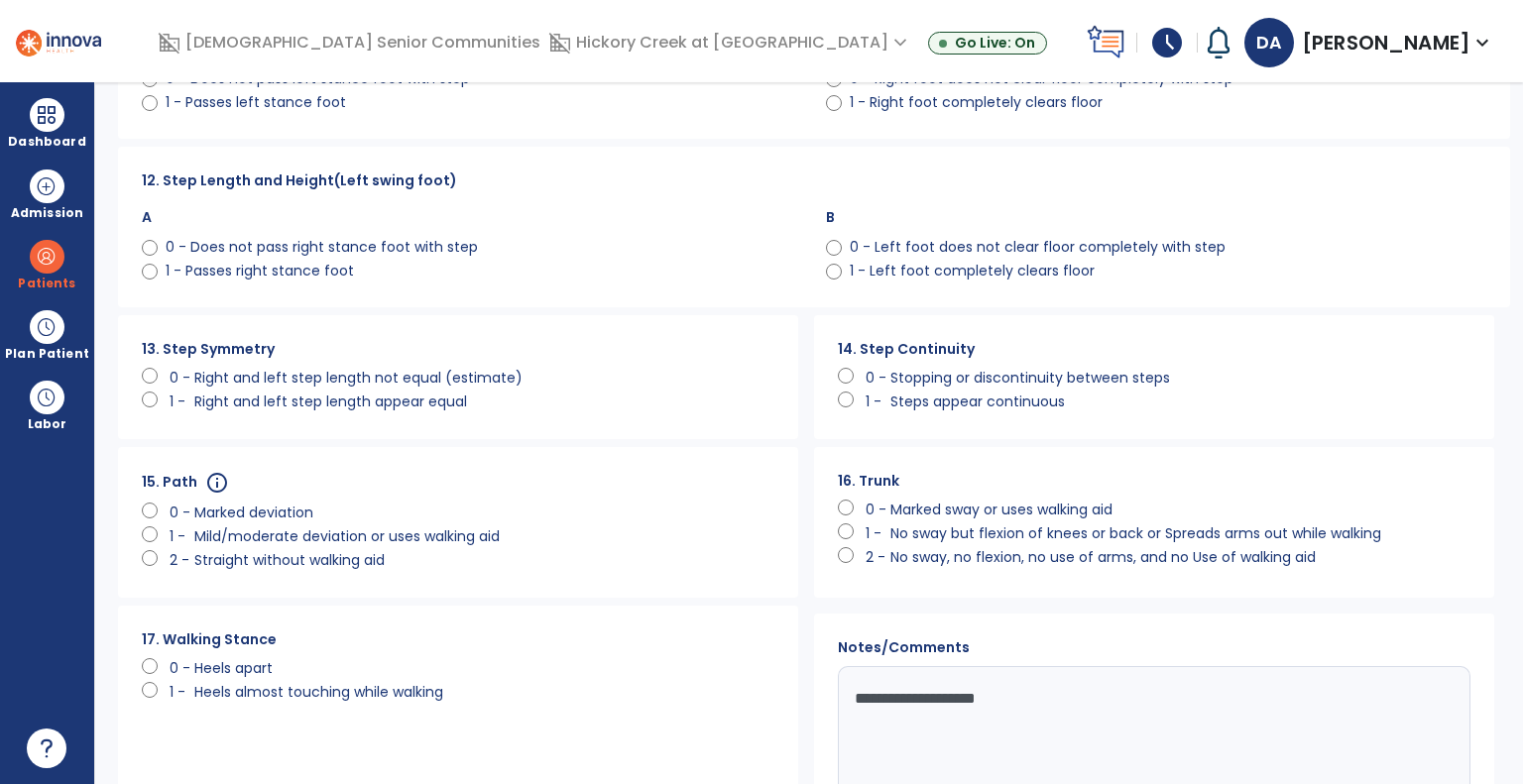 scroll, scrollTop: 1201, scrollLeft: 0, axis: vertical 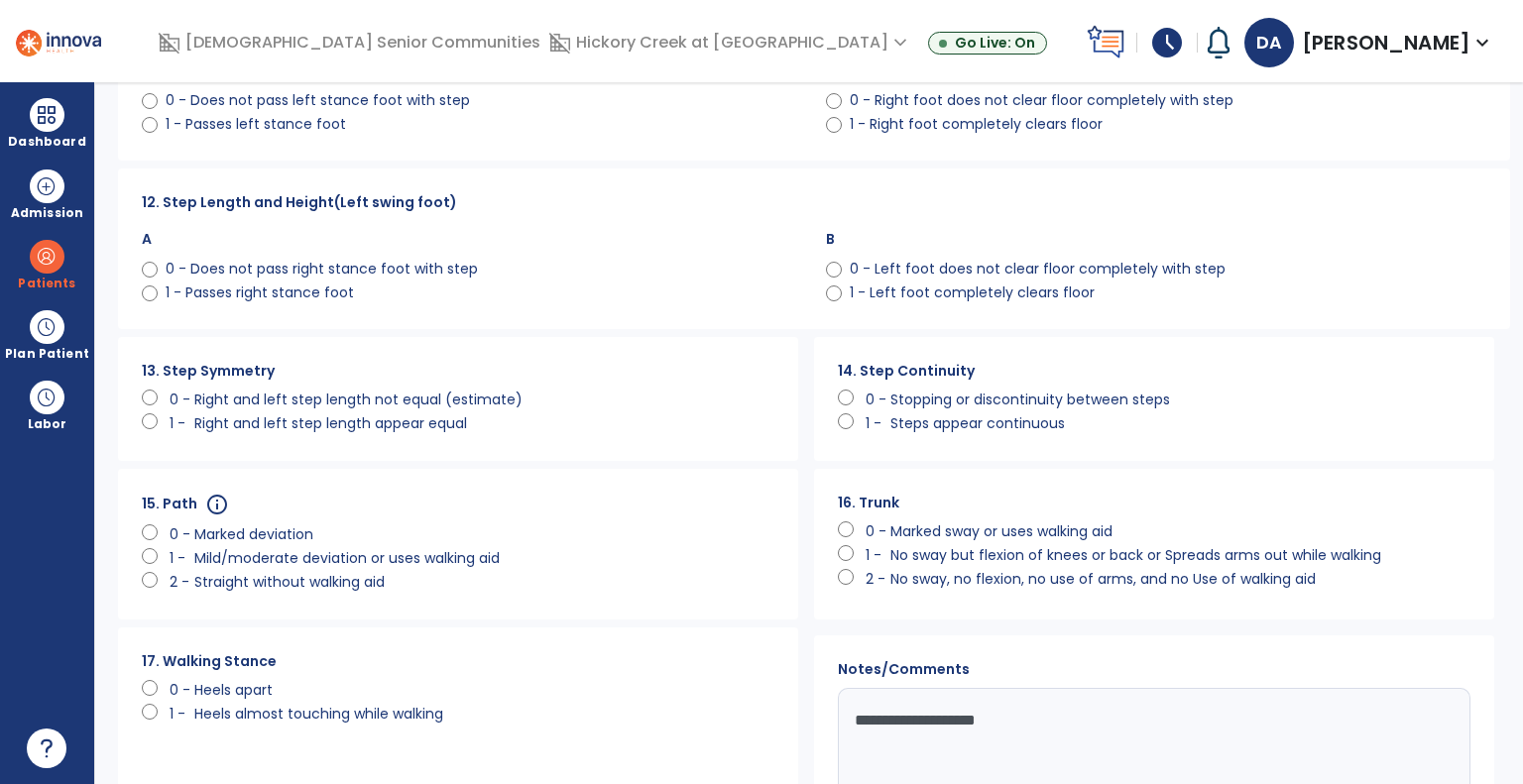 type on "**********" 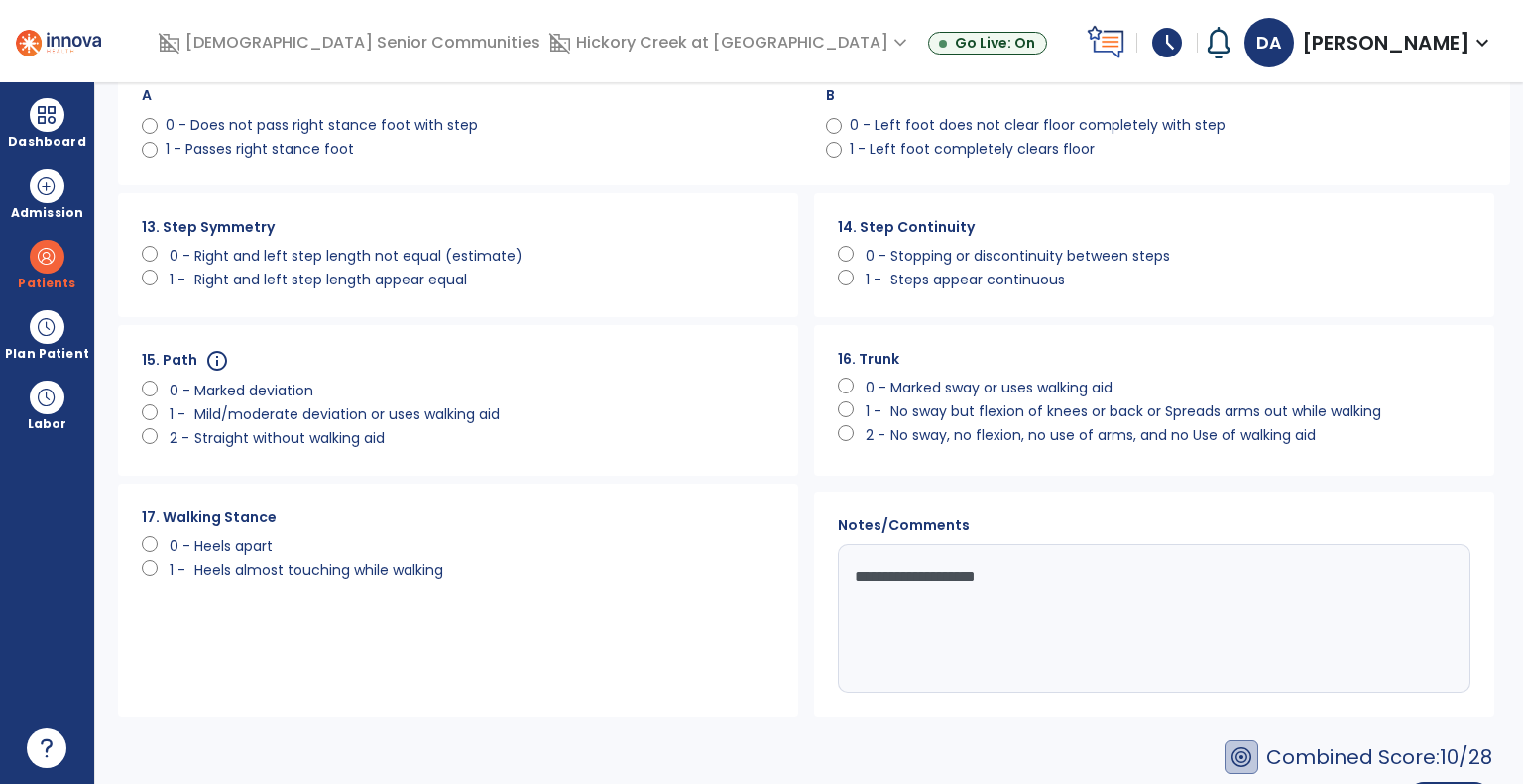 scroll, scrollTop: 1400, scrollLeft: 0, axis: vertical 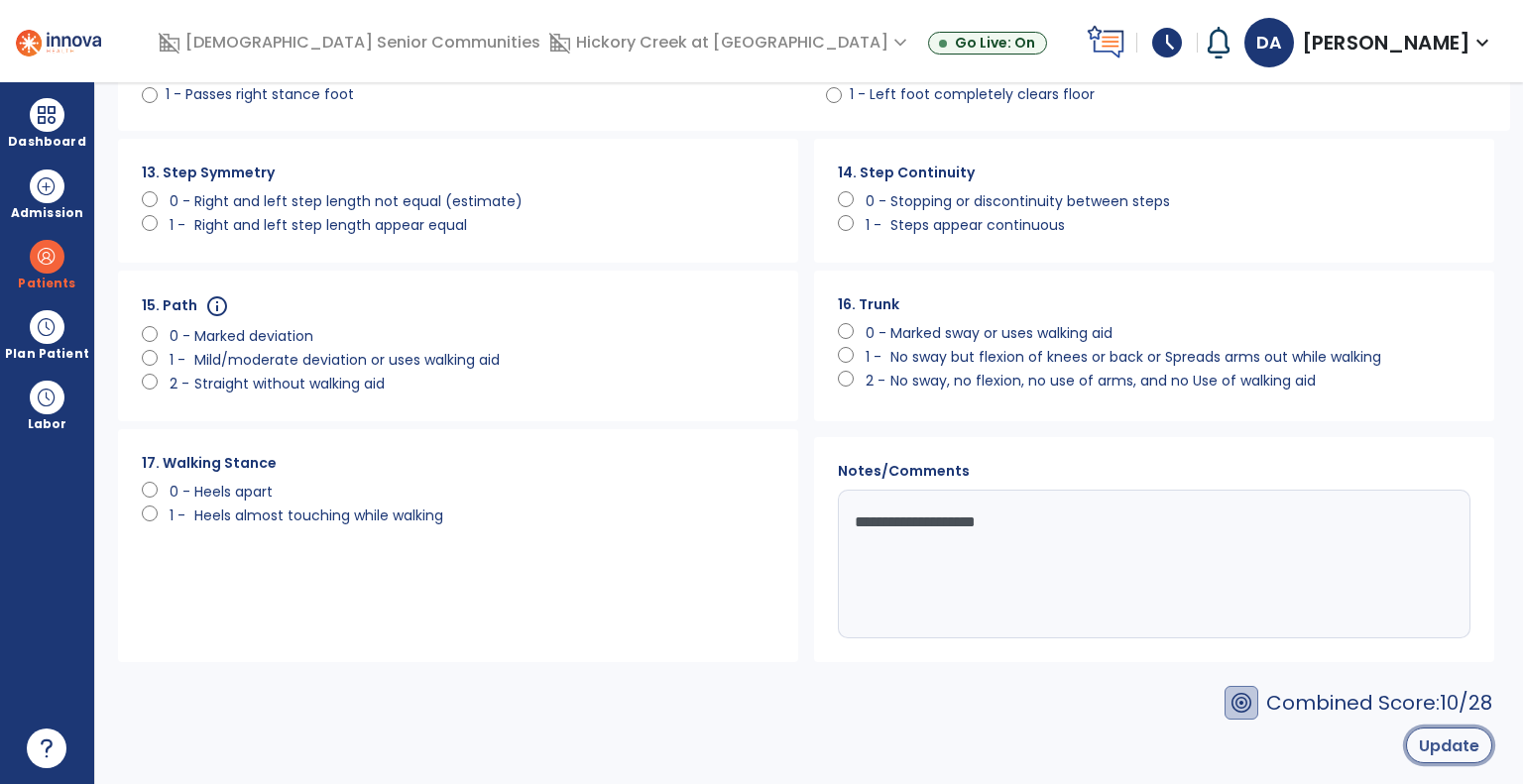 click on "Update" 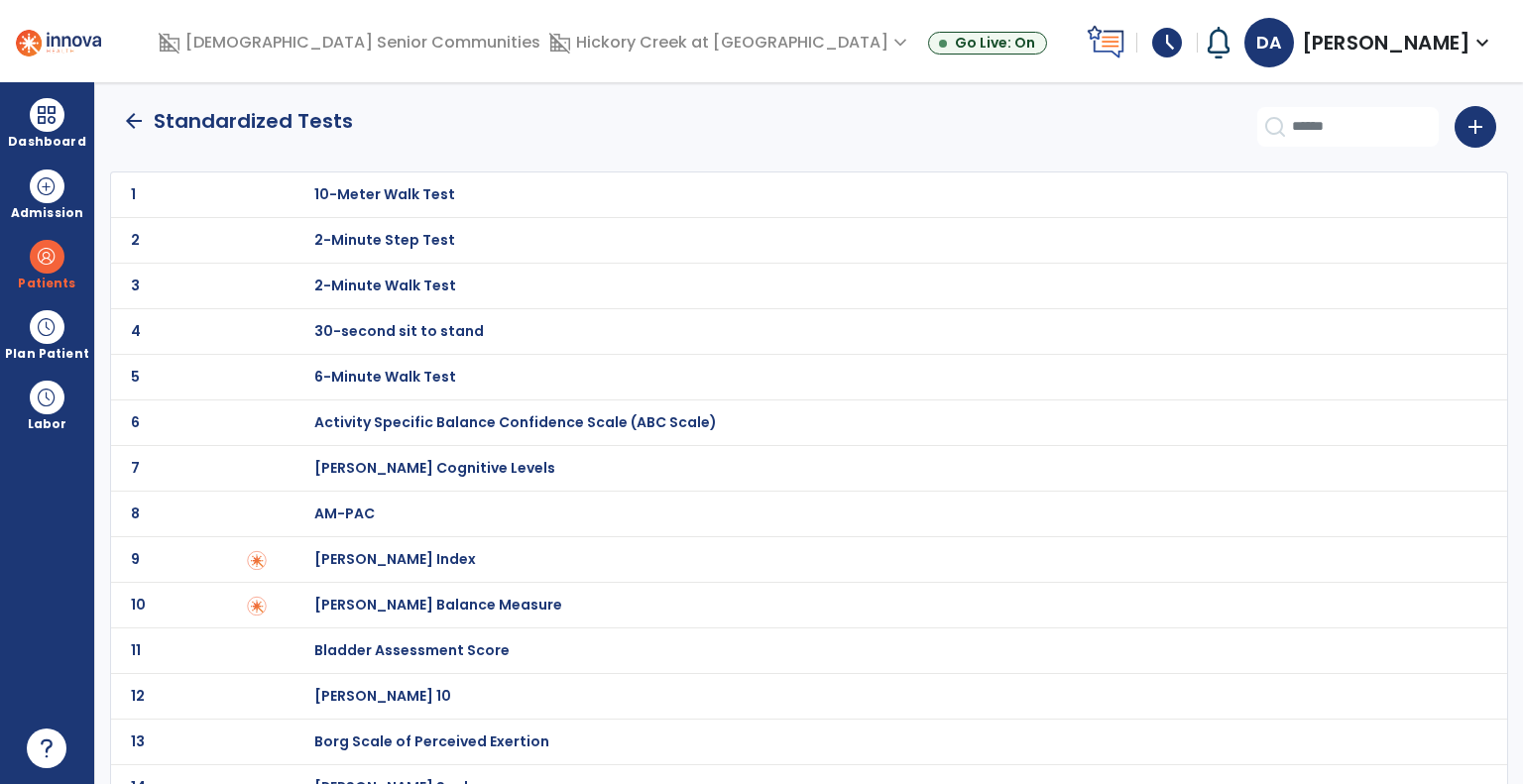 scroll, scrollTop: 0, scrollLeft: 0, axis: both 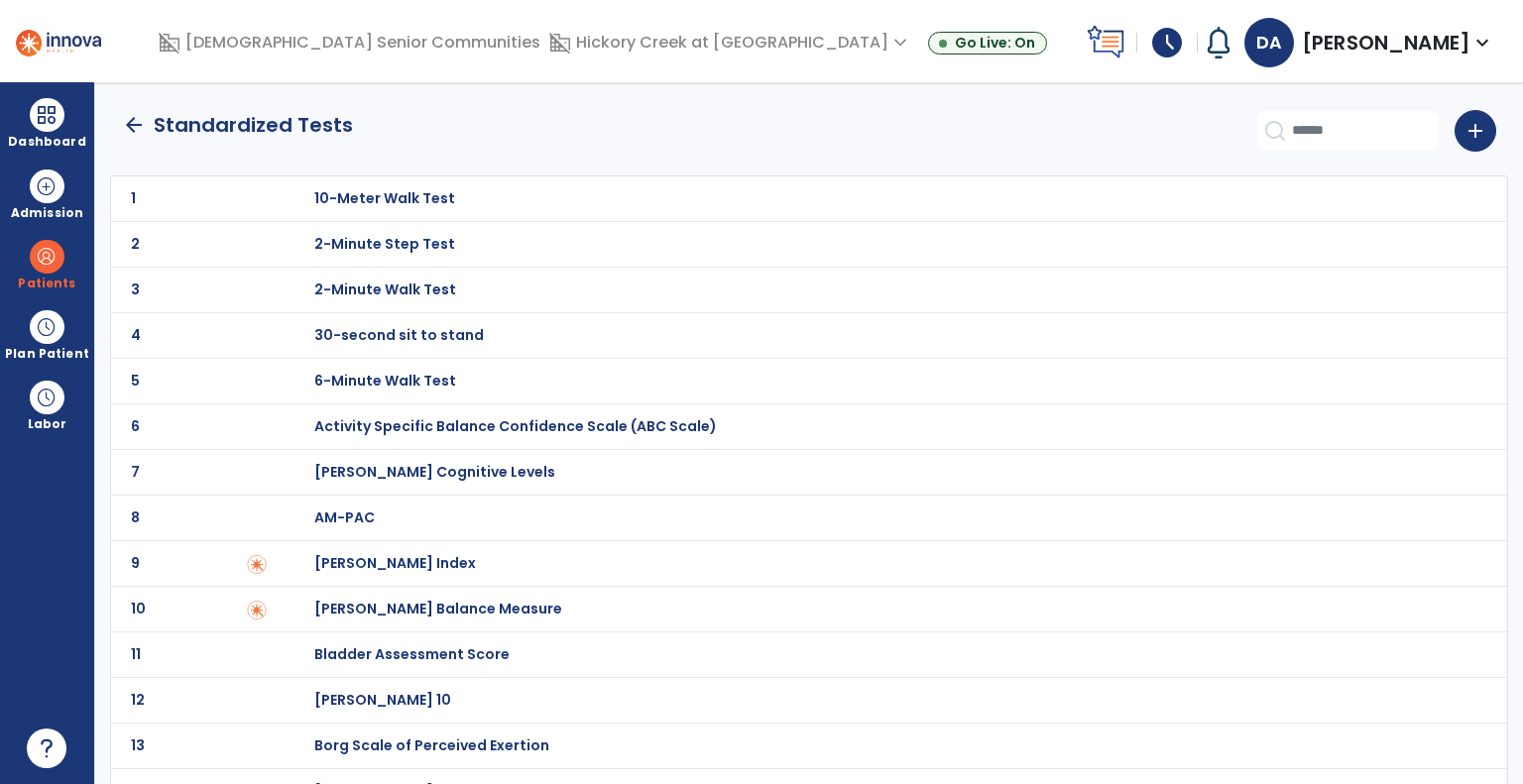 click on "arrow_back" 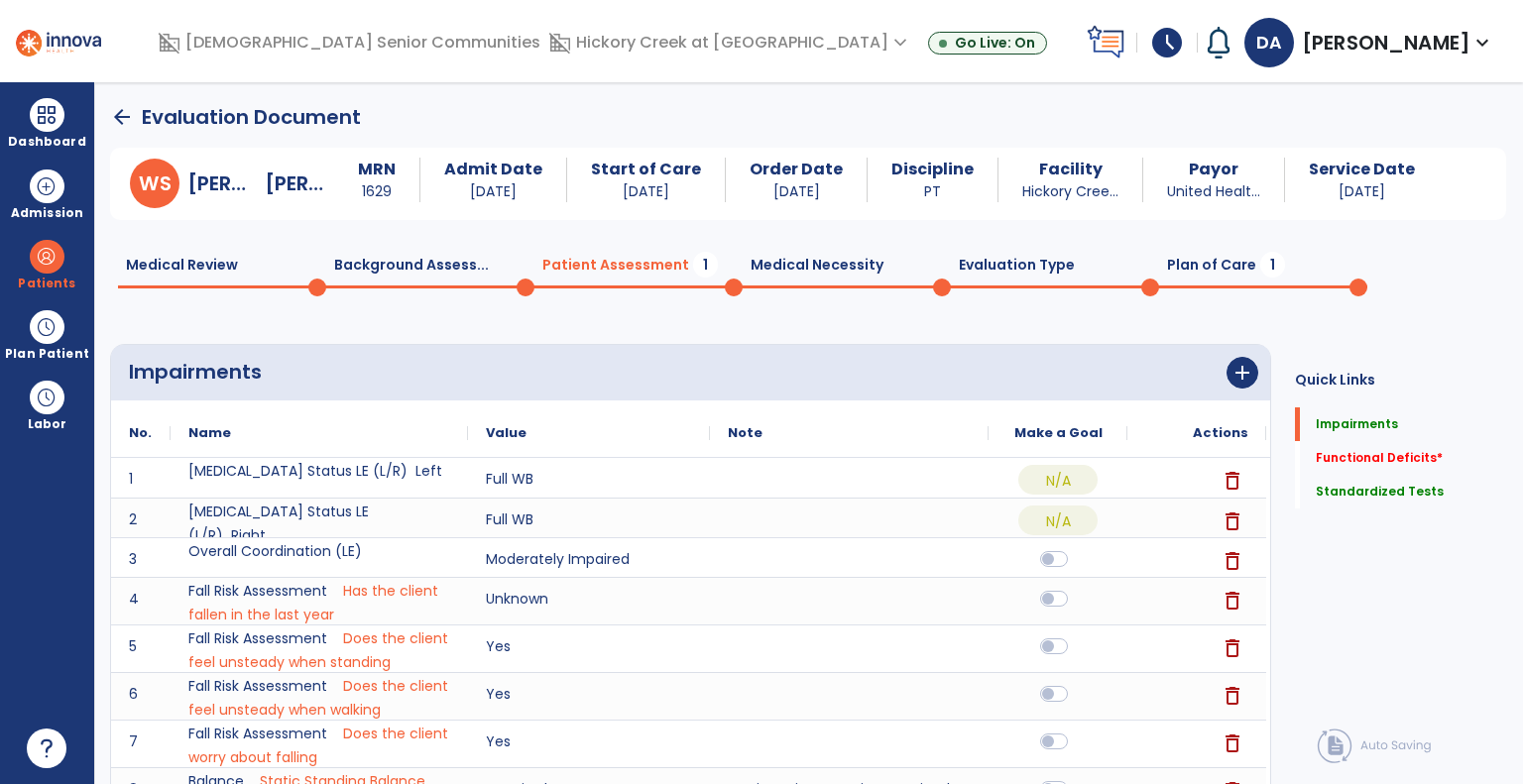 scroll, scrollTop: 0, scrollLeft: 0, axis: both 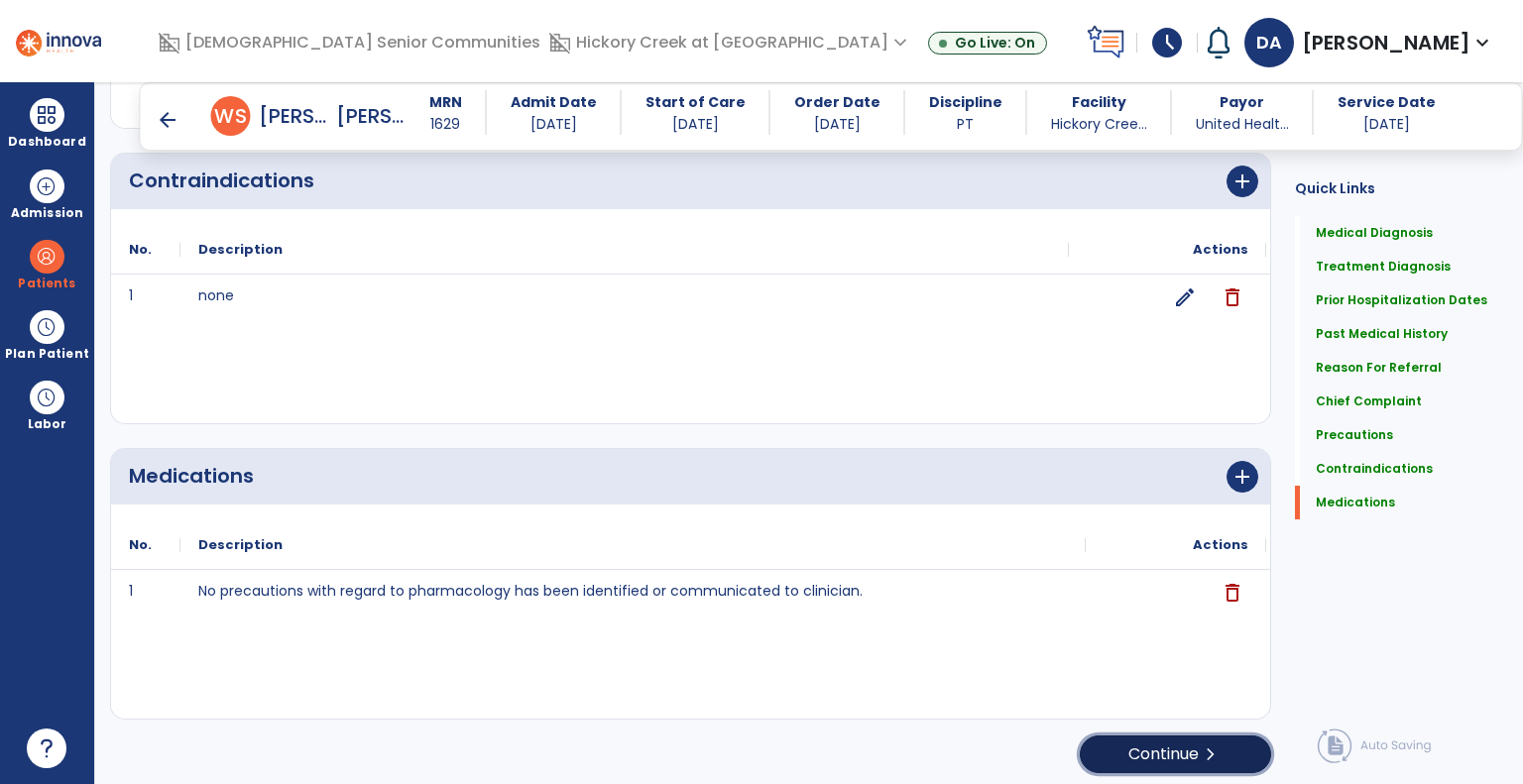 click on "Continue  chevron_right" 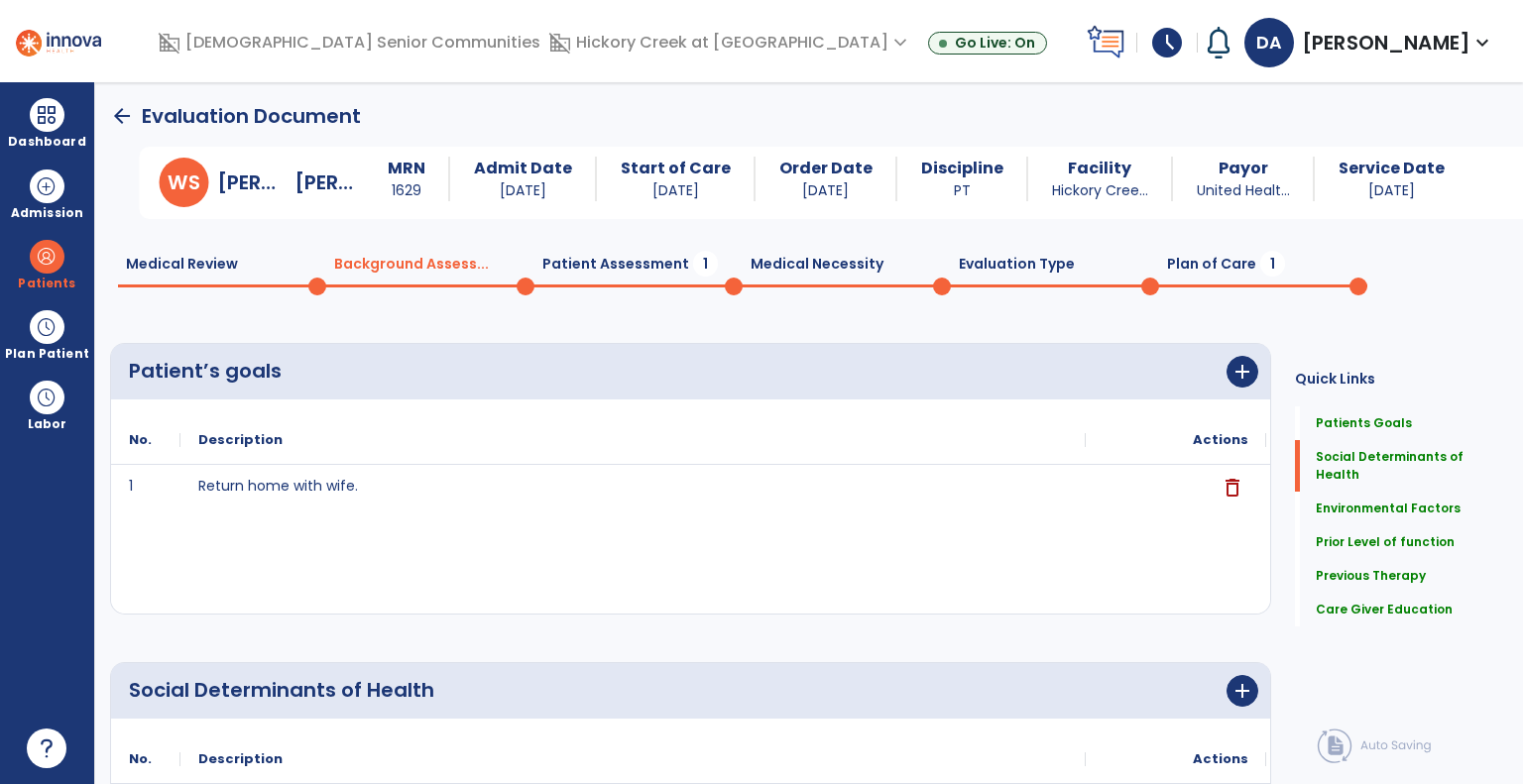 scroll, scrollTop: 0, scrollLeft: 0, axis: both 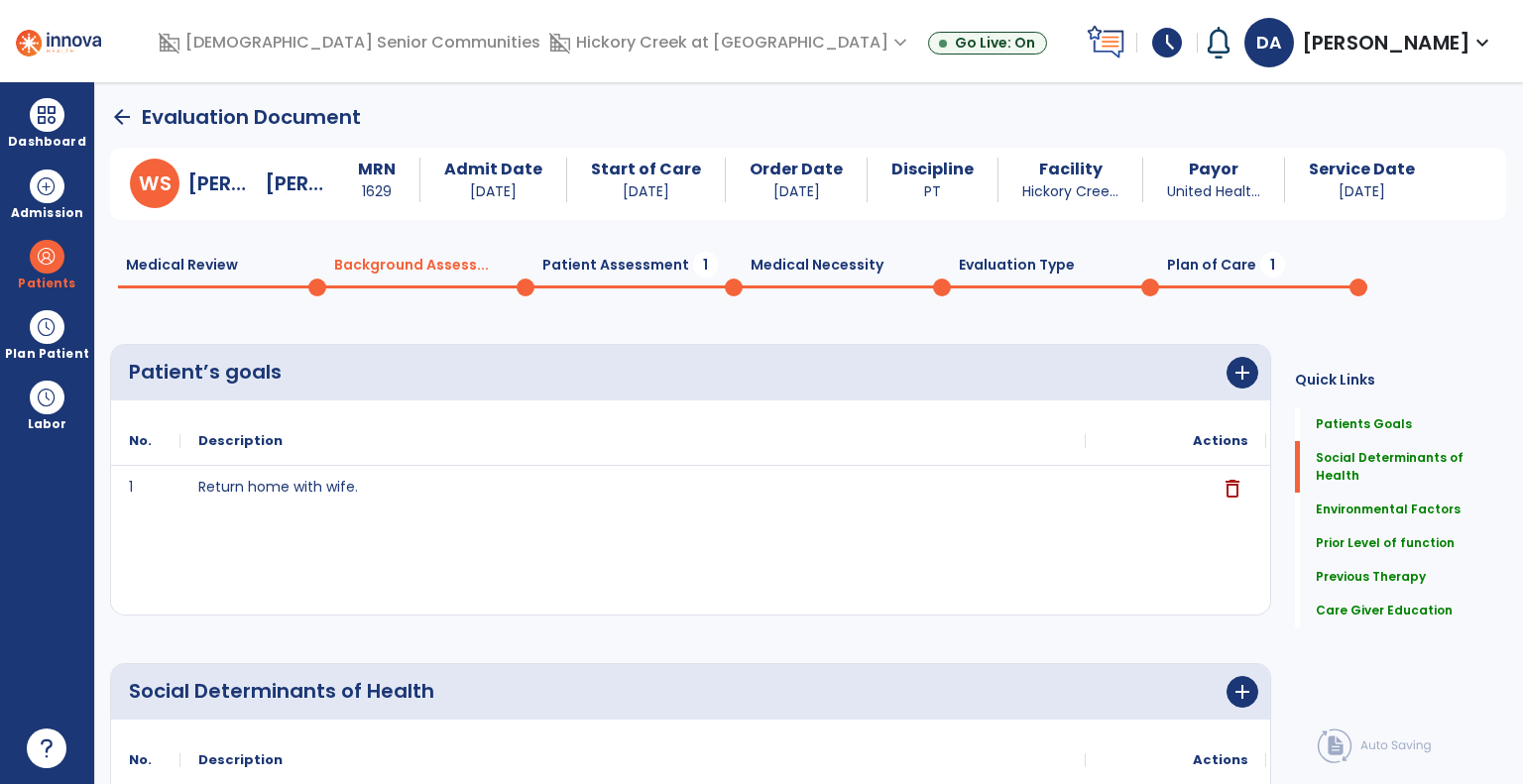 click on "Patient Assessment  1" 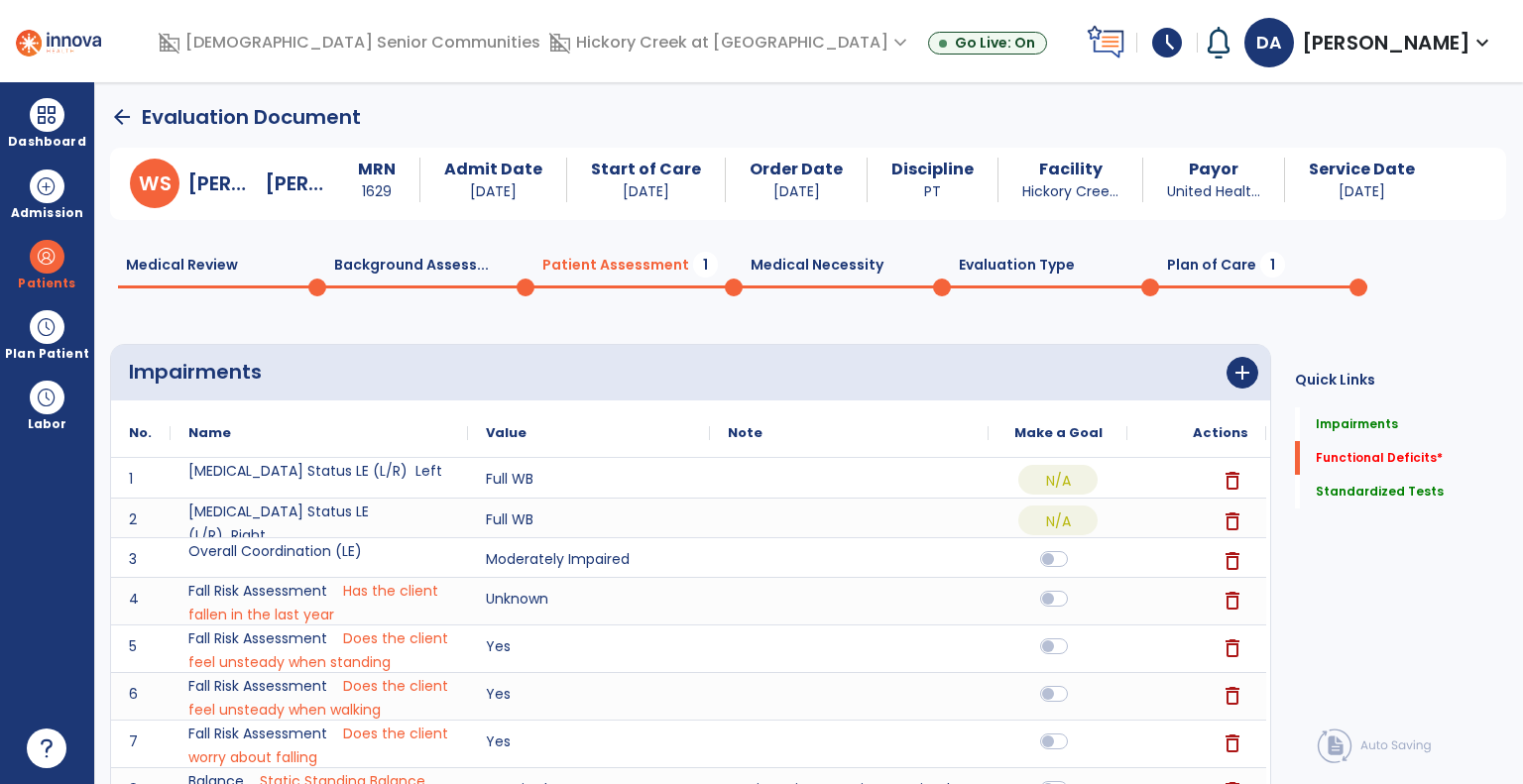 click on "Evaluation Type  0" 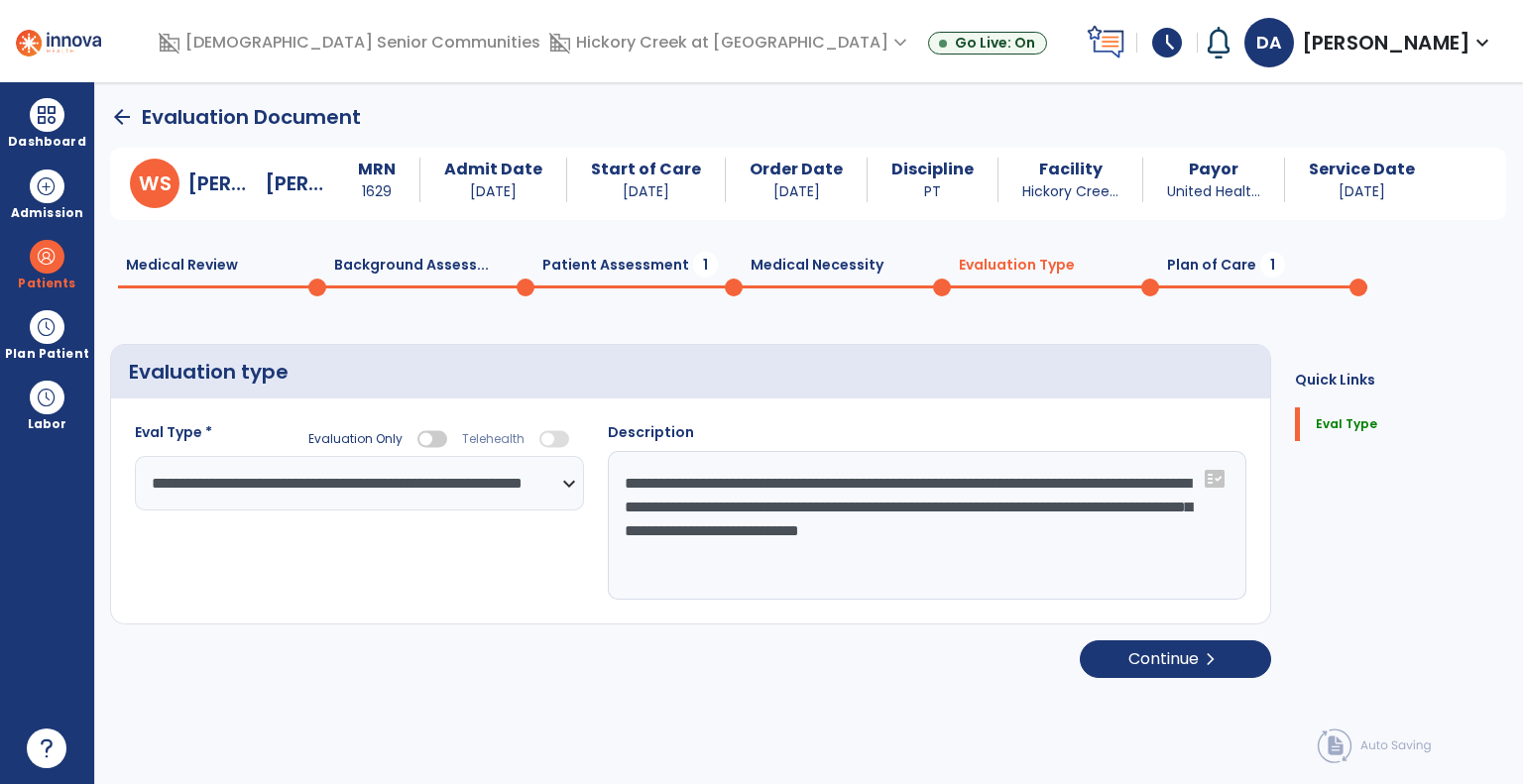 click on "Plan of Care  1" 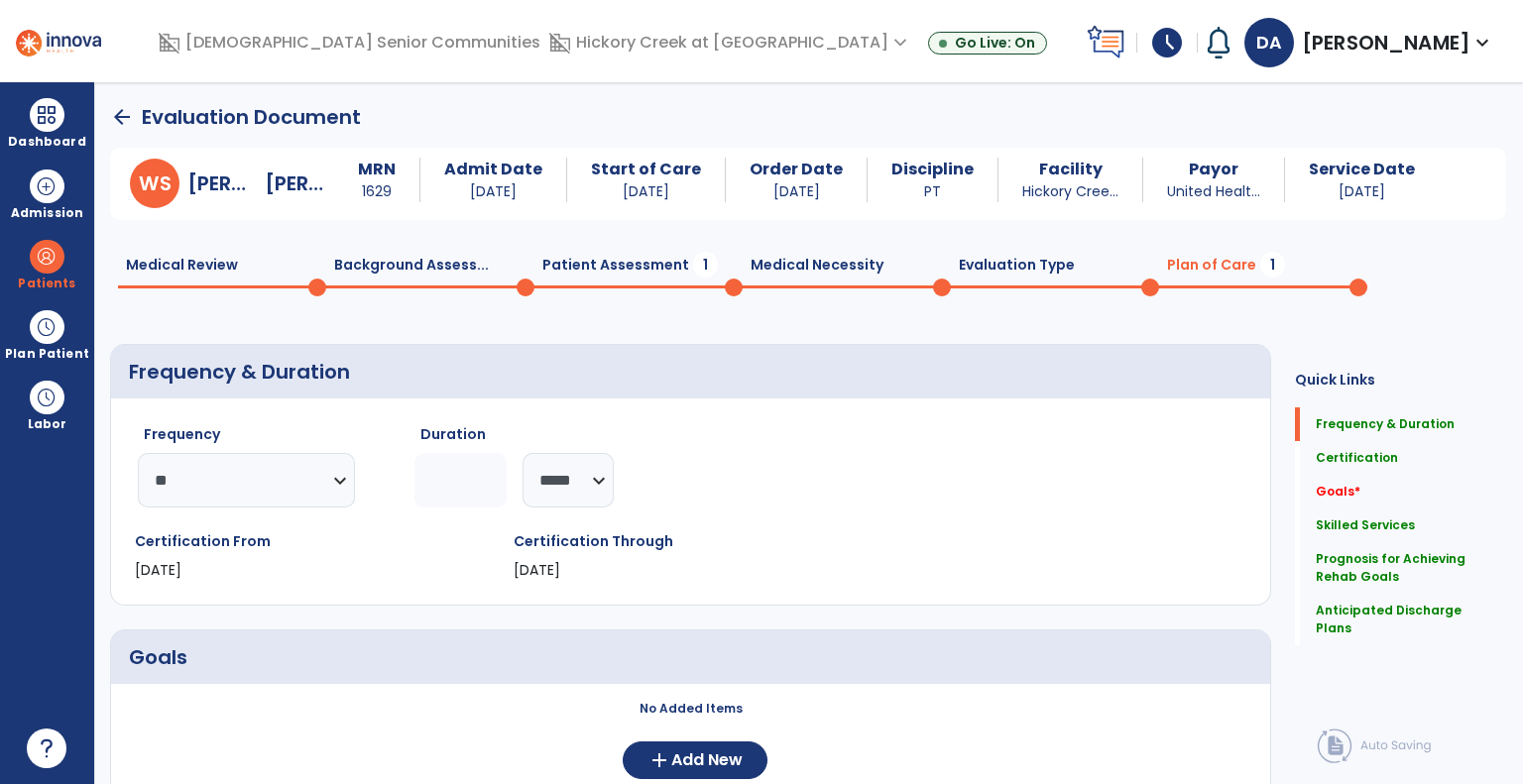 drag, startPoint x: 458, startPoint y: 460, endPoint x: 396, endPoint y: 487, distance: 67.62396 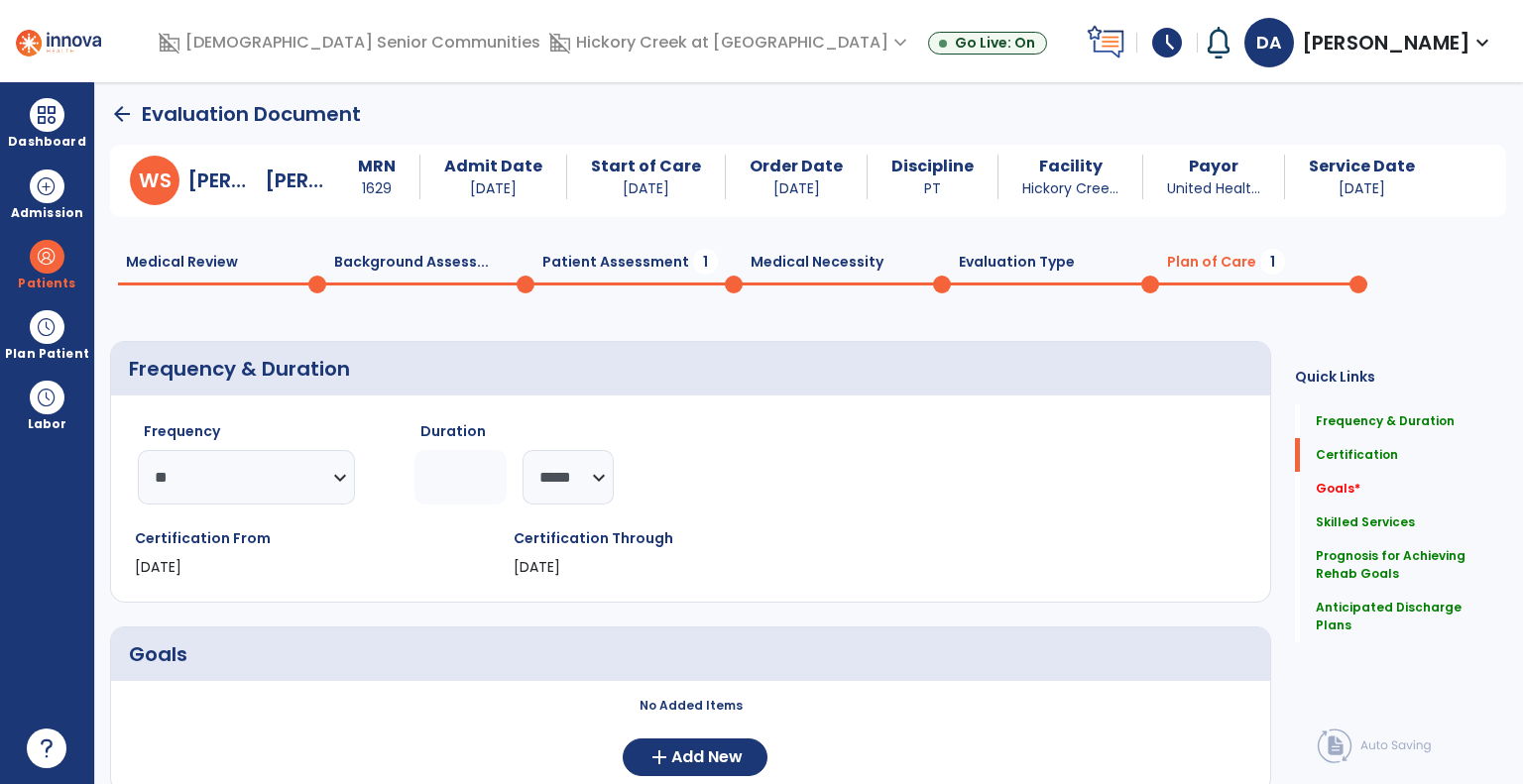 scroll, scrollTop: 0, scrollLeft: 0, axis: both 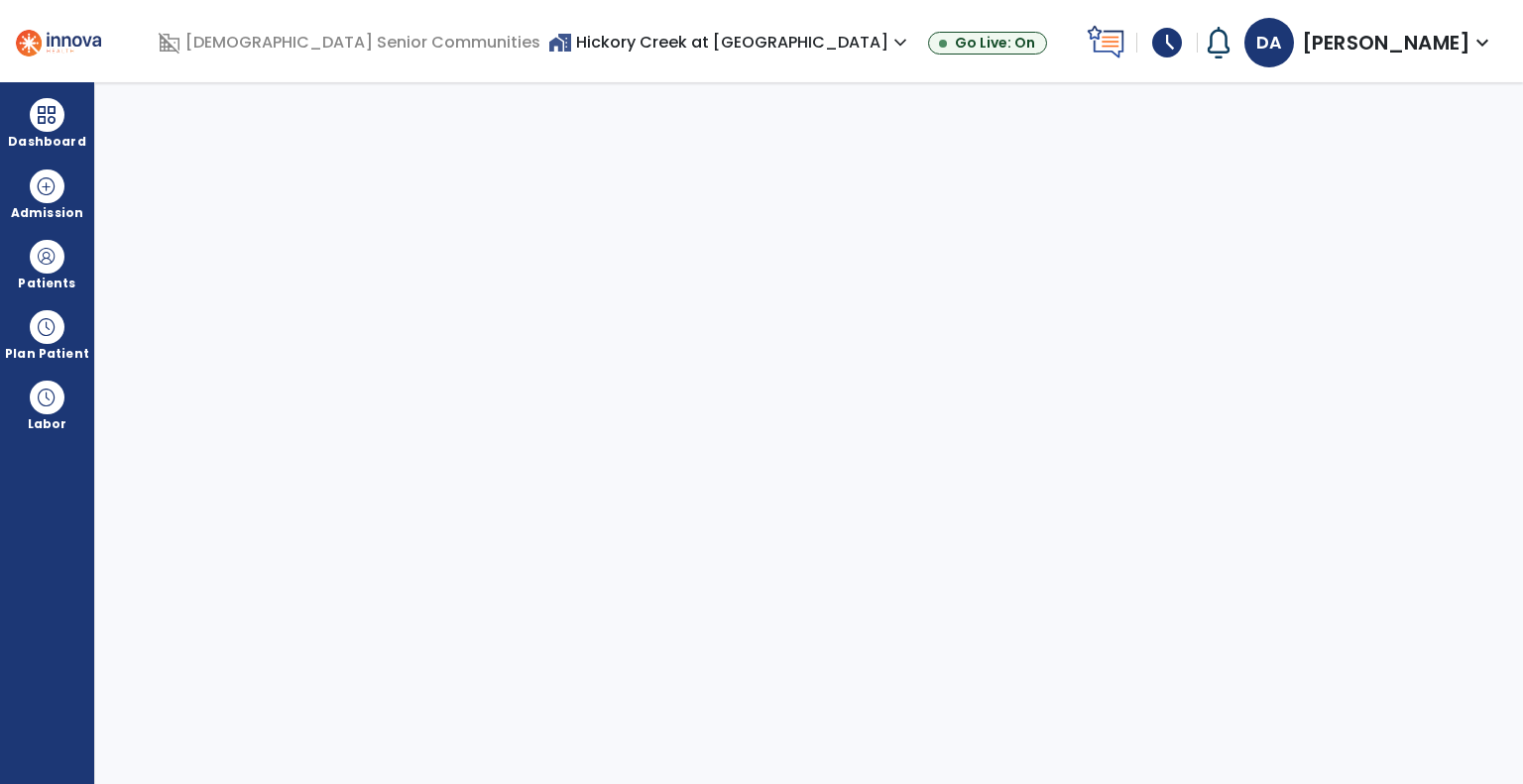 select on "****" 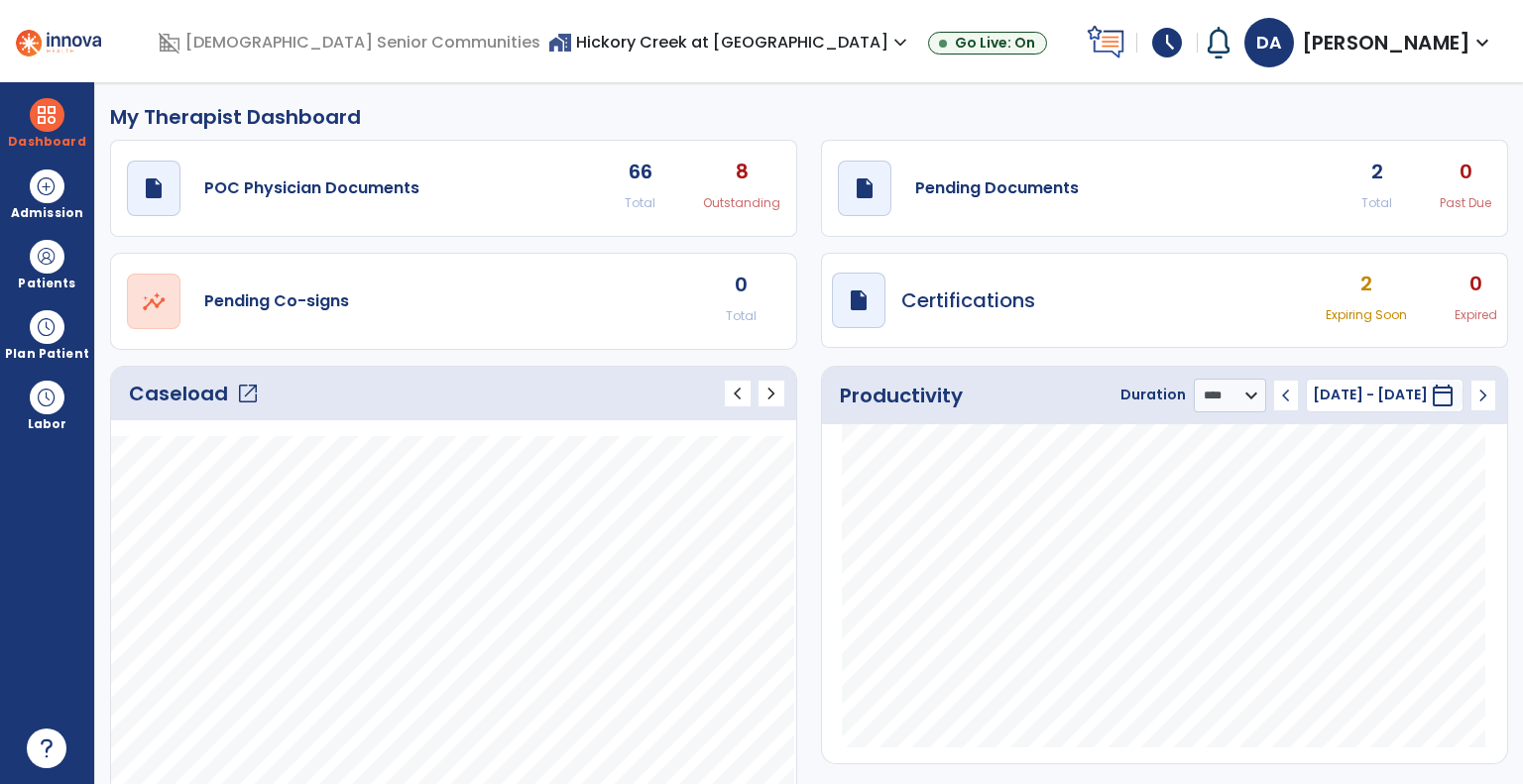 click on "Caseload   open_in_new" 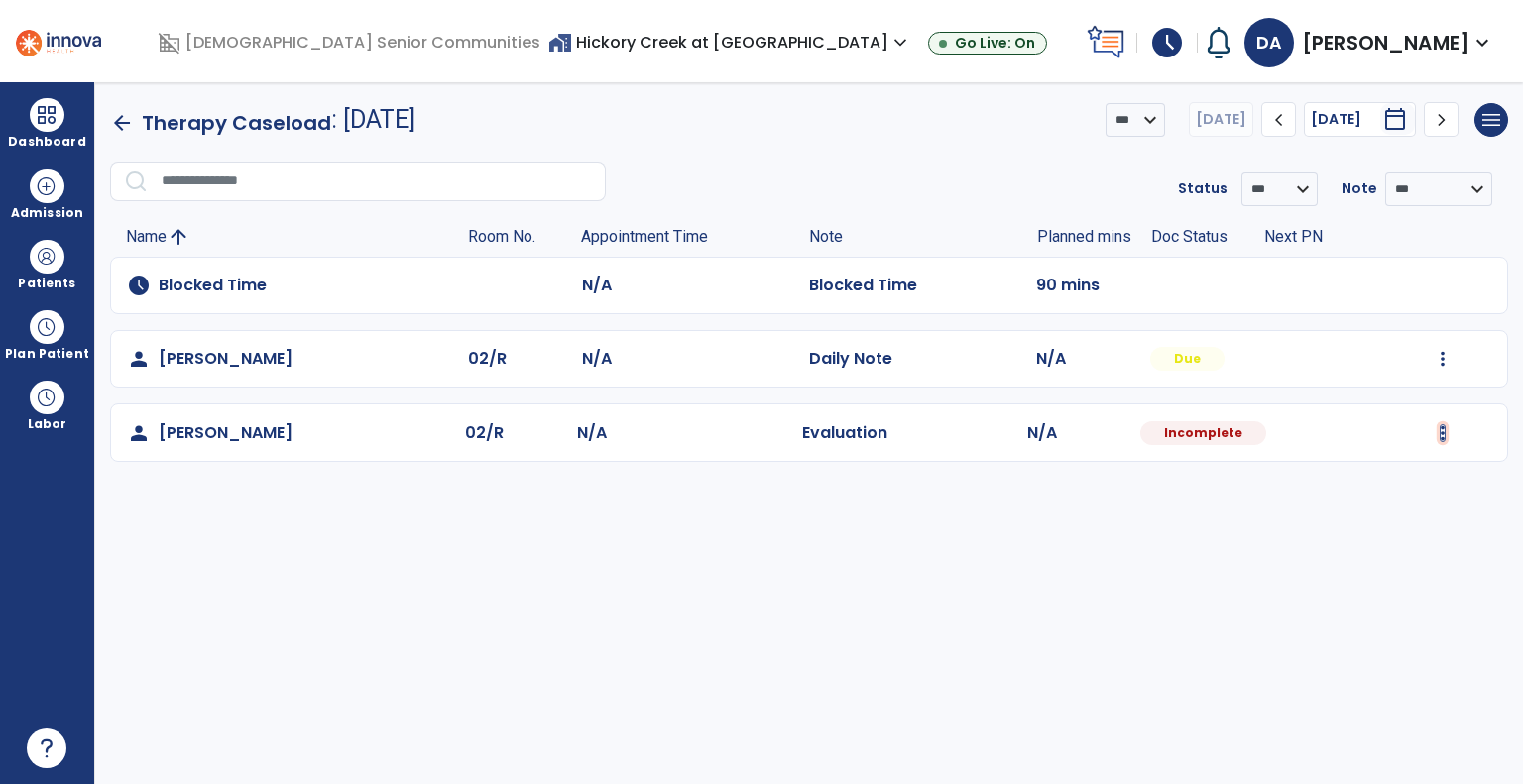 click at bounding box center (1443, 359) 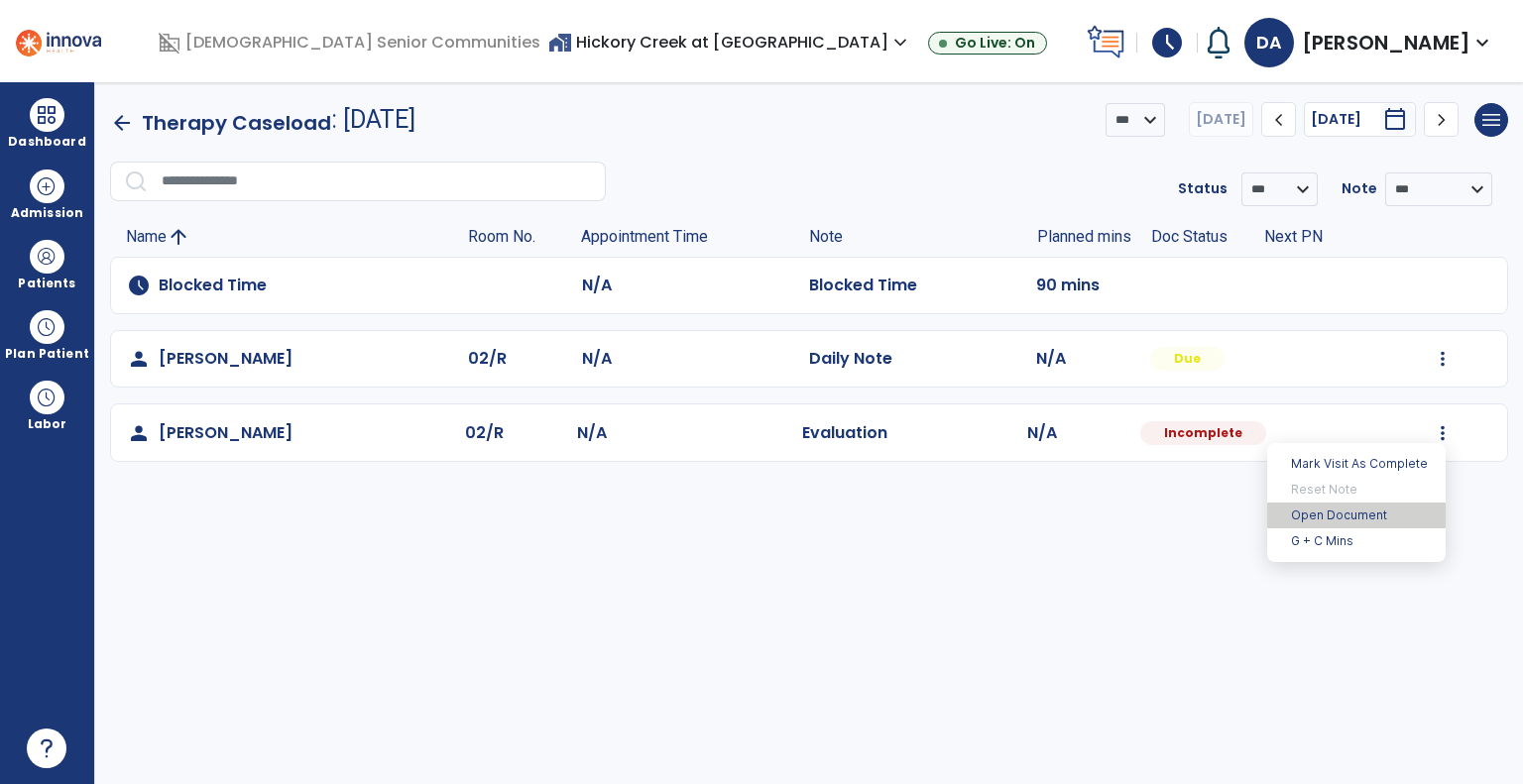 click on "Open Document" at bounding box center [1356, 515] 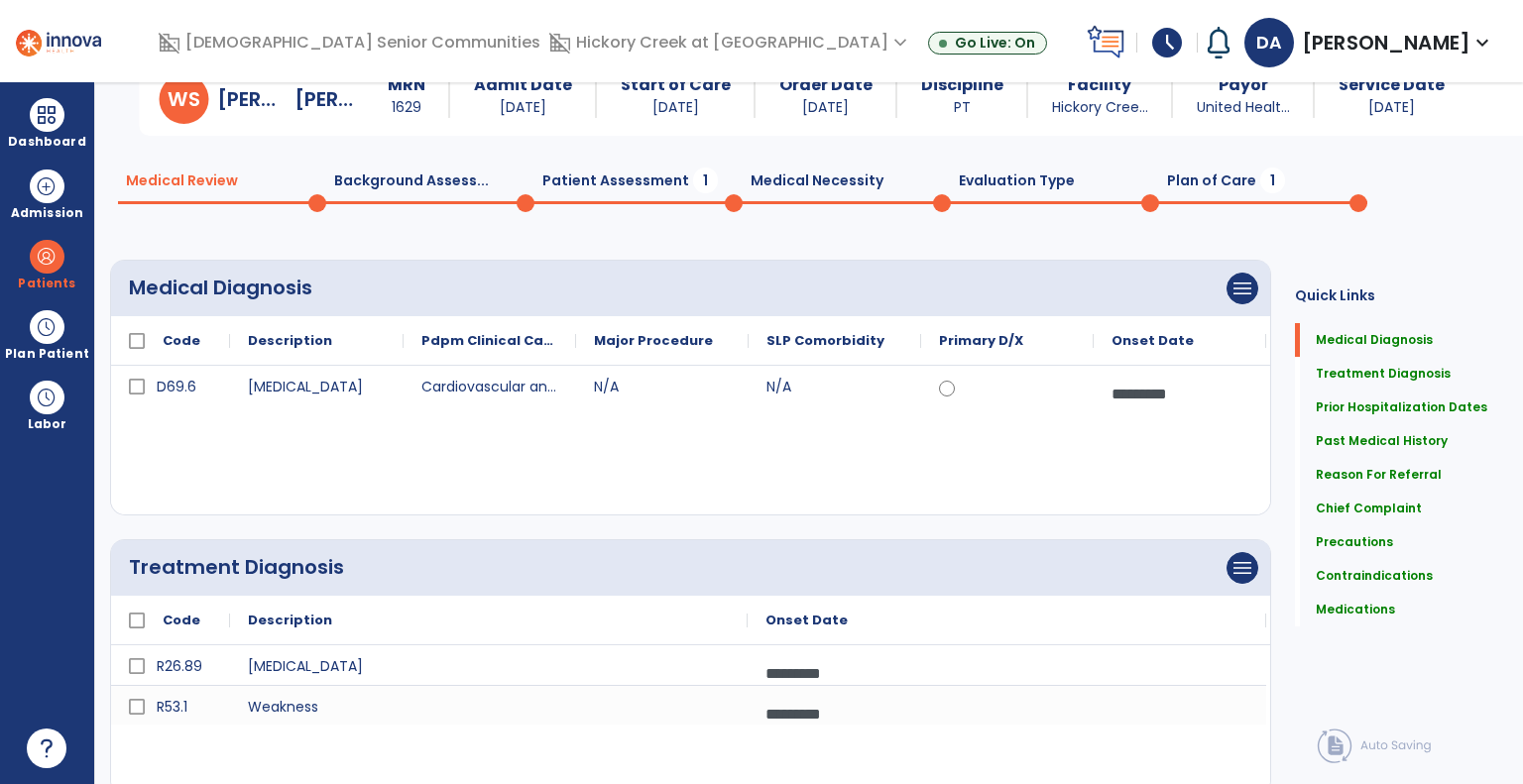 scroll, scrollTop: 0, scrollLeft: 0, axis: both 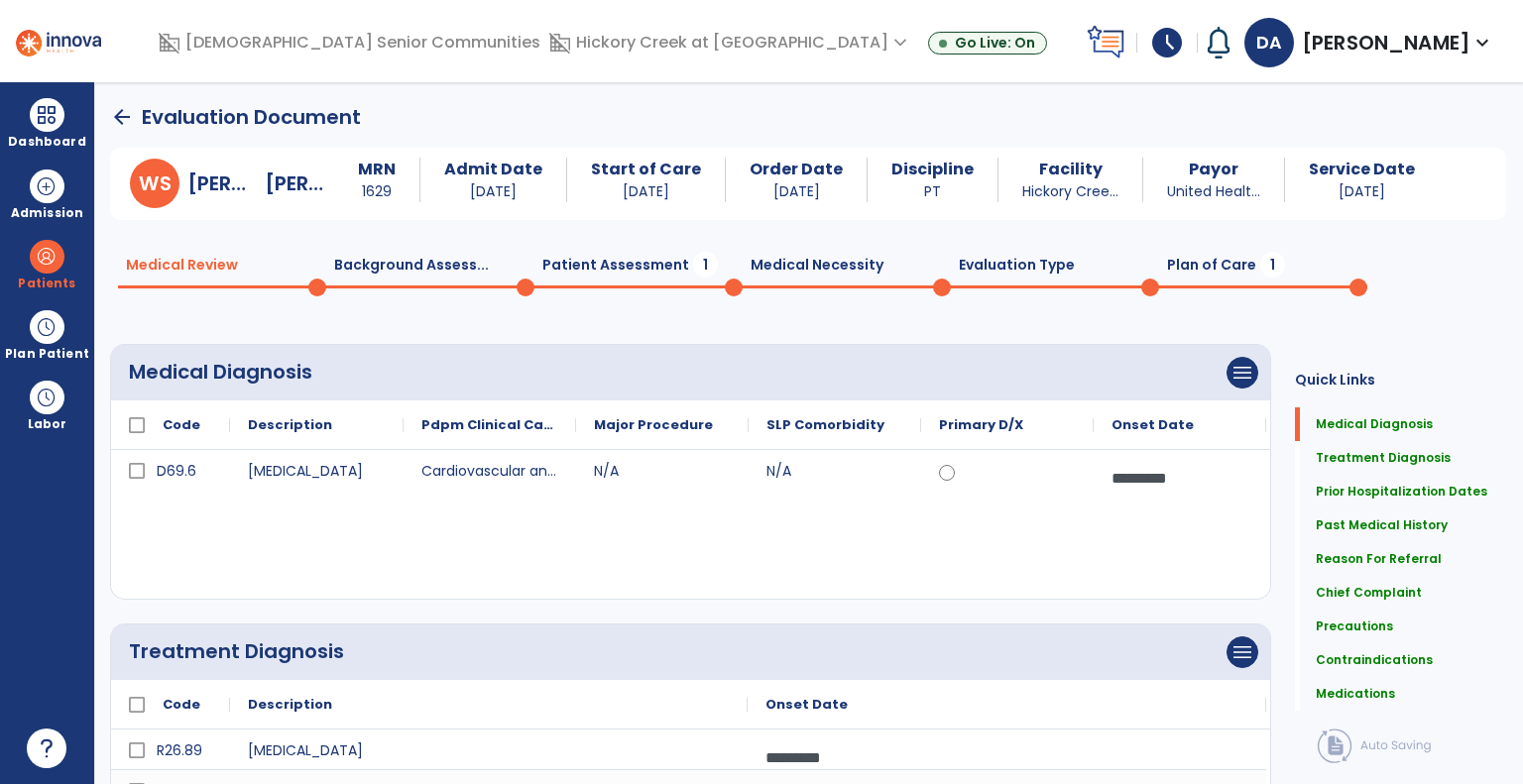 click on "Background Assess...  0" 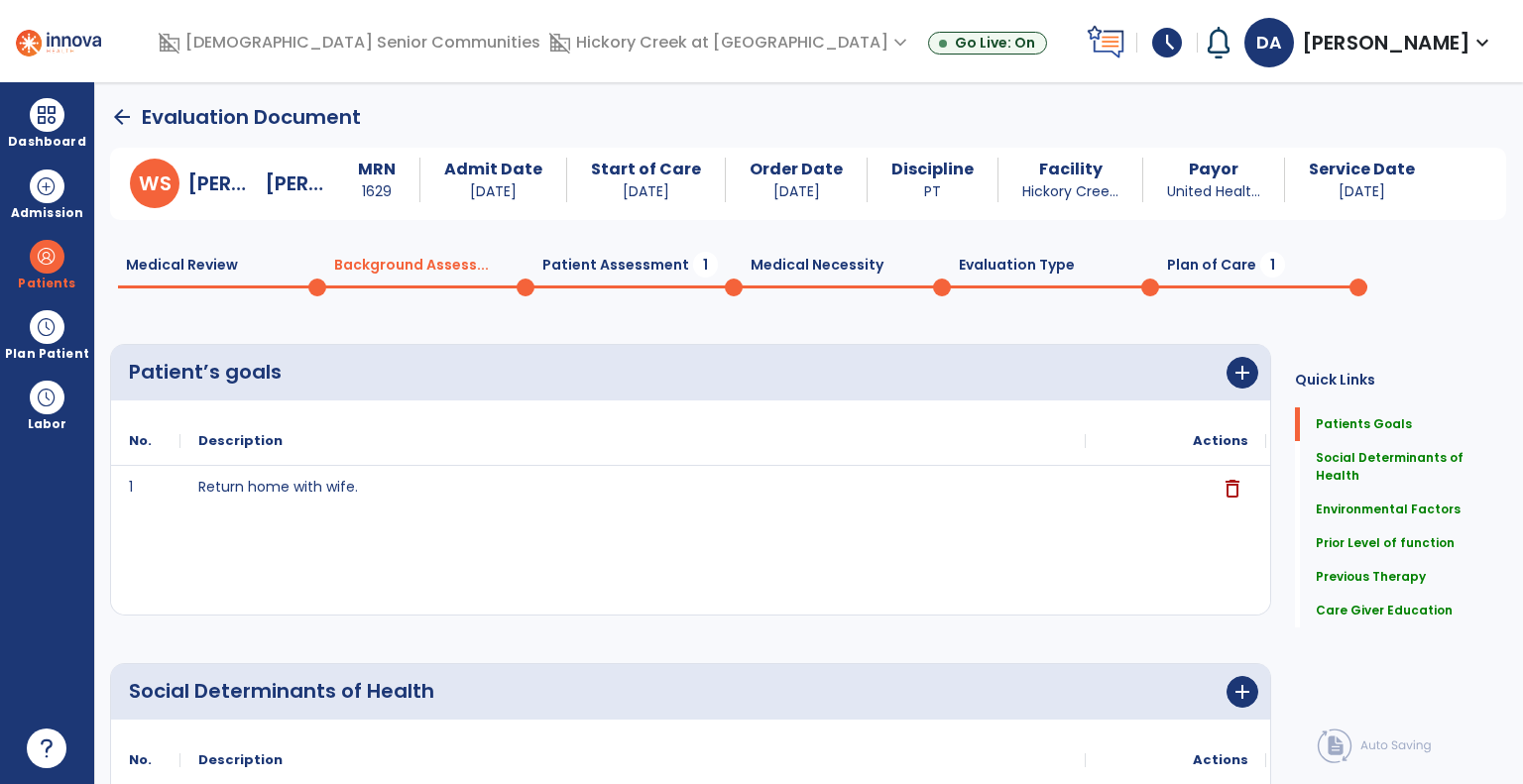 click on "Patient Assessment  1" 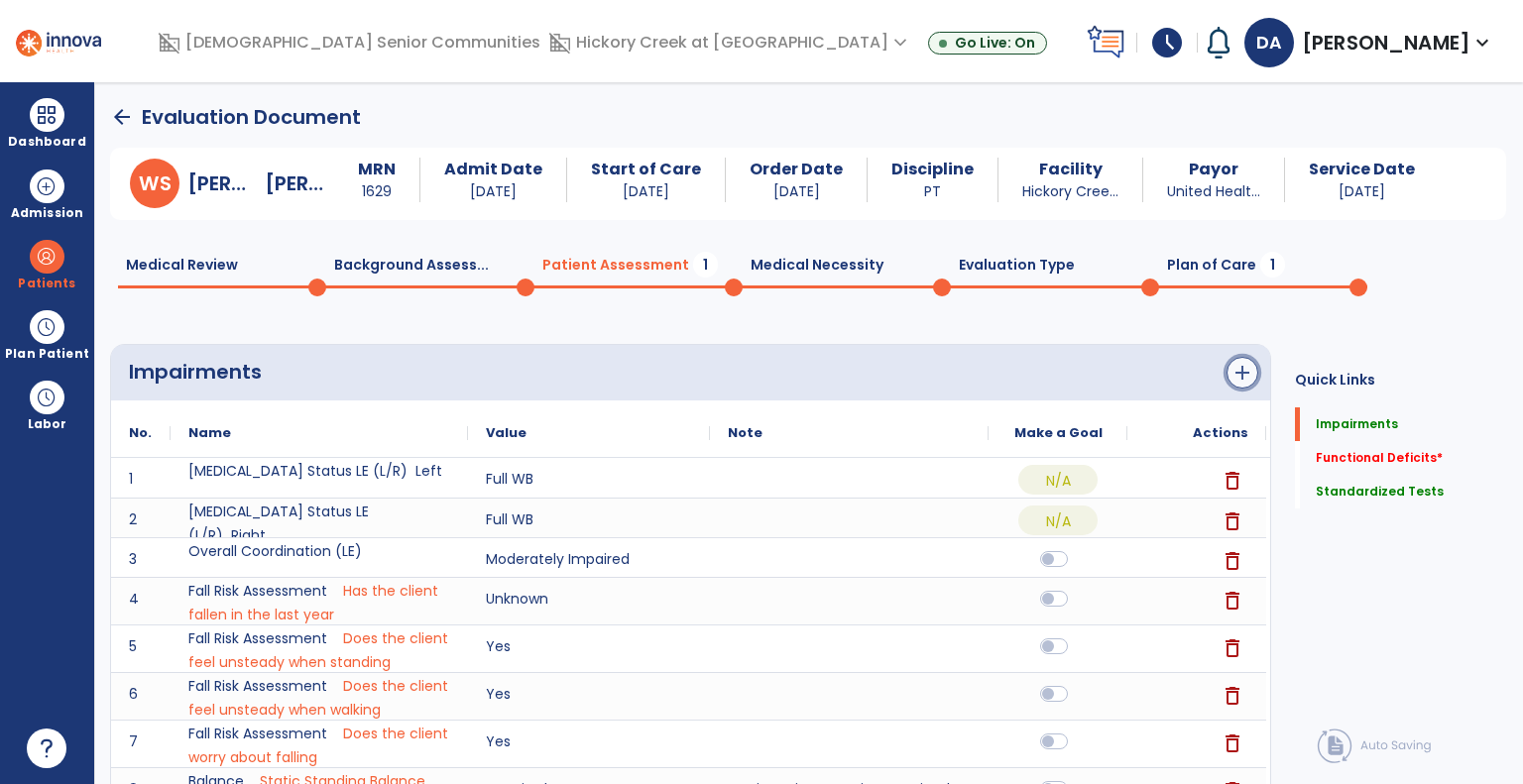 click on "add" 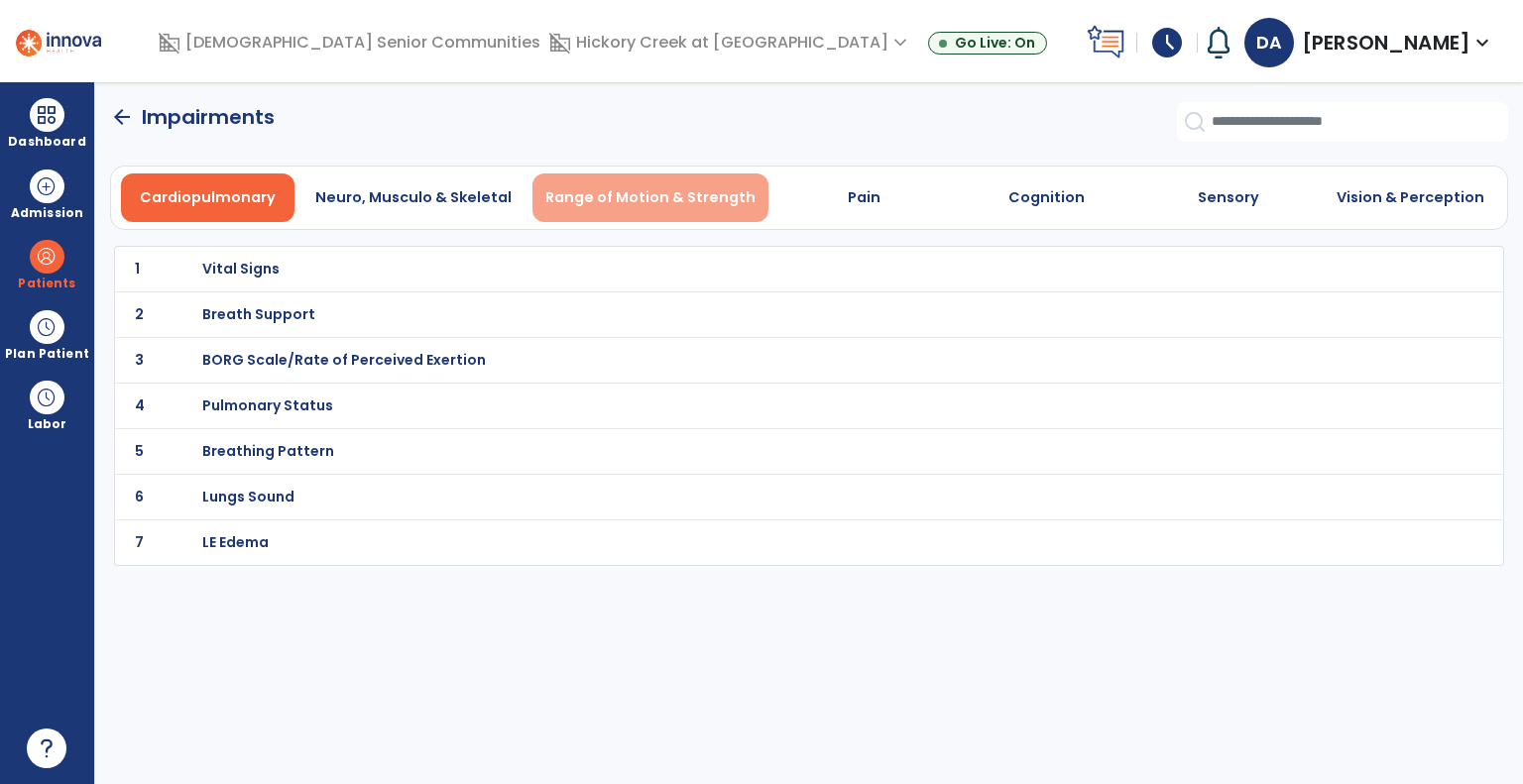 click on "Range of Motion & Strength" at bounding box center (650, 197) 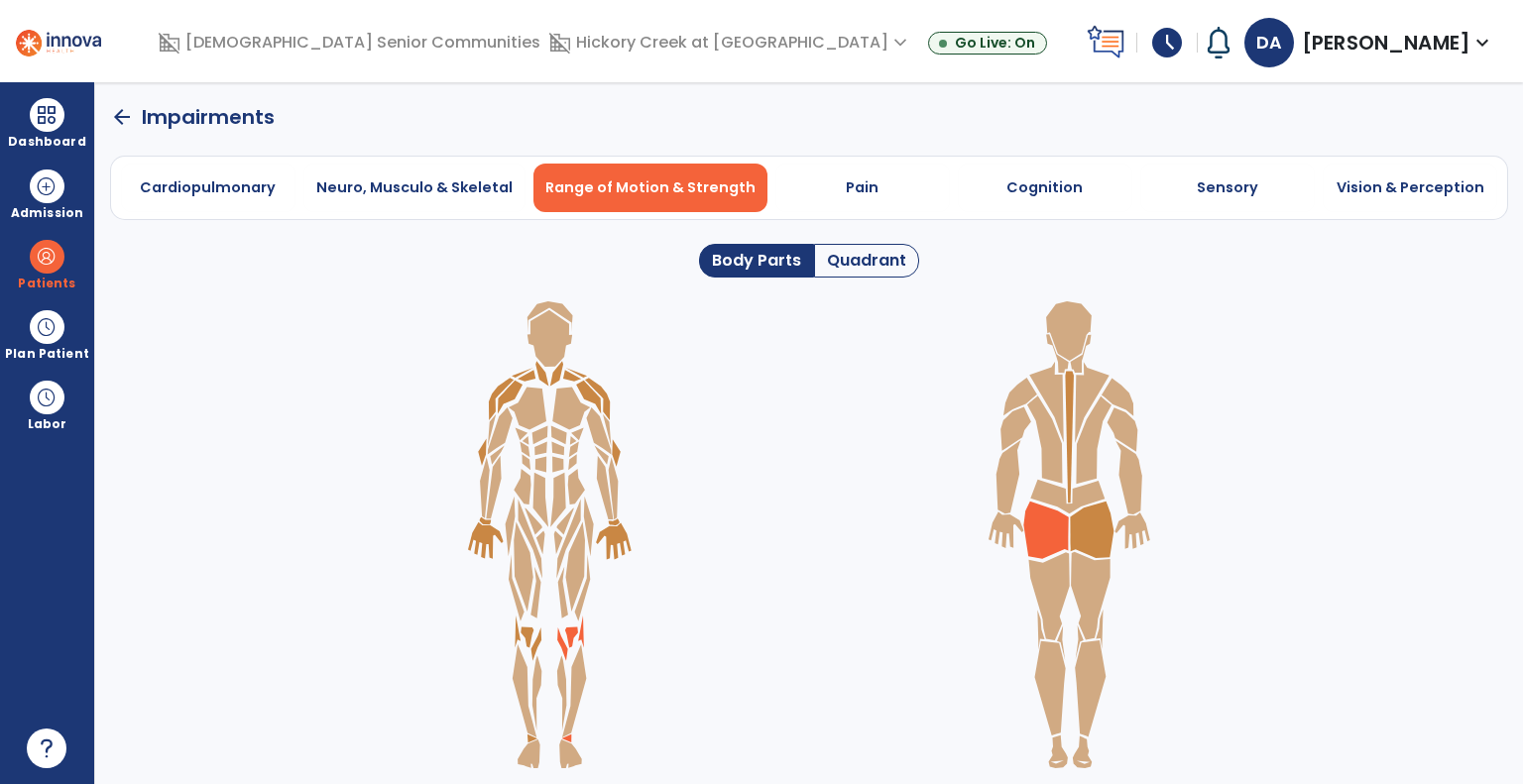 click on "arrow_back" 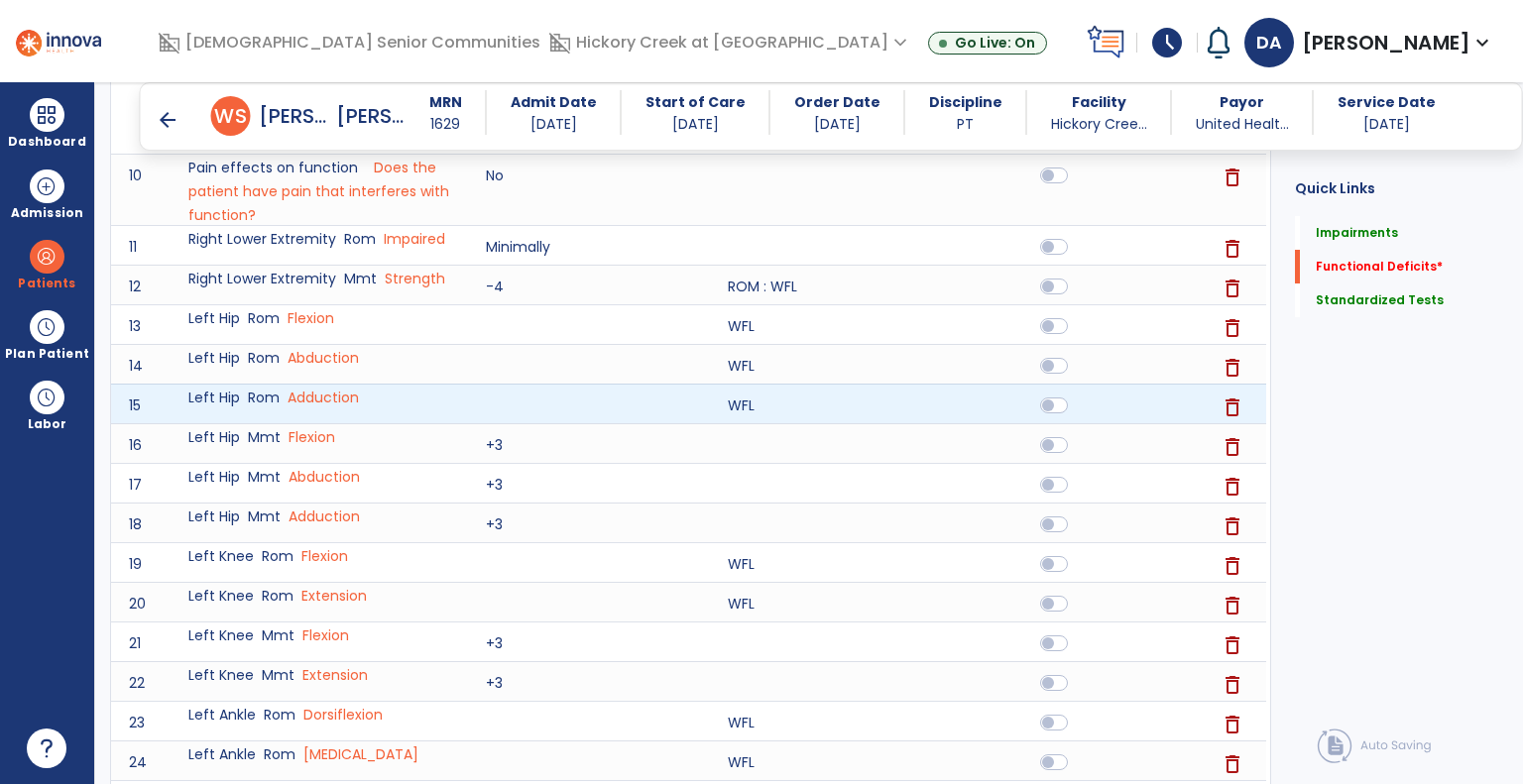 scroll, scrollTop: 892, scrollLeft: 0, axis: vertical 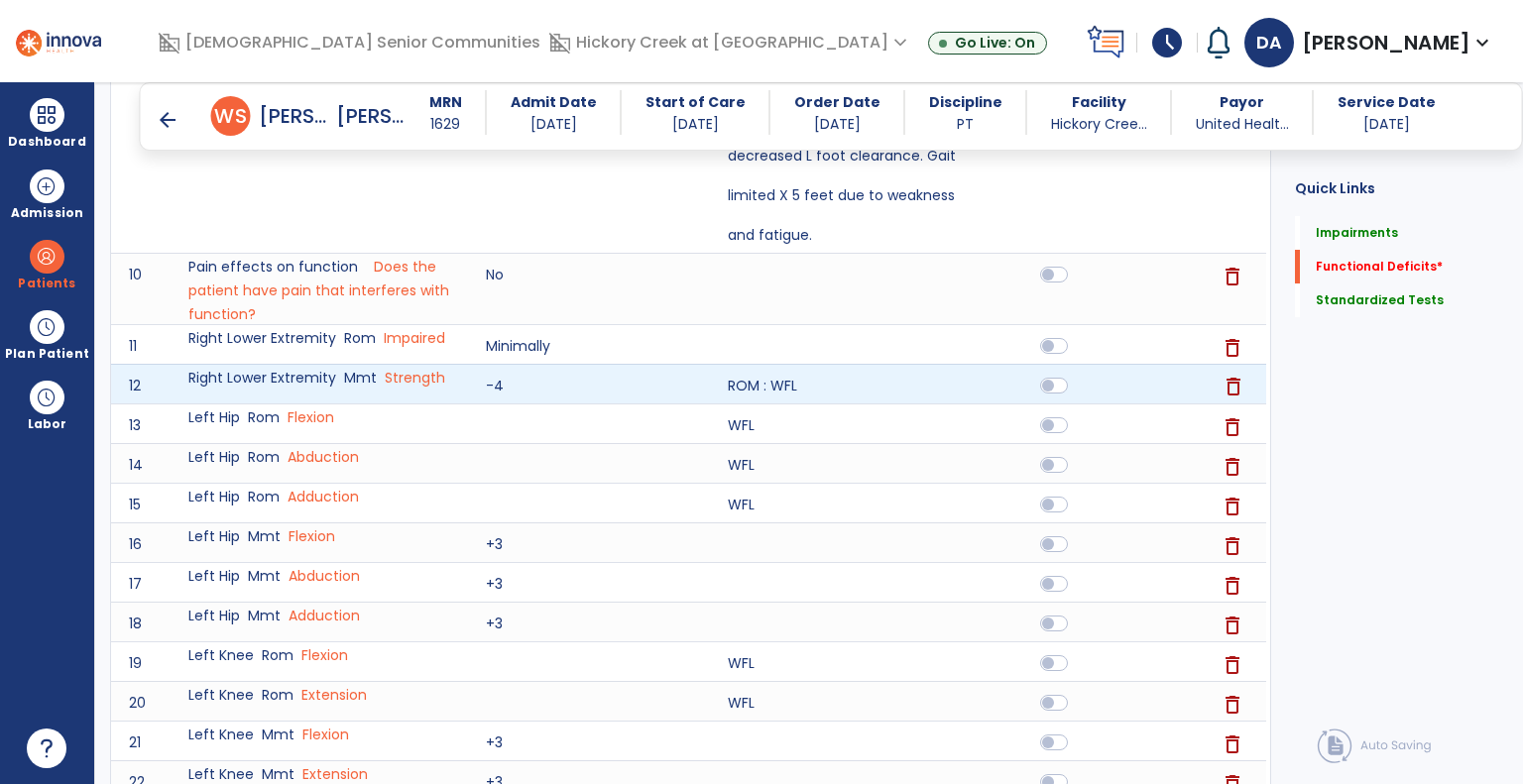 click on "delete" 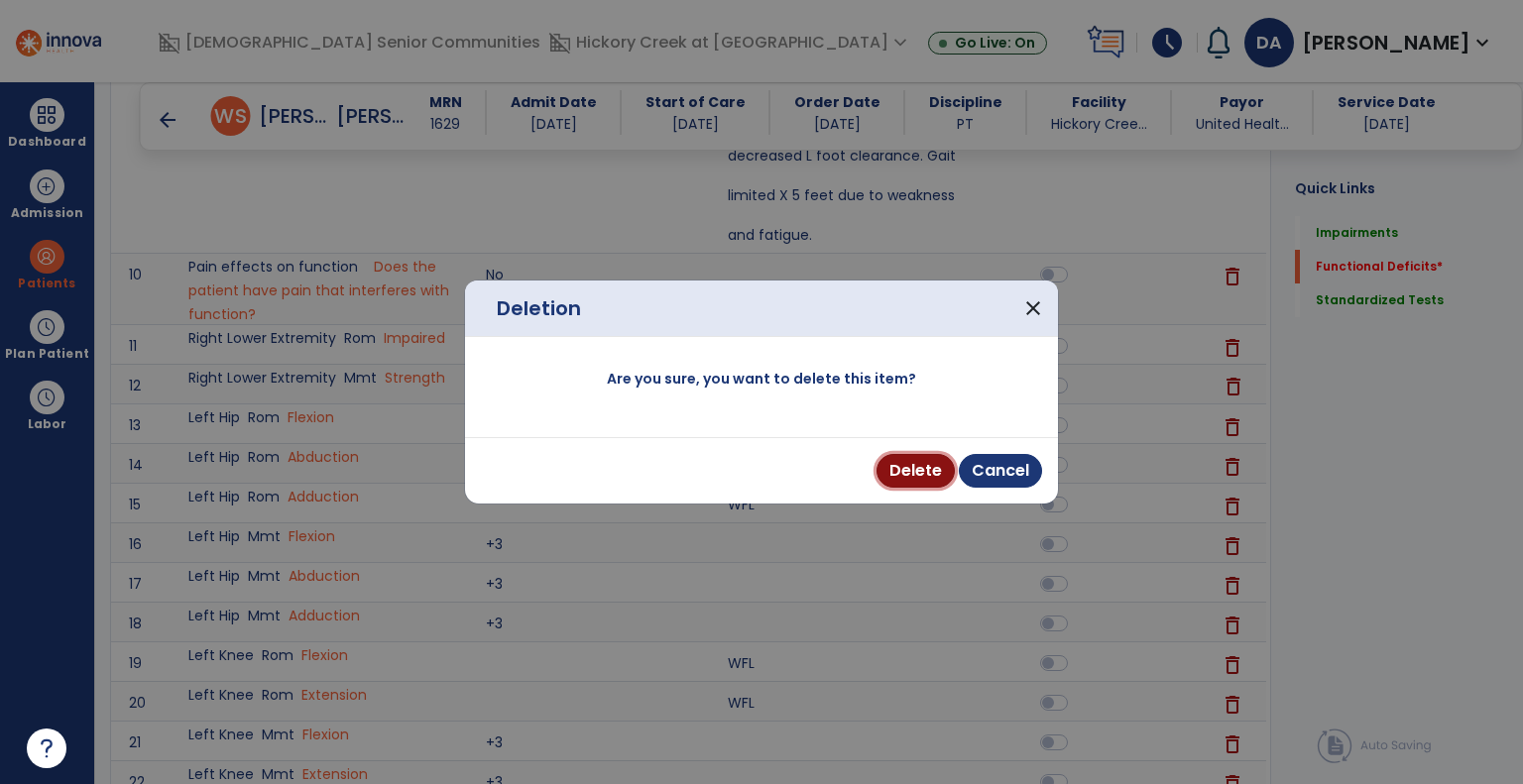 drag, startPoint x: 929, startPoint y: 470, endPoint x: 968, endPoint y: 458, distance: 40.804412 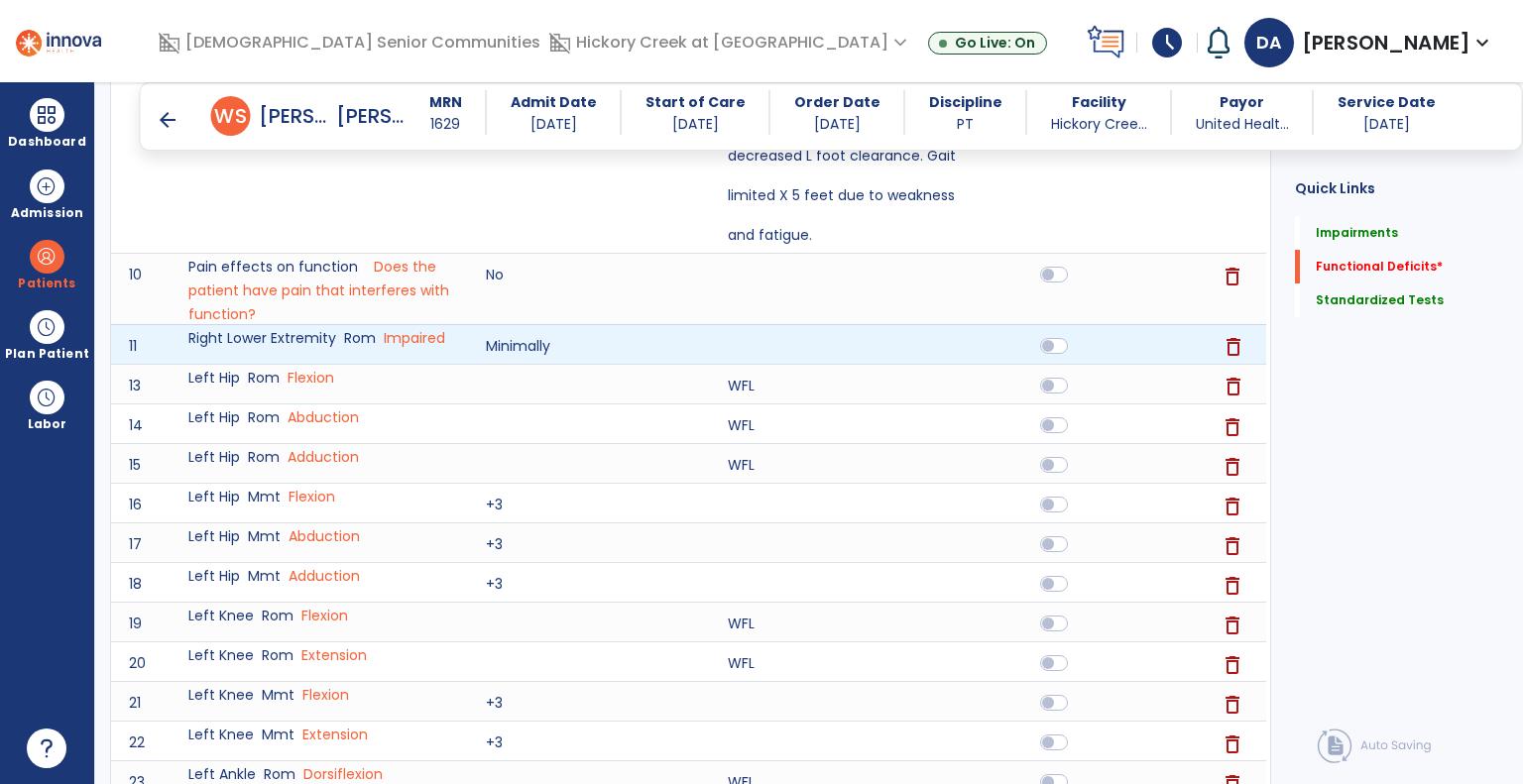 click on "delete" 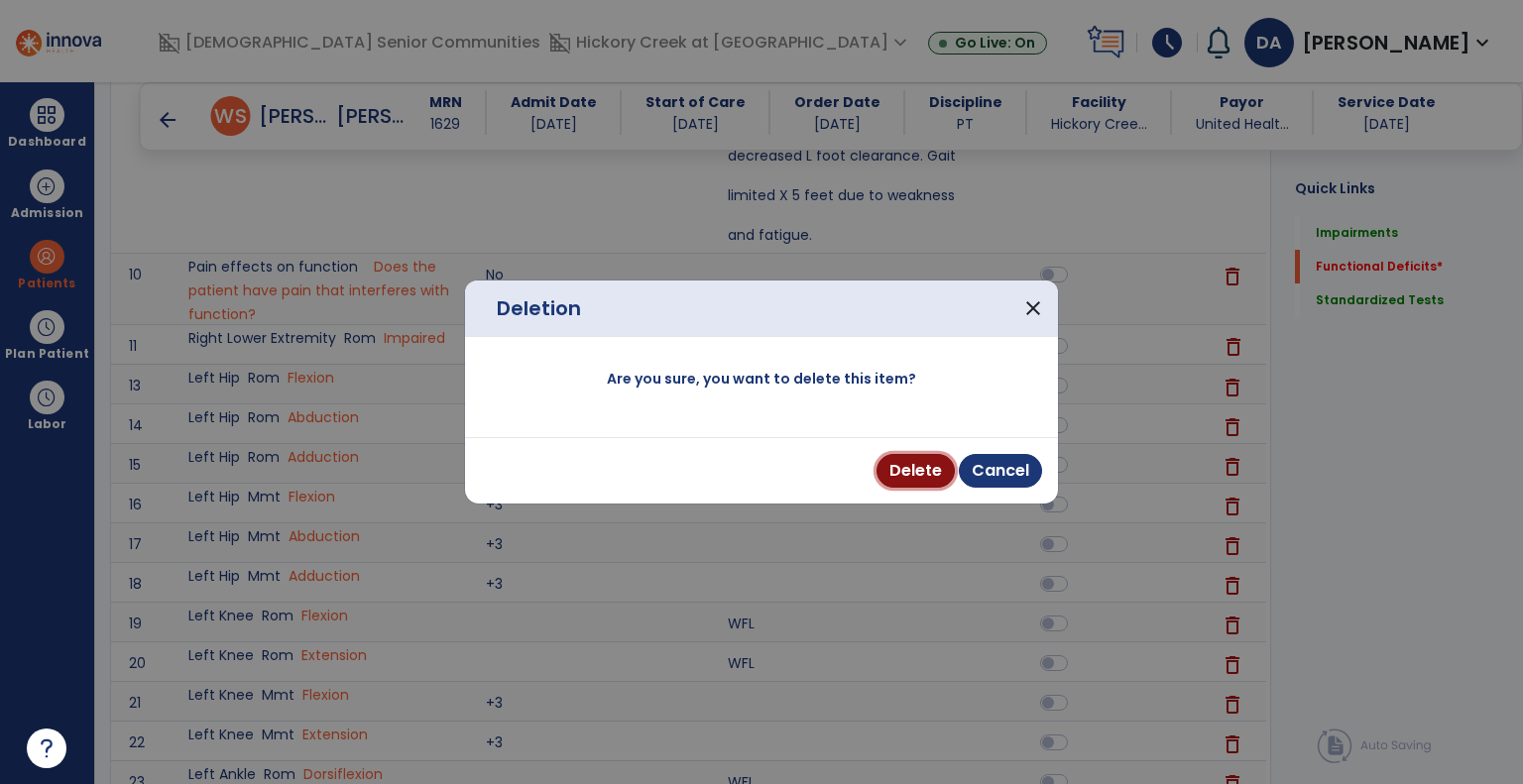 click on "Delete" at bounding box center (915, 471) 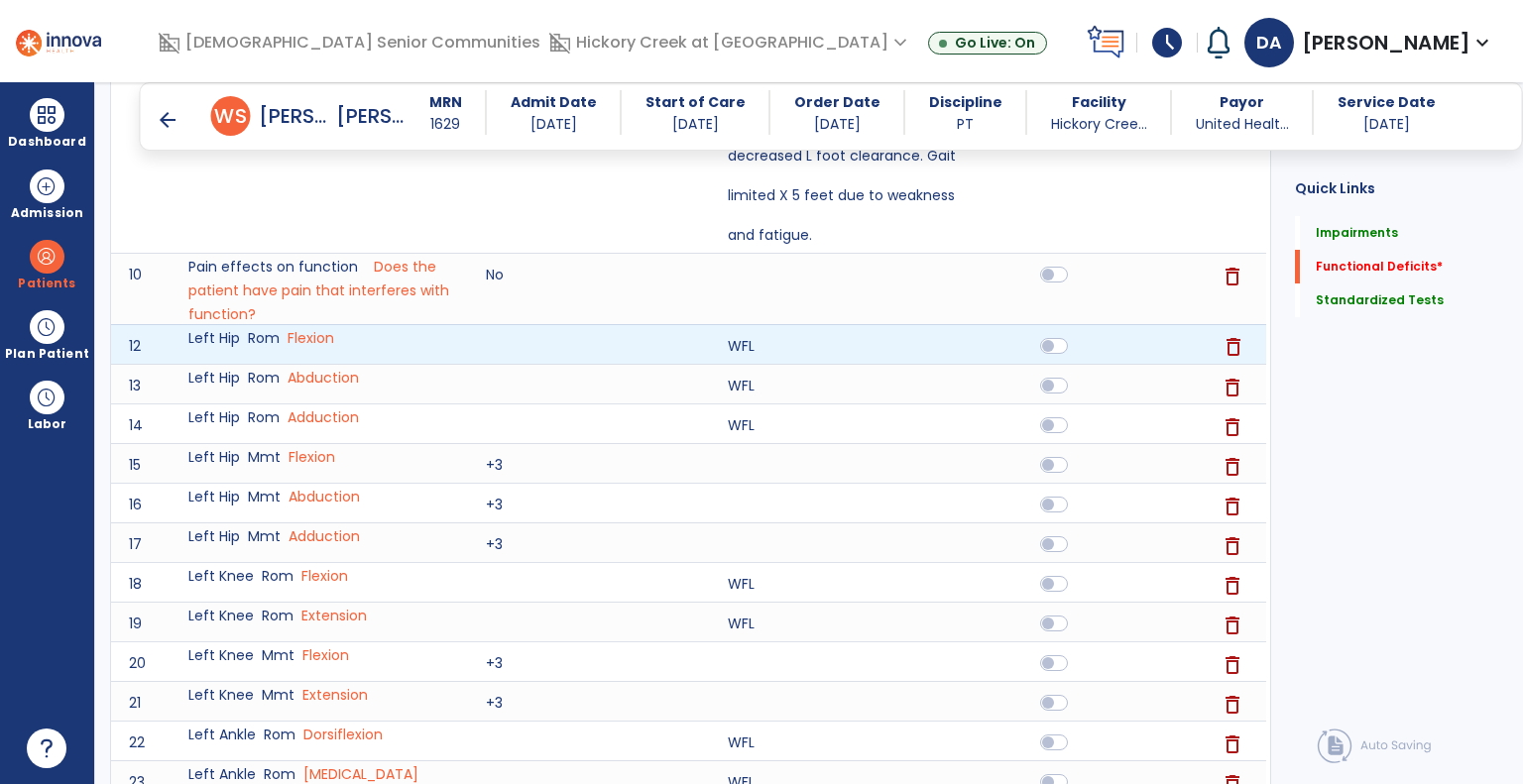 click on "delete" 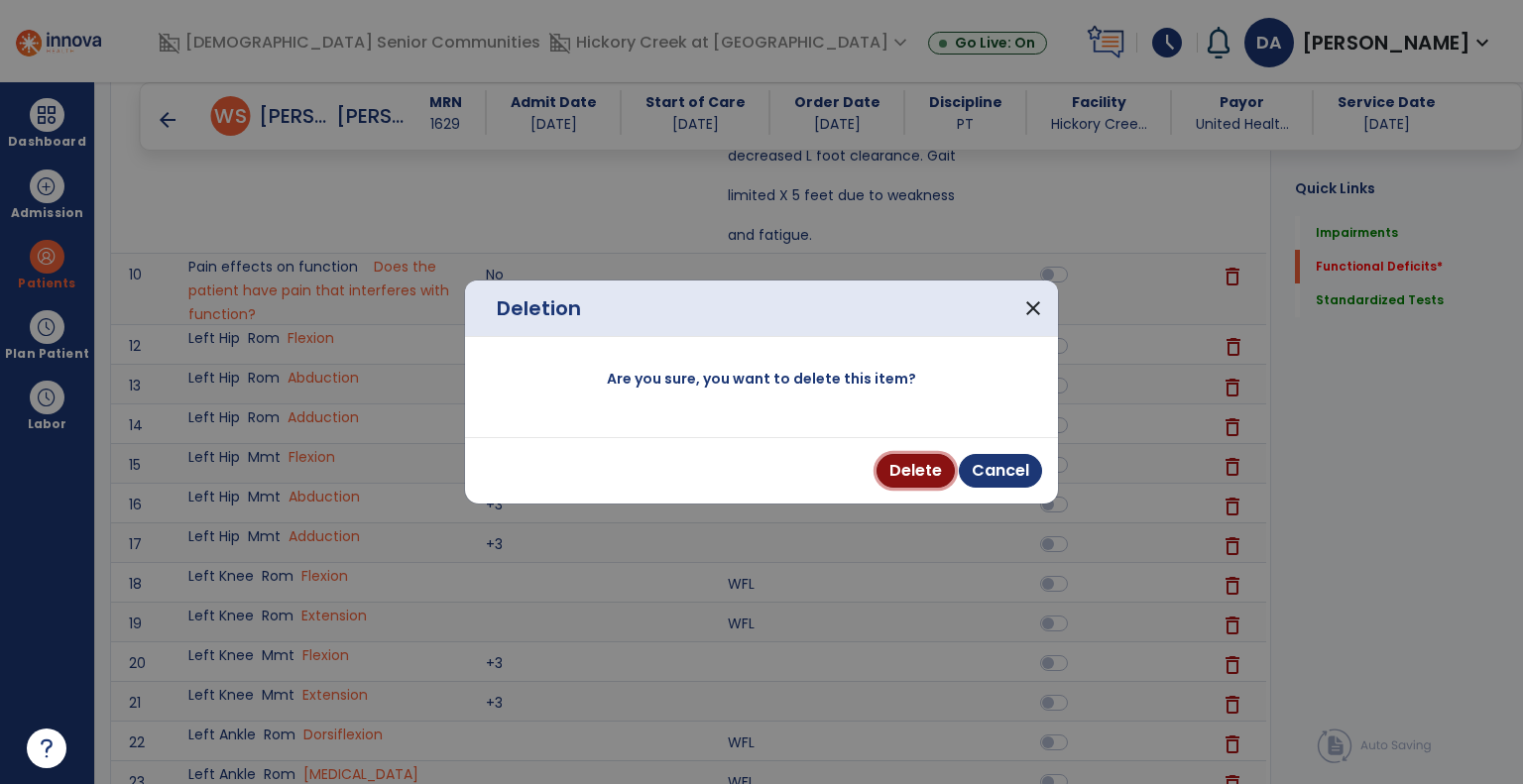 drag, startPoint x: 927, startPoint y: 468, endPoint x: 1252, endPoint y: 410, distance: 330.13482 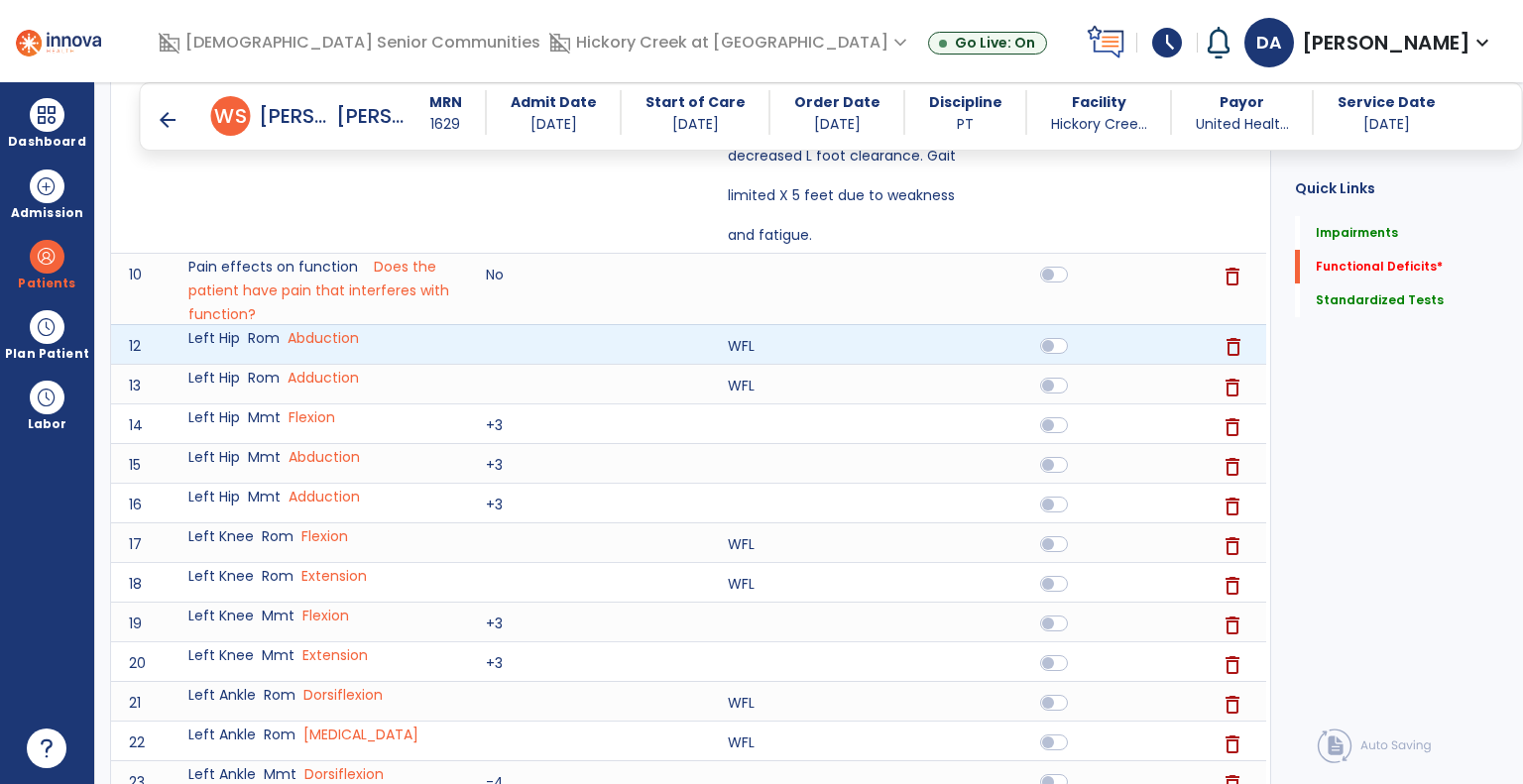 click on "delete" 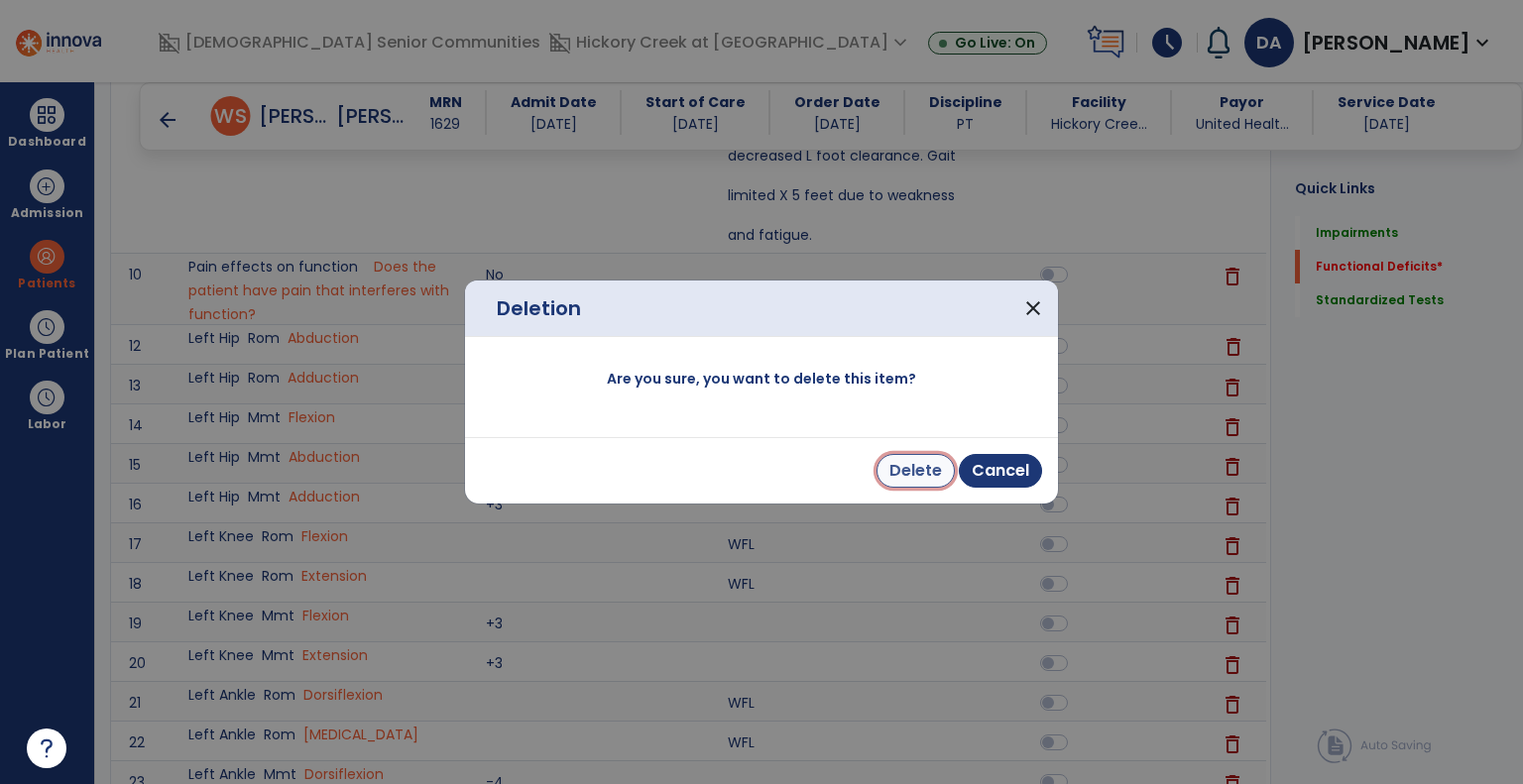 click on "Delete" at bounding box center (915, 471) 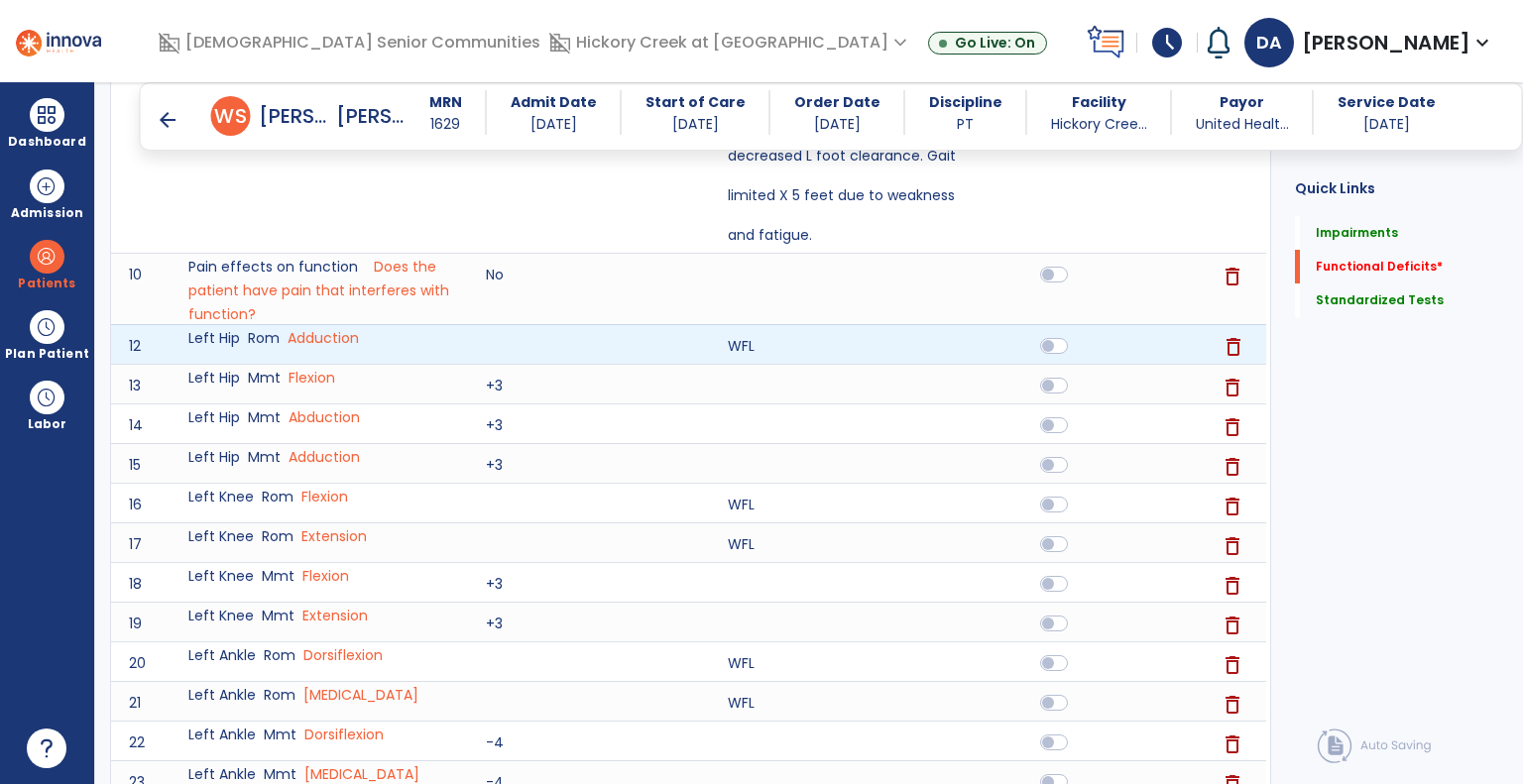click on "delete" 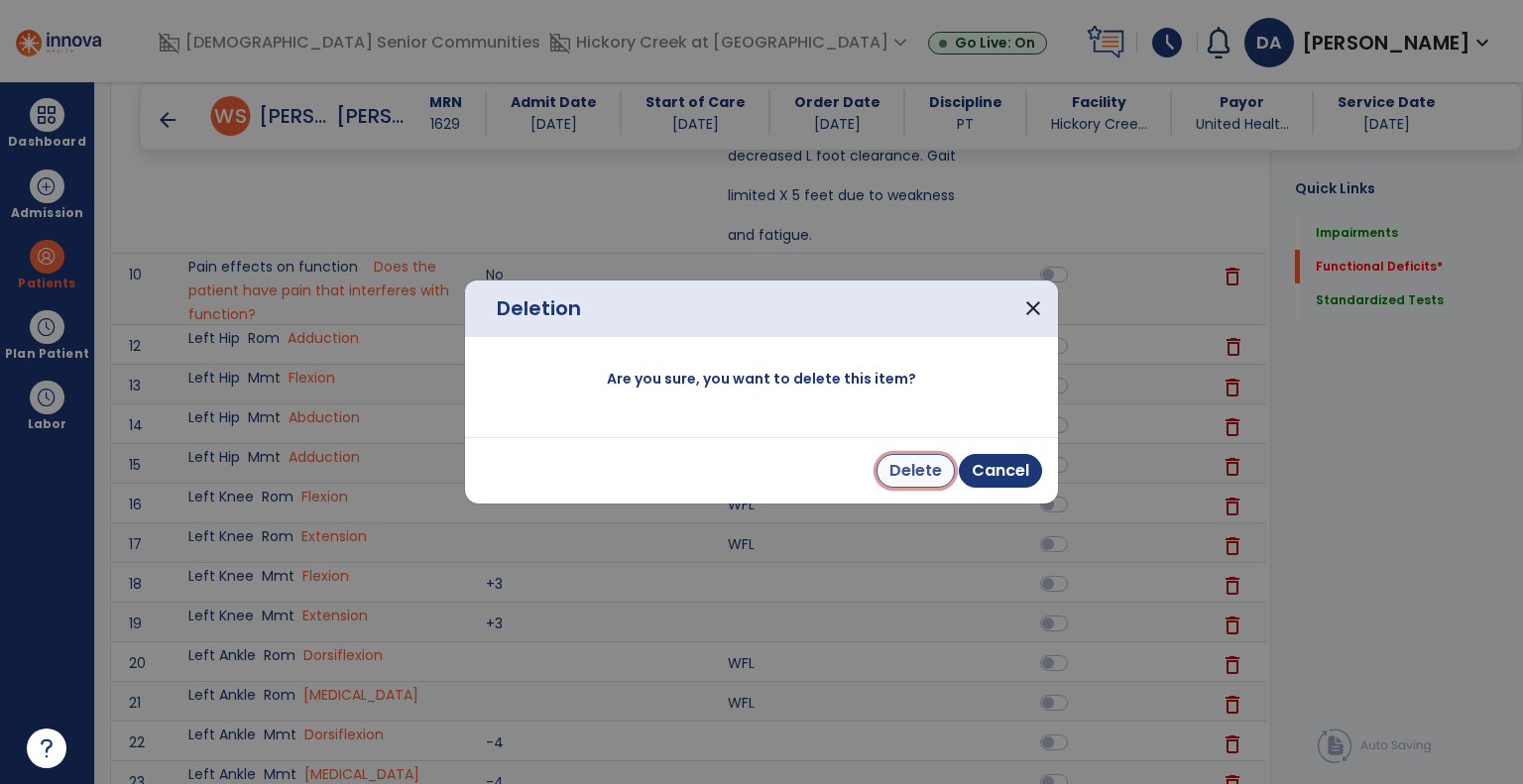 click on "Delete" at bounding box center [915, 471] 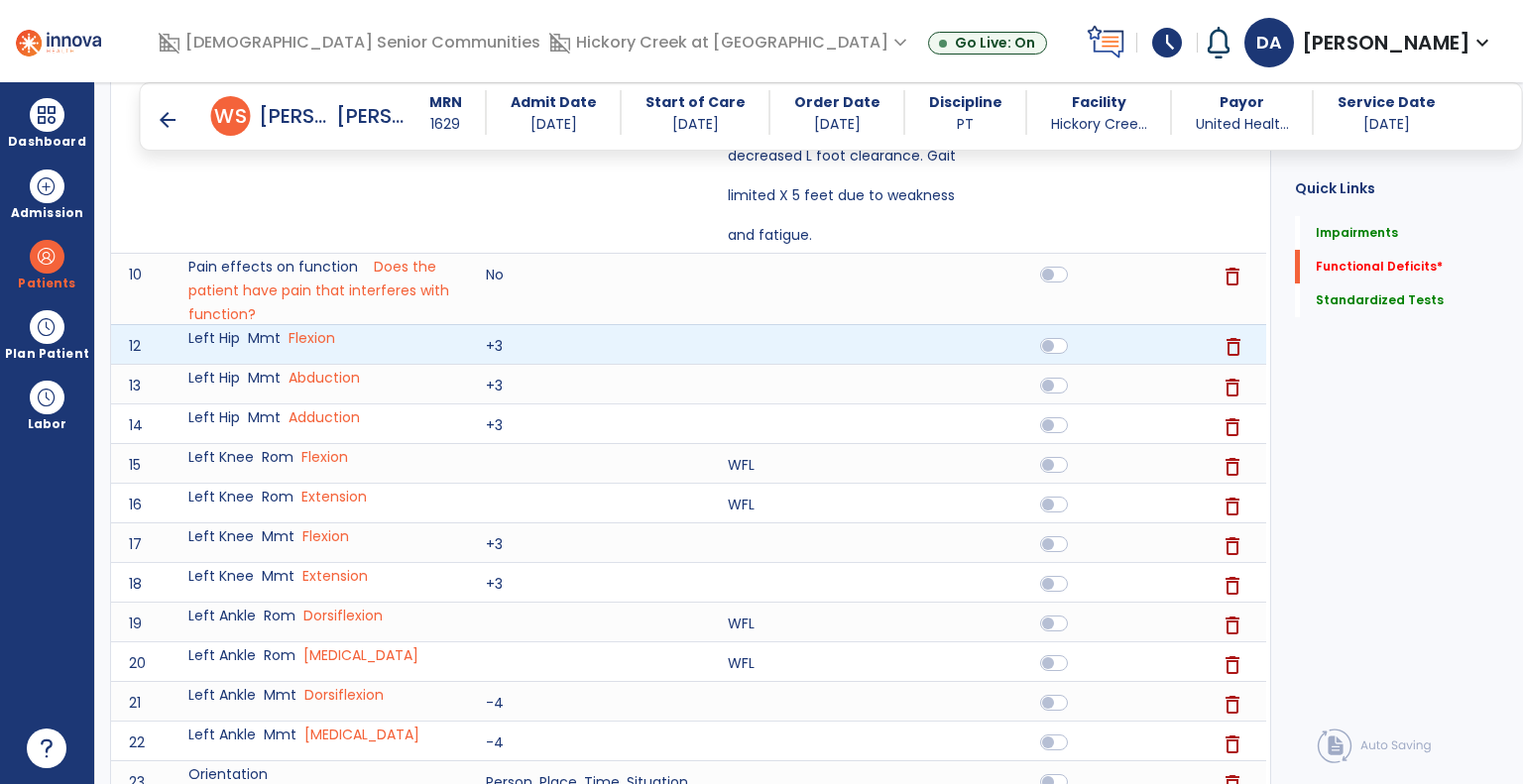 click on "delete" 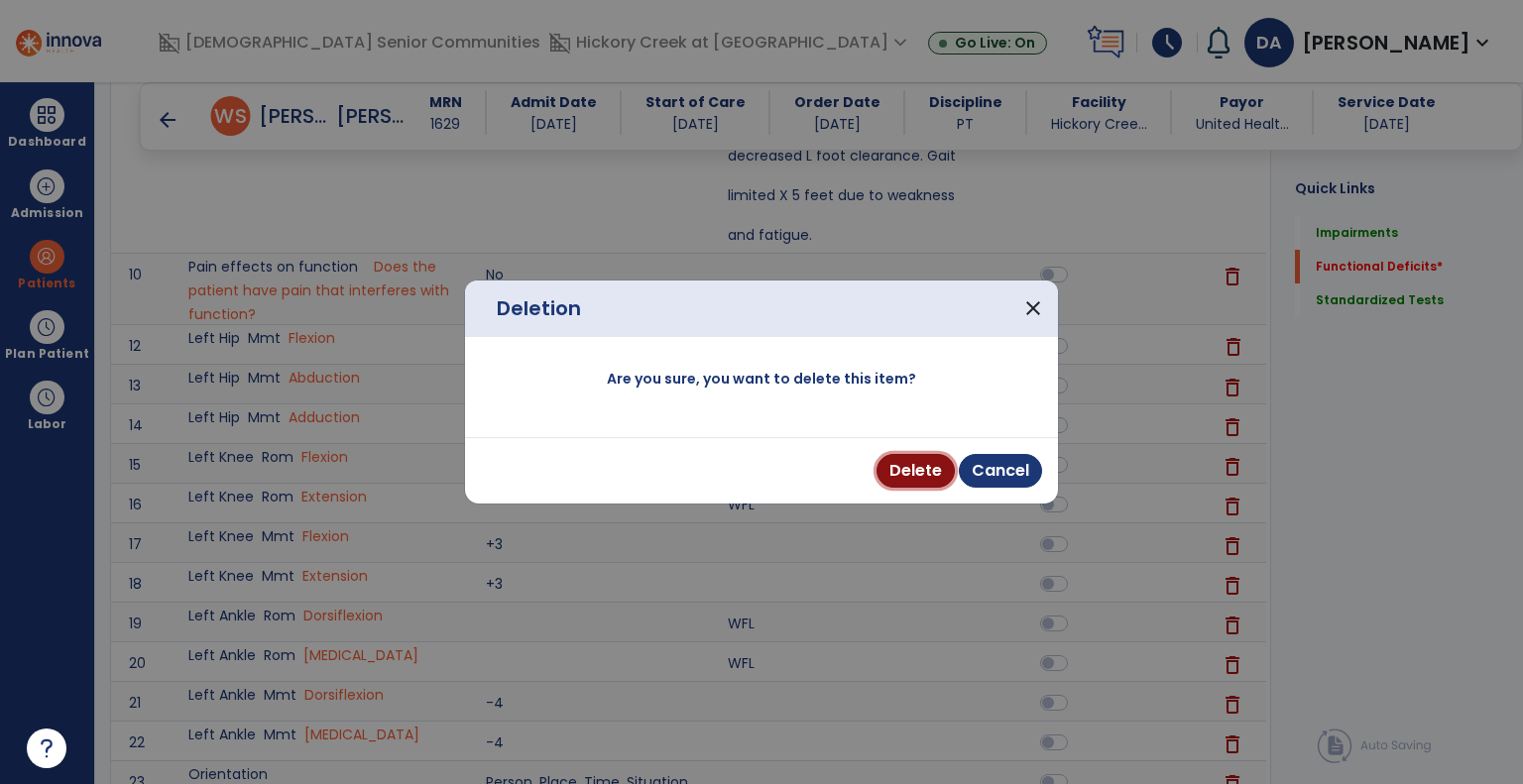 click on "Delete" at bounding box center [915, 471] 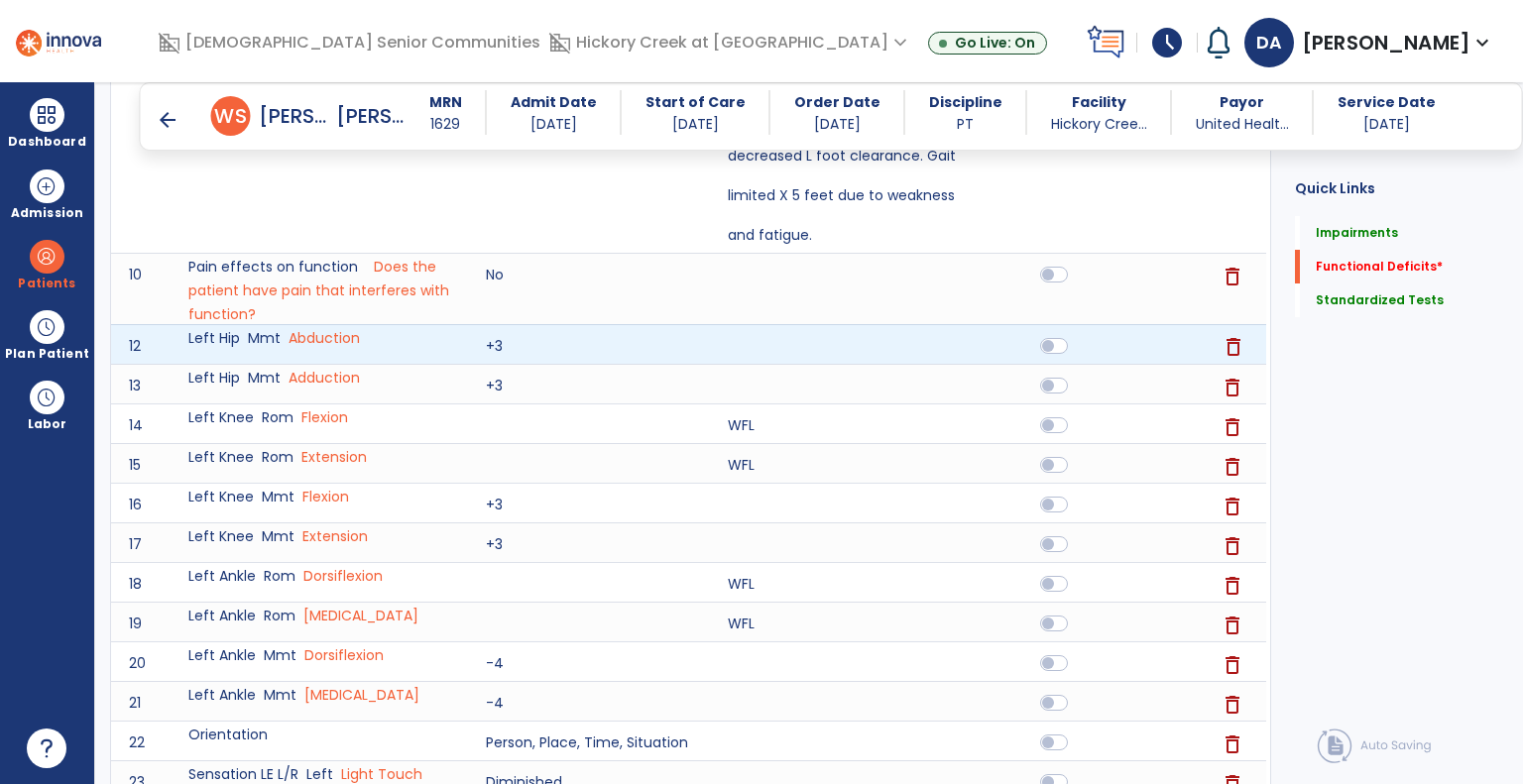 click on "delete" 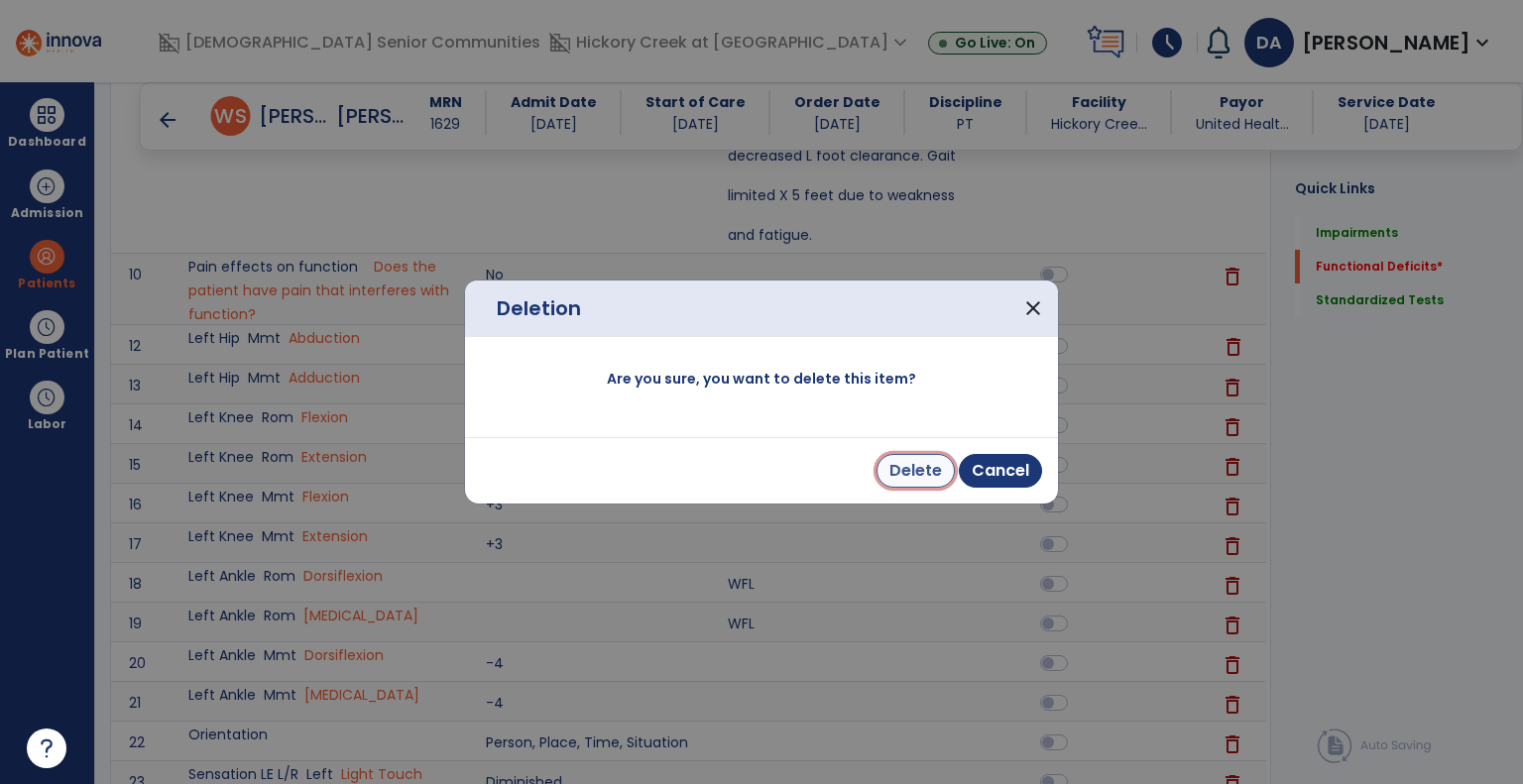click on "Delete" at bounding box center (915, 471) 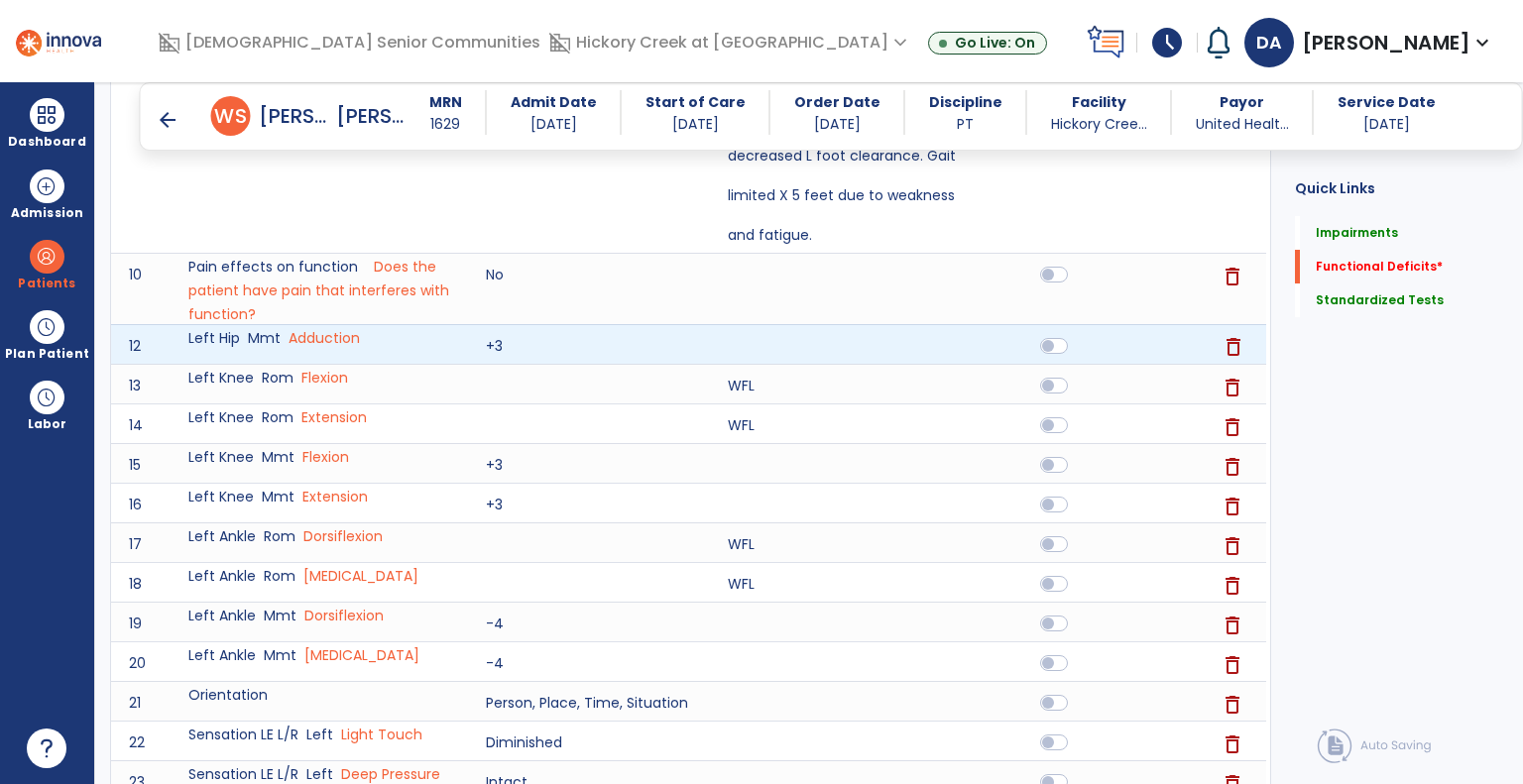 click on "delete" 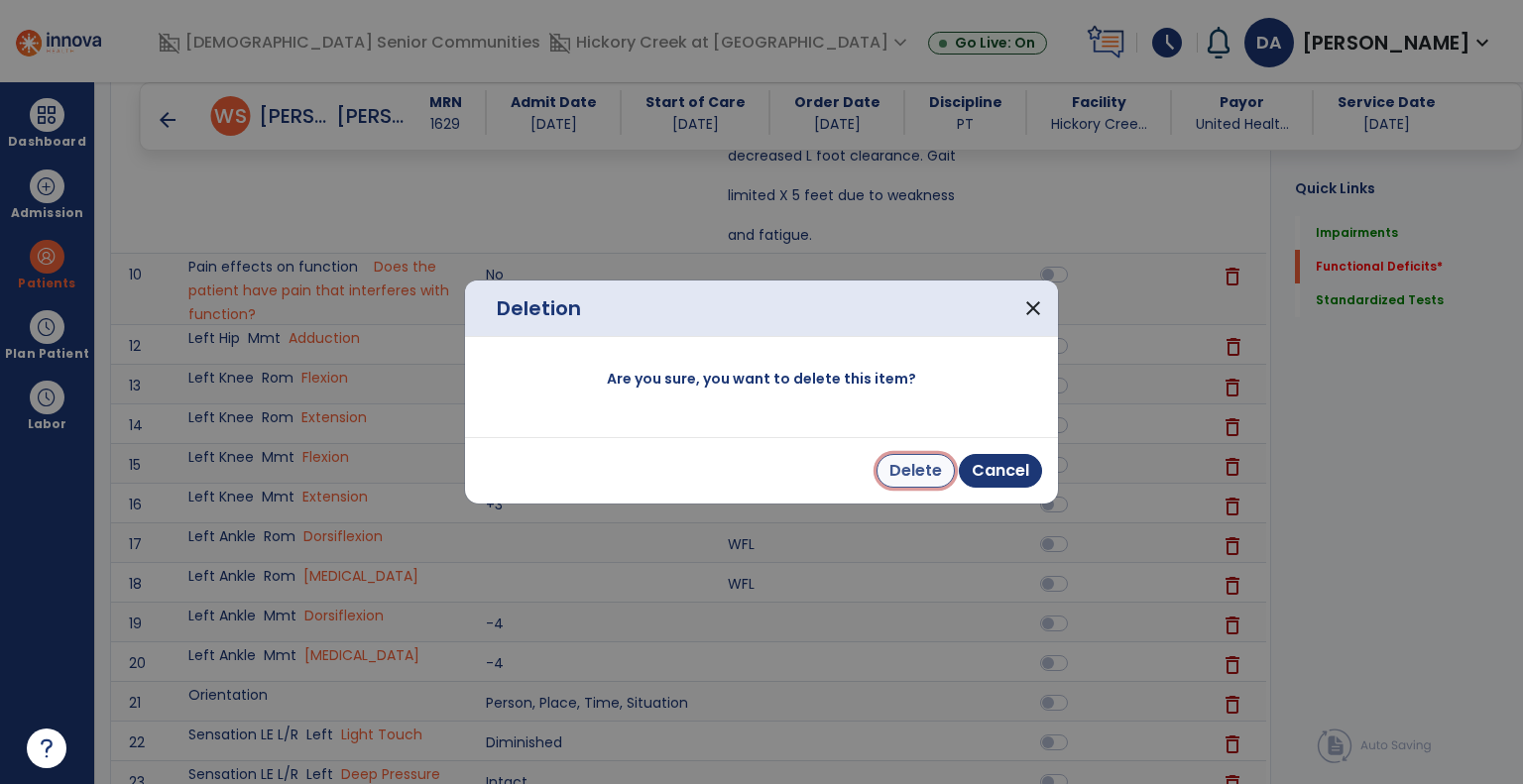 click on "Delete" at bounding box center [915, 471] 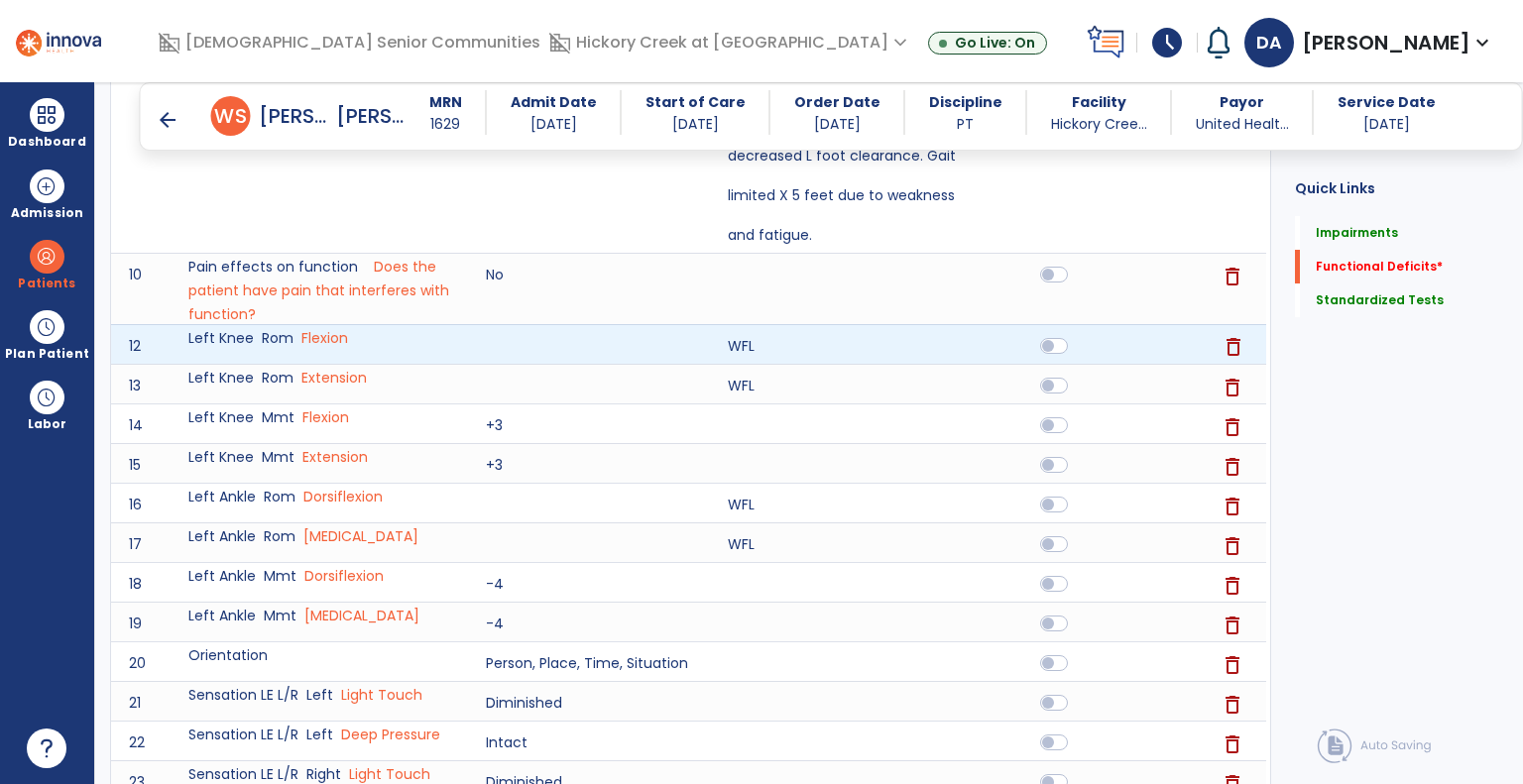 click on "delete" 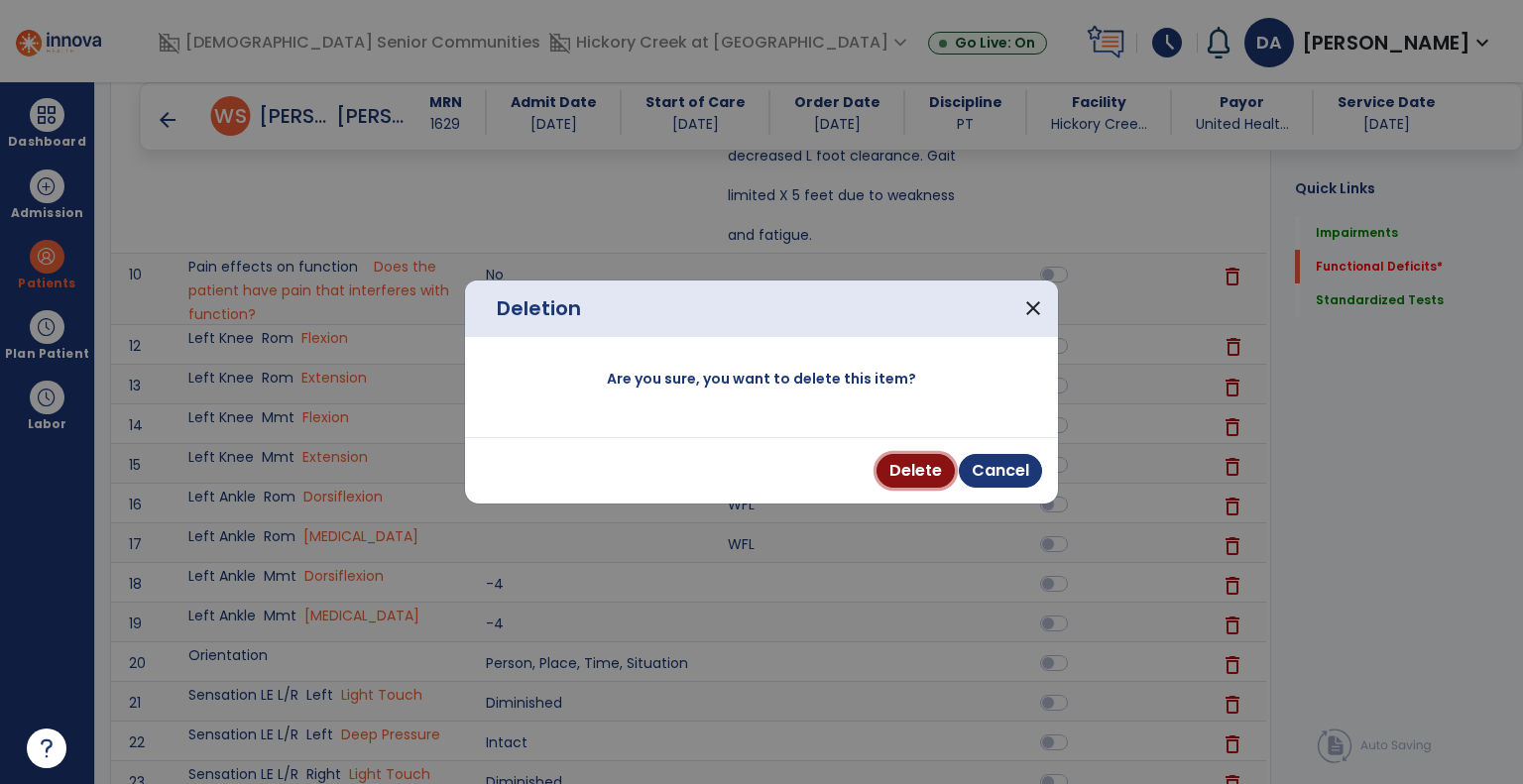 click on "Delete" at bounding box center [915, 471] 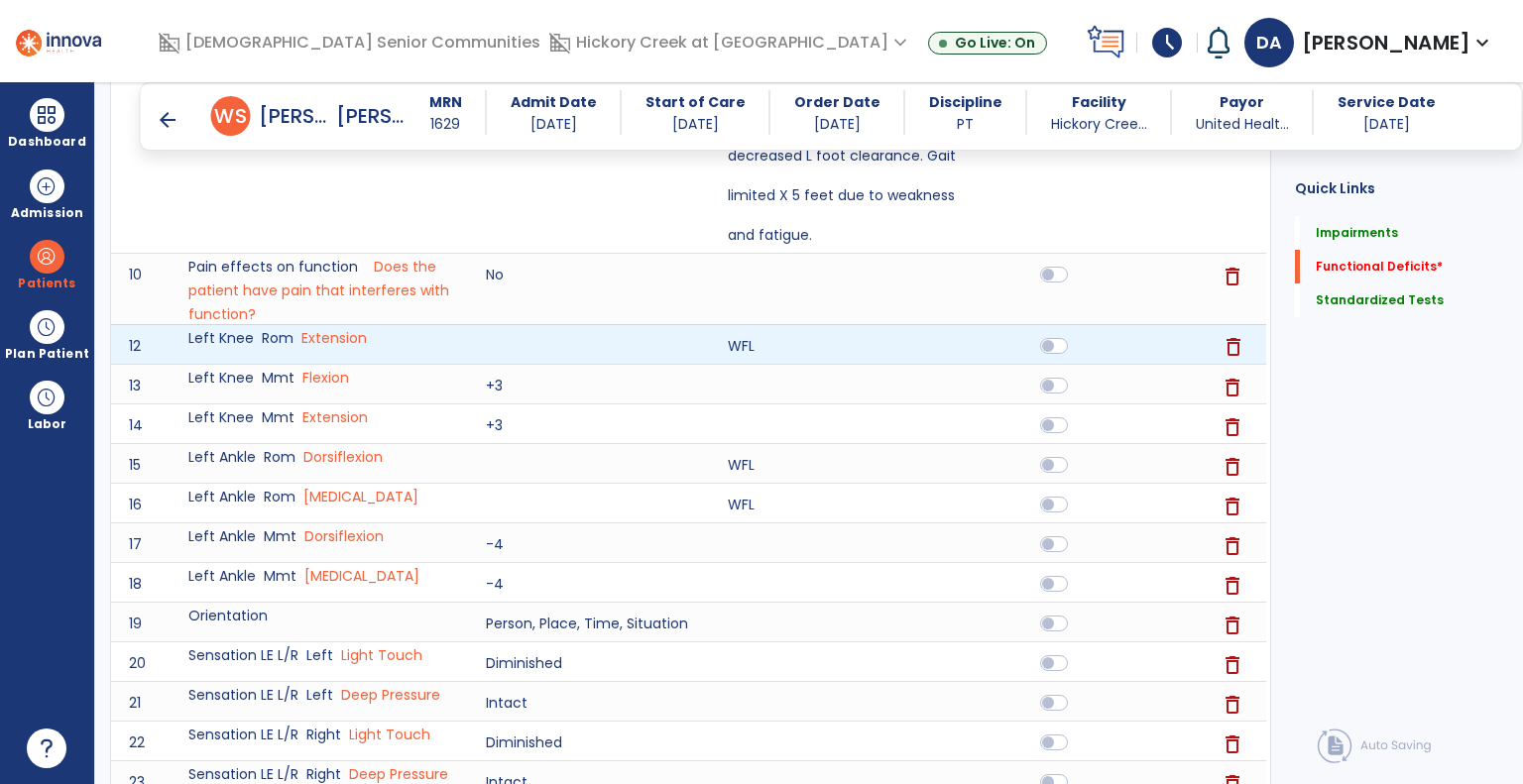 click on "delete" 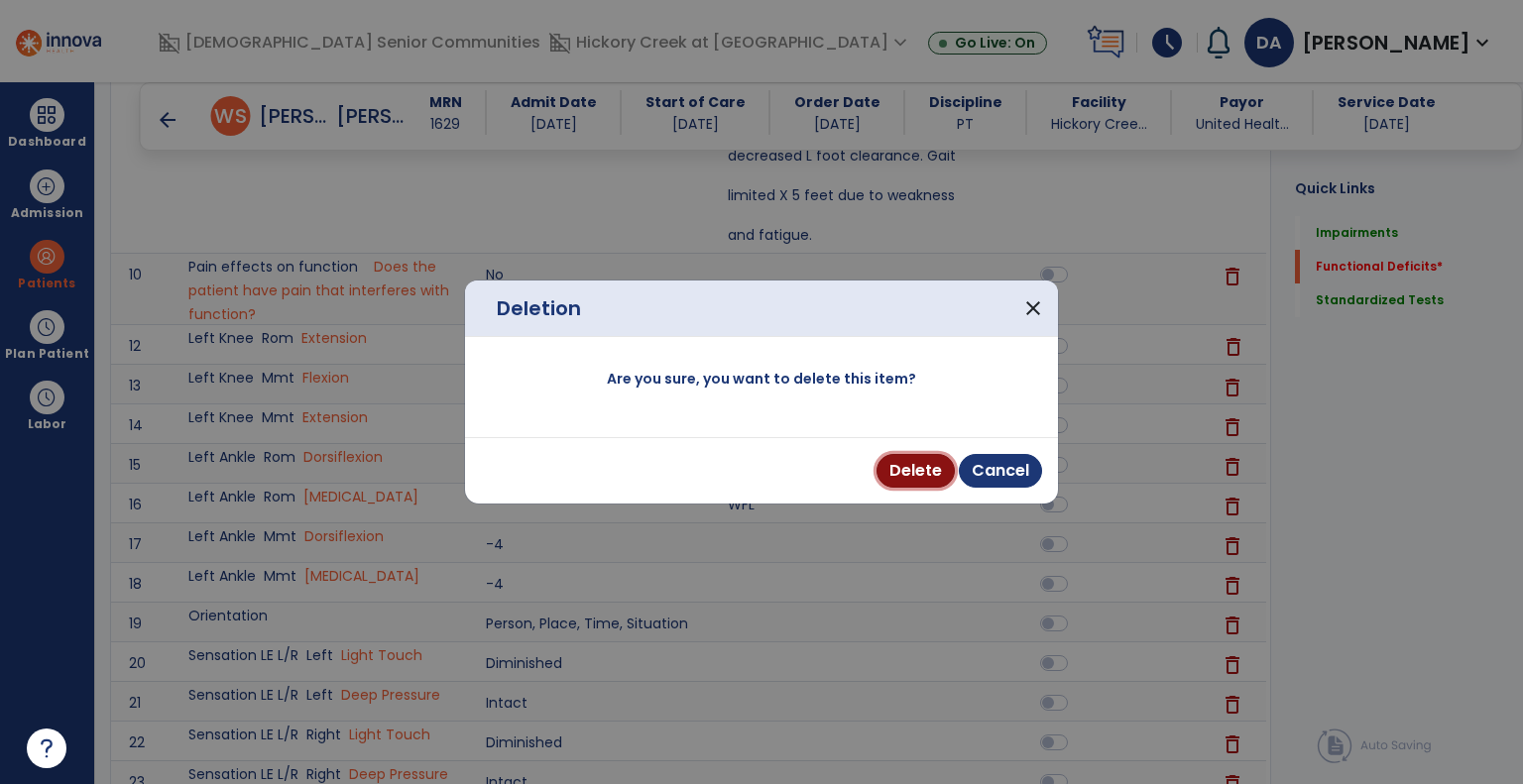 click on "Delete" at bounding box center [915, 471] 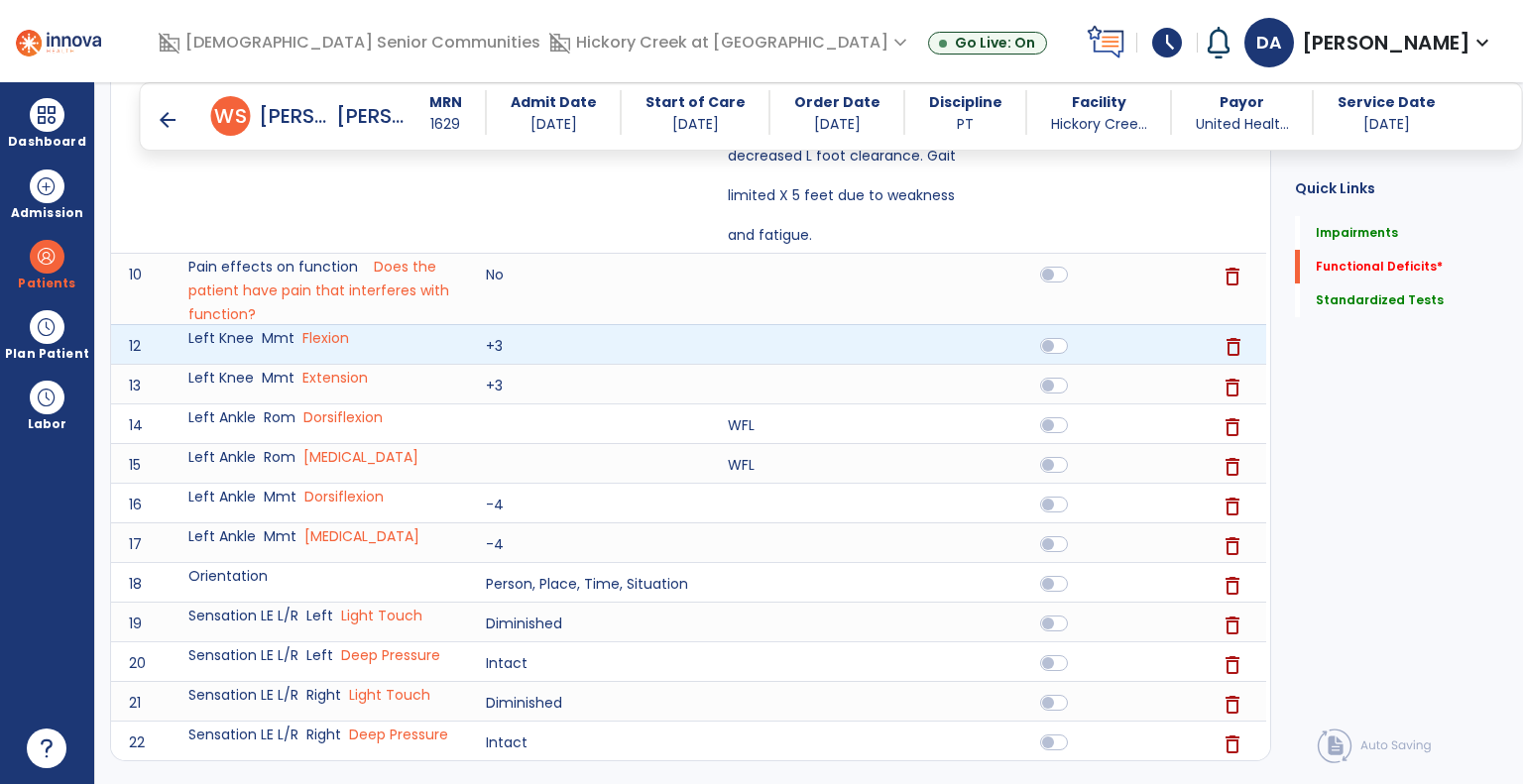 click on "delete" 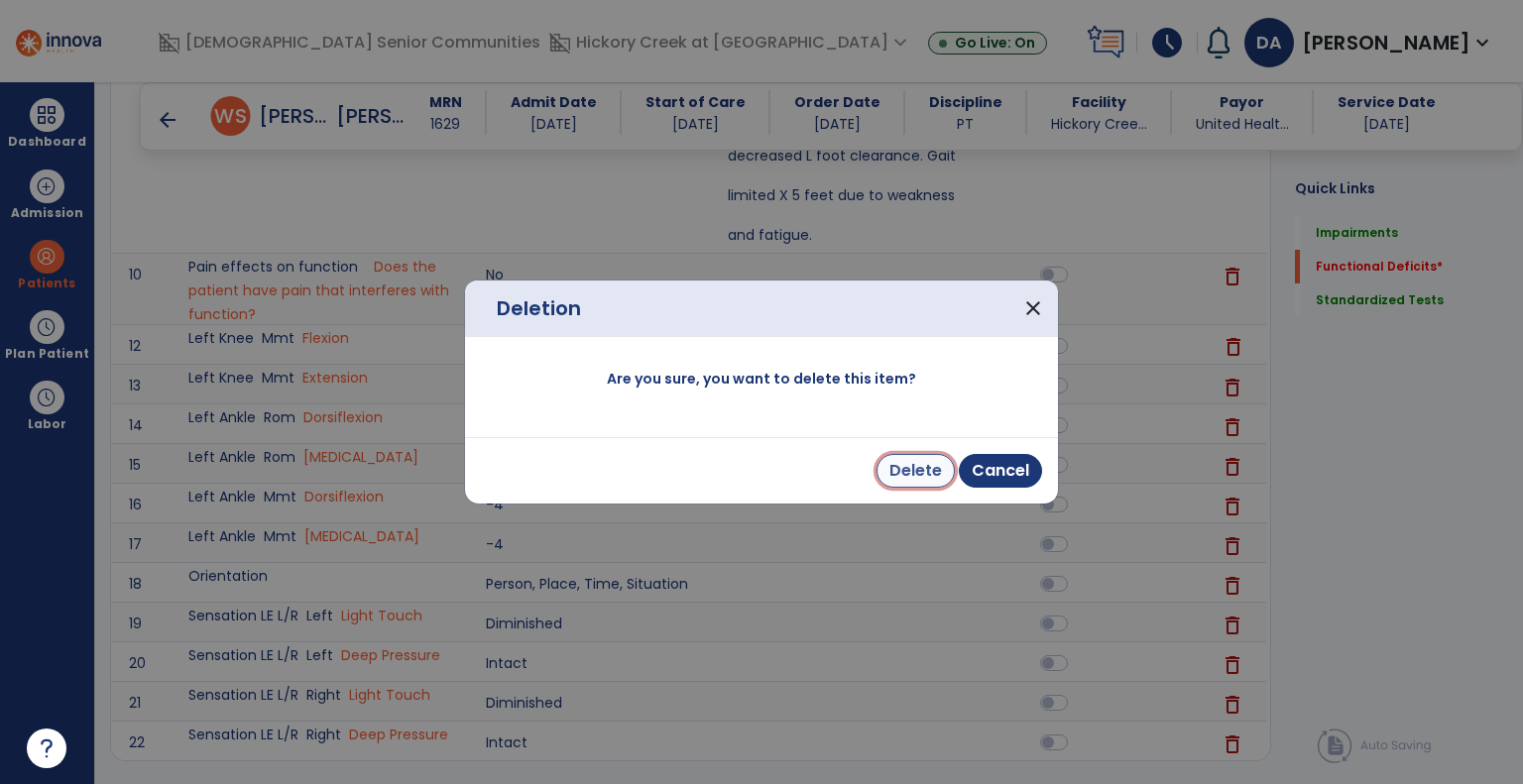 click on "Delete" at bounding box center (915, 471) 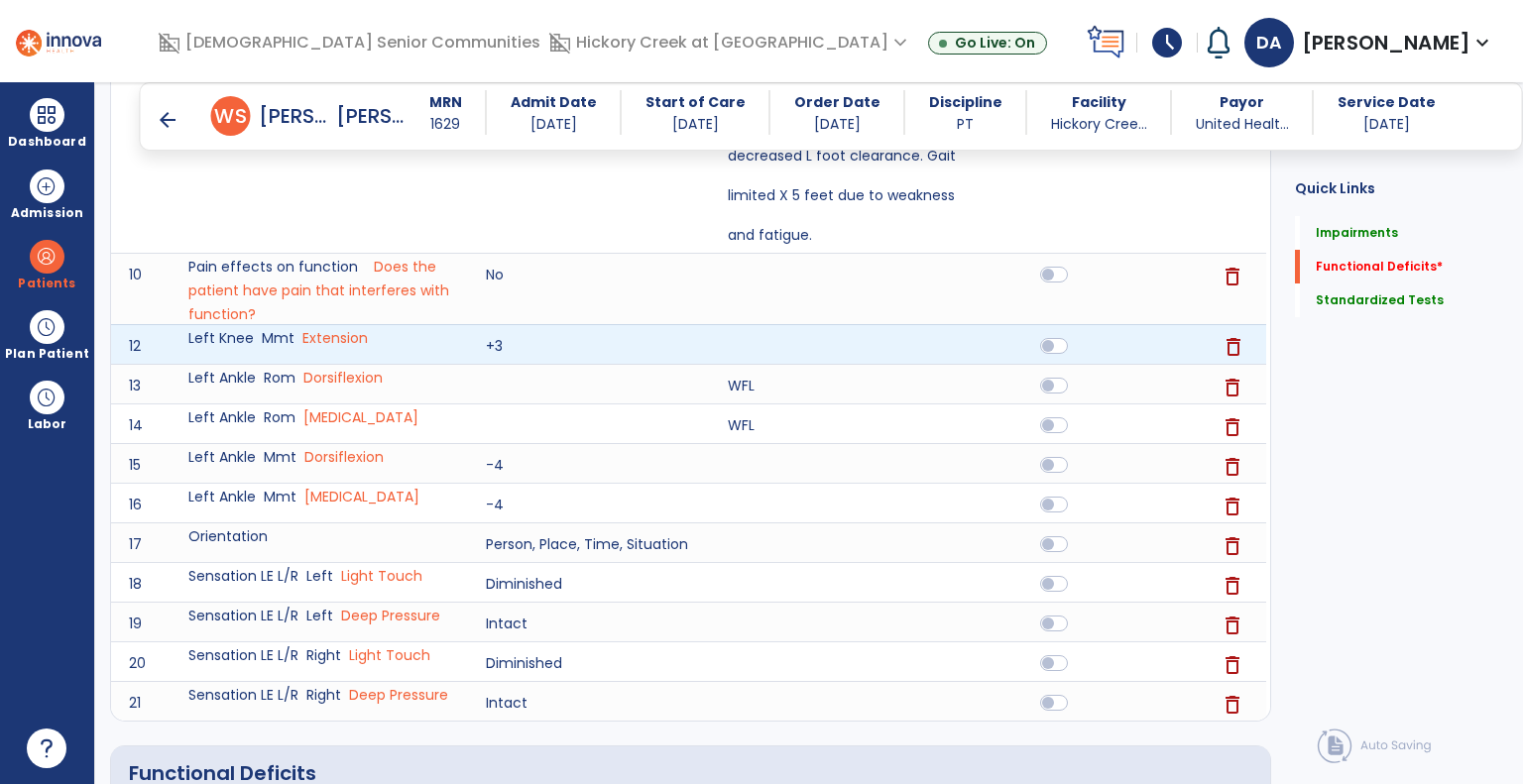 click on "delete" 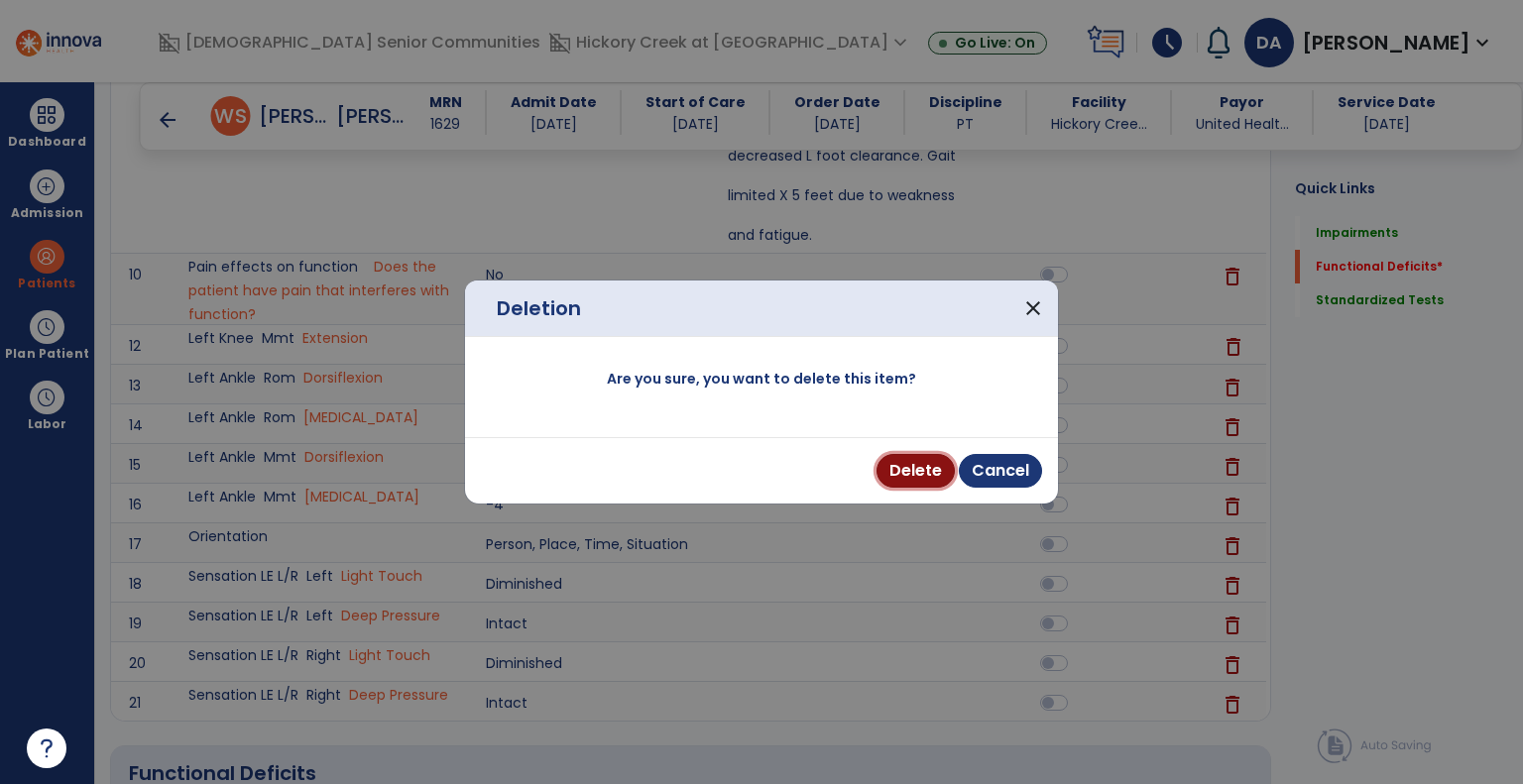 drag, startPoint x: 920, startPoint y: 467, endPoint x: 928, endPoint y: 459, distance: 11.313708 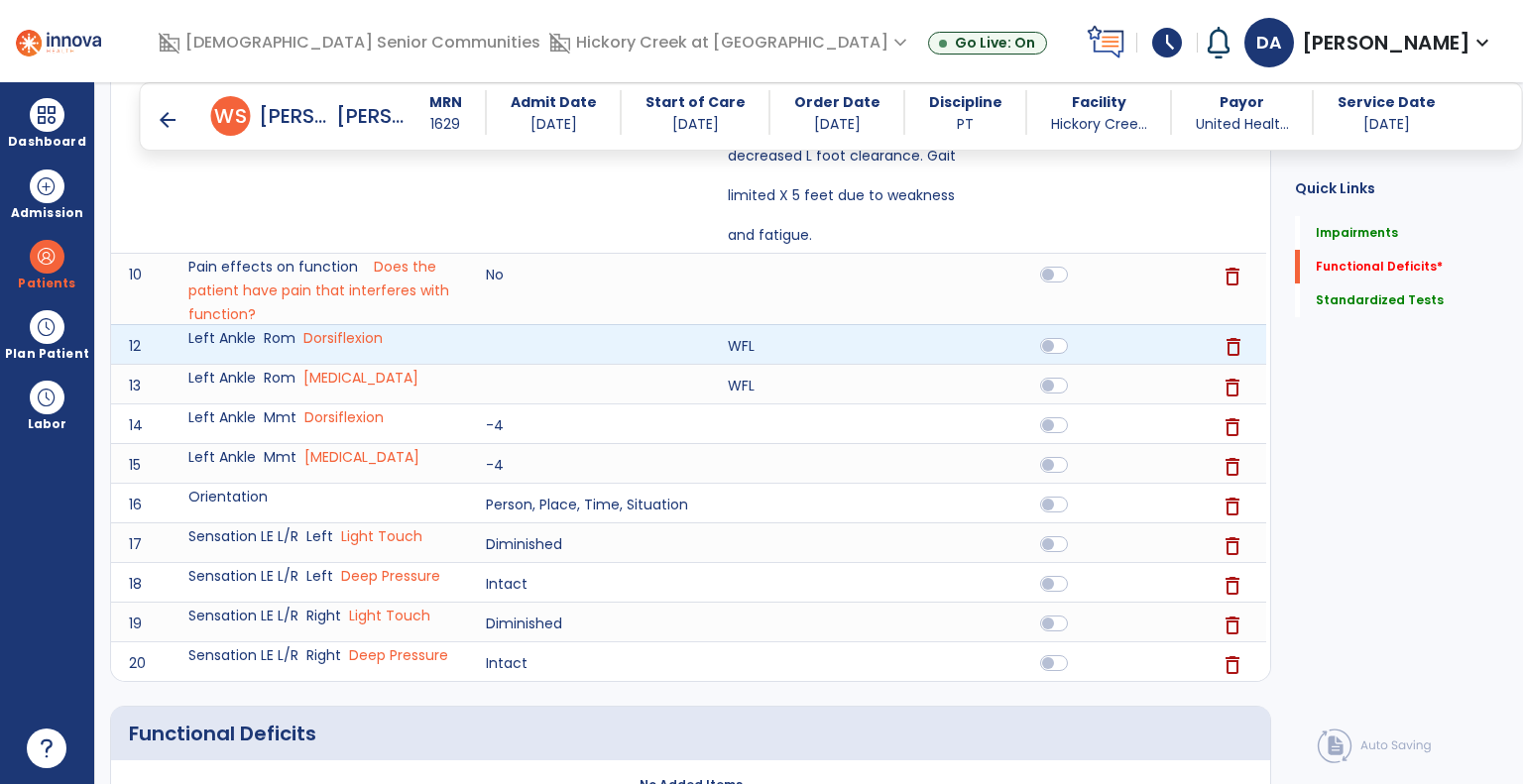 click on "delete" 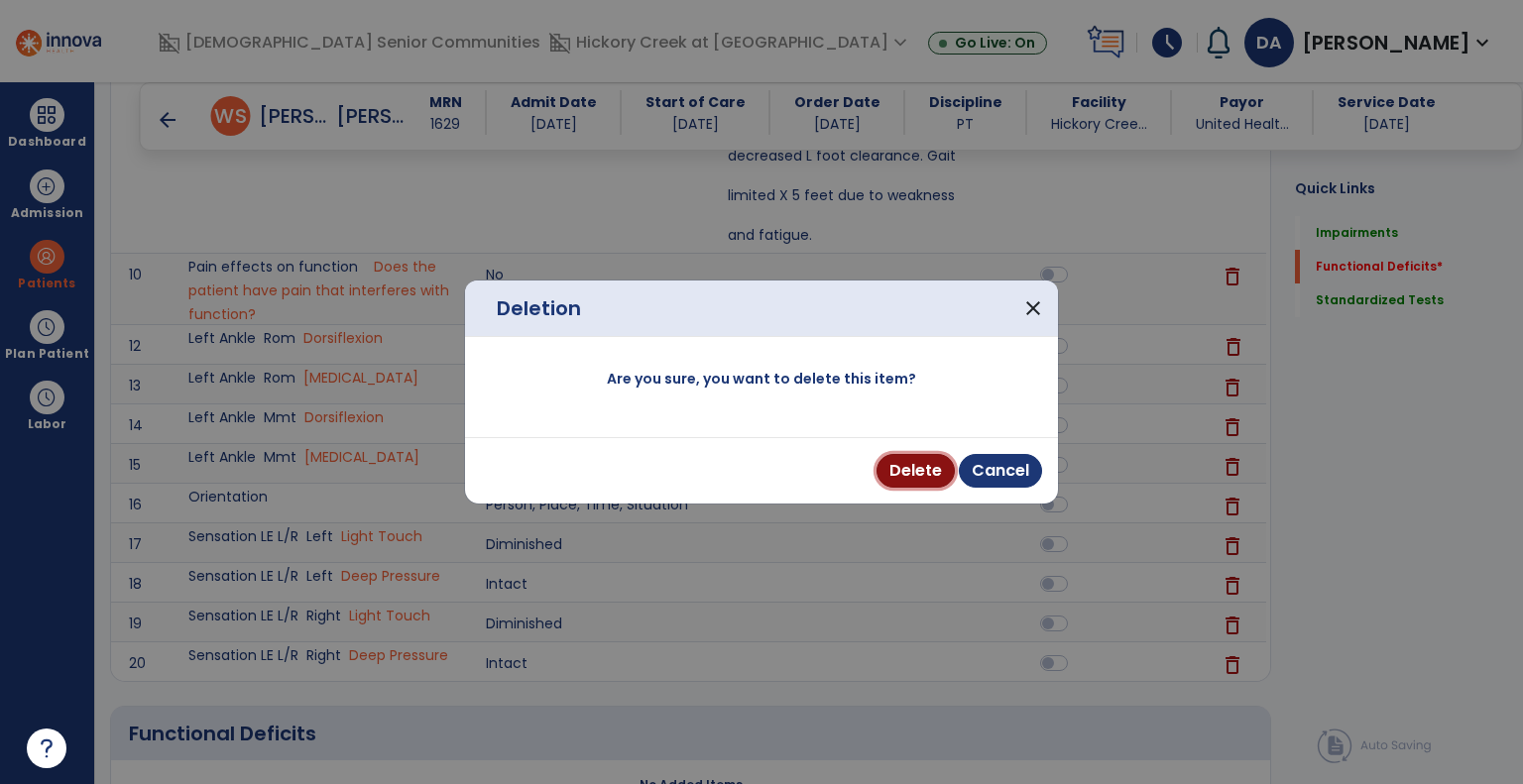 drag, startPoint x: 921, startPoint y: 473, endPoint x: 964, endPoint y: 455, distance: 46.615448 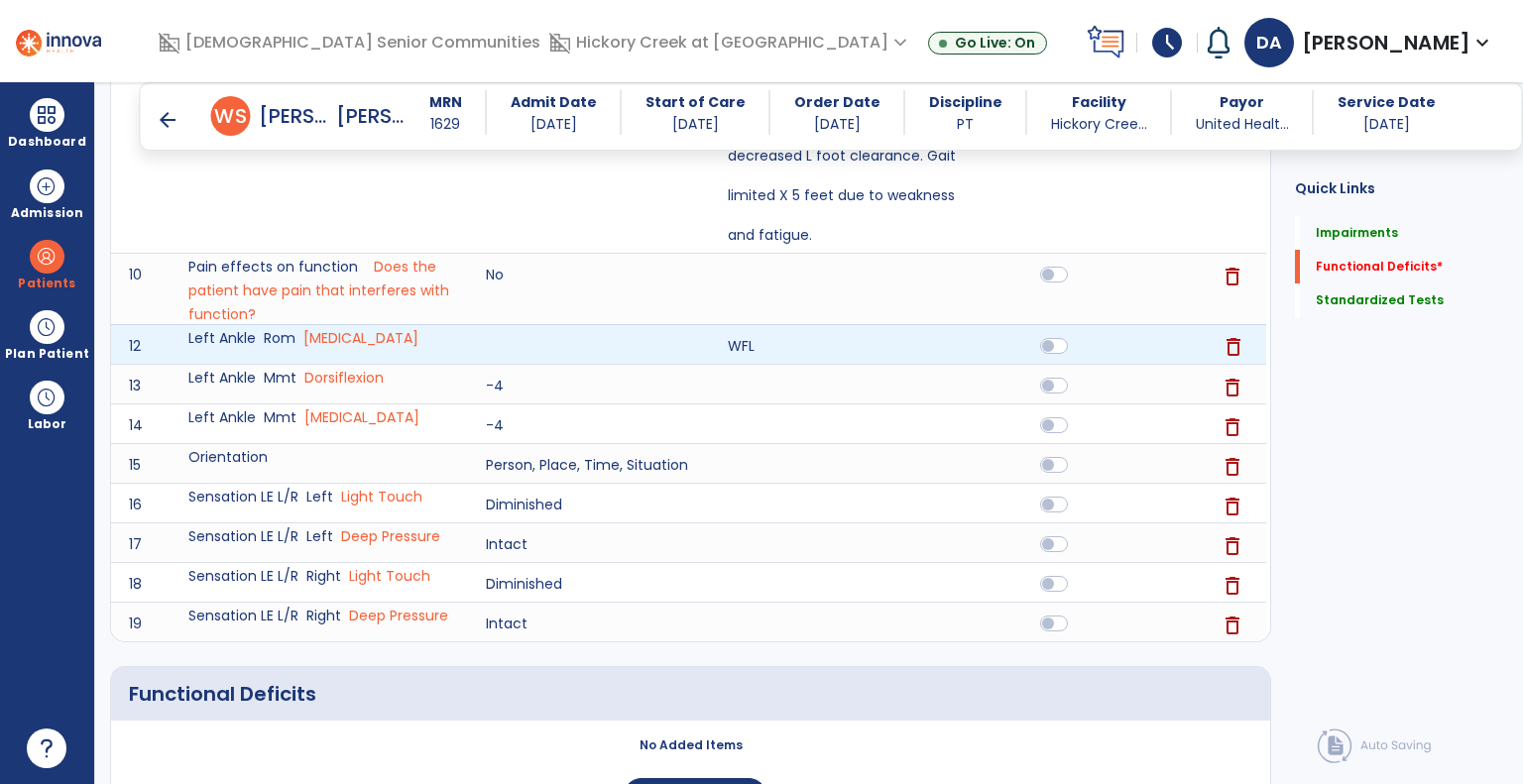 click on "delete" 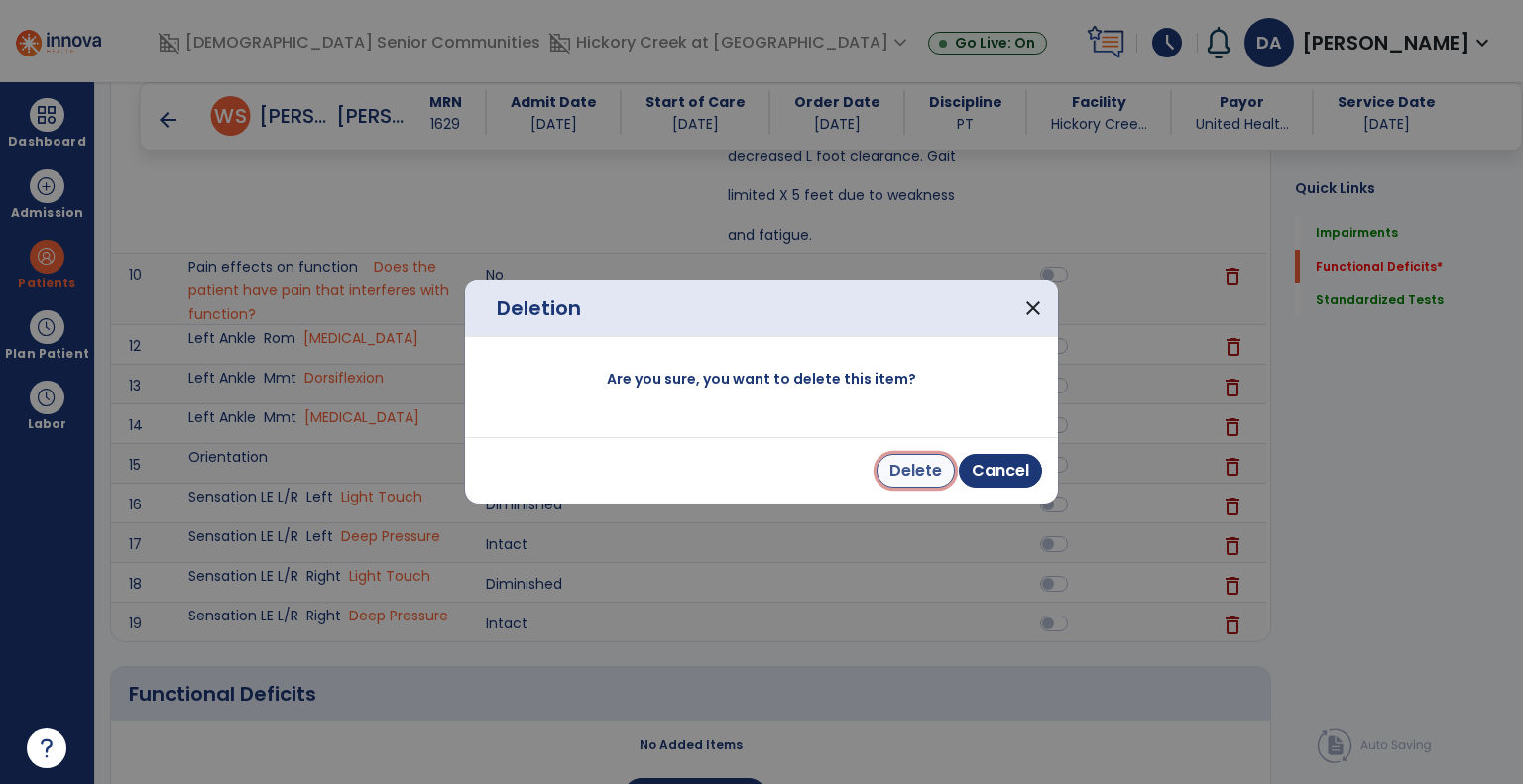 click on "Delete" at bounding box center [915, 471] 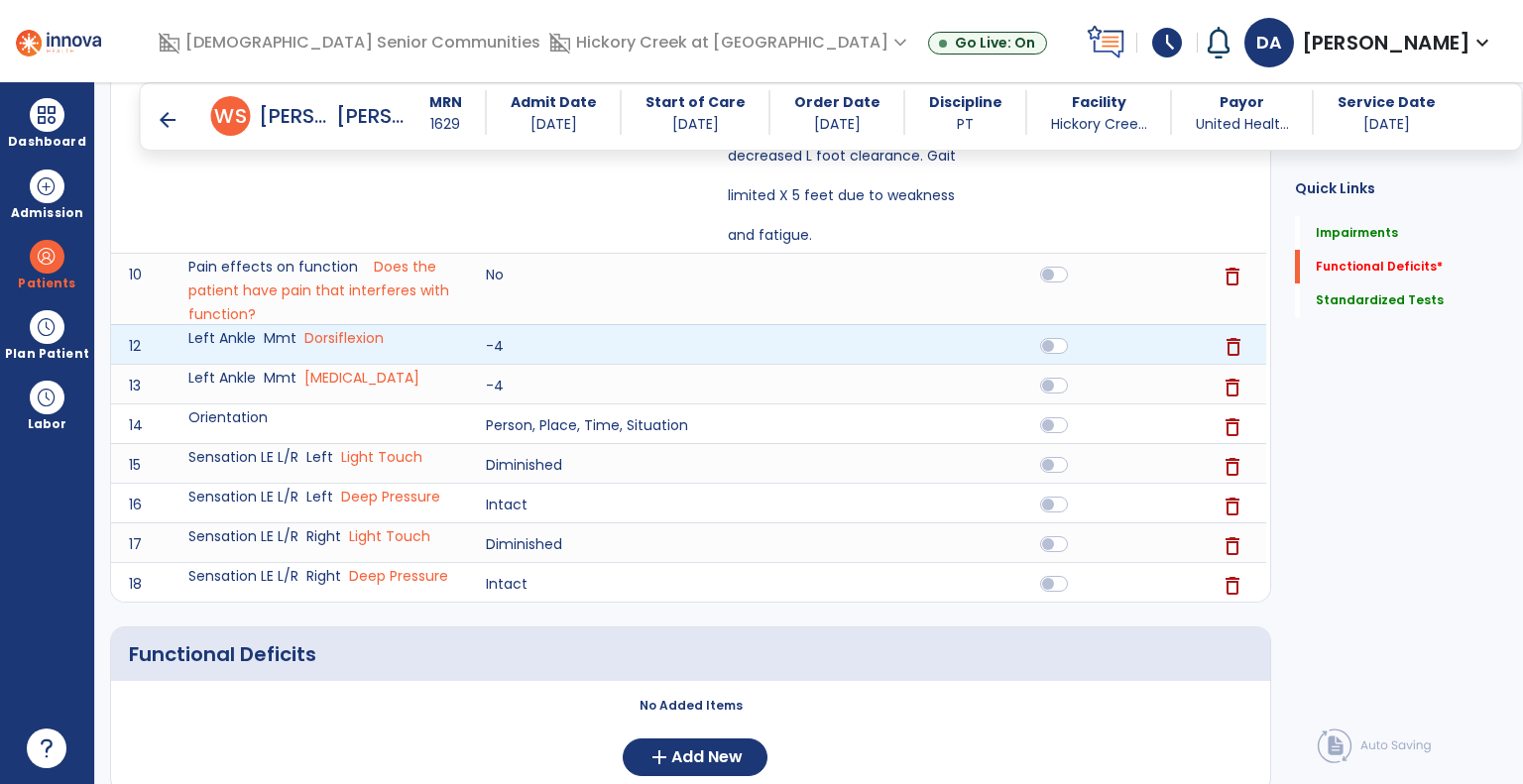 click on "delete" 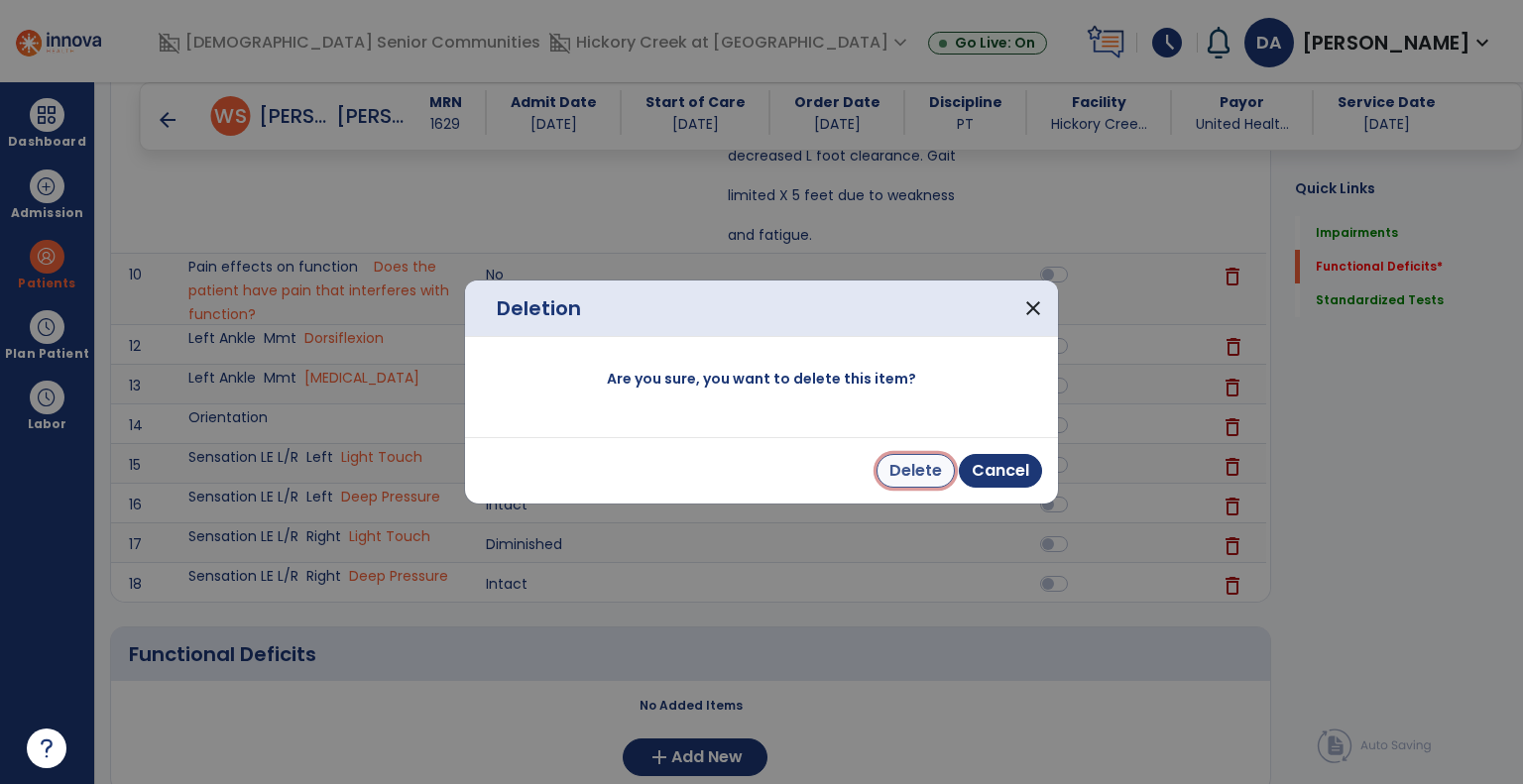 click on "Delete" at bounding box center (915, 471) 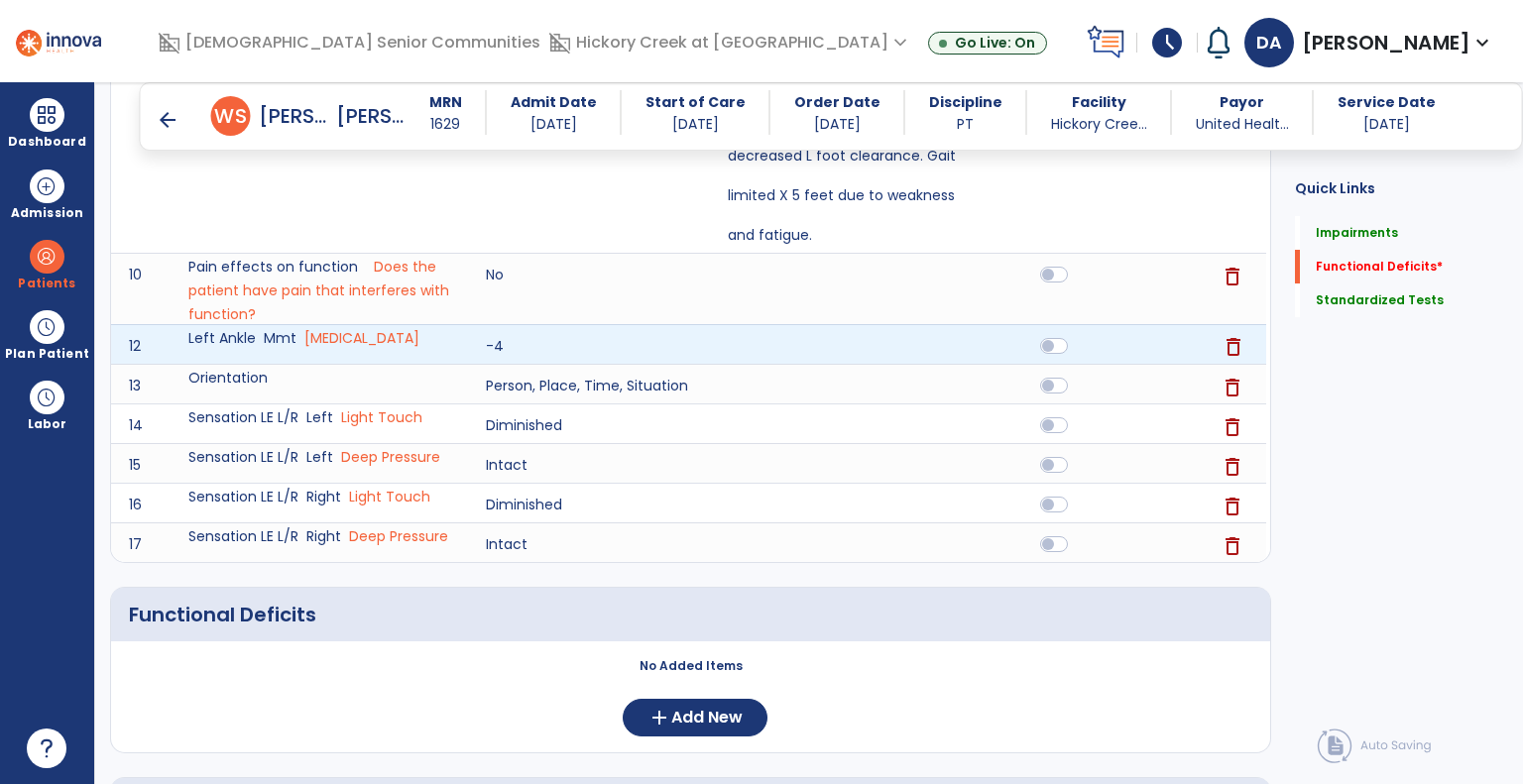 click on "delete" 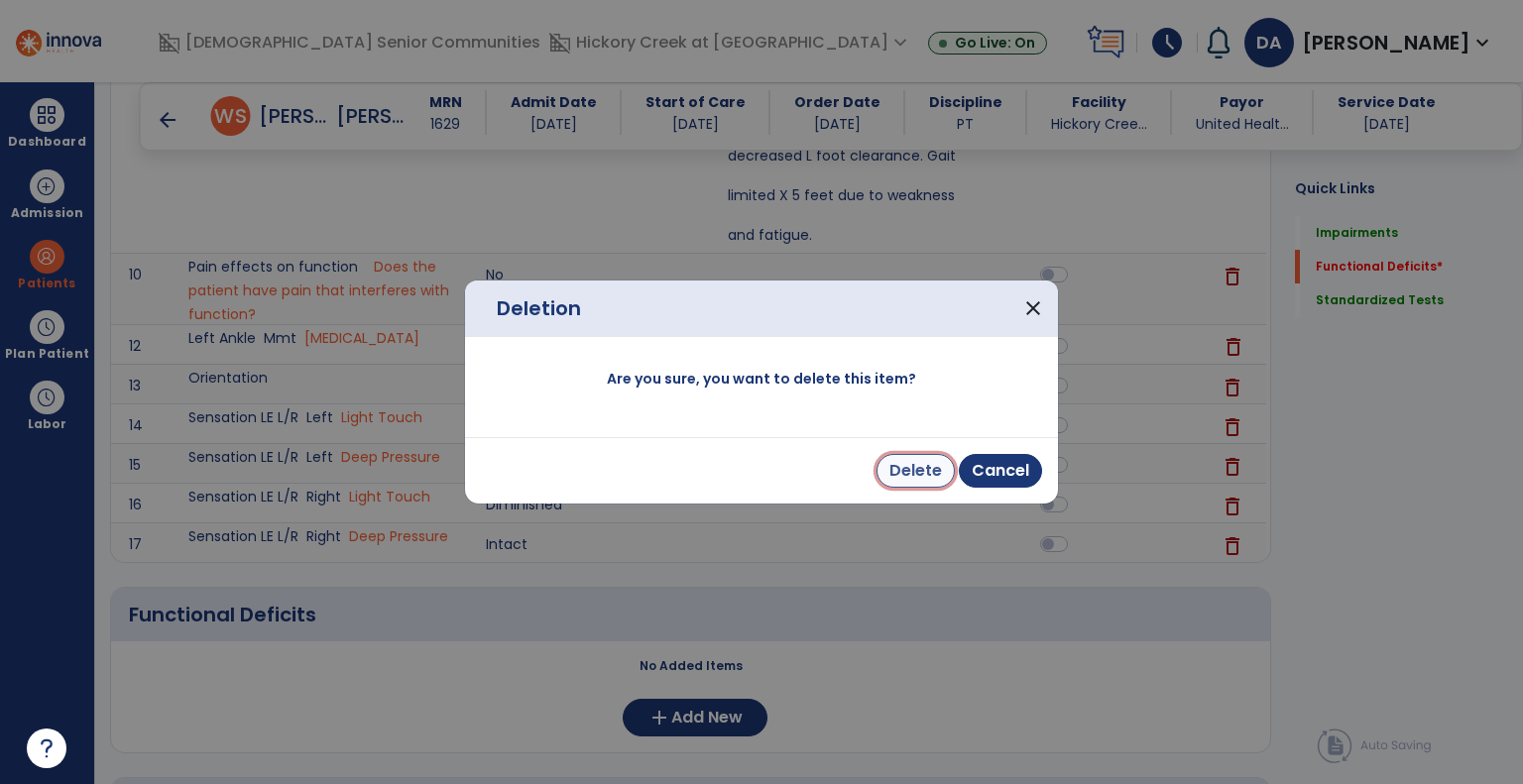 click on "Delete" at bounding box center [915, 471] 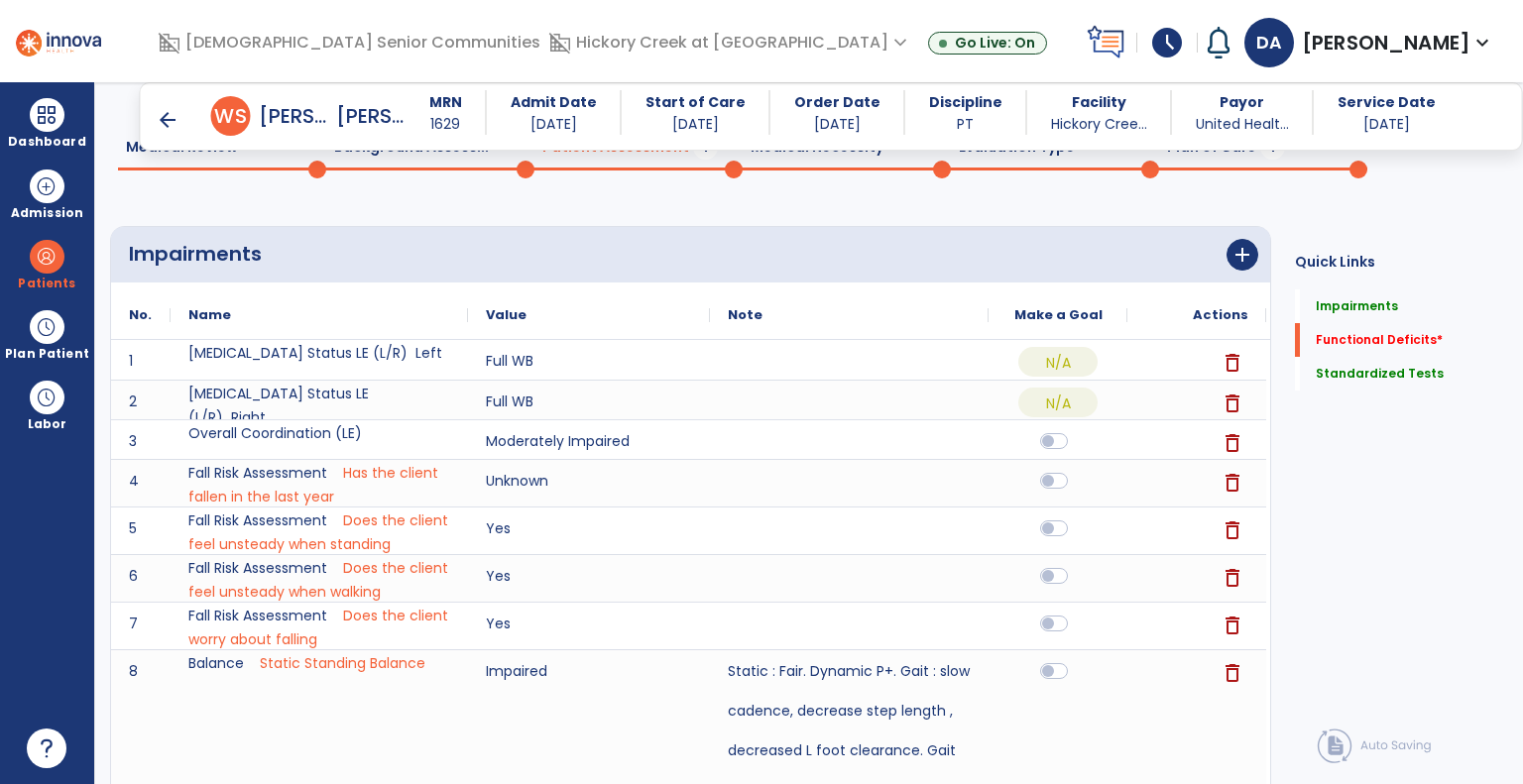 scroll, scrollTop: 0, scrollLeft: 0, axis: both 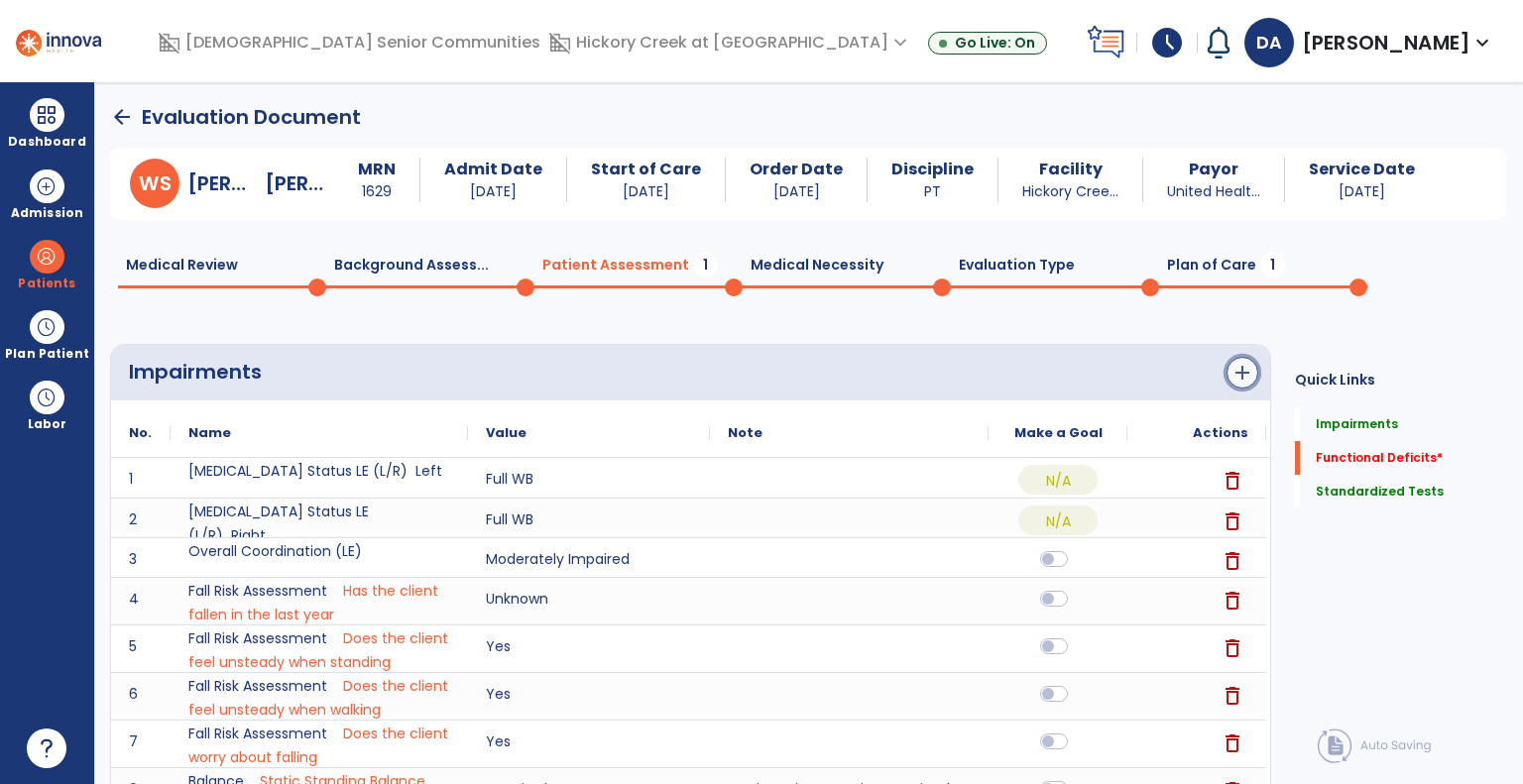 click on "add" 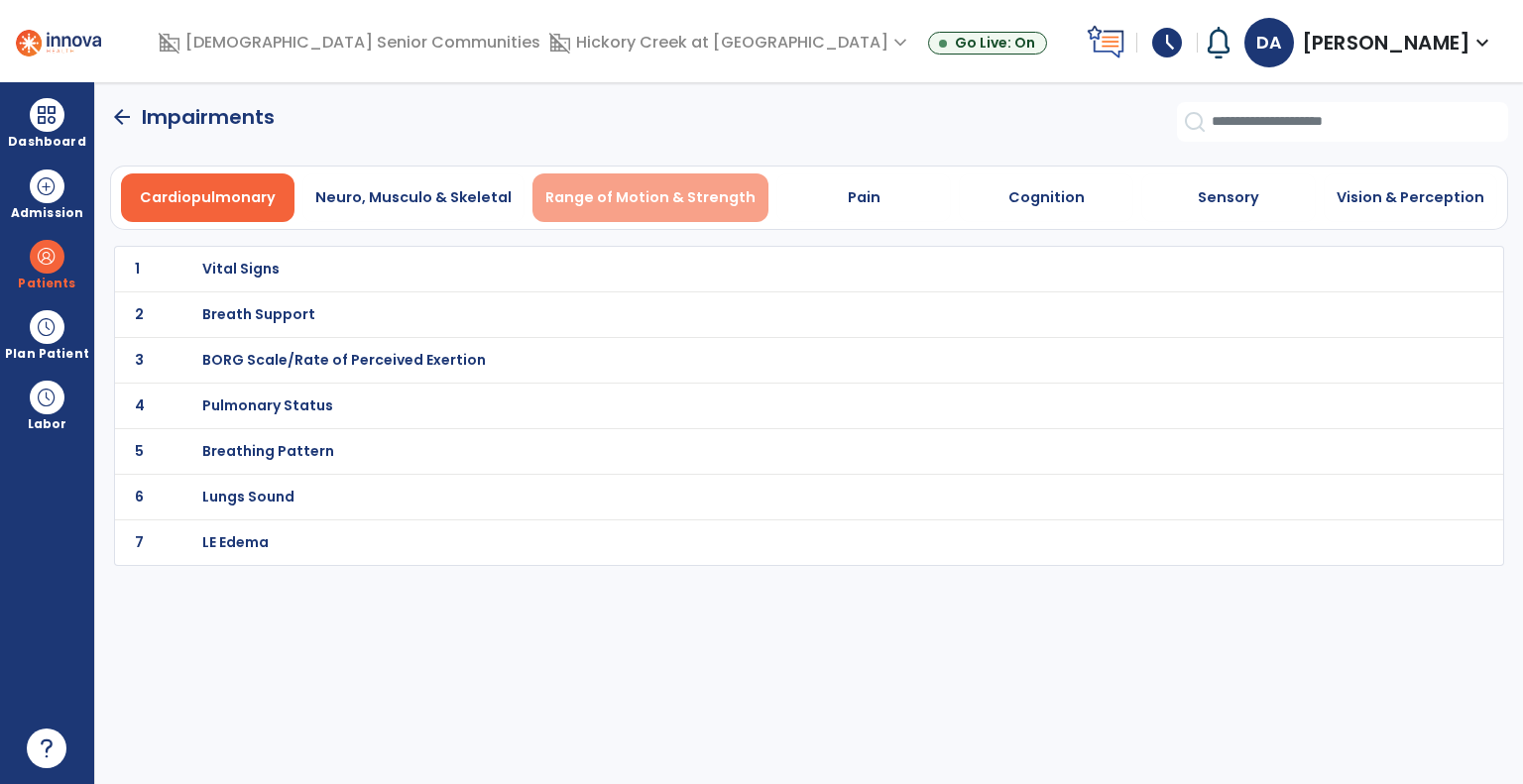 click on "Range of Motion & Strength" at bounding box center (650, 197) 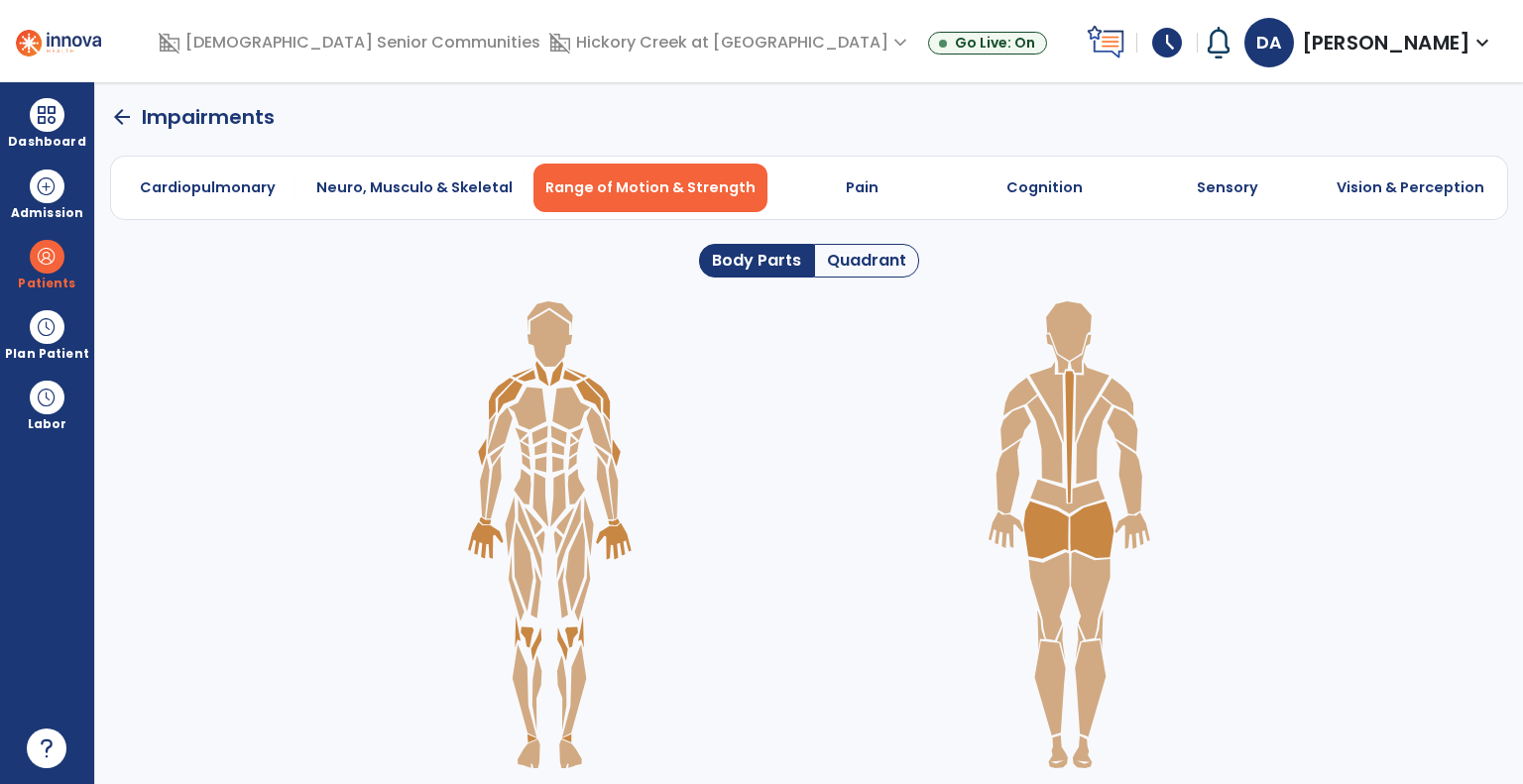 click on "Quadrant" 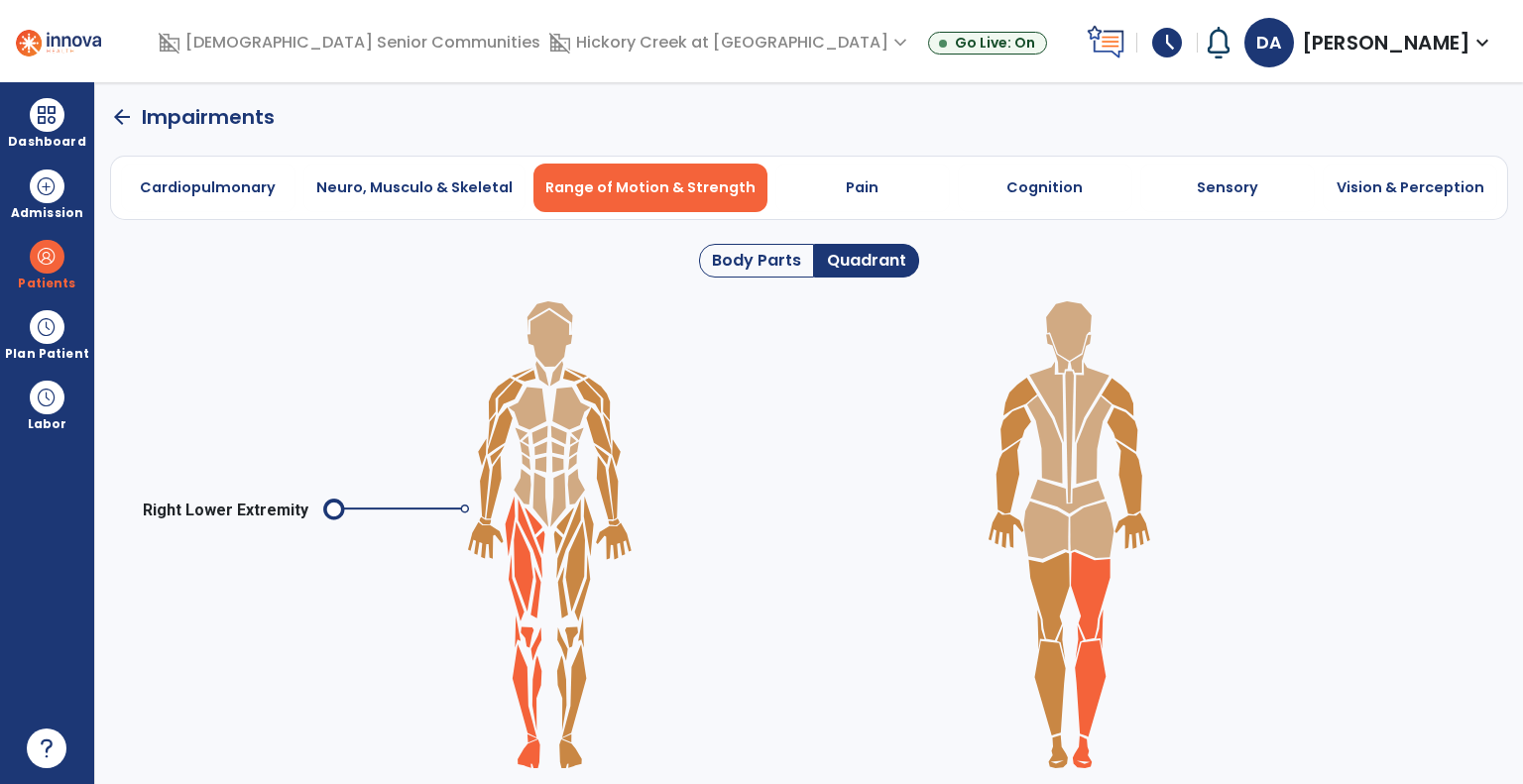 click 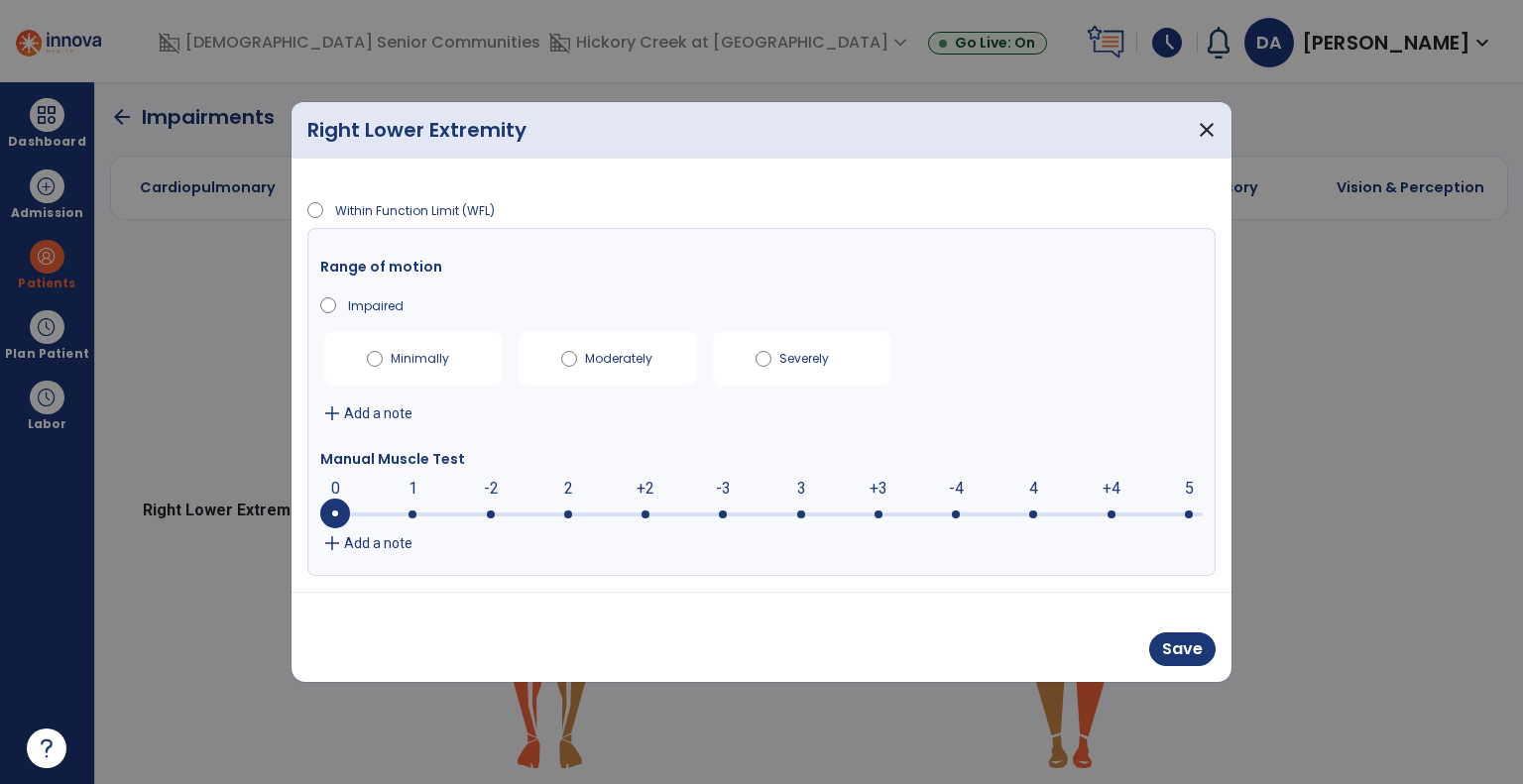 click on "Manual Muscle Test 0     0      1      -2      2      +2      -3      3      +3      -4      4      +4      5  add Add a note" at bounding box center (762, 494) 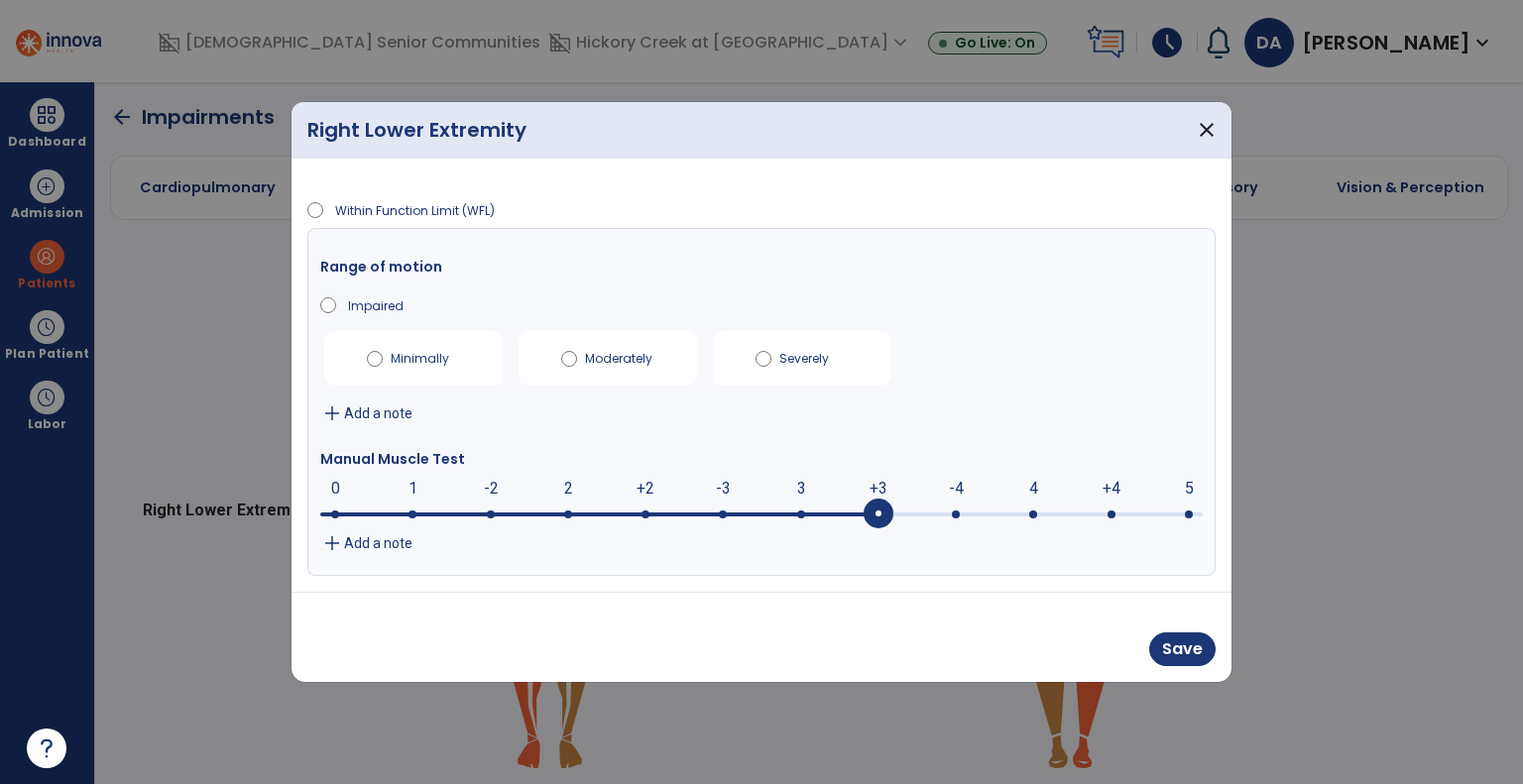 click on "+3" at bounding box center [879, 489] 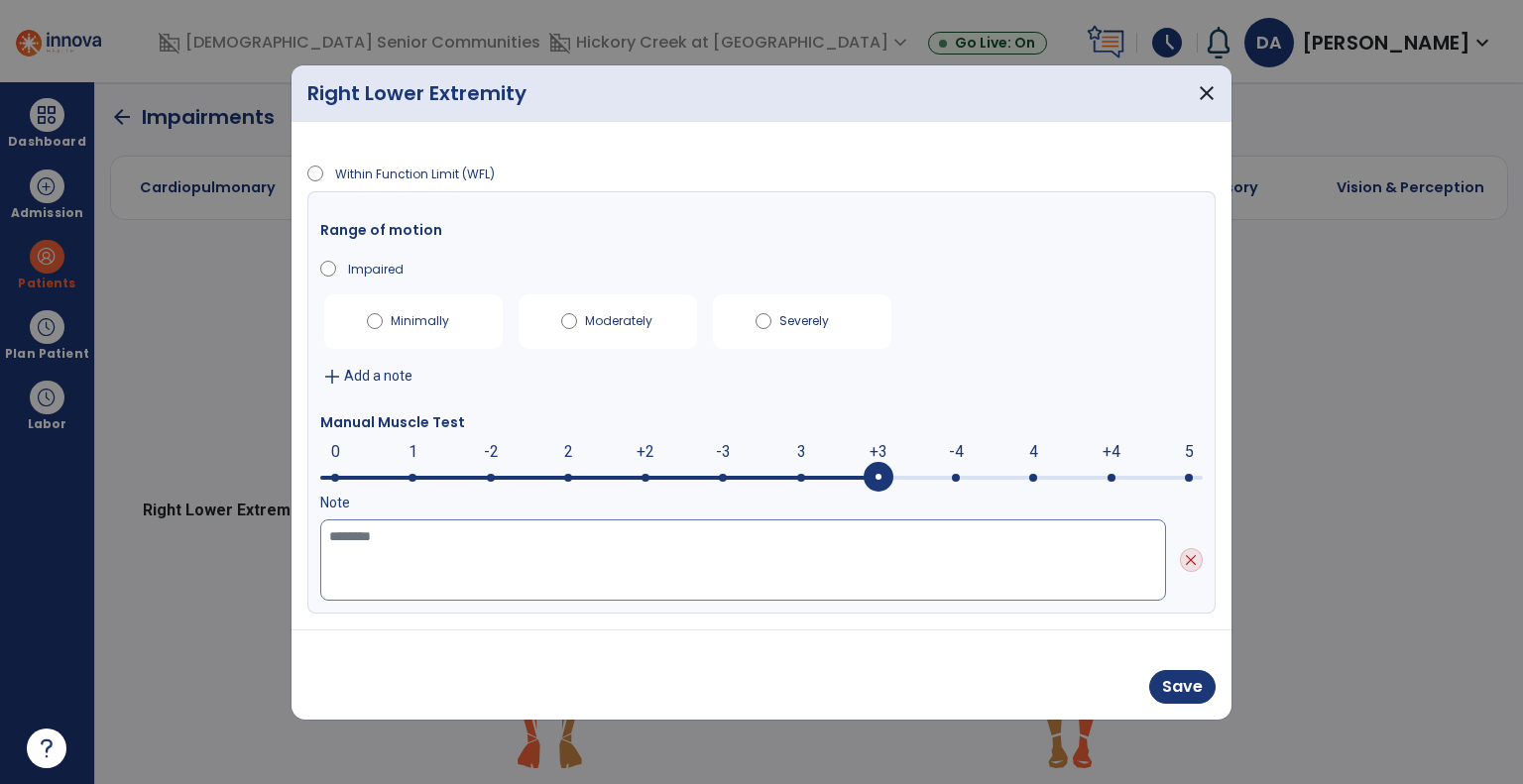 drag, startPoint x: 422, startPoint y: 564, endPoint x: 466, endPoint y: 606, distance: 60.827625 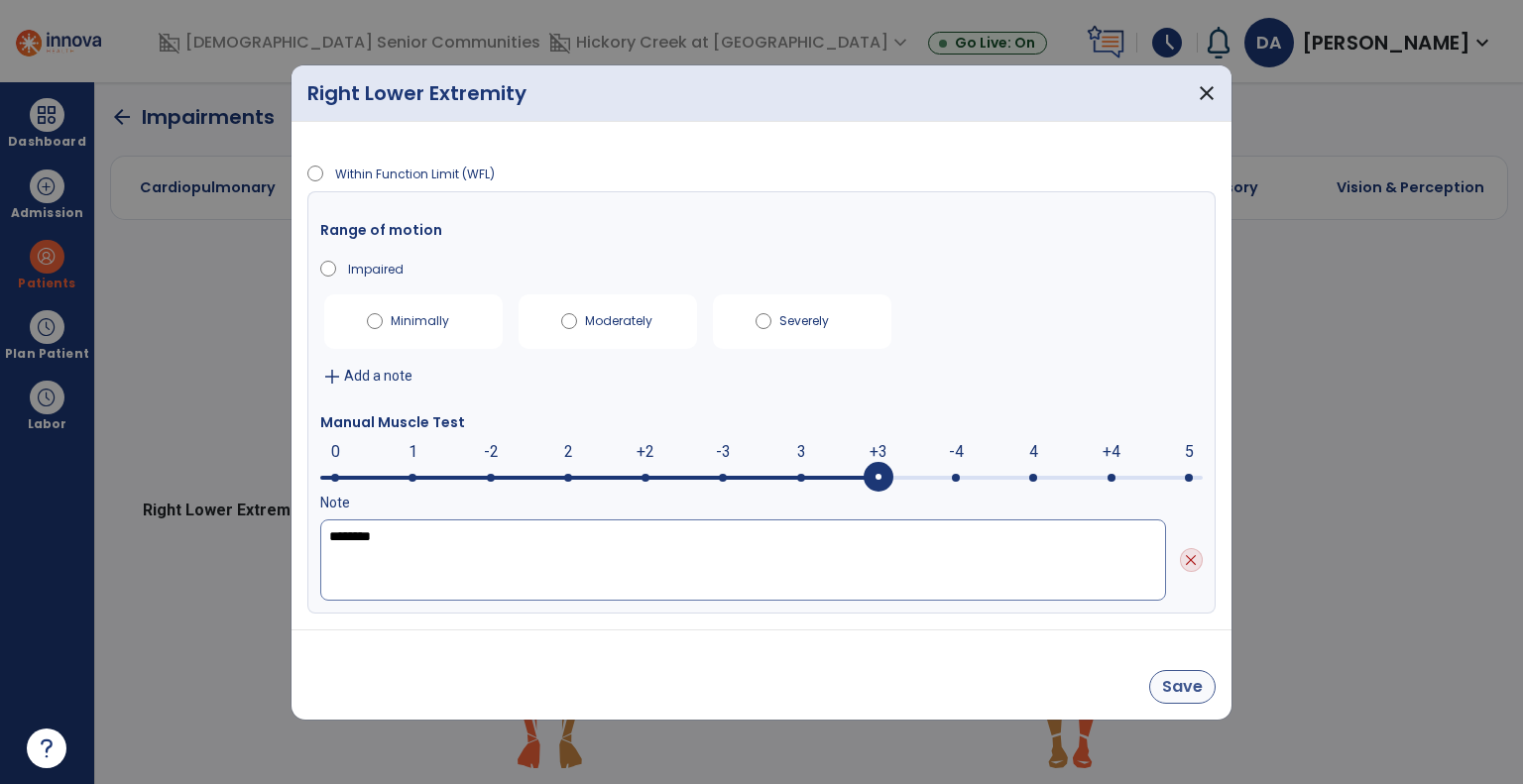 type on "********" 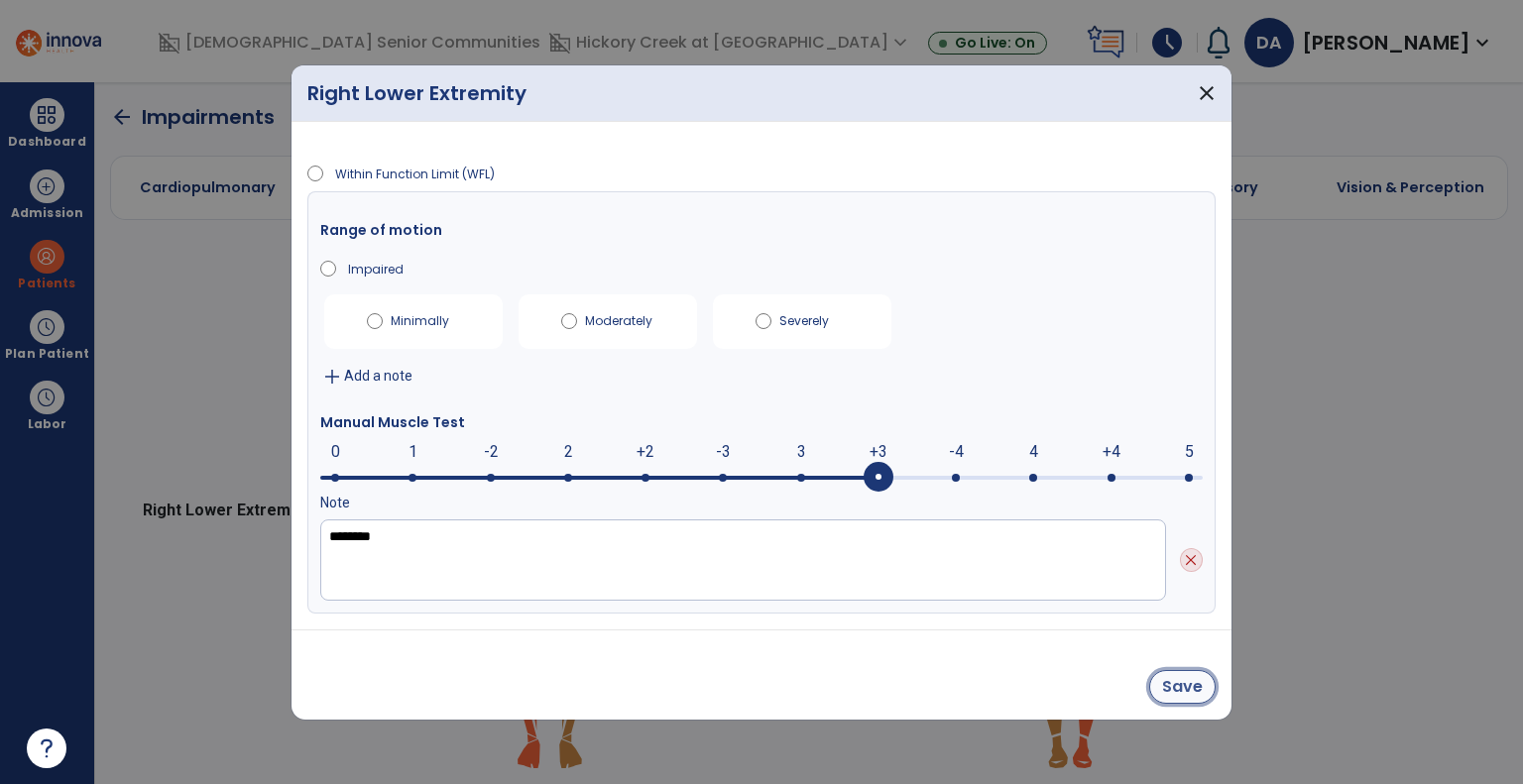 click on "Save" at bounding box center (1182, 687) 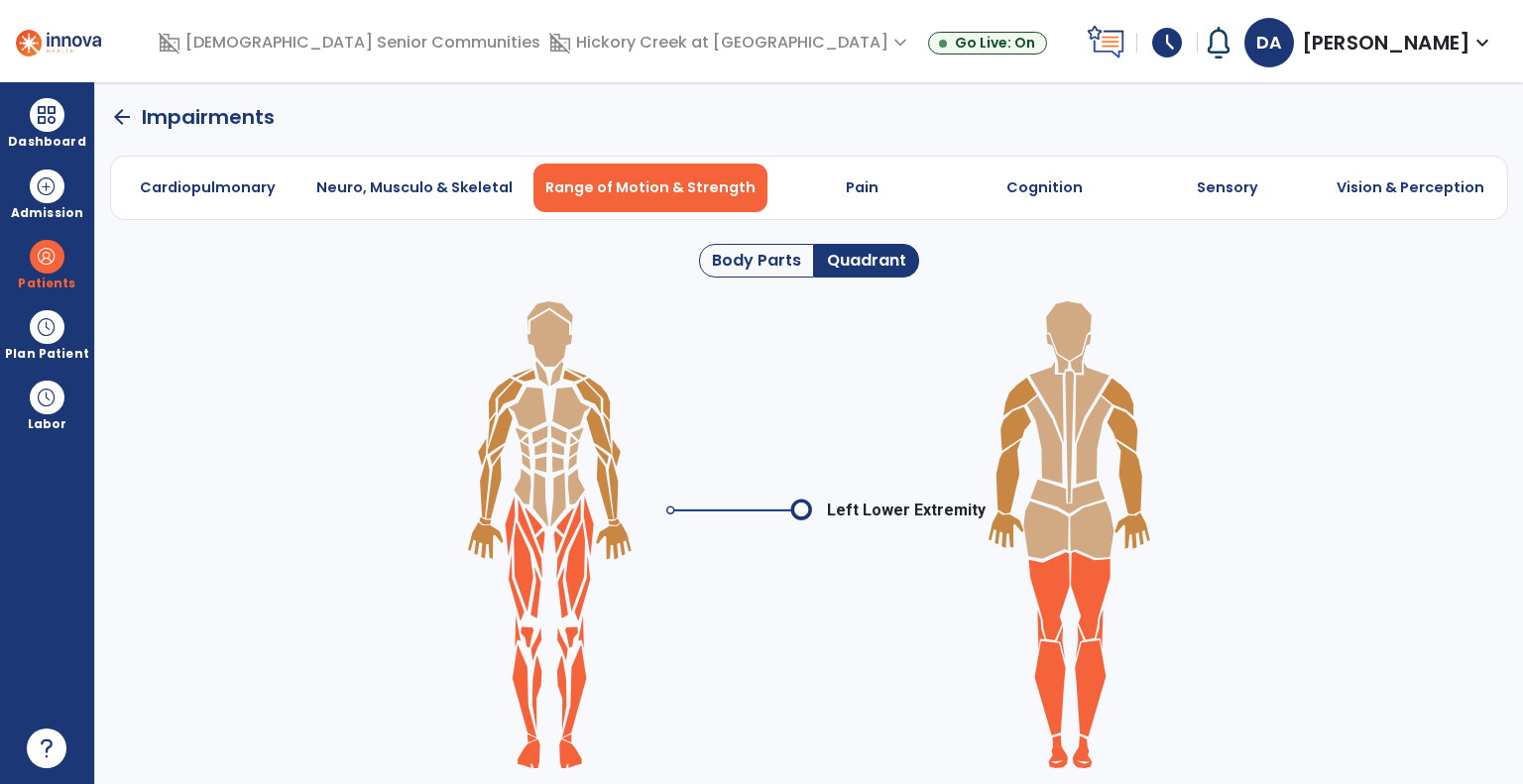 click 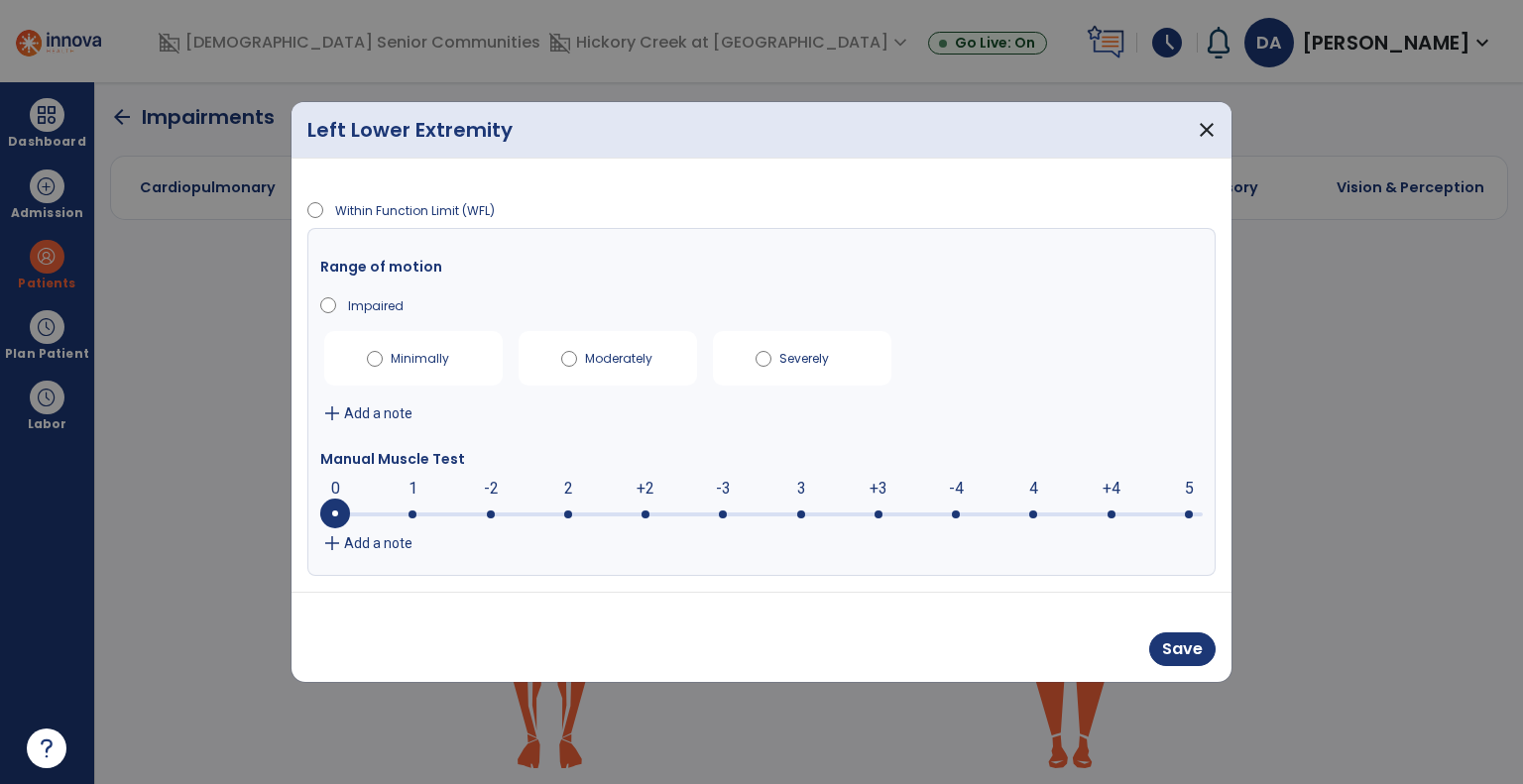 click on "+3" at bounding box center [879, 489] 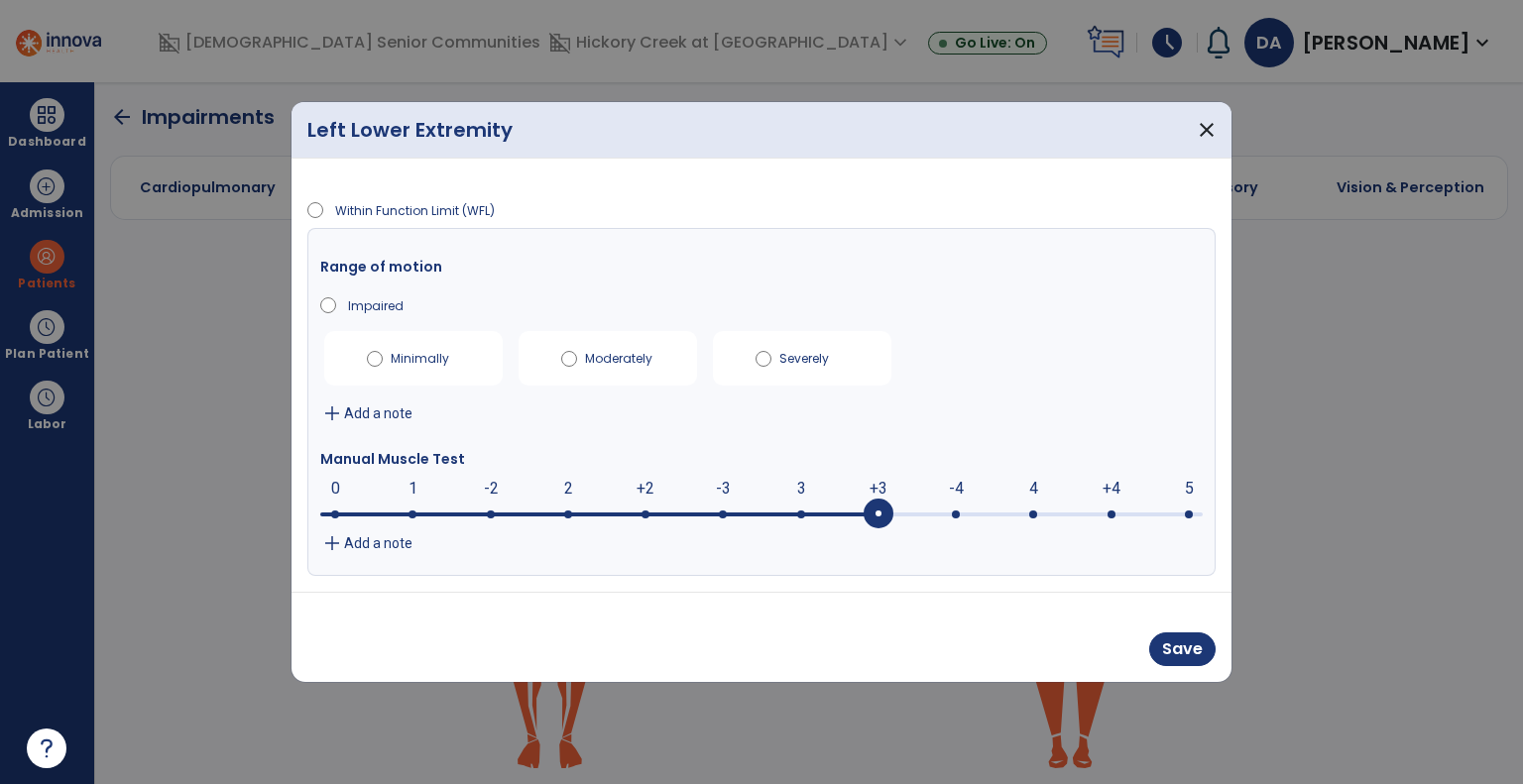 click on "add Add a note" at bounding box center [762, 543] 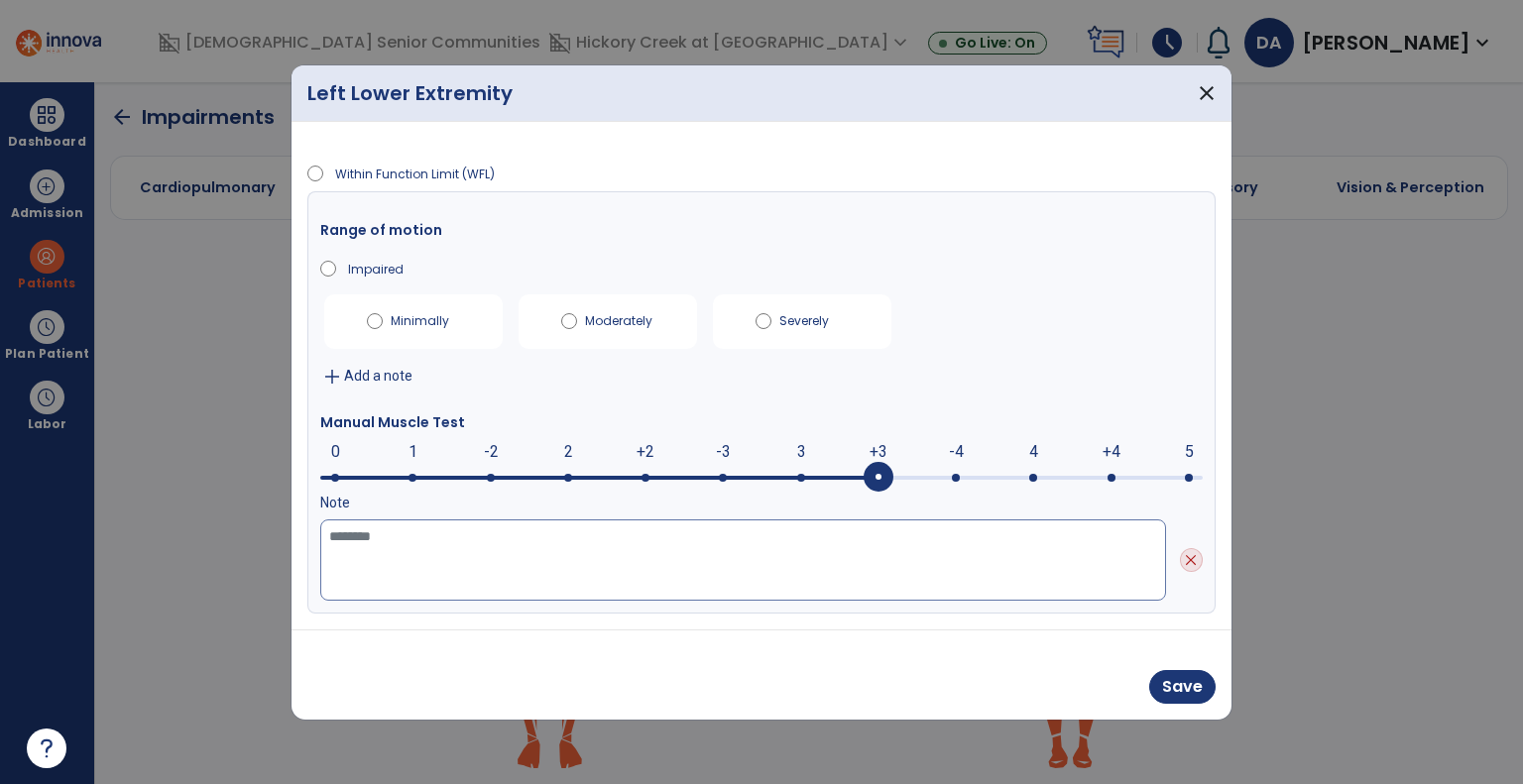 click at bounding box center (743, 560) 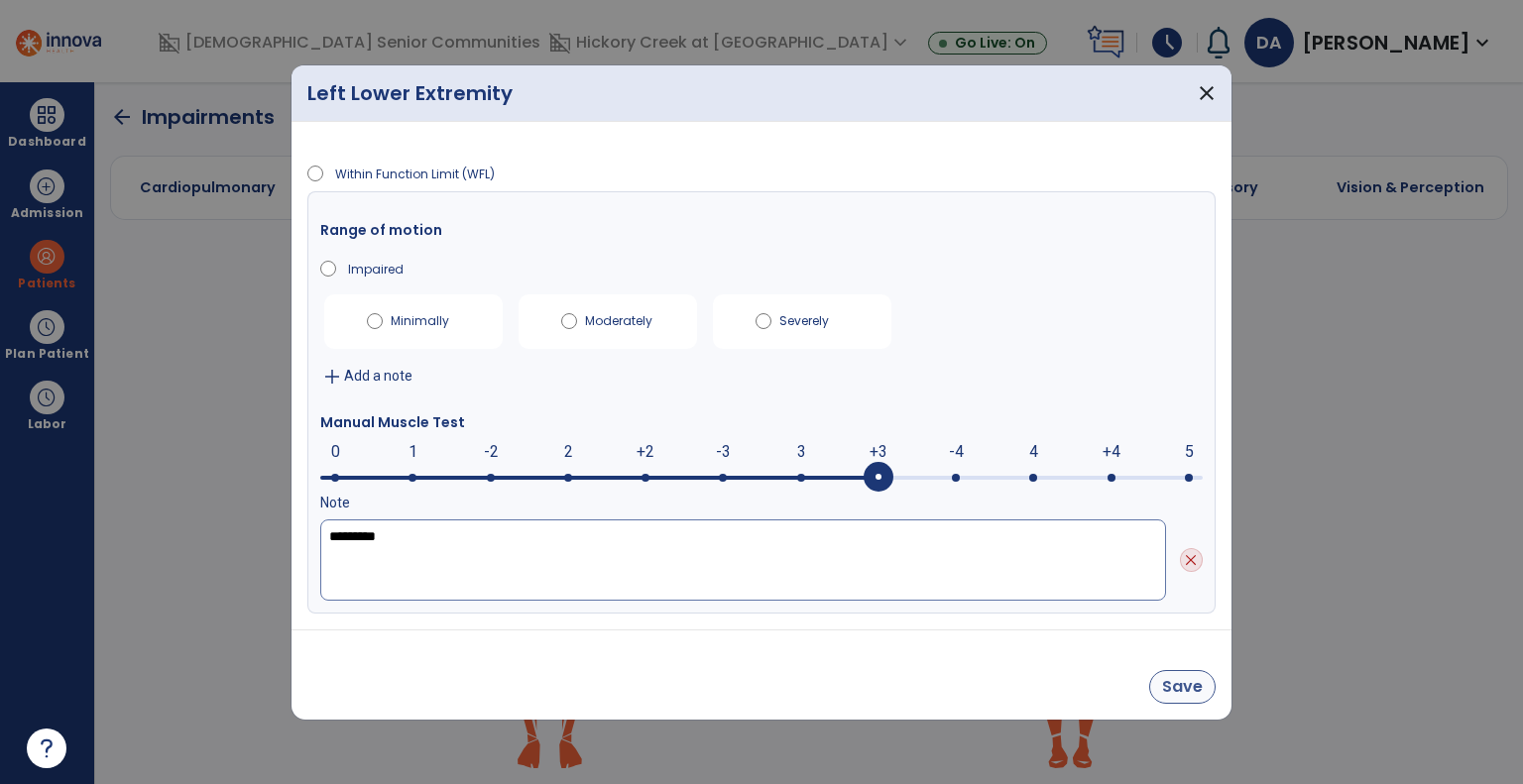 type on "*********" 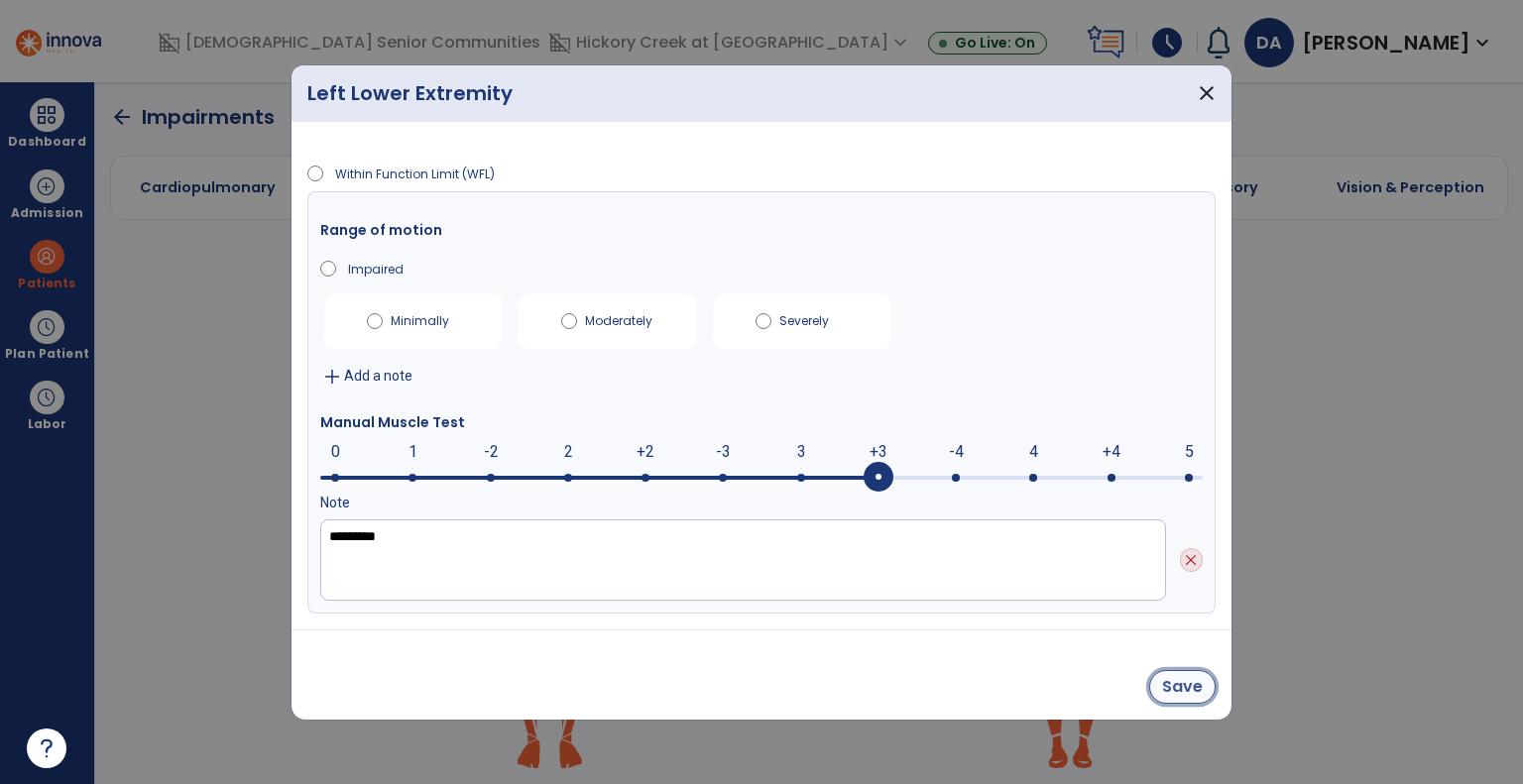 click on "Save" at bounding box center [1182, 687] 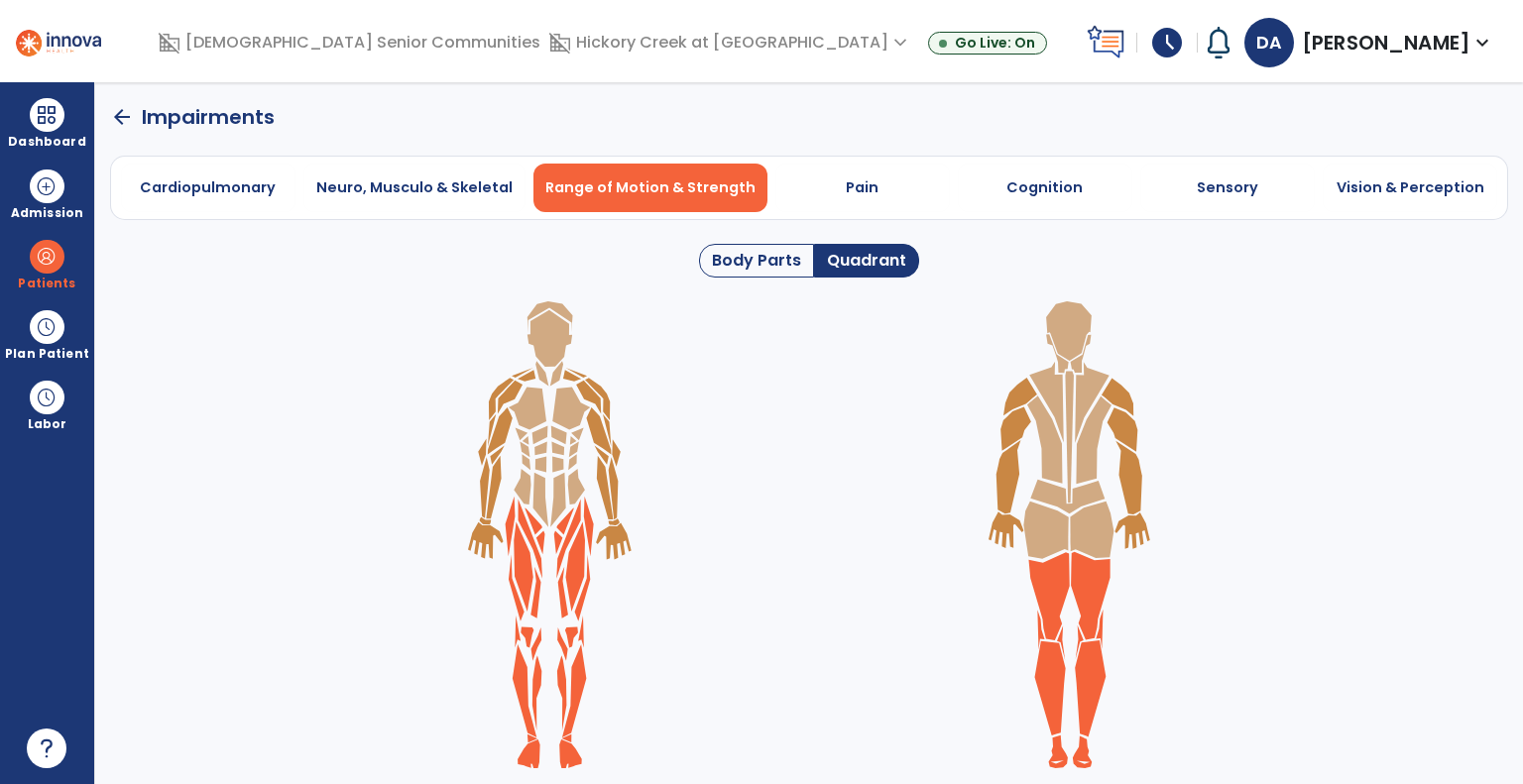 click on "arrow_back" 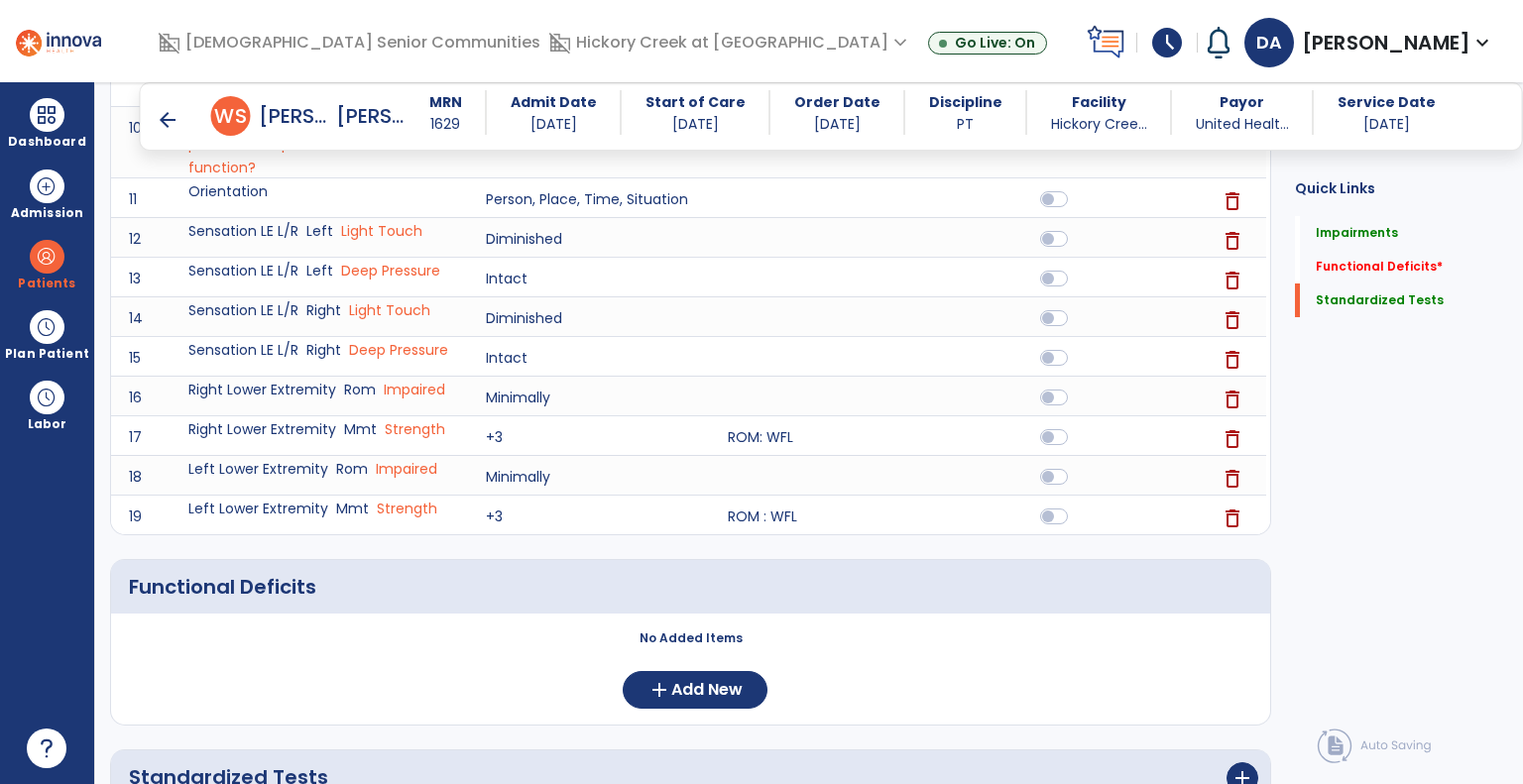 scroll, scrollTop: 1038, scrollLeft: 0, axis: vertical 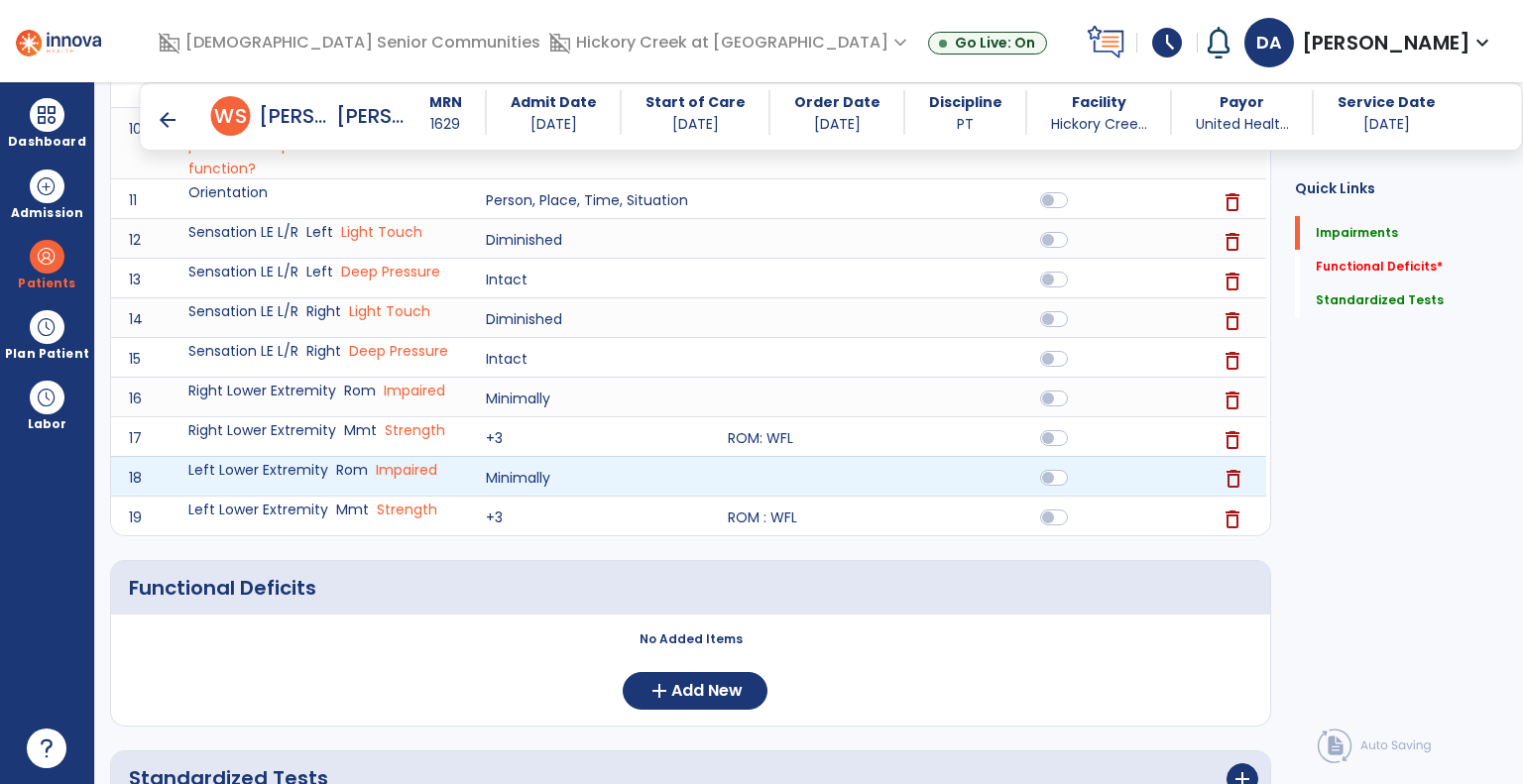 click on "delete" 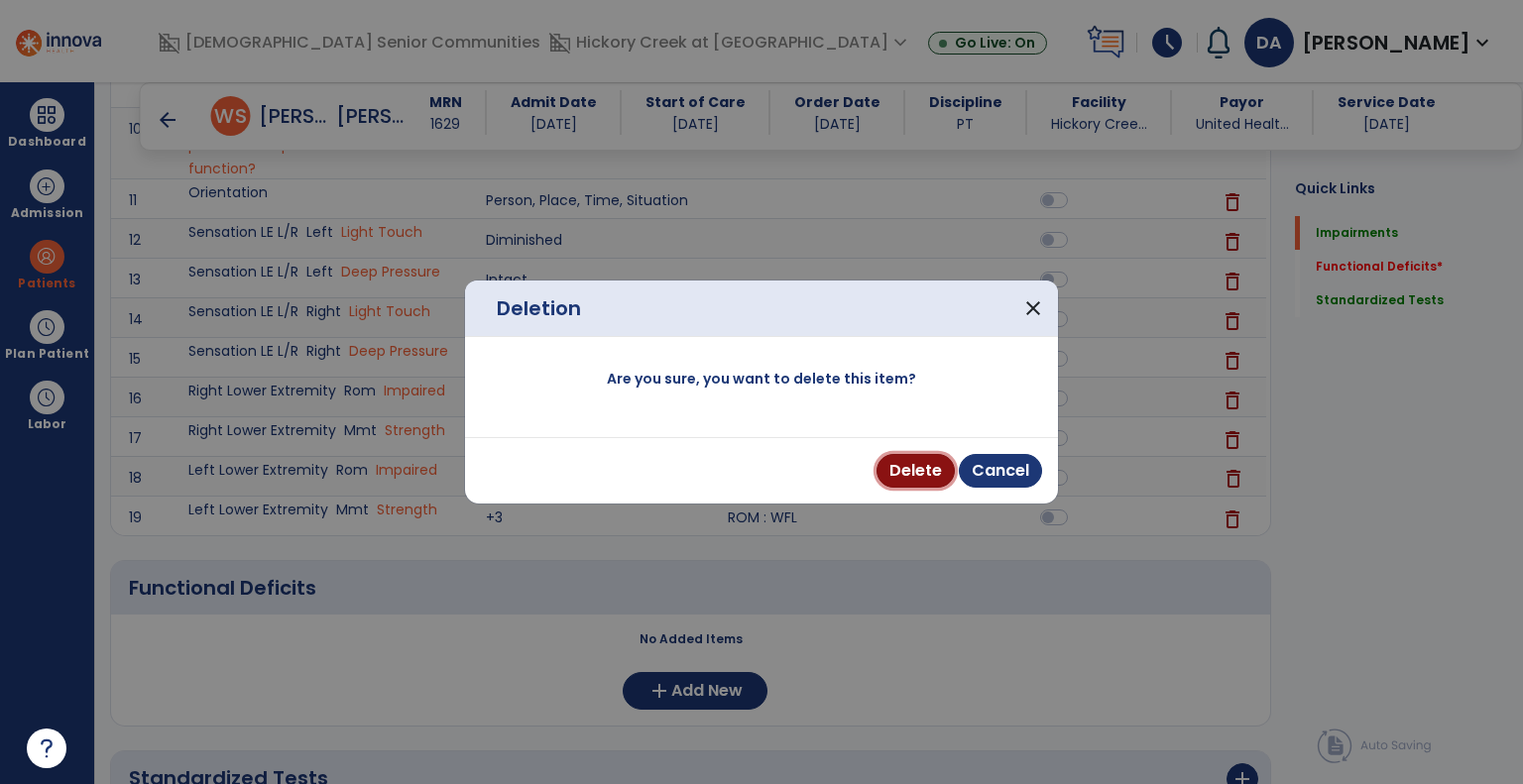 drag, startPoint x: 912, startPoint y: 464, endPoint x: 1038, endPoint y: 433, distance: 129.75747 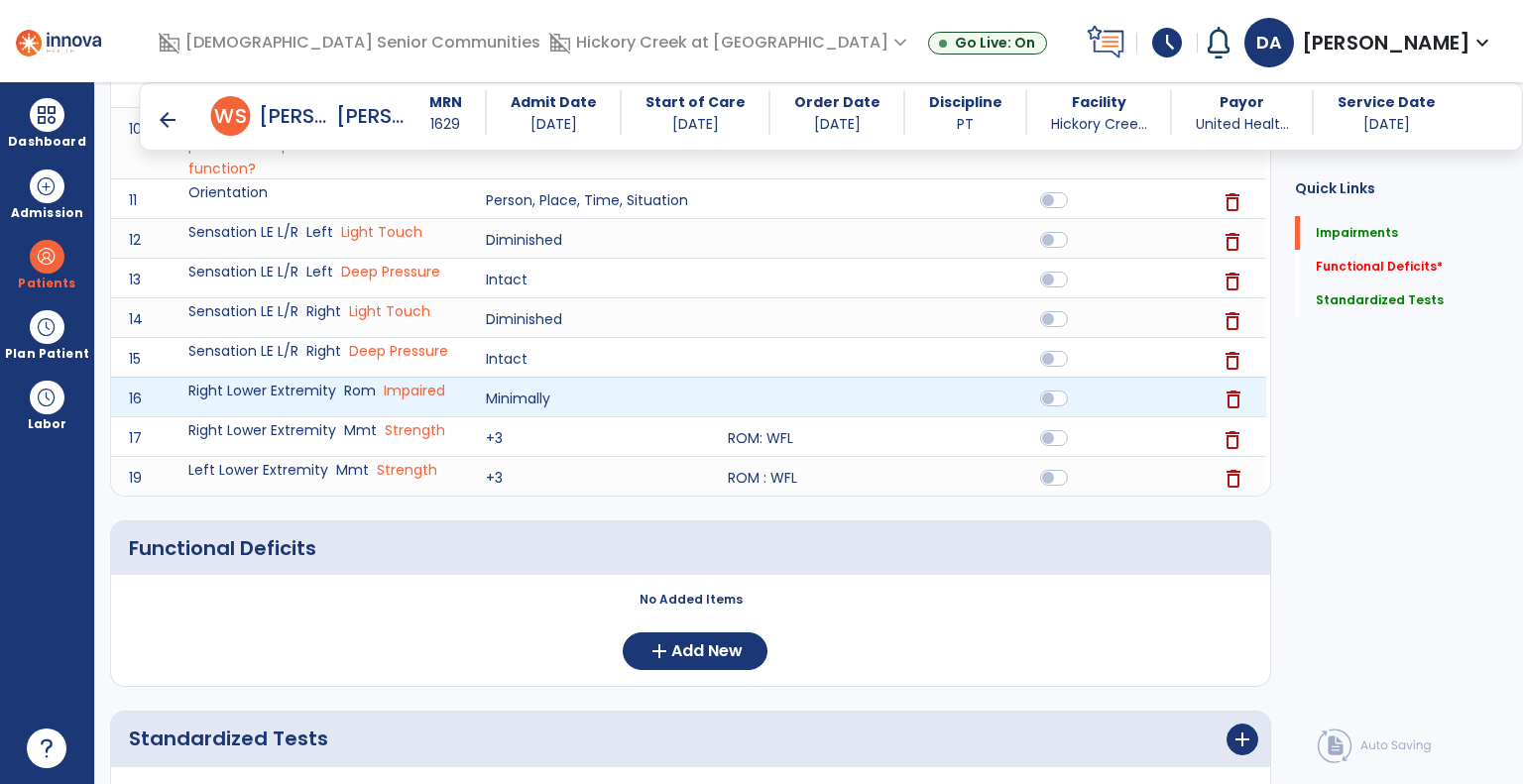 click on "delete" 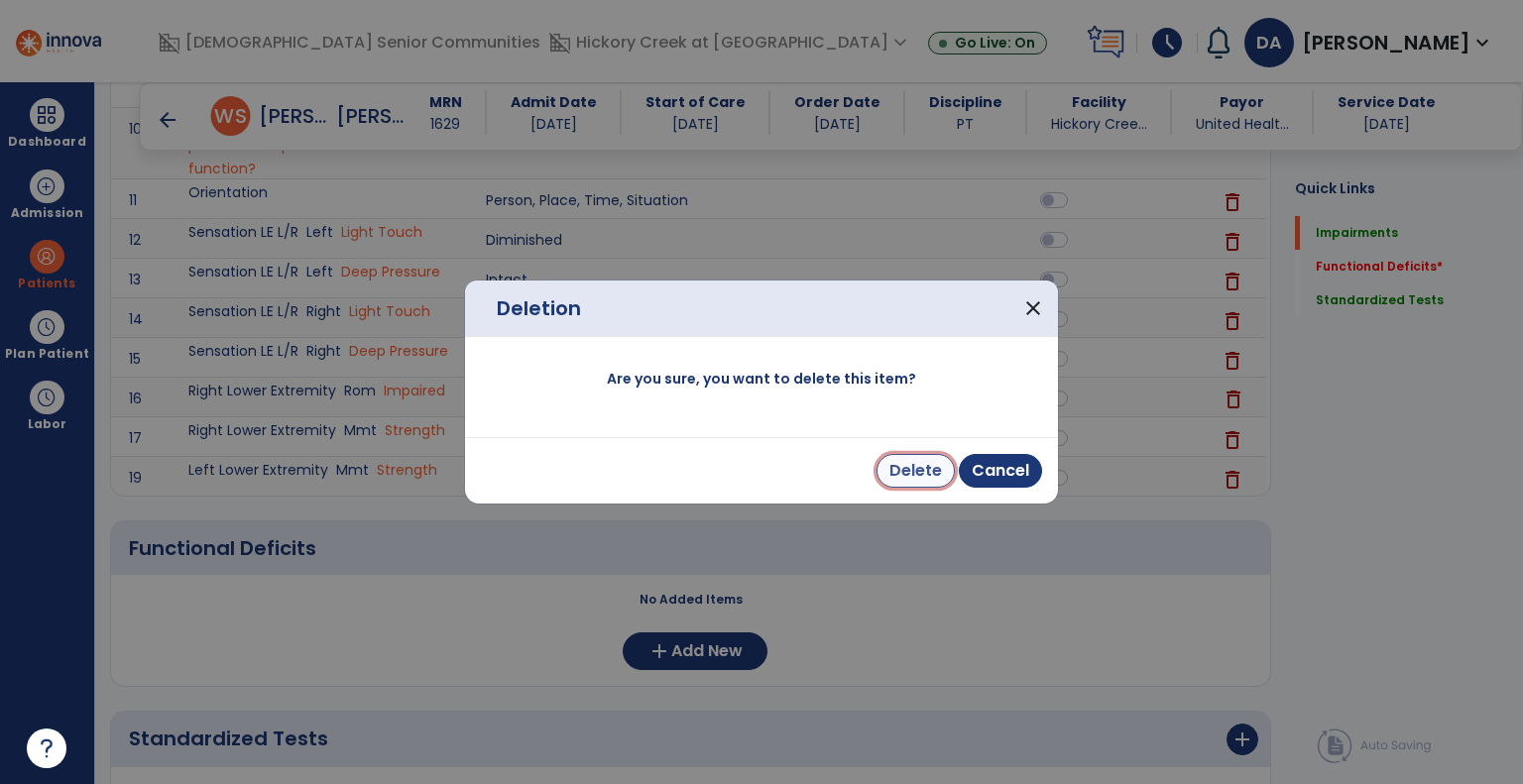click on "Delete" at bounding box center (915, 471) 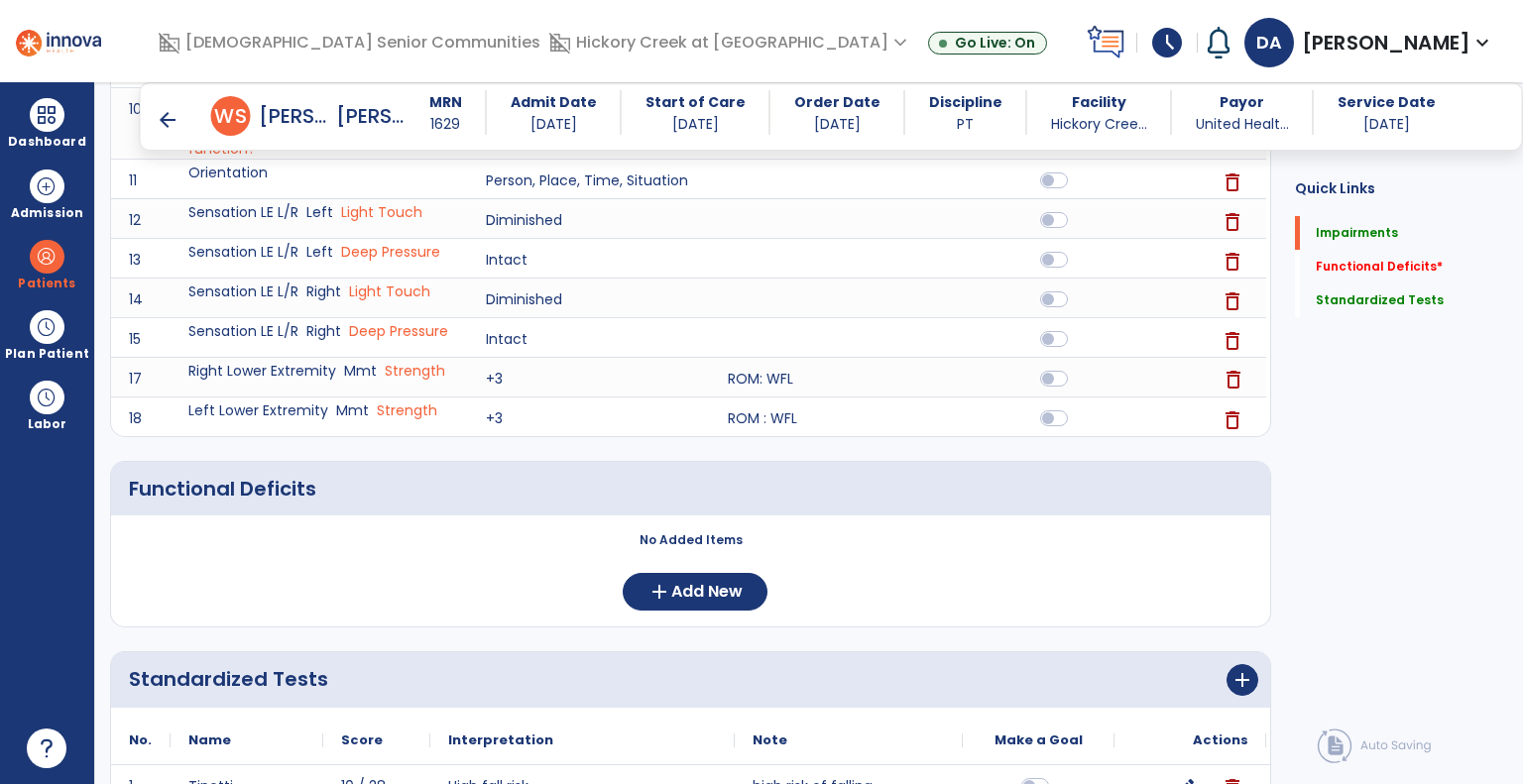scroll, scrollTop: 1157, scrollLeft: 0, axis: vertical 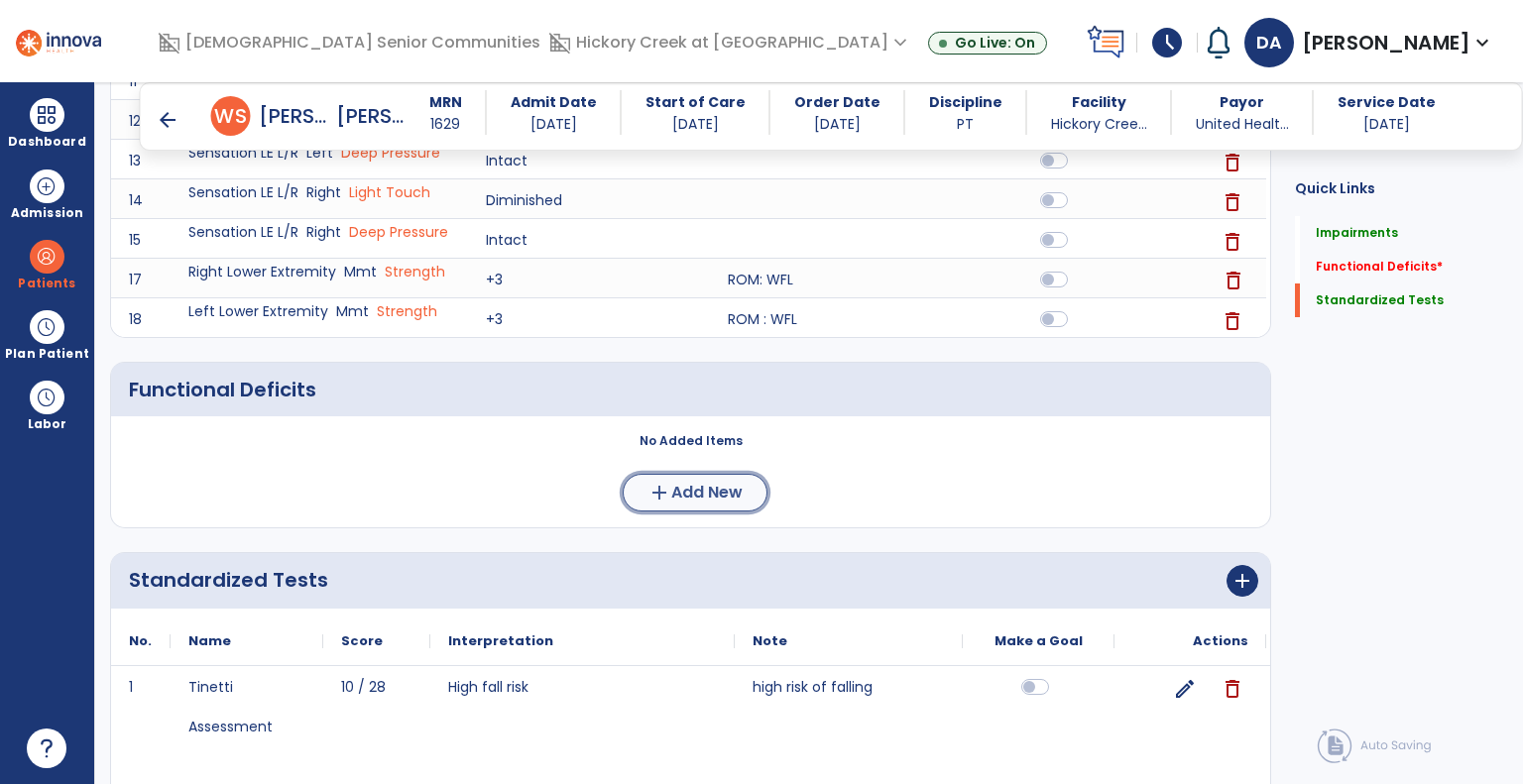 click on "Add New" 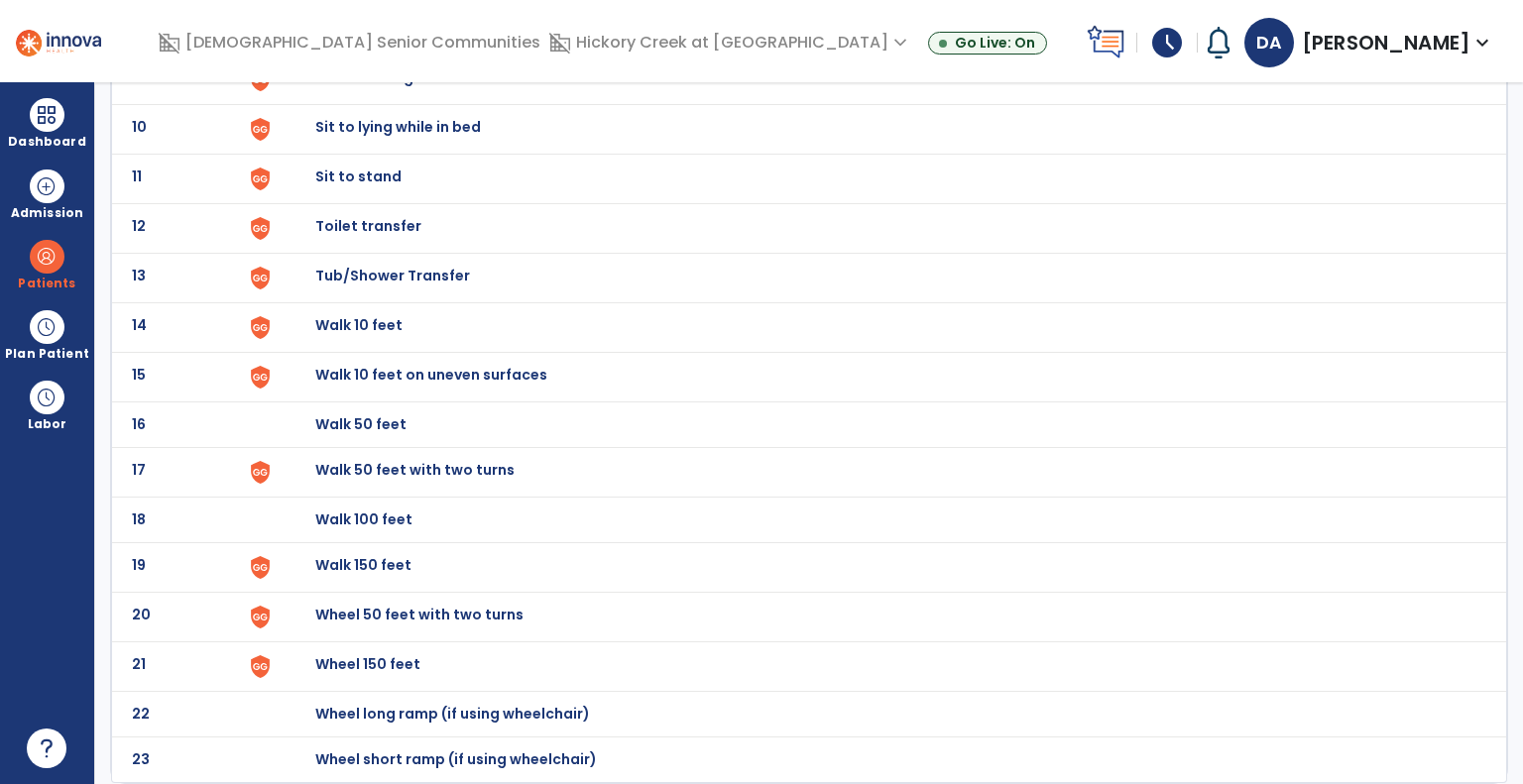 scroll, scrollTop: 0, scrollLeft: 0, axis: both 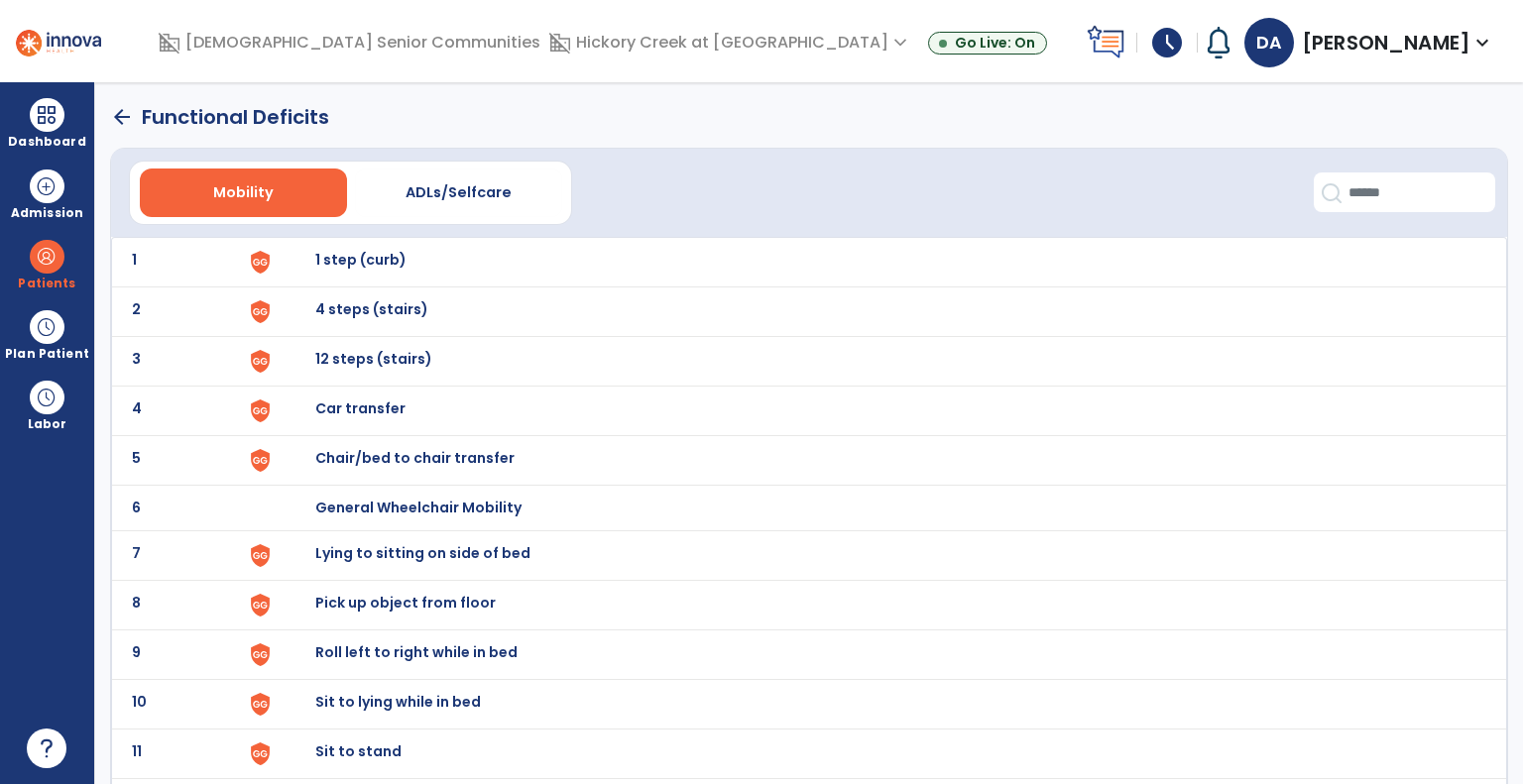 click on "1 step (curb)" at bounding box center (880, 262) 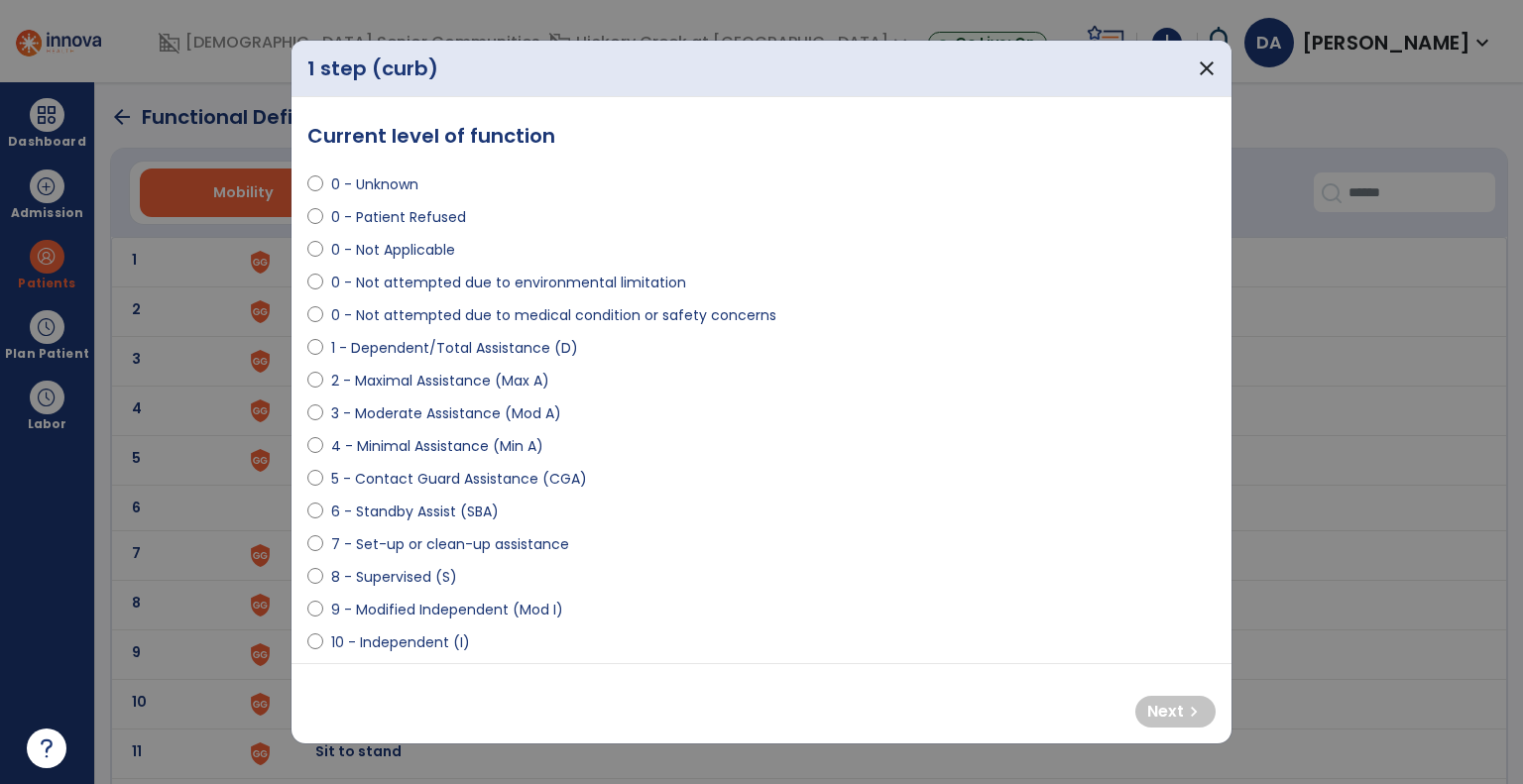 click on "0 - Not Applicable" at bounding box center (762, 254) 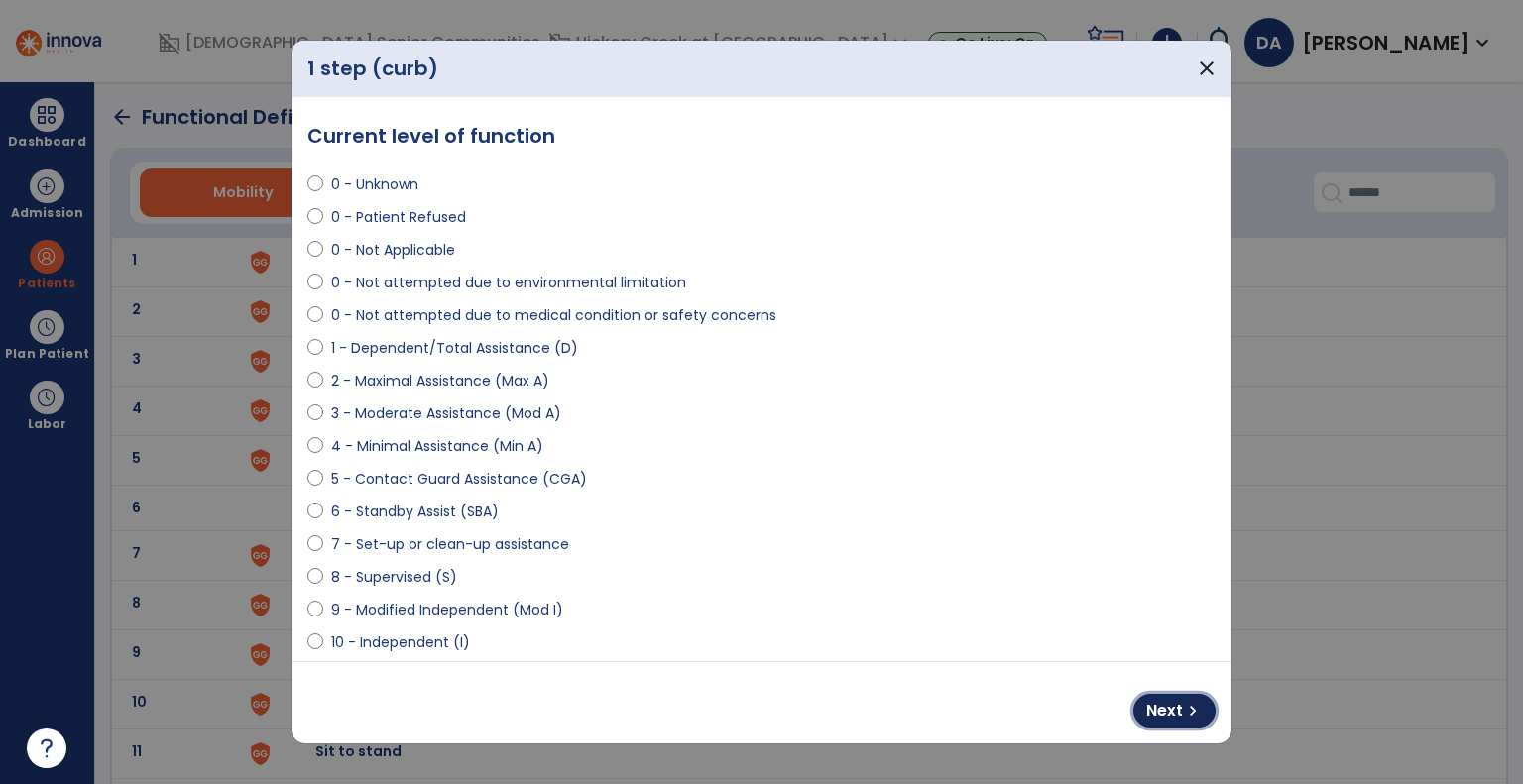 drag, startPoint x: 1178, startPoint y: 708, endPoint x: 1066, endPoint y: 665, distance: 119.97083 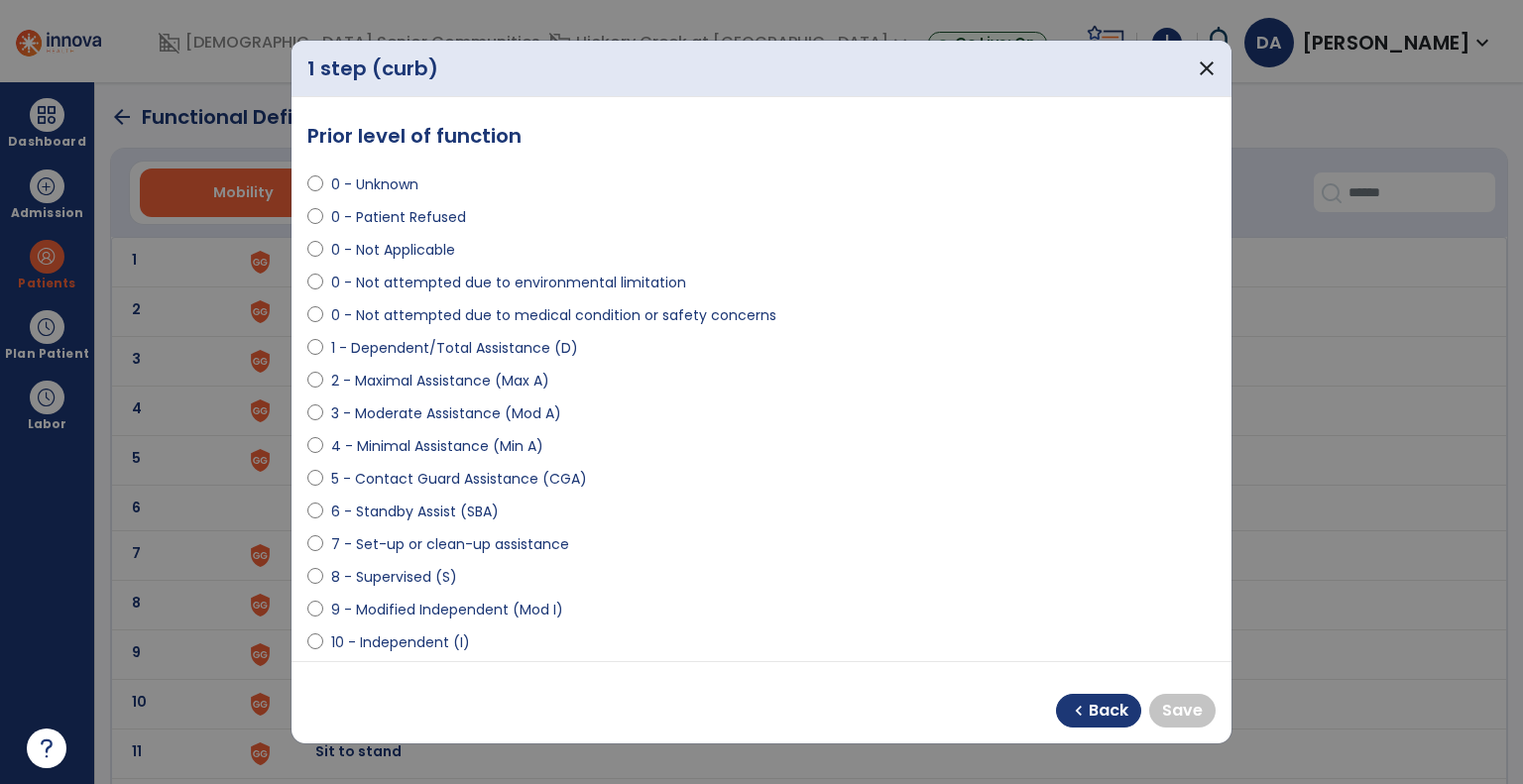 select on "**********" 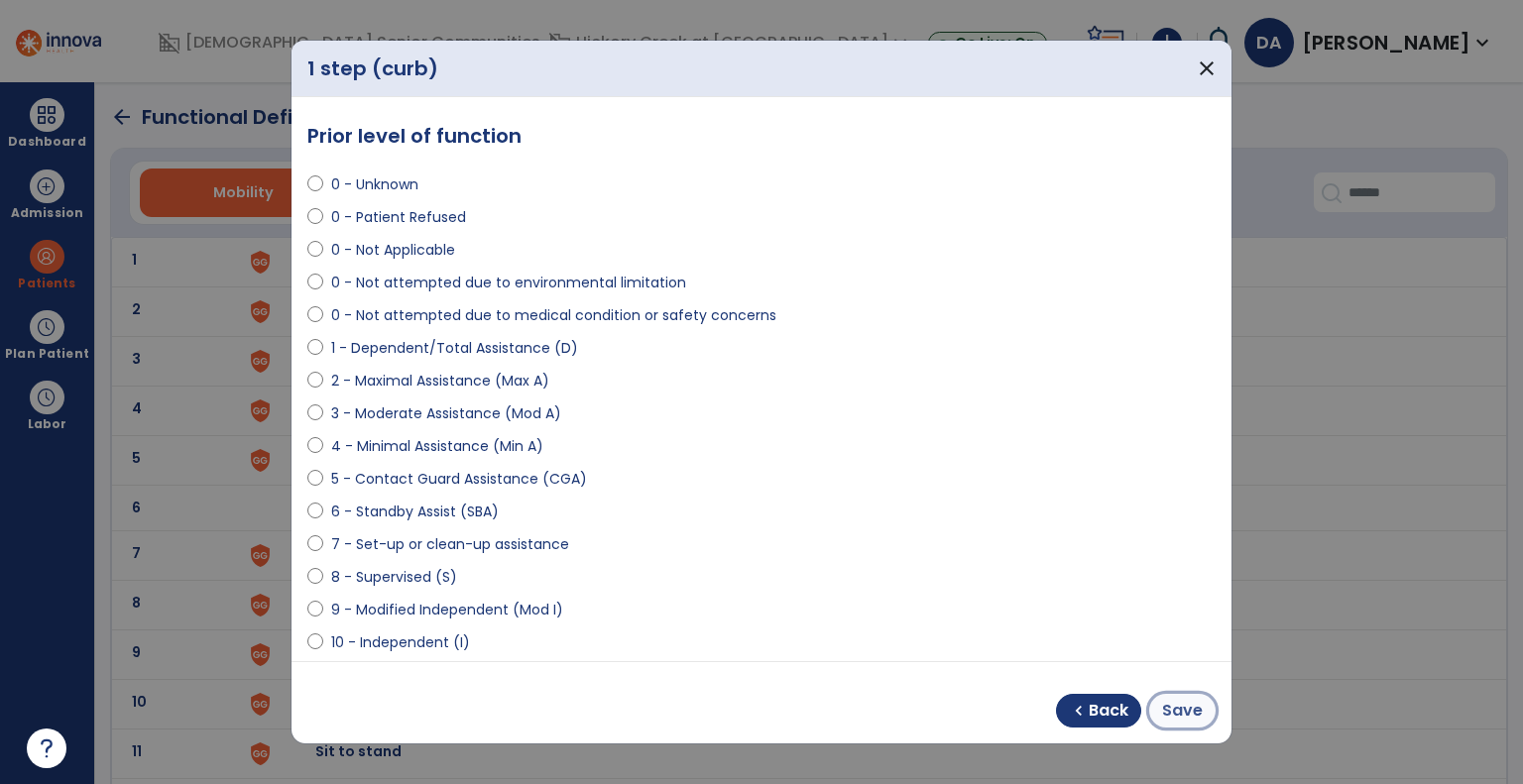 click on "Save" at bounding box center (1182, 711) 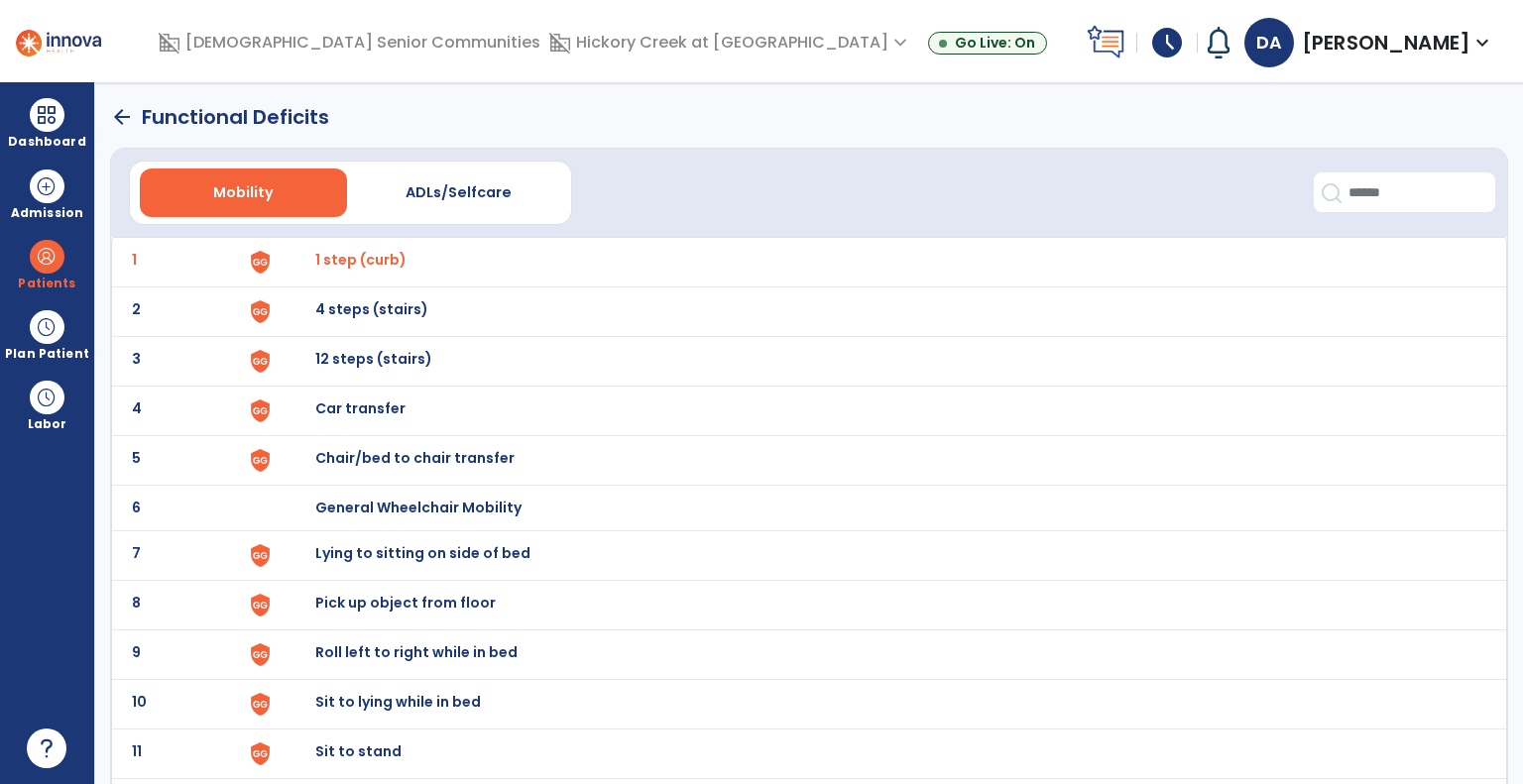 click on "4 steps (stairs)" at bounding box center (361, 260) 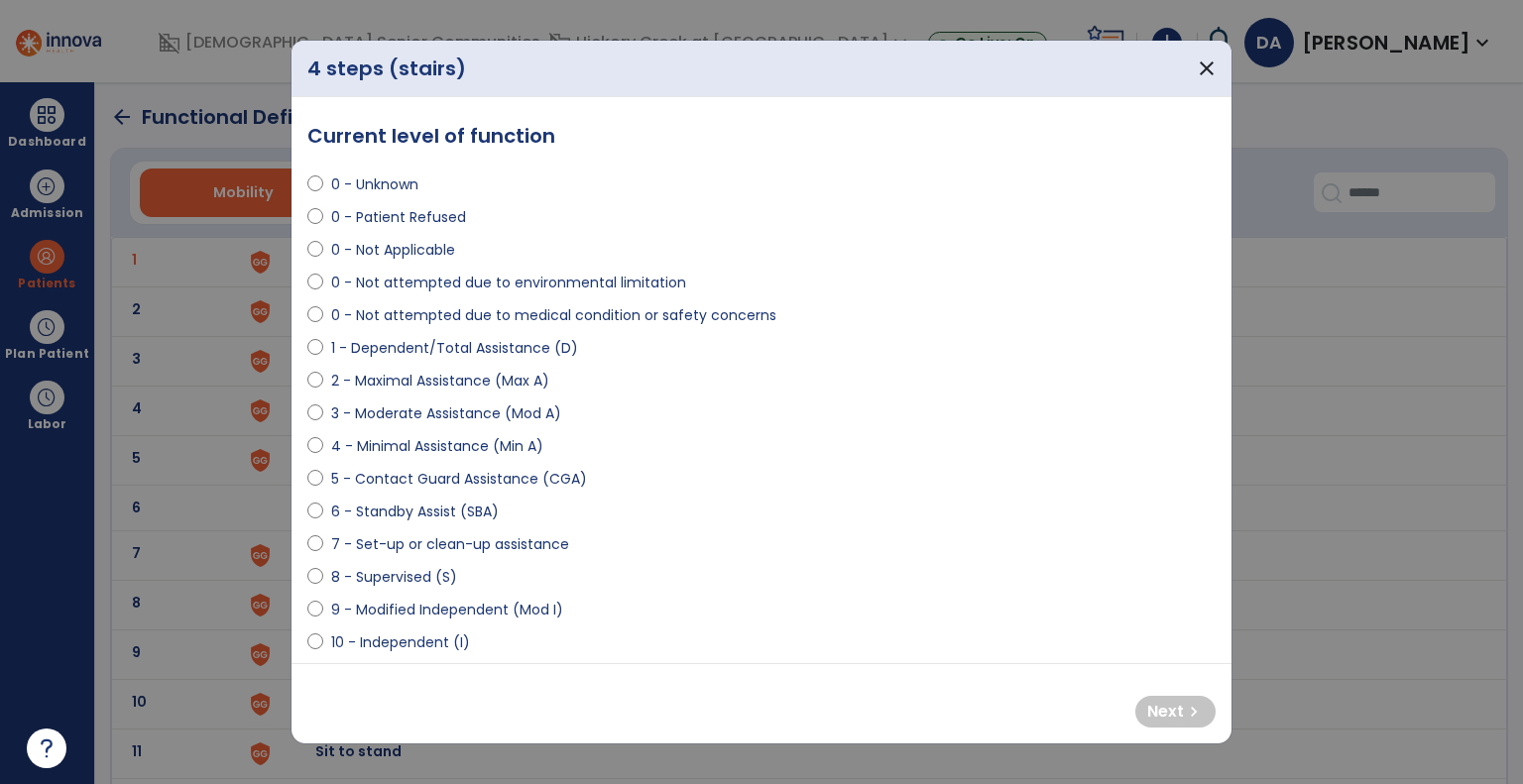select on "**********" 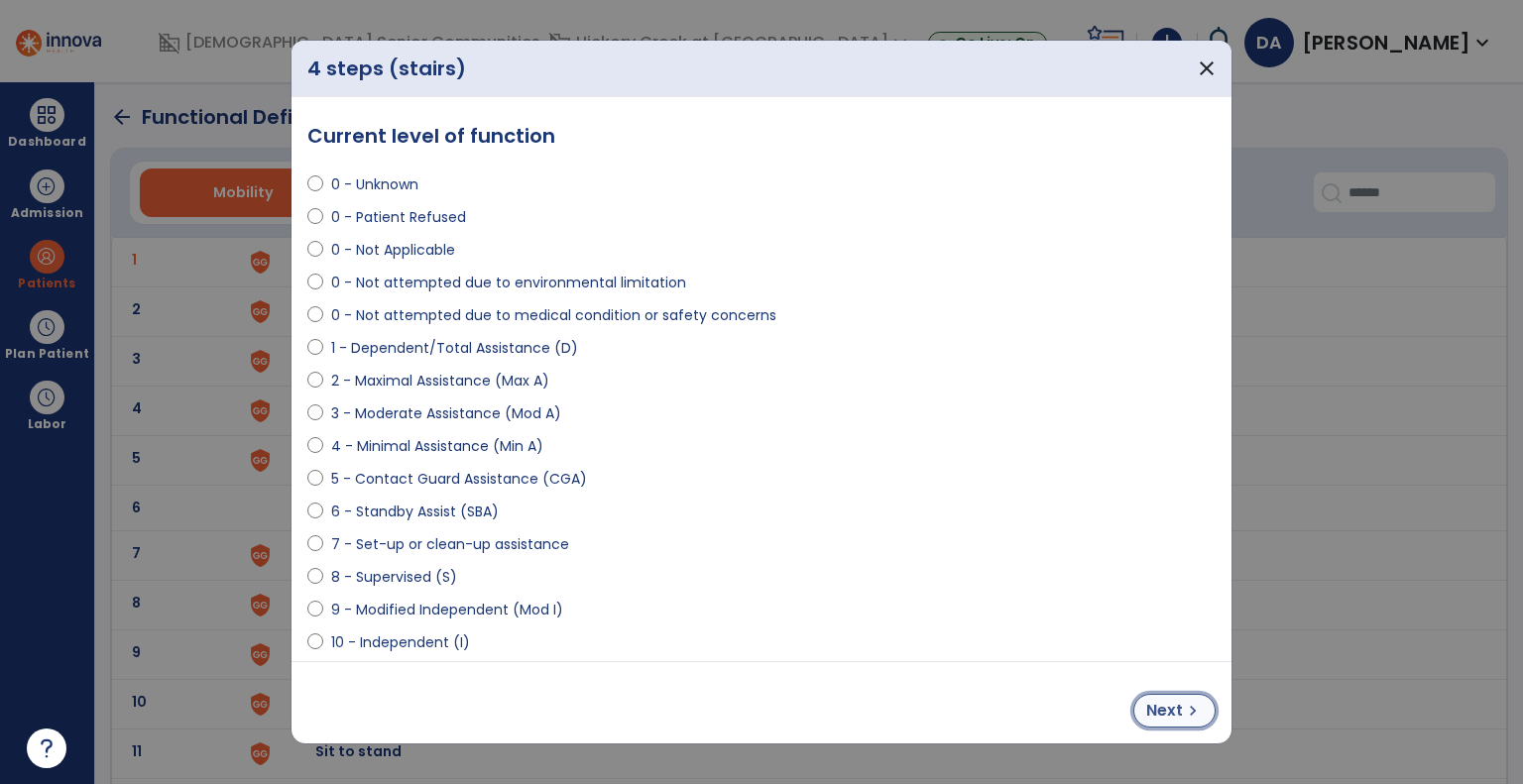 click on "Next  chevron_right" at bounding box center (1174, 711) 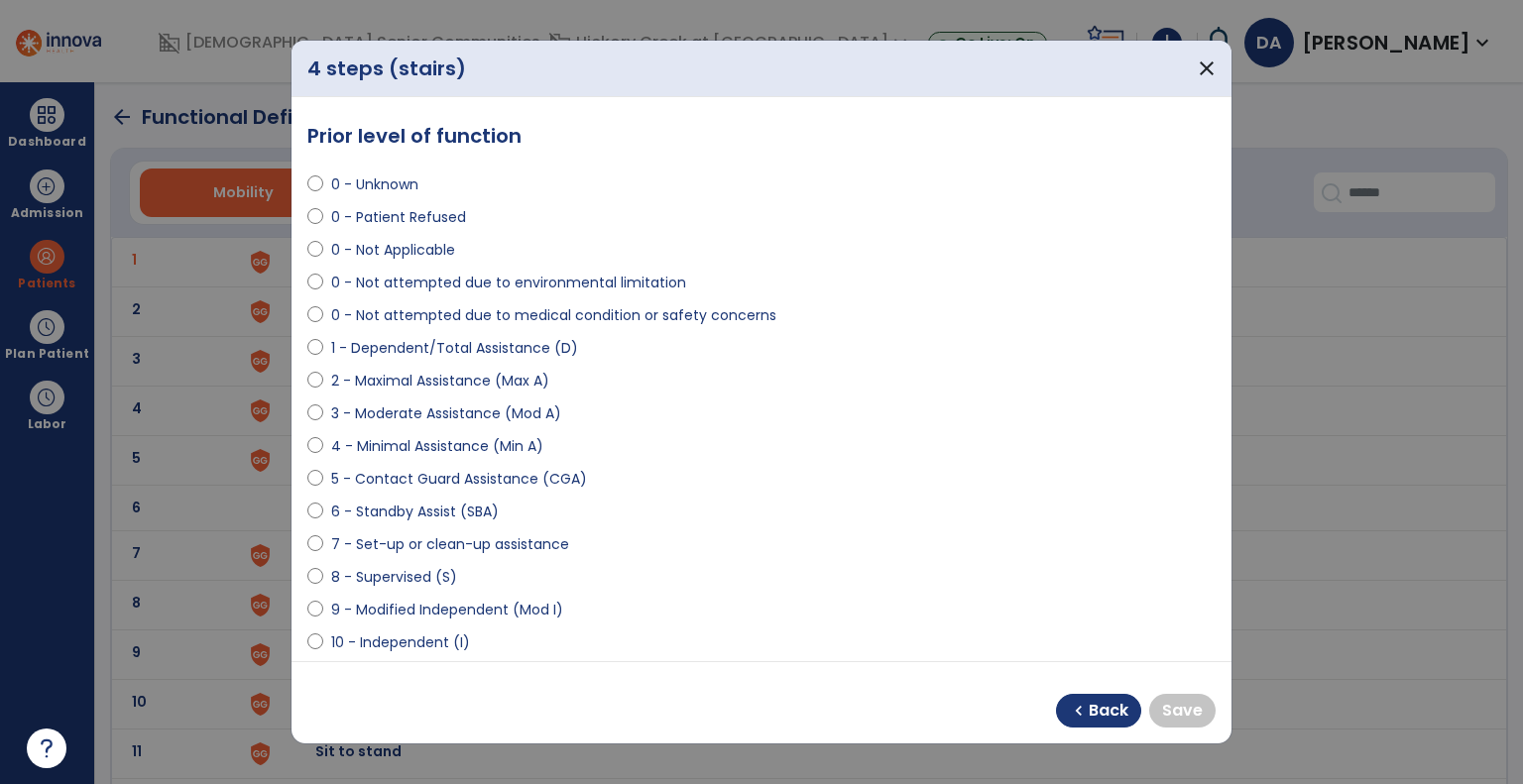 click on "**********" at bounding box center (762, 379) 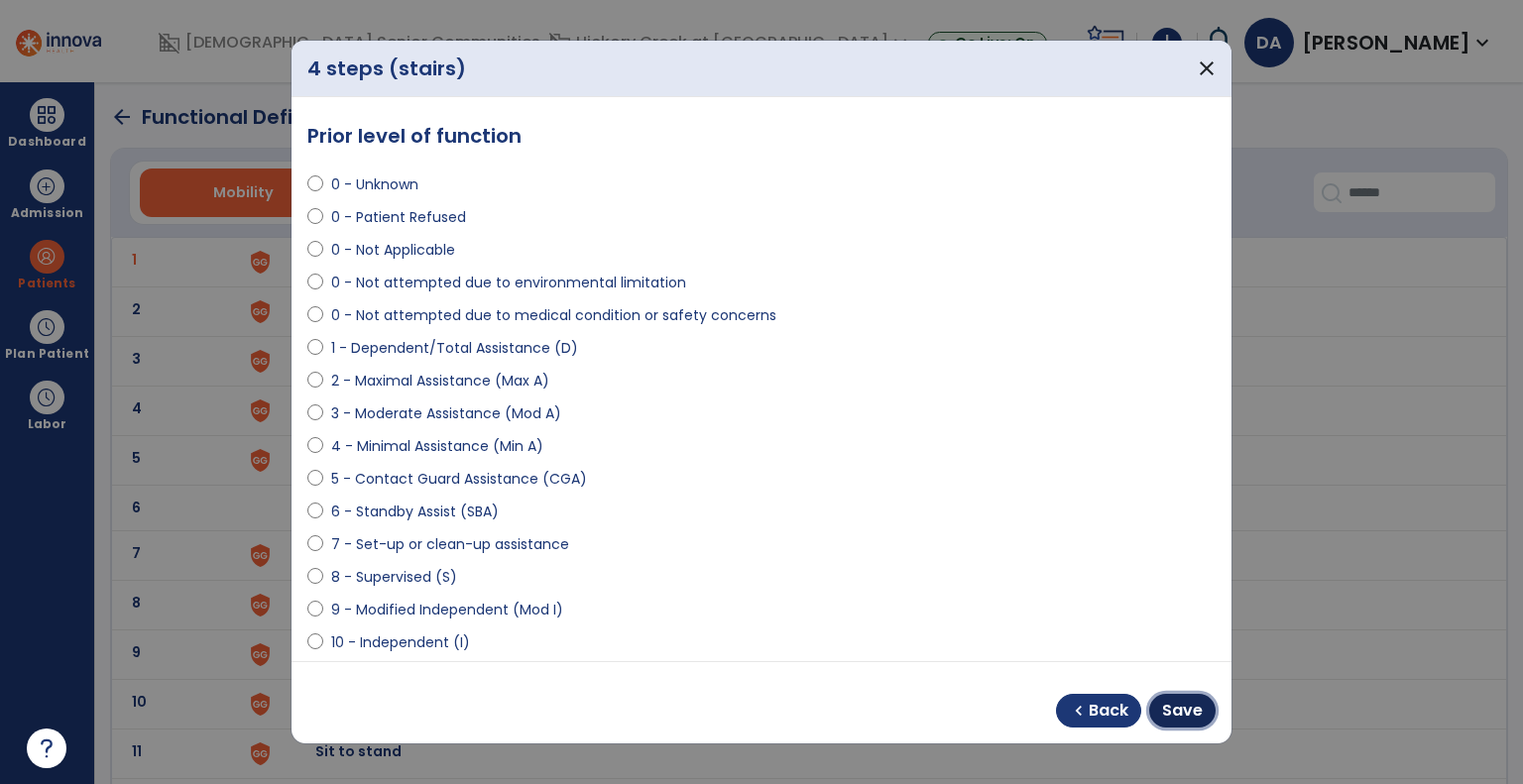drag, startPoint x: 1183, startPoint y: 706, endPoint x: 1161, endPoint y: 708, distance: 22.090722 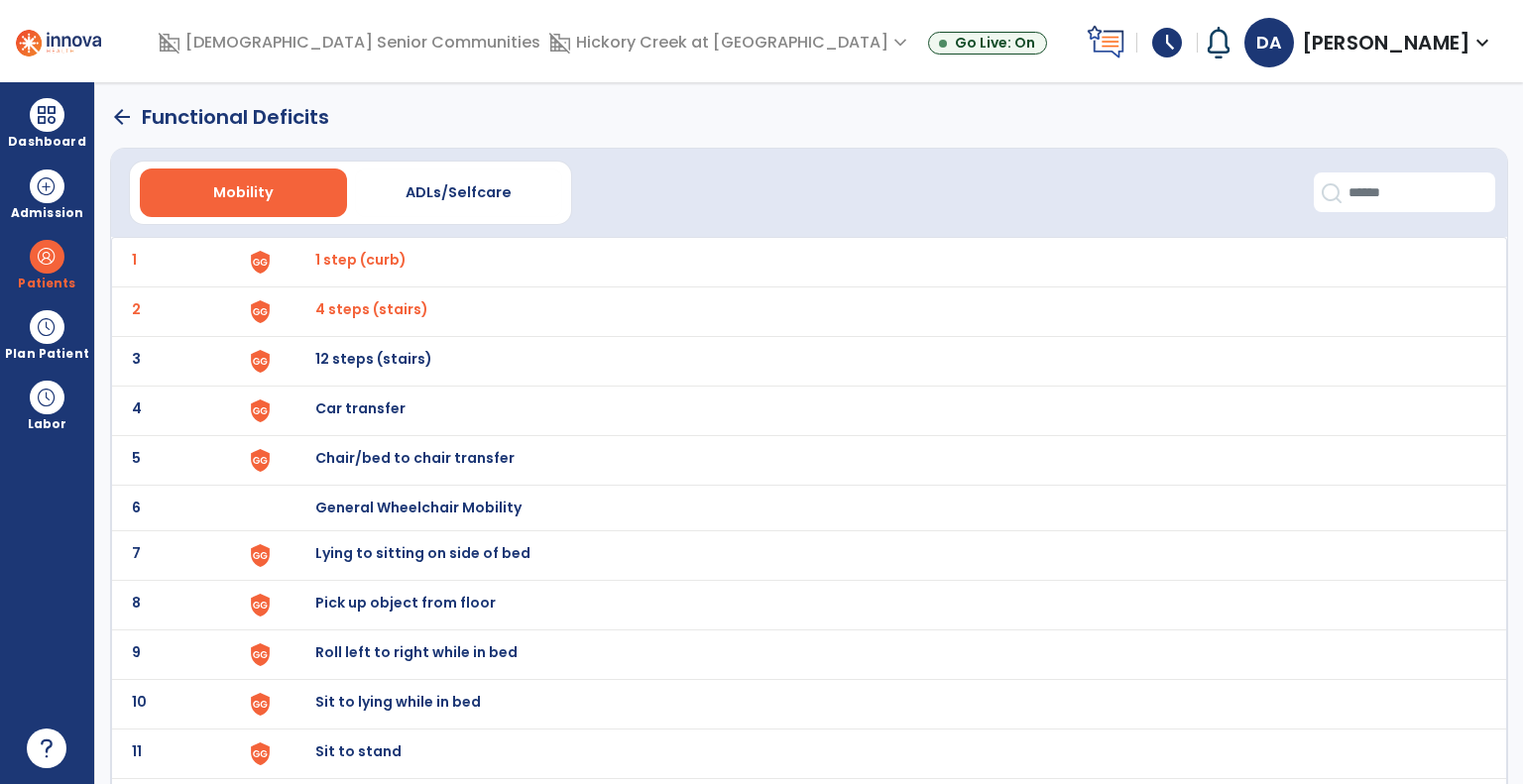 click on "12 steps (stairs)" at bounding box center (361, 260) 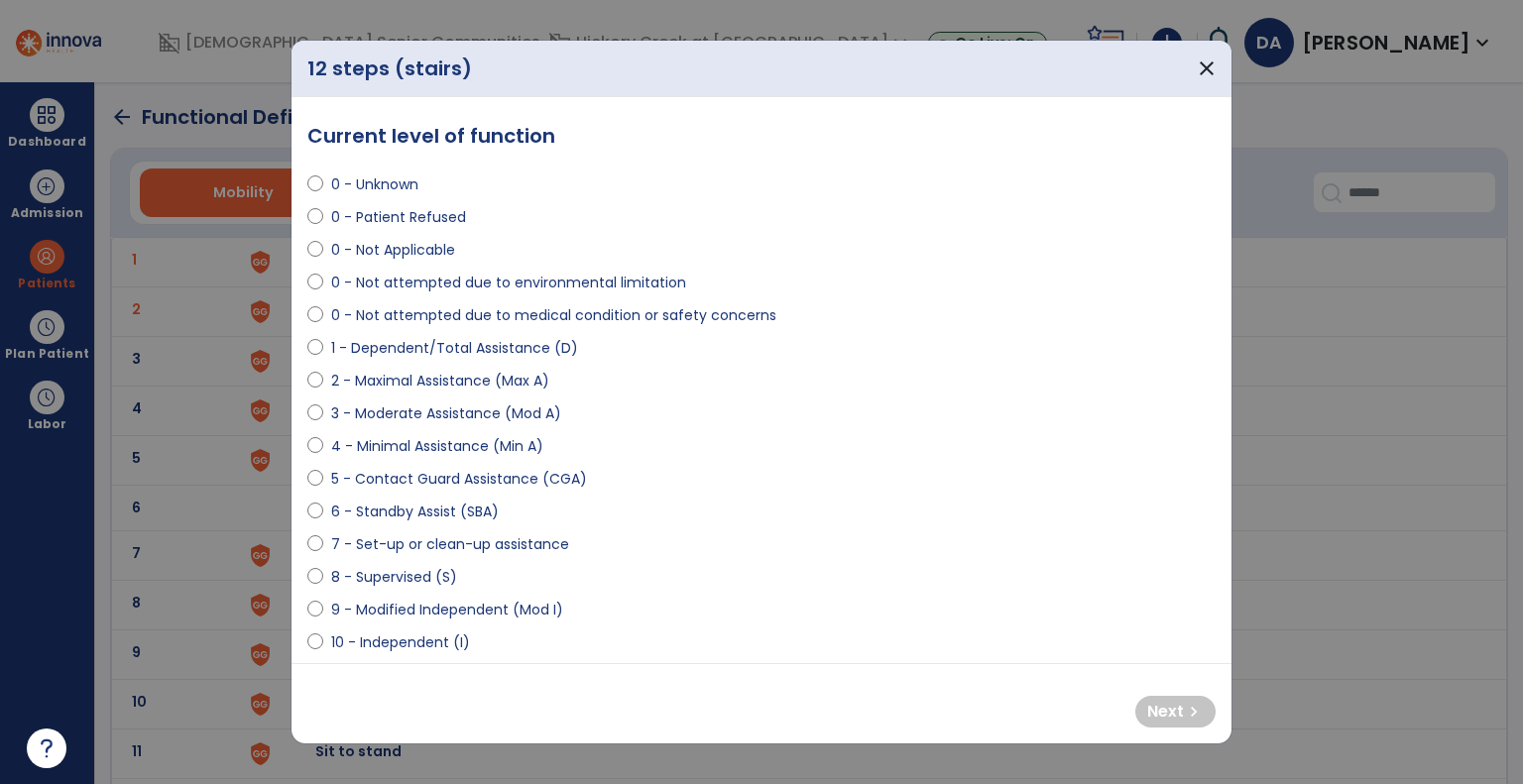 select on "**********" 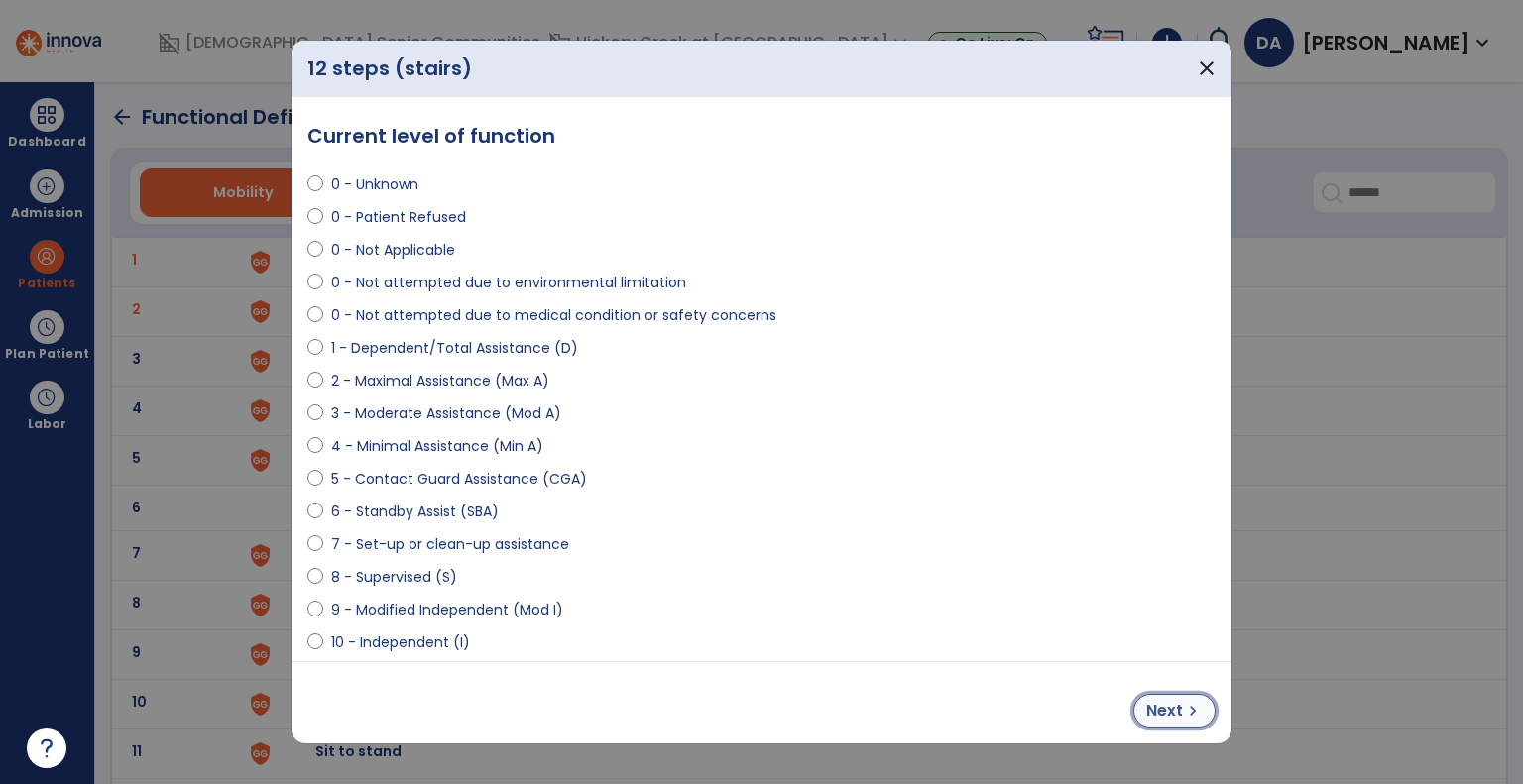 click on "Next" at bounding box center (1164, 711) 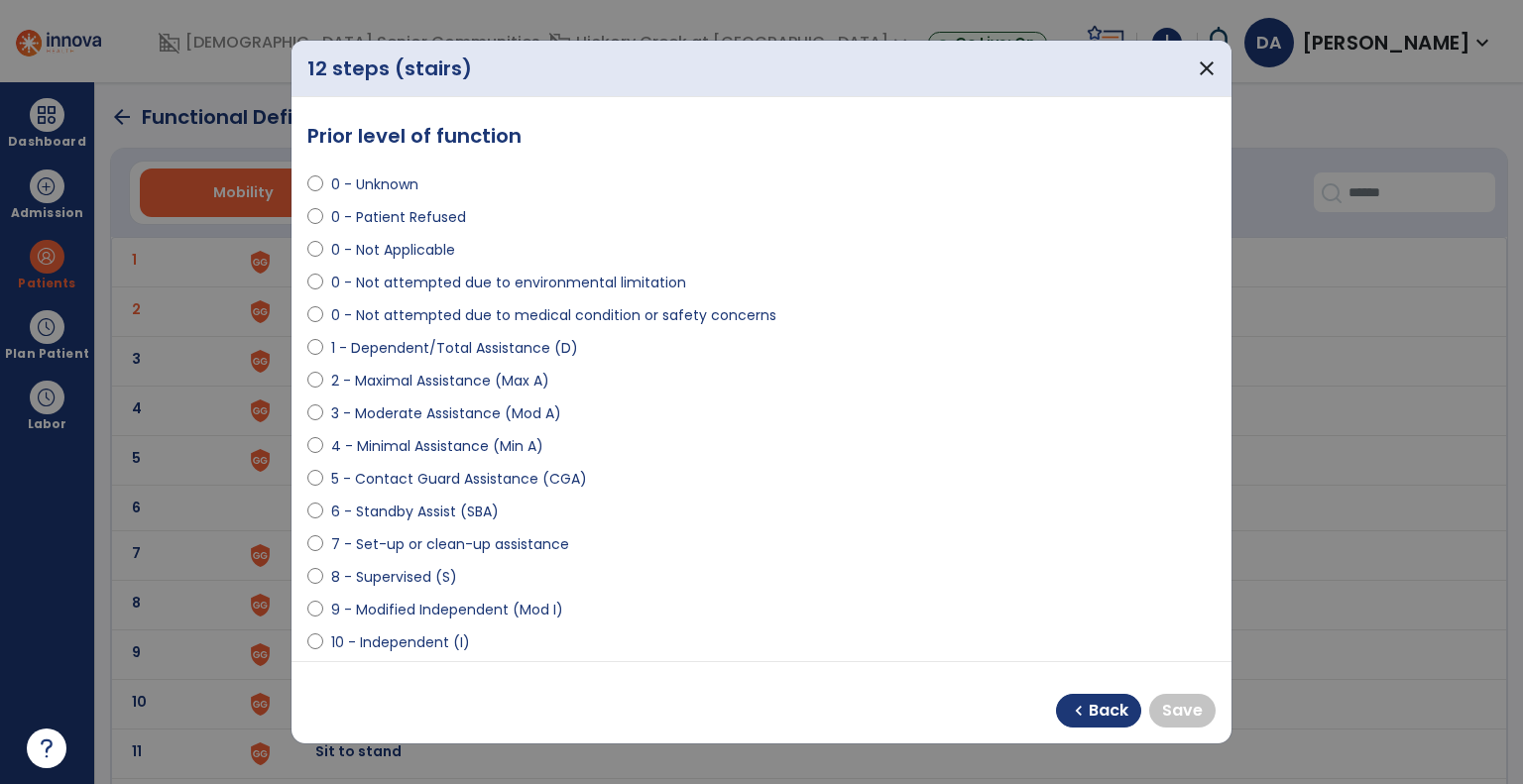 select on "**********" 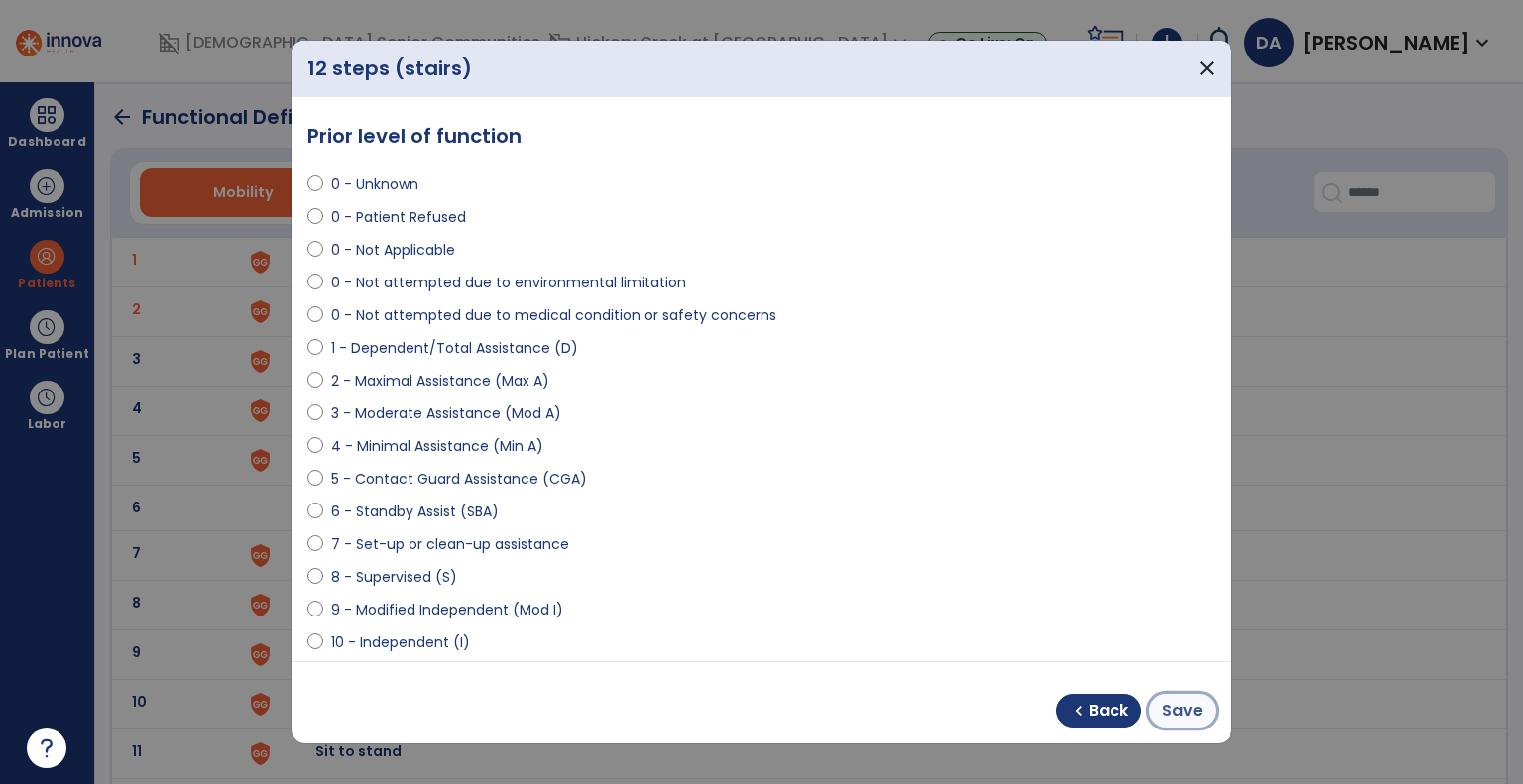 click on "Save" at bounding box center (1182, 711) 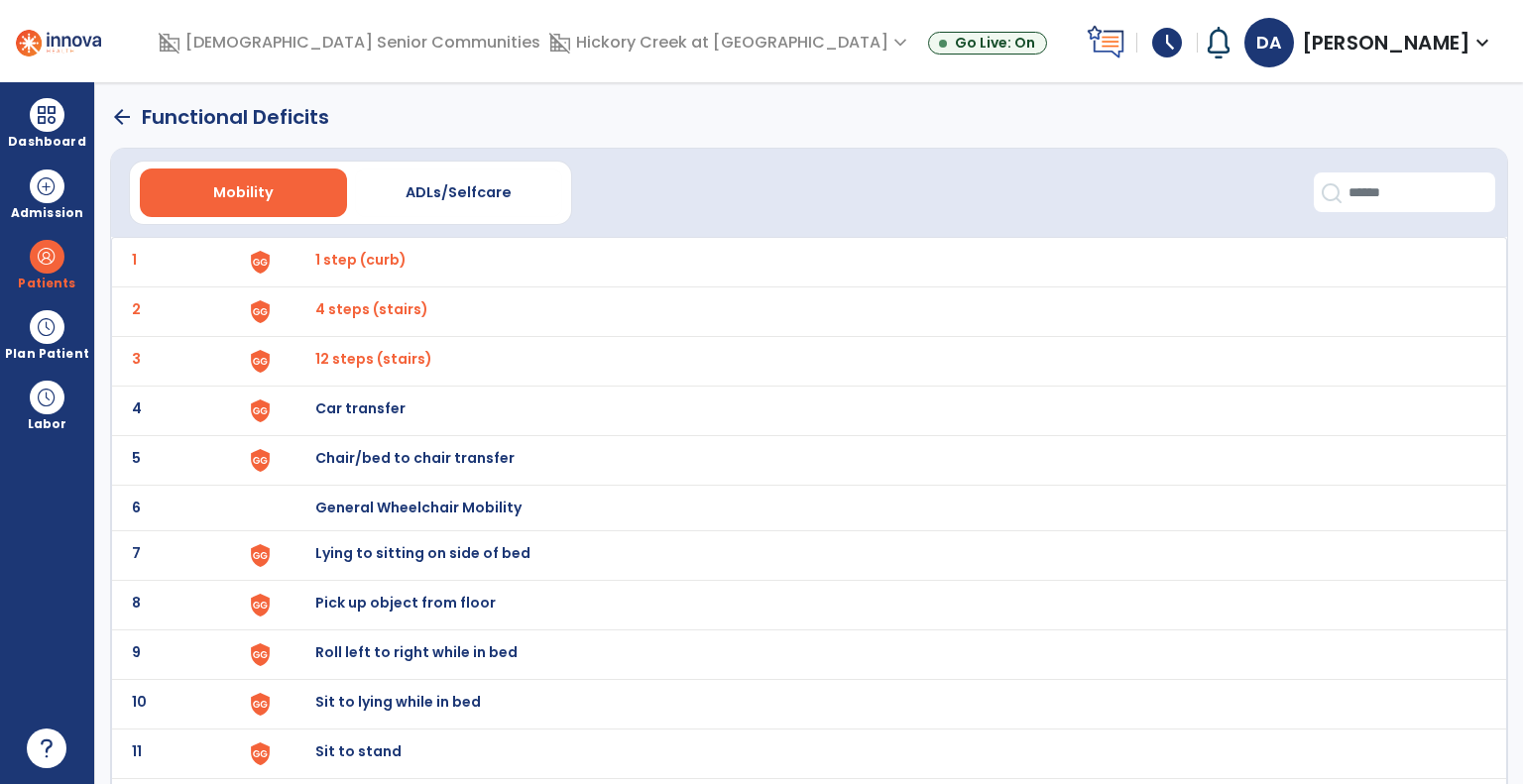 click on "Car transfer" at bounding box center [361, 260] 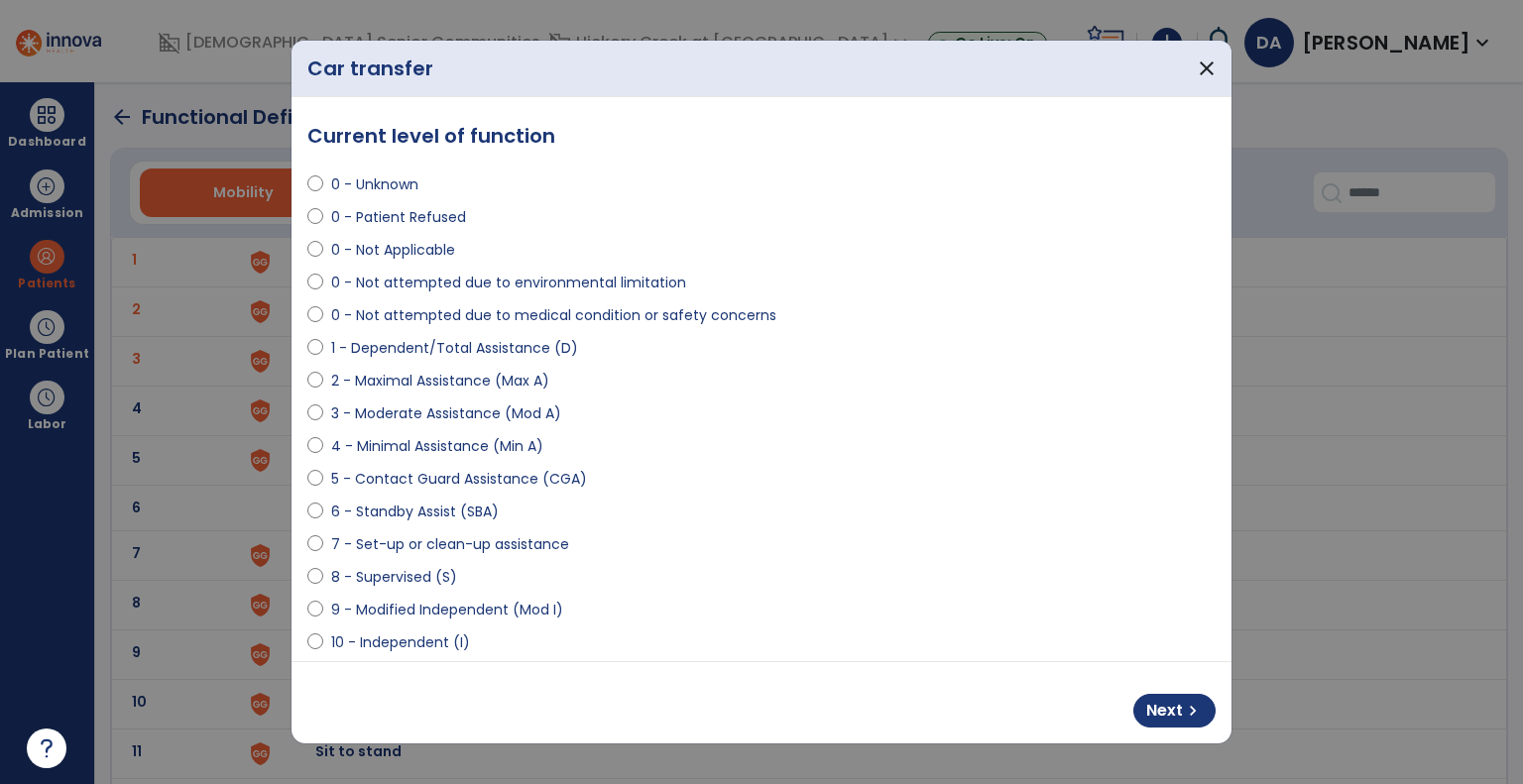 select on "**********" 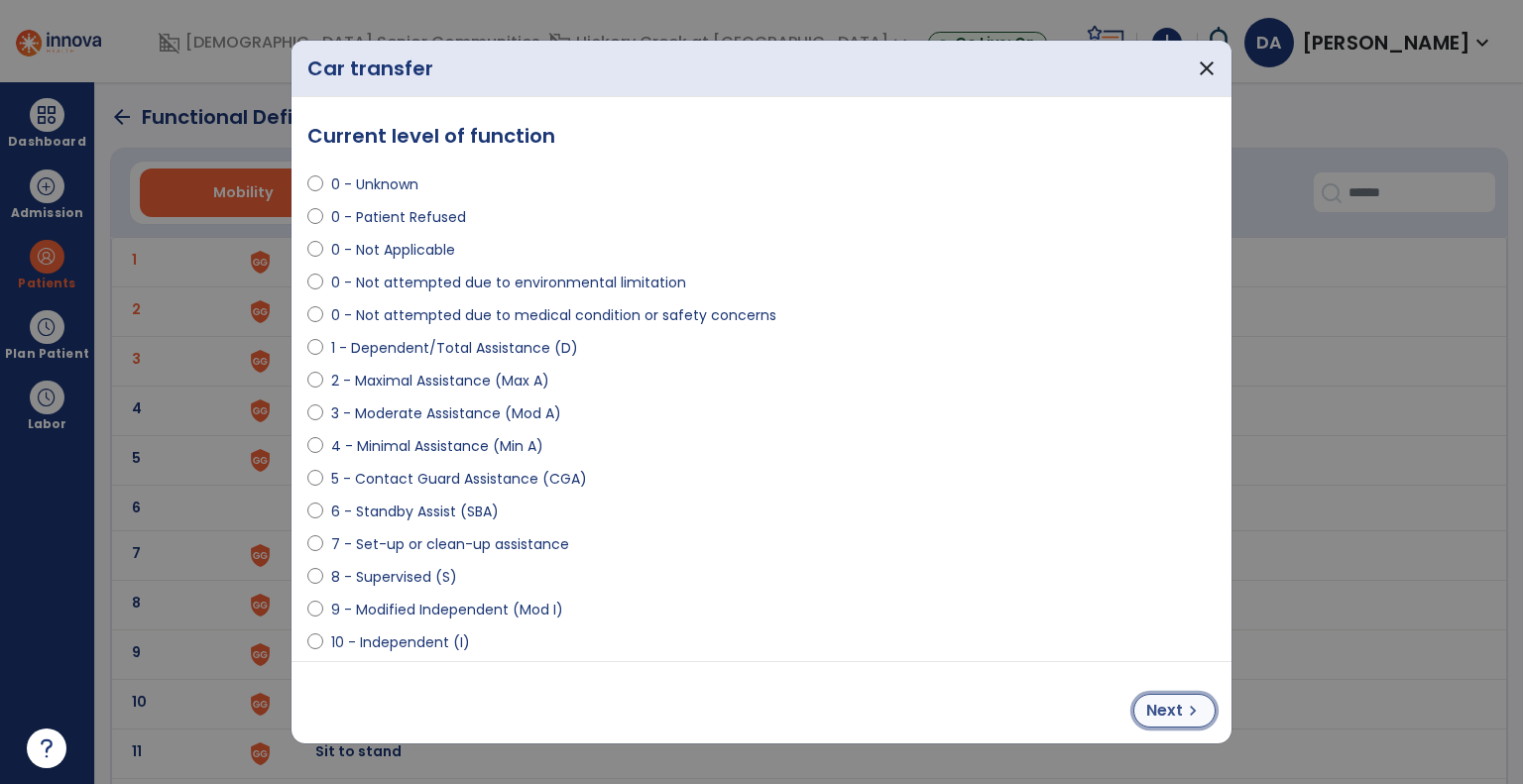 click on "chevron_right" at bounding box center (1193, 711) 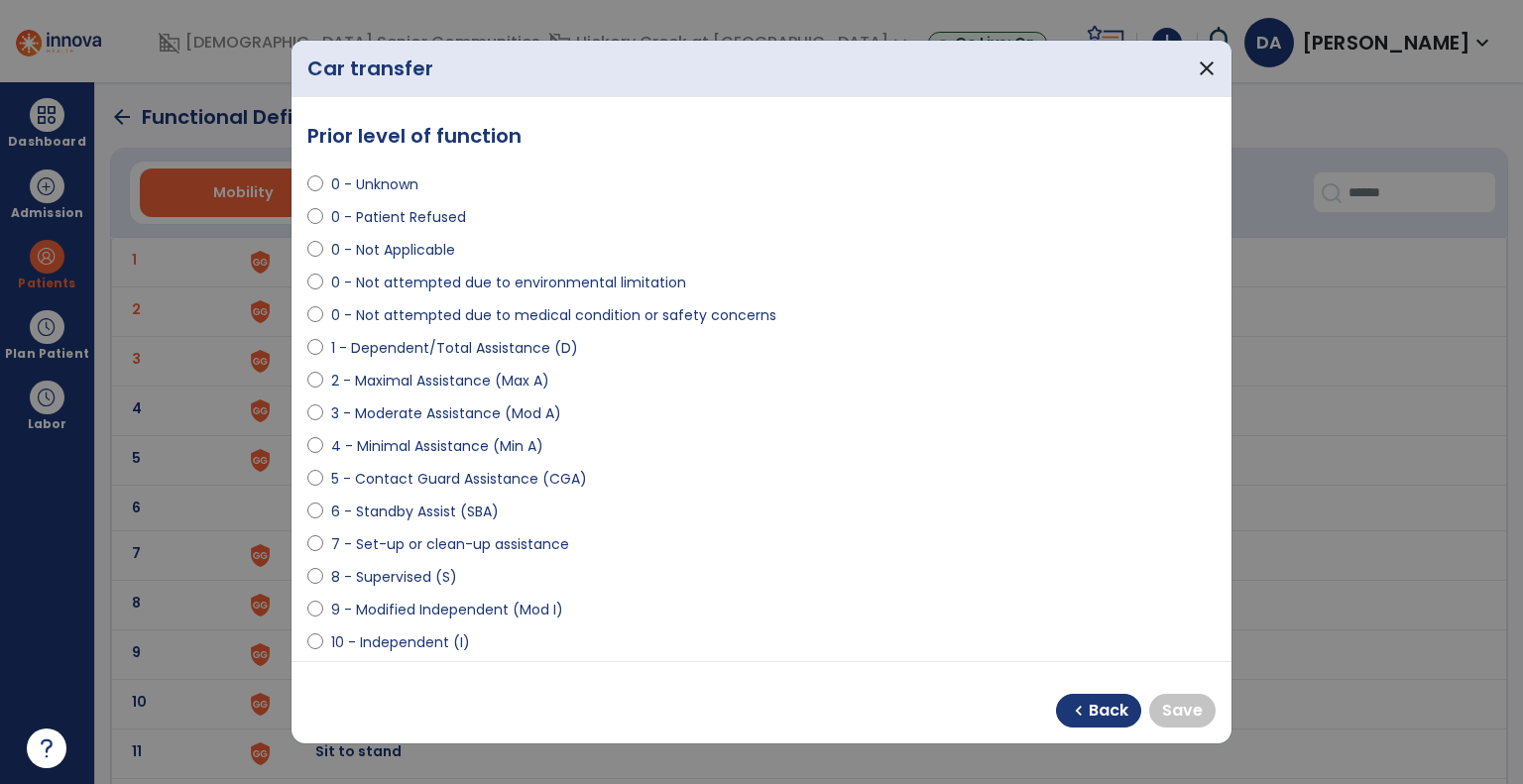 select on "**********" 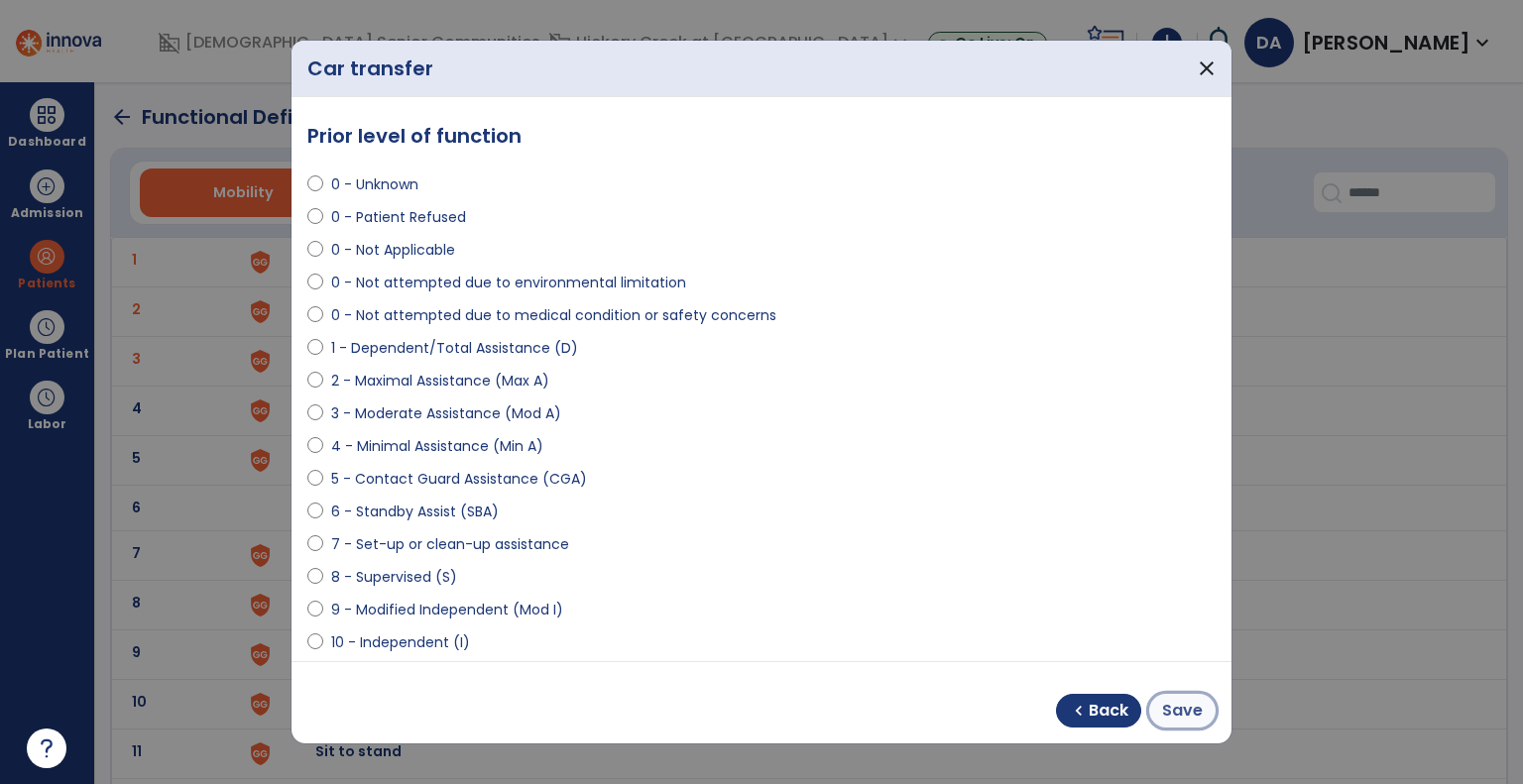 click on "Save" at bounding box center [1182, 711] 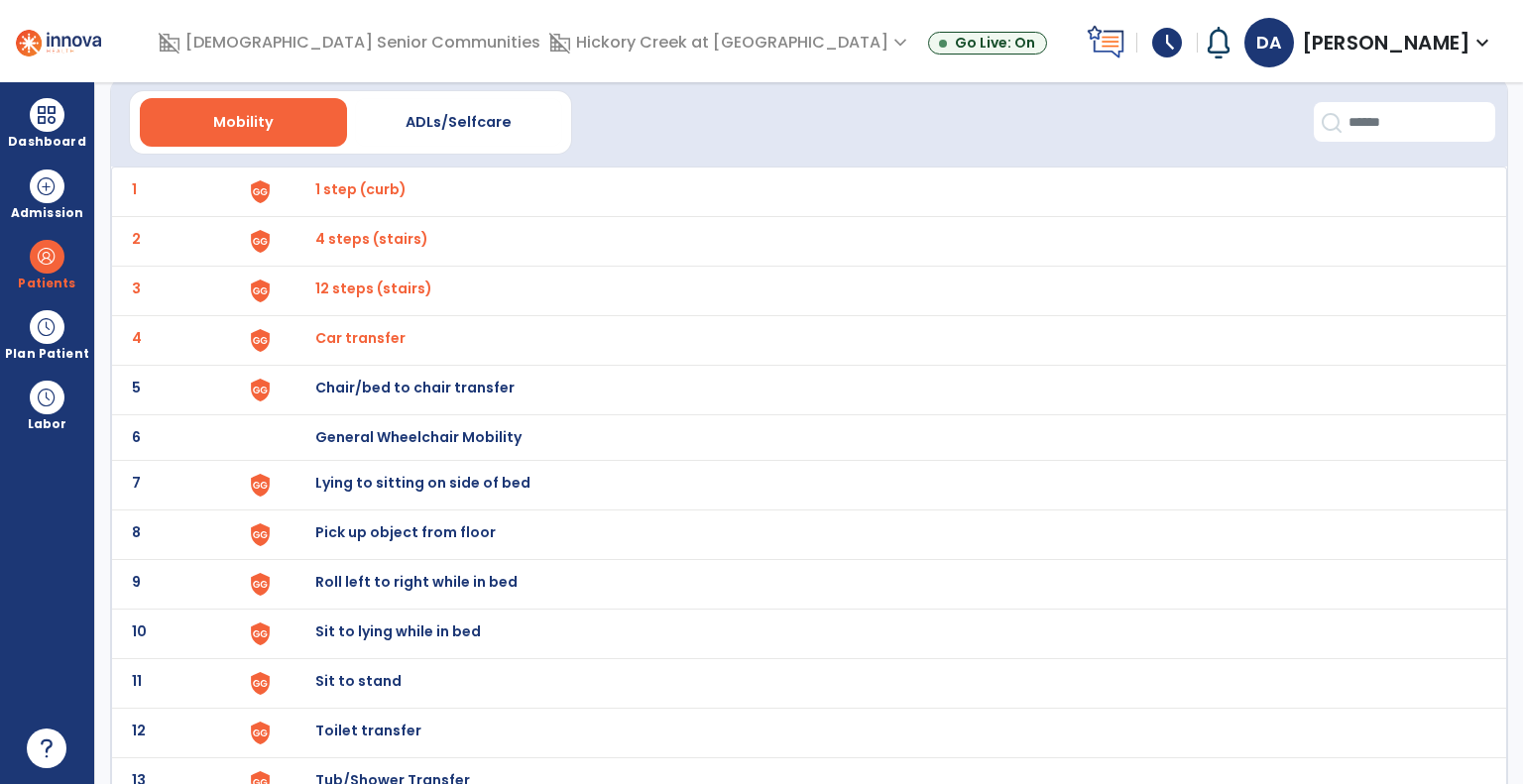 scroll, scrollTop: 99, scrollLeft: 0, axis: vertical 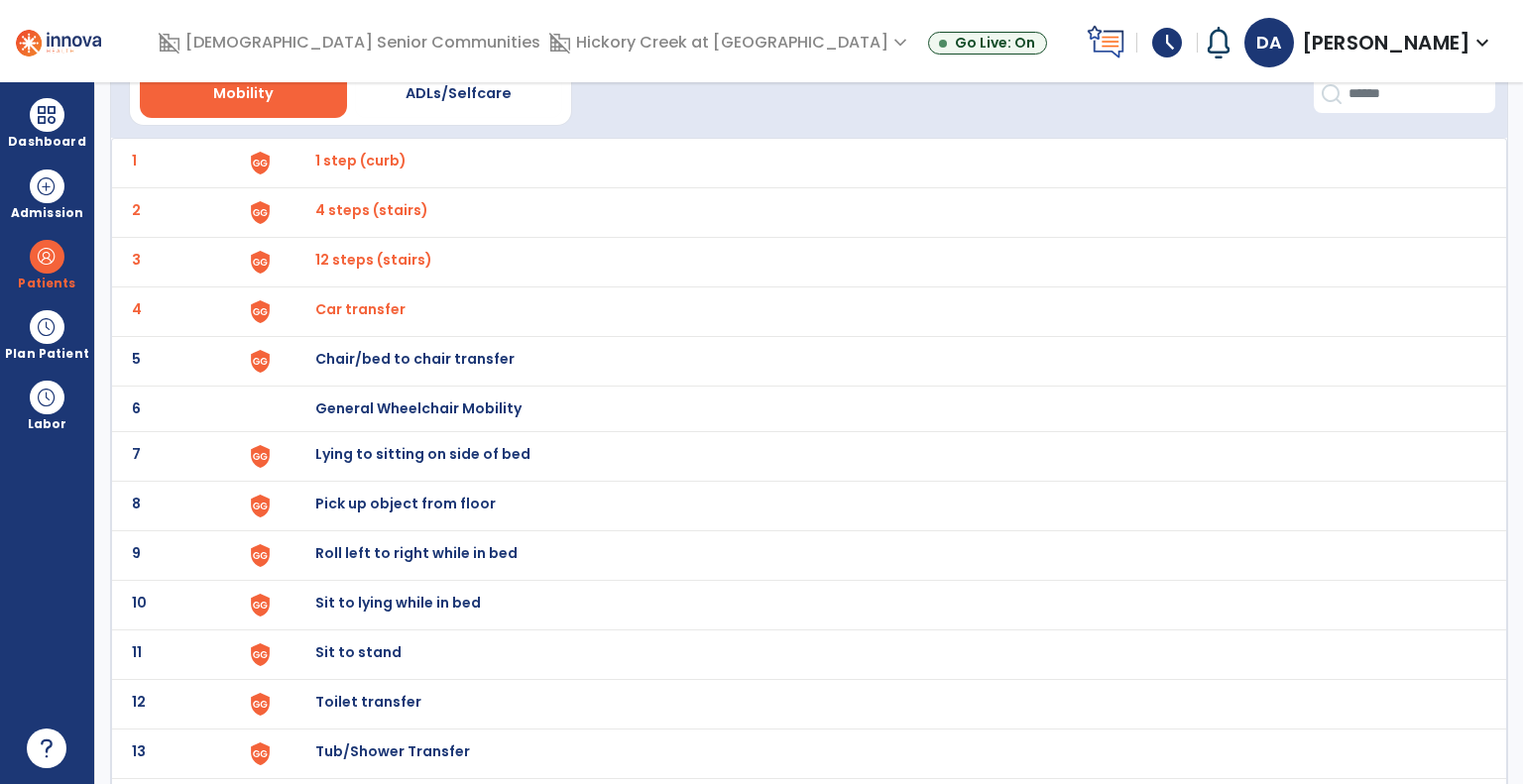 click on "Car transfer" at bounding box center (880, 163) 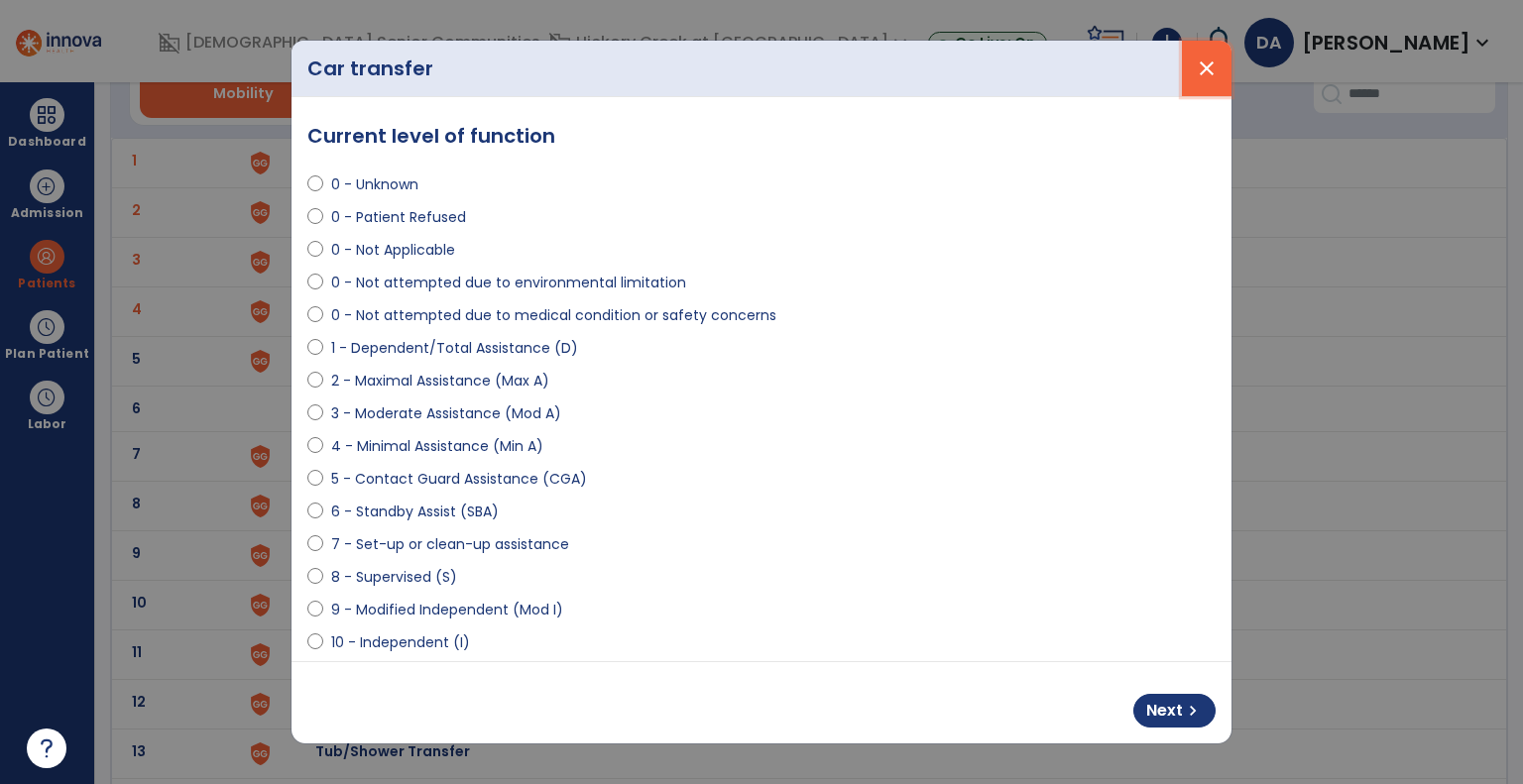 click on "close" at bounding box center (1207, 68) 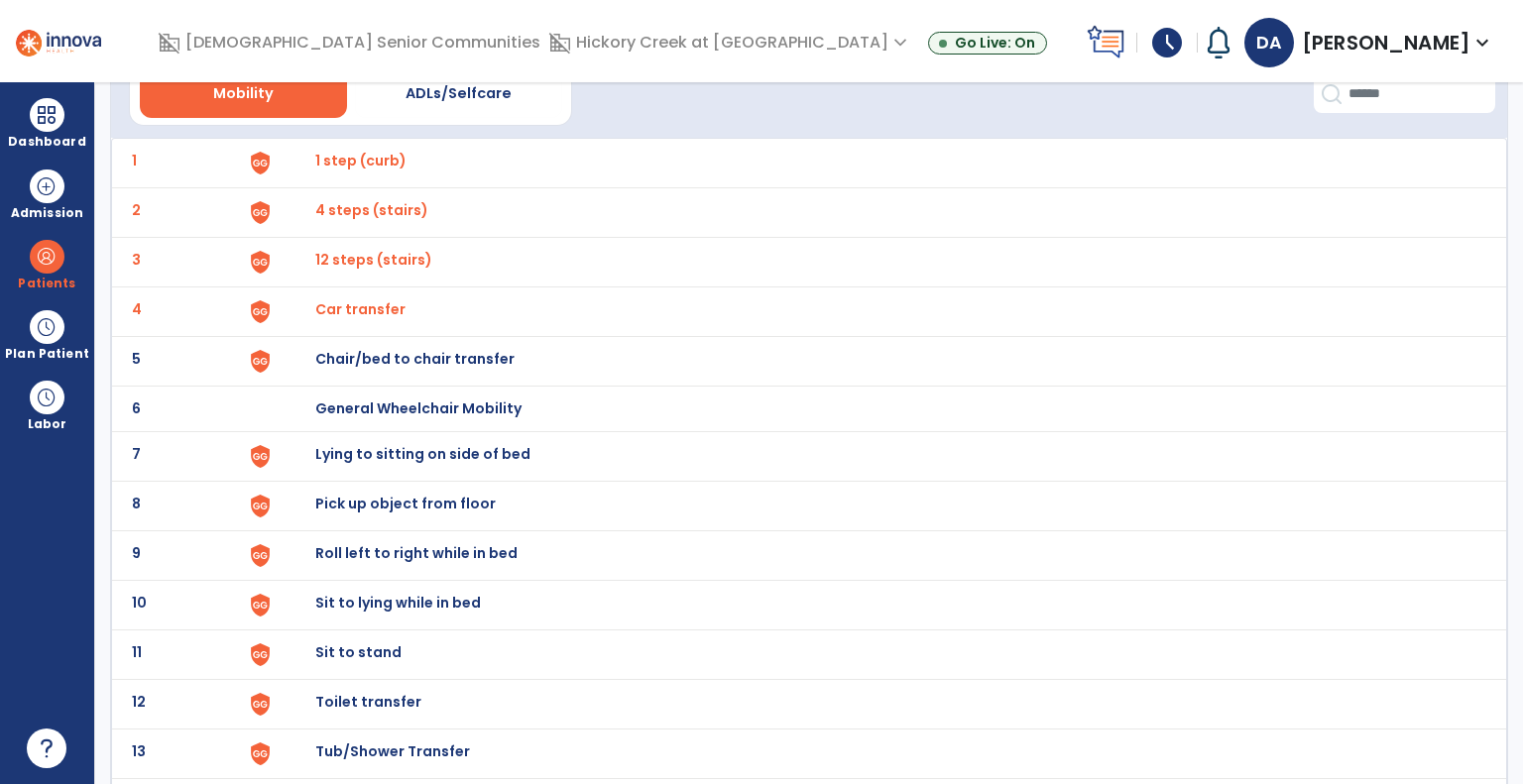 click on "Chair/bed to chair transfer" at bounding box center (880, 163) 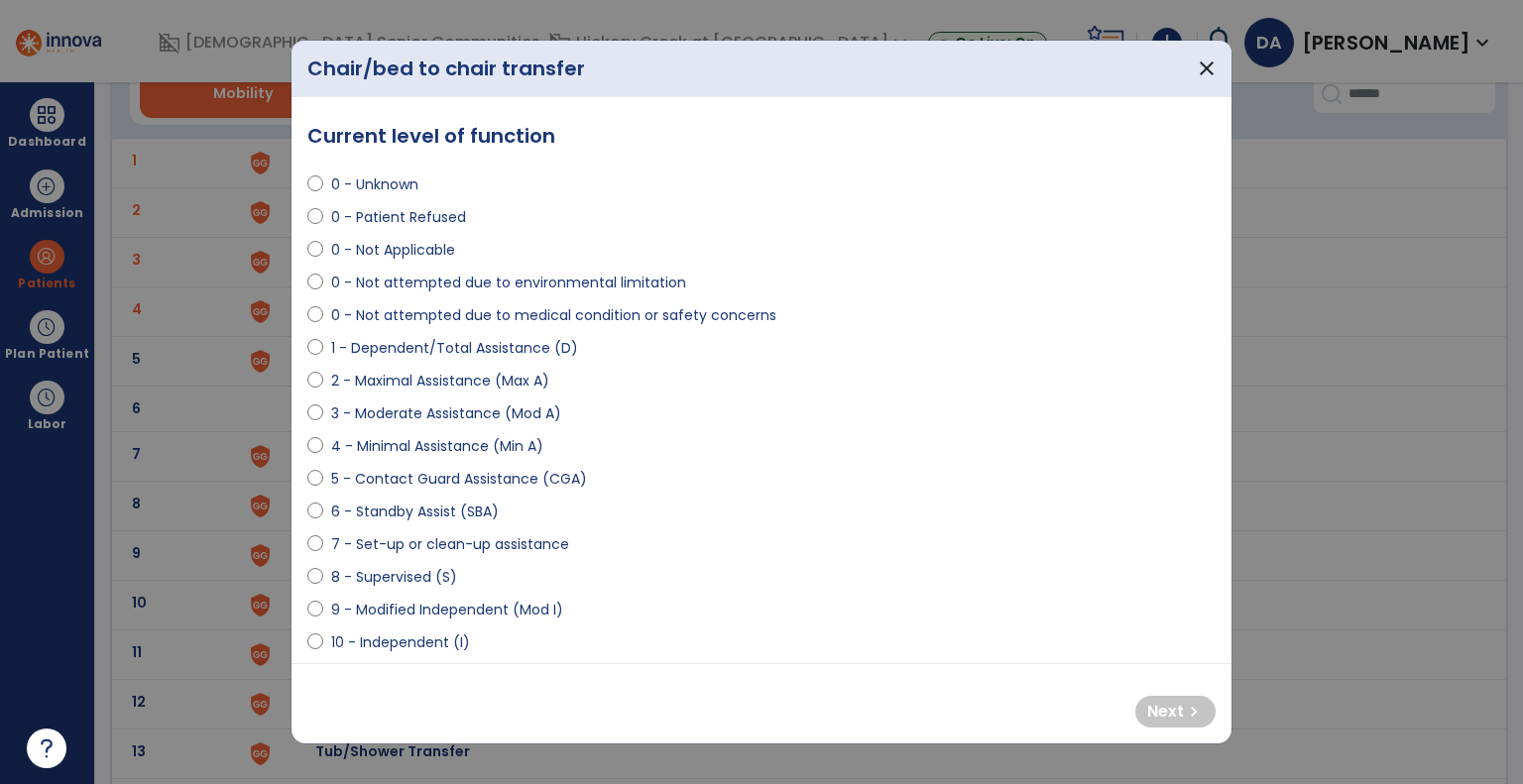select on "**********" 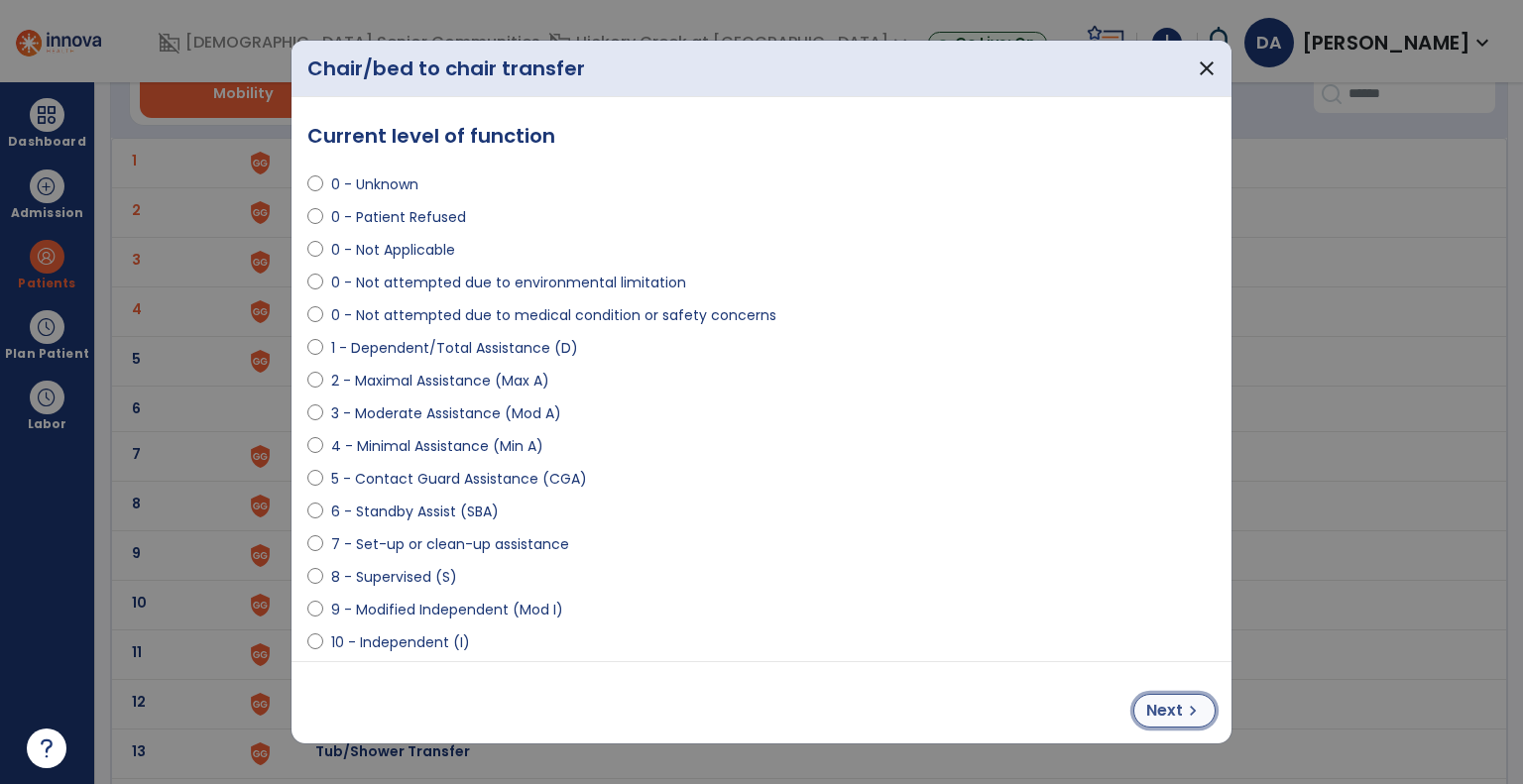 click on "Next" at bounding box center (1164, 711) 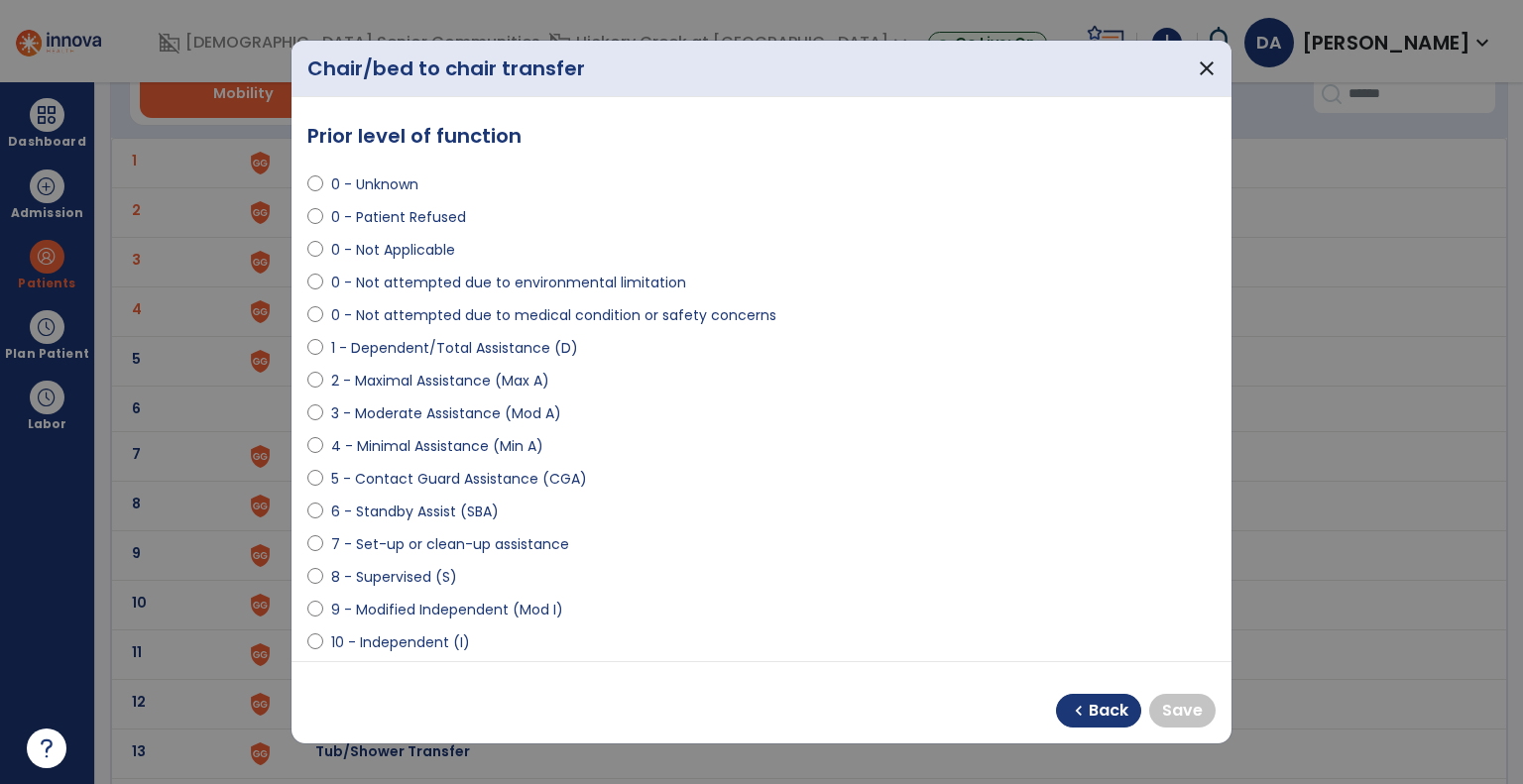 select on "**********" 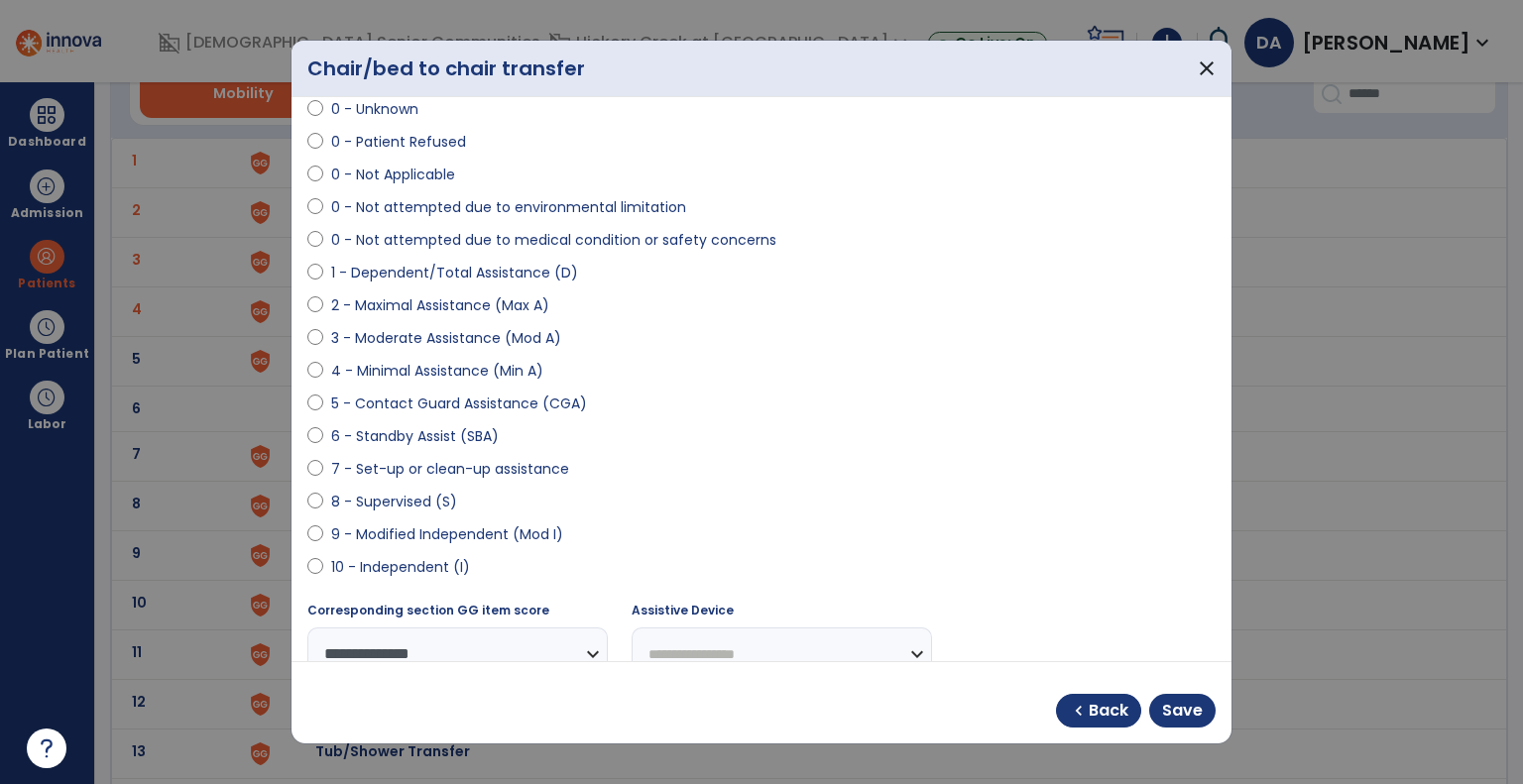 scroll, scrollTop: 297, scrollLeft: 0, axis: vertical 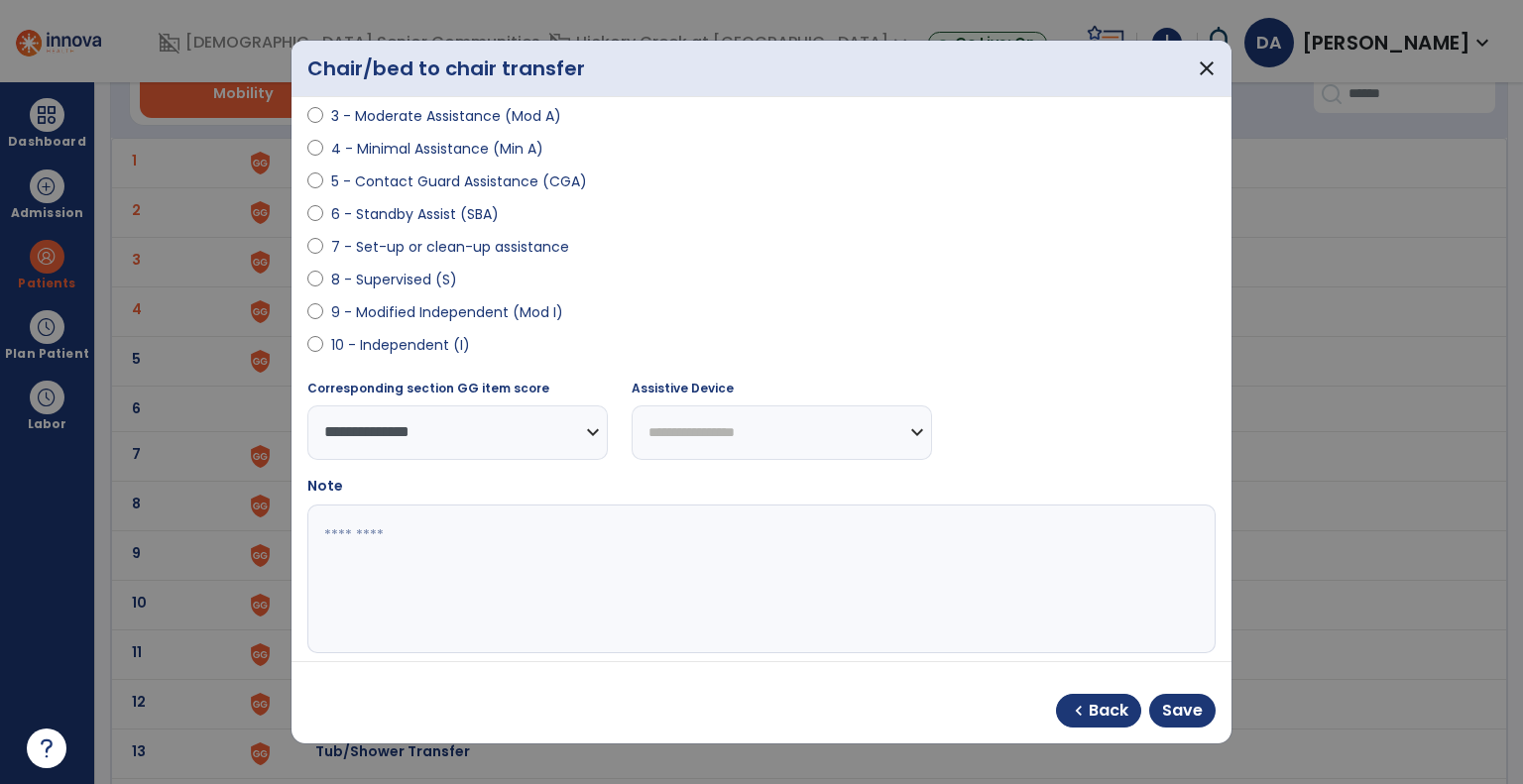 click on "**********" at bounding box center (781, 432) 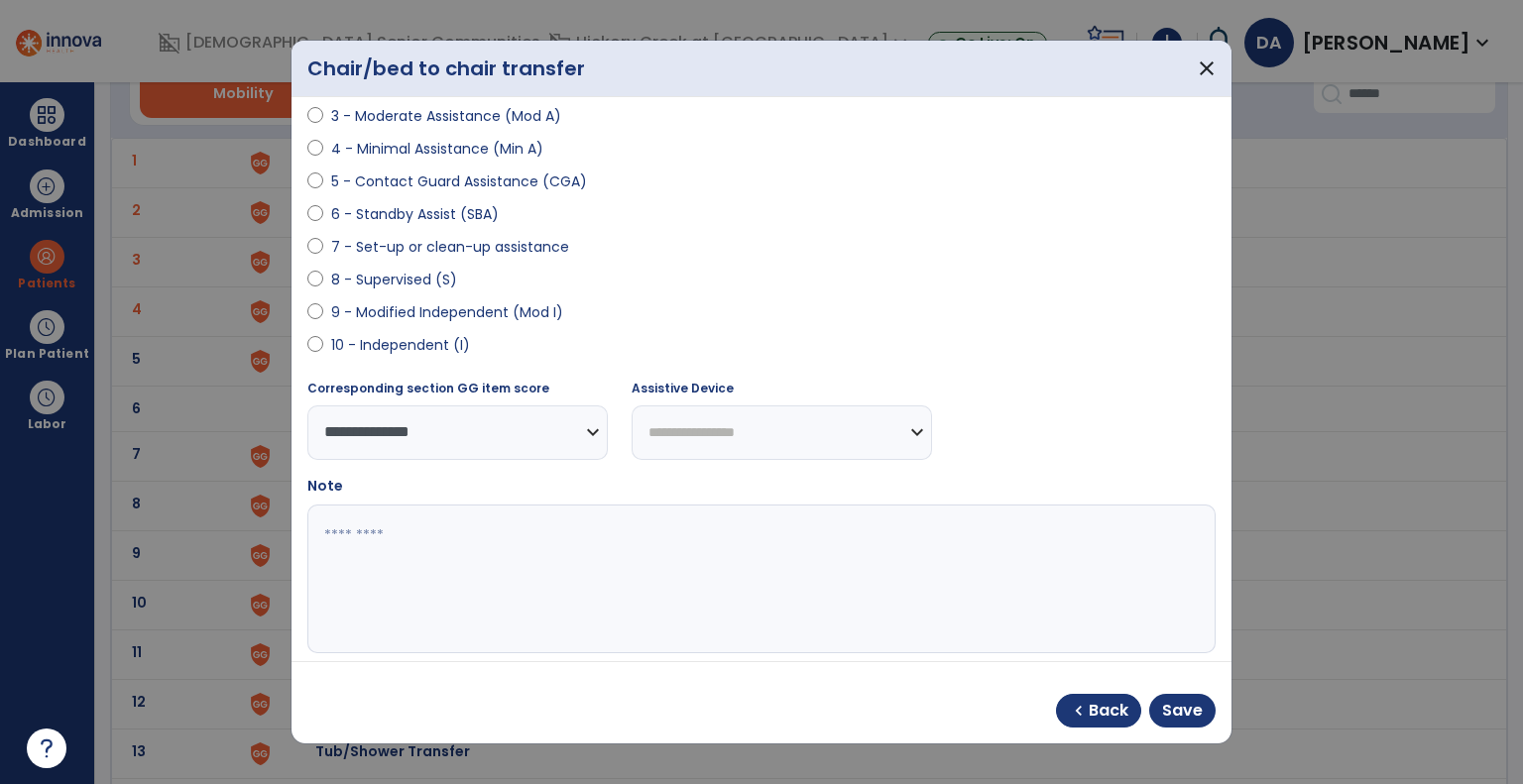 select on "********" 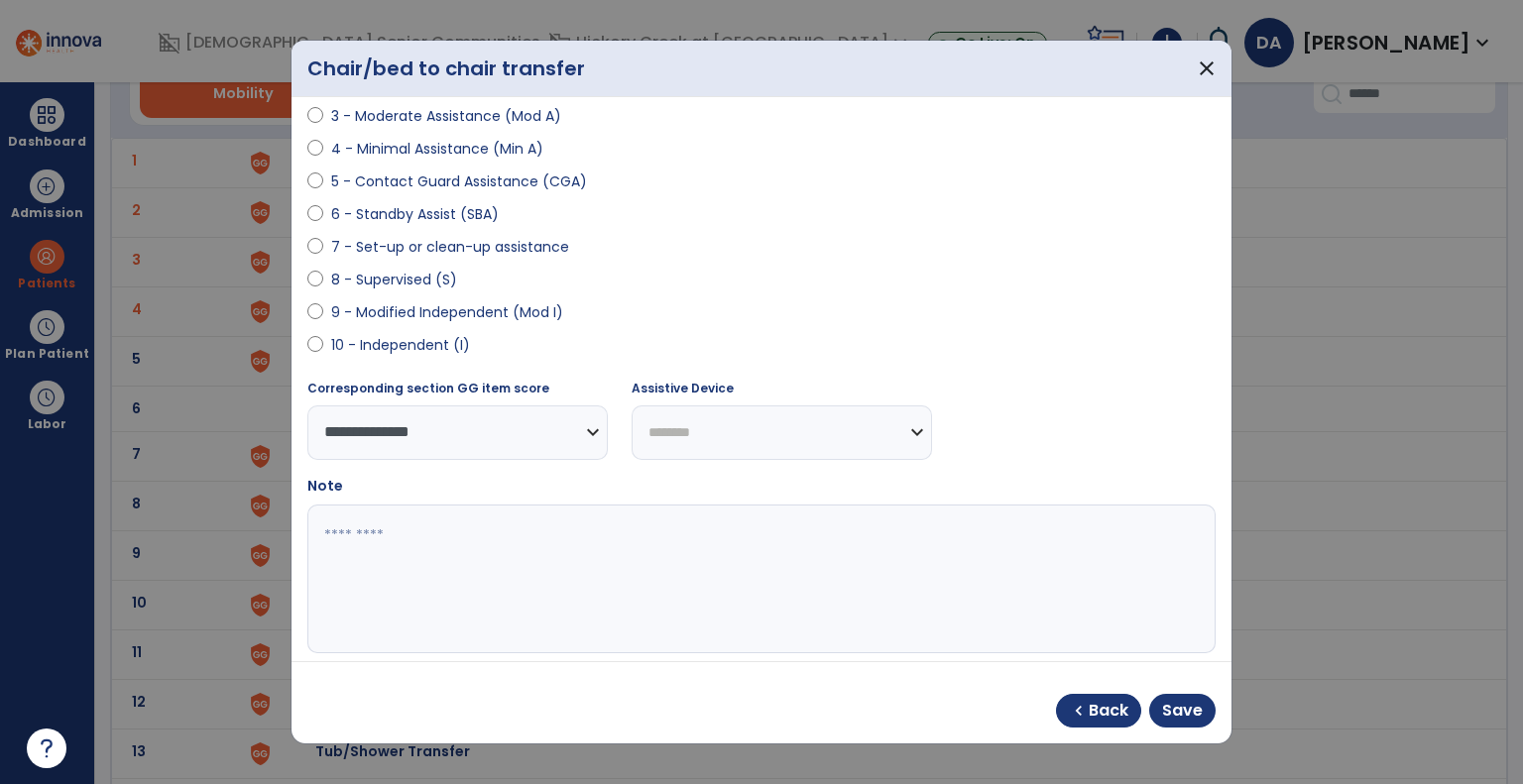 click on "**********" at bounding box center (781, 432) 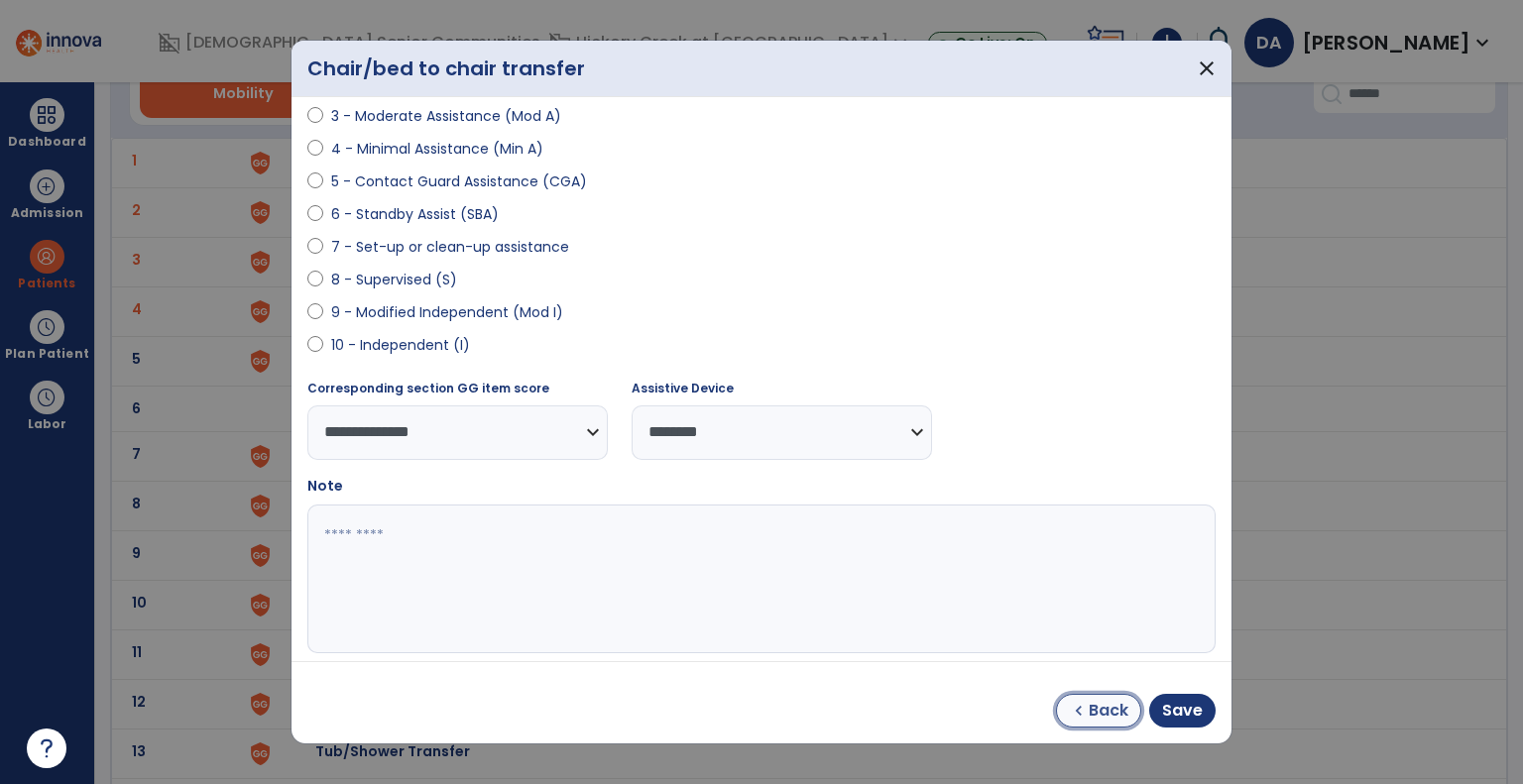 click on "Back" at bounding box center (1109, 711) 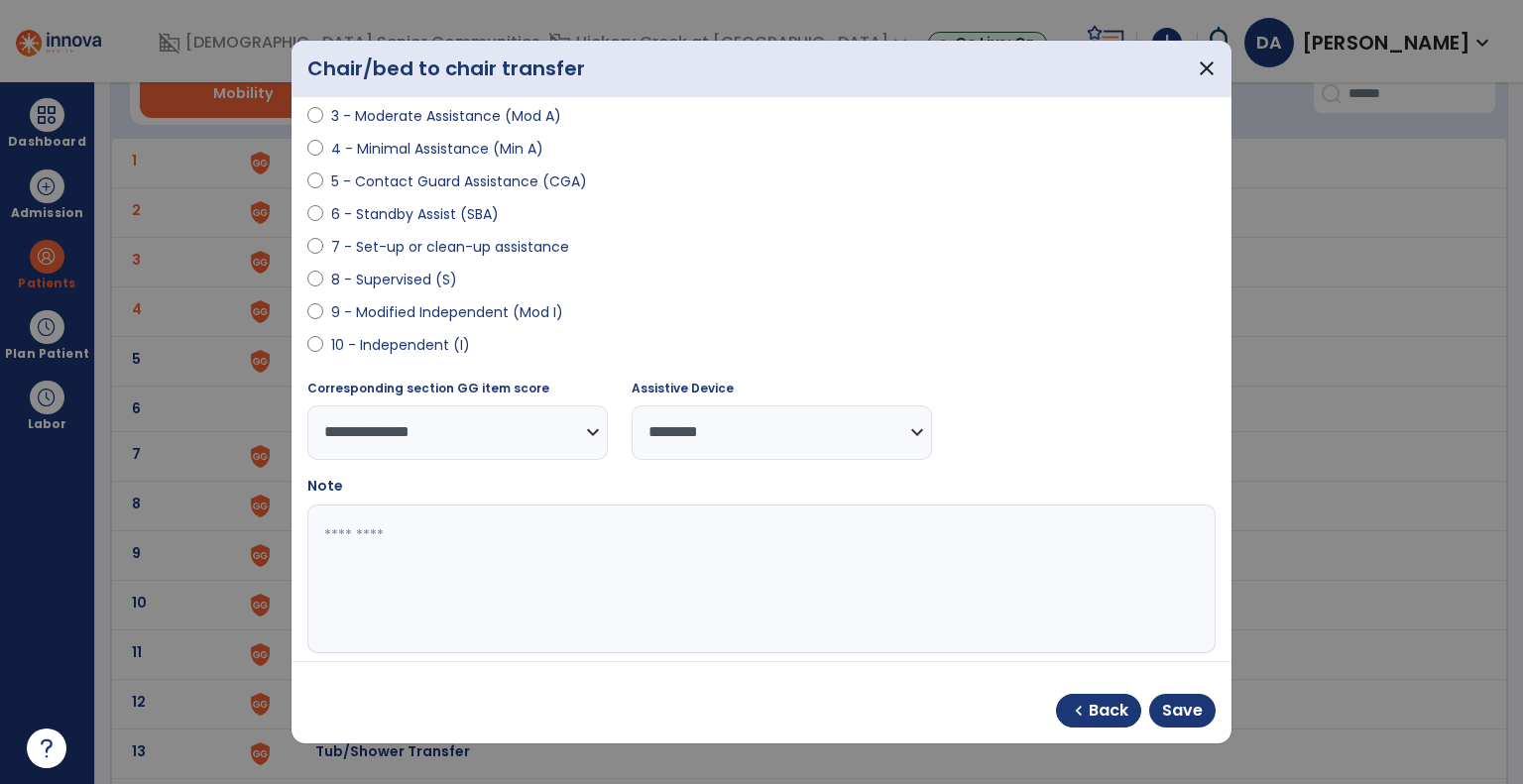 select on "**********" 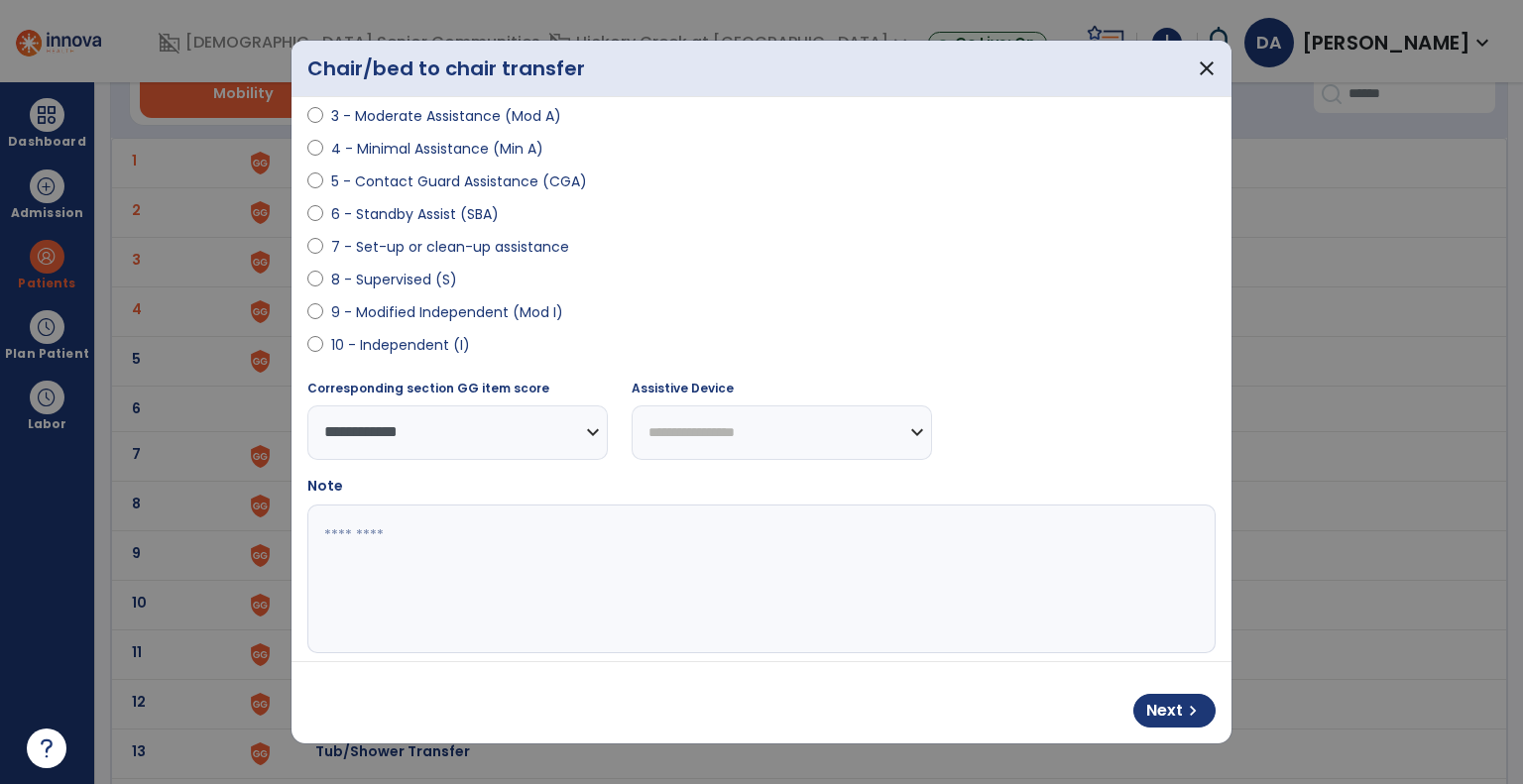 click on "**********" at bounding box center [781, 432] 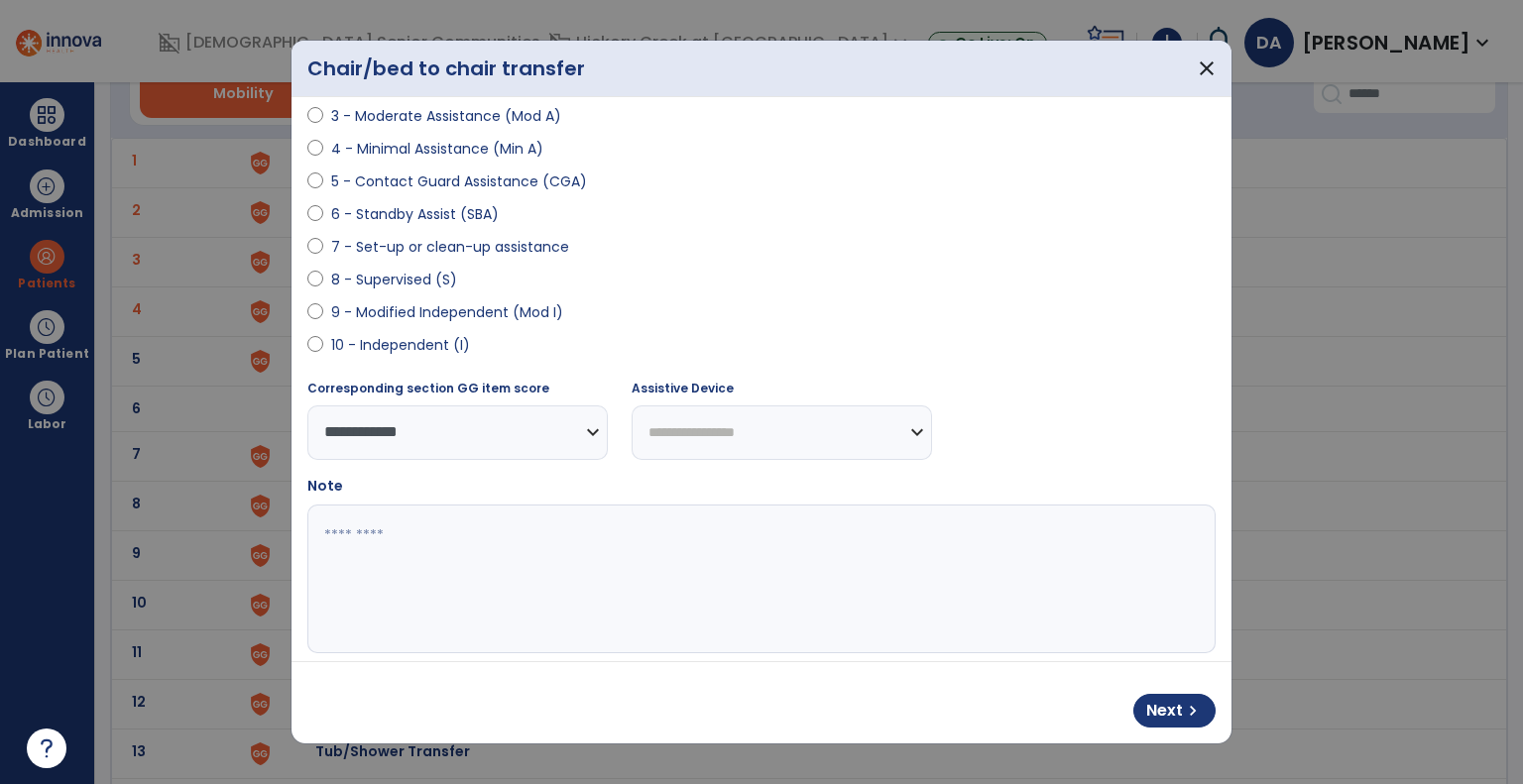 select on "**********" 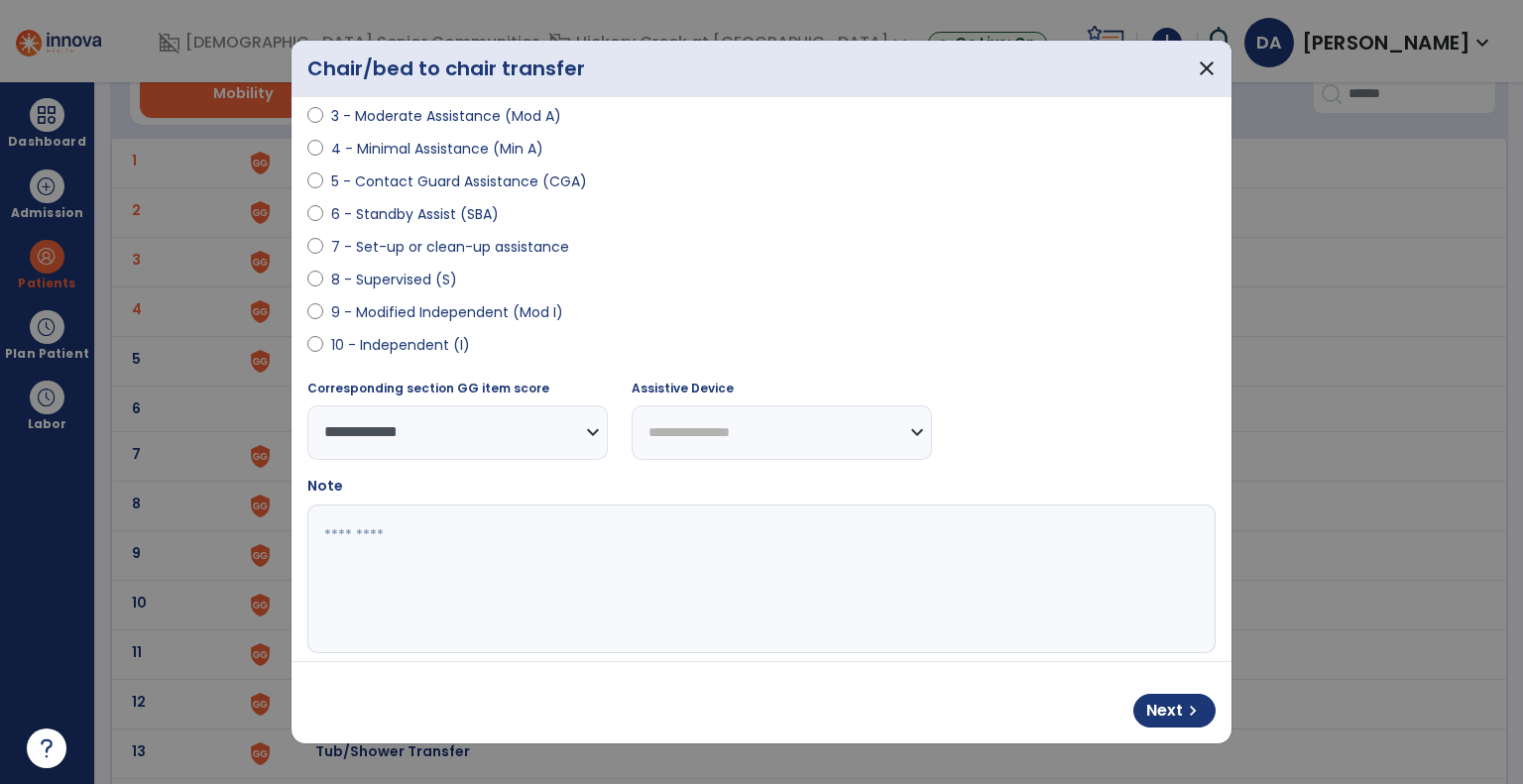 click on "**********" at bounding box center (781, 432) 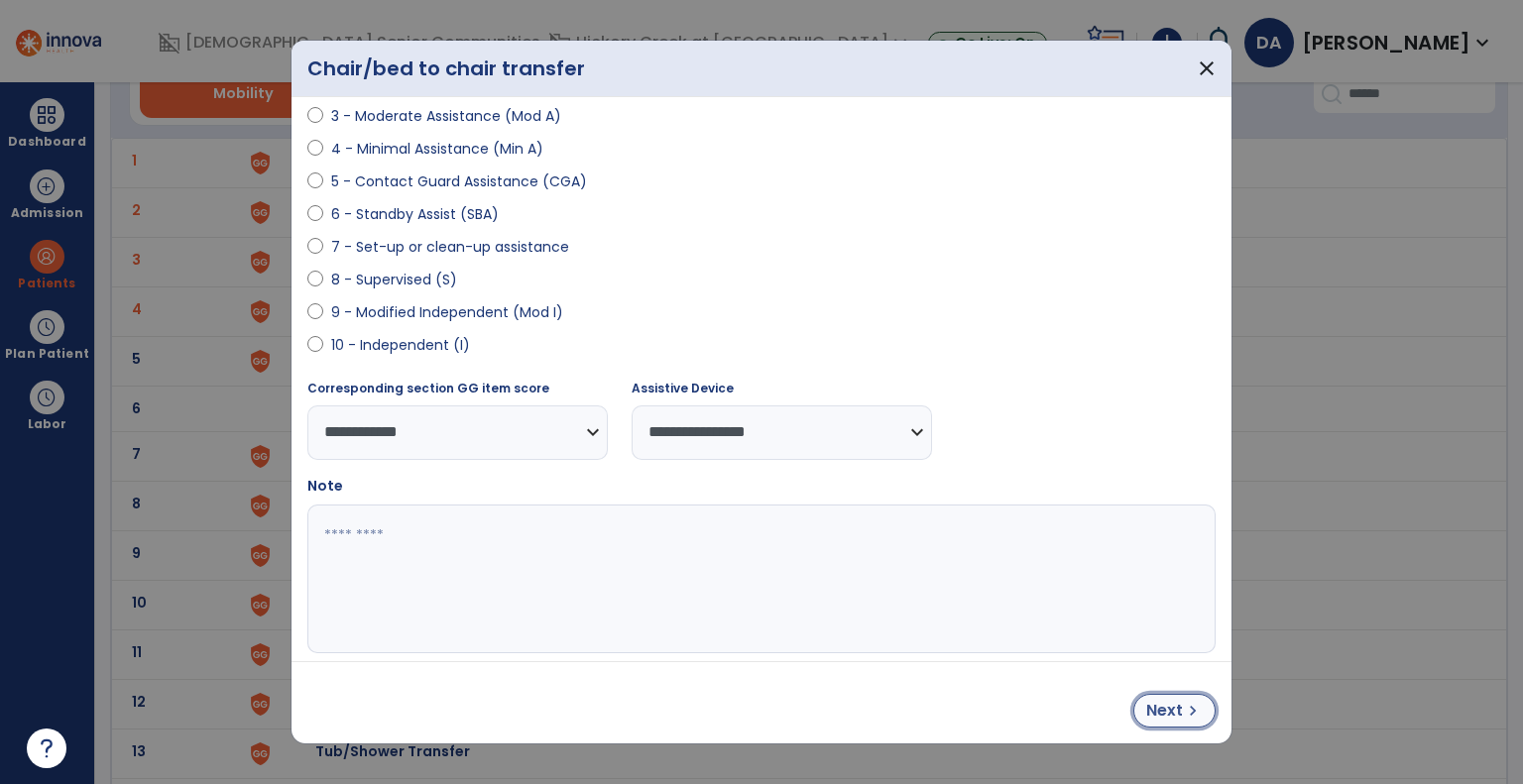 click on "Next" at bounding box center (1164, 711) 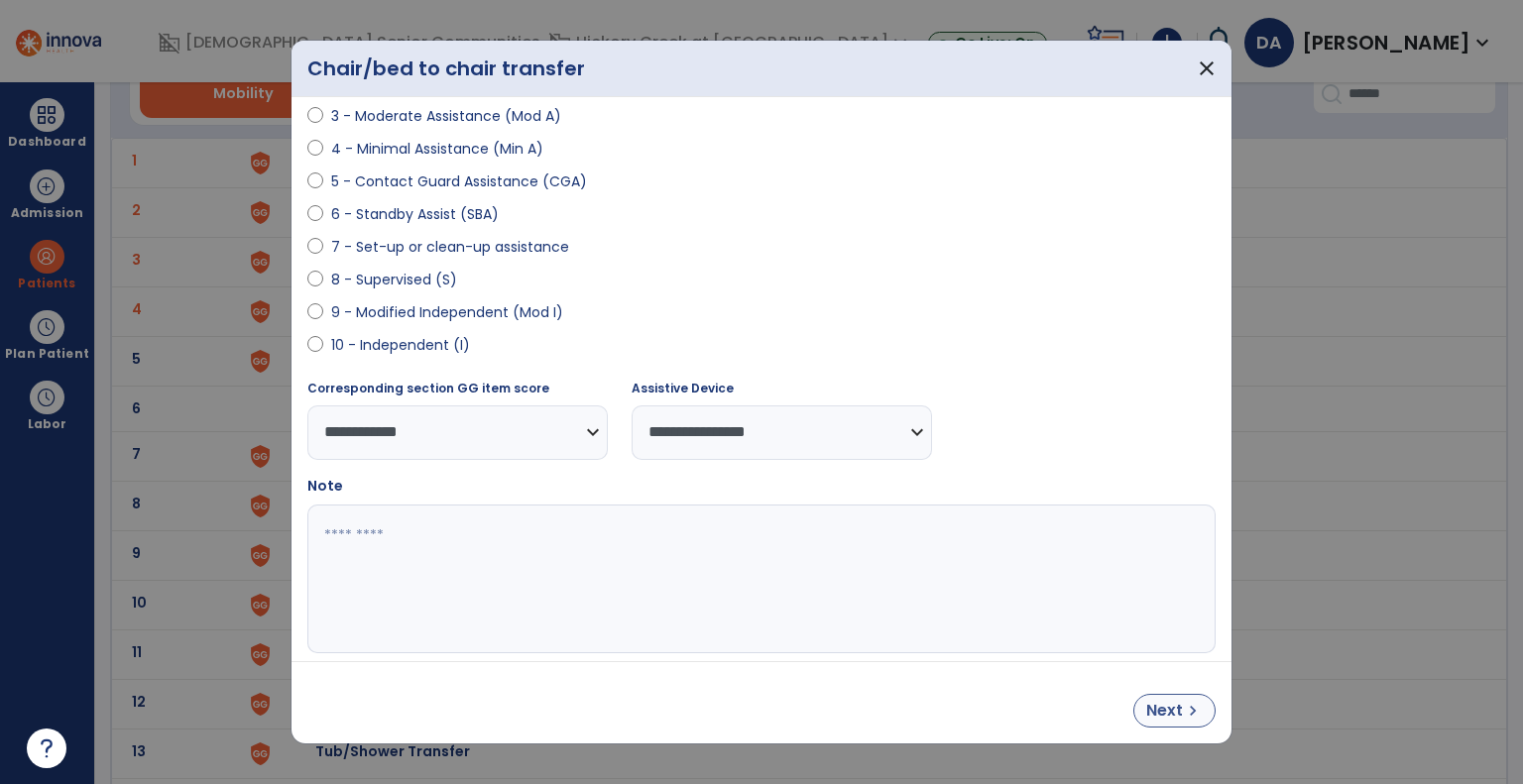 select on "**********" 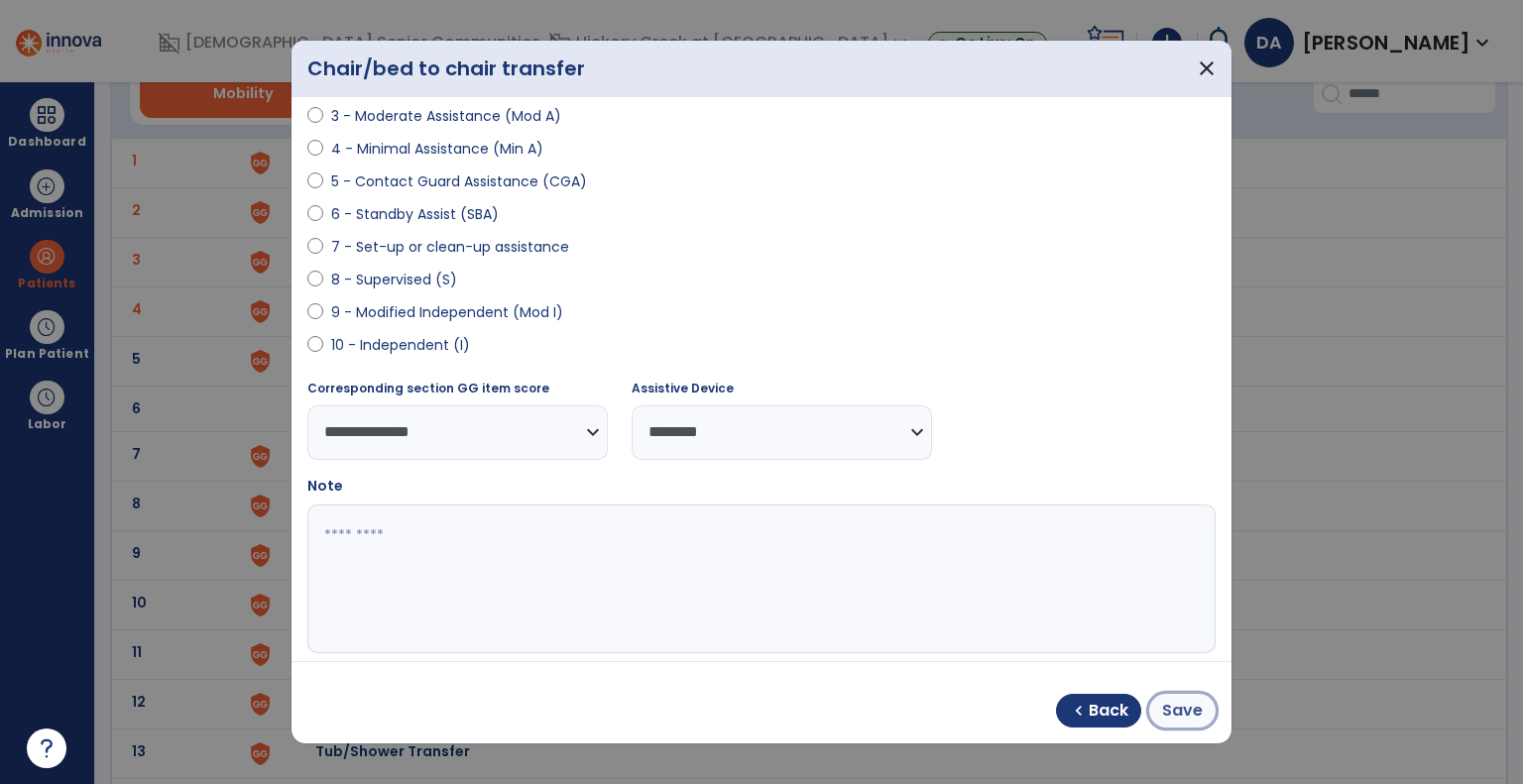 click on "Save" at bounding box center (1182, 711) 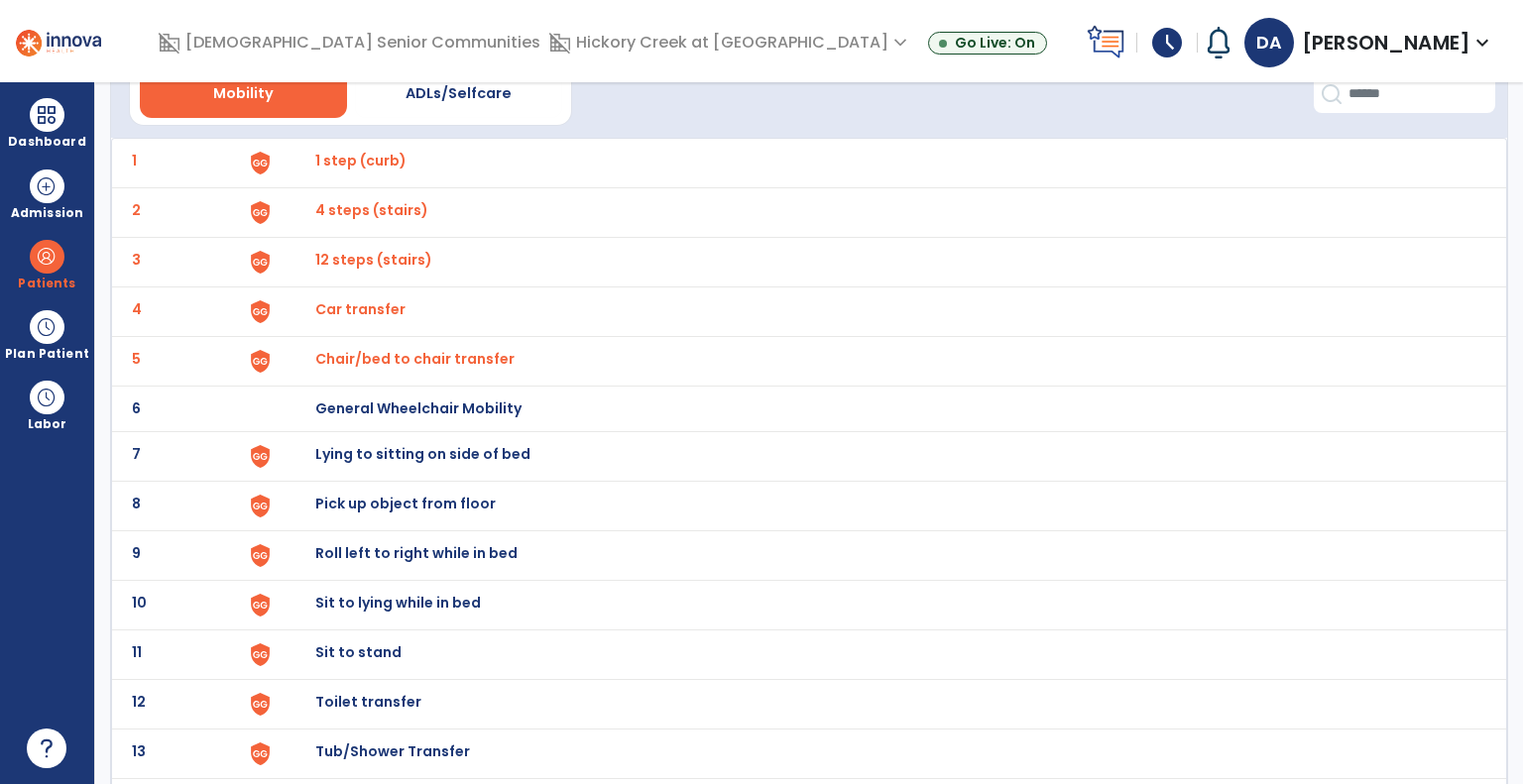 click on "Lying to sitting on side of bed" at bounding box center (361, 161) 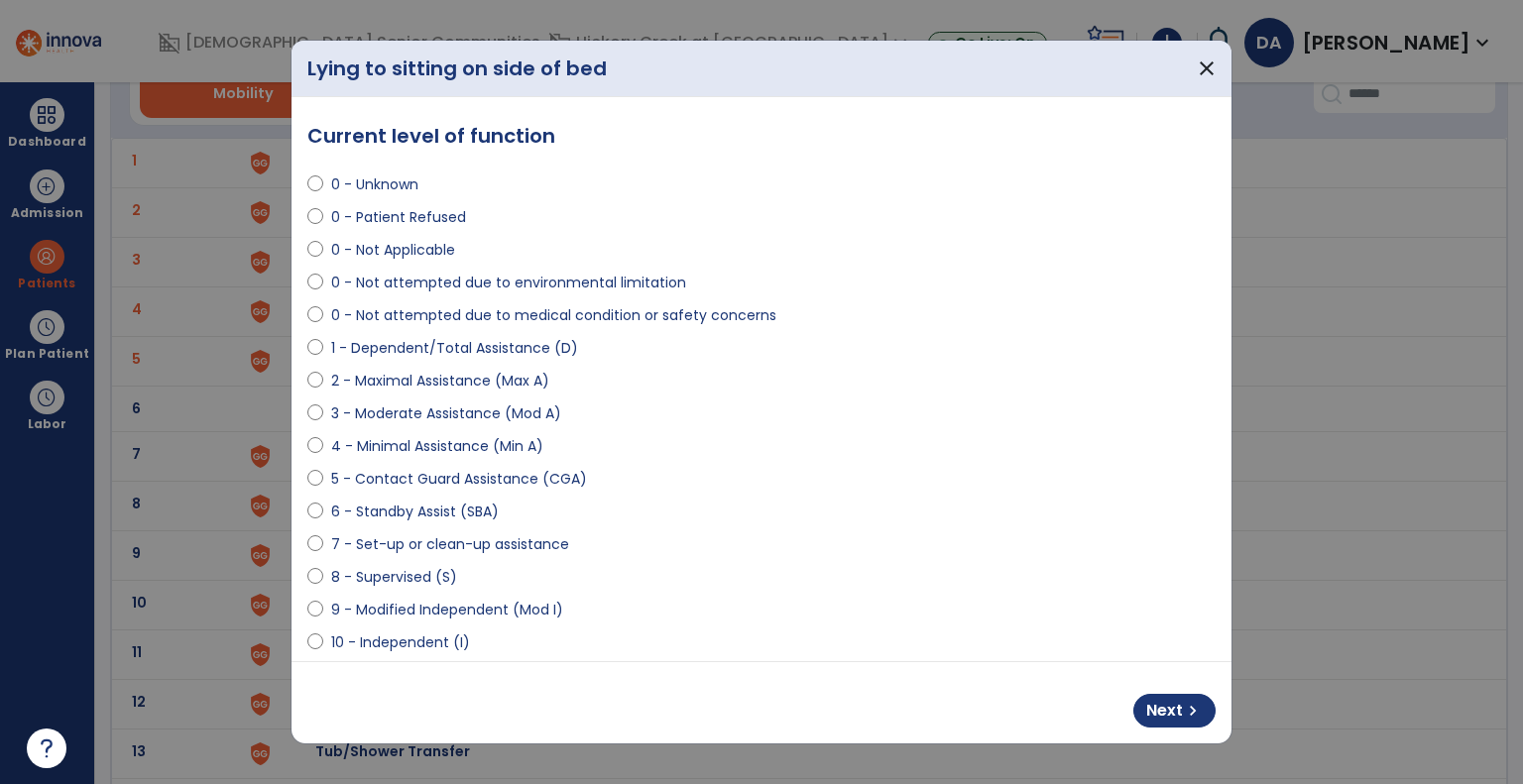 select on "**********" 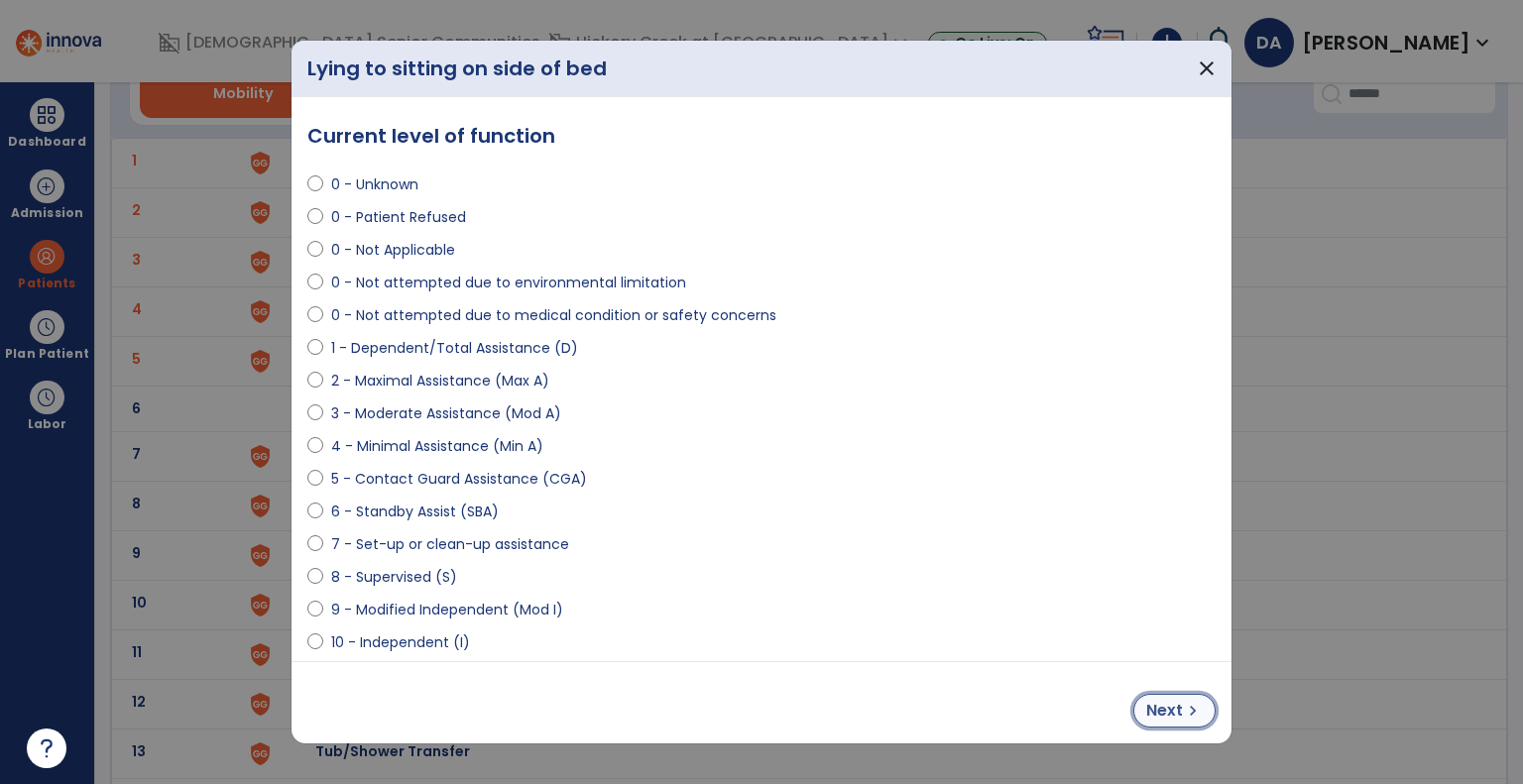 click on "Next" at bounding box center [1164, 711] 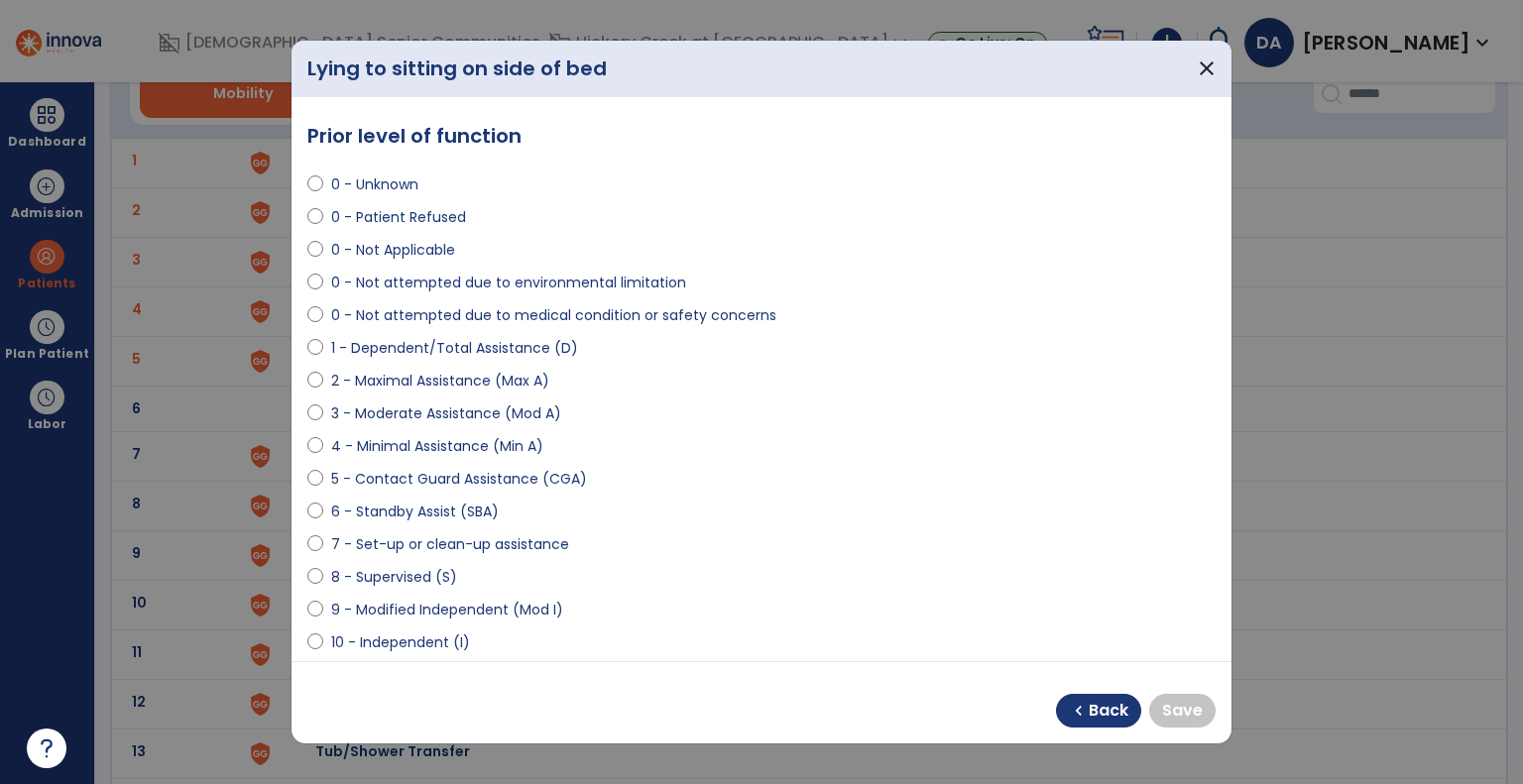 select on "**********" 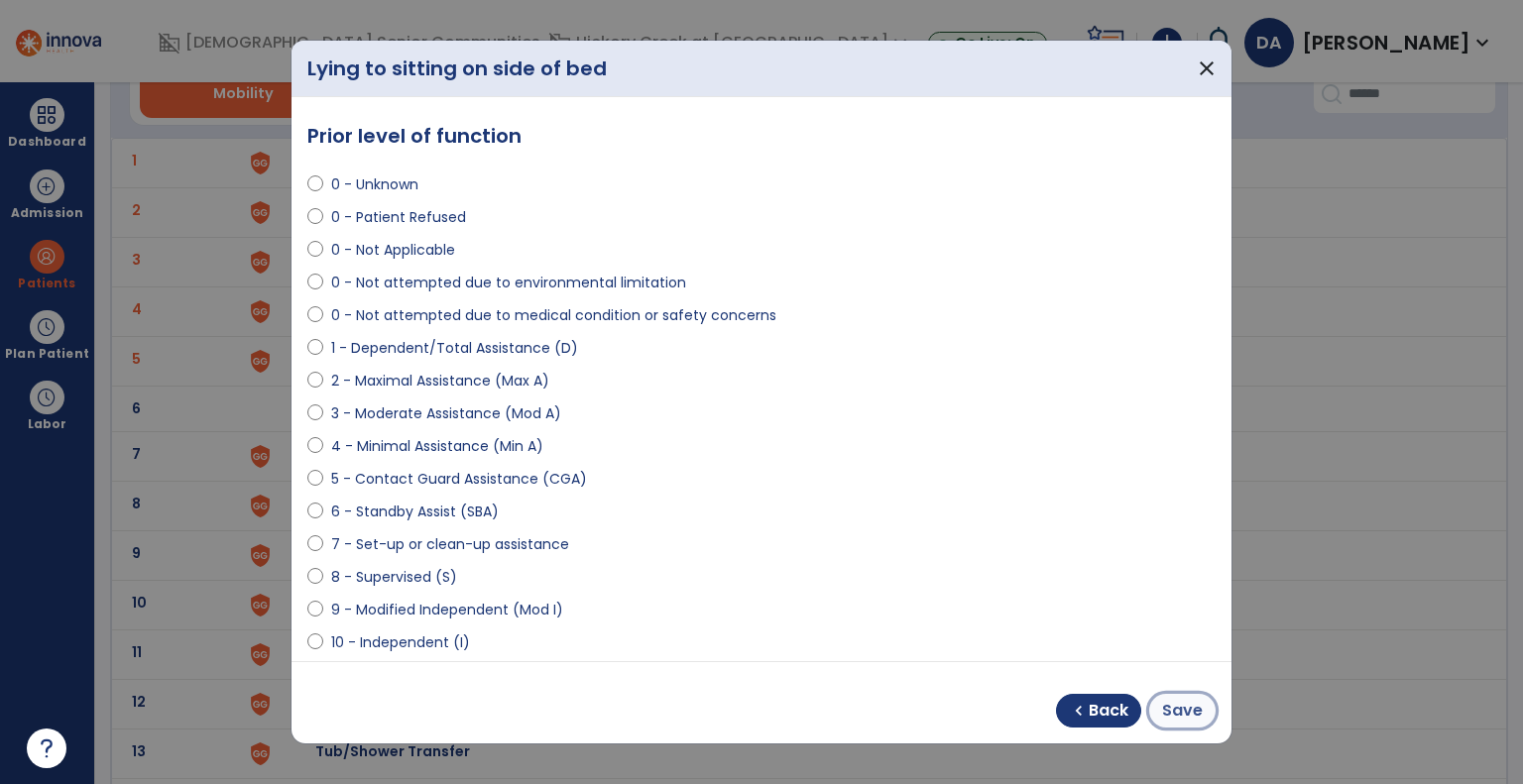 click on "Save" at bounding box center [1182, 711] 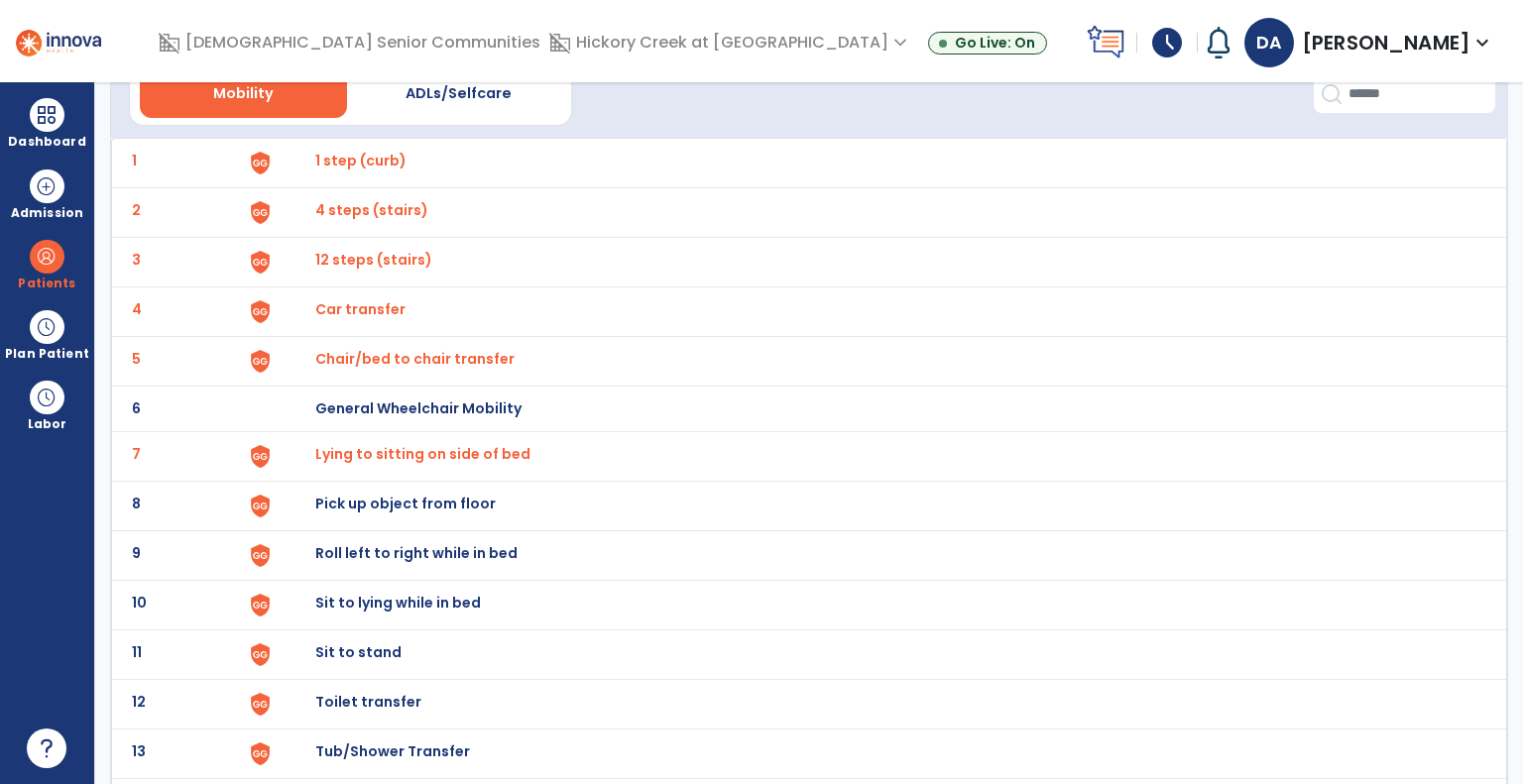 click on "Roll left to right while in bed" at bounding box center [361, 161] 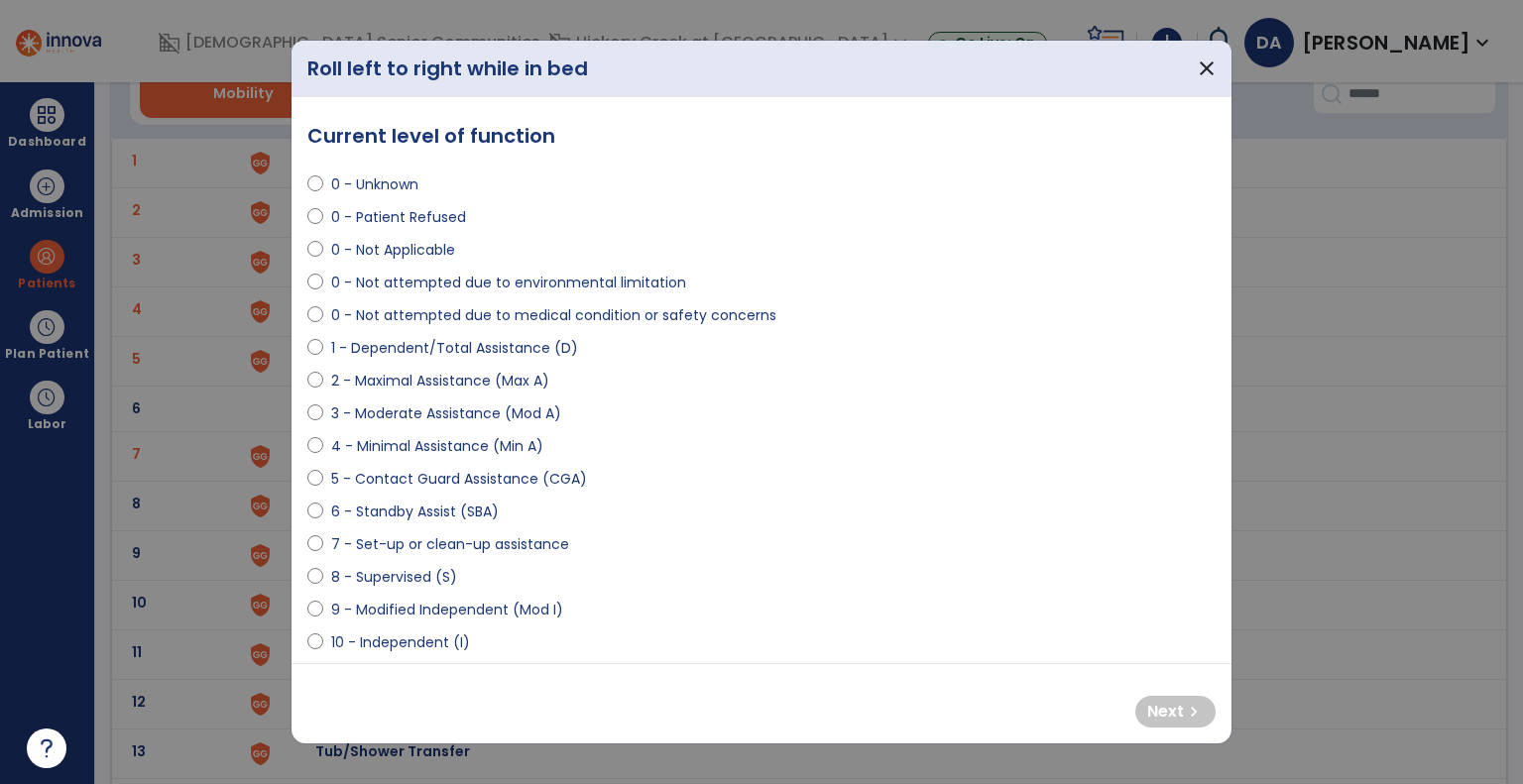 select on "**********" 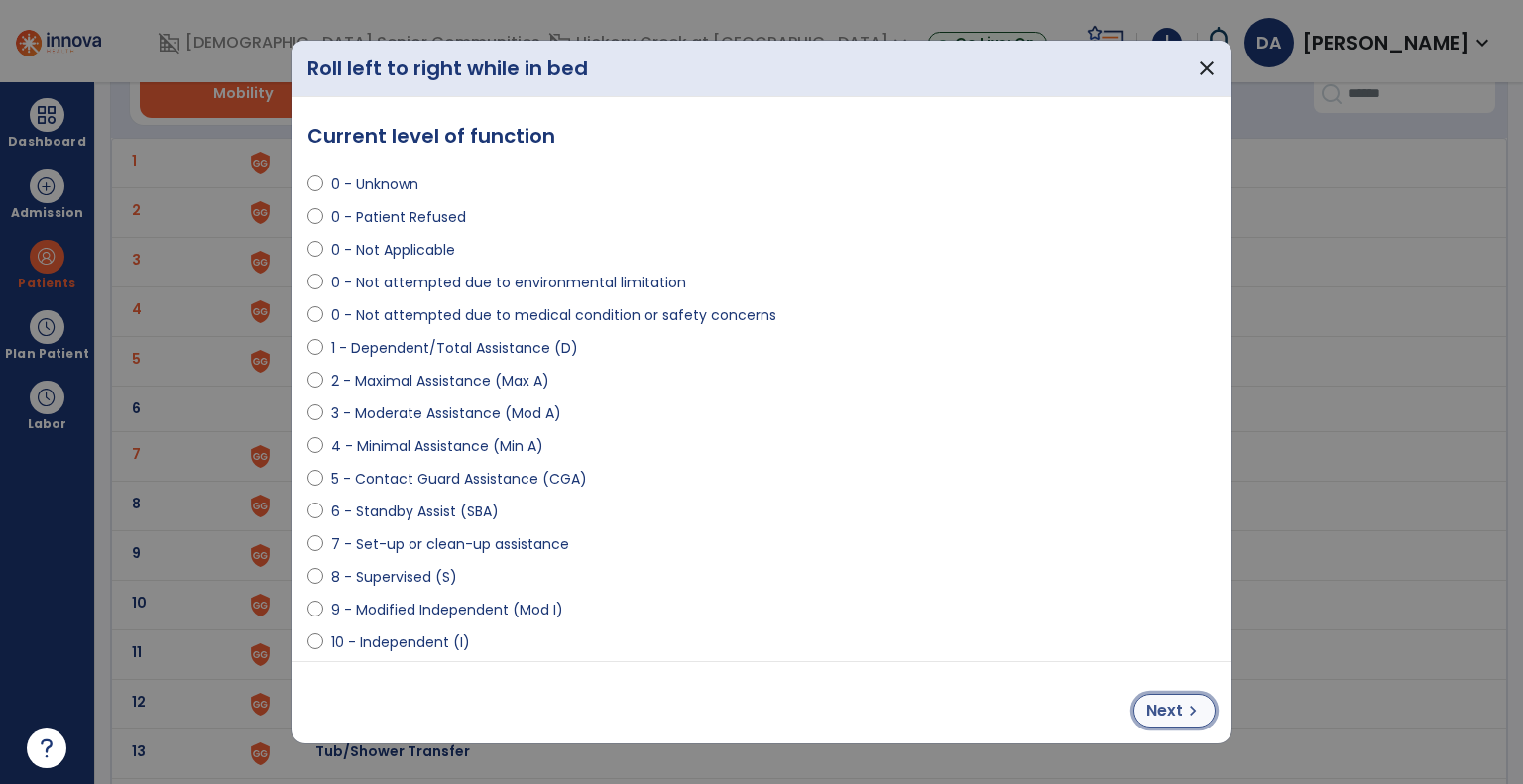 click on "chevron_right" at bounding box center [1193, 711] 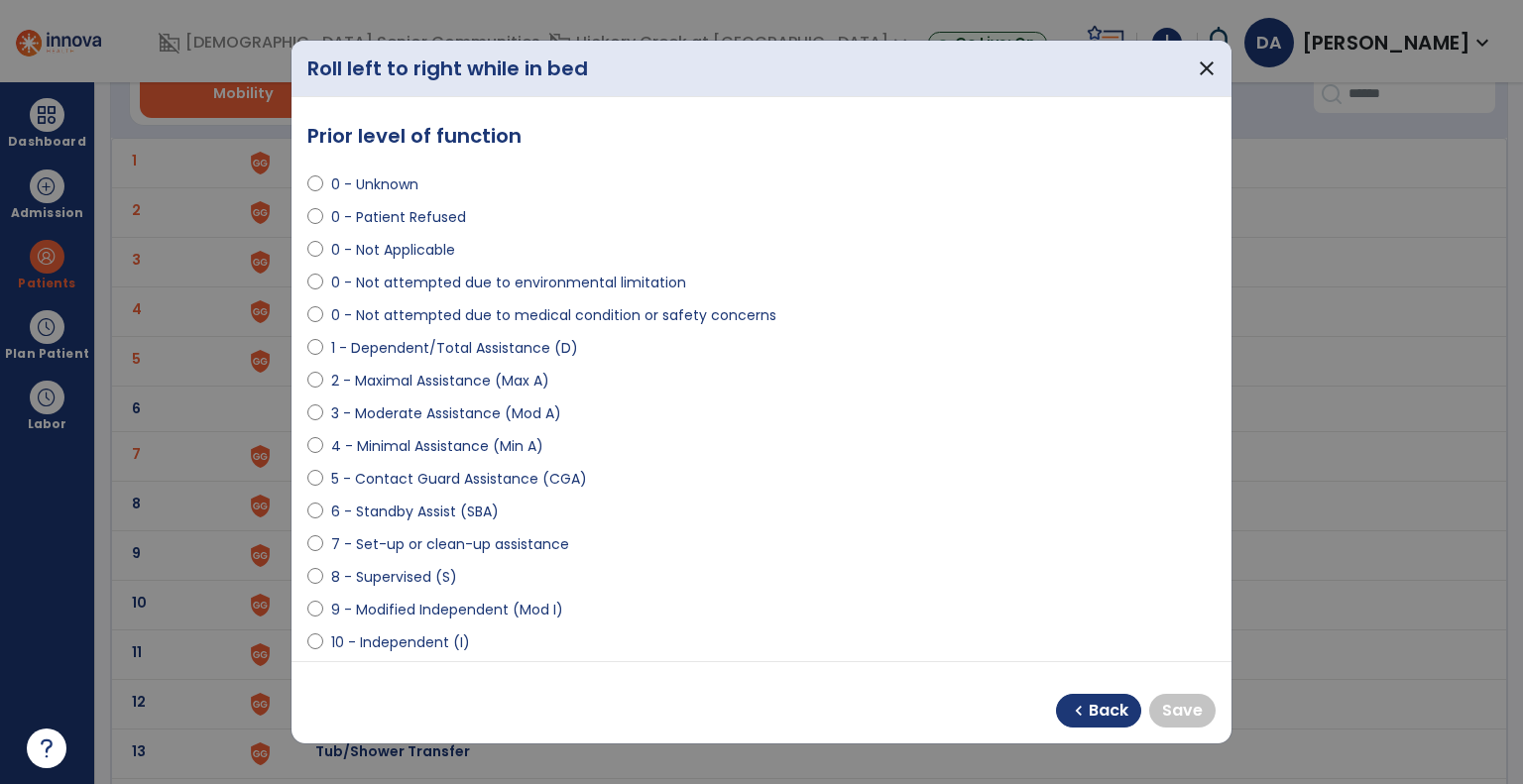 select on "**********" 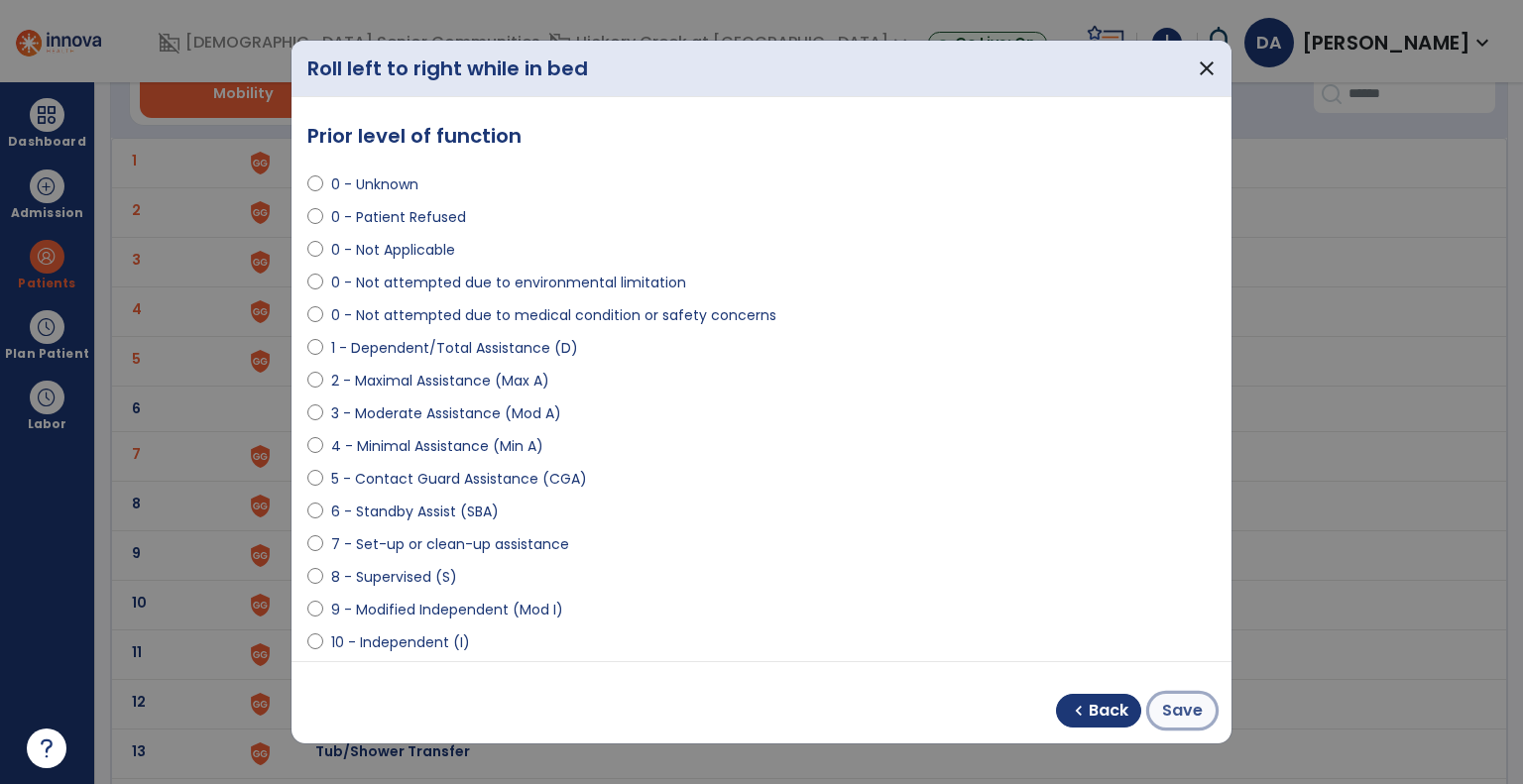 click on "Save" at bounding box center (1182, 711) 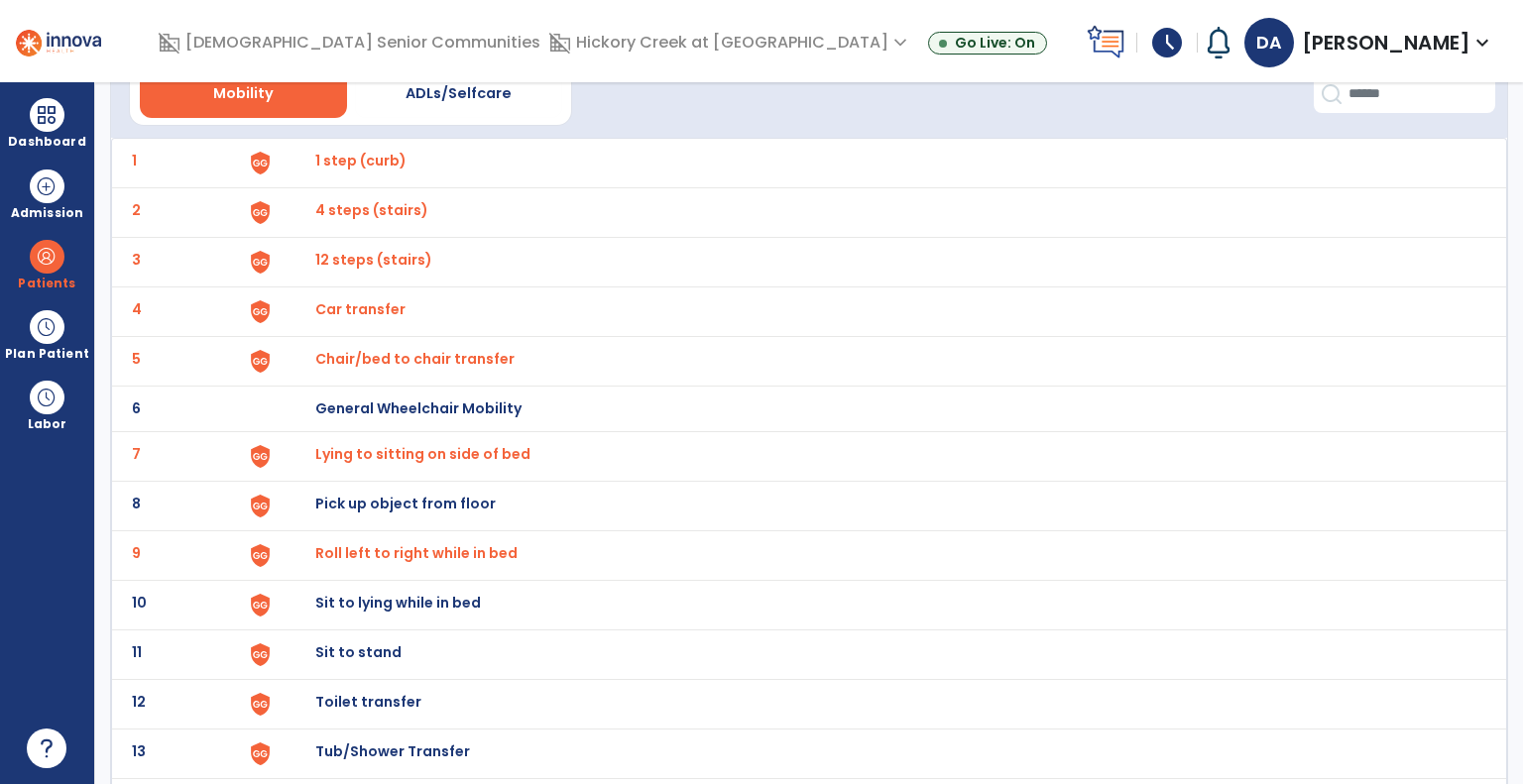 click on "Sit to lying while in bed" at bounding box center (361, 161) 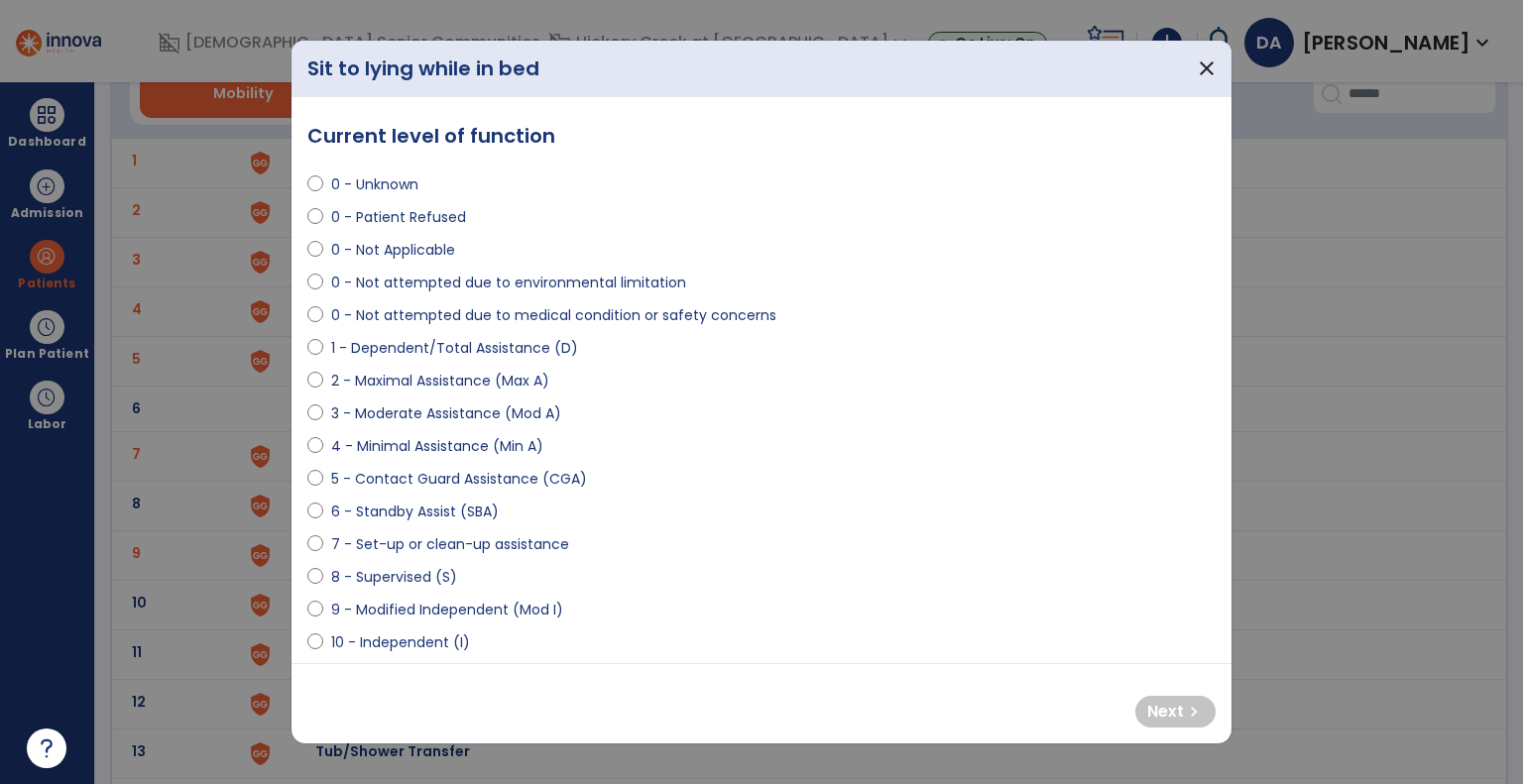 select on "**********" 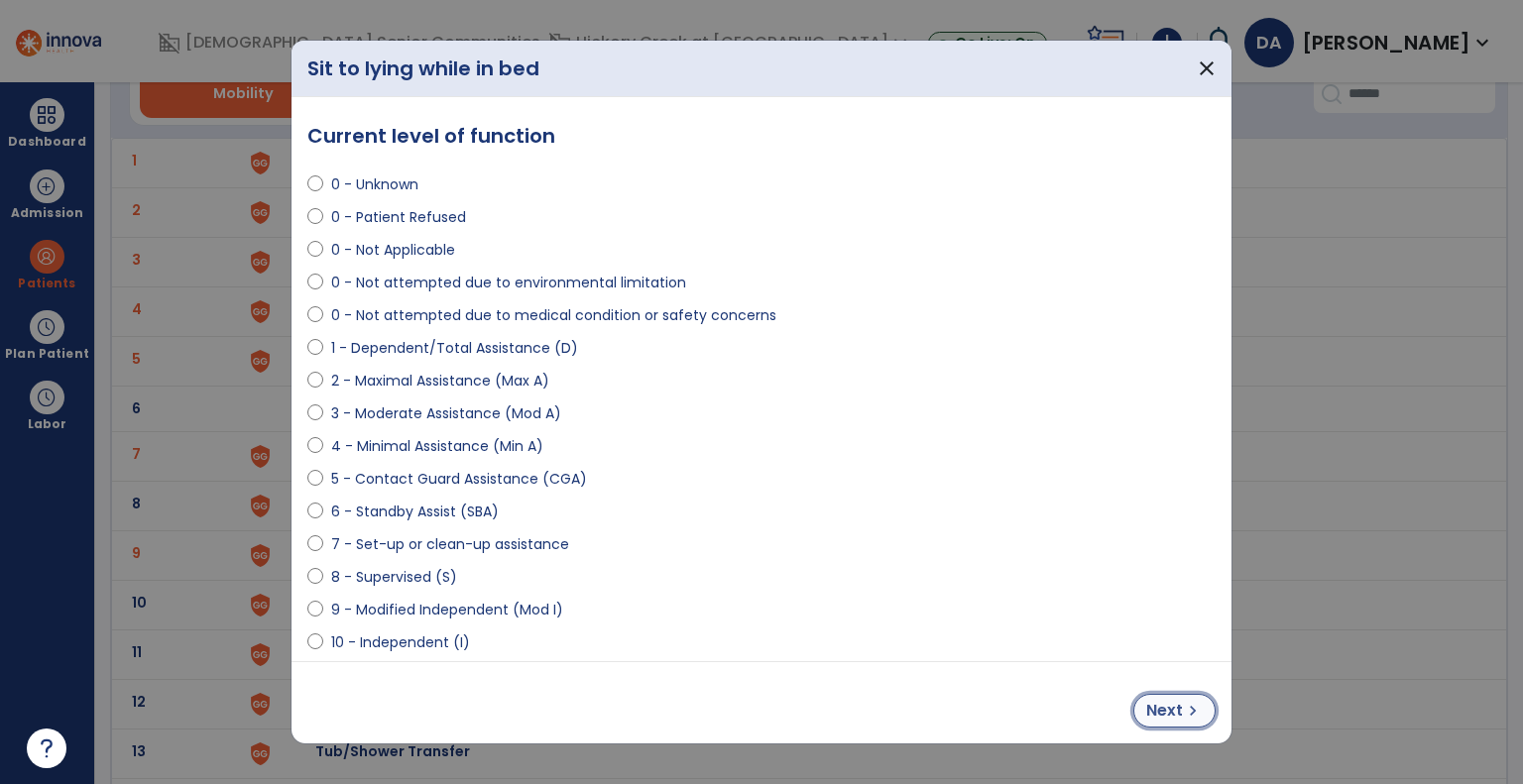 click on "Next  chevron_right" at bounding box center (1174, 711) 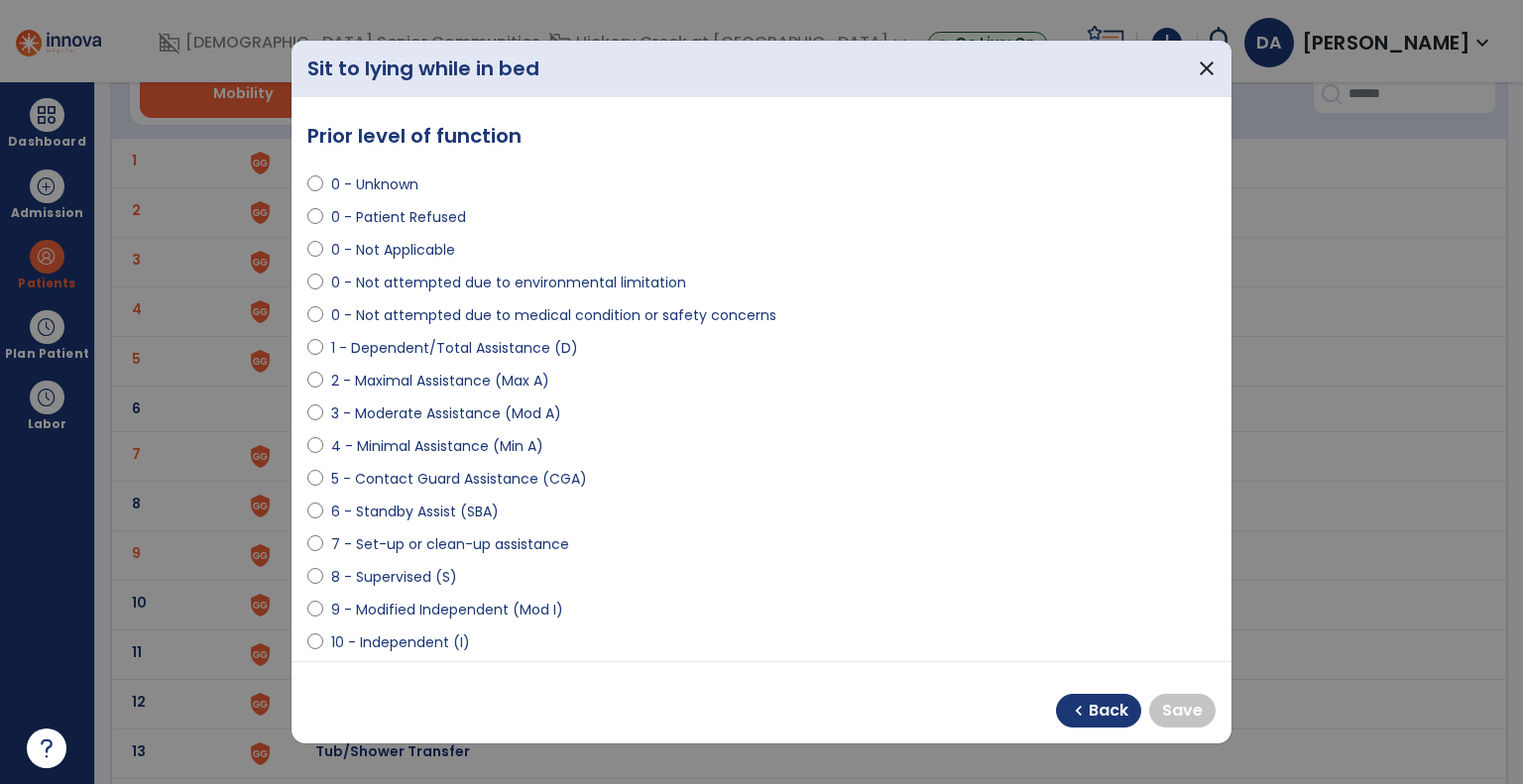 select on "**********" 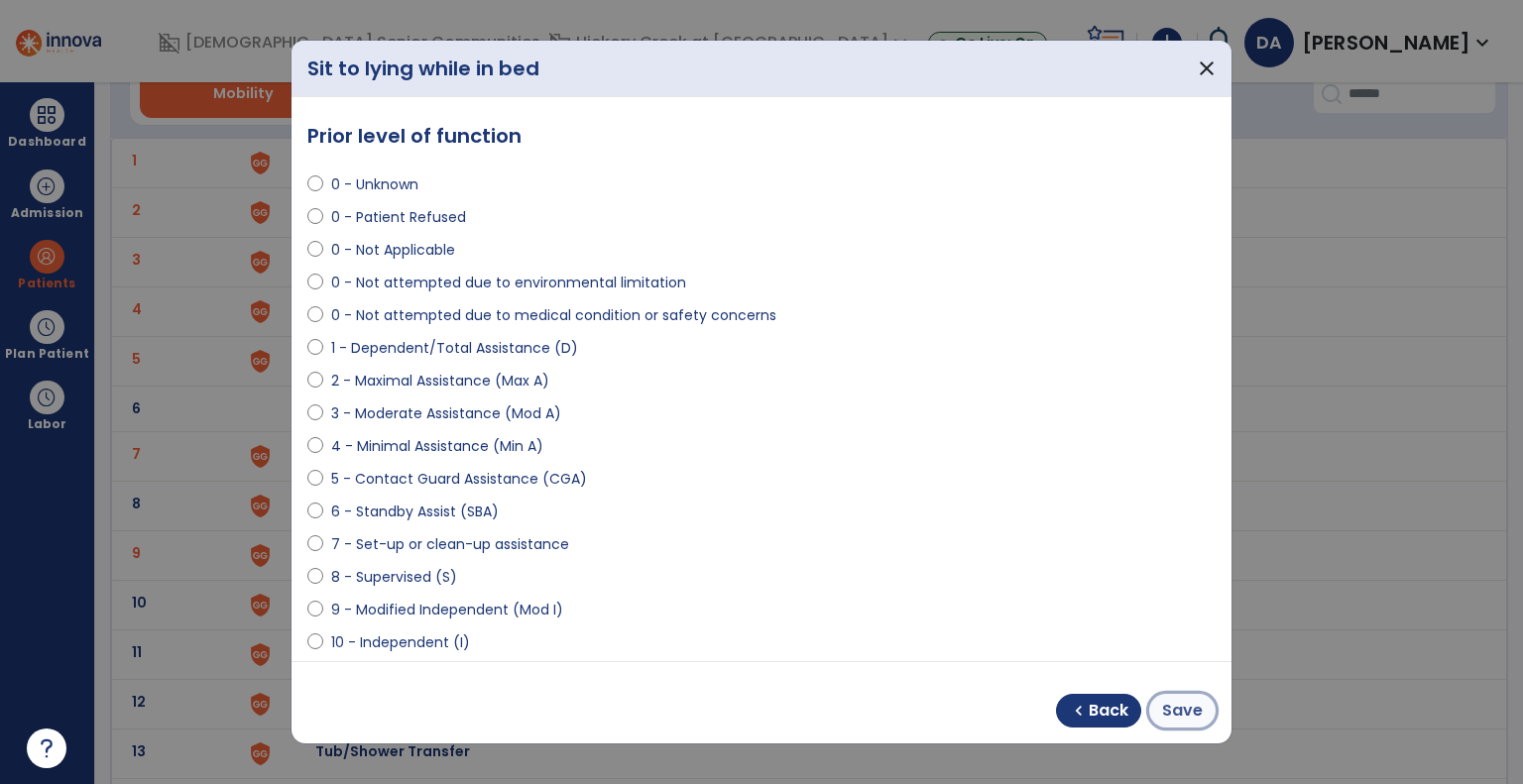click on "Save" at bounding box center (1182, 711) 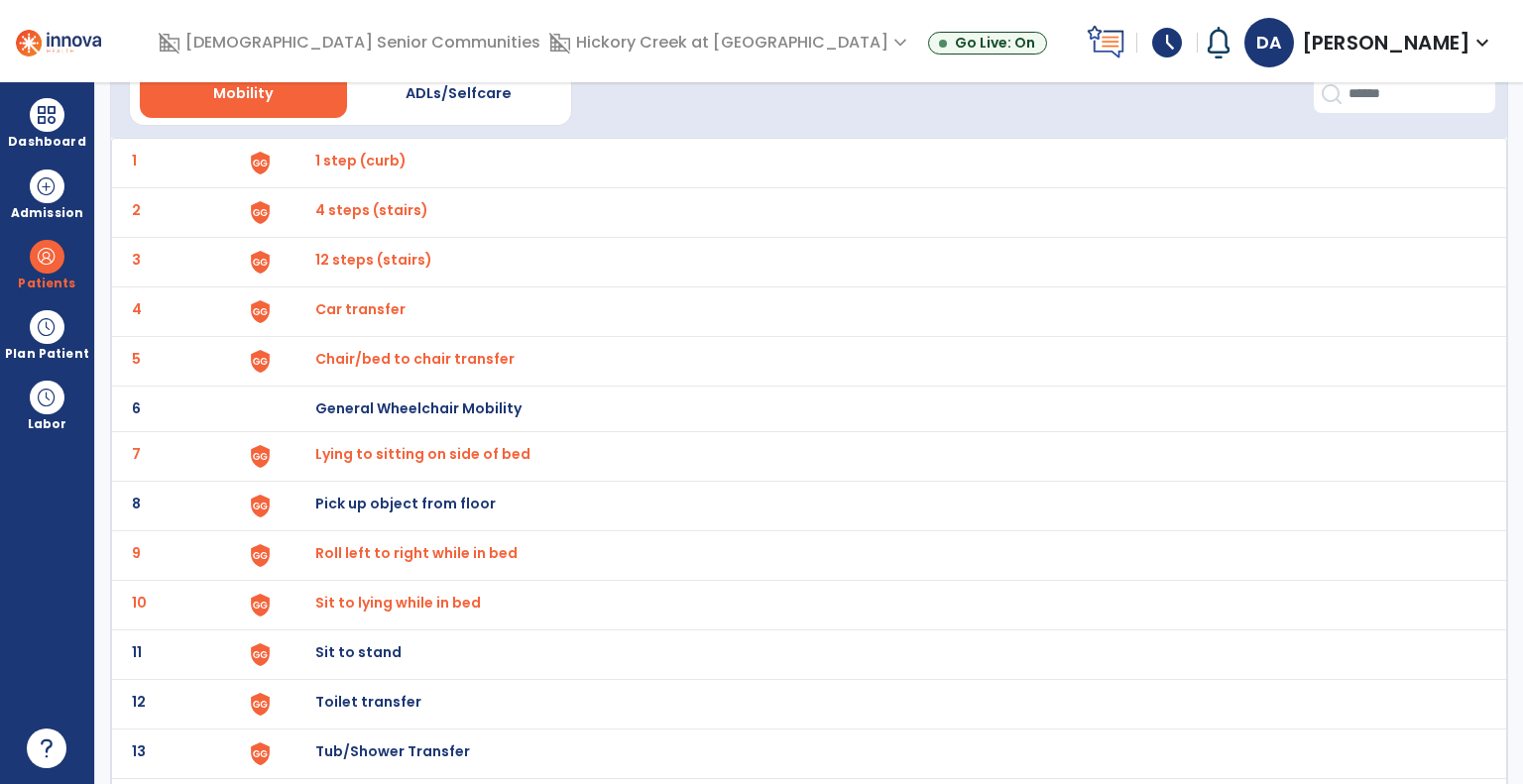 click on "Sit to stand" at bounding box center [880, 163] 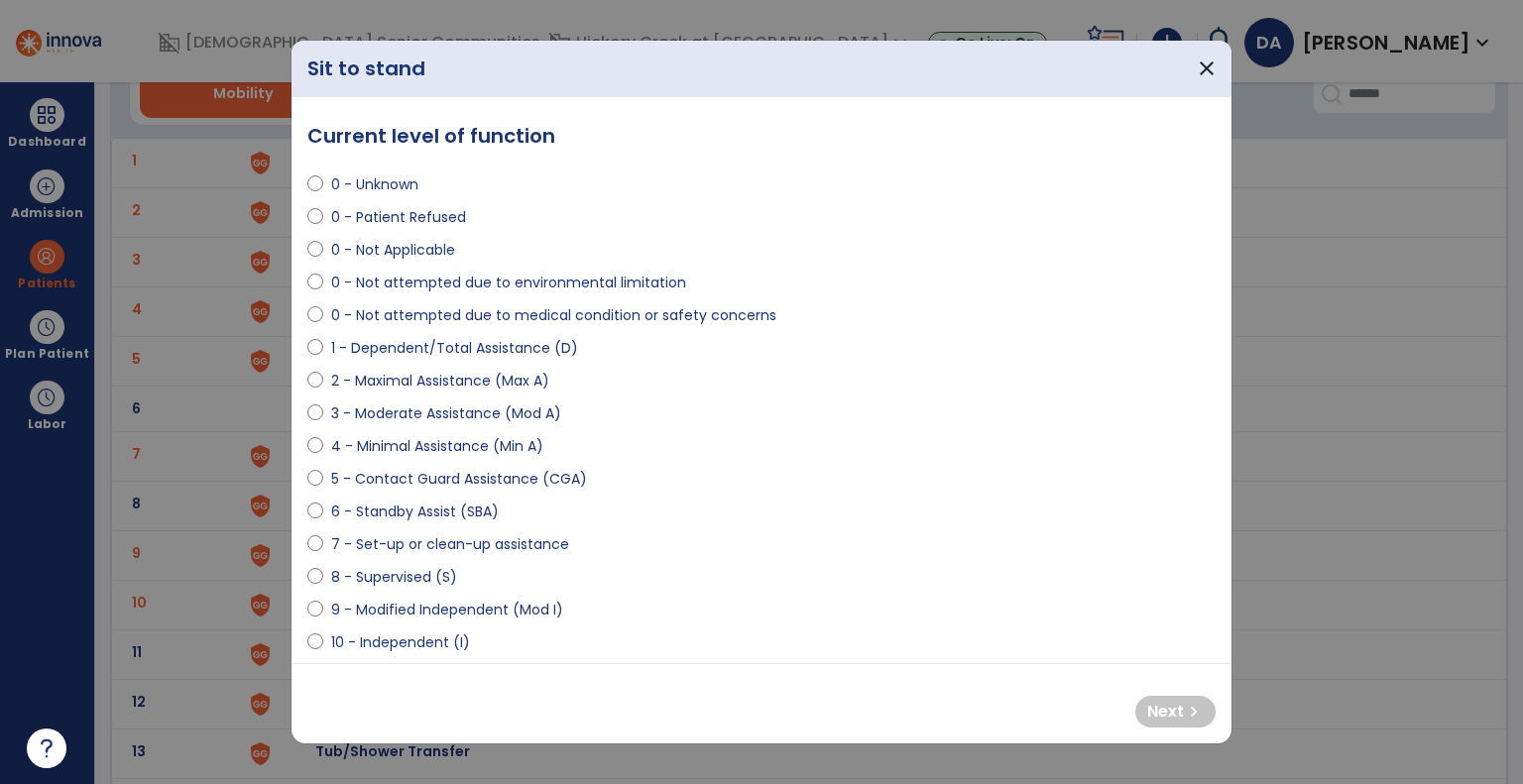 select on "**********" 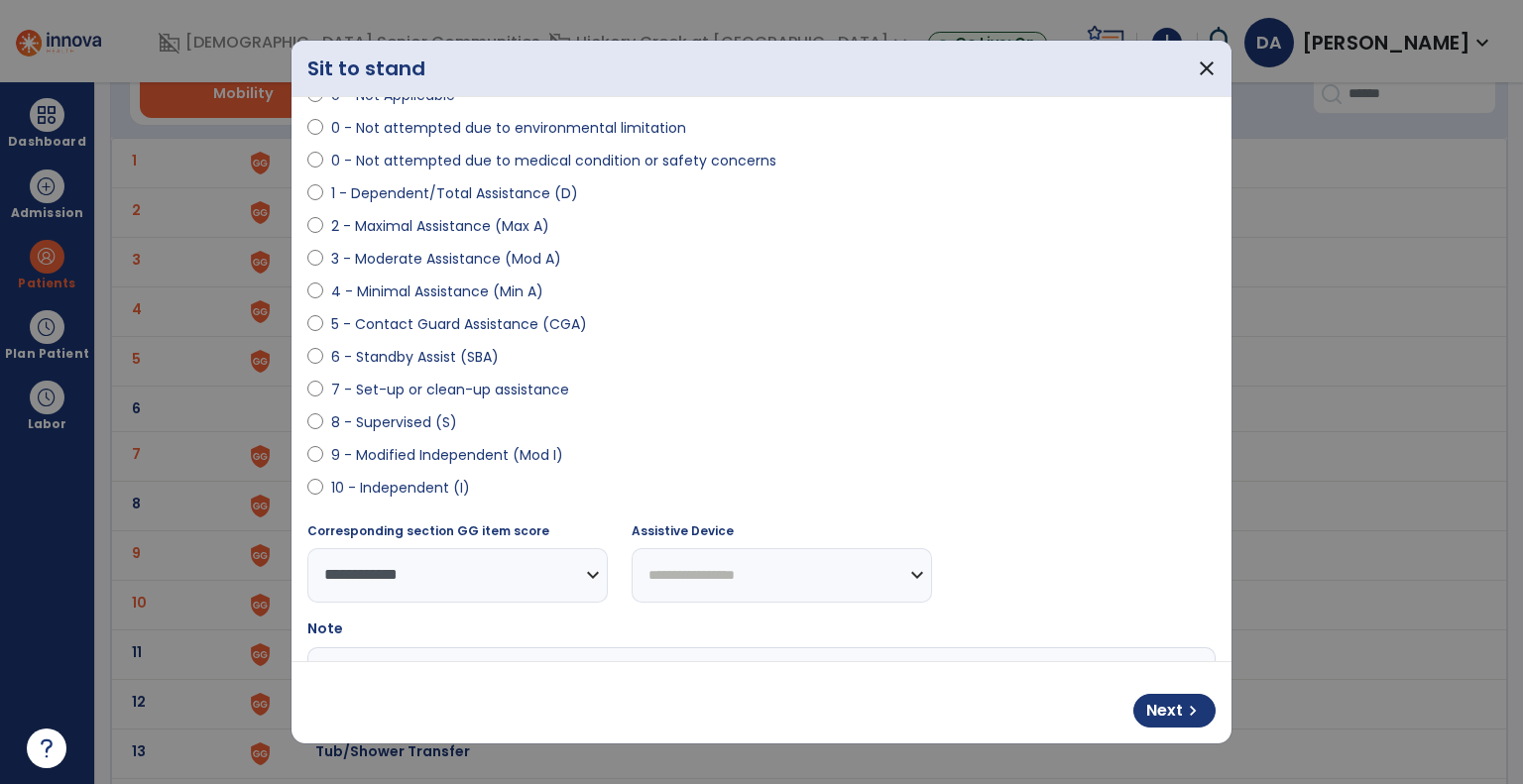 scroll, scrollTop: 297, scrollLeft: 0, axis: vertical 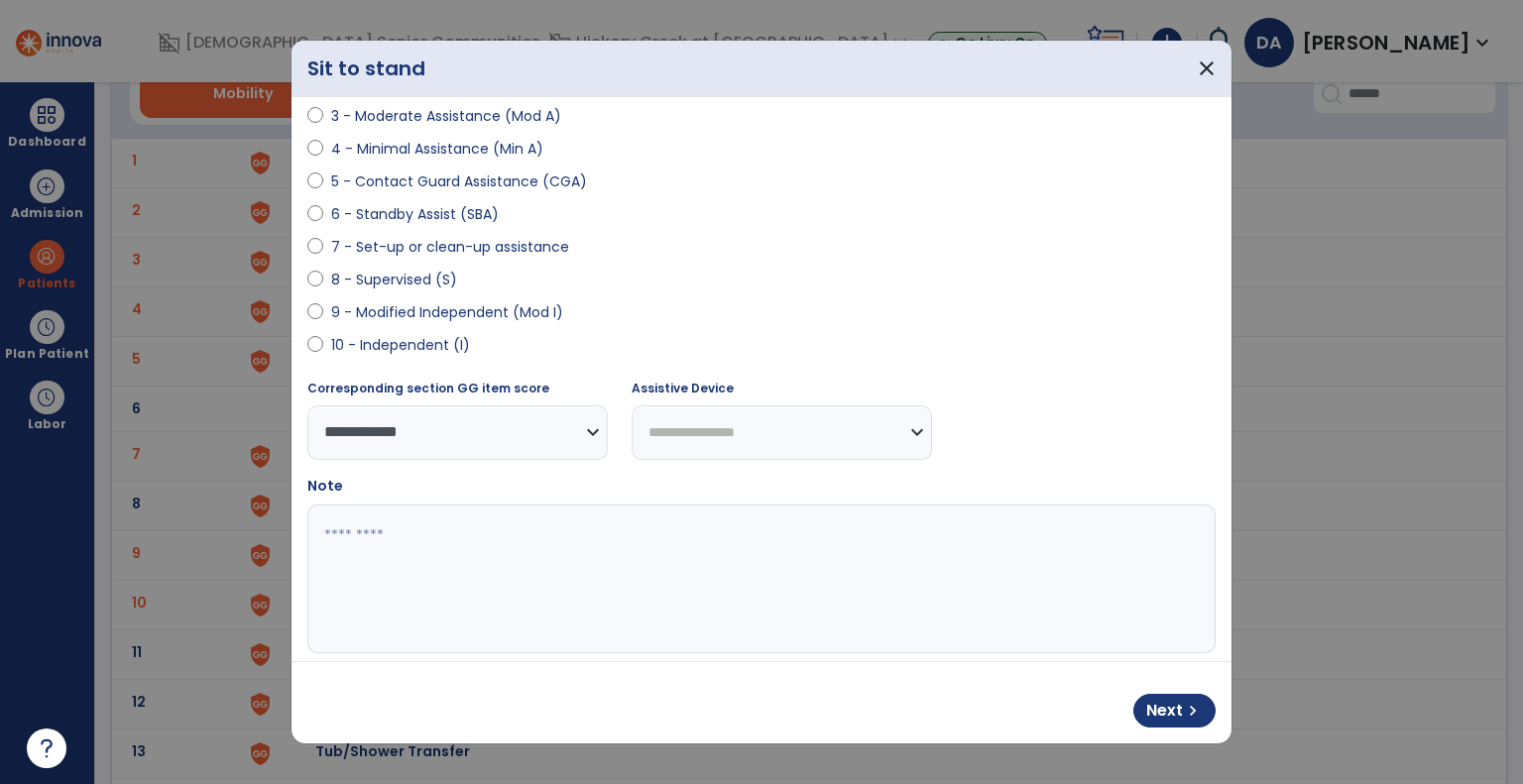 drag, startPoint x: 746, startPoint y: 432, endPoint x: 714, endPoint y: 424, distance: 32.984845 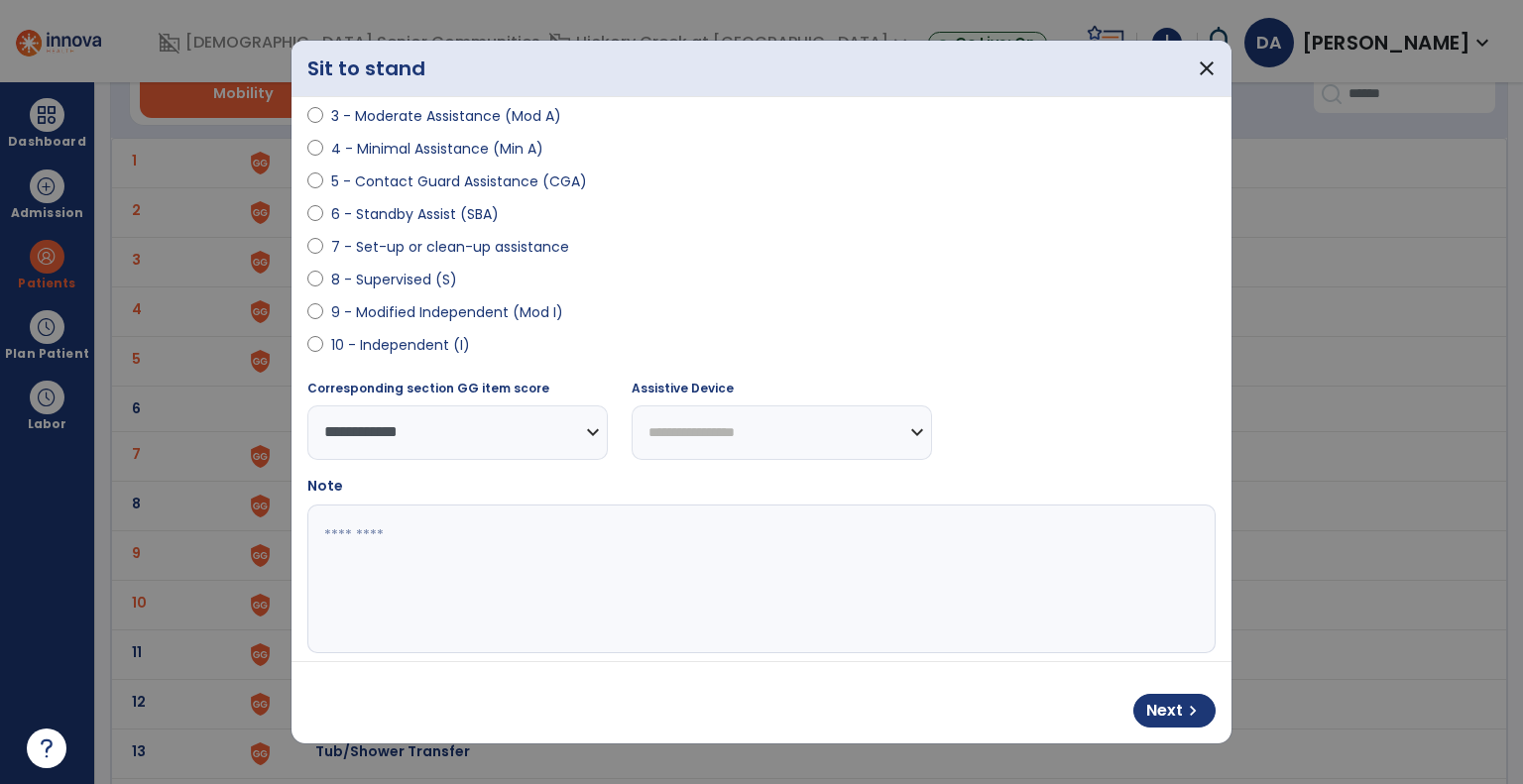 select on "**********" 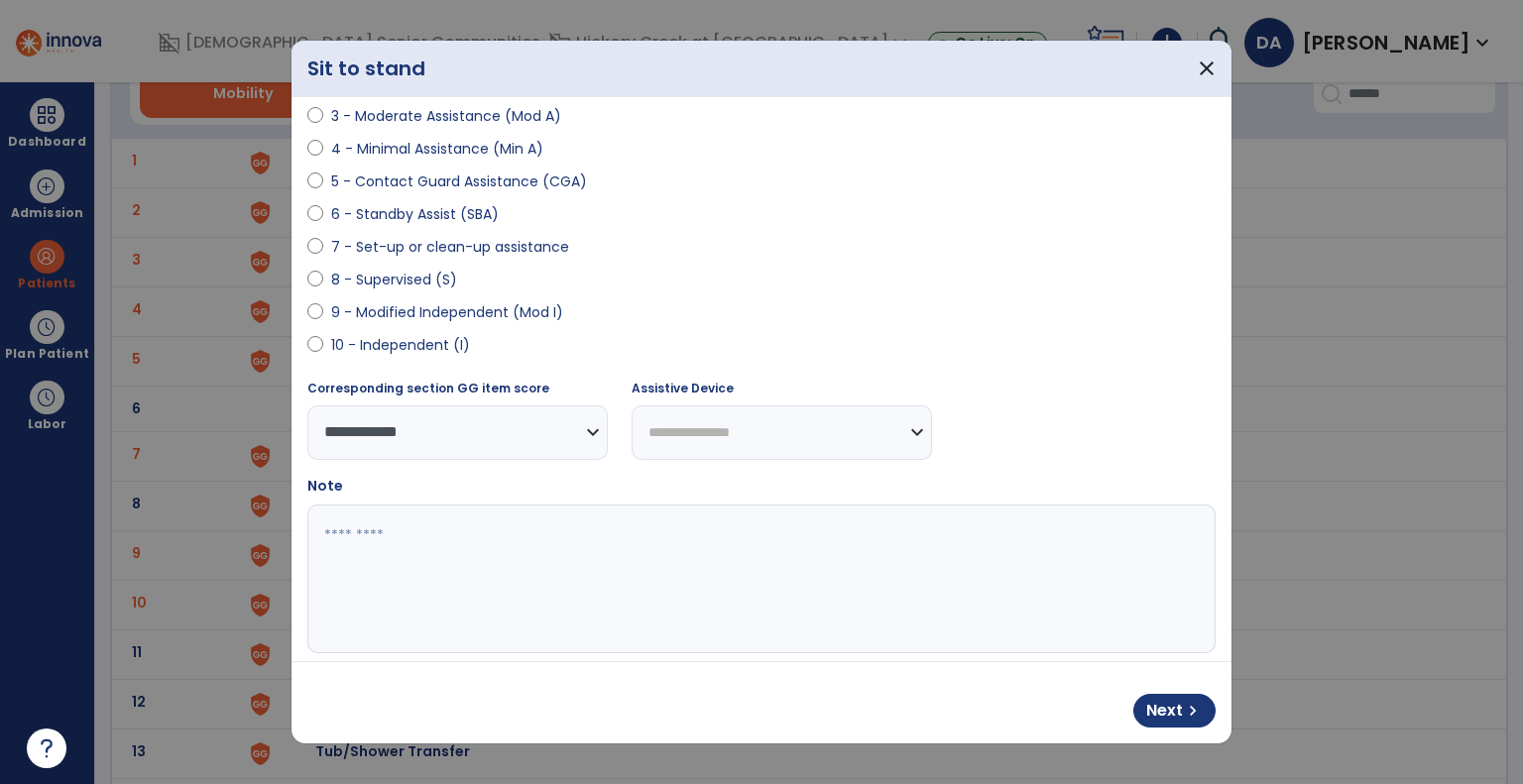 click on "**********" at bounding box center (781, 432) 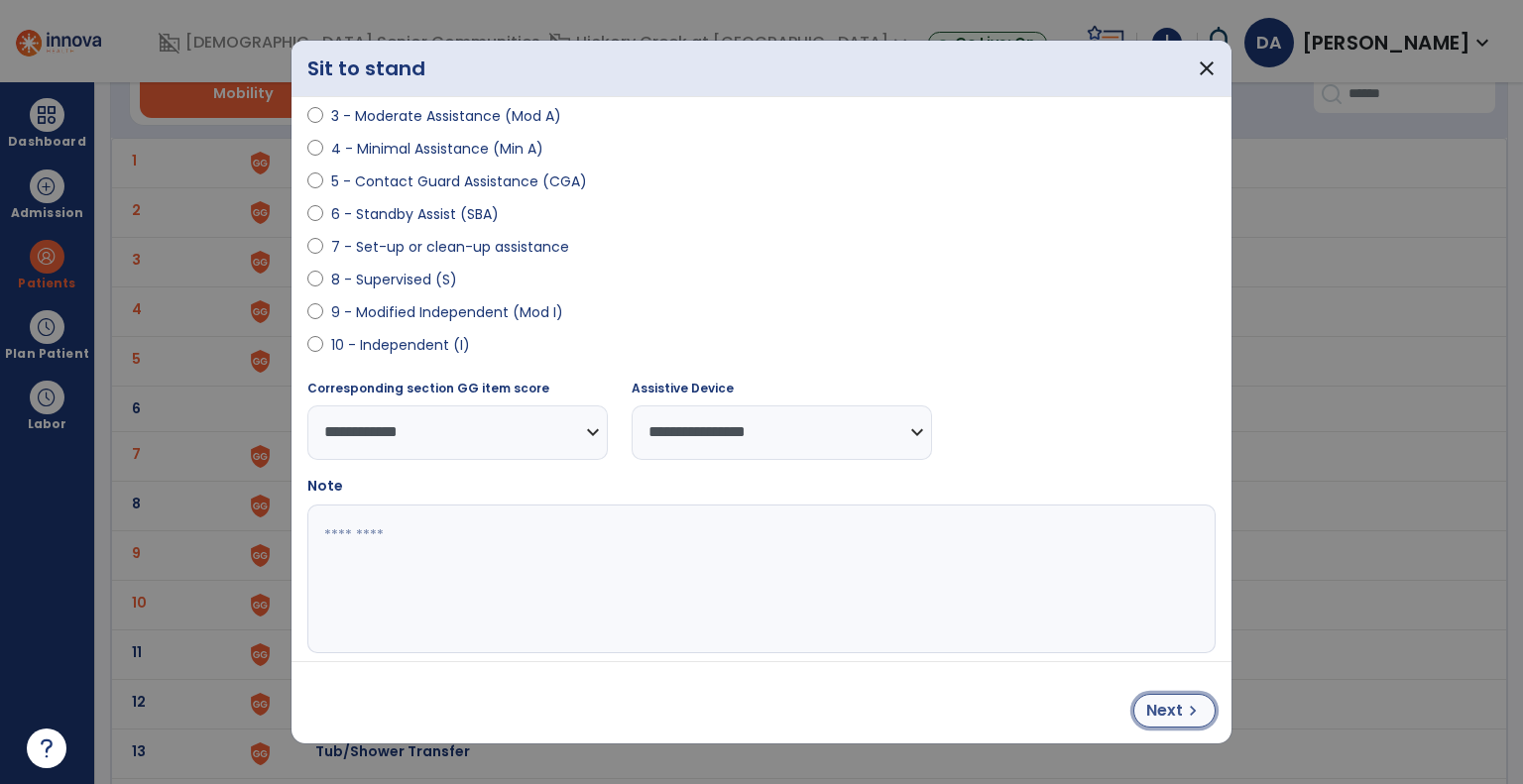 click on "Next" at bounding box center (1164, 711) 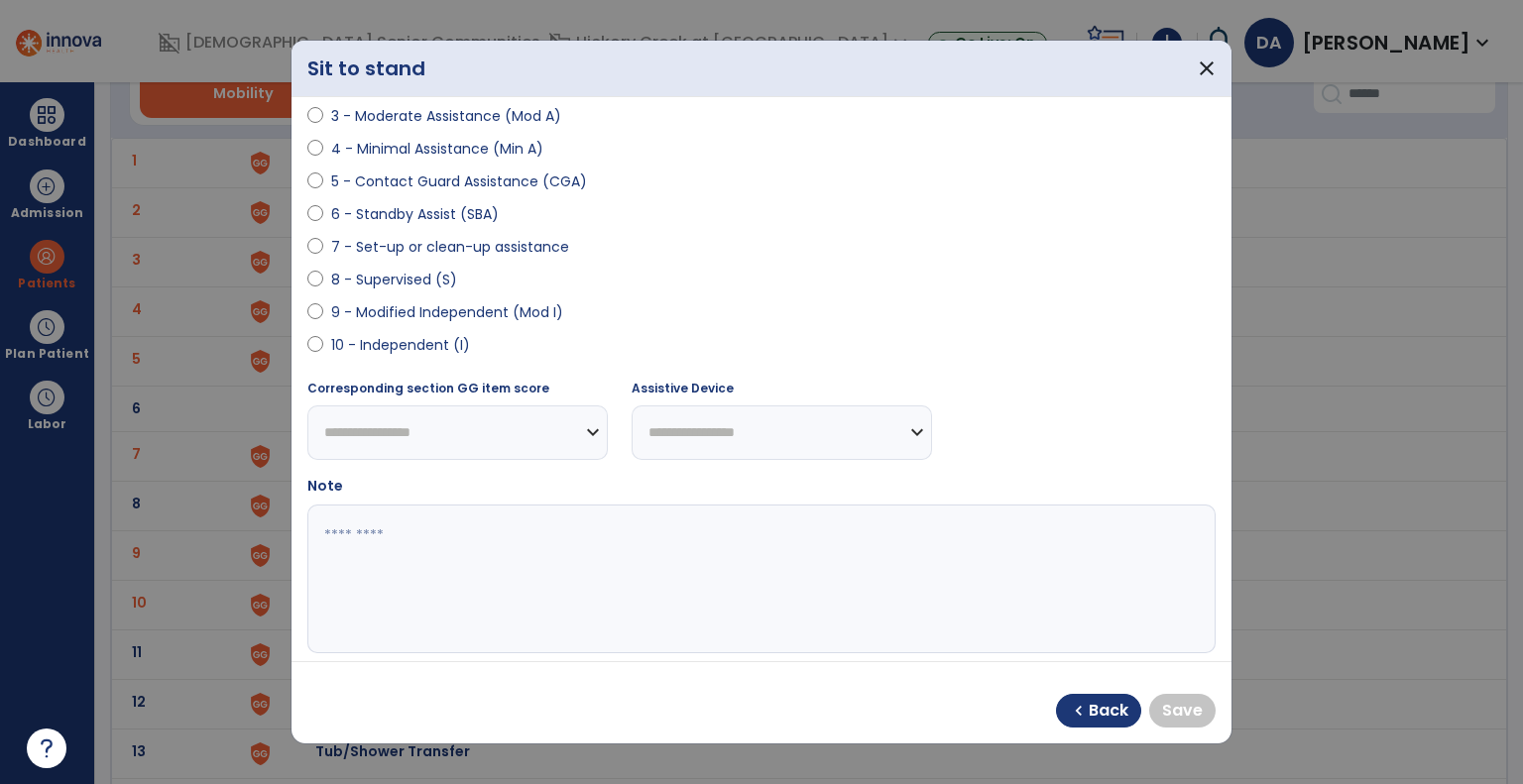 select on "**********" 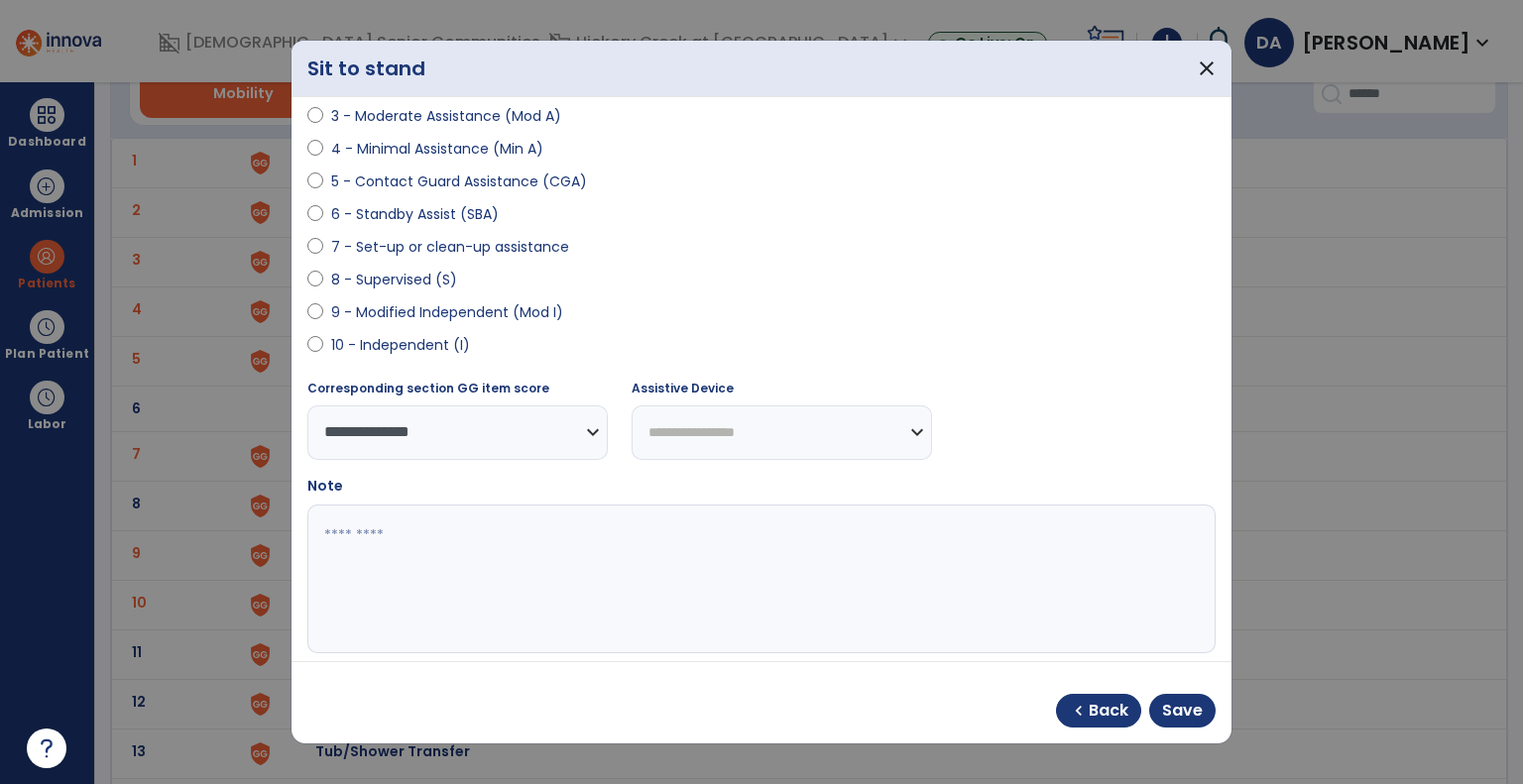 click on "**********" at bounding box center (781, 432) 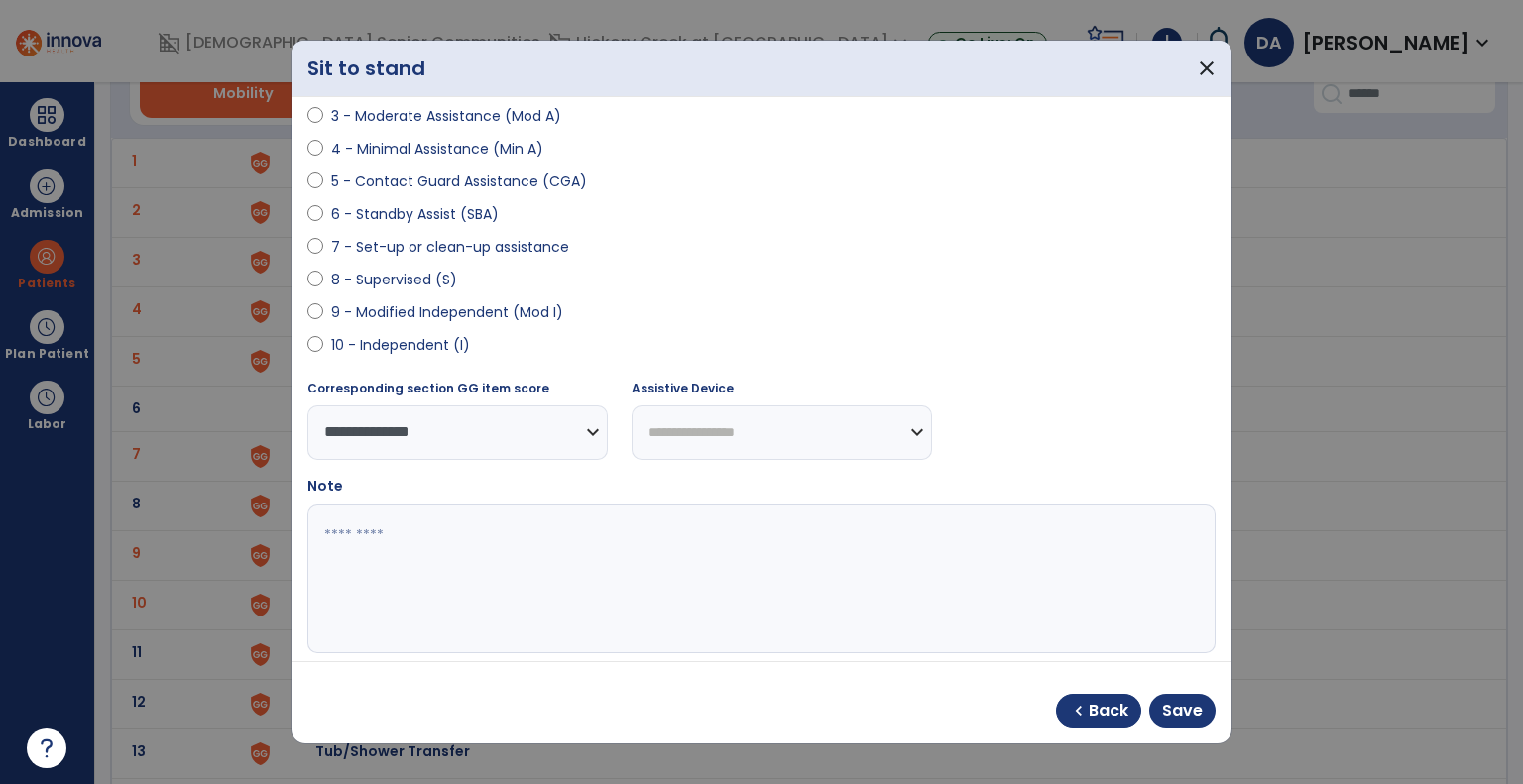 select on "********" 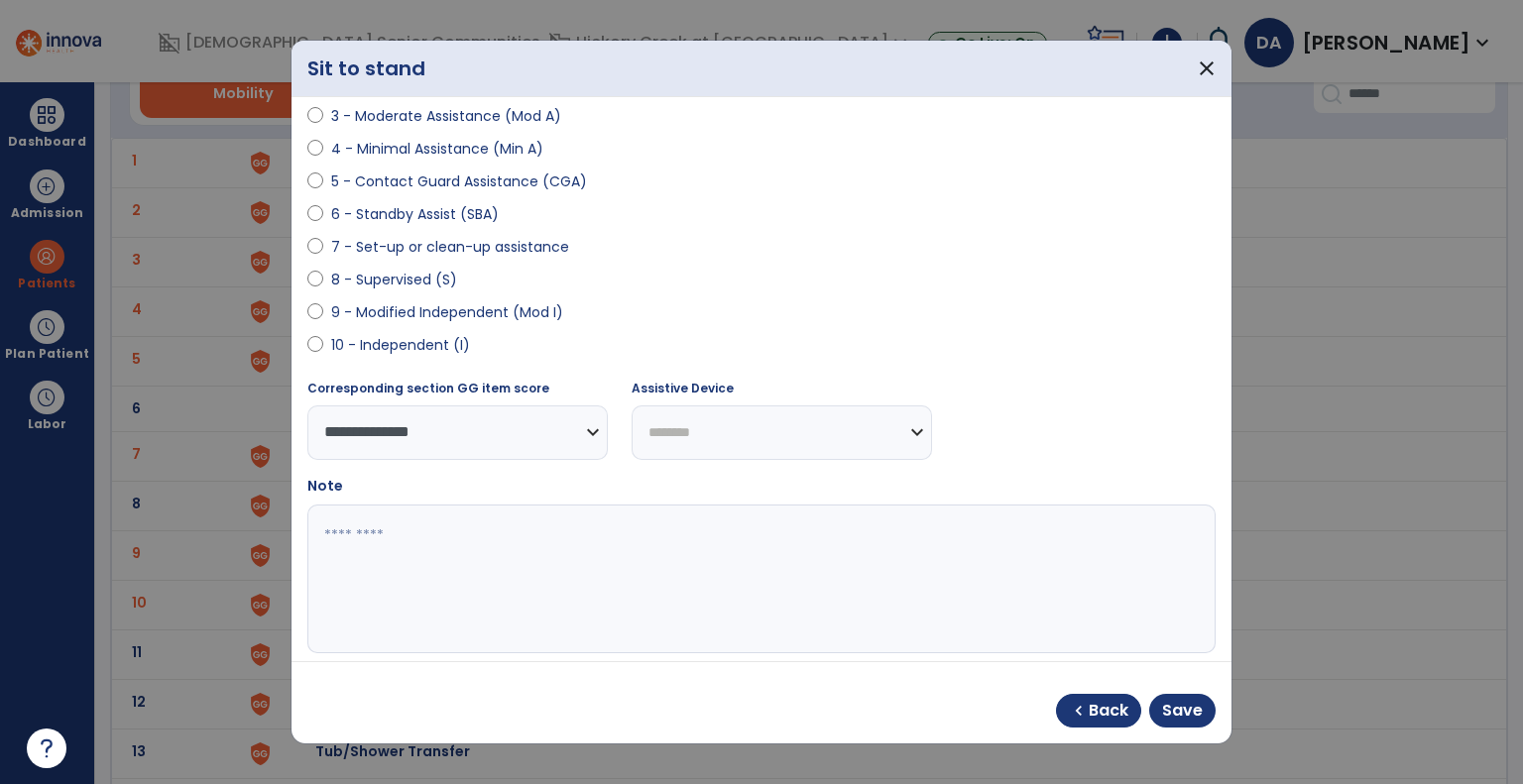 click on "**********" at bounding box center (781, 432) 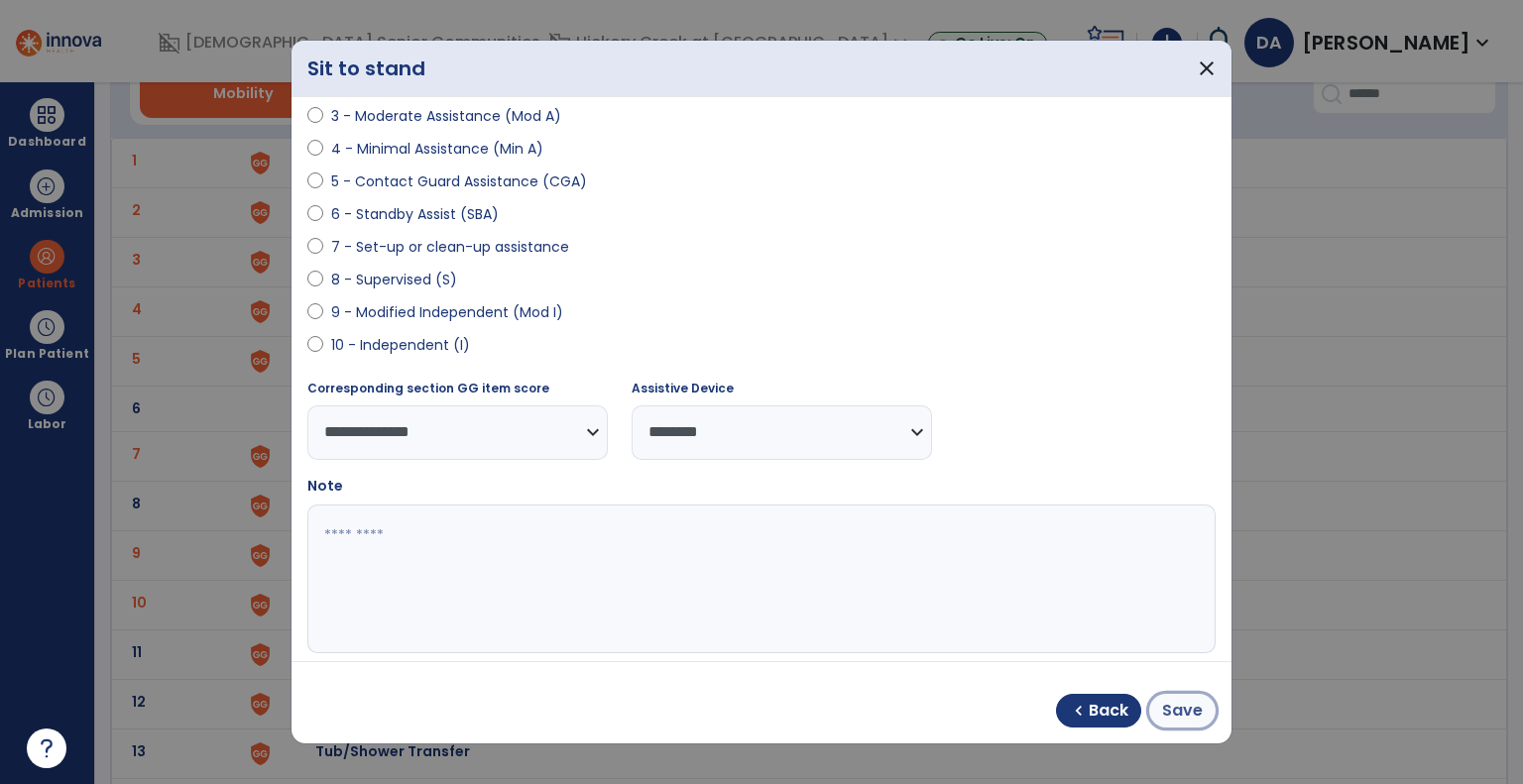 click on "Save" at bounding box center (1182, 711) 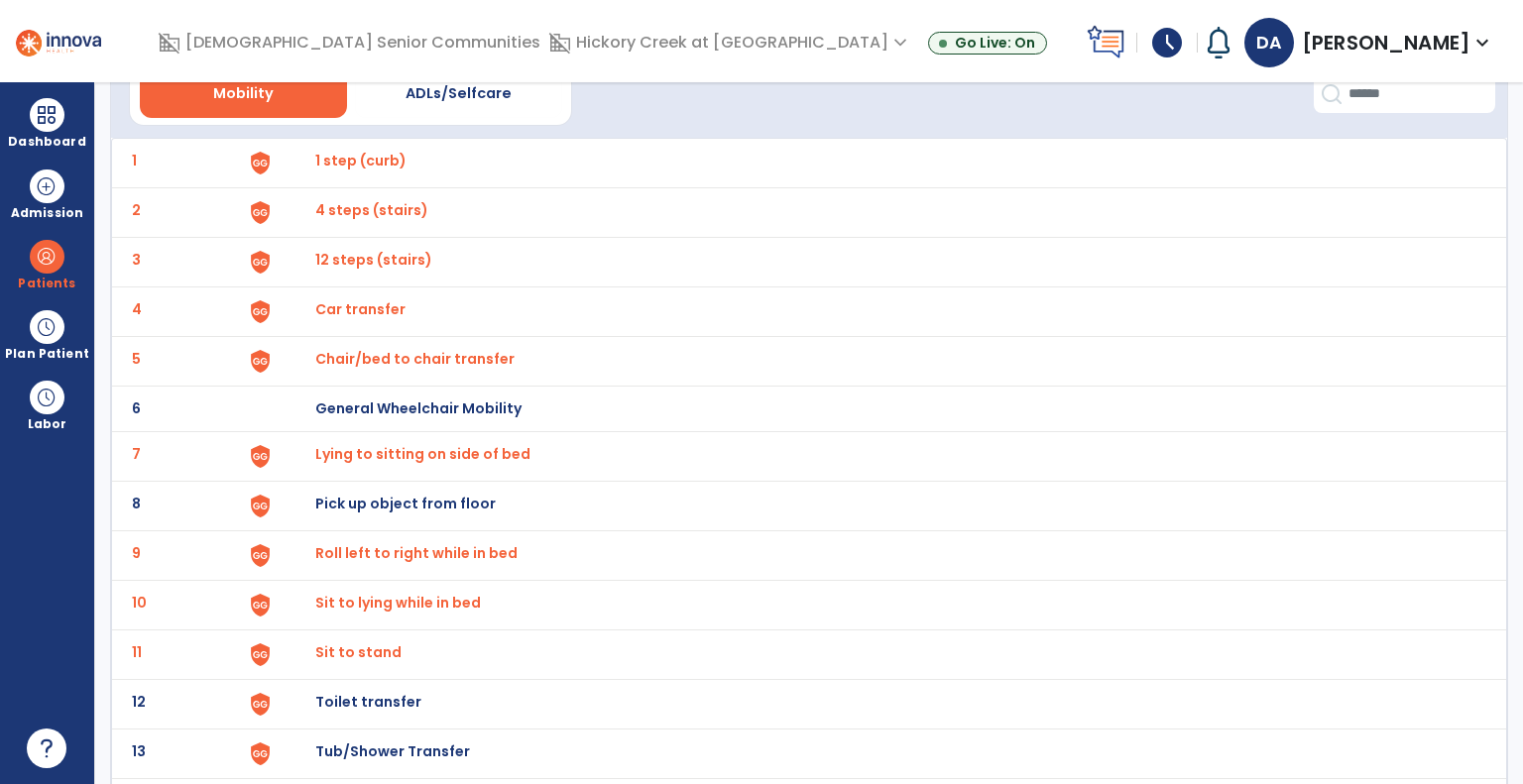 scroll, scrollTop: 297, scrollLeft: 0, axis: vertical 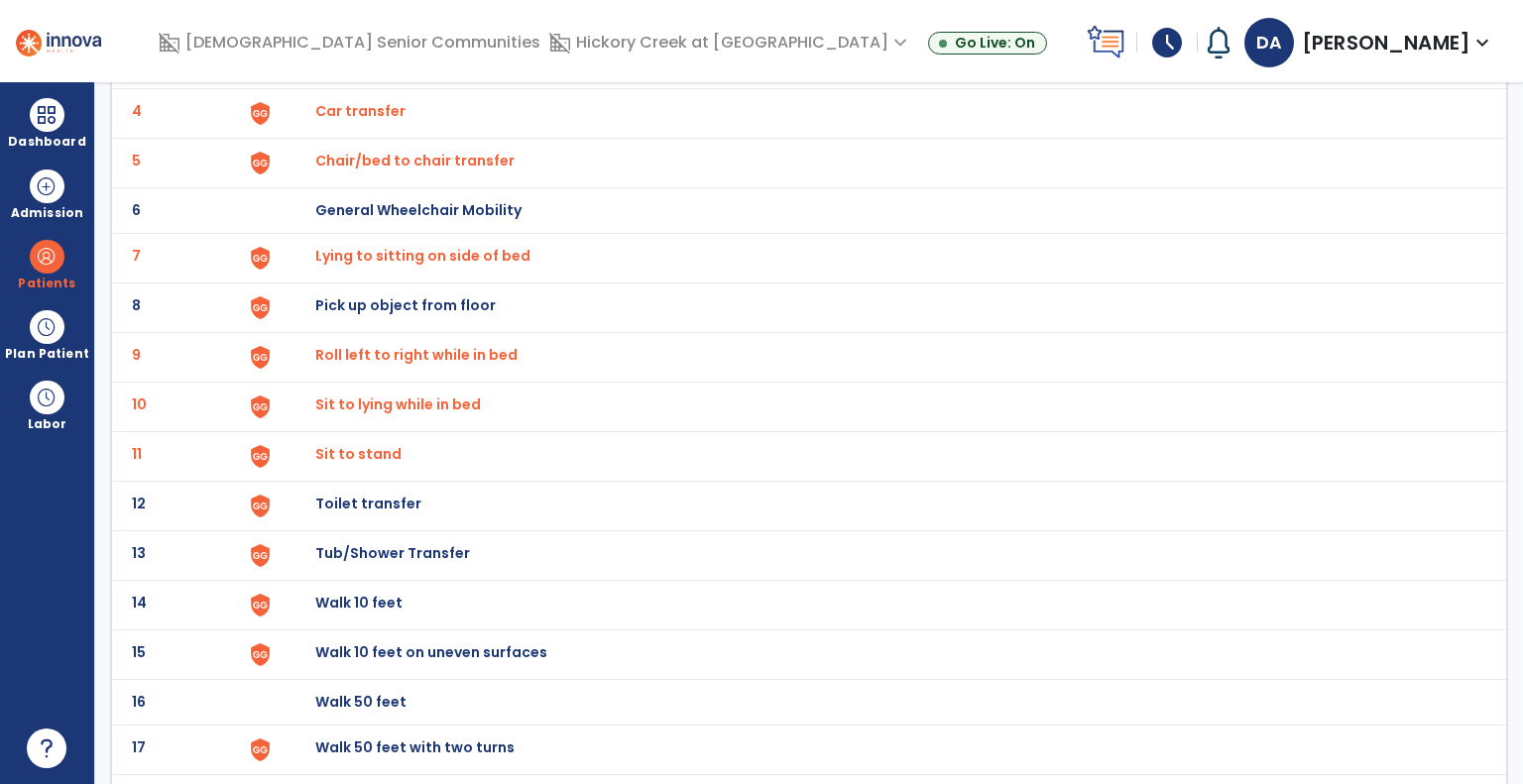 click on "Toilet transfer" at bounding box center [361, -38] 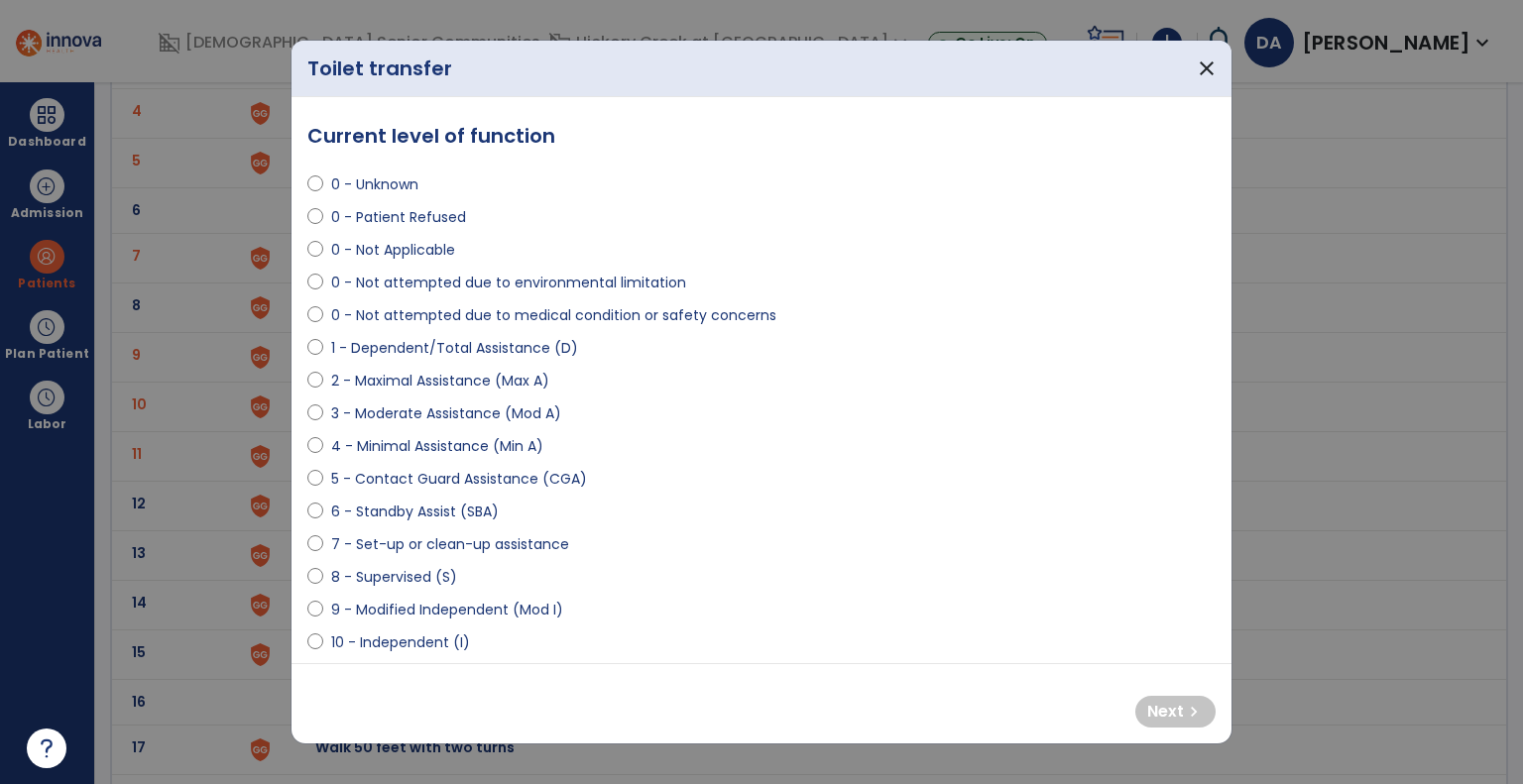 select on "**********" 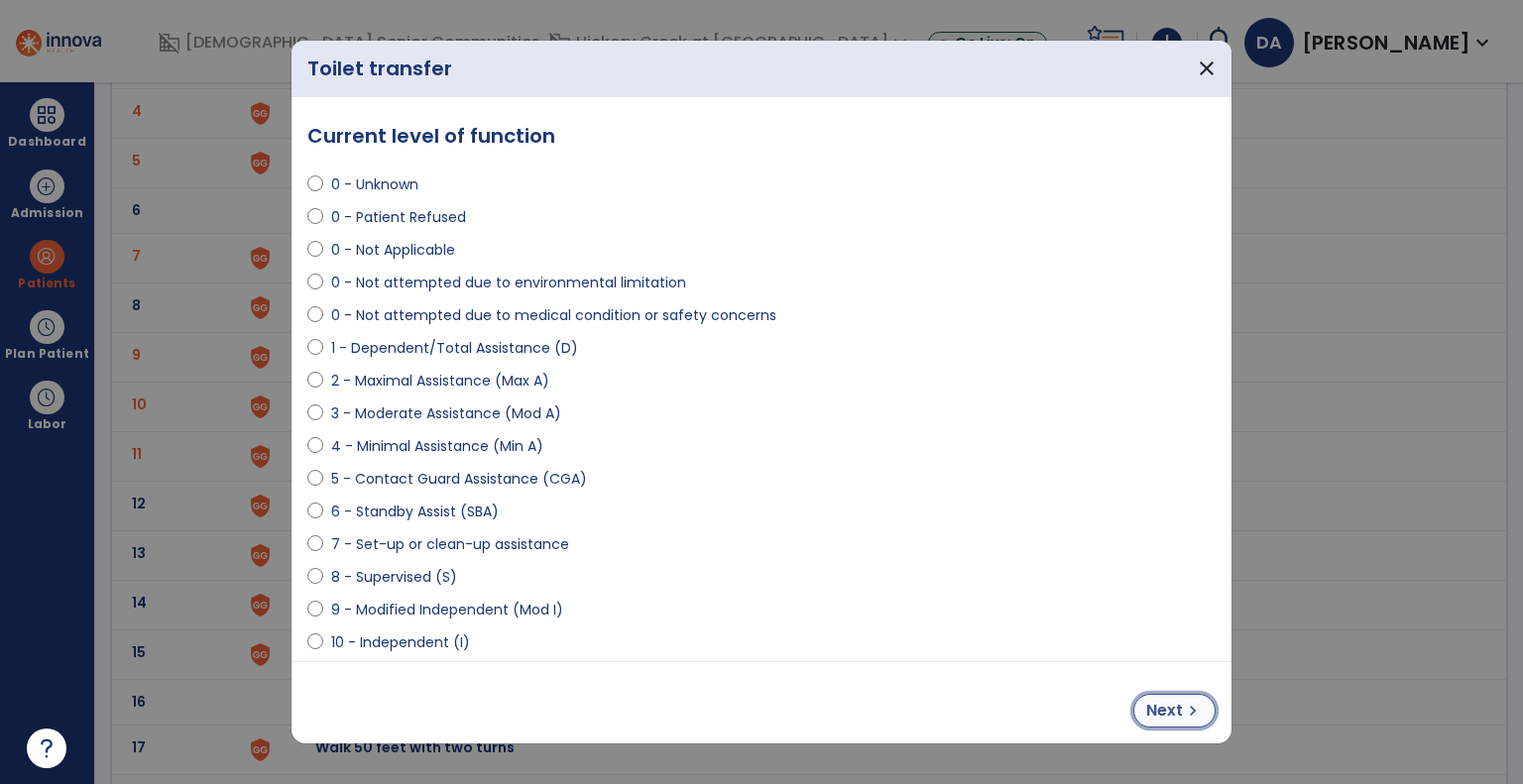 click on "Next" at bounding box center [1164, 711] 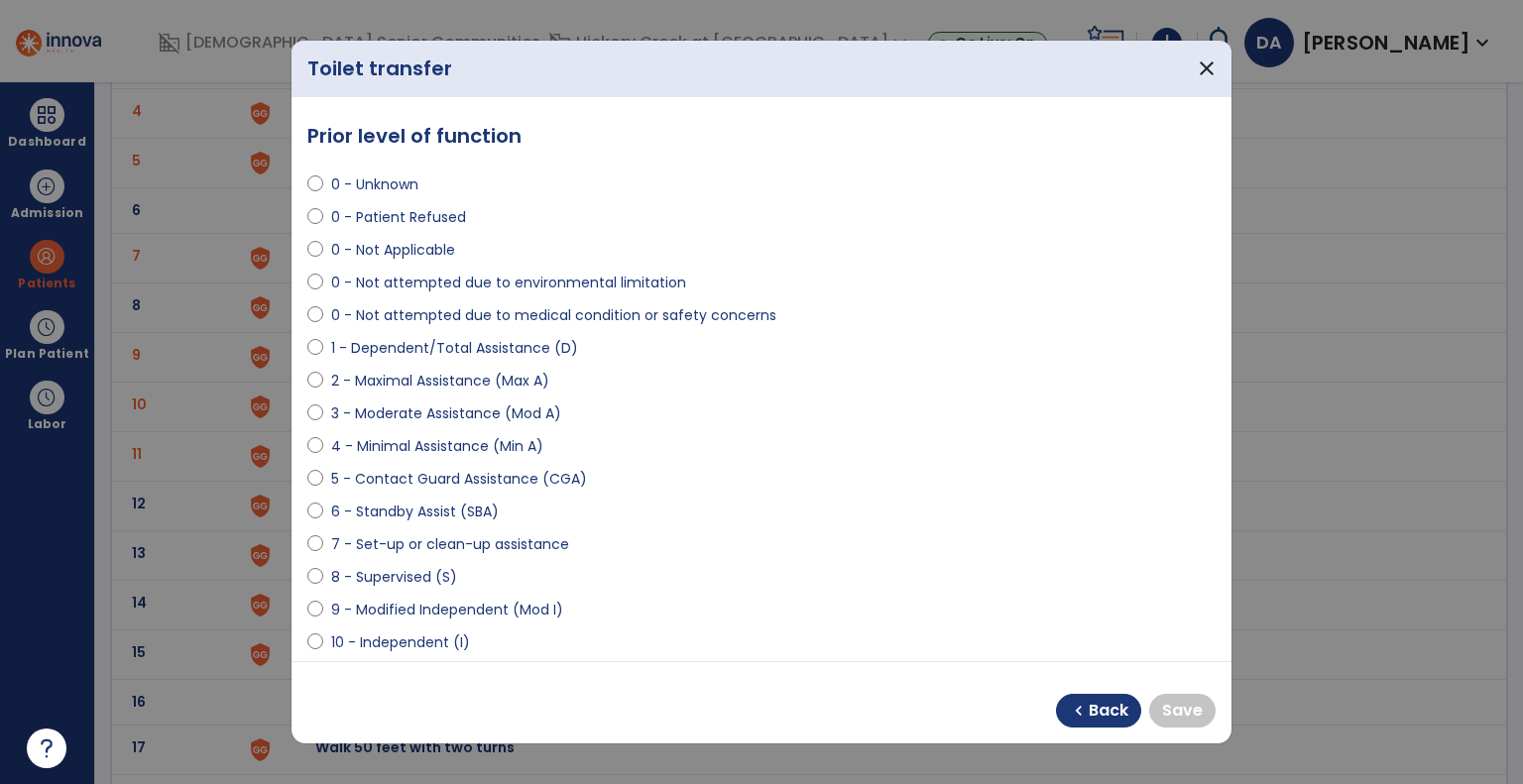 select on "**********" 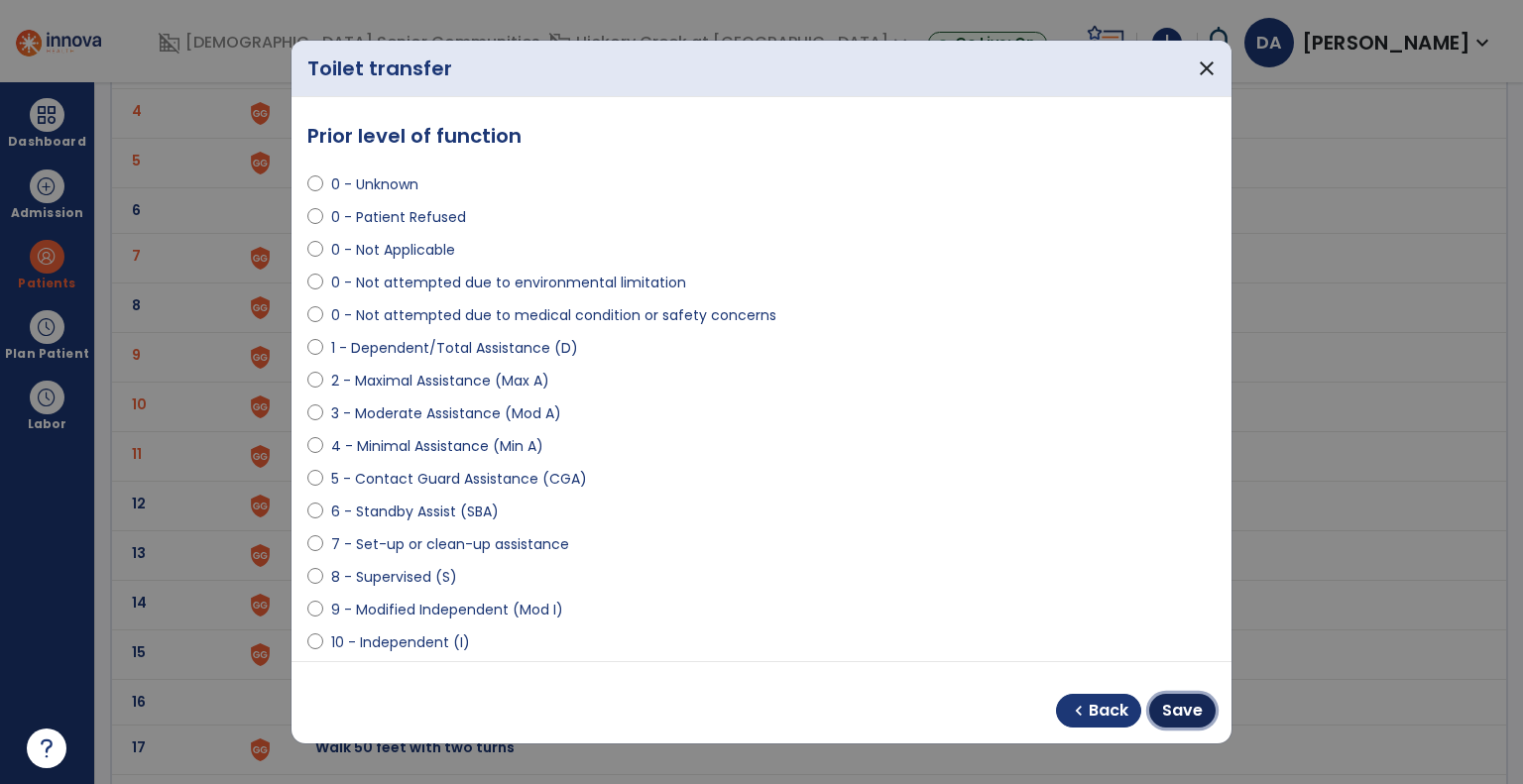 click on "Save" at bounding box center [1182, 711] 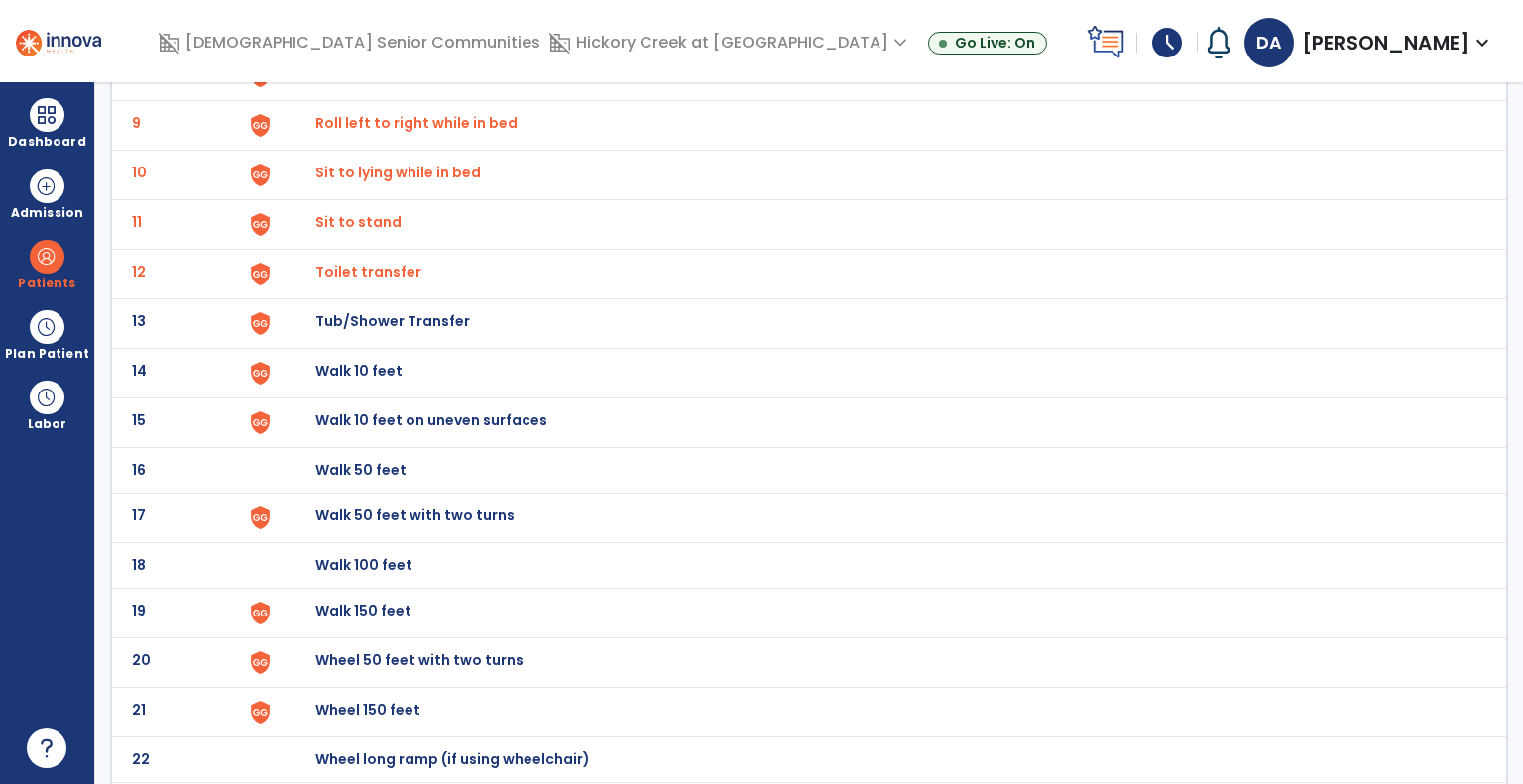 scroll, scrollTop: 569, scrollLeft: 0, axis: vertical 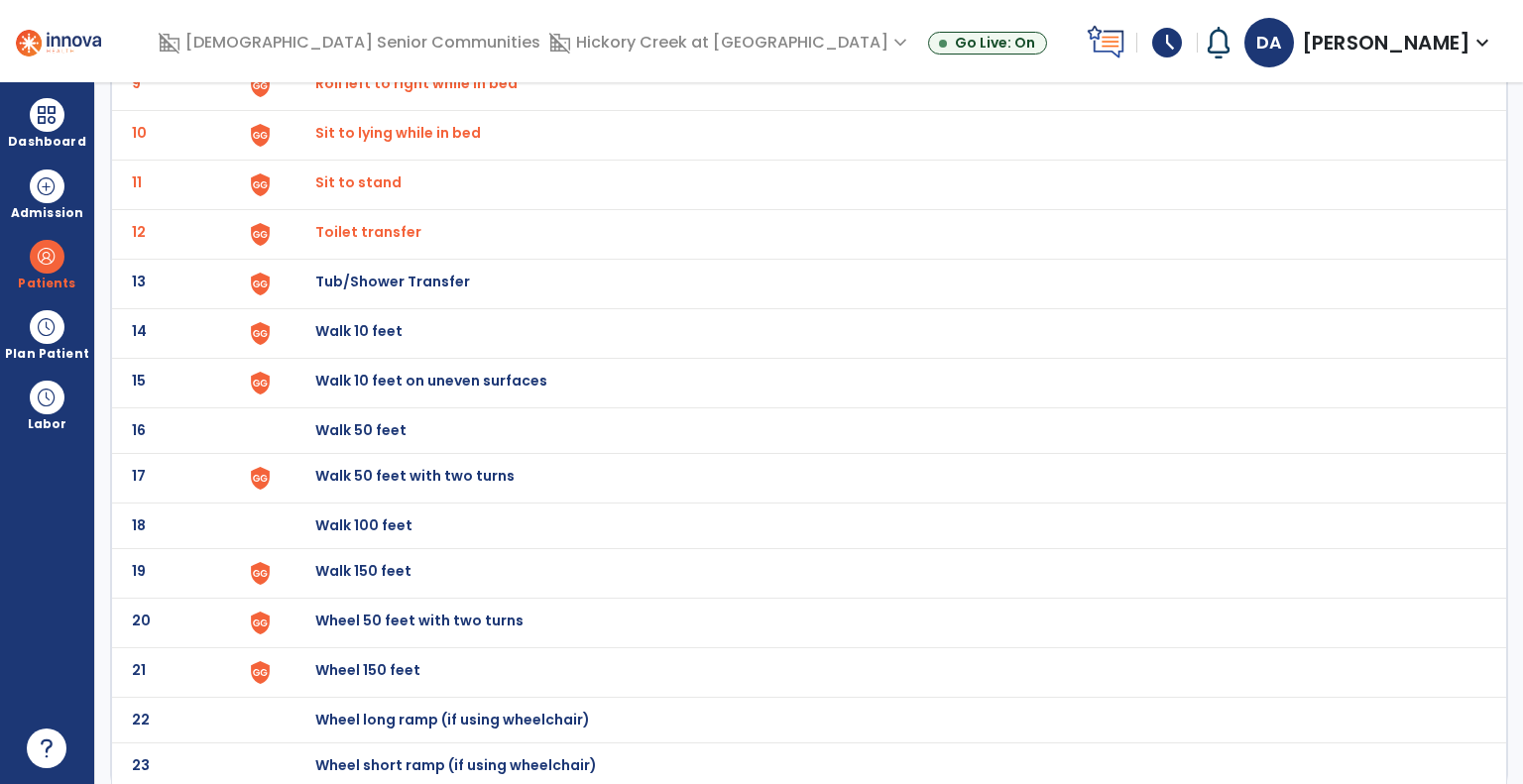 click on "Tub/Shower Transfer" at bounding box center [361, -309] 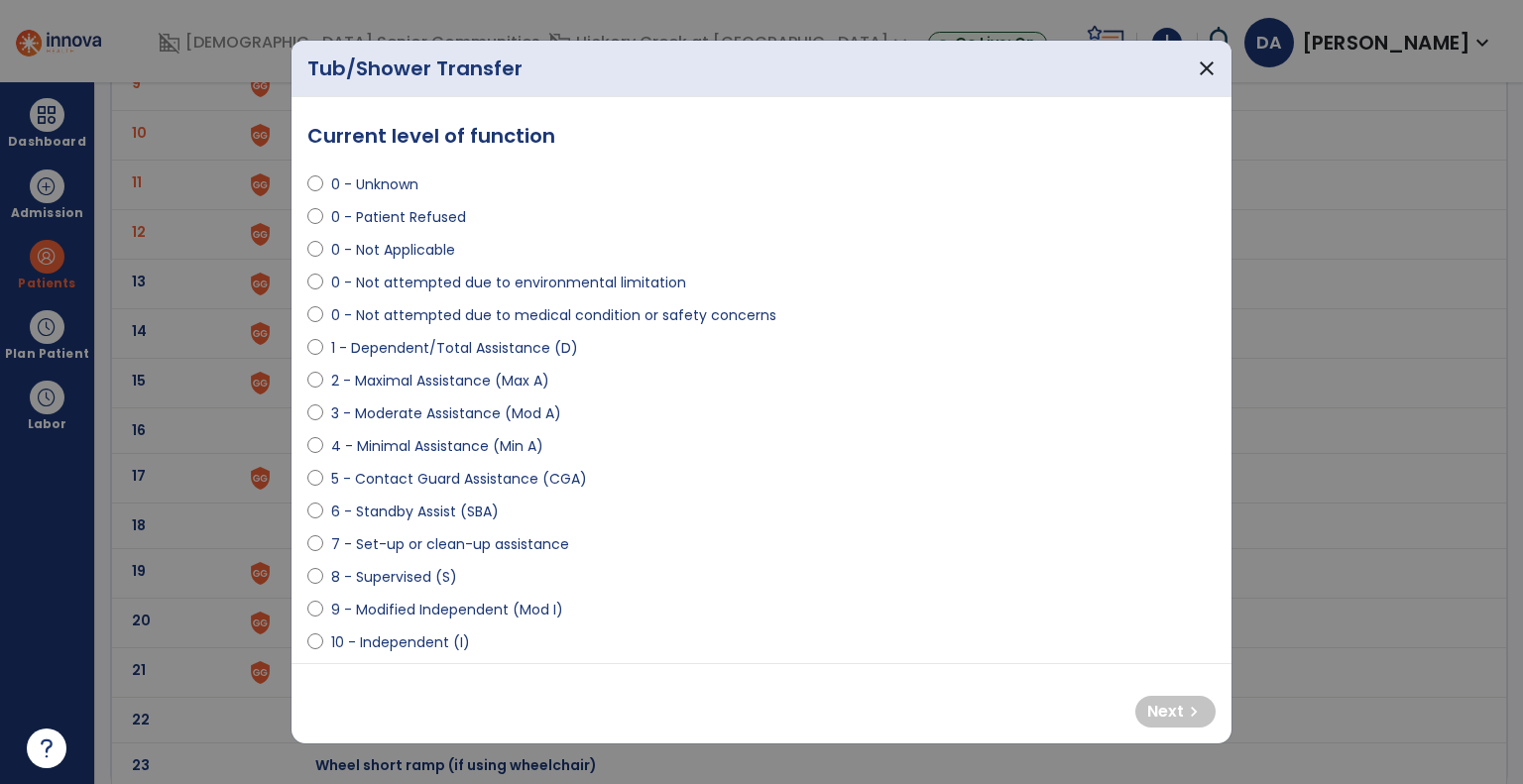 select on "**********" 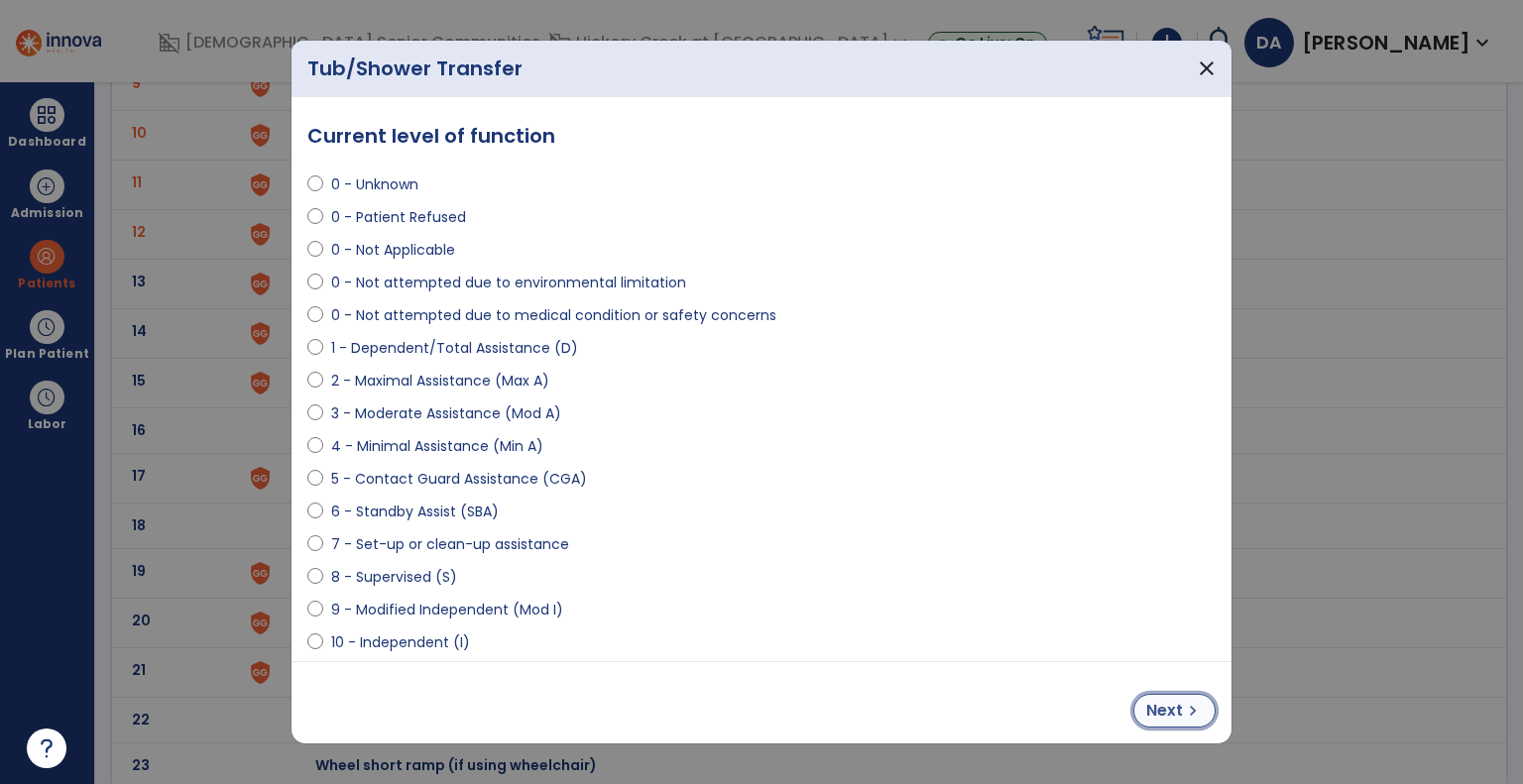 click on "chevron_right" at bounding box center (1193, 711) 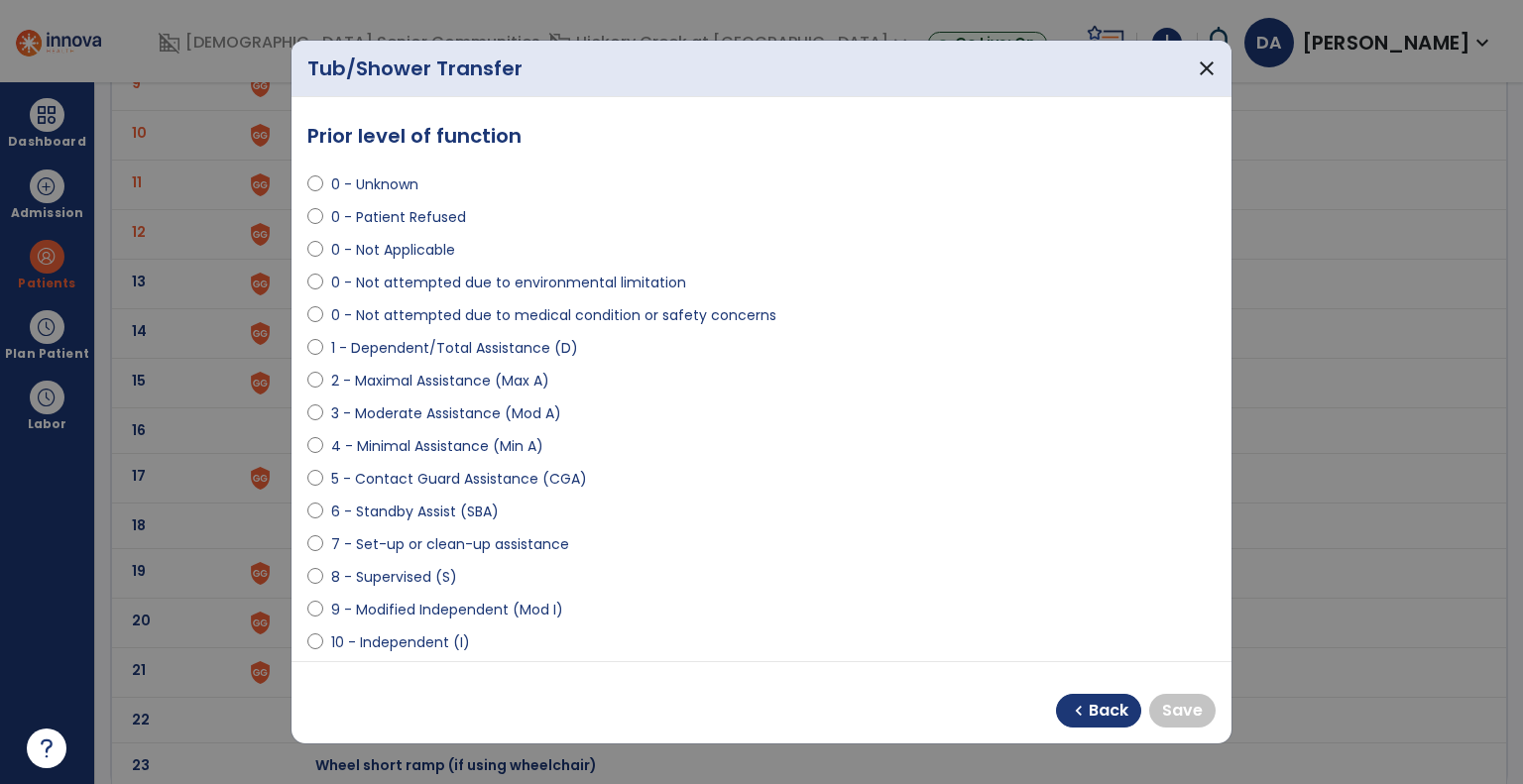 select on "**********" 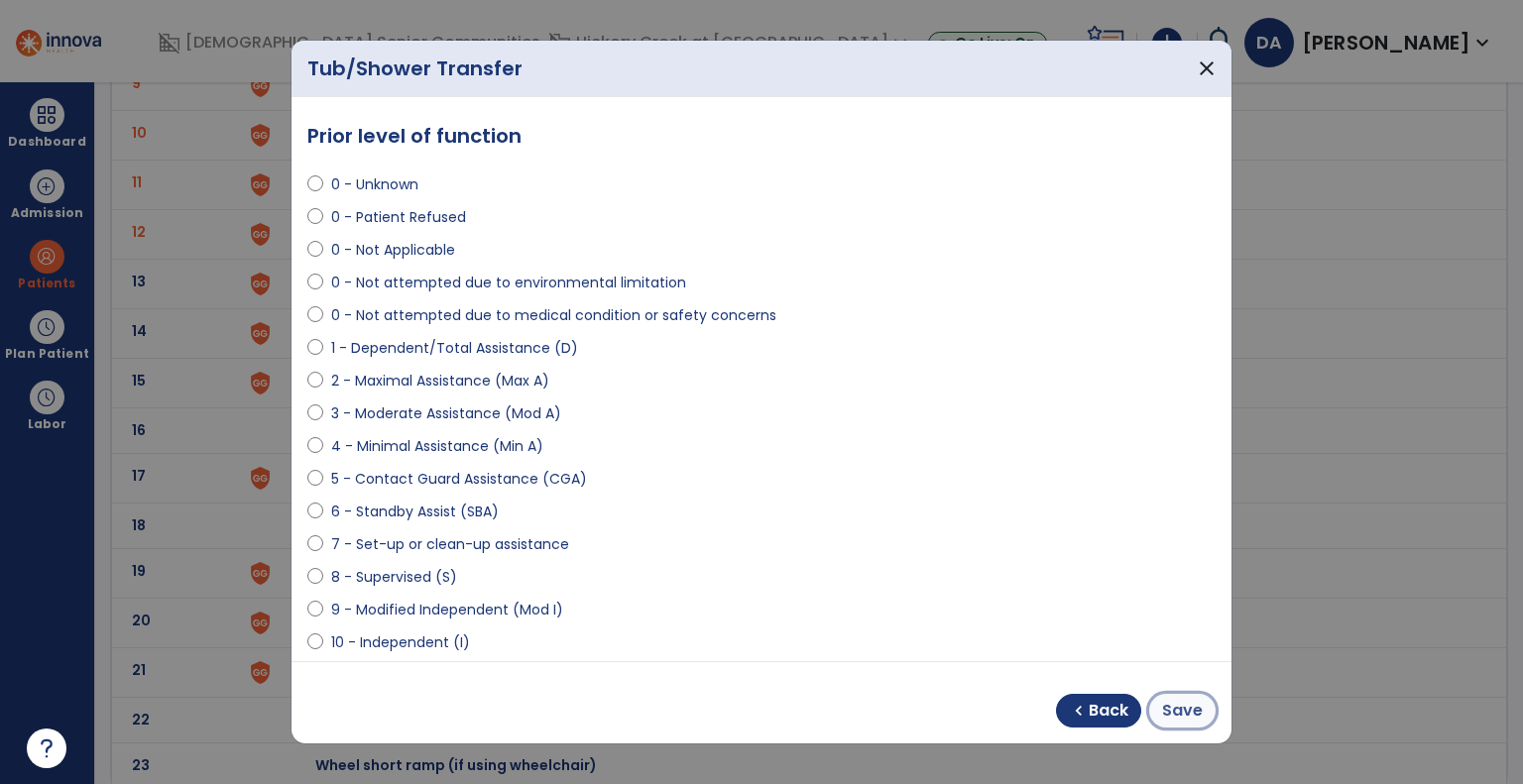 click on "Save" at bounding box center [1182, 711] 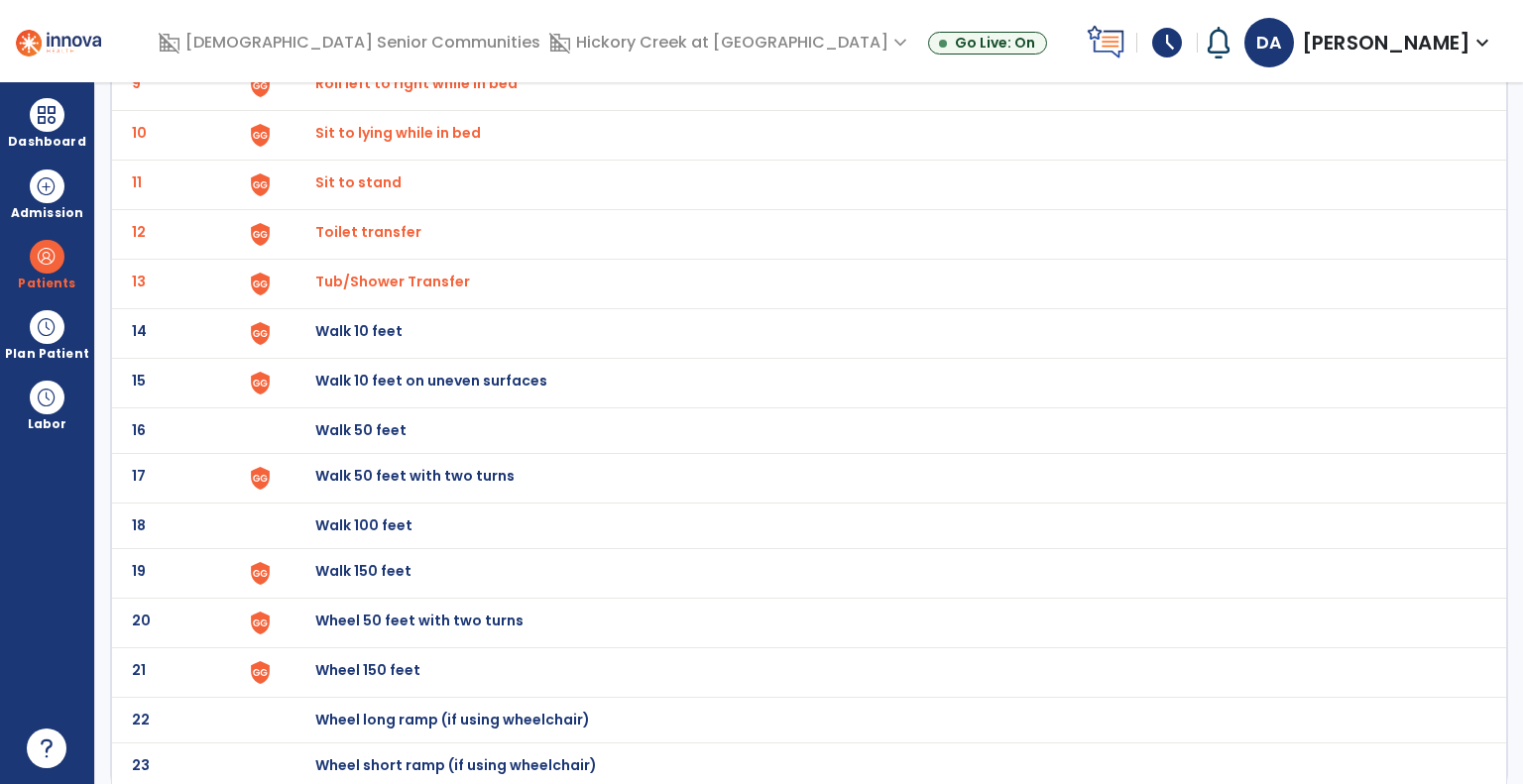 click on "Walk 10 feet" at bounding box center (880, -307) 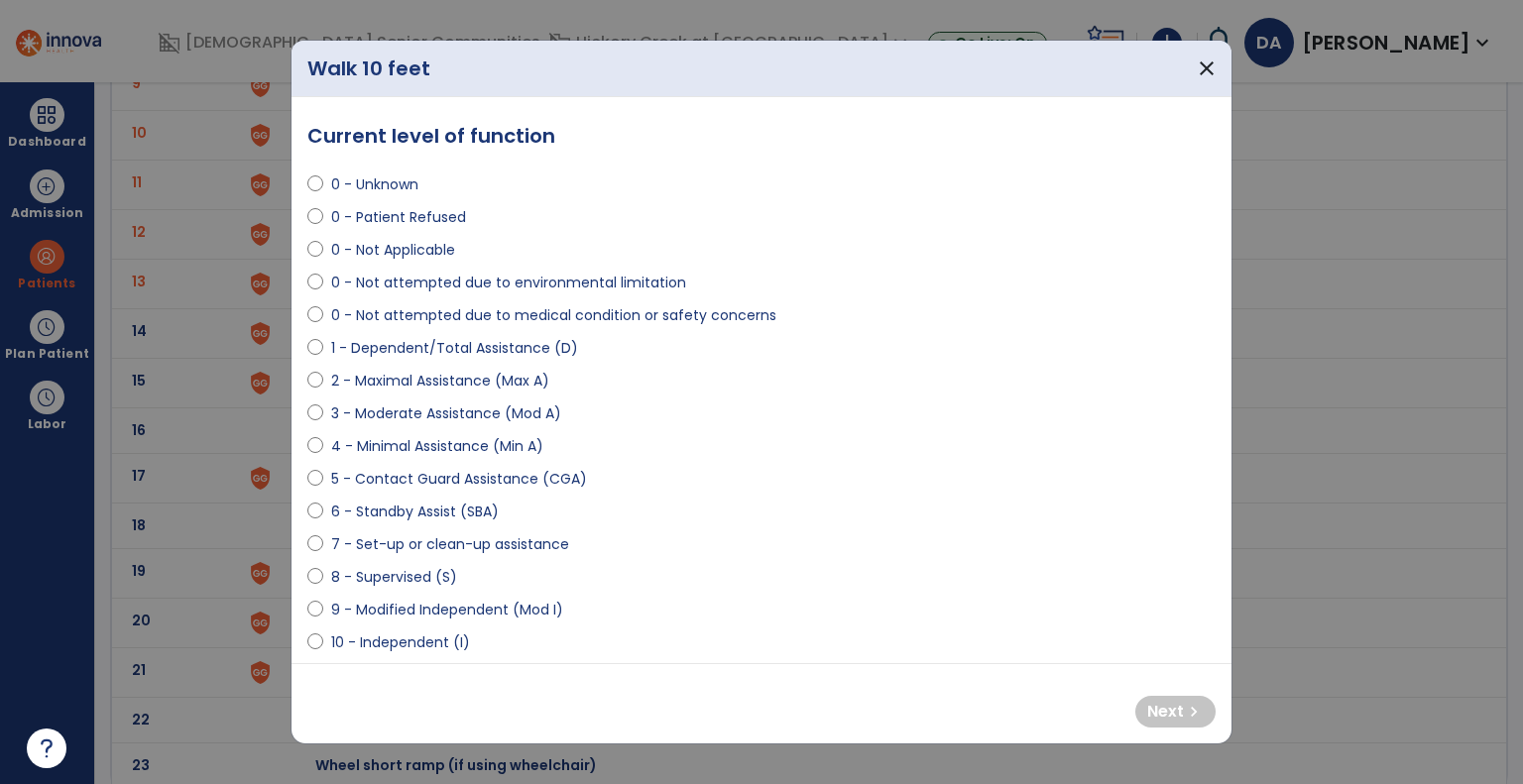 select on "**********" 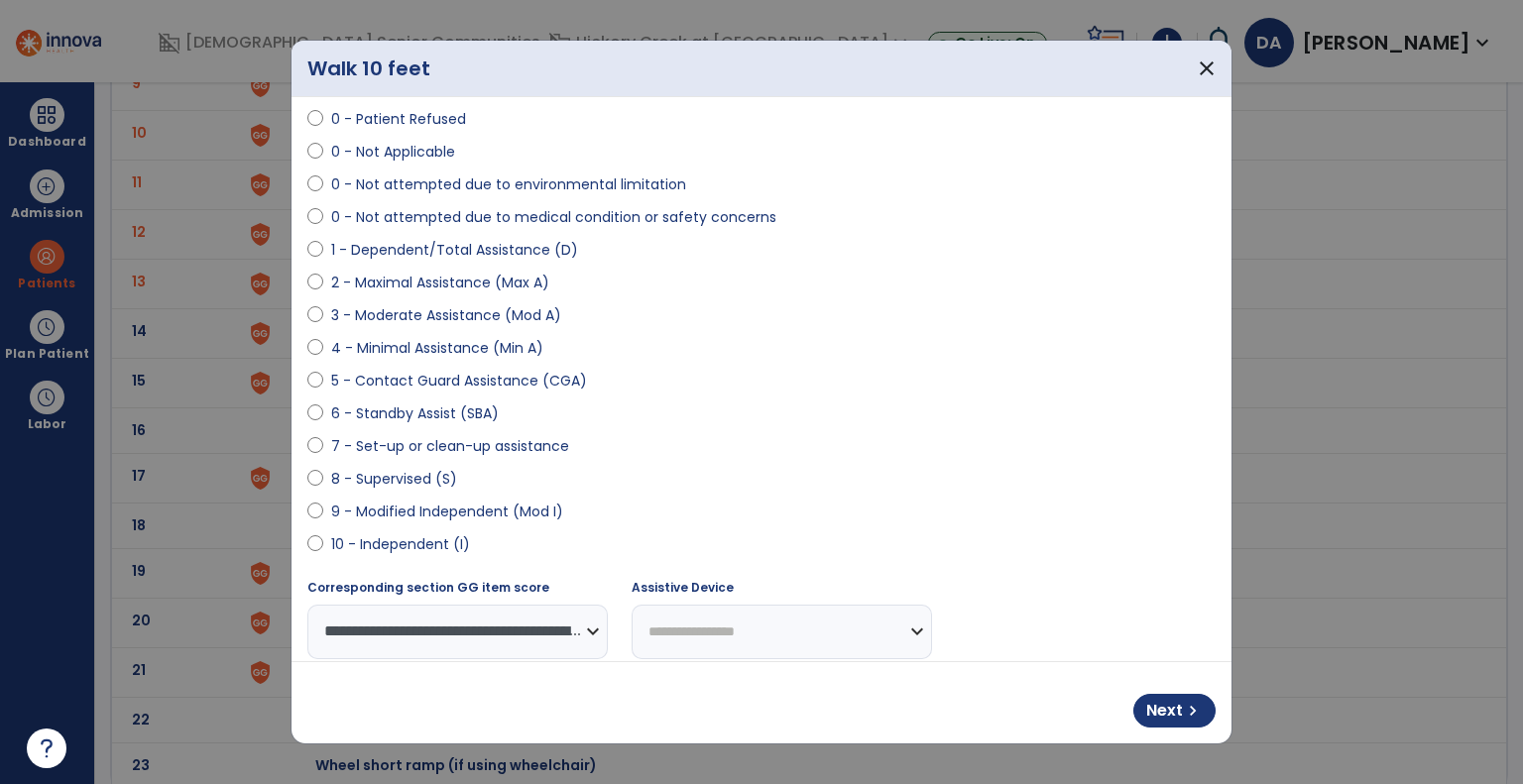 scroll, scrollTop: 198, scrollLeft: 0, axis: vertical 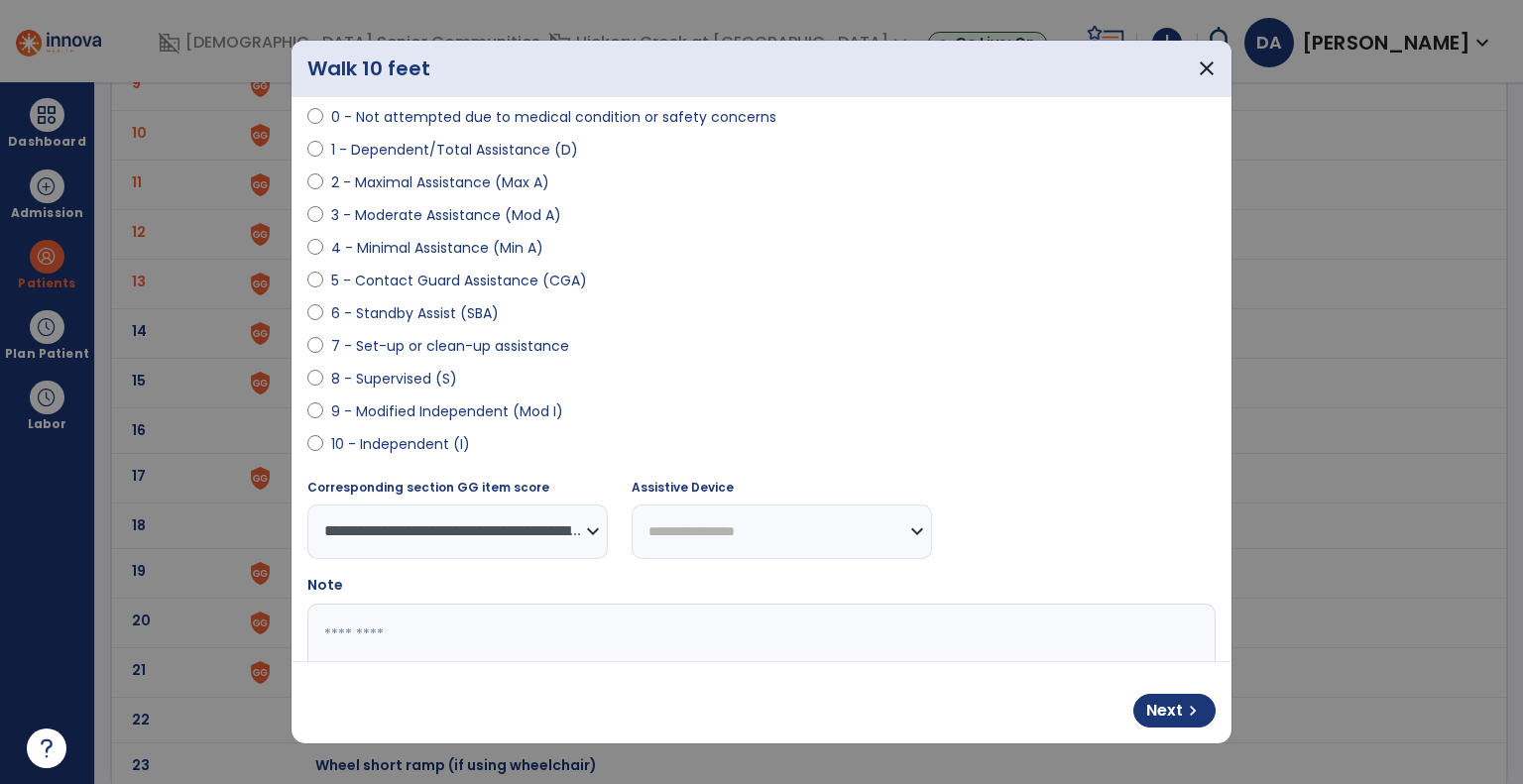 click on "**********" at bounding box center (781, 531) 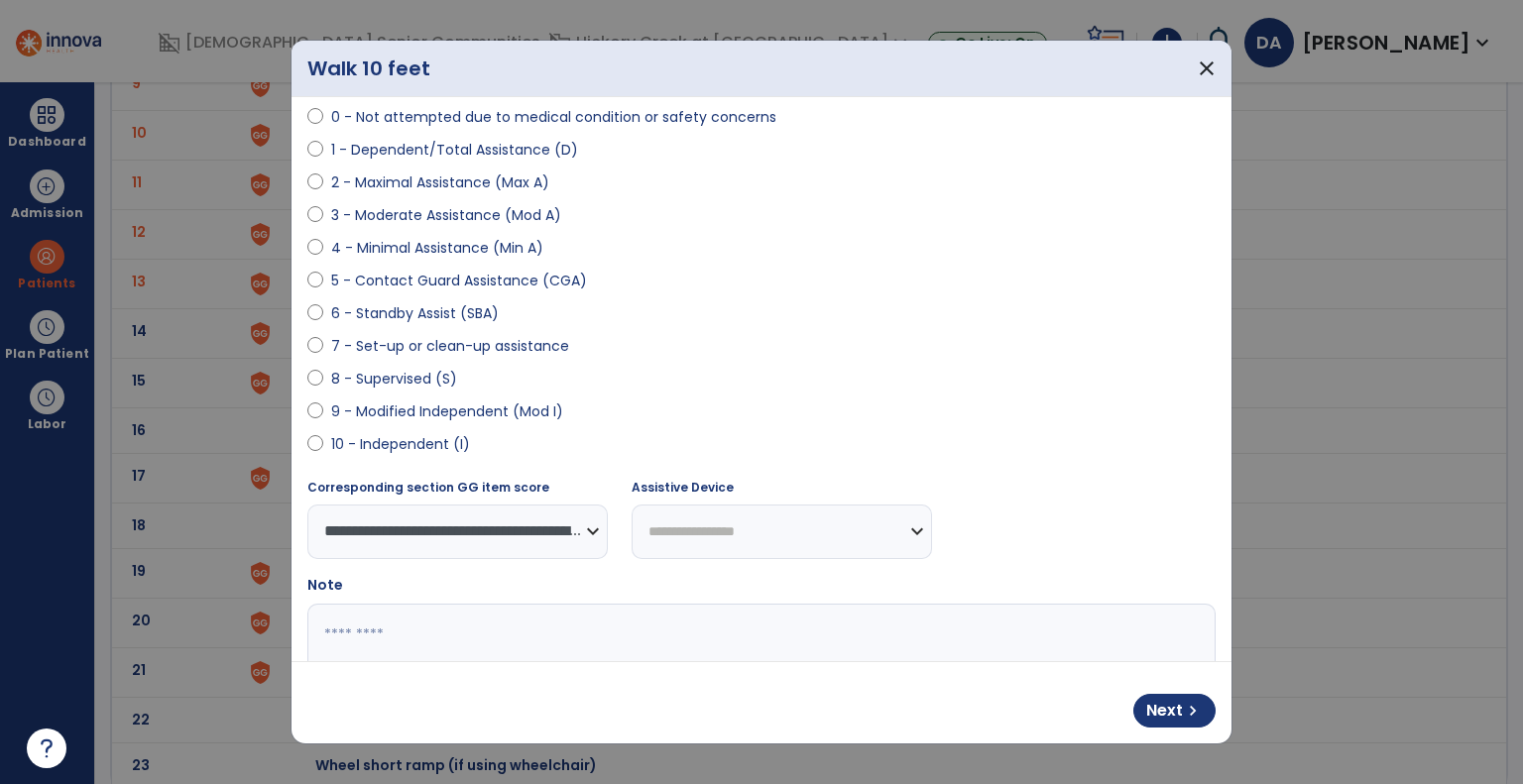 select on "**********" 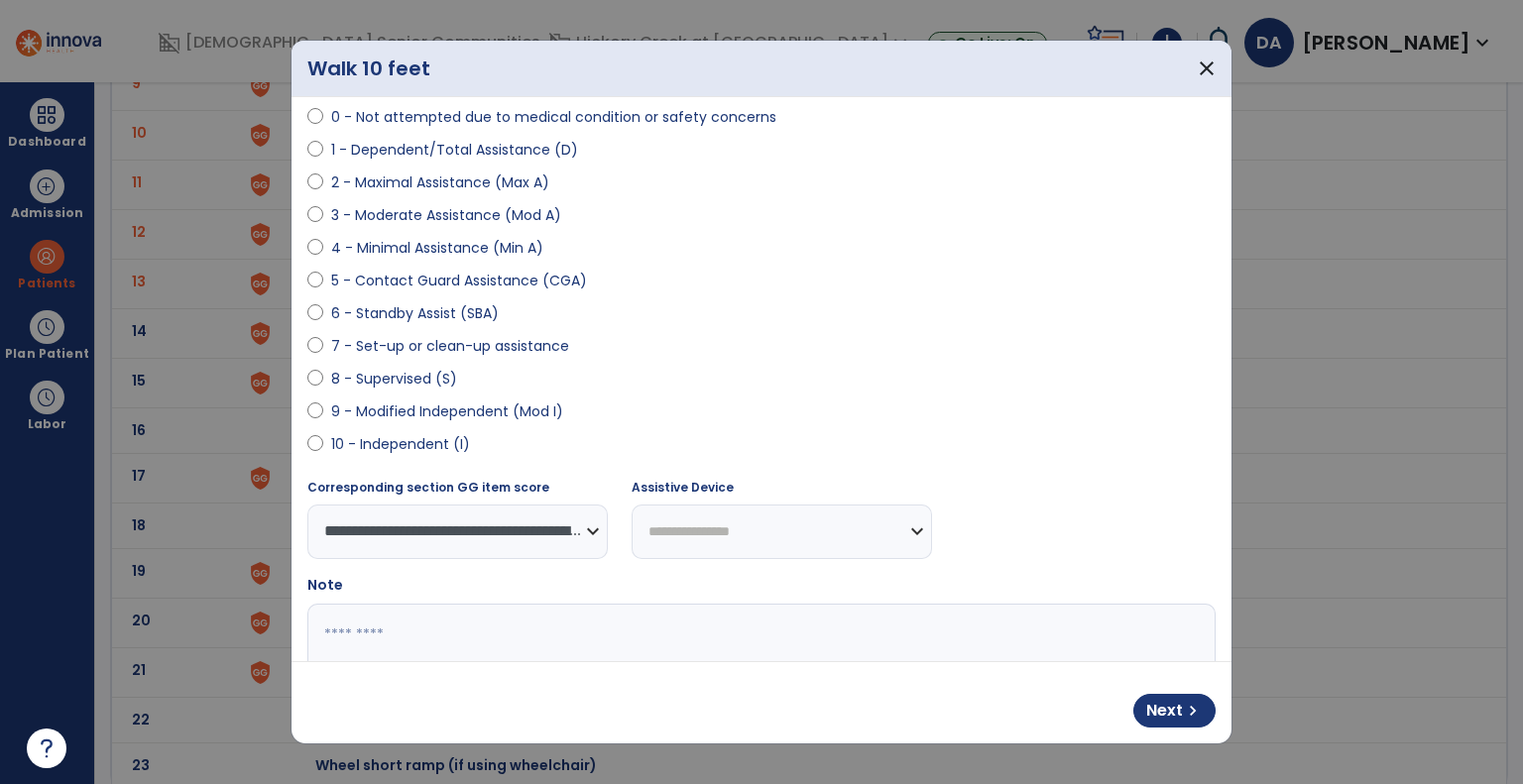 click on "**********" at bounding box center [781, 531] 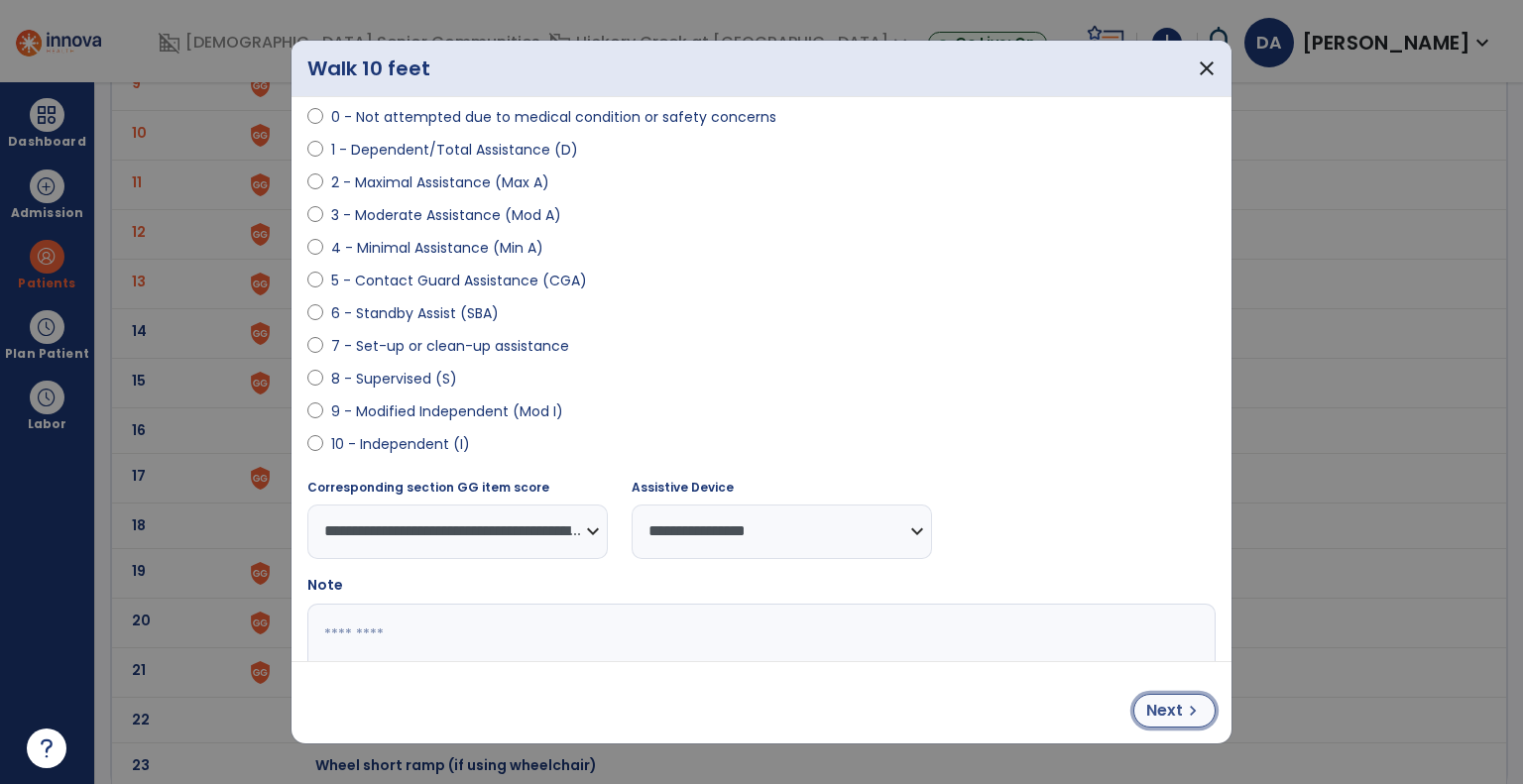 click on "Next" at bounding box center (1164, 711) 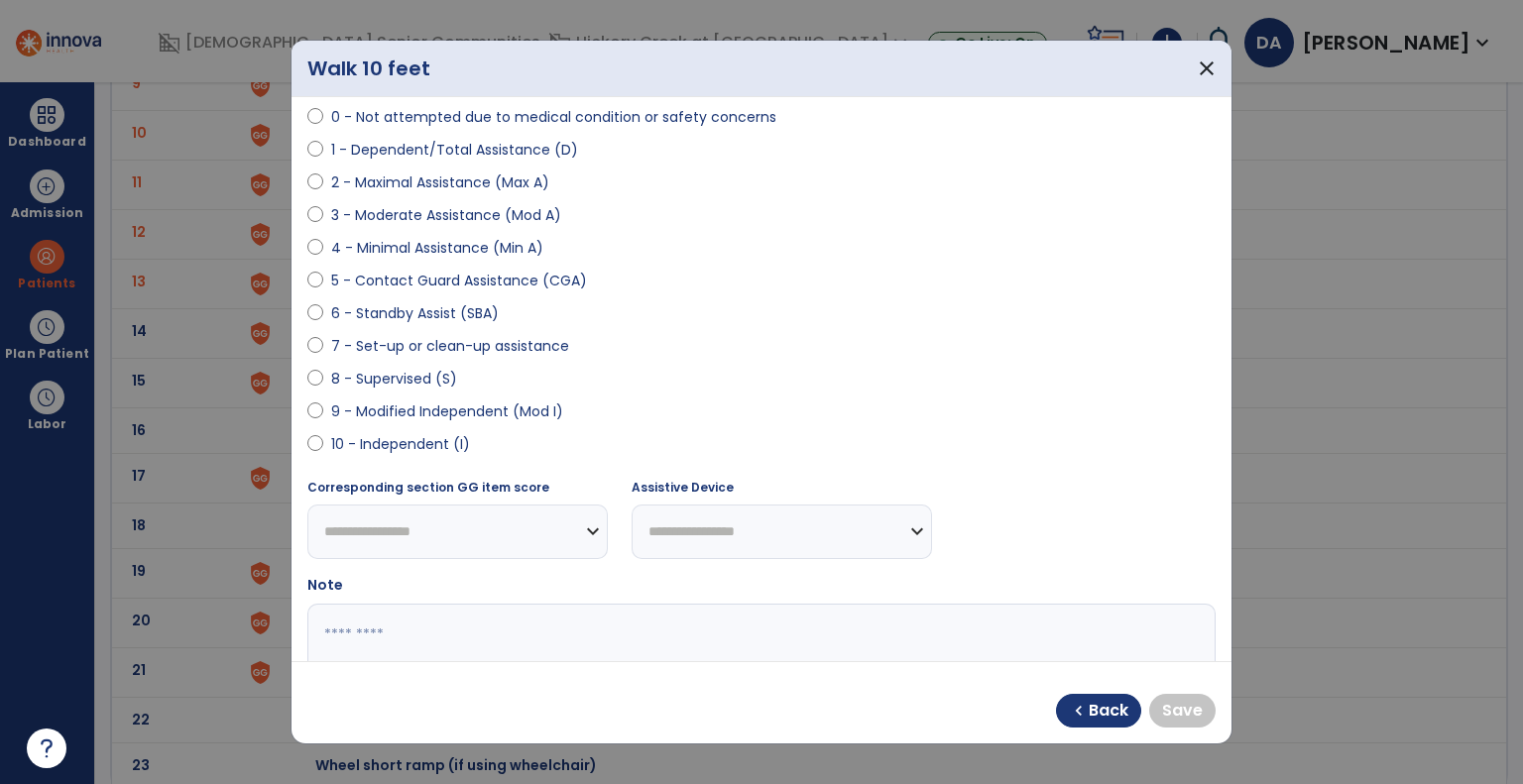 select on "**********" 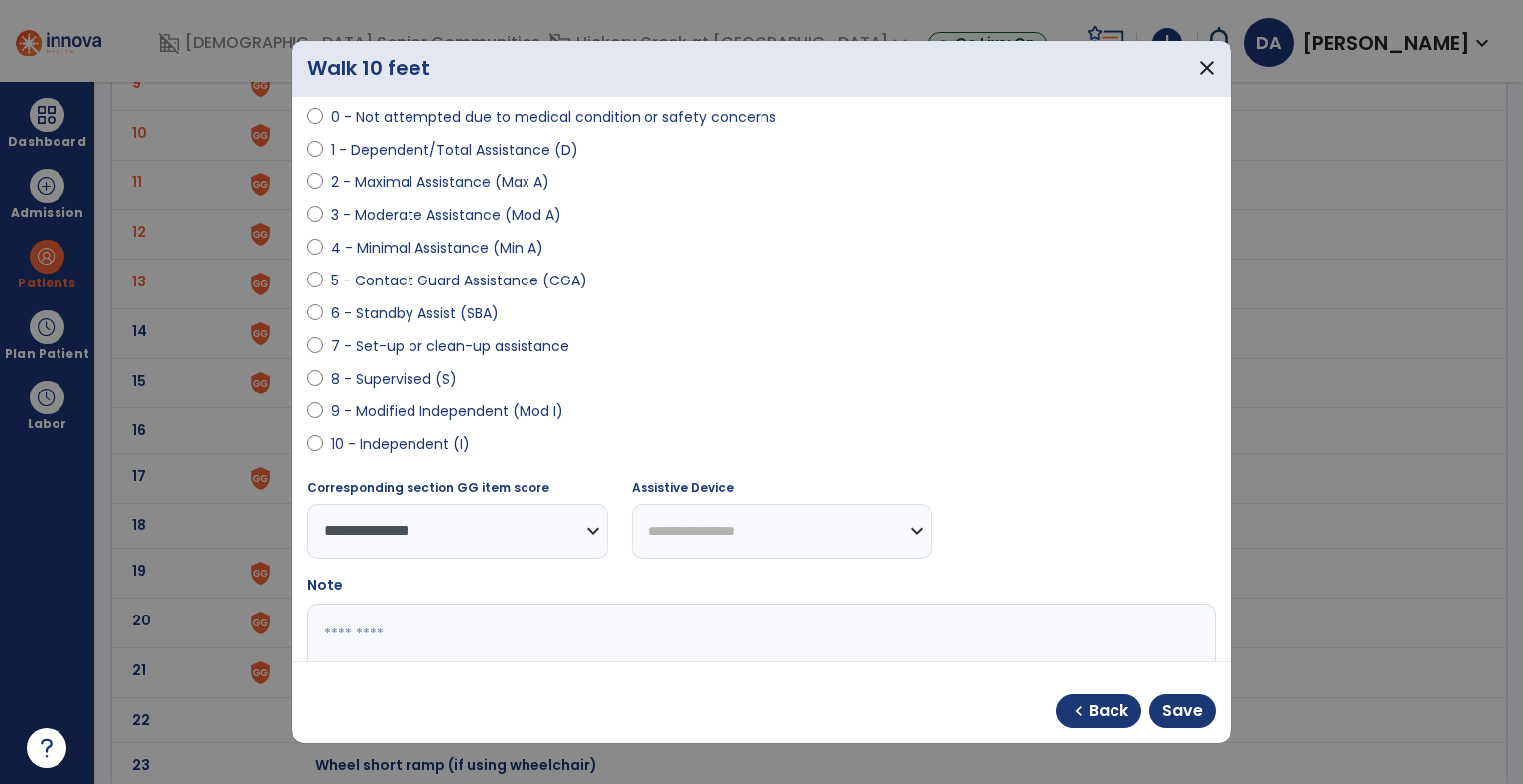 drag, startPoint x: 799, startPoint y: 540, endPoint x: 748, endPoint y: 523, distance: 53.75872 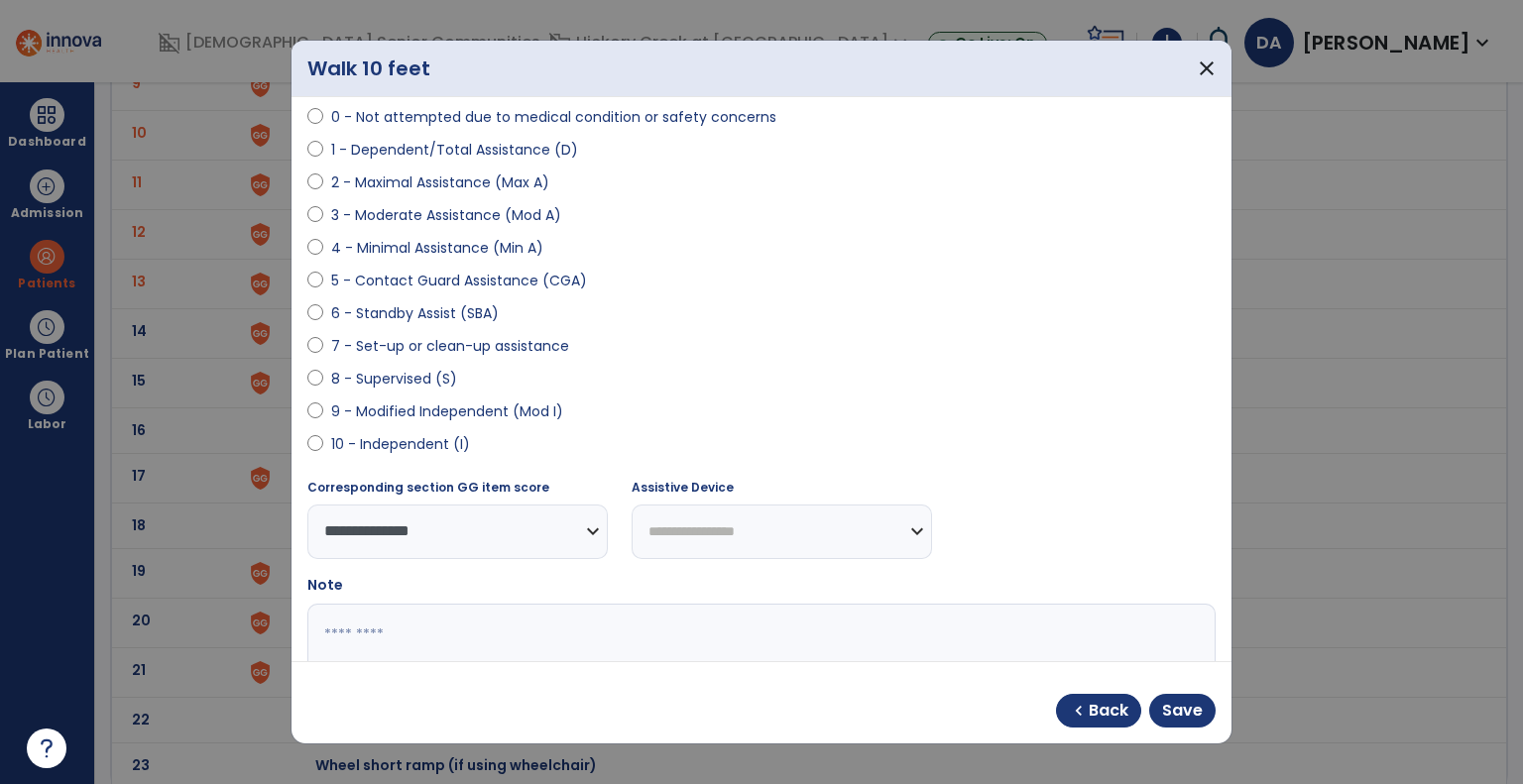 select on "********" 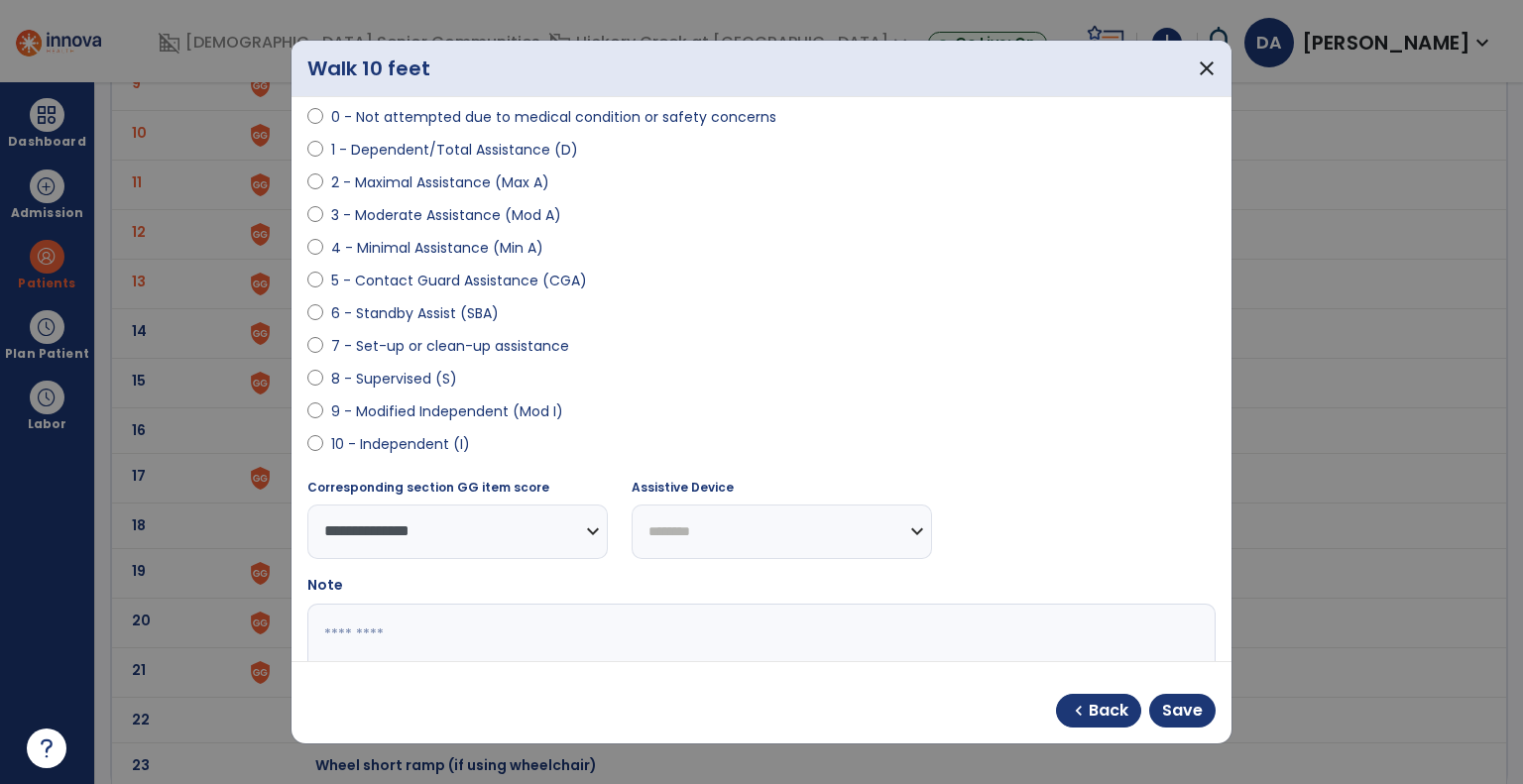 click on "**********" at bounding box center [781, 531] 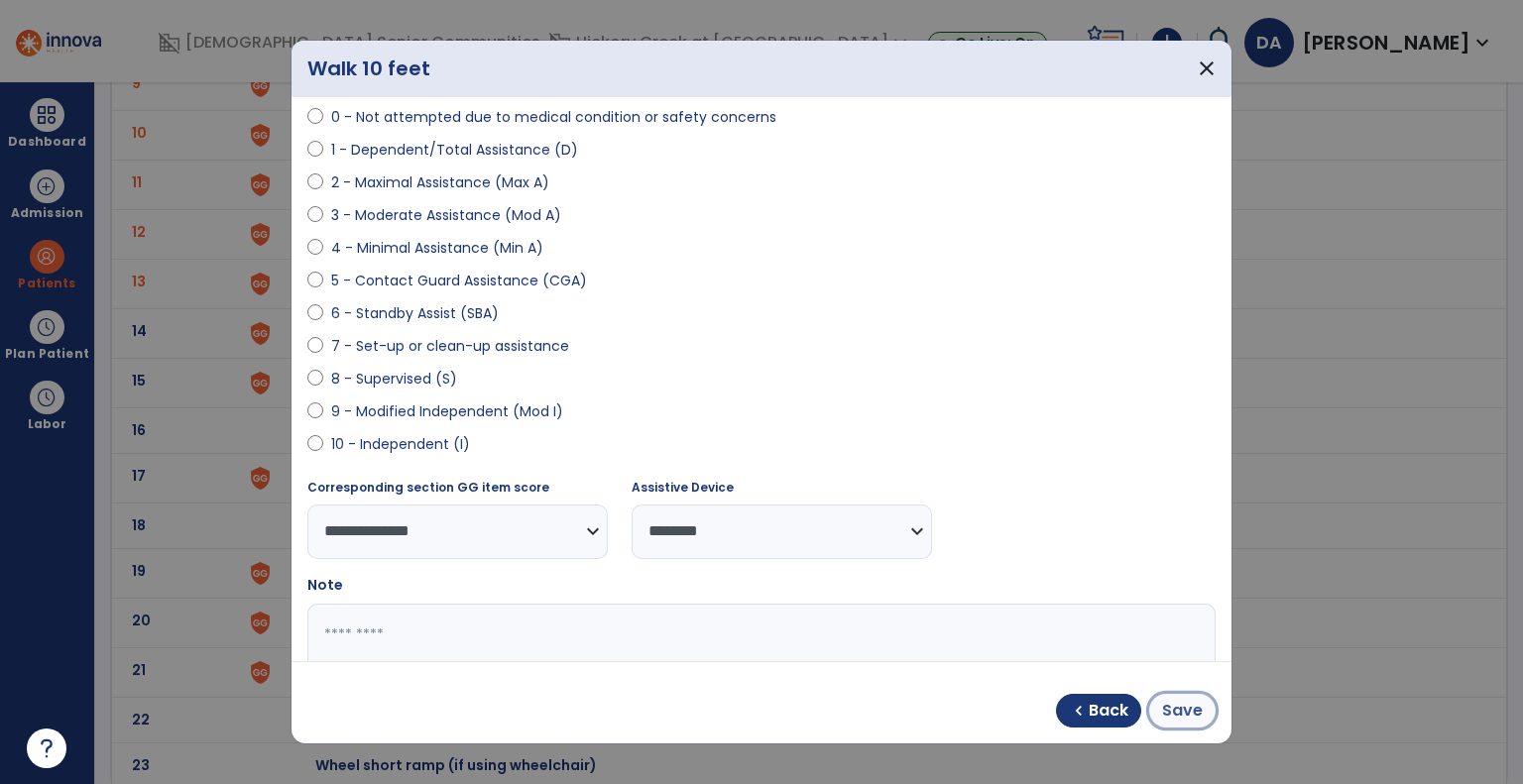 click on "Save" at bounding box center [1182, 711] 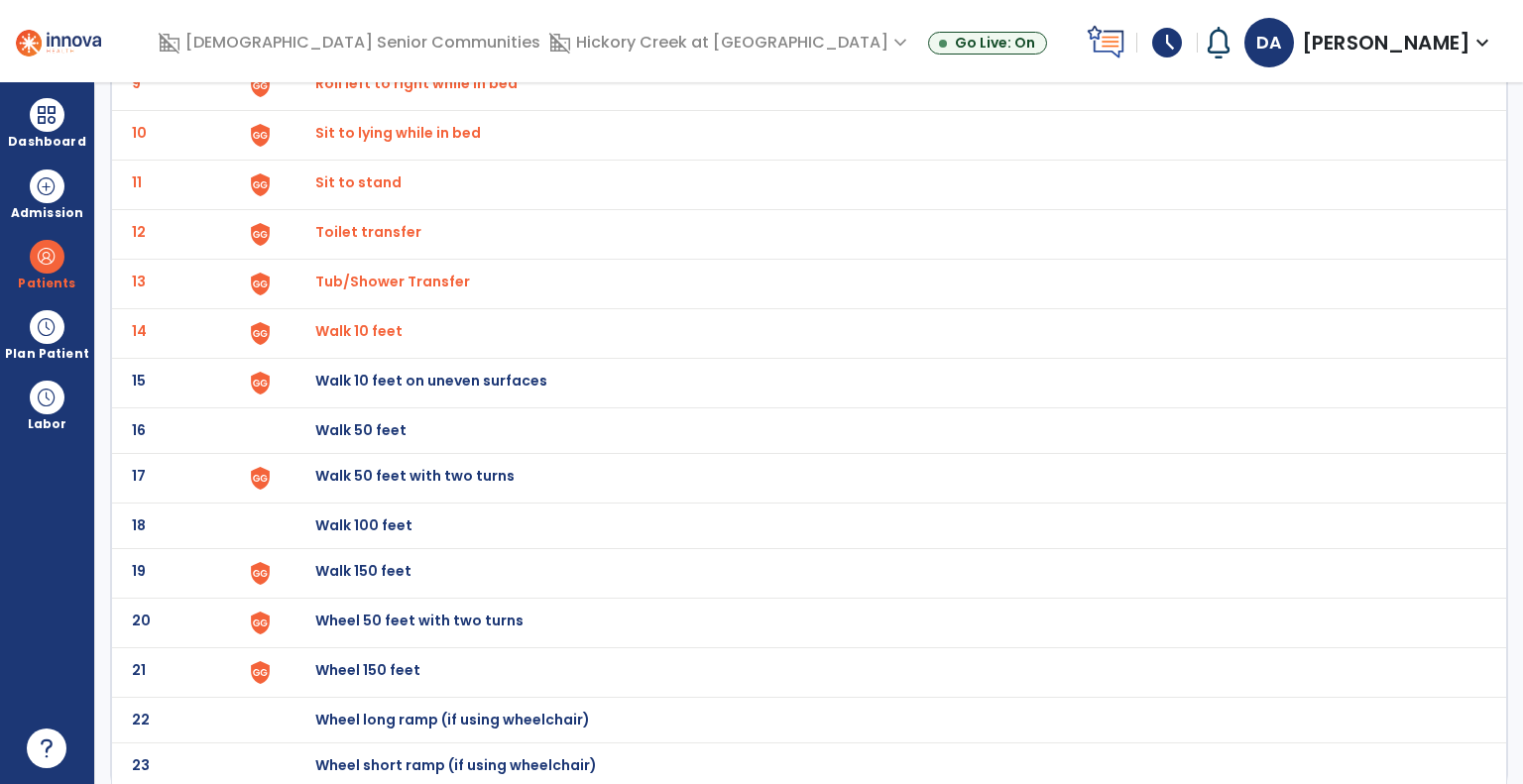 click on "Walk 10 feet on uneven surfaces" at bounding box center (361, -309) 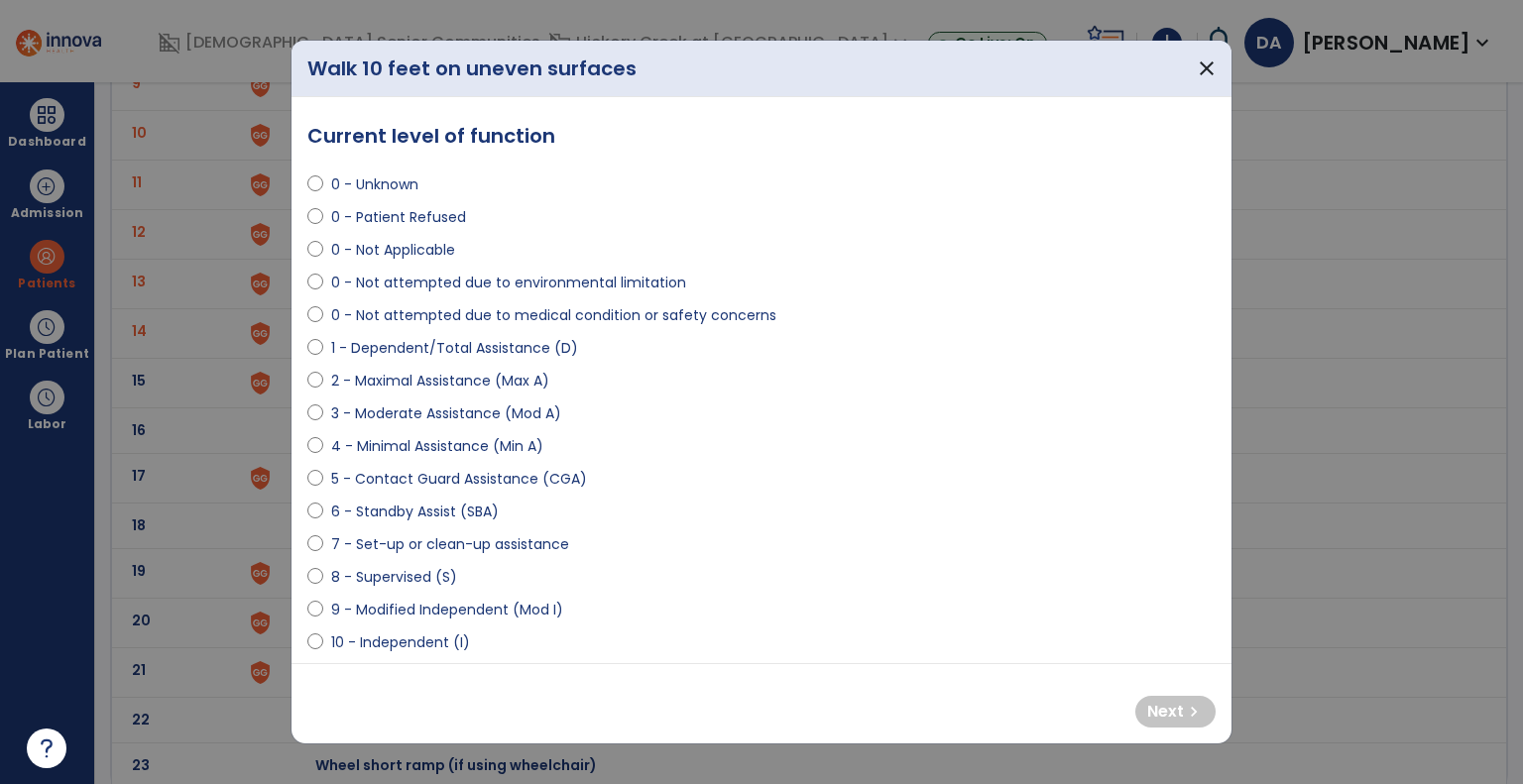 select on "**********" 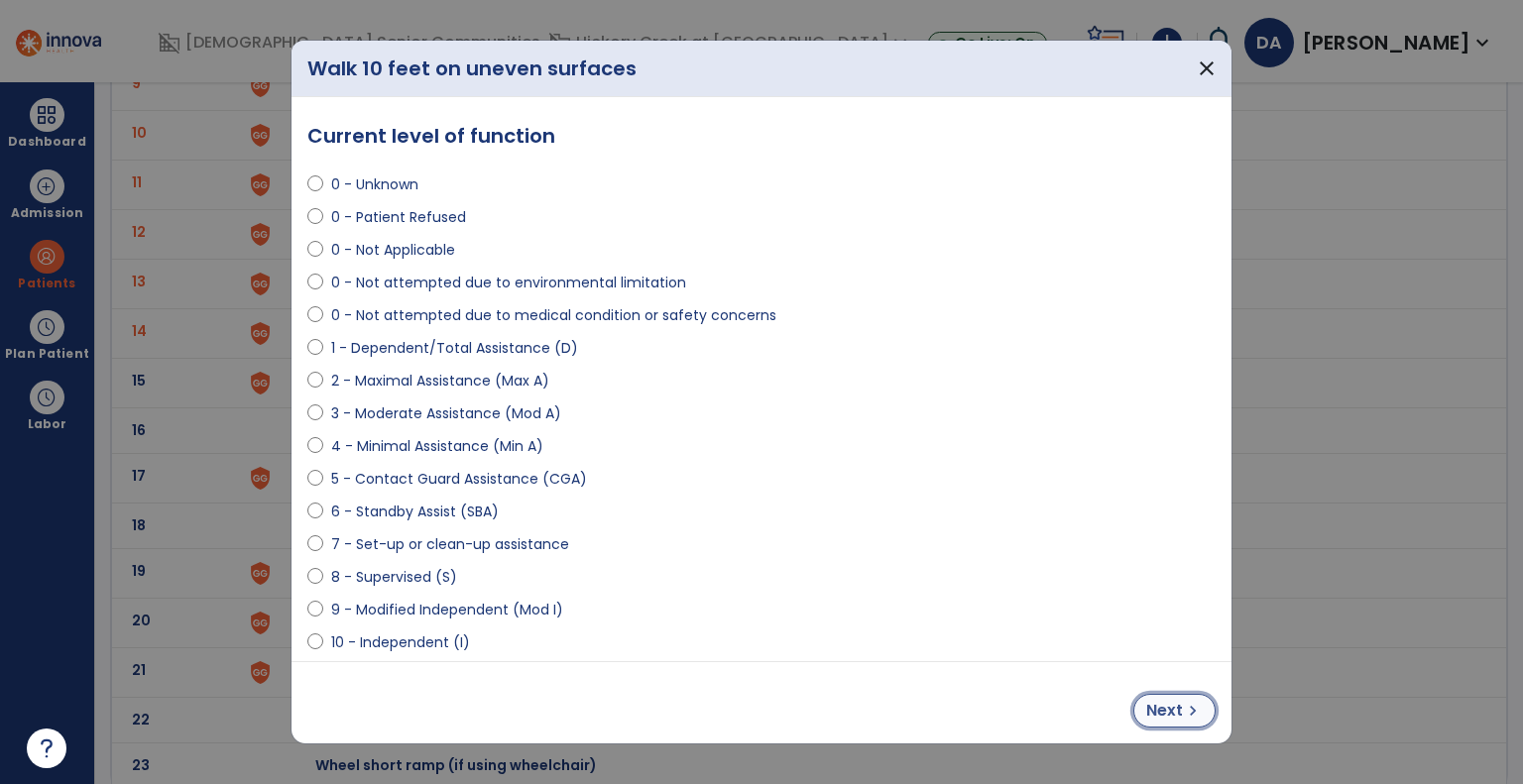 click on "chevron_right" at bounding box center (1193, 711) 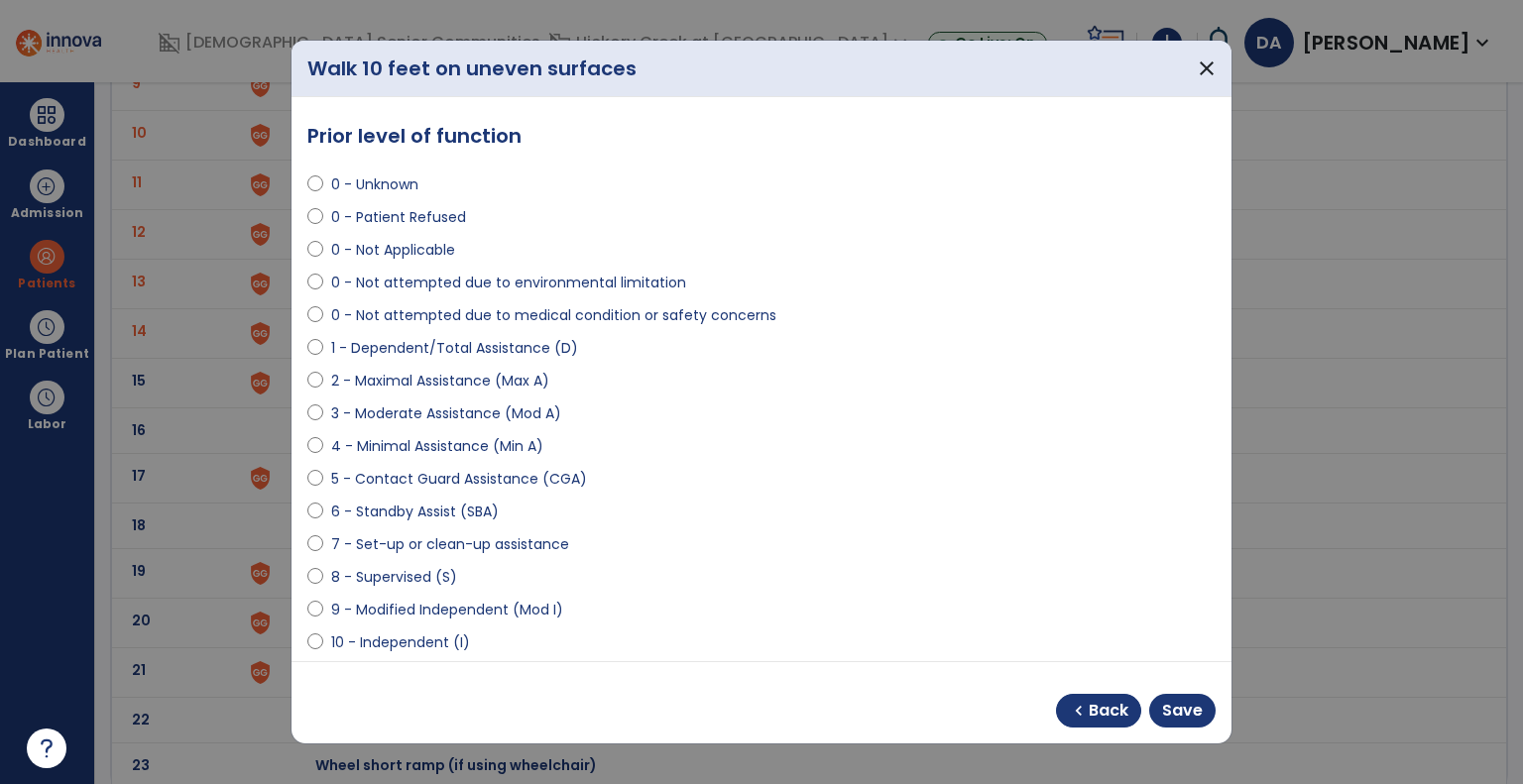 select on "**********" 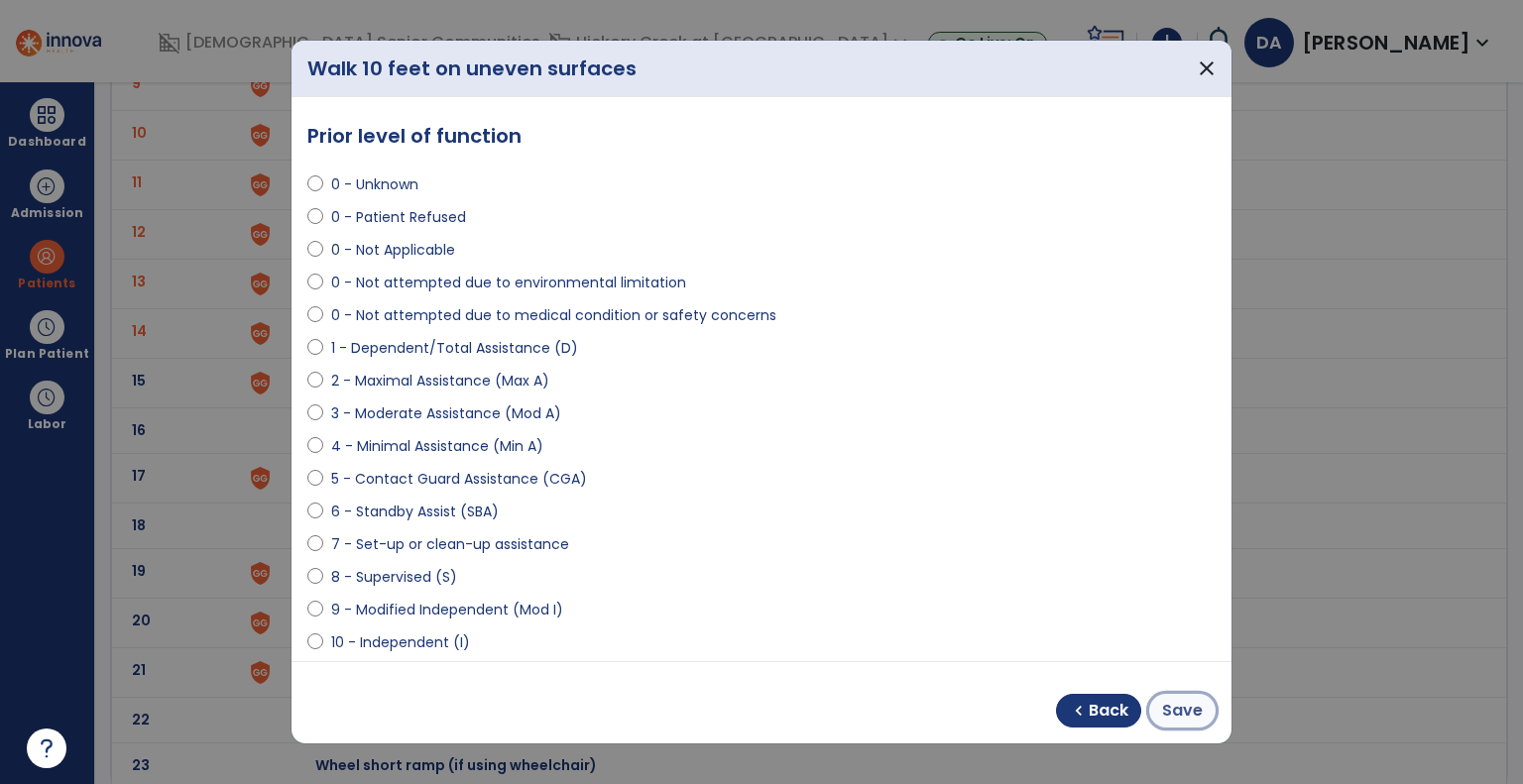 click on "Save" at bounding box center [1182, 711] 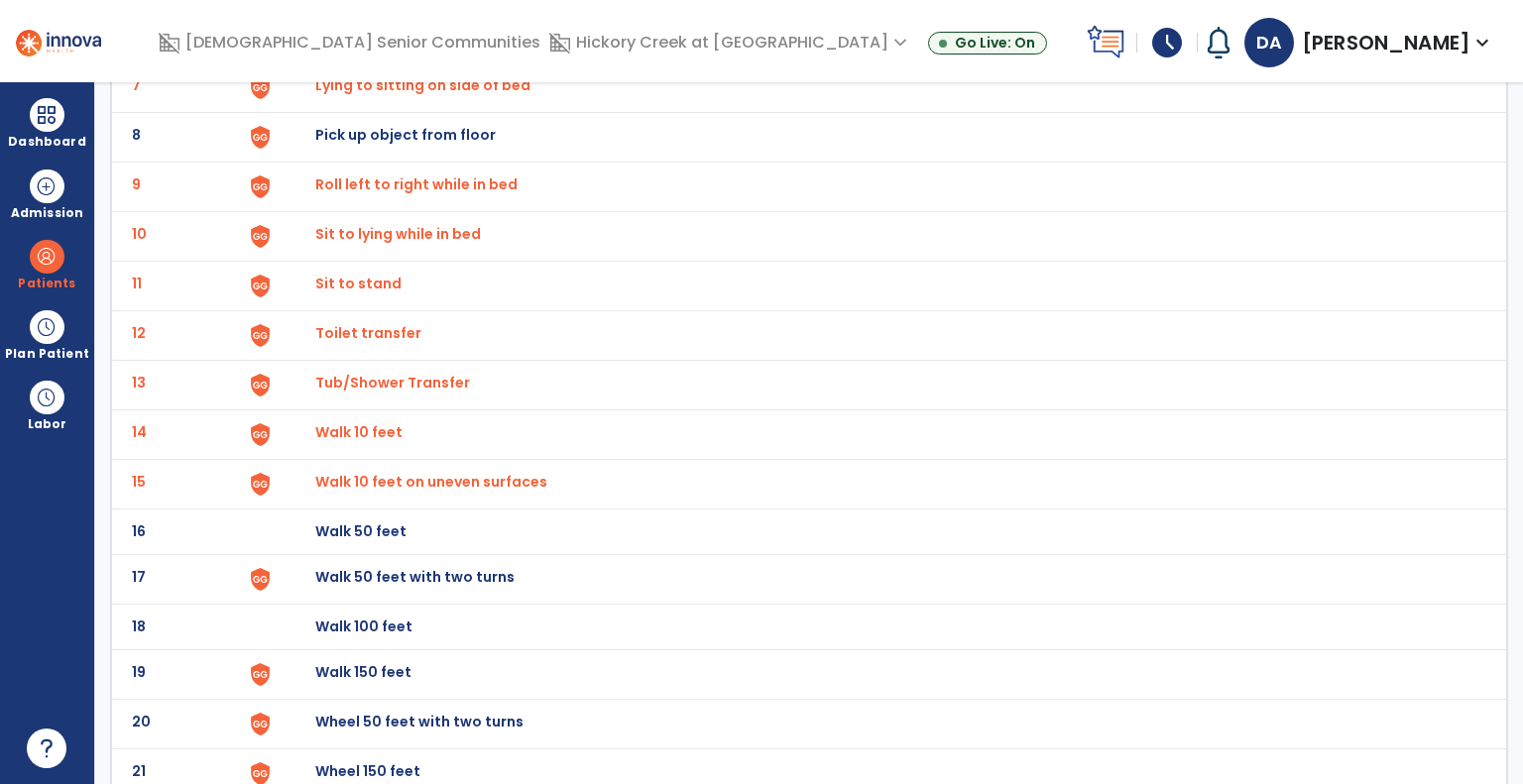 scroll, scrollTop: 272, scrollLeft: 0, axis: vertical 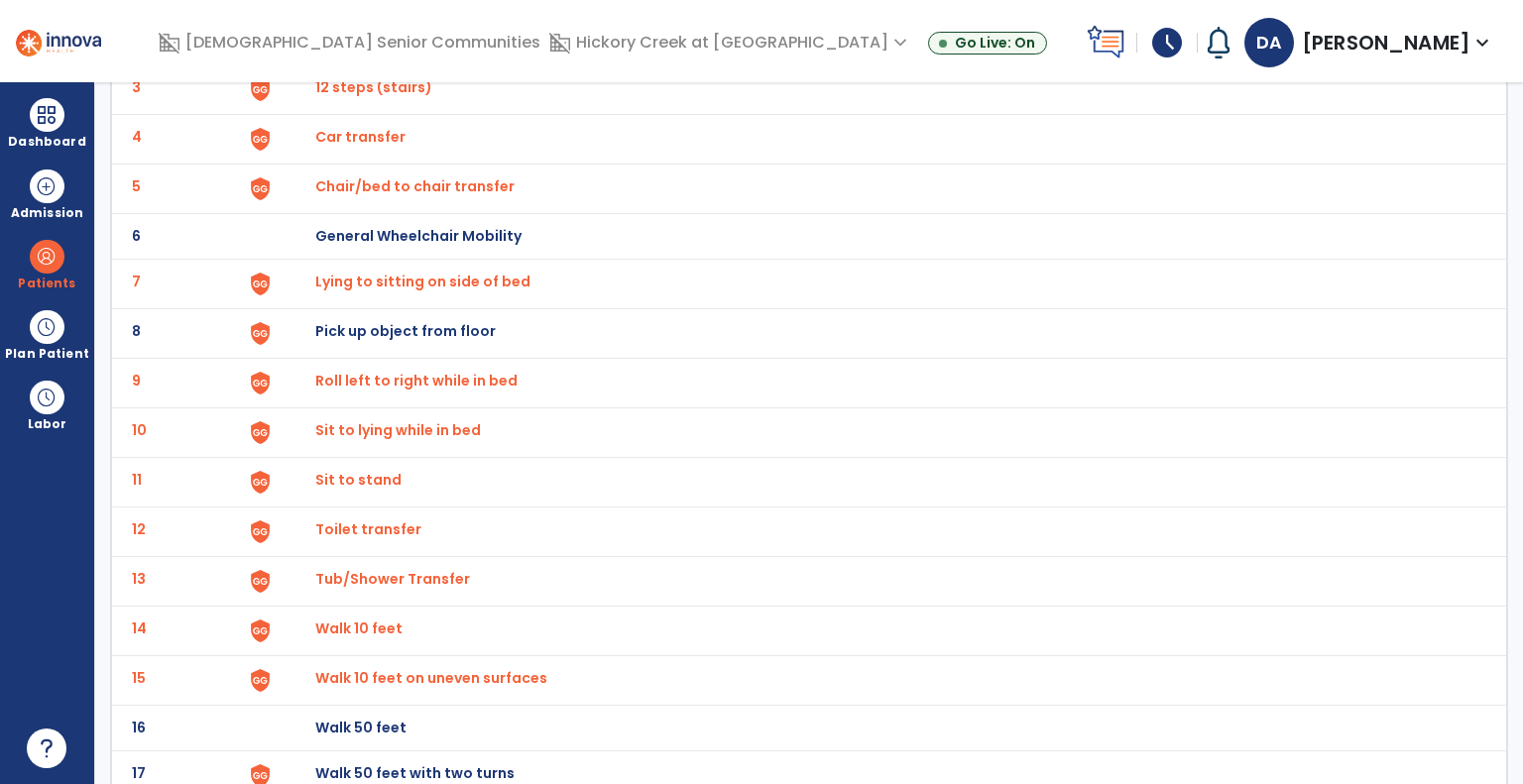 click on "Pick up object from floor" at bounding box center (880, -10) 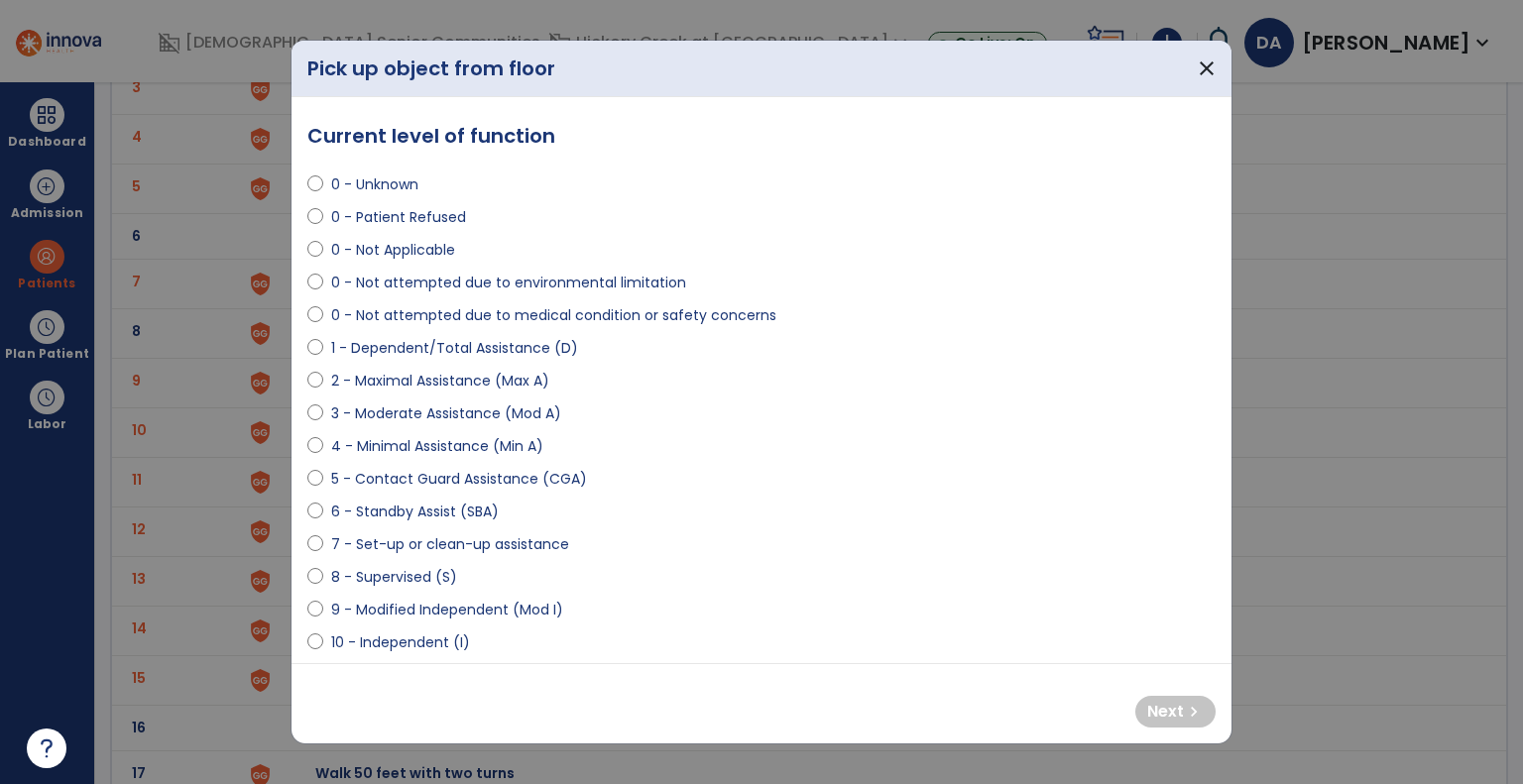 select on "**********" 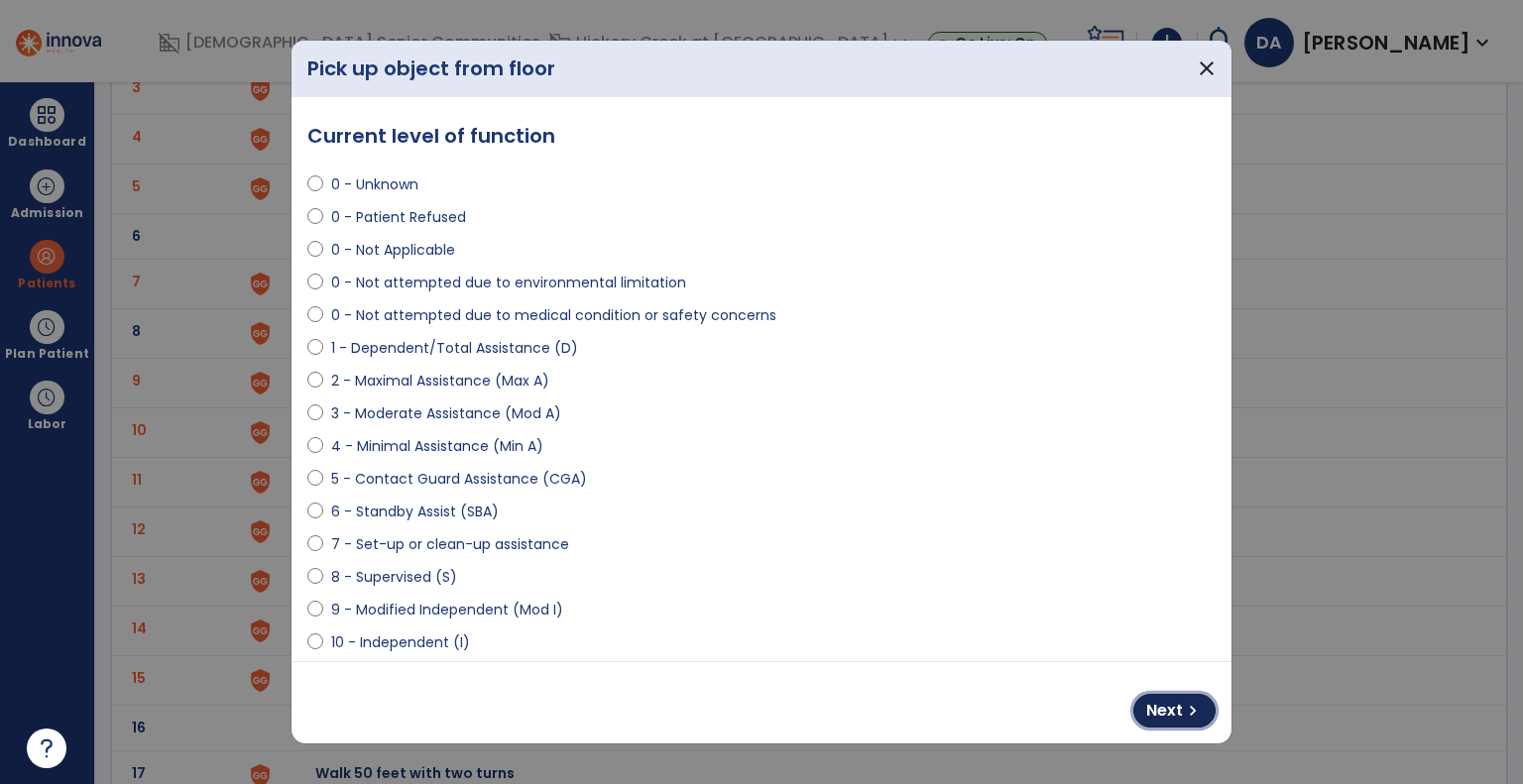 drag, startPoint x: 1195, startPoint y: 701, endPoint x: 1118, endPoint y: 673, distance: 81.9329 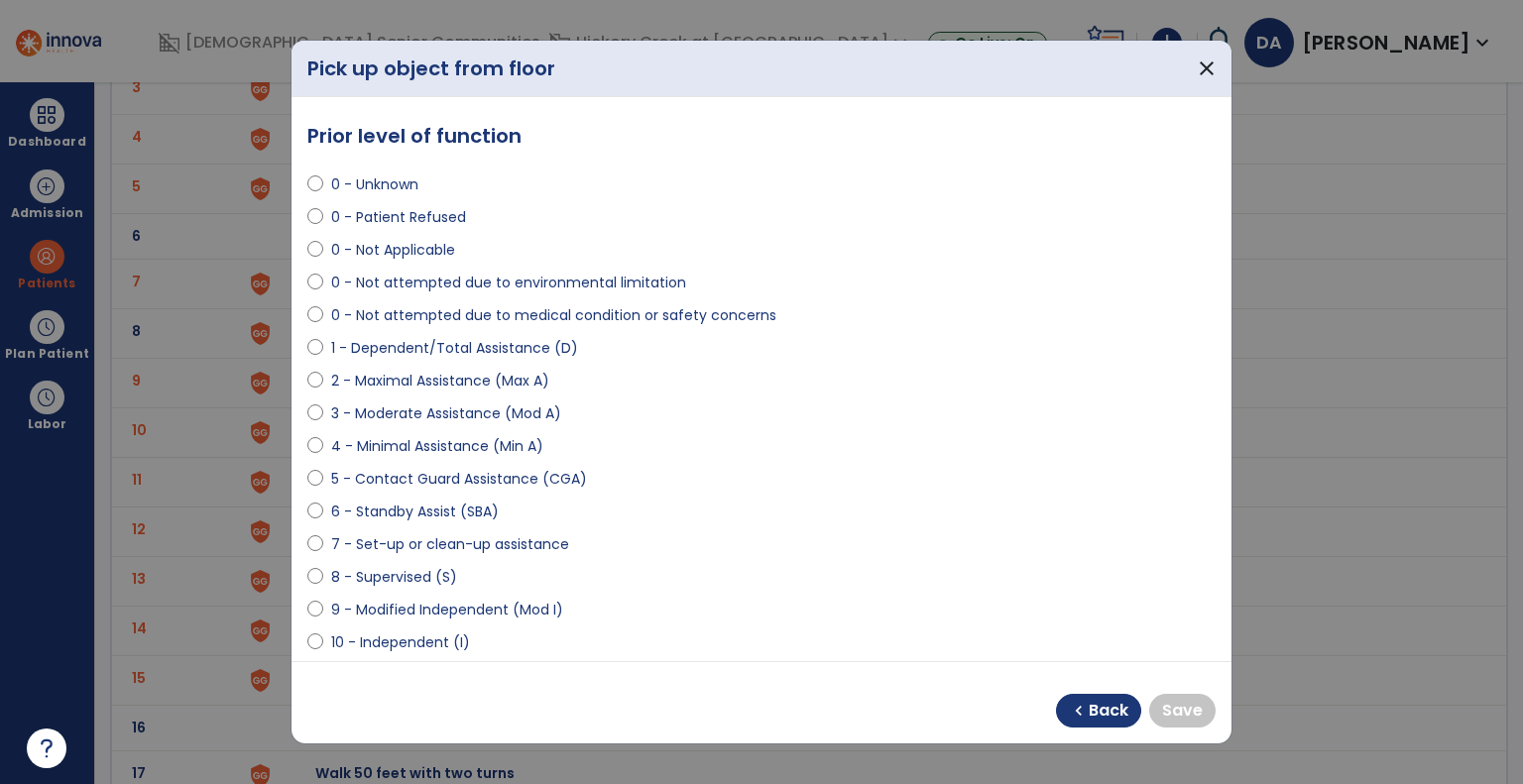 select on "**********" 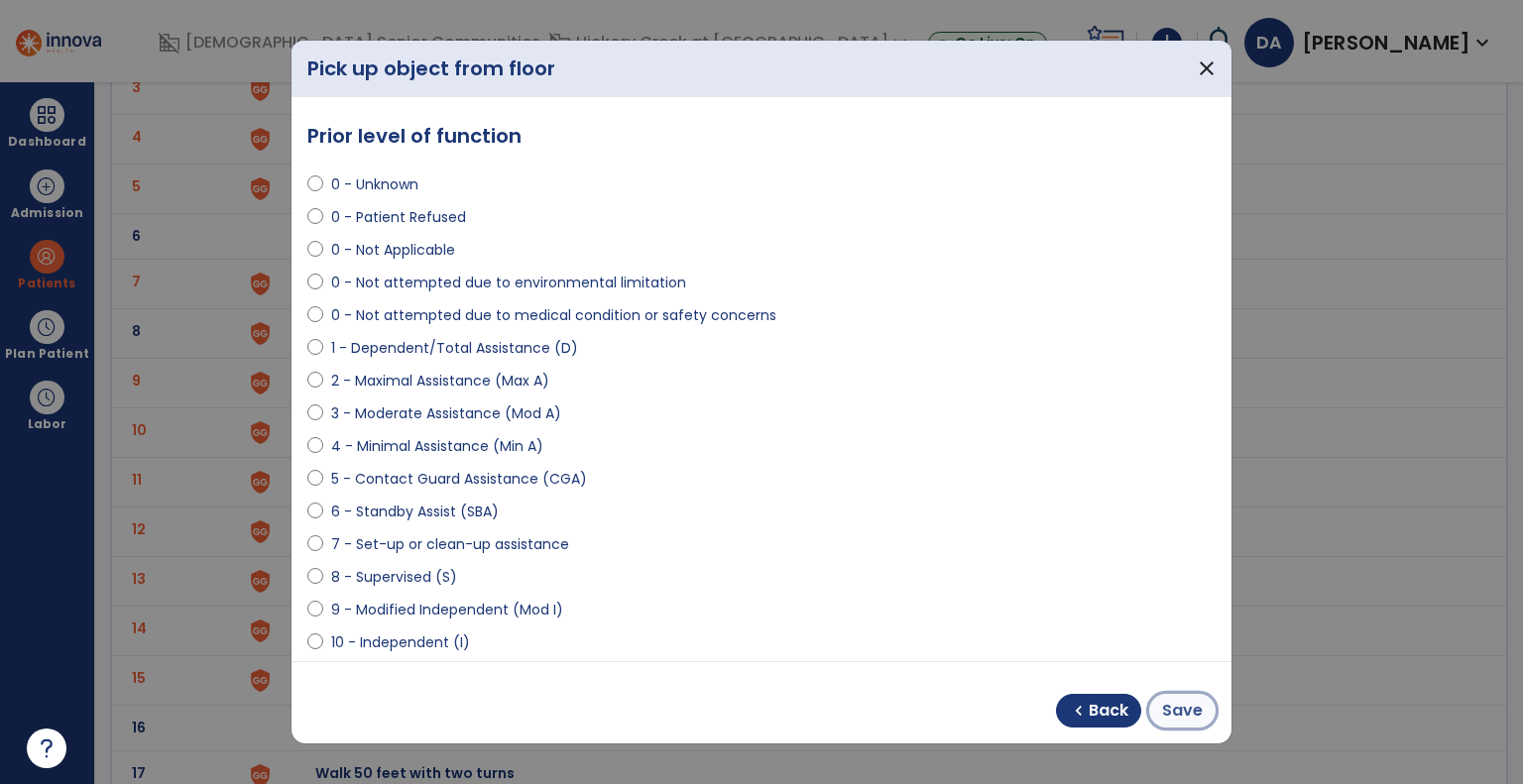 click on "Save" at bounding box center (1182, 711) 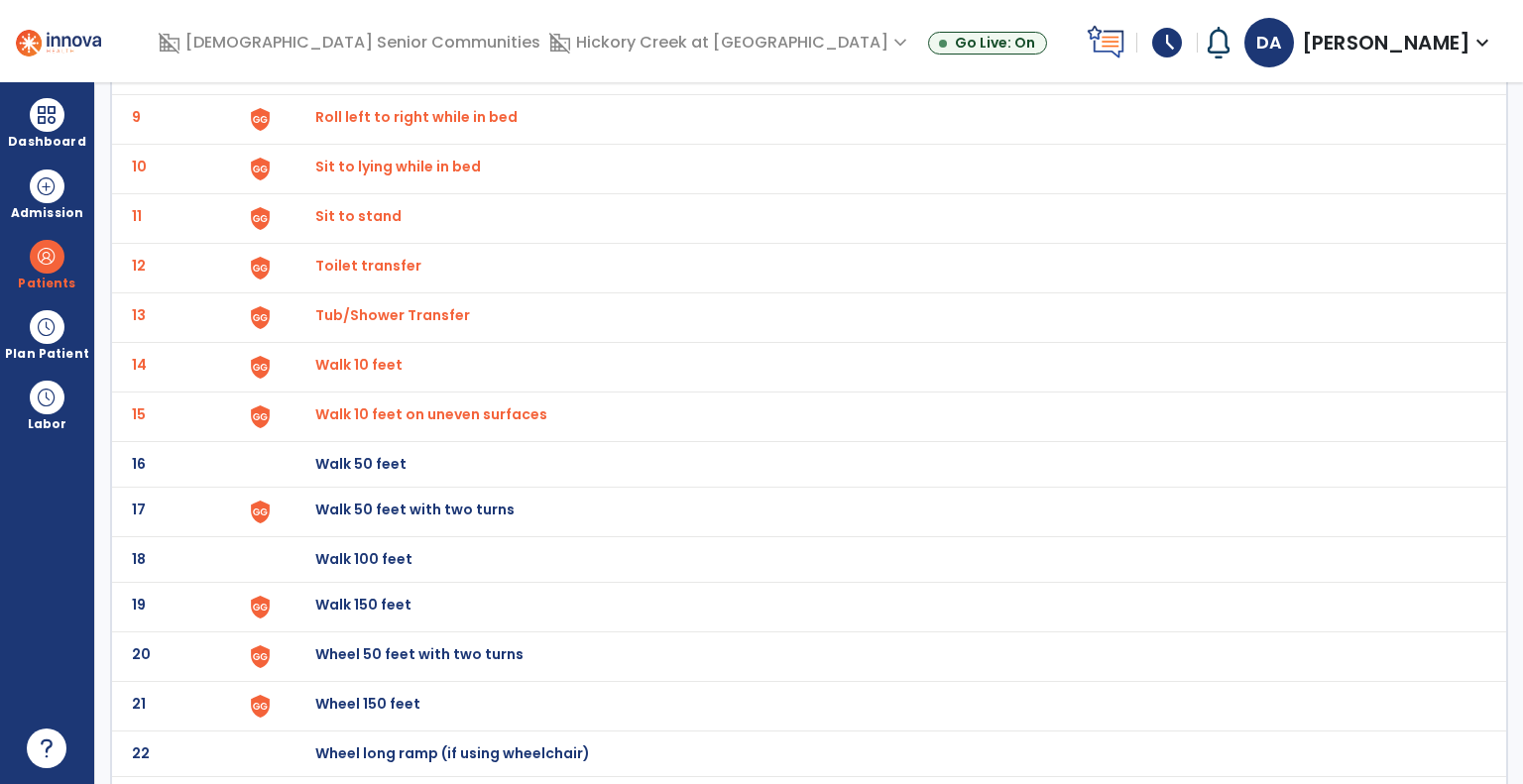 scroll, scrollTop: 569, scrollLeft: 0, axis: vertical 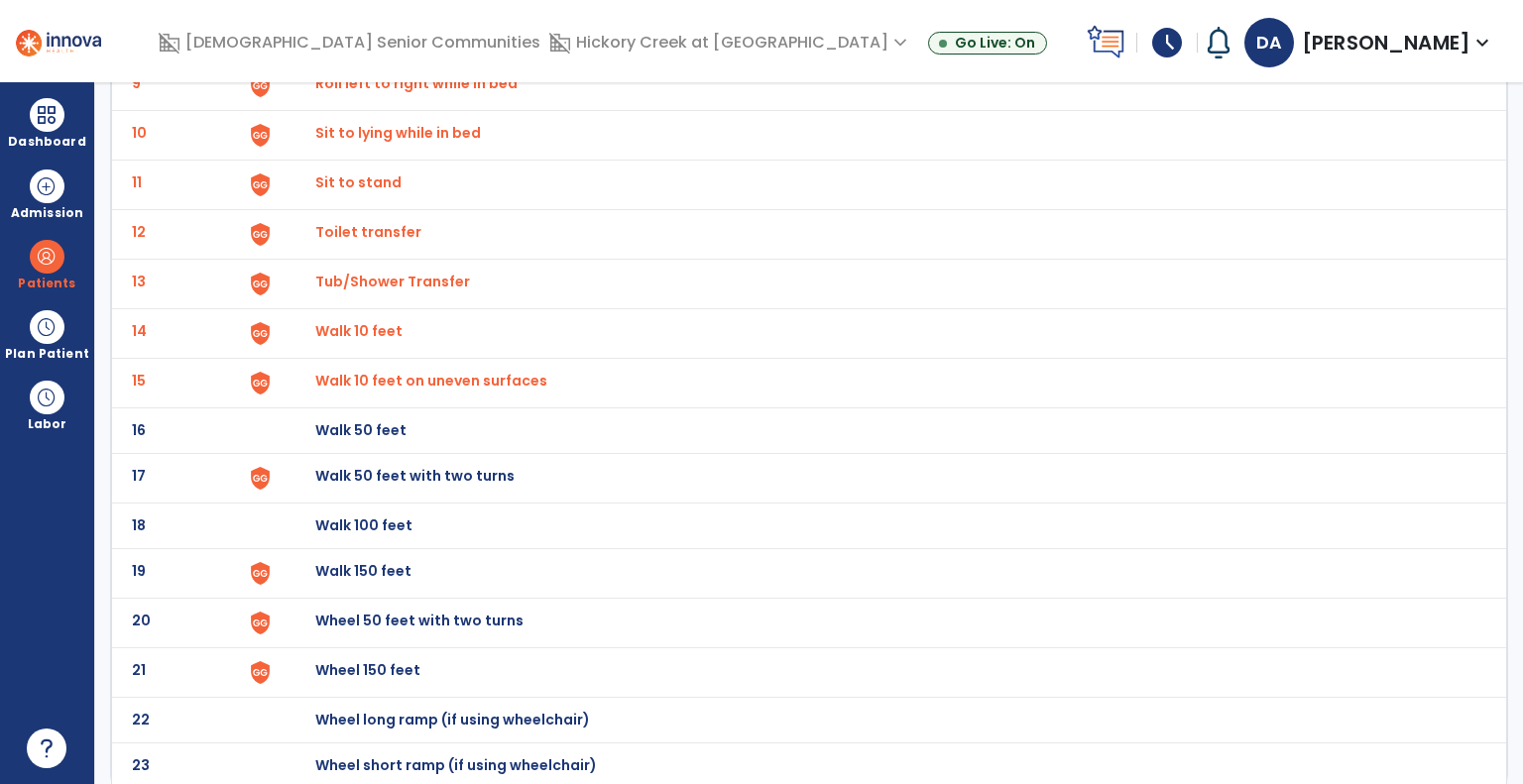 click on "Walk 50 feet with two turns" at bounding box center (361, -309) 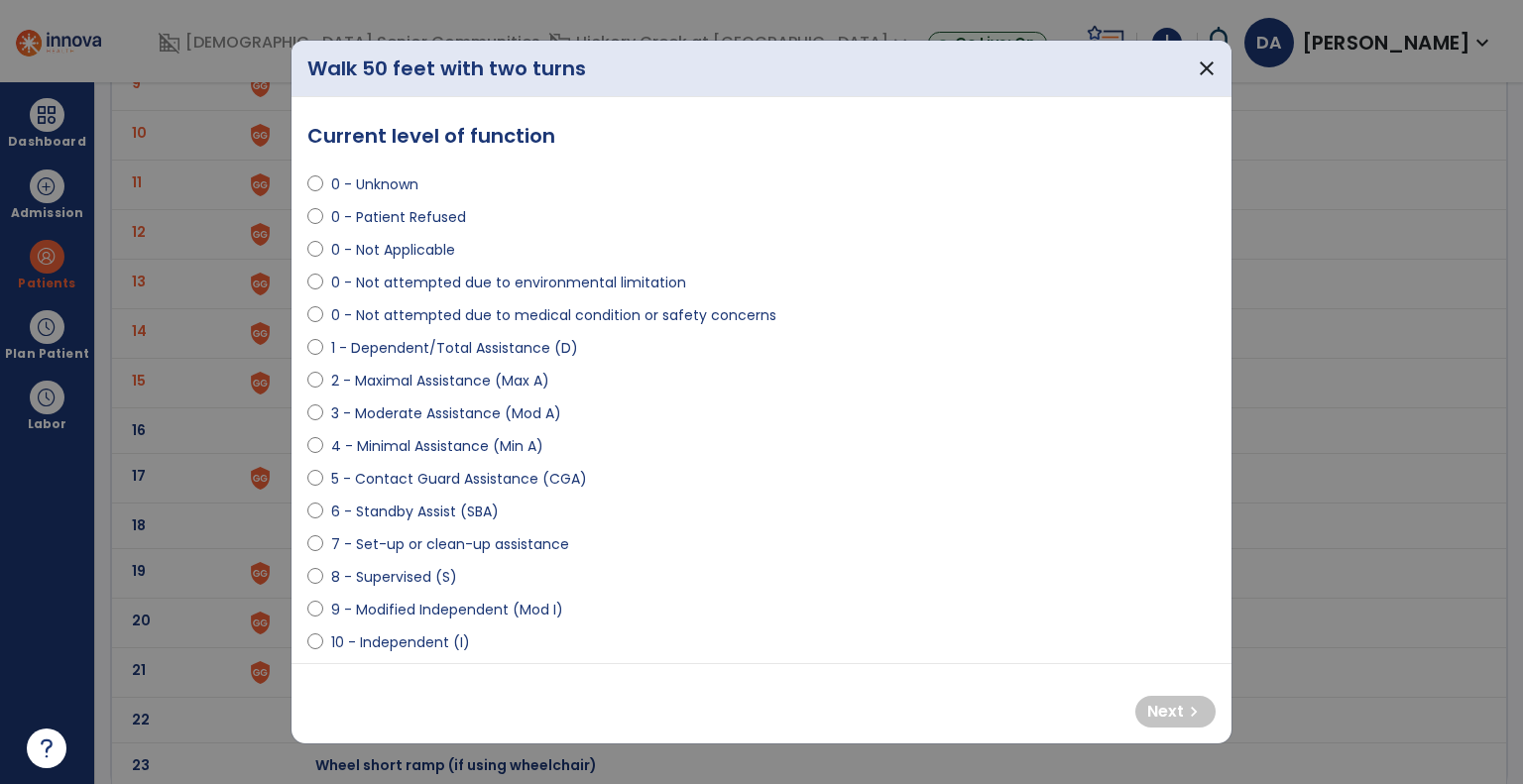 select on "**********" 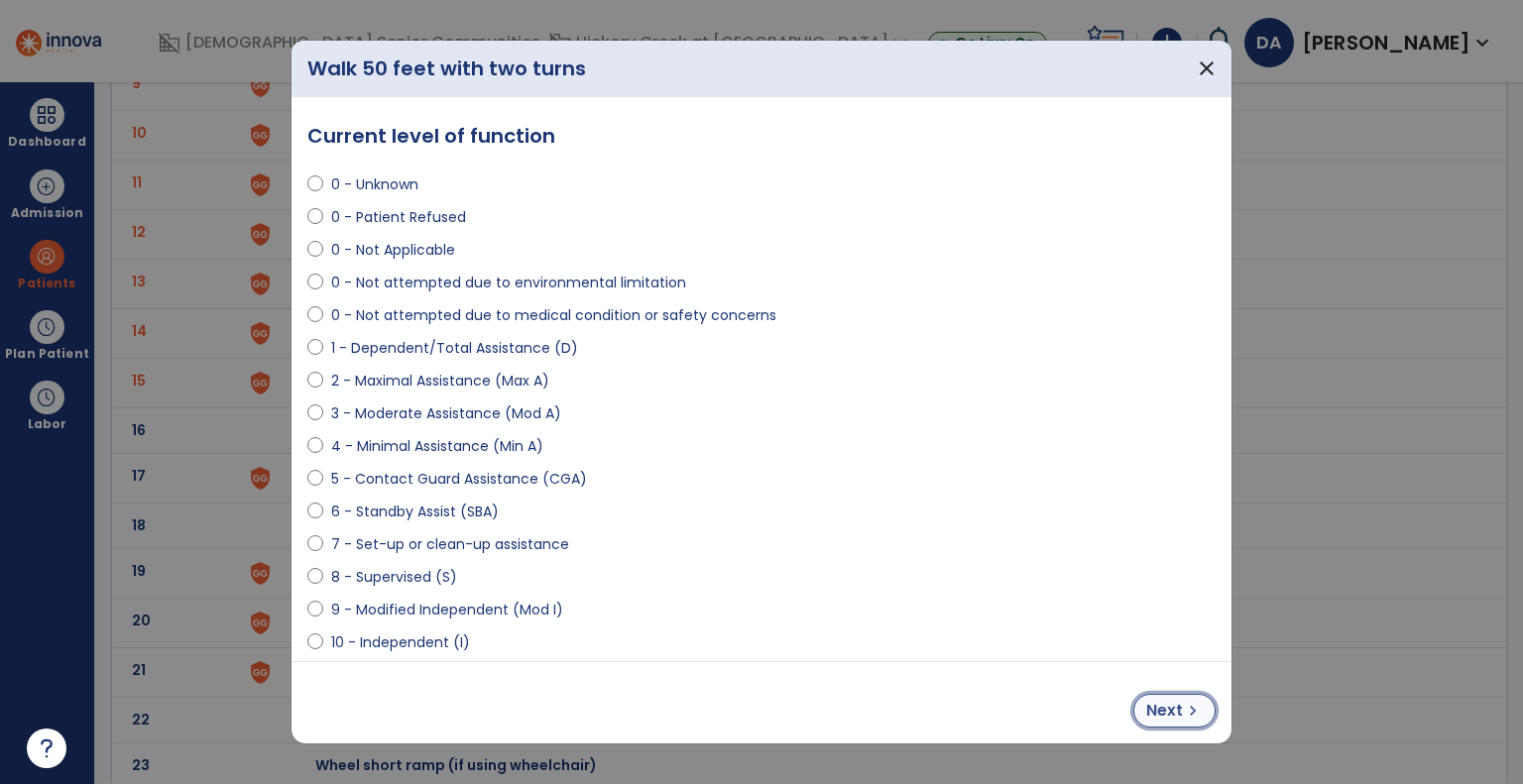 click on "Next" at bounding box center [1164, 711] 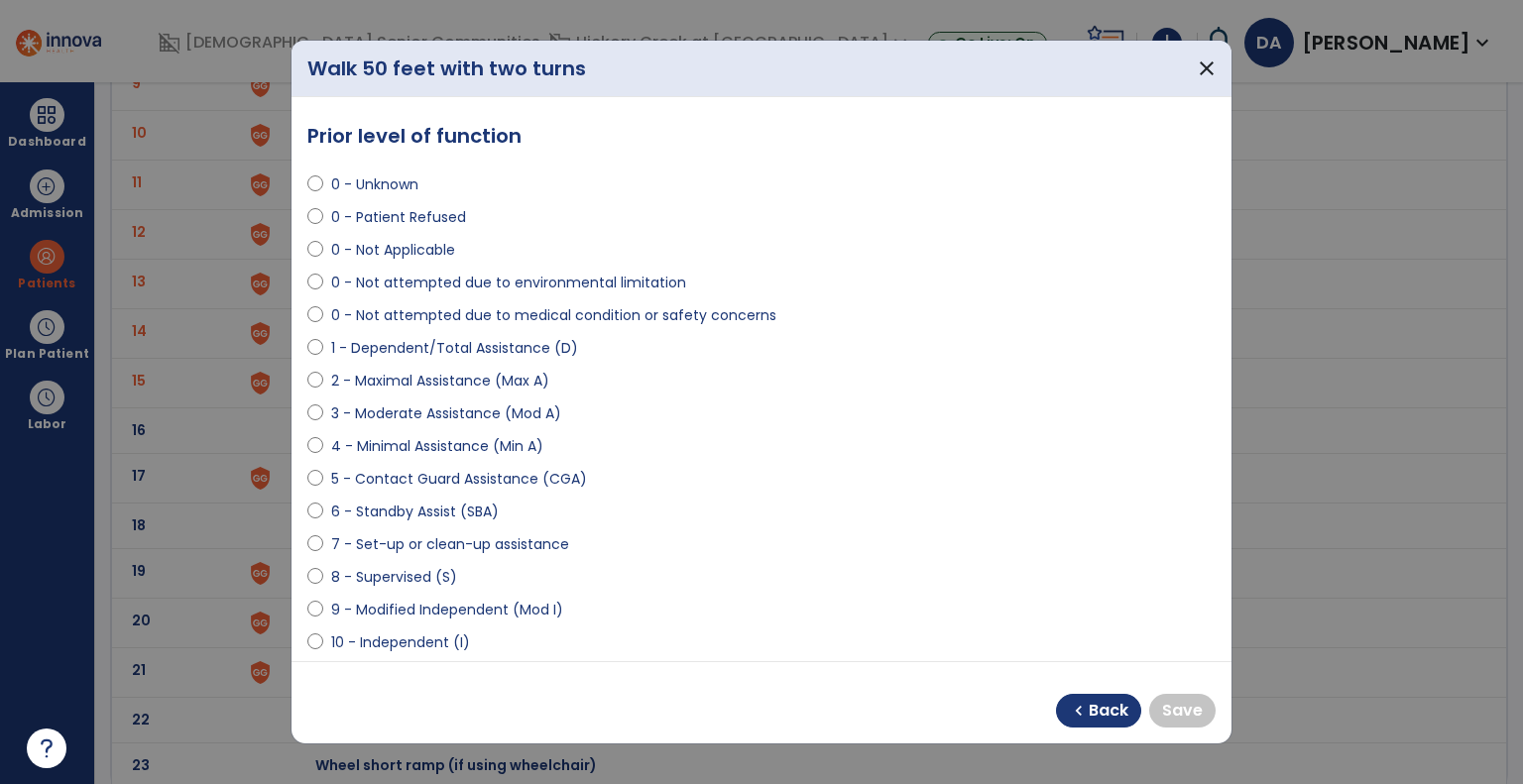 select on "**********" 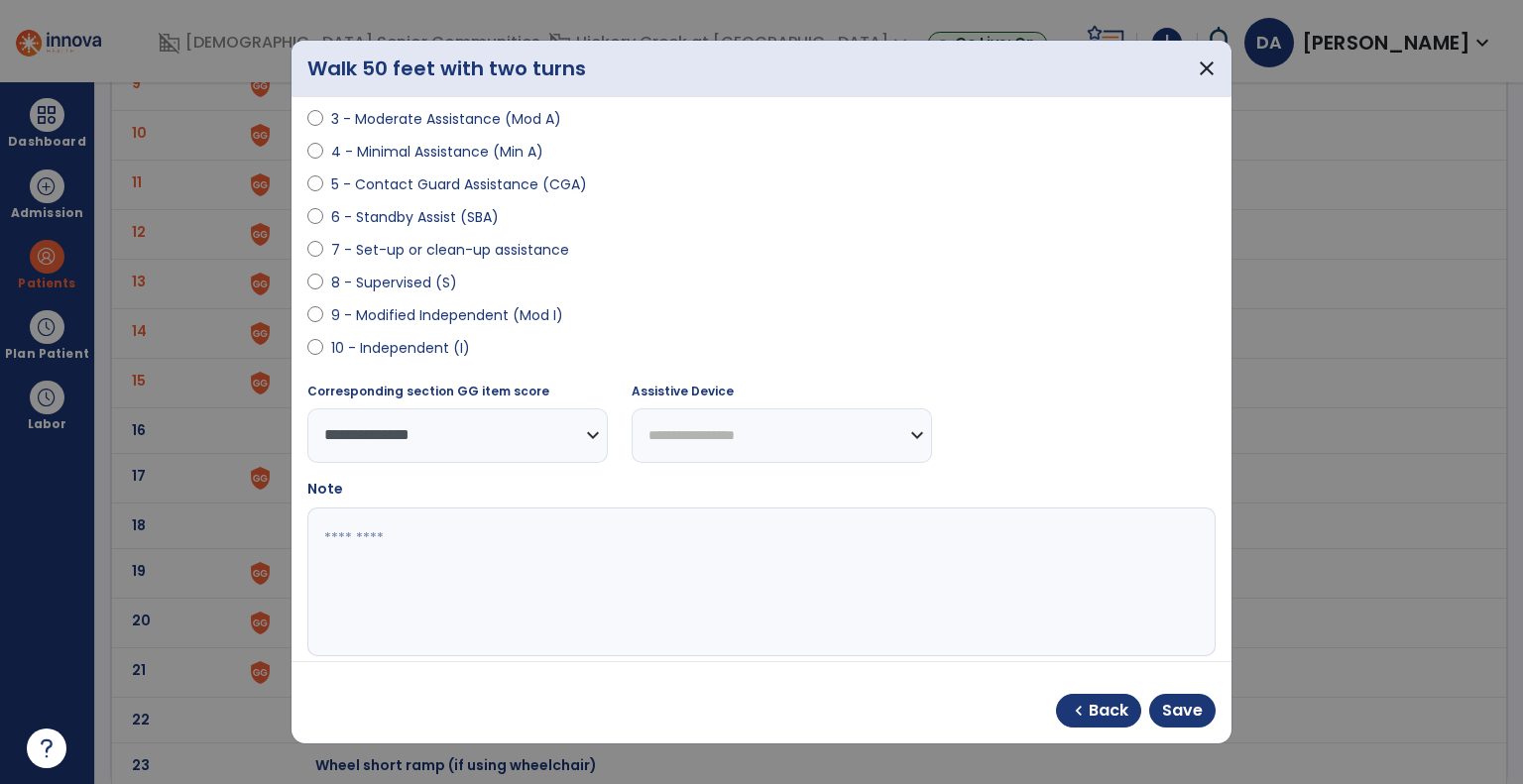 scroll, scrollTop: 297, scrollLeft: 0, axis: vertical 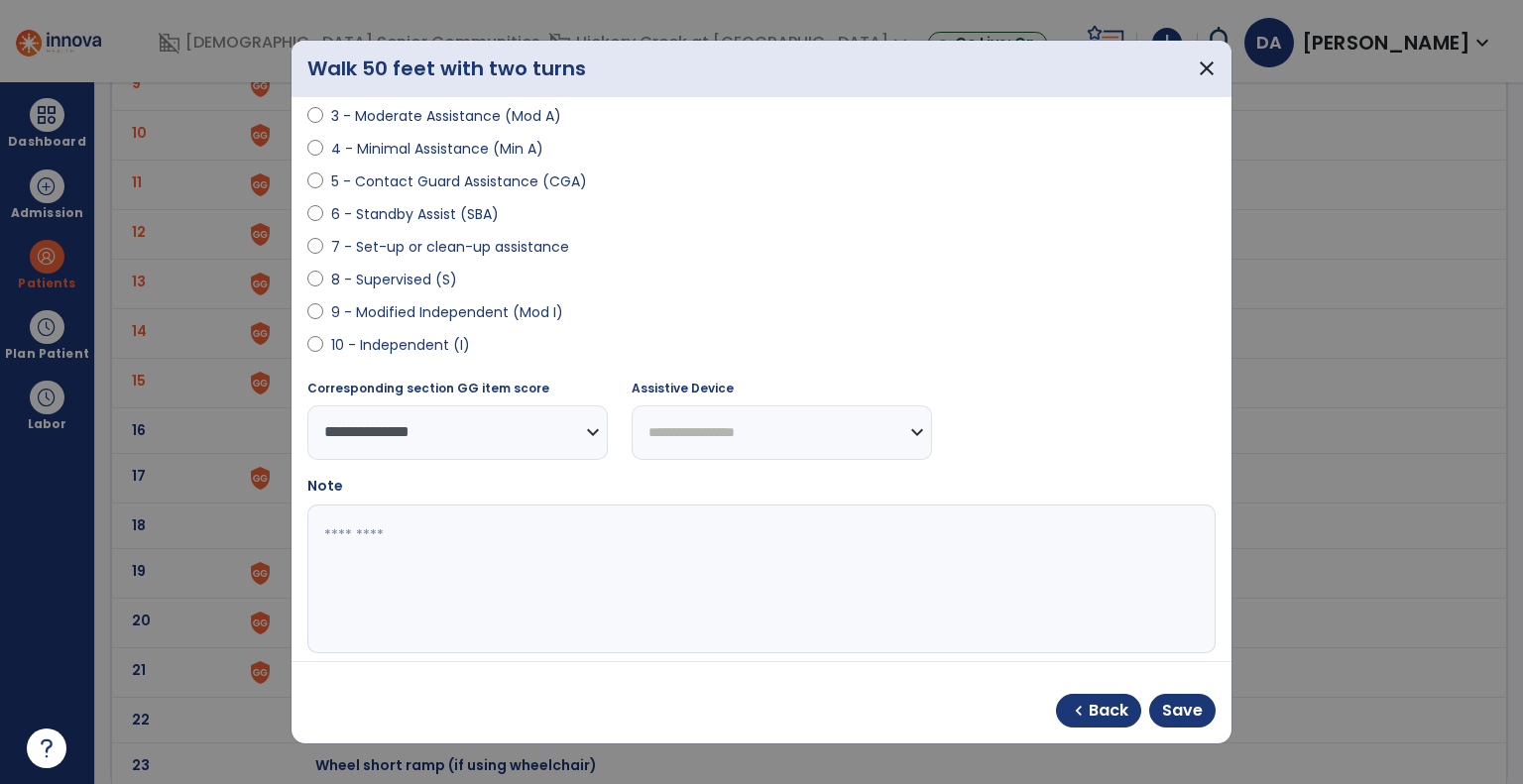 click on "**********" at bounding box center [781, 432] 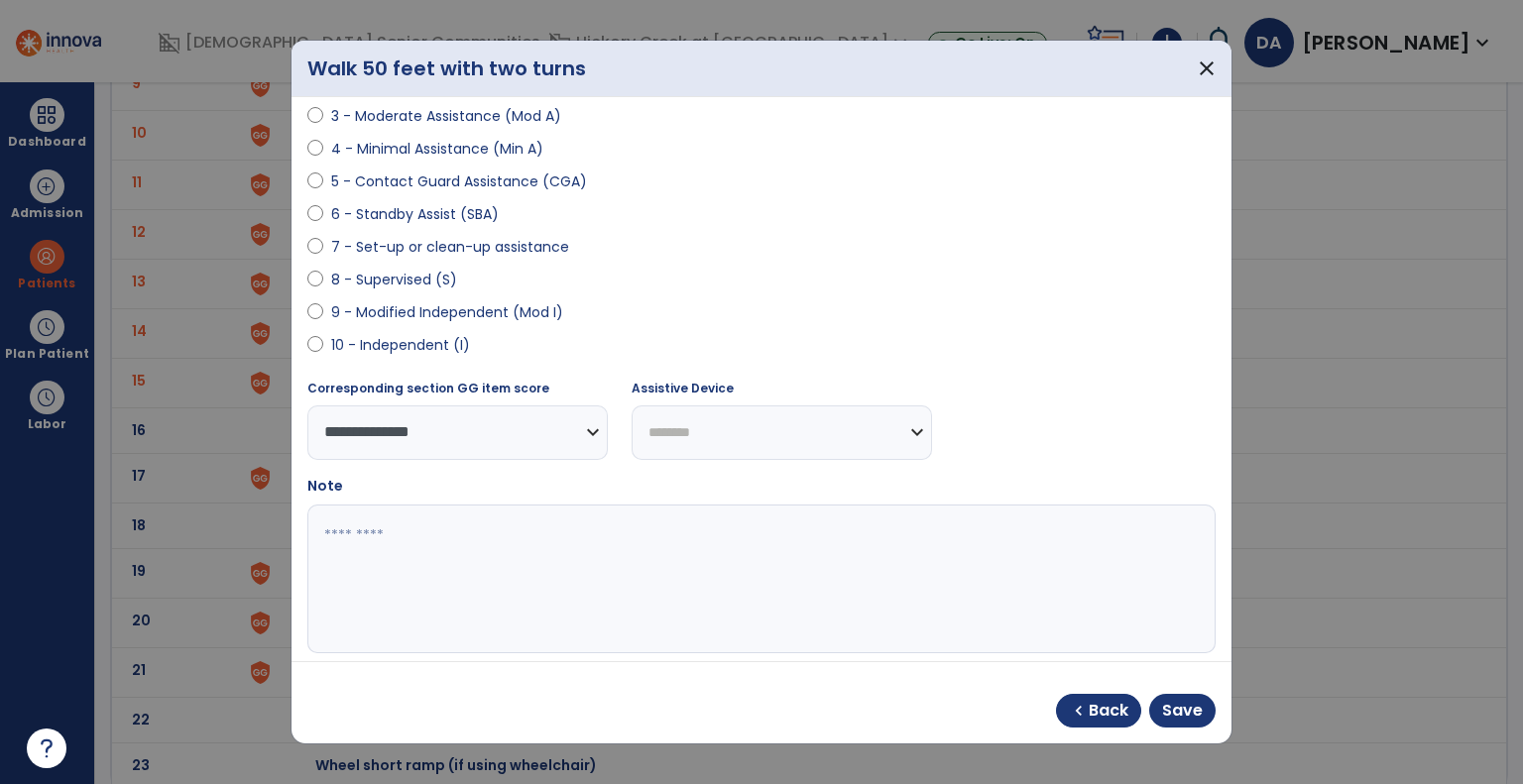 click on "**********" at bounding box center (781, 432) 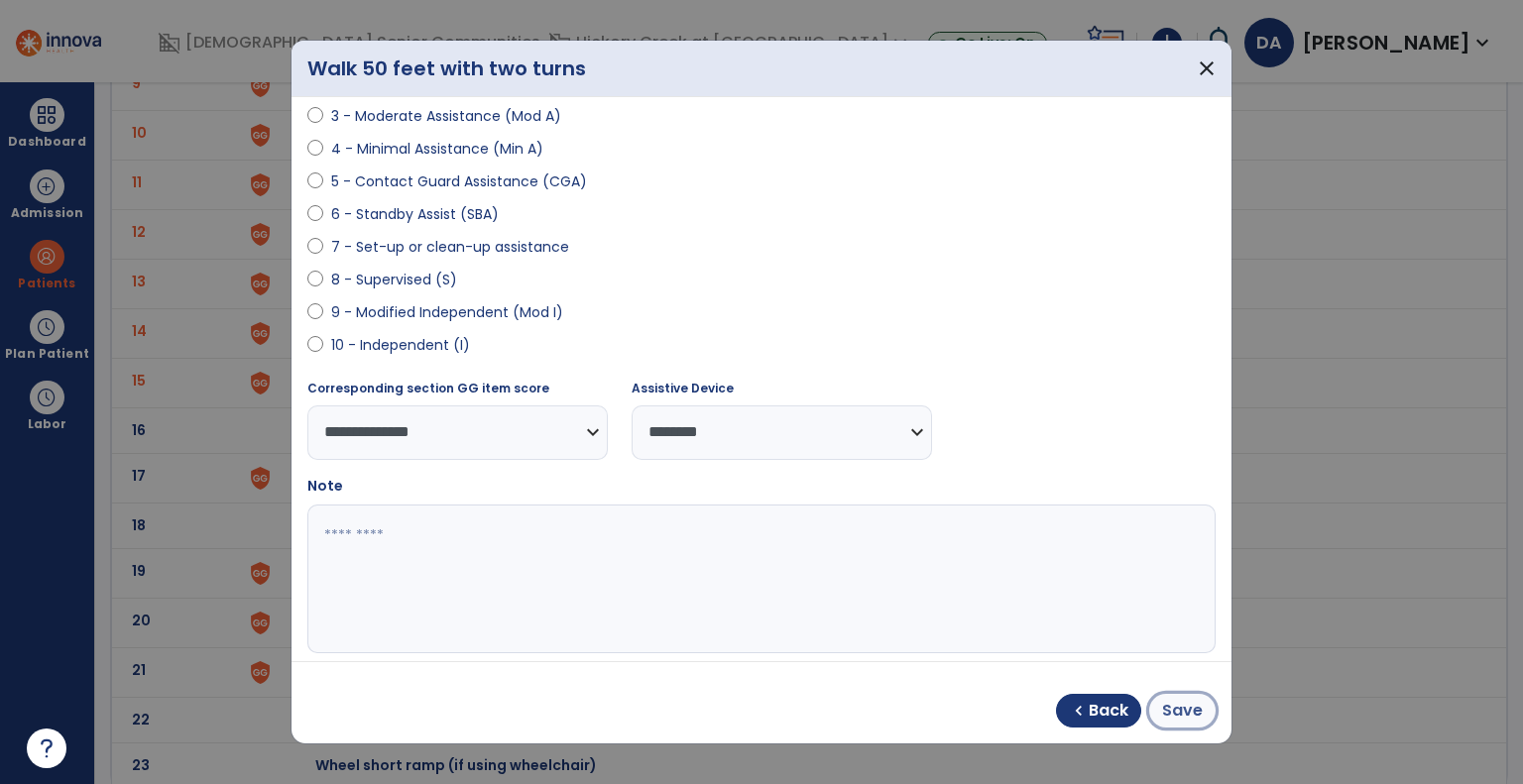click on "Save" at bounding box center [1182, 711] 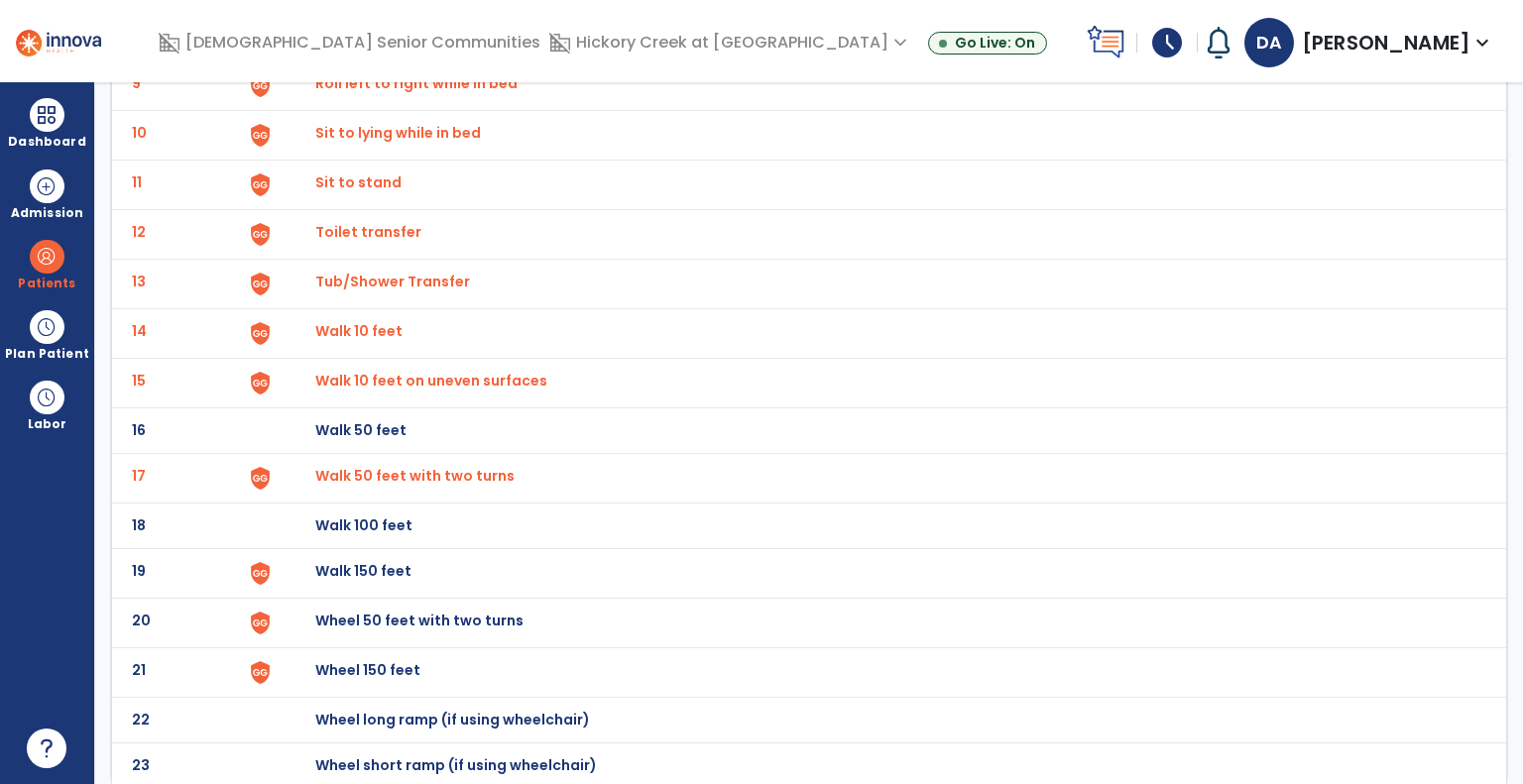 click on "Walk 150 feet" at bounding box center [880, -307] 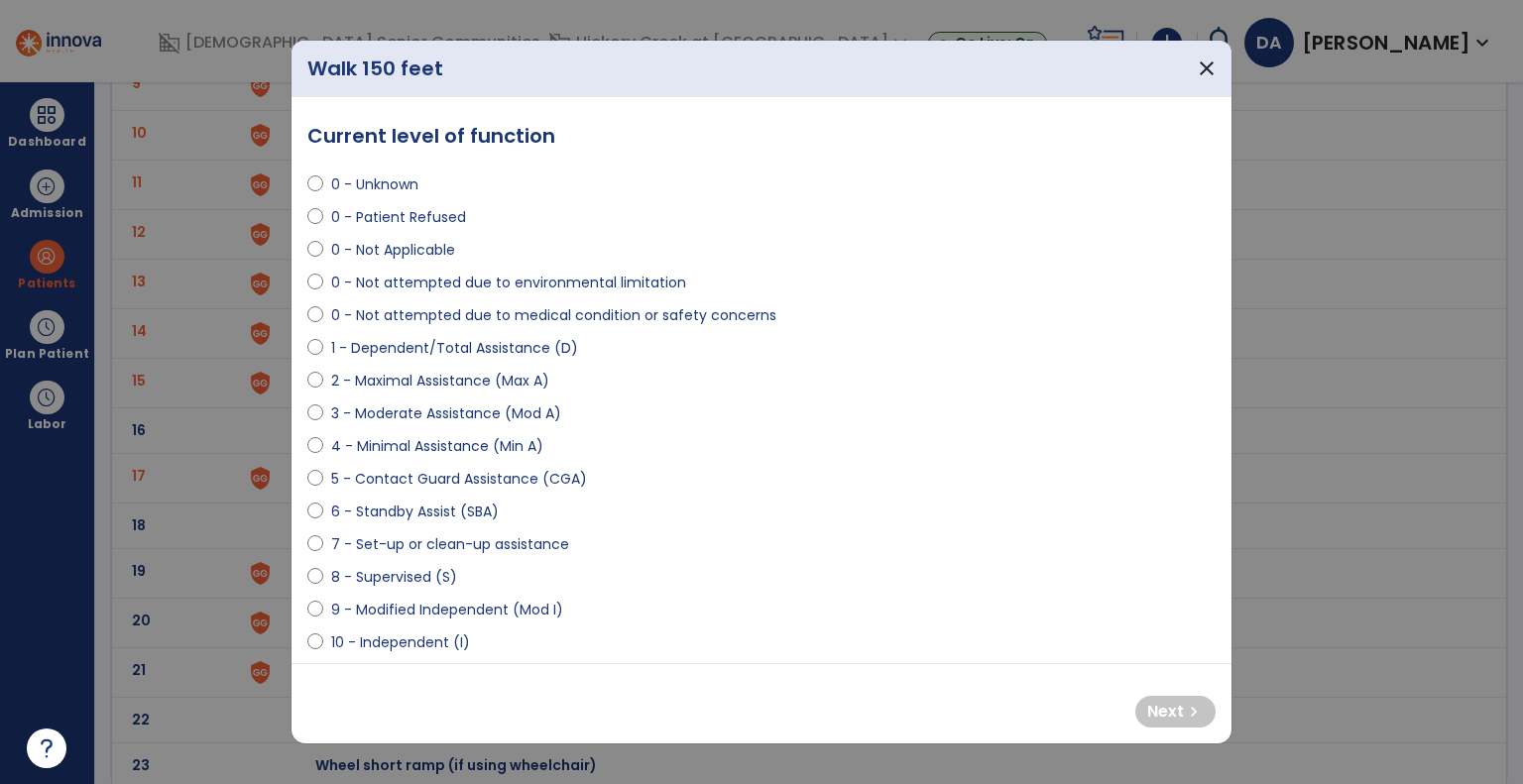 select on "**********" 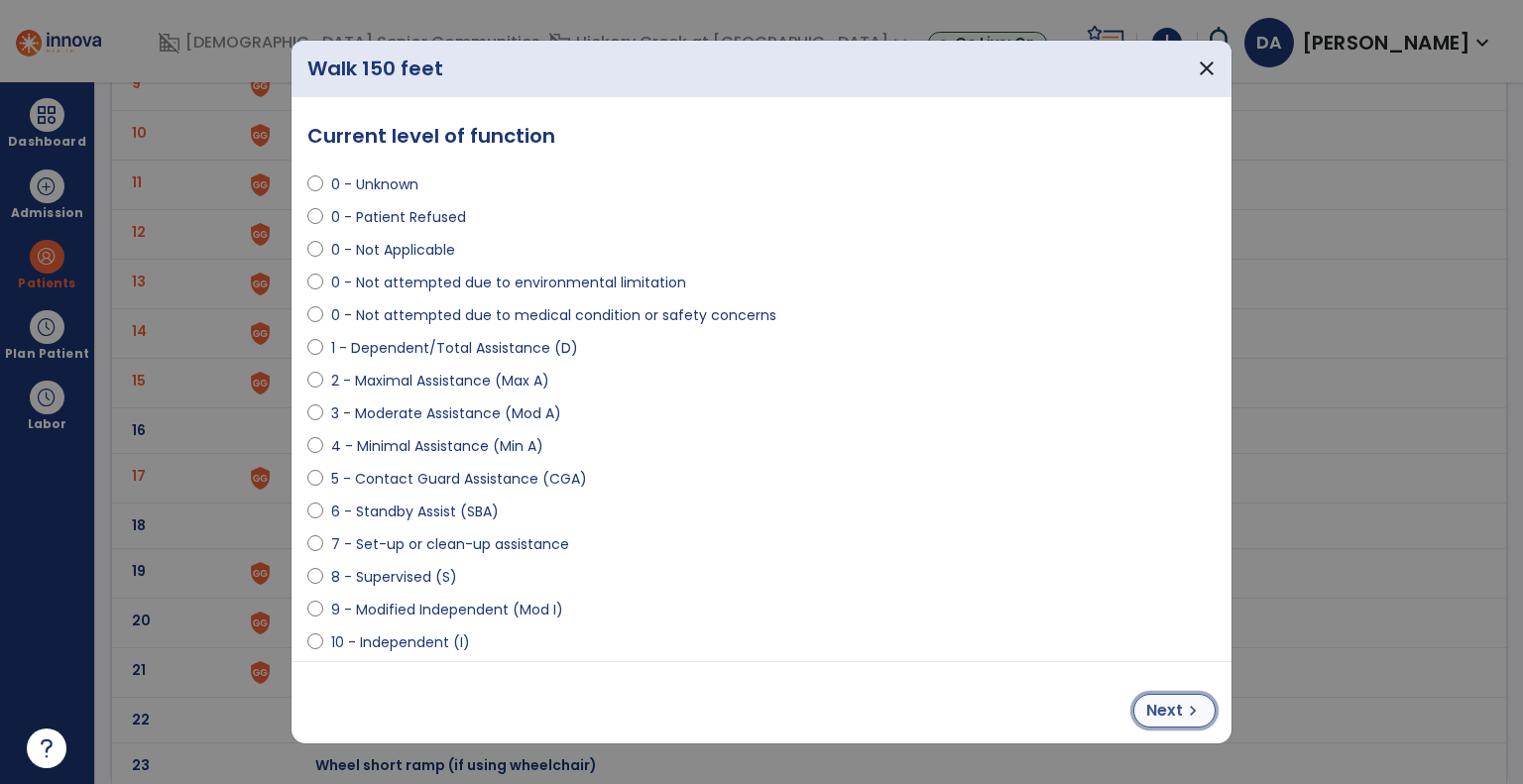 click on "Next" at bounding box center [1164, 711] 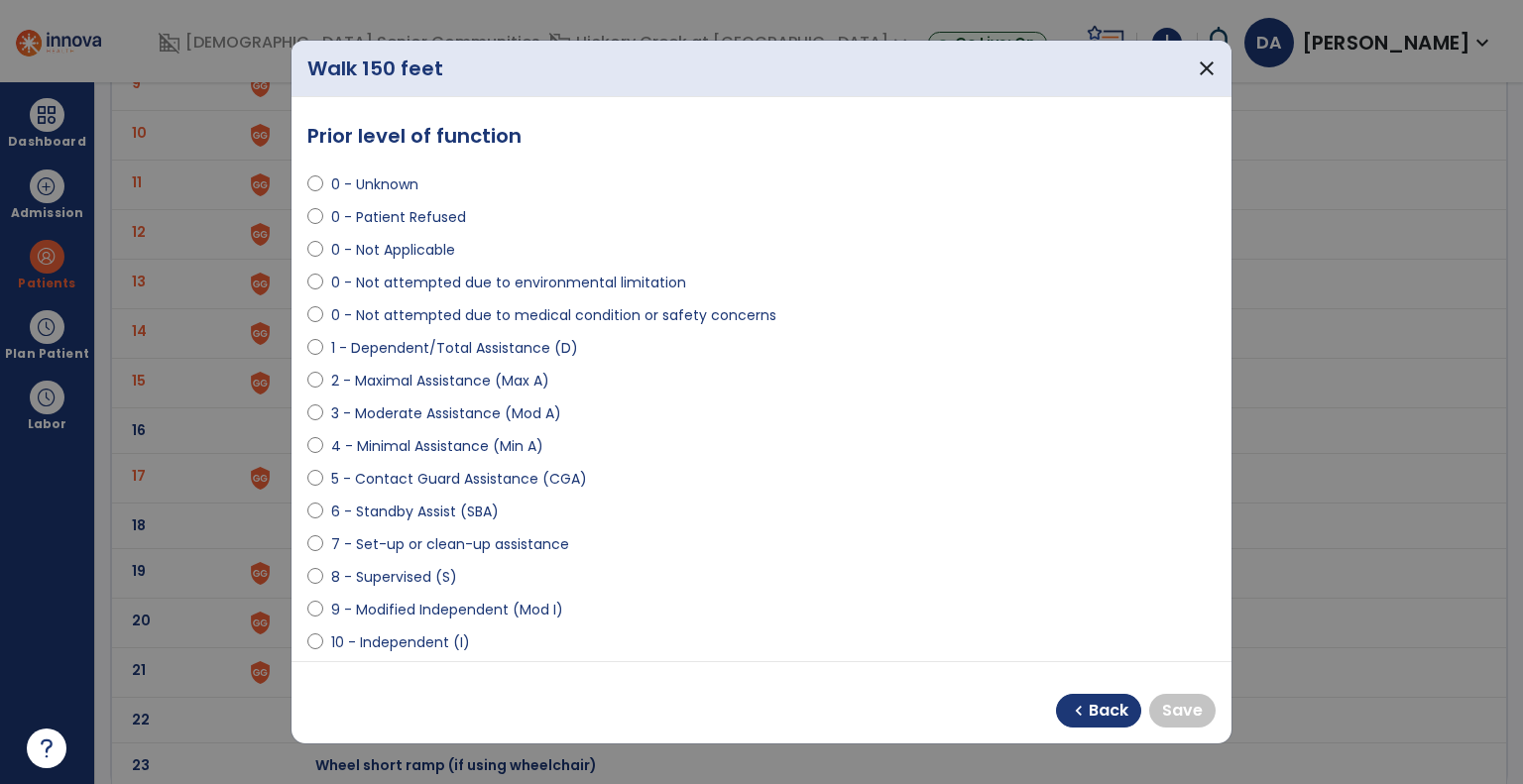 select on "**********" 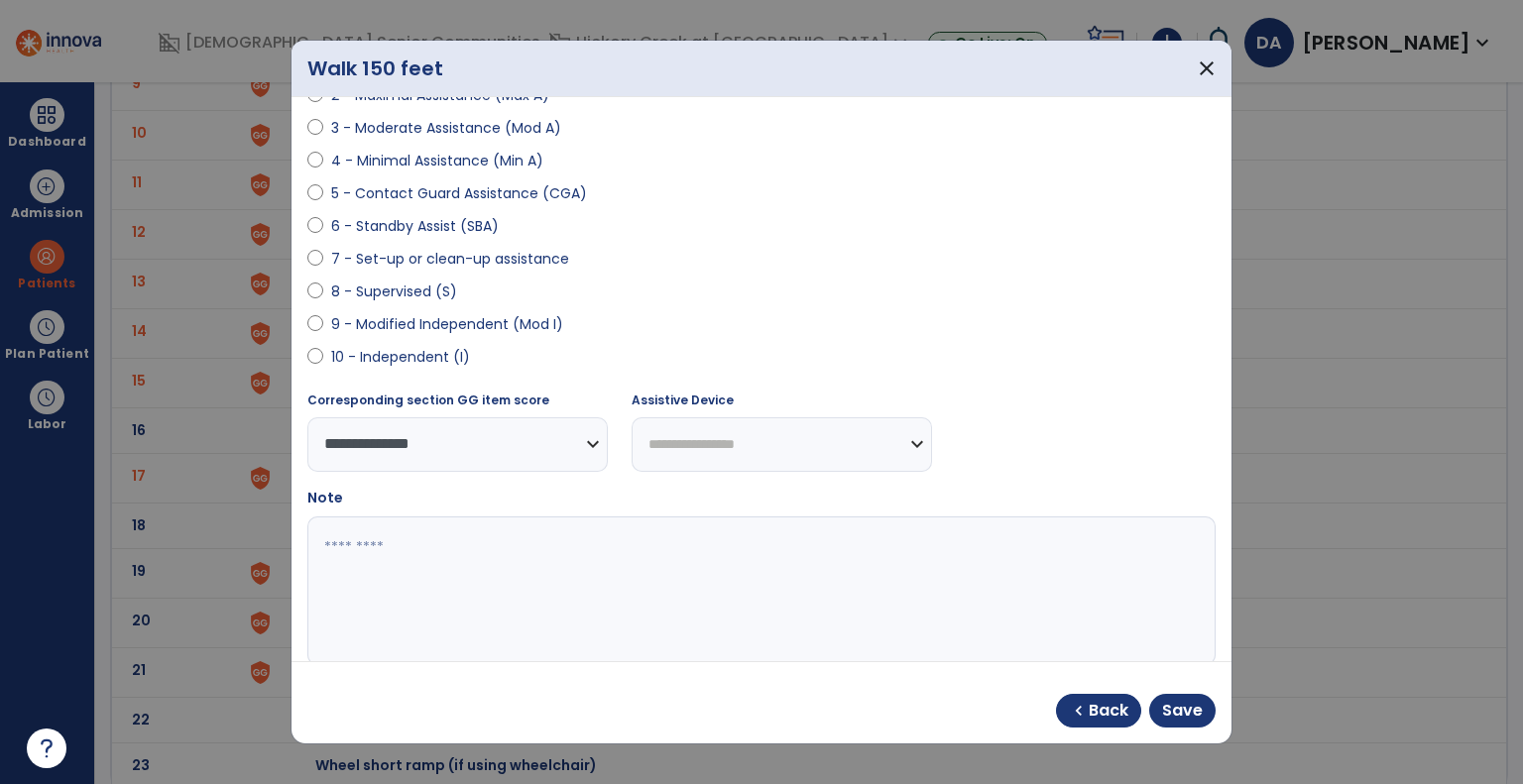 scroll, scrollTop: 297, scrollLeft: 0, axis: vertical 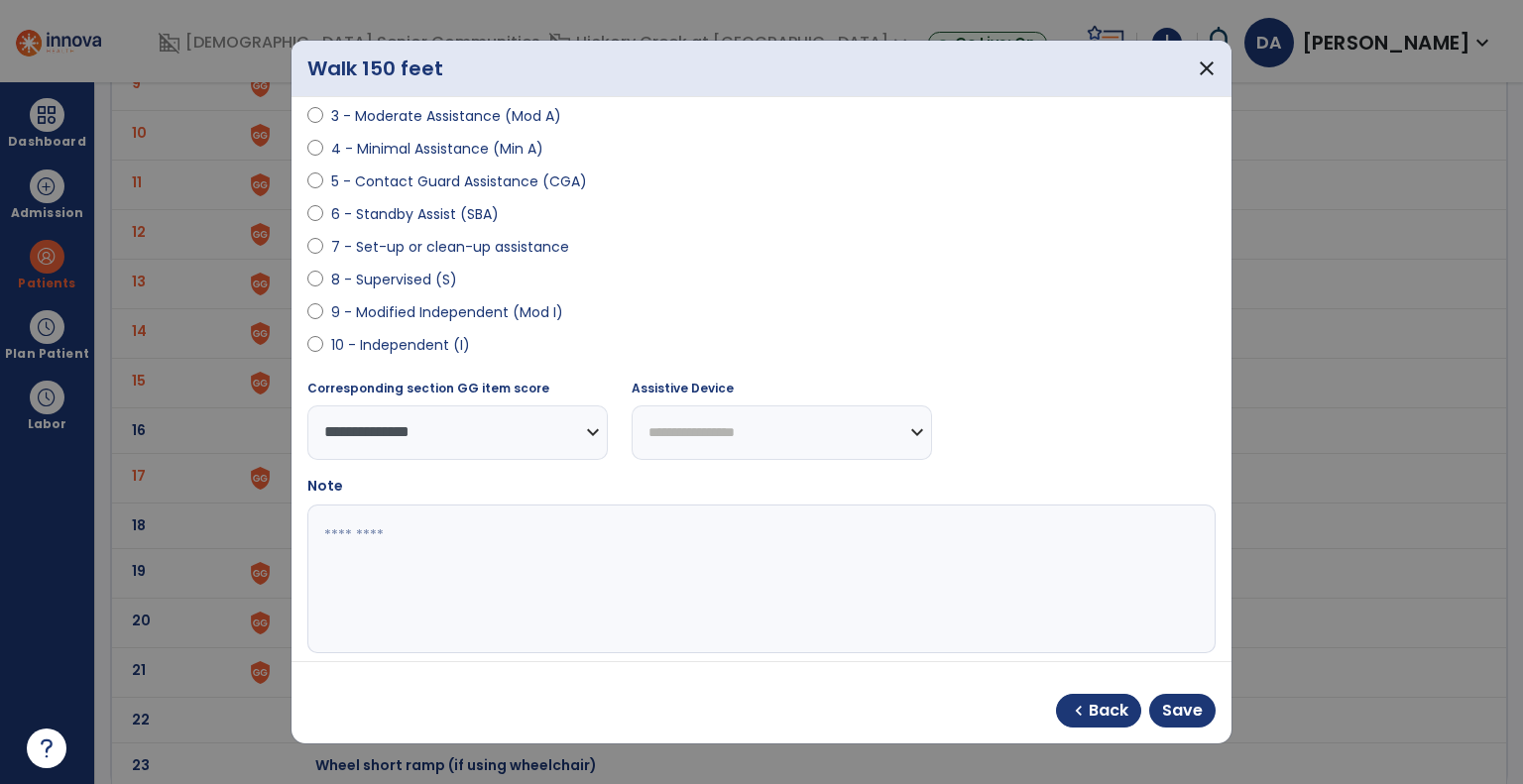 click on "**********" at bounding box center [781, 432] 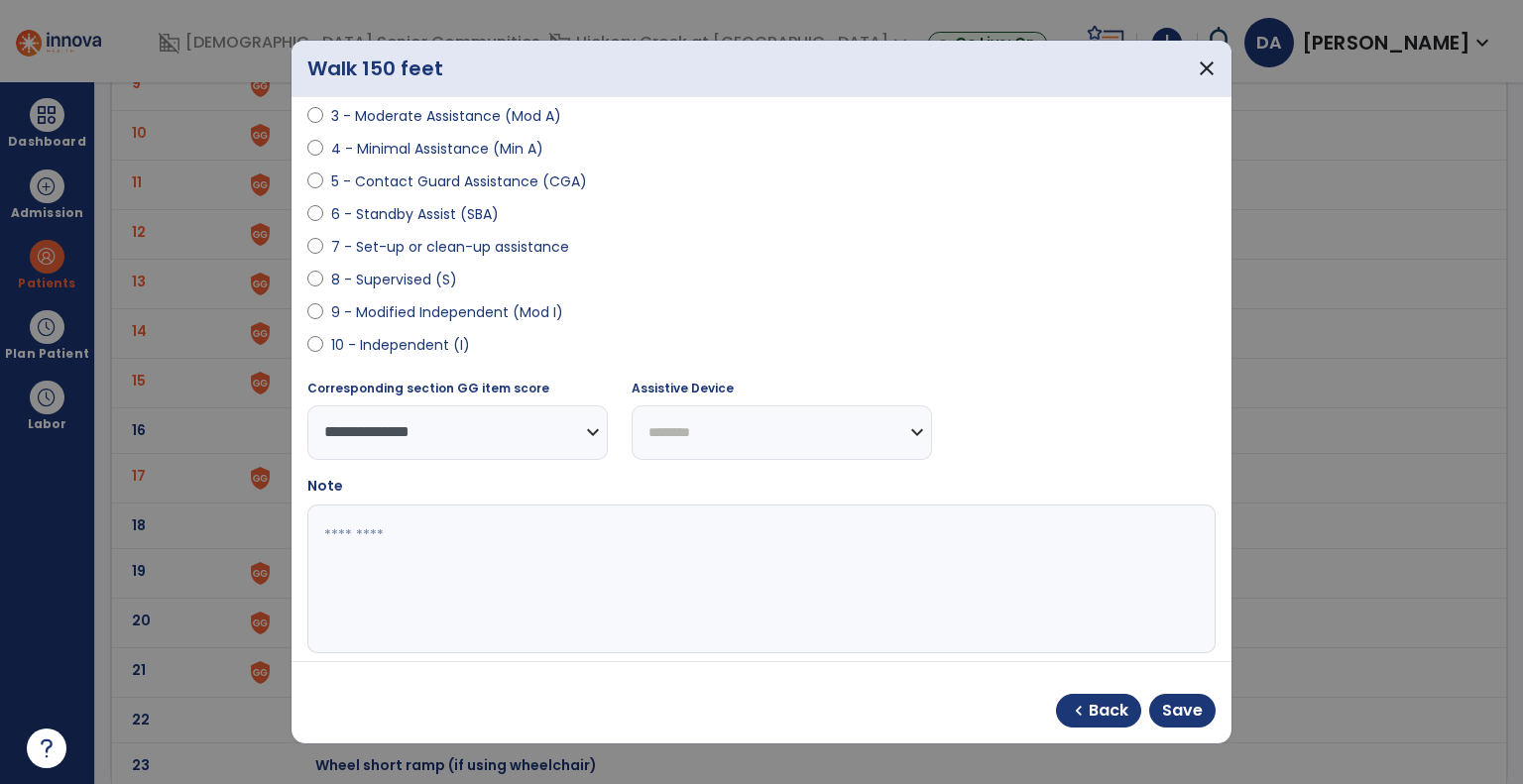 click on "**********" at bounding box center [781, 432] 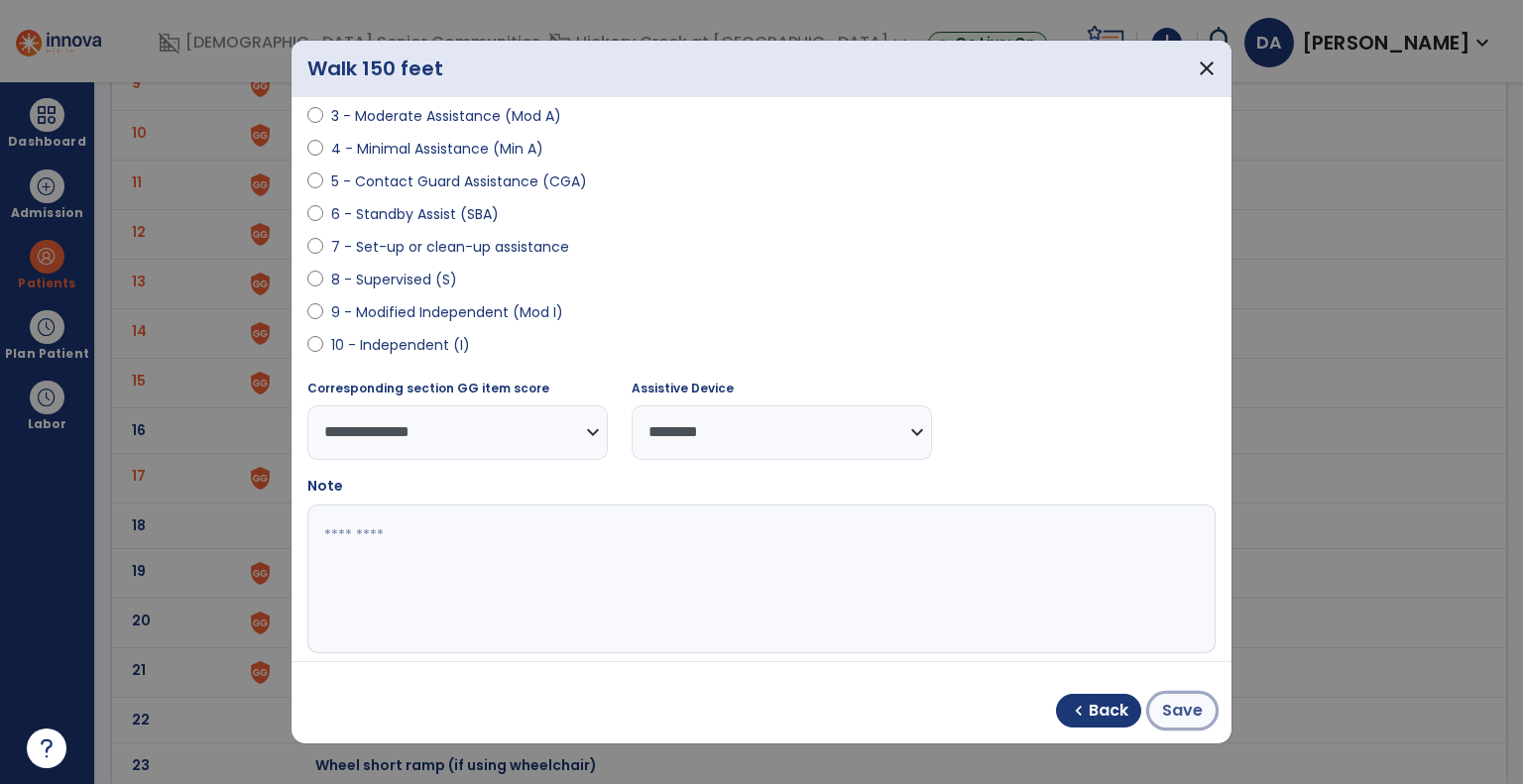 click on "Save" at bounding box center [1182, 711] 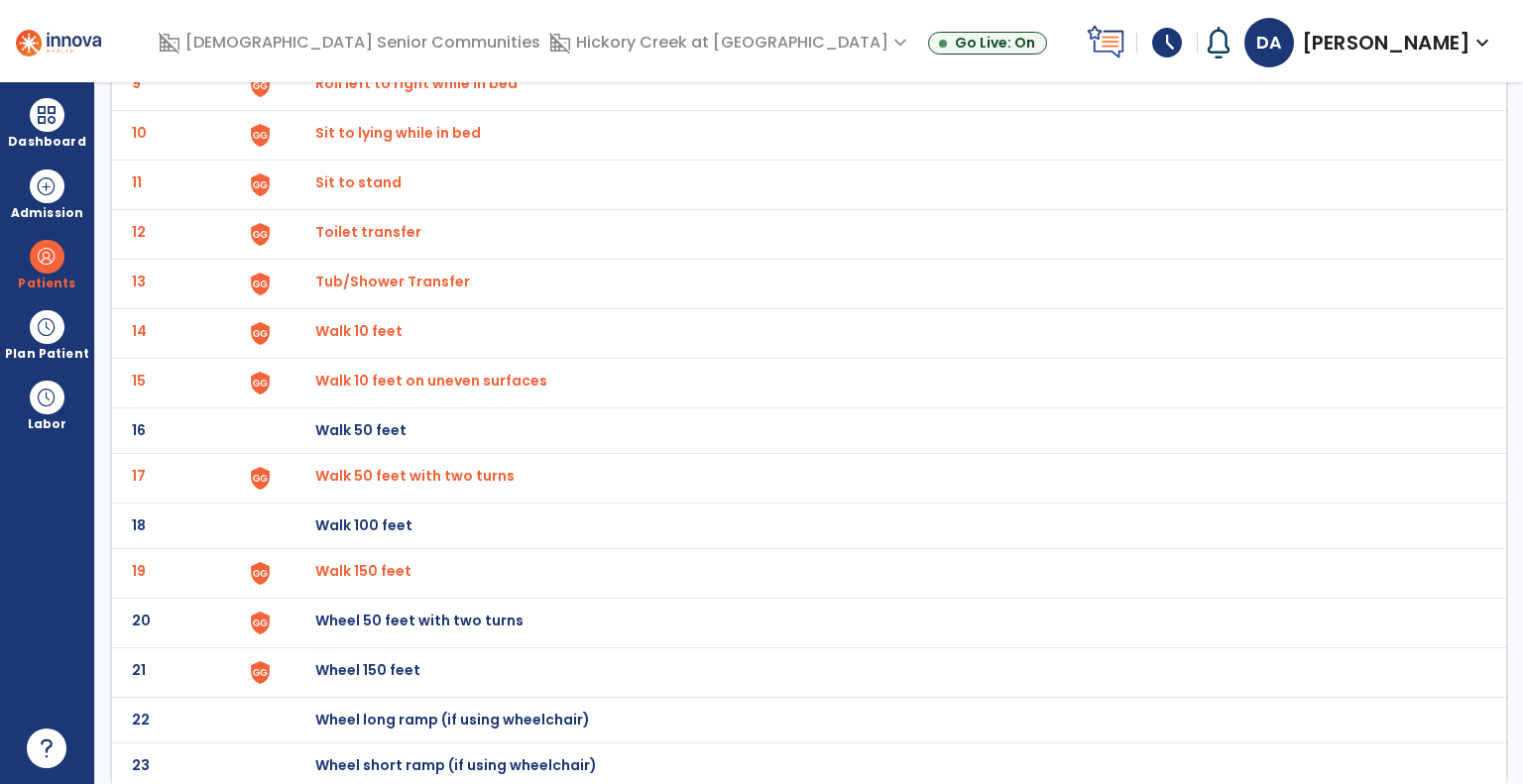 click on "Wheel 50 feet with two turns" at bounding box center (361, -309) 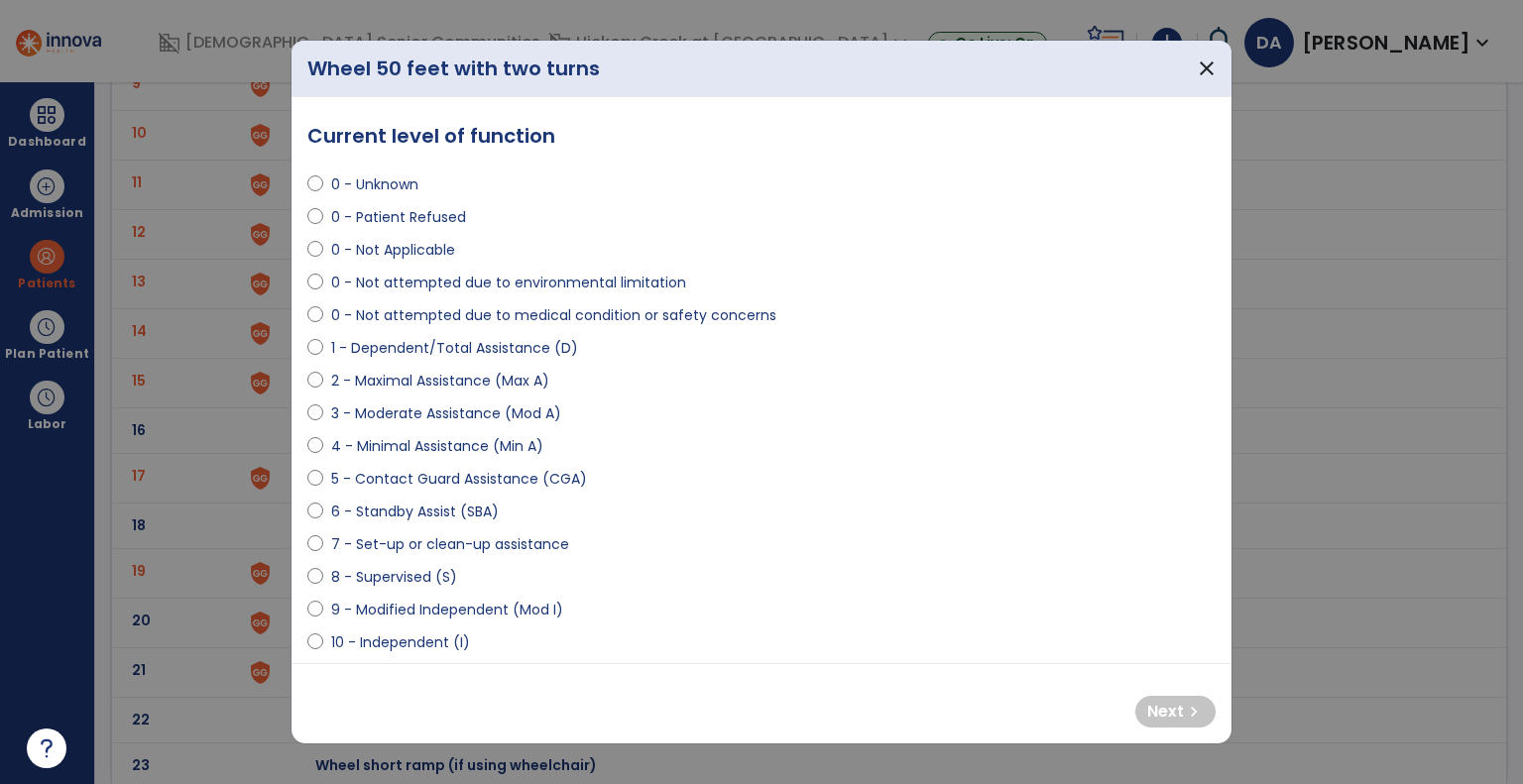 select on "**********" 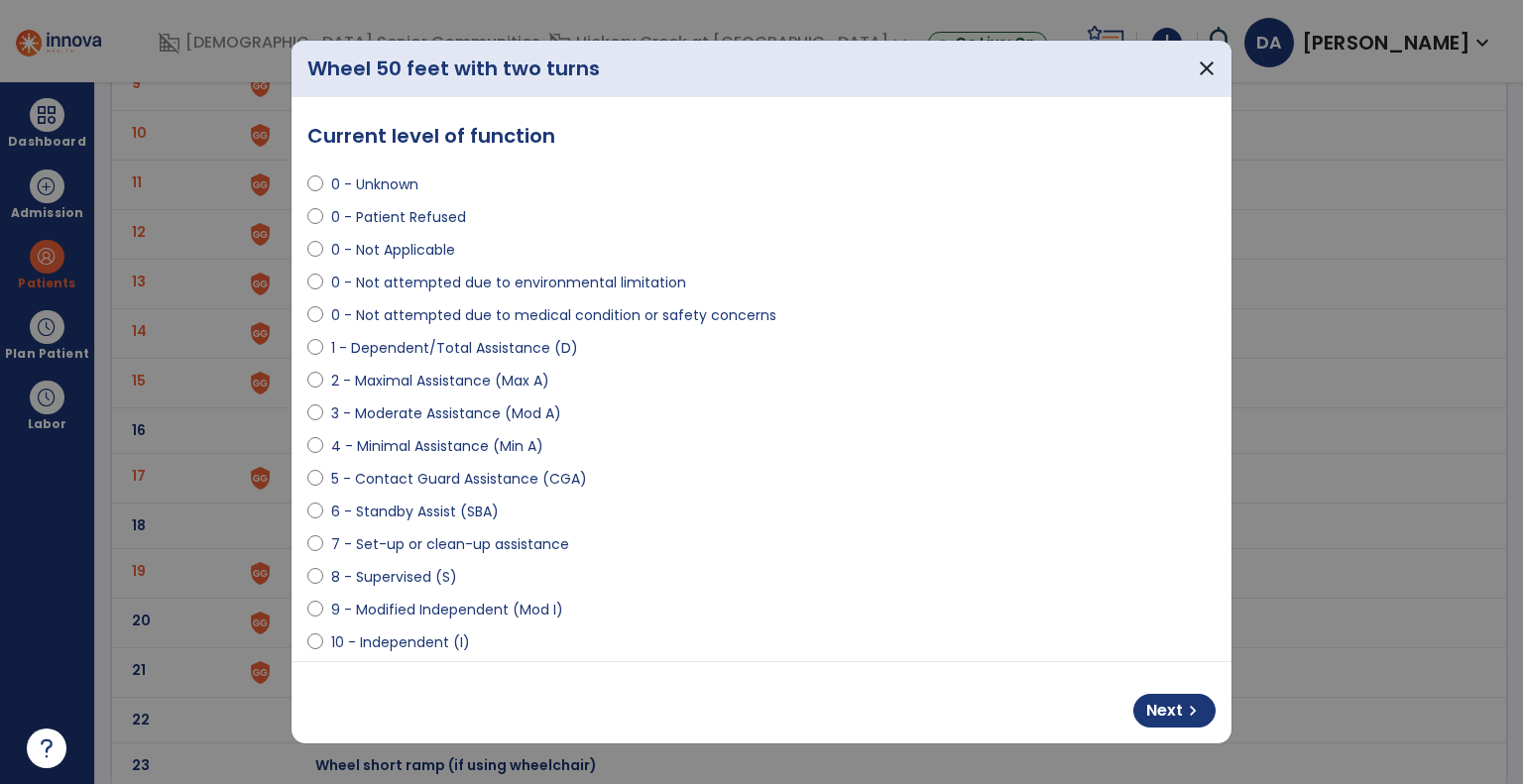 scroll, scrollTop: 198, scrollLeft: 0, axis: vertical 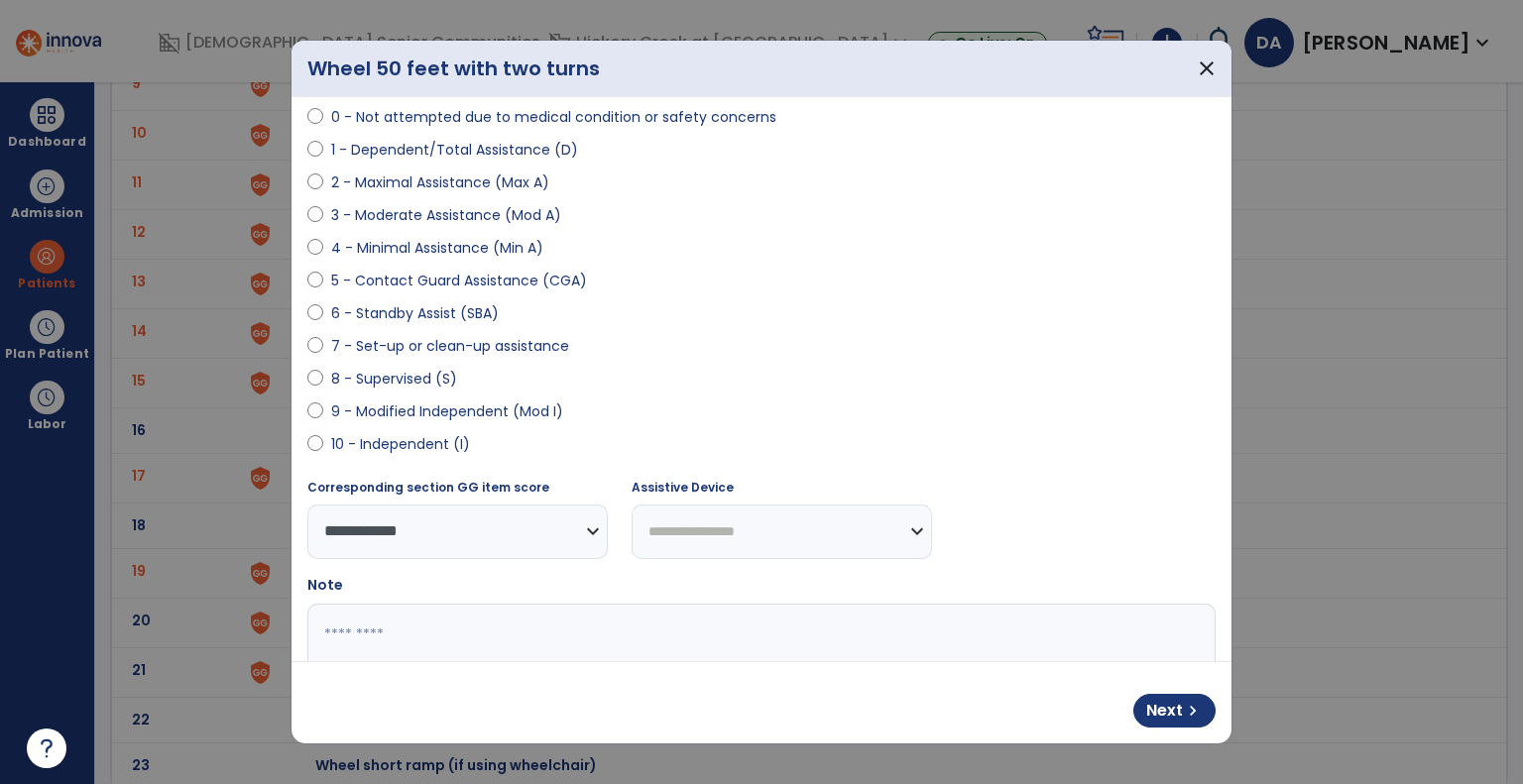 click on "**********" at bounding box center [781, 531] 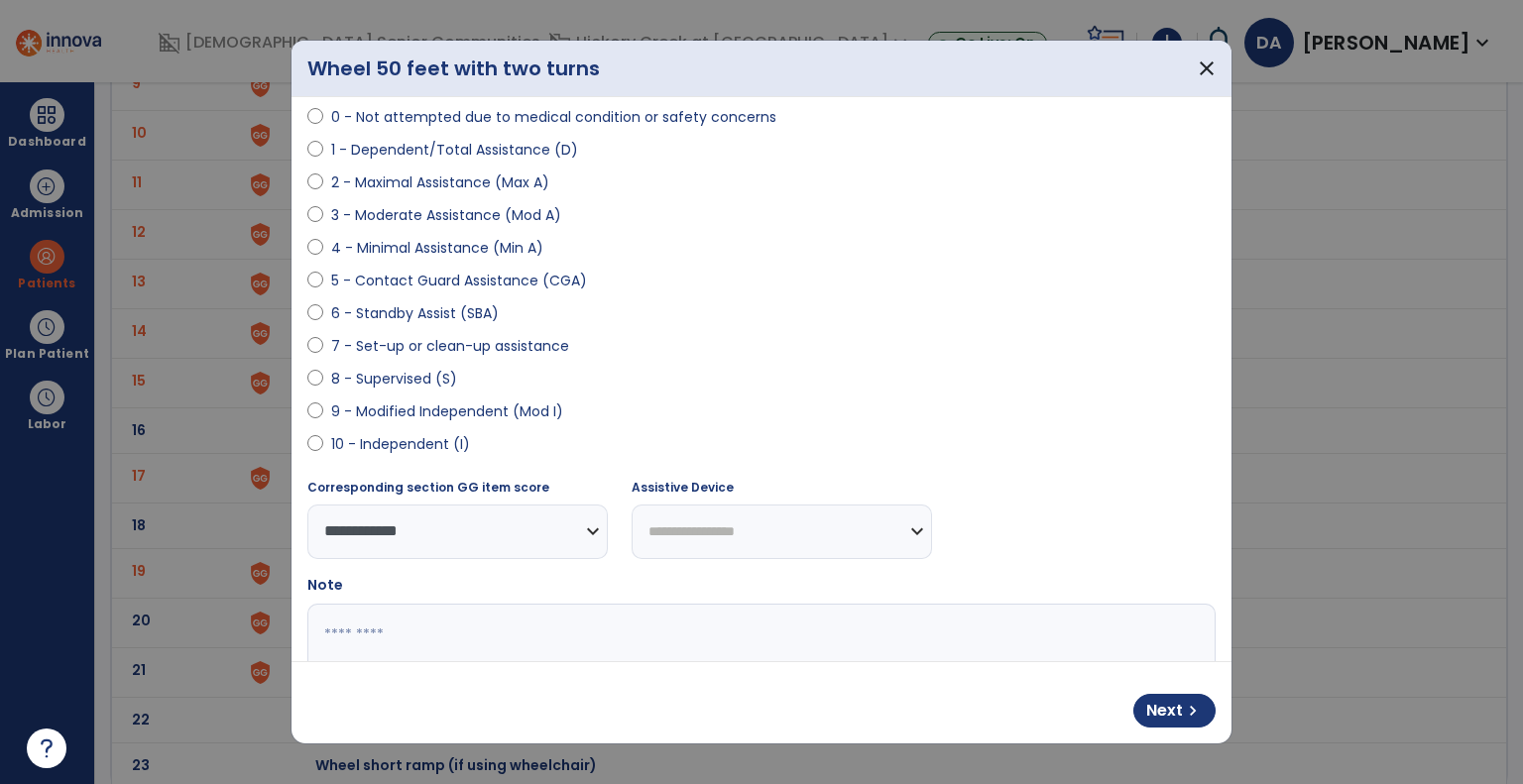 select on "**********" 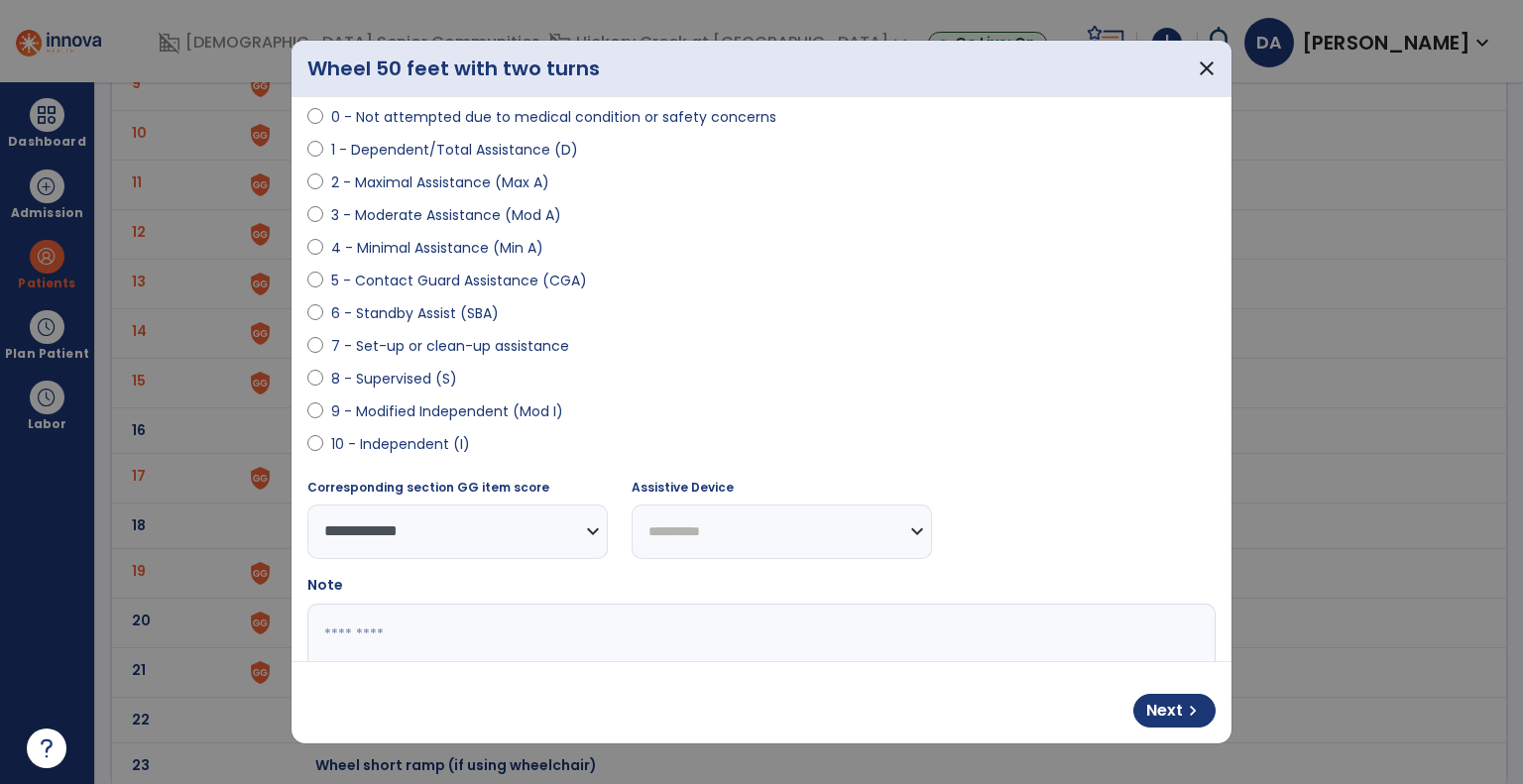 click on "**********" at bounding box center (781, 531) 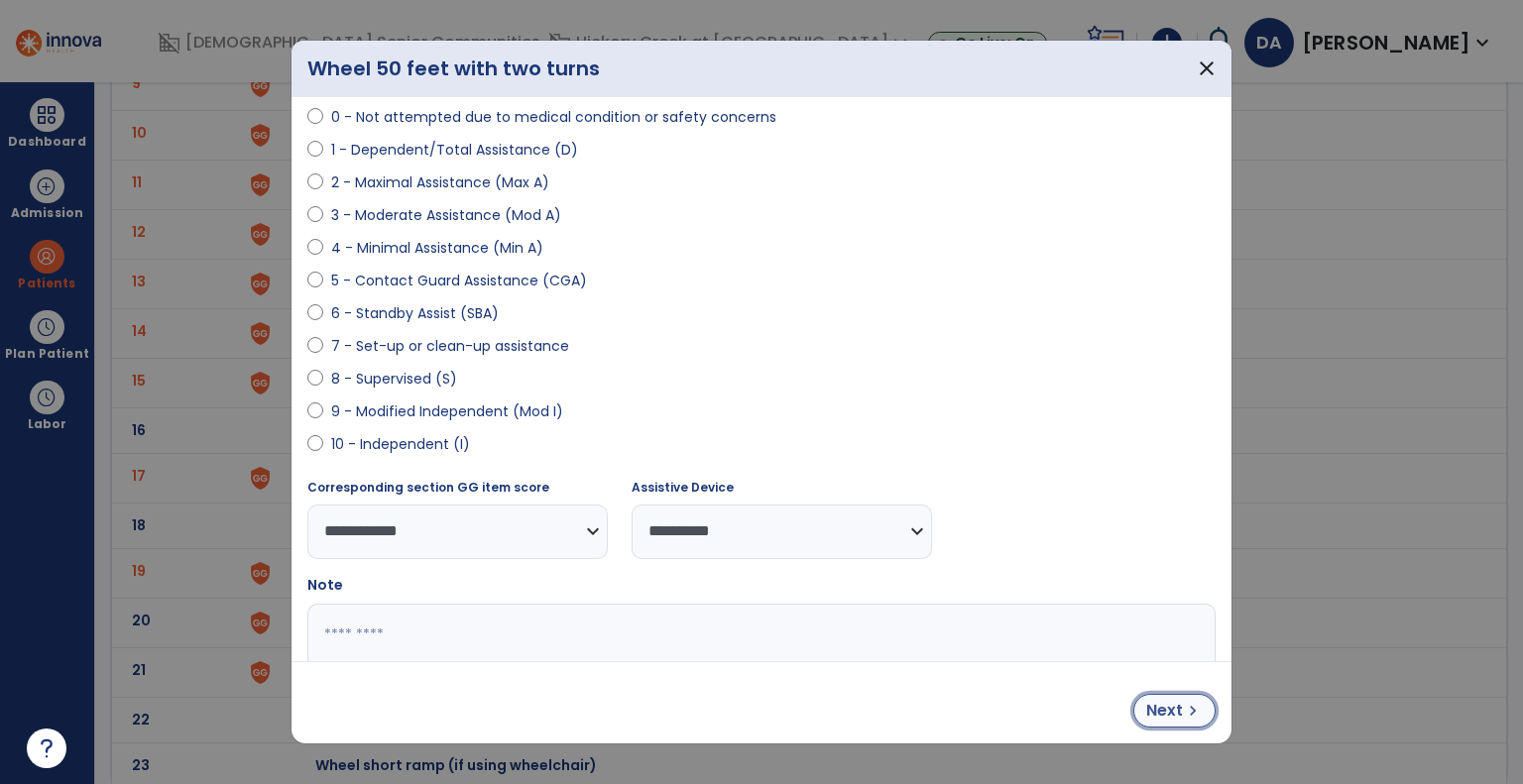 click on "Next  chevron_right" at bounding box center [1174, 711] 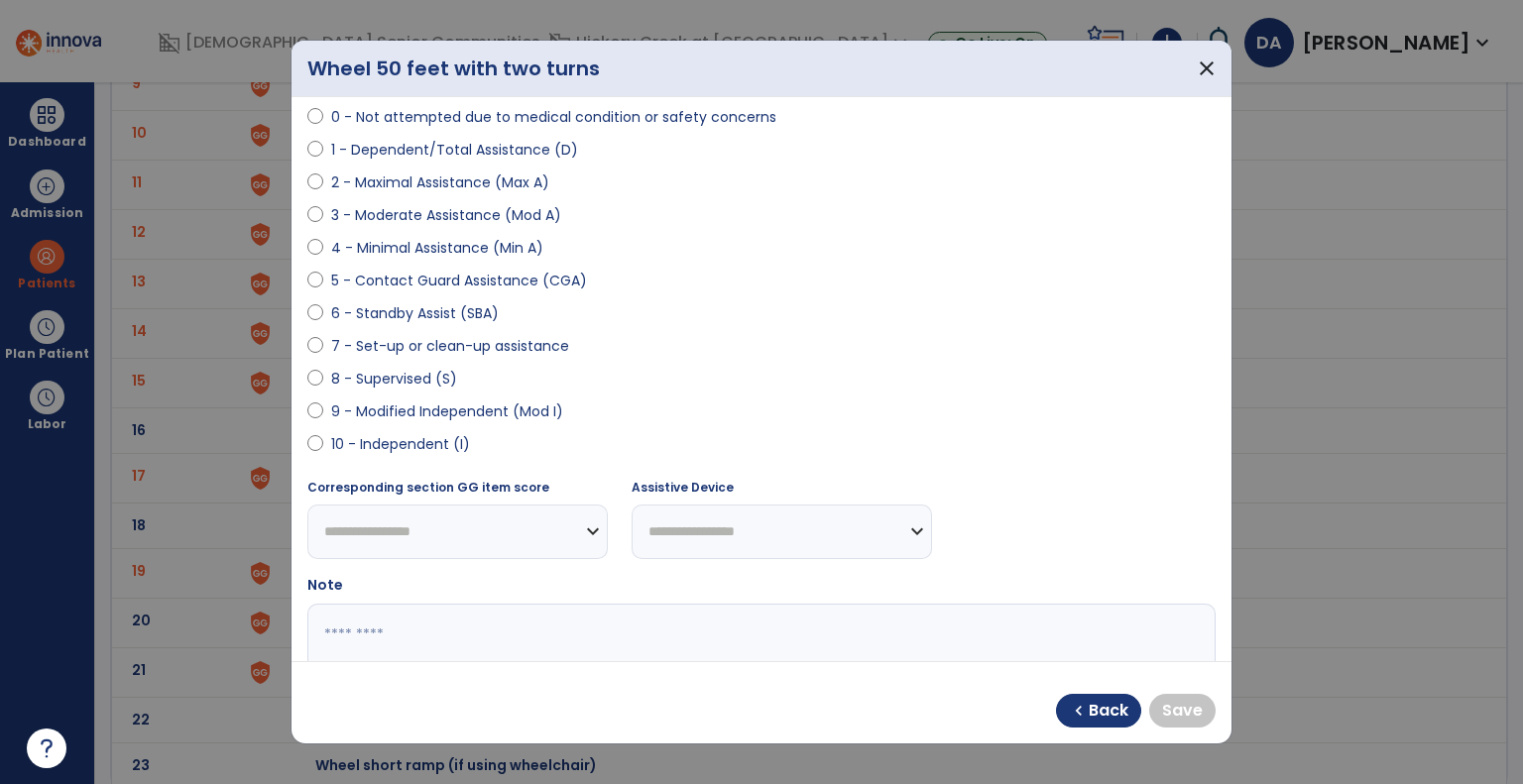 select on "**********" 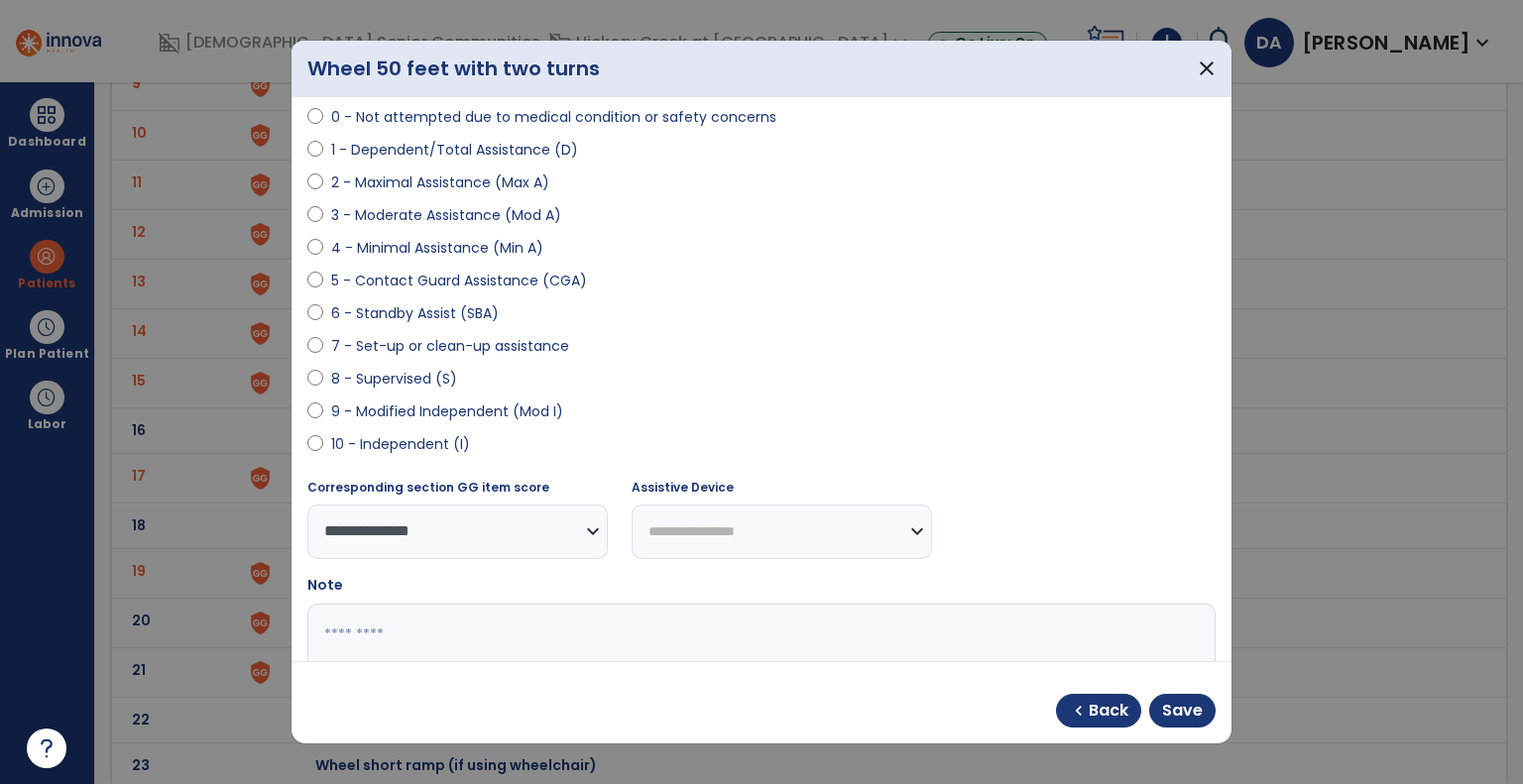 click on "**********" at bounding box center [781, 531] 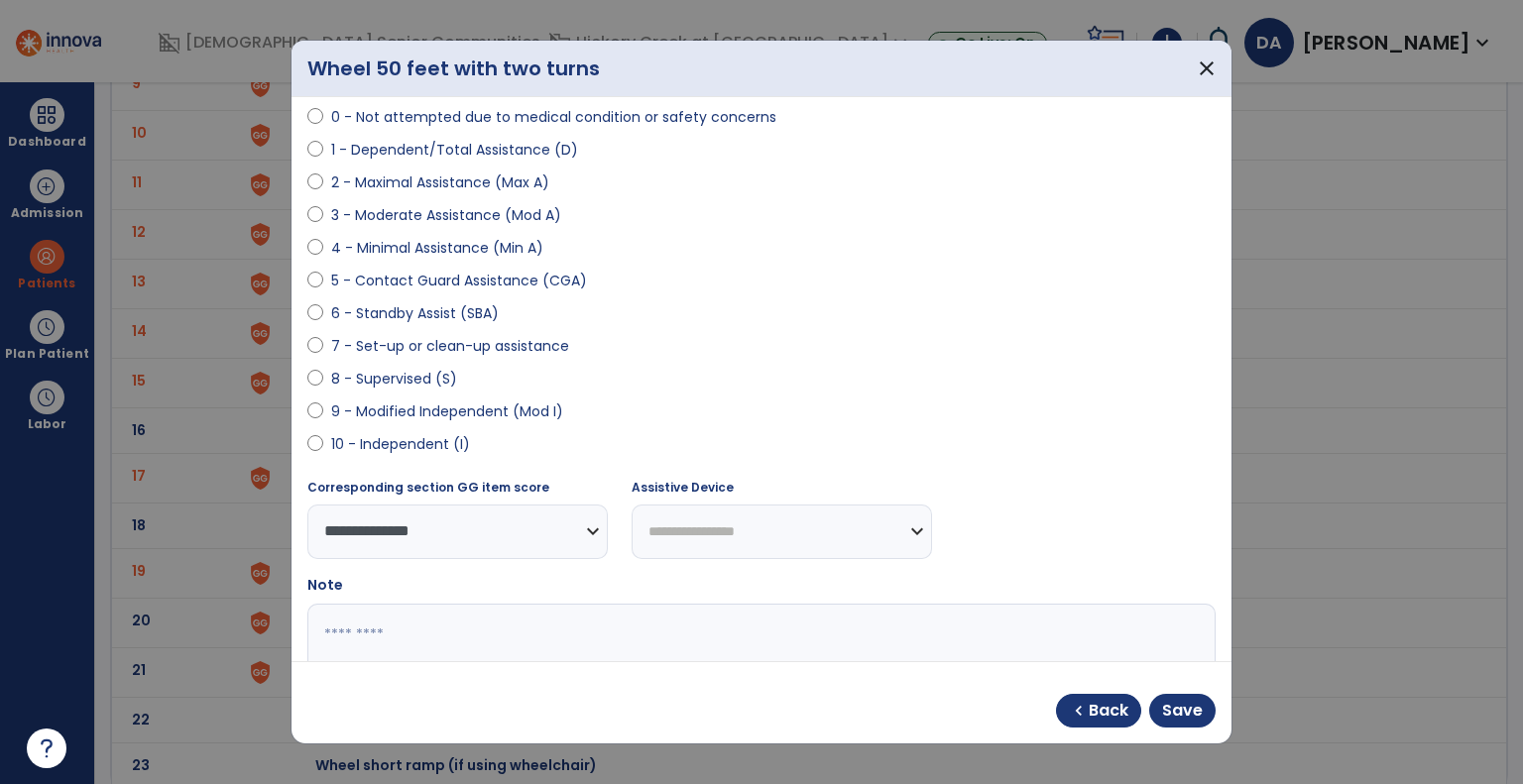 select on "**********" 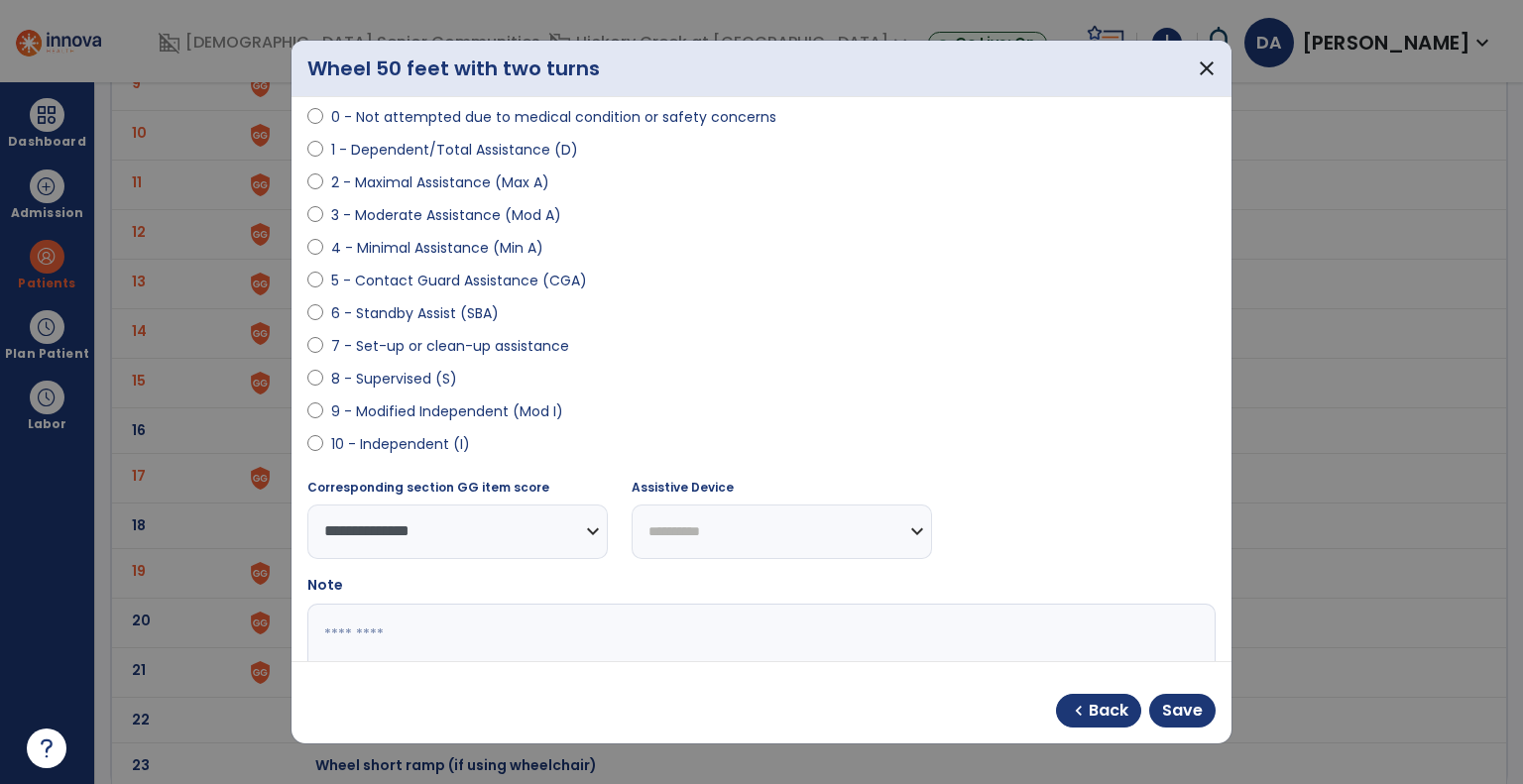 click on "**********" at bounding box center (781, 531) 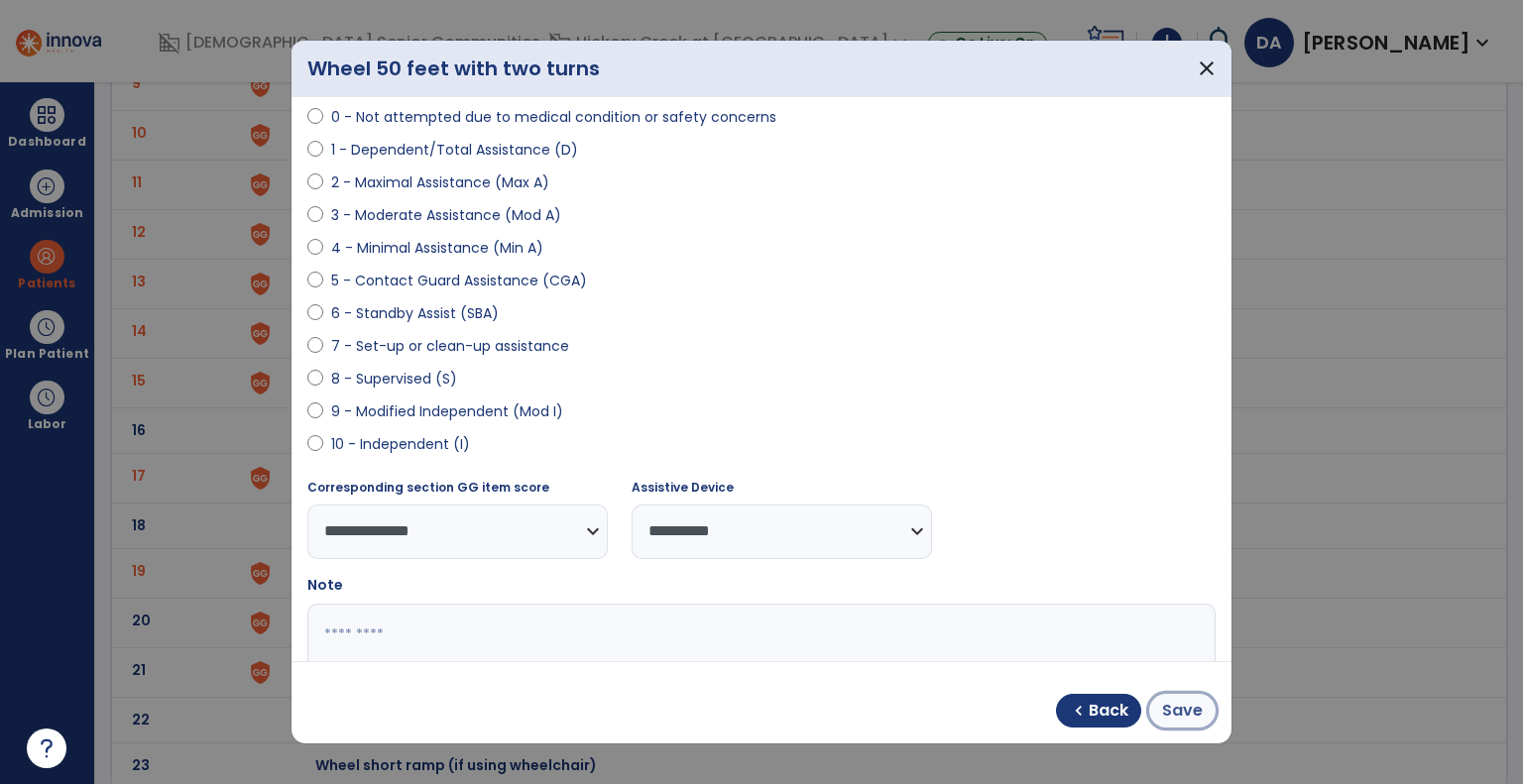 click on "Save" at bounding box center (1182, 711) 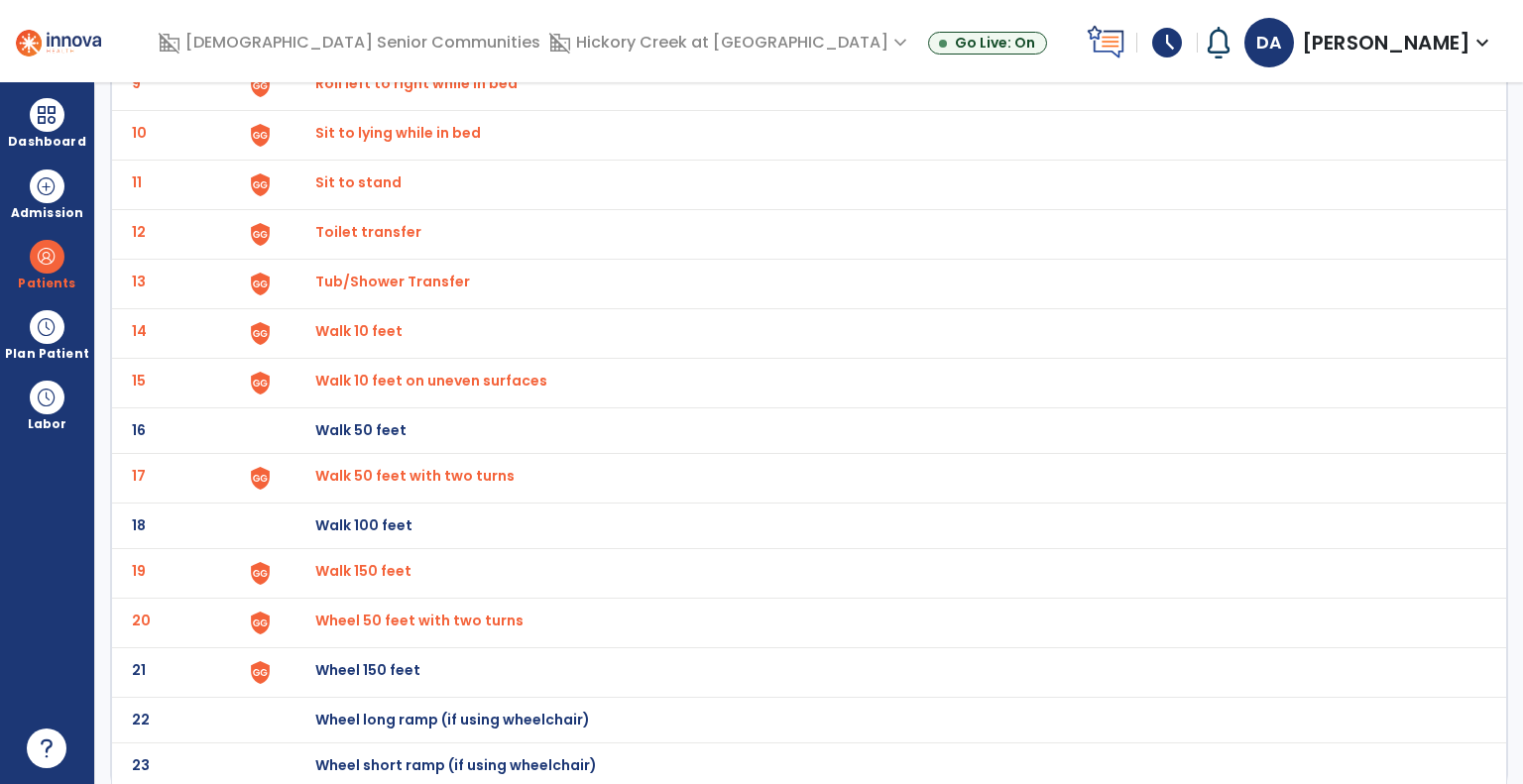 click on "21 Wheel 150 feet" 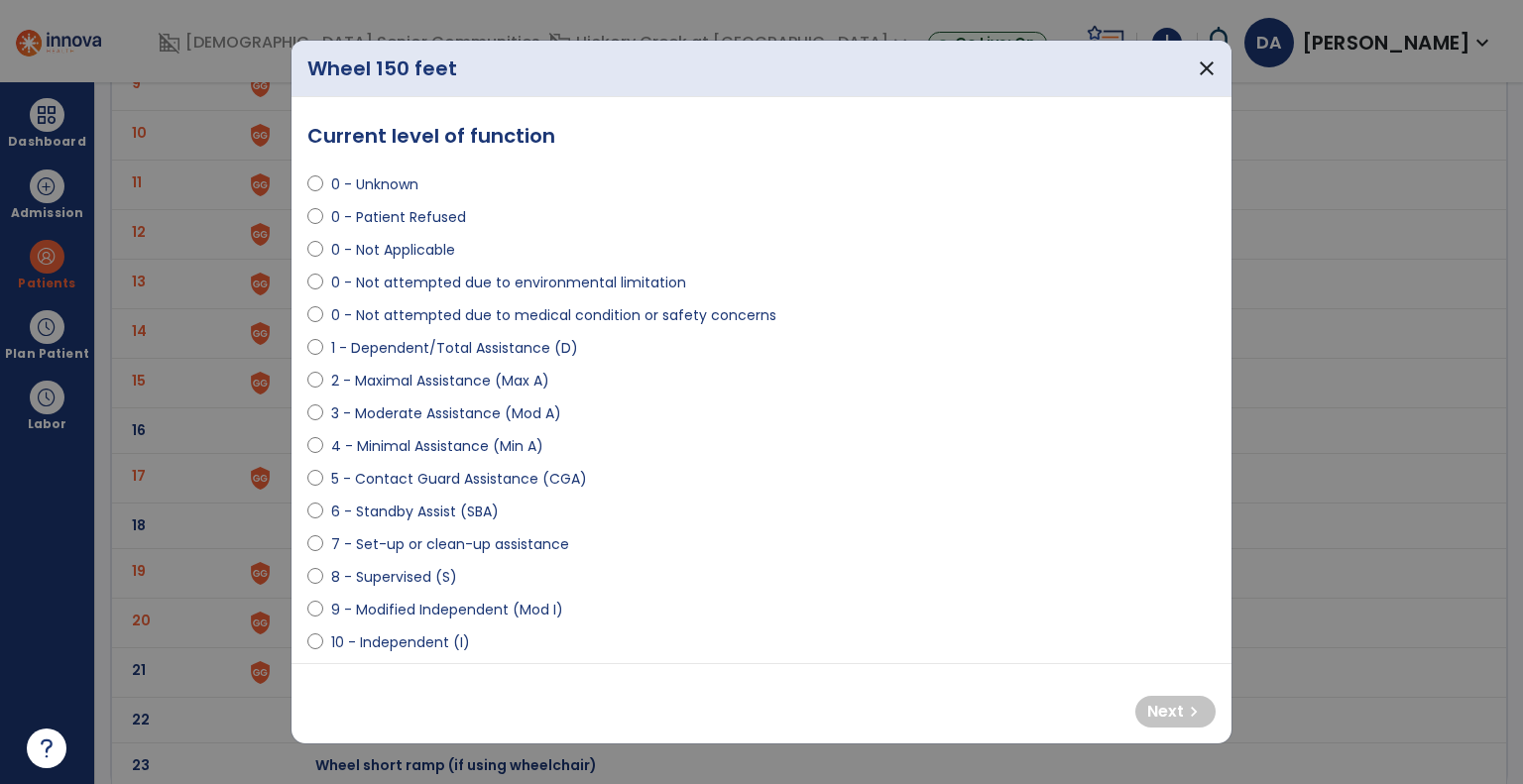 select on "**********" 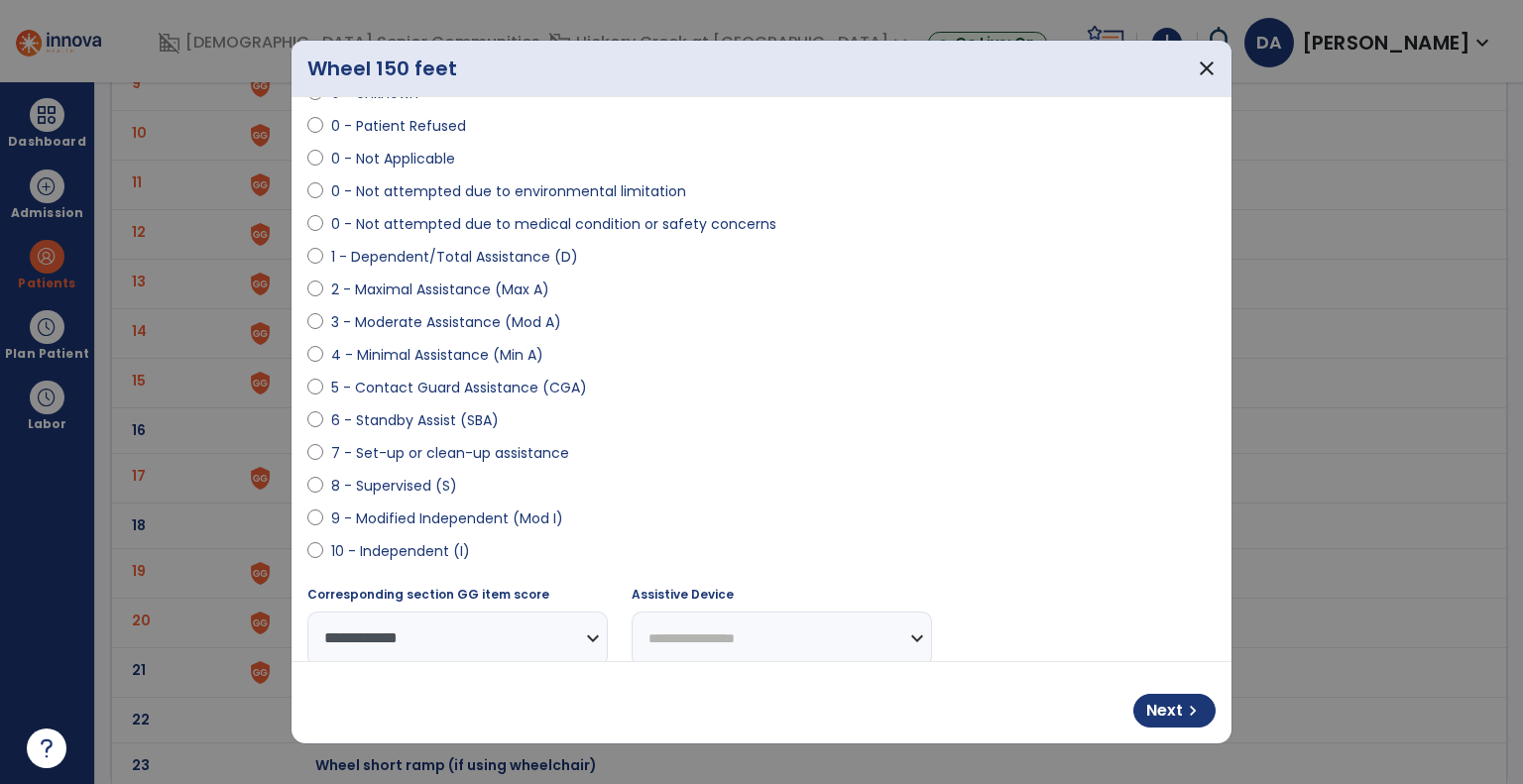 scroll, scrollTop: 198, scrollLeft: 0, axis: vertical 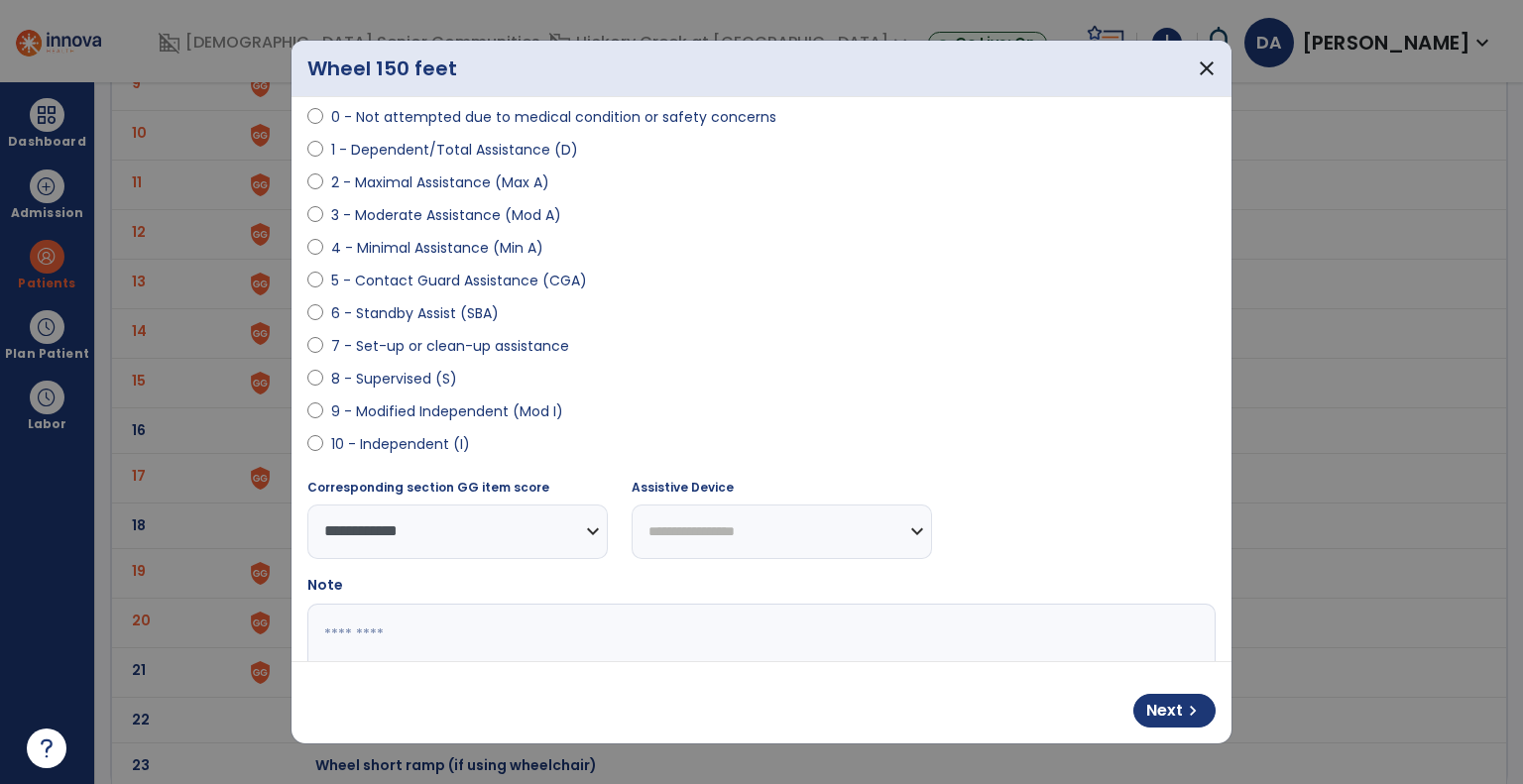 click on "**********" at bounding box center [781, 531] 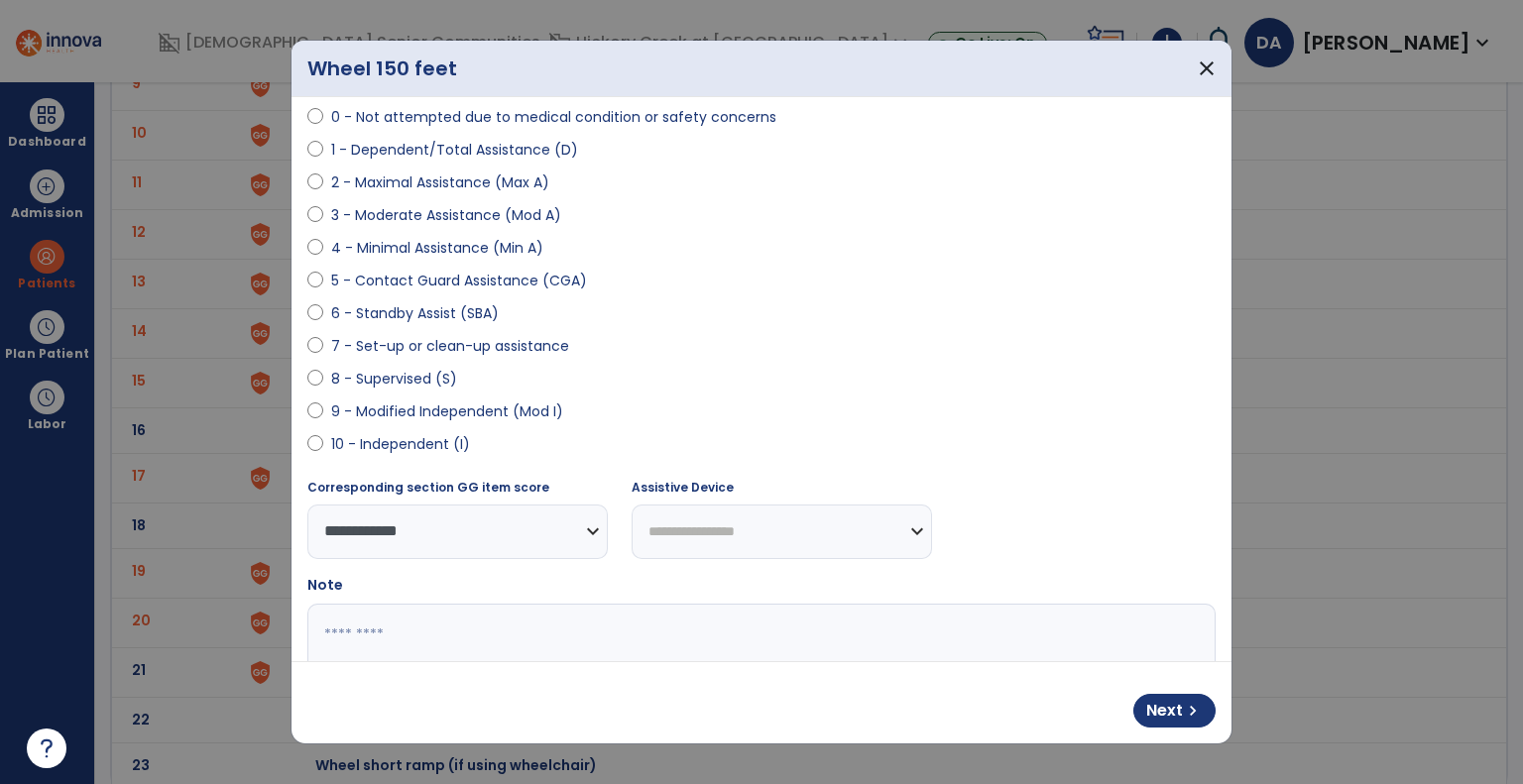 select on "**********" 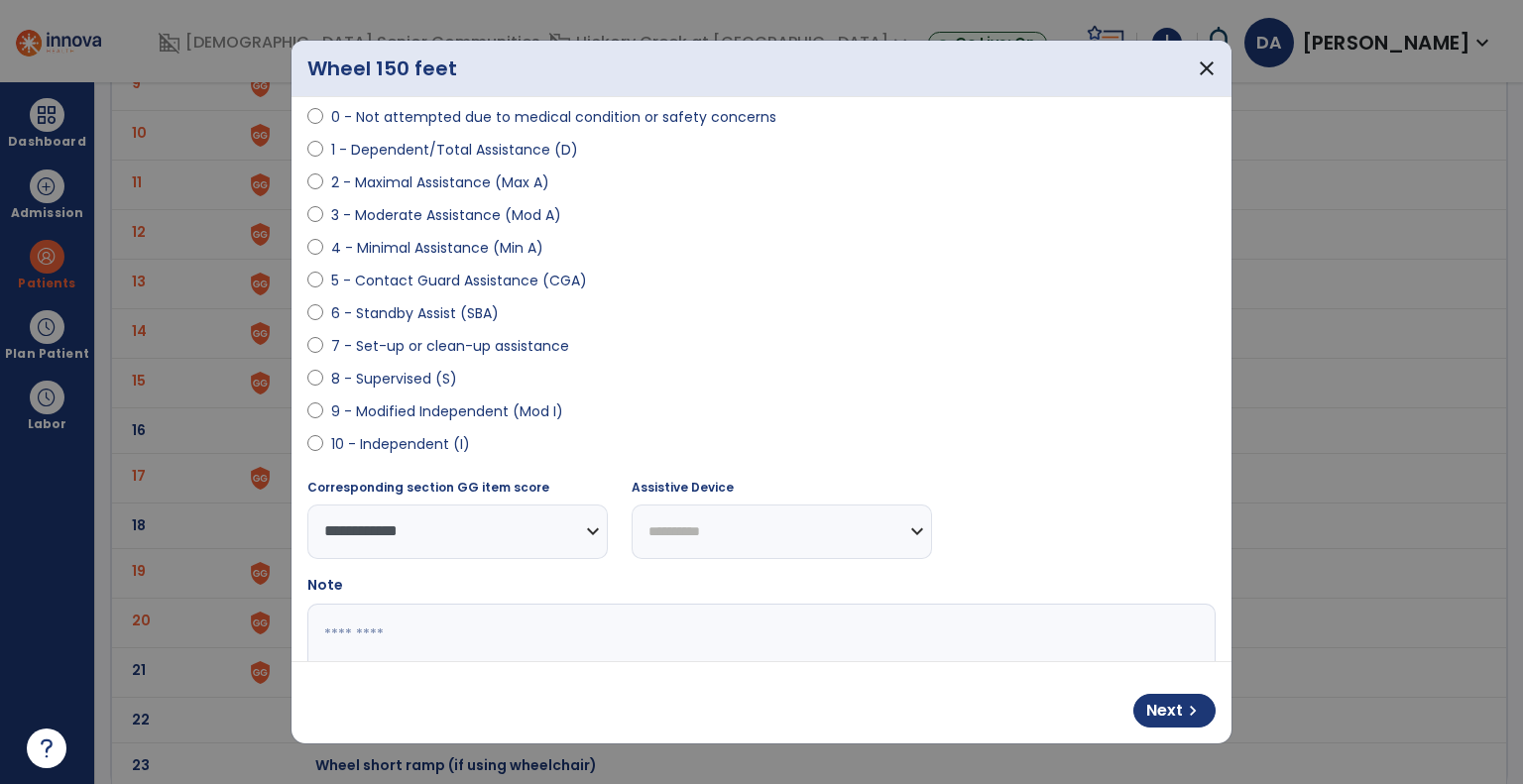 click on "**********" at bounding box center [781, 531] 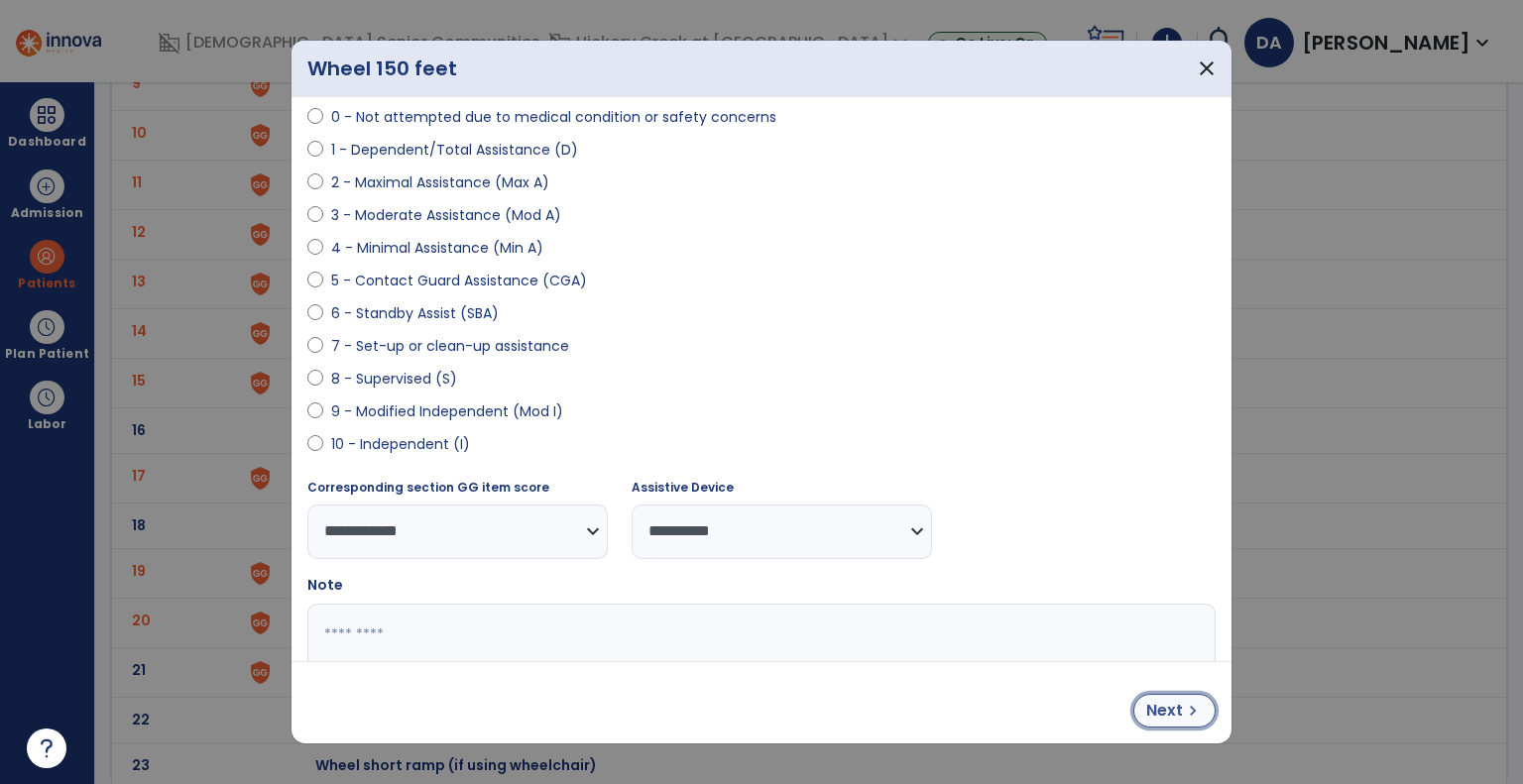 click on "Next" at bounding box center (1164, 711) 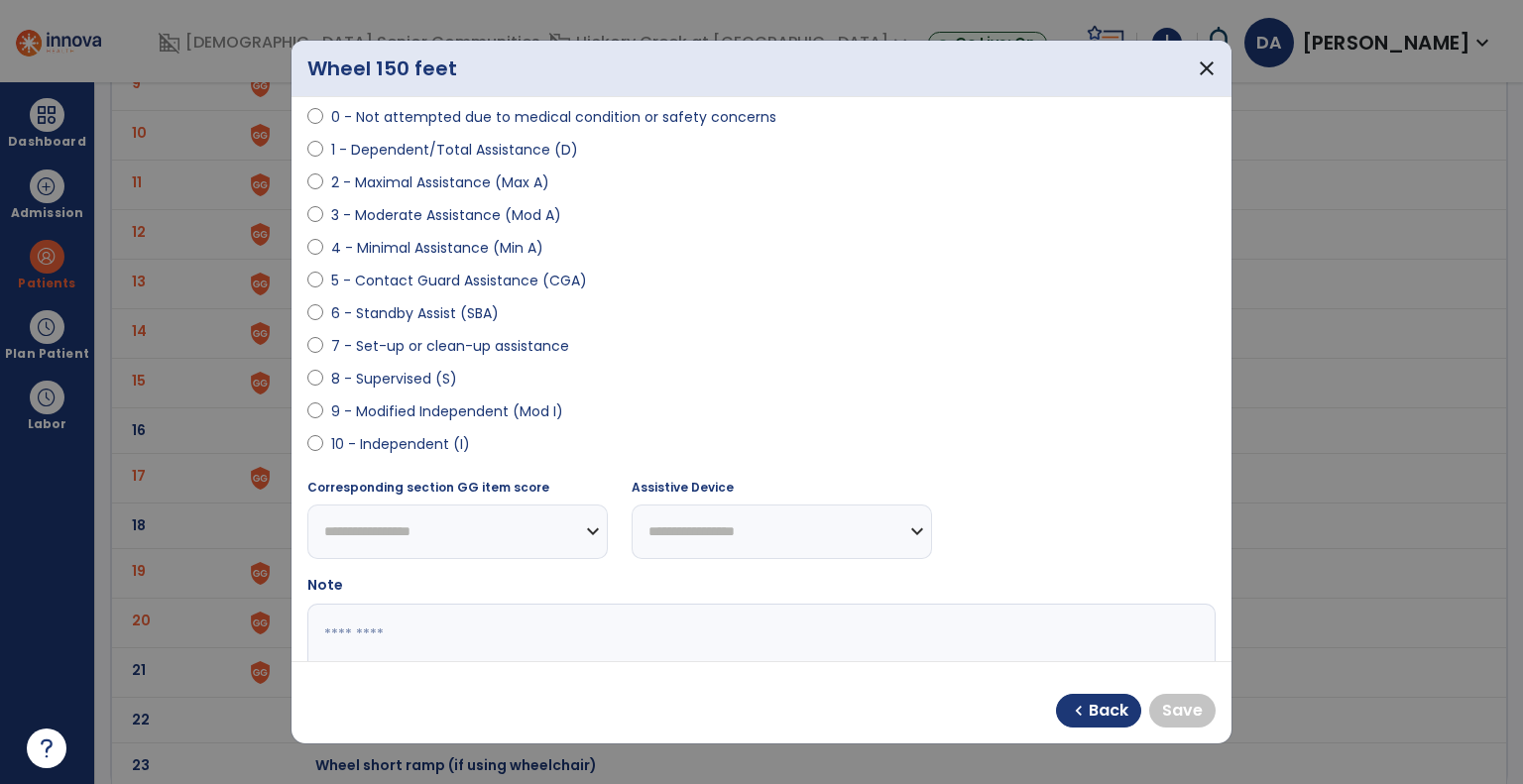 select on "**********" 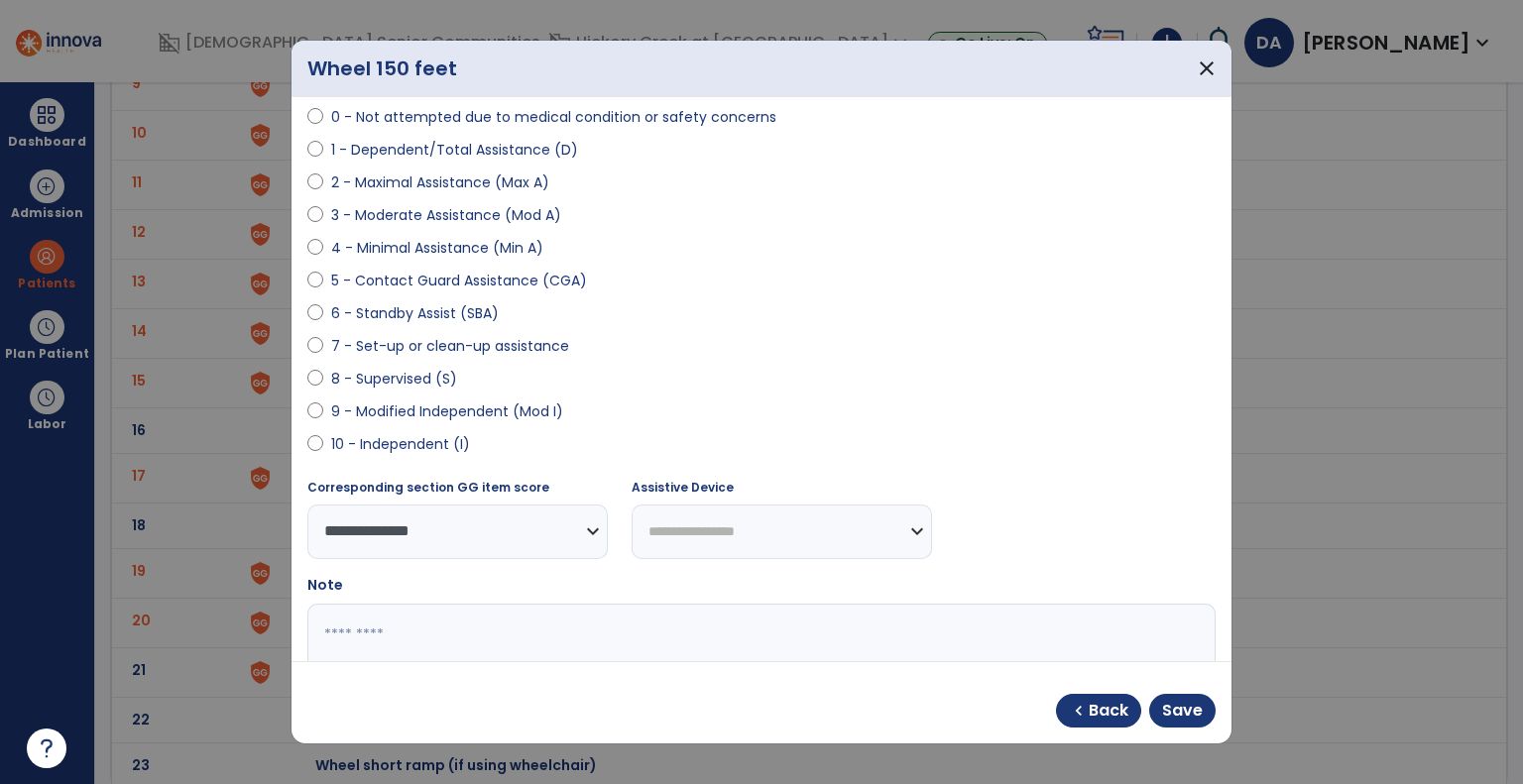 click on "**********" at bounding box center [781, 531] 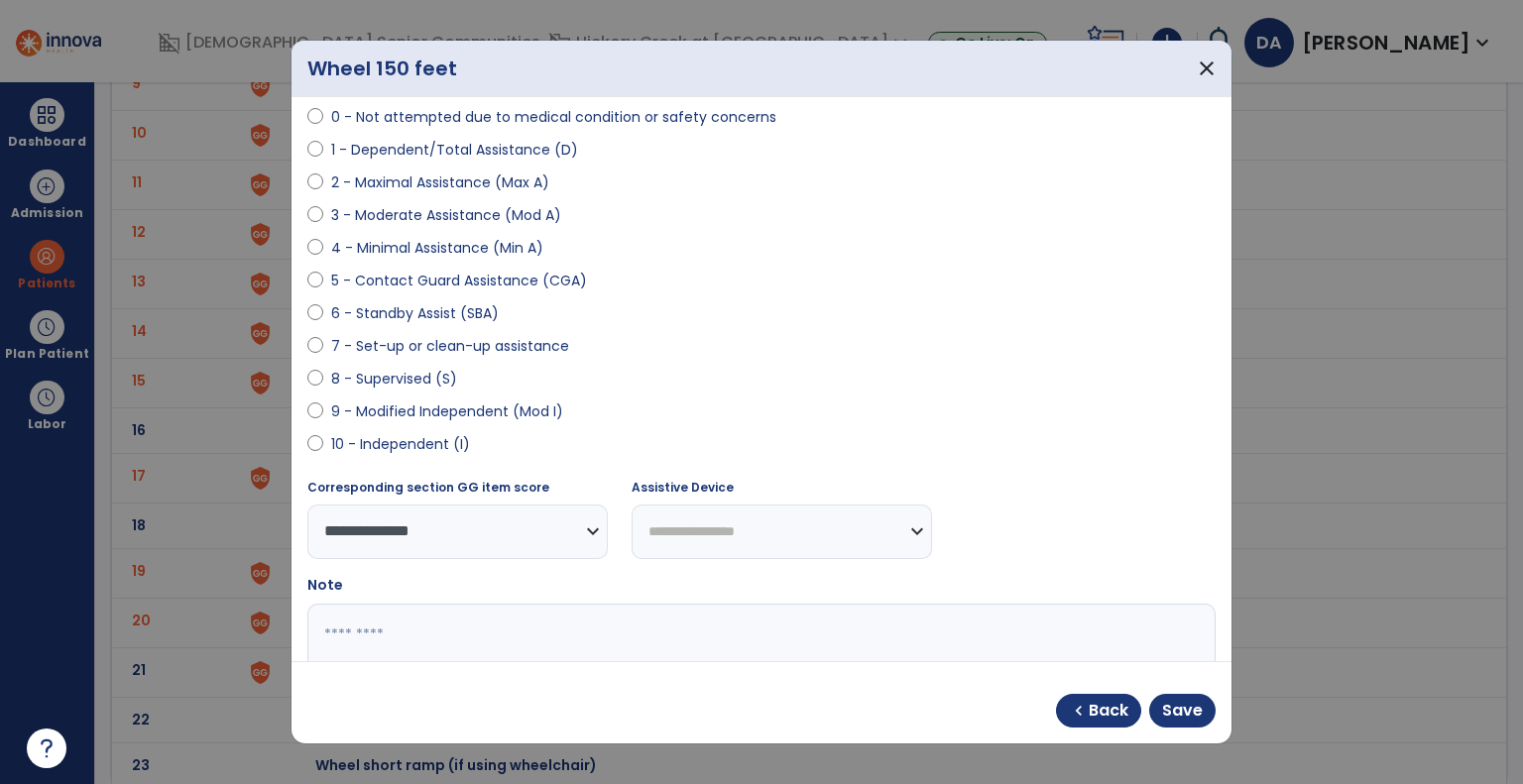 select on "**********" 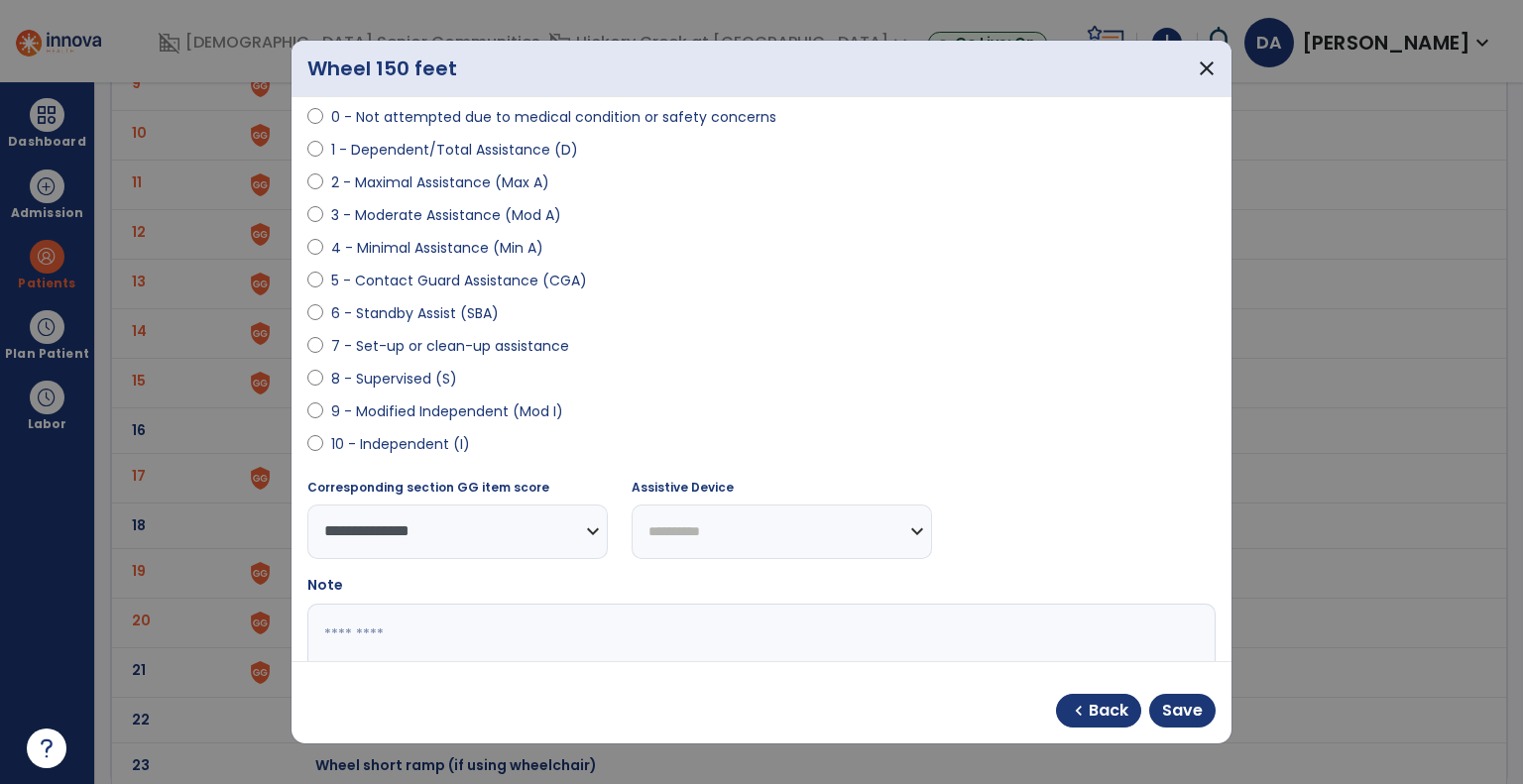 click on "**********" at bounding box center [781, 531] 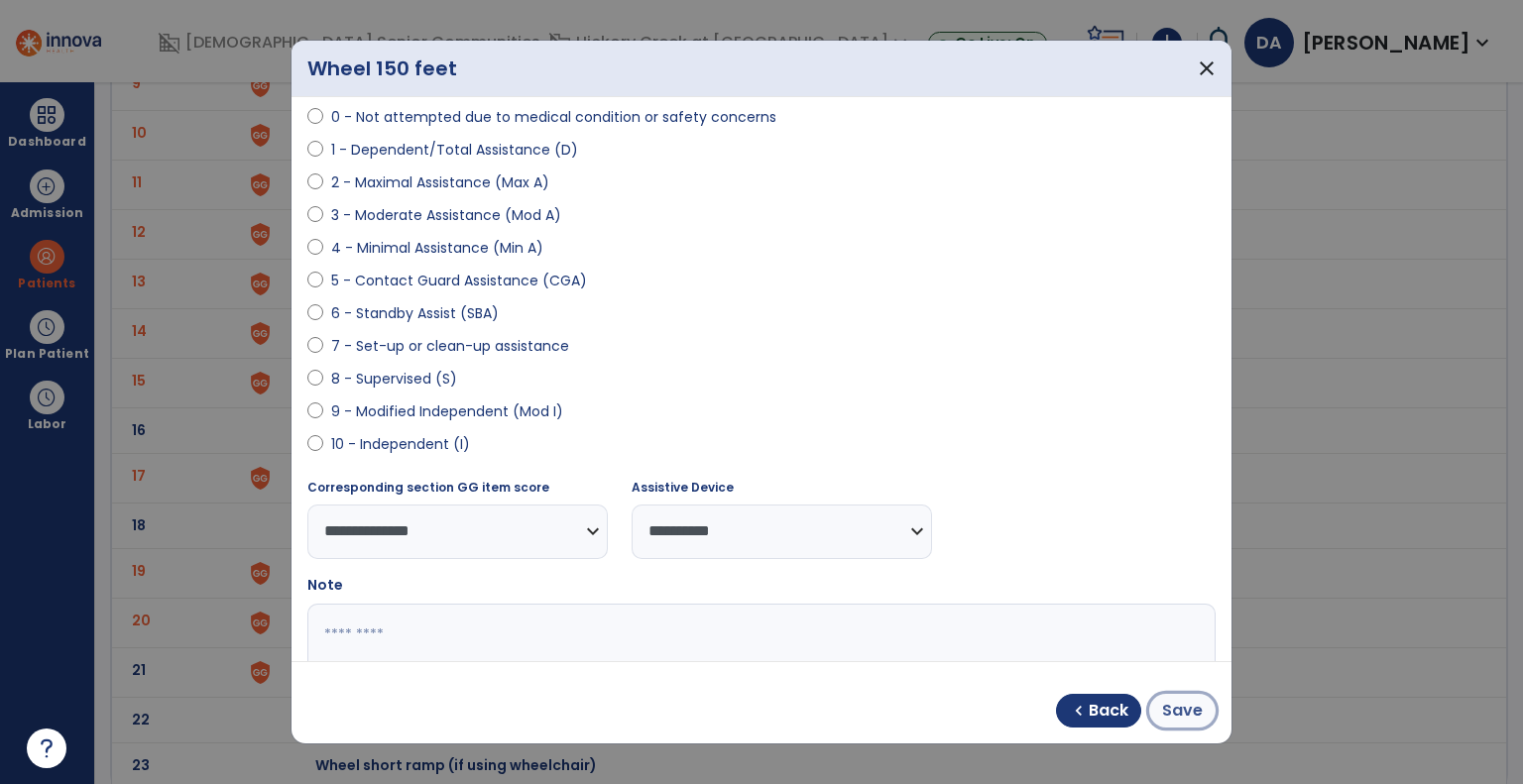 click on "Save" at bounding box center [1182, 711] 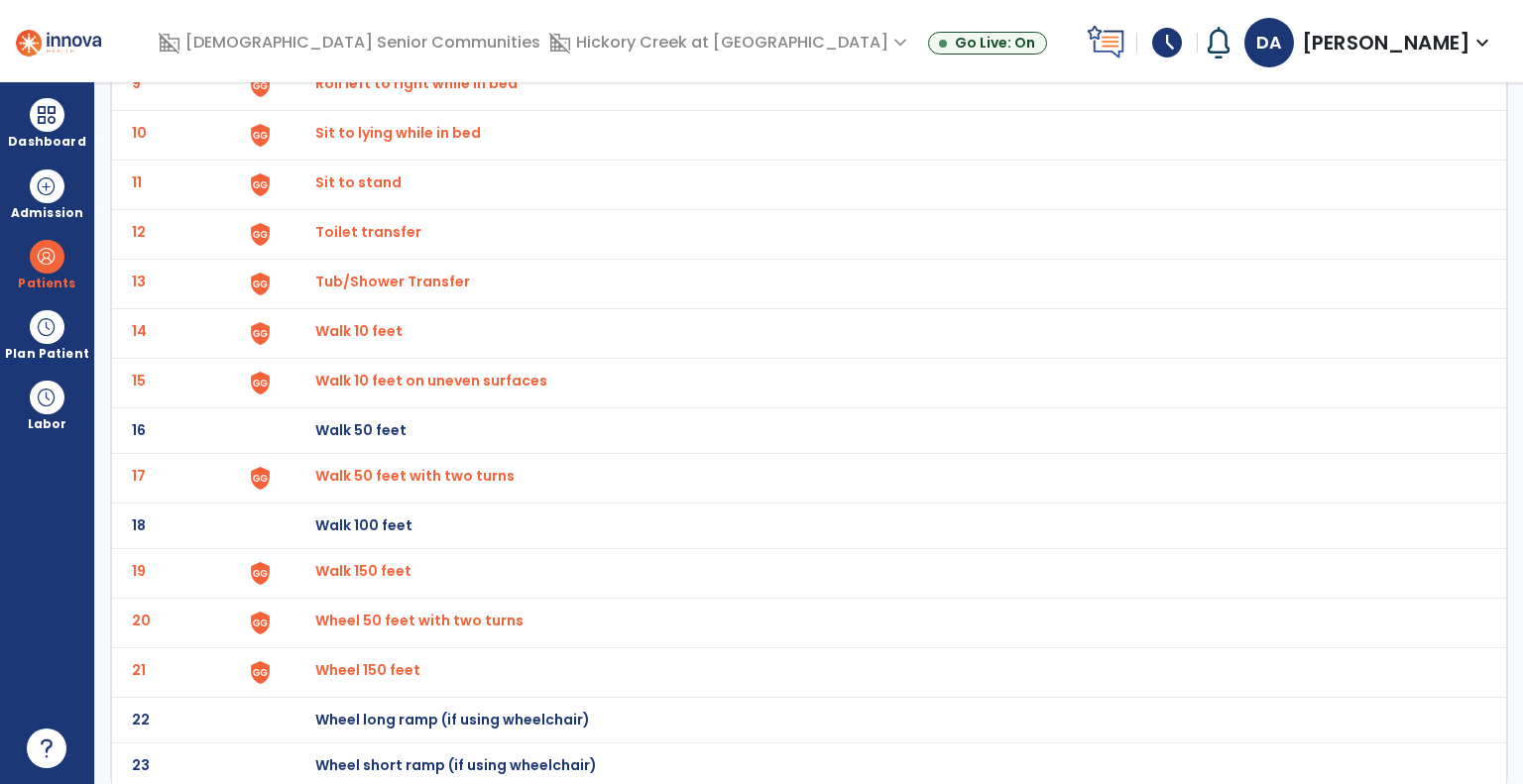 click on "Wheel 50 feet with two turns" at bounding box center (880, -307) 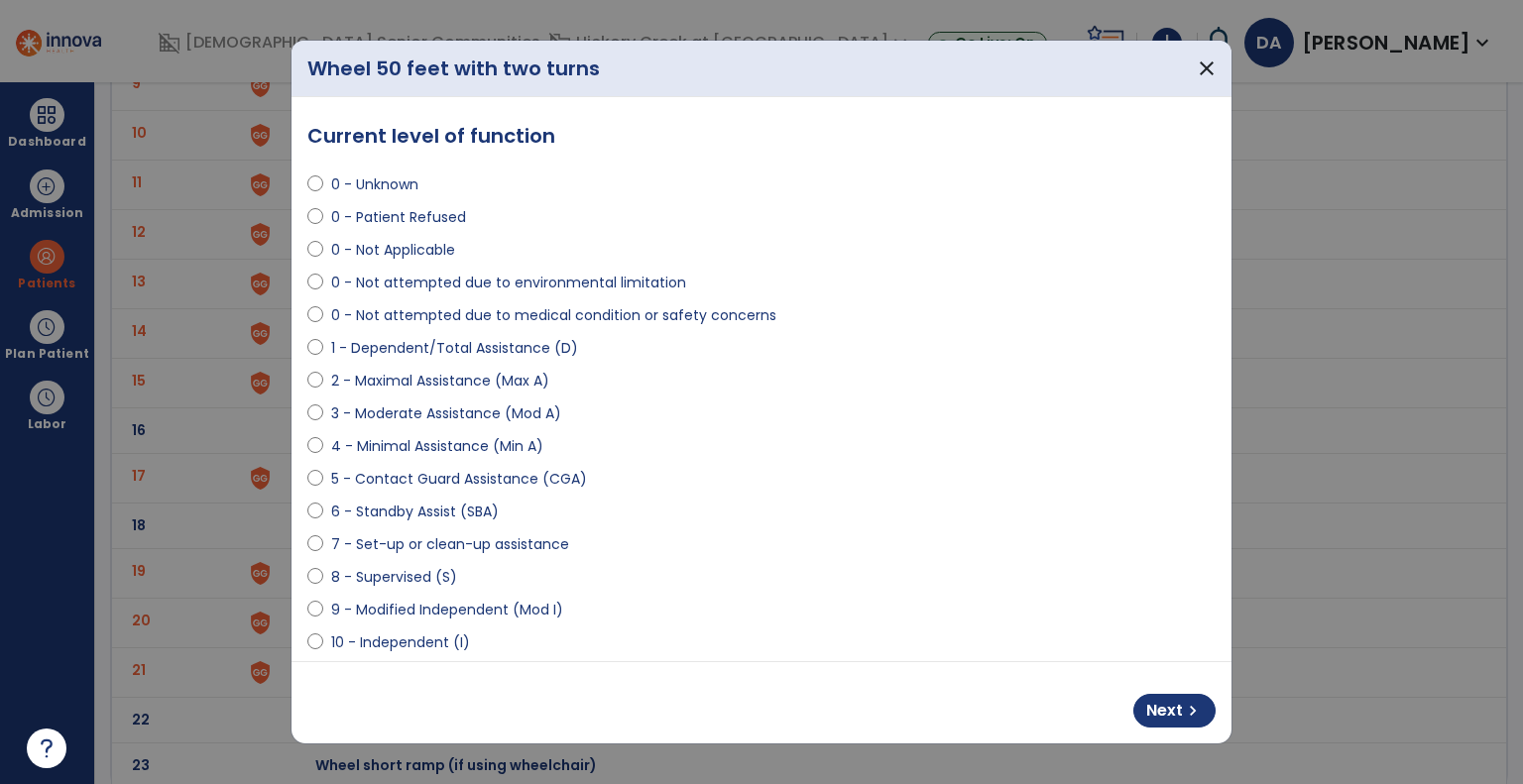 scroll, scrollTop: 198, scrollLeft: 0, axis: vertical 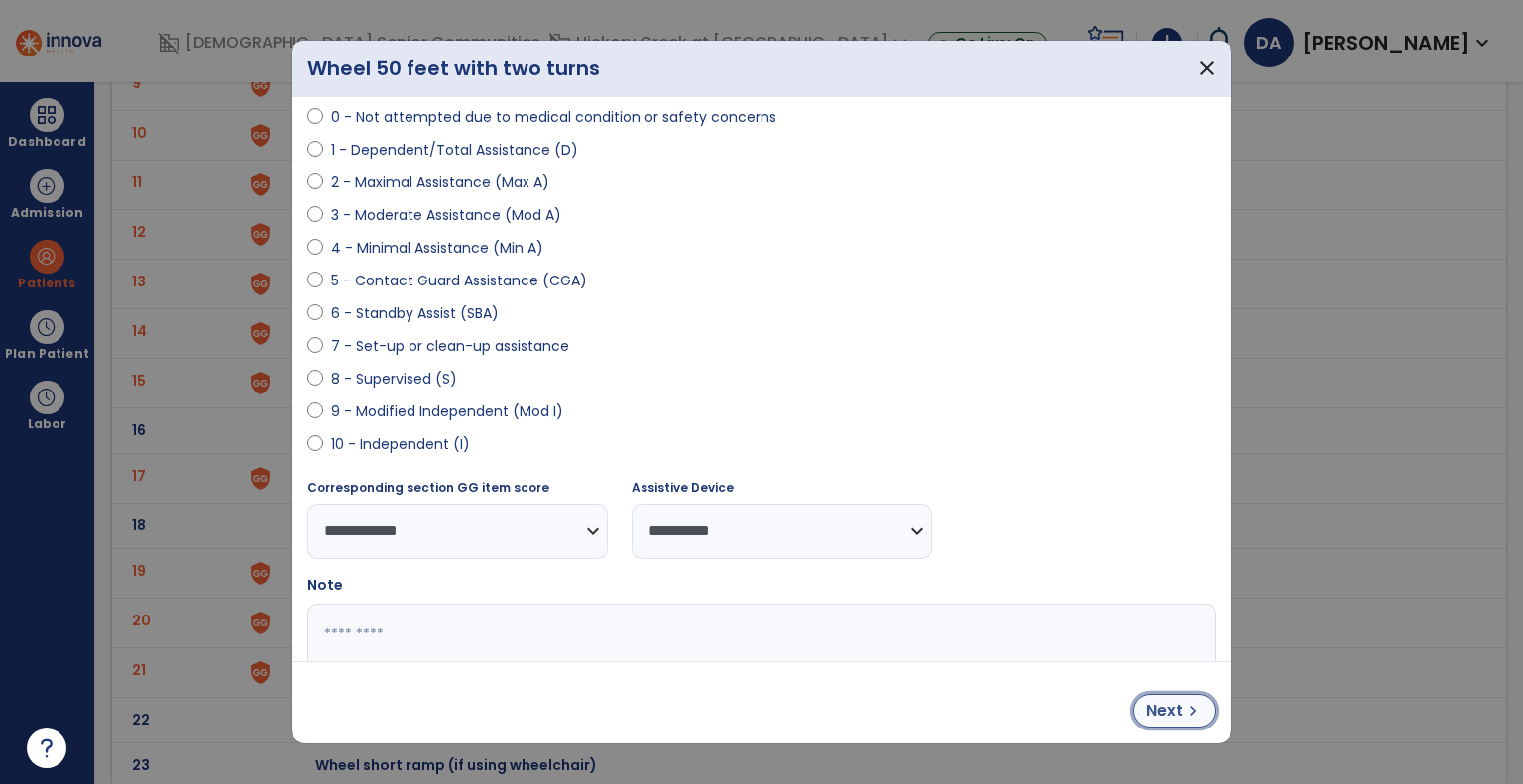 click on "Next" at bounding box center (1164, 711) 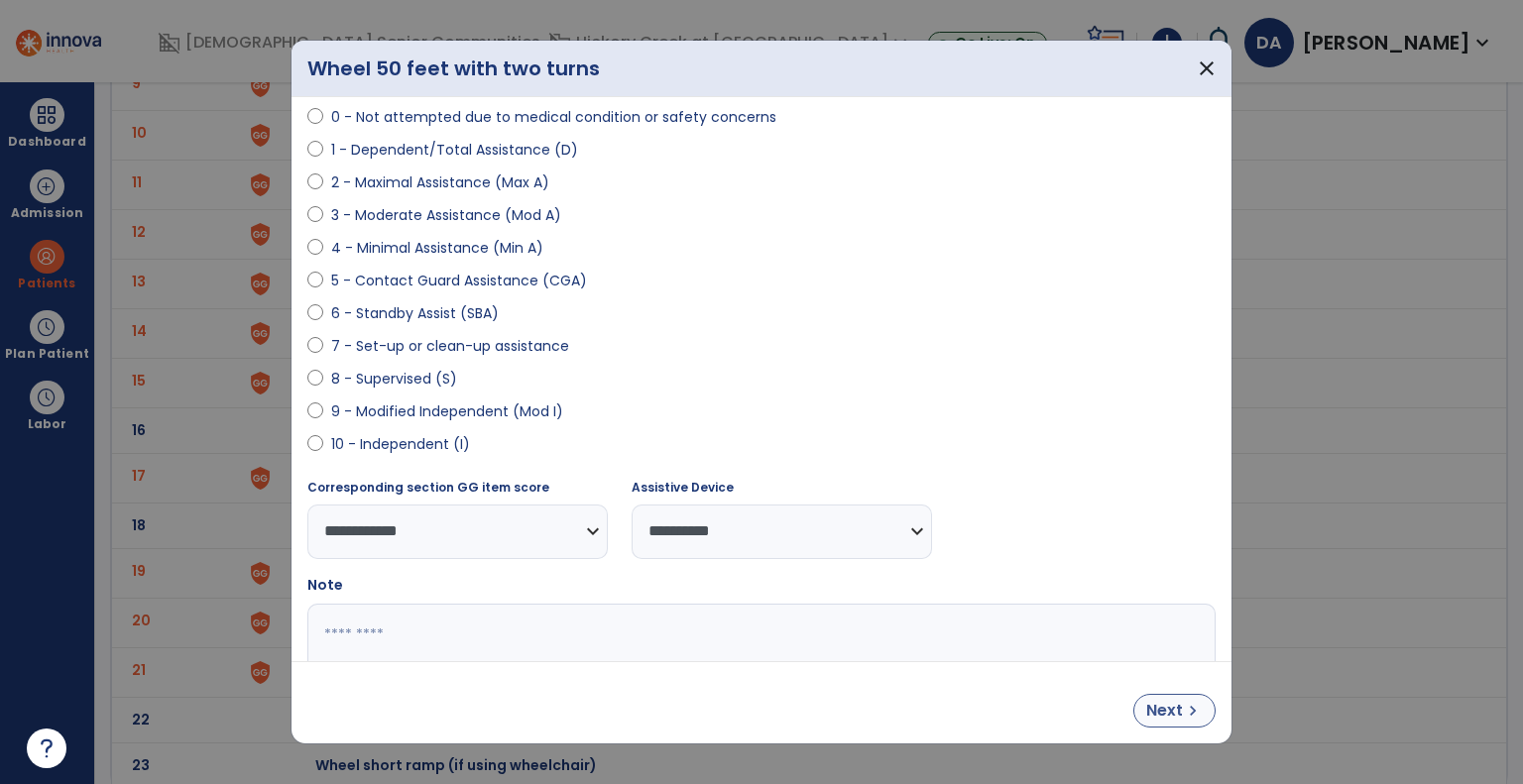 select on "**********" 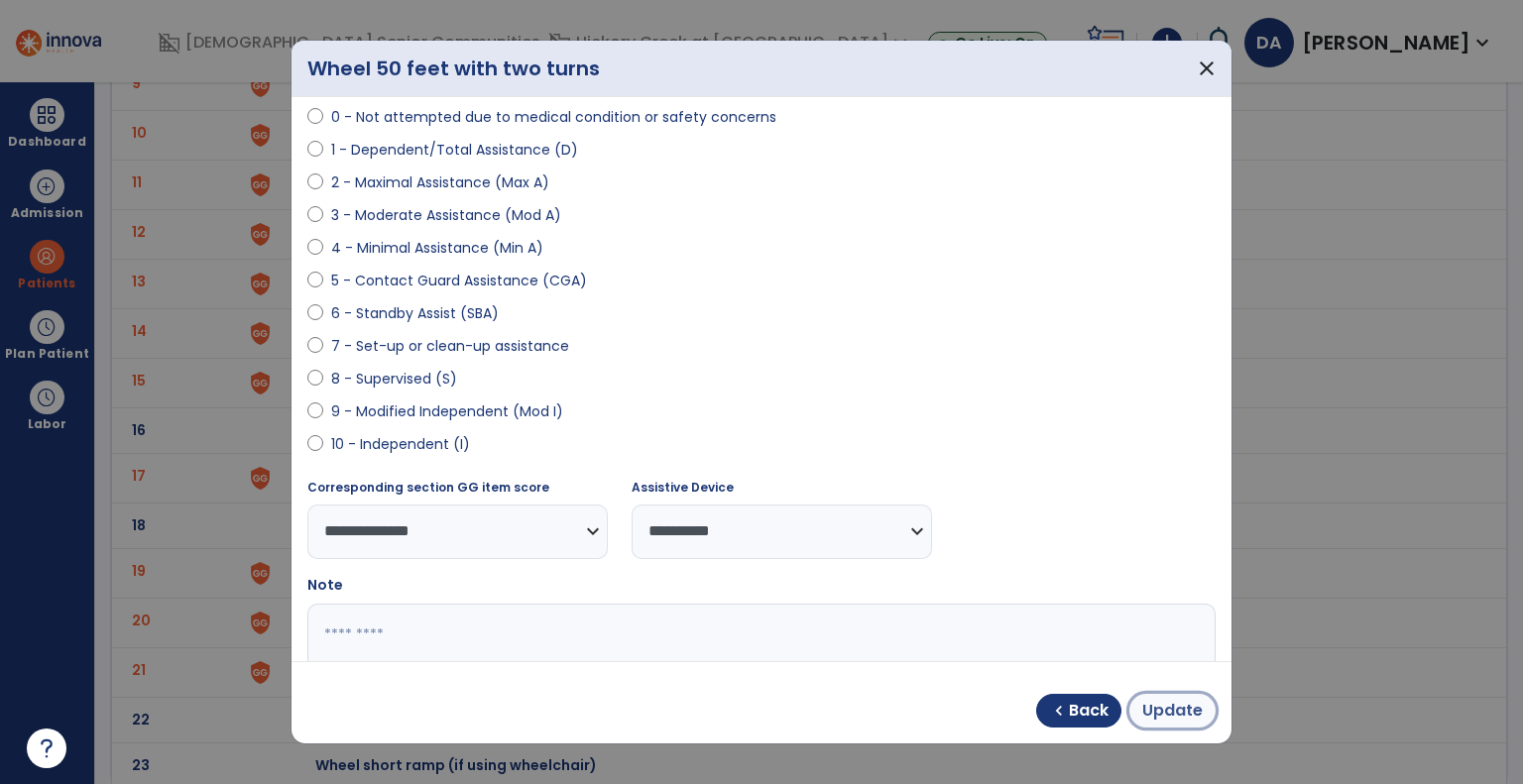 click on "Update" at bounding box center [1172, 711] 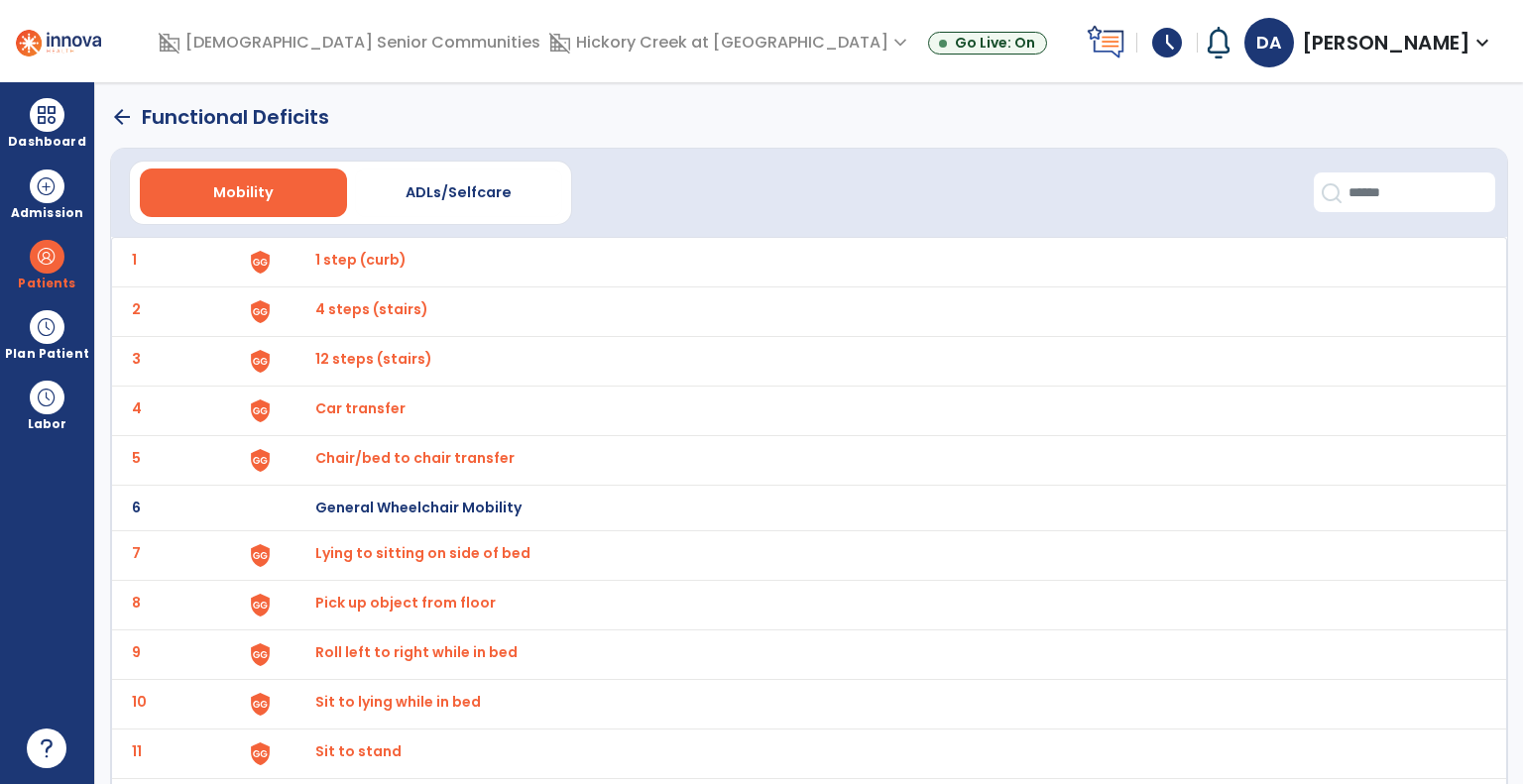 scroll, scrollTop: 0, scrollLeft: 0, axis: both 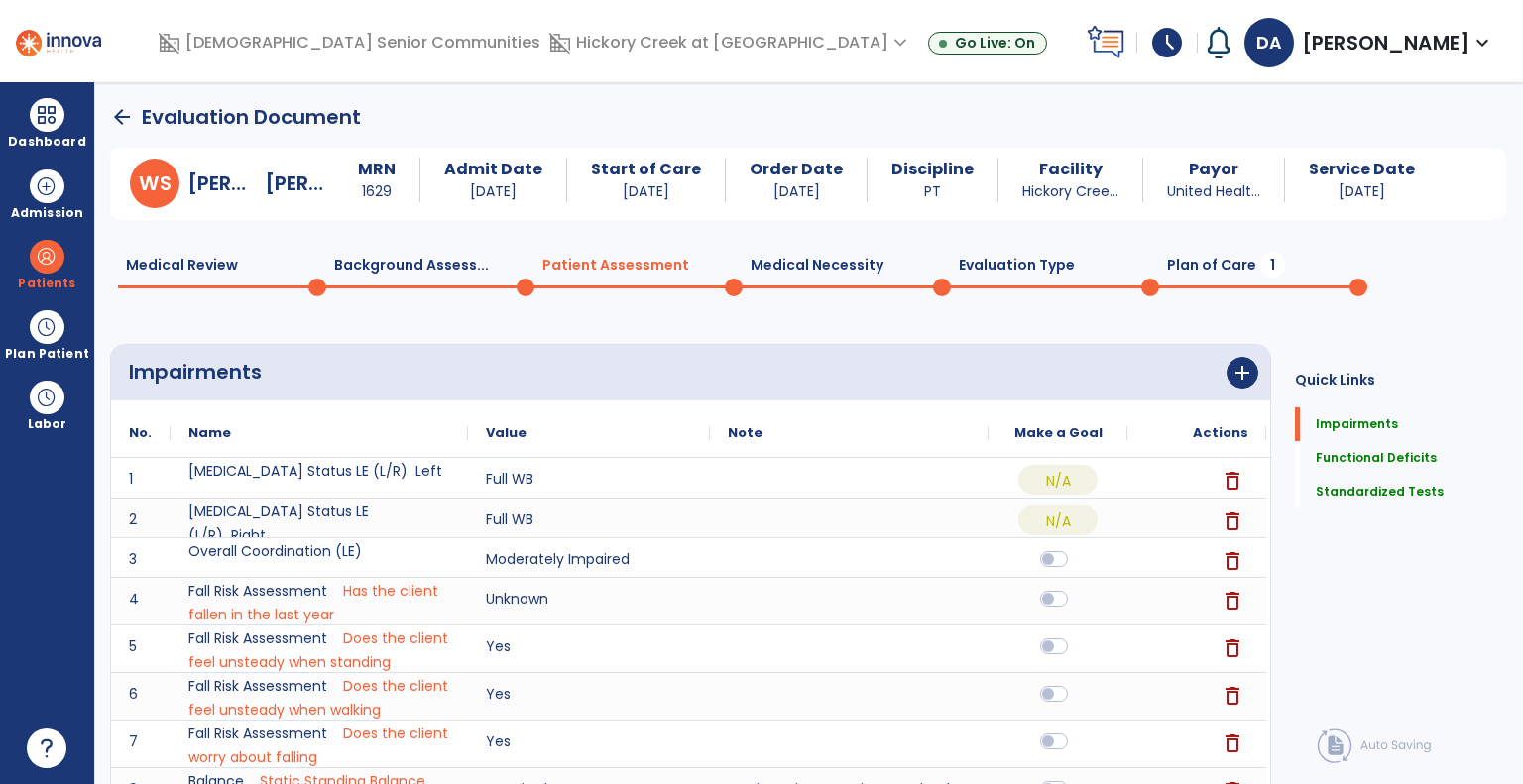 drag, startPoint x: 252, startPoint y: 273, endPoint x: 289, endPoint y: 261, distance: 38.8973 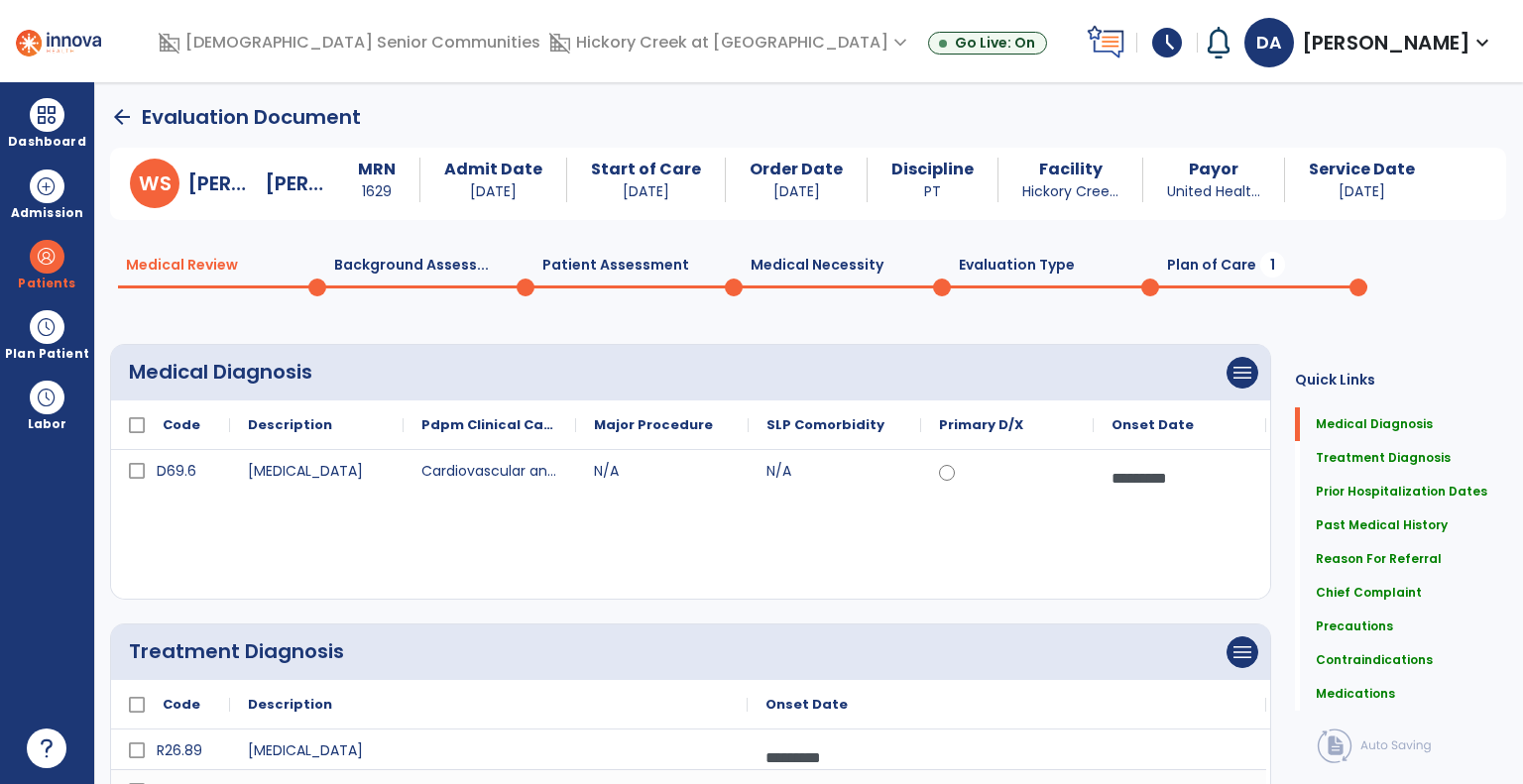 click on "Background Assess...  0" 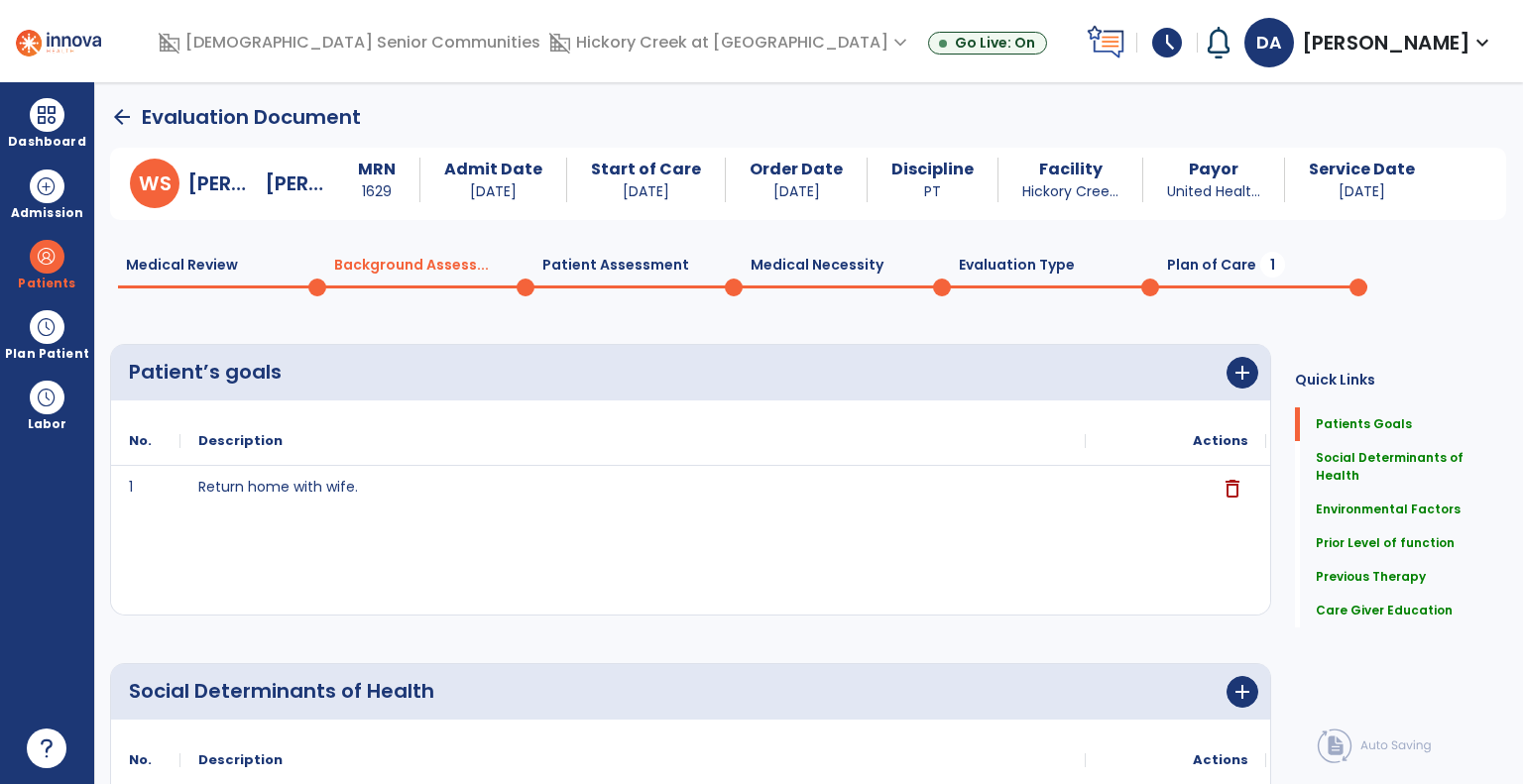 click on "Medical Review  0" 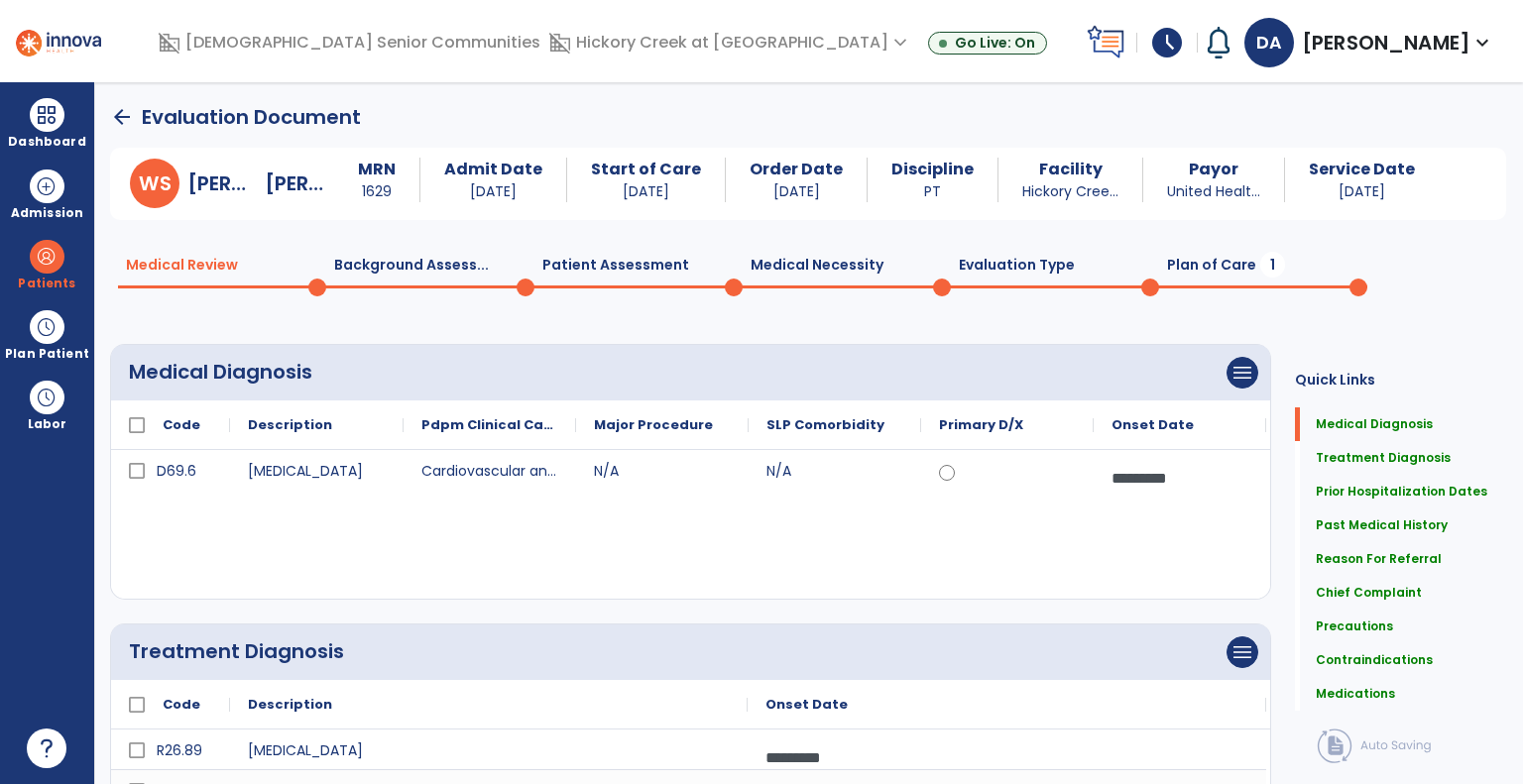 click on "Background Assess...  0" 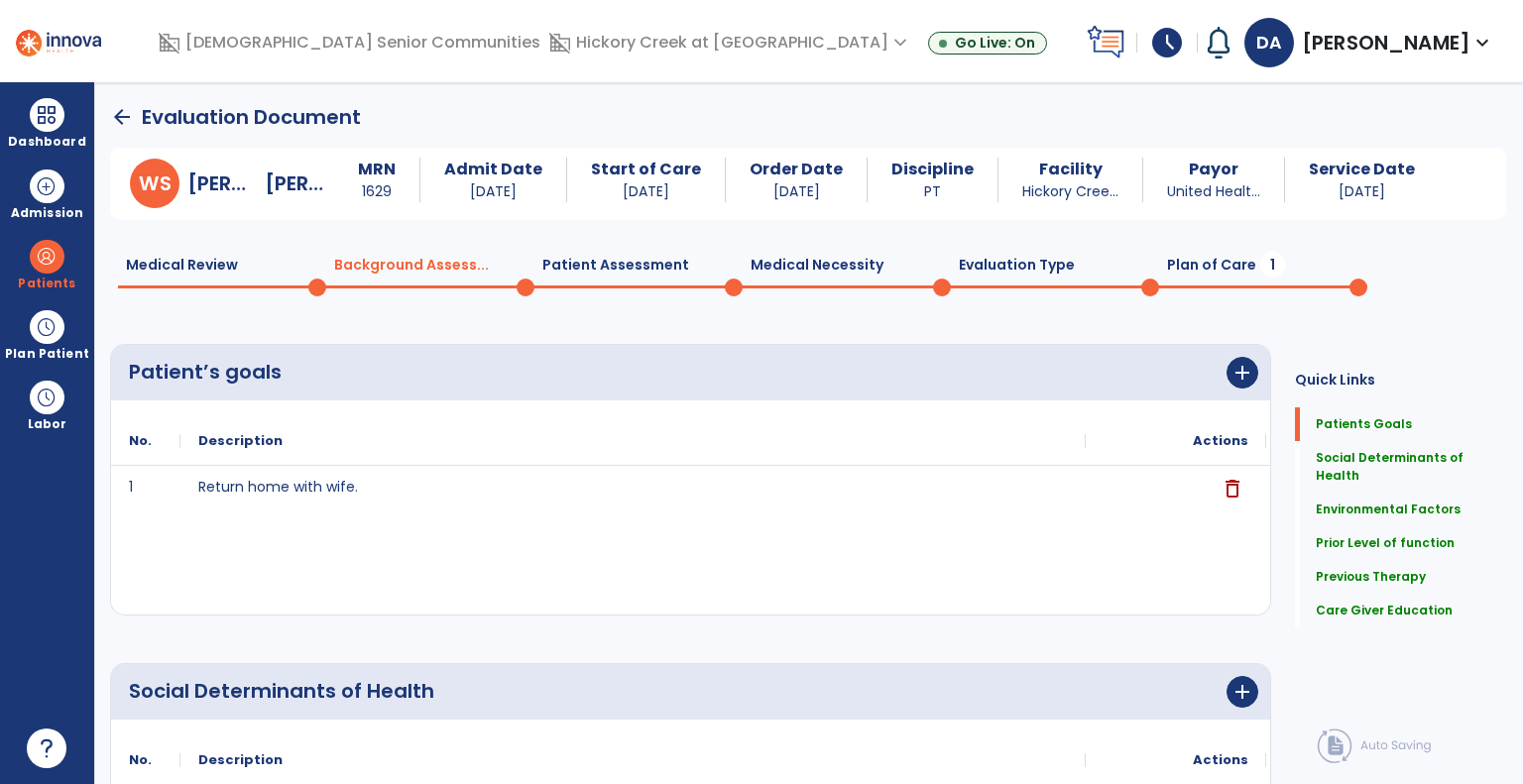click on "Patient Assessment  0" 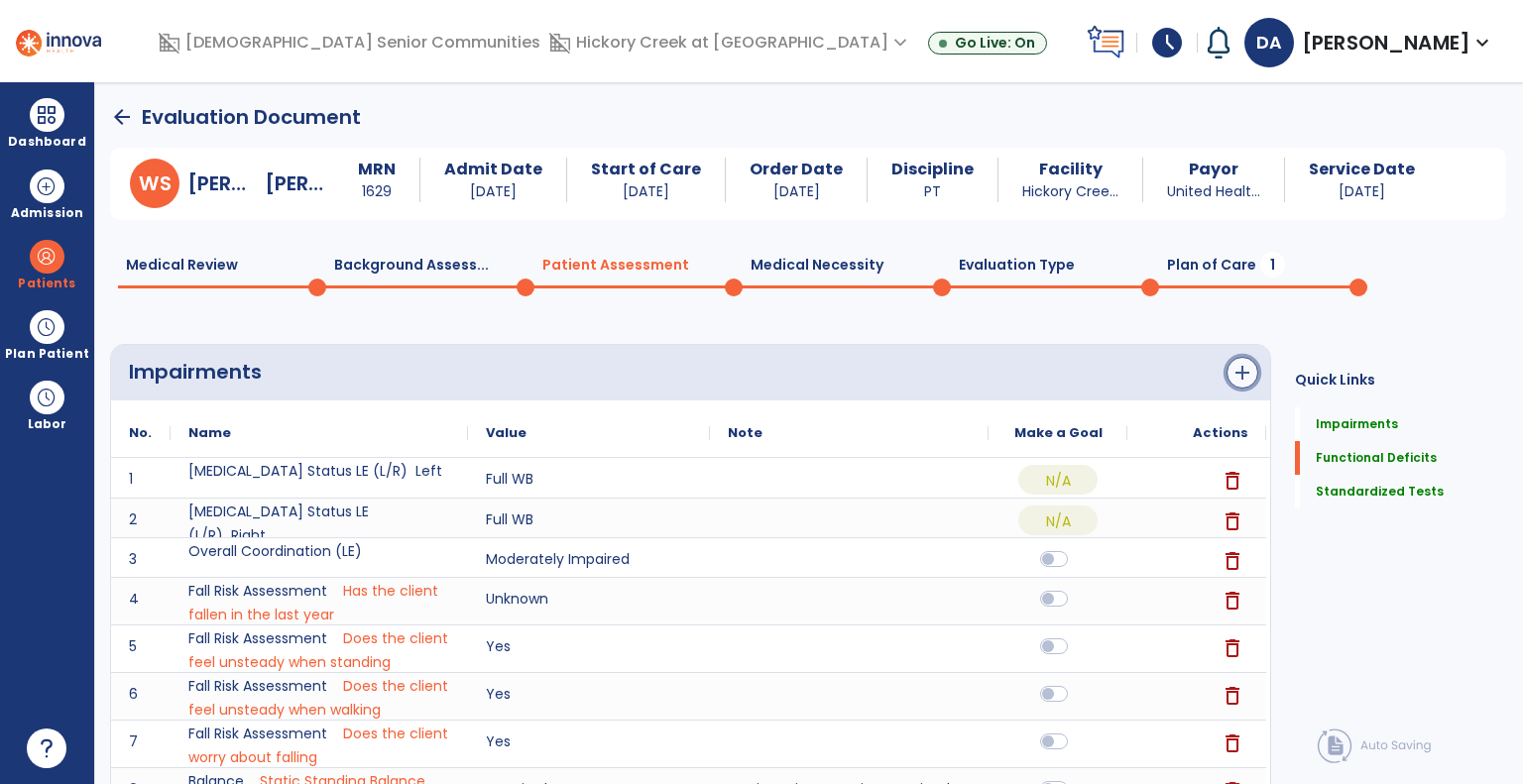 click on "add" 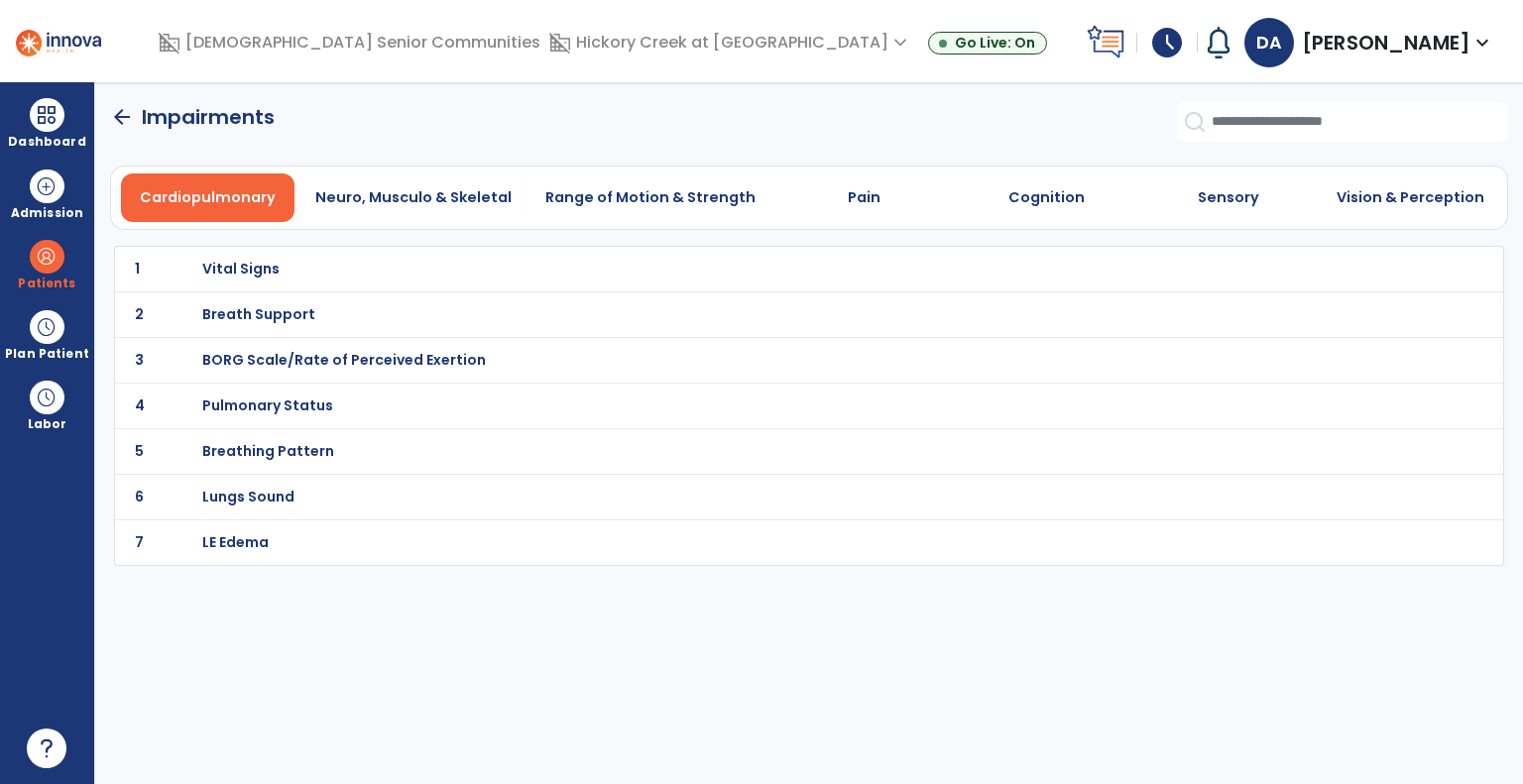 click on "BORG Scale/Rate of Perceived Exertion" at bounding box center [241, 269] 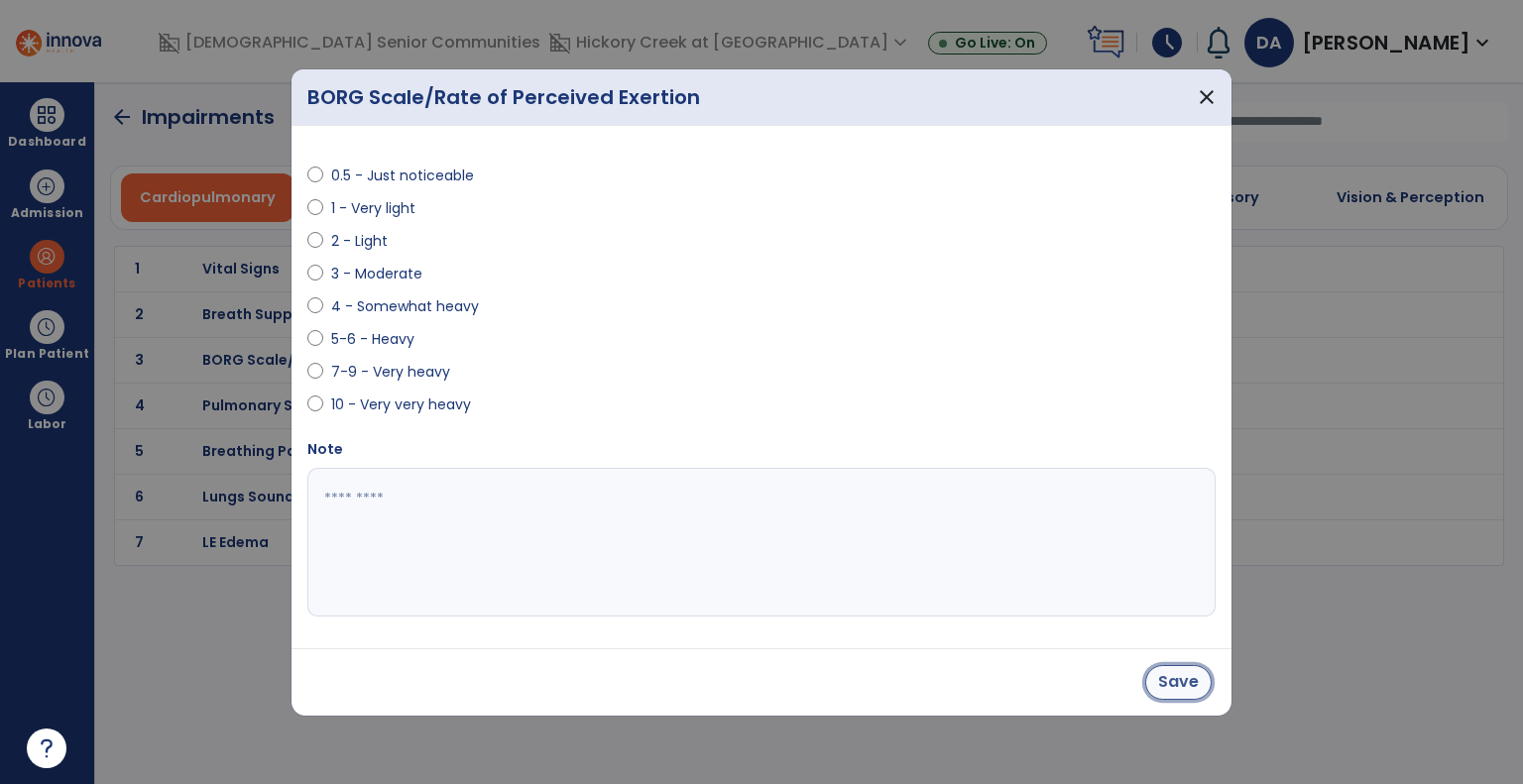 click on "Save" at bounding box center [1178, 682] 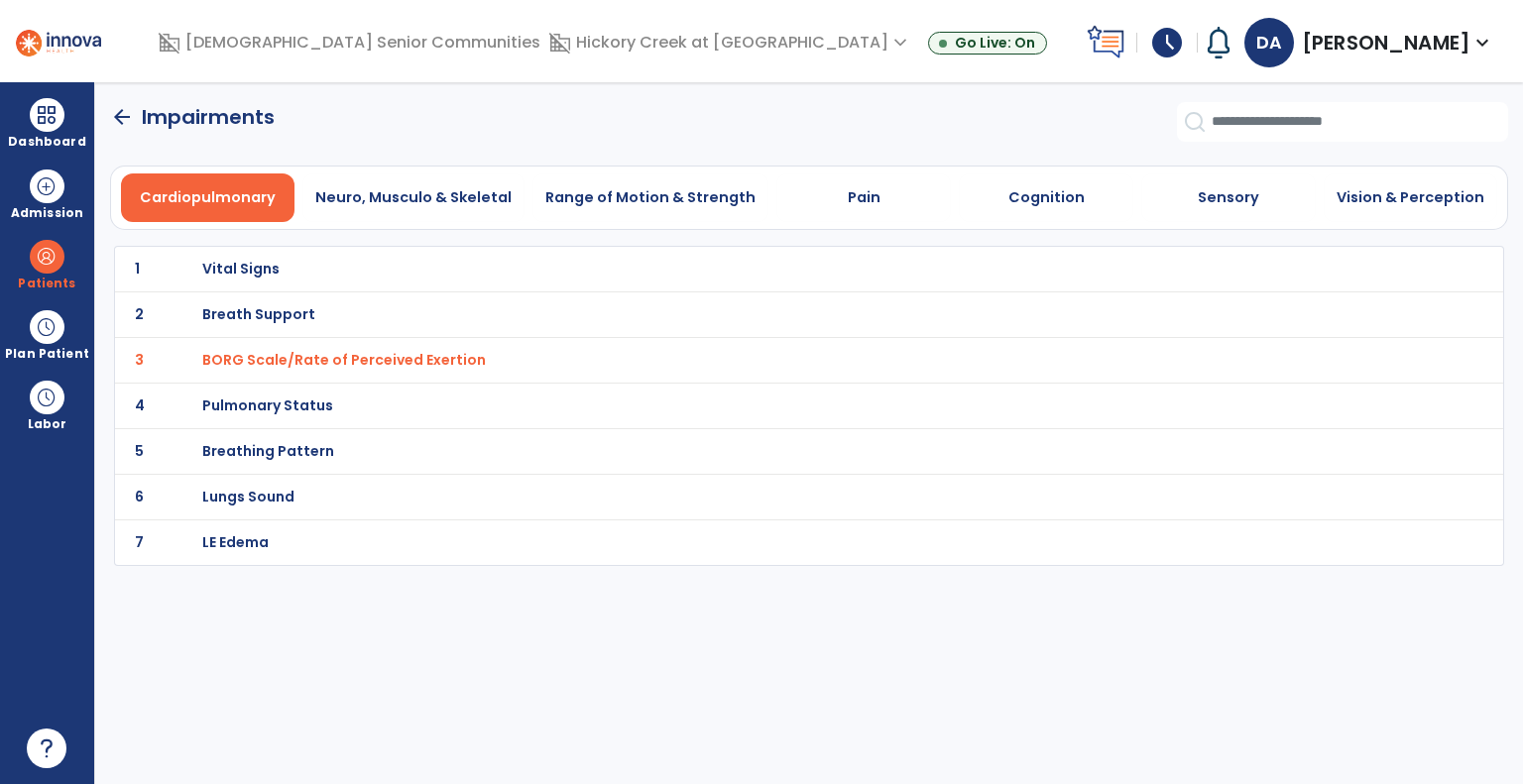 click on "arrow_back" 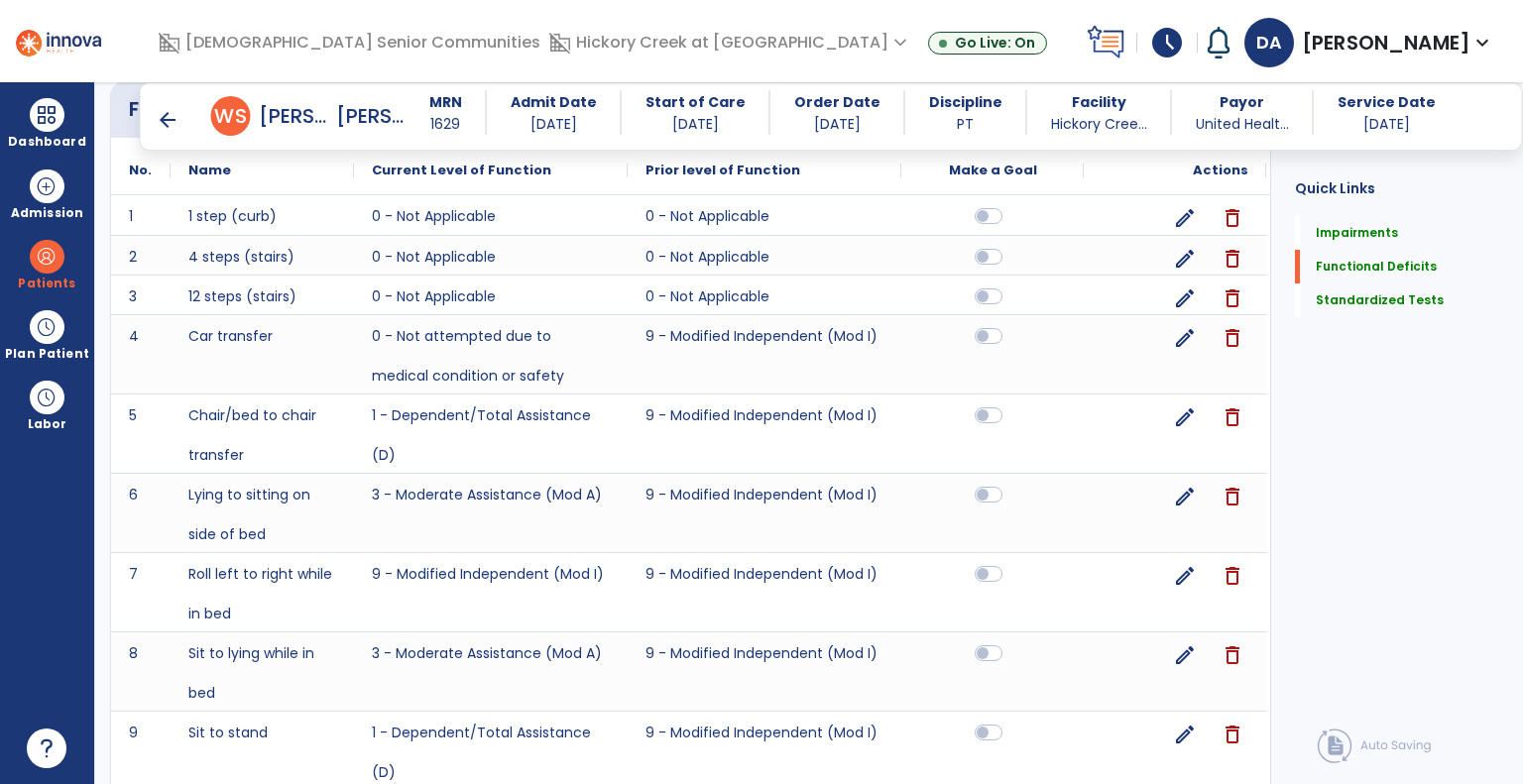 scroll, scrollTop: 1487, scrollLeft: 0, axis: vertical 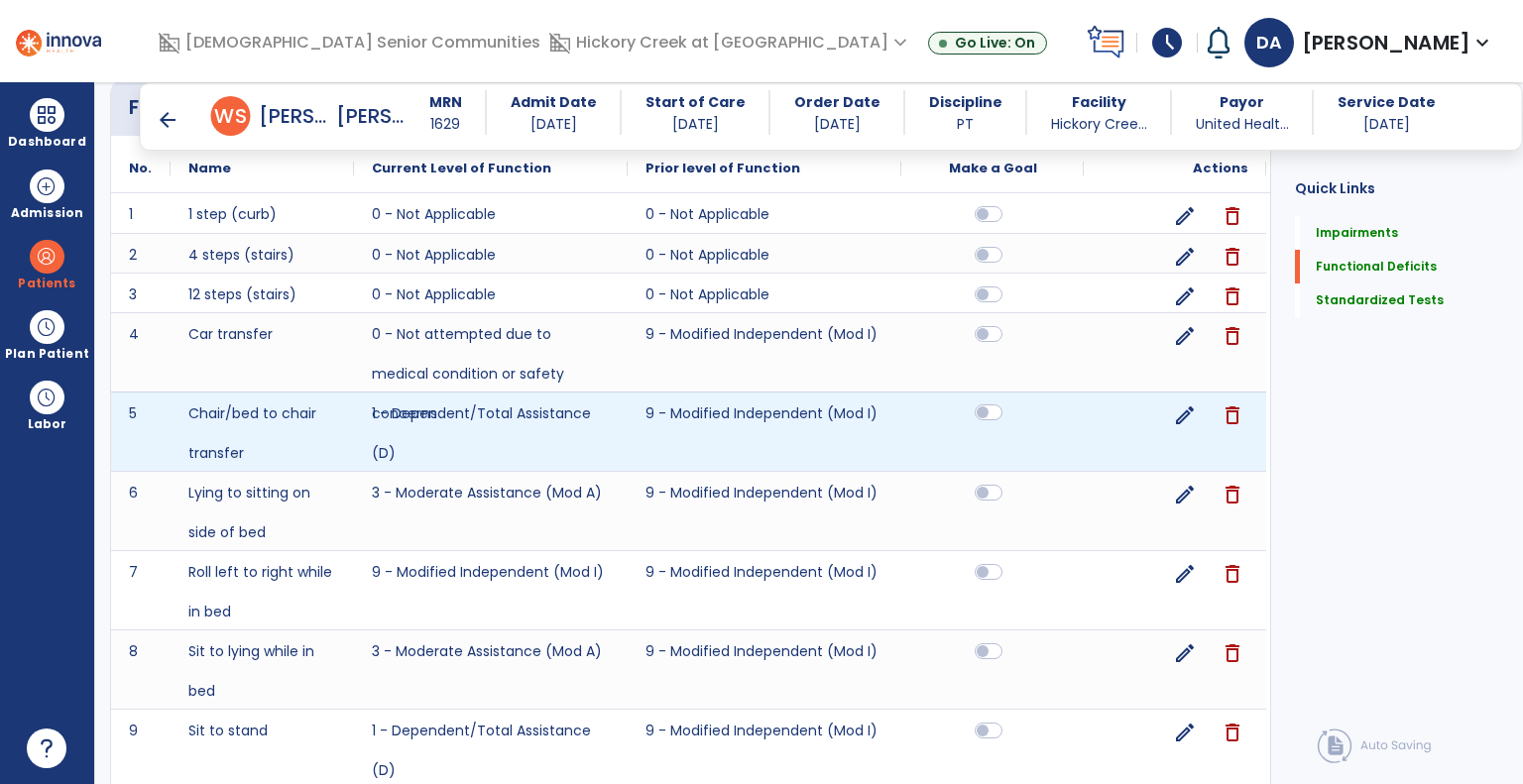 click 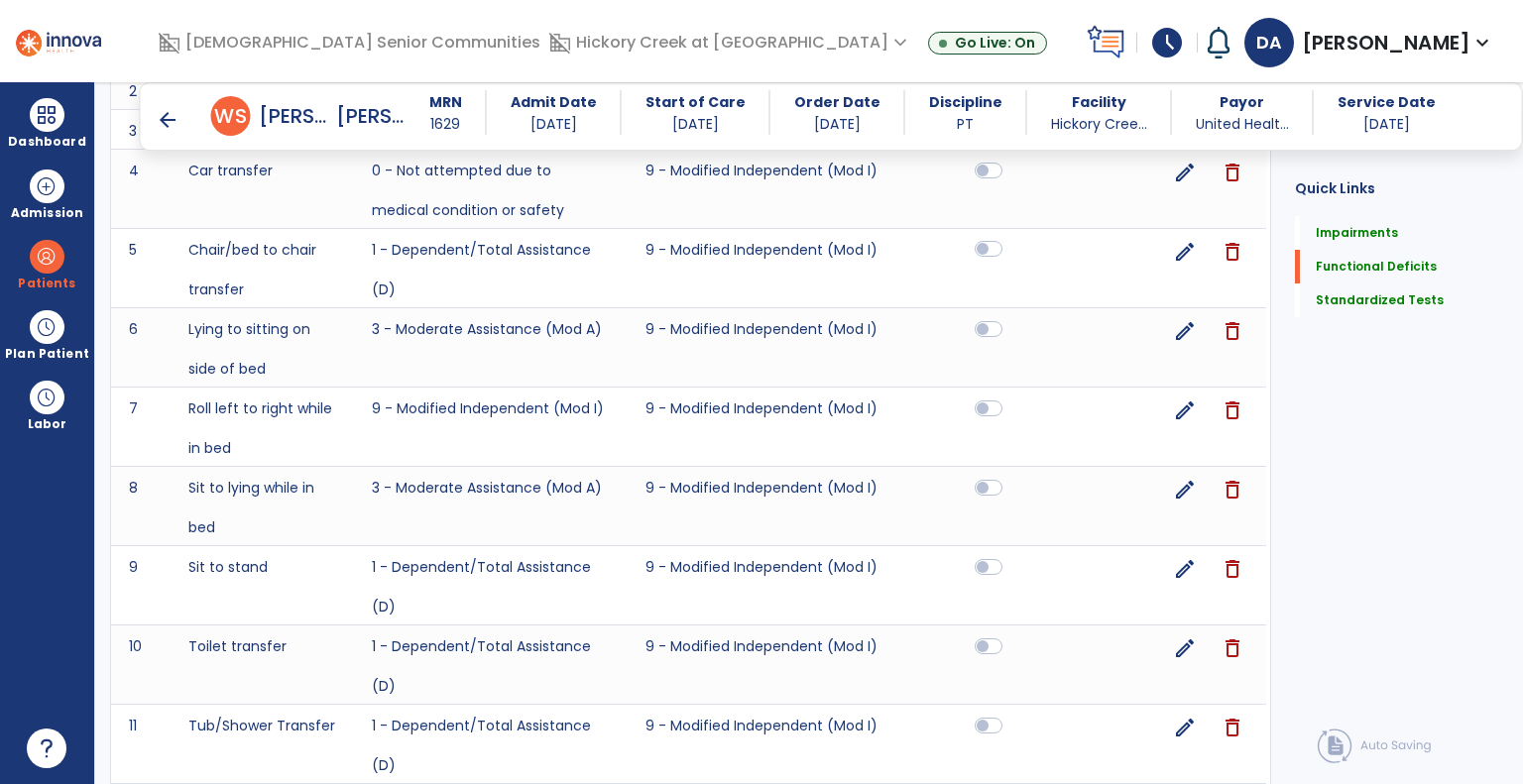 scroll, scrollTop: 1685, scrollLeft: 0, axis: vertical 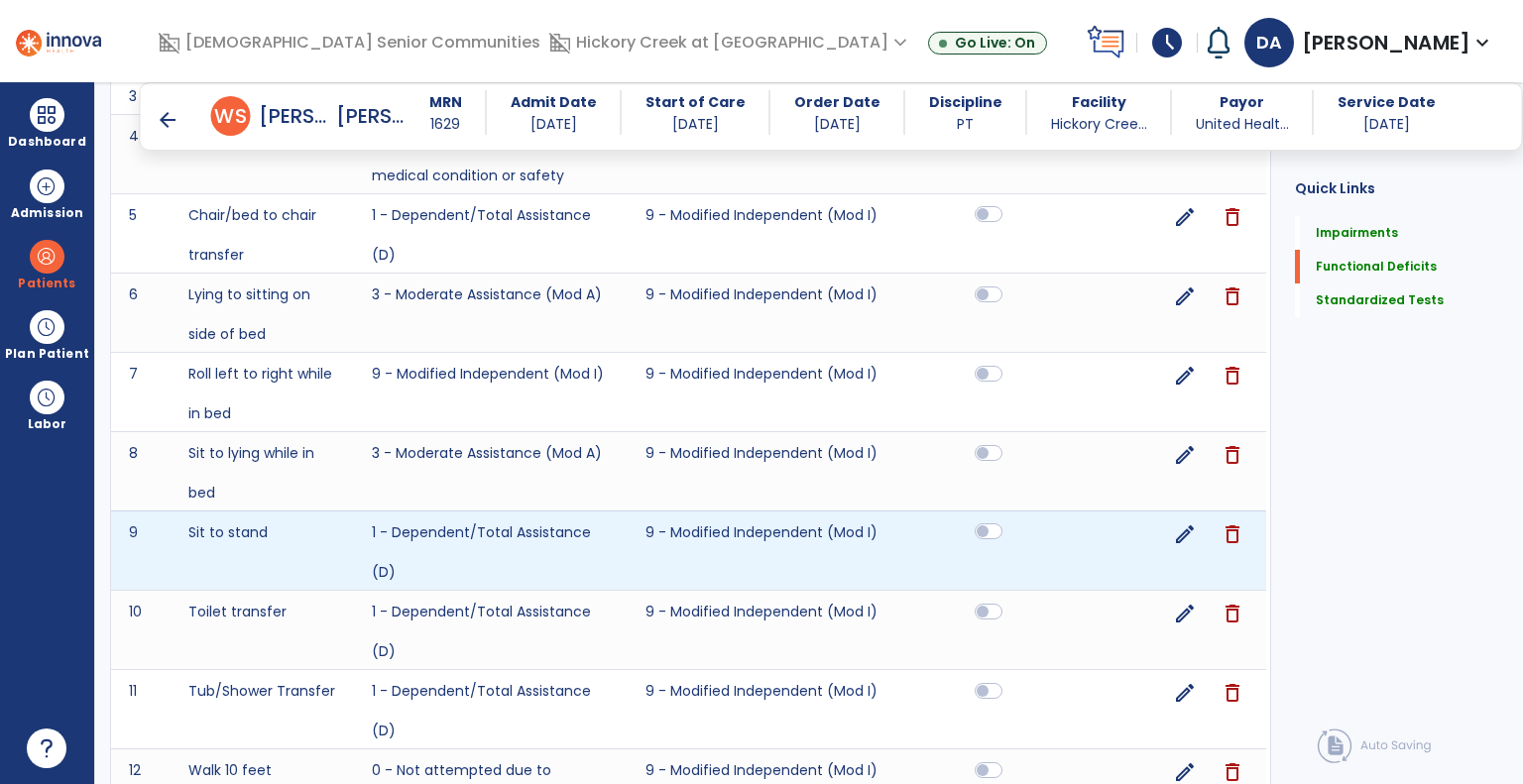 click 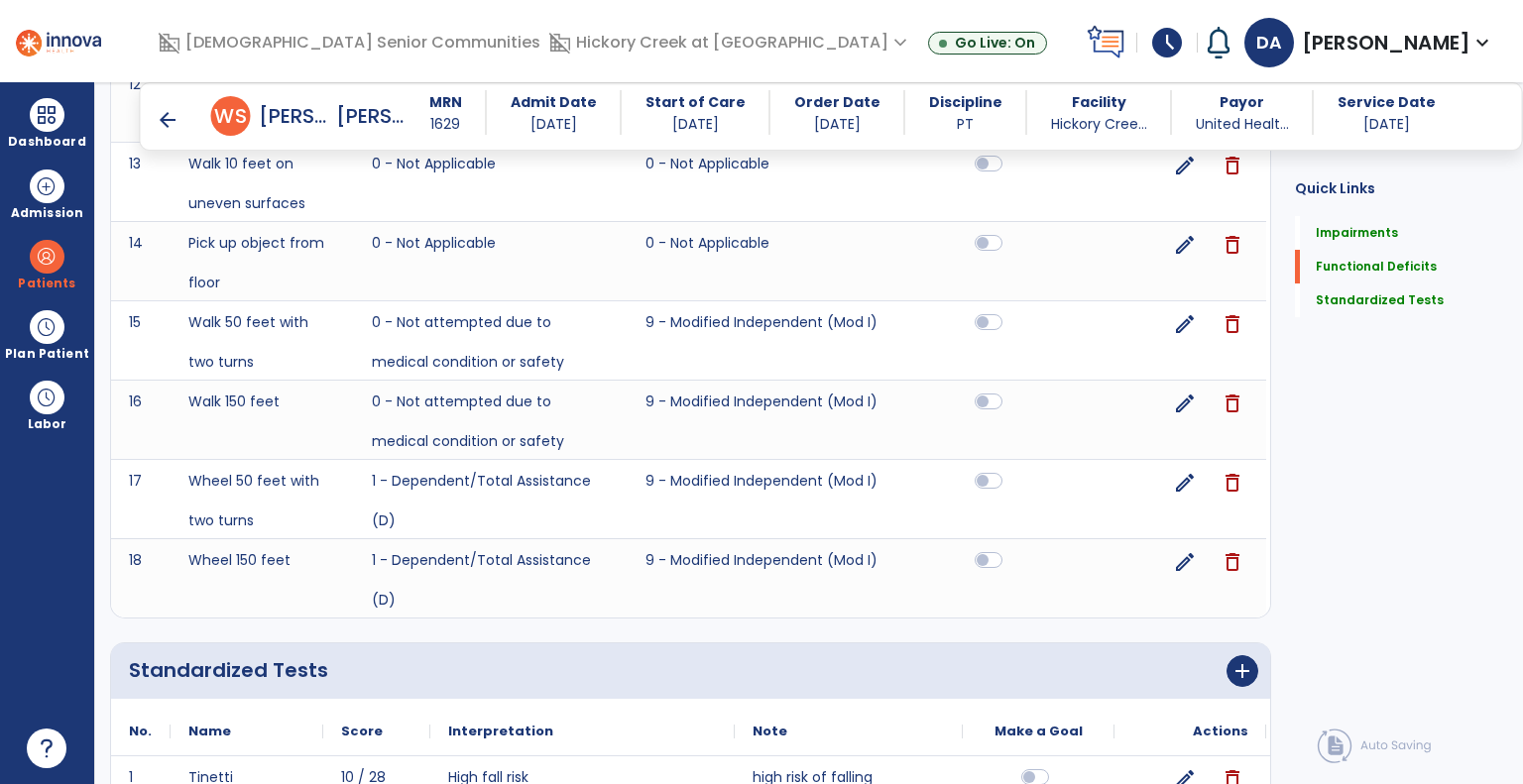 scroll, scrollTop: 2379, scrollLeft: 0, axis: vertical 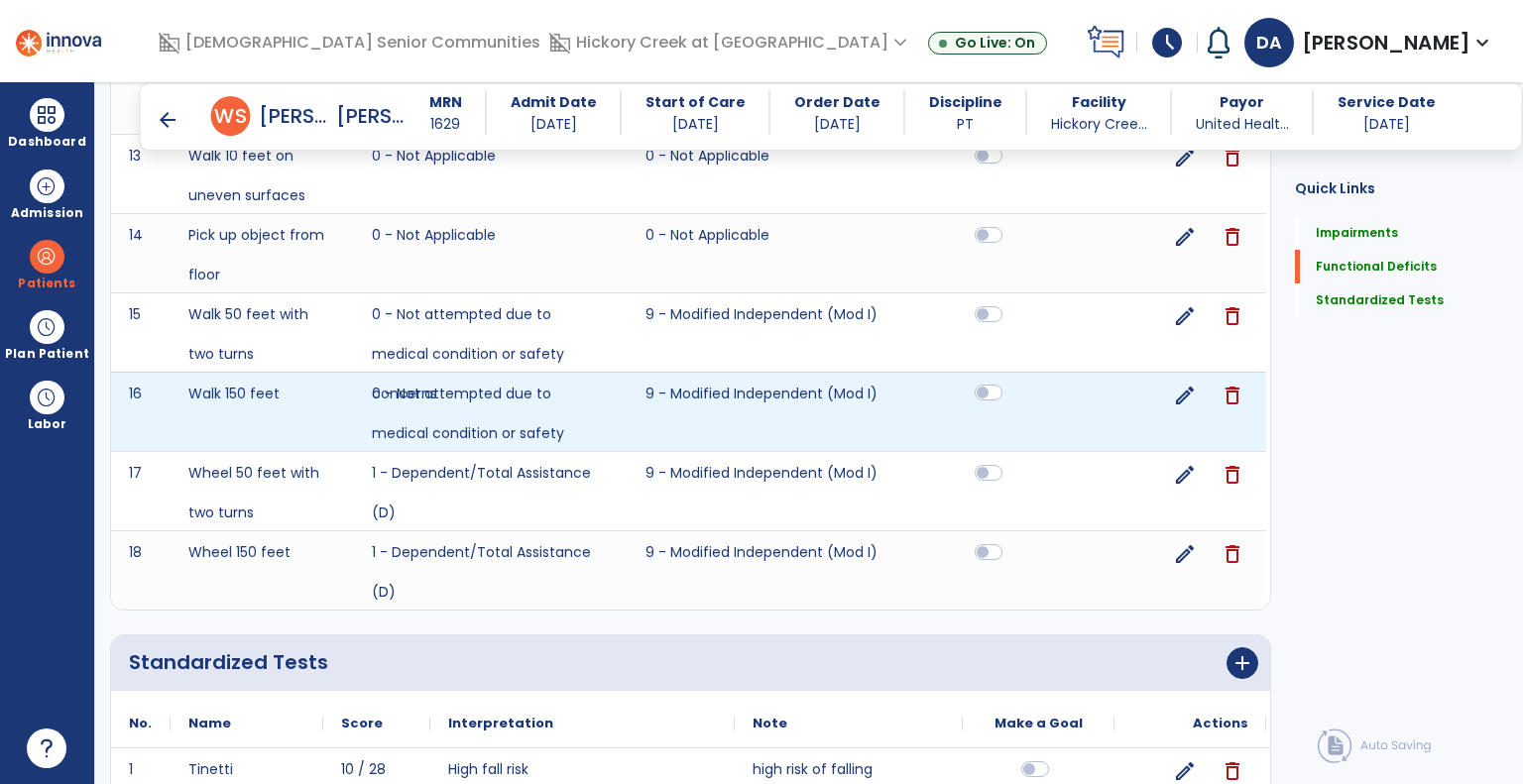 click 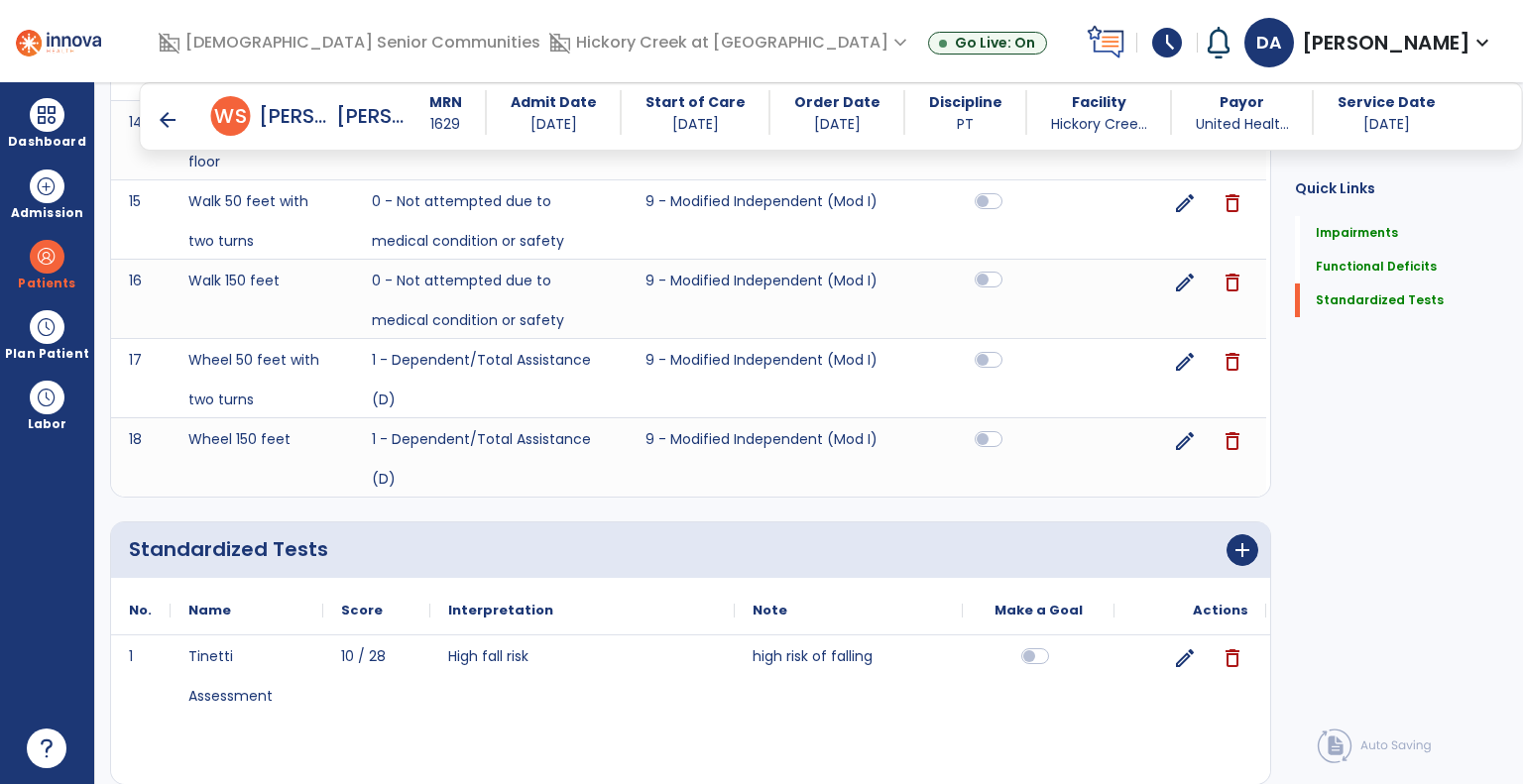 scroll, scrollTop: 2560, scrollLeft: 0, axis: vertical 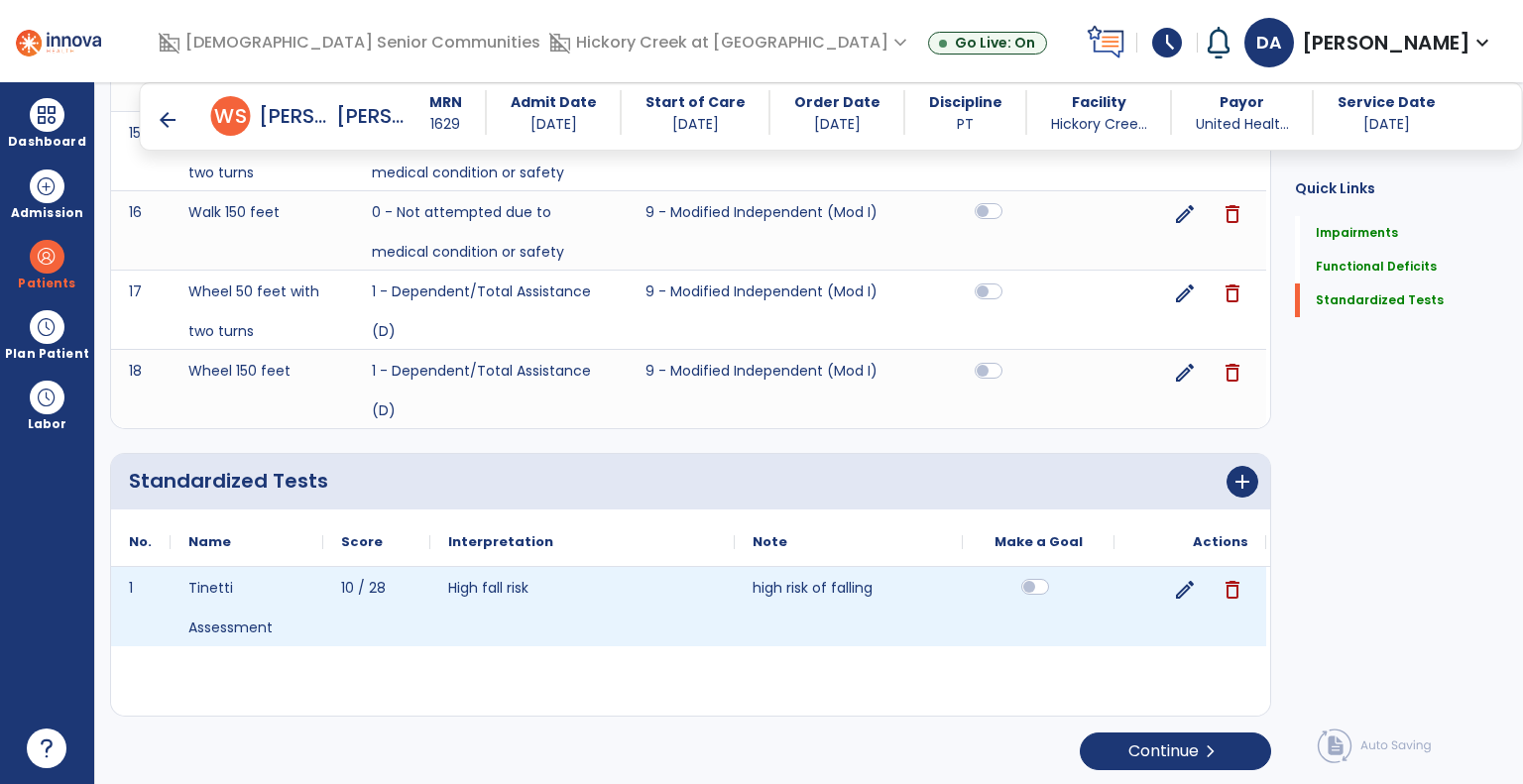 click 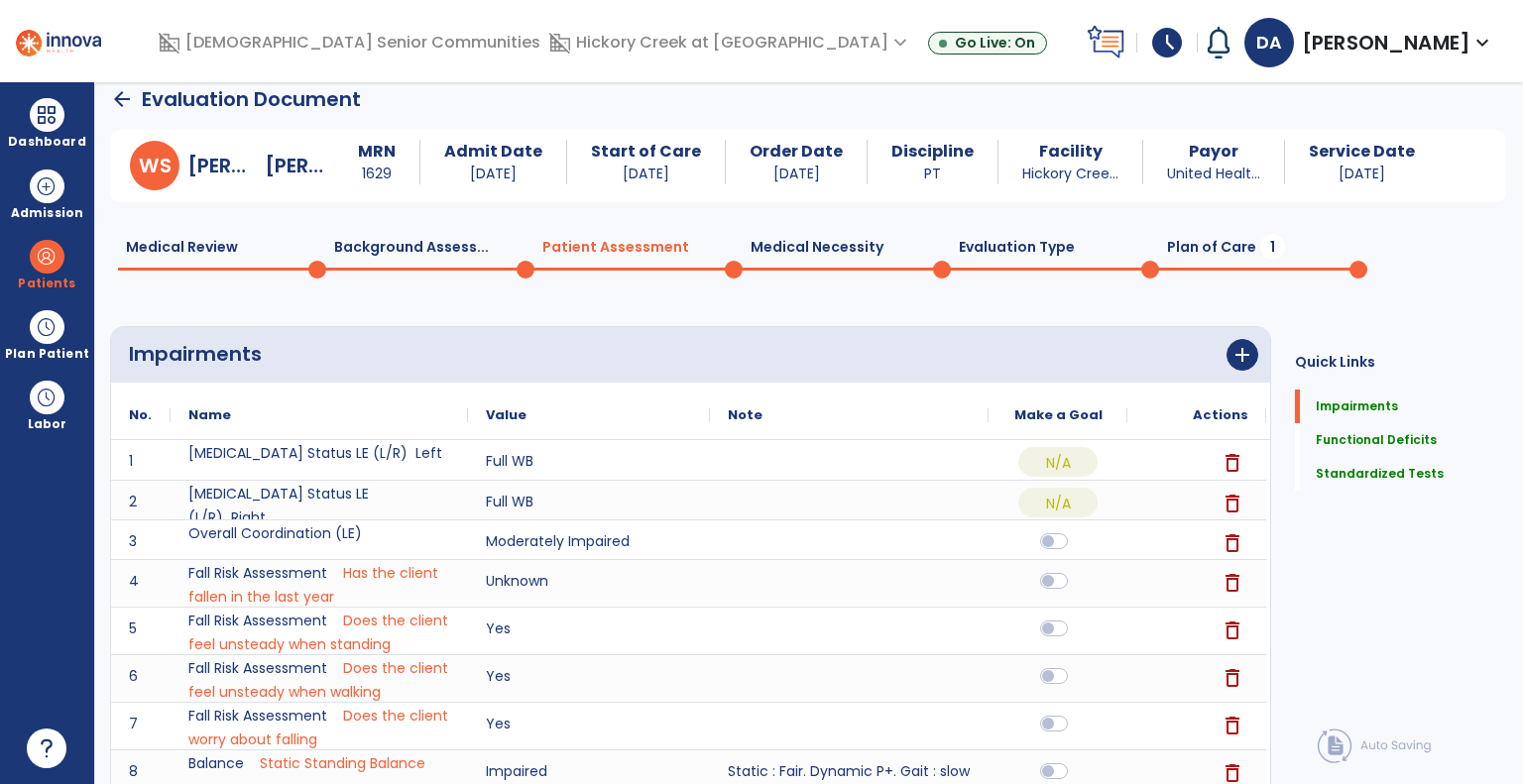 scroll, scrollTop: 0, scrollLeft: 0, axis: both 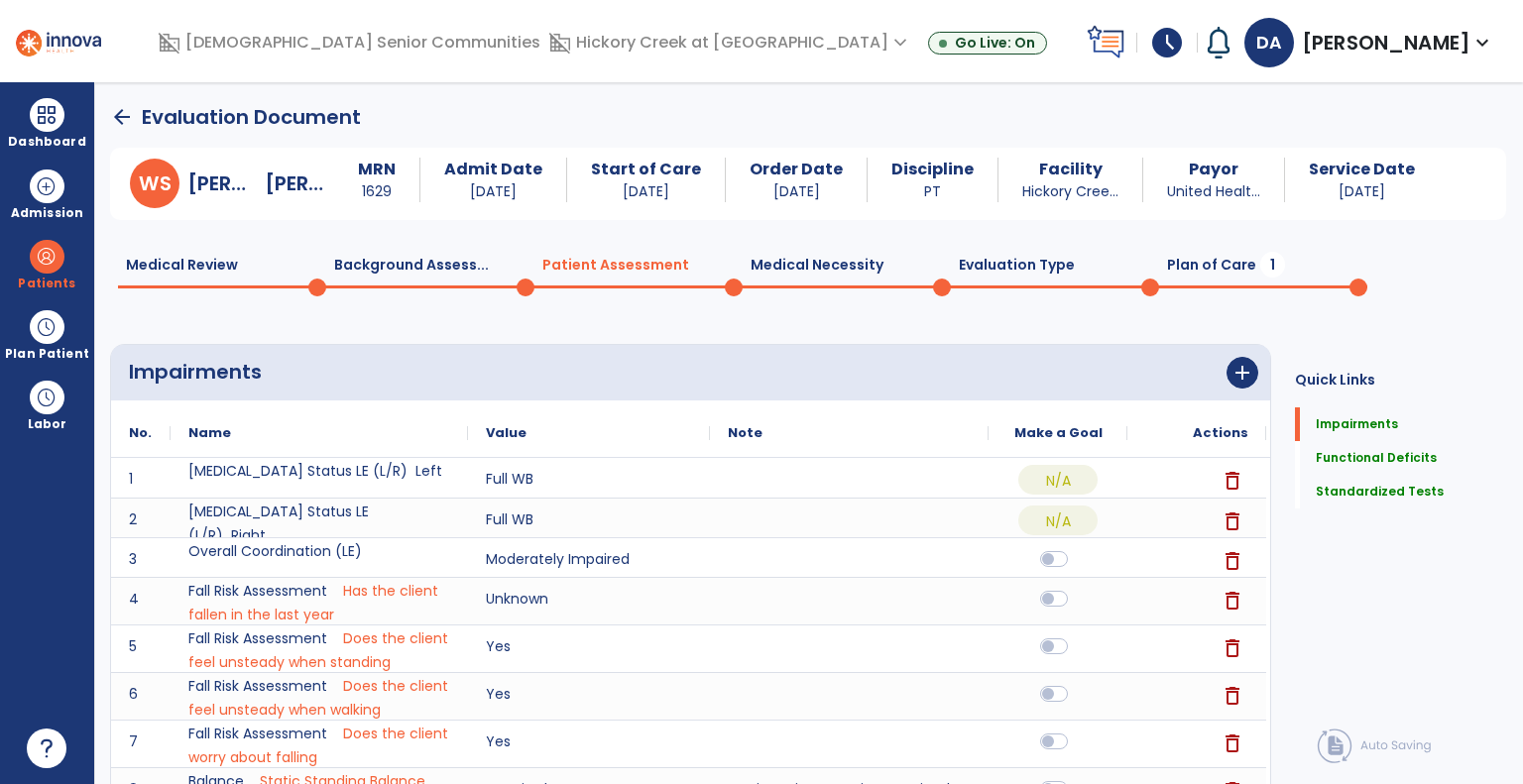 click on "Medical Necessity  0" 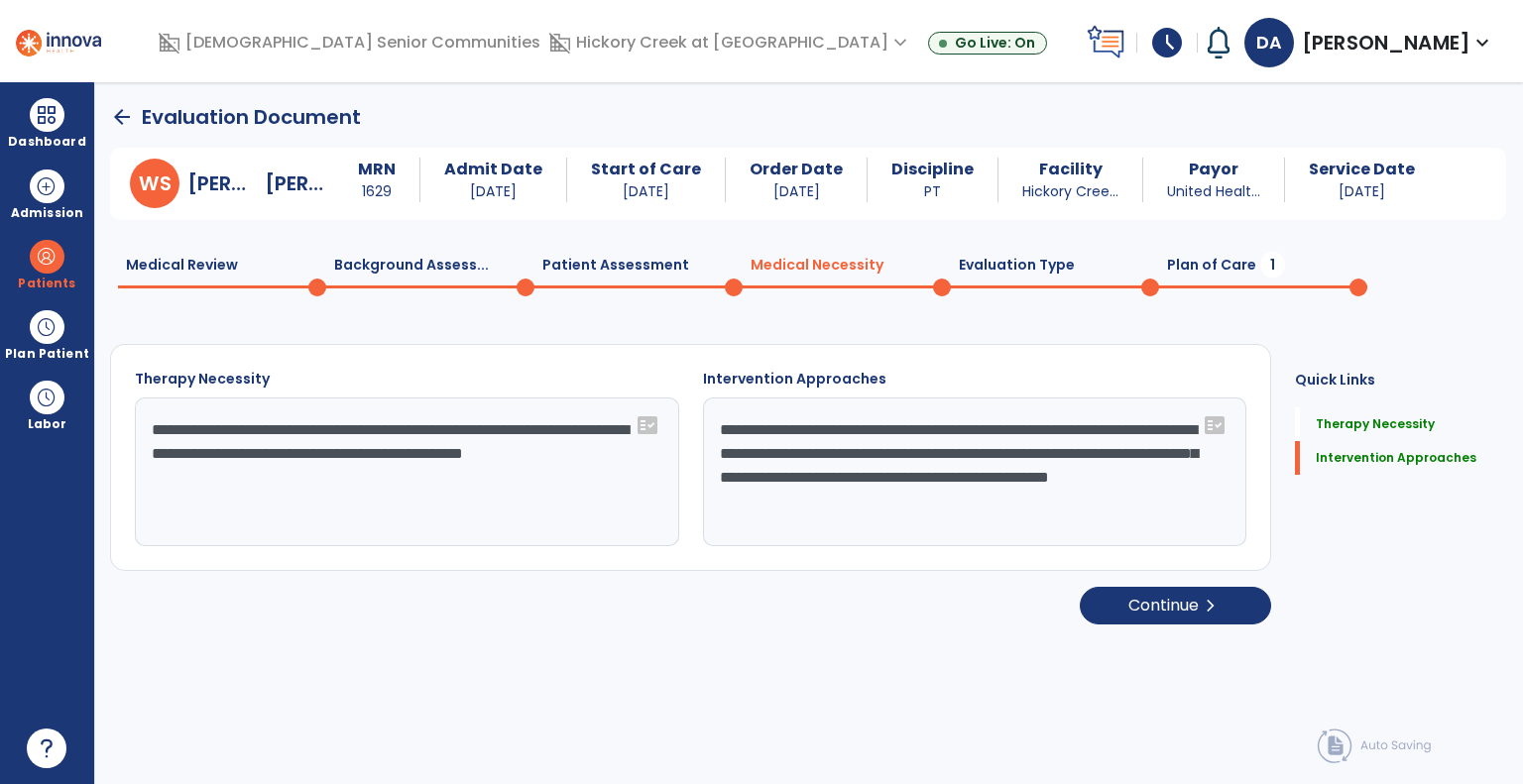 click on "Evaluation Type  0" 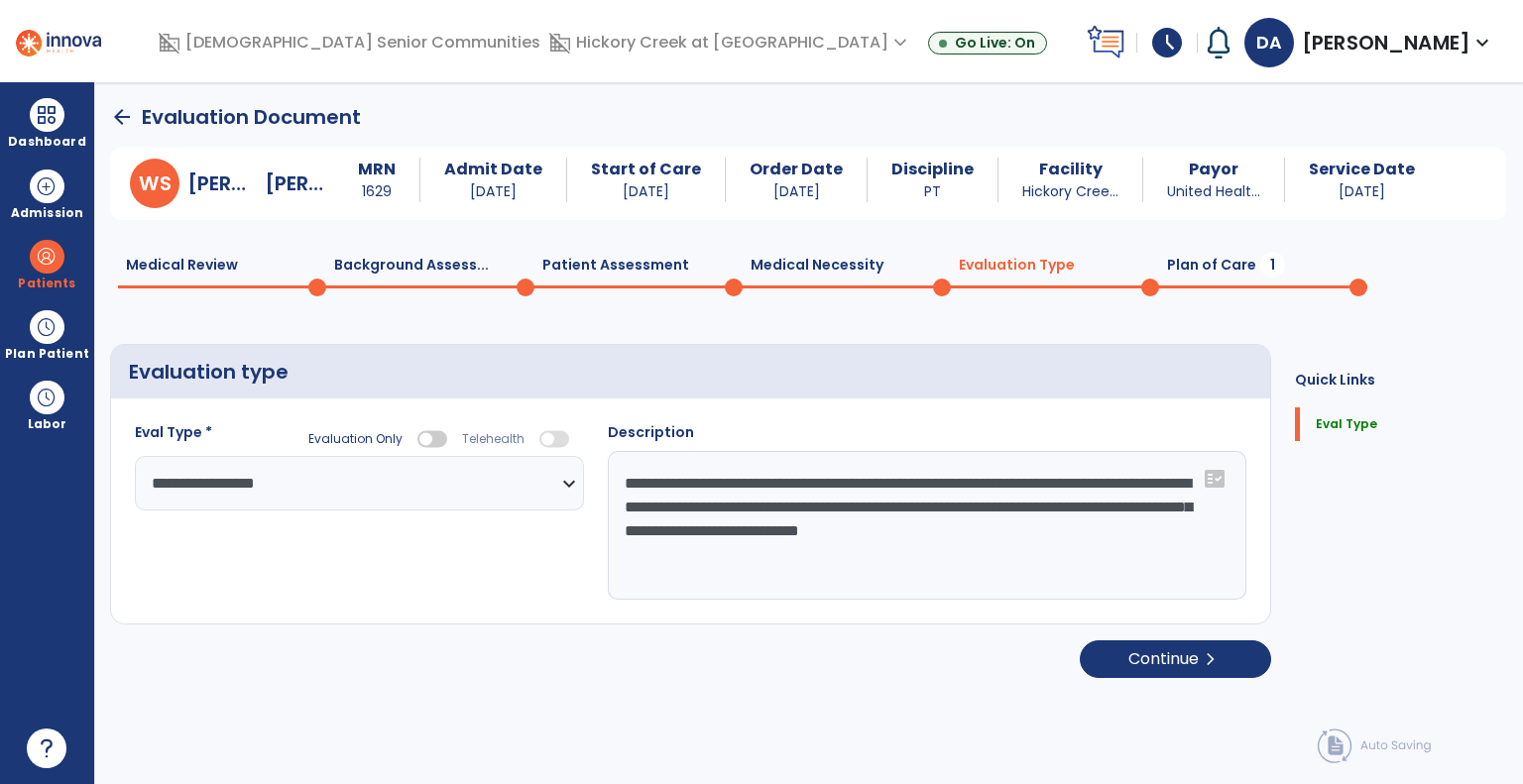 select on "**********" 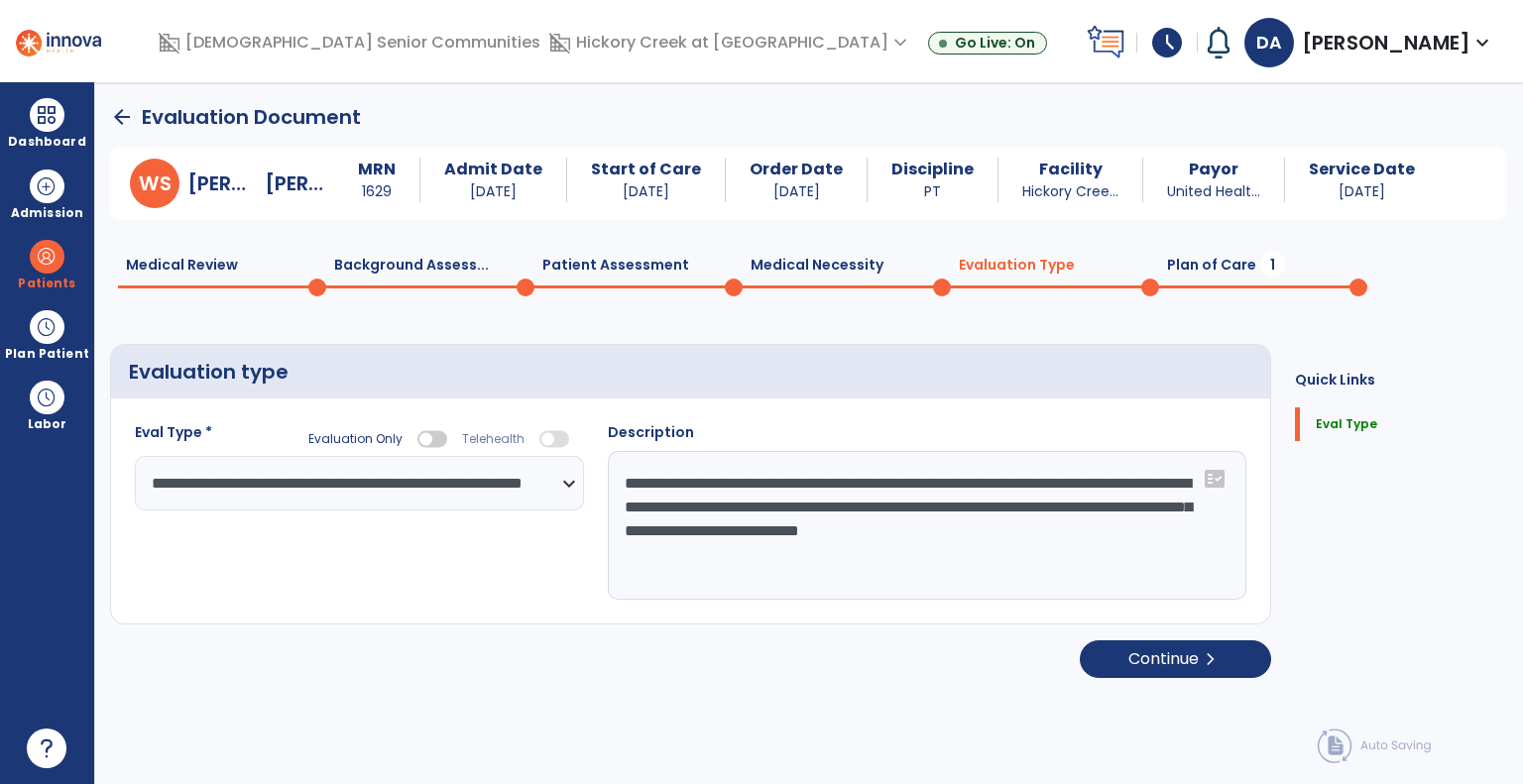 click on "Plan of Care  1" 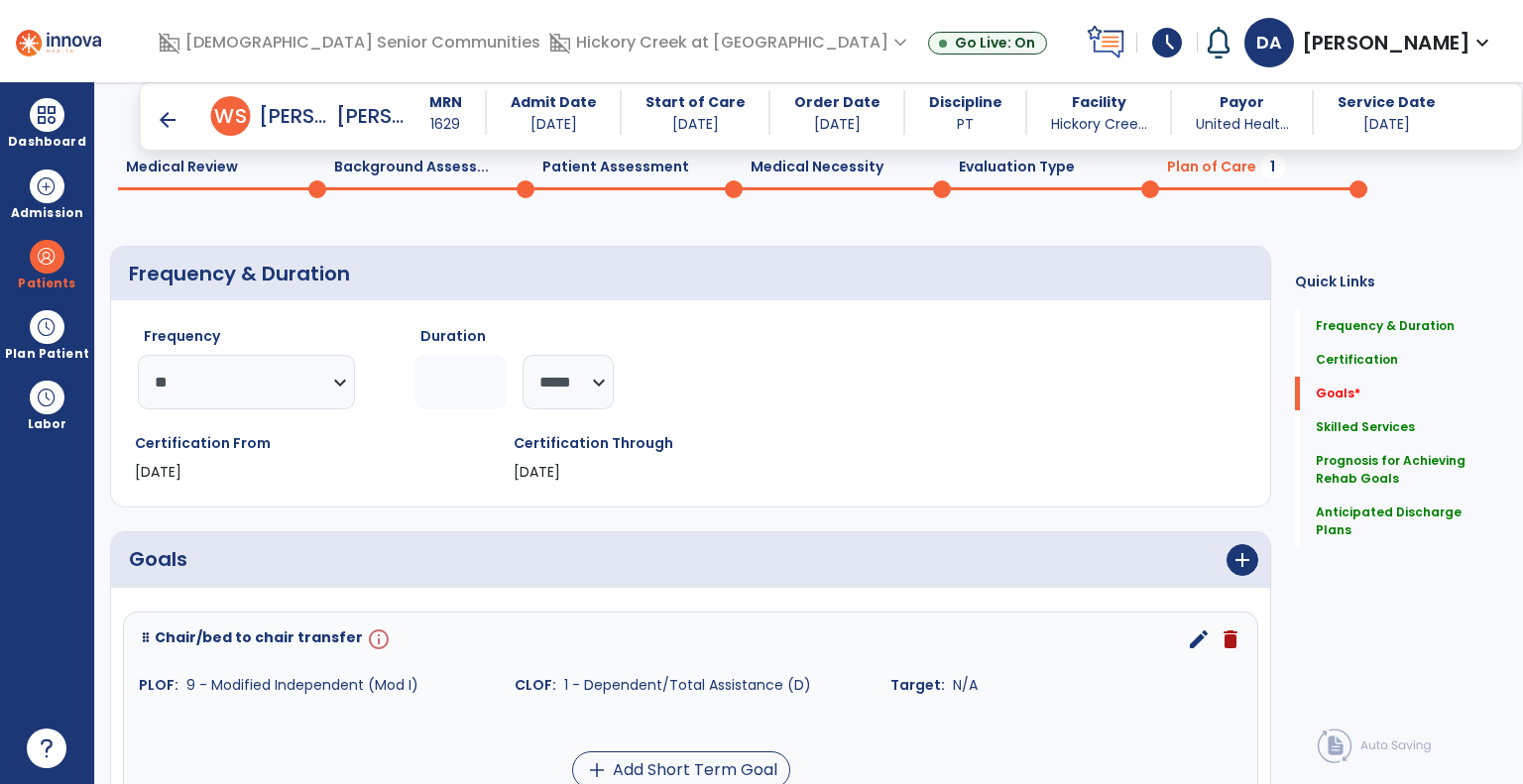 scroll, scrollTop: 297, scrollLeft: 0, axis: vertical 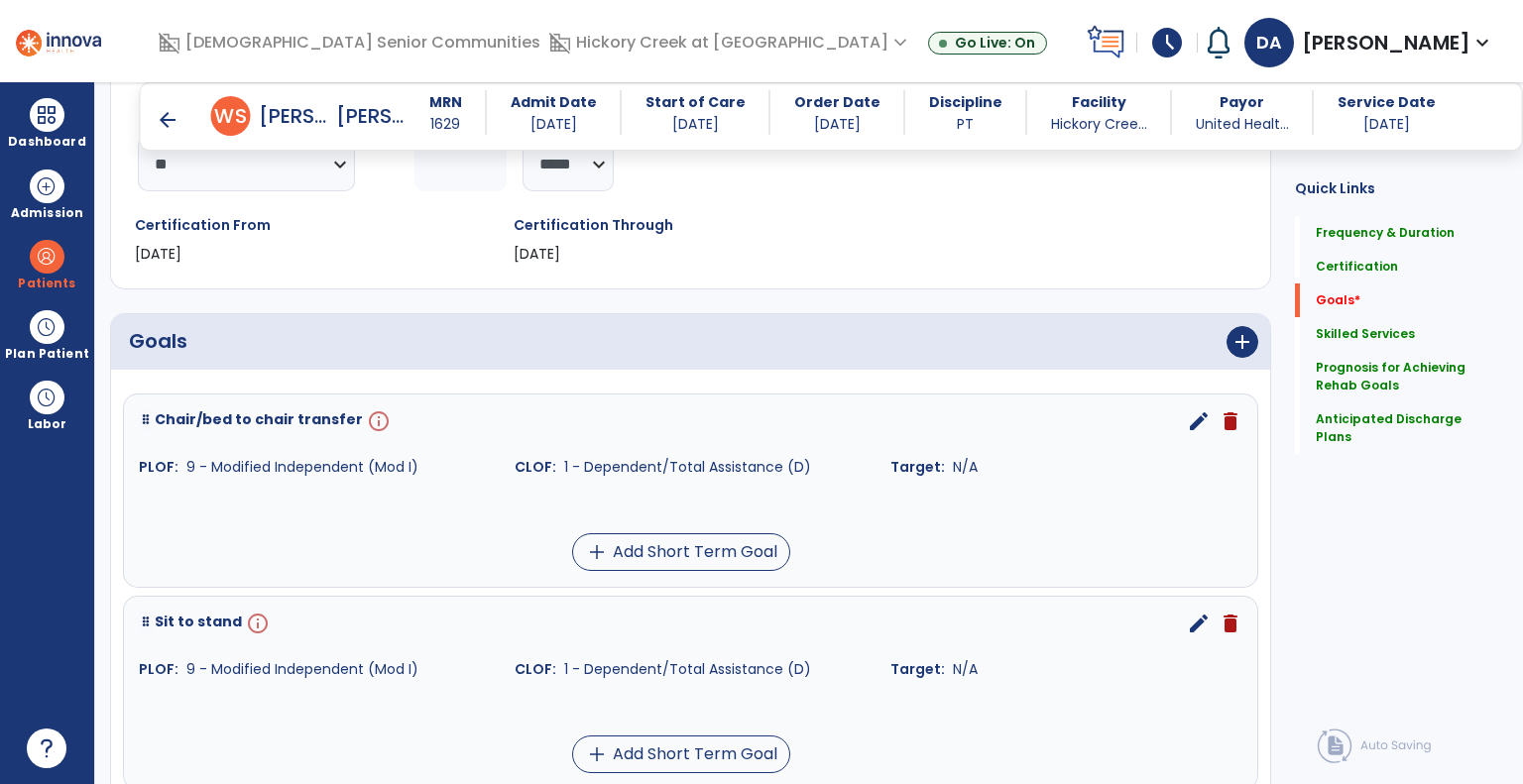 click on "edit" at bounding box center [1199, 421] 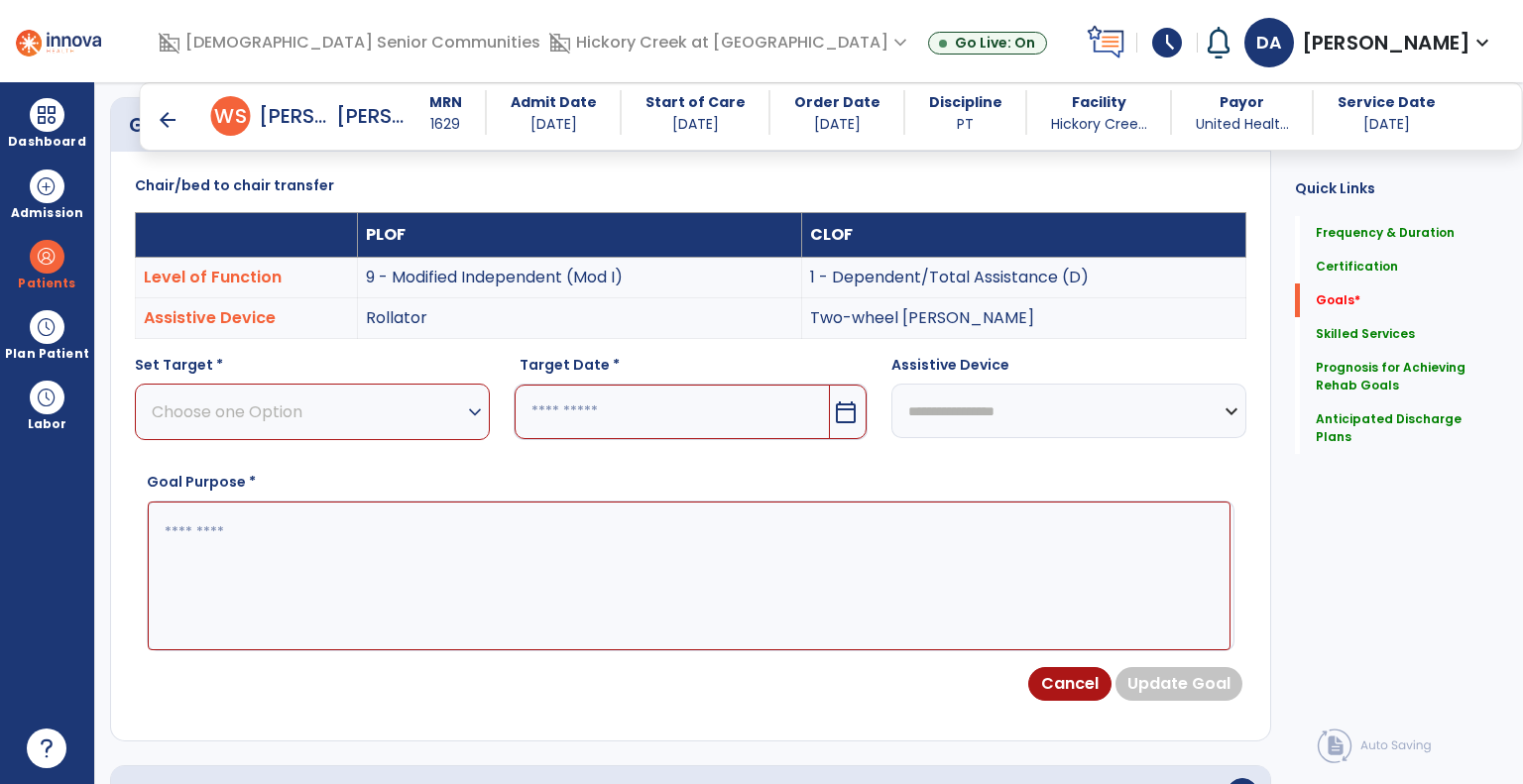scroll, scrollTop: 529, scrollLeft: 0, axis: vertical 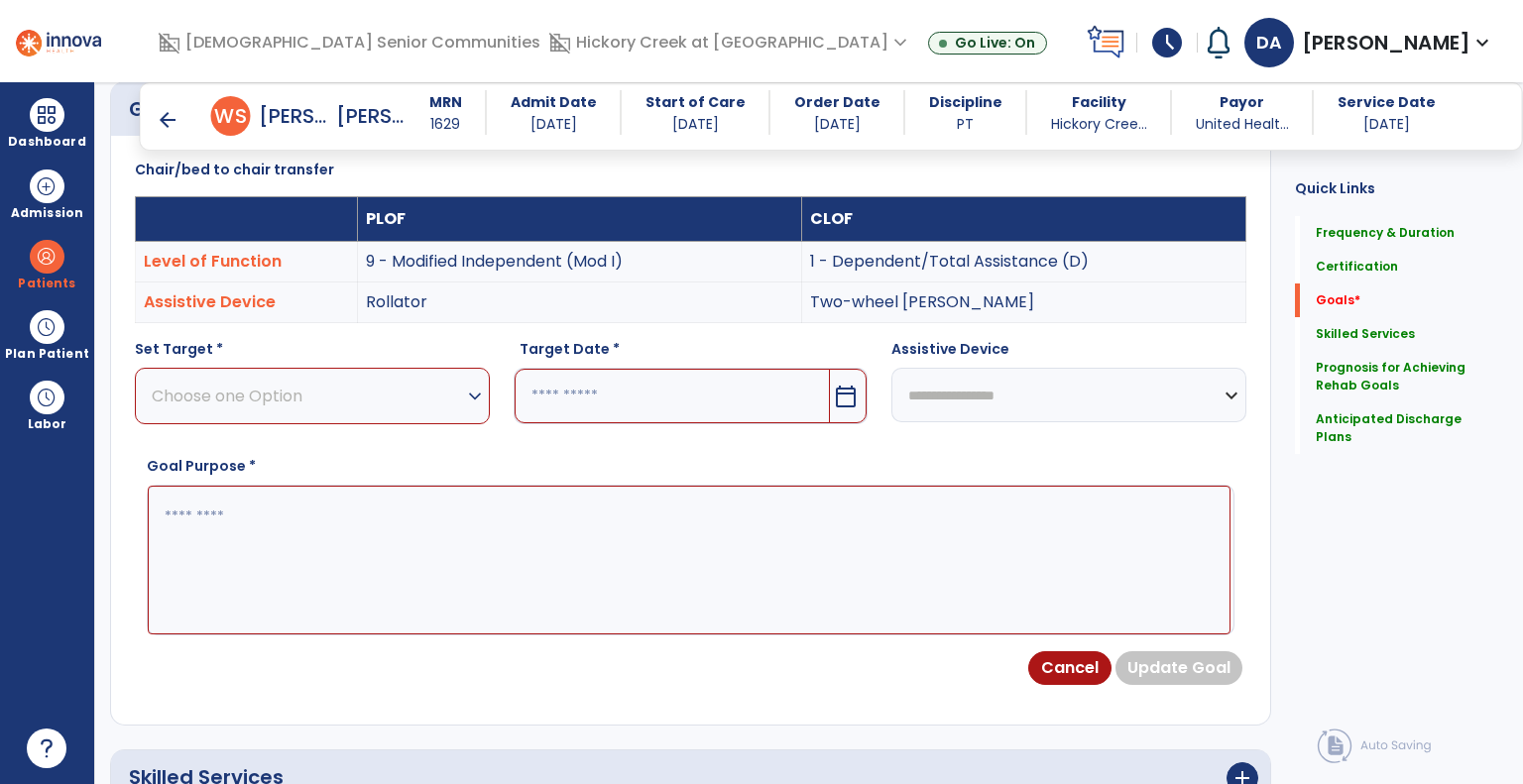 click on "Choose one Option" at bounding box center (307, 395) 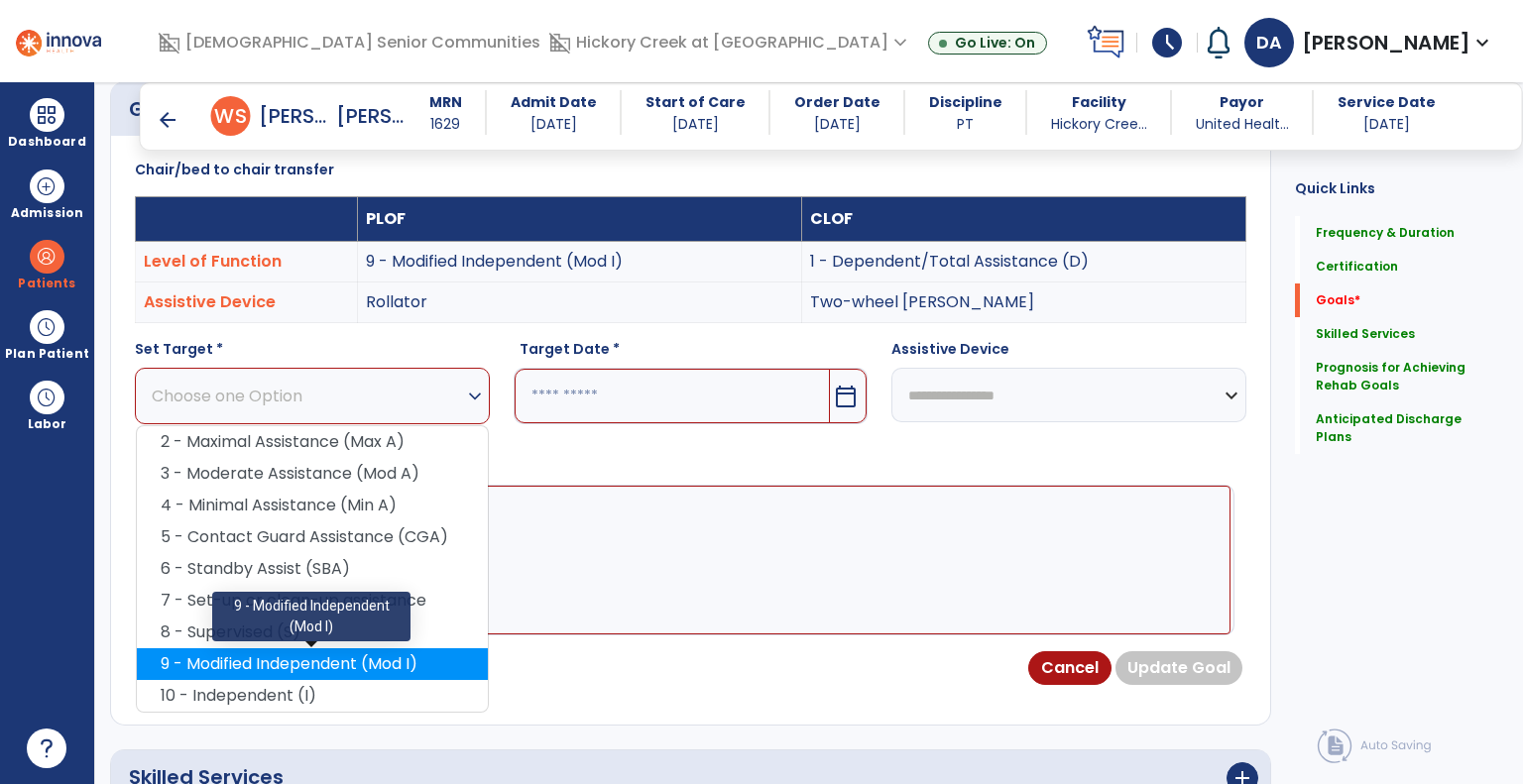 click on "9 - Modified Independent (Mod I)" at bounding box center [312, 664] 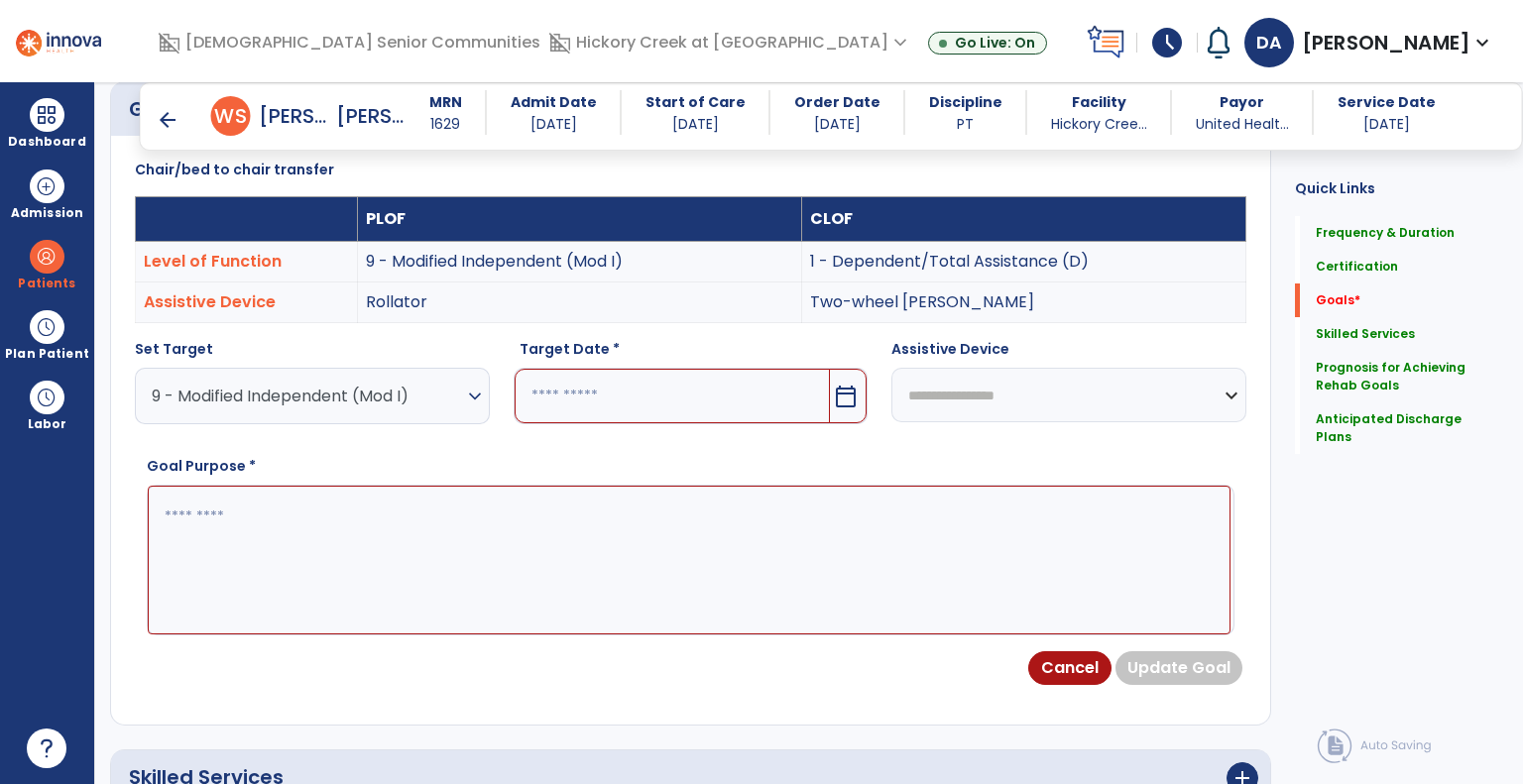 click on "calendar_today" at bounding box center [846, 396] 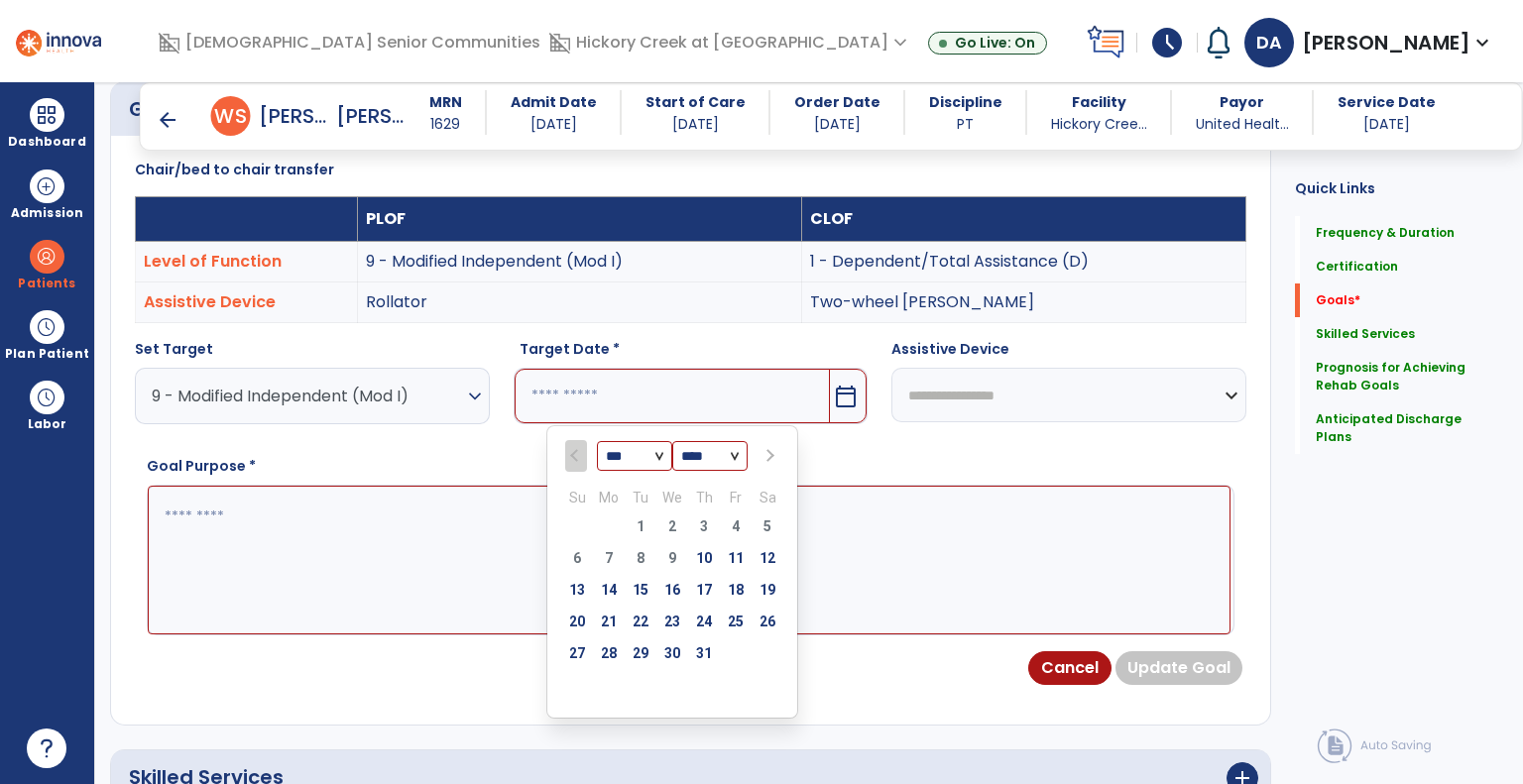 click at bounding box center (767, 456) 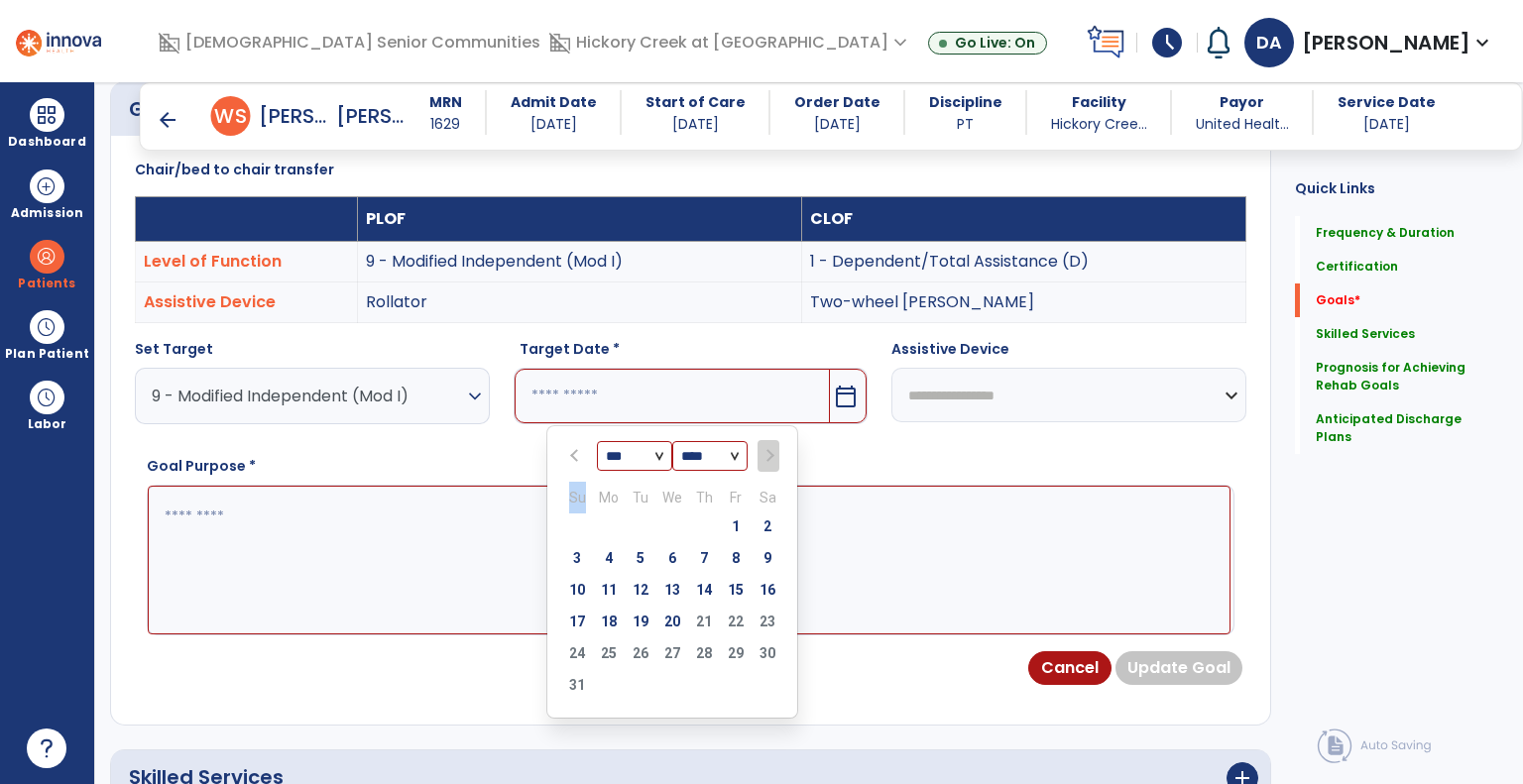 click at bounding box center [767, 456] 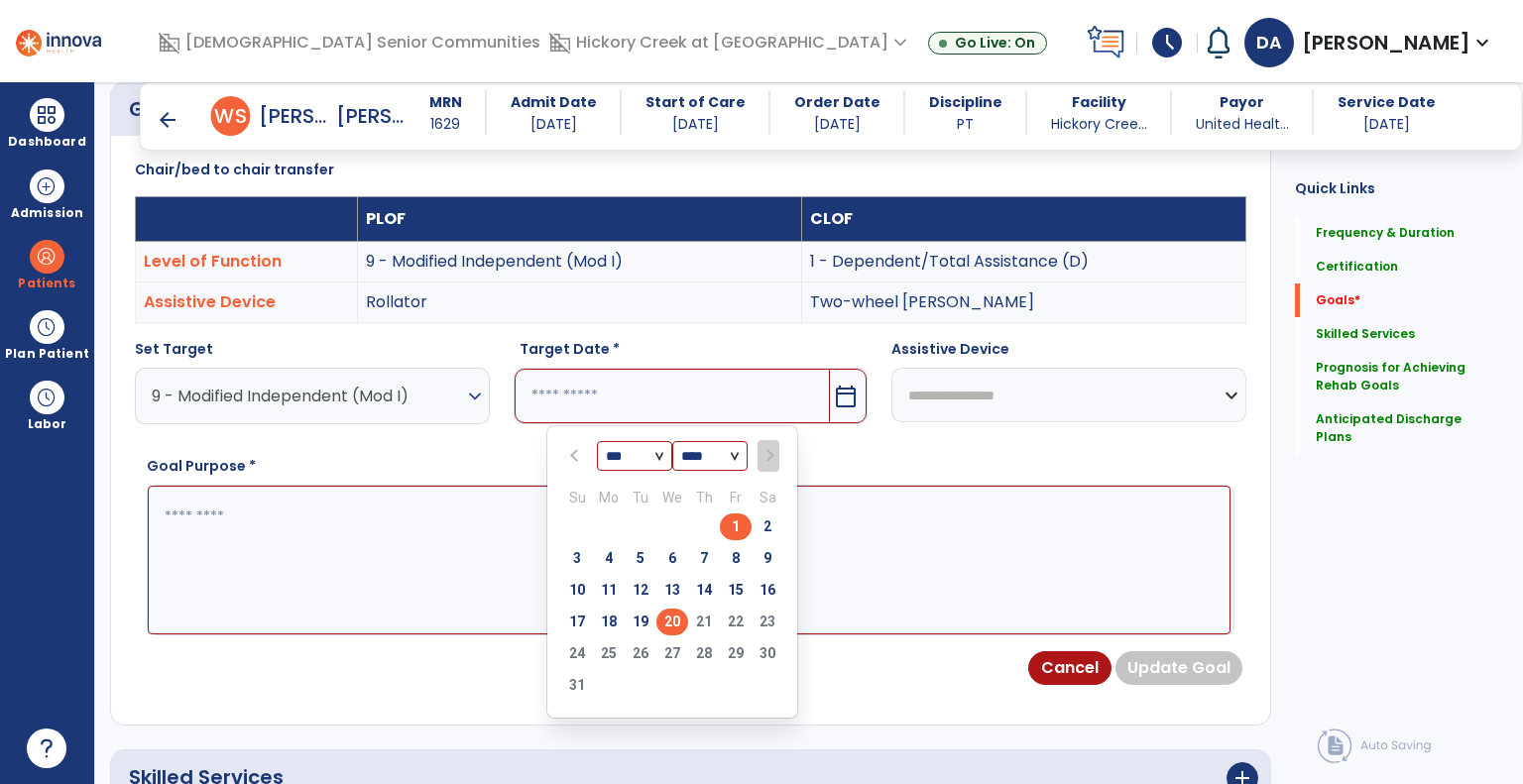 click on "20" at bounding box center (672, 621) 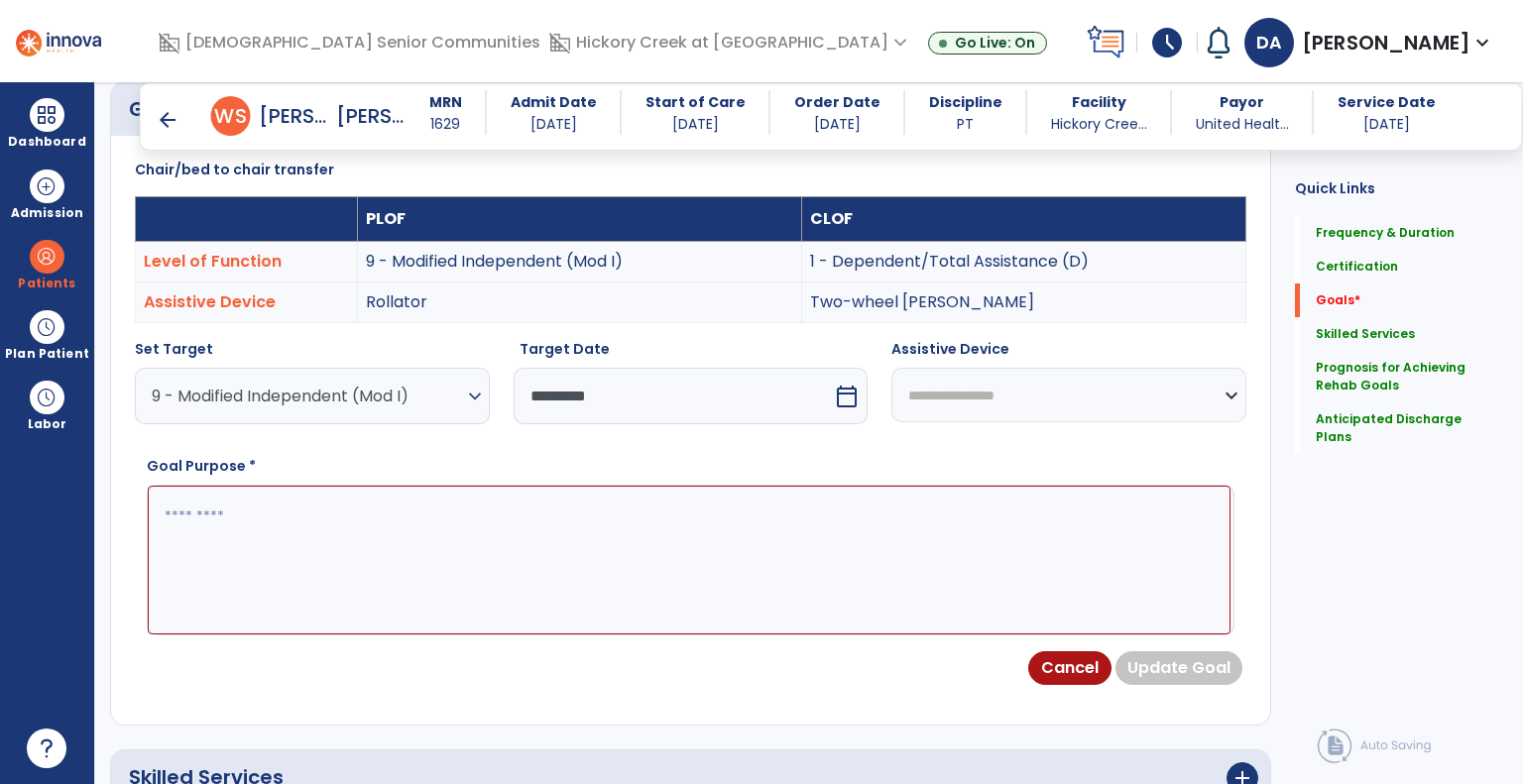 click on "**********" at bounding box center (1069, 394) 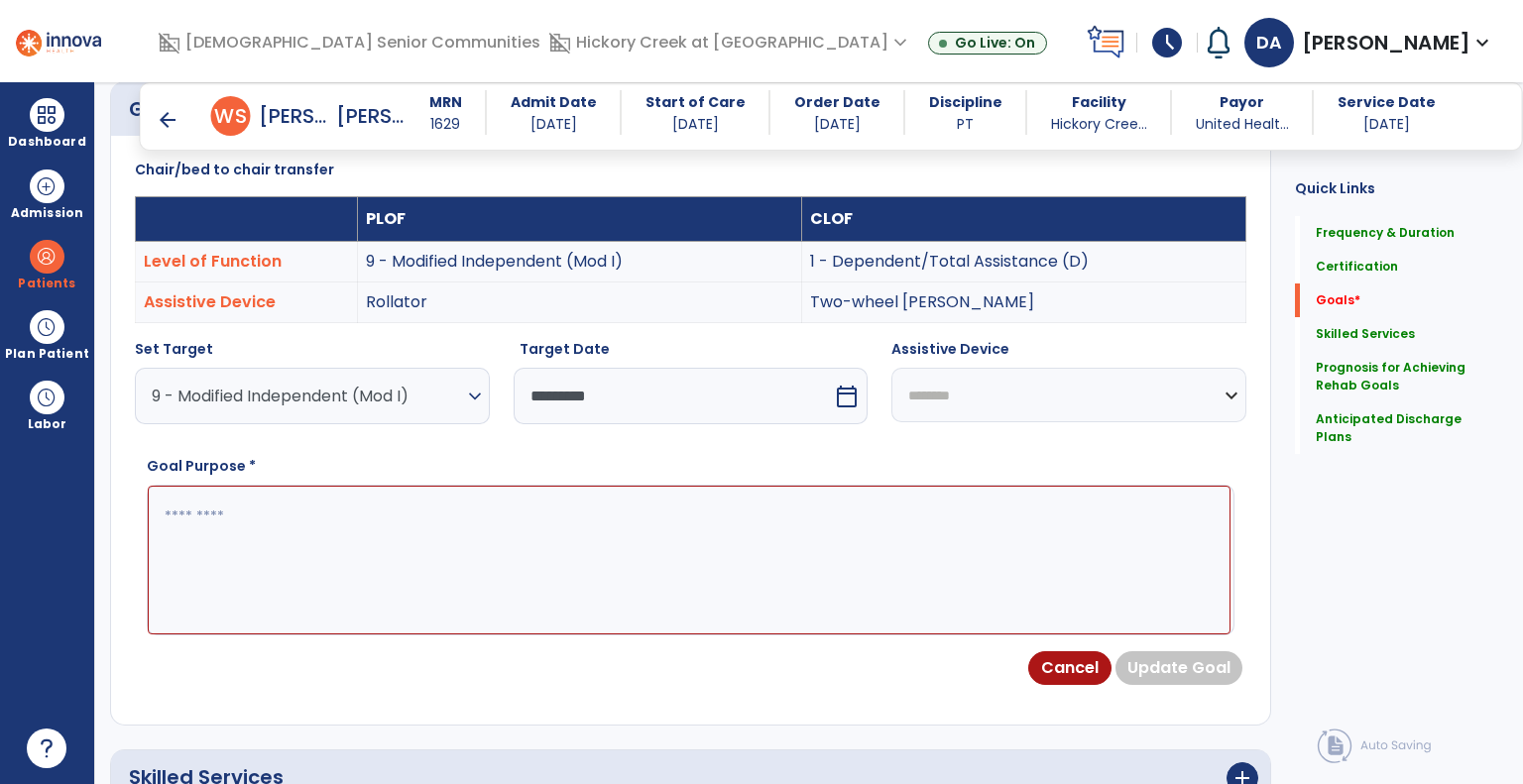 click on "**********" at bounding box center [1069, 394] 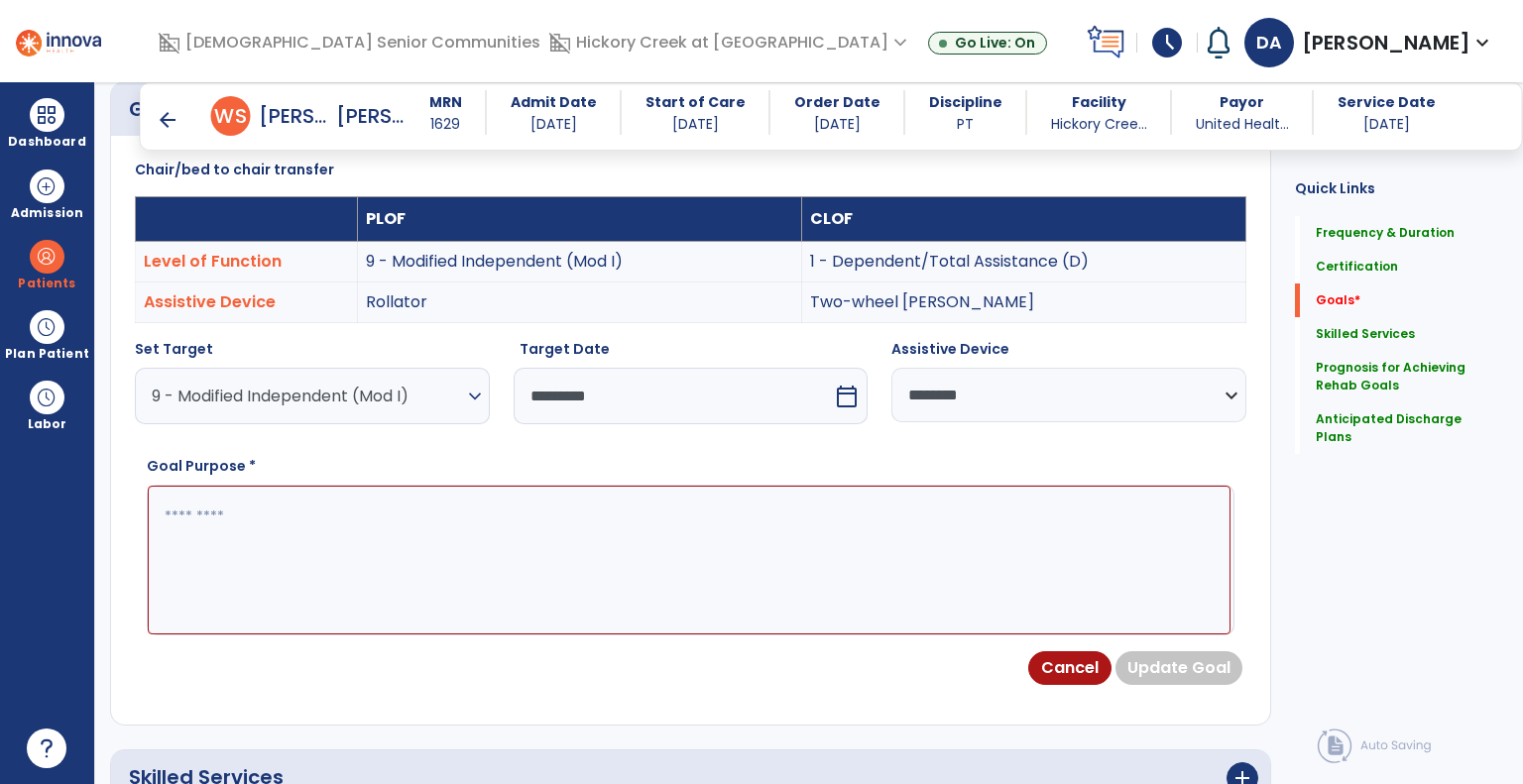 click at bounding box center (689, 560) 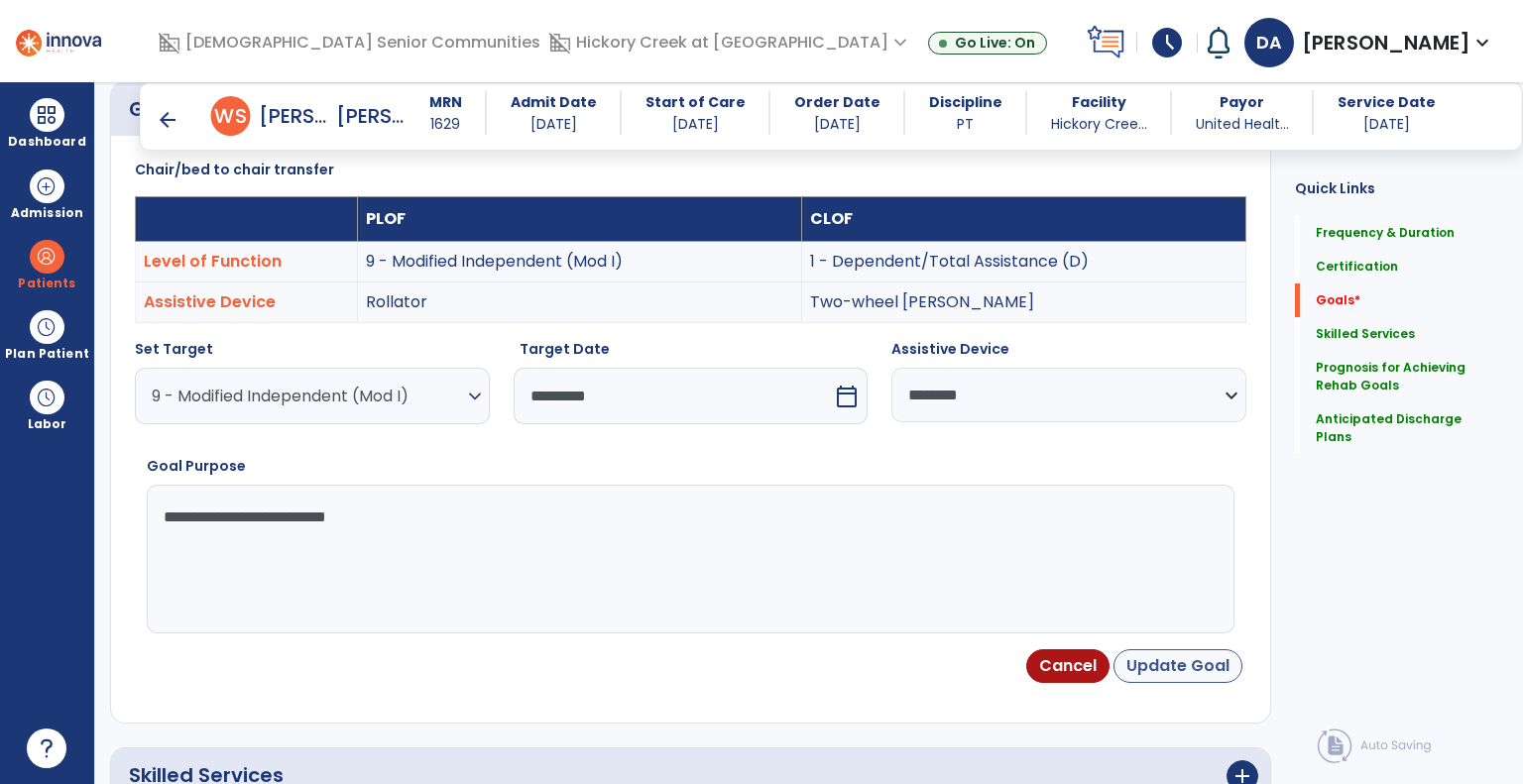 type on "**********" 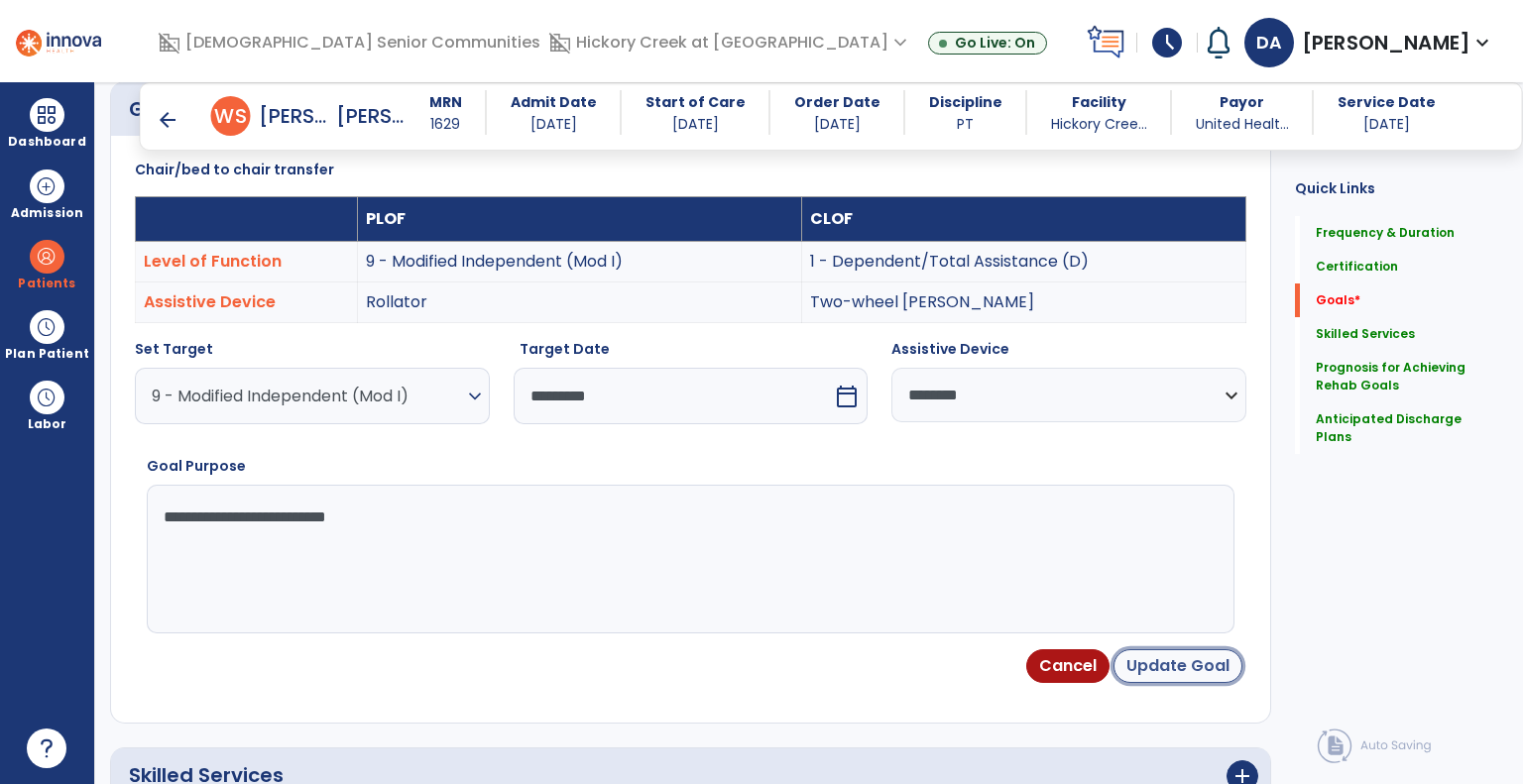 click on "Update Goal" at bounding box center (1178, 666) 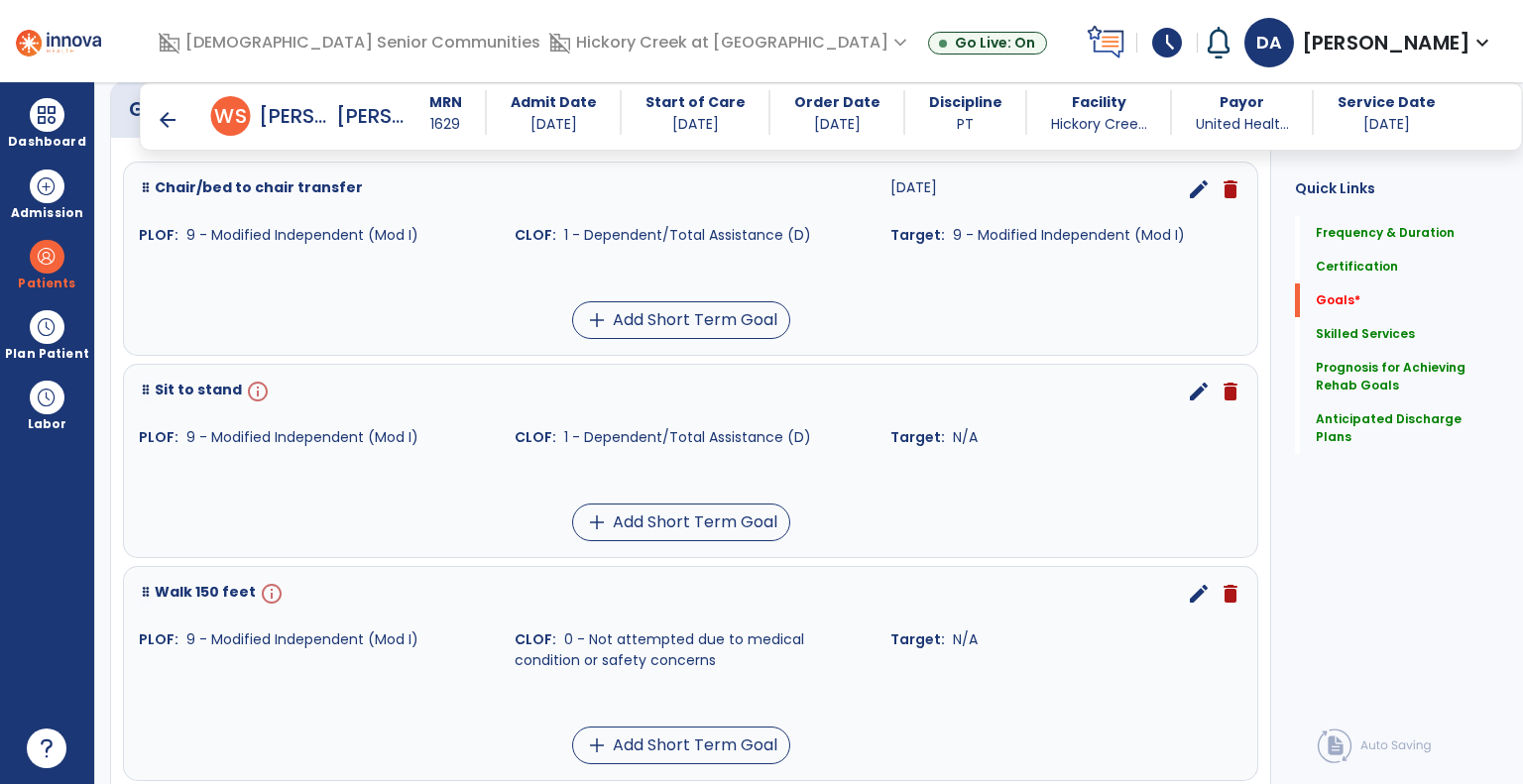 scroll, scrollTop: 430, scrollLeft: 0, axis: vertical 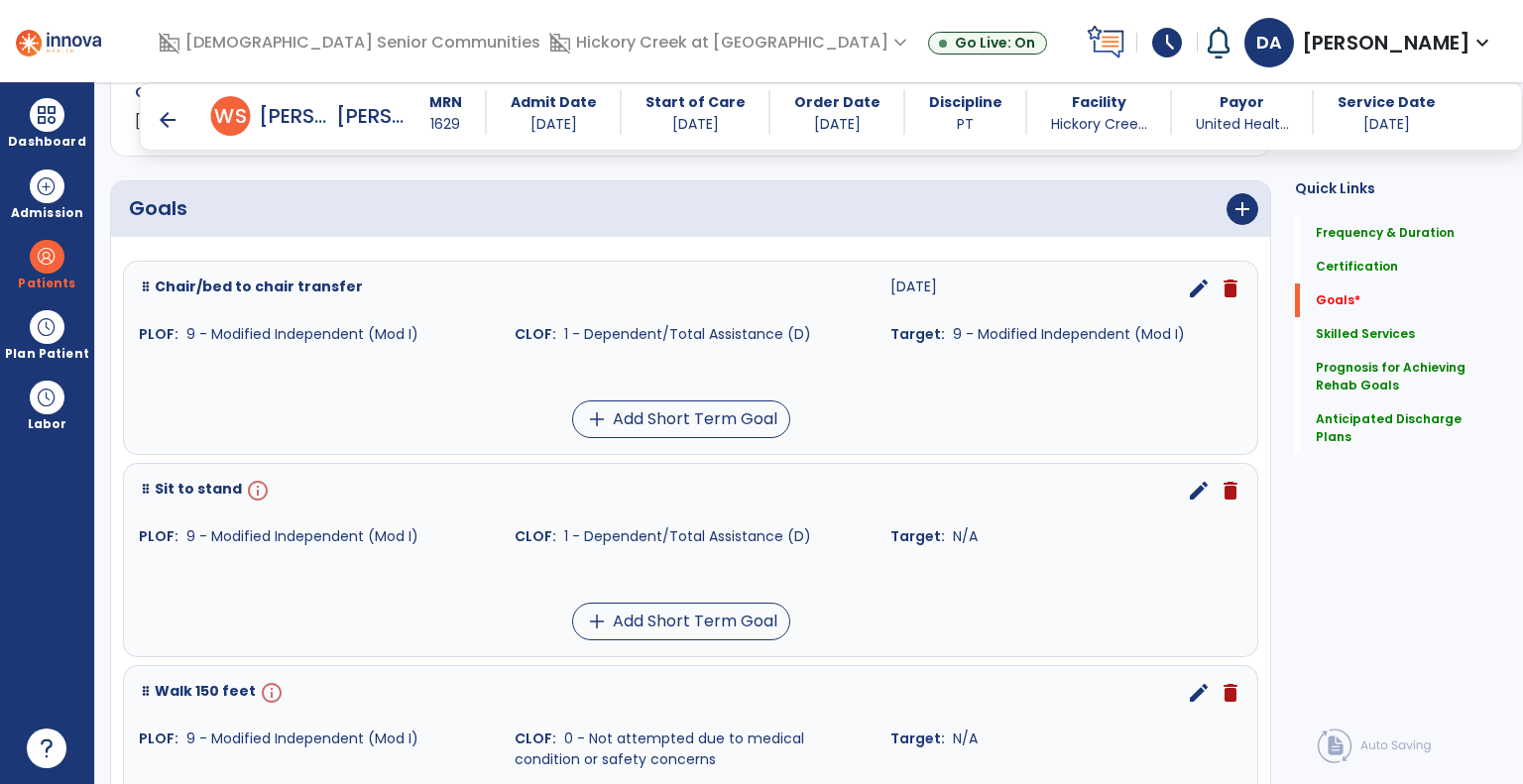 click on "edit" at bounding box center (1199, 491) 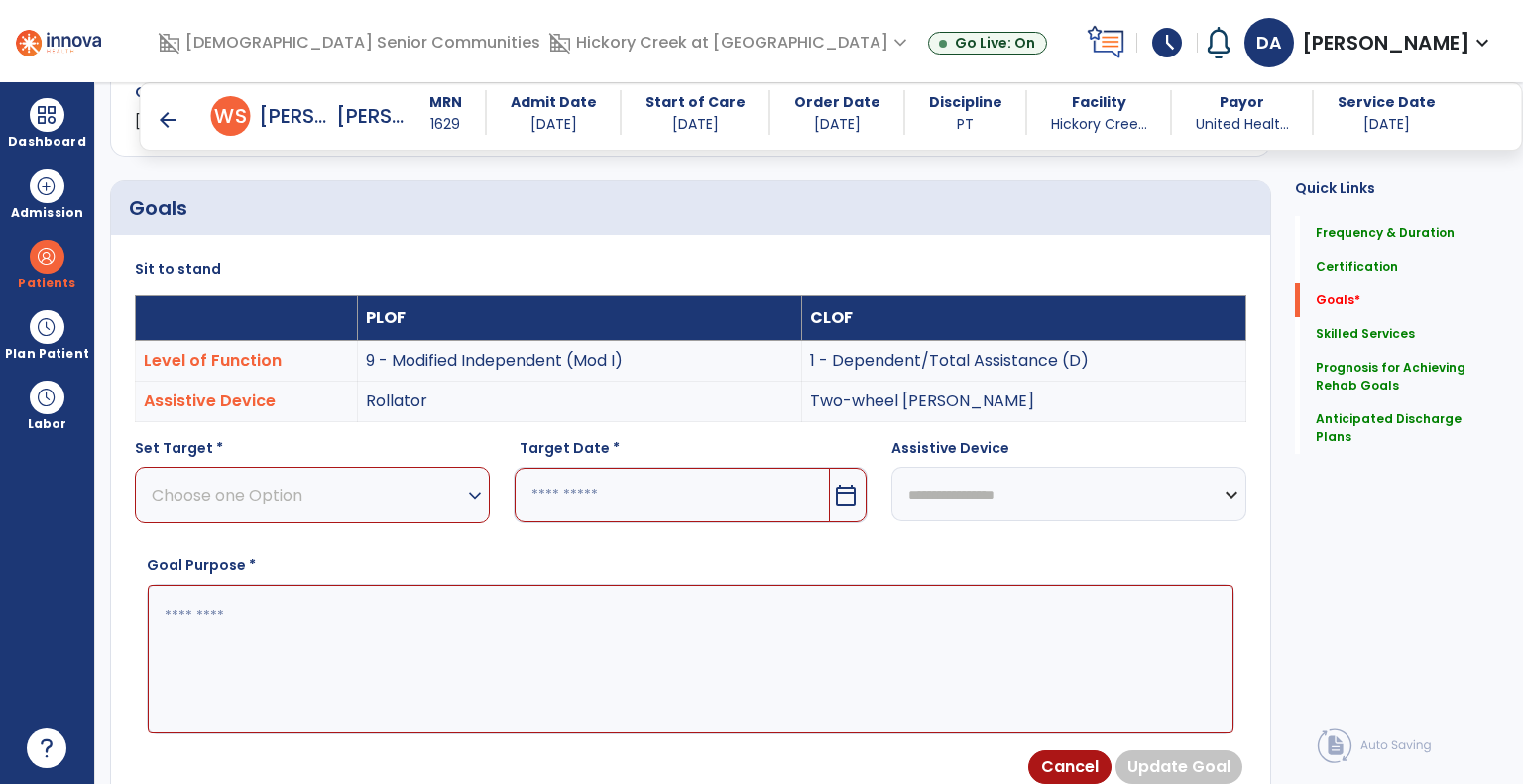 scroll, scrollTop: 529, scrollLeft: 0, axis: vertical 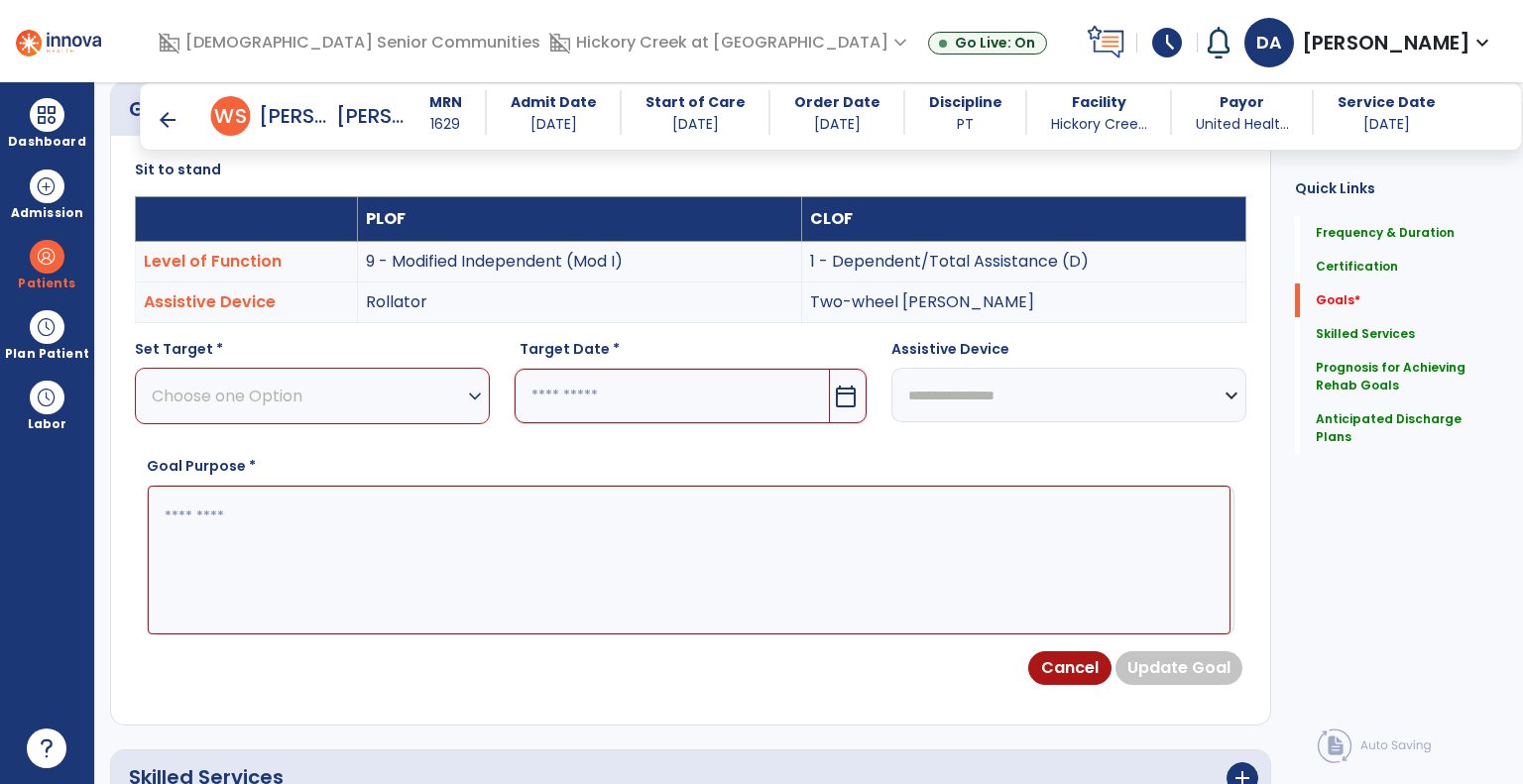 click on "Choose one Option" at bounding box center [307, 395] 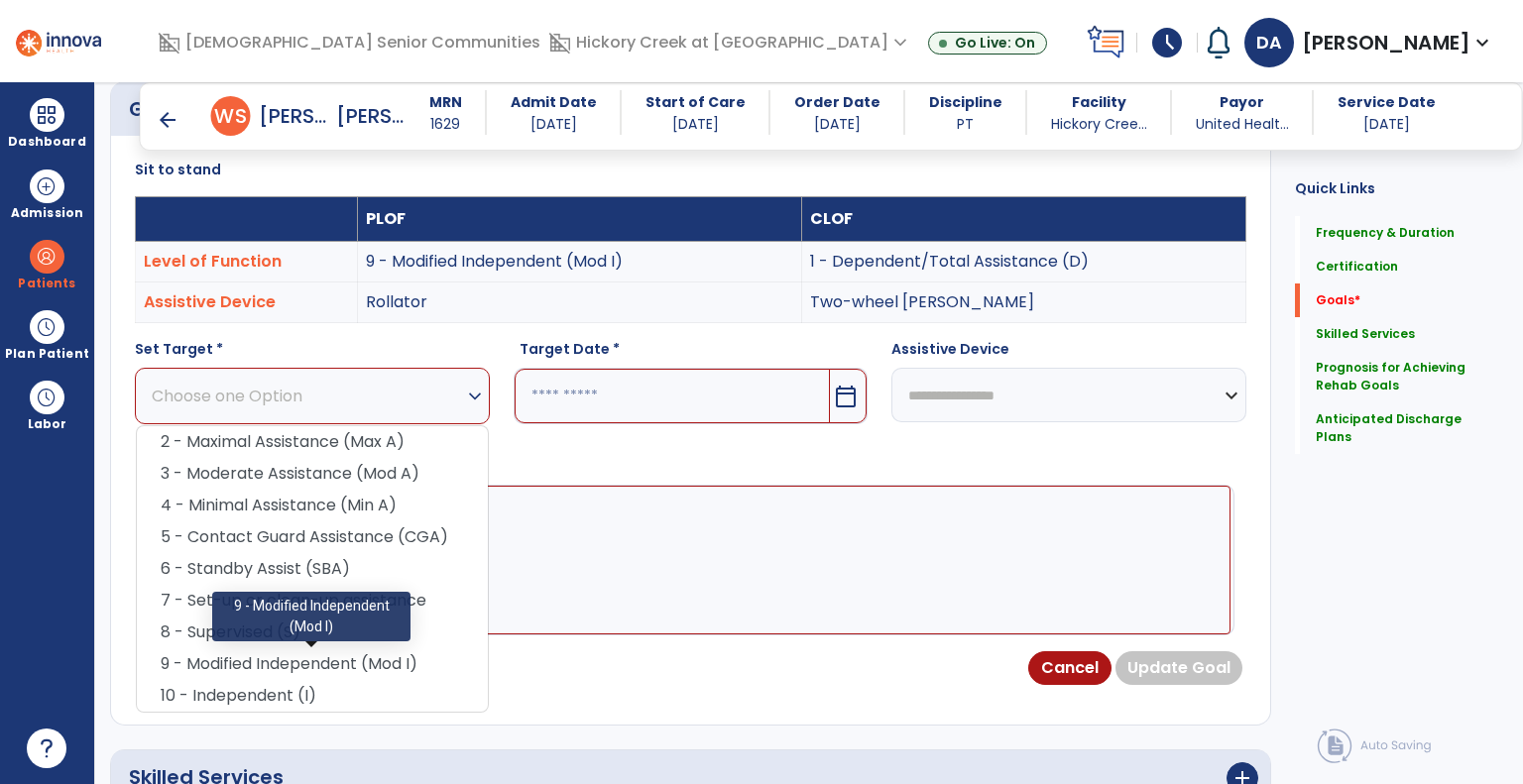 drag, startPoint x: 327, startPoint y: 661, endPoint x: 610, endPoint y: 549, distance: 304.3567 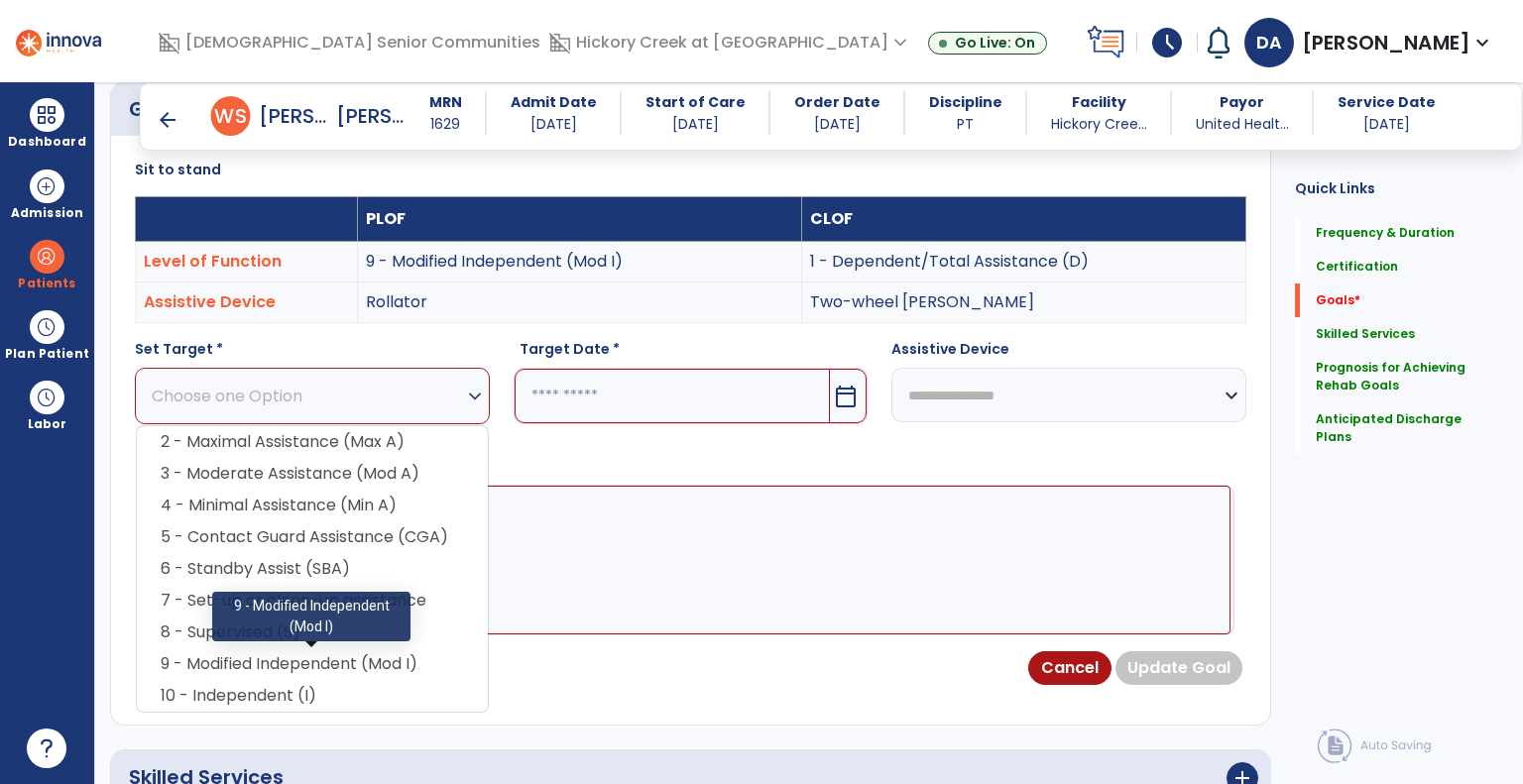 click on "9 - Modified Independent (Mod I)" at bounding box center [312, 664] 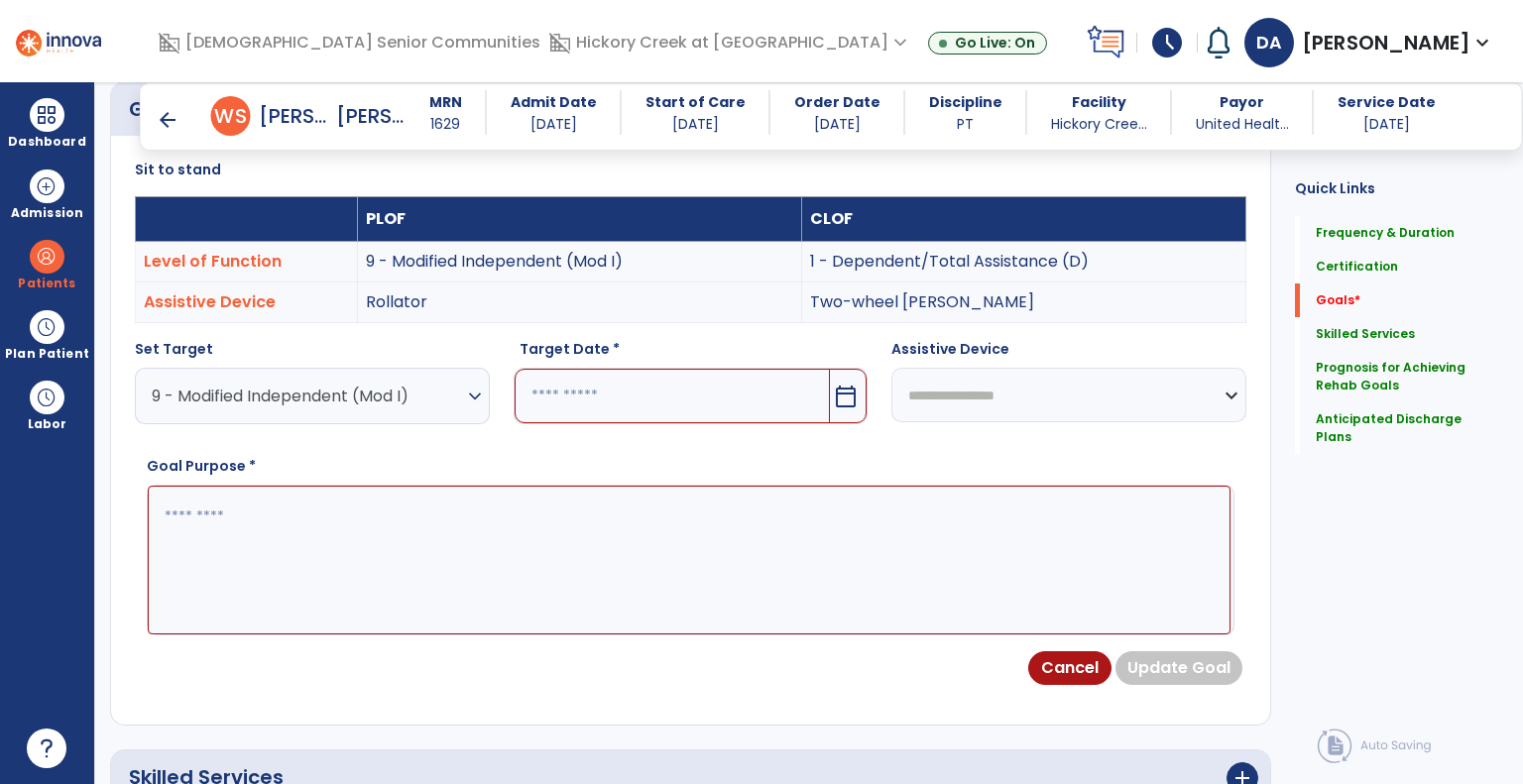 click on "calendar_today" at bounding box center (846, 396) 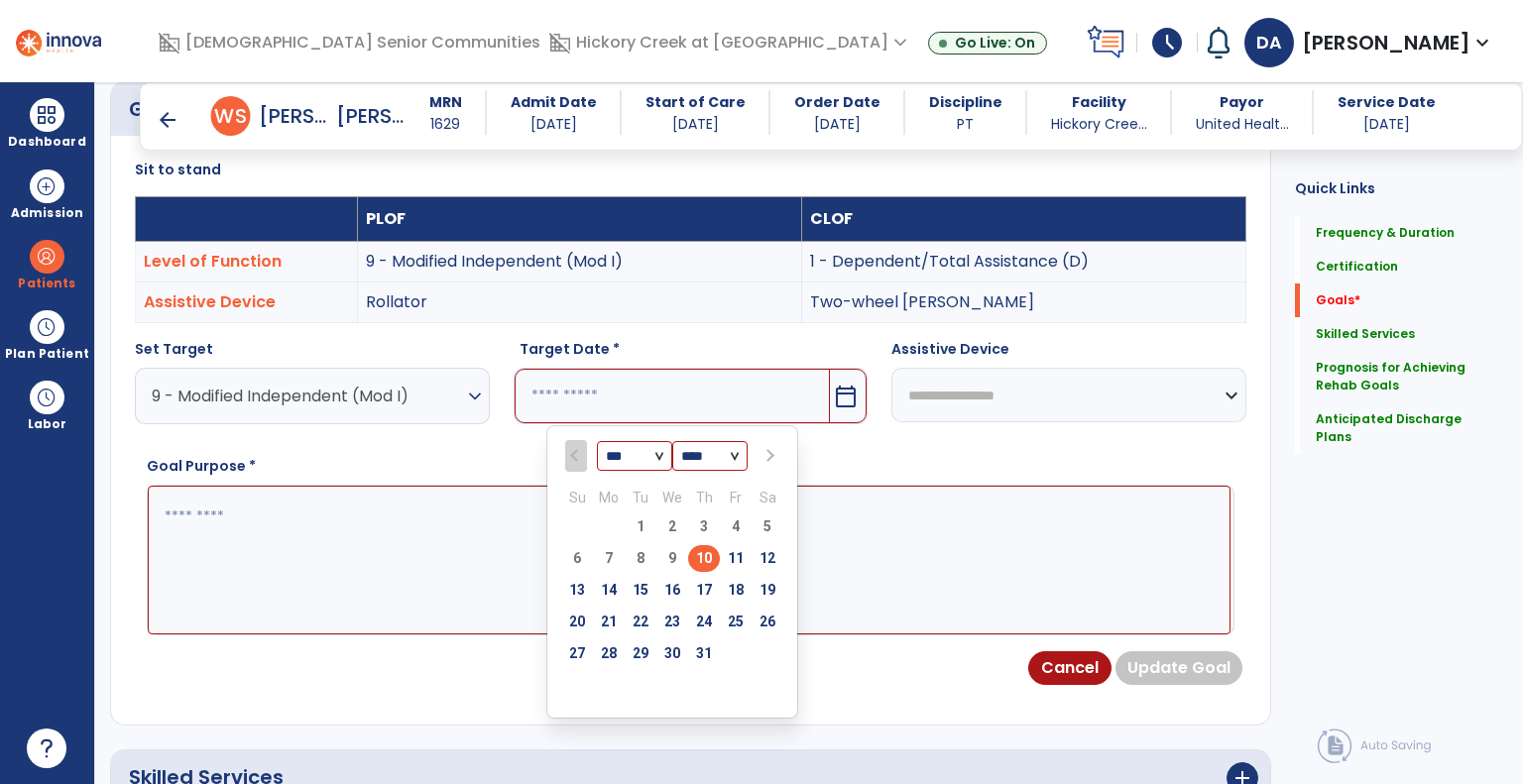 click at bounding box center [767, 456] 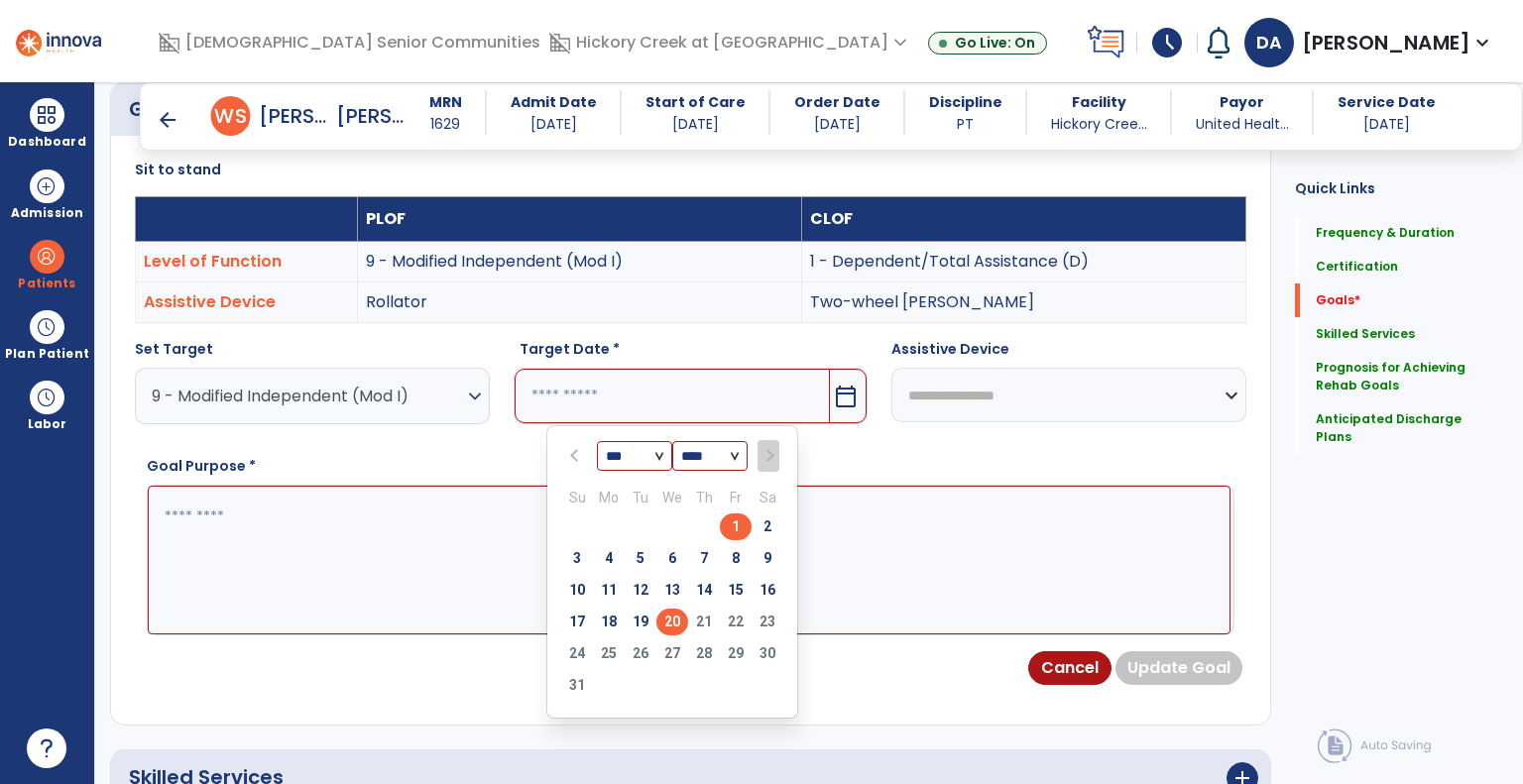 click on "20" at bounding box center (672, 621) 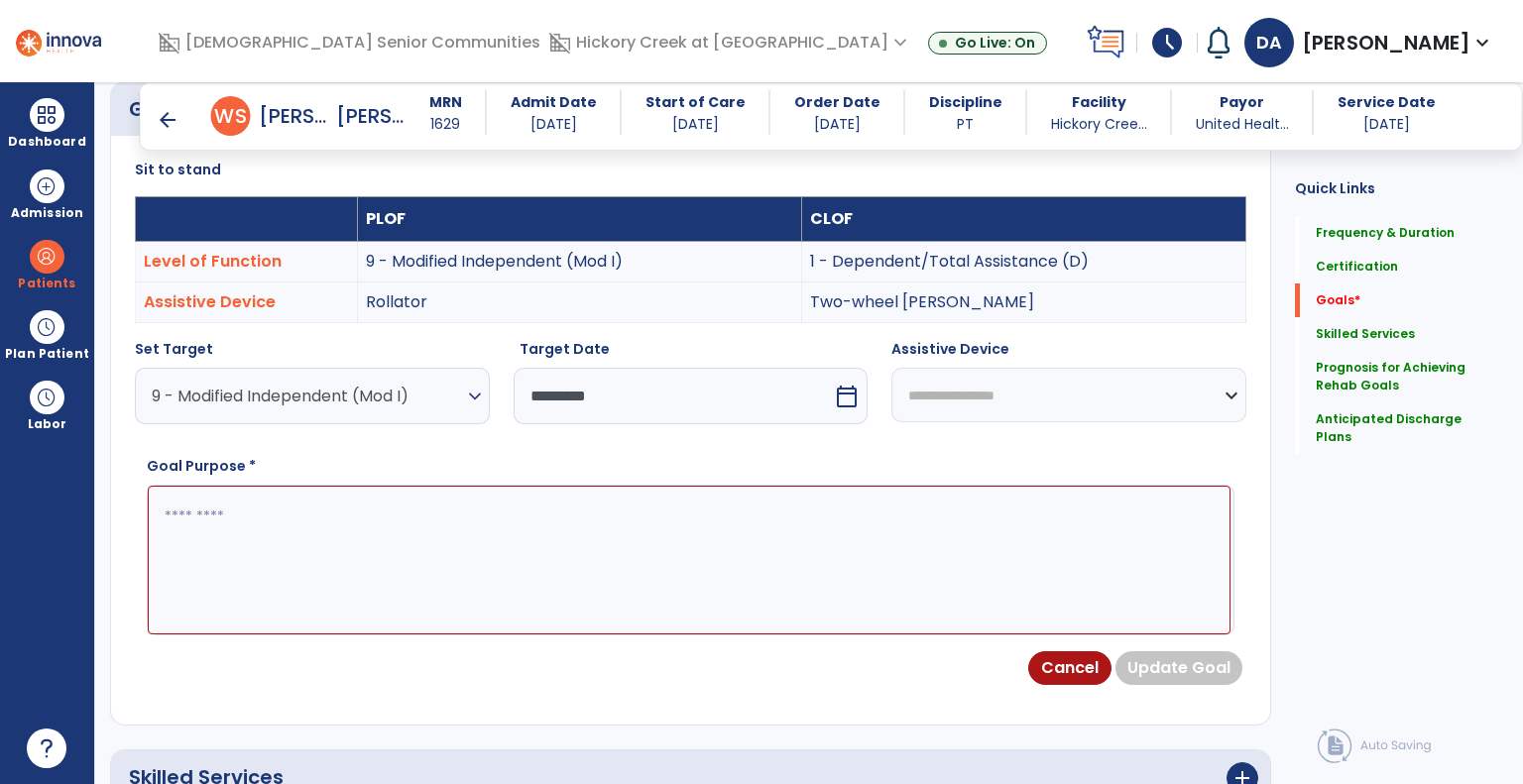 click on "**********" at bounding box center (1069, 394) 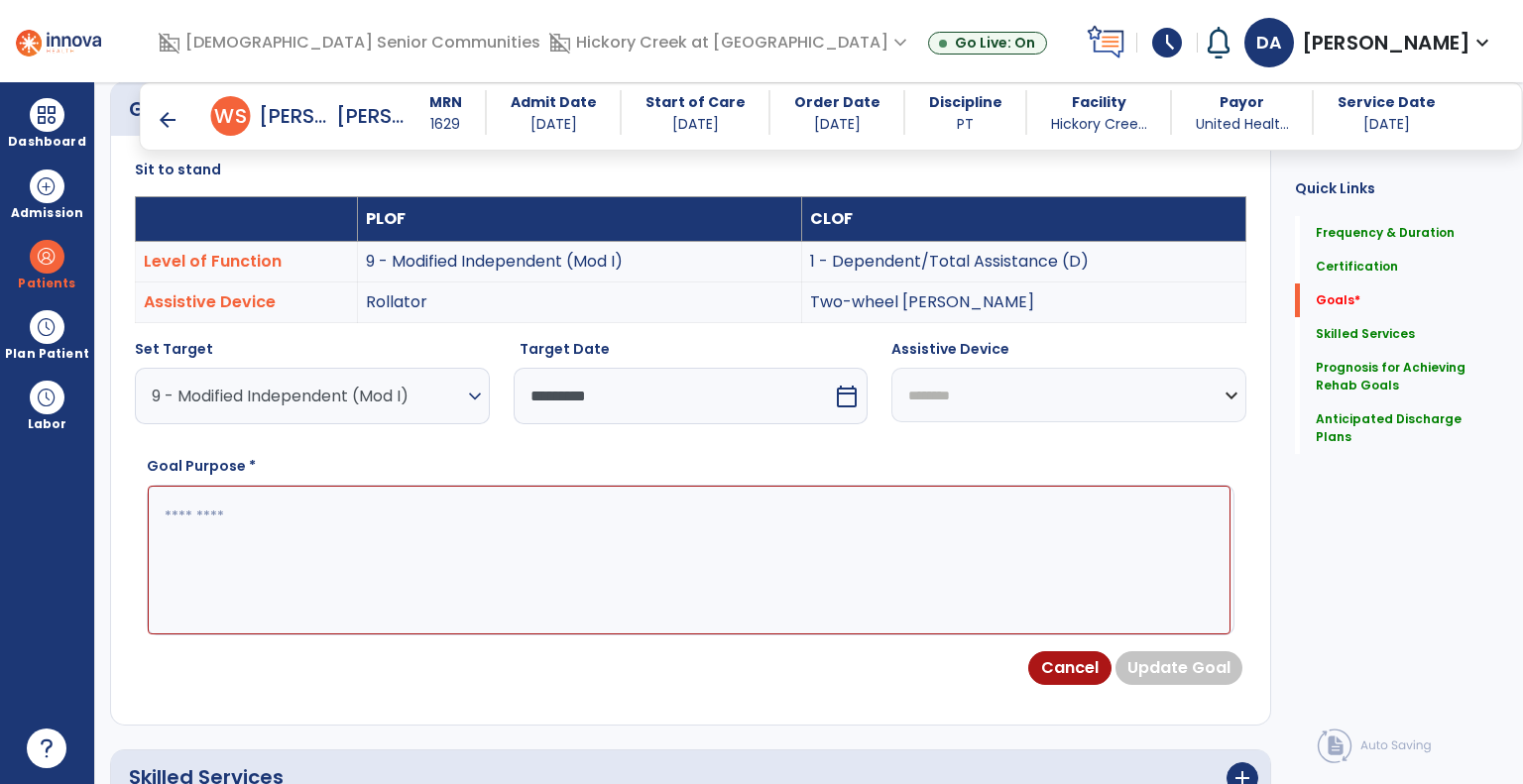 click on "**********" at bounding box center [1069, 394] 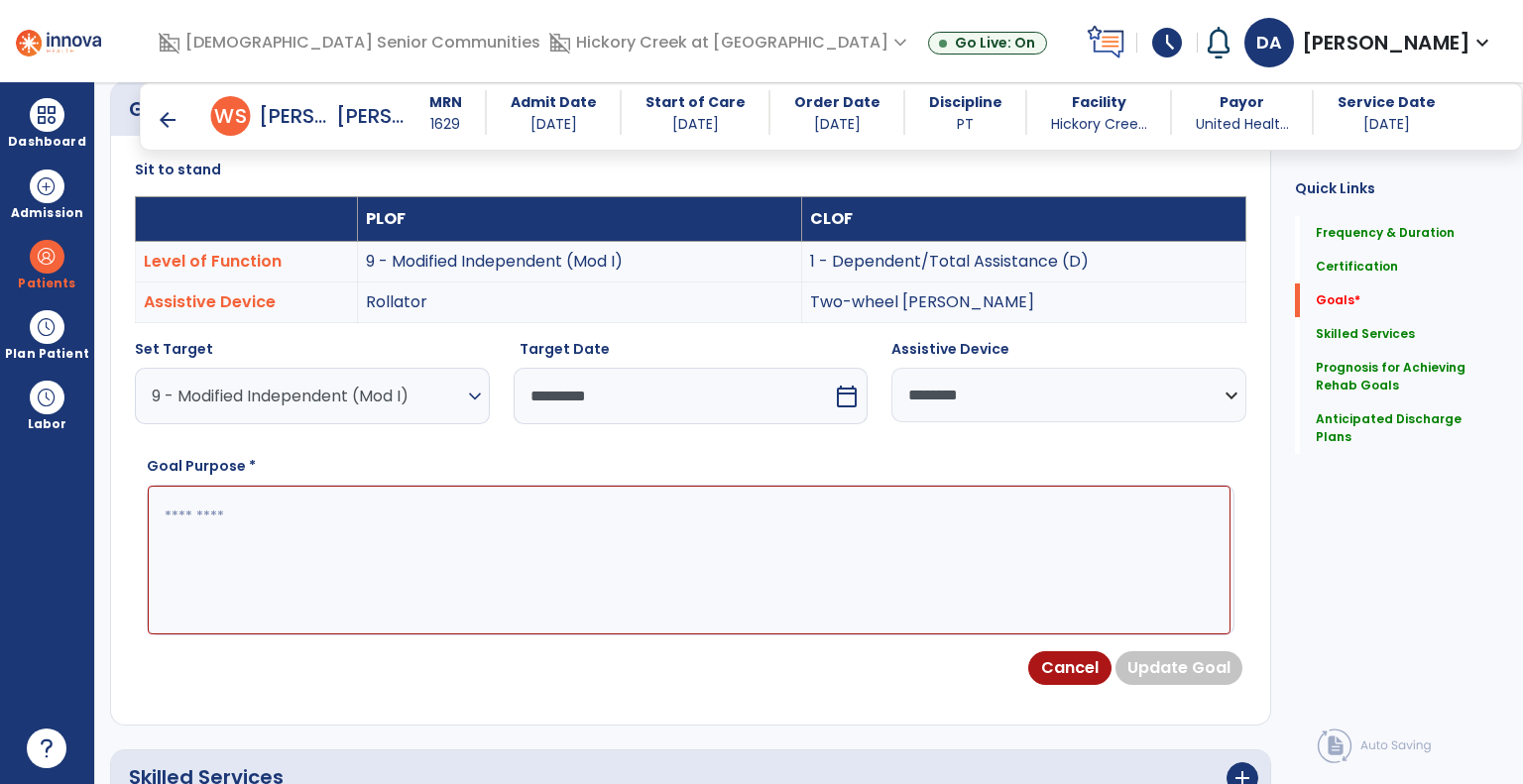 click at bounding box center [689, 560] 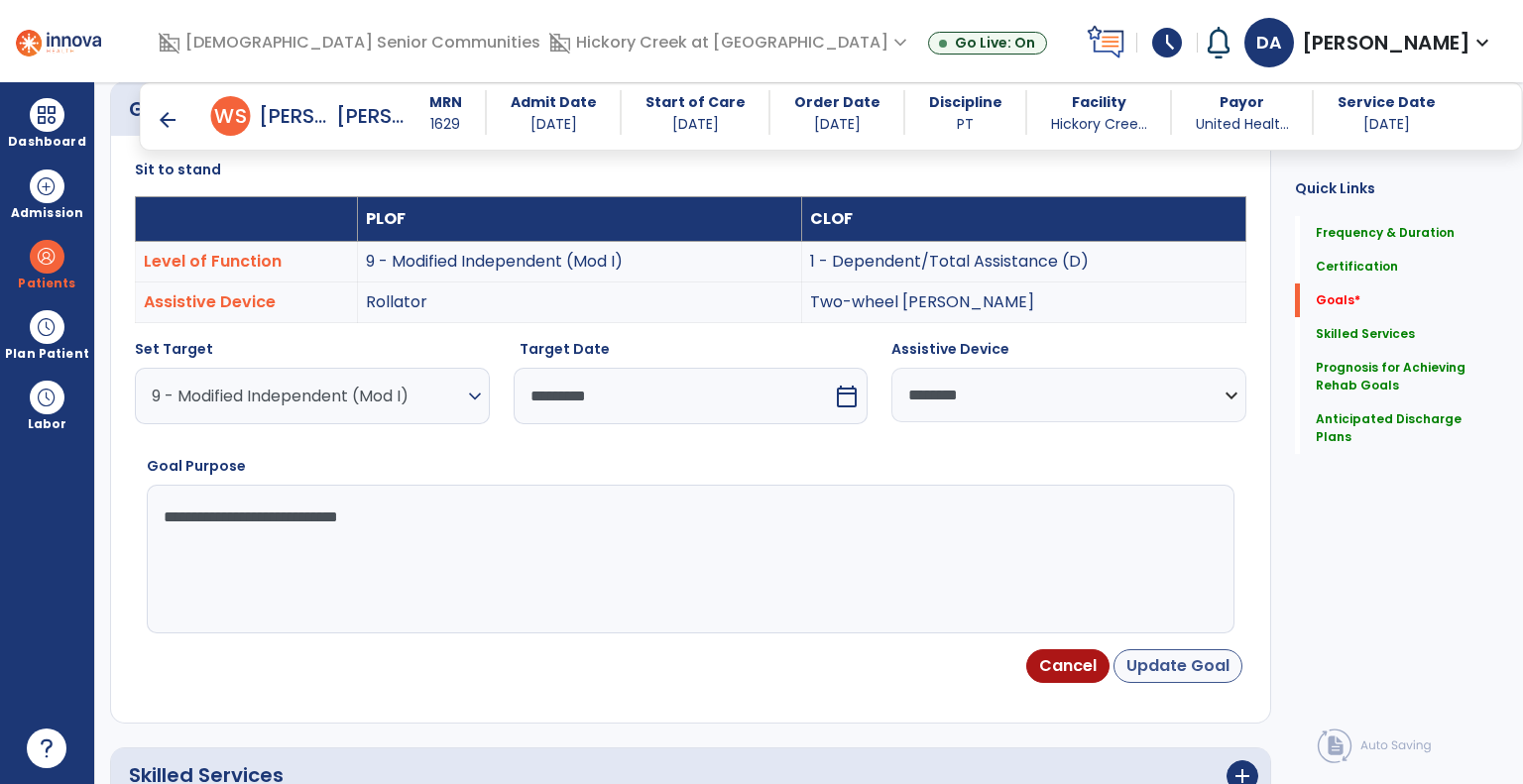 type on "**********" 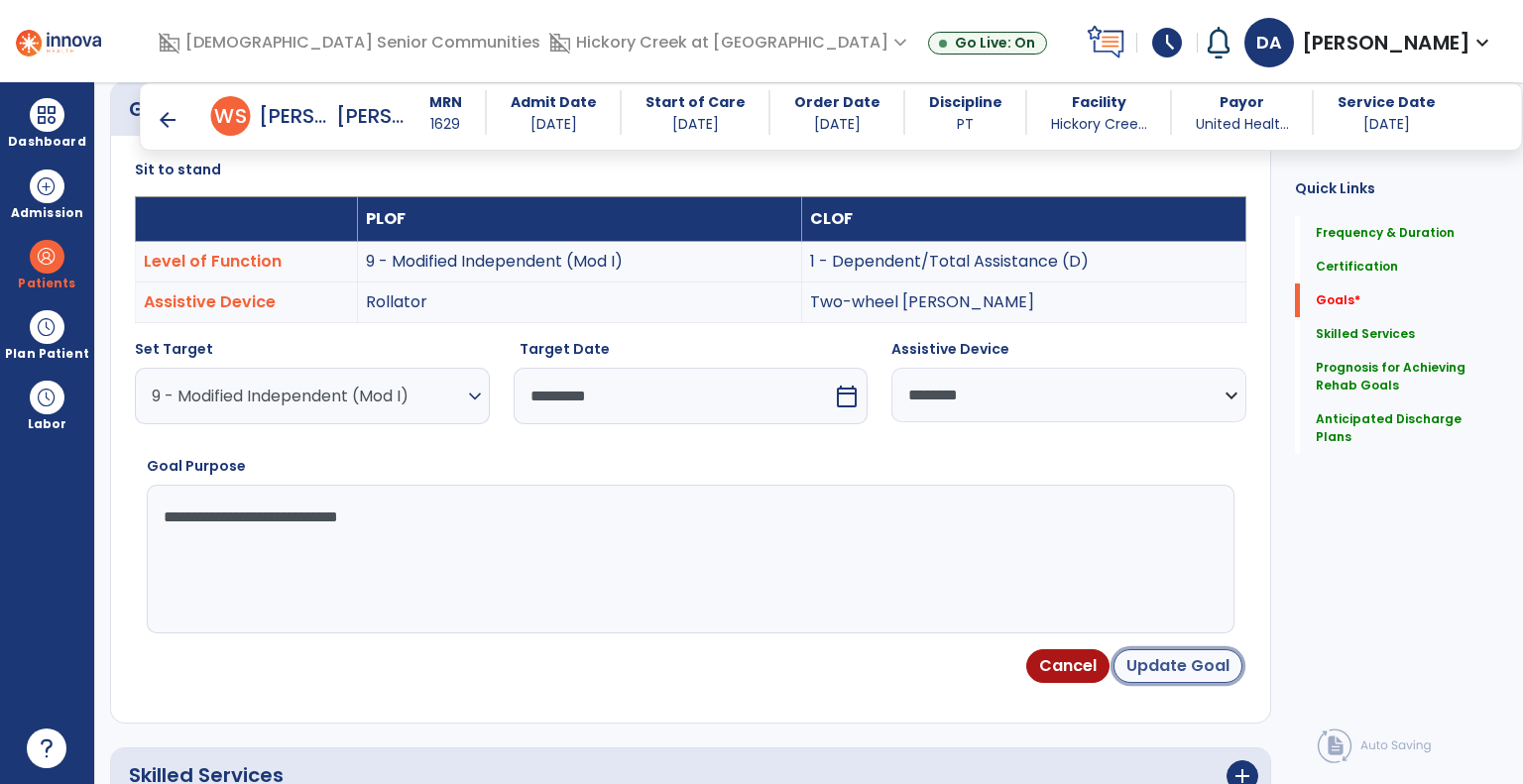 click on "Update Goal" at bounding box center (1178, 666) 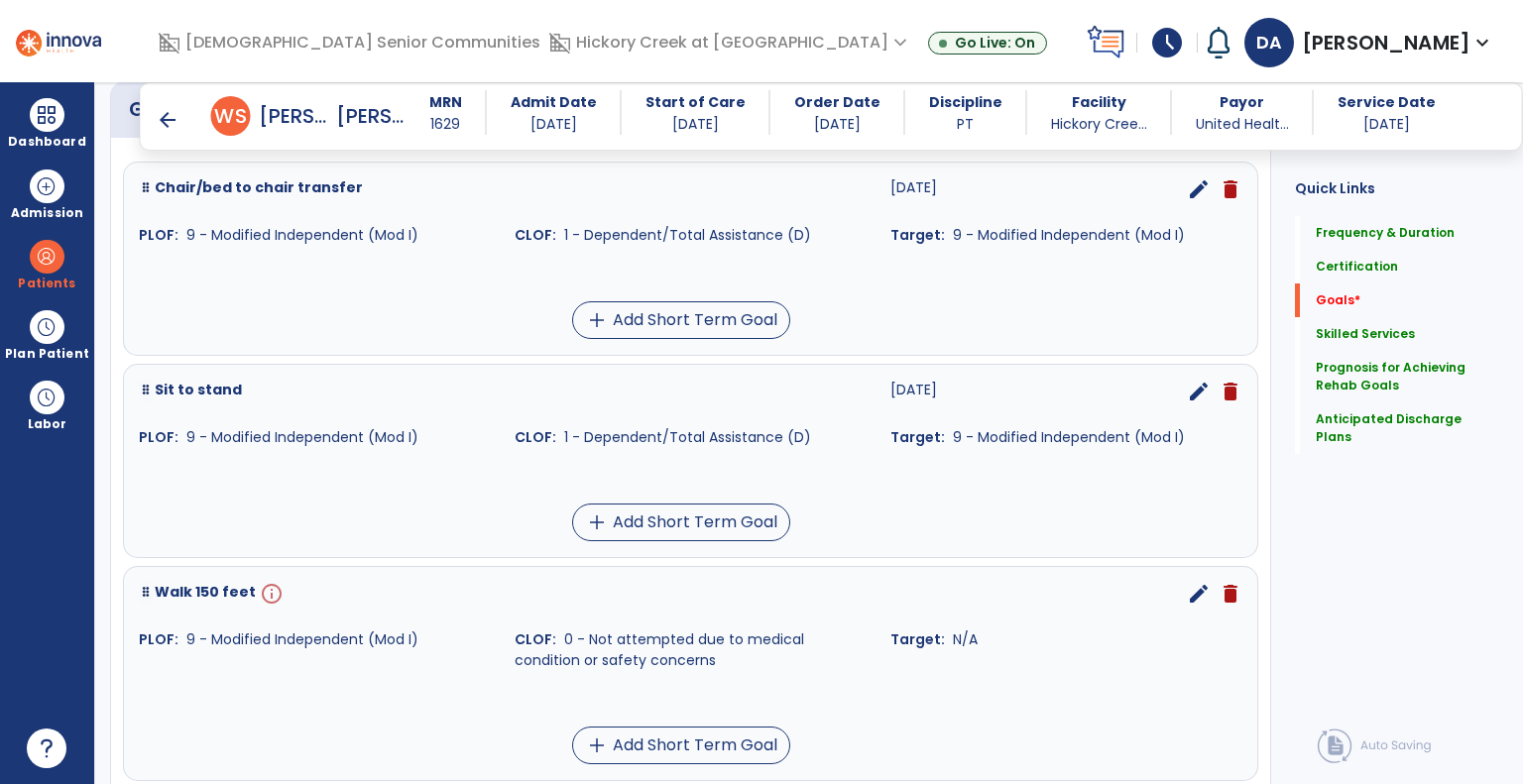 click on "edit" at bounding box center (1199, 594) 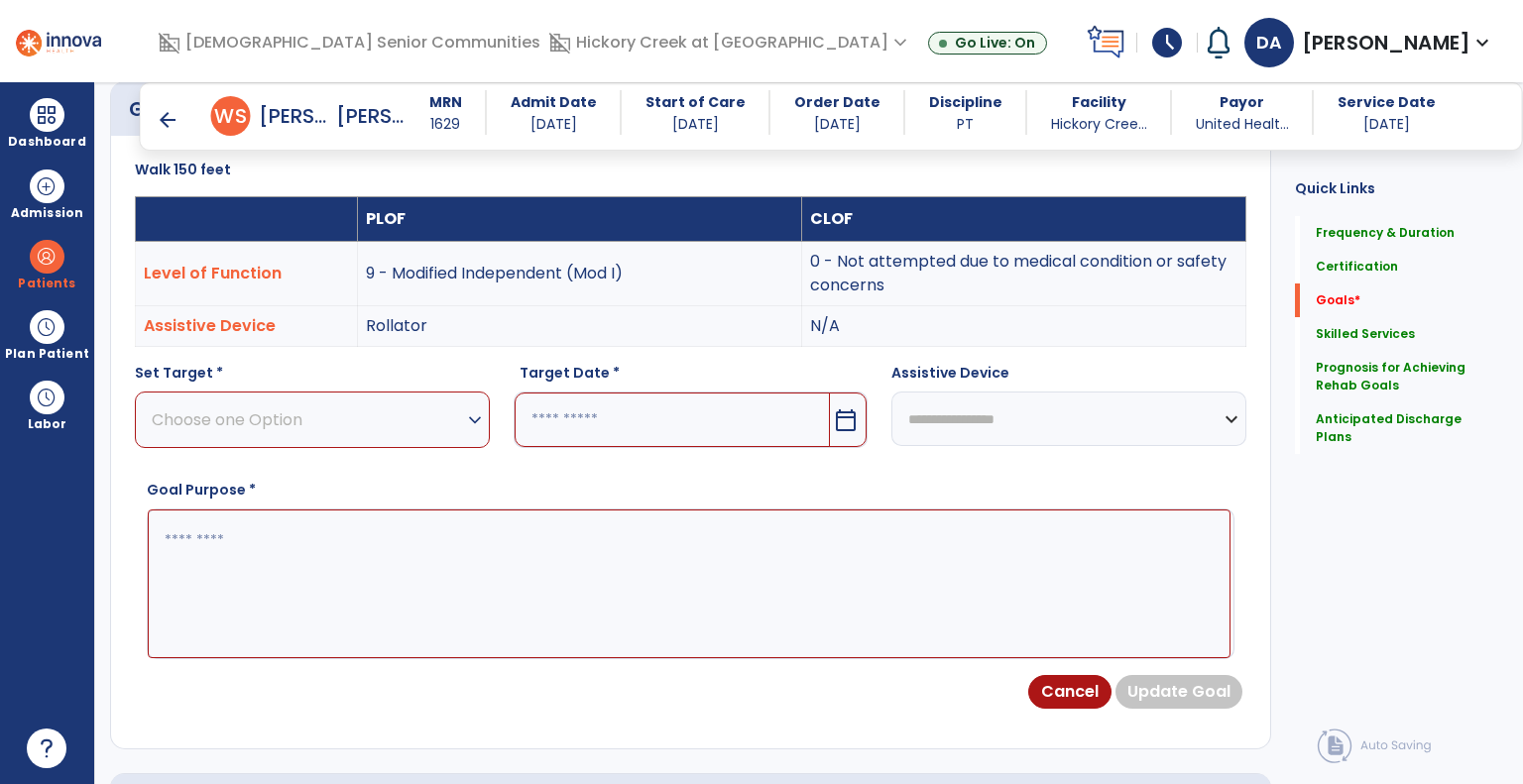 click on "Choose one Option" at bounding box center (307, 419) 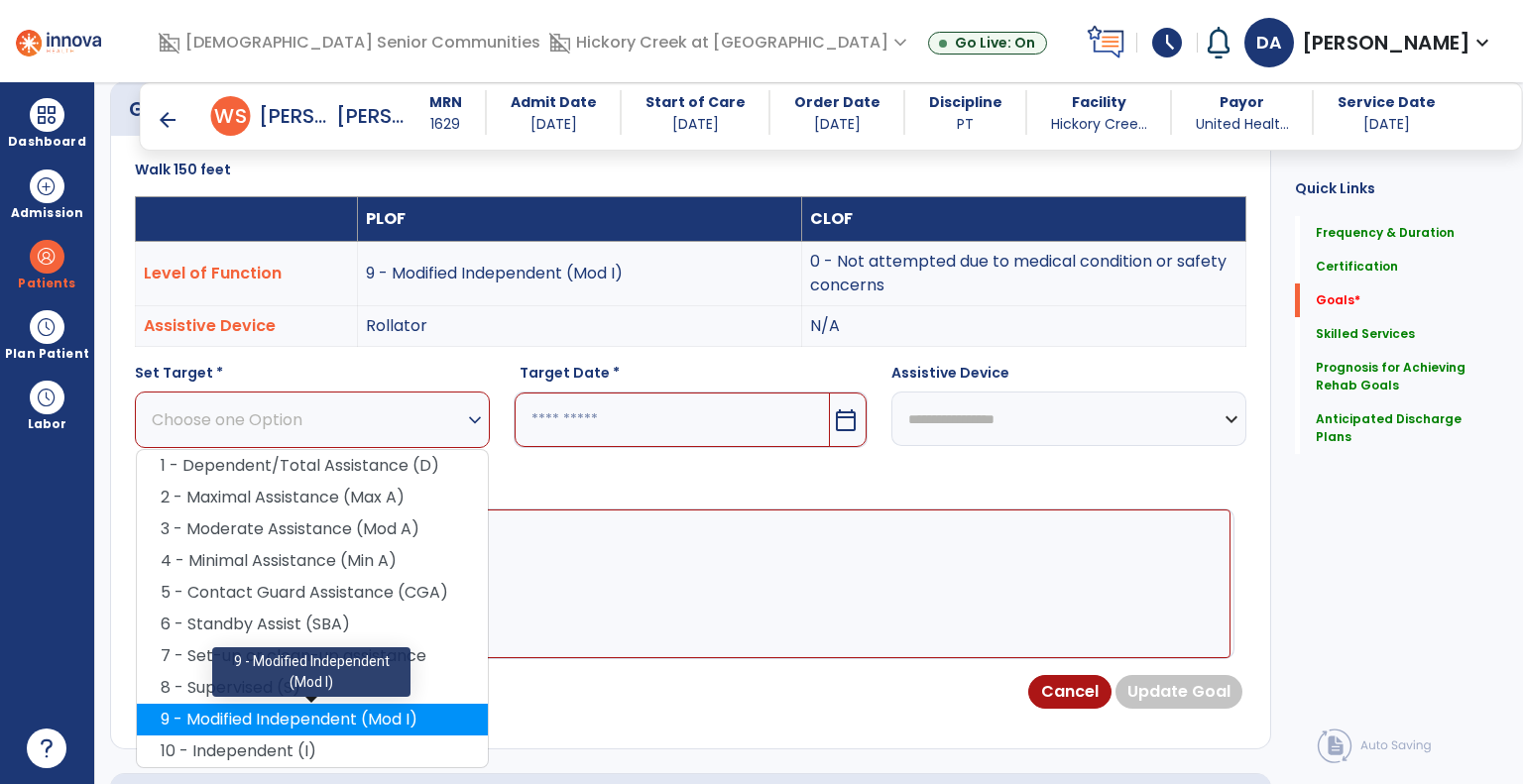 click on "9 - Modified Independent (Mod I)" at bounding box center [312, 720] 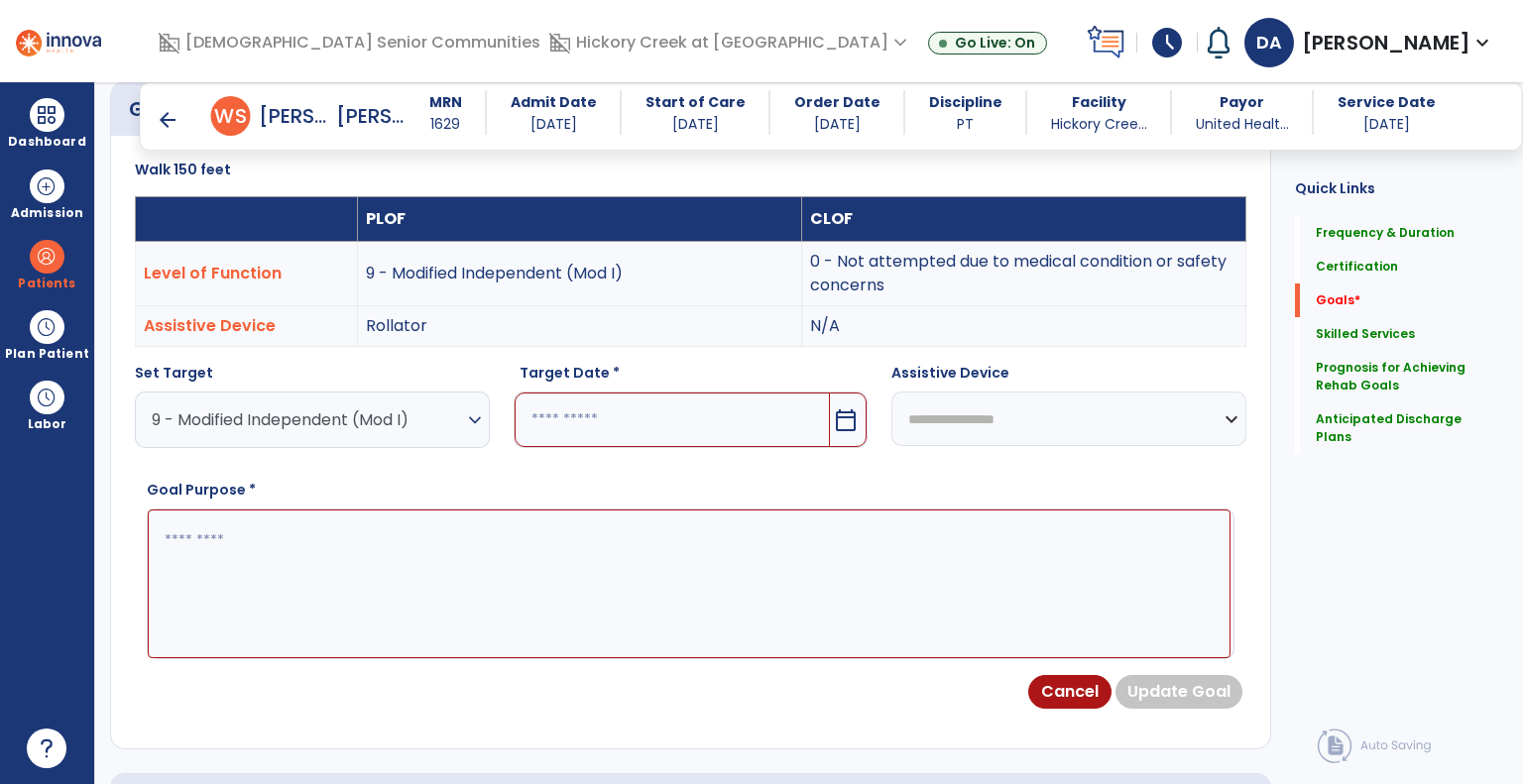 click on "calendar_today" at bounding box center [846, 420] 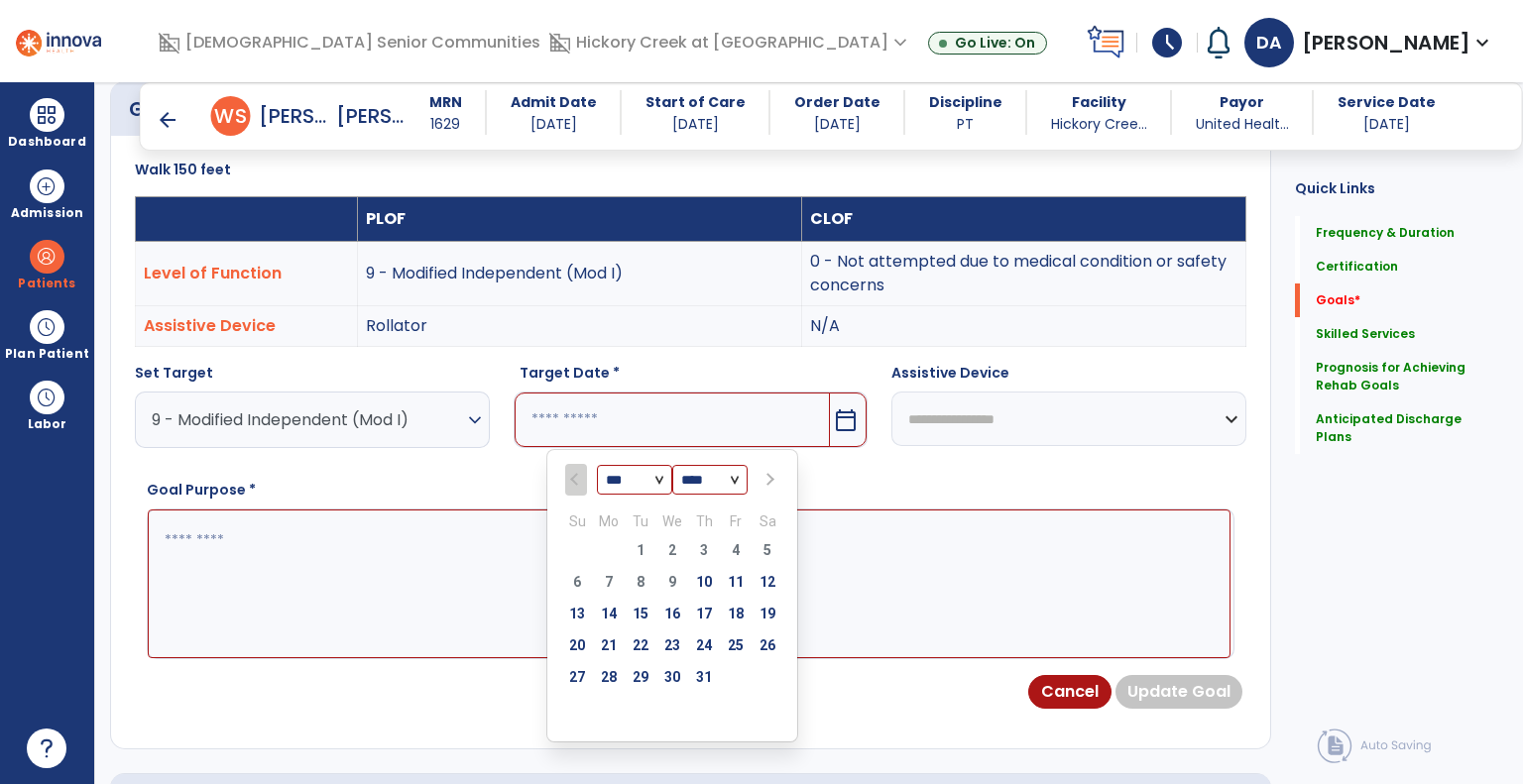 click at bounding box center [767, 480] 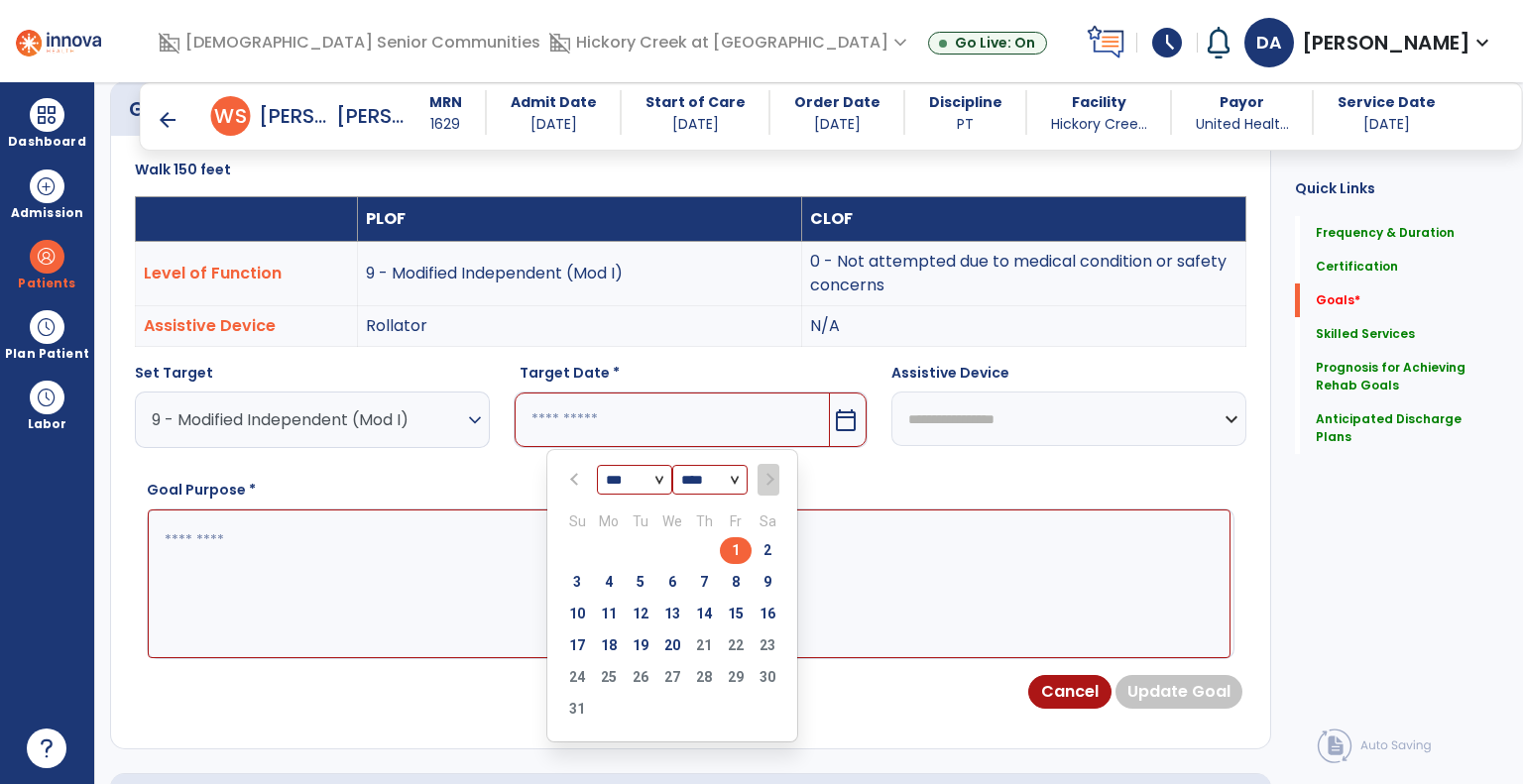 drag, startPoint x: 667, startPoint y: 647, endPoint x: 924, endPoint y: 513, distance: 289.8362 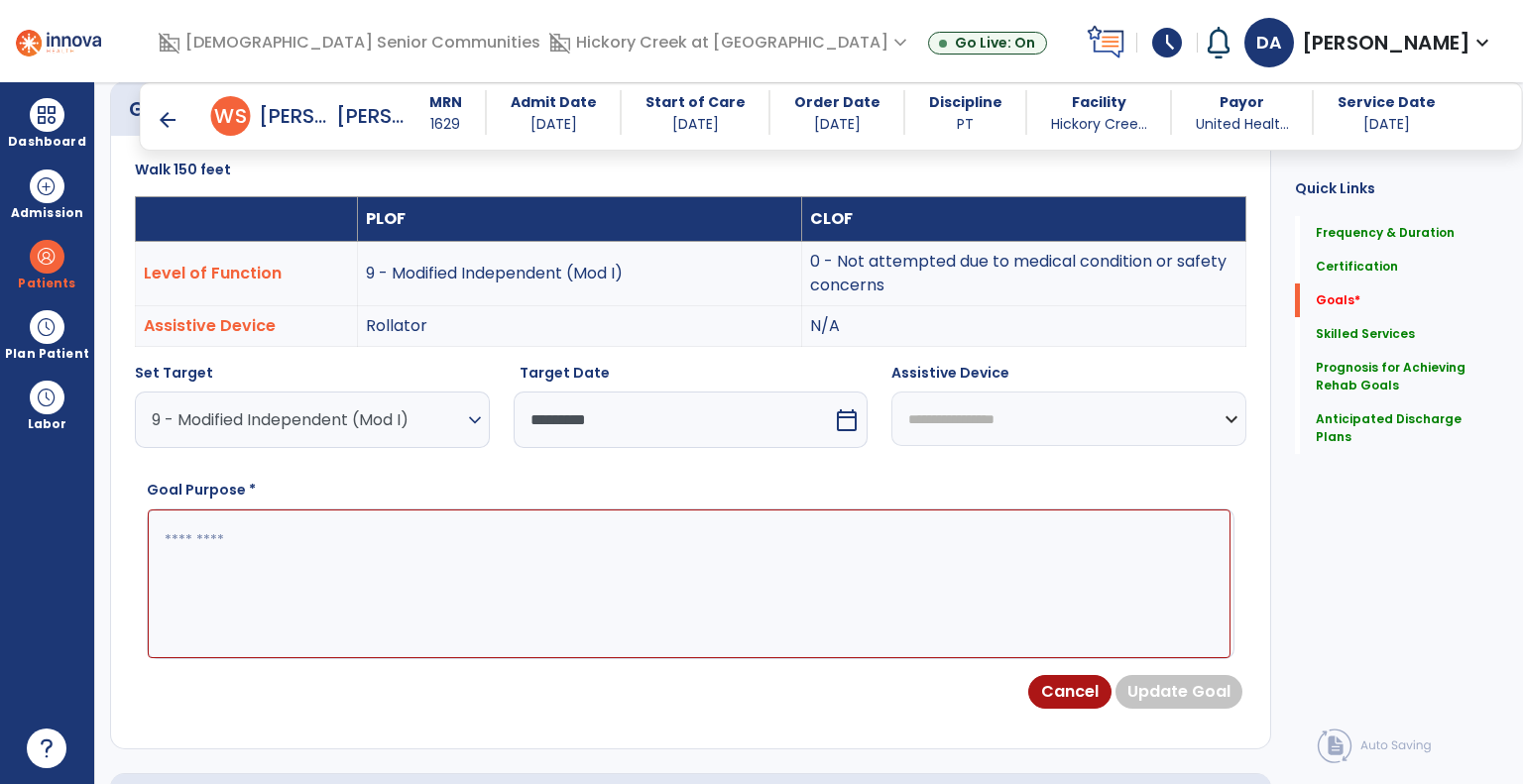 click on "**********" at bounding box center (1069, 418) 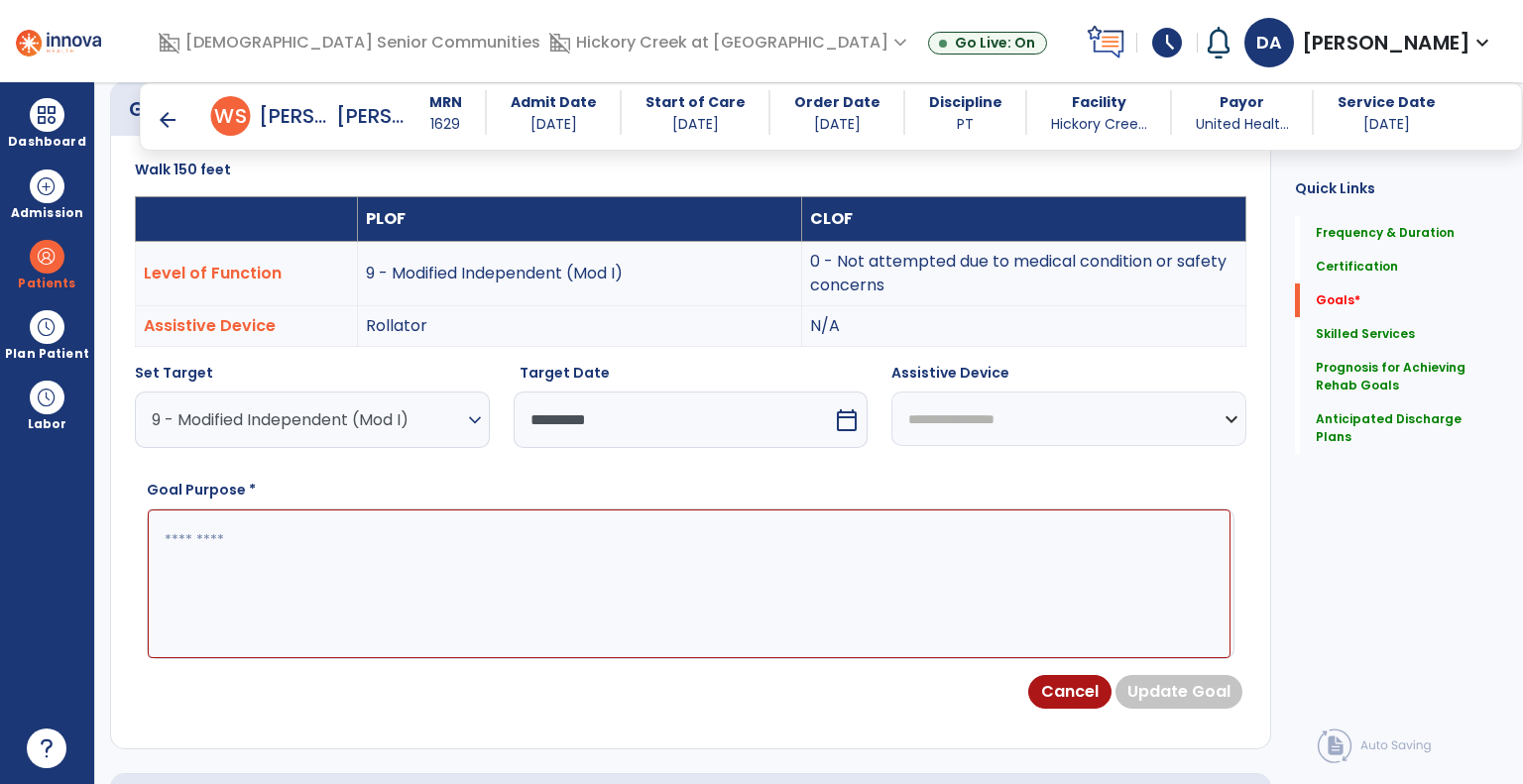 select on "********" 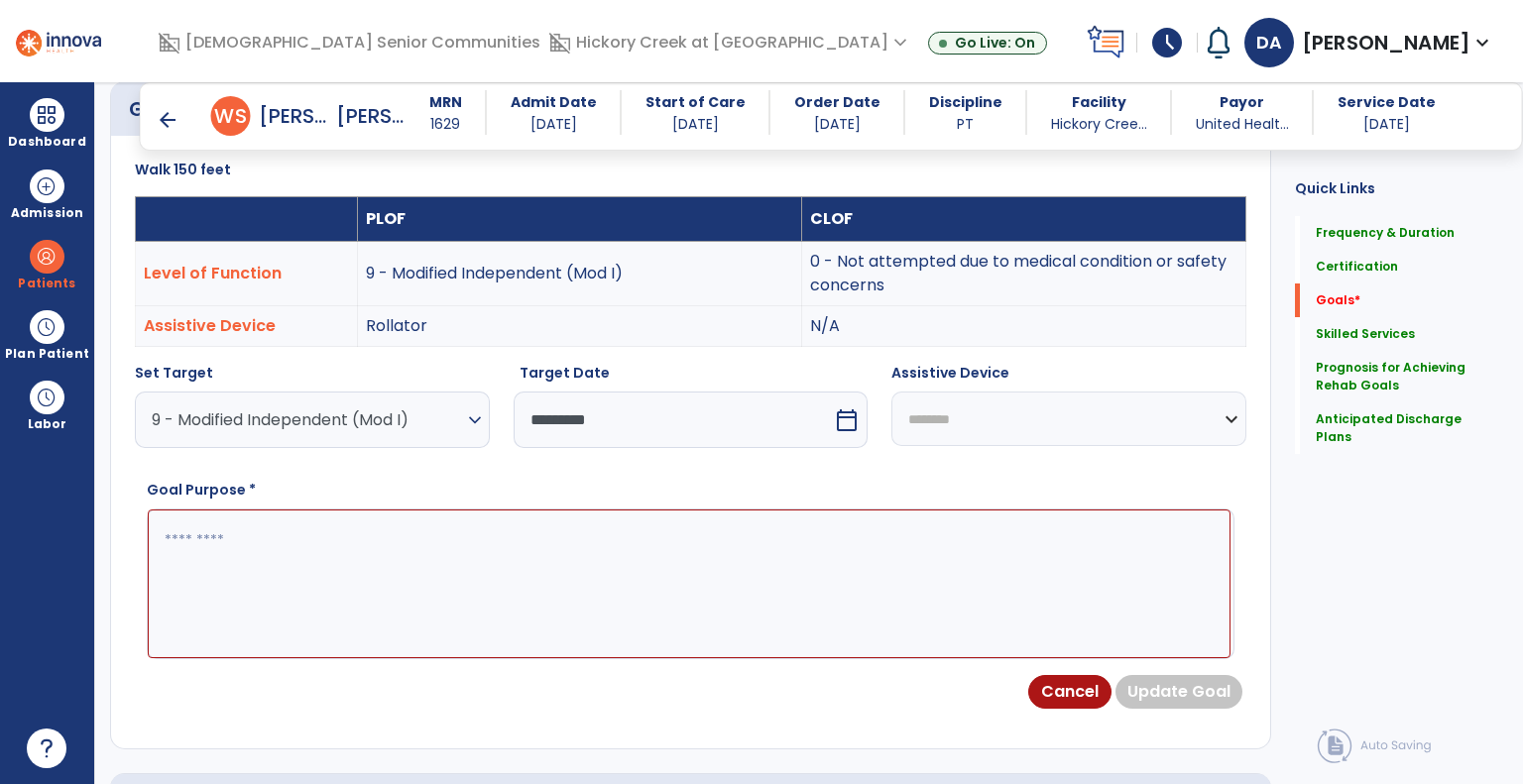 click on "**********" at bounding box center (1069, 418) 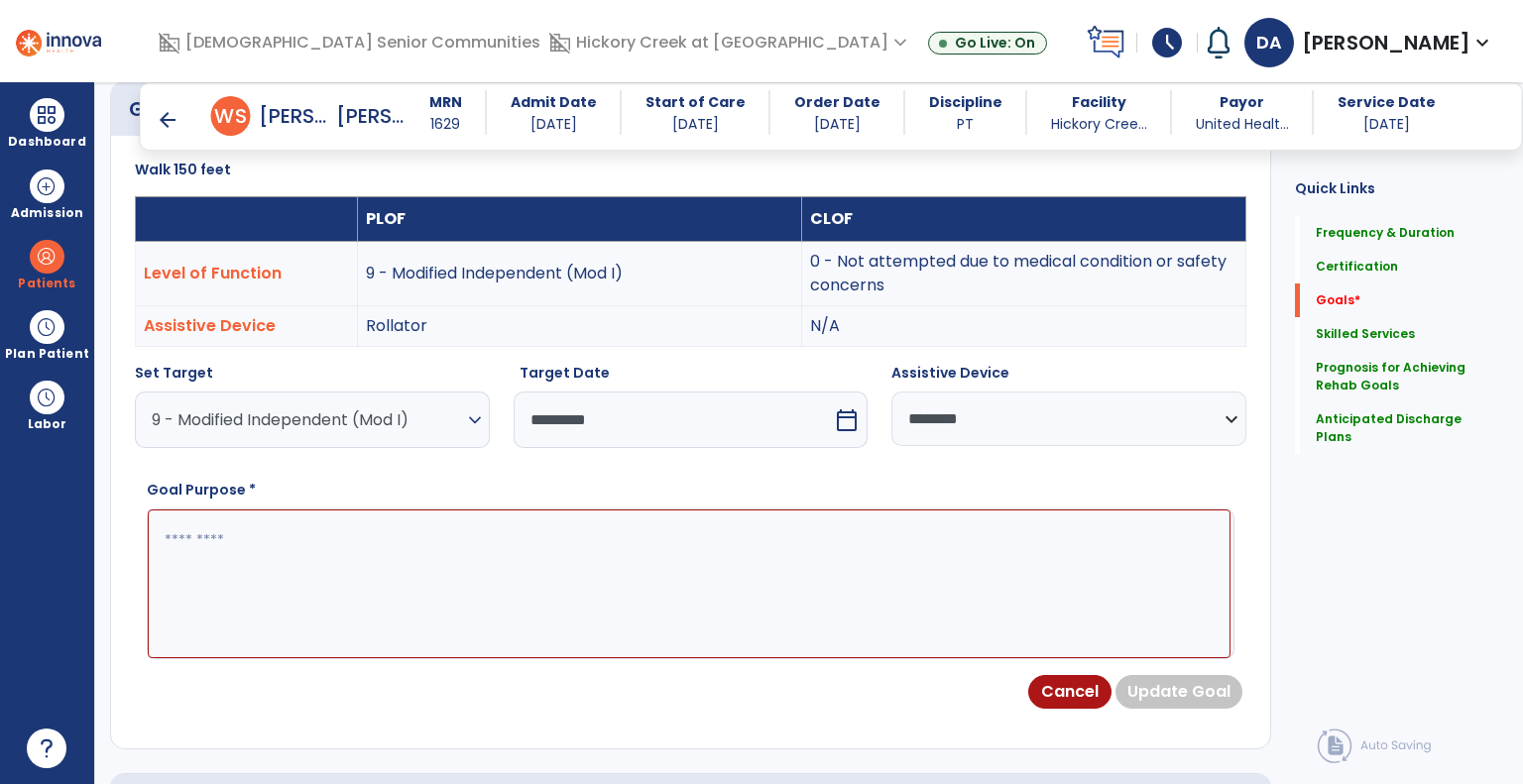 click at bounding box center [689, 584] 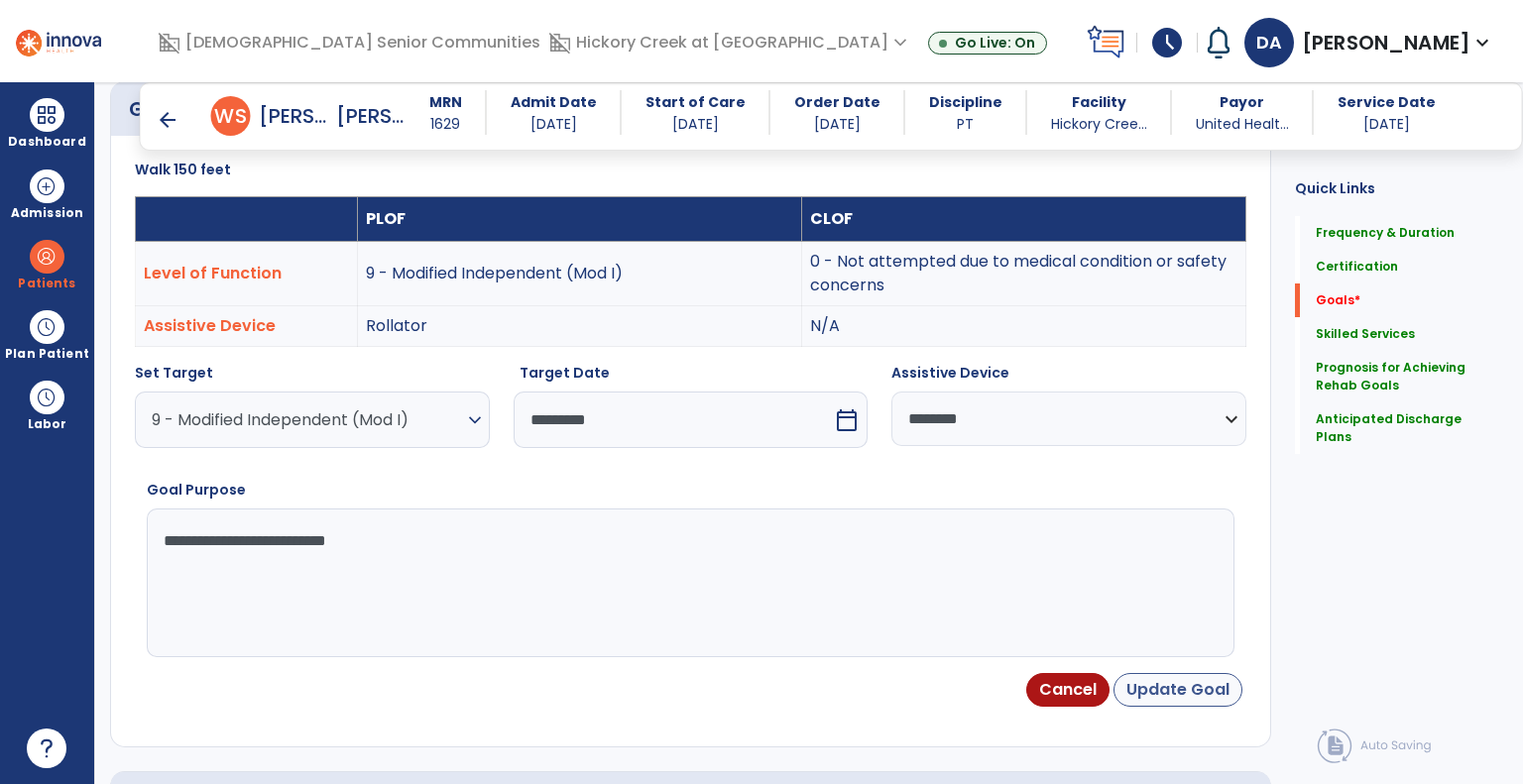 type on "**********" 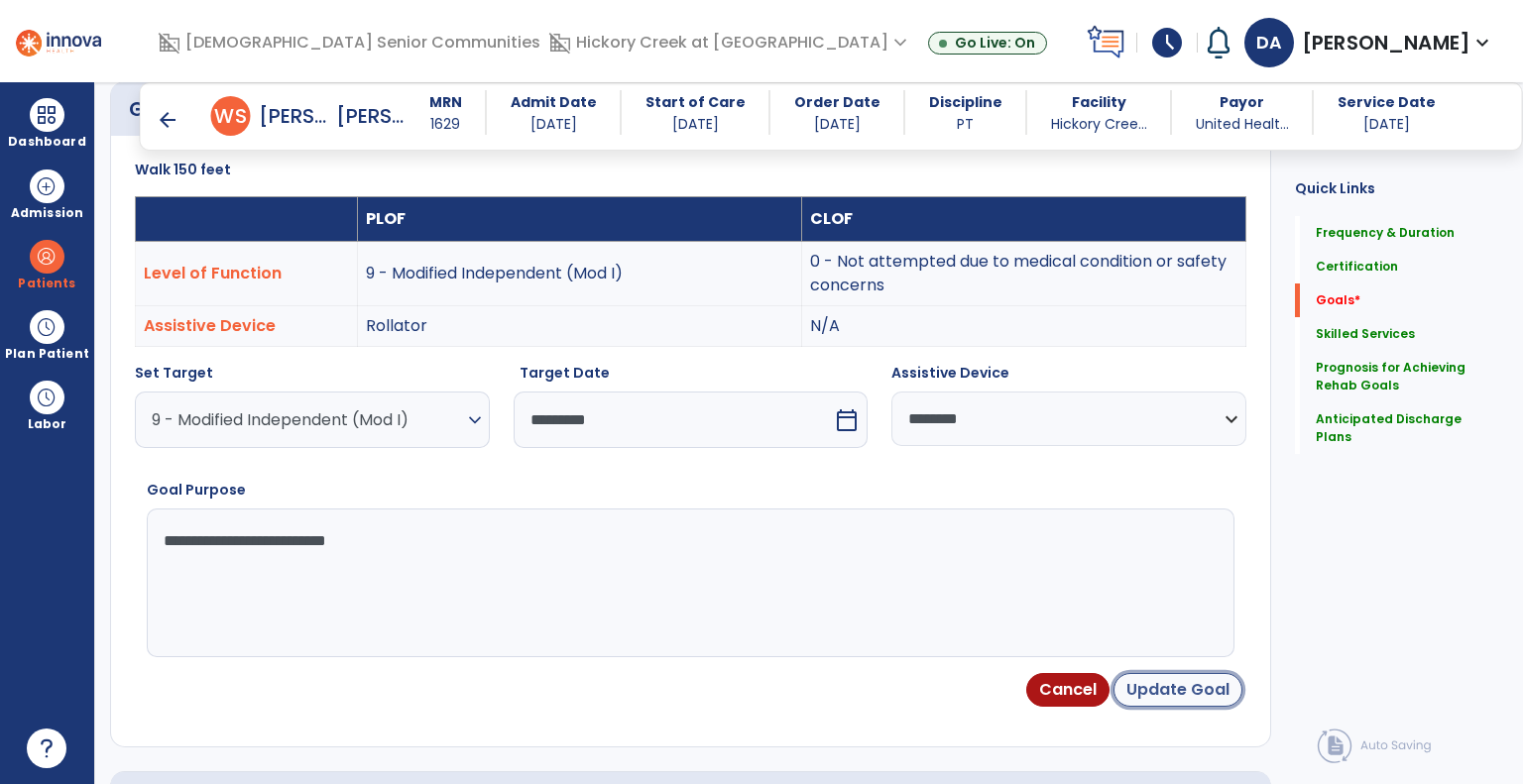 click on "Update Goal" at bounding box center [1178, 690] 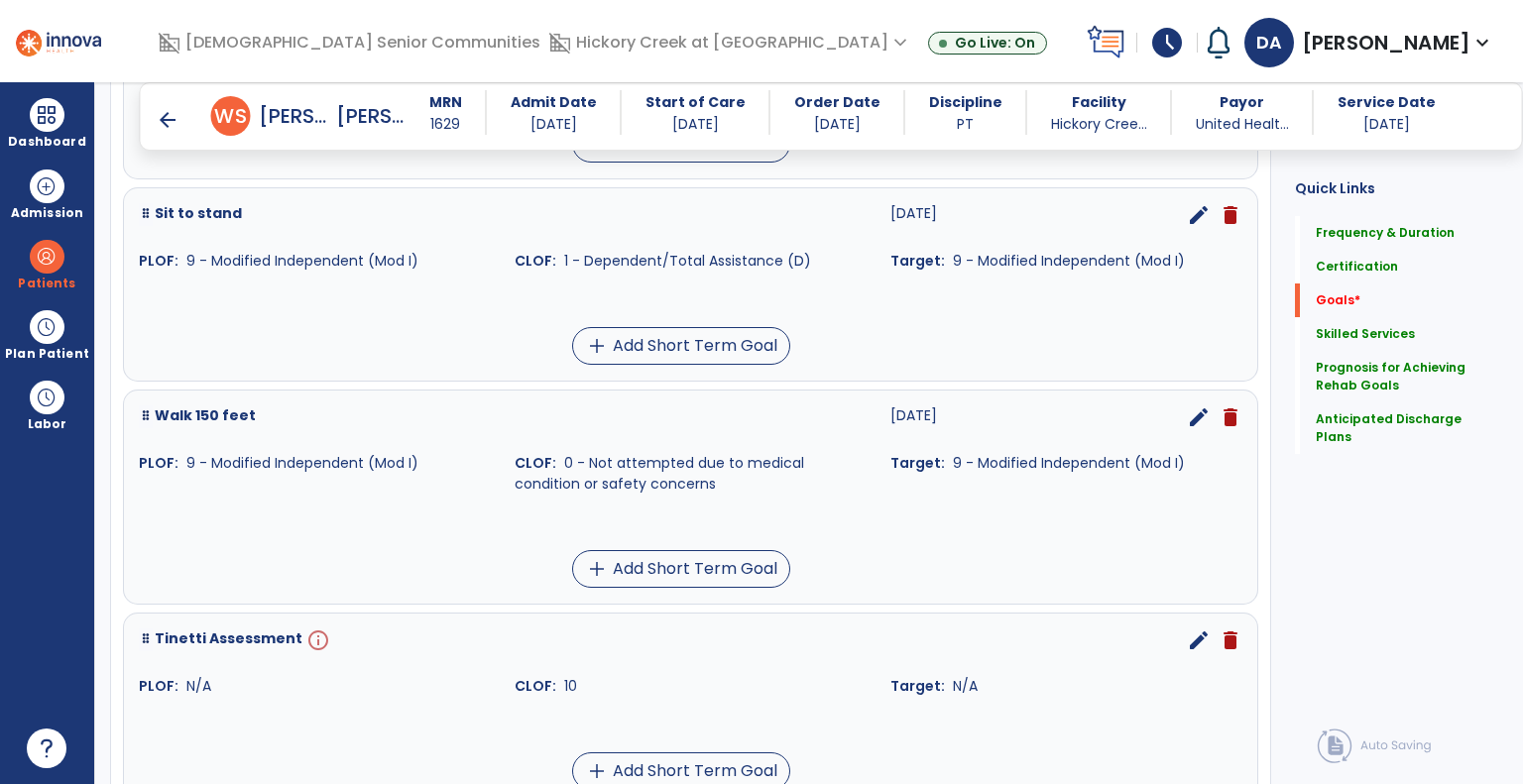 scroll, scrollTop: 827, scrollLeft: 0, axis: vertical 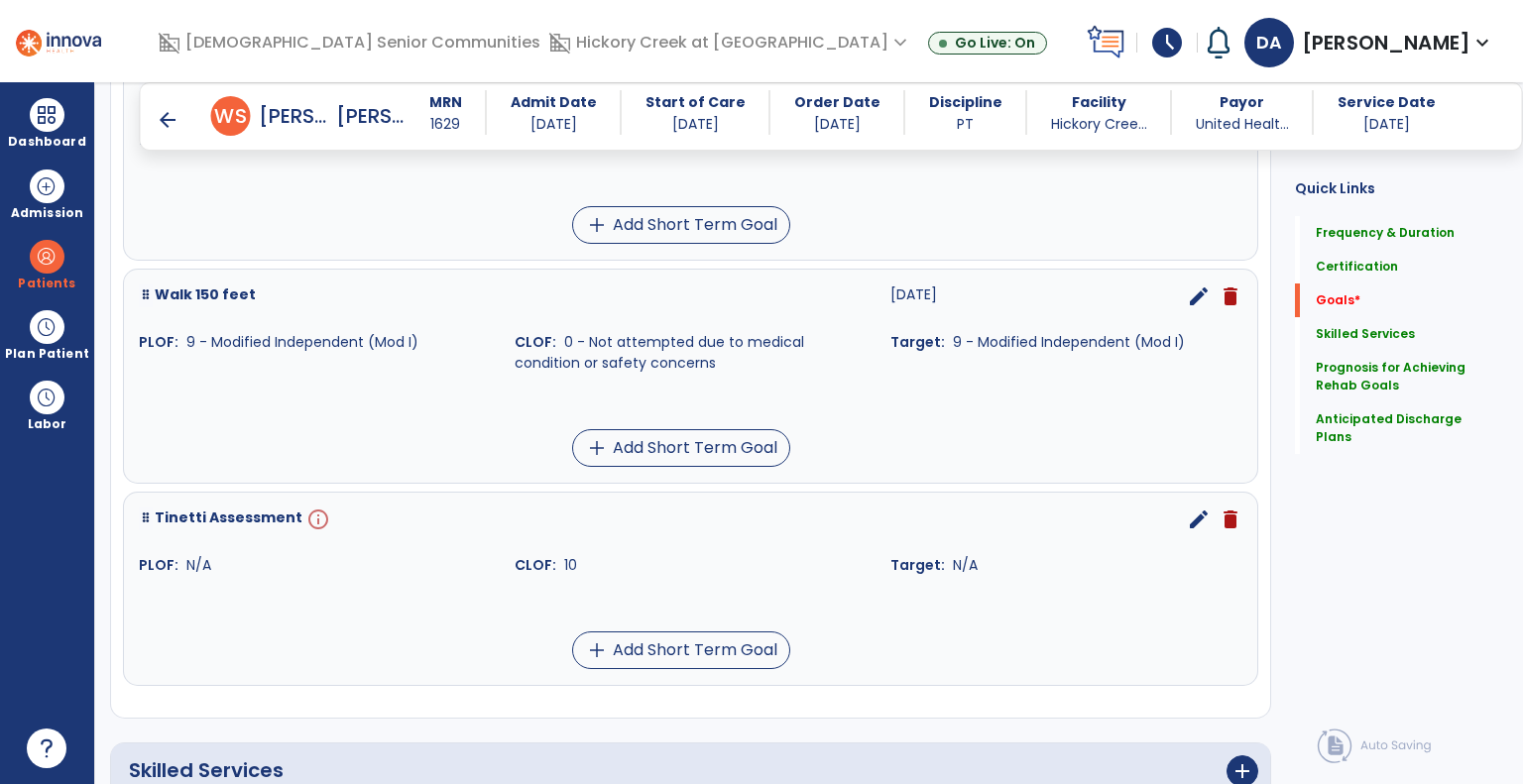 click on "edit" at bounding box center [1199, 519] 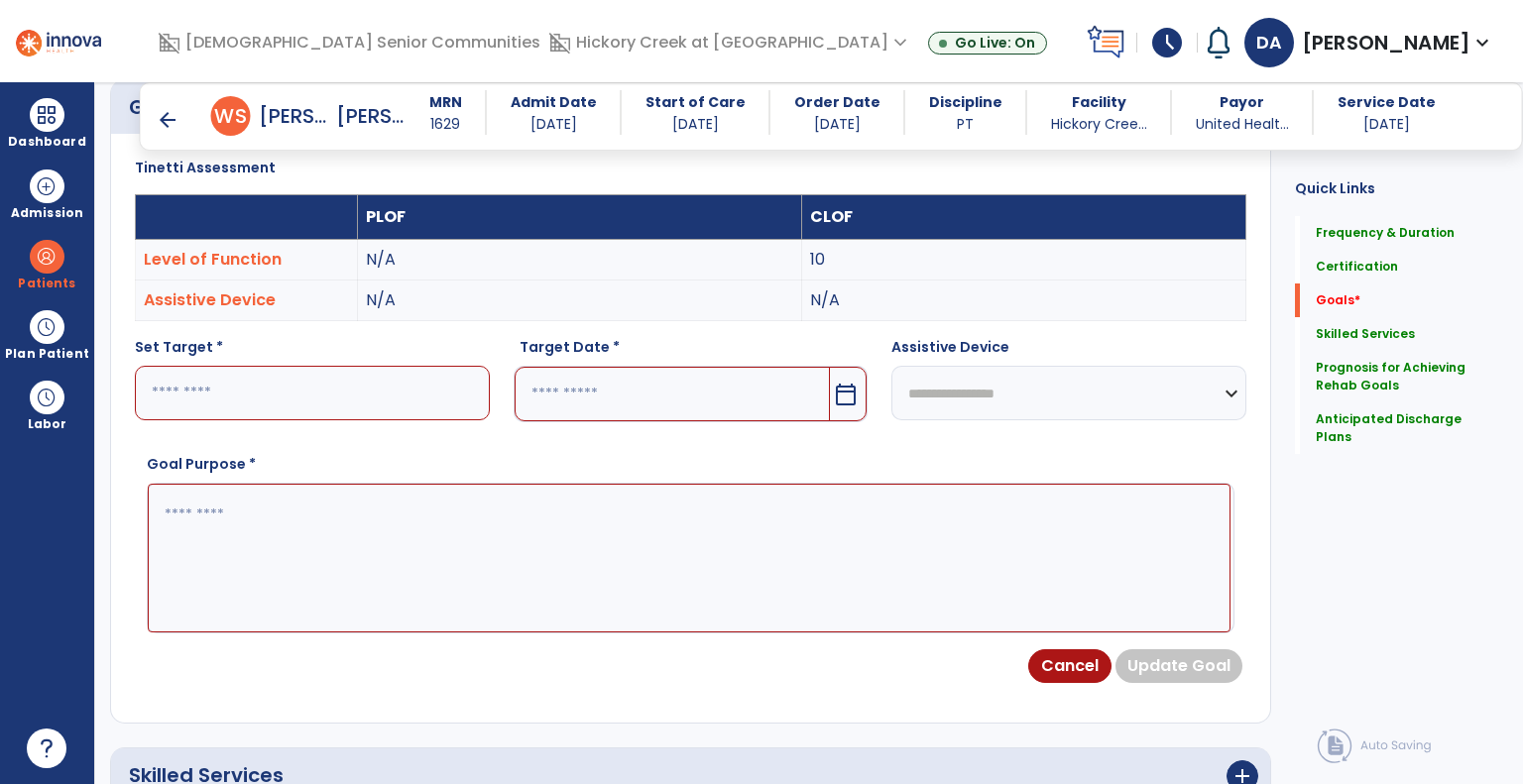 scroll, scrollTop: 529, scrollLeft: 0, axis: vertical 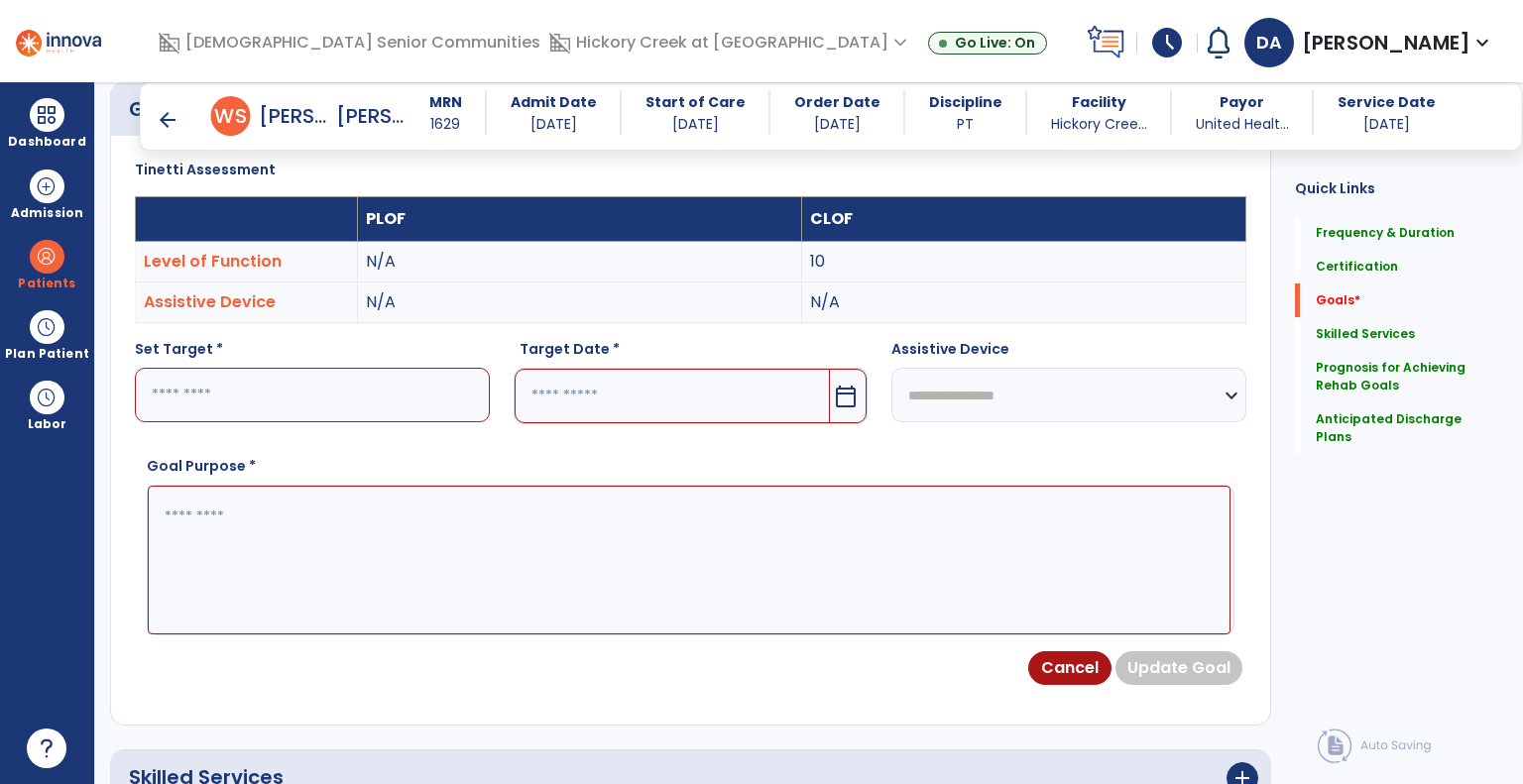 click at bounding box center [312, 394] 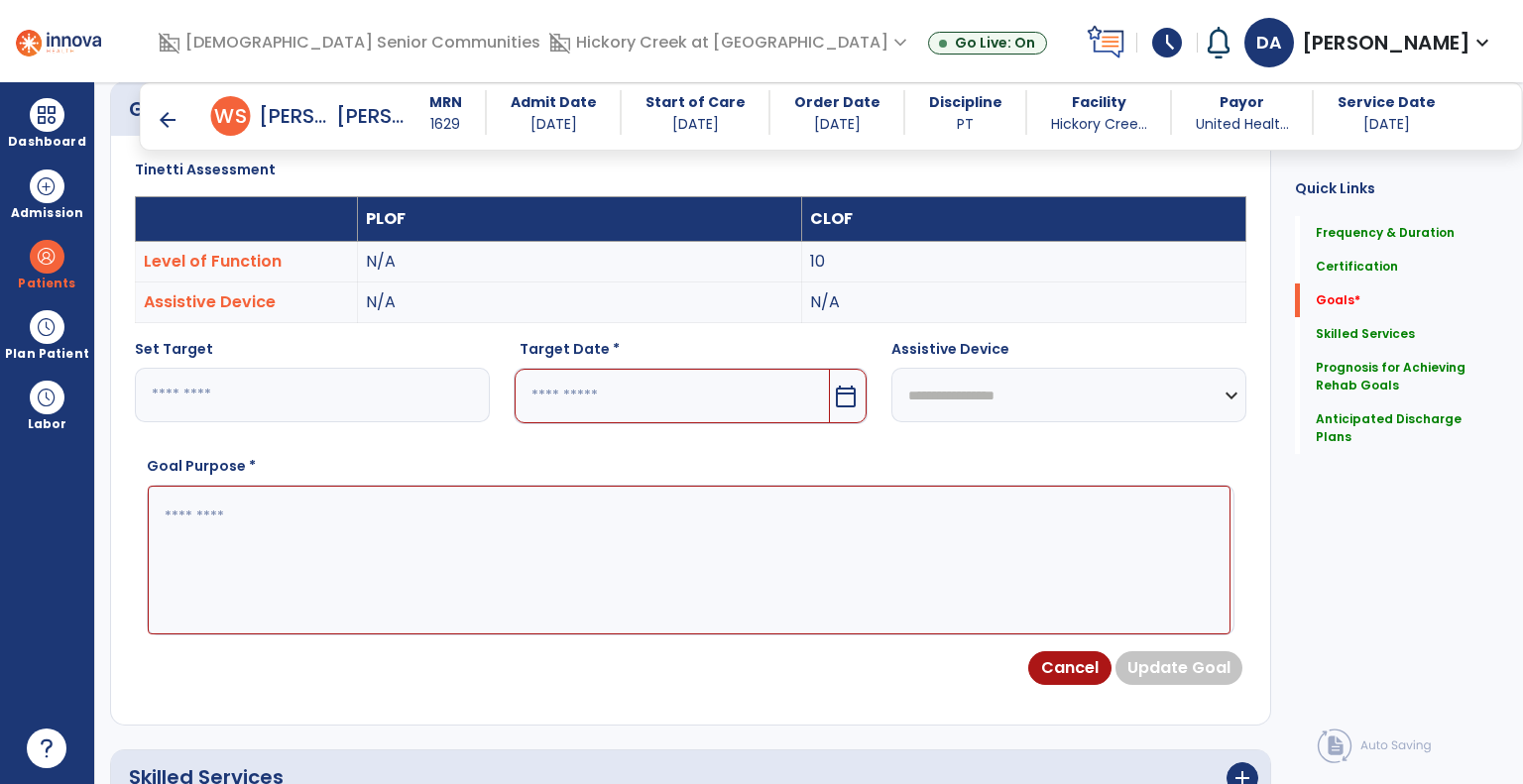 type on "**" 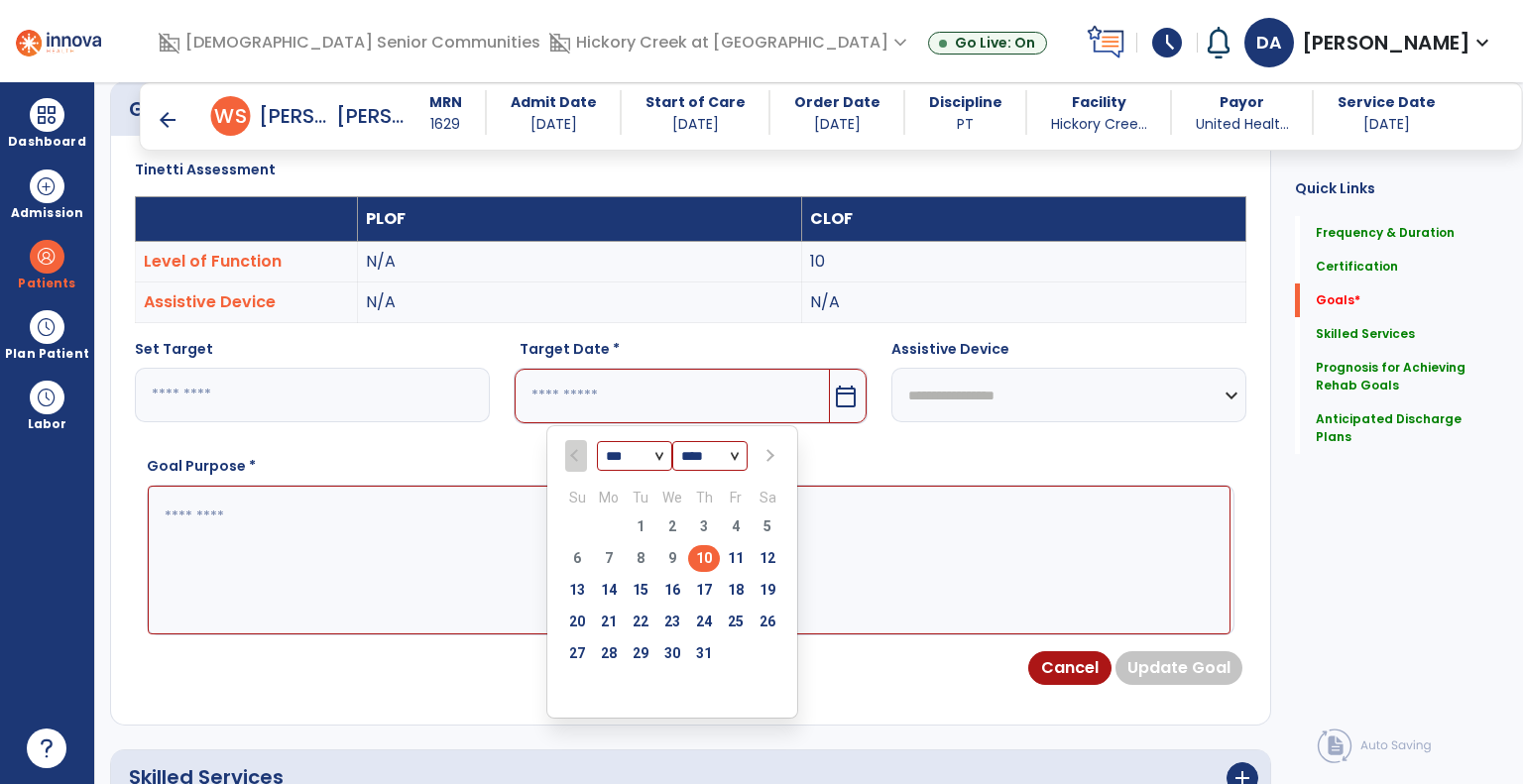 click at bounding box center (767, 456) 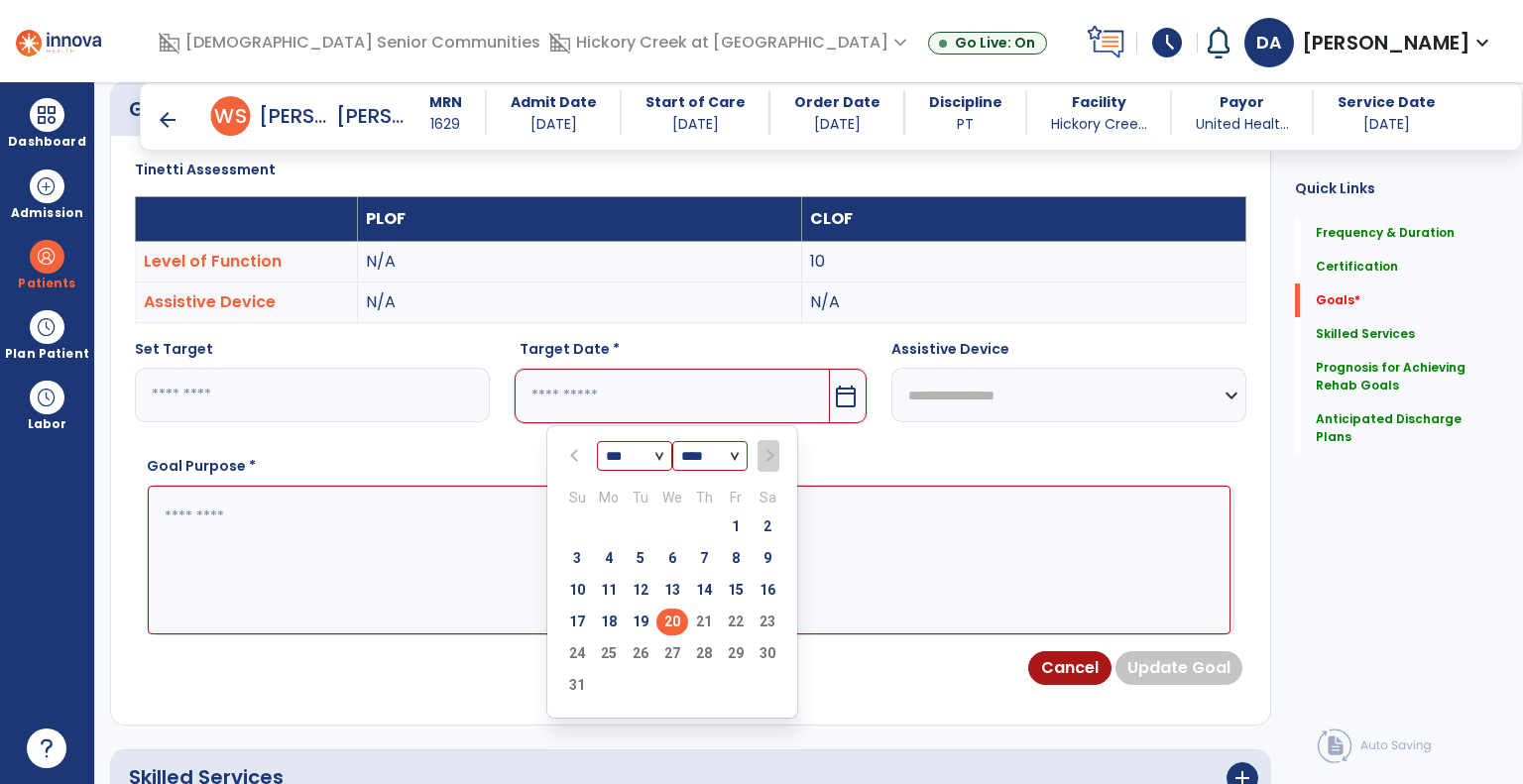 click on "20" at bounding box center [672, 621] 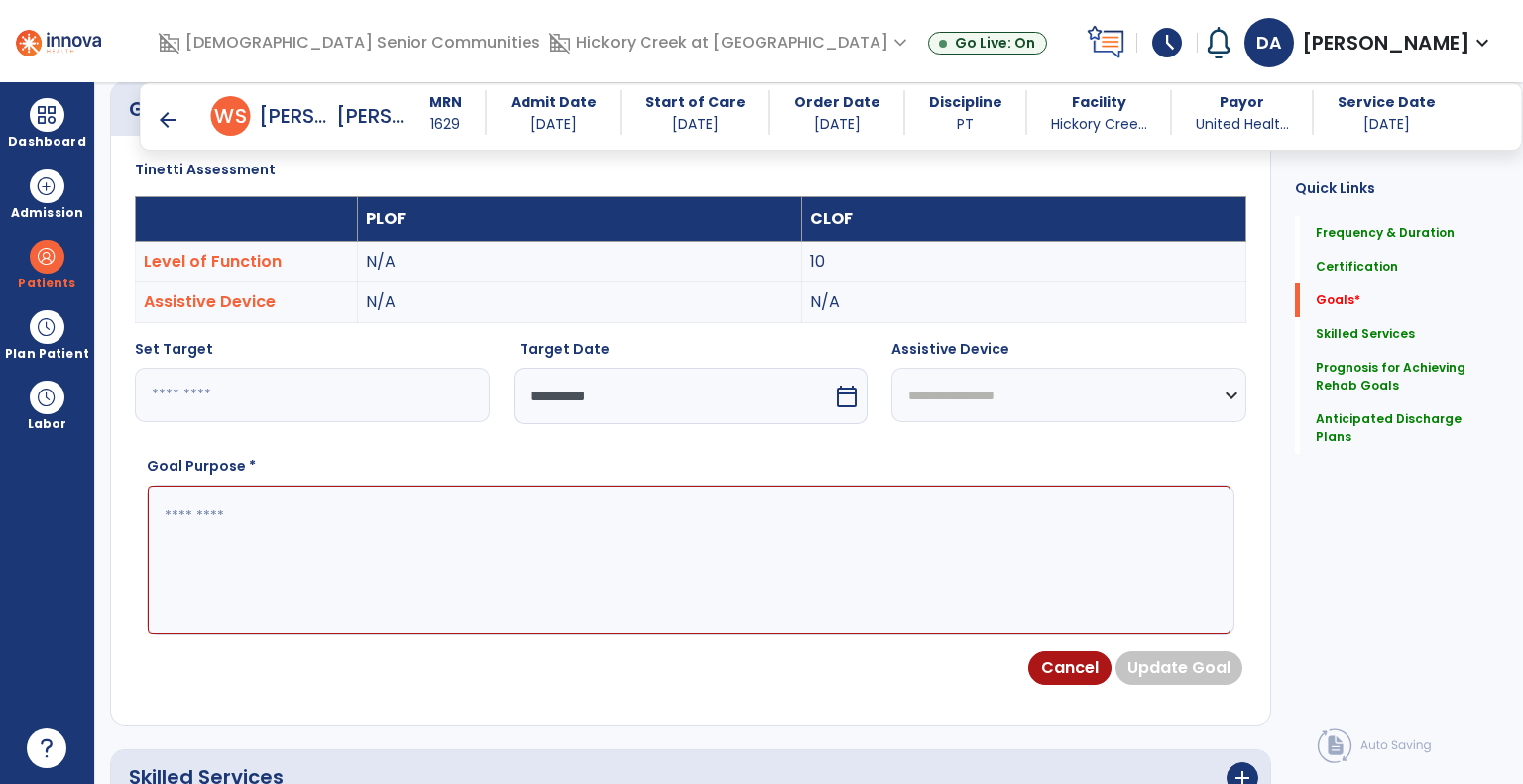 click on "**********" at bounding box center [1069, 394] 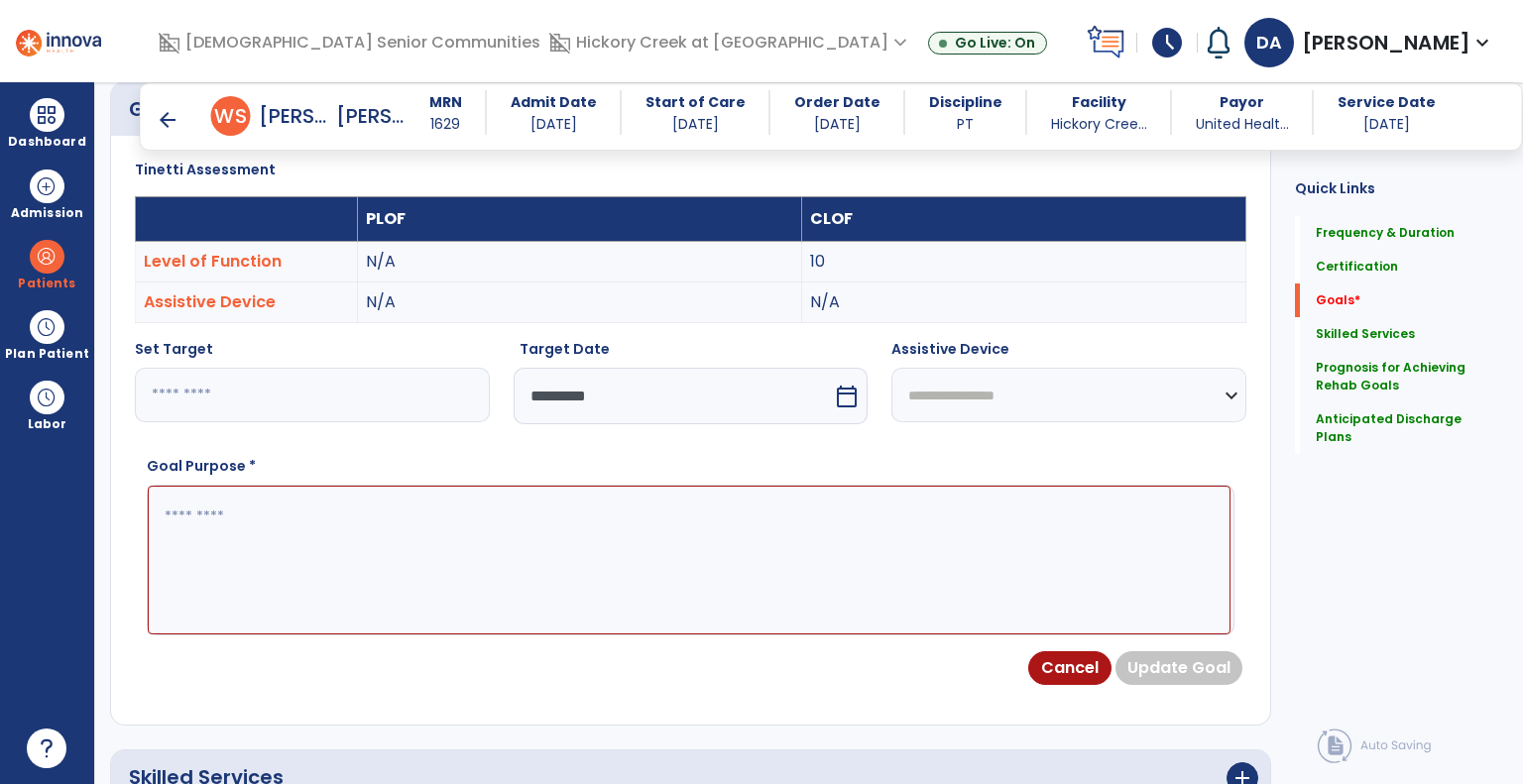 select on "********" 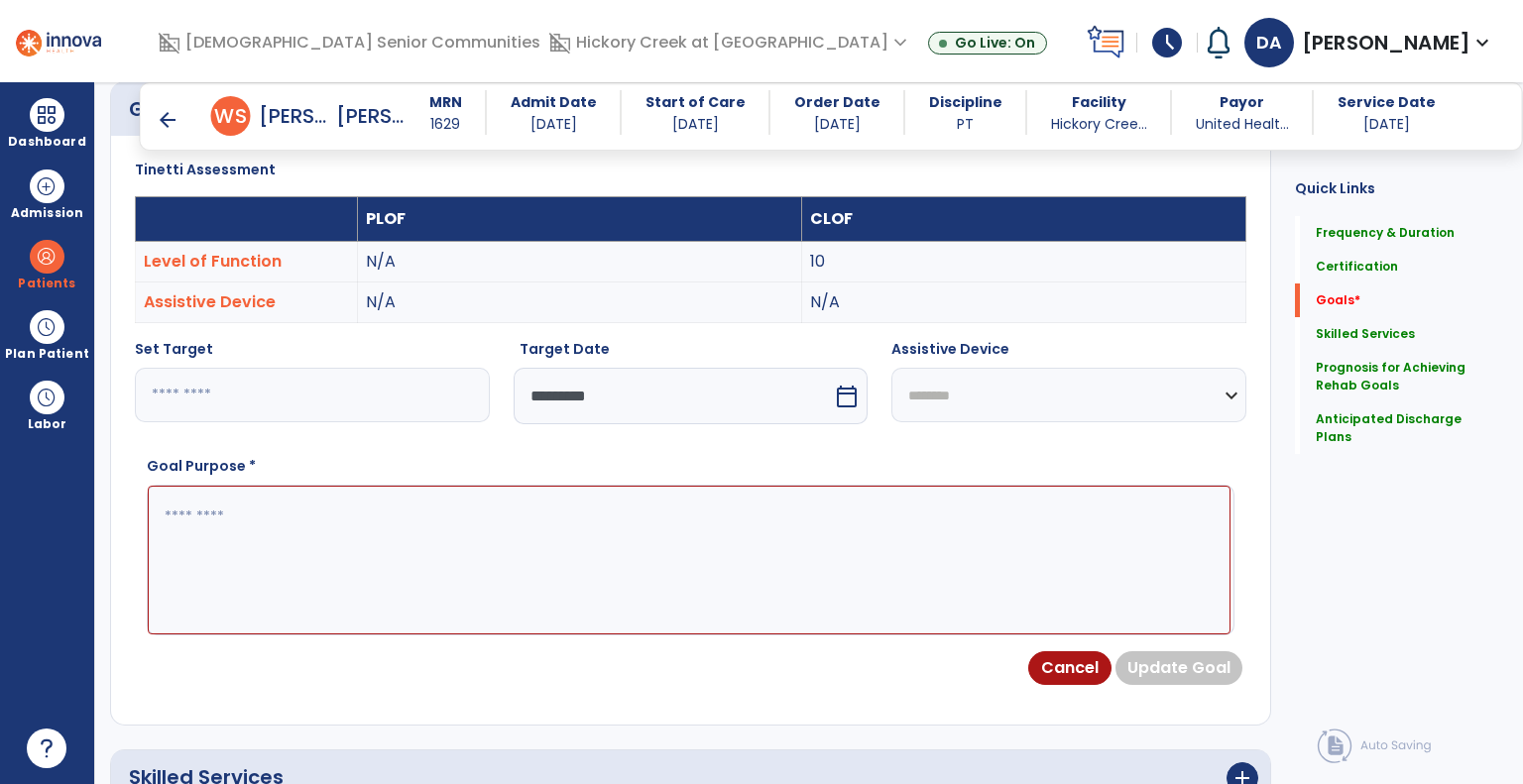 click on "**********" at bounding box center (1069, 394) 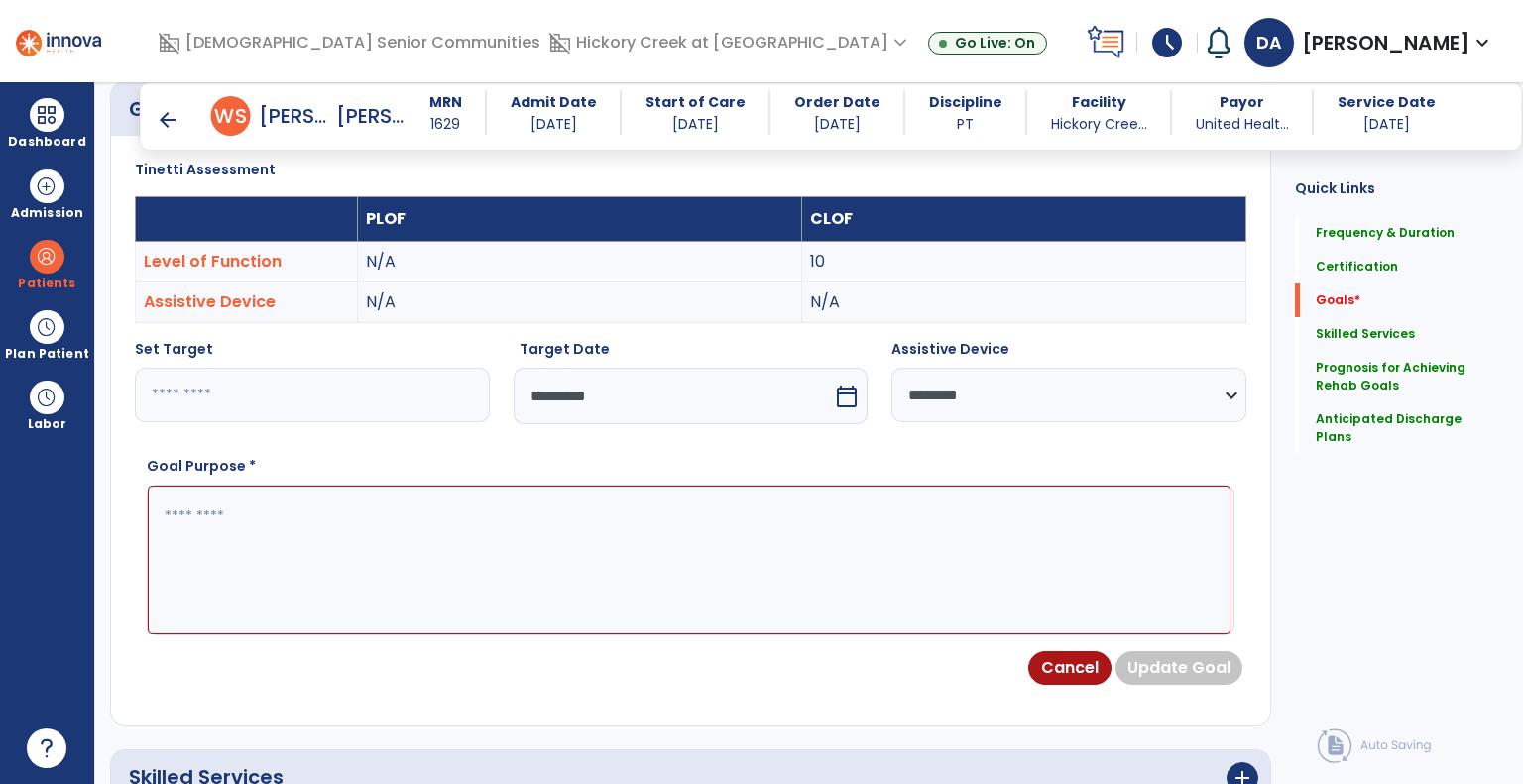 click at bounding box center (689, 560) 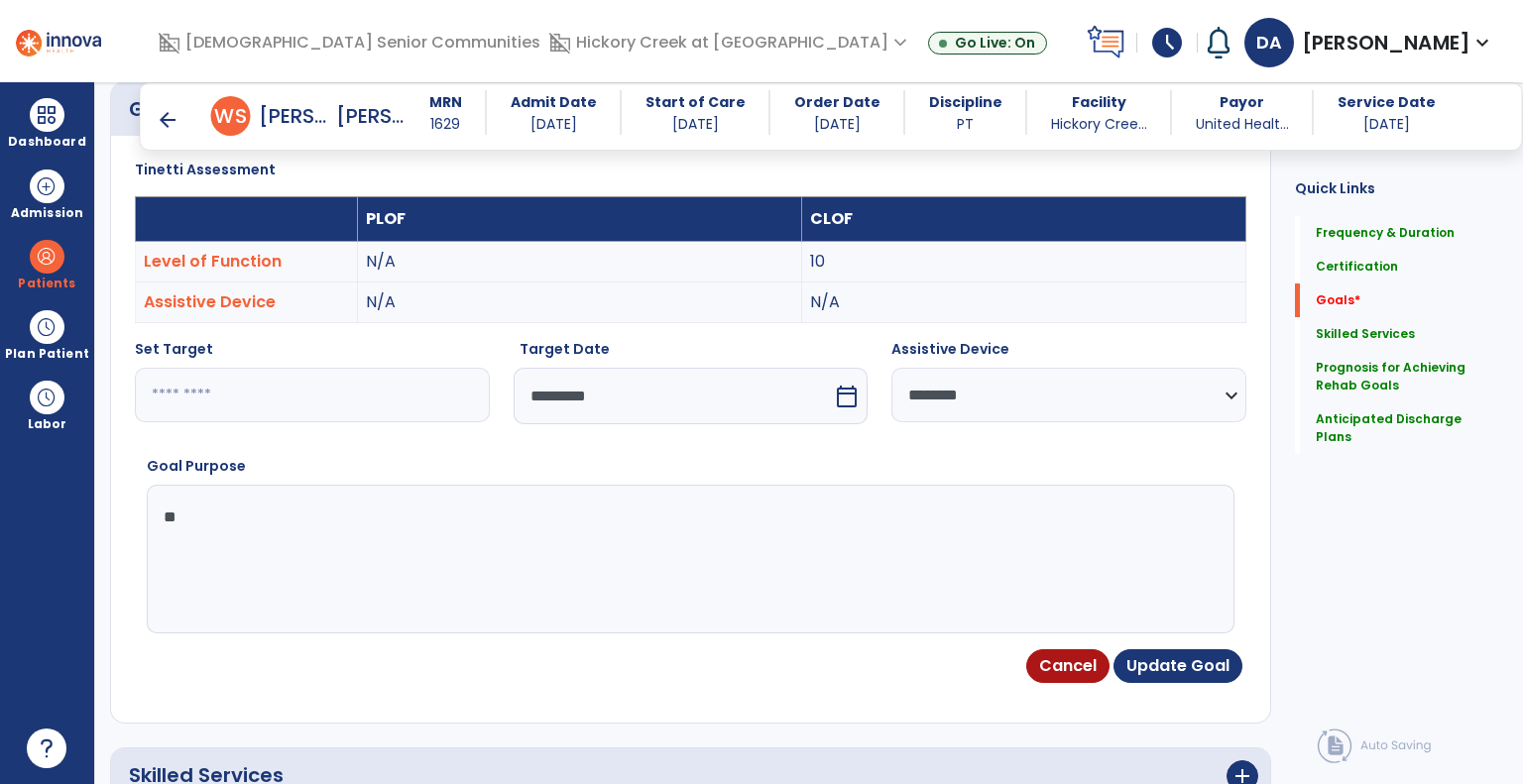 type on "*" 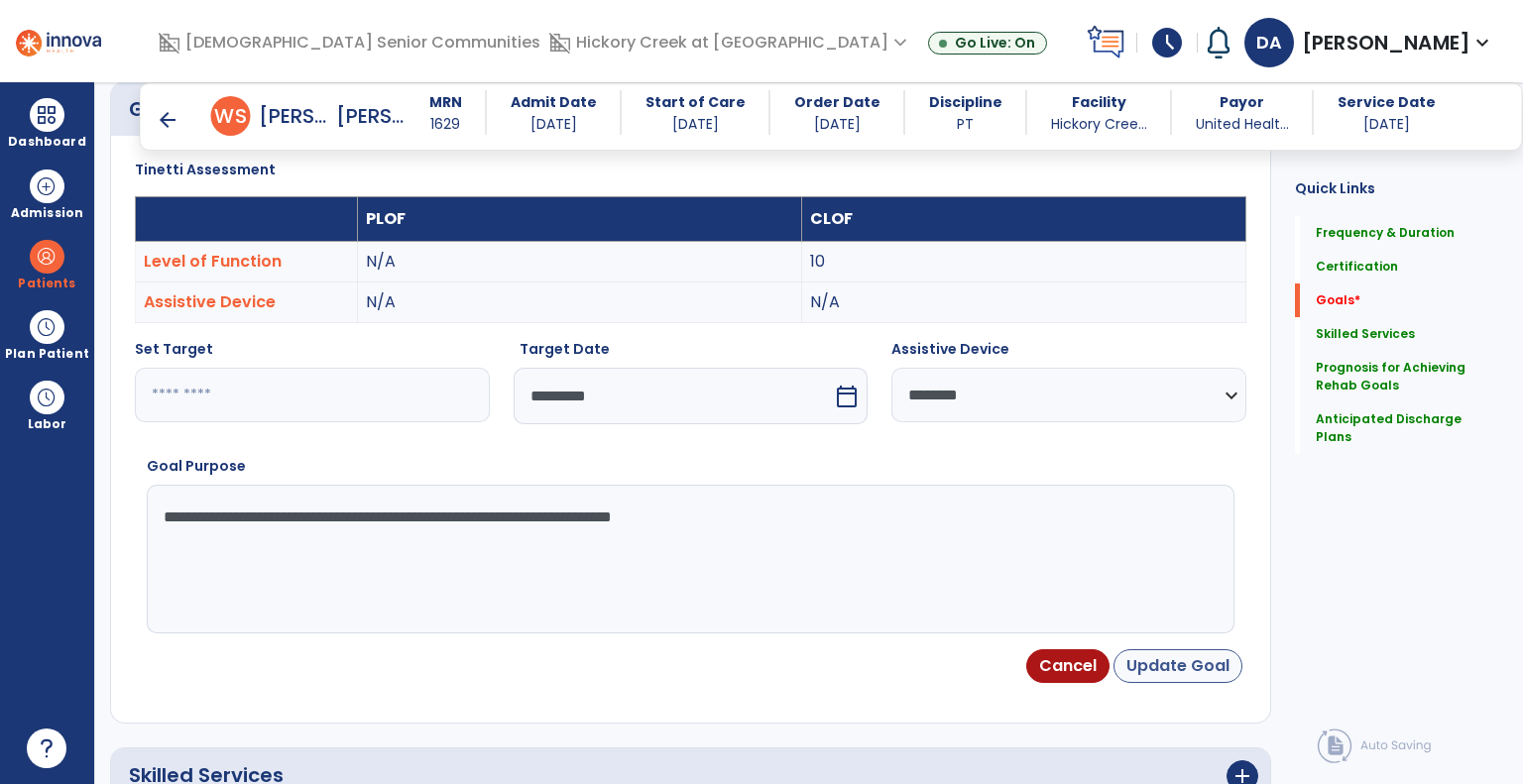 type on "**********" 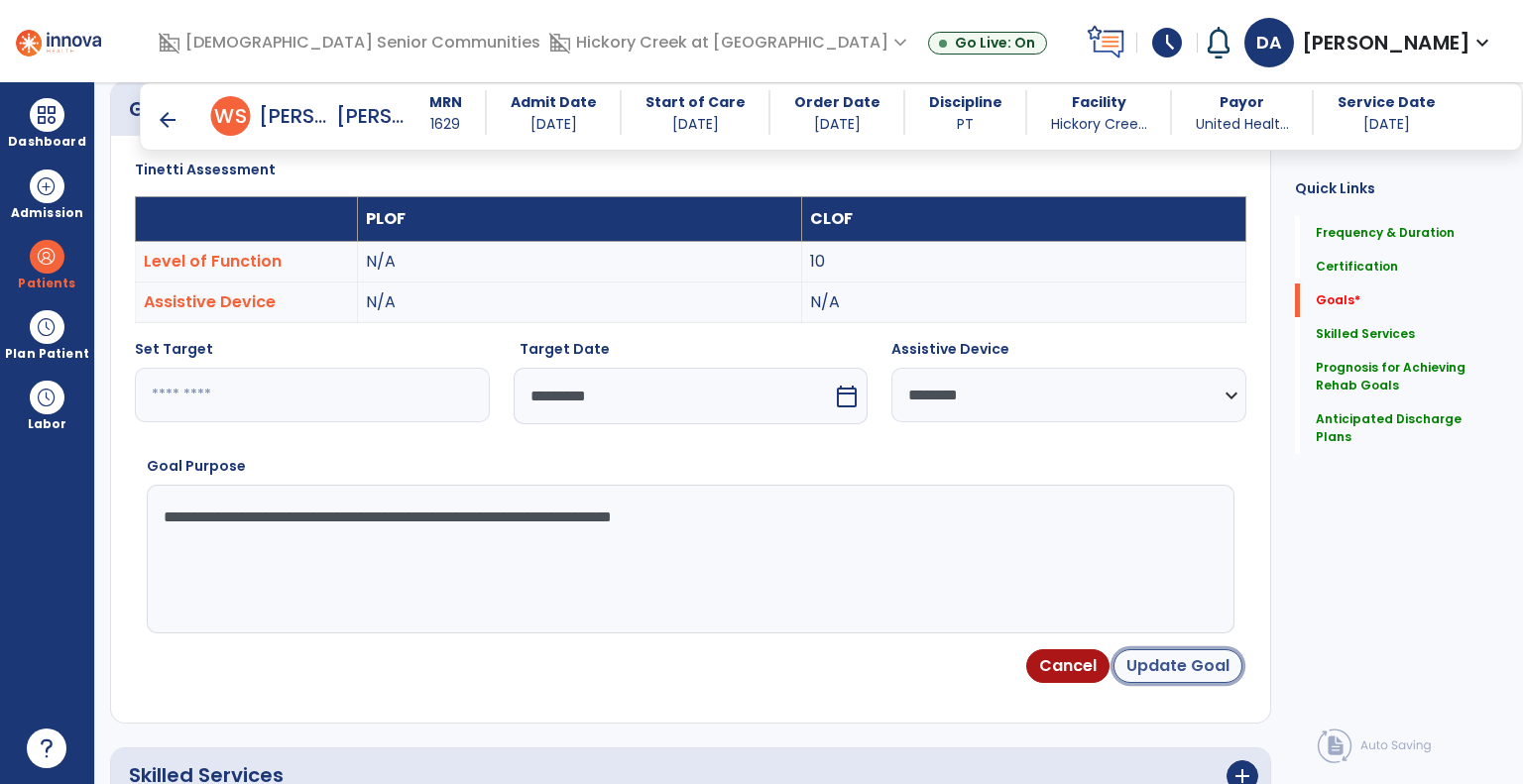 click on "Update Goal" at bounding box center [1178, 666] 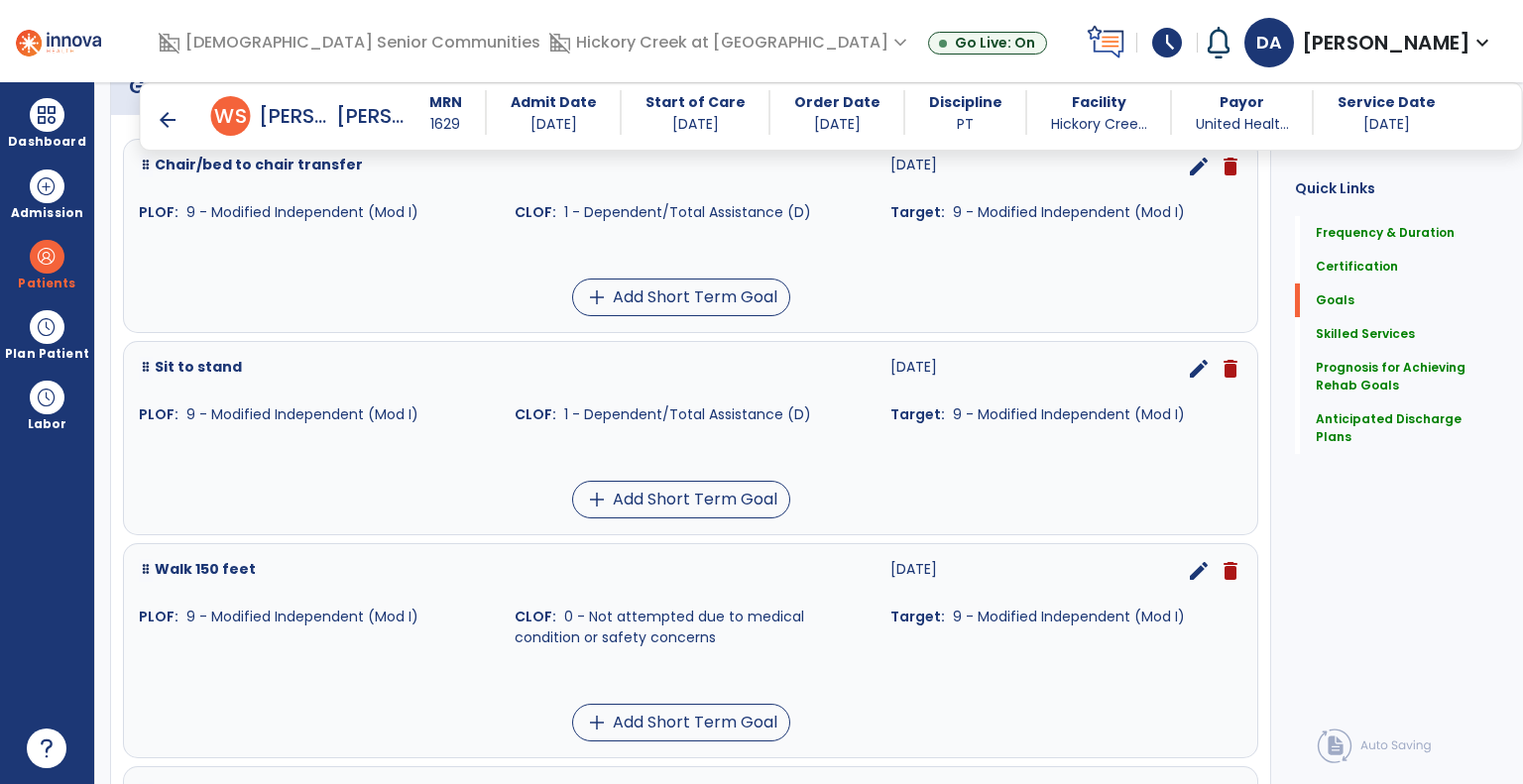 scroll, scrollTop: 728, scrollLeft: 0, axis: vertical 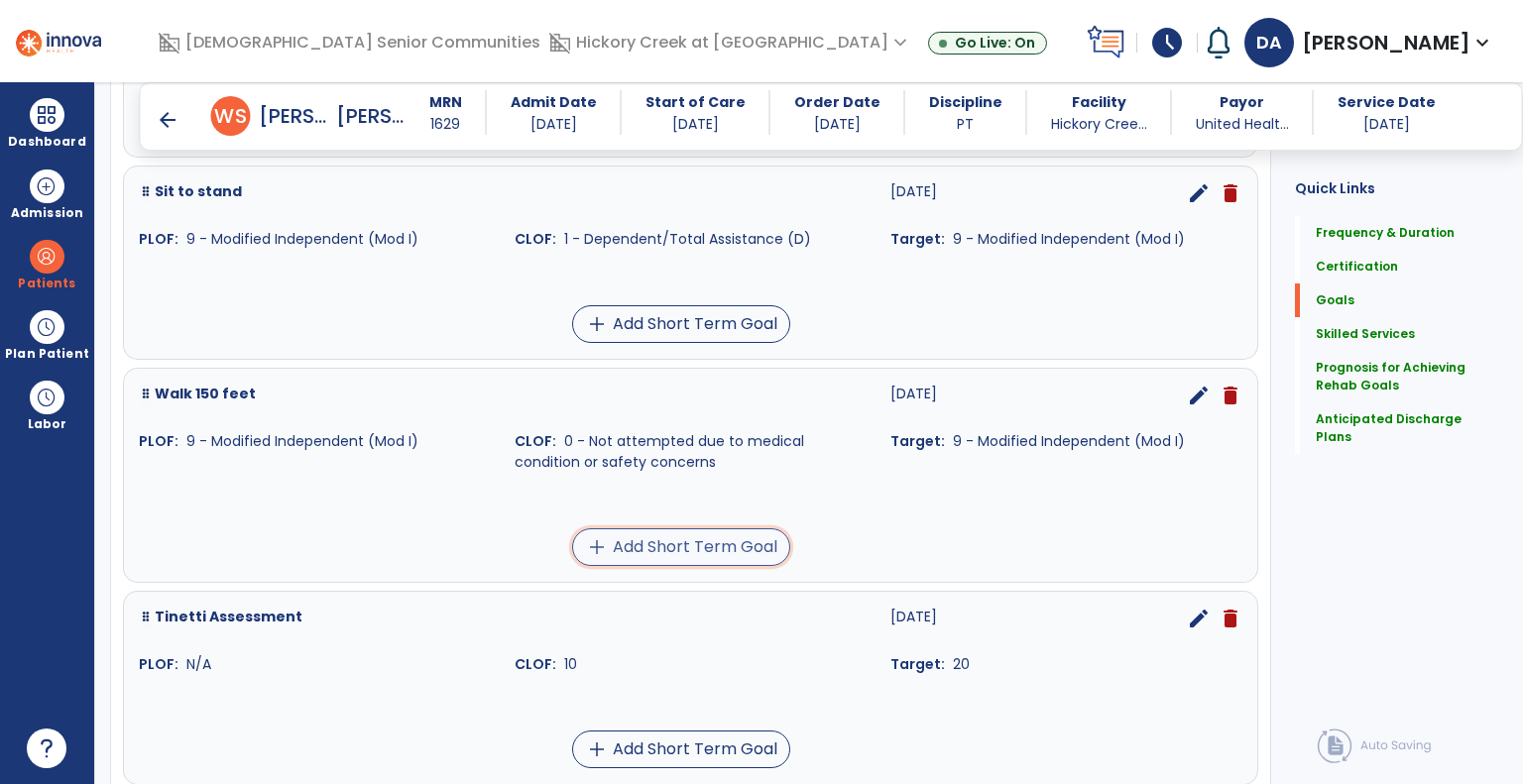 click on "add  Add Short Term Goal" at bounding box center [681, 547] 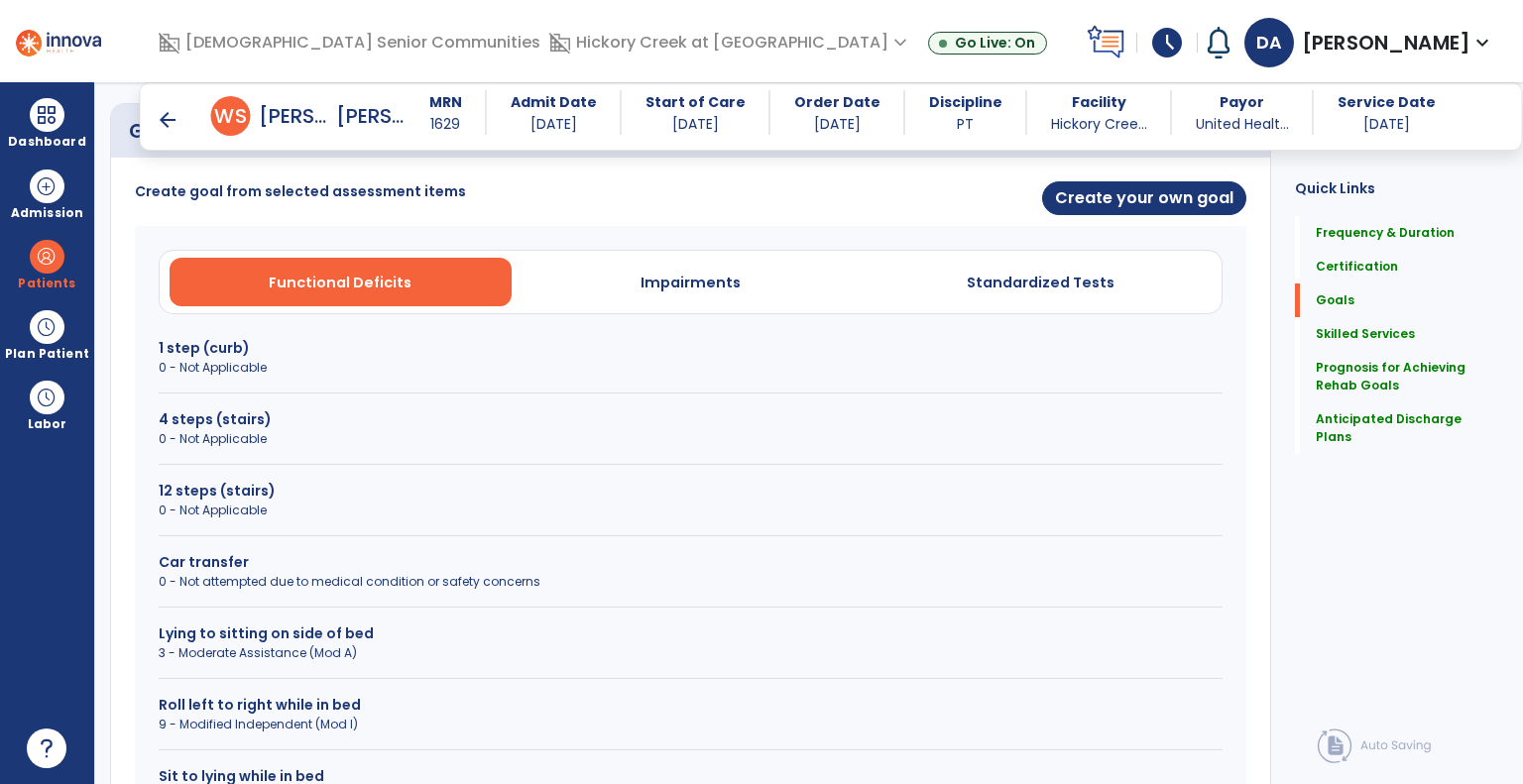 scroll, scrollTop: 210, scrollLeft: 0, axis: vertical 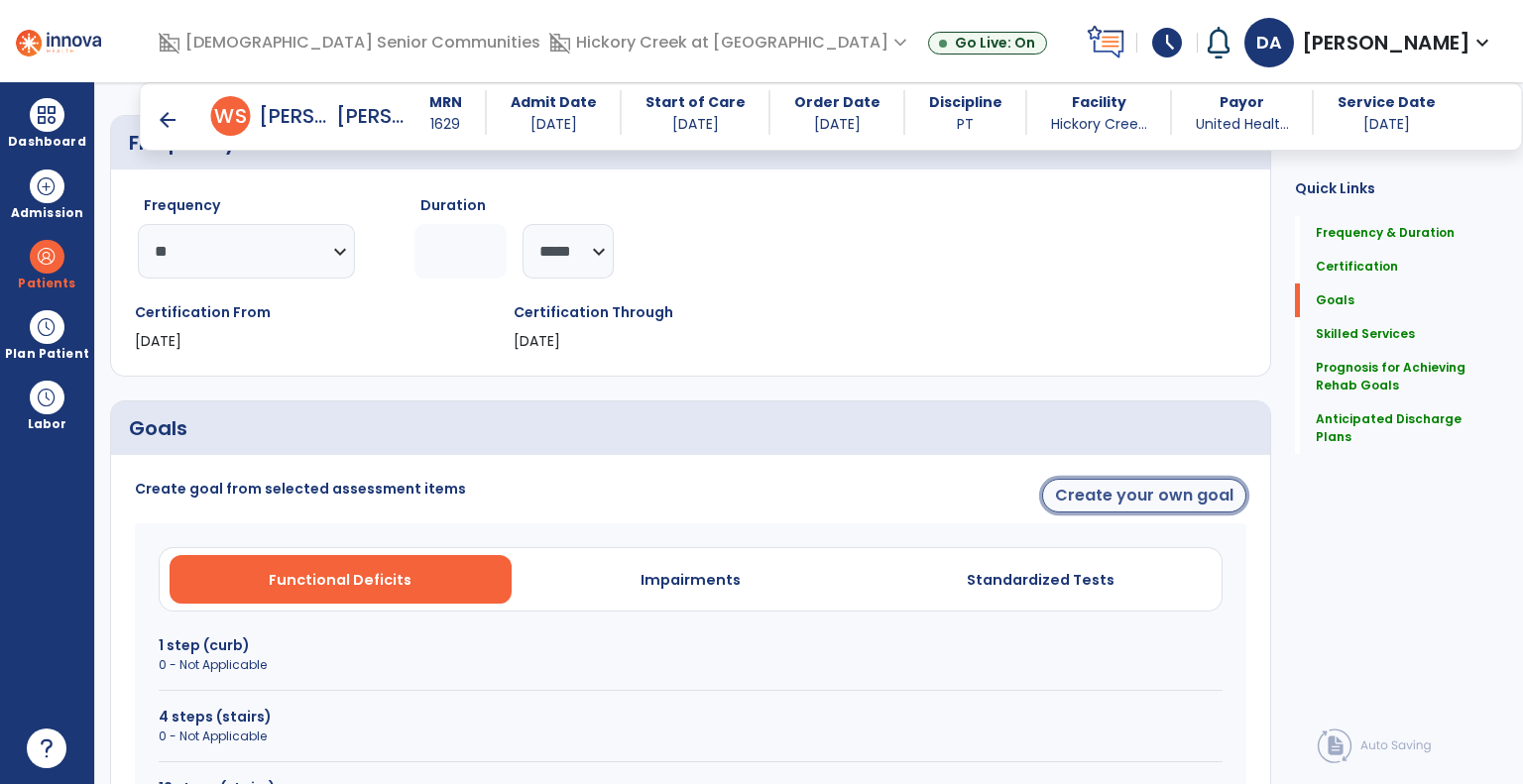 click on "Create your own goal" at bounding box center [1144, 496] 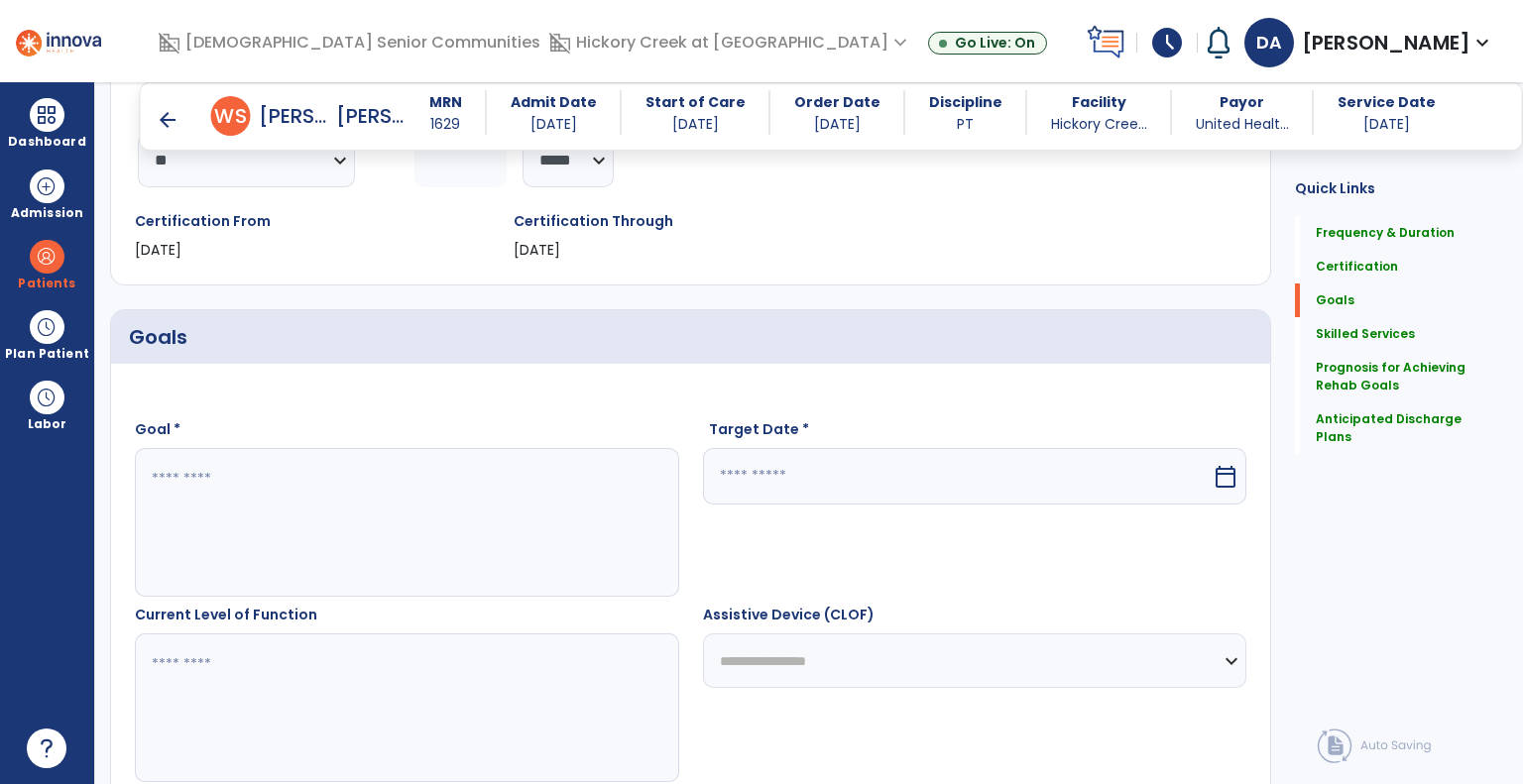 scroll, scrollTop: 408, scrollLeft: 0, axis: vertical 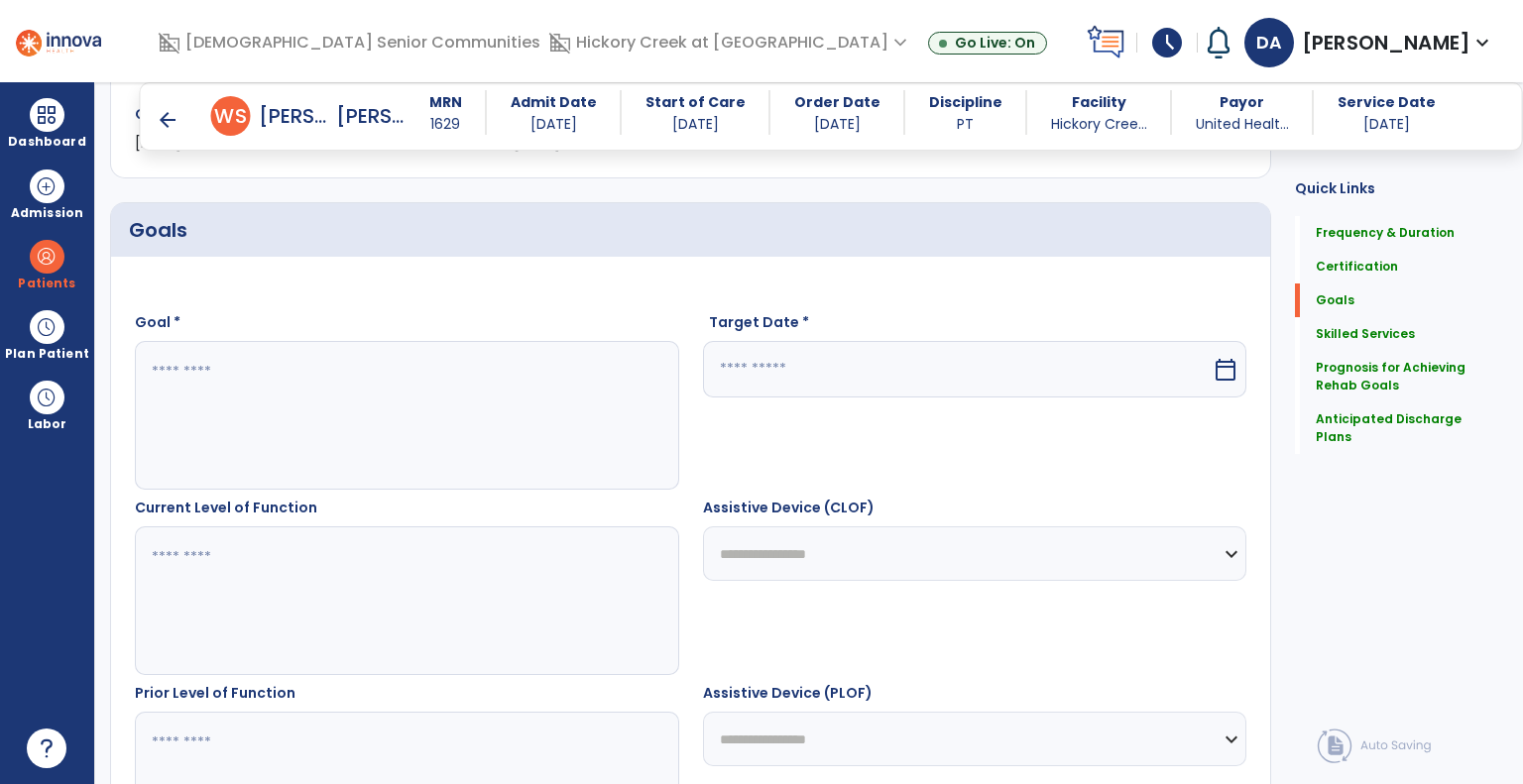 click at bounding box center [406, 415] 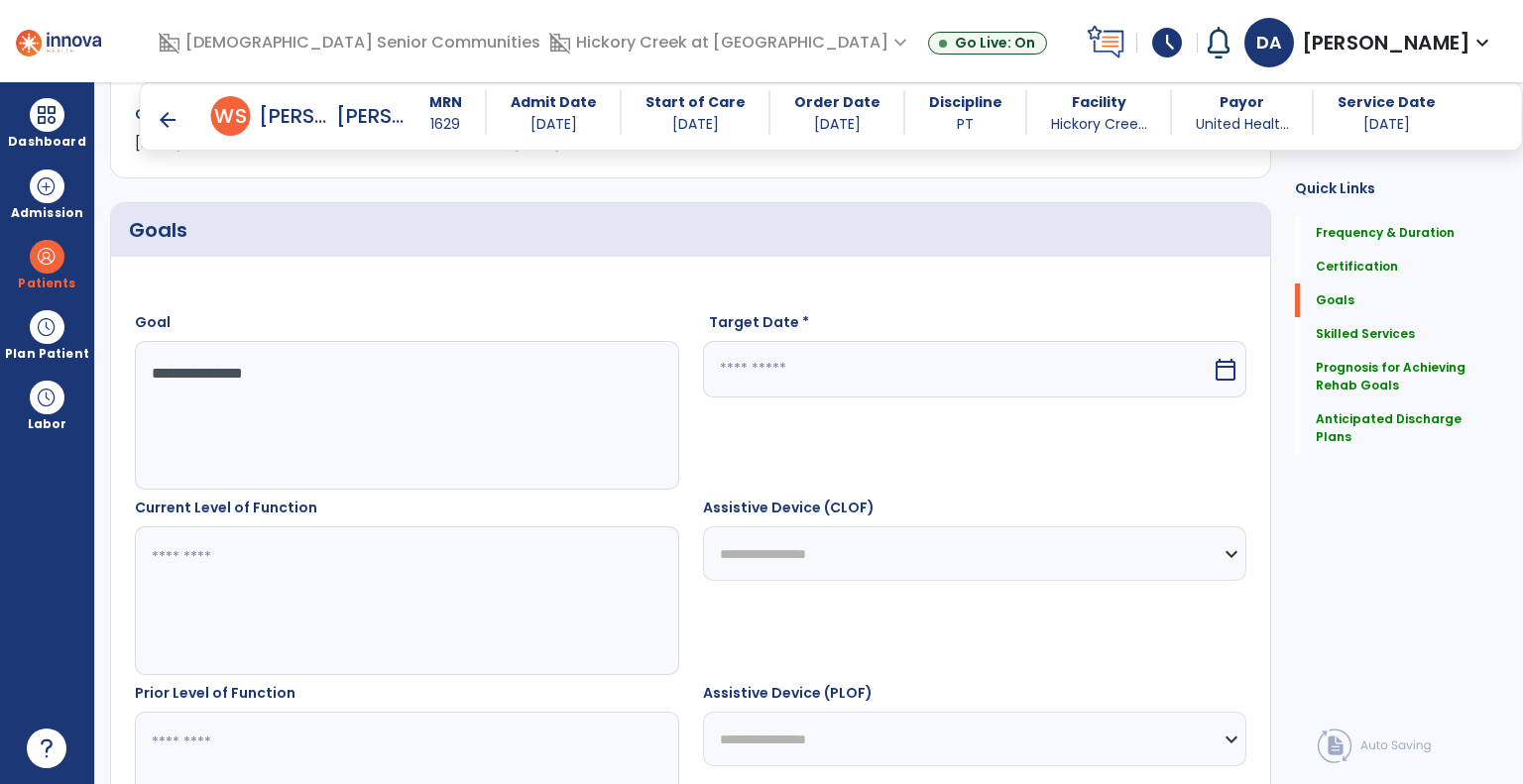 type on "**********" 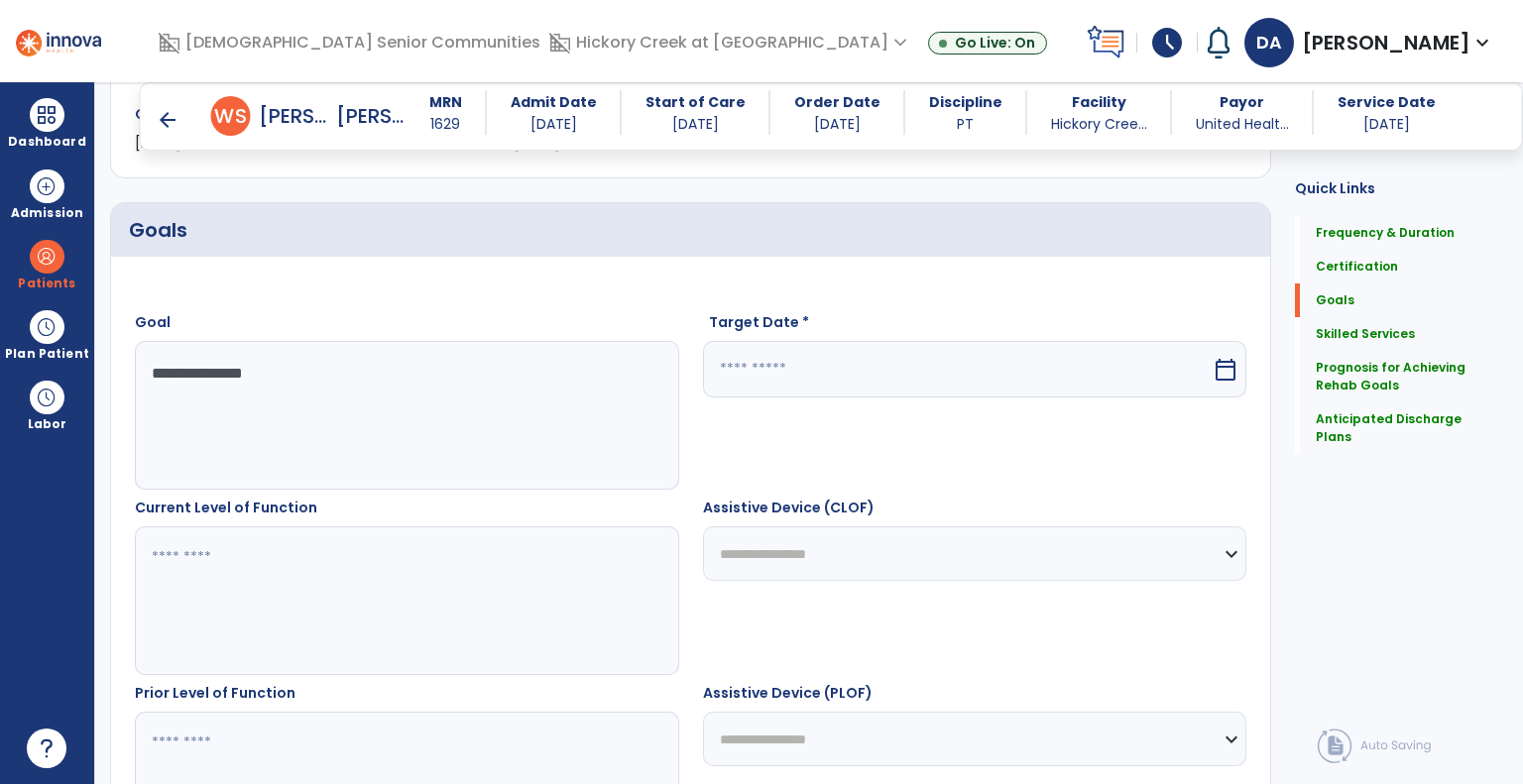click at bounding box center [958, 369] 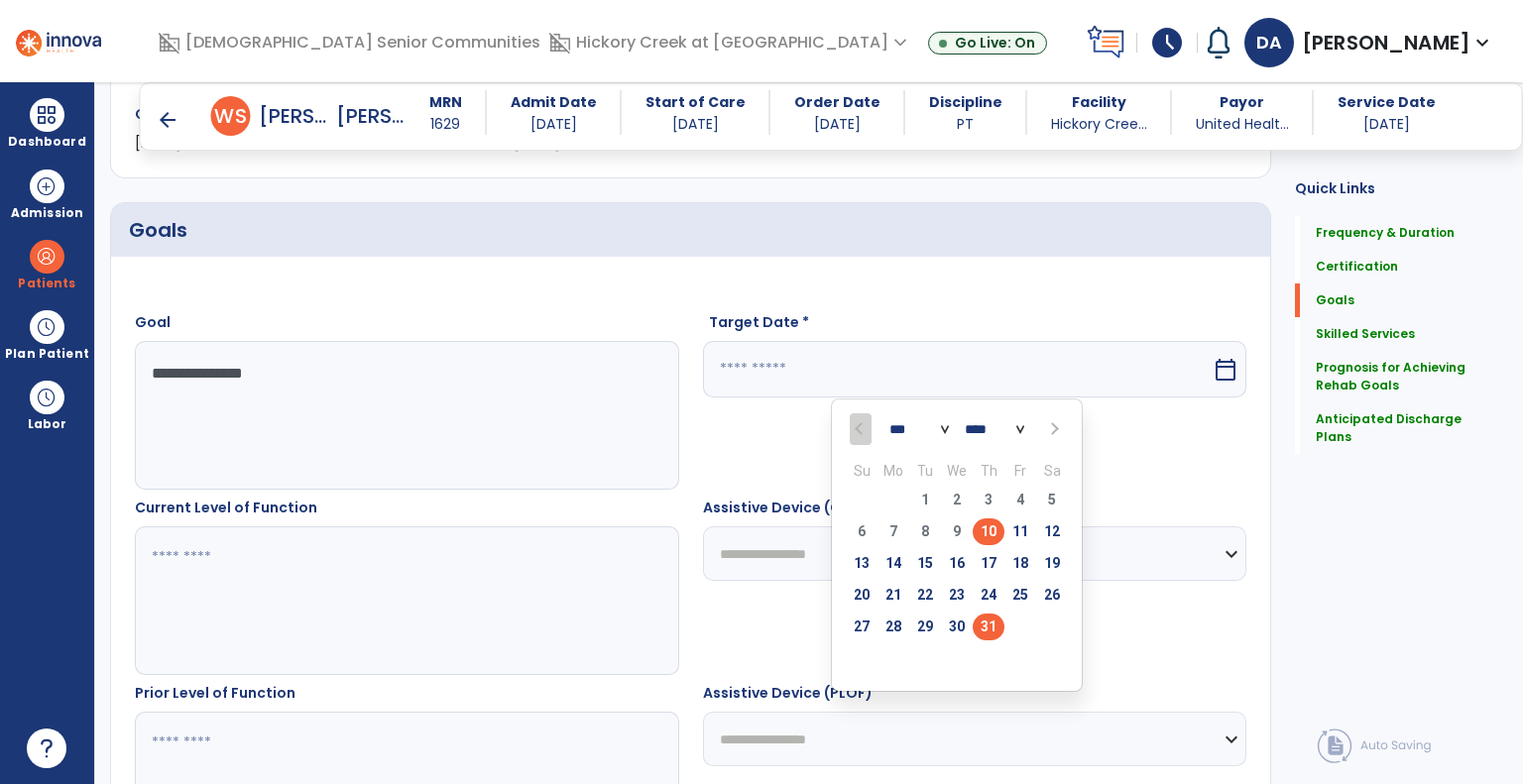 click on "31" at bounding box center (989, 626) 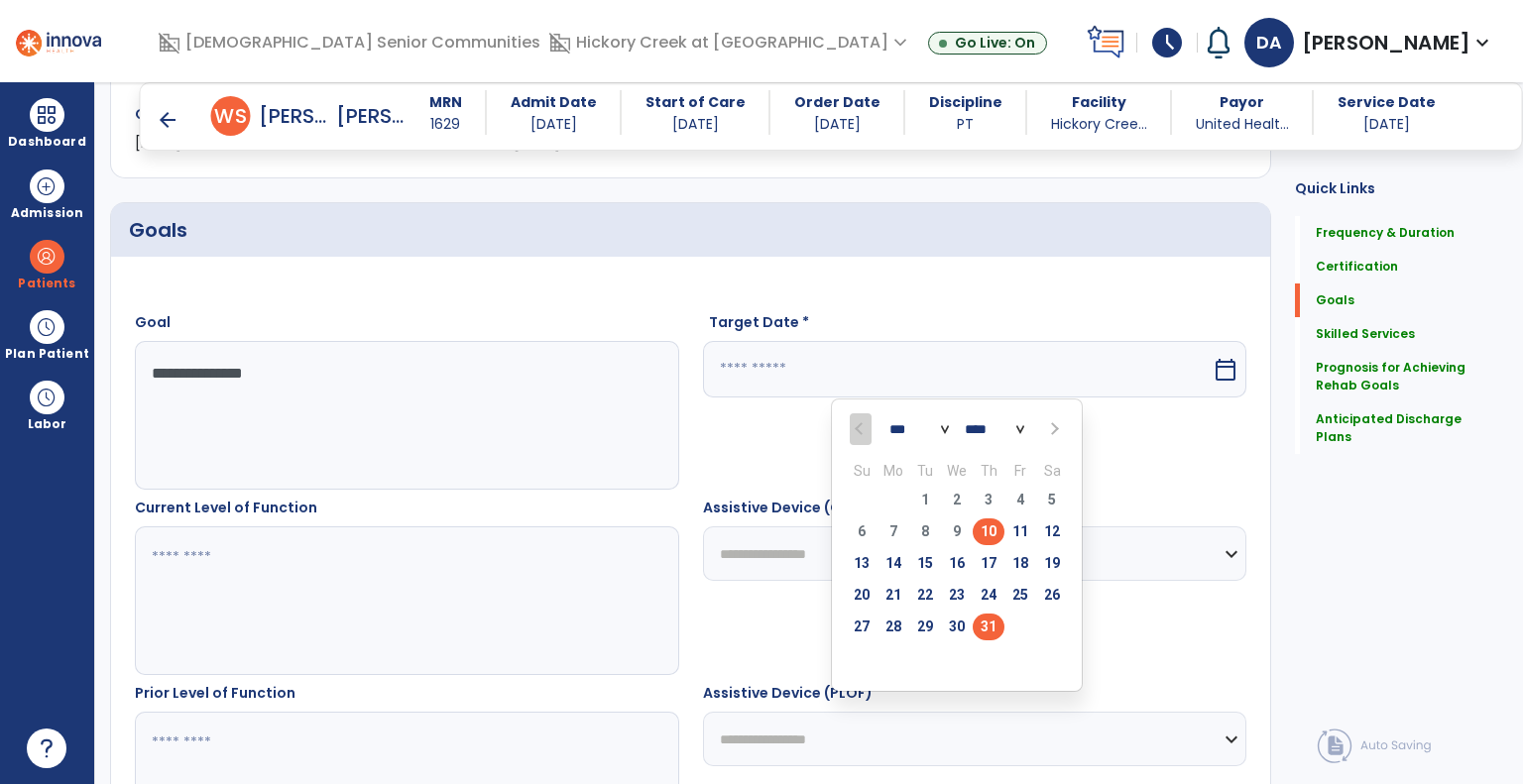 type on "*********" 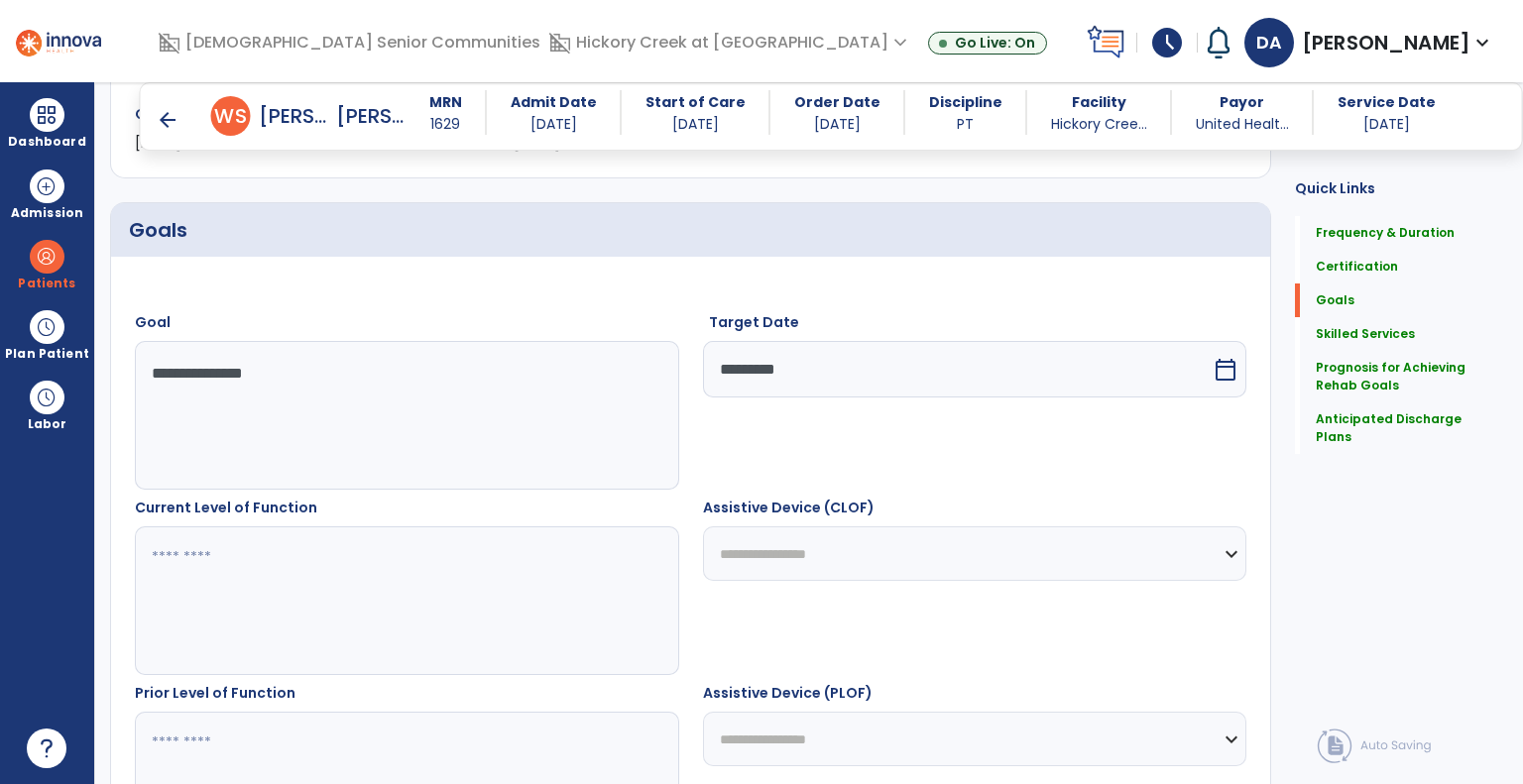 scroll, scrollTop: 607, scrollLeft: 0, axis: vertical 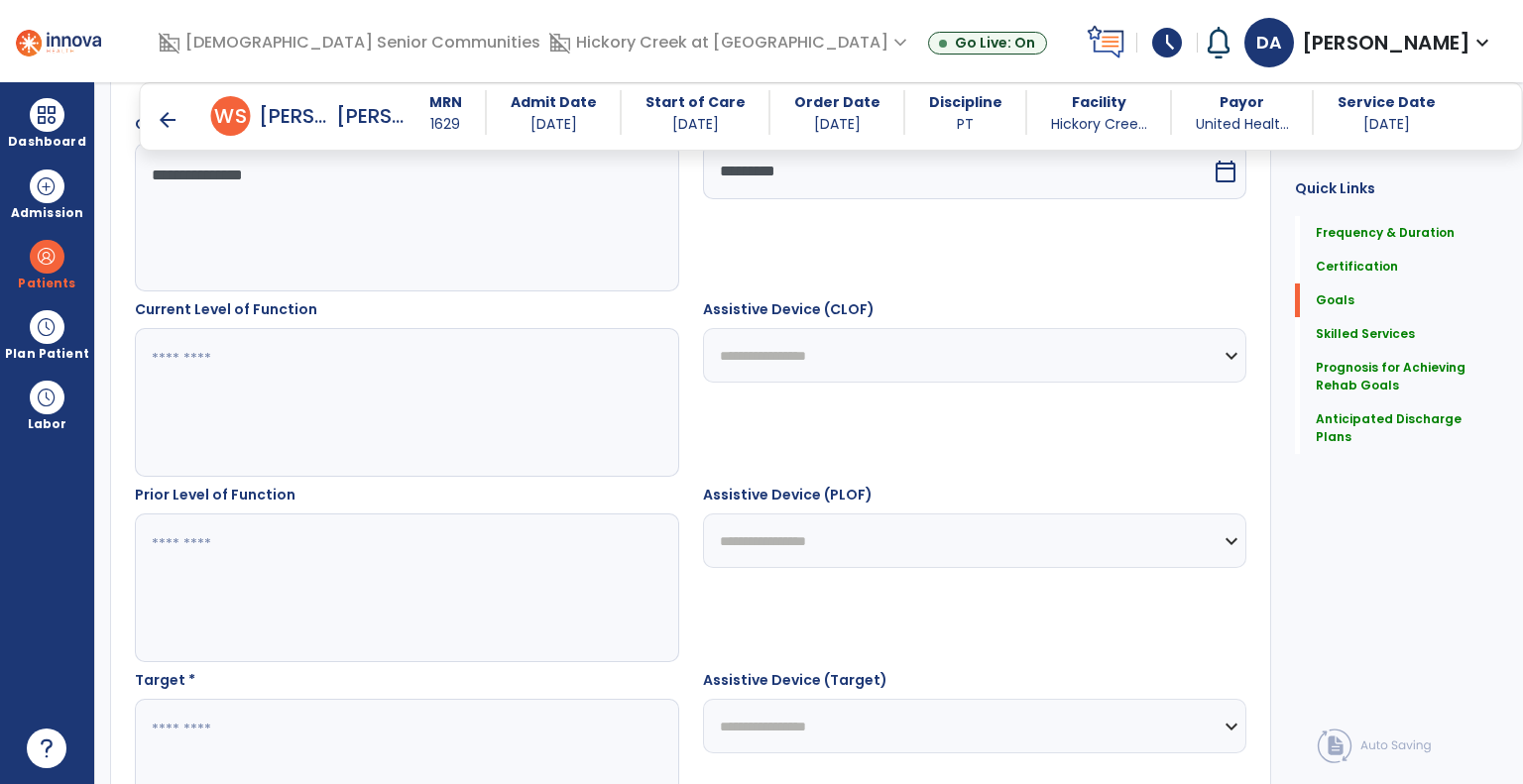 click at bounding box center (406, 402) 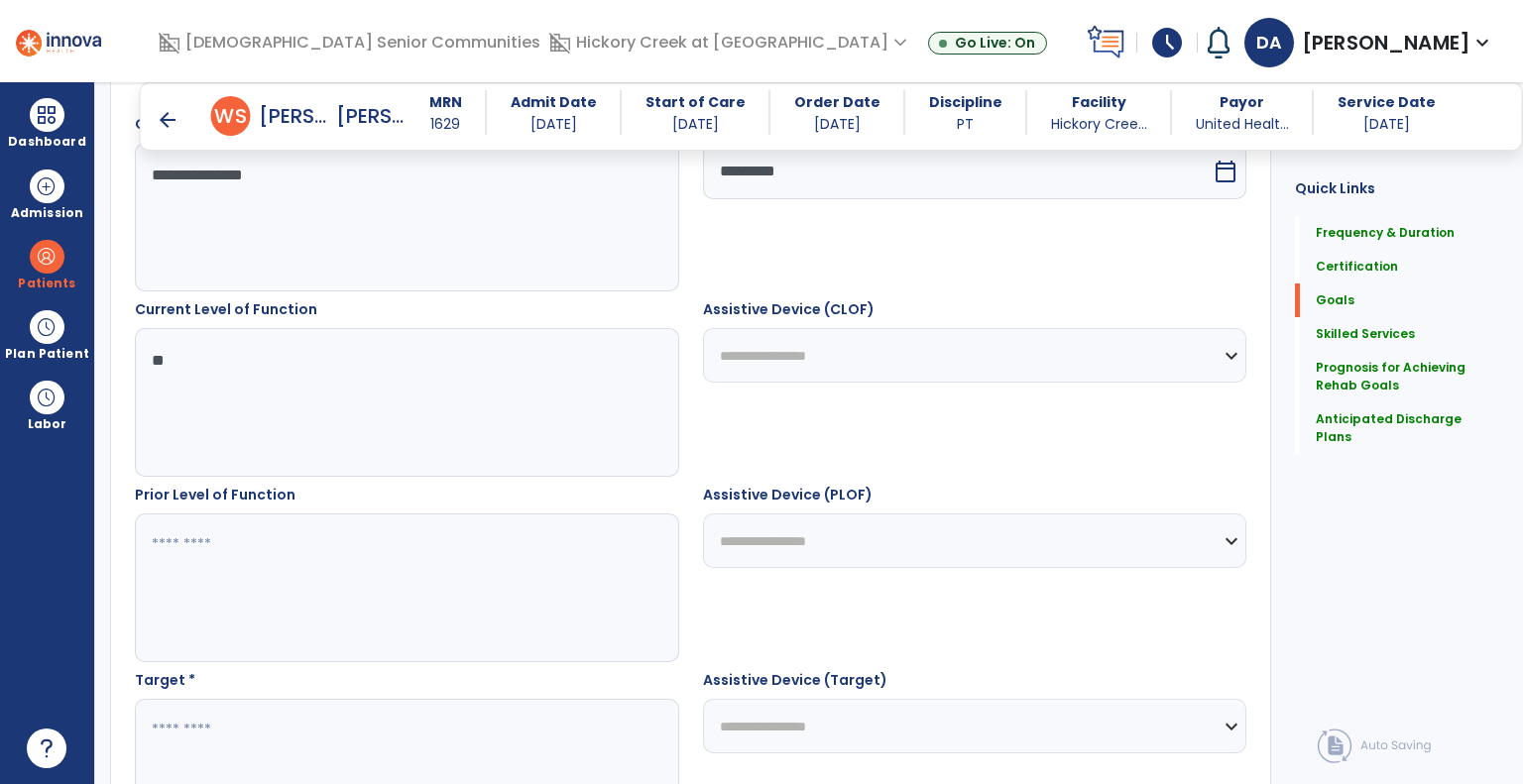 type on "*" 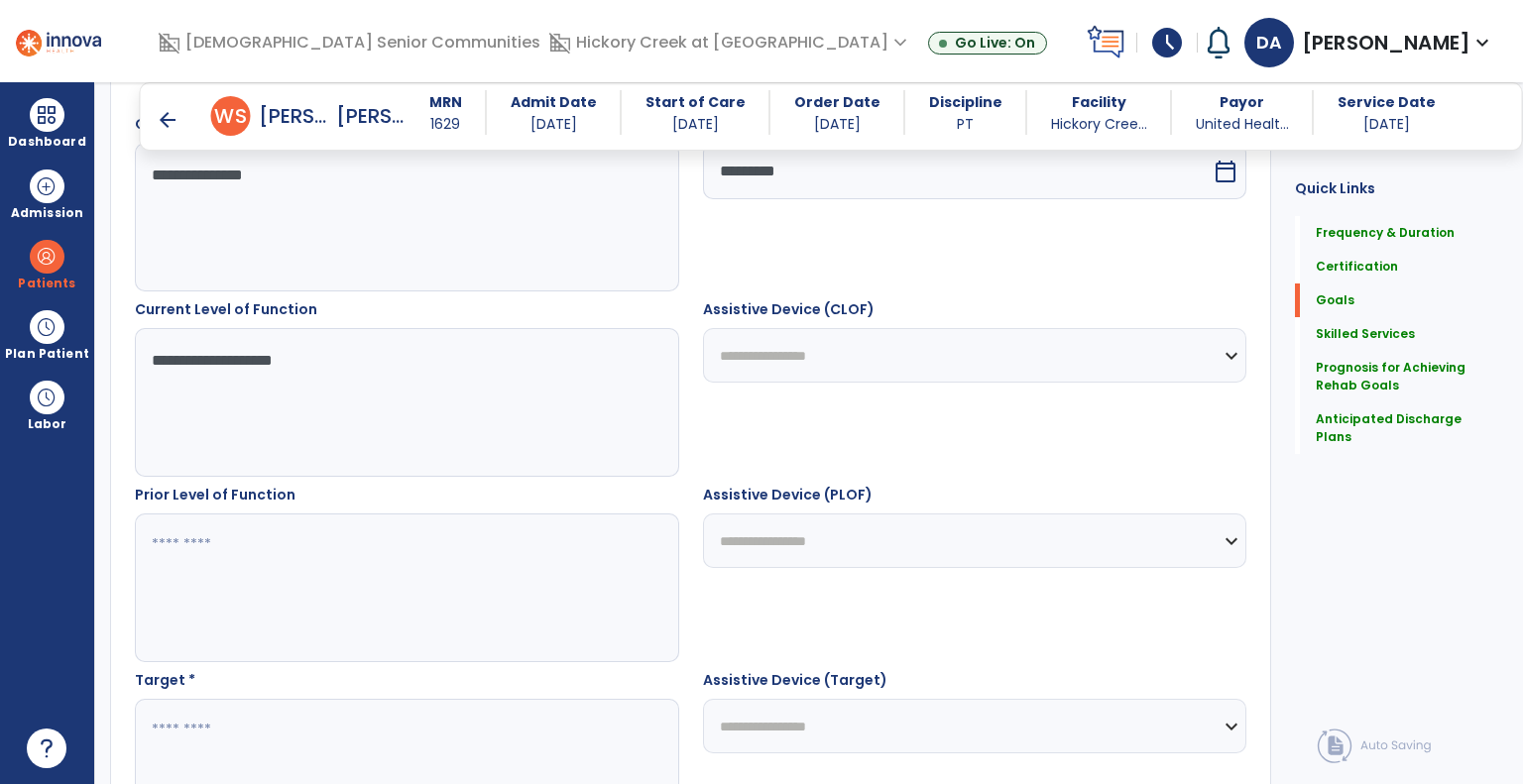 type on "**********" 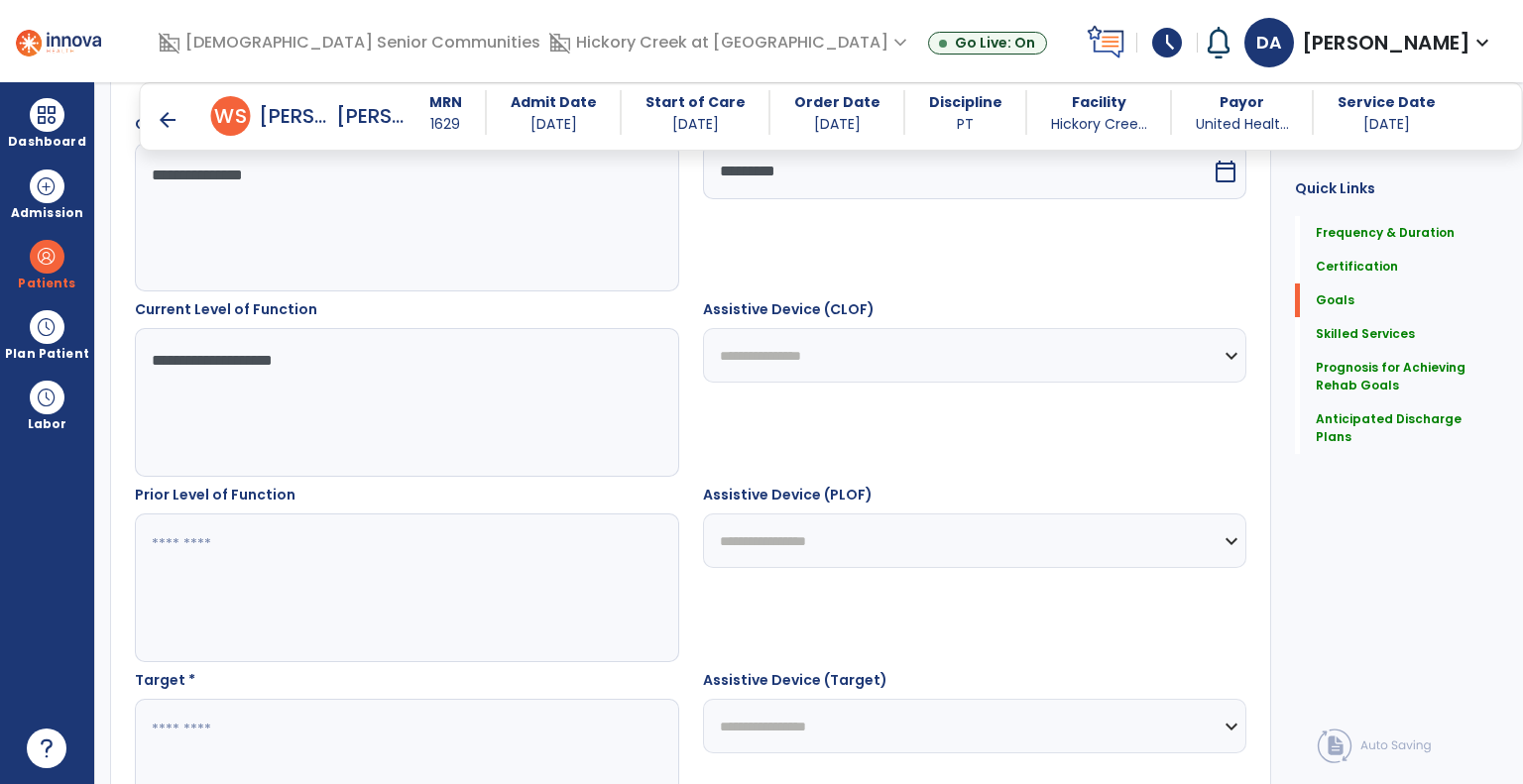 click on "**********" at bounding box center (975, 355) 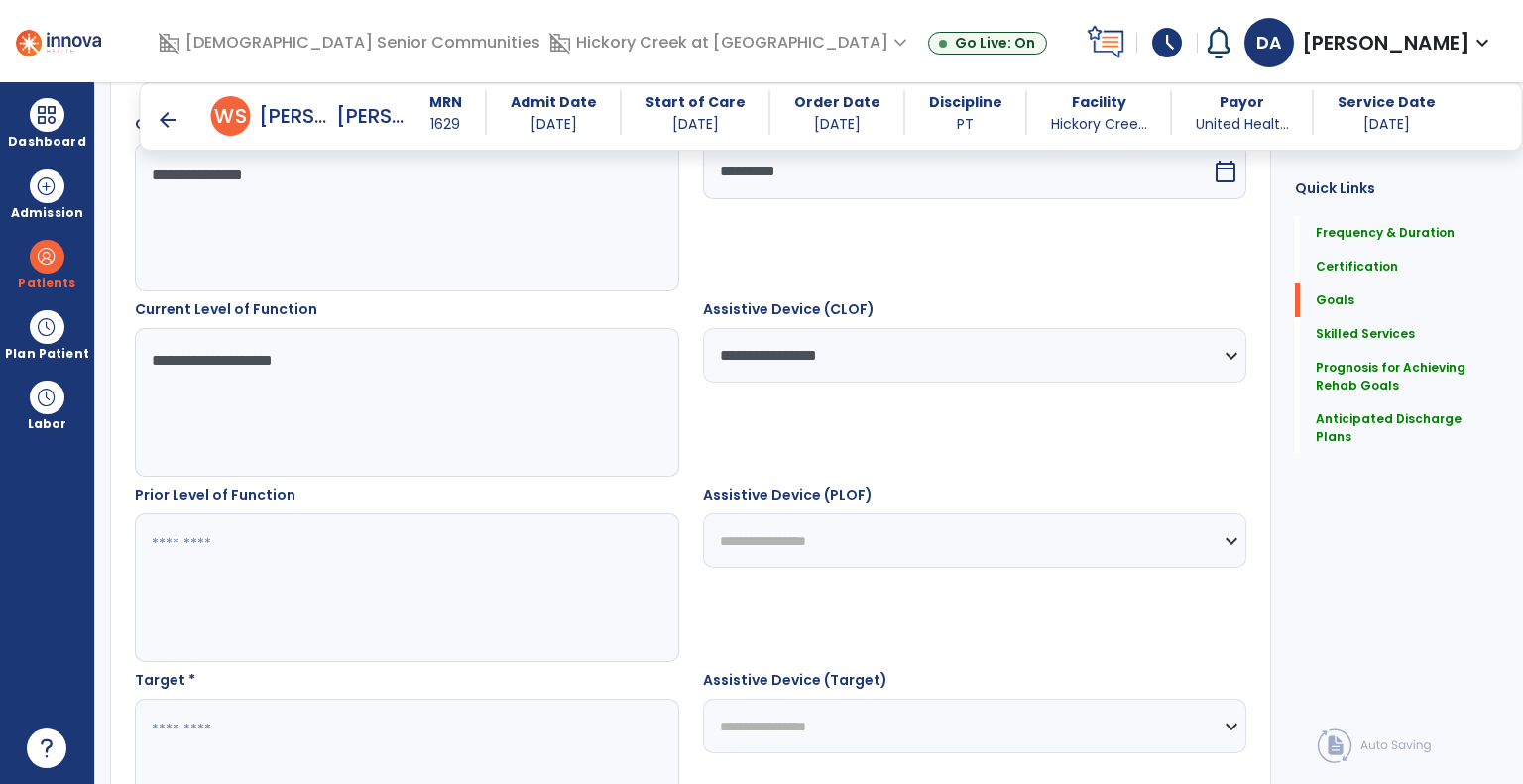 scroll, scrollTop: 805, scrollLeft: 0, axis: vertical 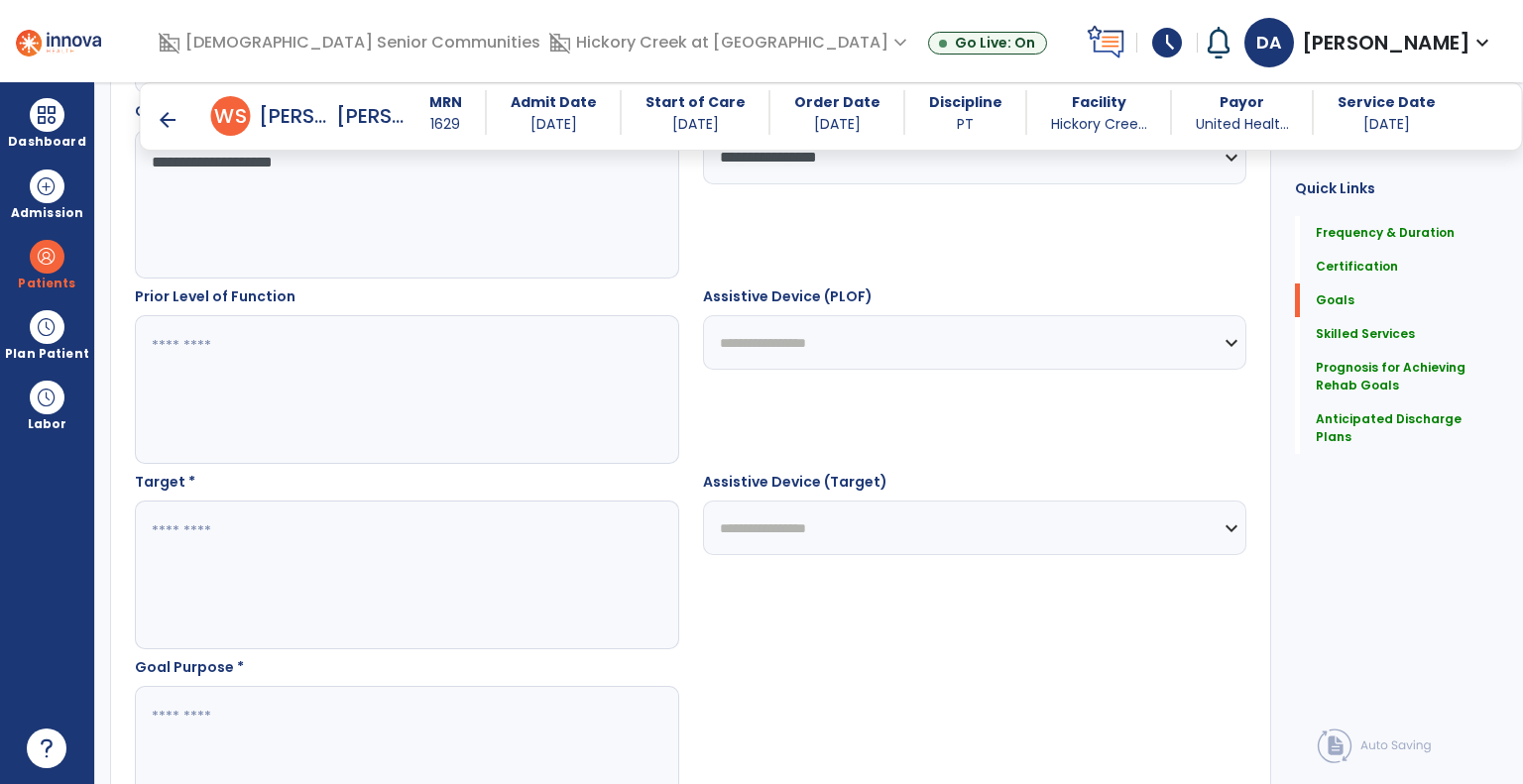 click at bounding box center (406, 390) 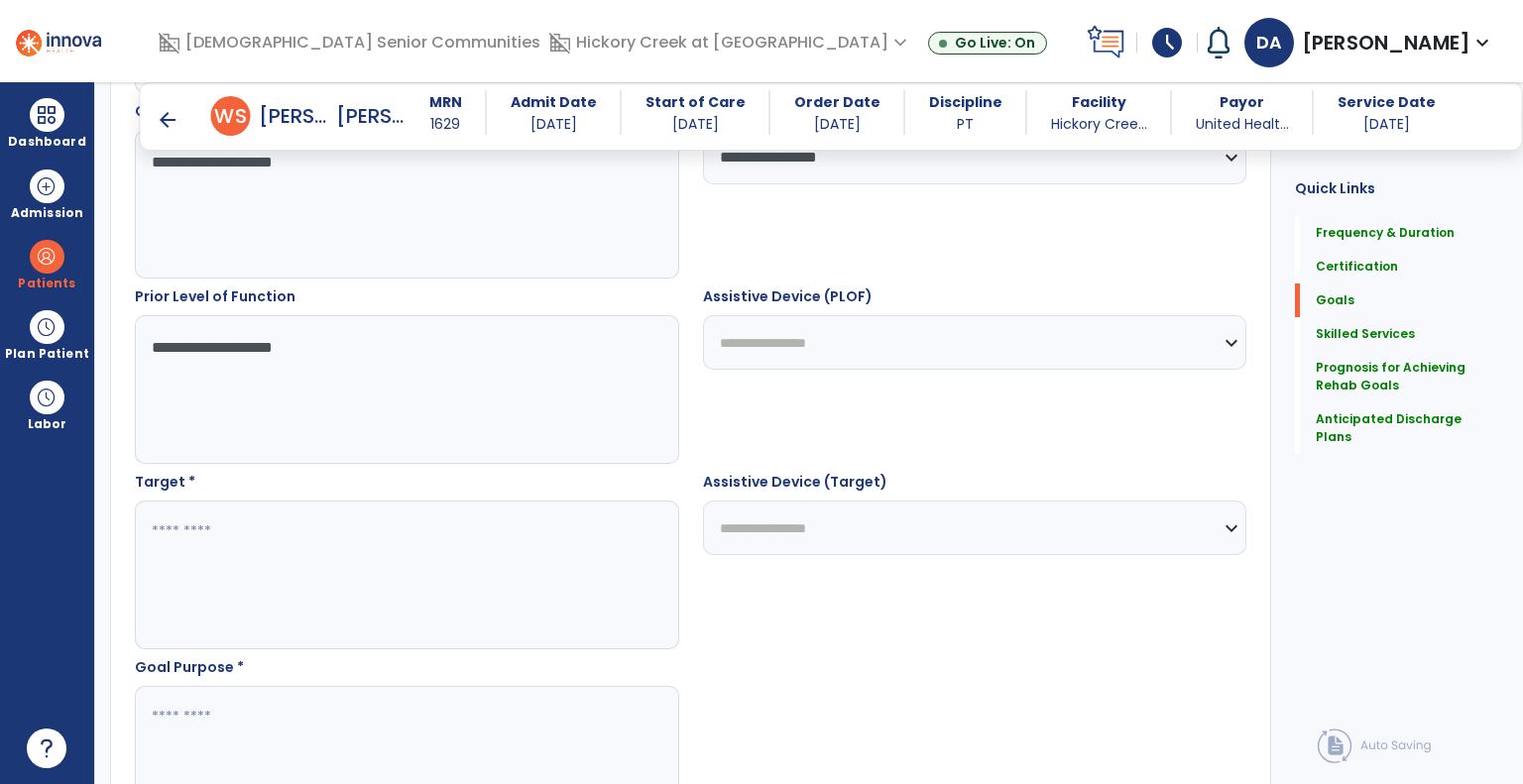 type on "**********" 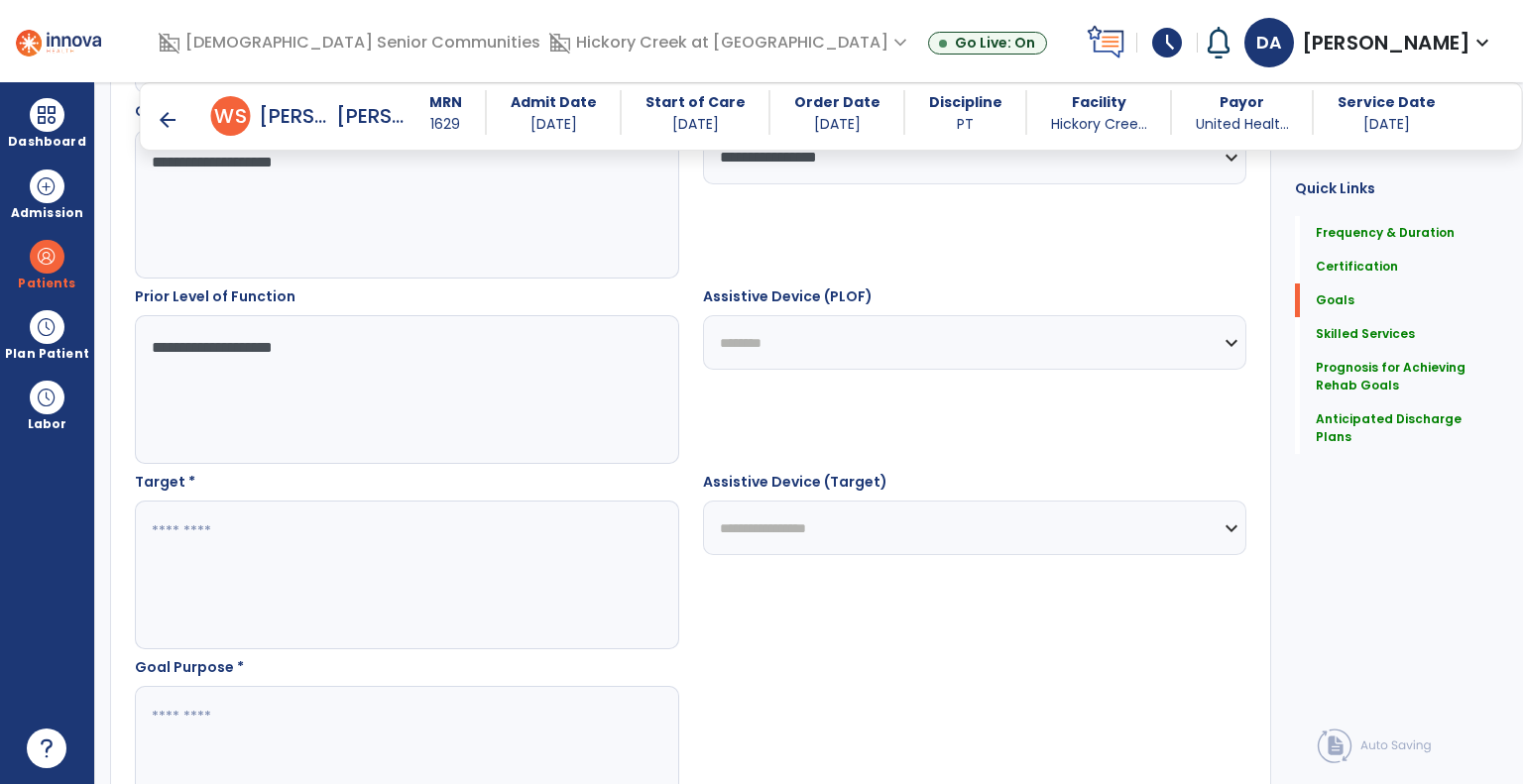 click on "**********" at bounding box center (975, 342) 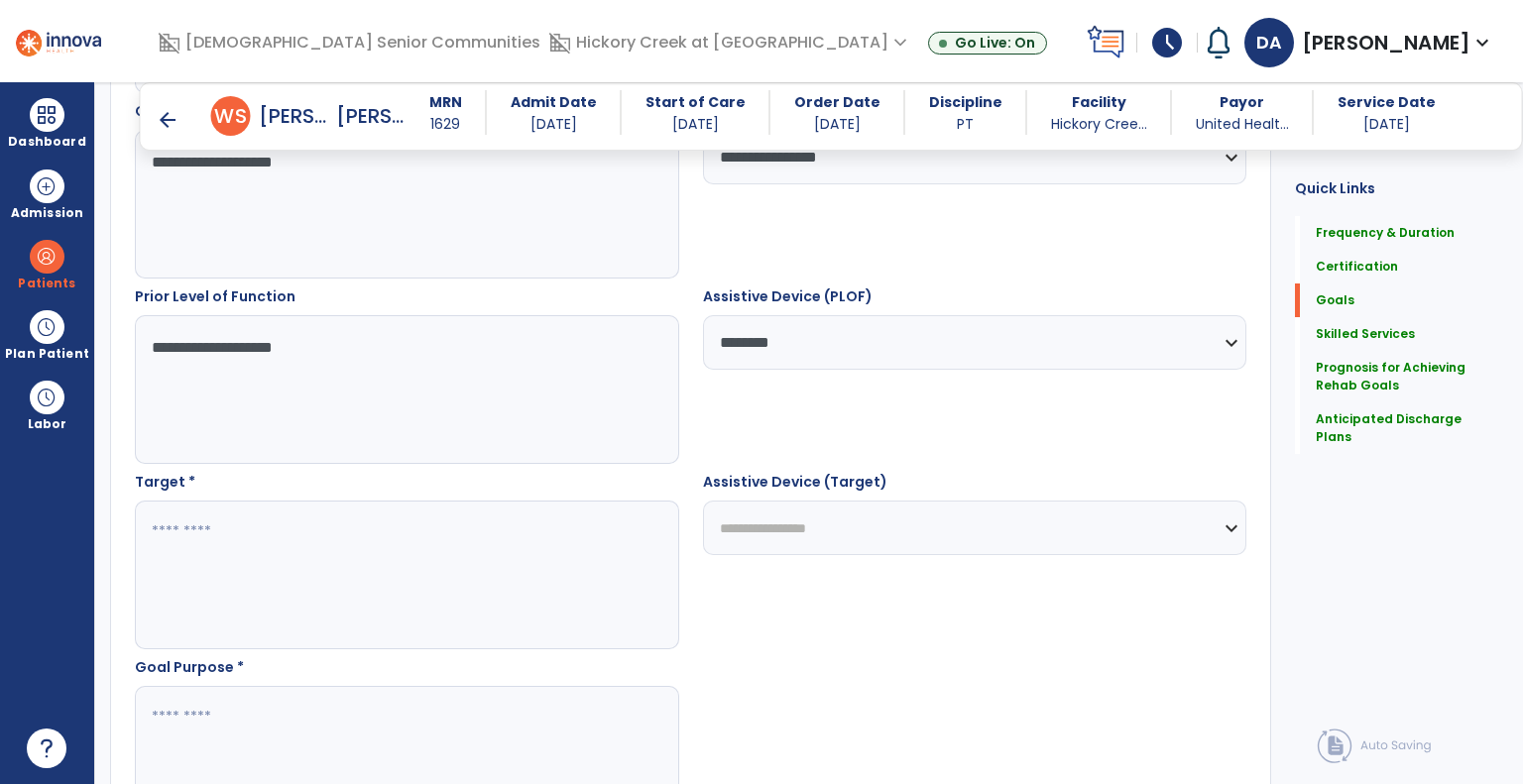click at bounding box center [406, 575] 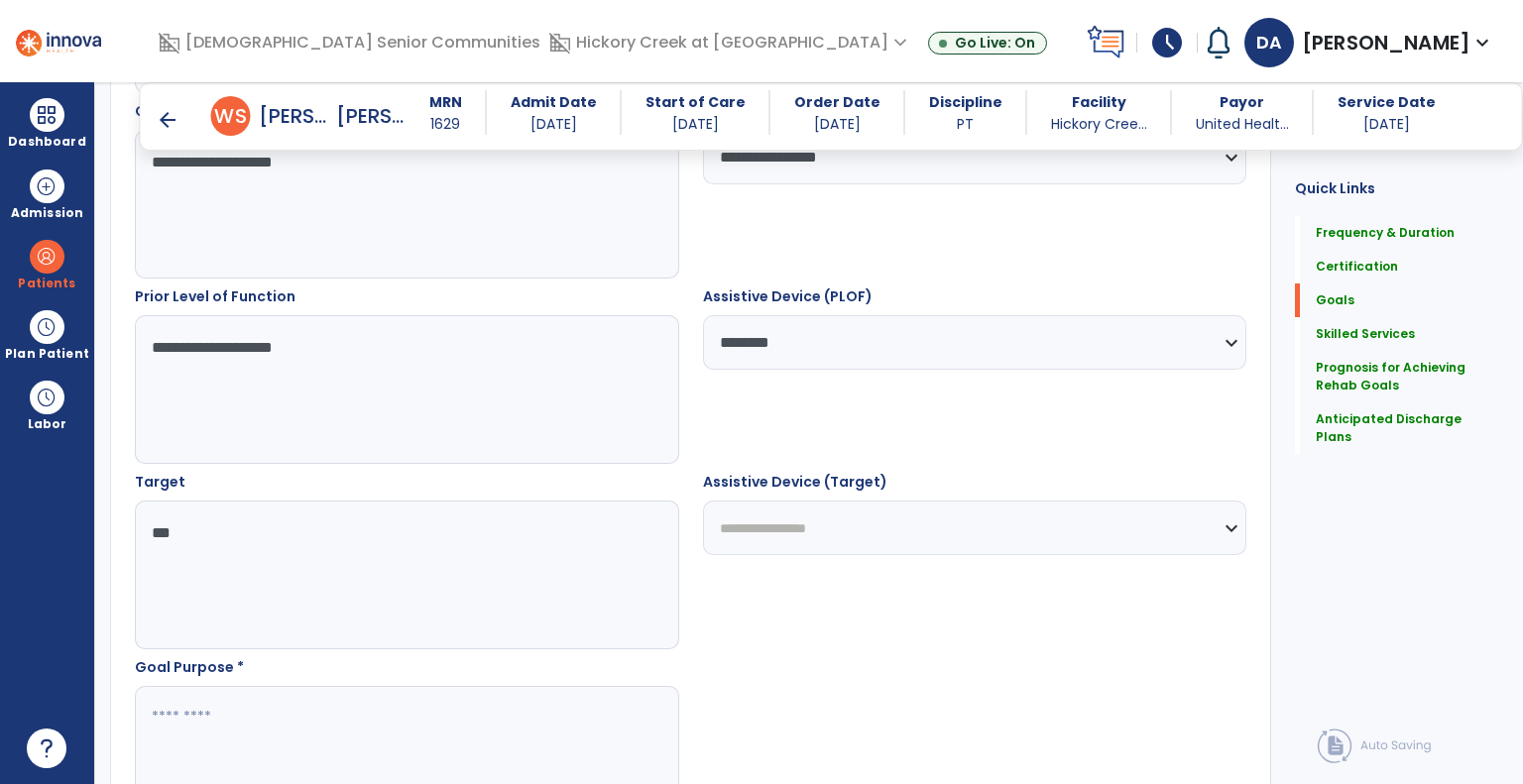 click on "***" at bounding box center [406, 575] 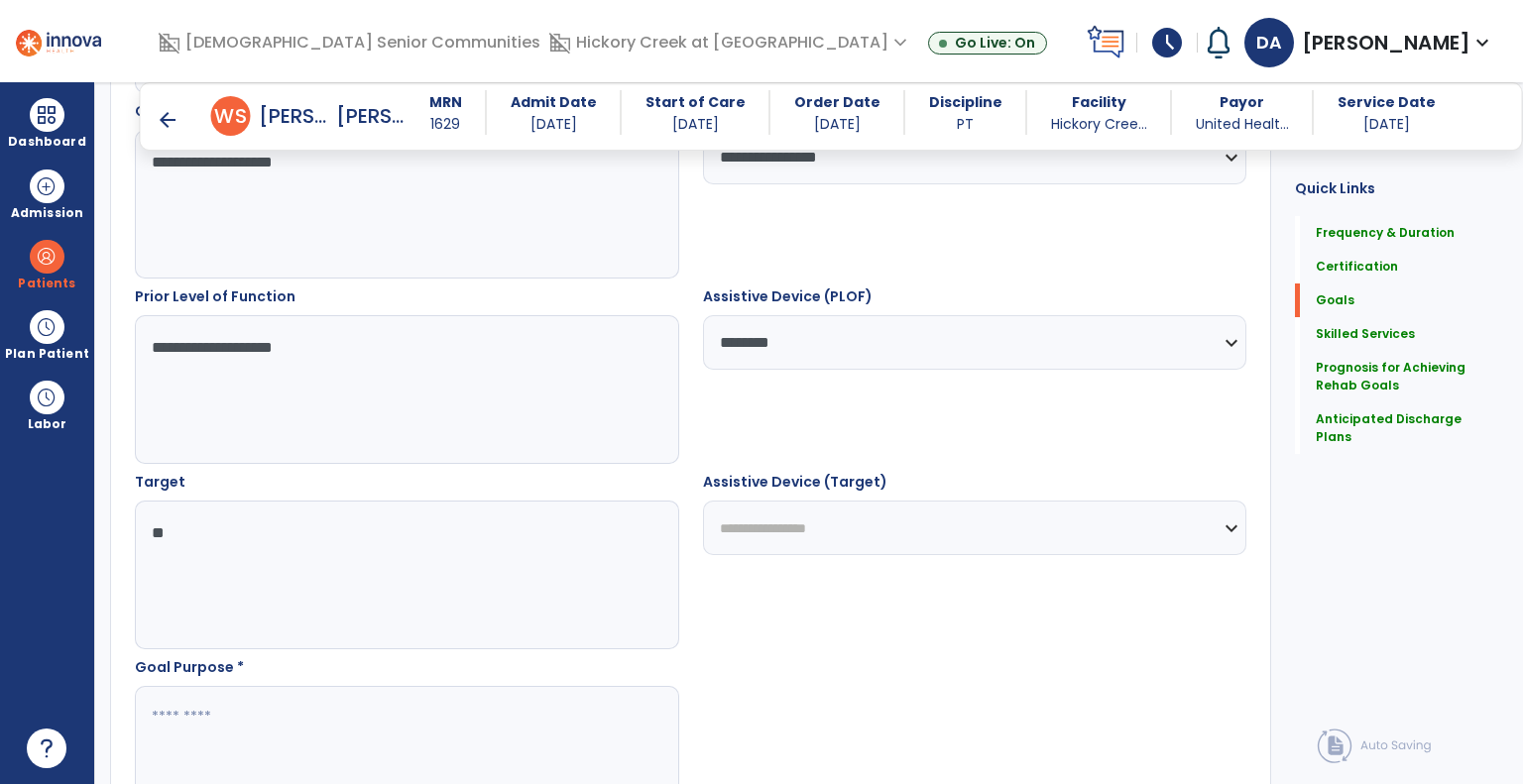 type on "*" 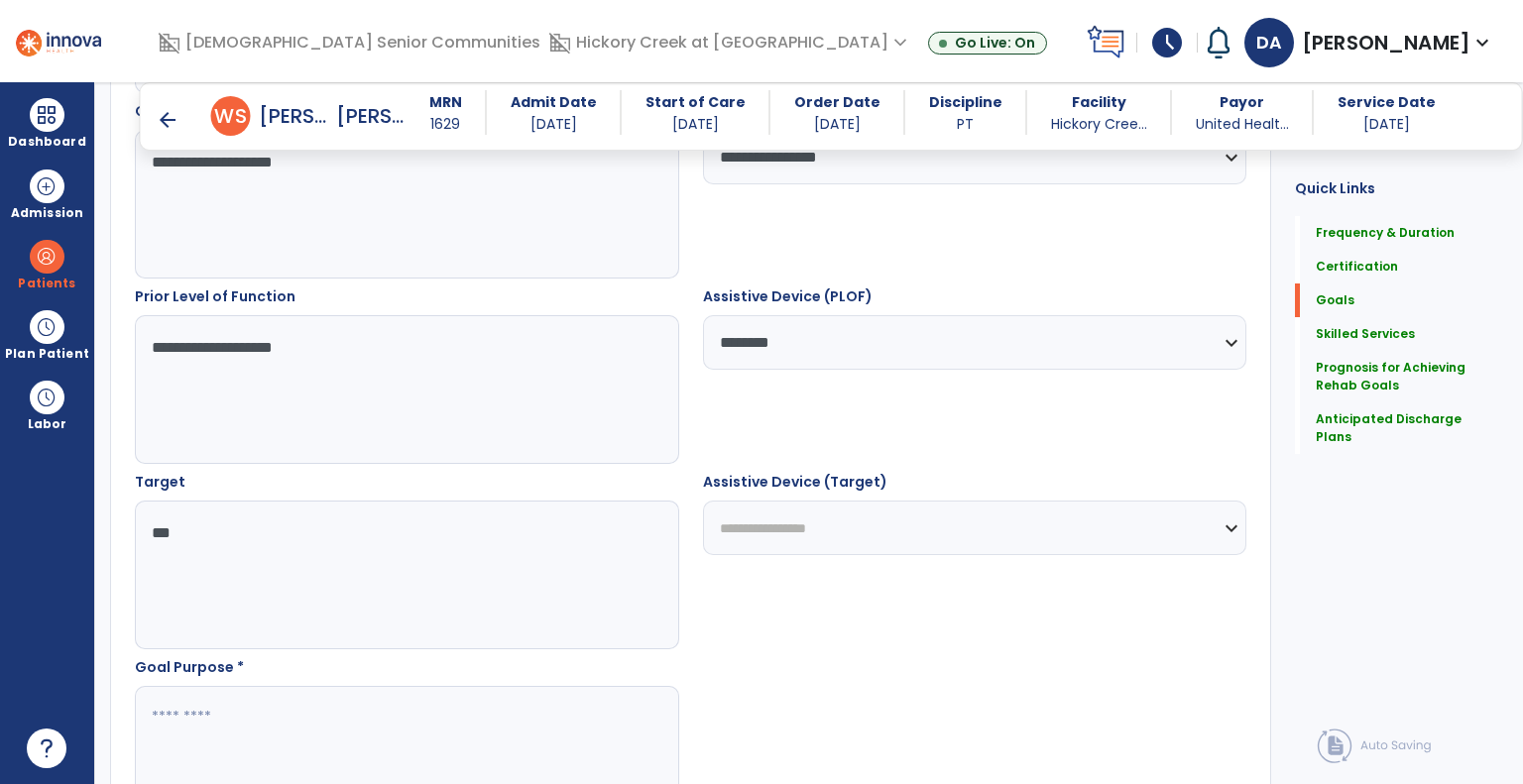 type on "***" 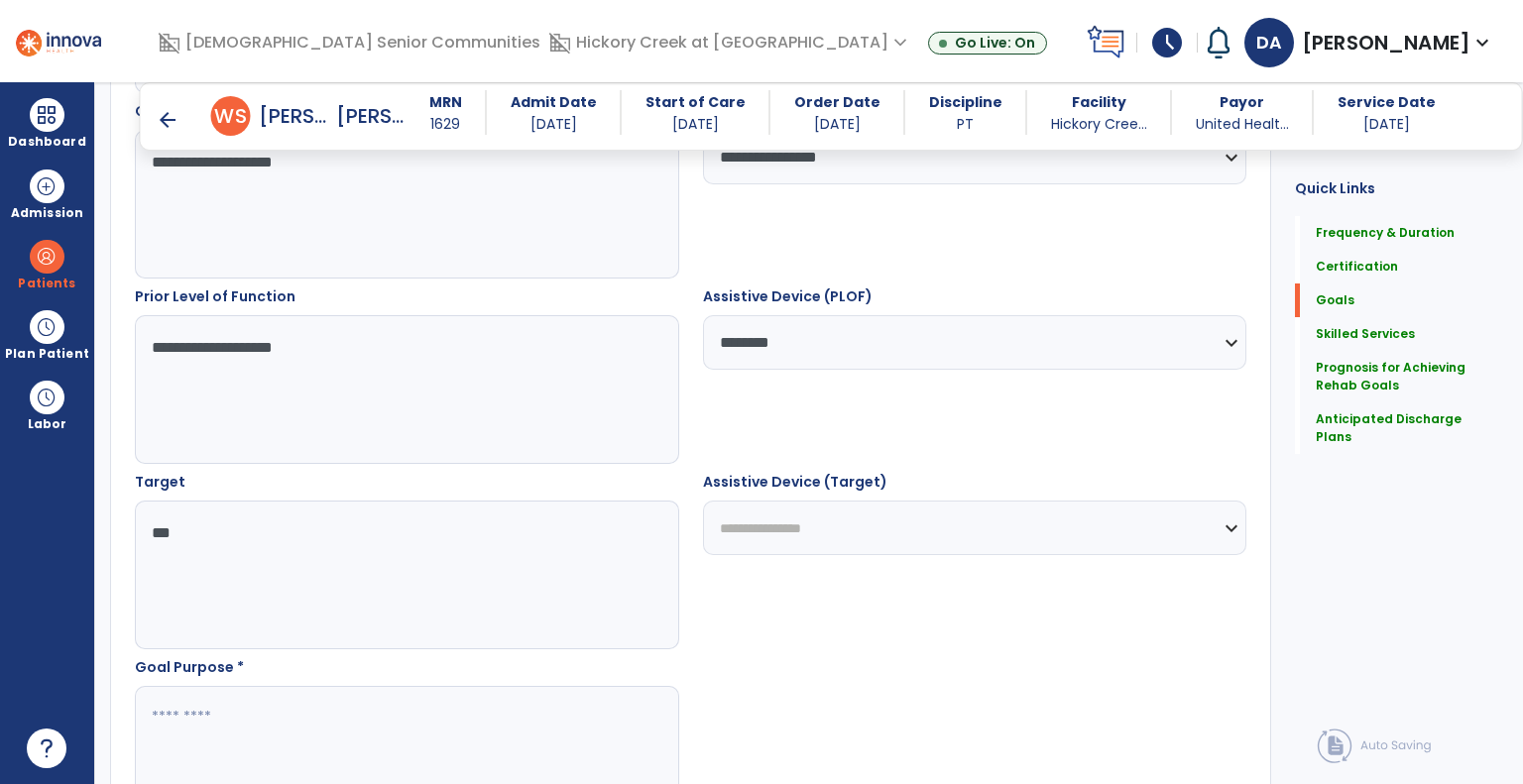 click on "**********" at bounding box center [975, 527] 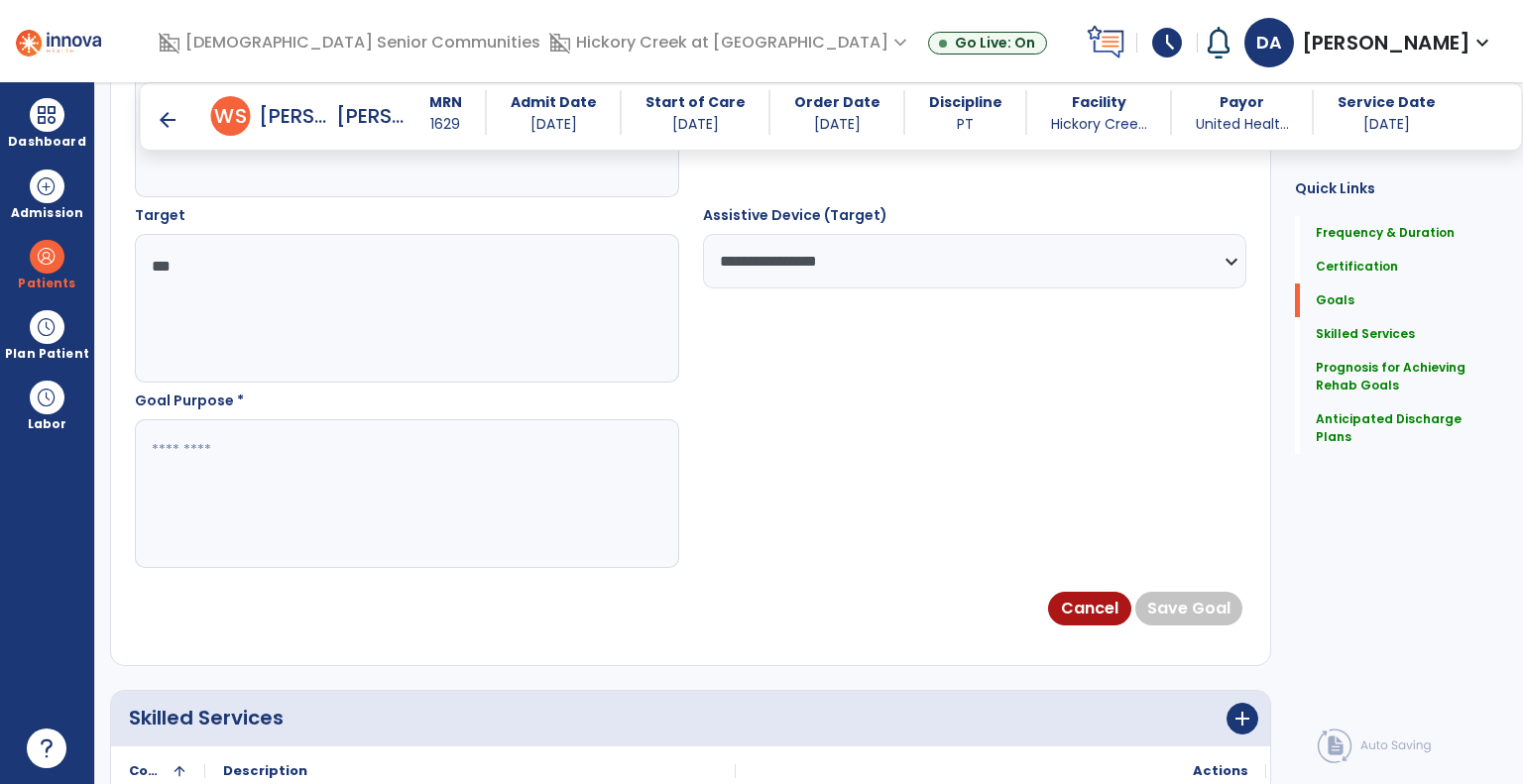 scroll, scrollTop: 1102, scrollLeft: 0, axis: vertical 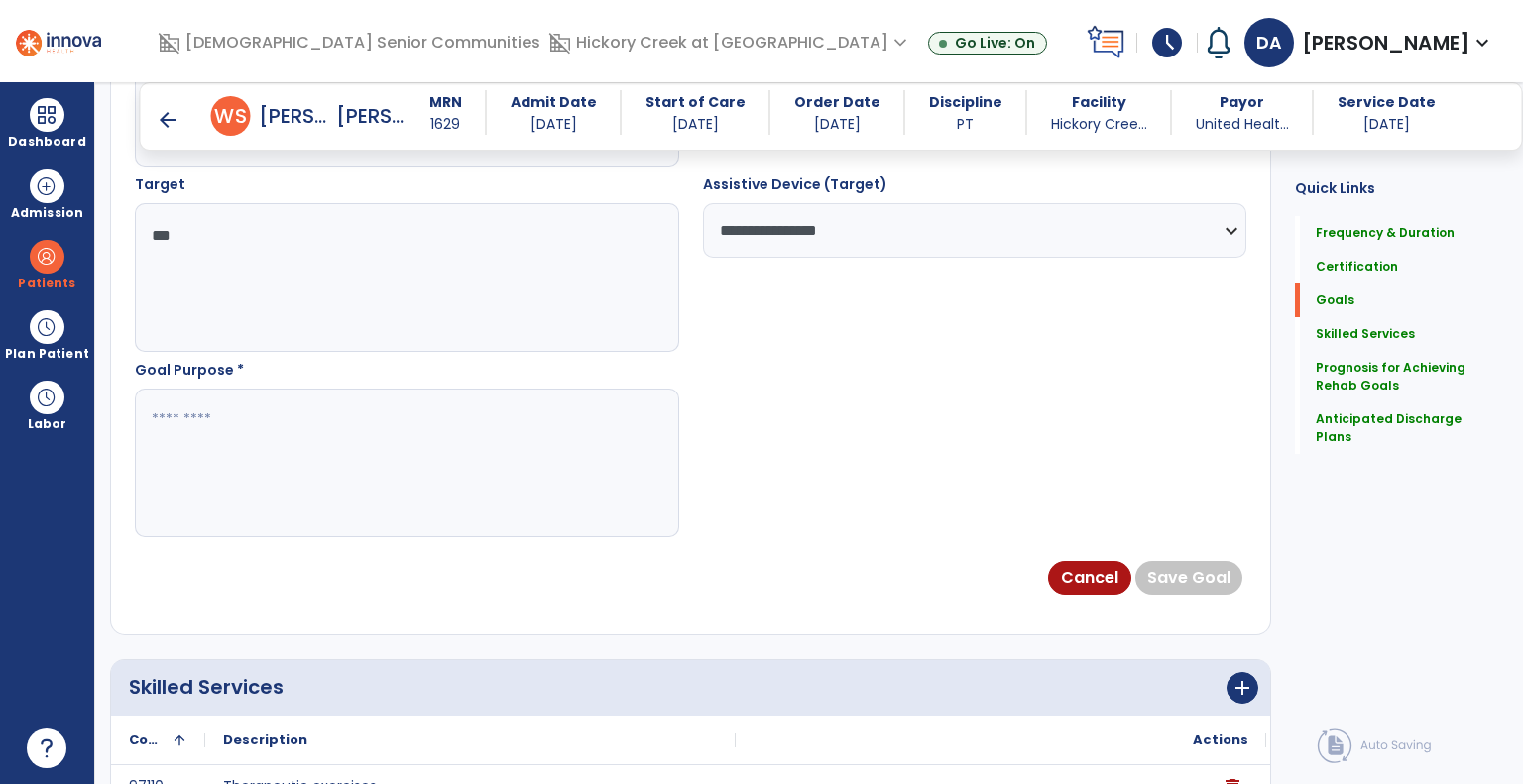 click at bounding box center [406, 463] 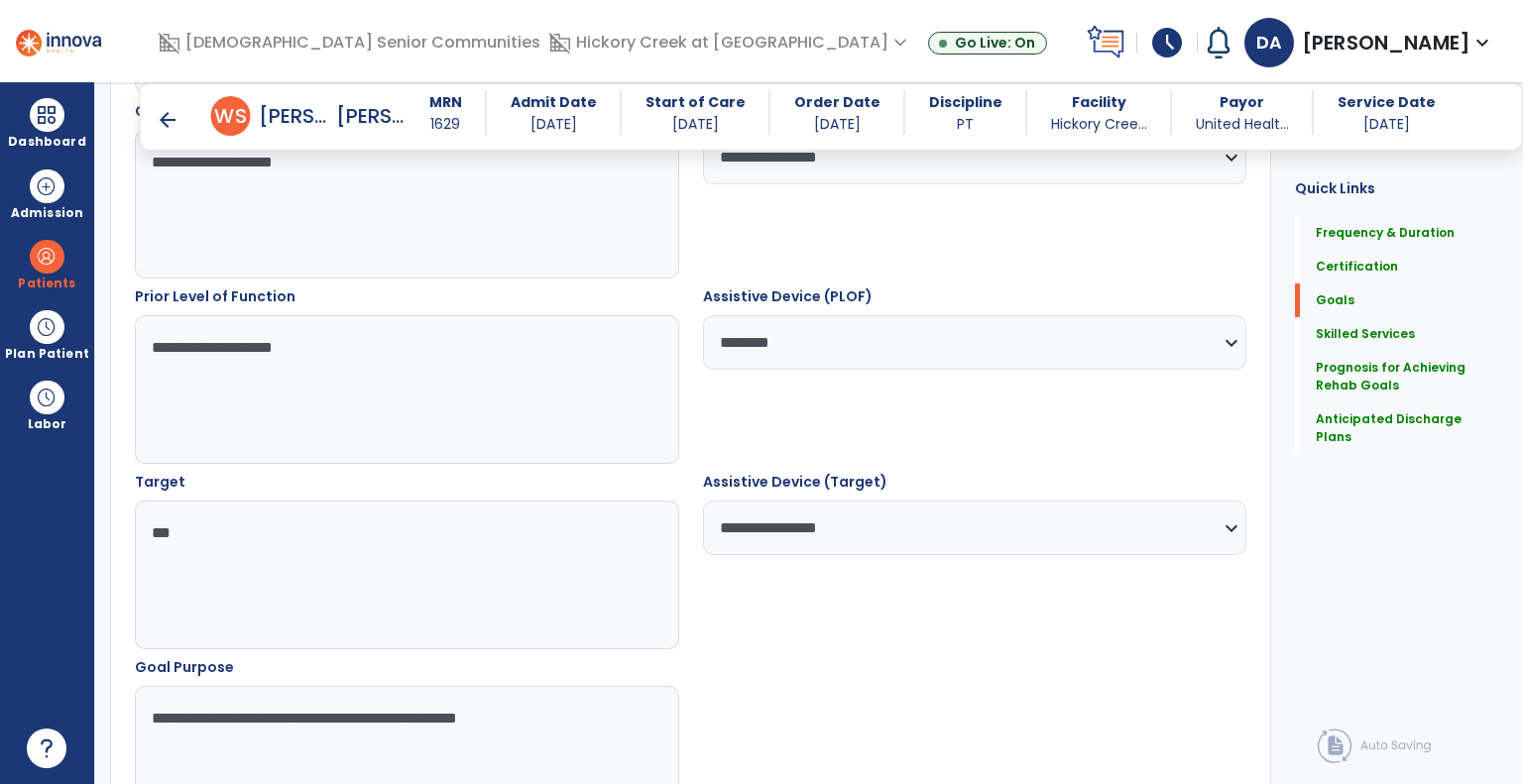 scroll, scrollTop: 1102, scrollLeft: 0, axis: vertical 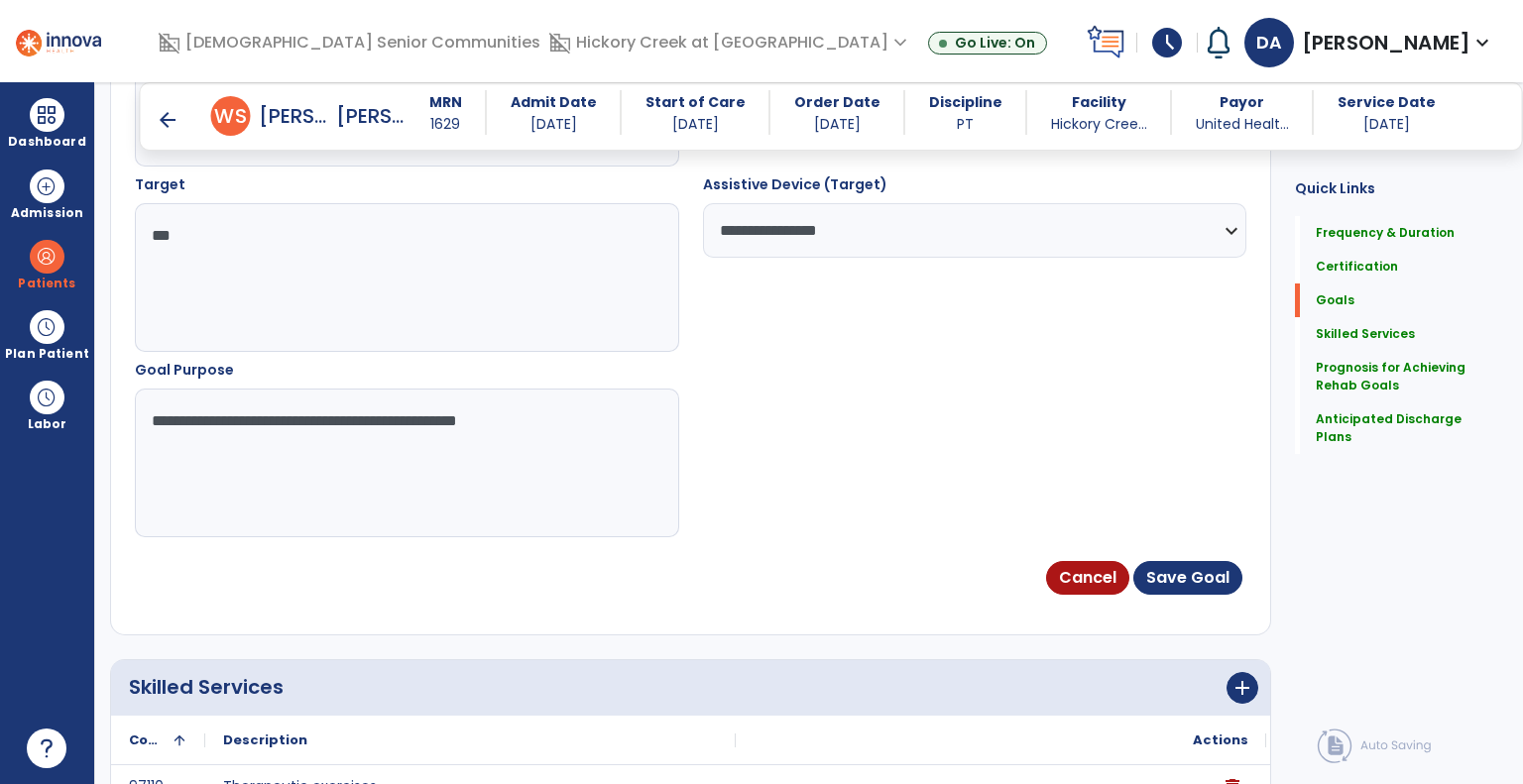 type on "**********" 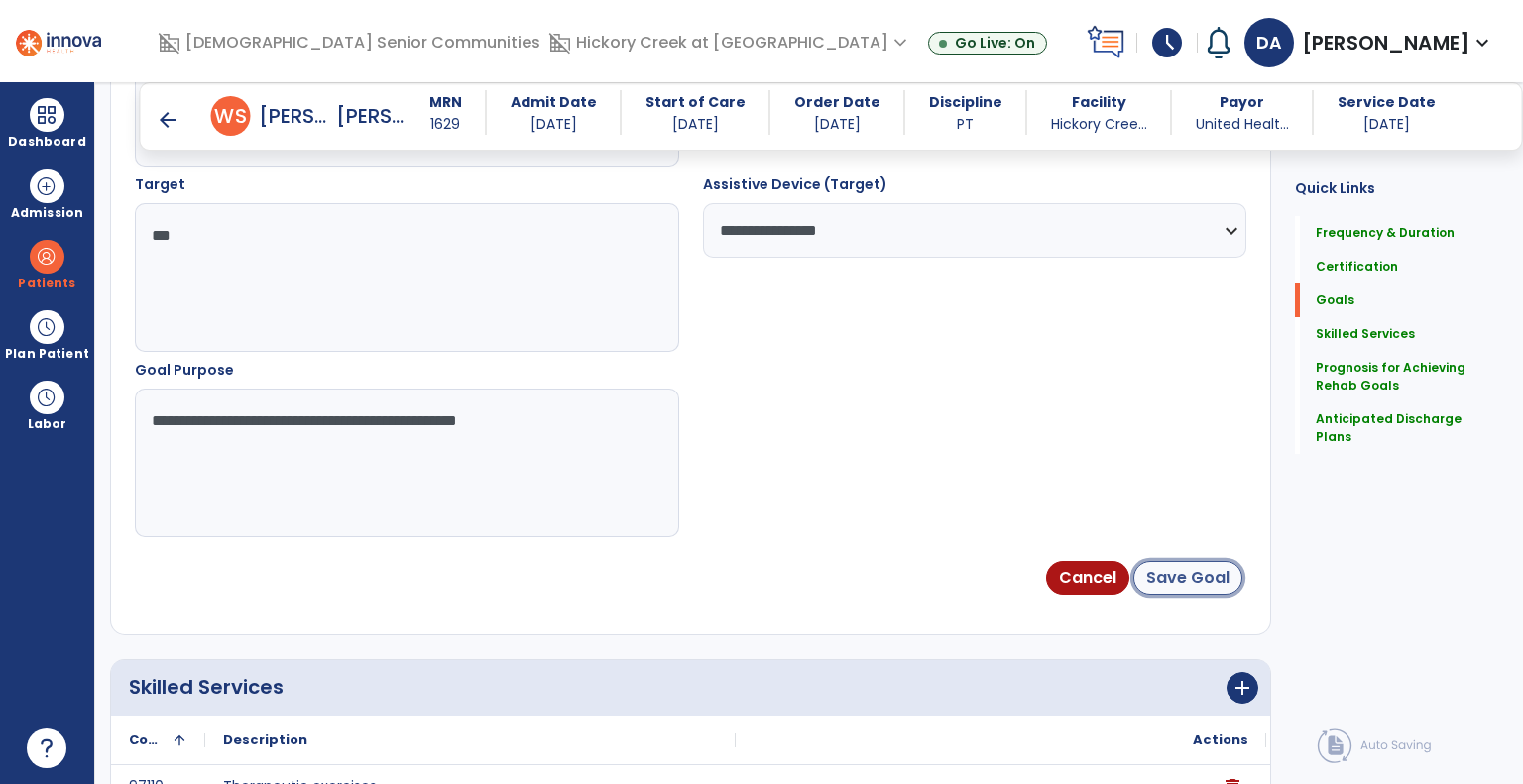click on "Save Goal" at bounding box center [1188, 578] 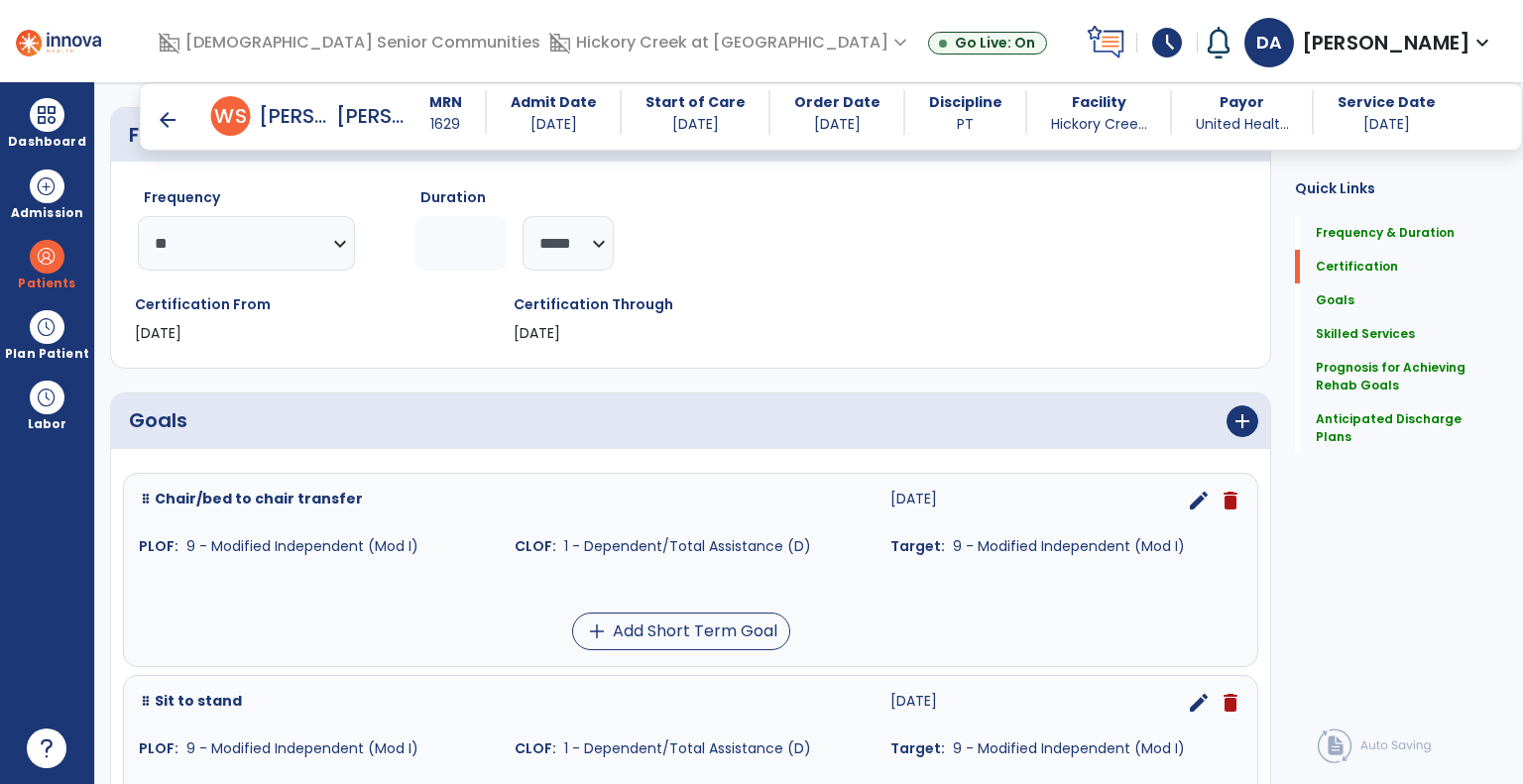 scroll, scrollTop: 333, scrollLeft: 0, axis: vertical 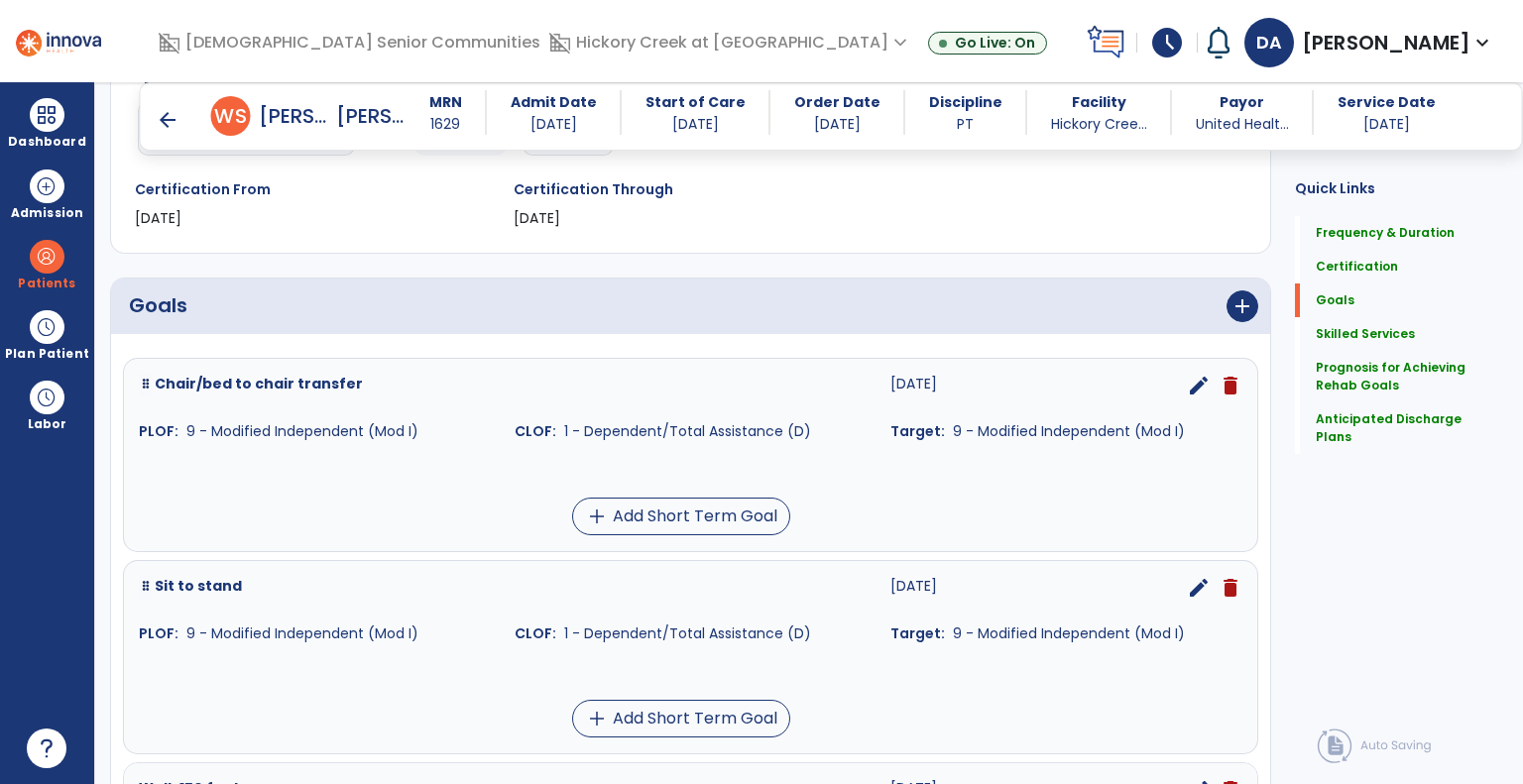 click on "edit" at bounding box center (1199, 386) 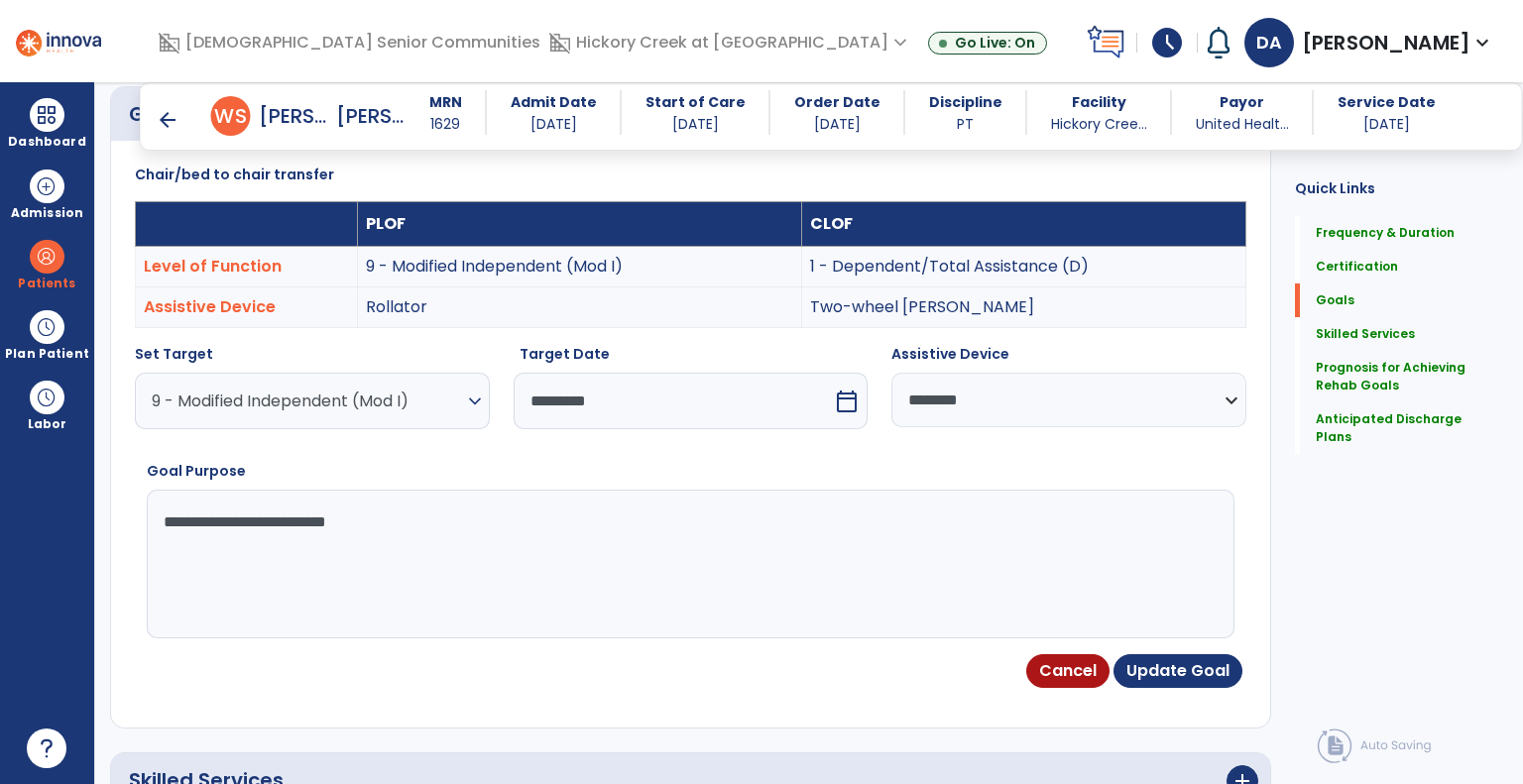 scroll, scrollTop: 529, scrollLeft: 0, axis: vertical 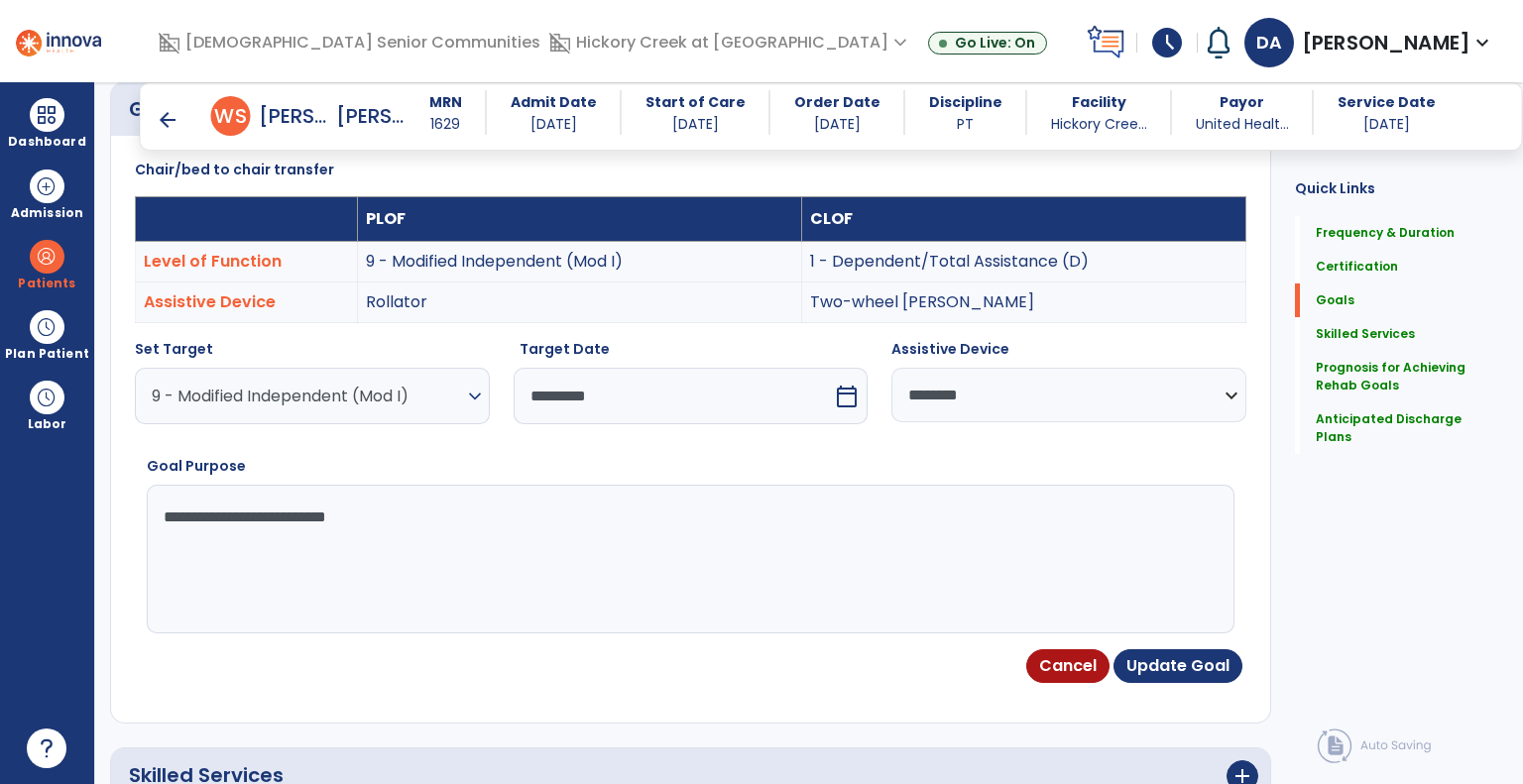 click on "**********" at bounding box center (689, 559) 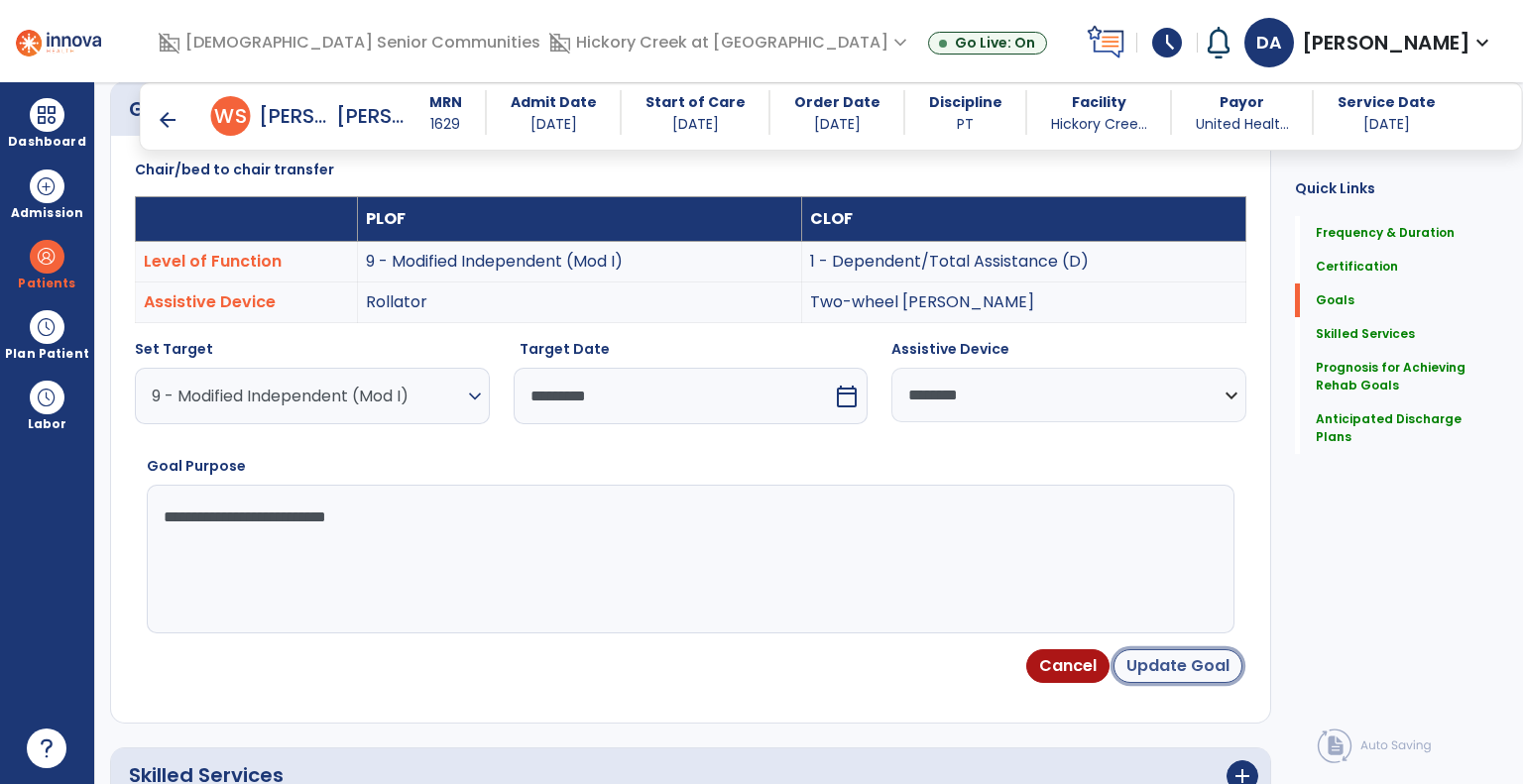 click on "Update Goal" at bounding box center (1178, 666) 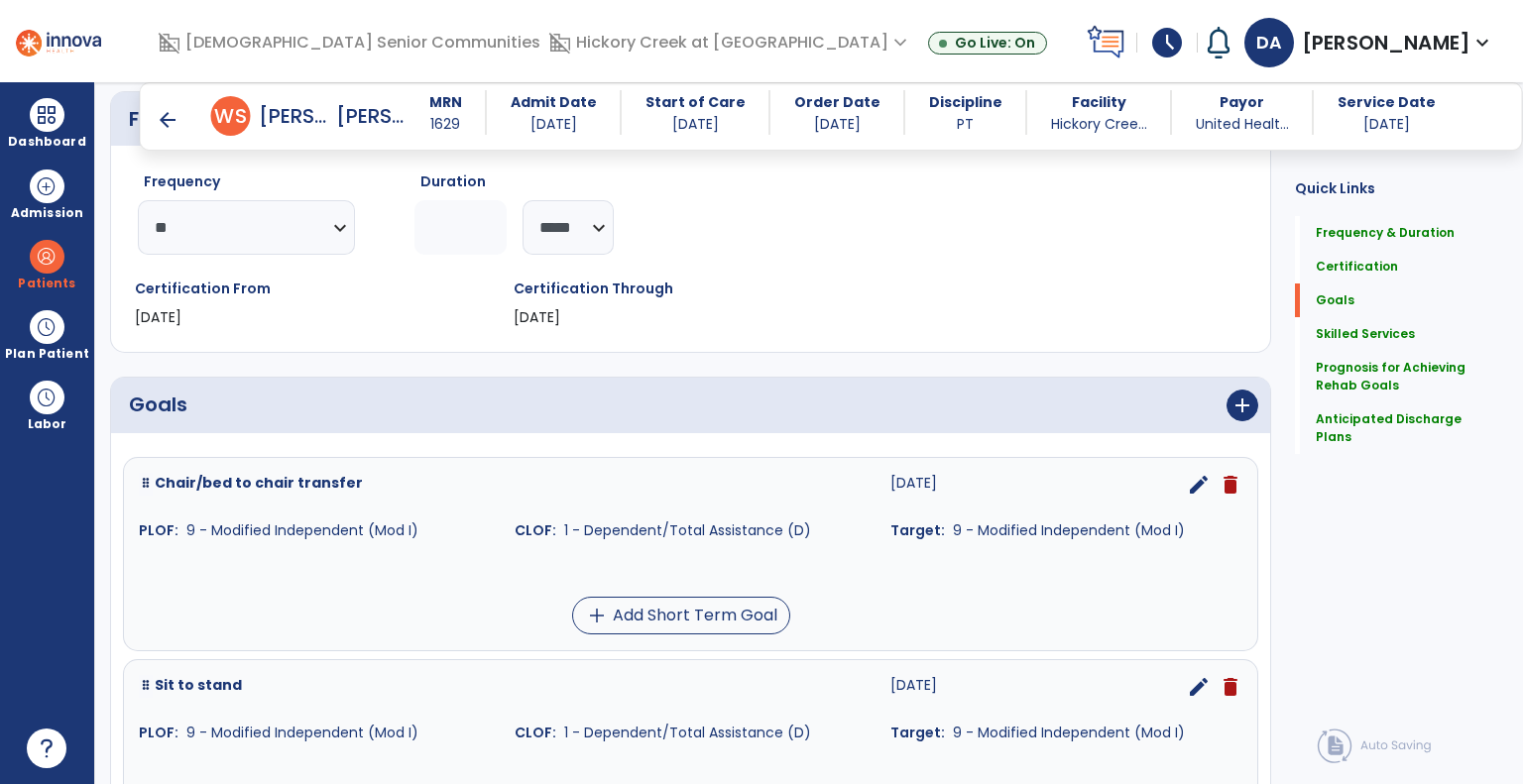 scroll, scrollTop: 232, scrollLeft: 0, axis: vertical 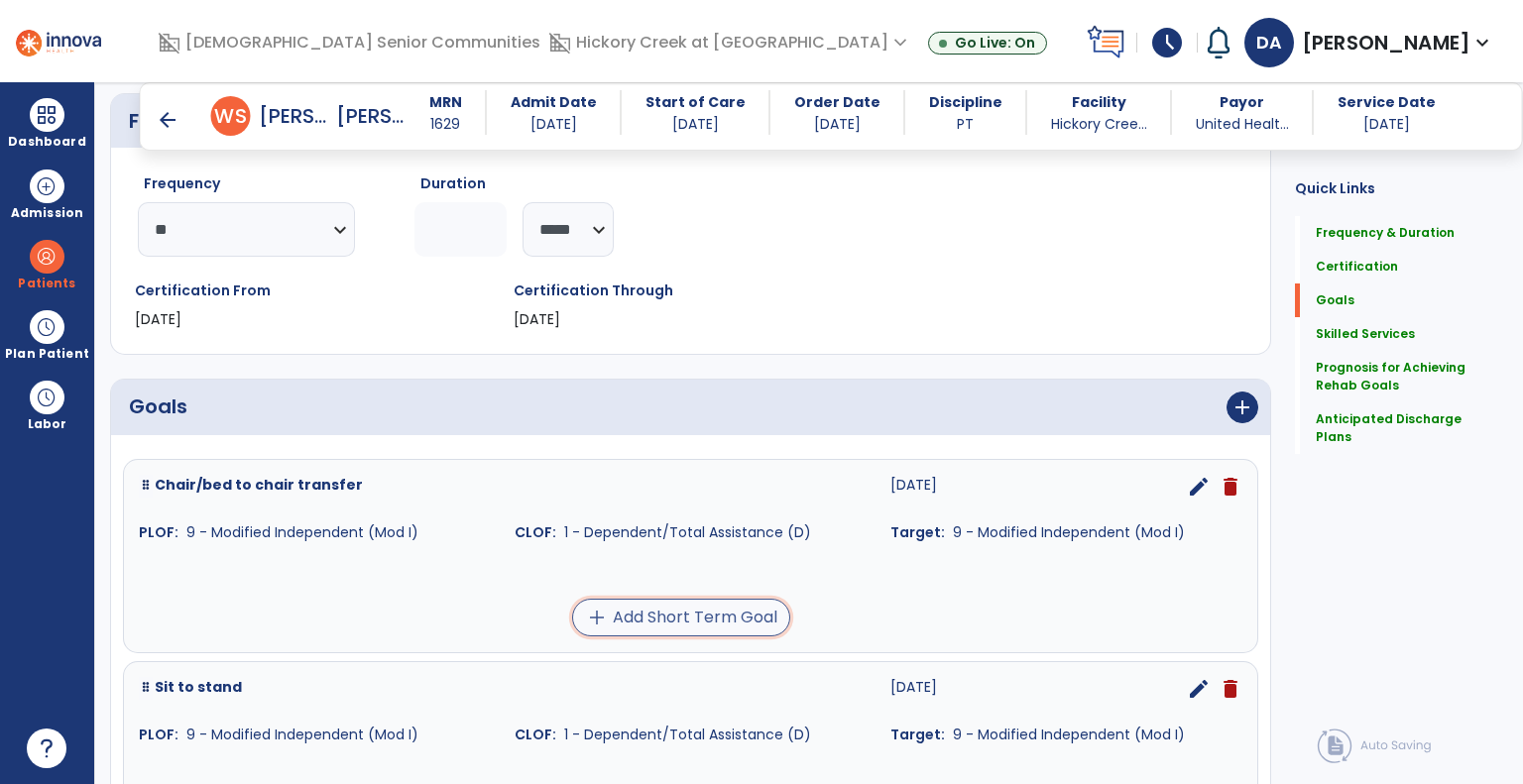click on "add  Add Short Term Goal" at bounding box center (681, 617) 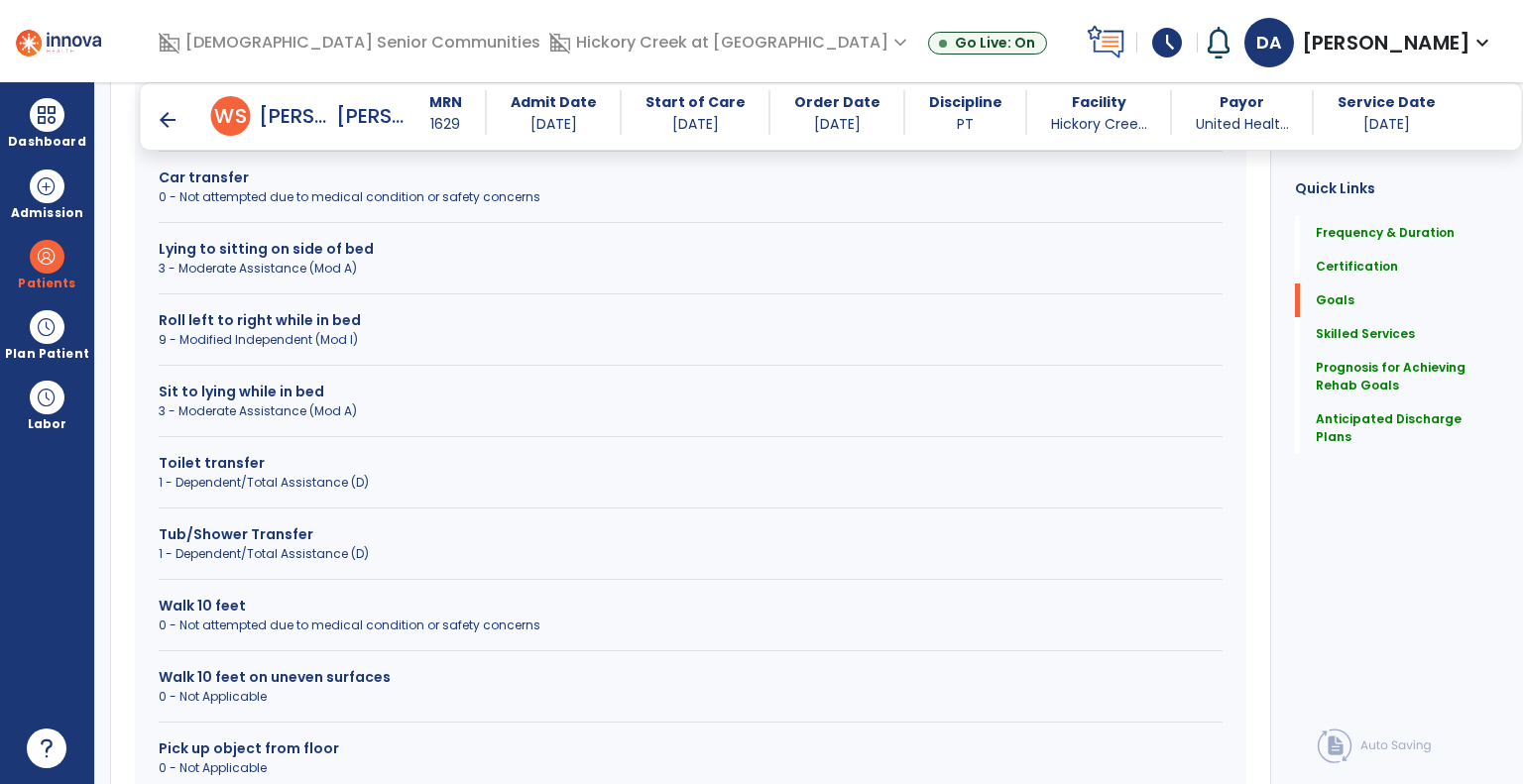 scroll, scrollTop: 926, scrollLeft: 0, axis: vertical 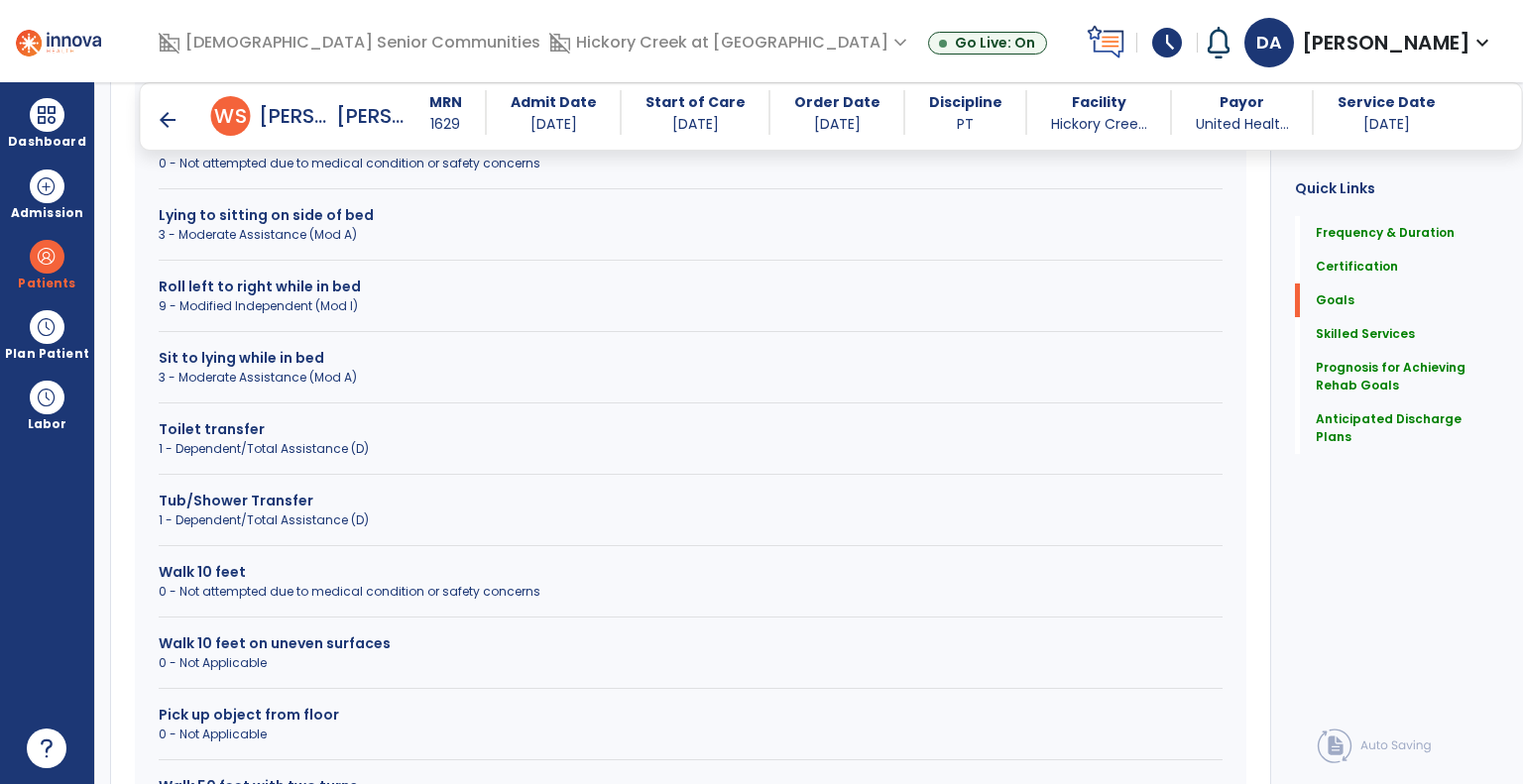 click on "Lying to sitting on side of bed" at bounding box center [690, 215] 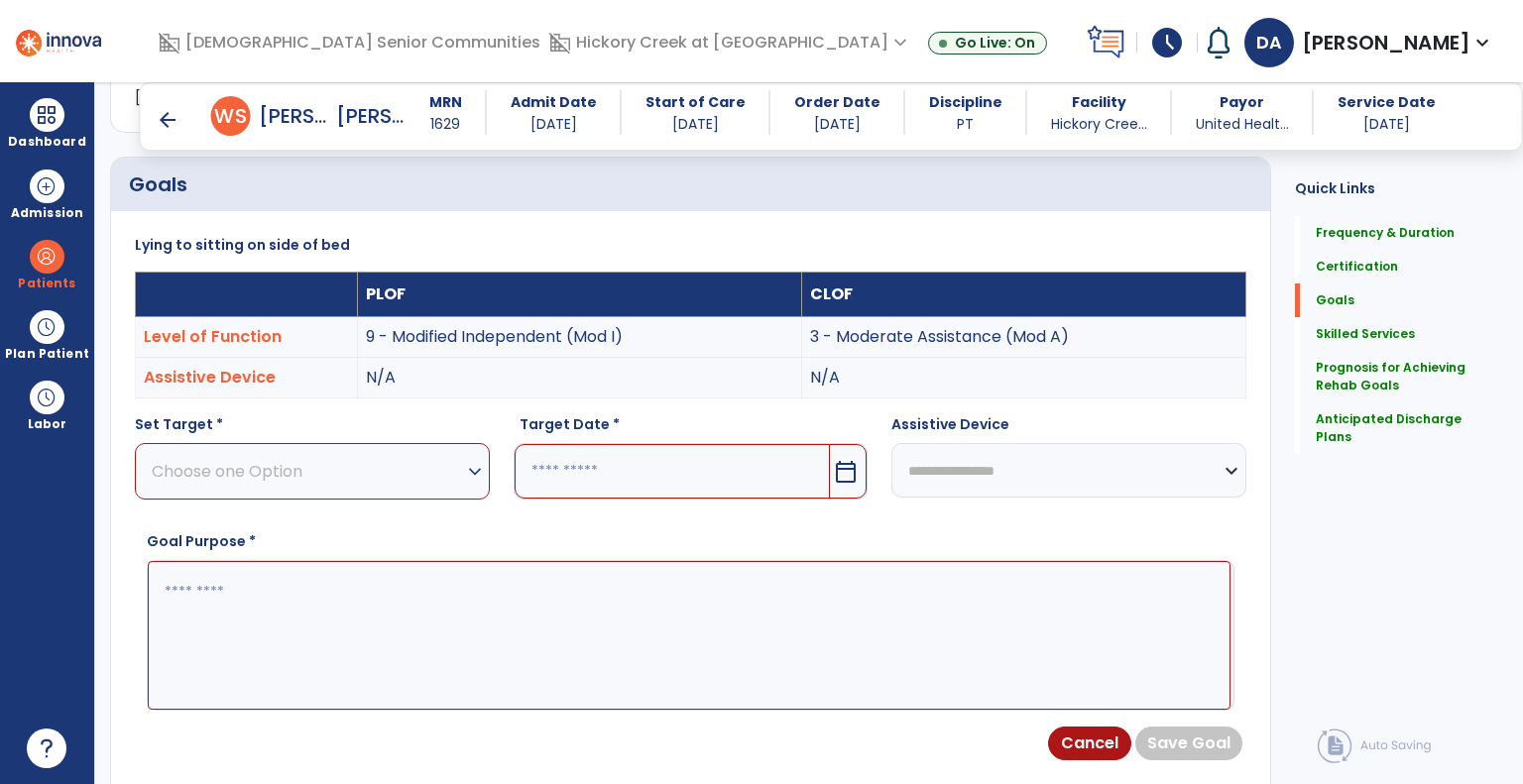 scroll, scrollTop: 430, scrollLeft: 0, axis: vertical 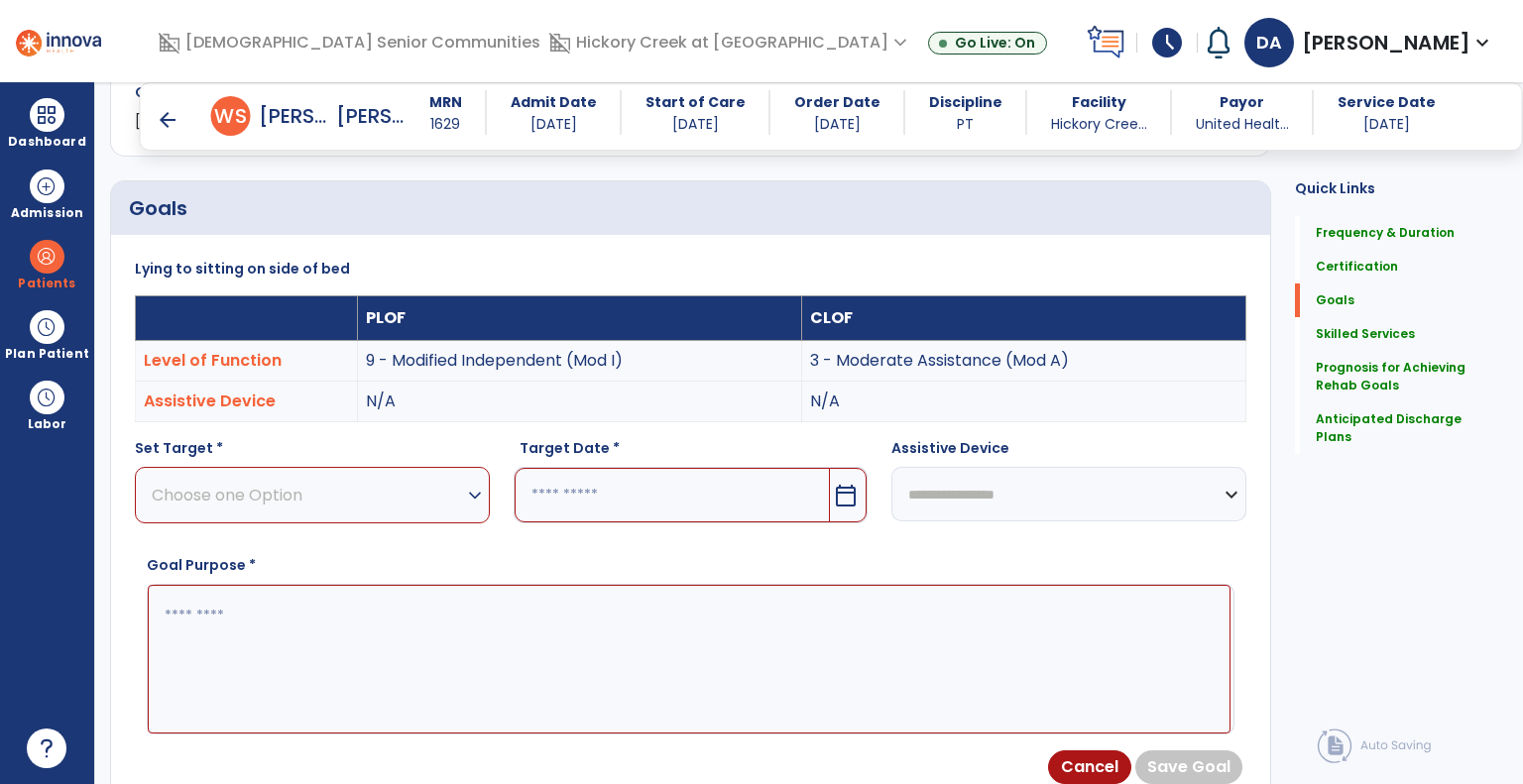 click on "expand_more" at bounding box center (475, 496) 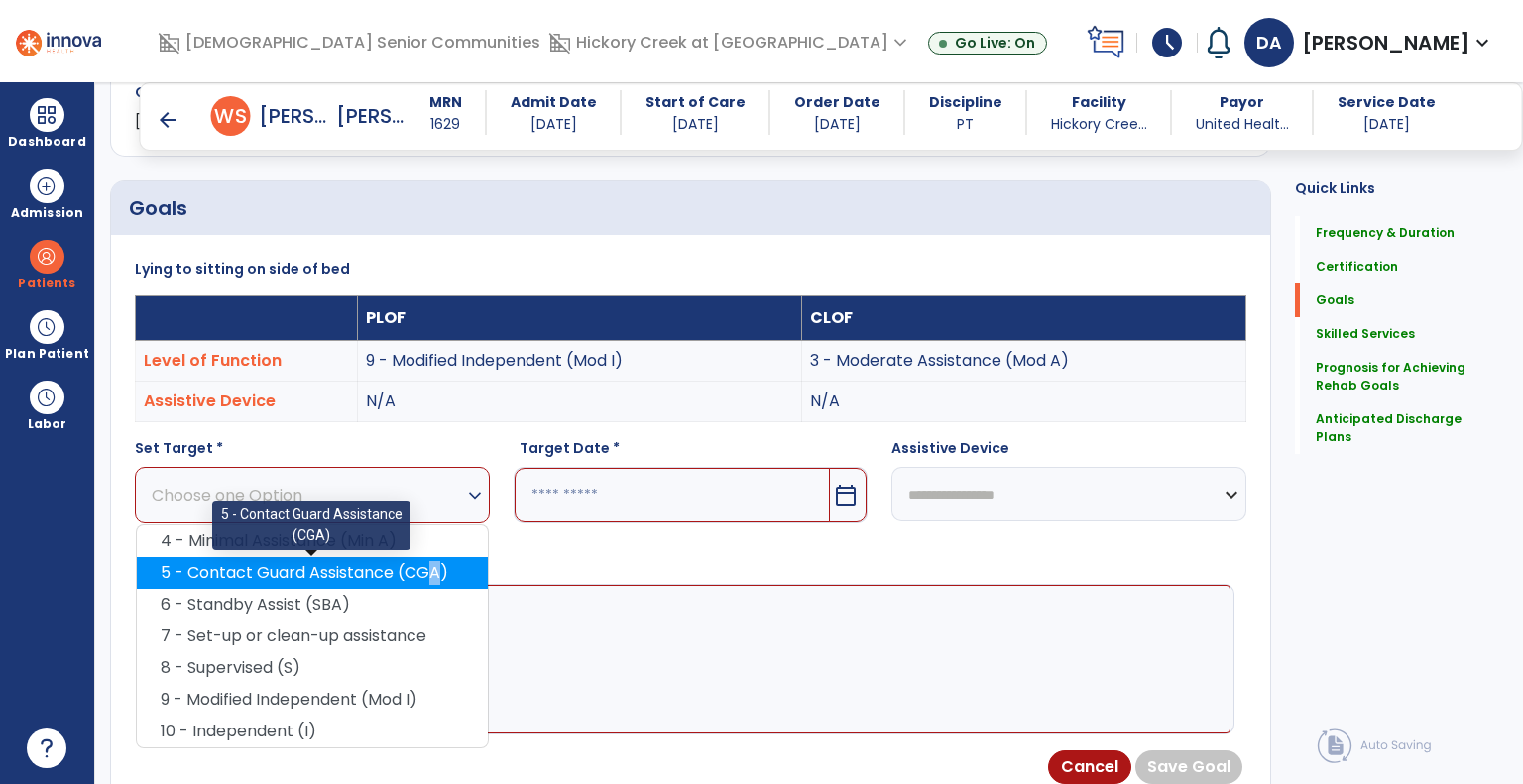 click on "5 - Contact Guard Assistance (CGA)" at bounding box center (312, 573) 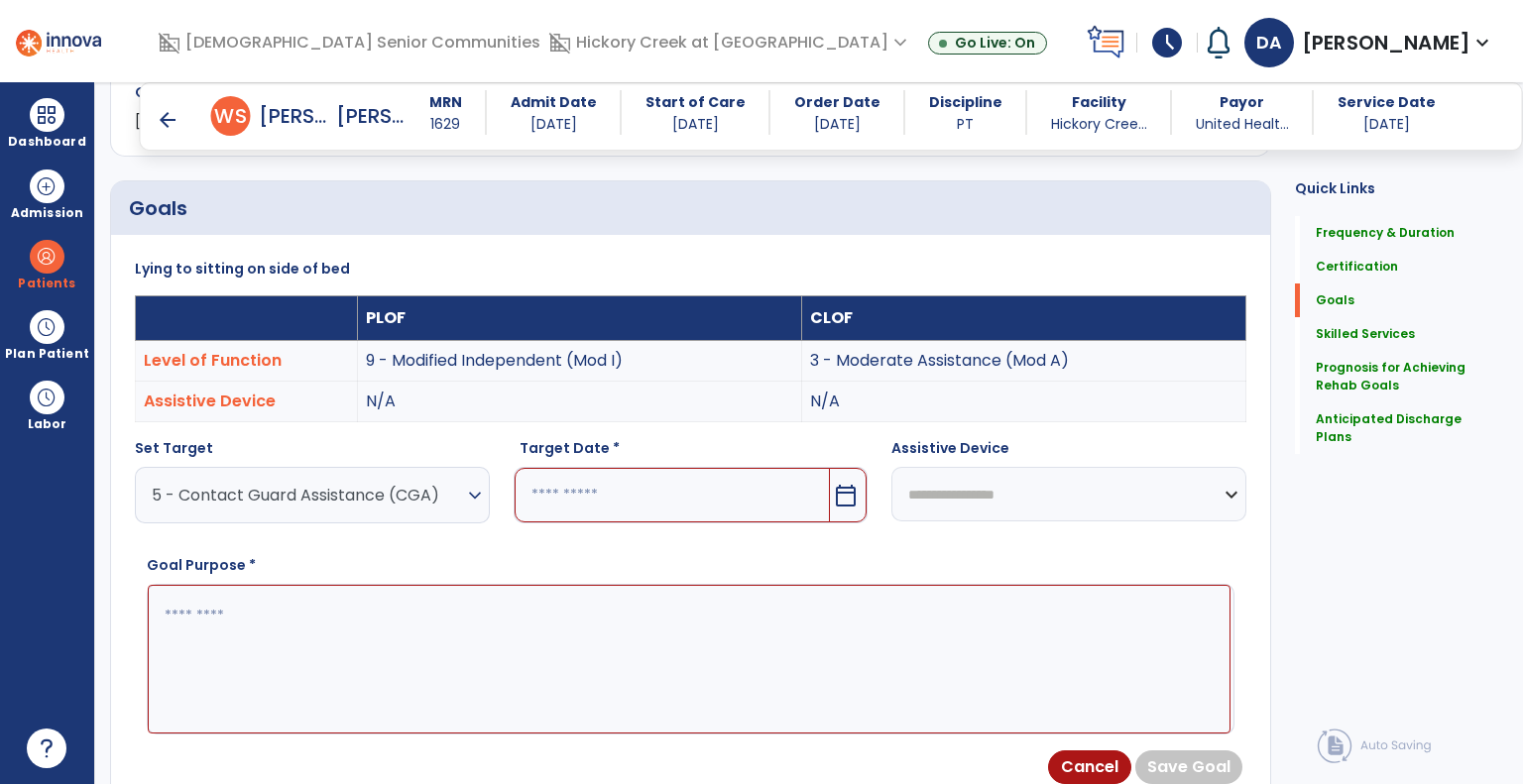 click on "5 - Contact Guard Assistance (CGA)" at bounding box center [307, 495] 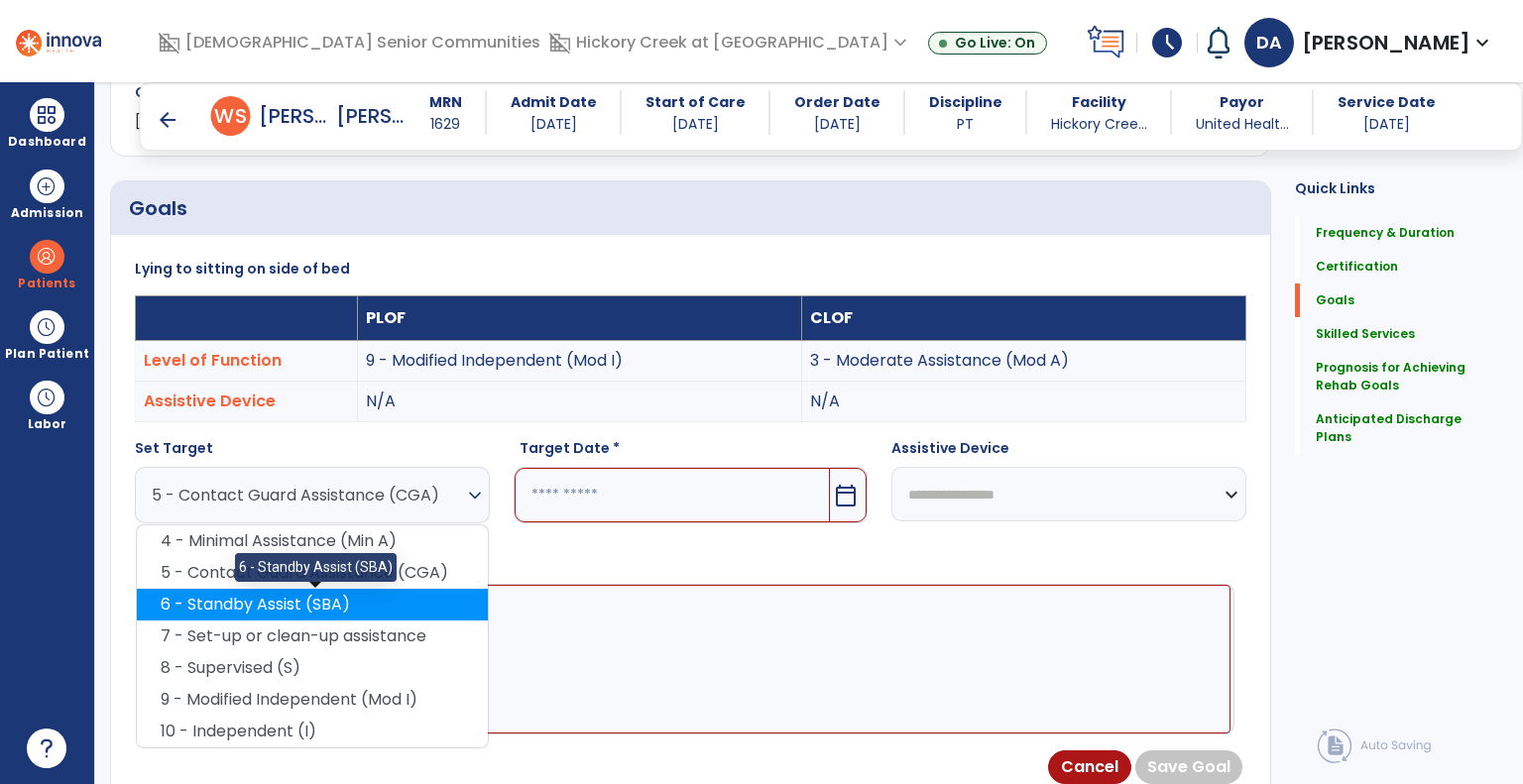 click on "6 - Standby Assist (SBA)" at bounding box center [312, 605] 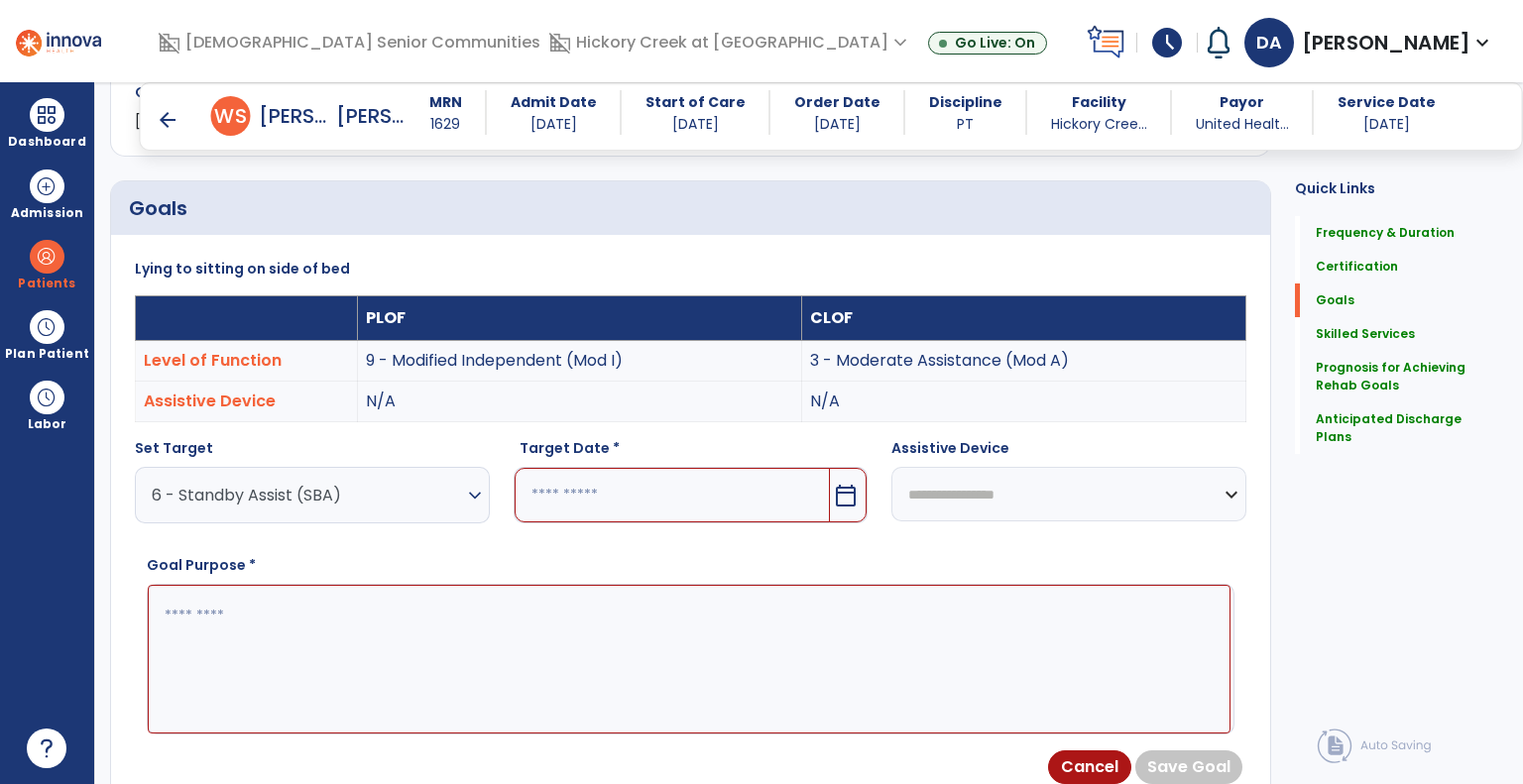 click on "calendar_today" at bounding box center [846, 496] 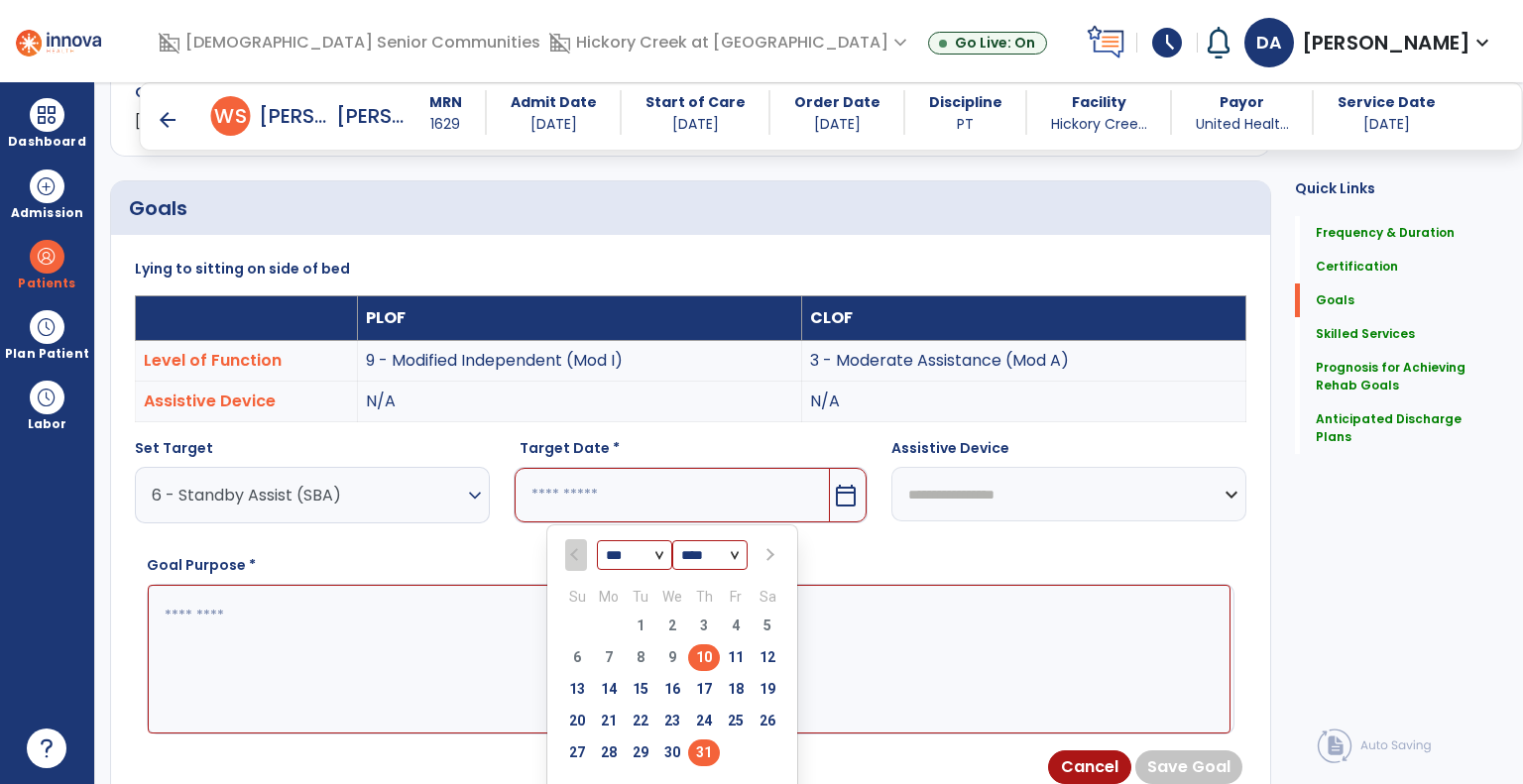 click on "31" at bounding box center (704, 752) 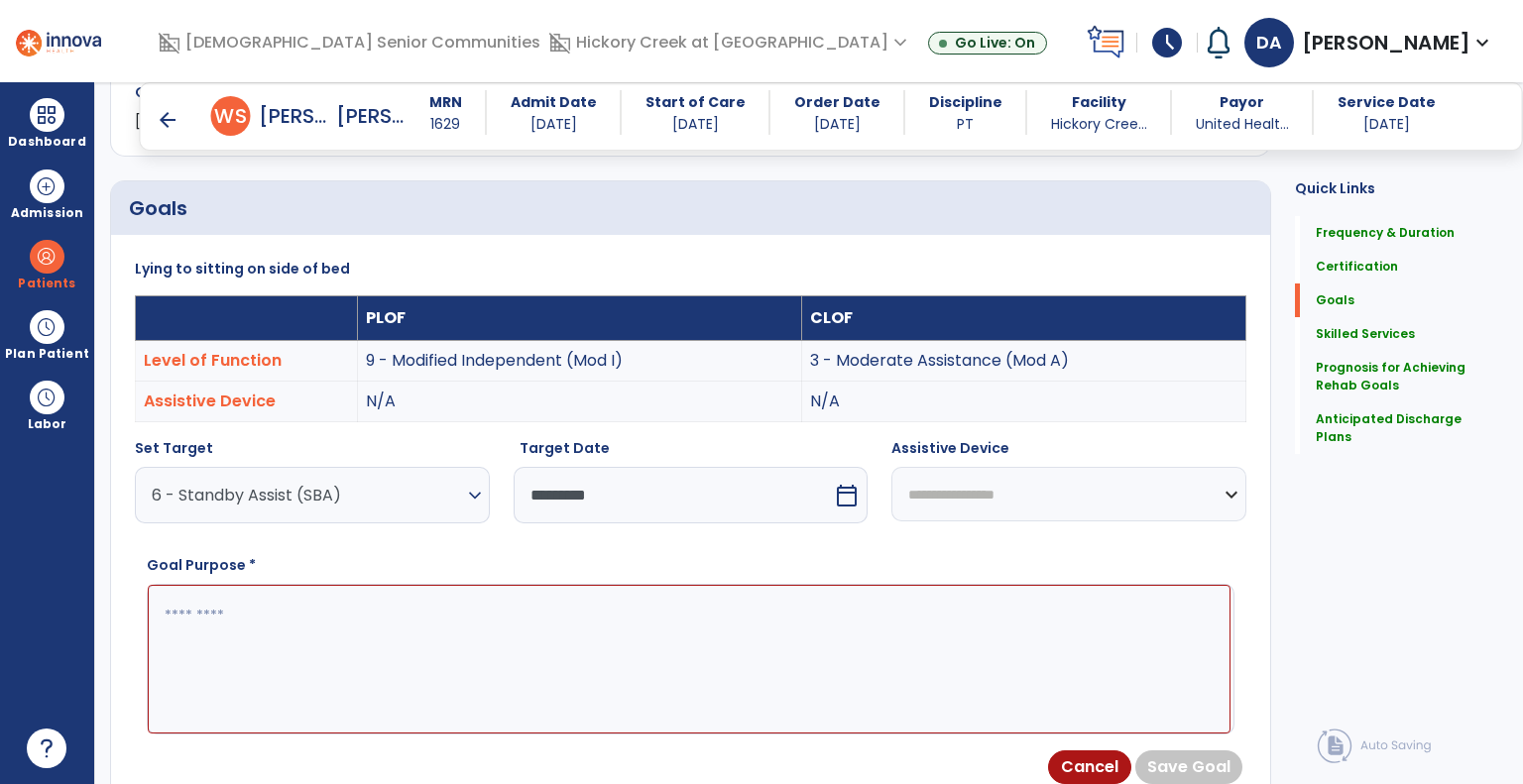 click at bounding box center (689, 659) 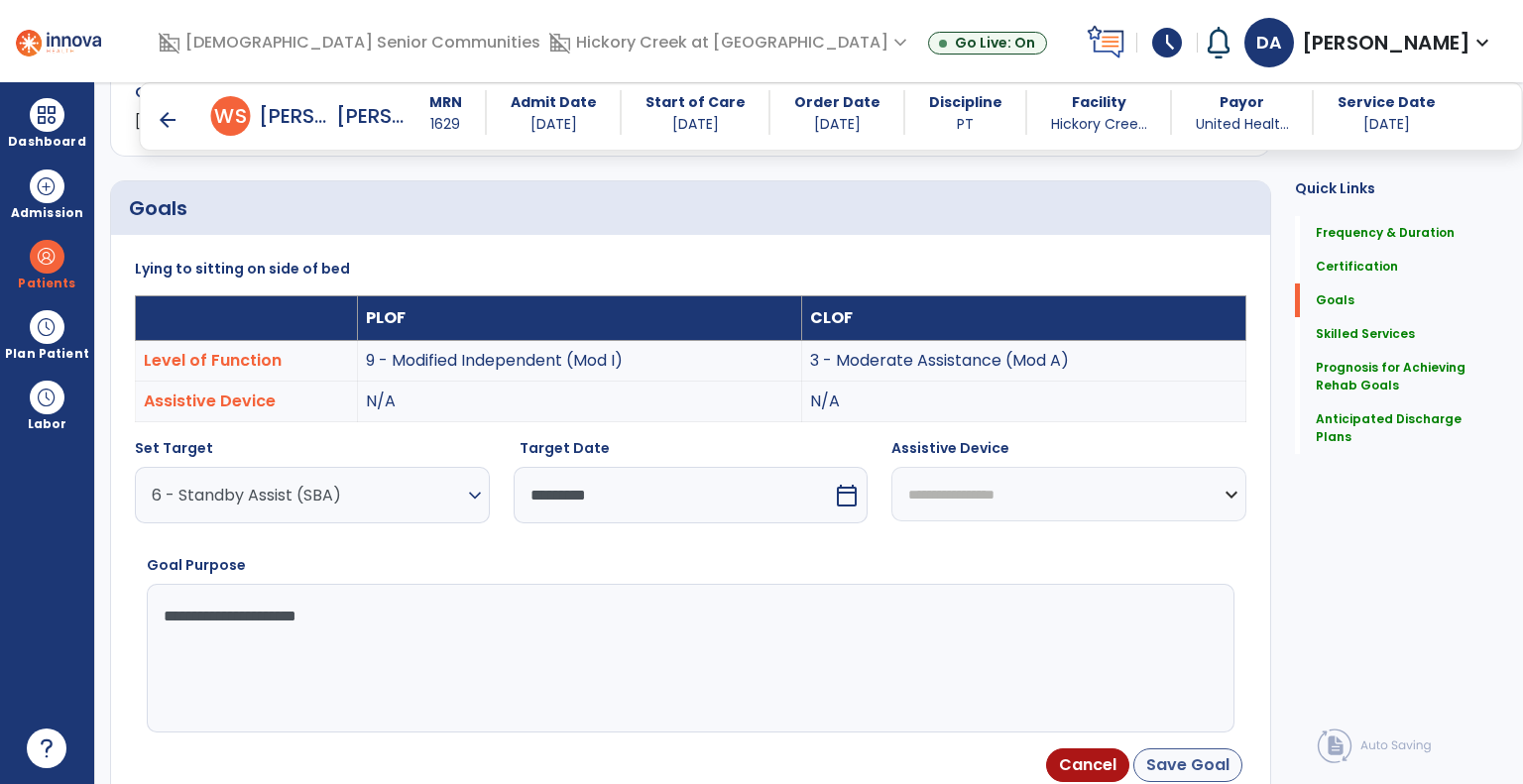 type on "**********" 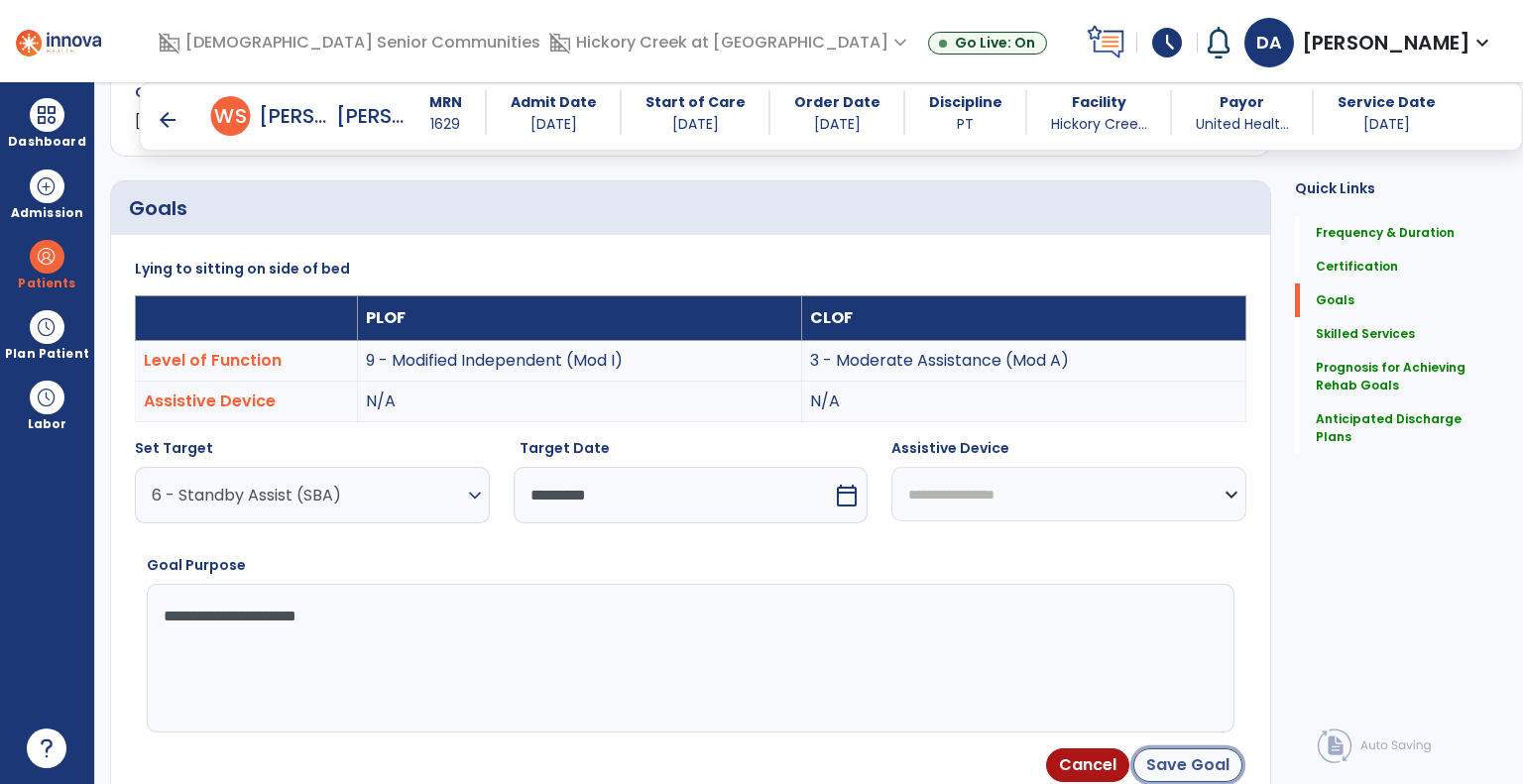 click on "Save Goal" at bounding box center [1188, 765] 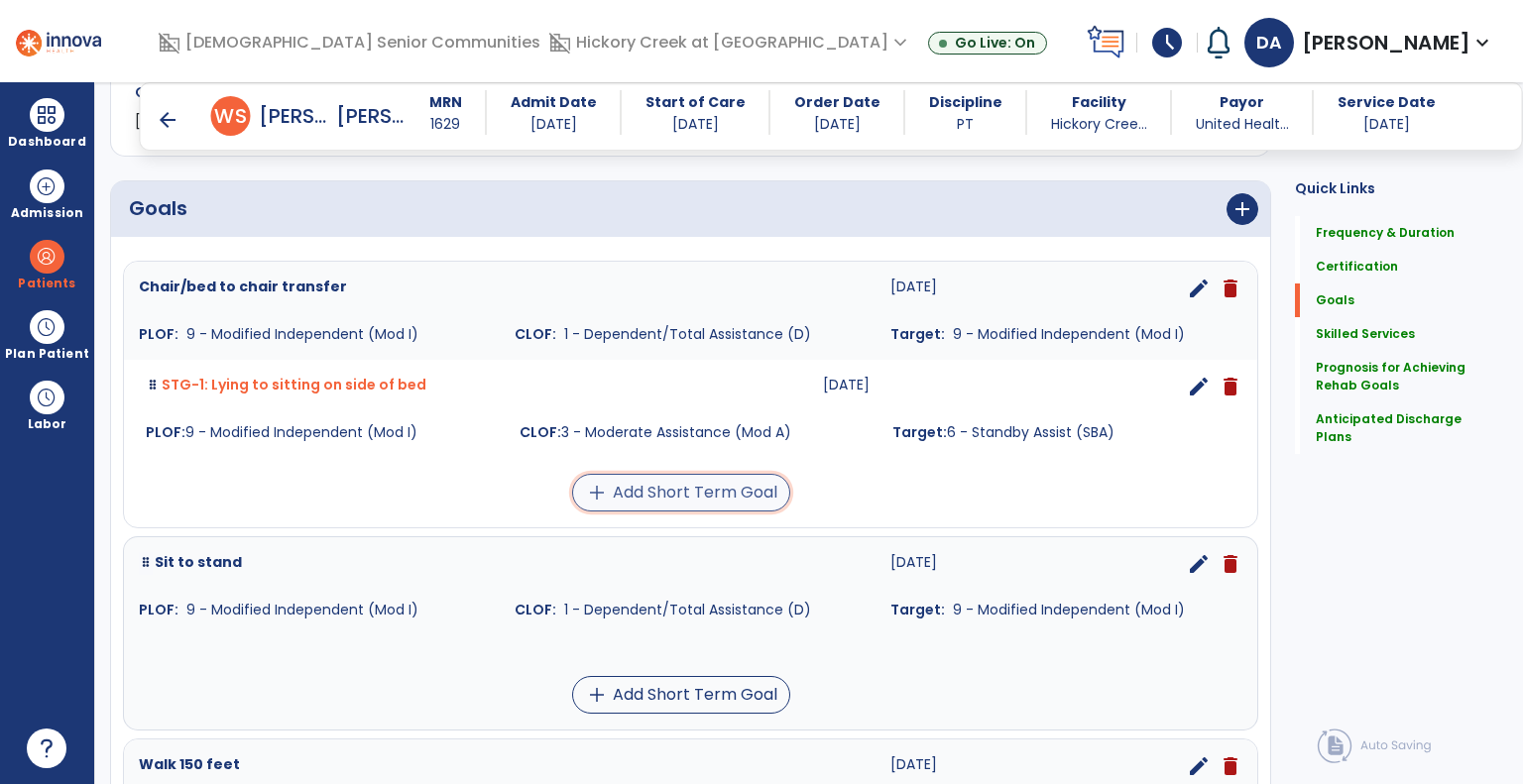 click on "add  Add Short Term Goal" at bounding box center [681, 493] 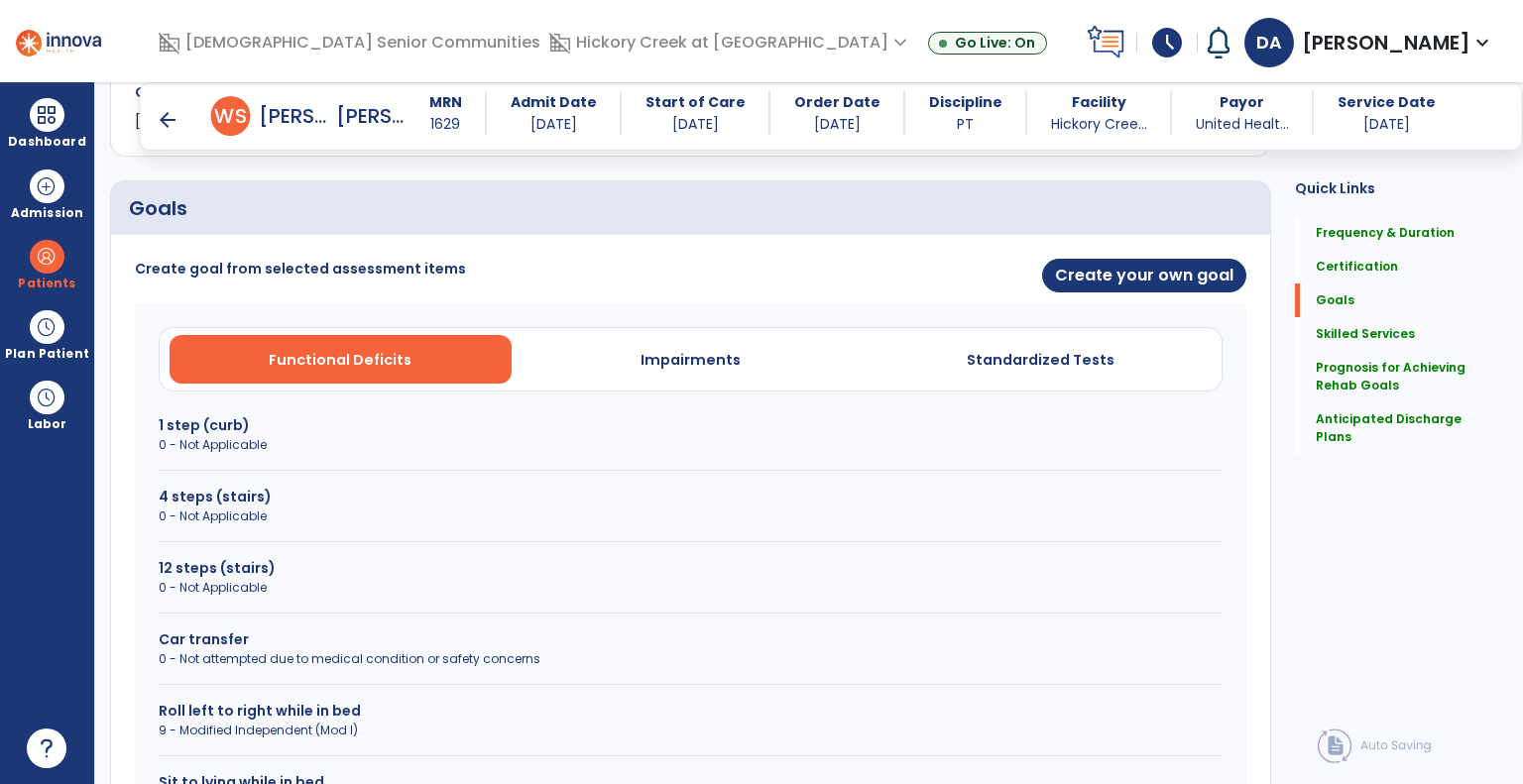 scroll, scrollTop: 628, scrollLeft: 0, axis: vertical 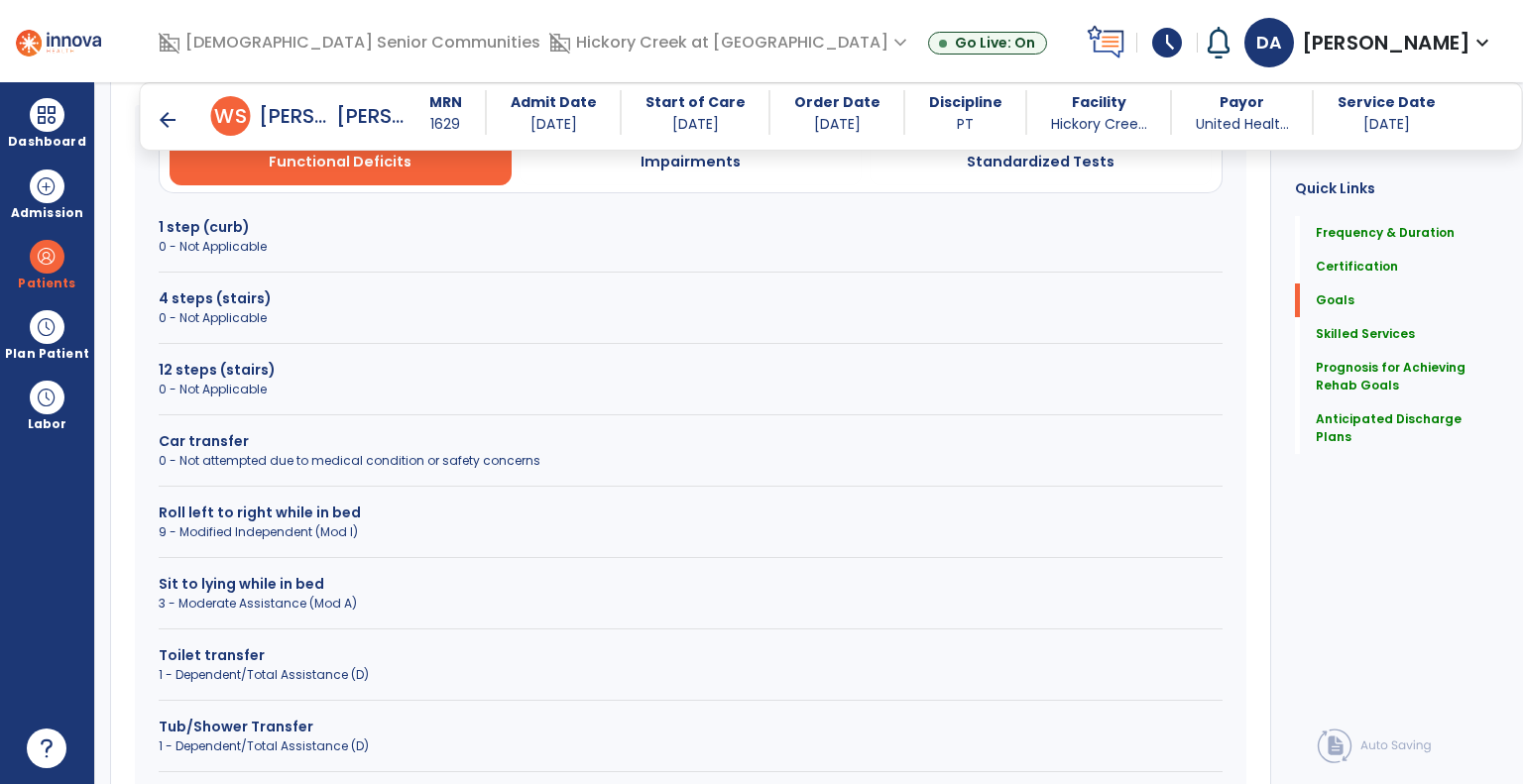 click on "Sit to lying while in bed" at bounding box center [690, 584] 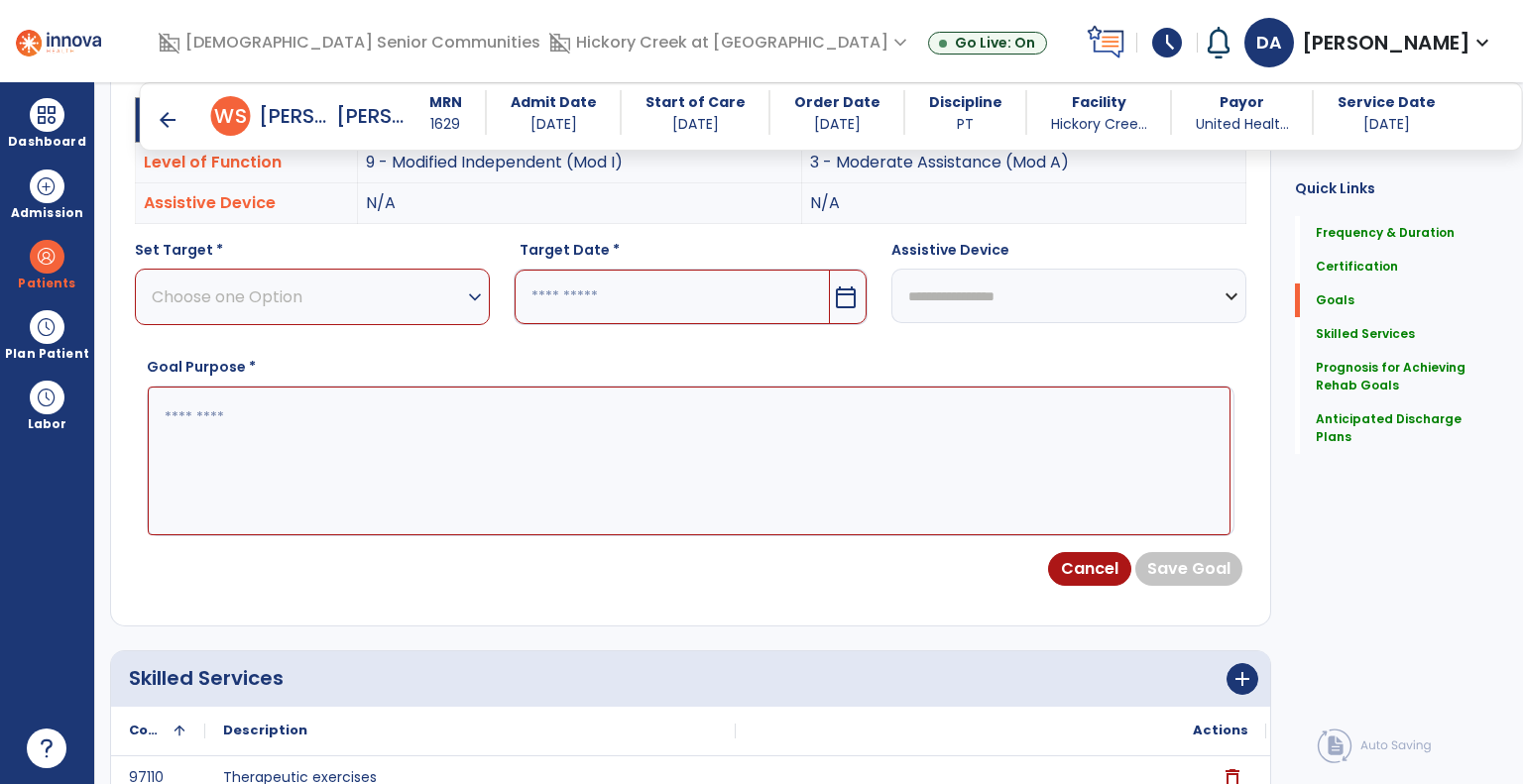 click on "Choose one Option" at bounding box center (307, 296) 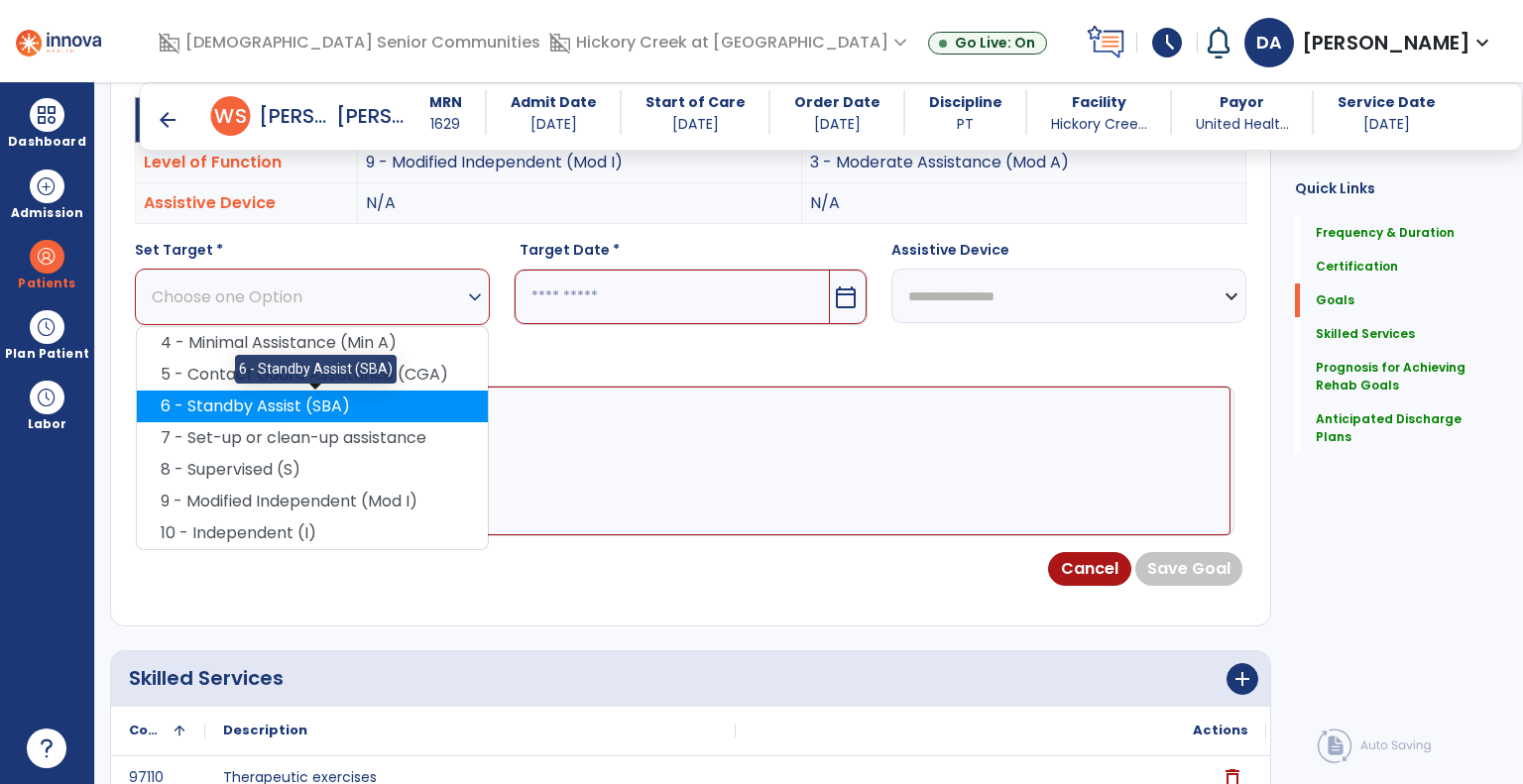 click on "6 - Standby Assist (SBA)" at bounding box center [312, 406] 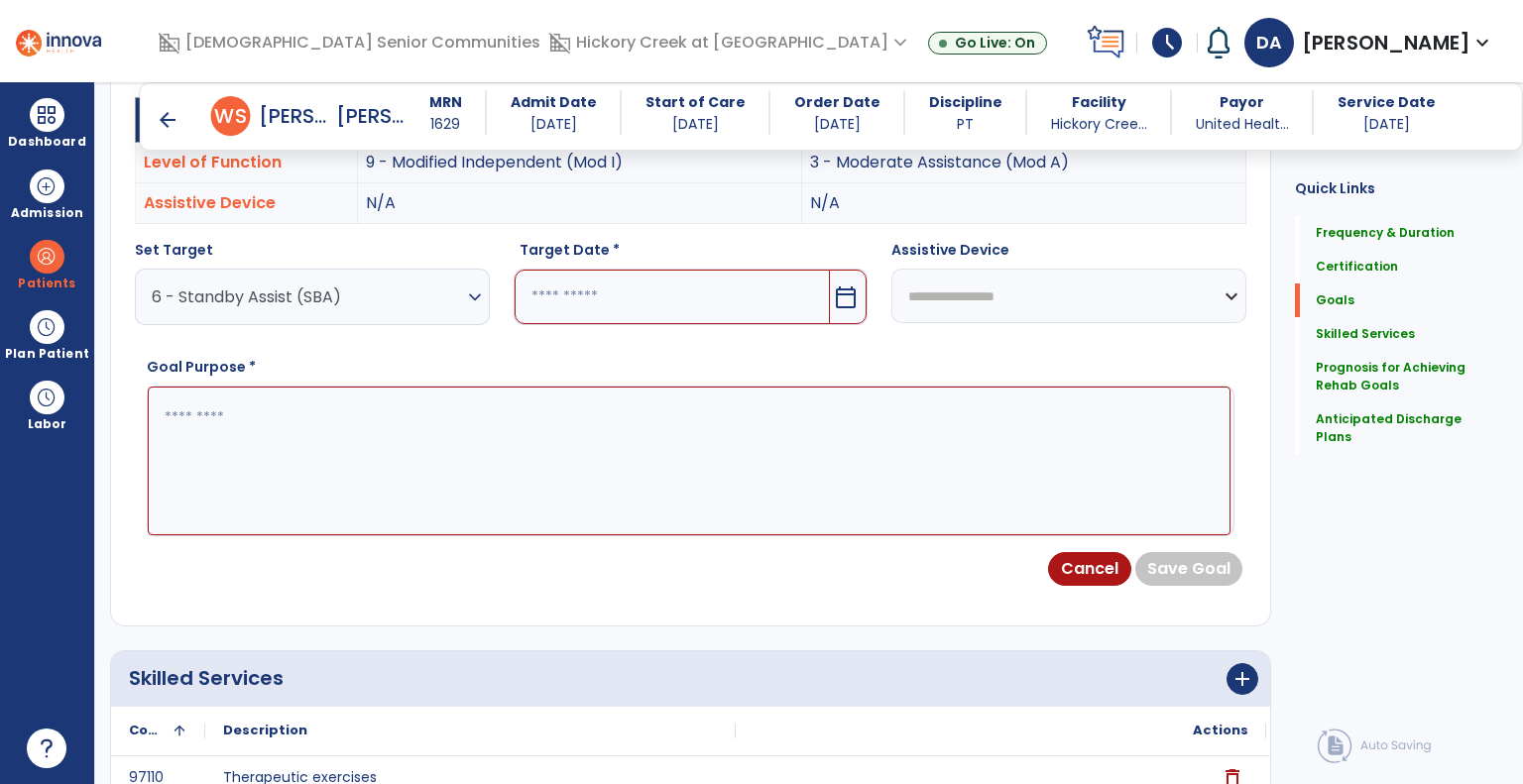 click on "calendar_today" at bounding box center [846, 297] 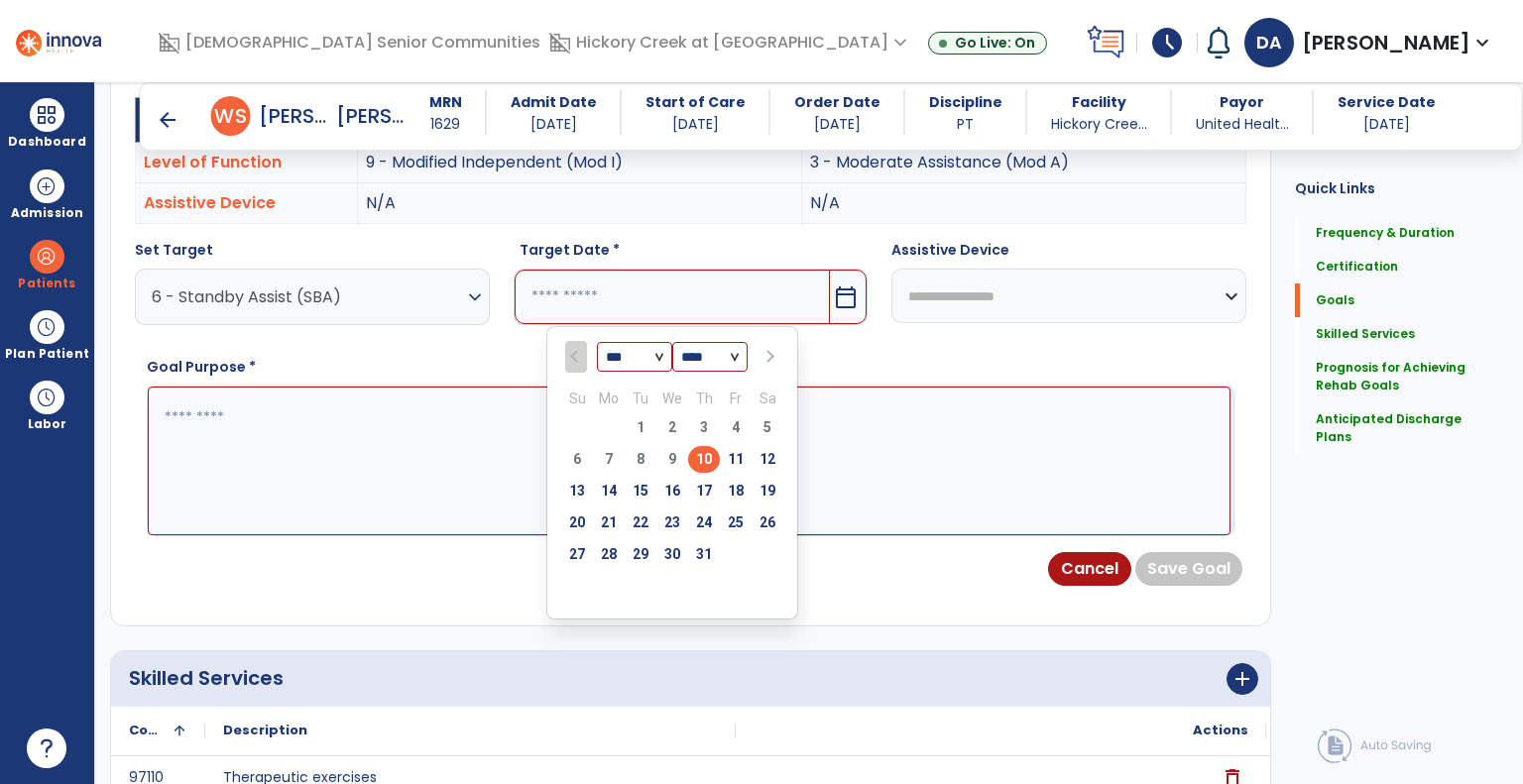 click on "31" at bounding box center [704, 554] 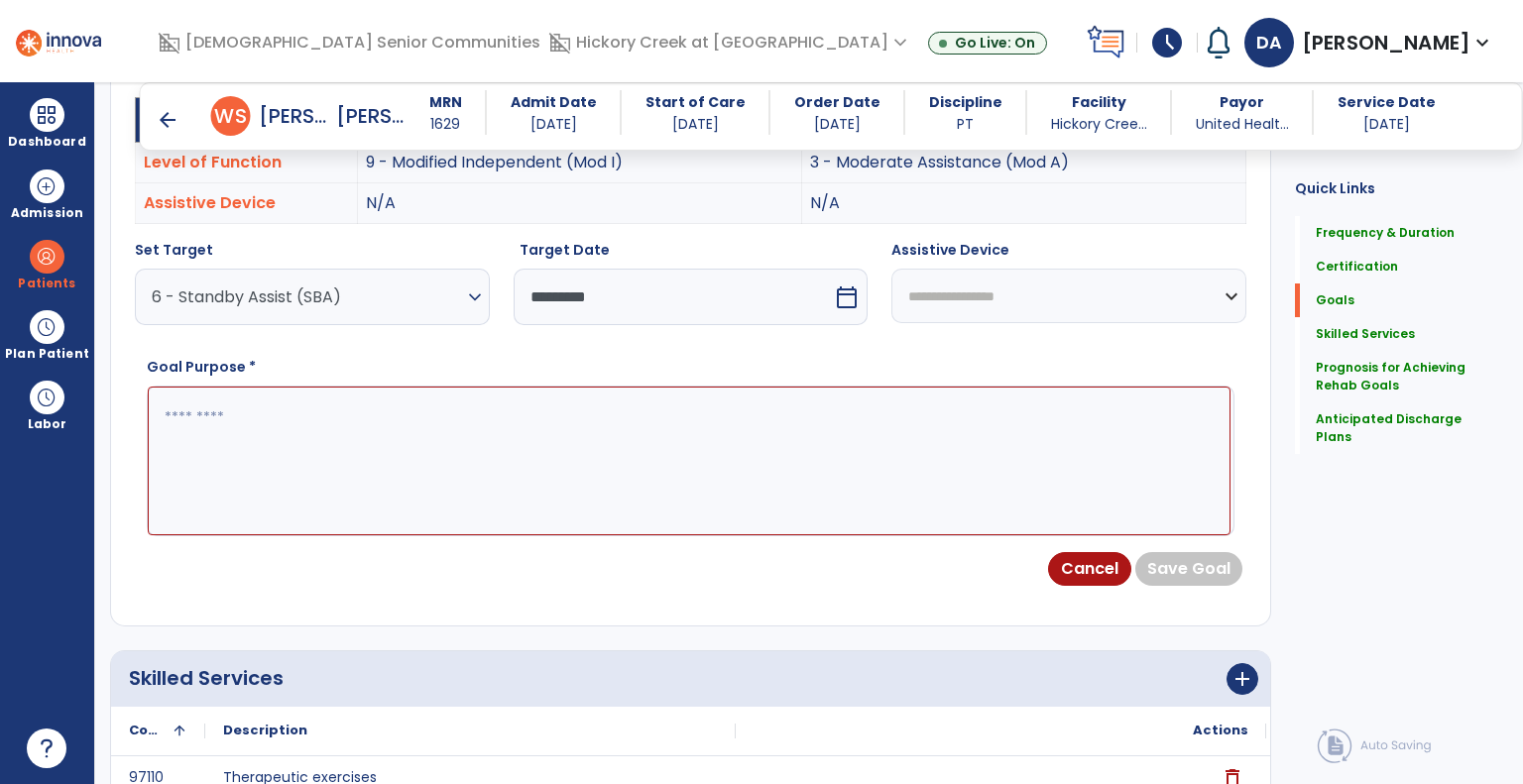 click at bounding box center (689, 461) 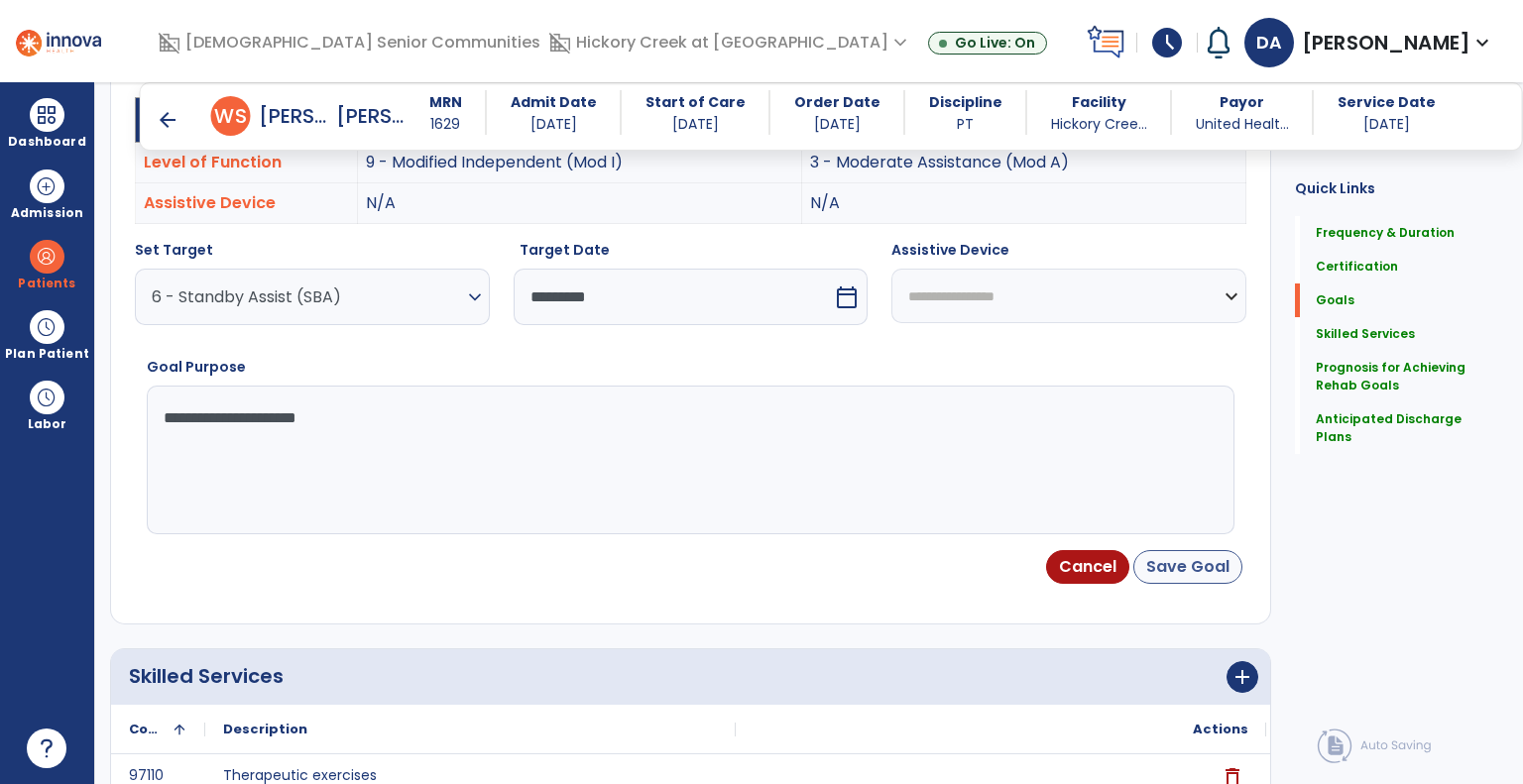 type on "**********" 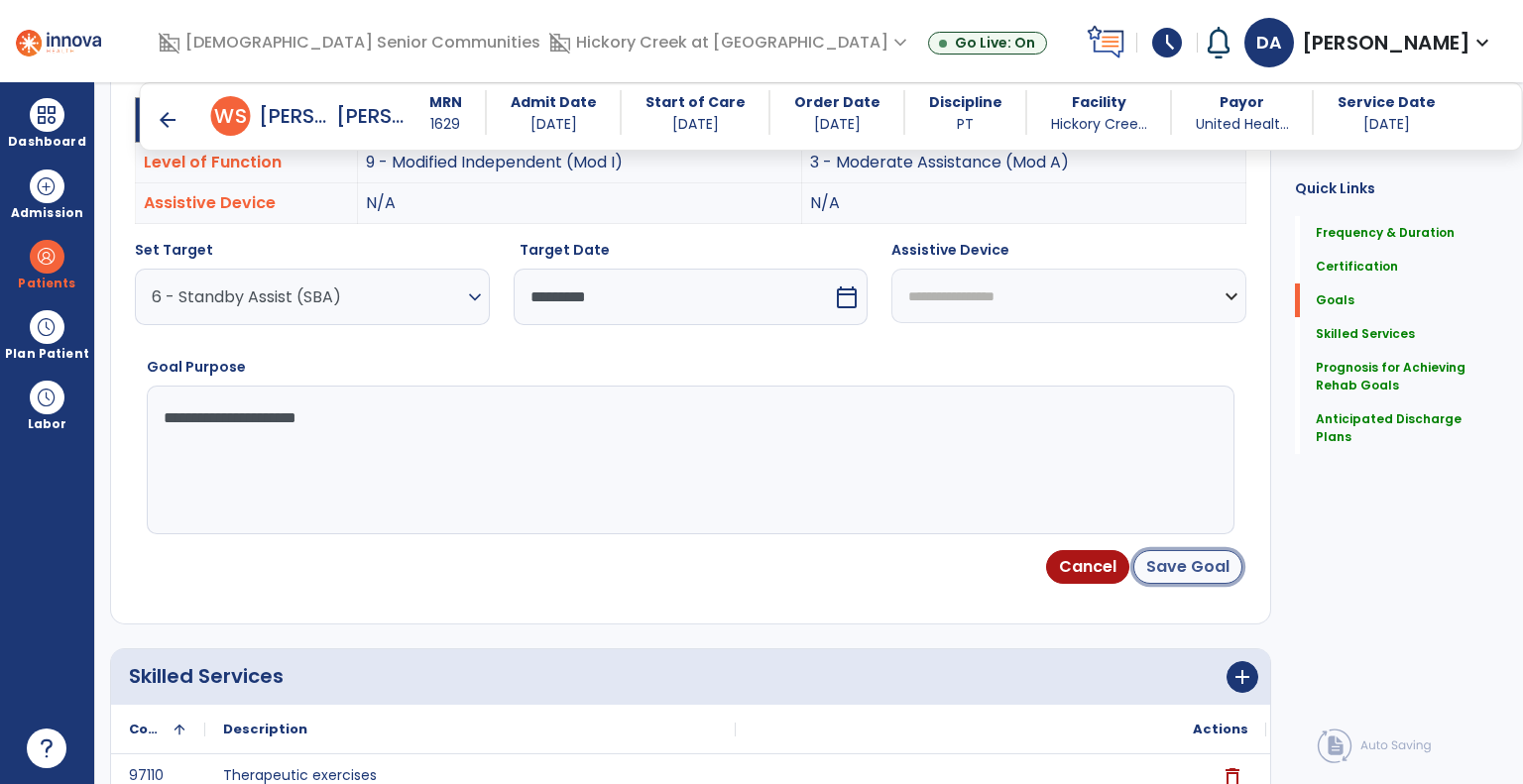 click on "Save Goal" at bounding box center (1188, 567) 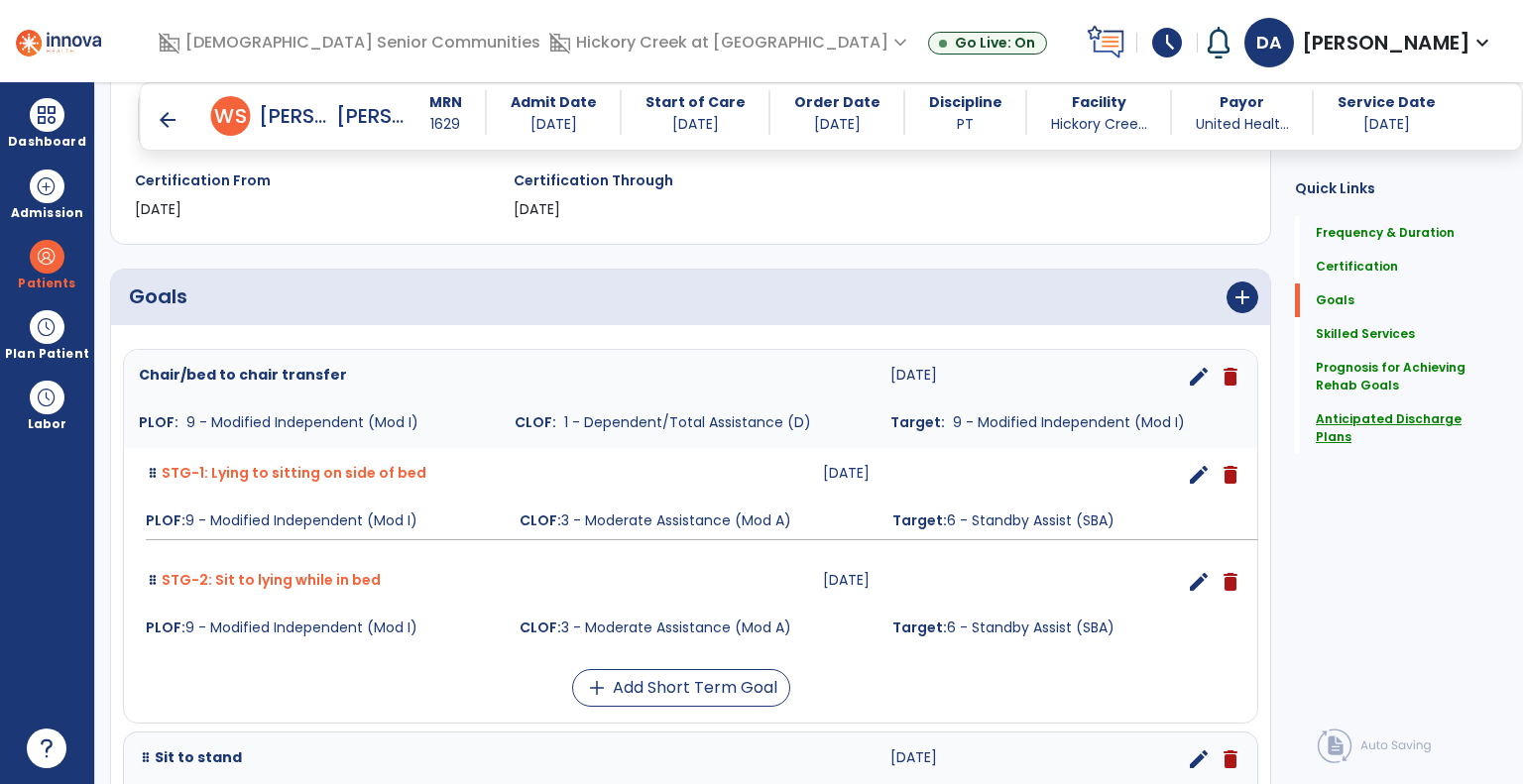 scroll, scrollTop: 243, scrollLeft: 0, axis: vertical 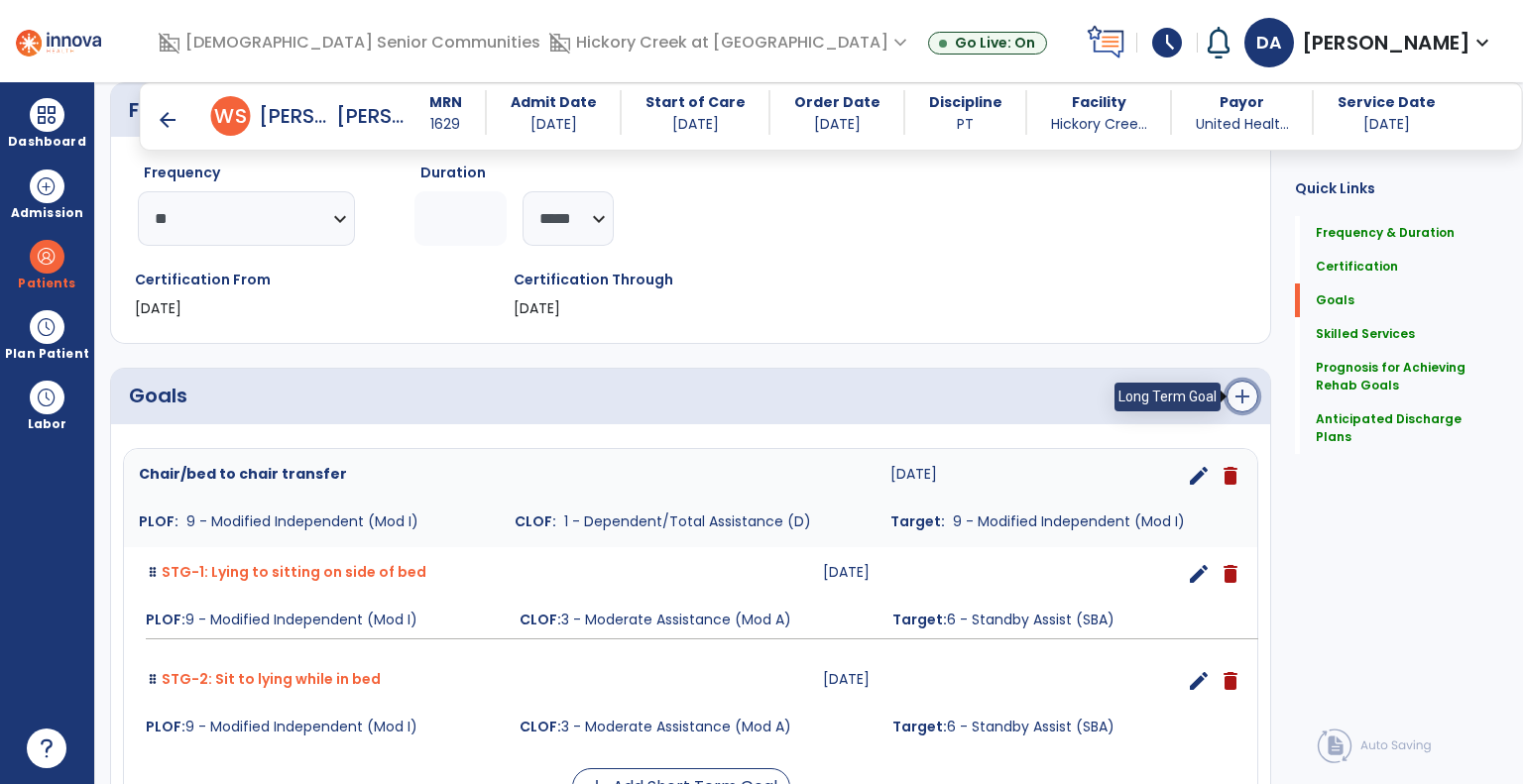 click on "add" at bounding box center (1242, 396) 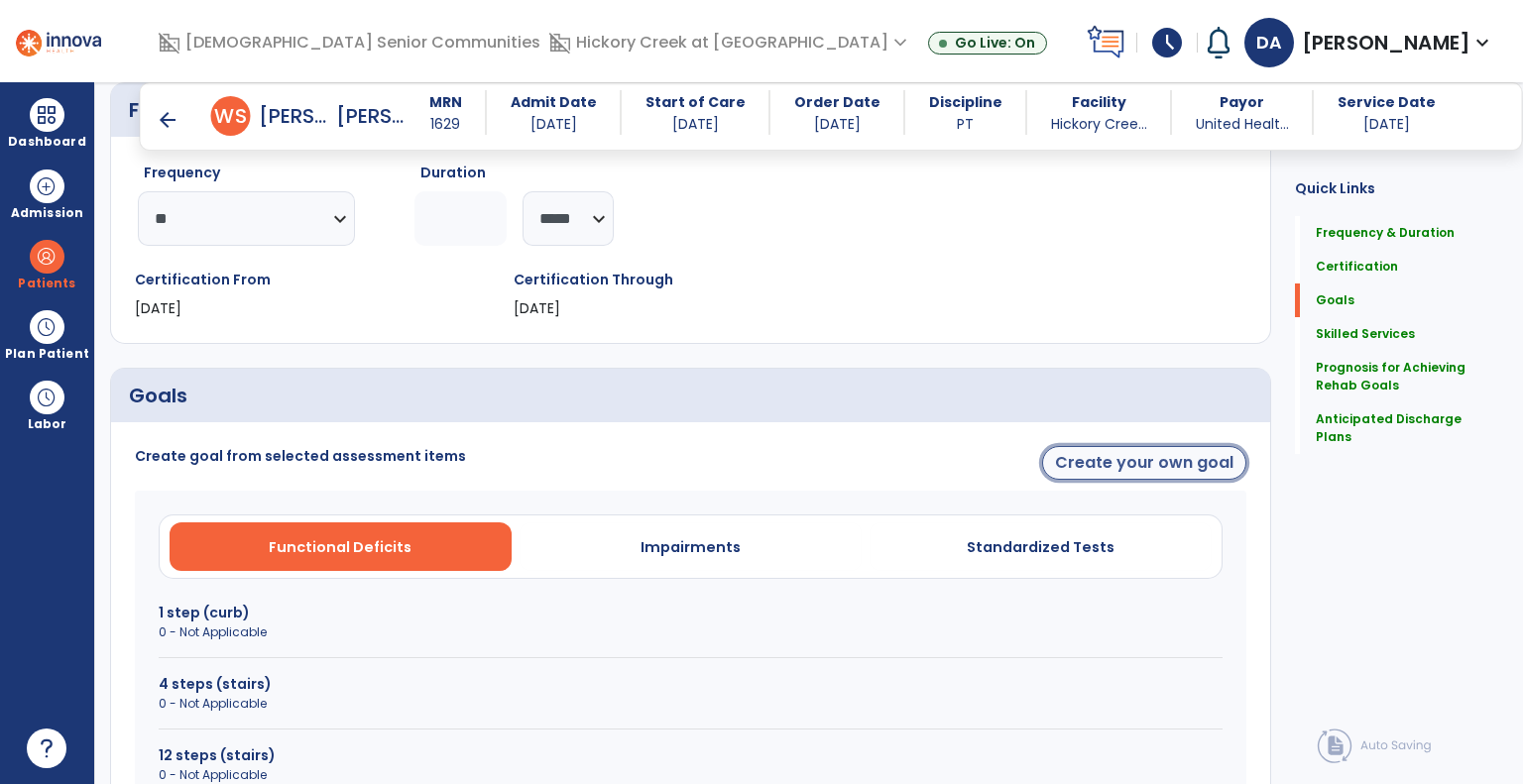 click on "Create your own goal" at bounding box center [1144, 463] 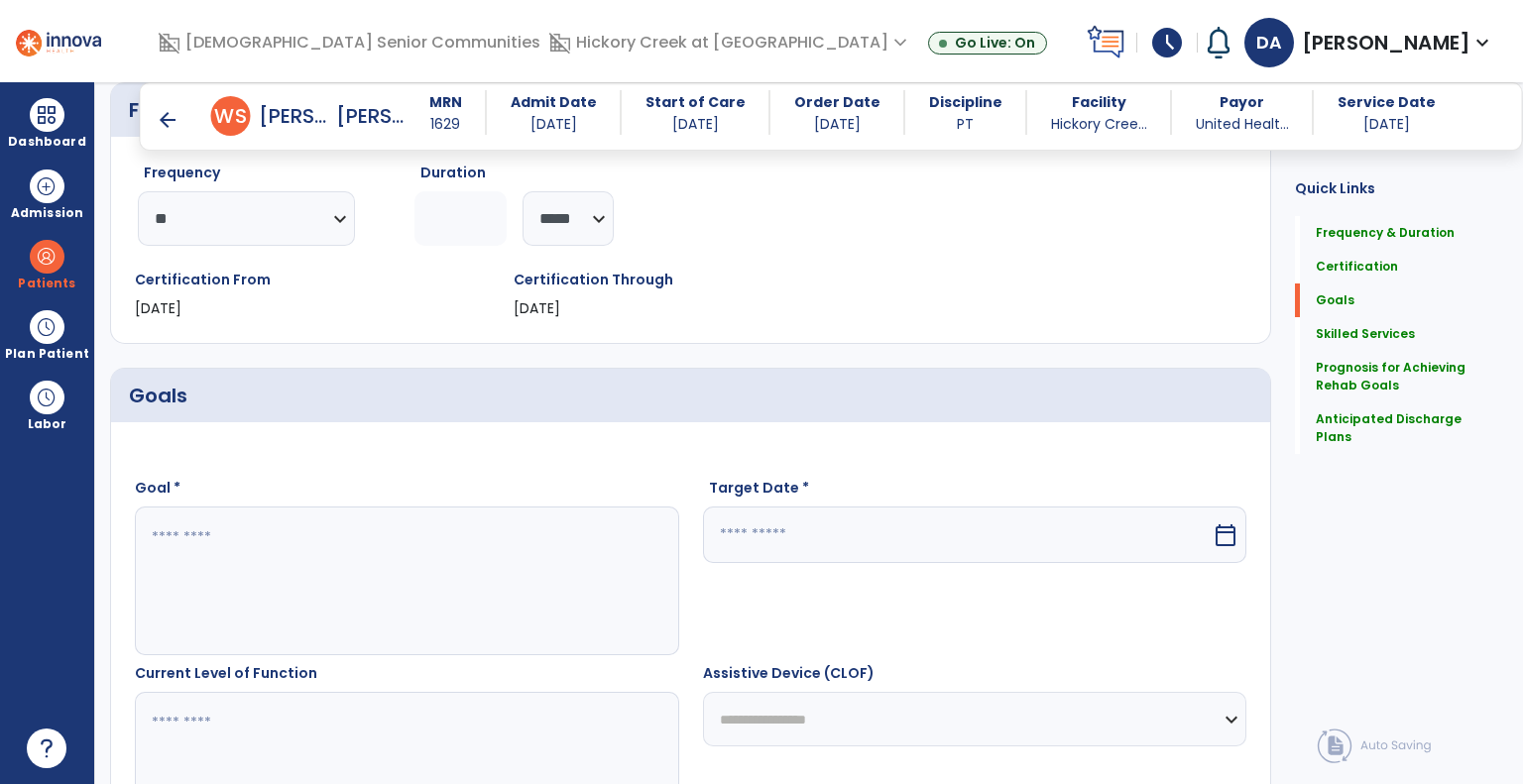 click at bounding box center (406, 581) 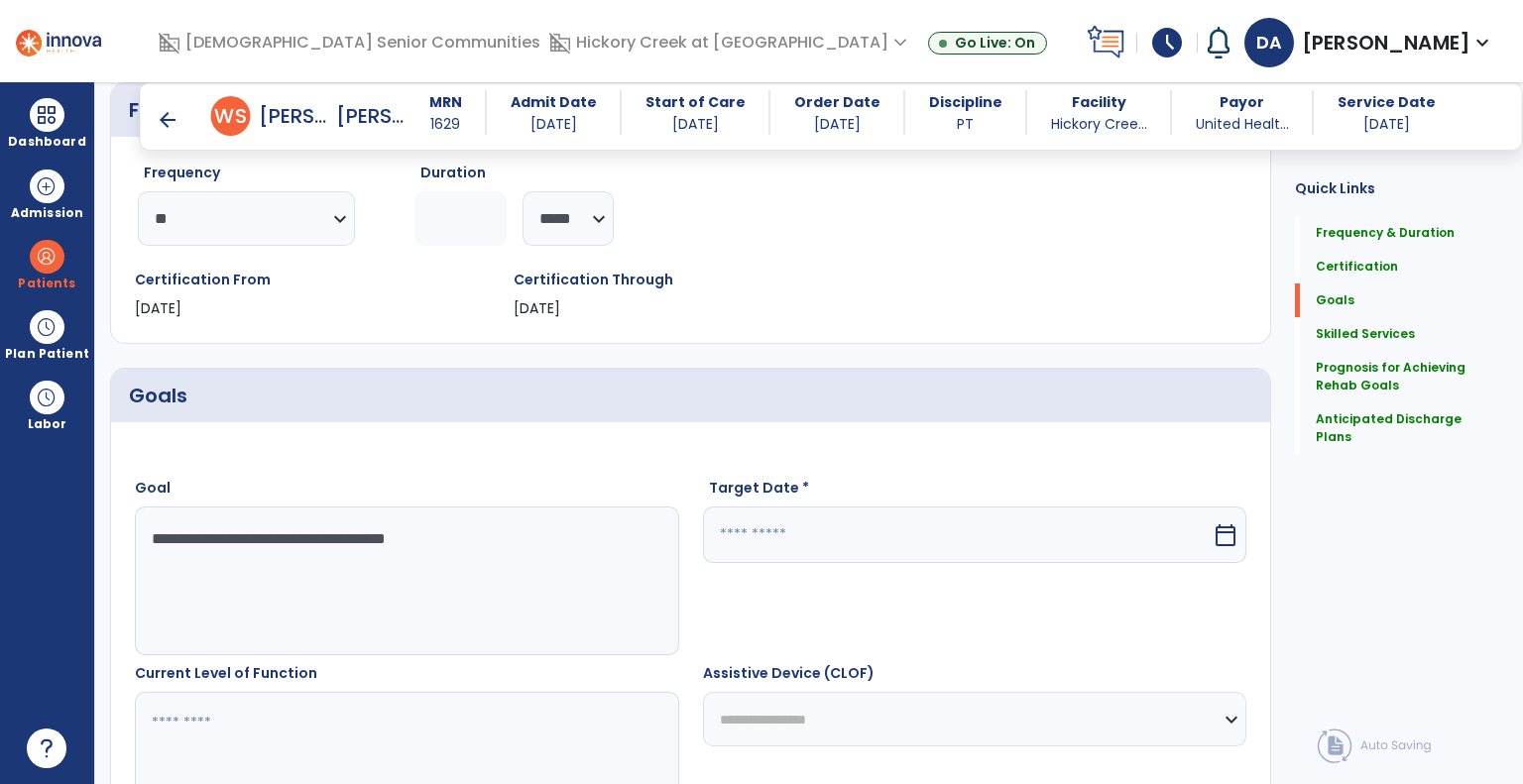 type on "**********" 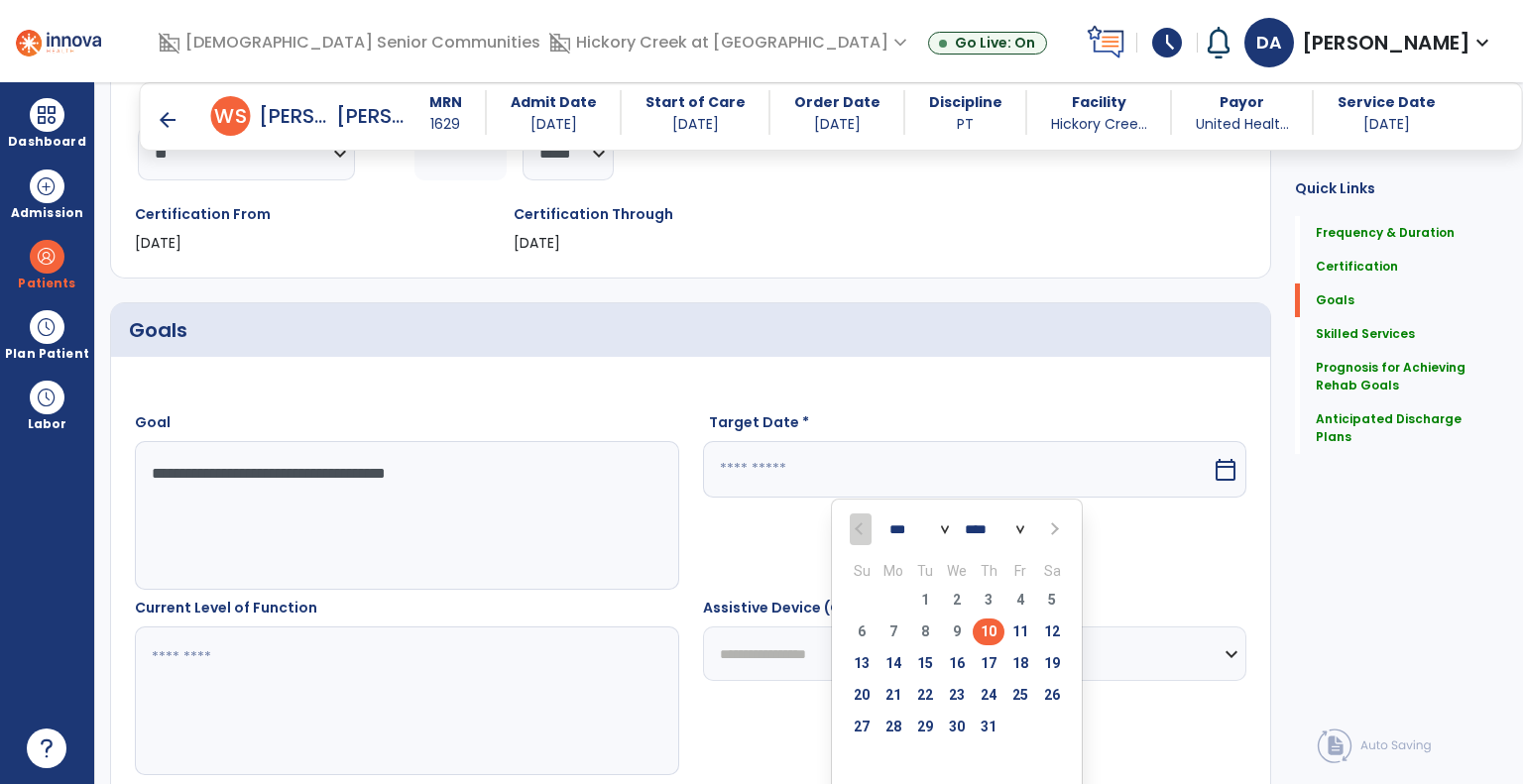 scroll, scrollTop: 342, scrollLeft: 0, axis: vertical 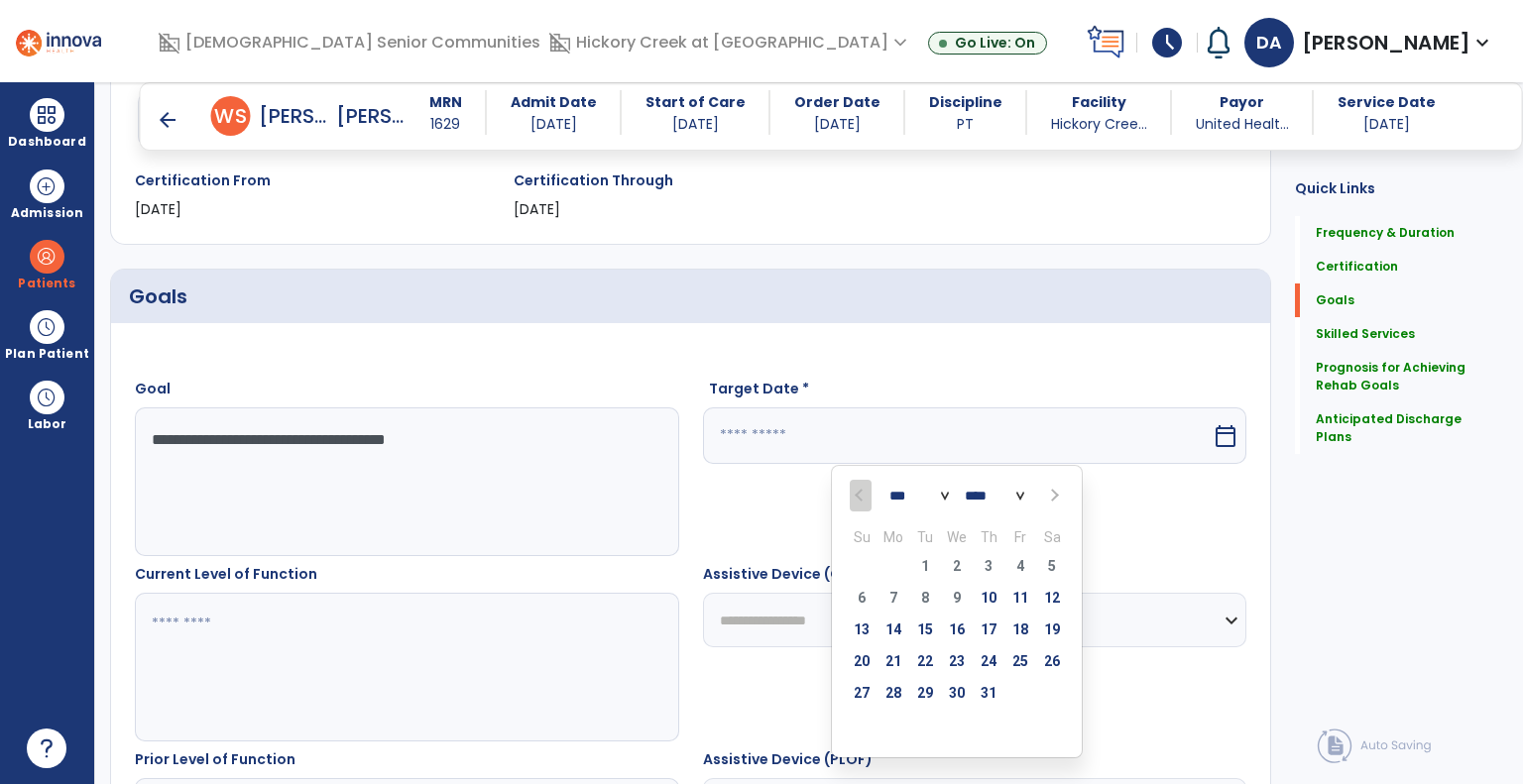 click at bounding box center [1052, 496] 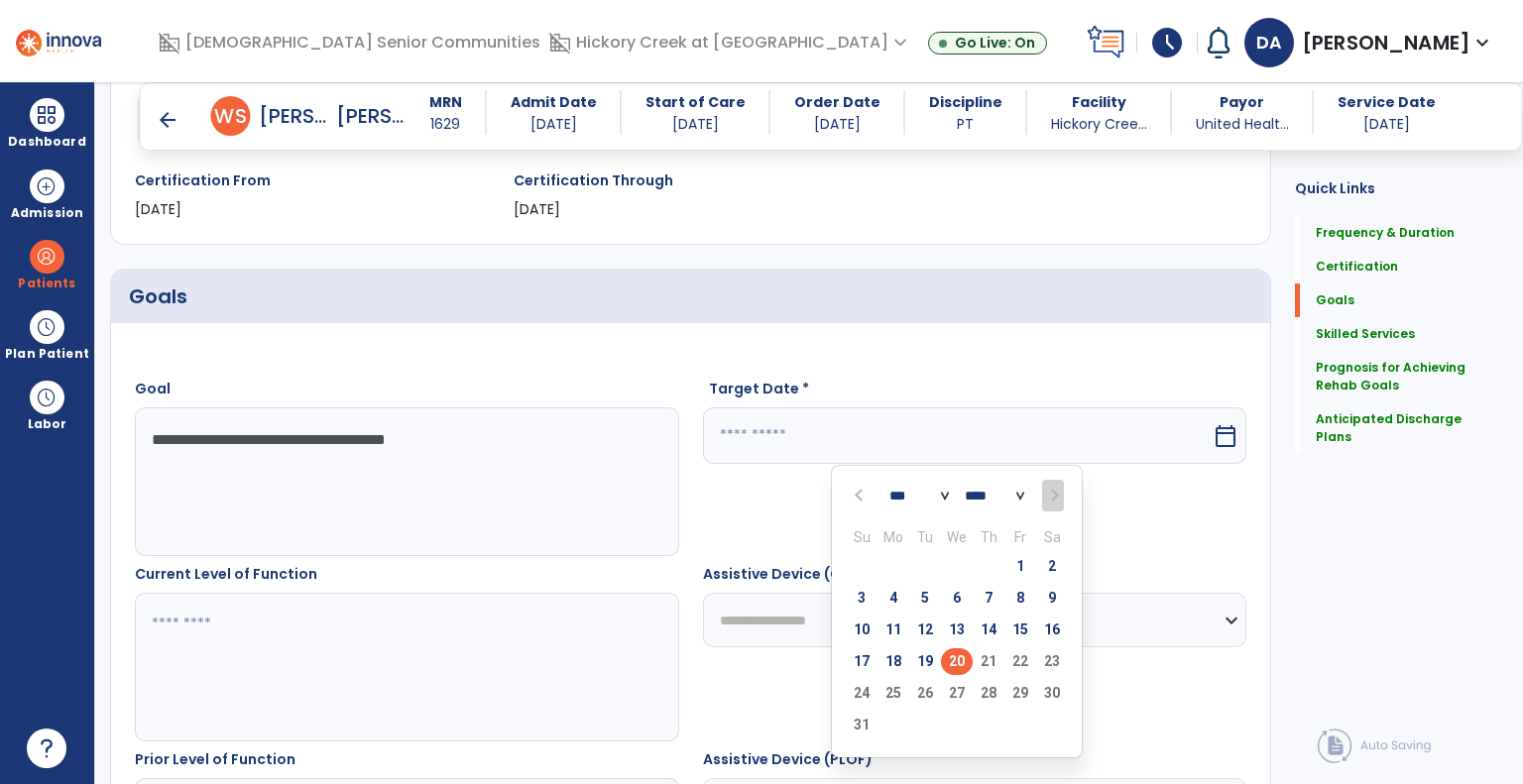 click on "20" at bounding box center [957, 661] 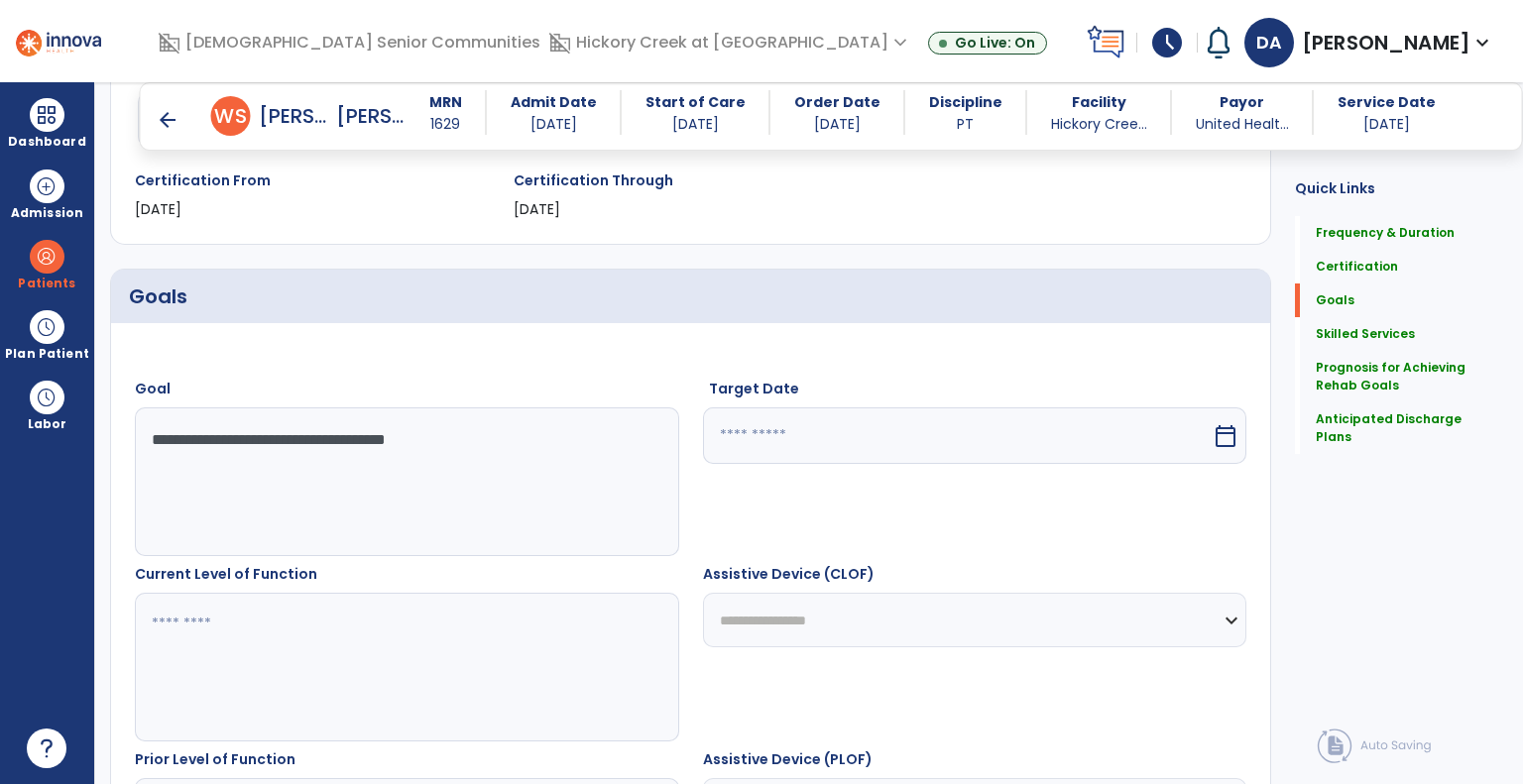 type on "*********" 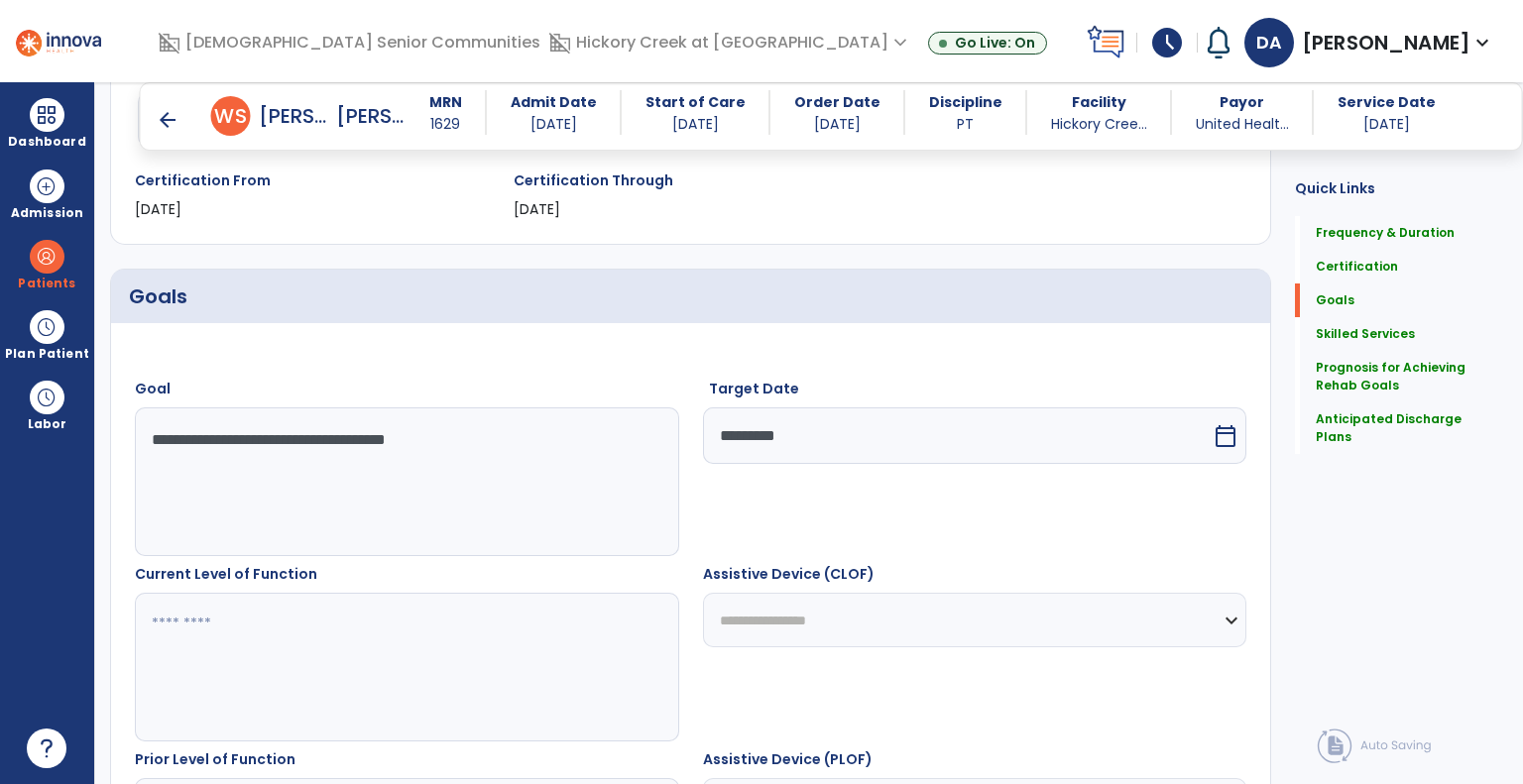 scroll, scrollTop: 540, scrollLeft: 0, axis: vertical 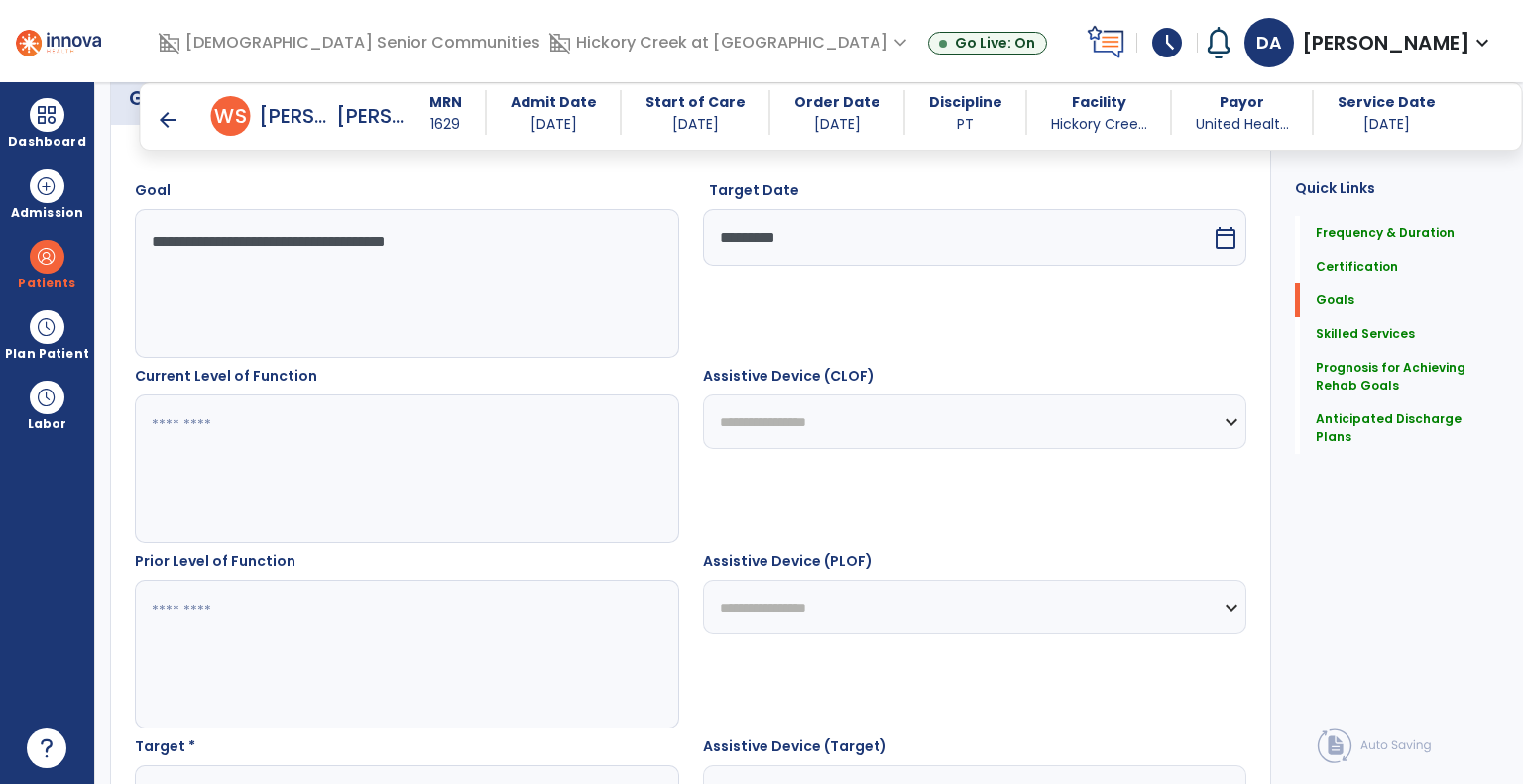 click at bounding box center [406, 469] 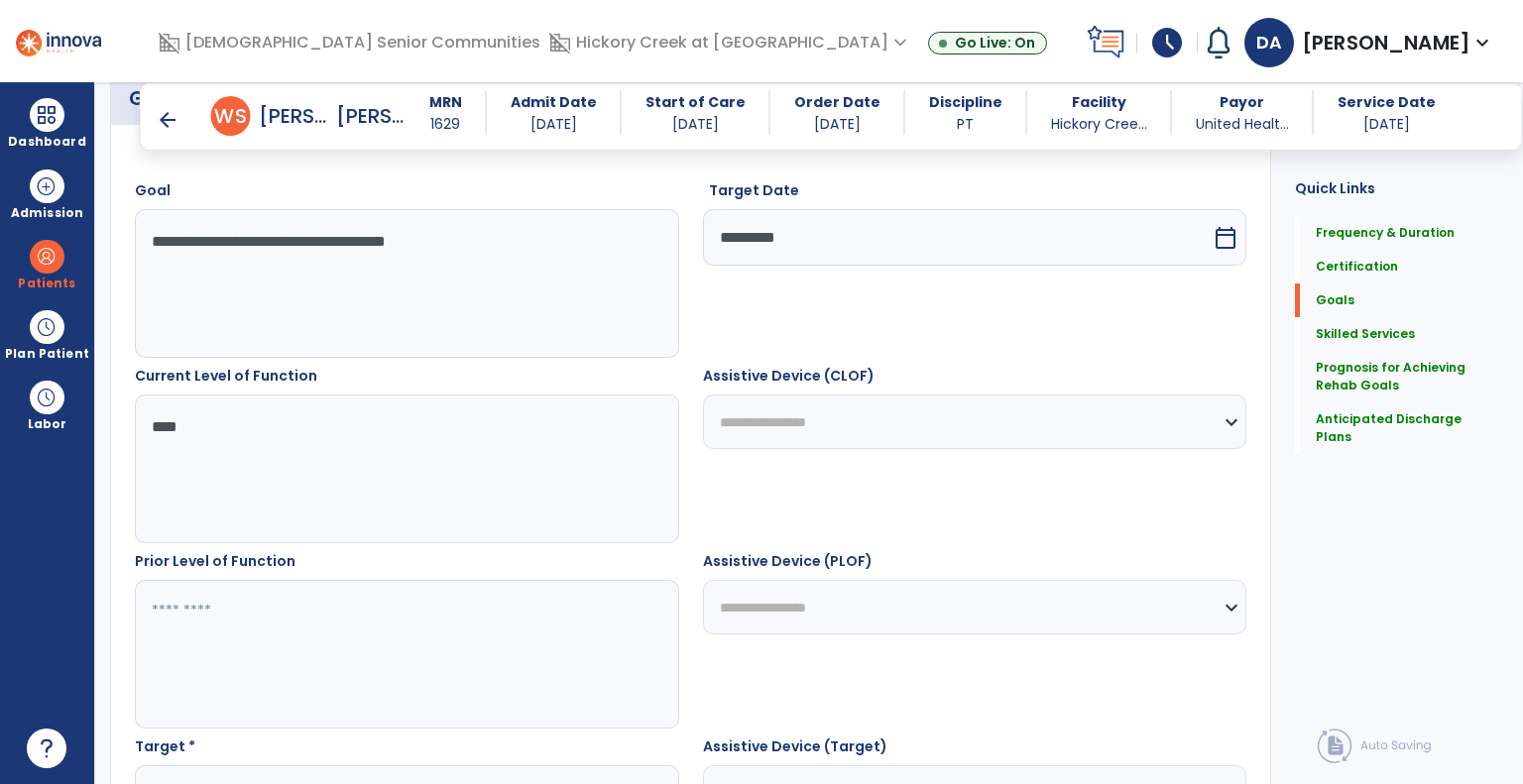 type on "****" 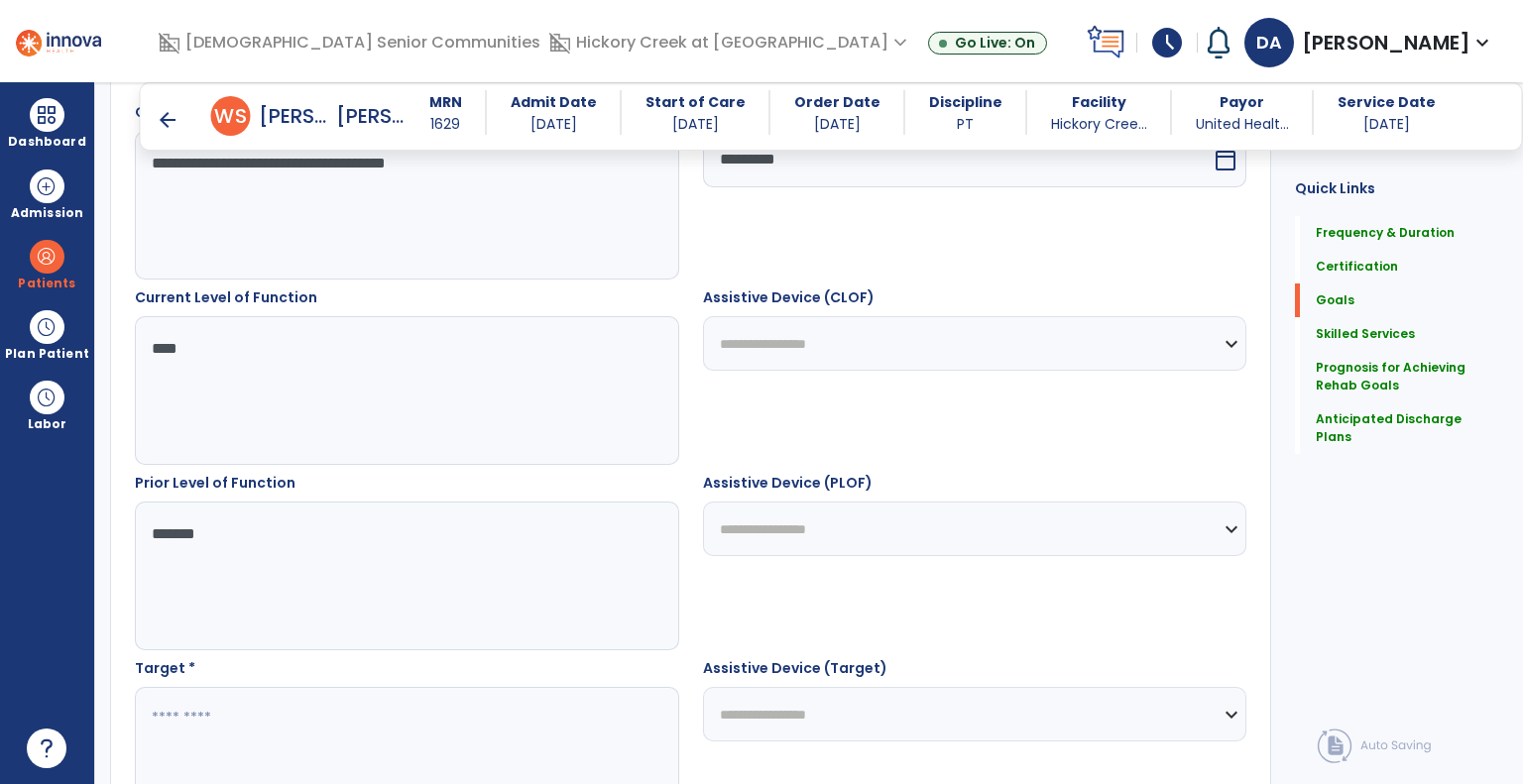scroll, scrollTop: 838, scrollLeft: 0, axis: vertical 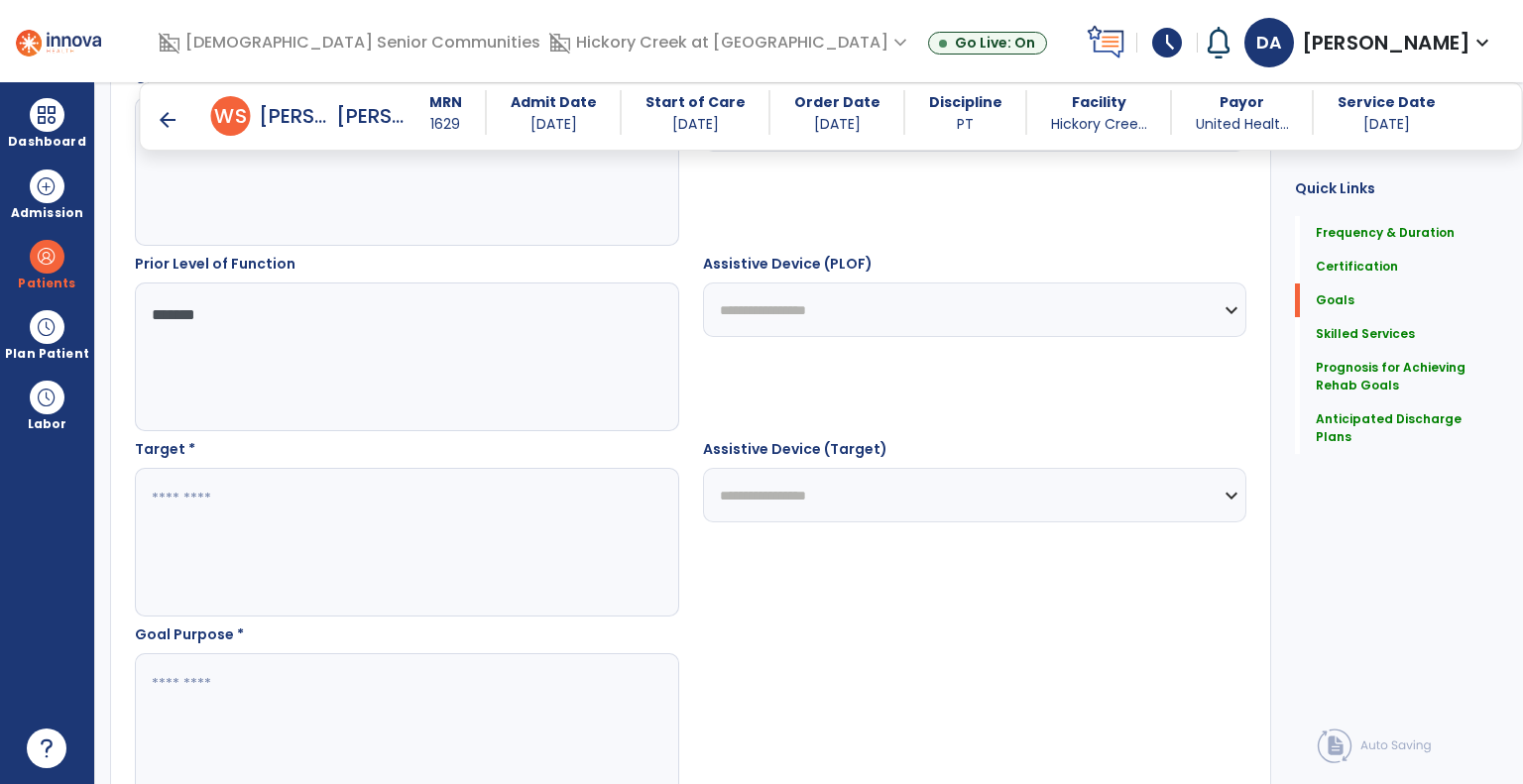 type on "*******" 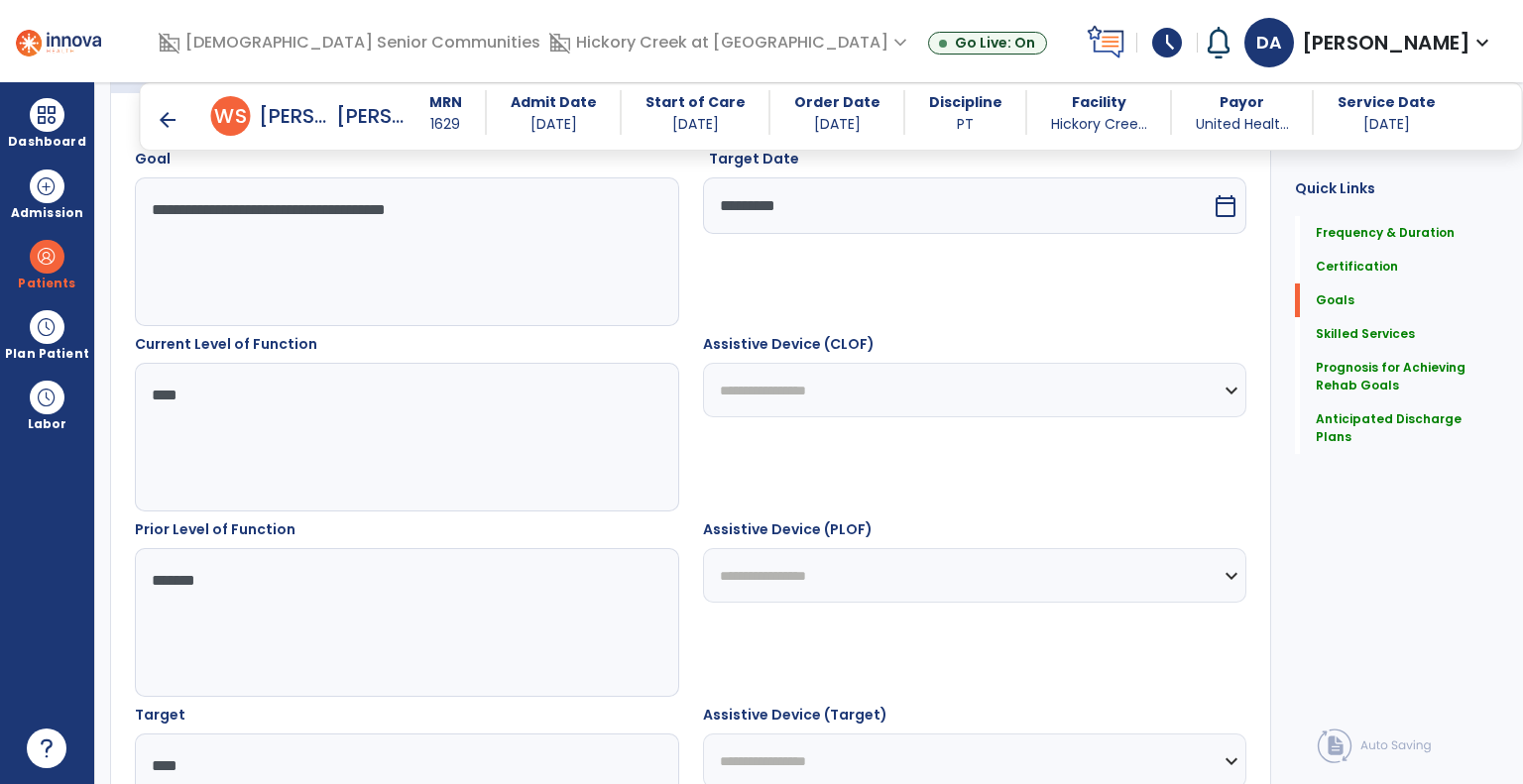scroll, scrollTop: 441, scrollLeft: 0, axis: vertical 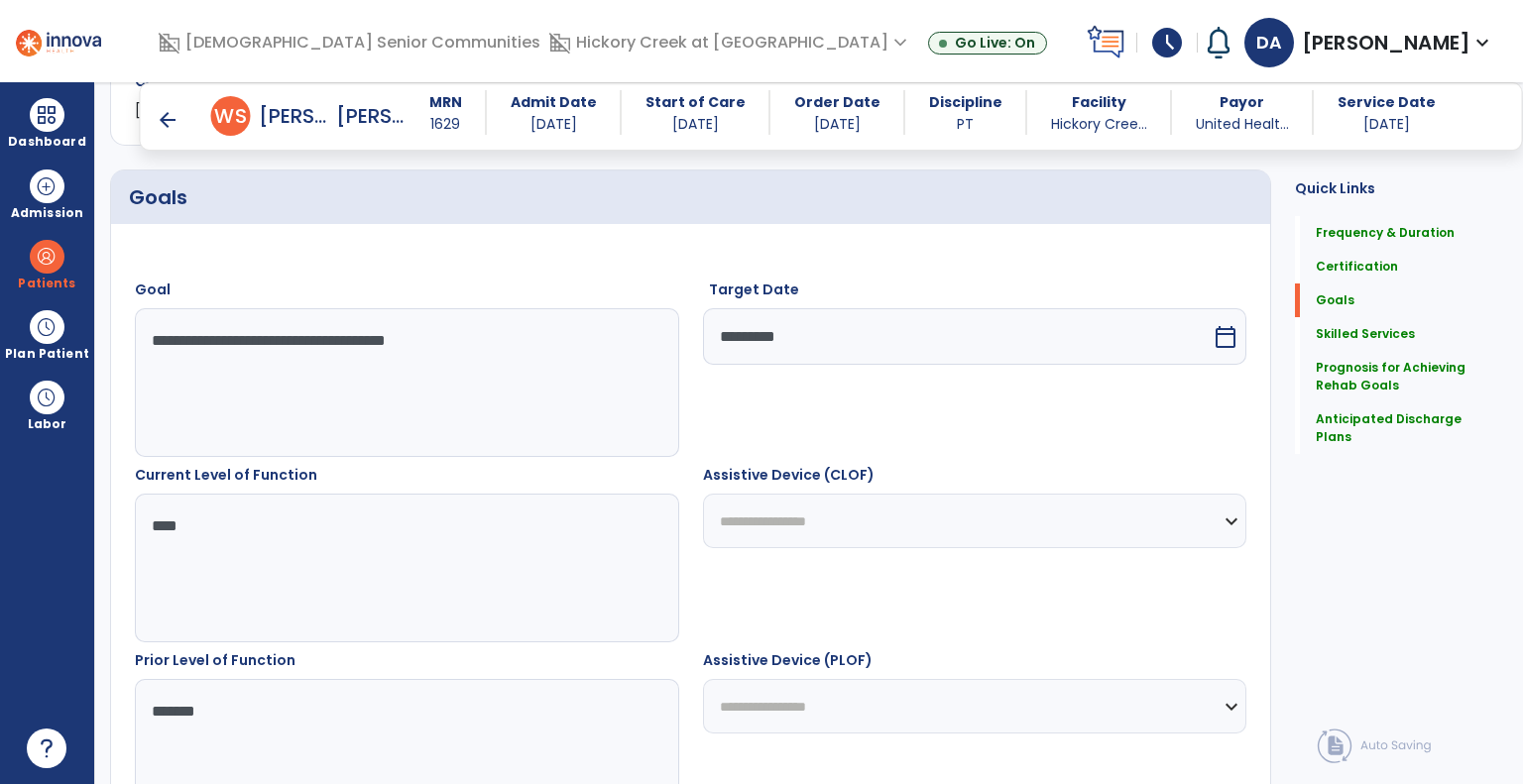 type on "****" 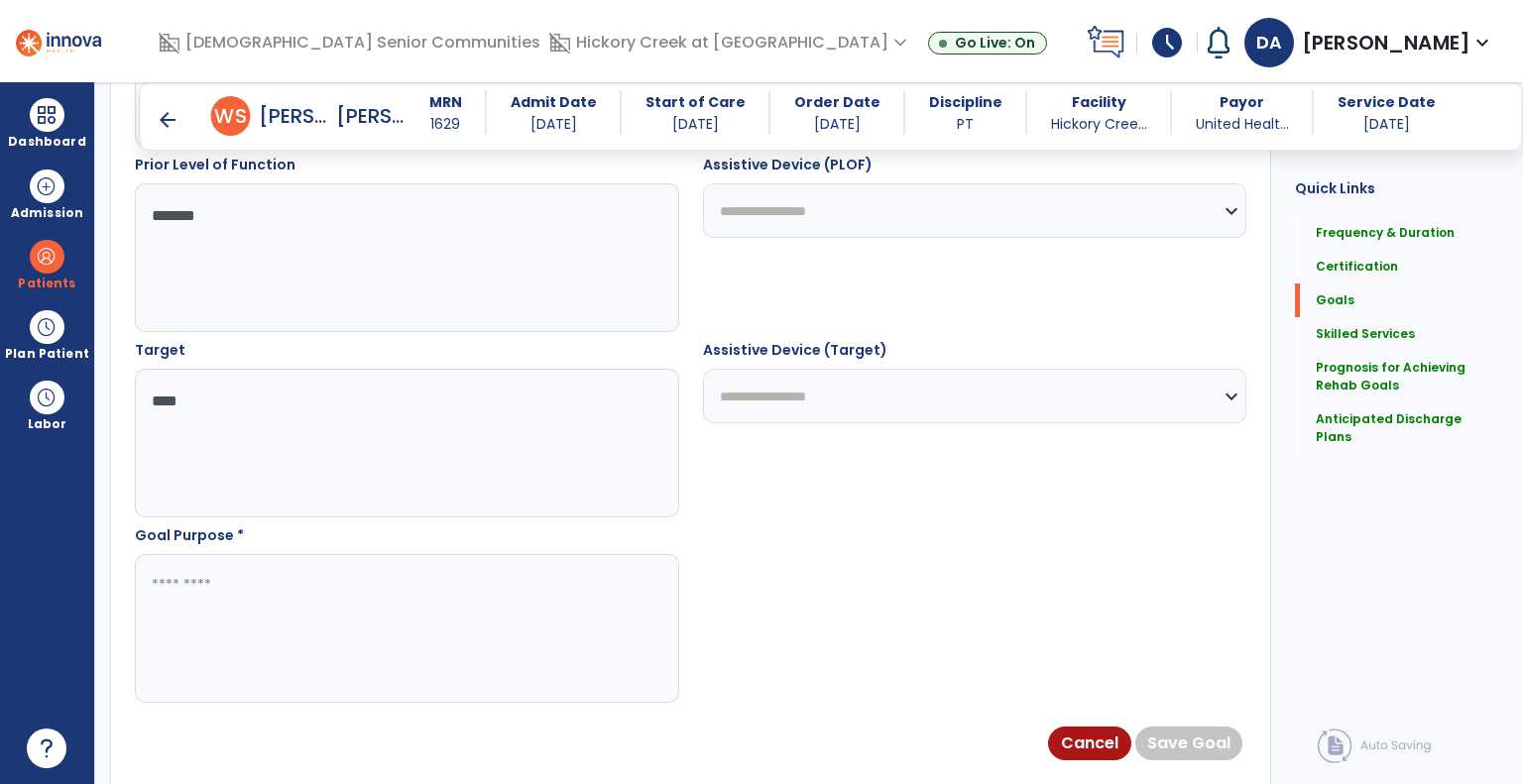 scroll, scrollTop: 1135, scrollLeft: 0, axis: vertical 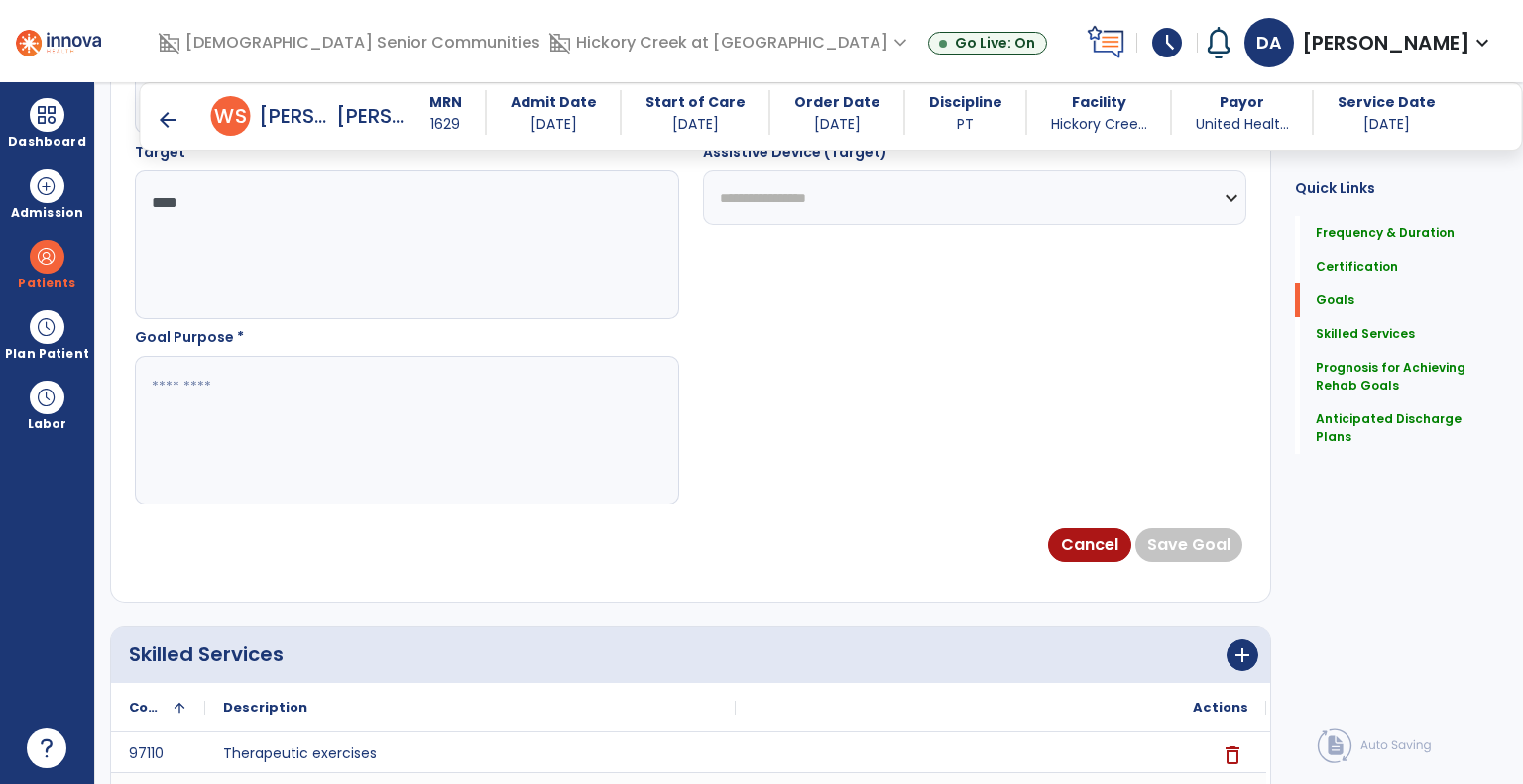 type on "**********" 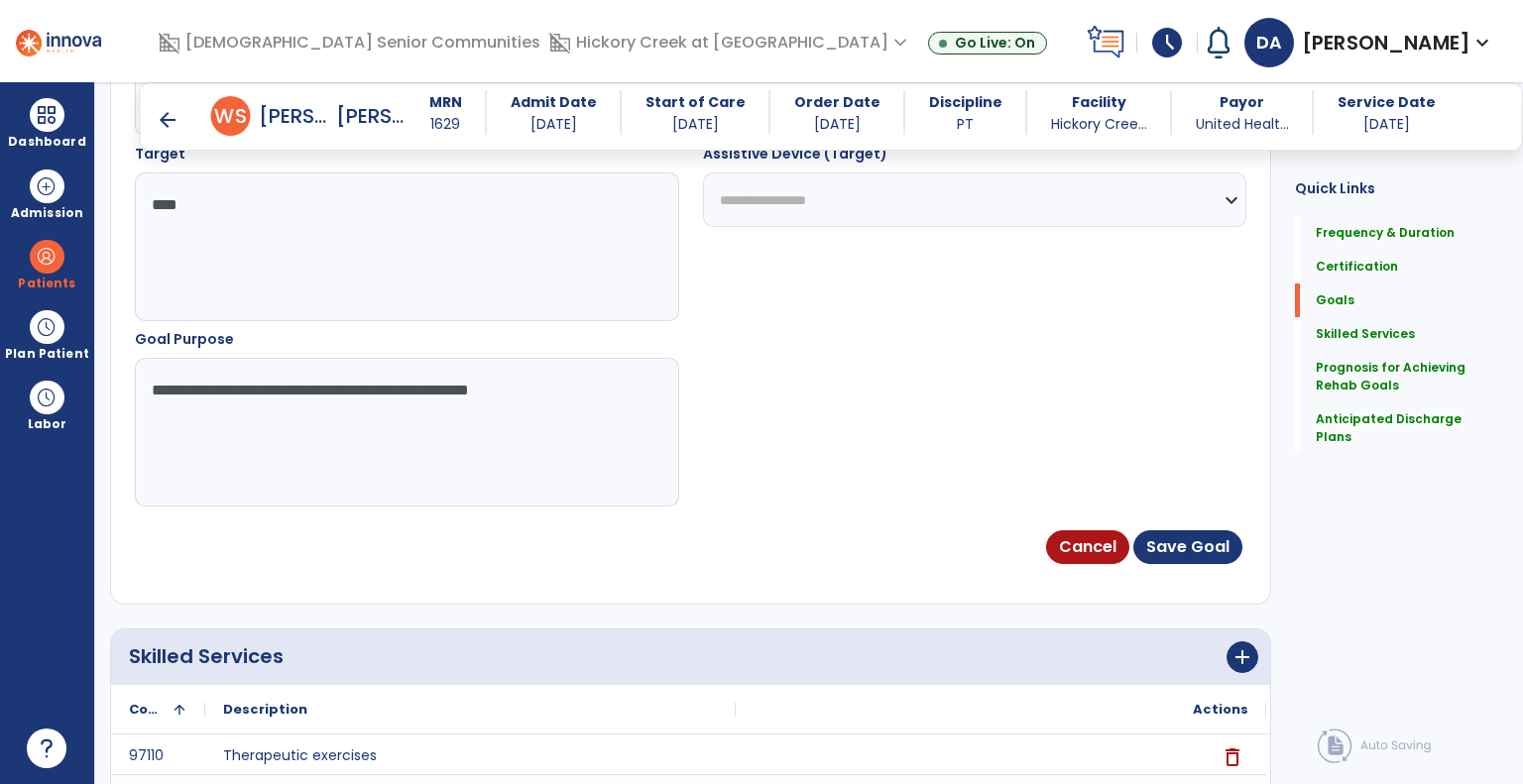scroll, scrollTop: 1135, scrollLeft: 0, axis: vertical 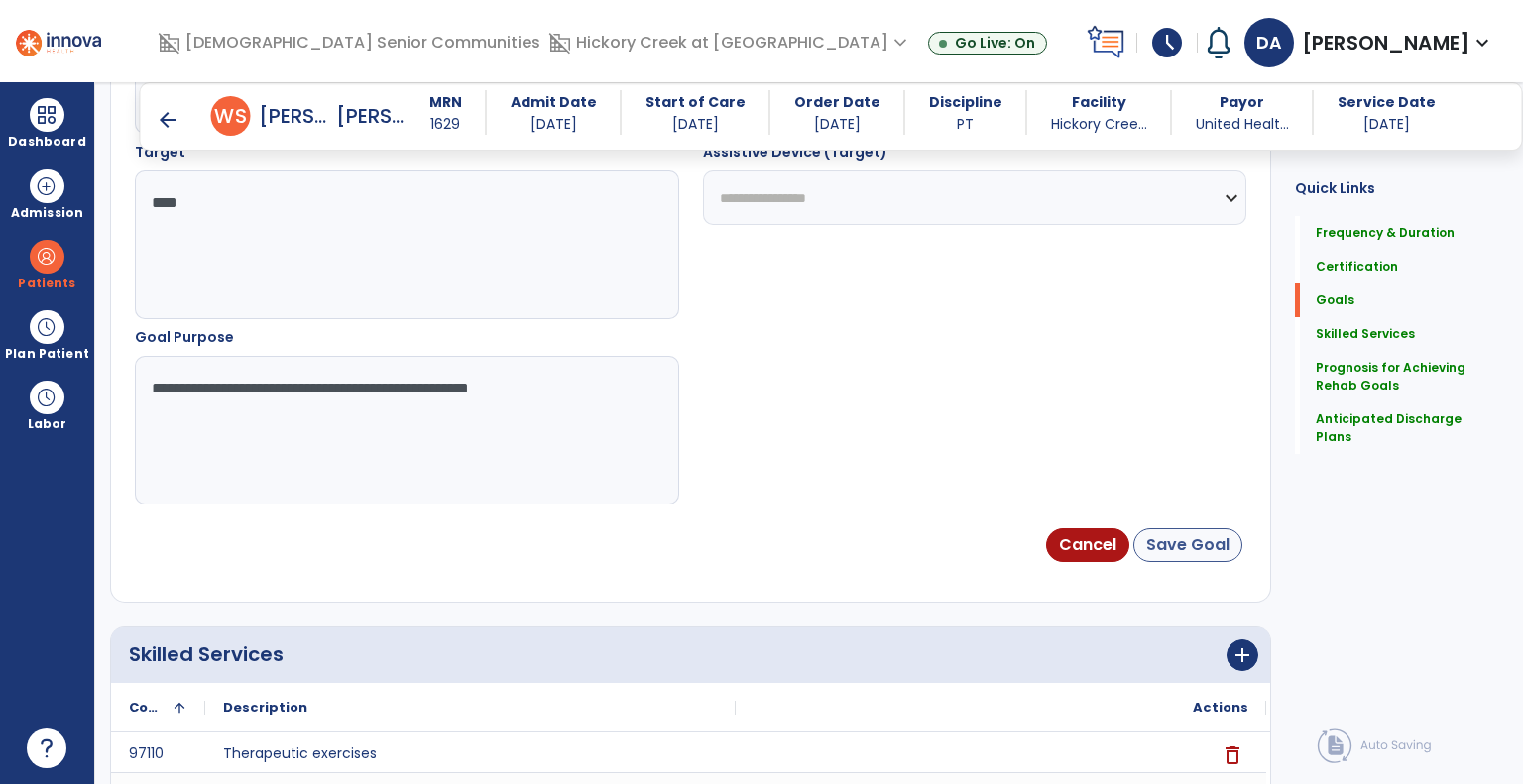 type on "**********" 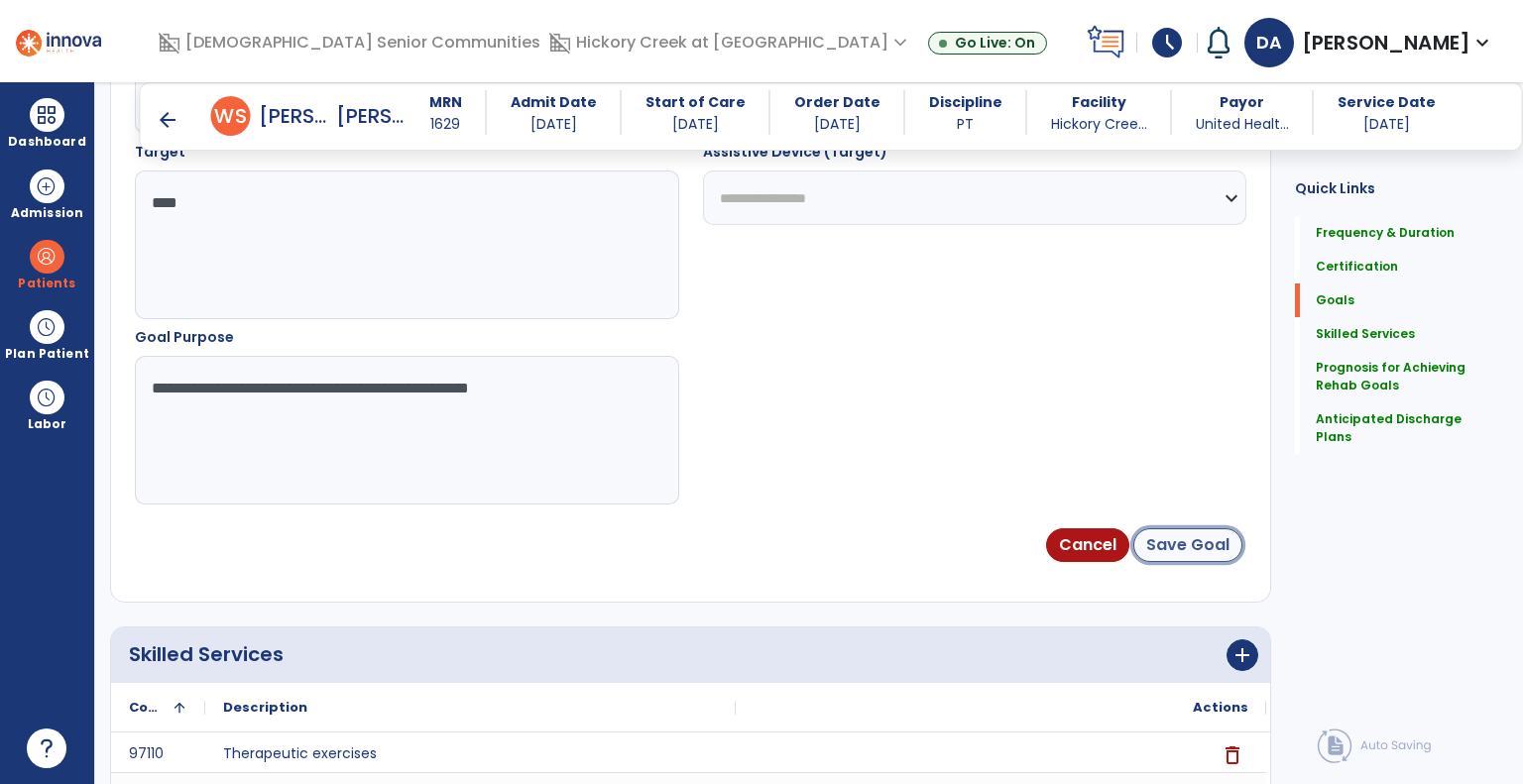 click on "Save Goal" at bounding box center [1188, 545] 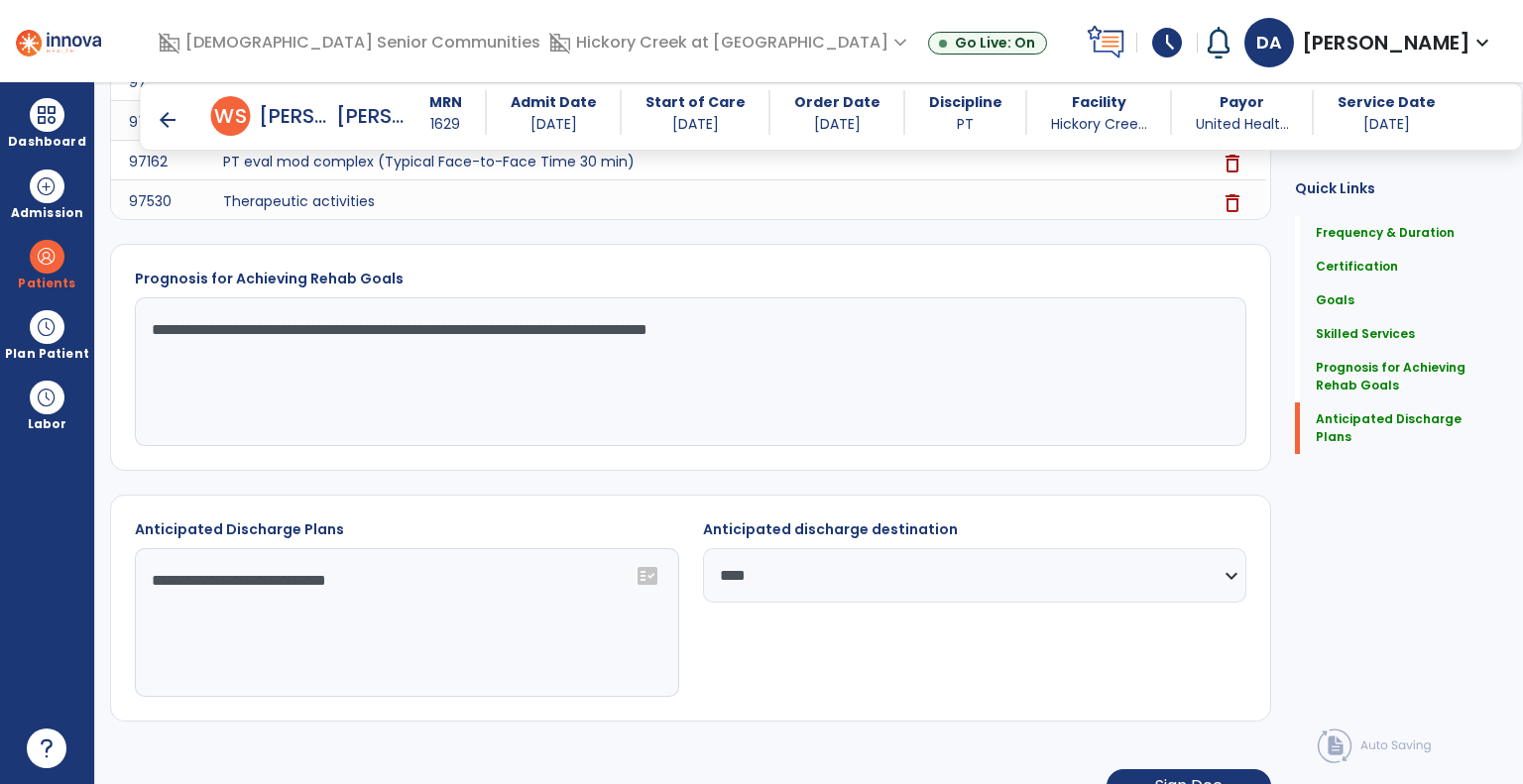scroll, scrollTop: 2178, scrollLeft: 0, axis: vertical 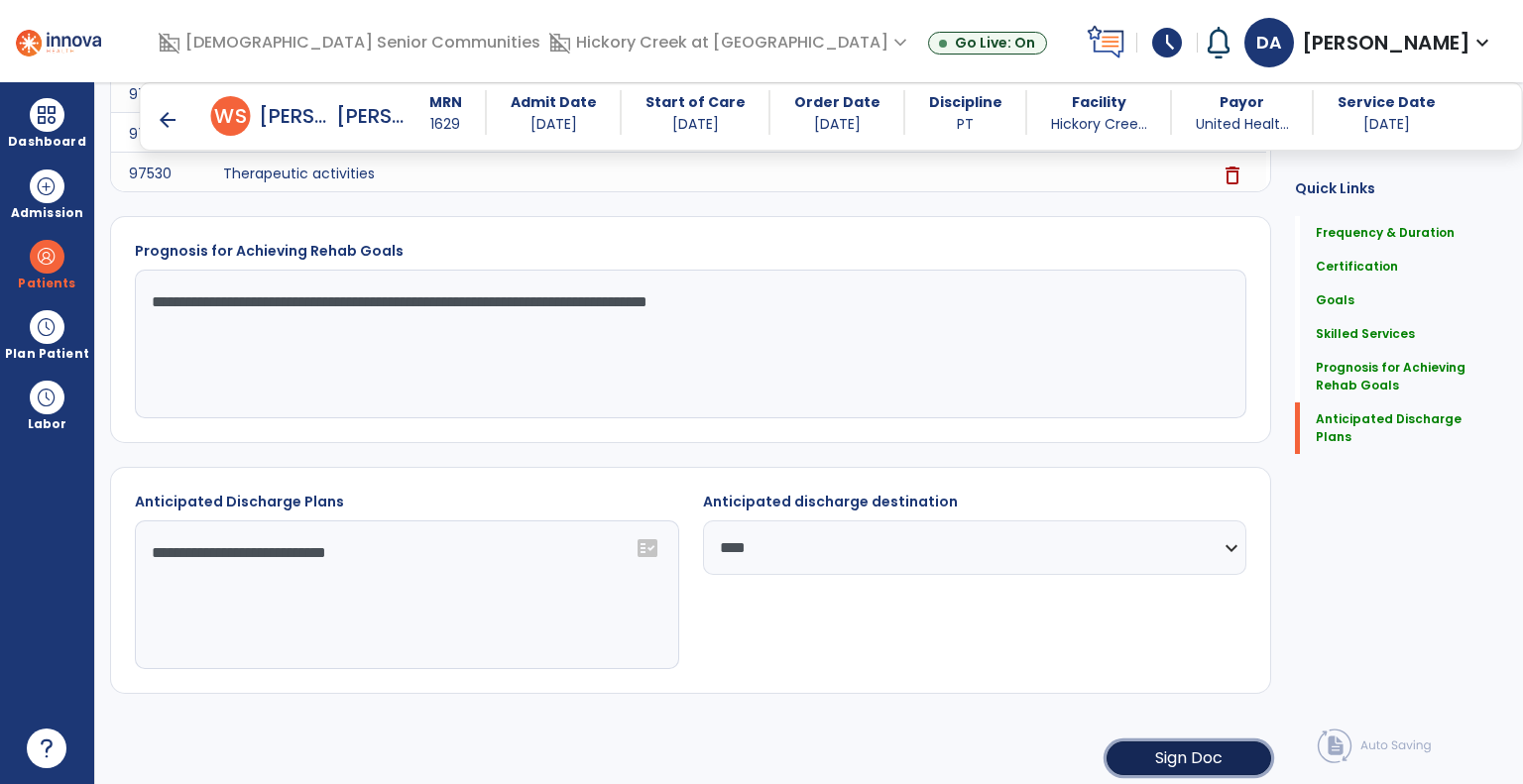 click on "Sign Doc" 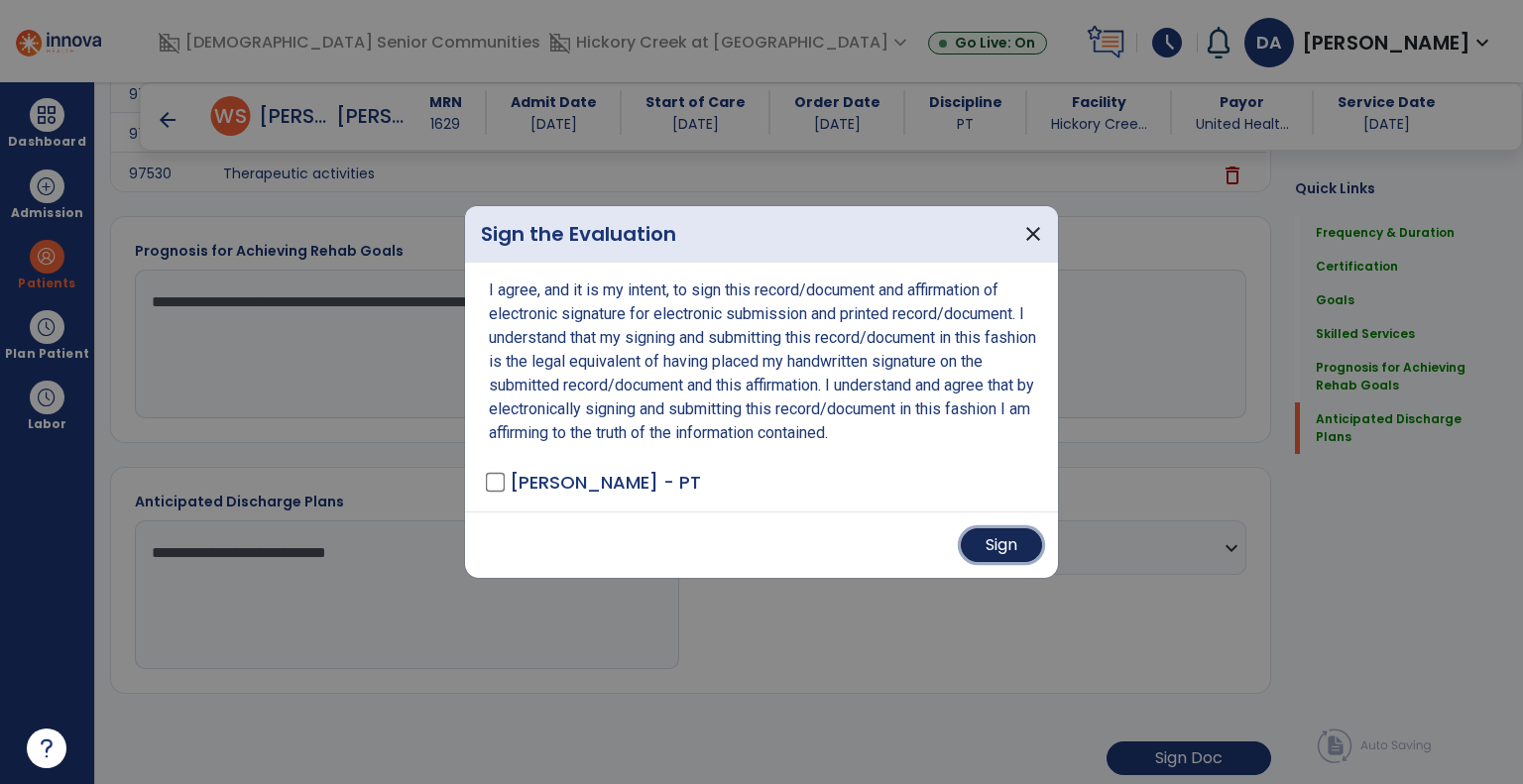 click on "Sign" at bounding box center [1001, 545] 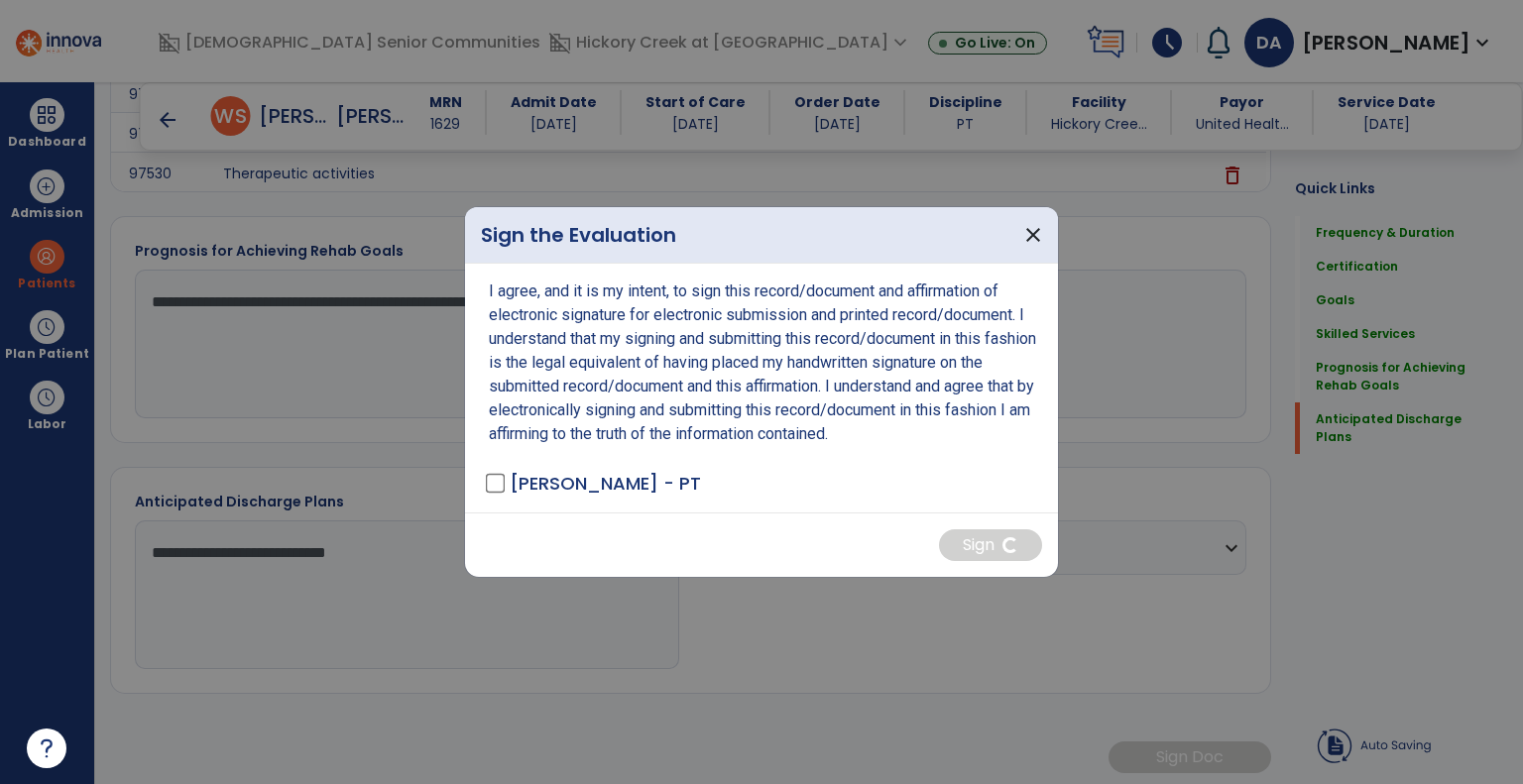 scroll, scrollTop: 2177, scrollLeft: 0, axis: vertical 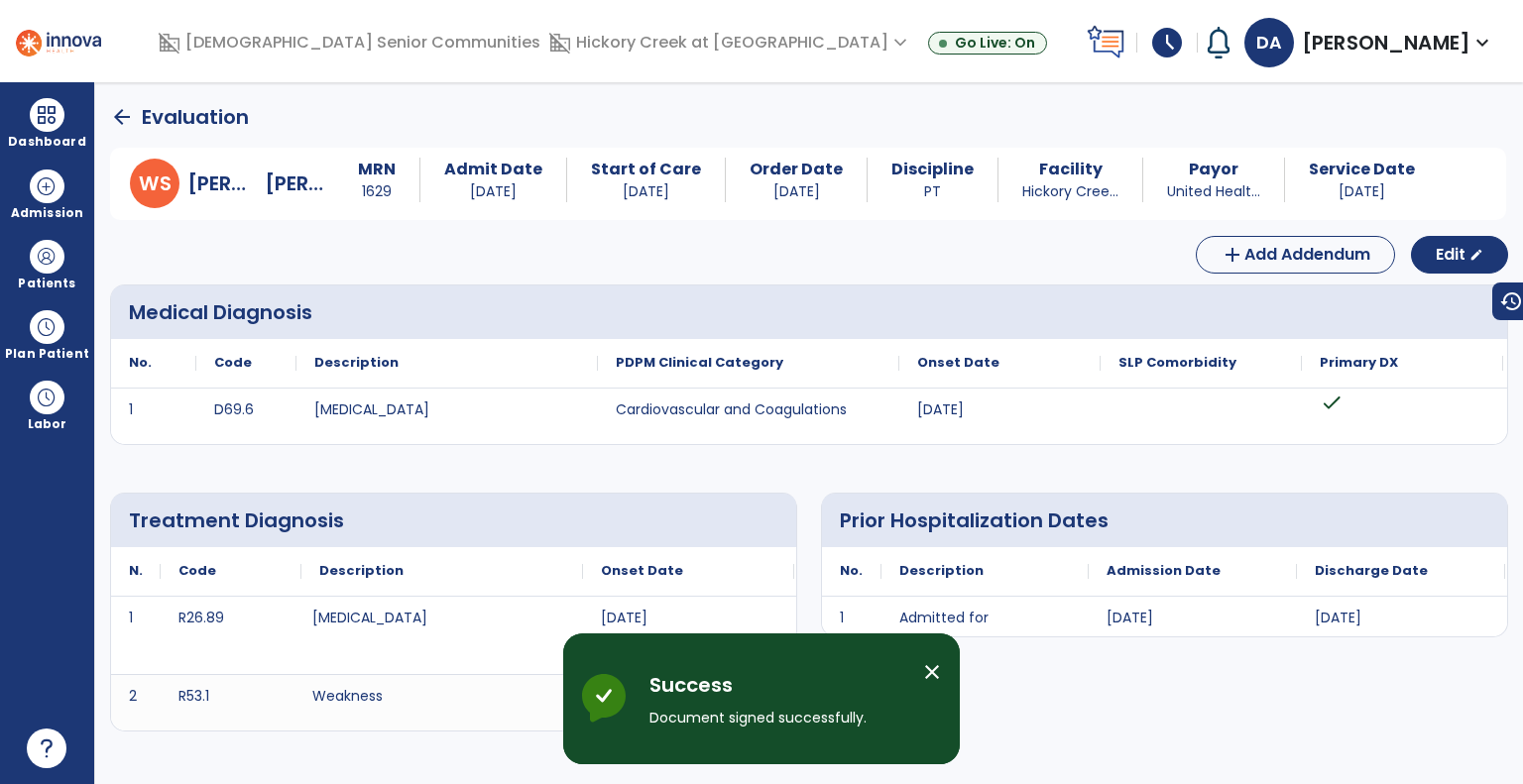 click on "arrow_back" 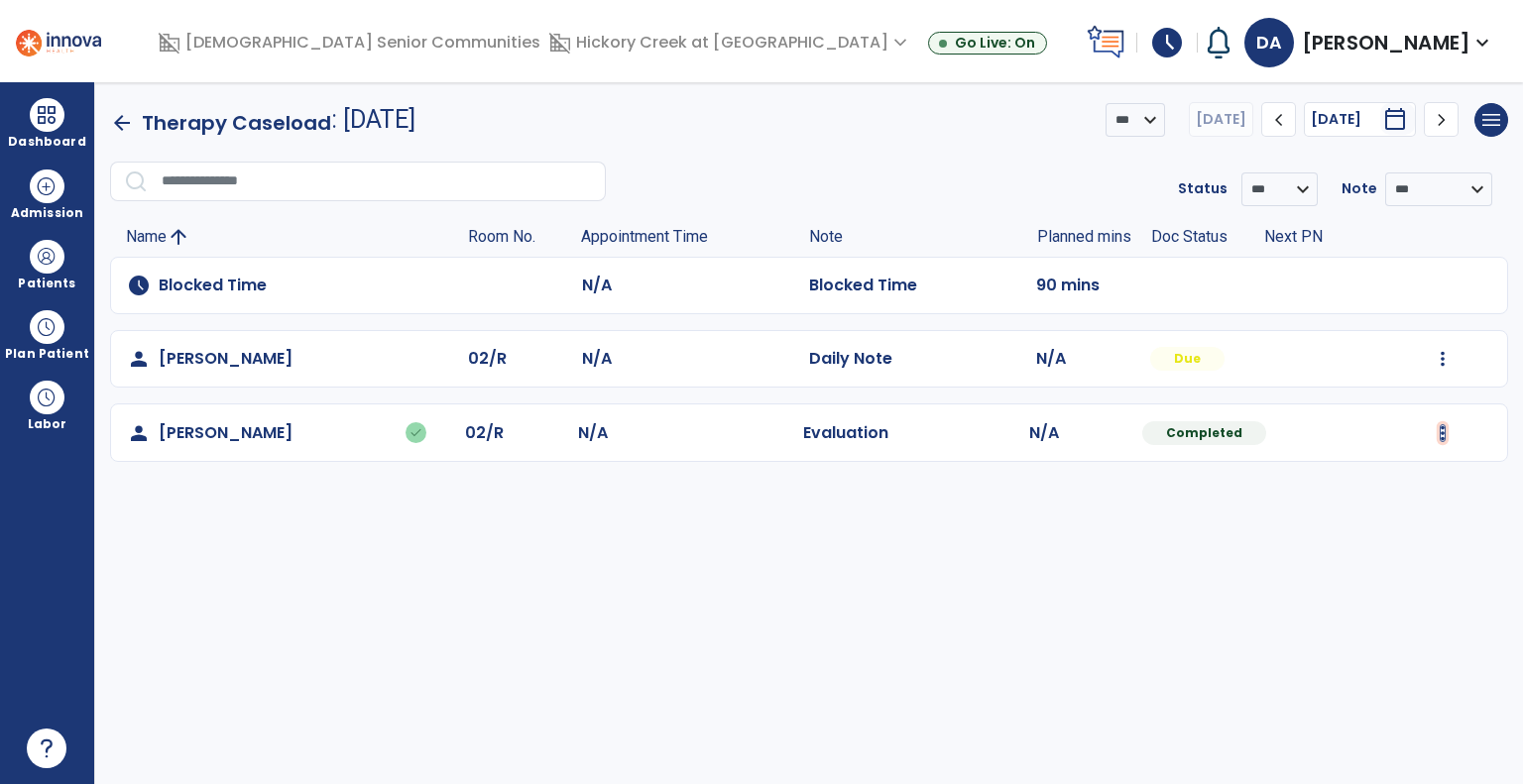 click at bounding box center (1443, 359) 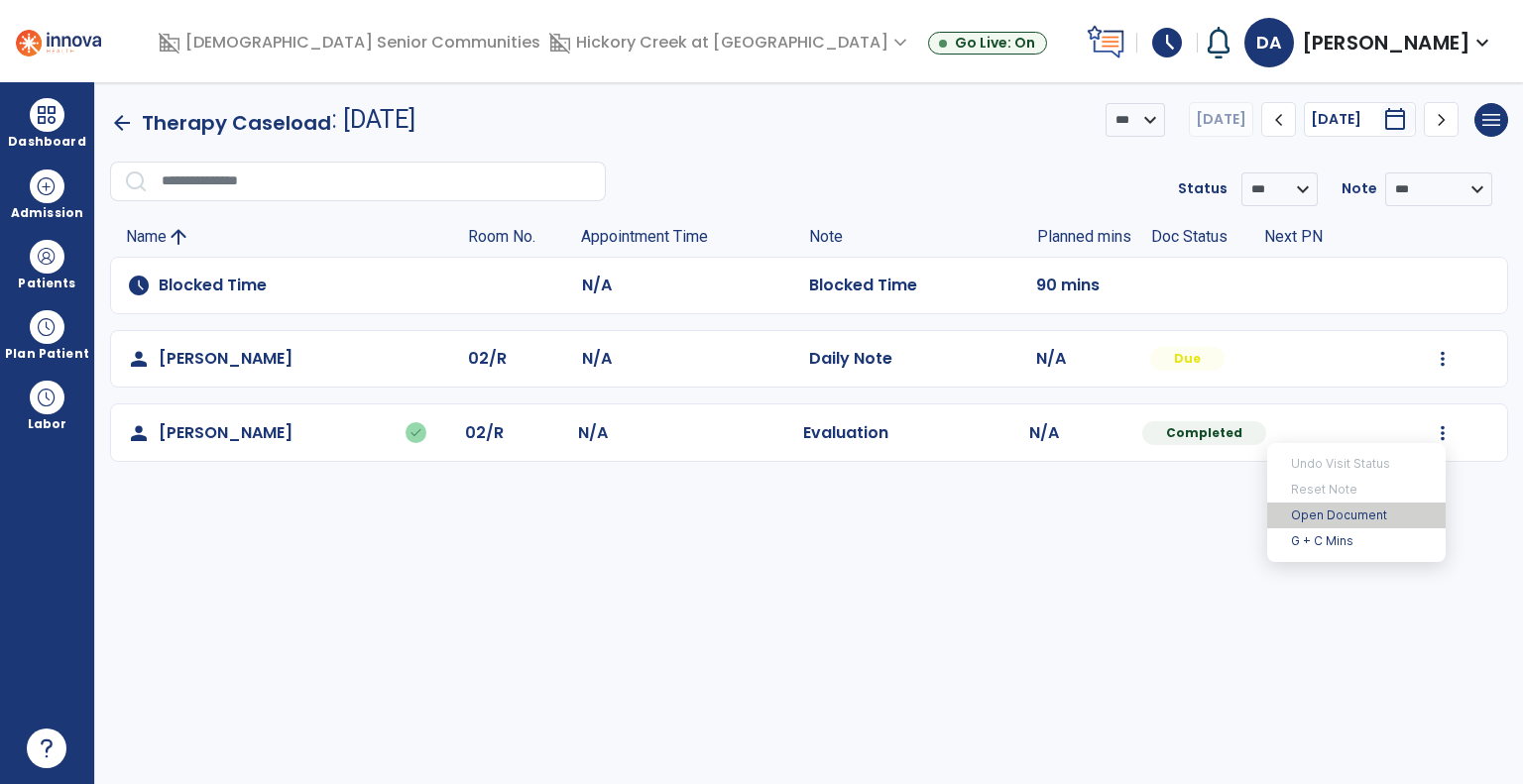 click on "Open Document" at bounding box center (1356, 515) 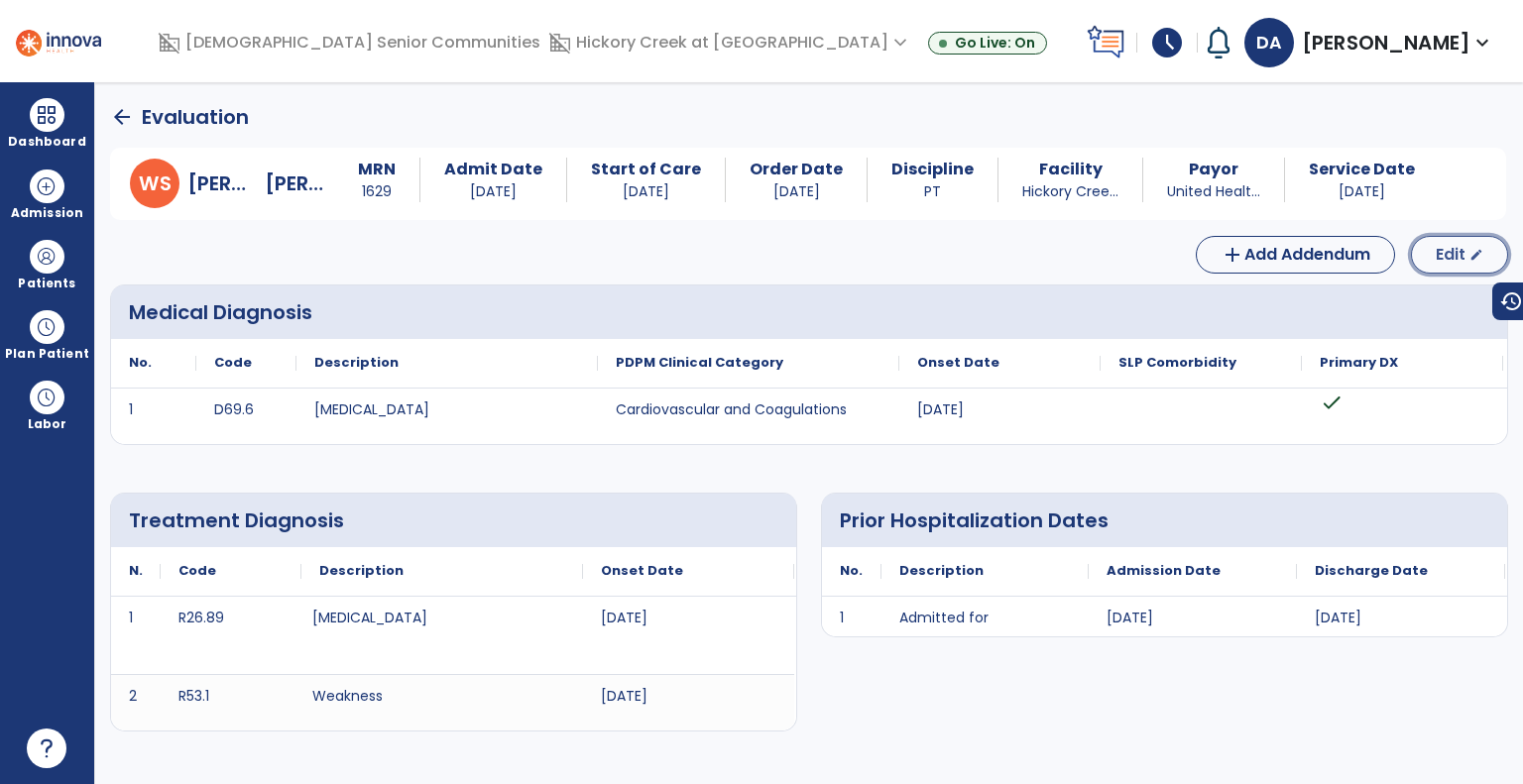 click on "Edit" 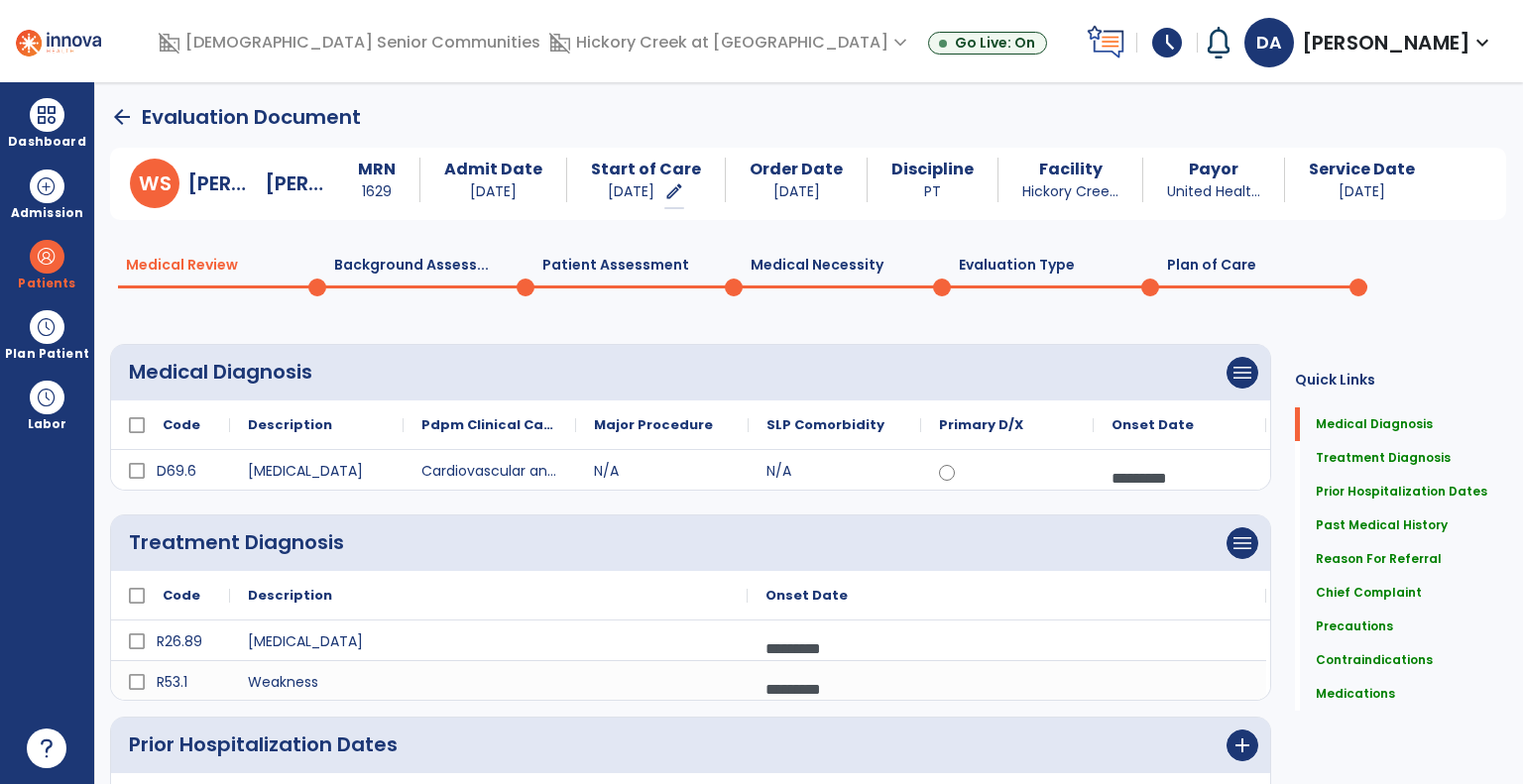 click on "Background Assess...  0" 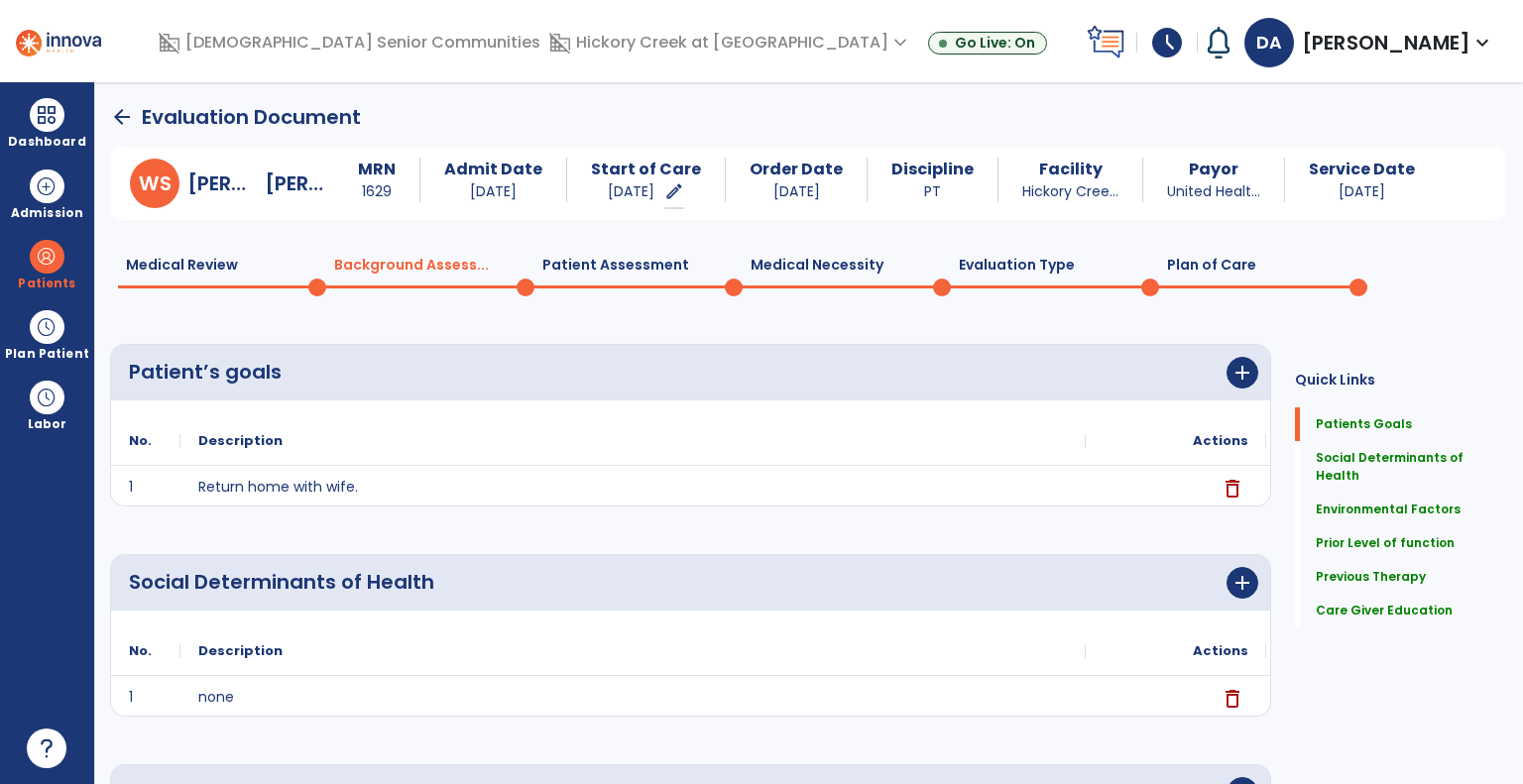 click on "Patient Assessment  0" 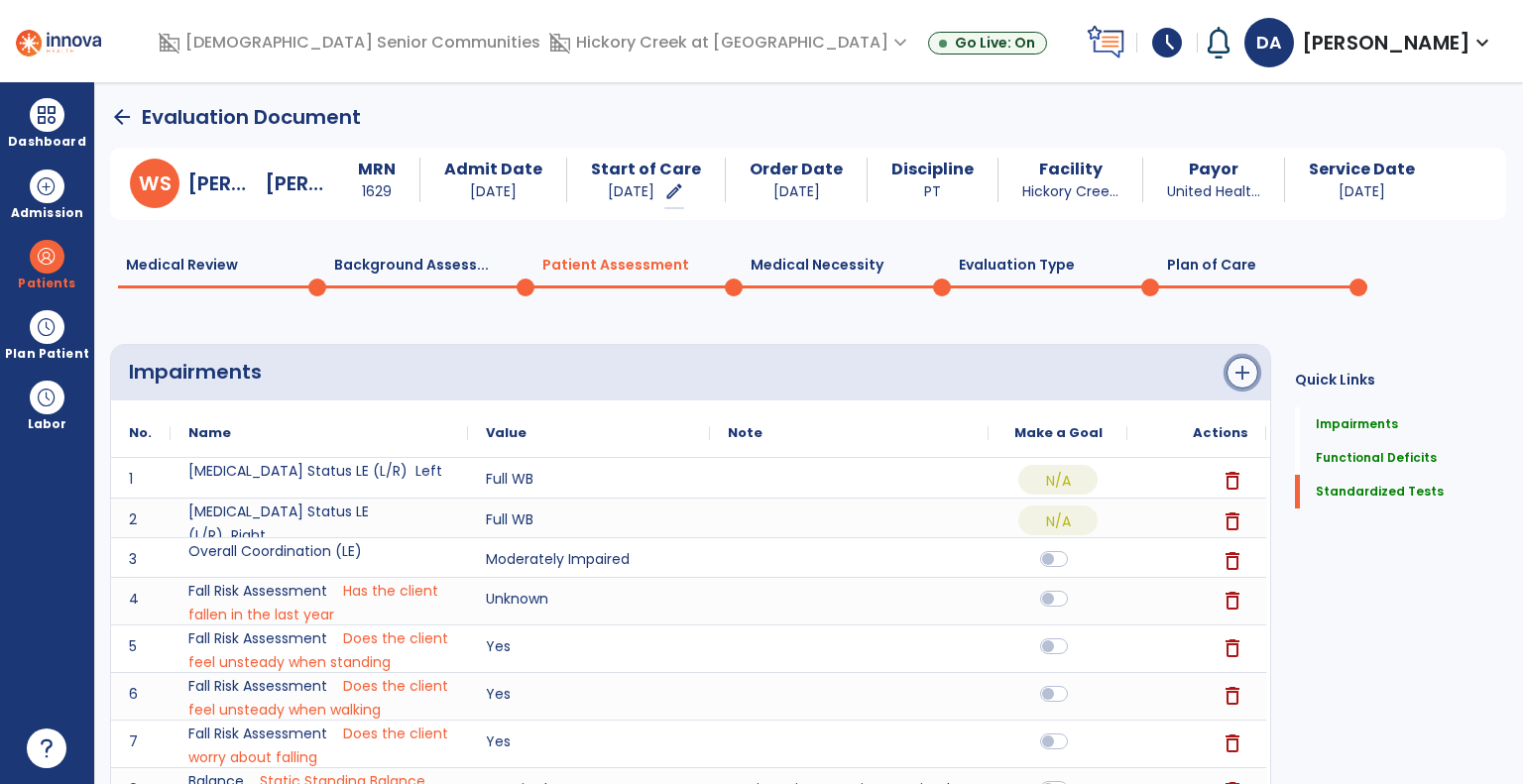 click on "add" 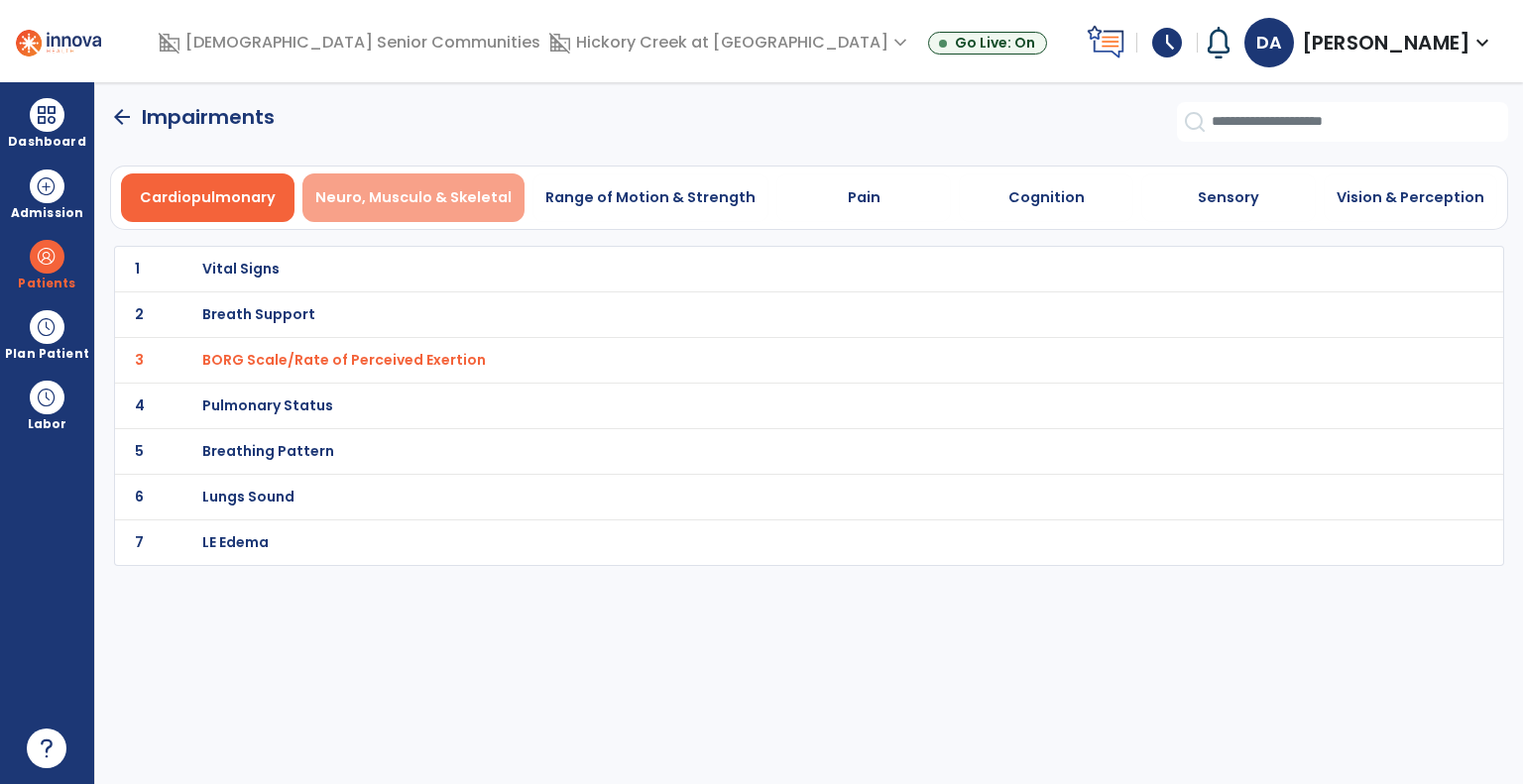 click on "Neuro, Musculo & Skeletal" at bounding box center (413, 197) 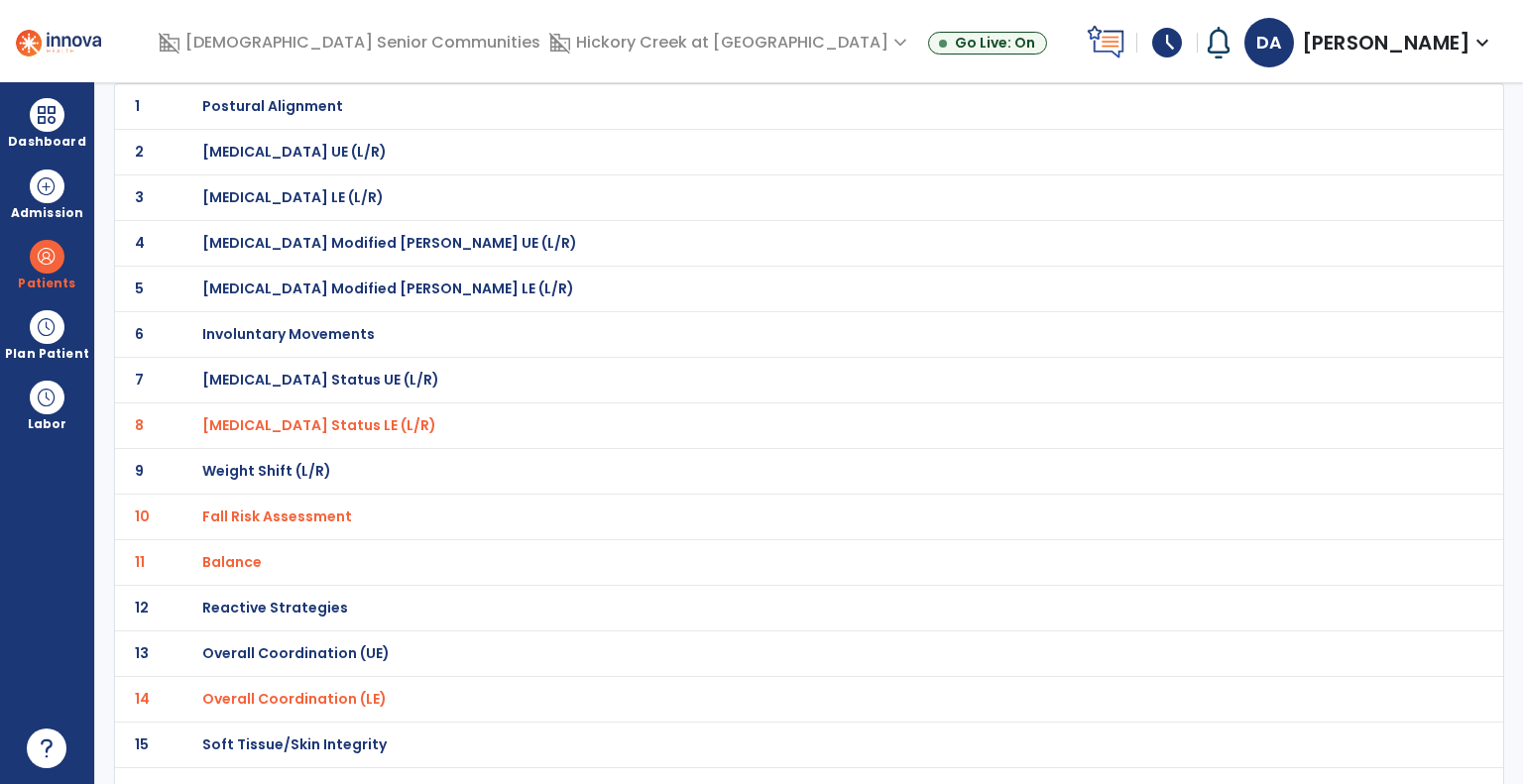 scroll, scrollTop: 198, scrollLeft: 0, axis: vertical 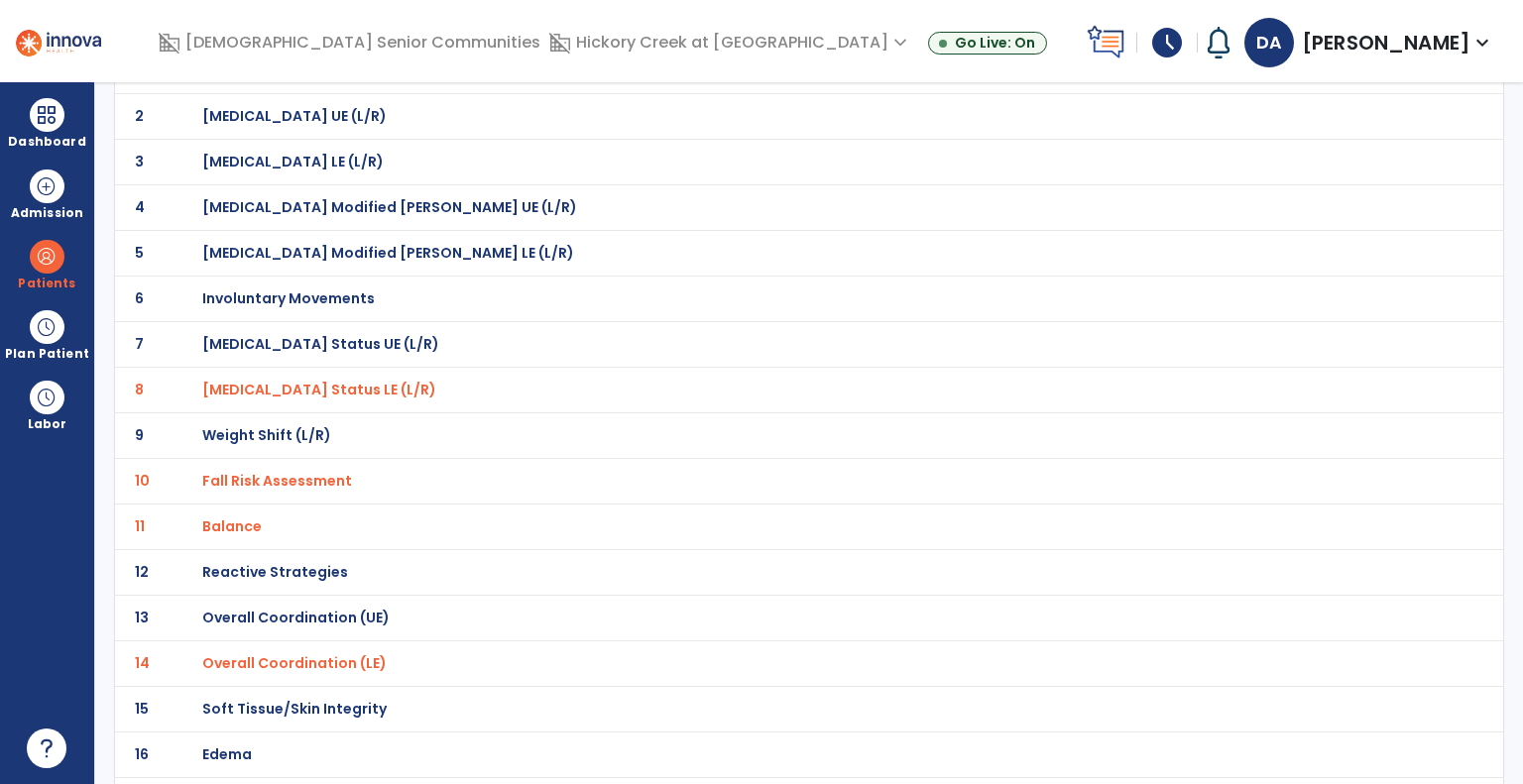 click on "Balance" at bounding box center [319, 390] 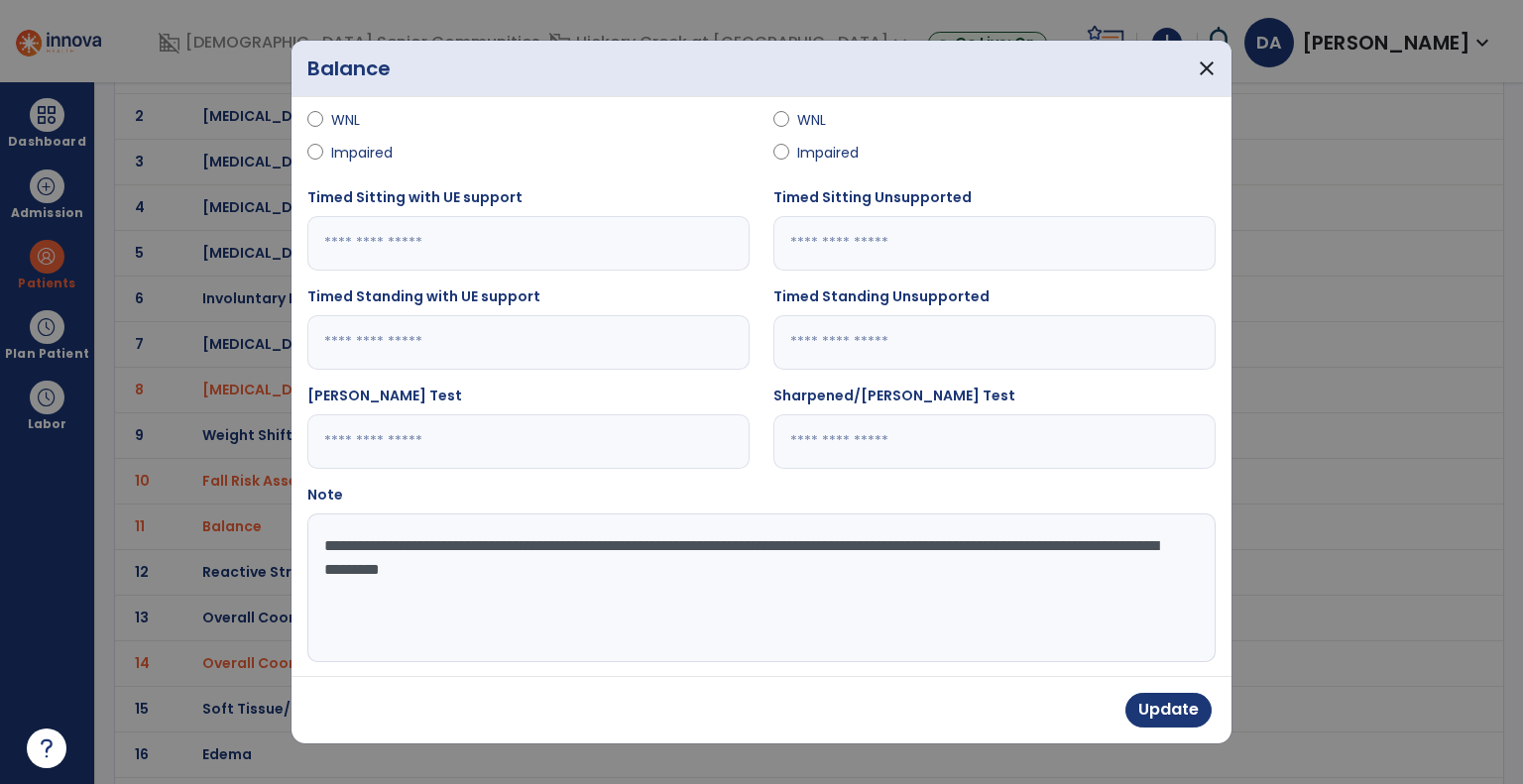 scroll, scrollTop: 224, scrollLeft: 0, axis: vertical 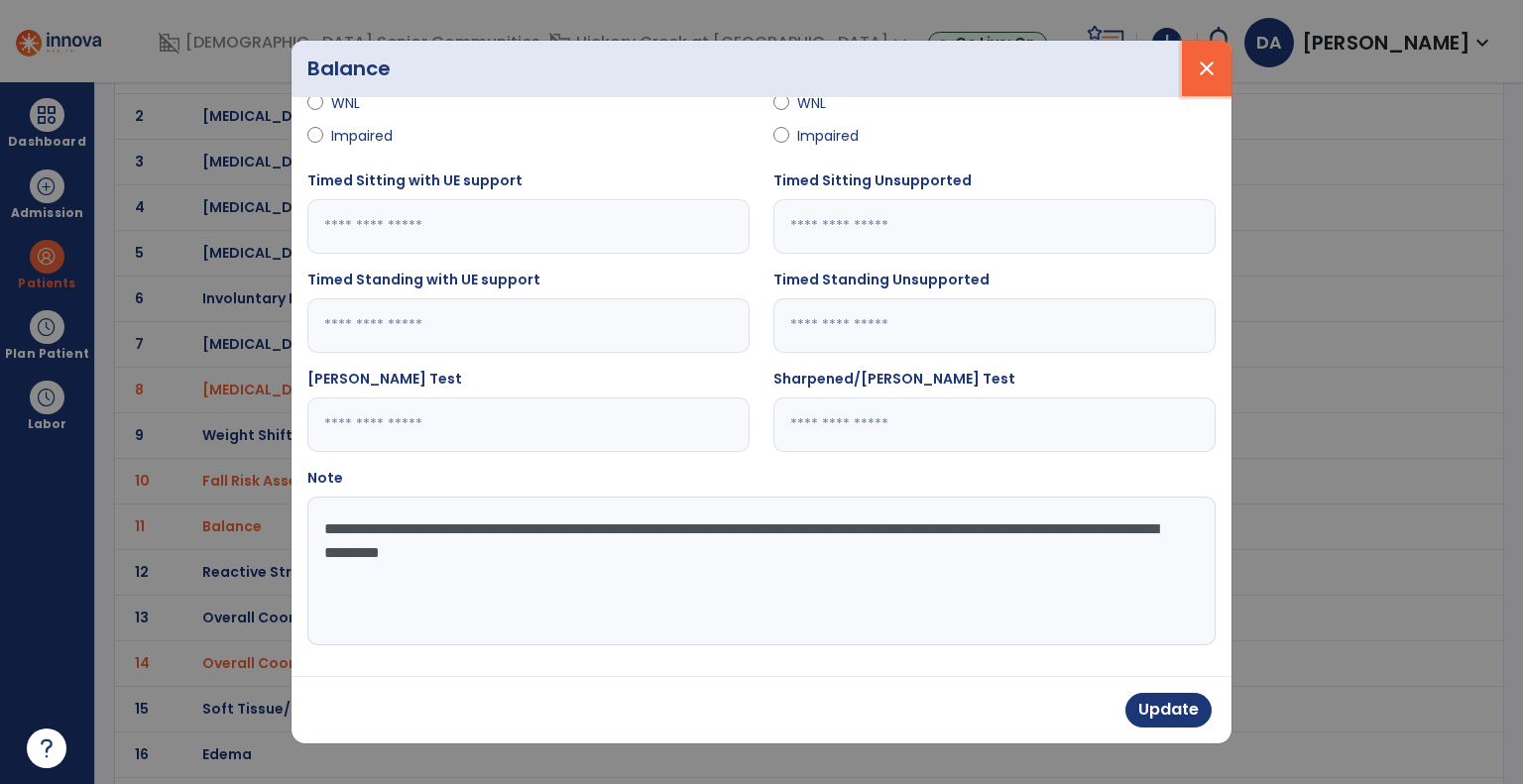 click on "close" at bounding box center (1207, 68) 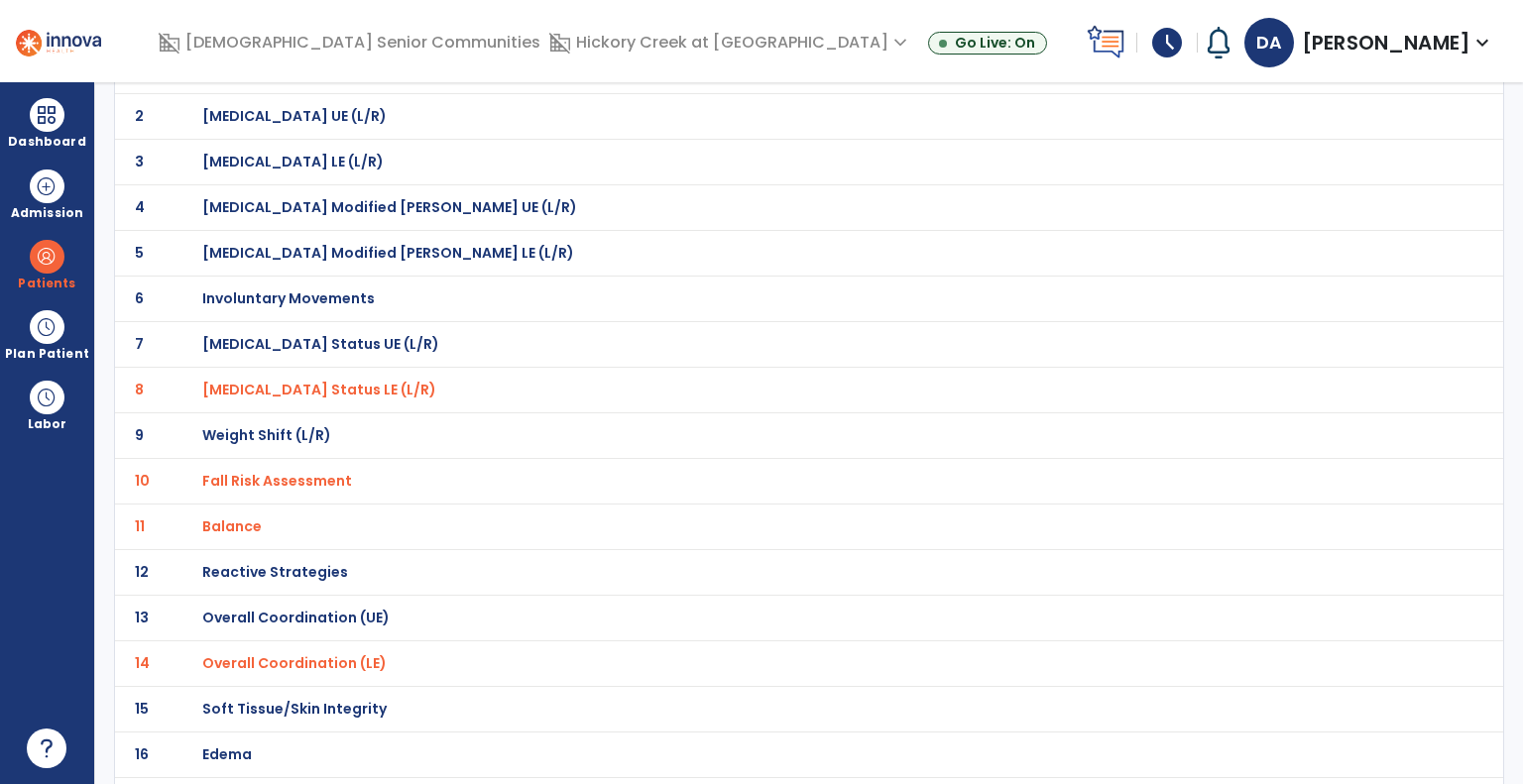 click on "Balance" at bounding box center (319, 390) 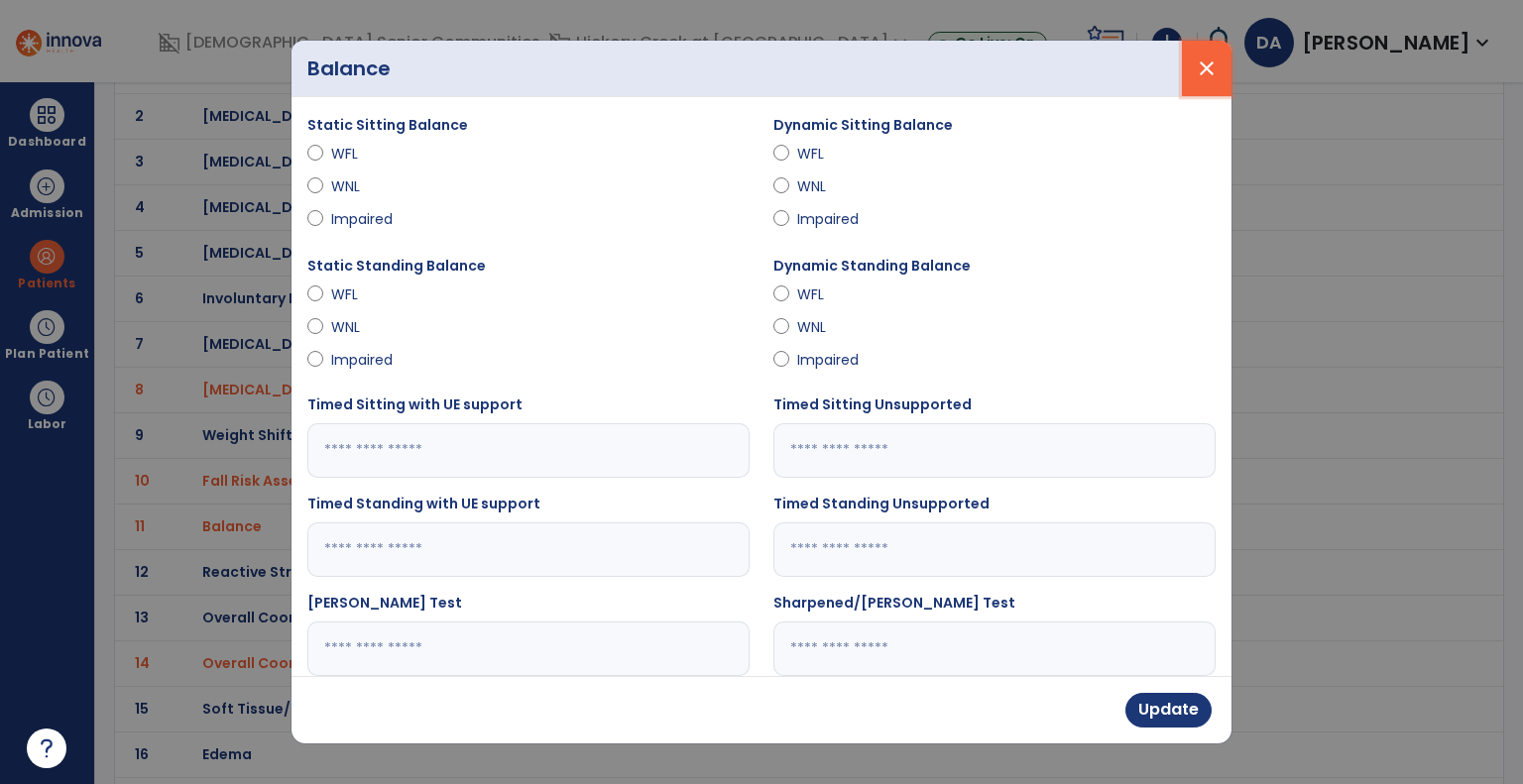 click on "close" at bounding box center (1207, 68) 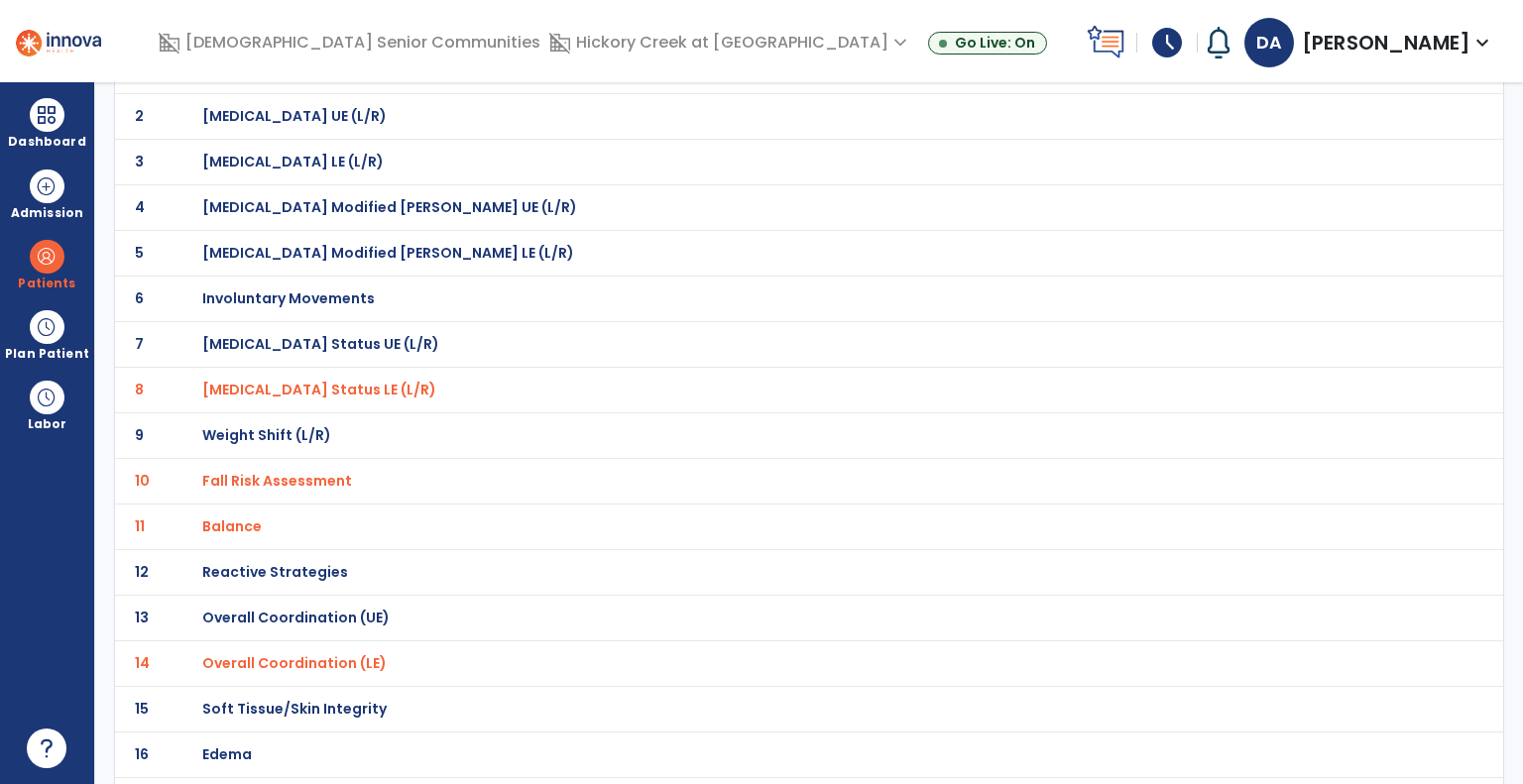 click on "Fall Risk Assessment" at bounding box center [319, 390] 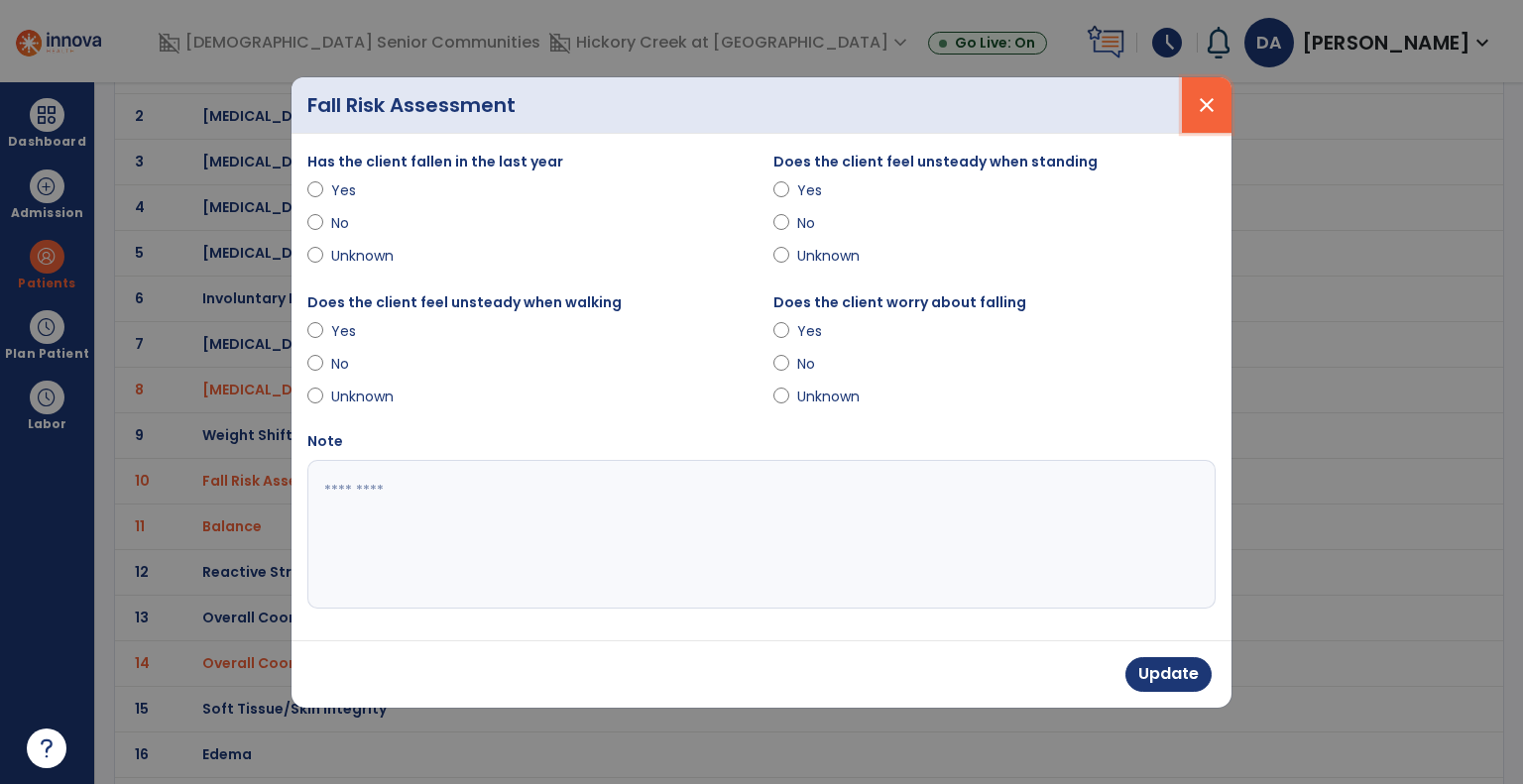 click on "close" at bounding box center (1207, 105) 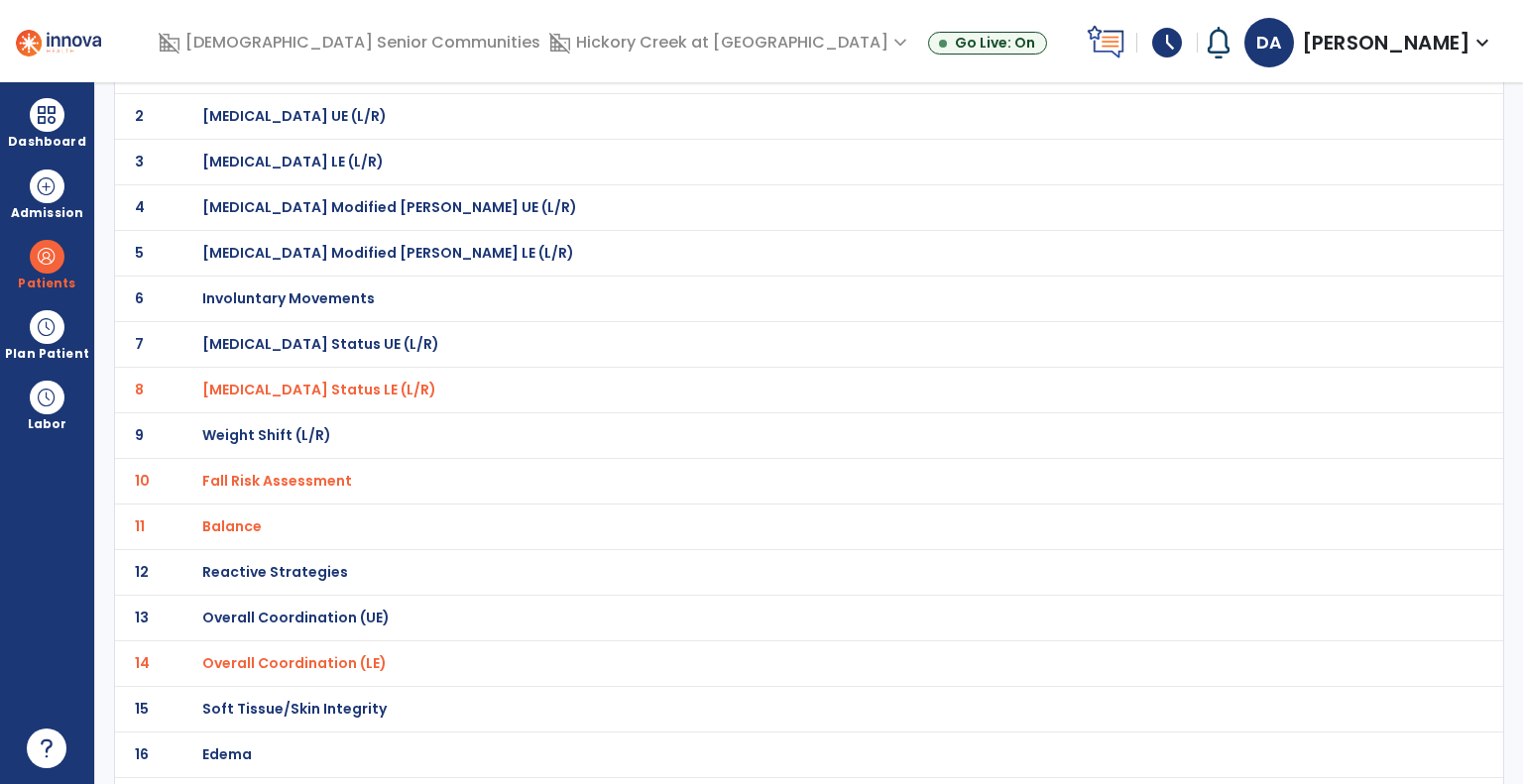 click on "Fall Risk Assessment" at bounding box center (319, 390) 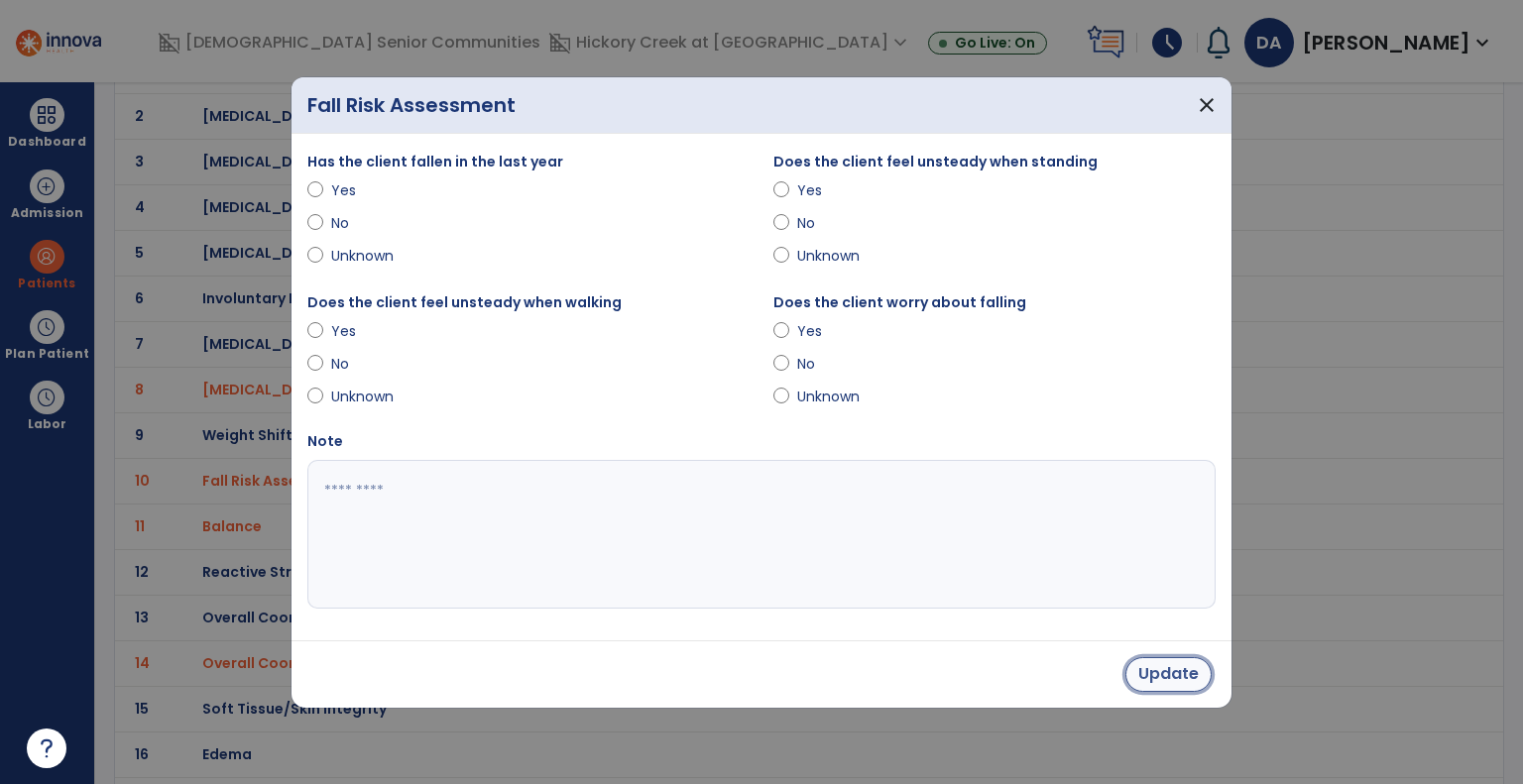 click on "Update" at bounding box center (1168, 674) 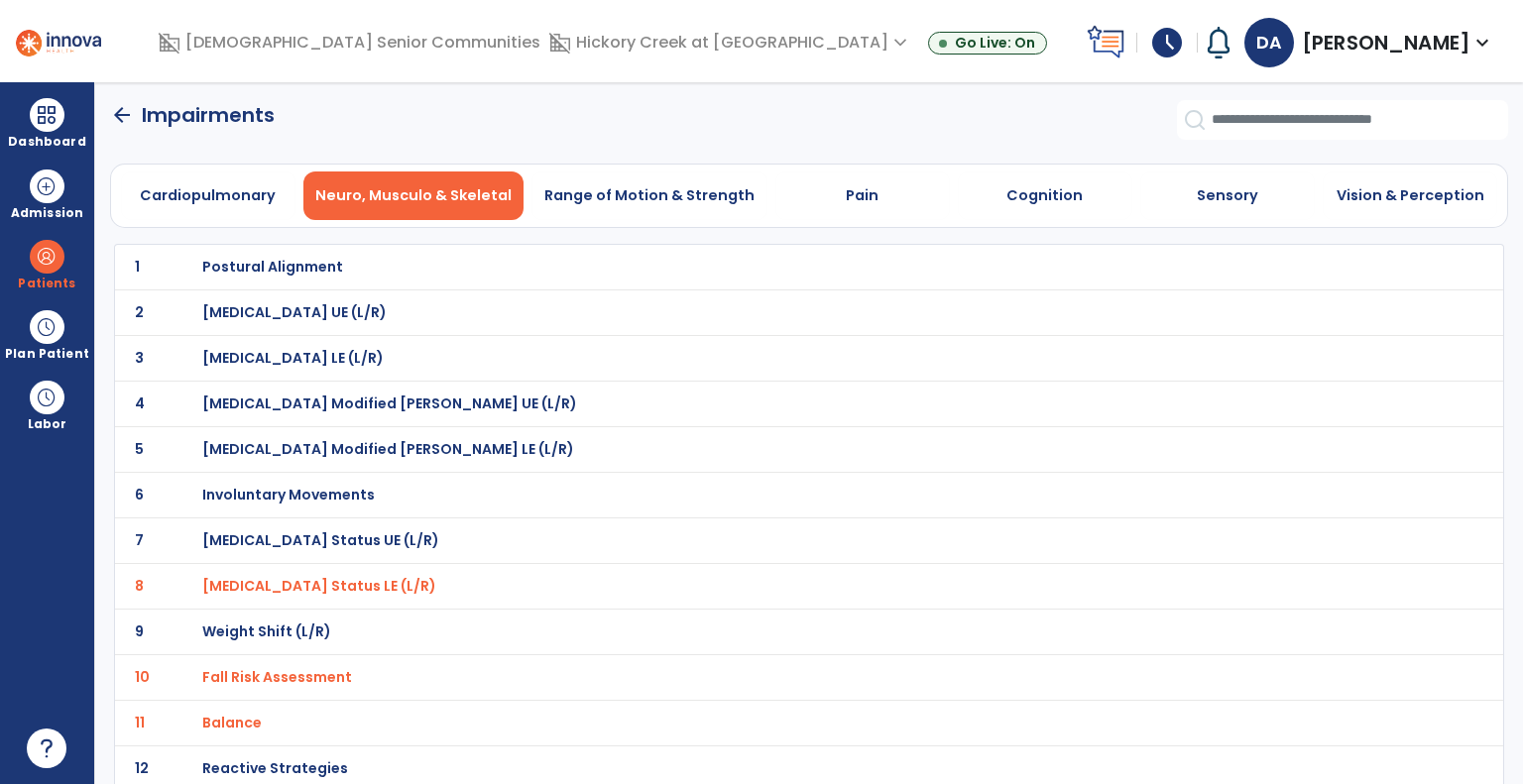 scroll, scrollTop: 0, scrollLeft: 0, axis: both 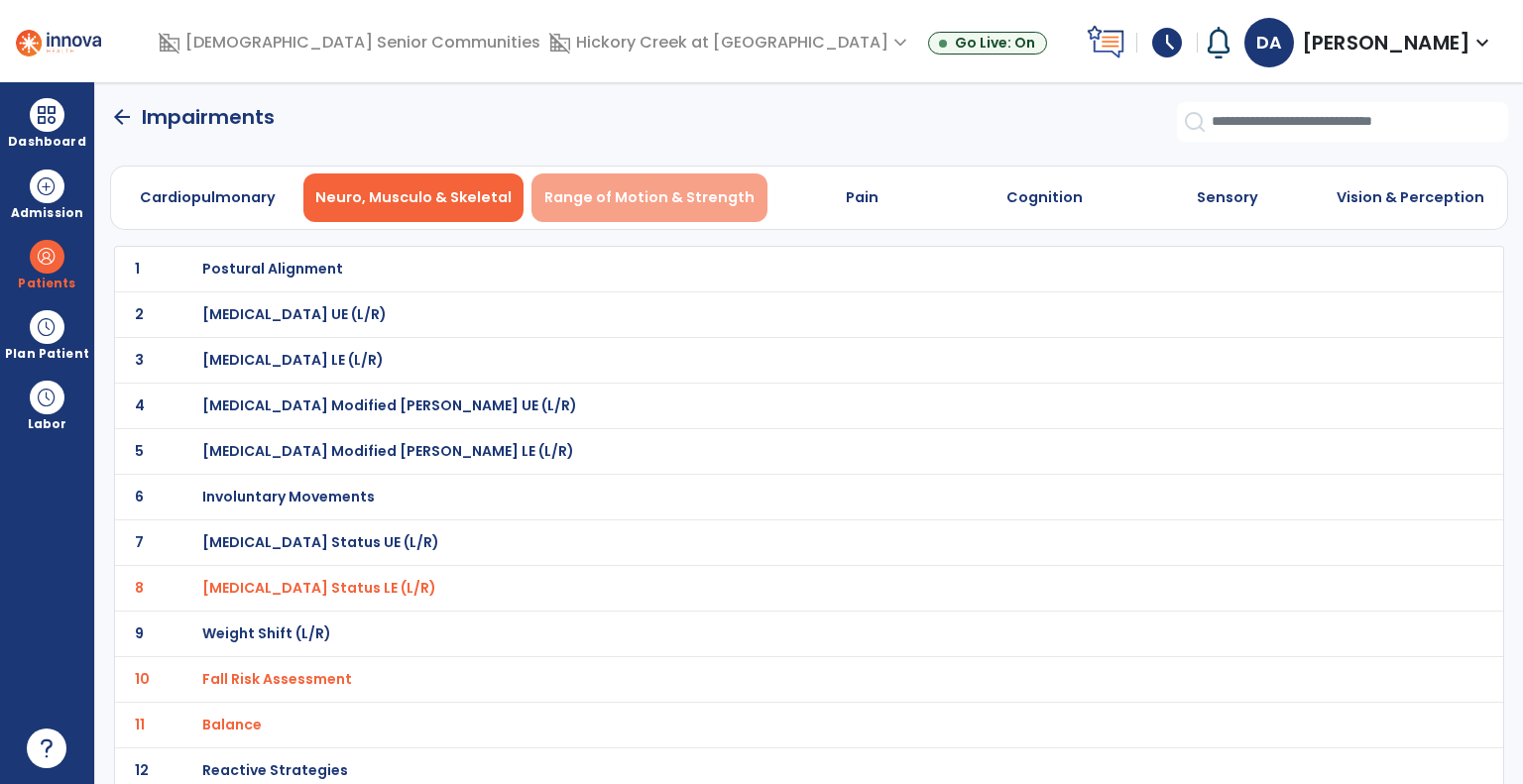 click on "Range of Motion & Strength" at bounding box center (649, 197) 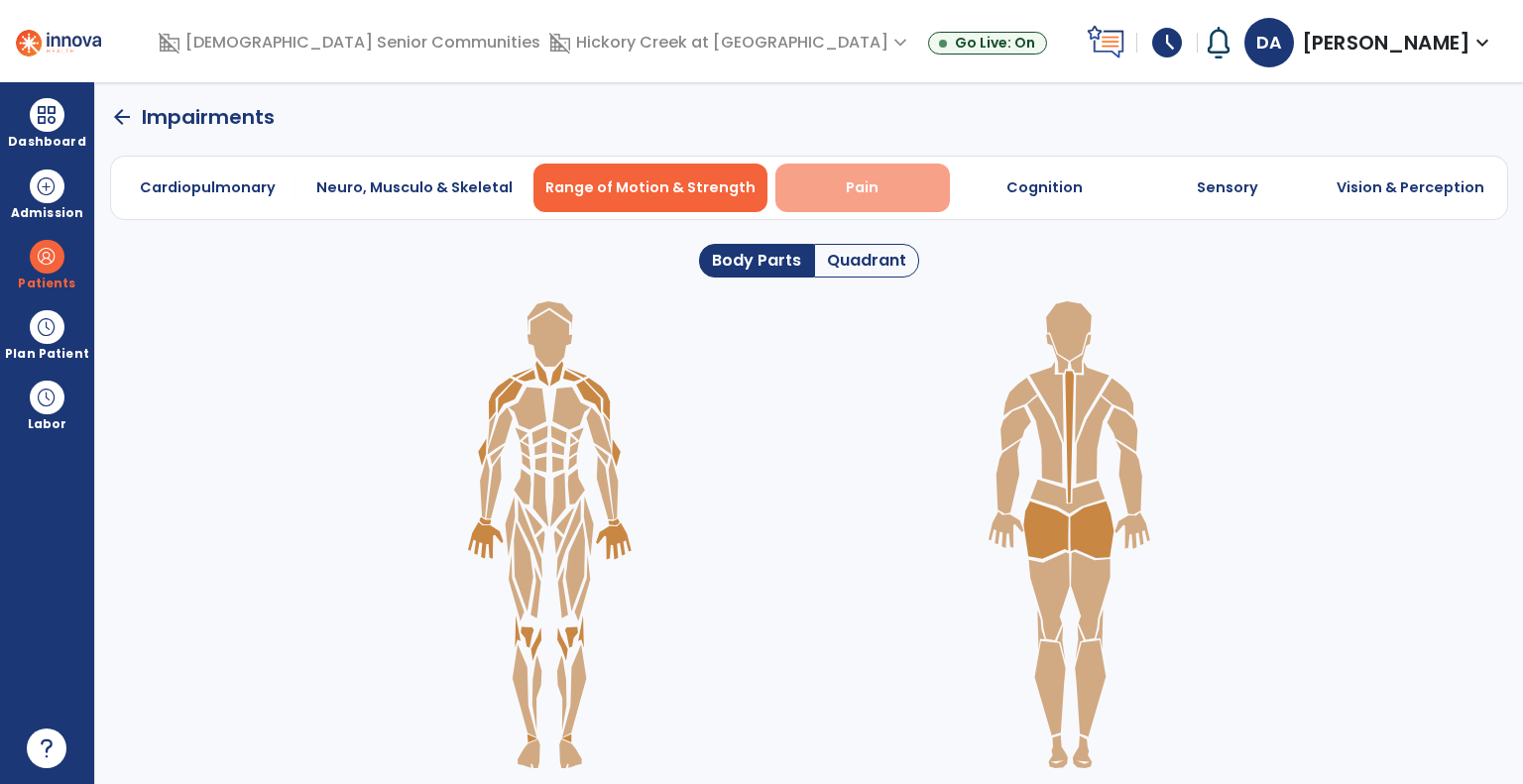 click on "Pain" at bounding box center (863, 187) 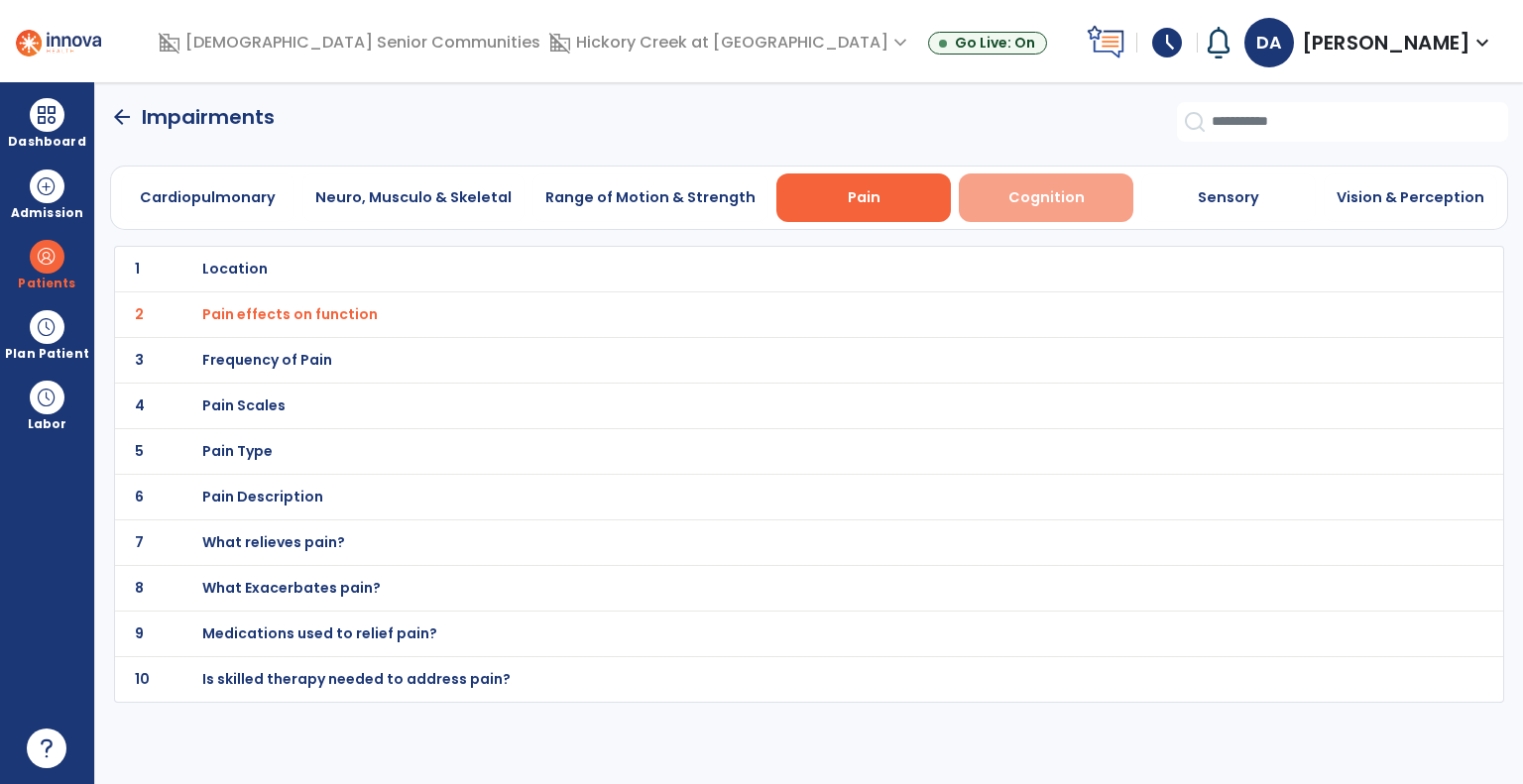click on "Cognition" at bounding box center (1046, 197) 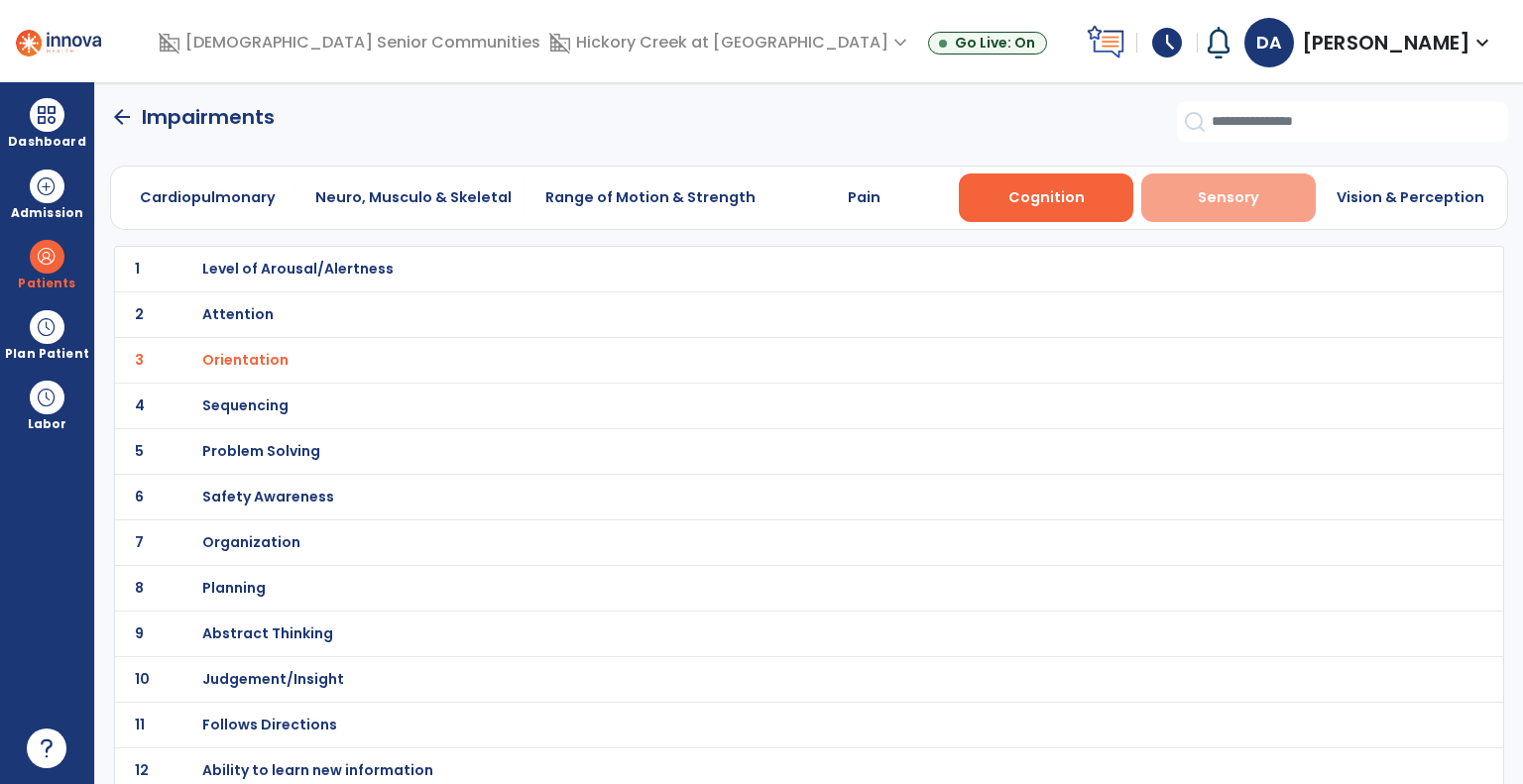 click on "Sensory" at bounding box center (1229, 197) 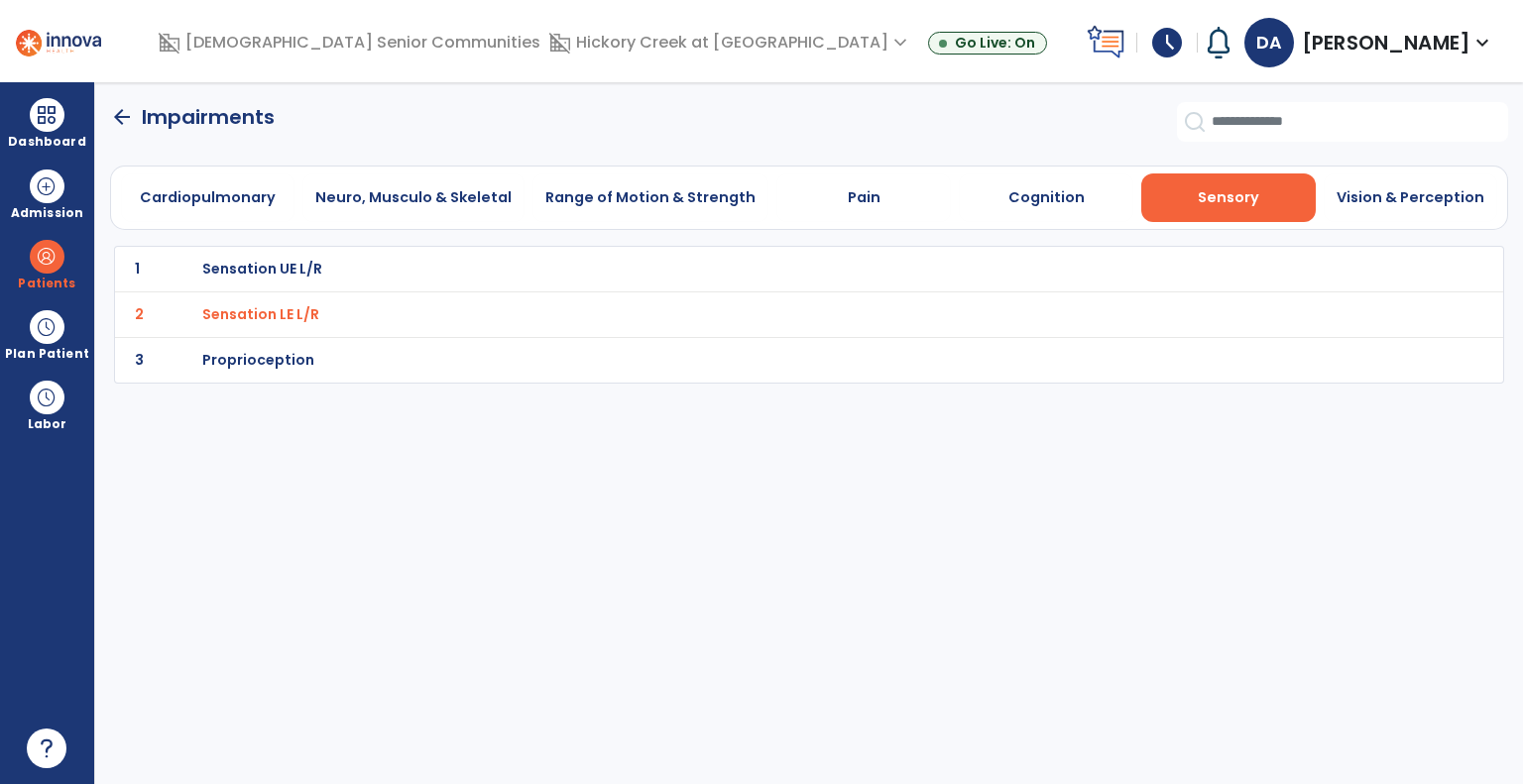 click on "Sensation LE L/R" at bounding box center (765, 269) 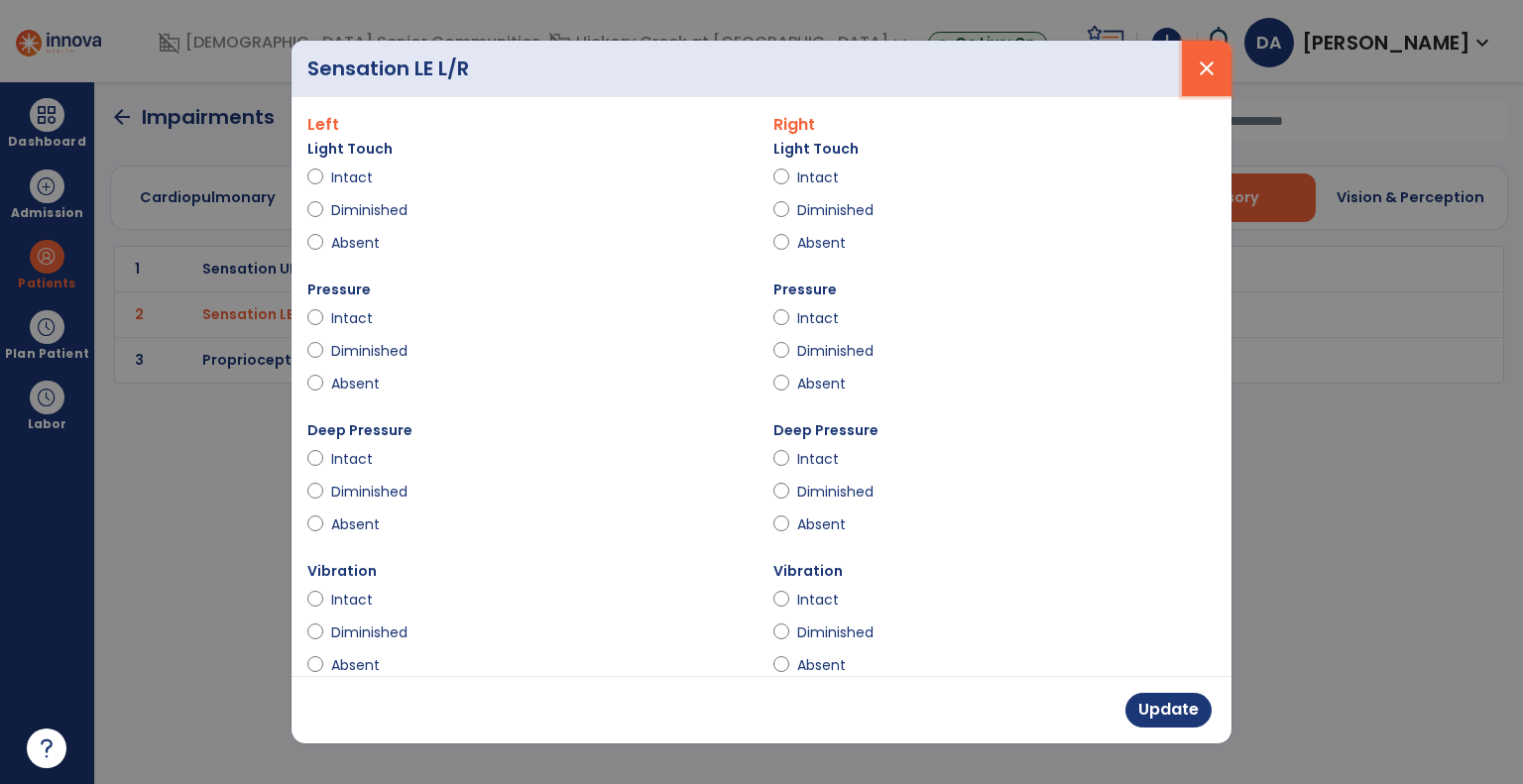 click on "close" at bounding box center [1207, 68] 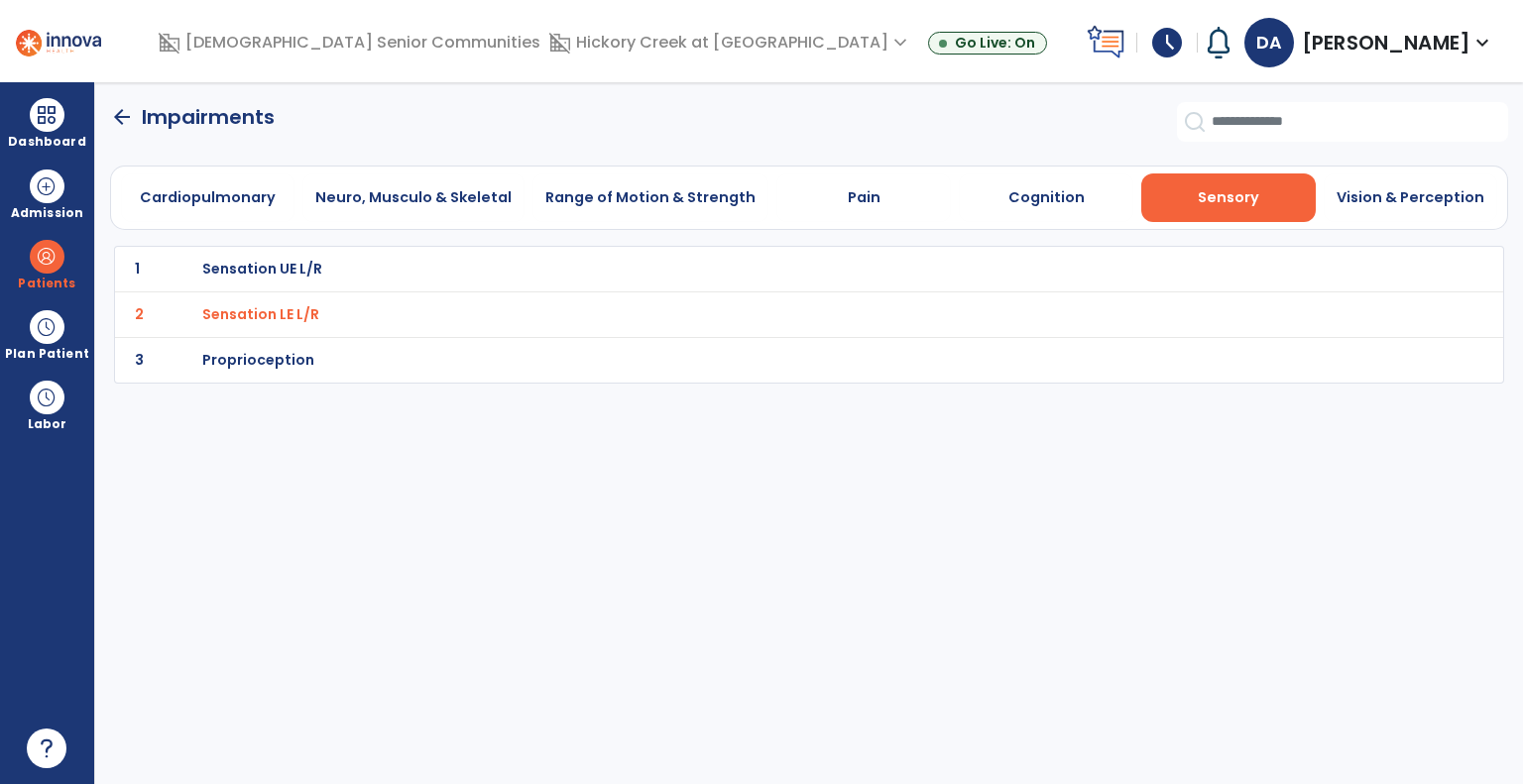 click on "arrow_back" 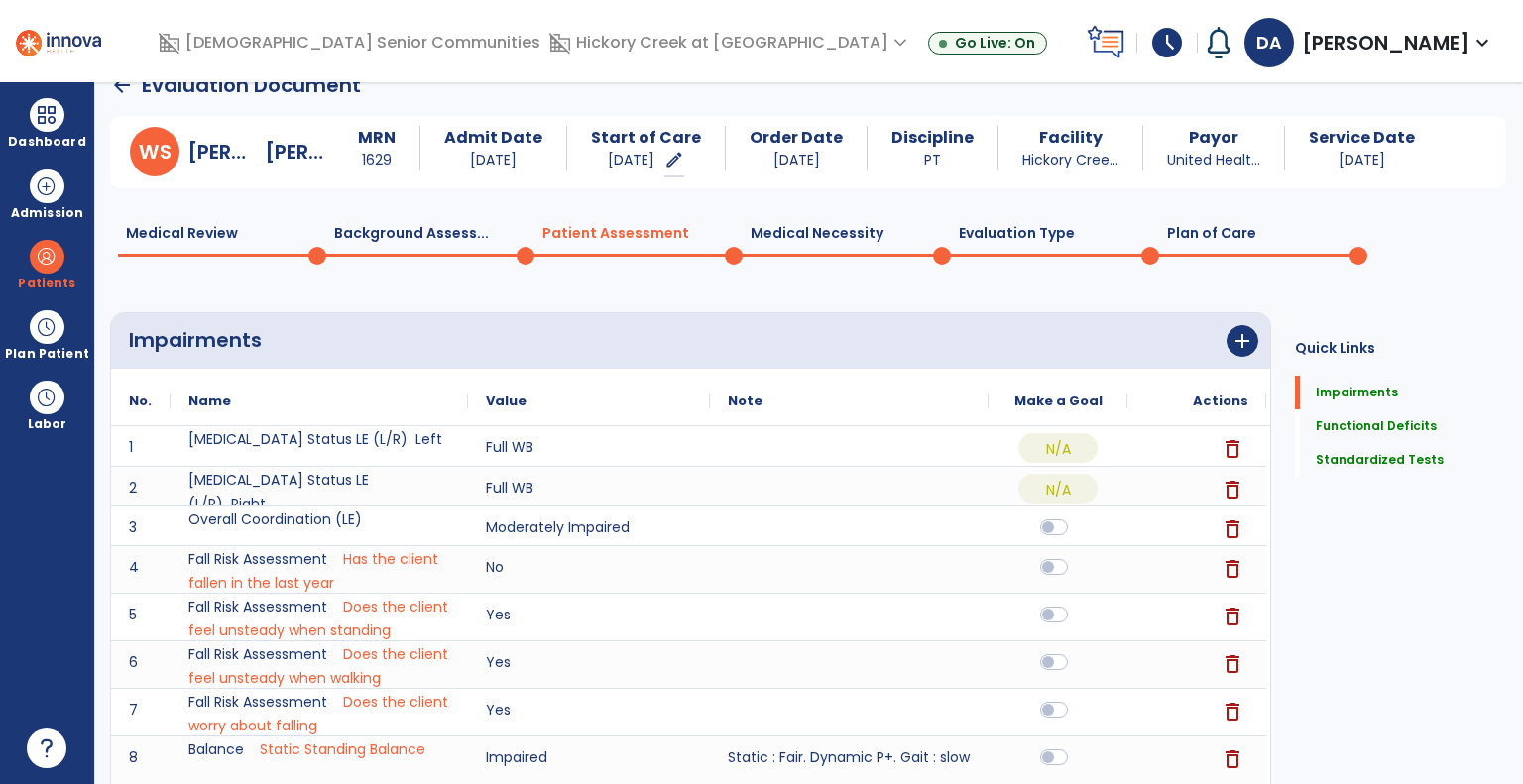 scroll, scrollTop: 0, scrollLeft: 0, axis: both 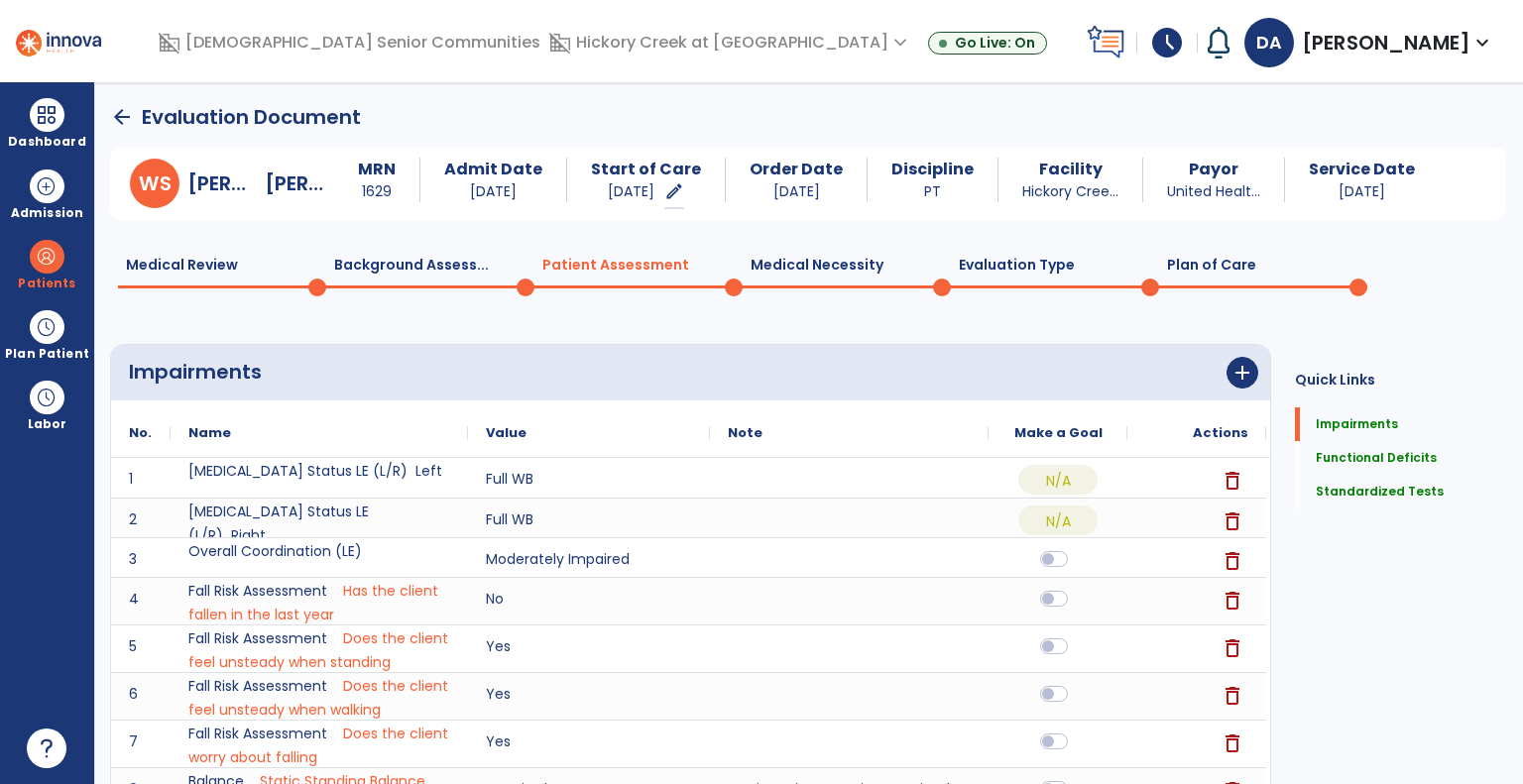 click on "Background Assess...  0" 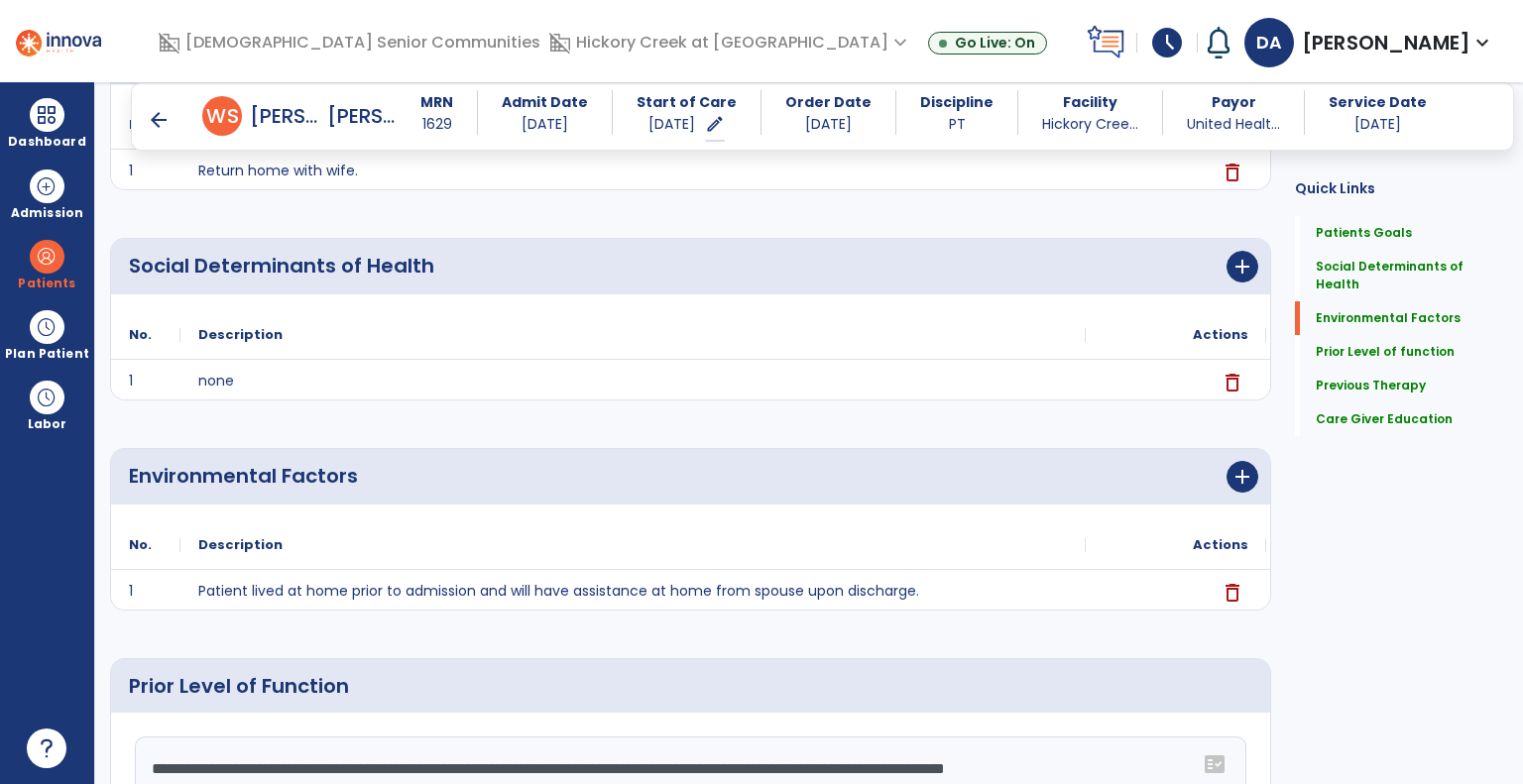scroll, scrollTop: 595, scrollLeft: 0, axis: vertical 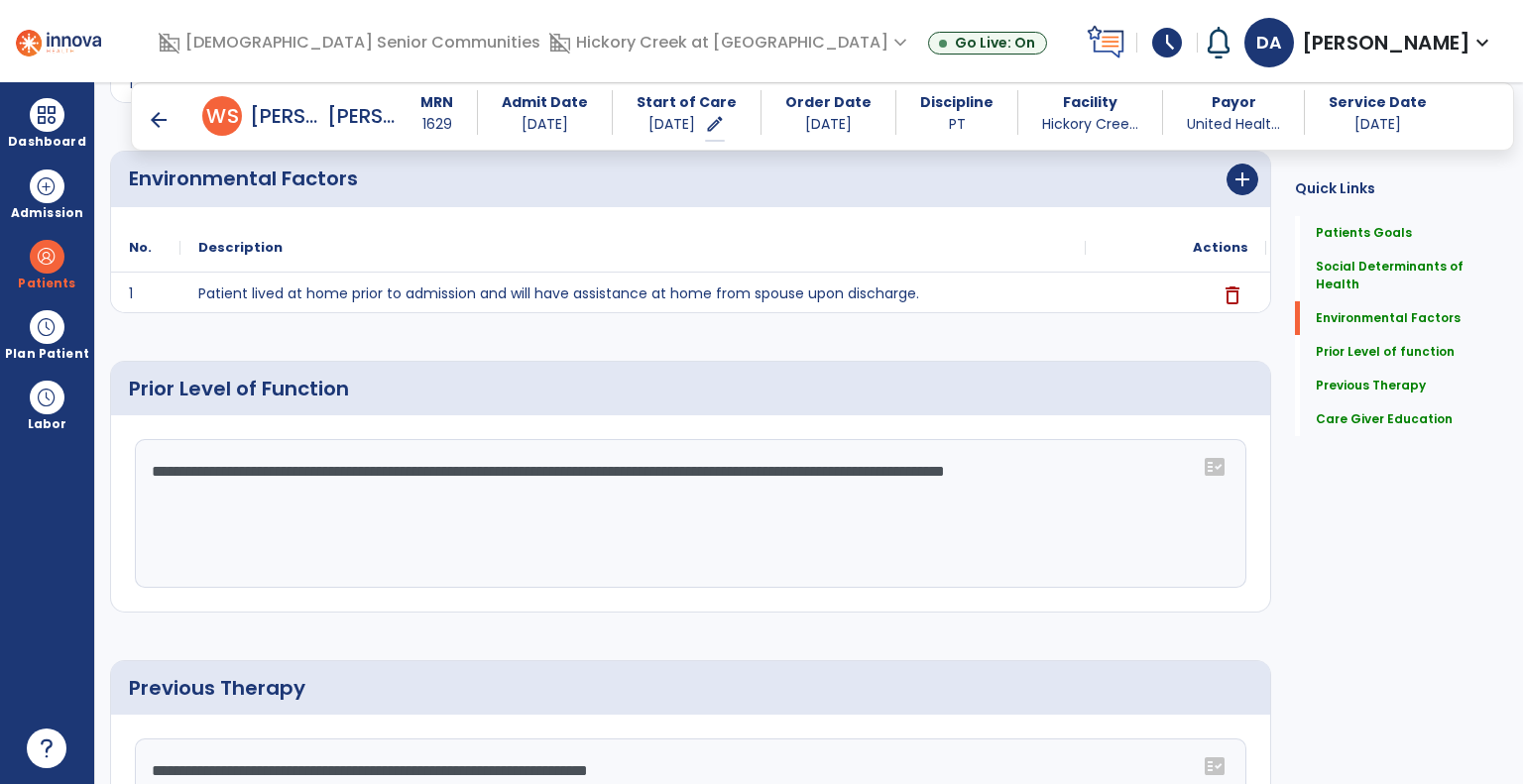 click on "**********" 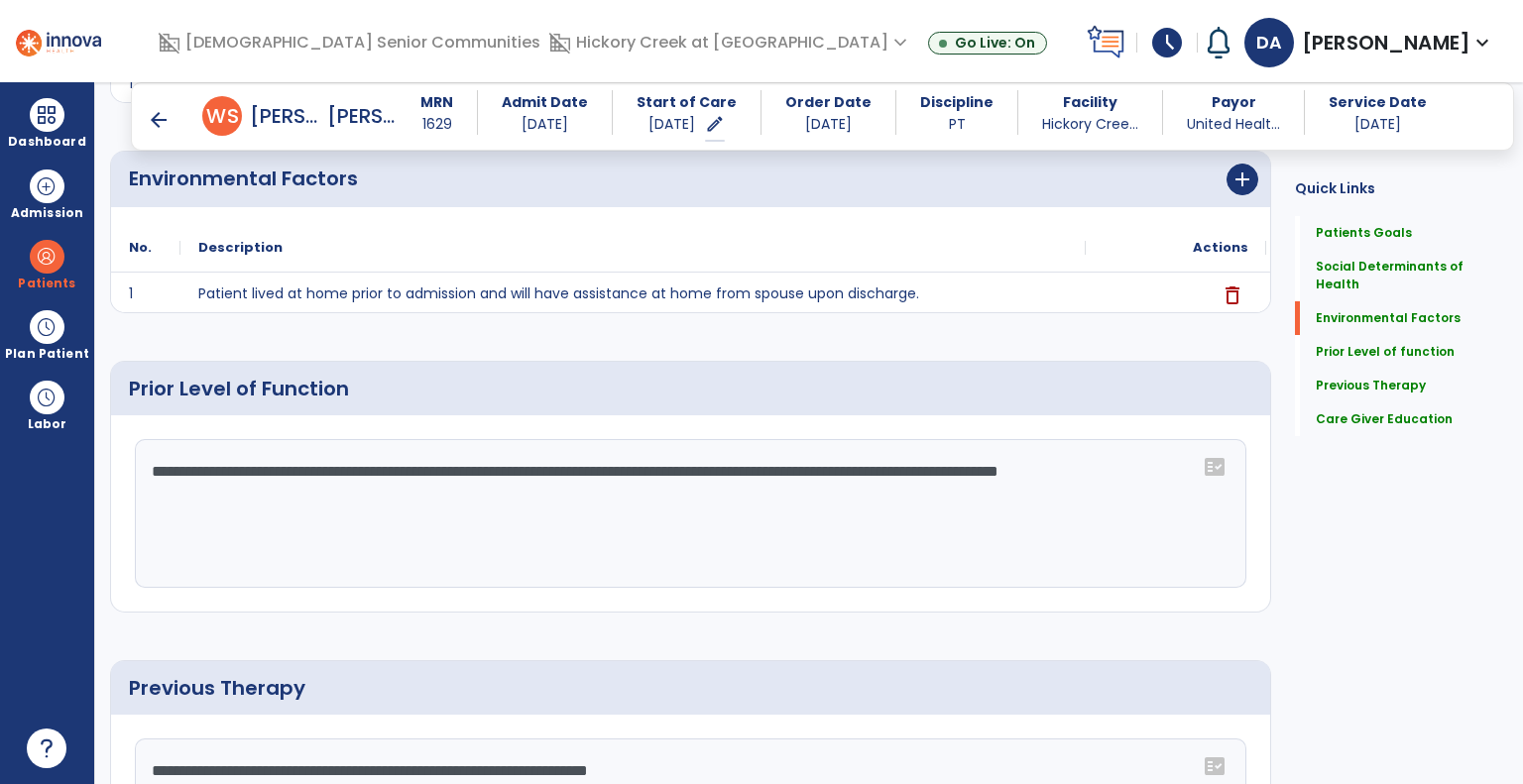 click on "**********" 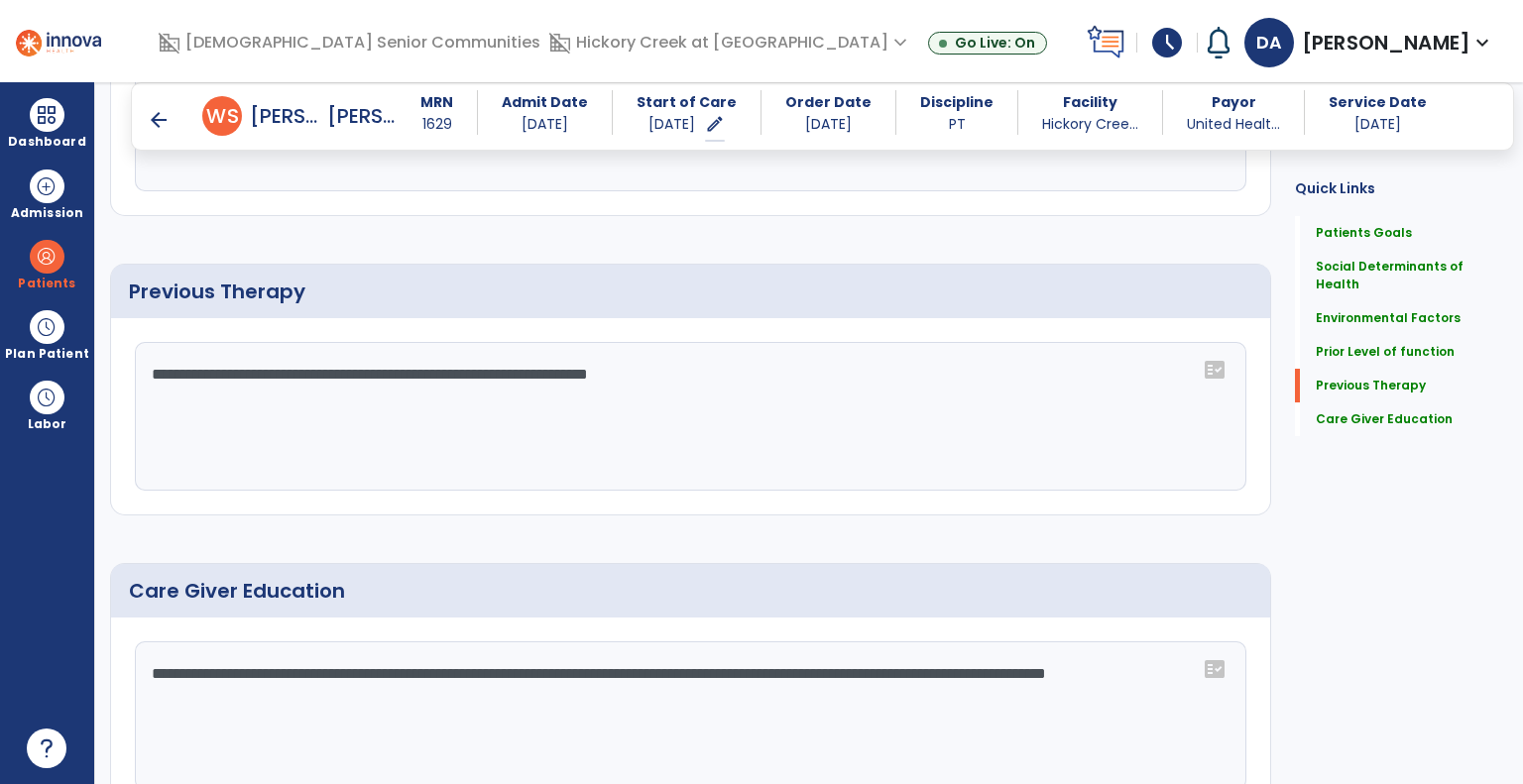 scroll, scrollTop: 1086, scrollLeft: 0, axis: vertical 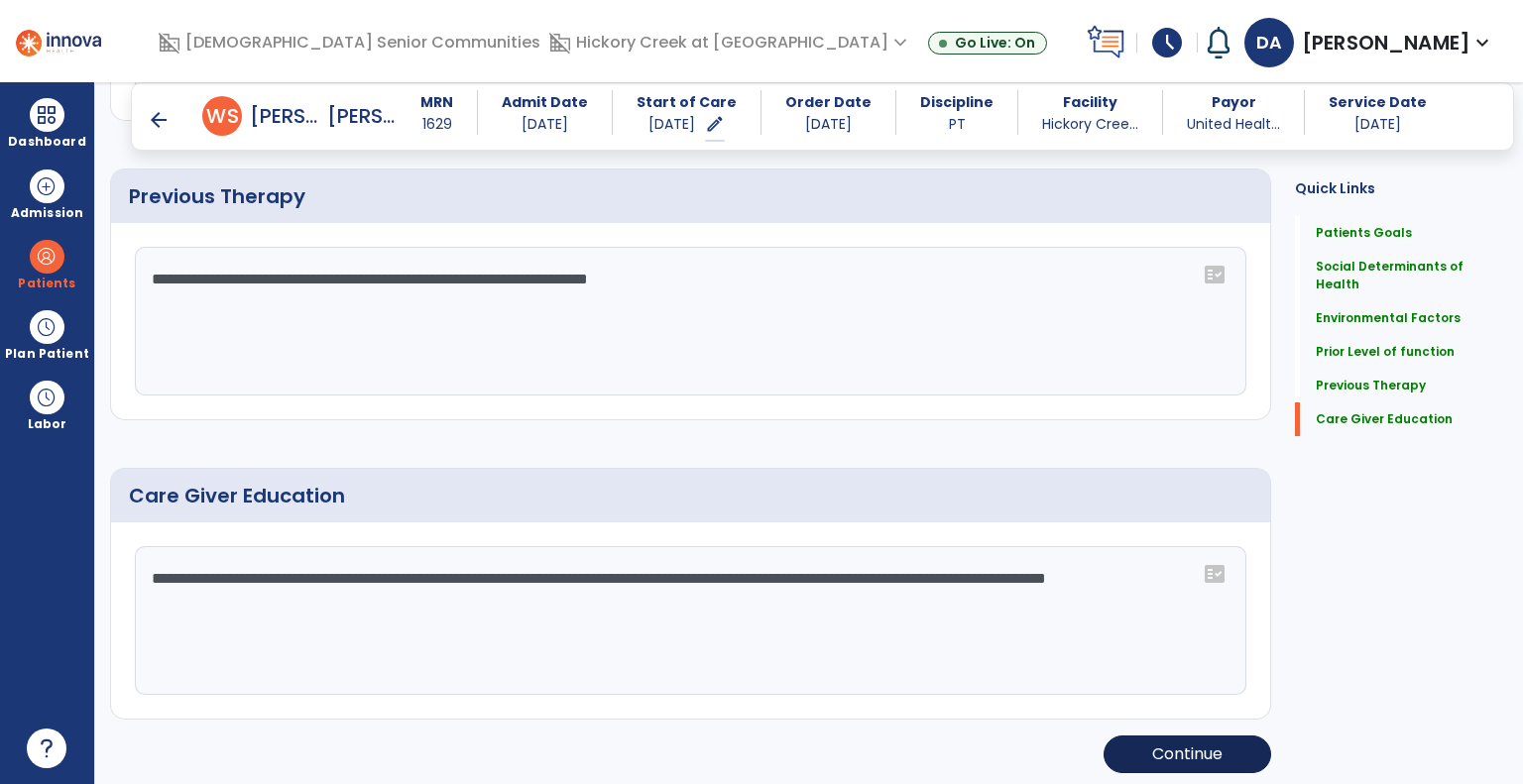 type on "**********" 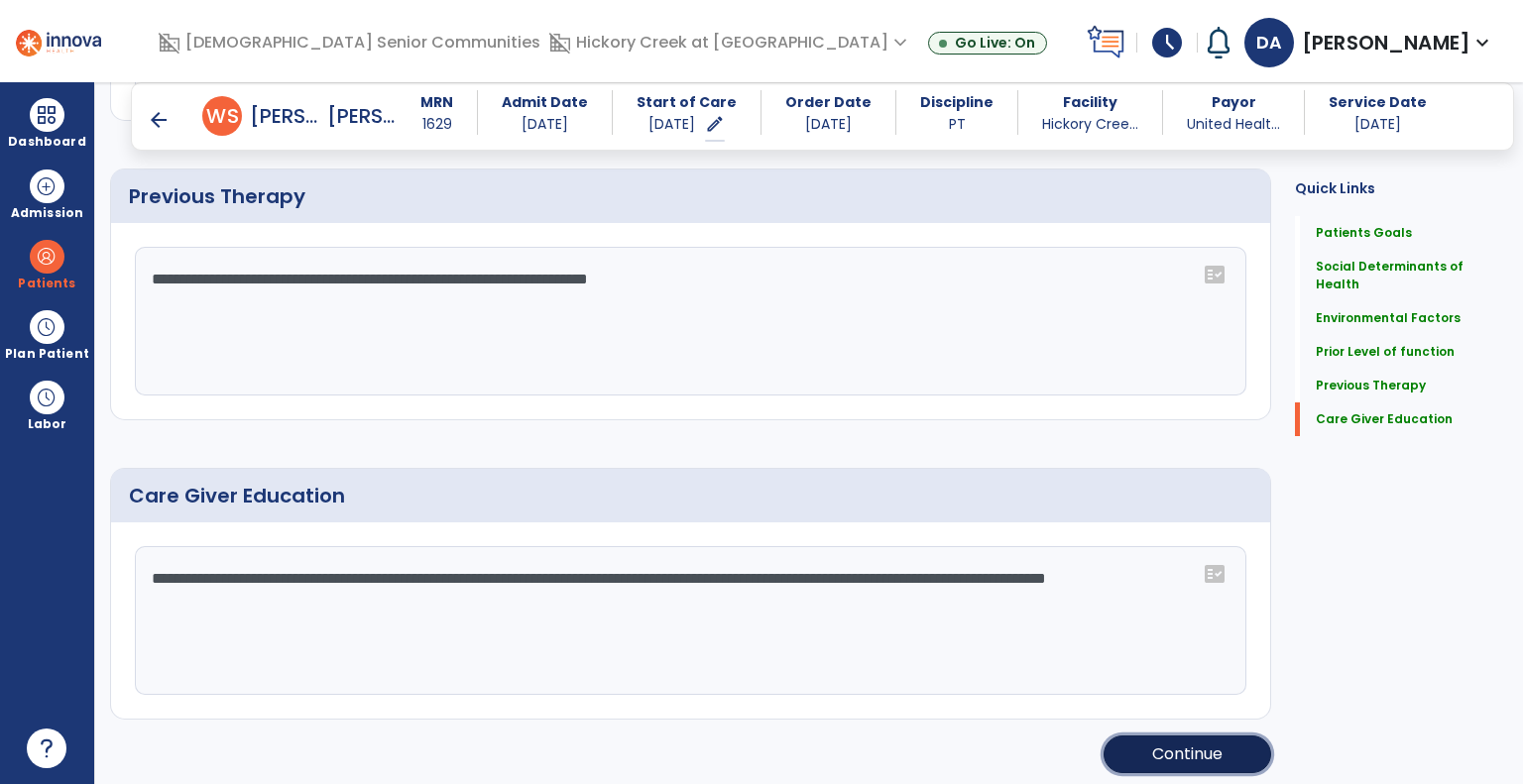 click on "Continue" 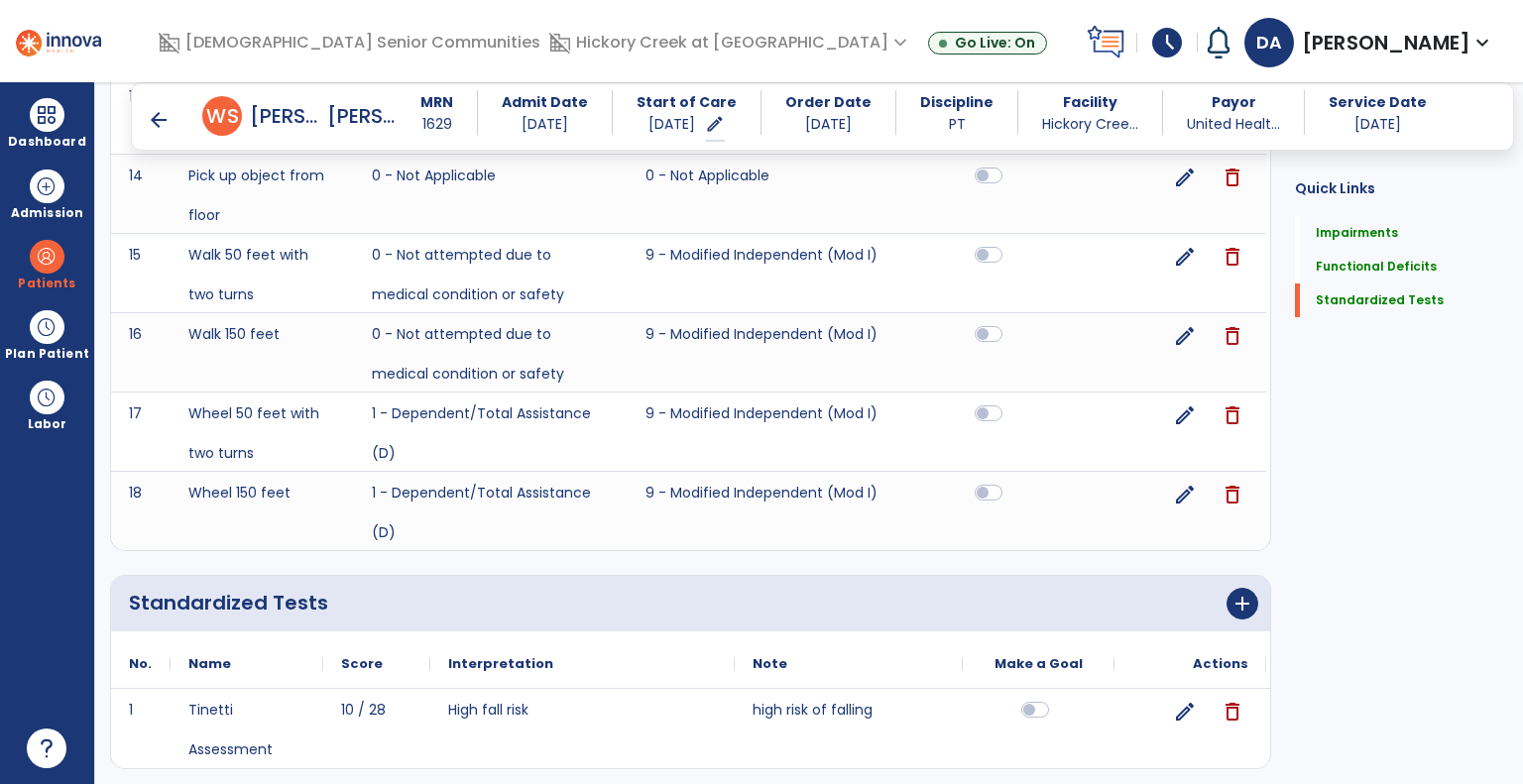 scroll, scrollTop: 2491, scrollLeft: 0, axis: vertical 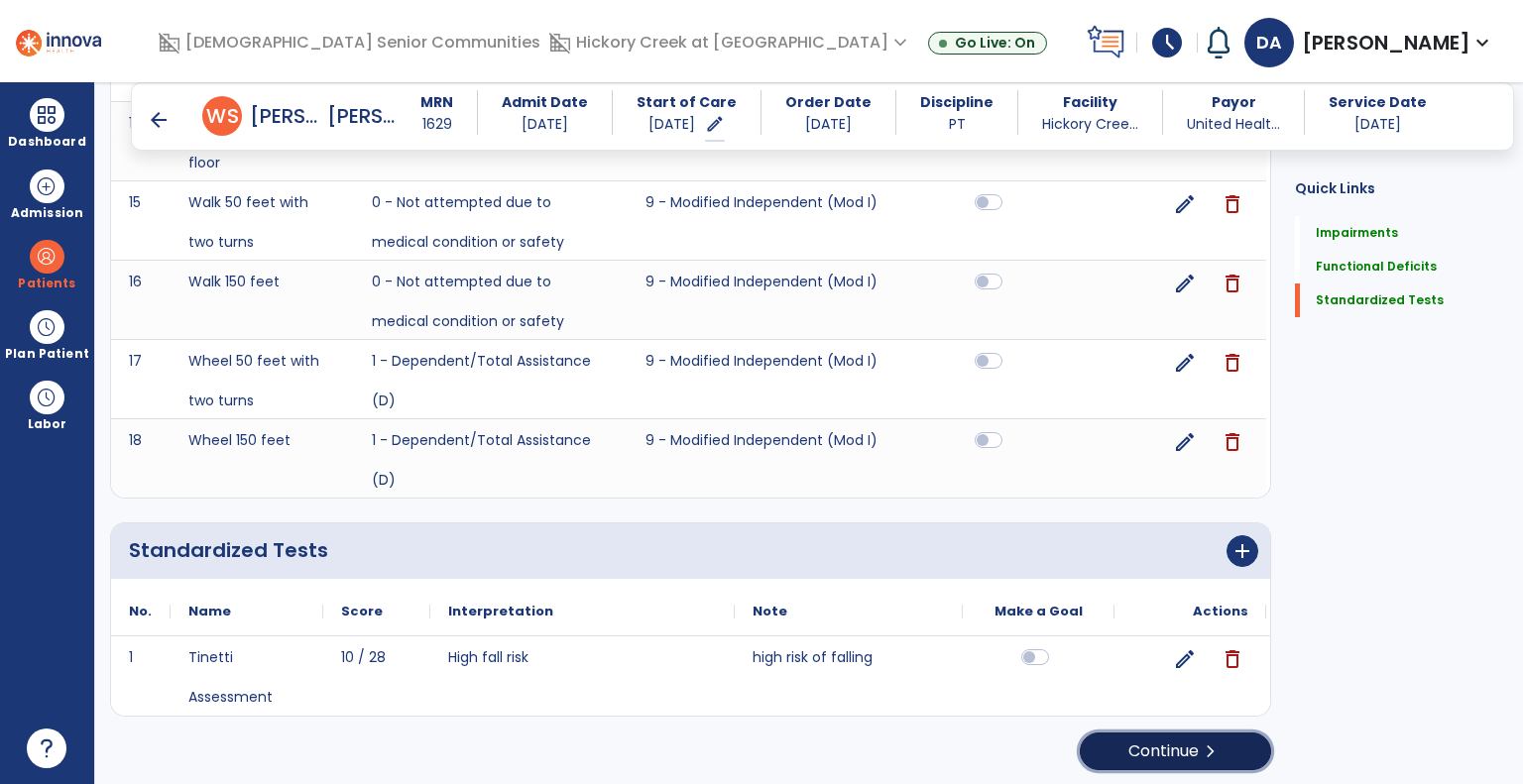click on "chevron_right" 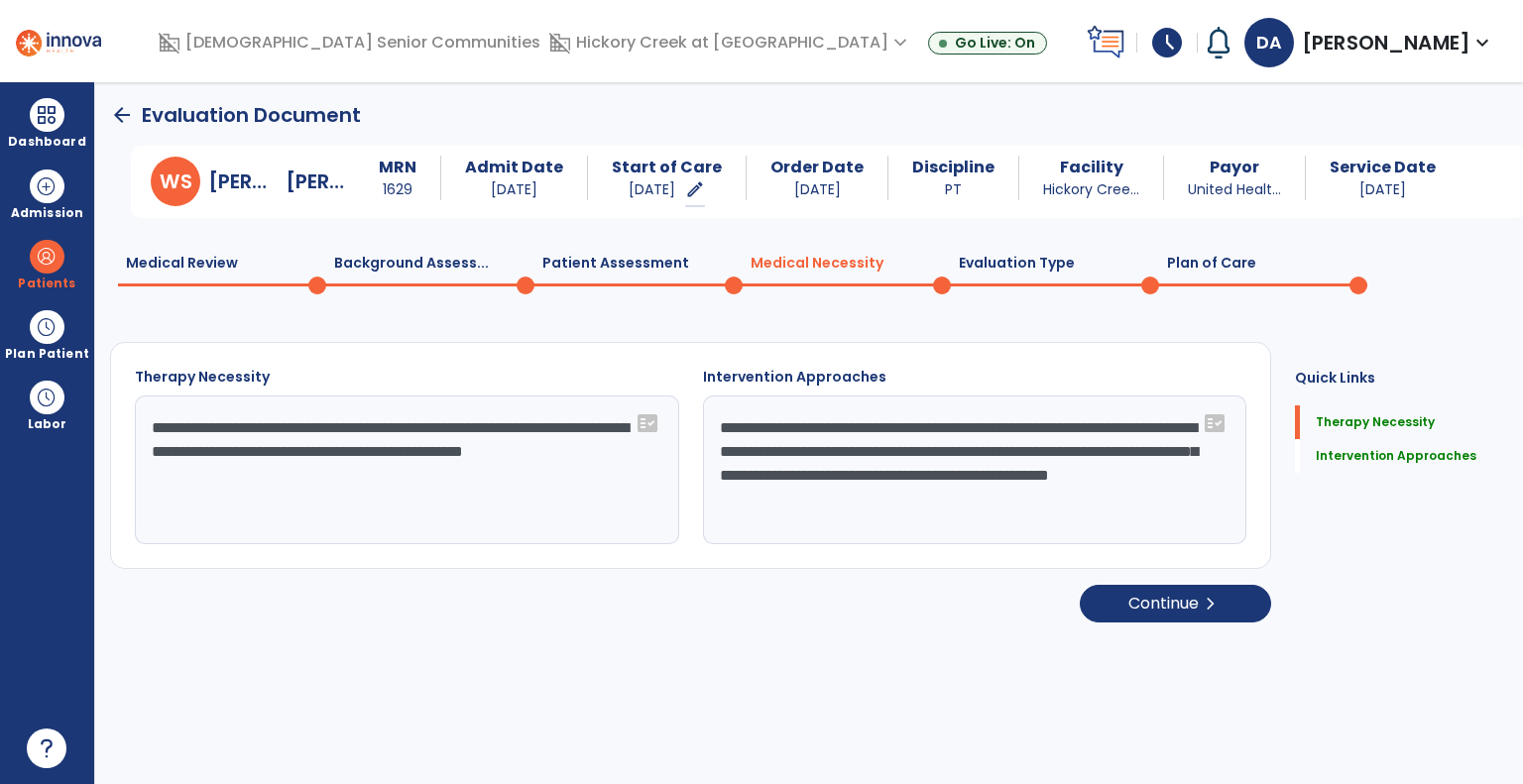scroll, scrollTop: 0, scrollLeft: 0, axis: both 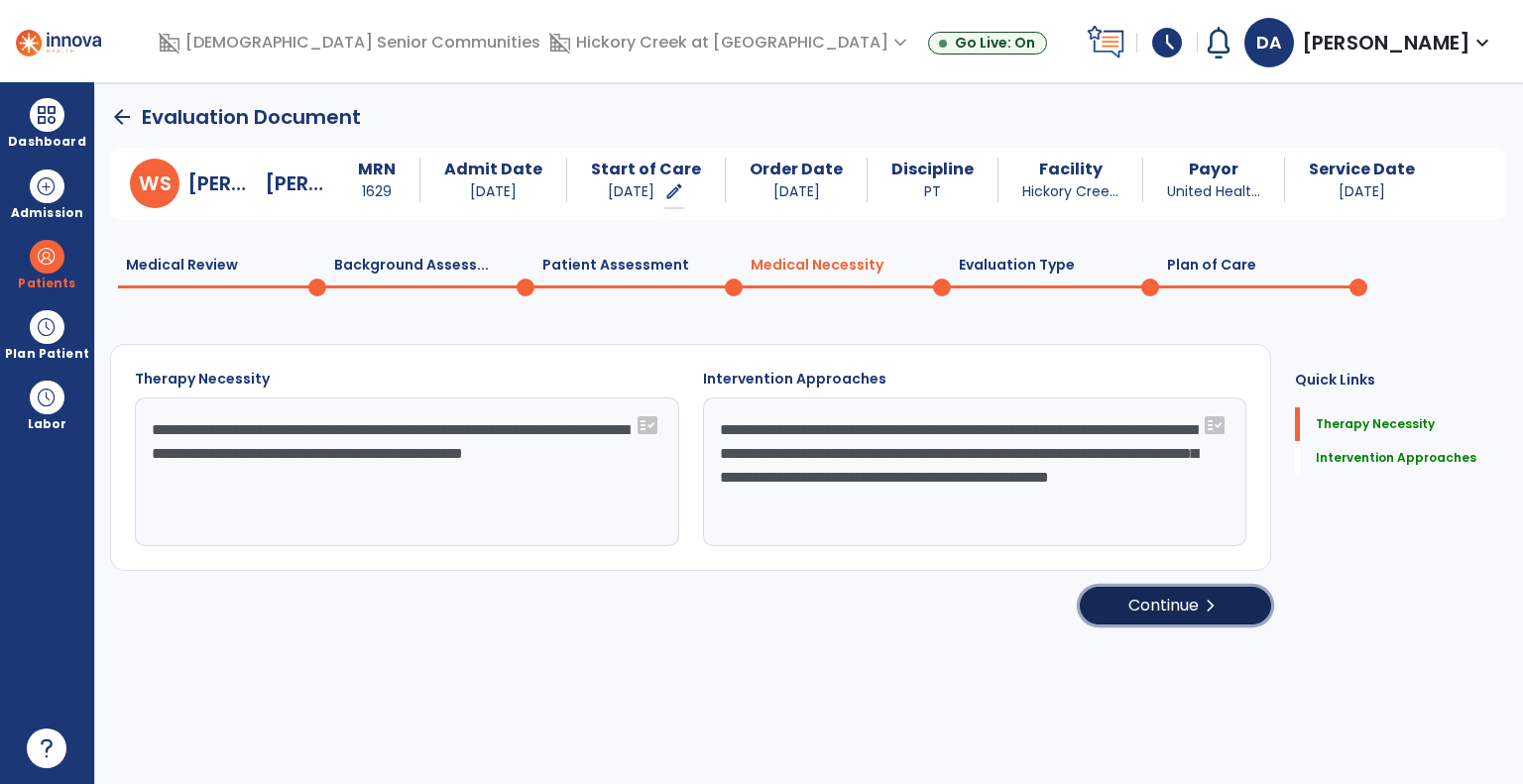 click on "chevron_right" 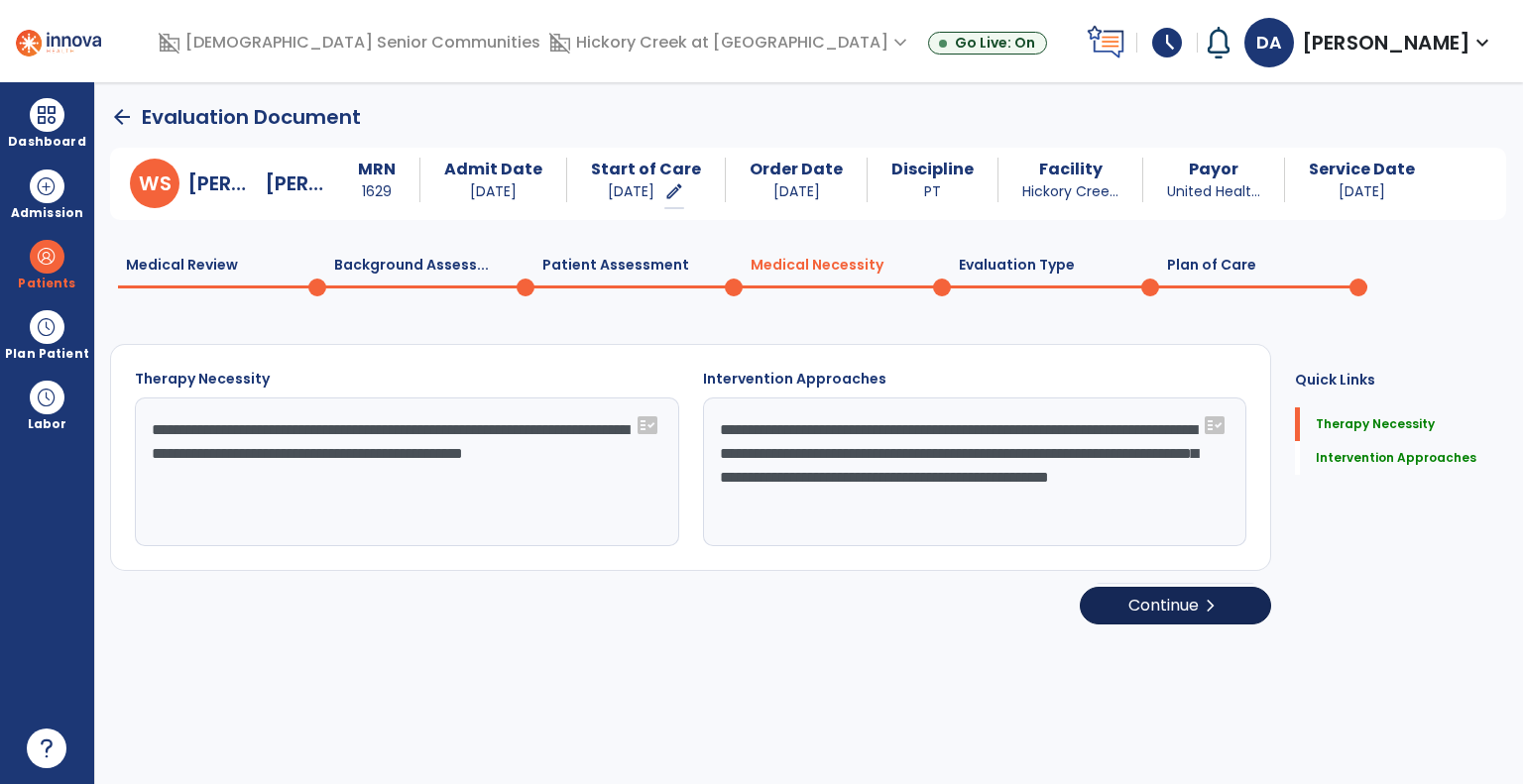 select on "**********" 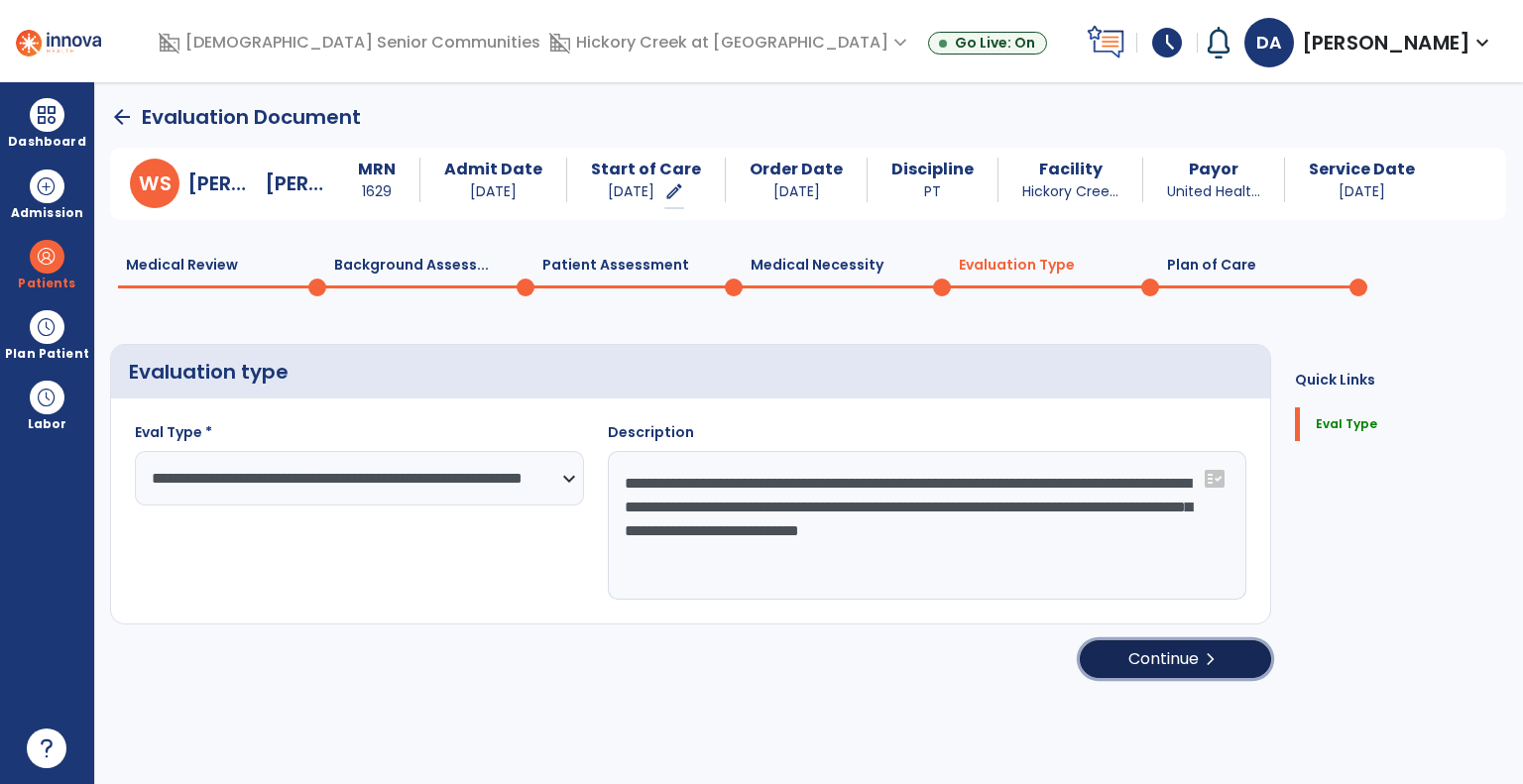 click on "Continue  chevron_right" 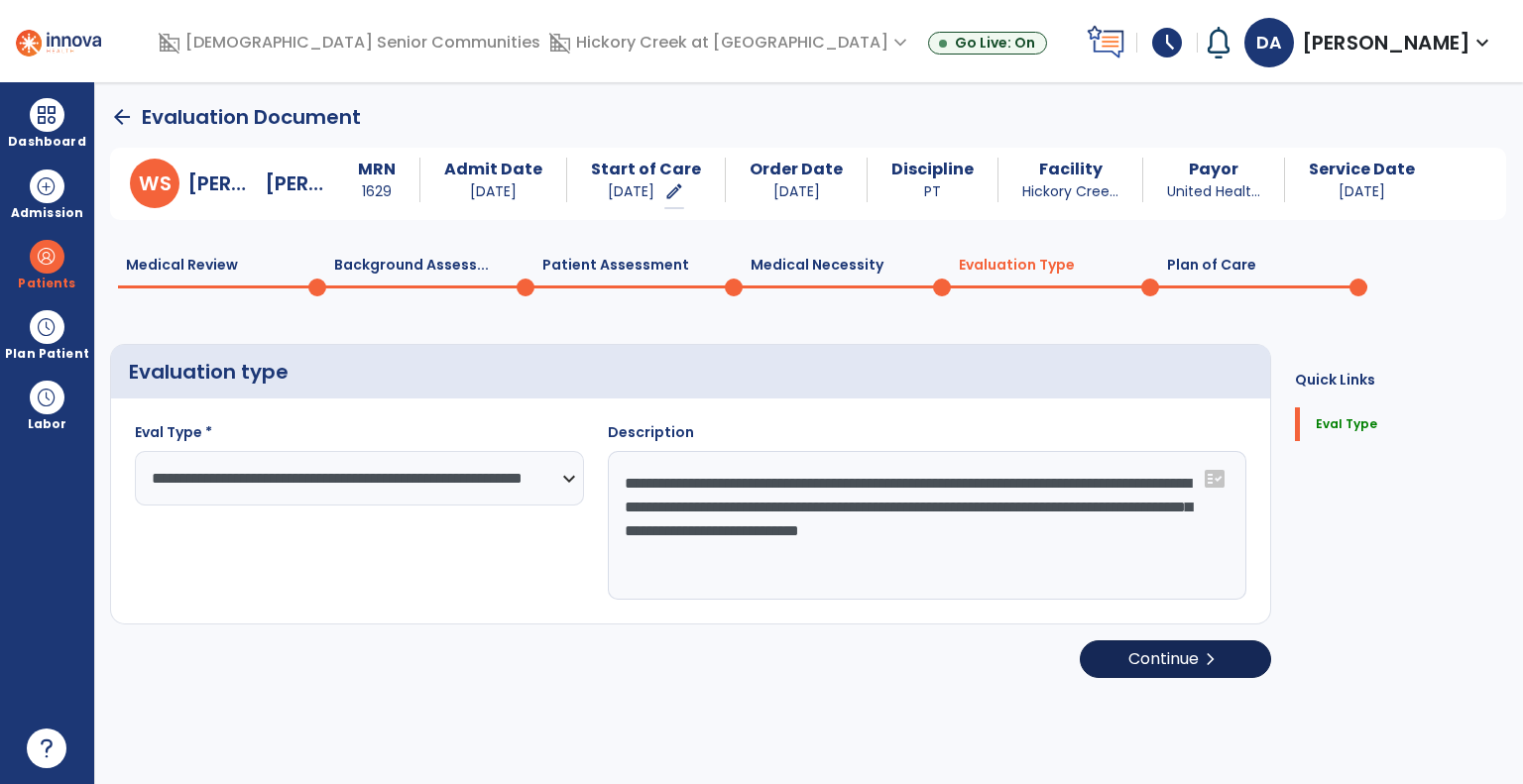 select on "**" 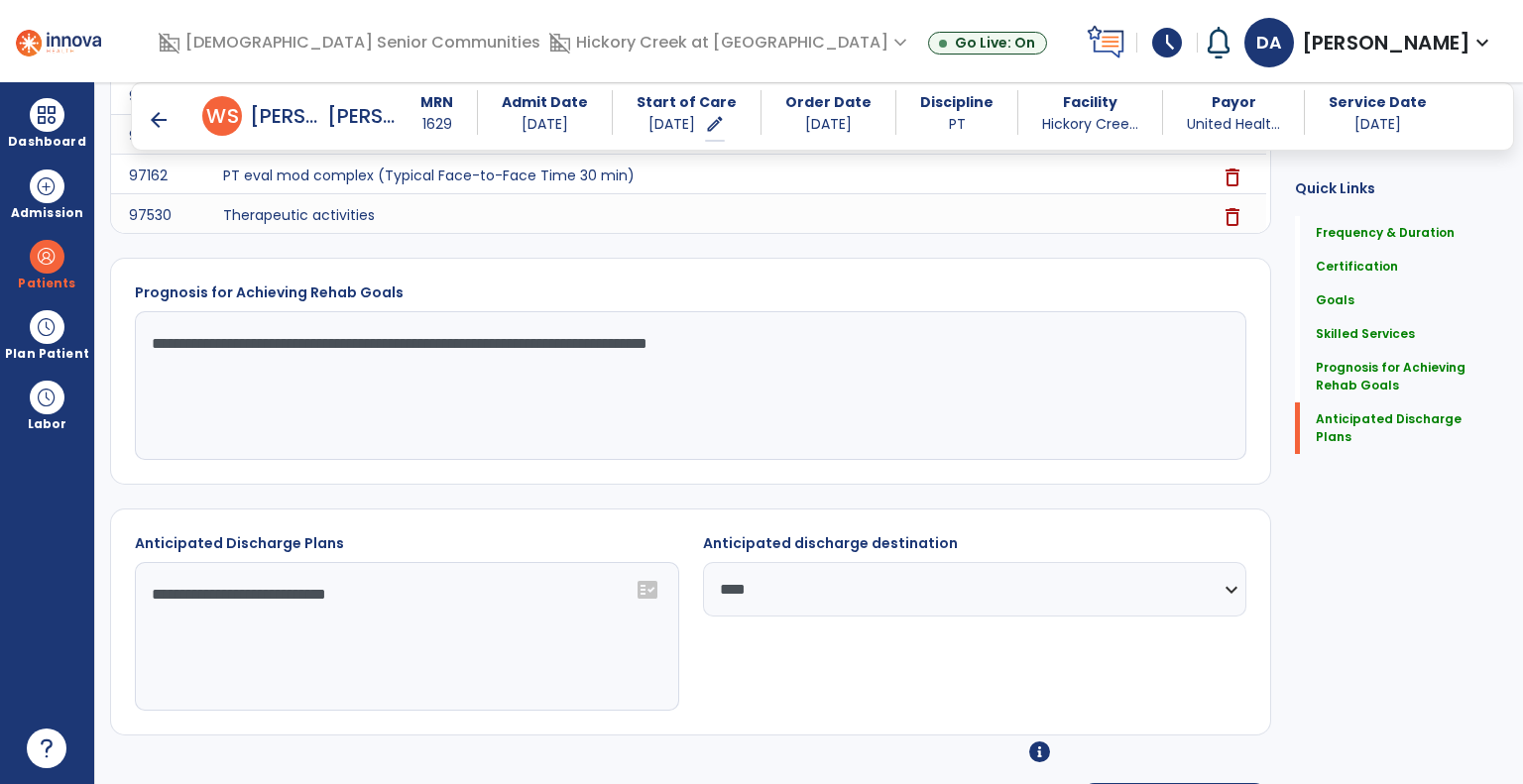 scroll, scrollTop: 2178, scrollLeft: 0, axis: vertical 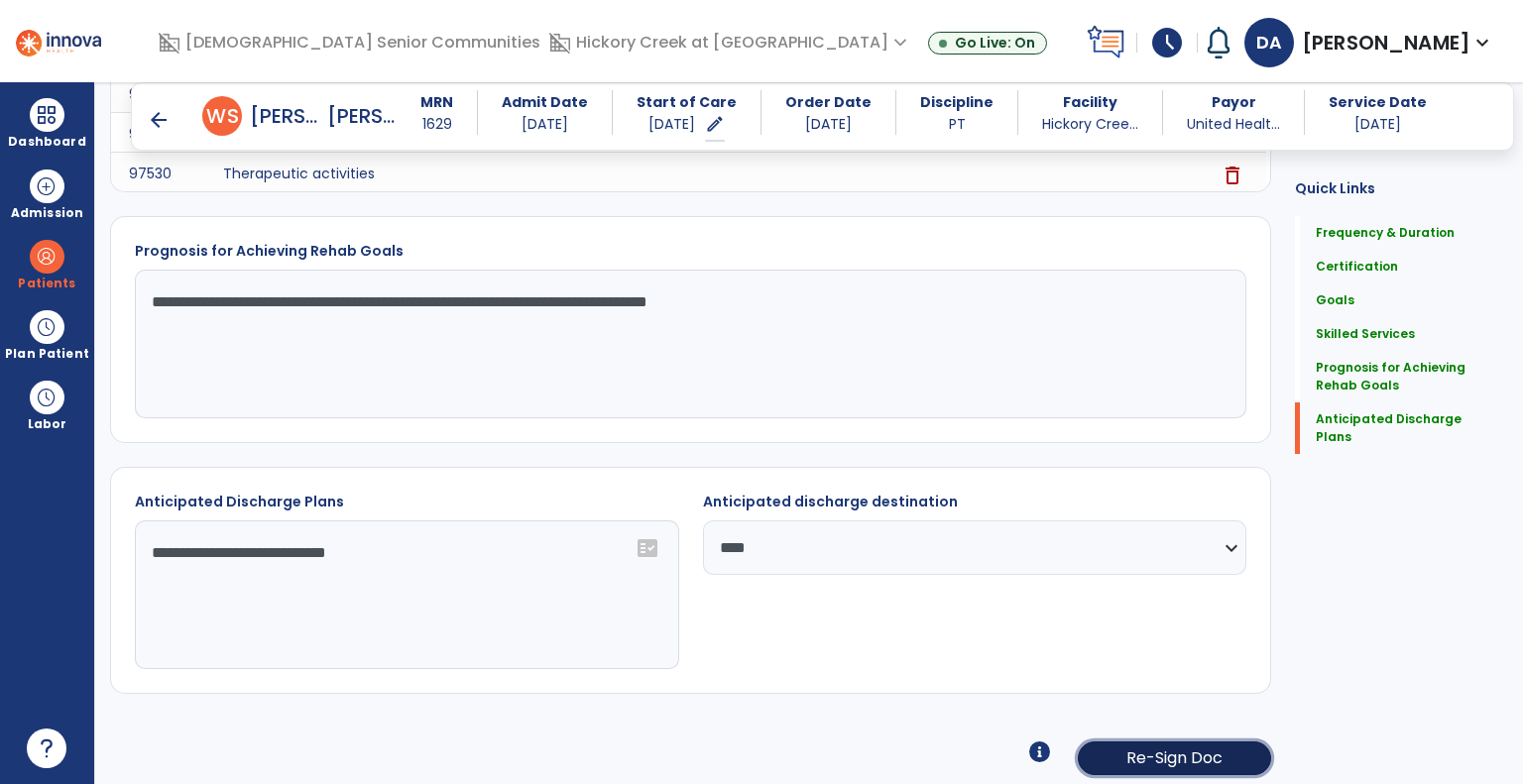 click on "Re-Sign Doc" 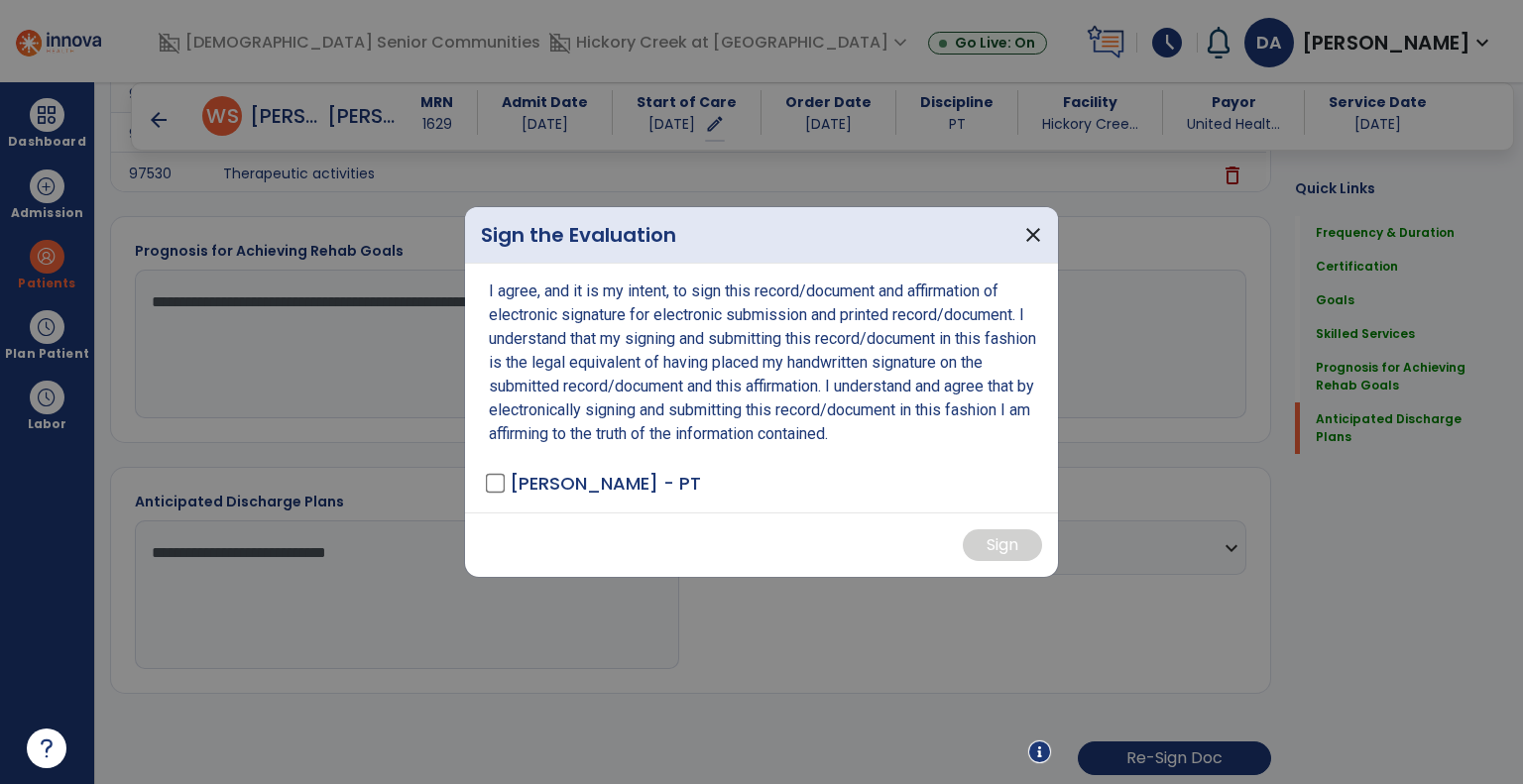 click on "Ancaja, Daniel  - PT" at bounding box center [595, 483] 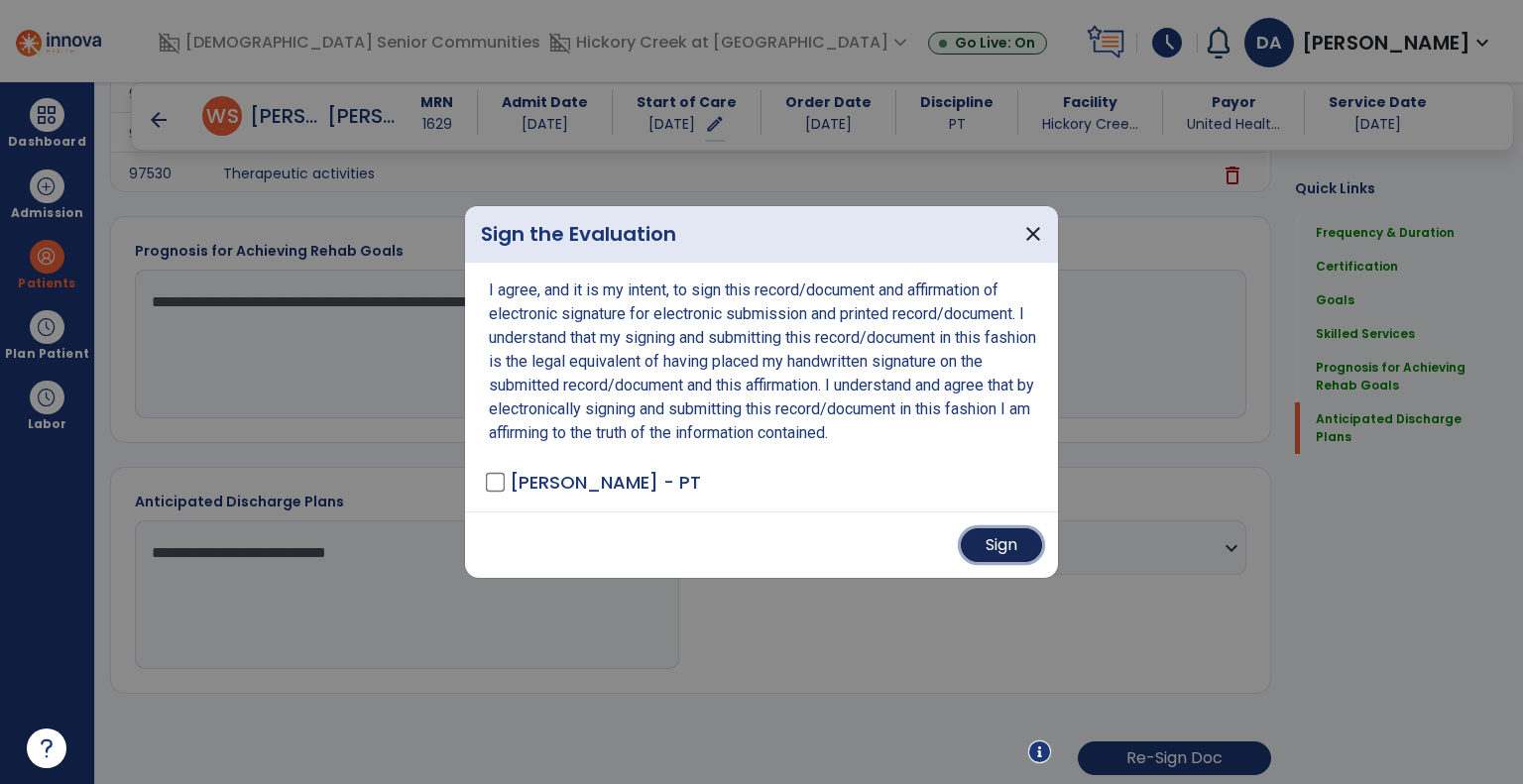 click on "Sign" at bounding box center [1001, 545] 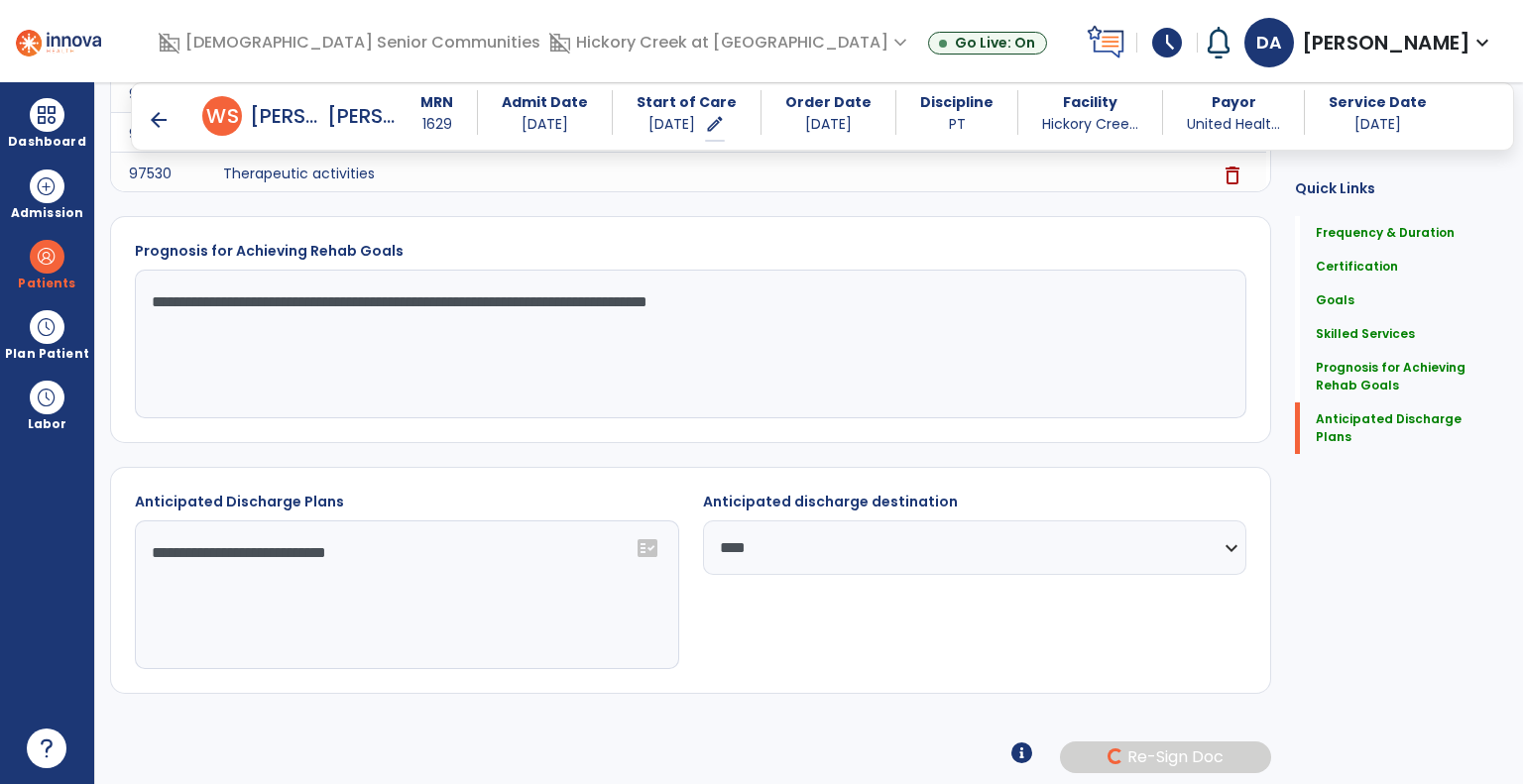 scroll, scrollTop: 2177, scrollLeft: 0, axis: vertical 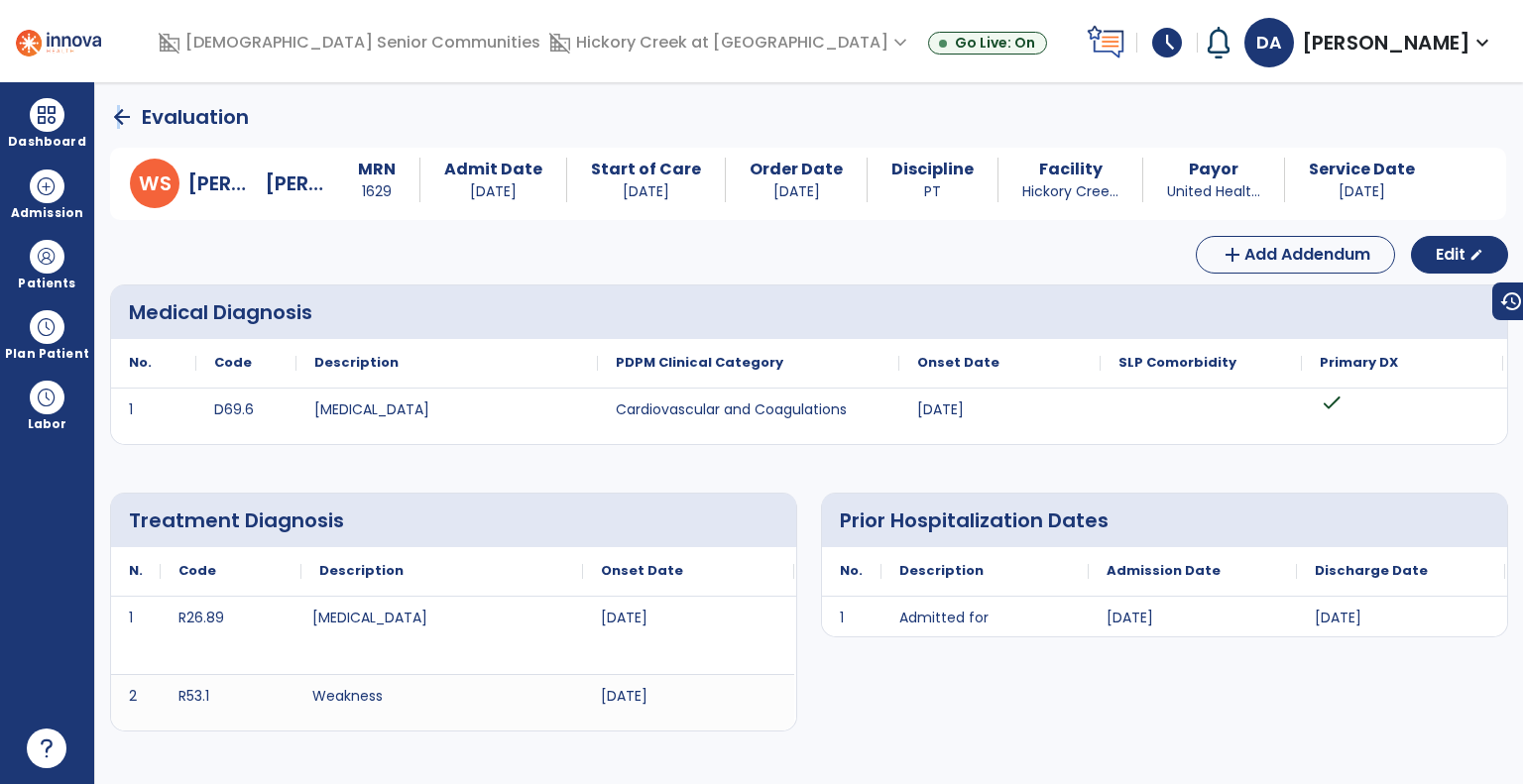 click on "arrow_back" 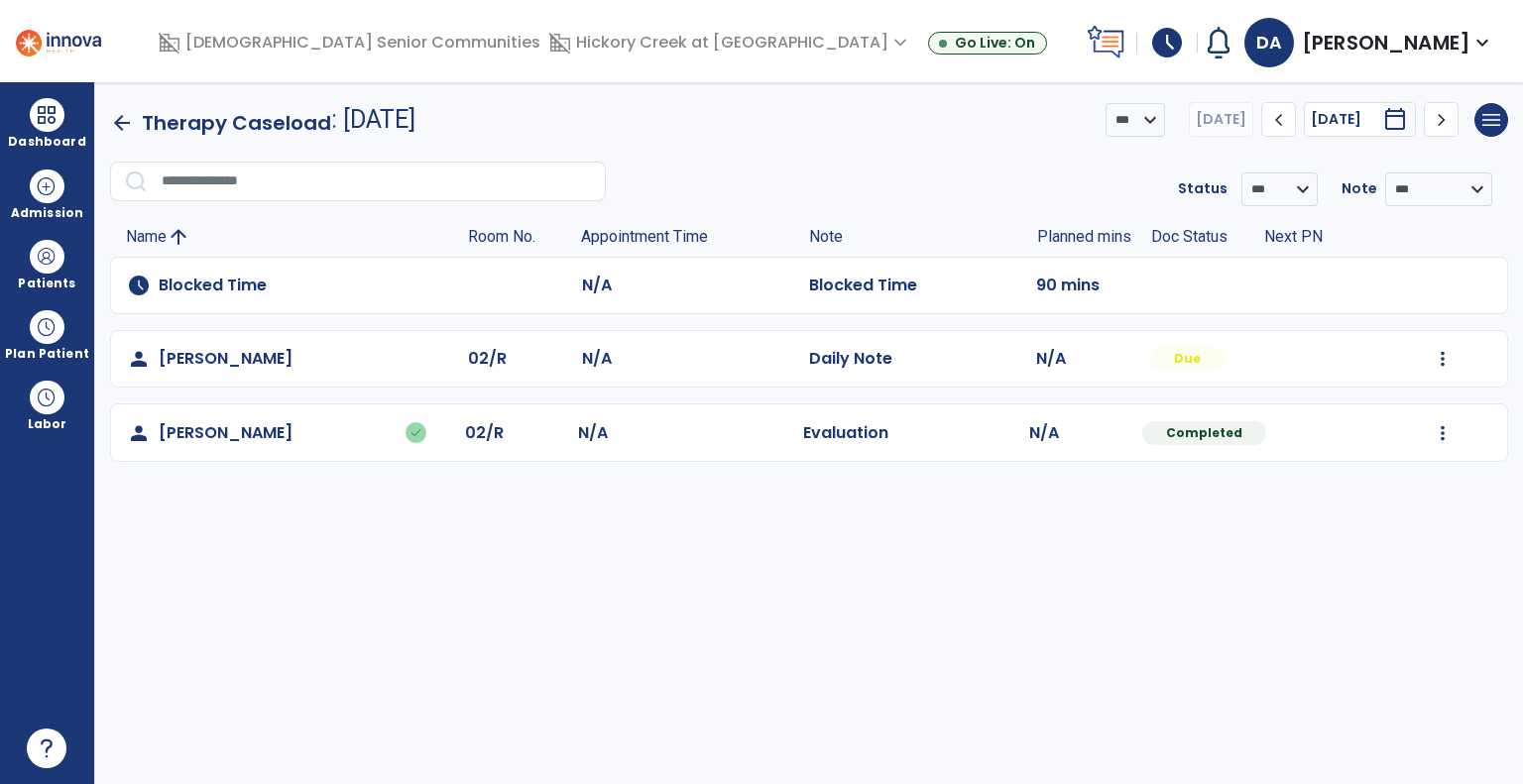 click on "Mark Visit As Complete   Reset Note   Open Document   G + C Mins" 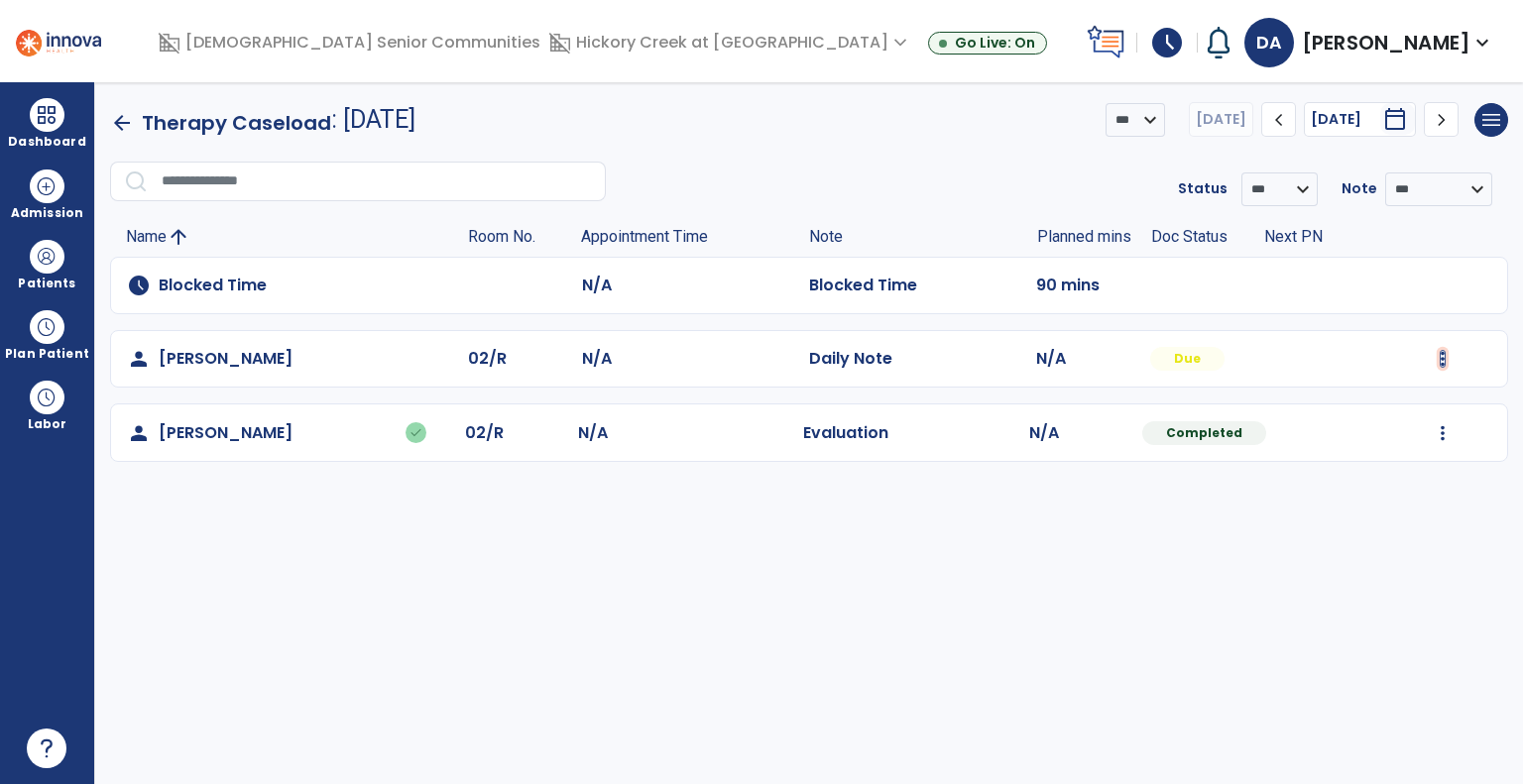 click at bounding box center (1443, 359) 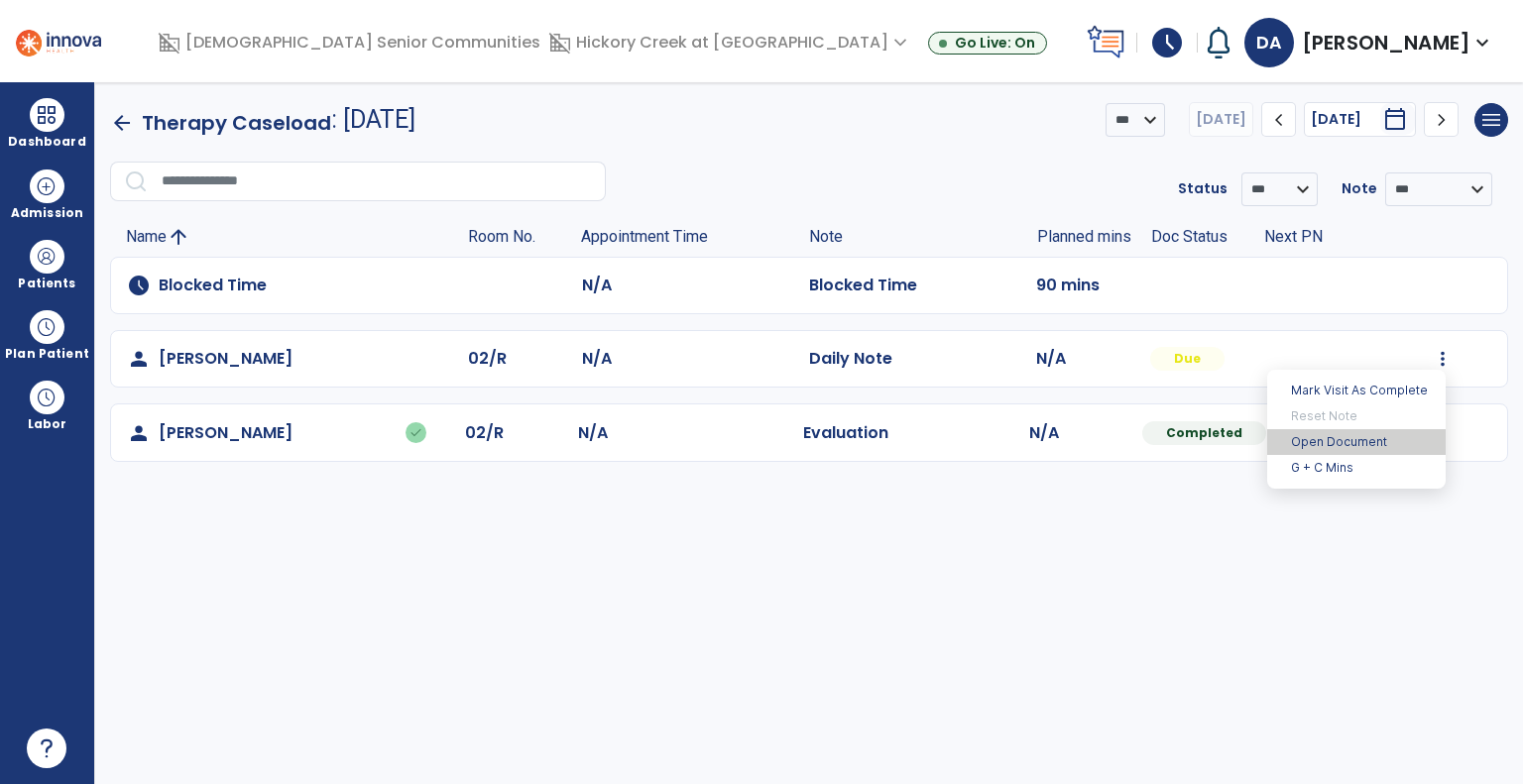 click on "Open Document" at bounding box center (1356, 442) 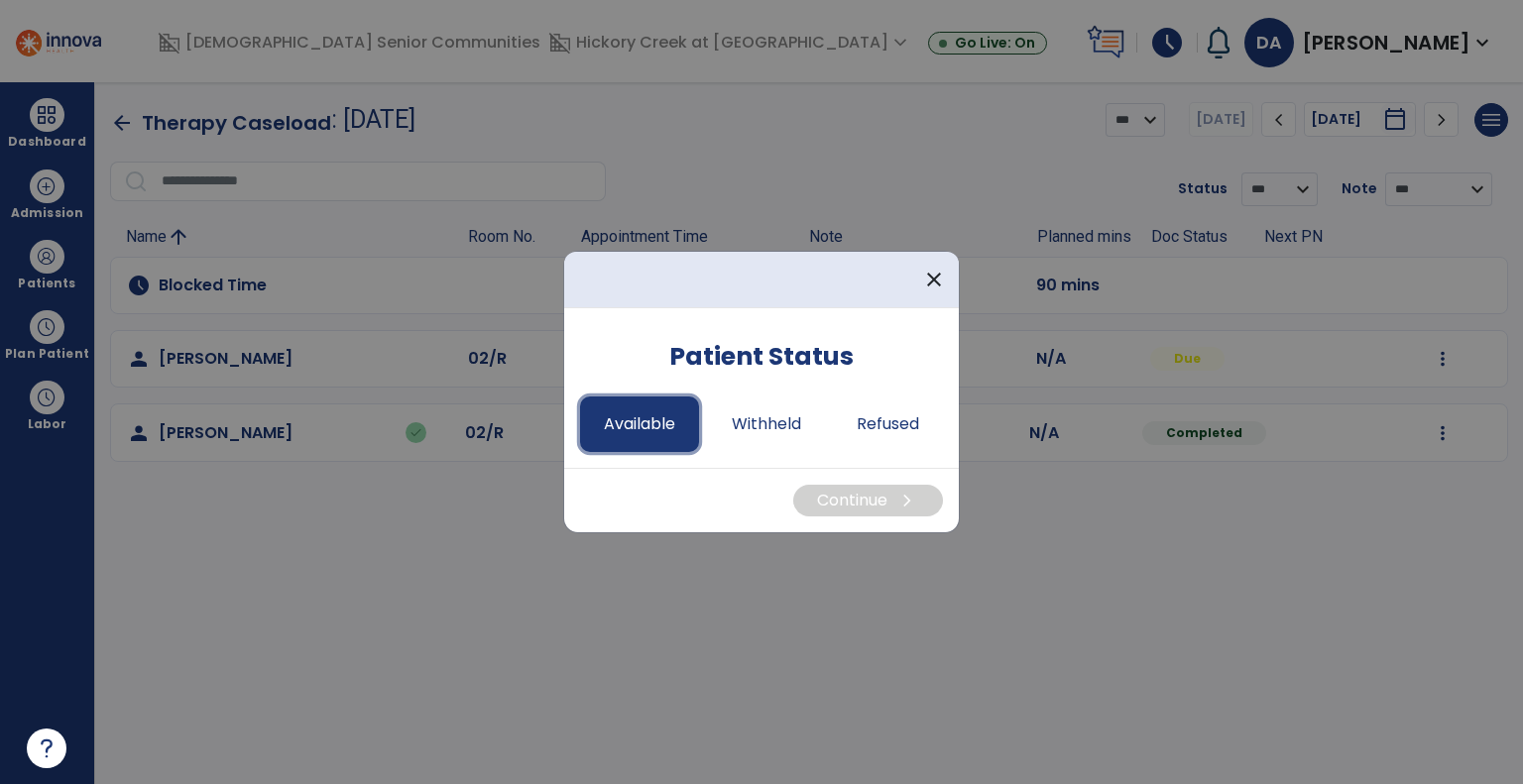 click on "Available" at bounding box center (640, 424) 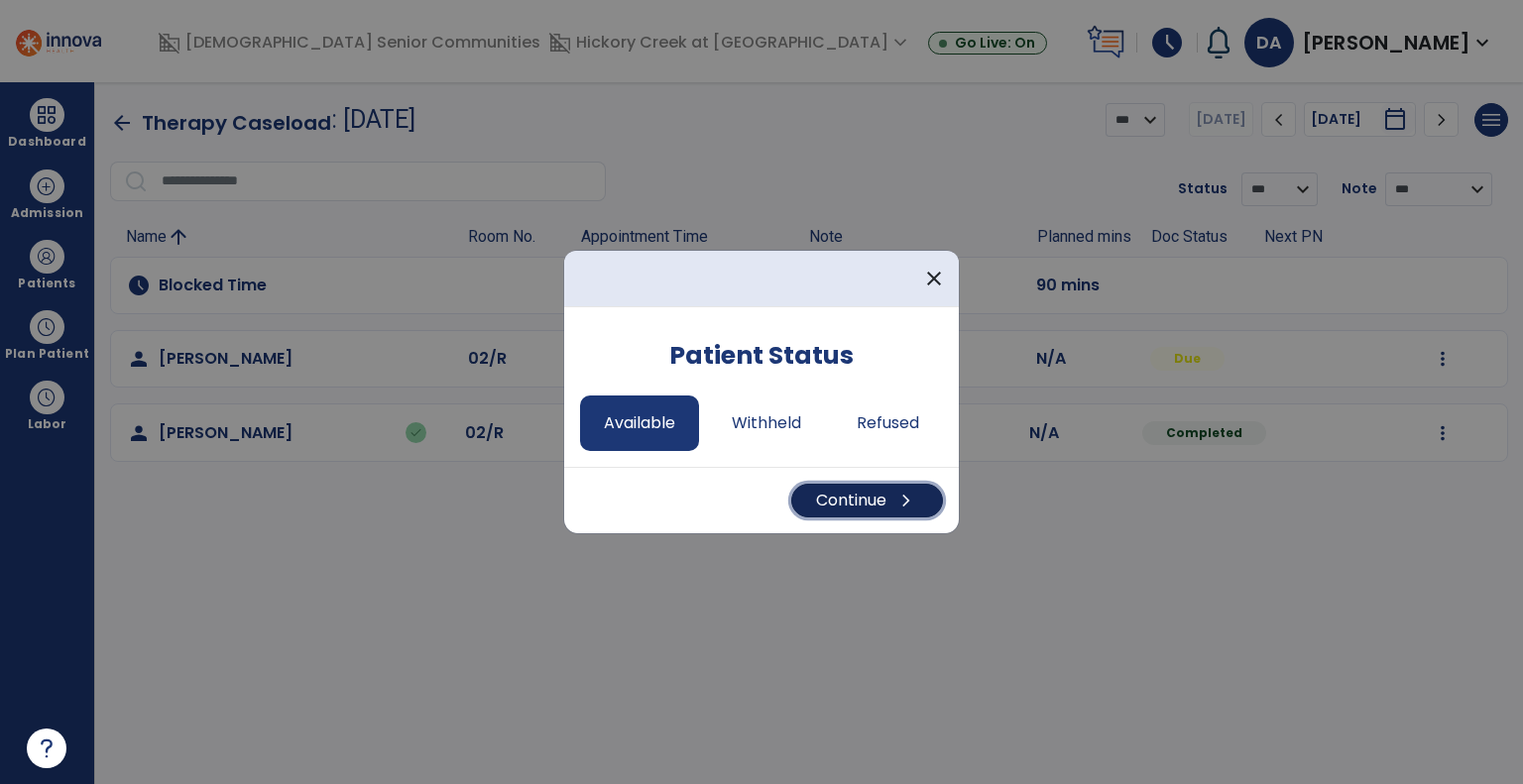 click on "Continue   chevron_right" at bounding box center (867, 501) 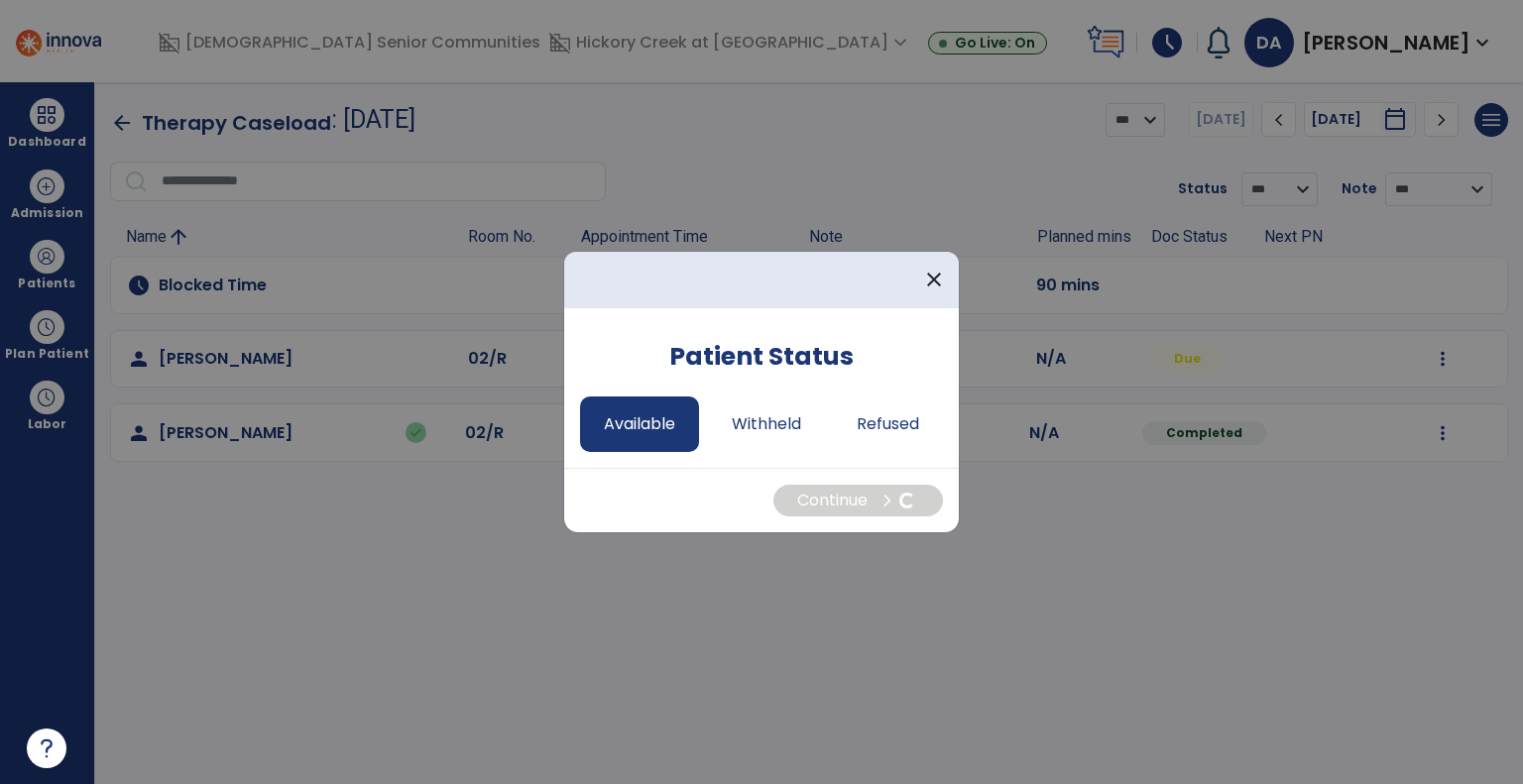 select on "*" 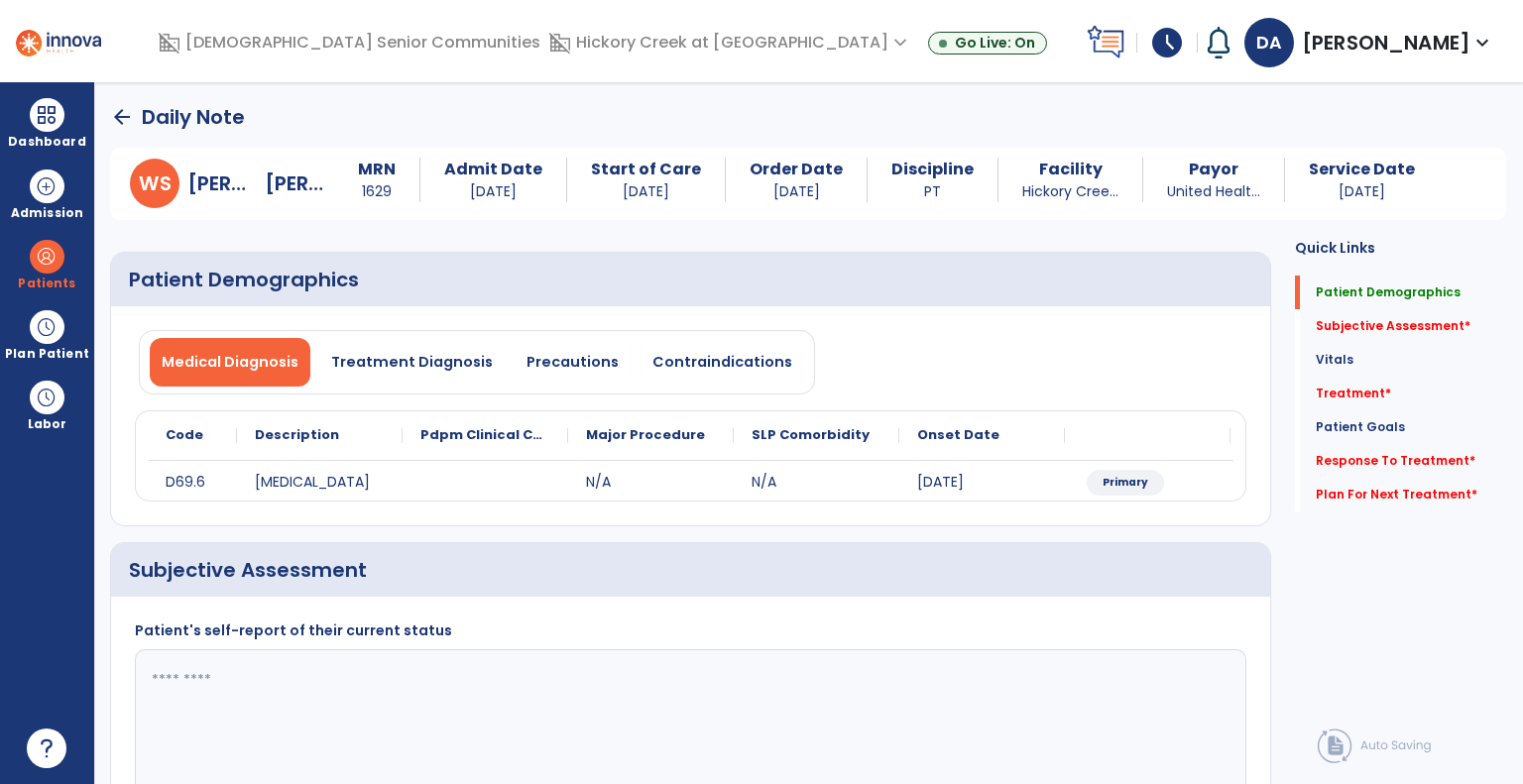 click 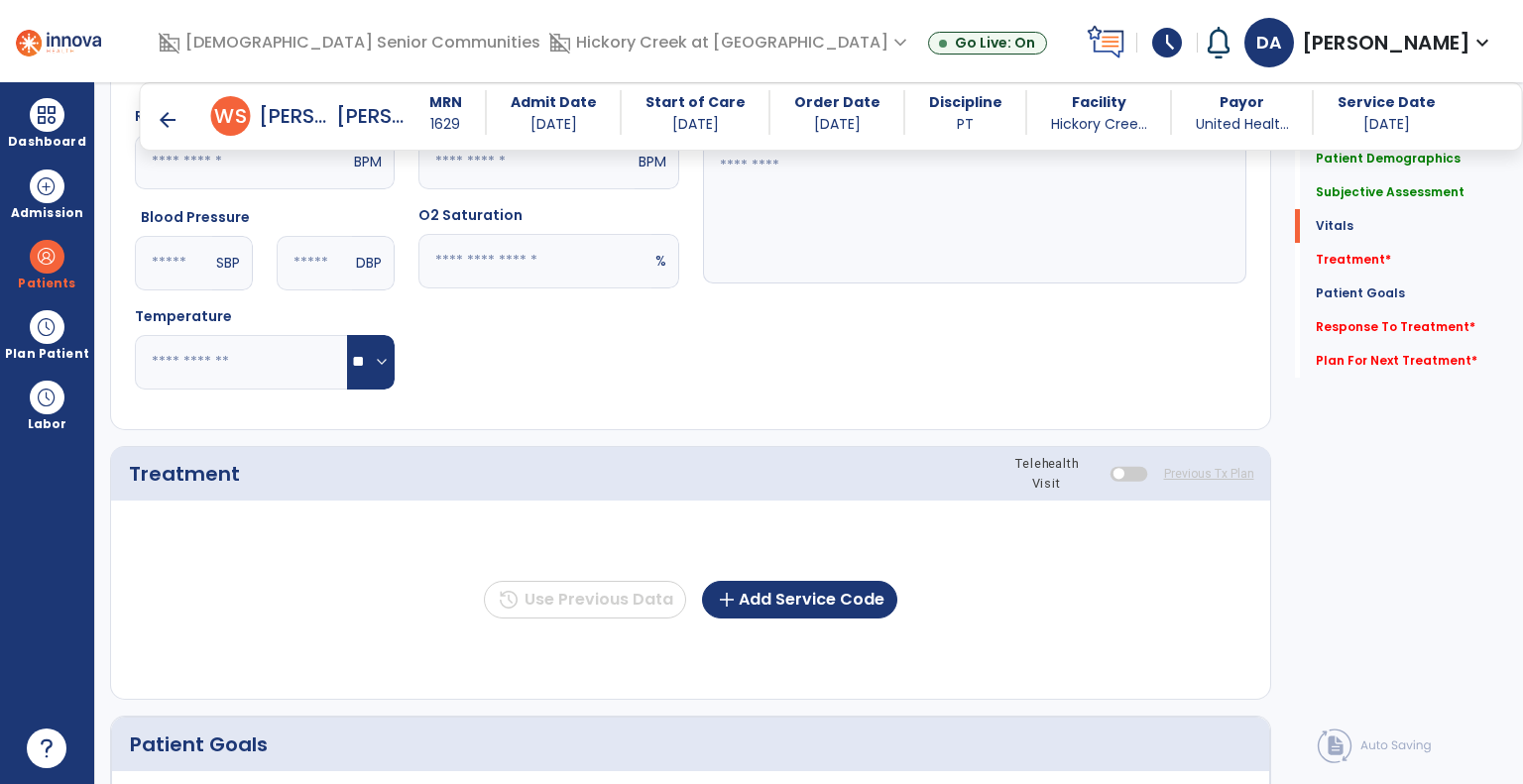 scroll, scrollTop: 793, scrollLeft: 0, axis: vertical 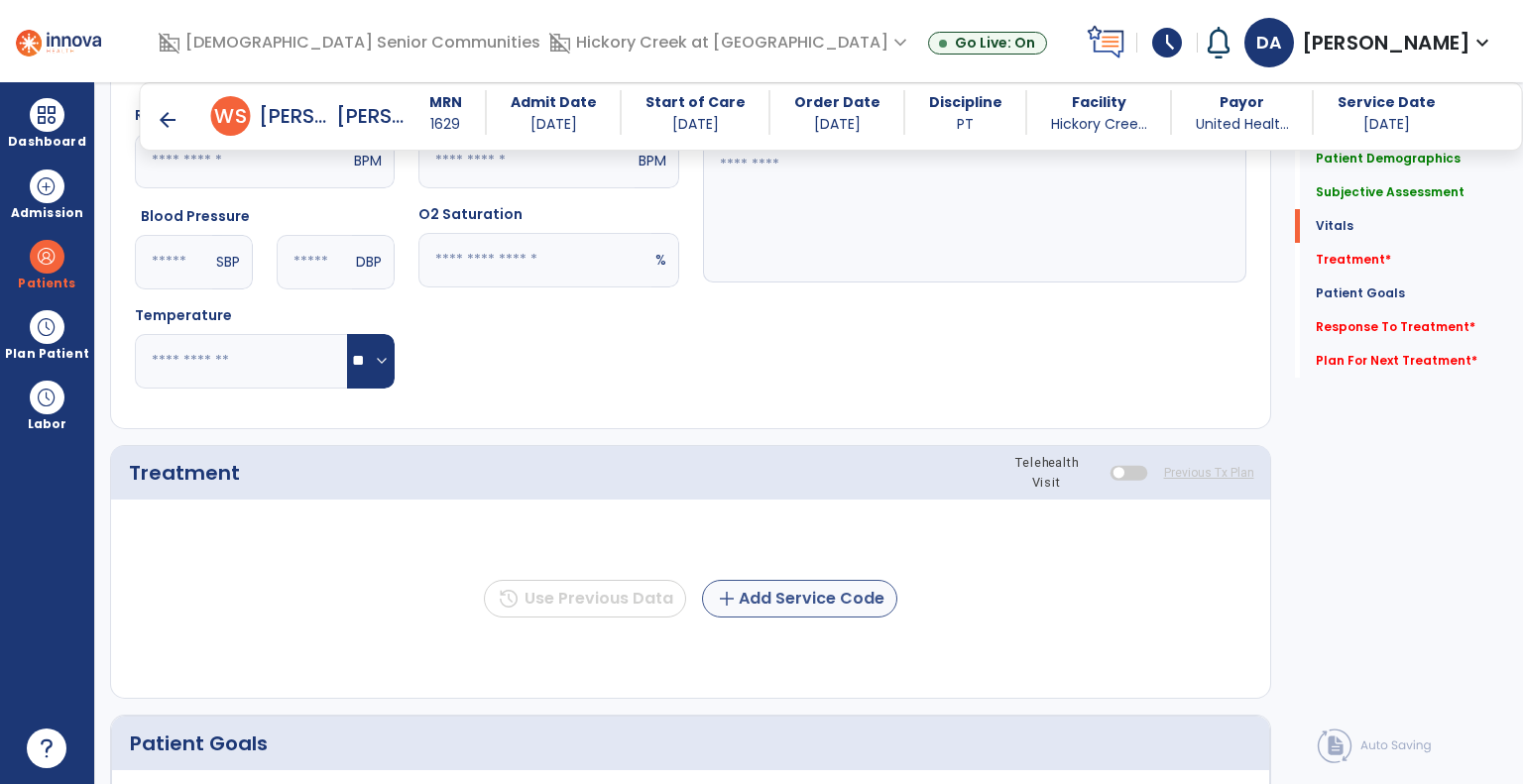 type on "**********" 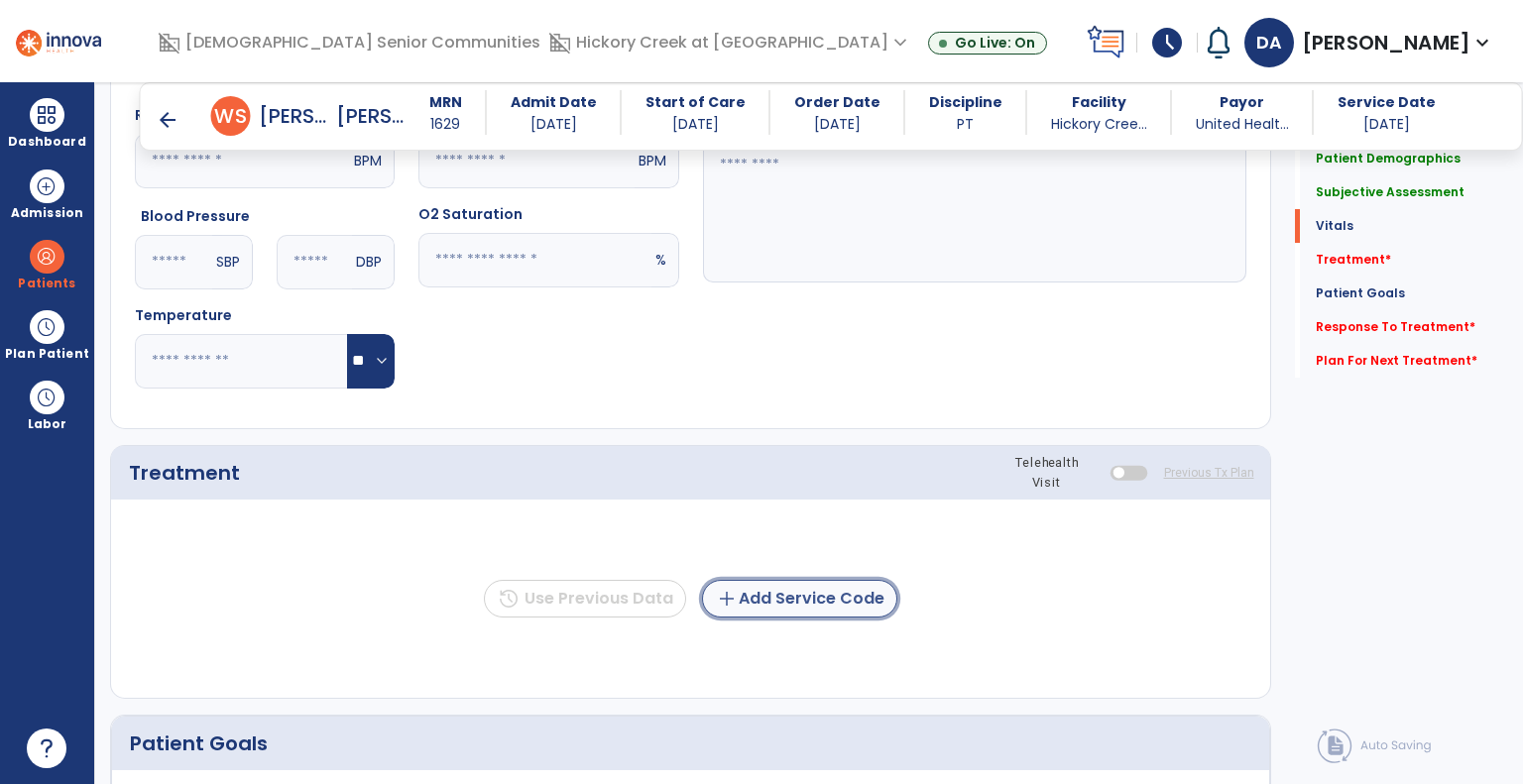 click on "add  Add Service Code" 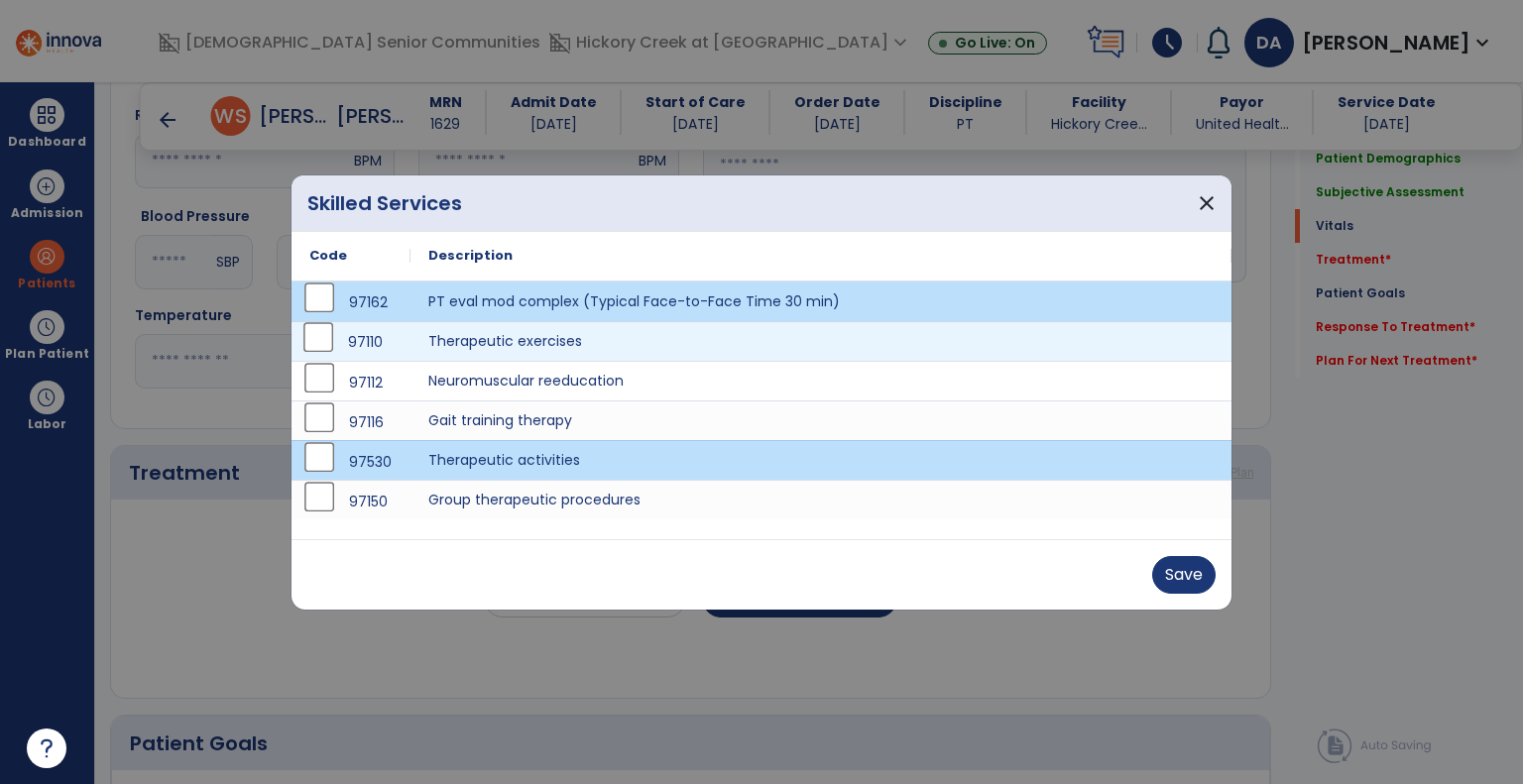 click on "97110" at bounding box center (351, 342) 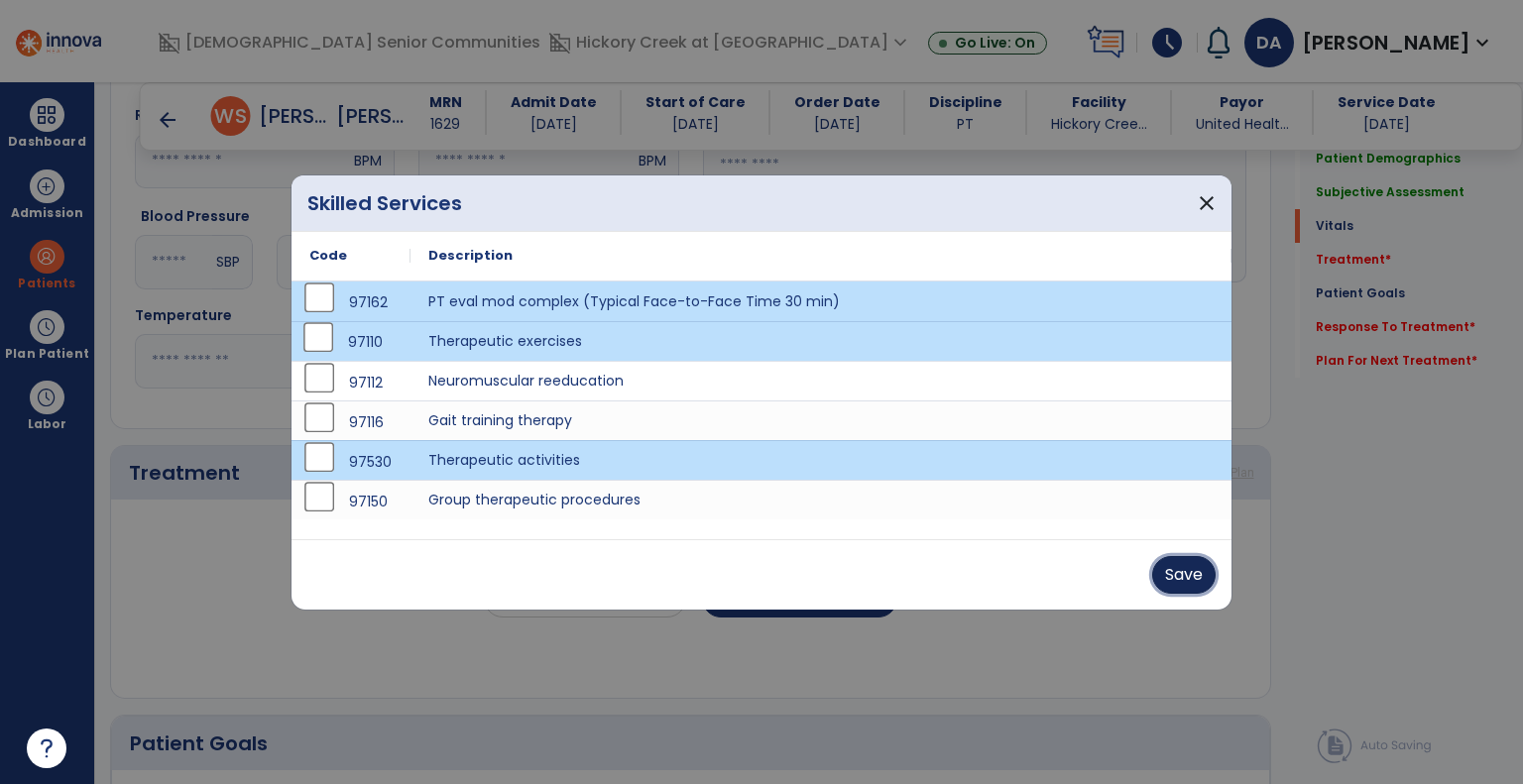 click on "Save" at bounding box center (1184, 575) 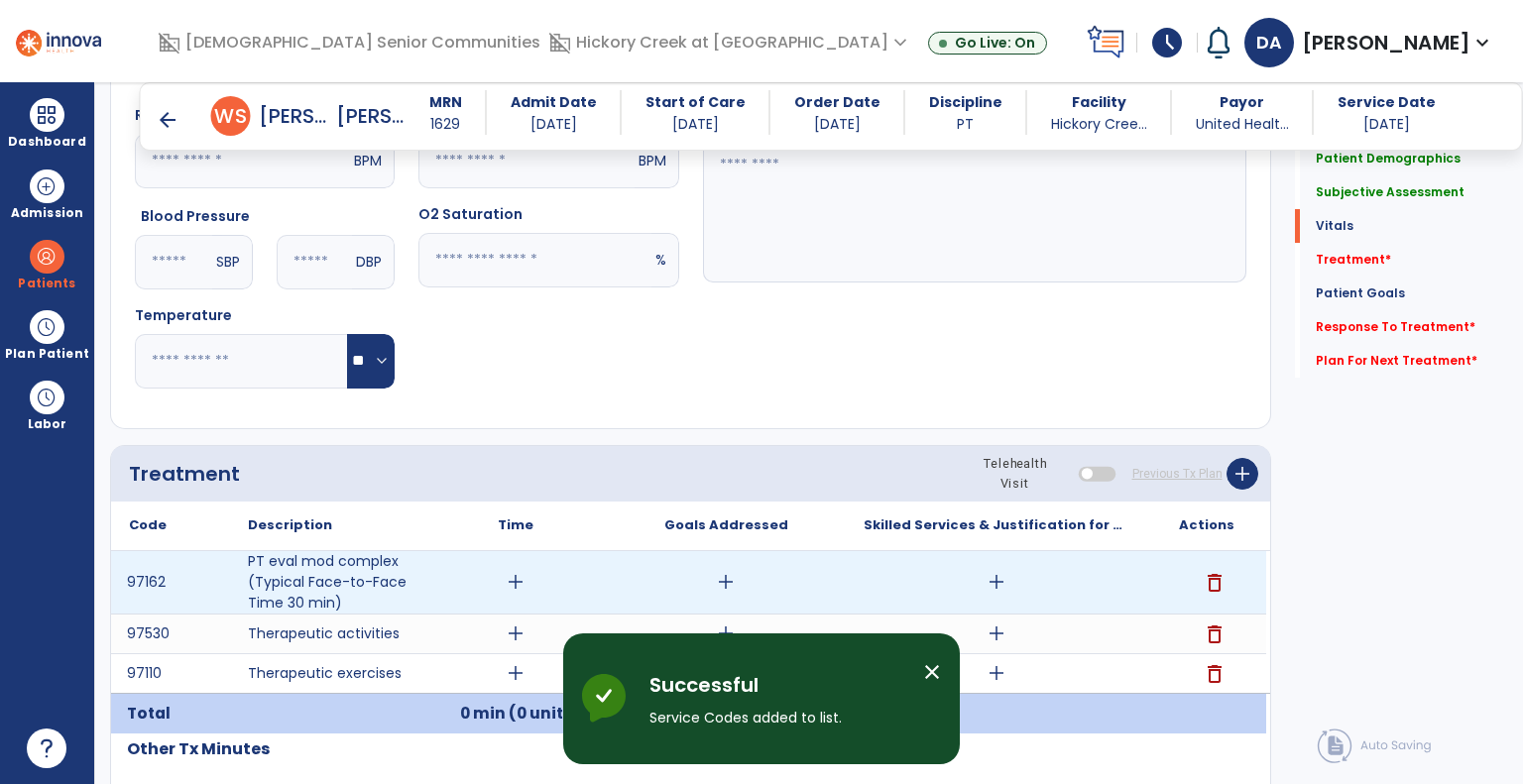 click on "add" at bounding box center (516, 582) 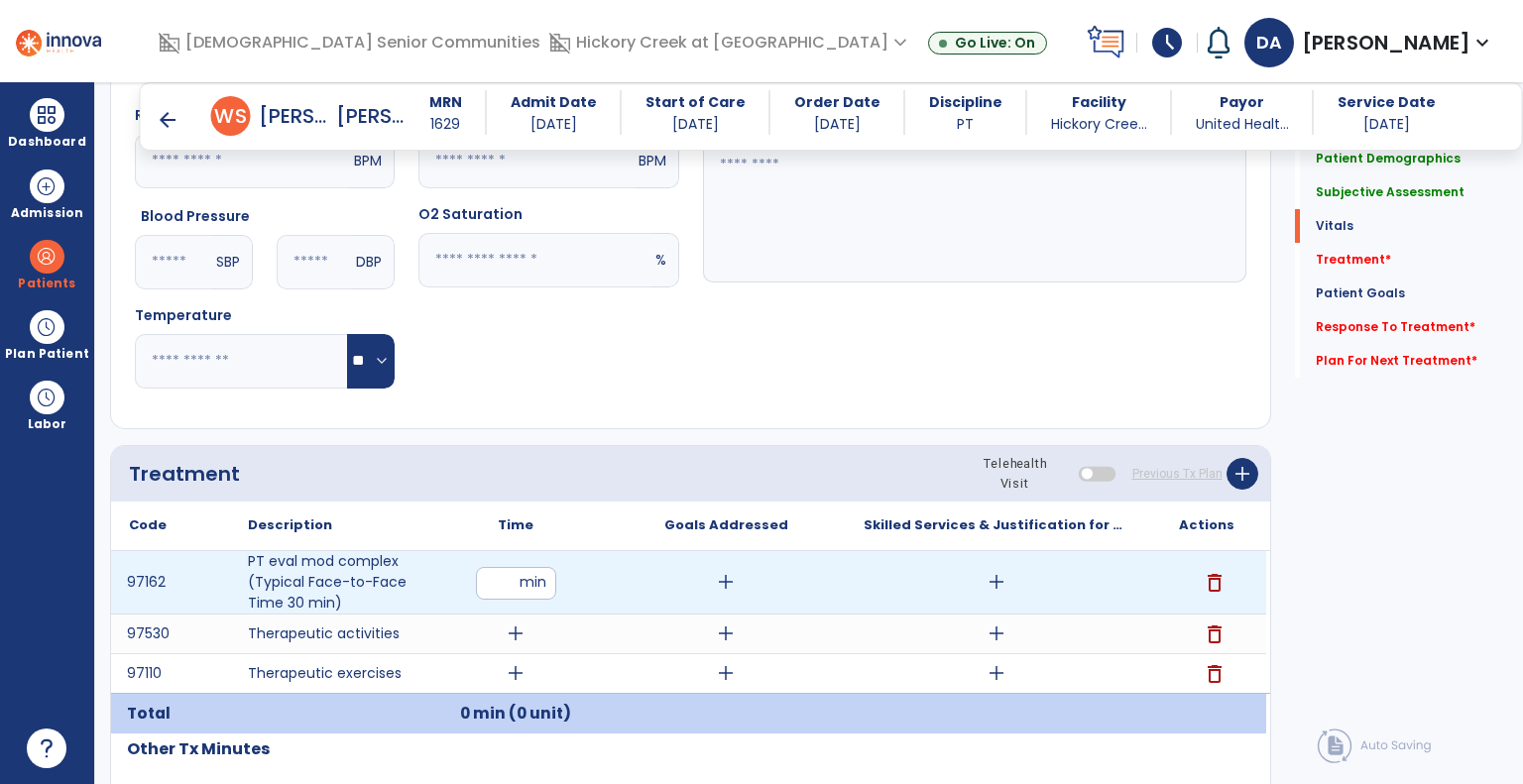 click on "**" at bounding box center [516, 583] 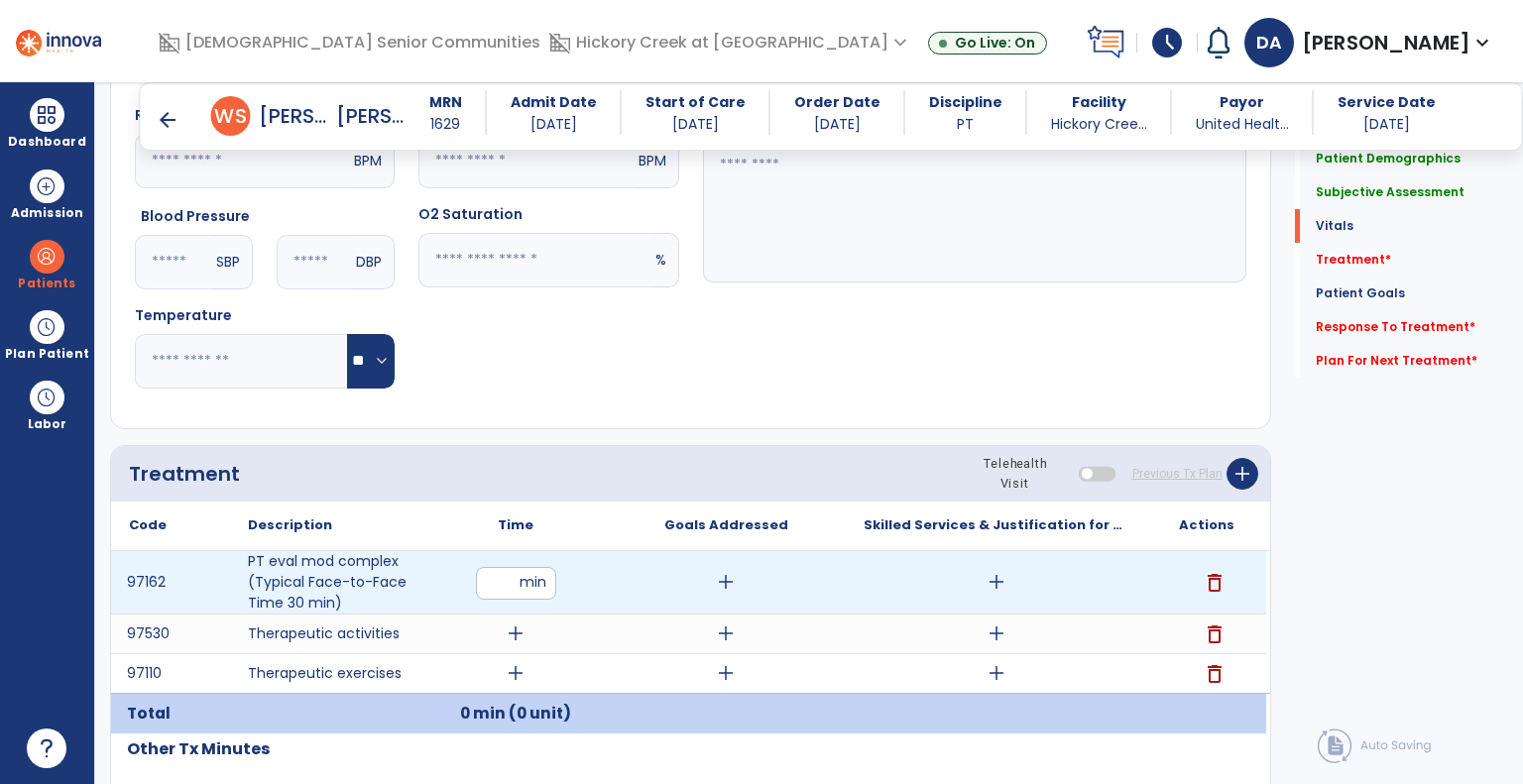 type on "**" 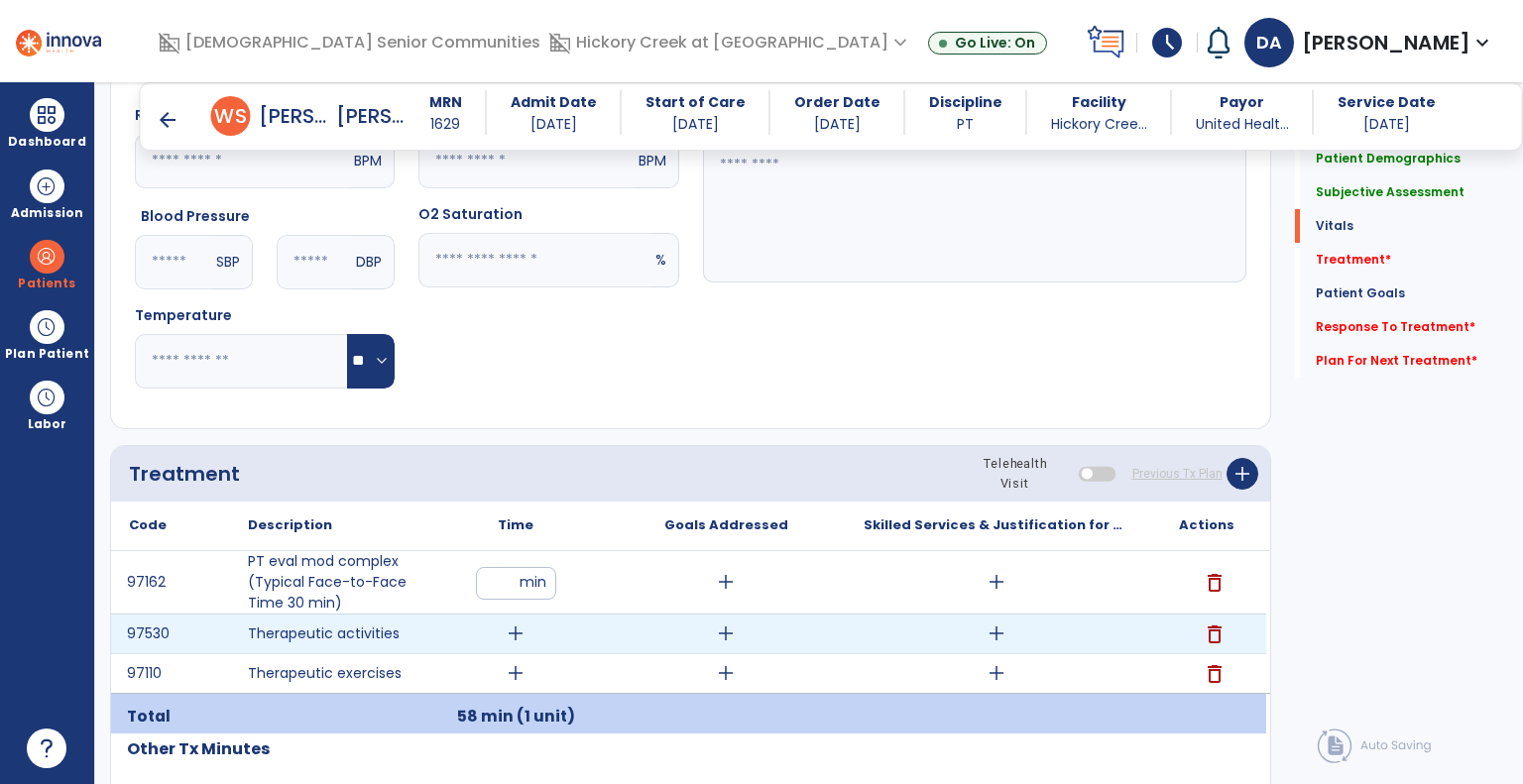 click on "add" at bounding box center (516, 633) 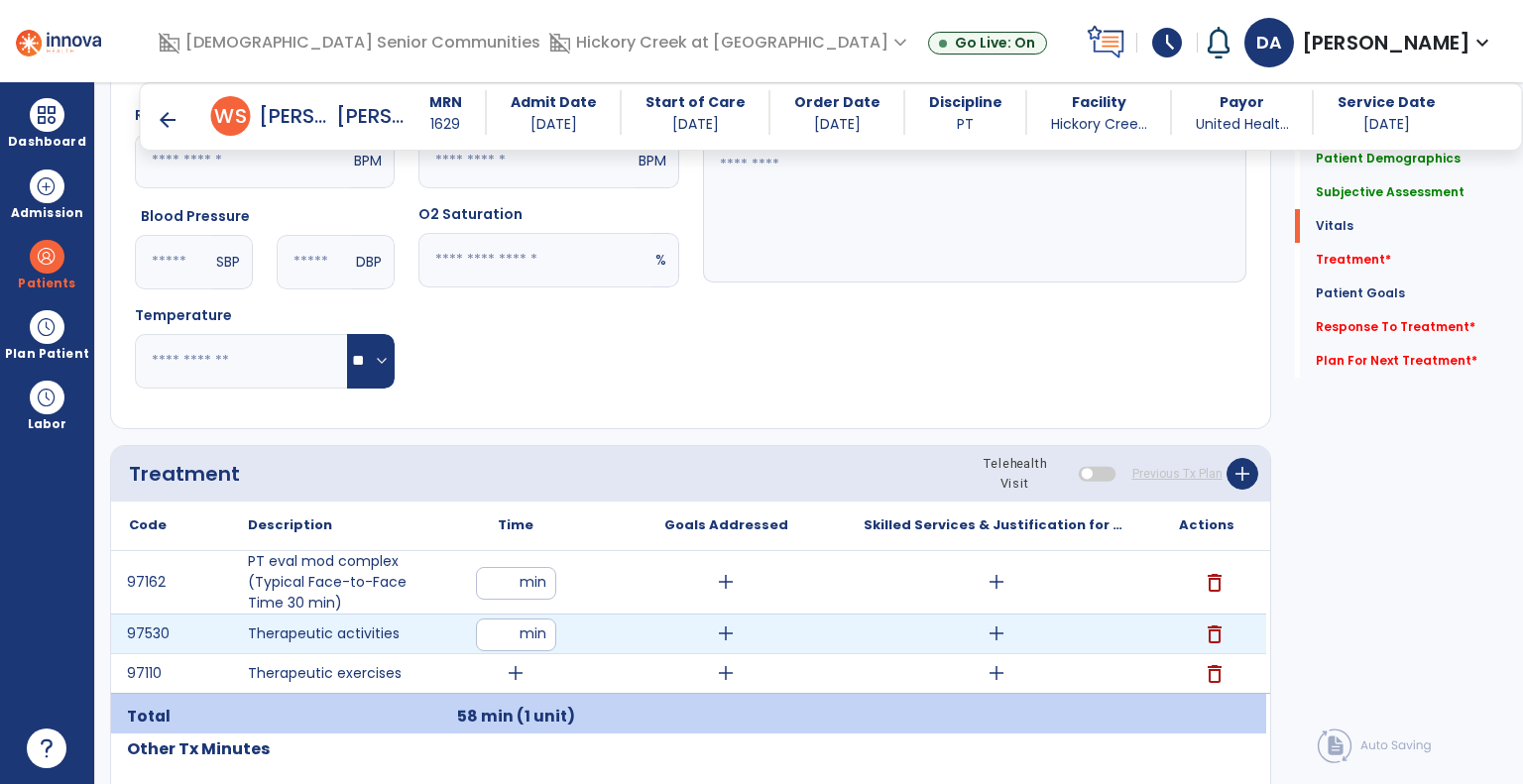 type on "**" 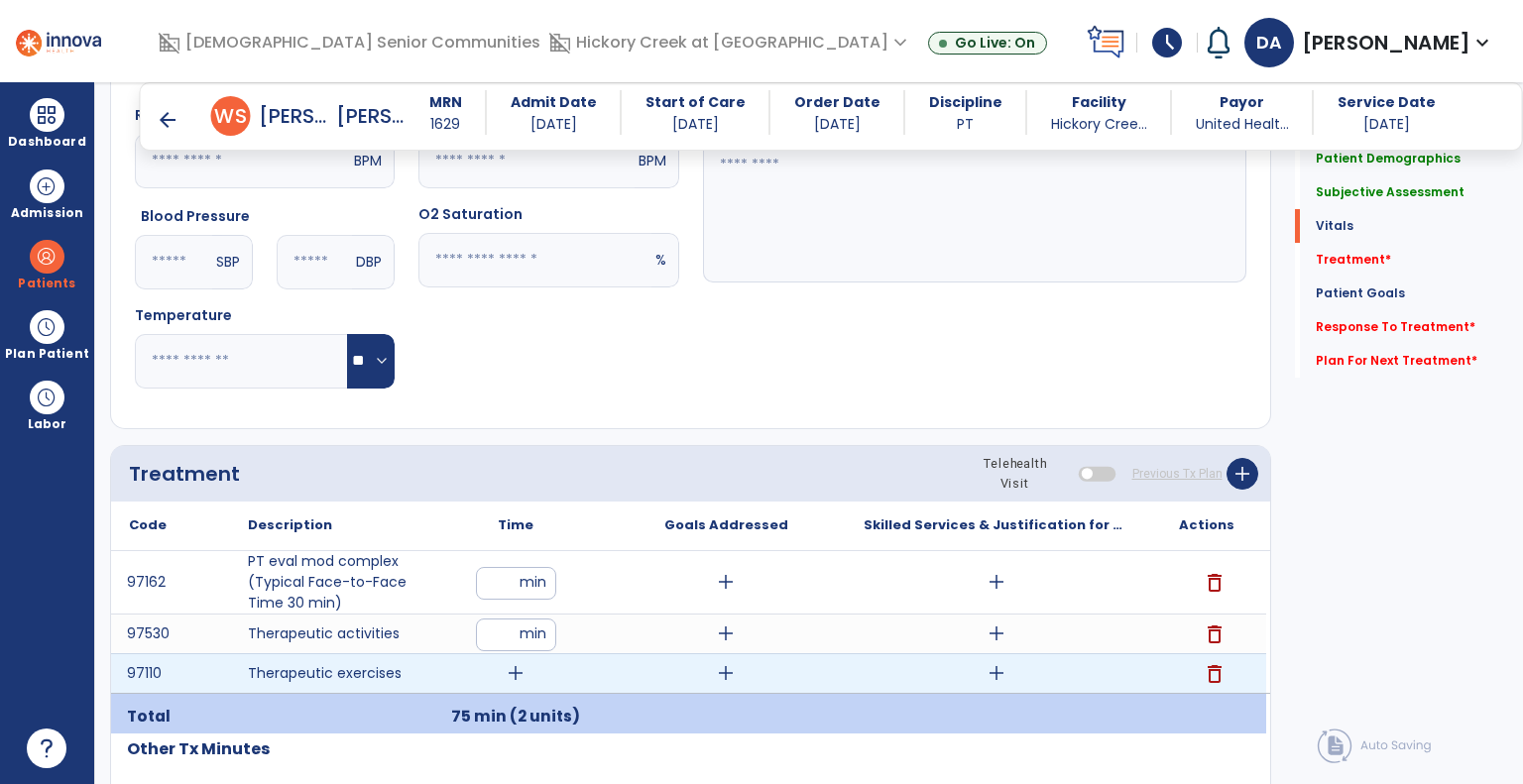 click on "add" at bounding box center (516, 673) 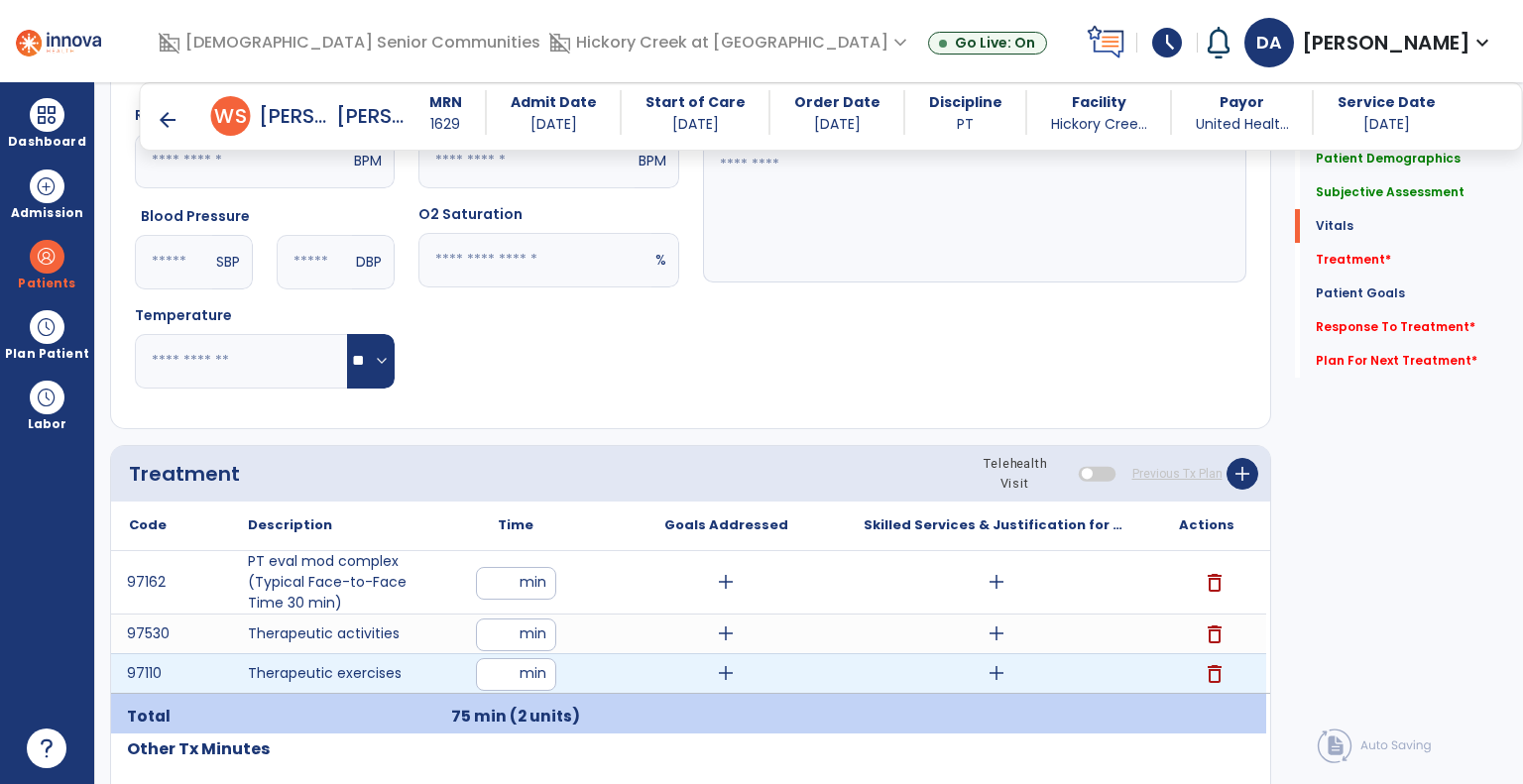 type on "**" 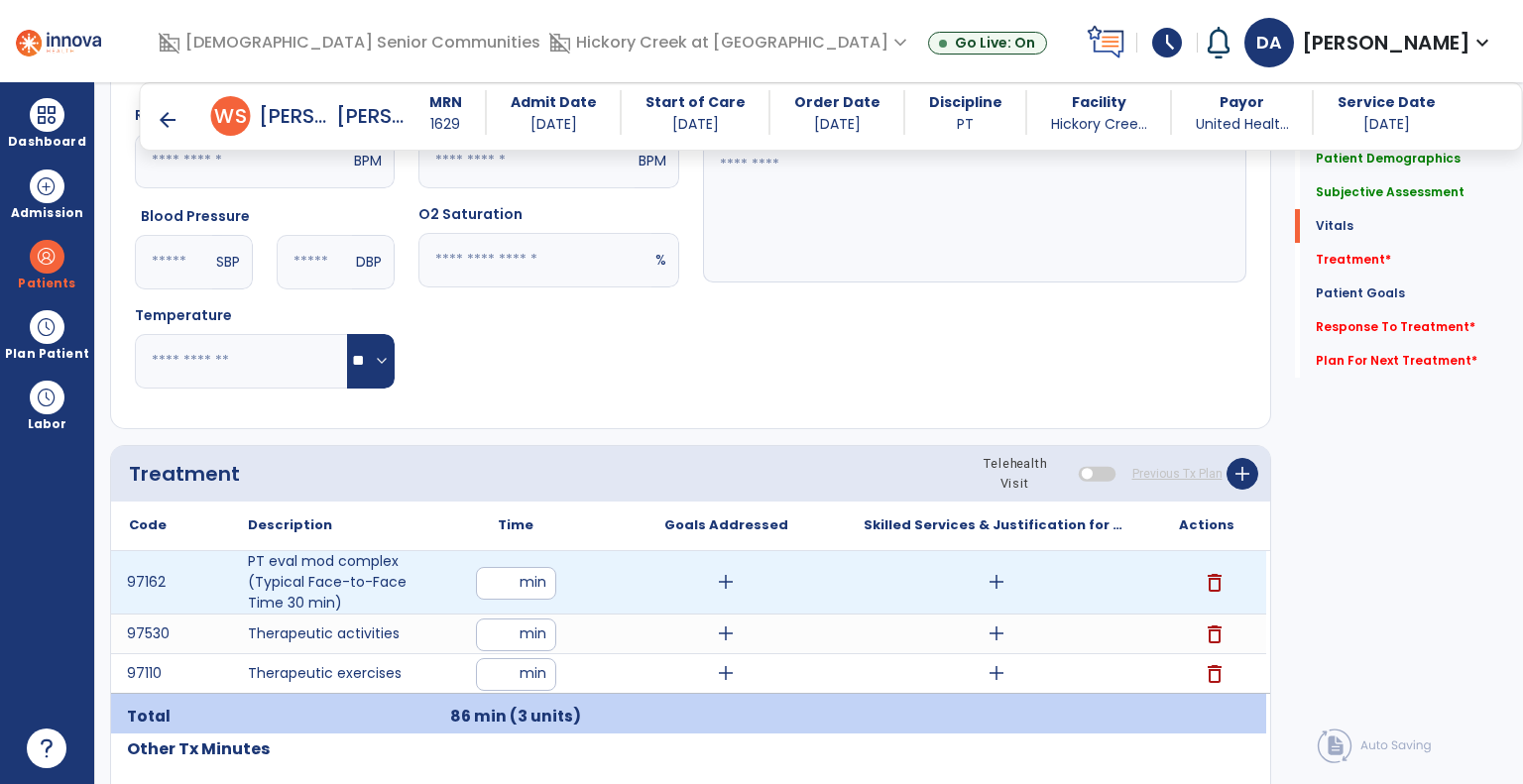 click on "add" at bounding box center [996, 582] 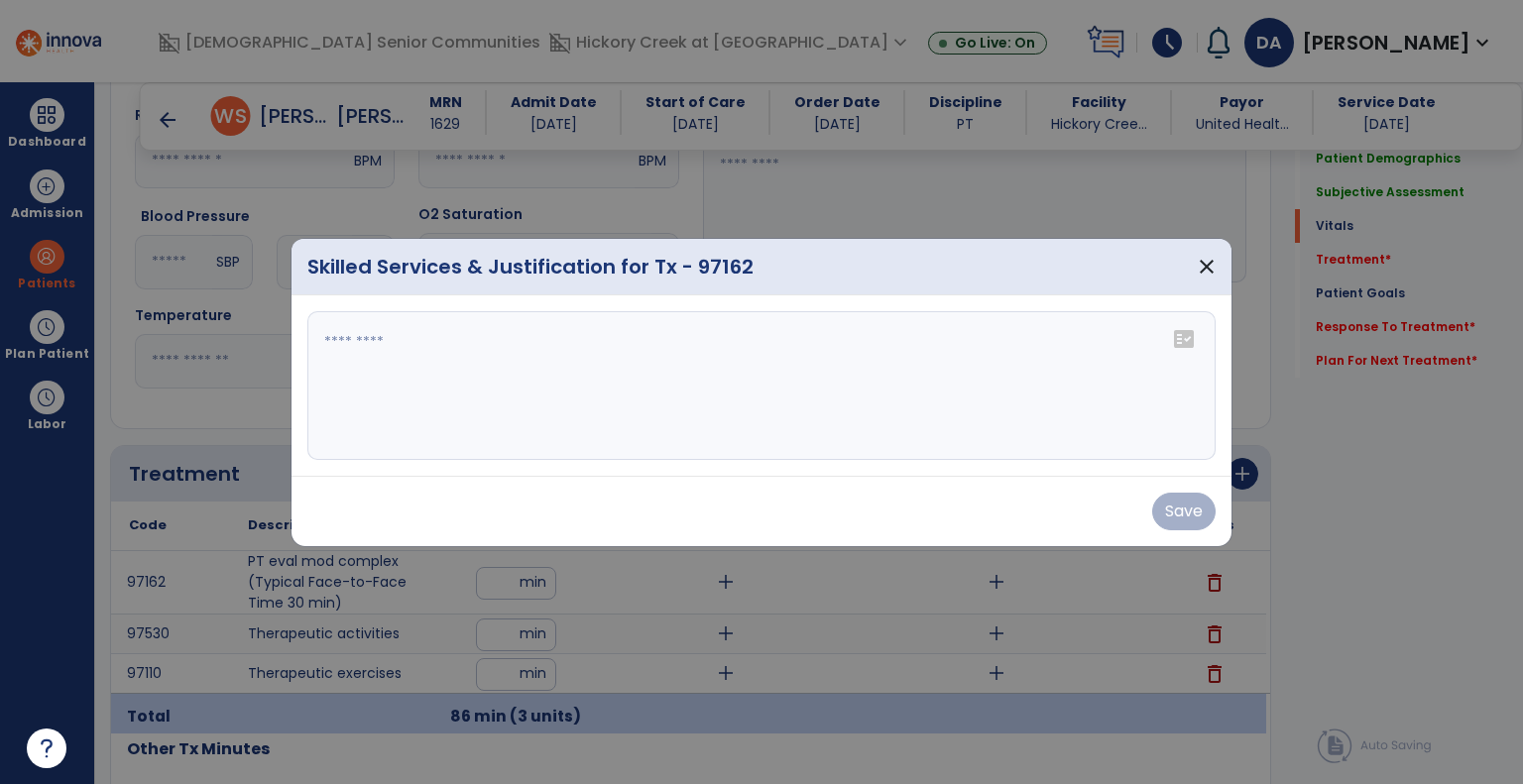 click at bounding box center (762, 386) 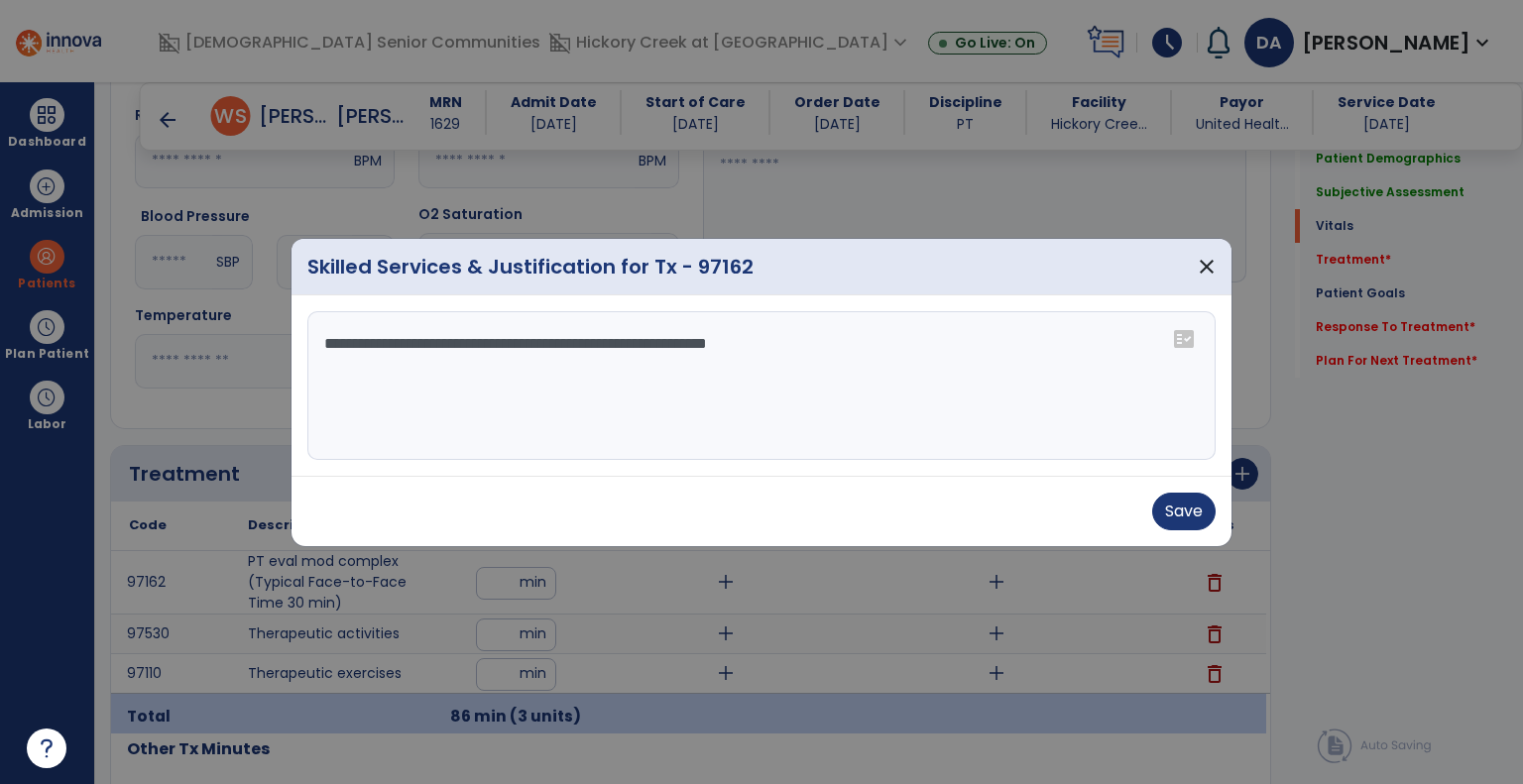 click on "**********" at bounding box center (762, 386) 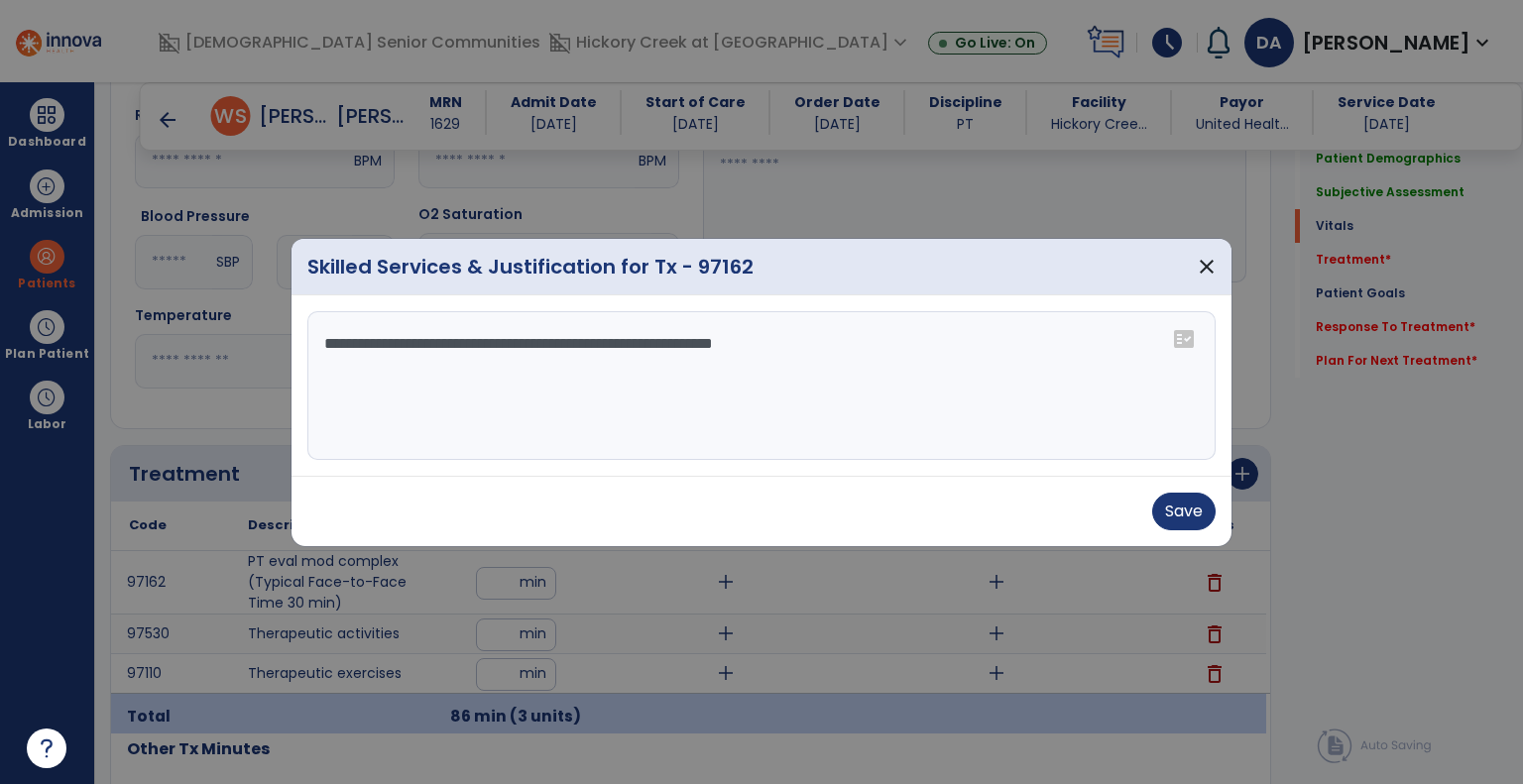 click on "**********" at bounding box center [762, 386] 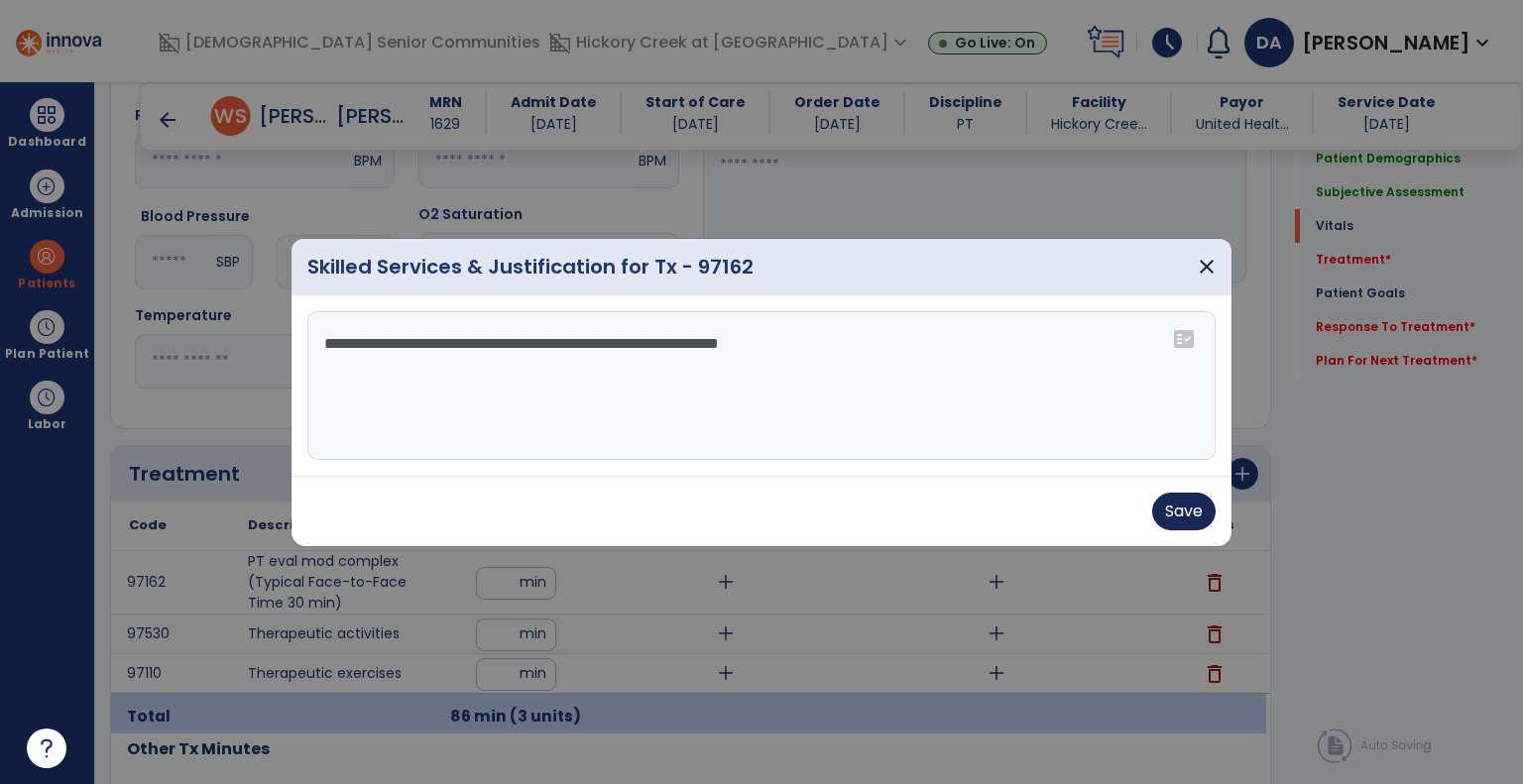 type on "**********" 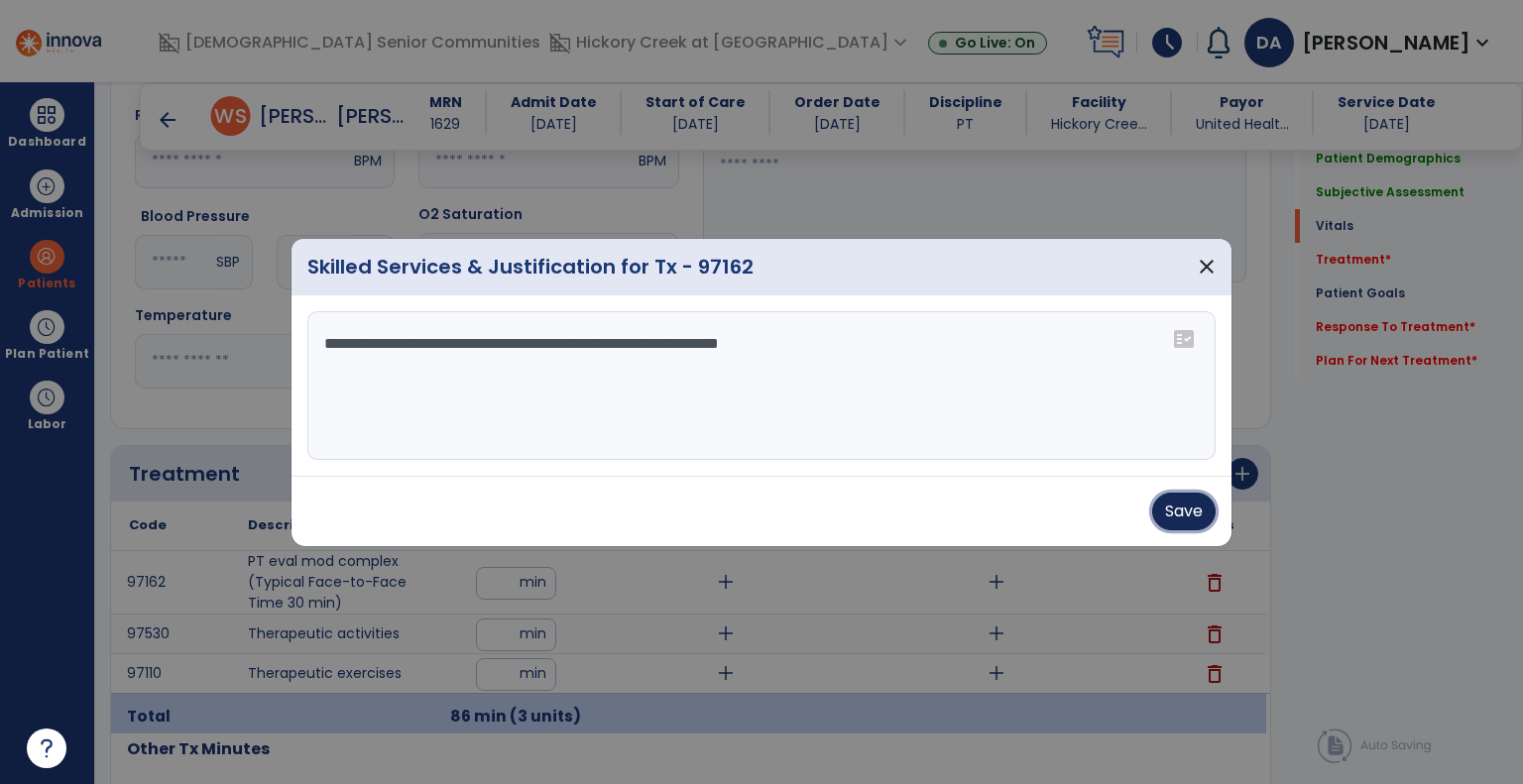 click on "Save" at bounding box center (1184, 511) 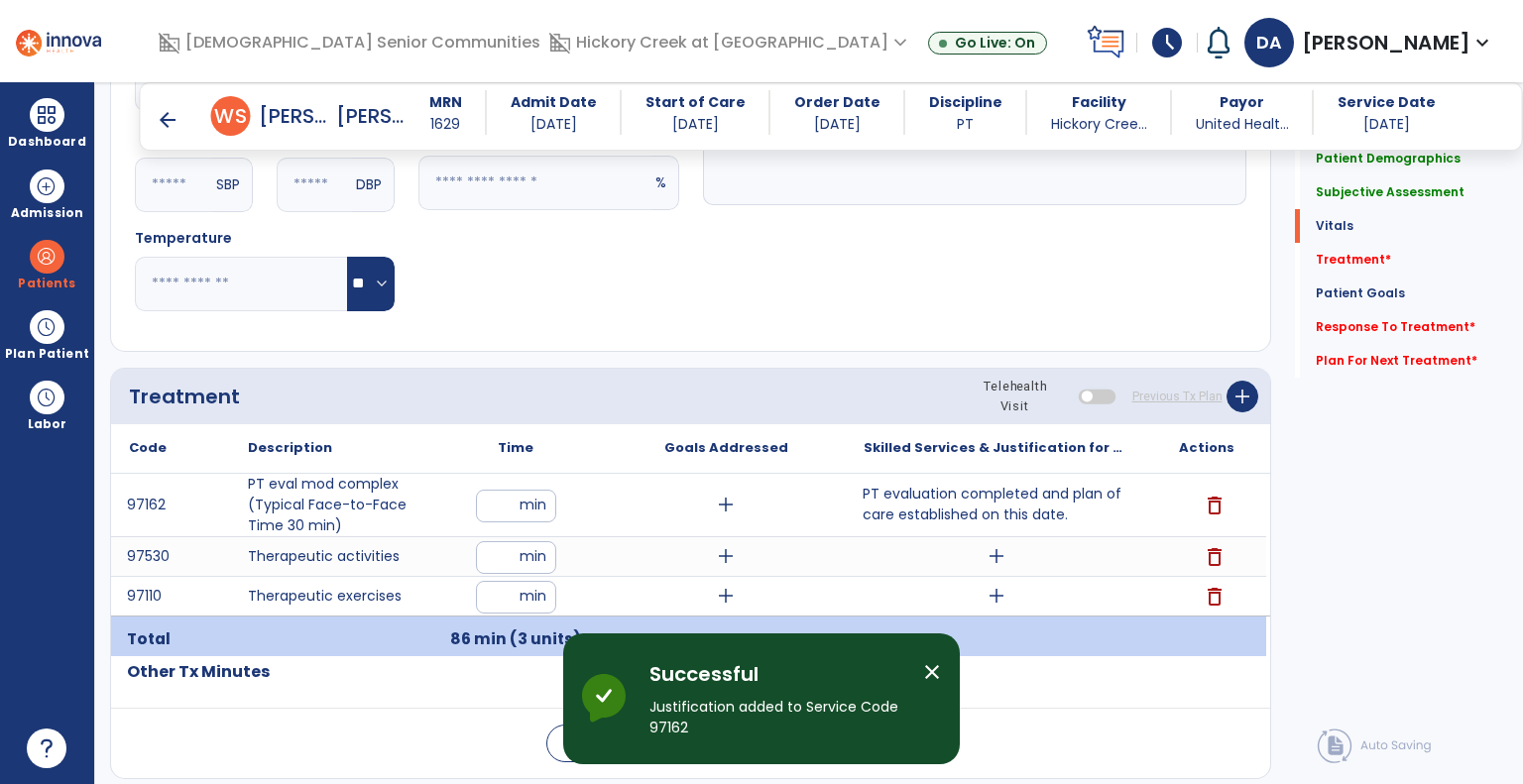 scroll, scrollTop: 991, scrollLeft: 0, axis: vertical 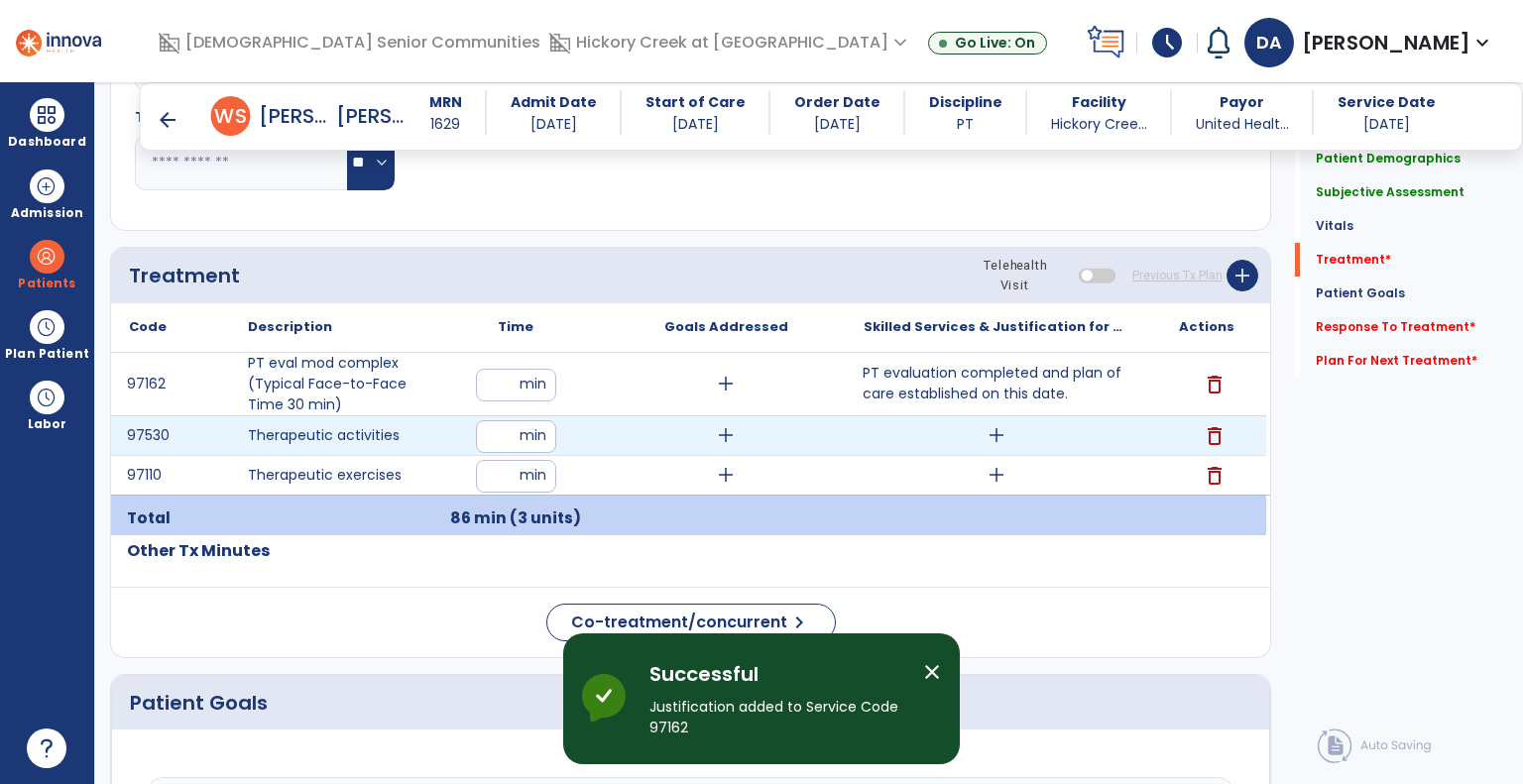 click on "add" at bounding box center (996, 435) 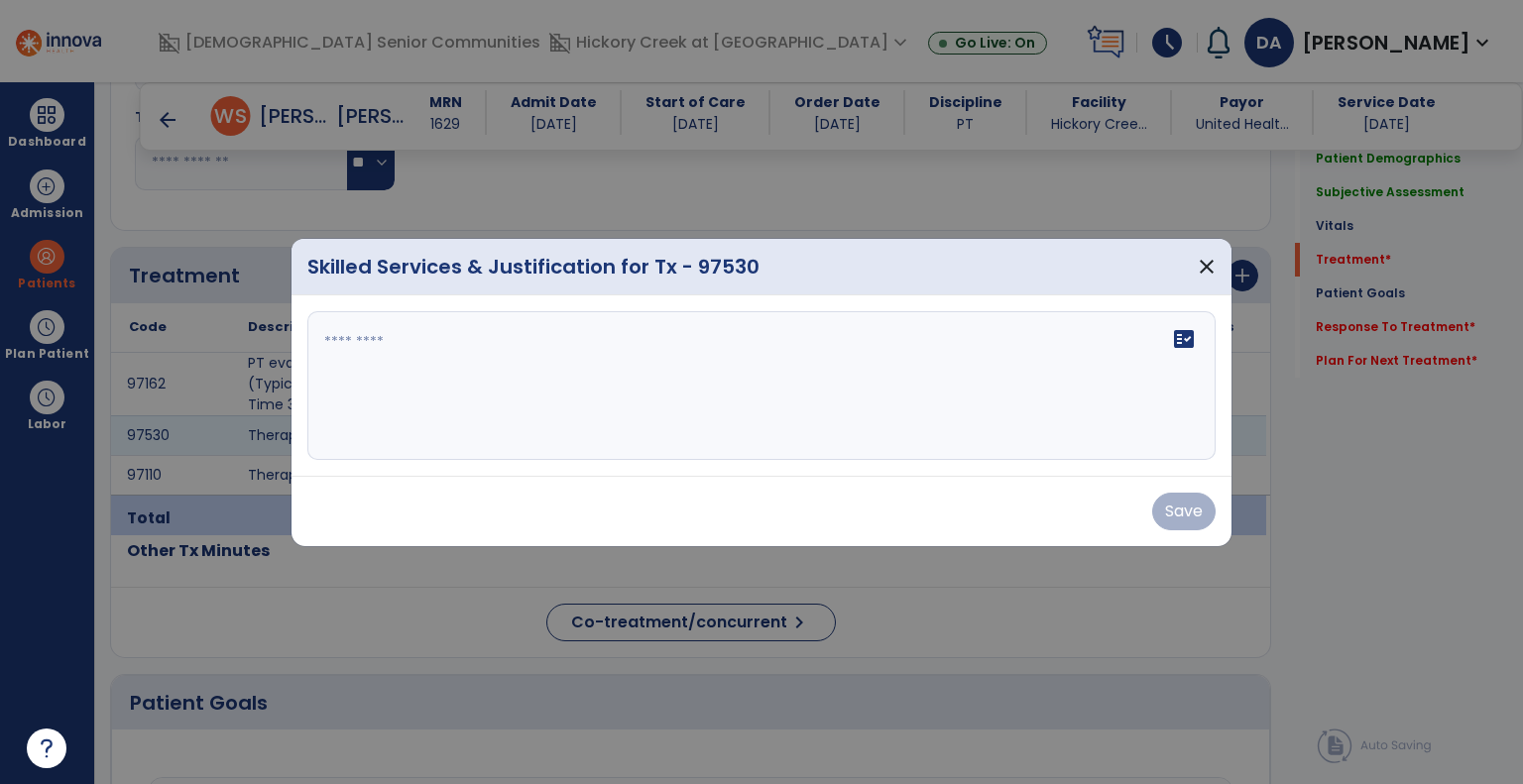 click on "fact_check" at bounding box center [762, 386] 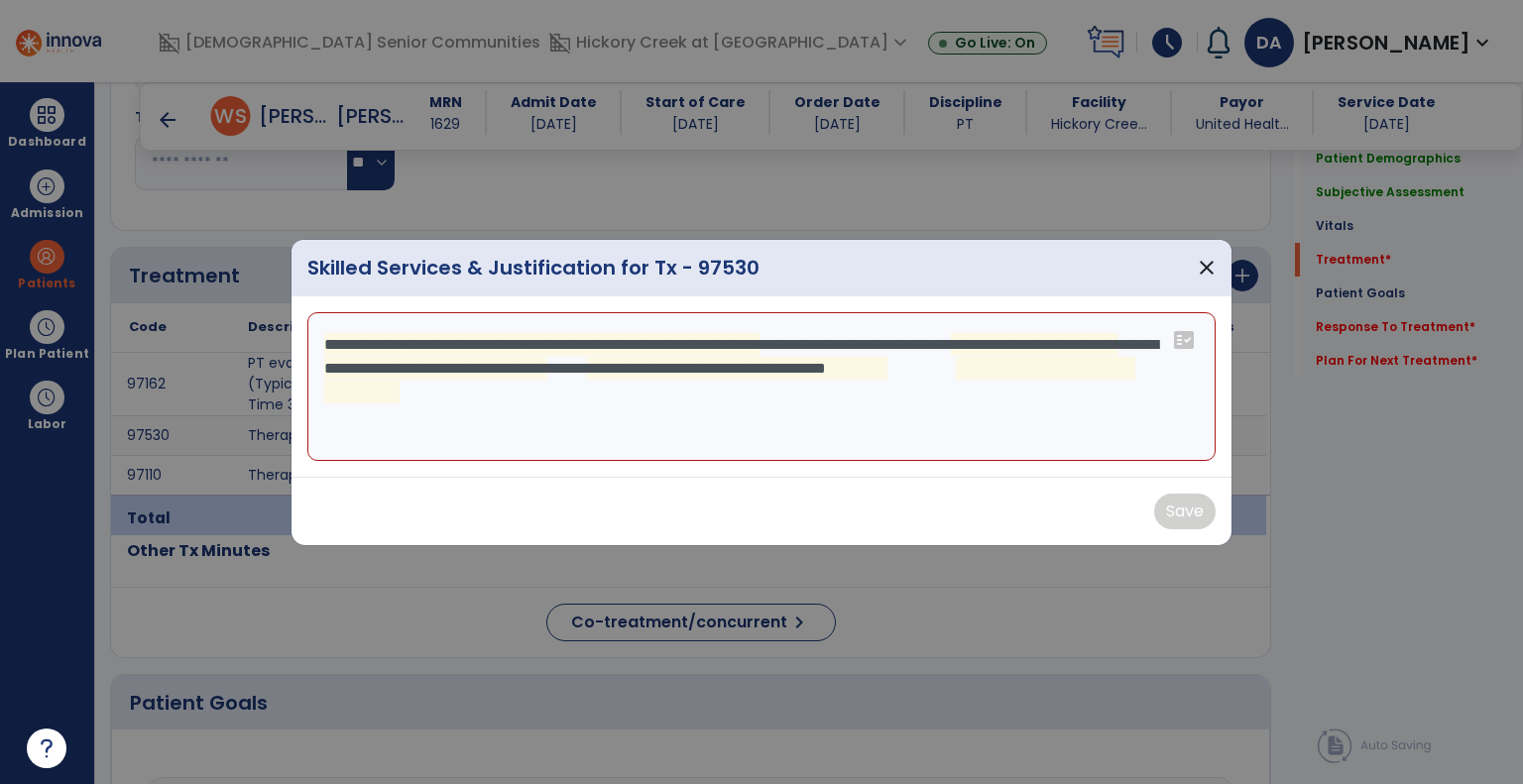 click on "**********" at bounding box center [762, 387] 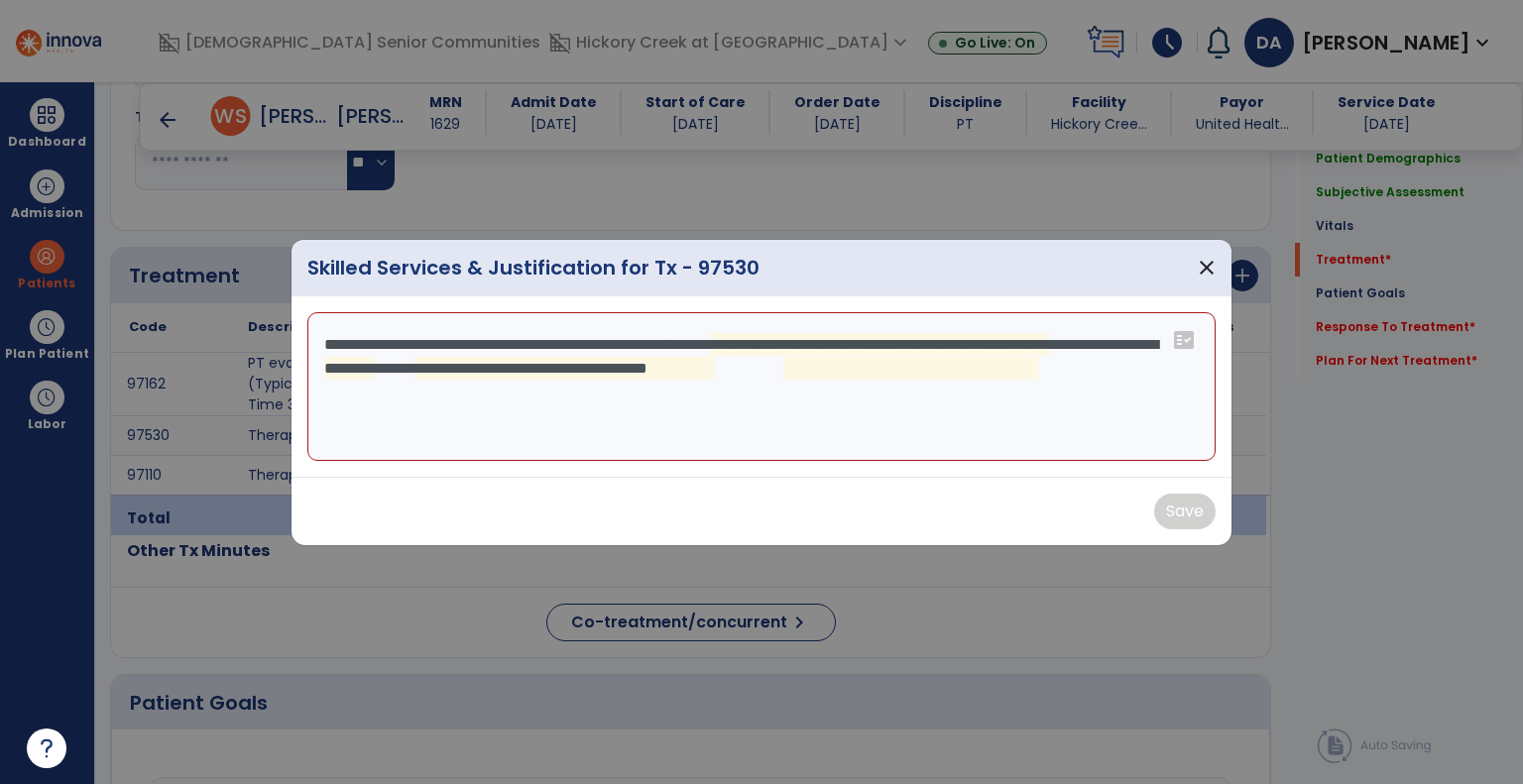 click on "**********" at bounding box center (762, 387) 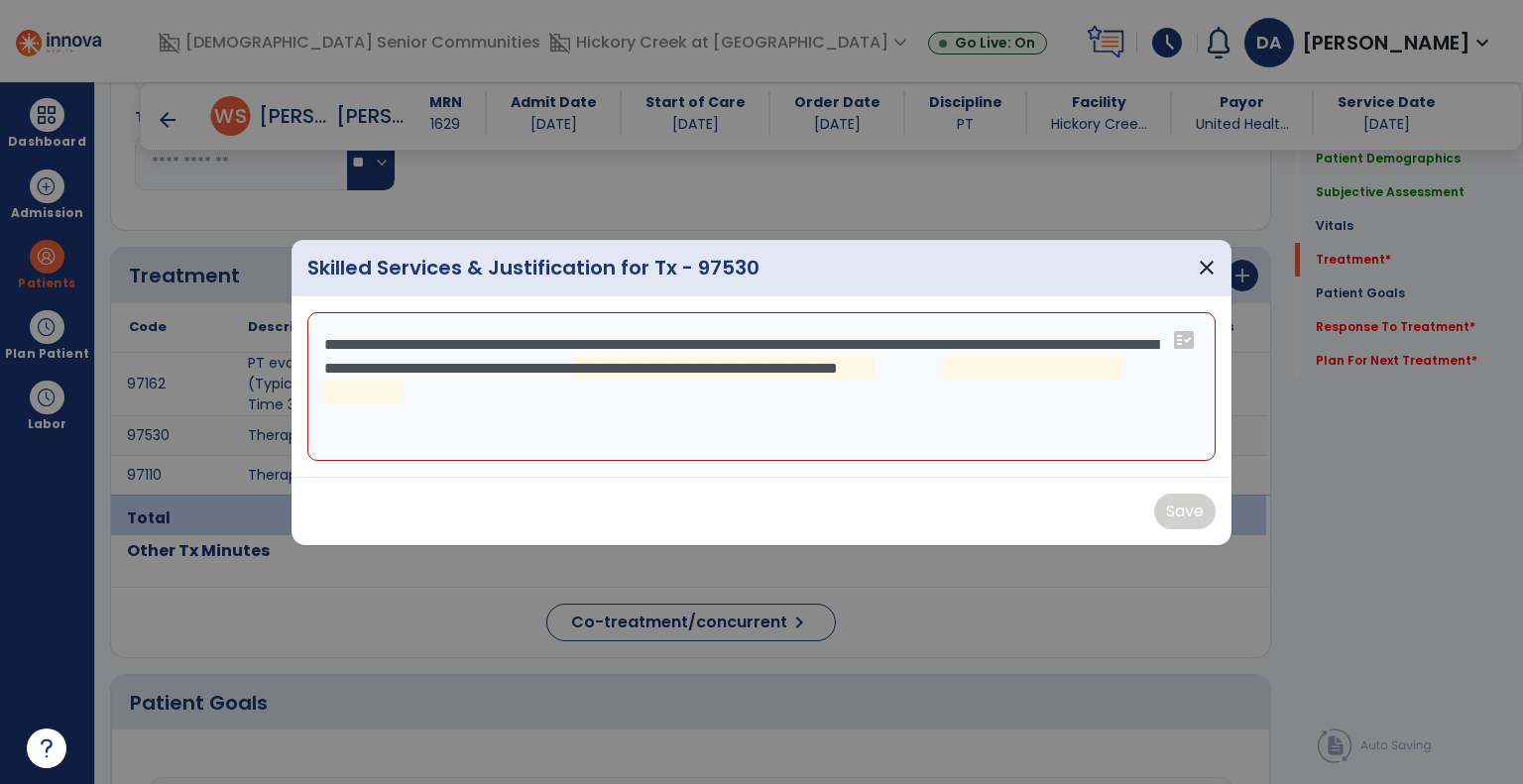 click on "**********" at bounding box center [762, 387] 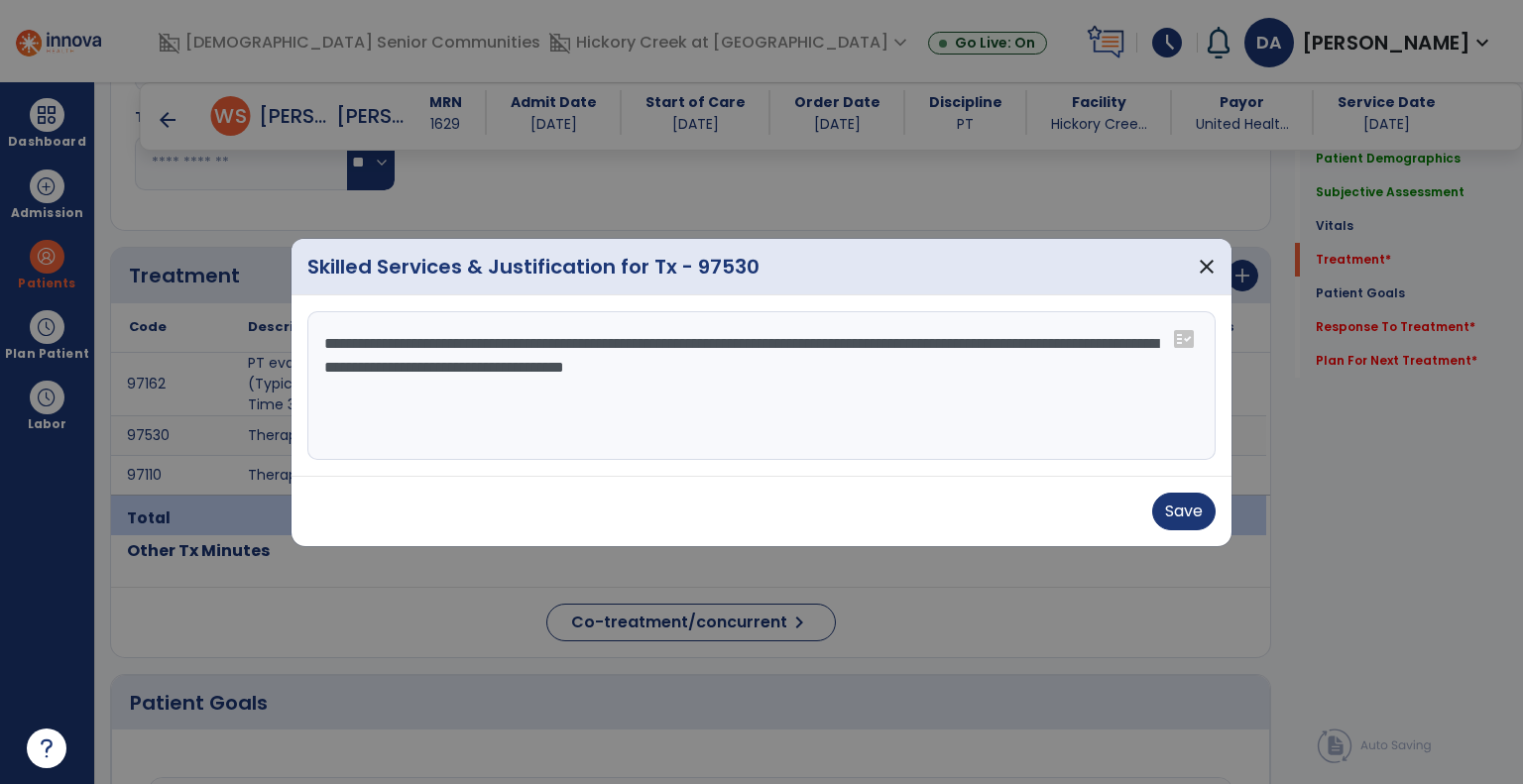 click on "**********" at bounding box center (762, 386) 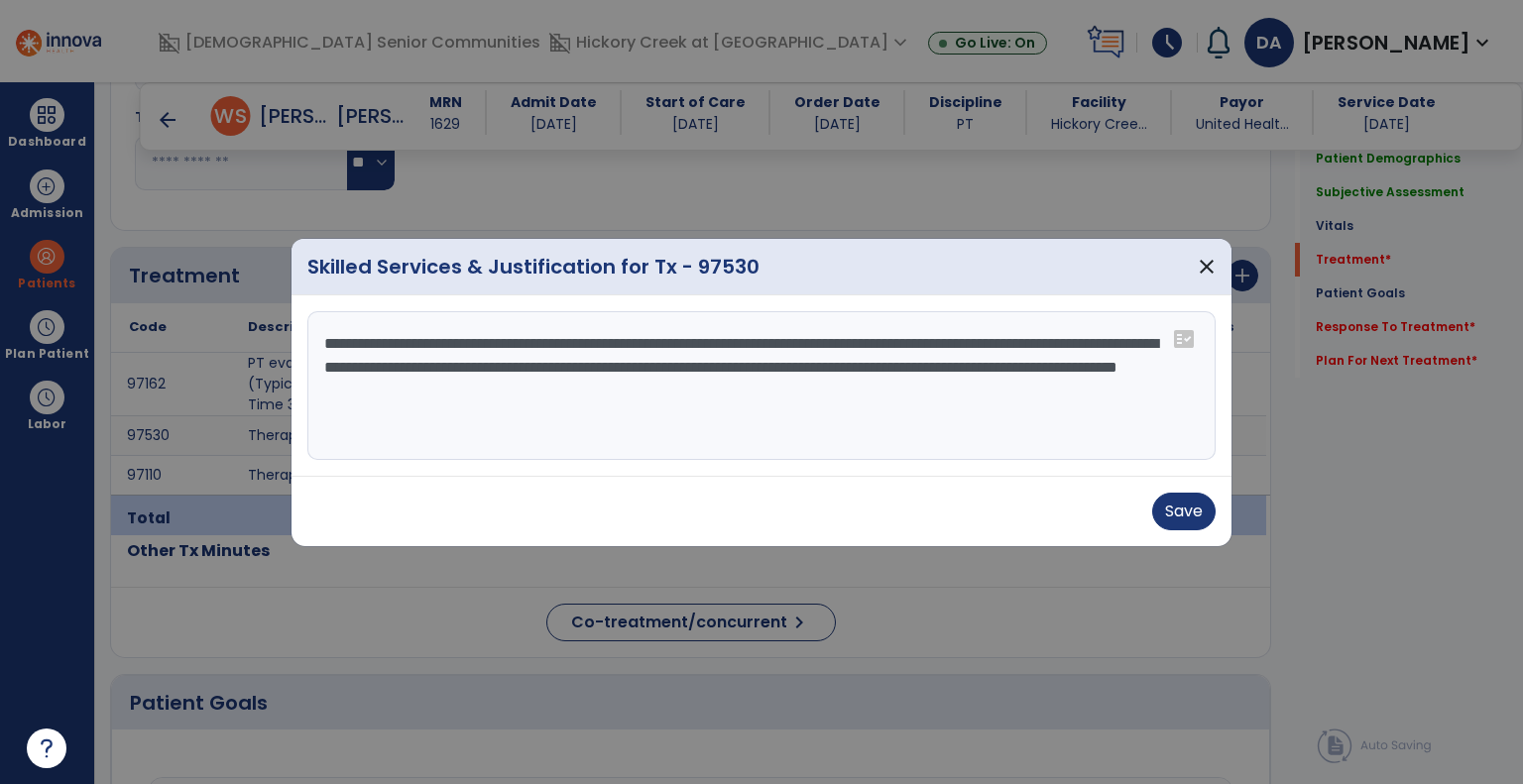 drag, startPoint x: 1007, startPoint y: 360, endPoint x: 1522, endPoint y: 486, distance: 530.1896 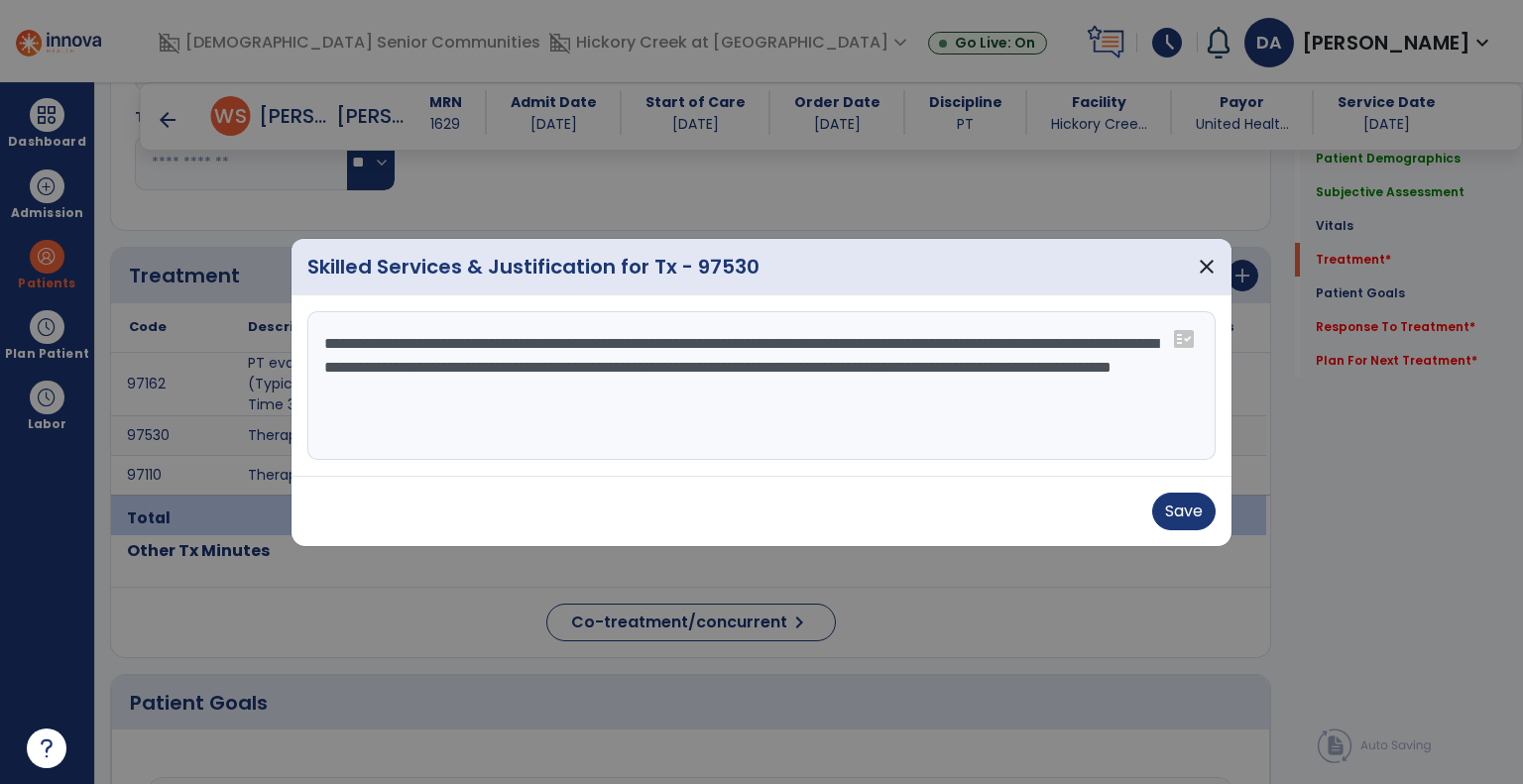 drag, startPoint x: 1097, startPoint y: 360, endPoint x: 1103, endPoint y: 380, distance: 20.880613 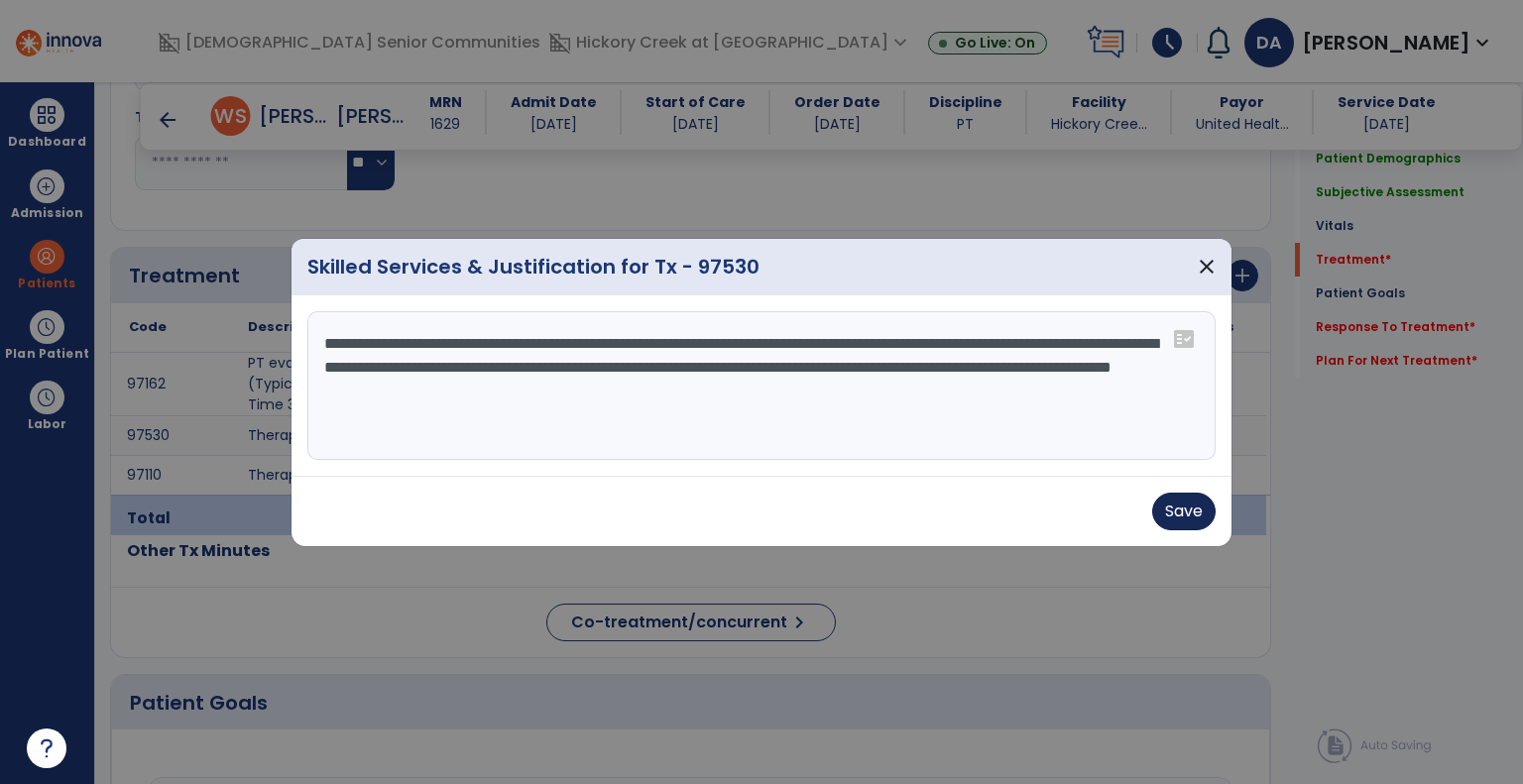 type on "**********" 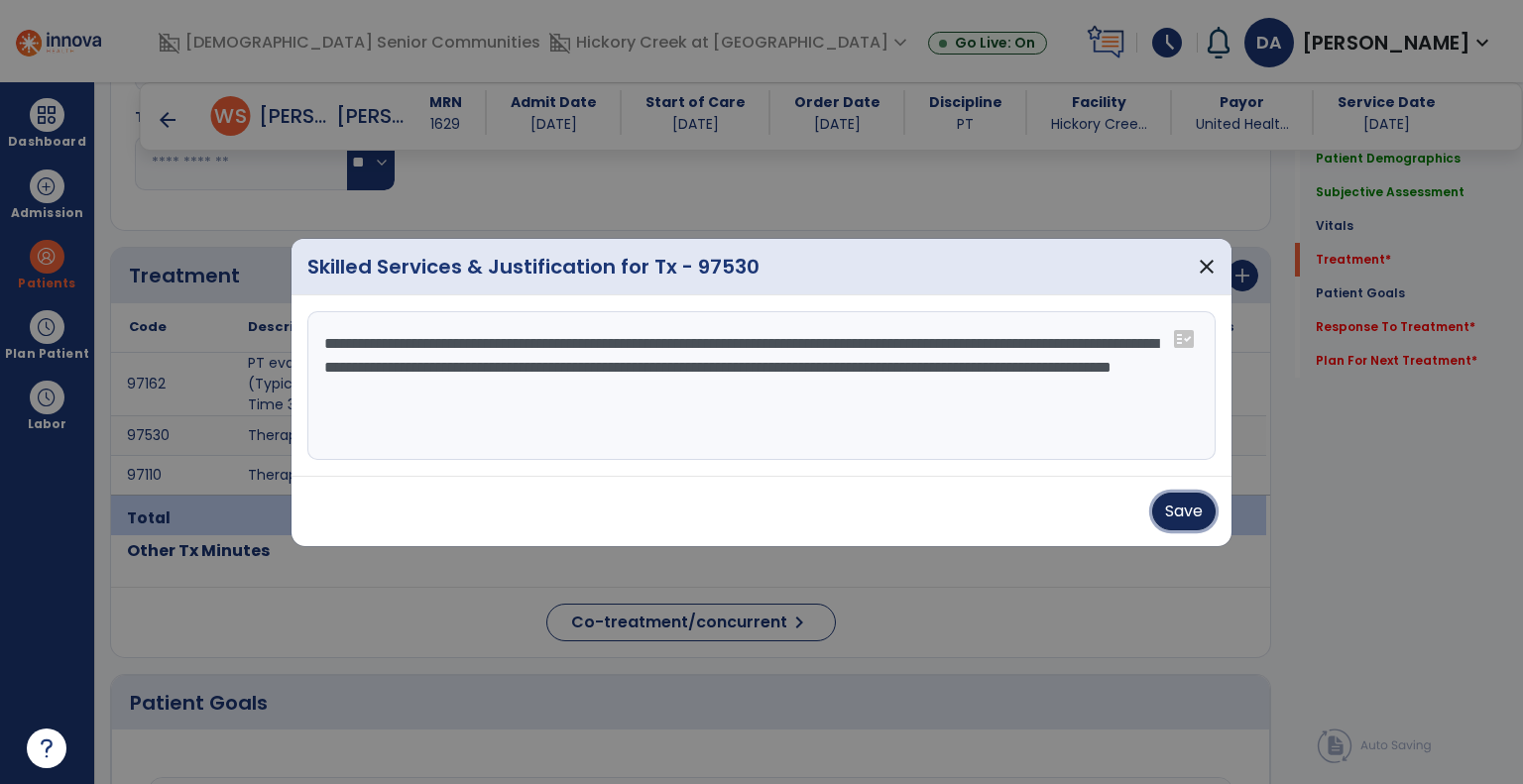 click on "Save" at bounding box center (1184, 511) 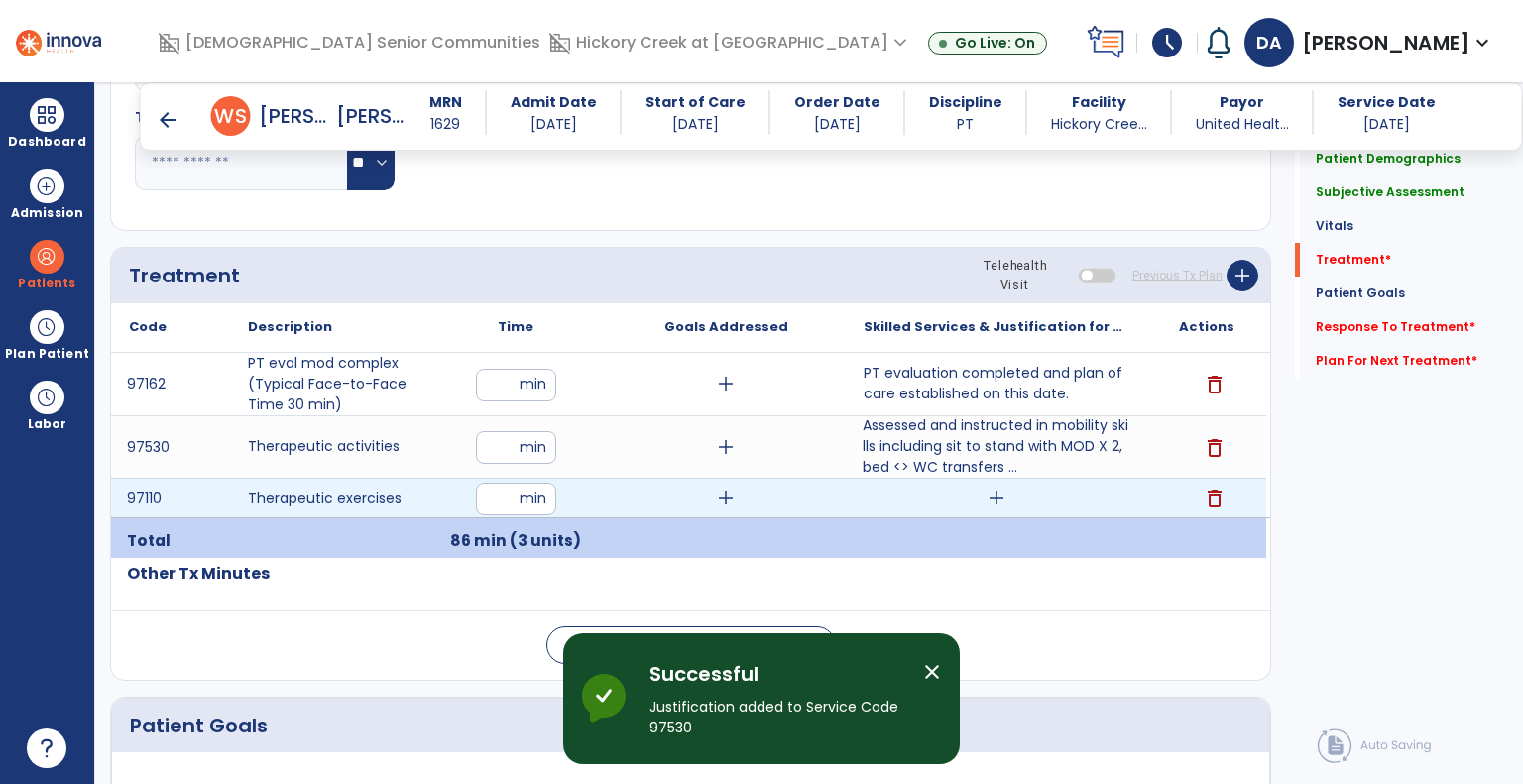 click on "add" at bounding box center [996, 498] 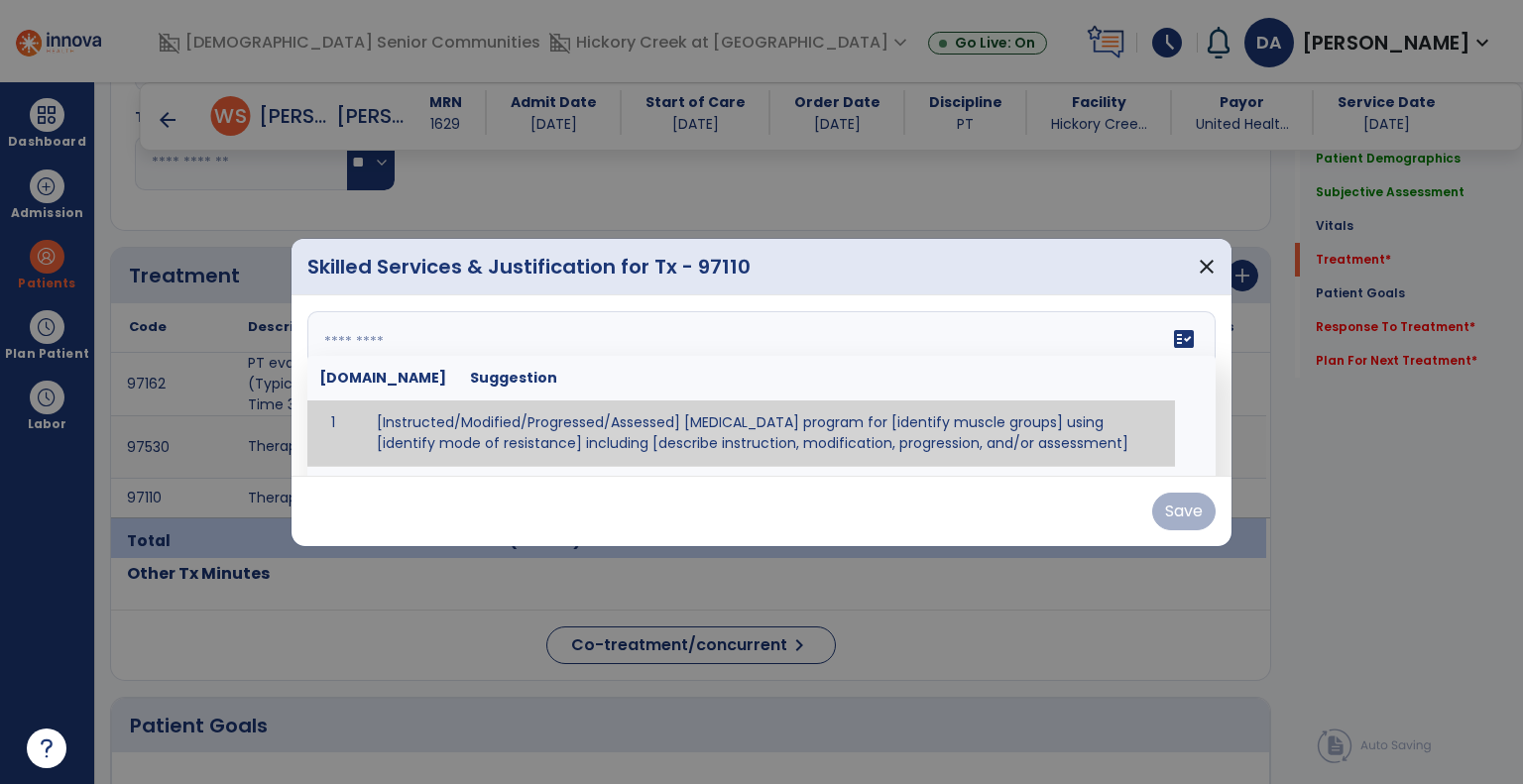 click on "fact_check  Sr.No Suggestion 1 [Instructed/Modified/Progressed/Assessed] resistive exercise program for [identify muscle groups] using [identify mode of resistance] including [describe instruction, modification, progression, and/or assessment] 2 [Instructed/Modified/Progressed/Assessed] aerobic exercise program using [identify equipment/mode] including [describe instruction, modification,progression, and/or assessment] 3 [Instructed/Modified/Progressed/Assessed] [PROM/A/AROM/AROM] program for [identify joint movements] using [contract-relax, over-pressure, inhibitory techniques, other] 4 [Assessed/Tested] aerobic capacity with administration of [aerobic capacity test]" at bounding box center (762, 386) 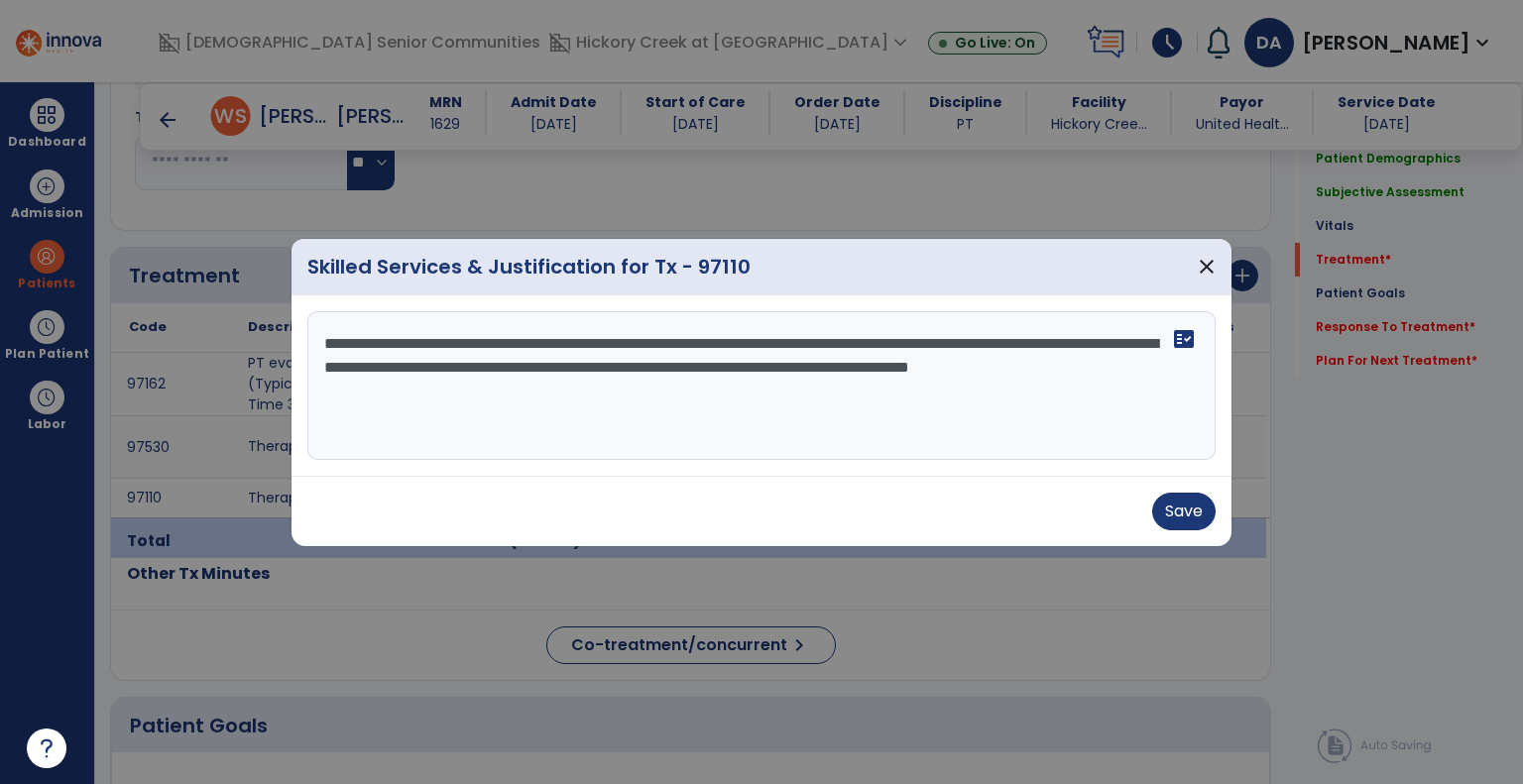 click on "**********" at bounding box center [762, 386] 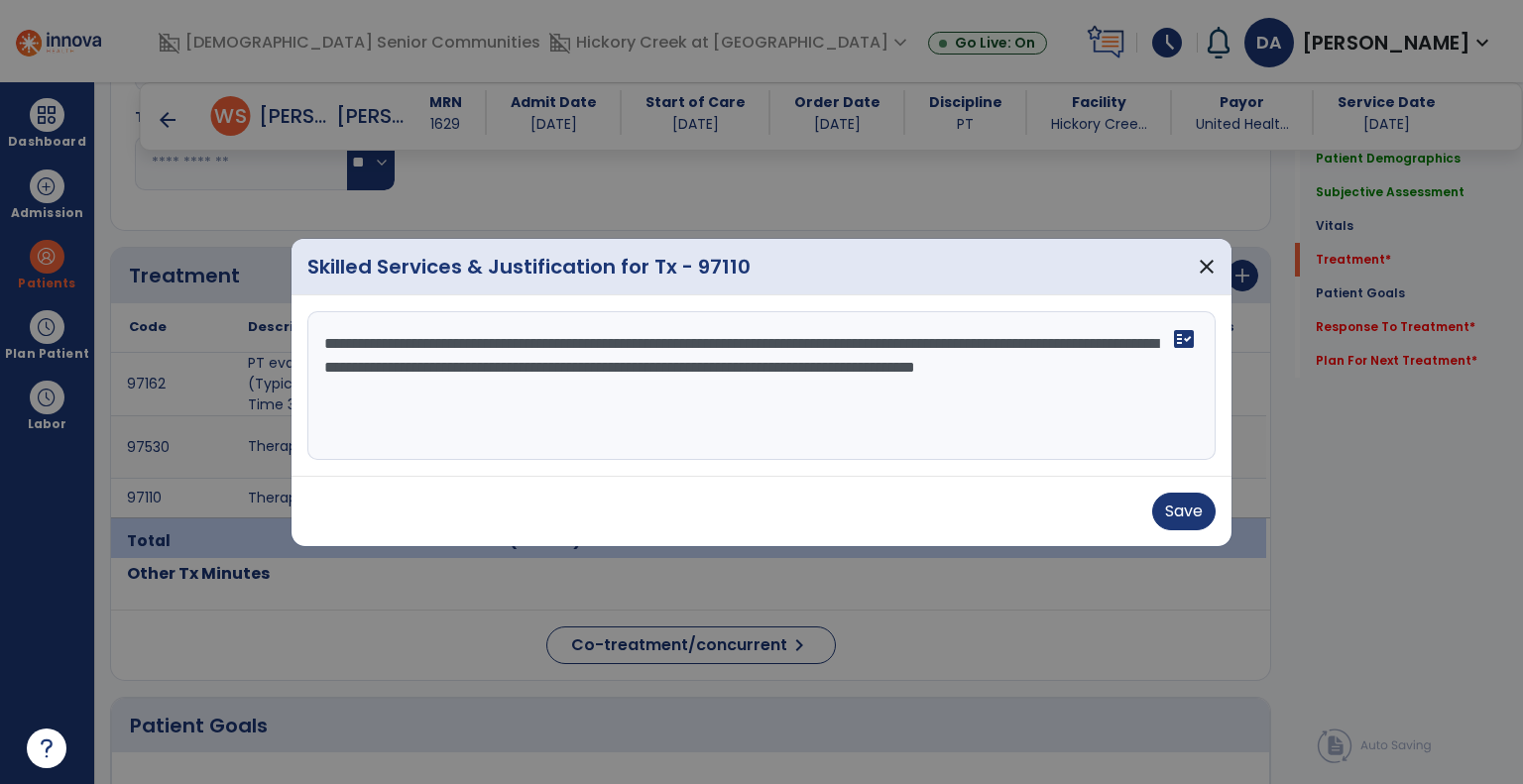 click on "**********" at bounding box center [762, 386] 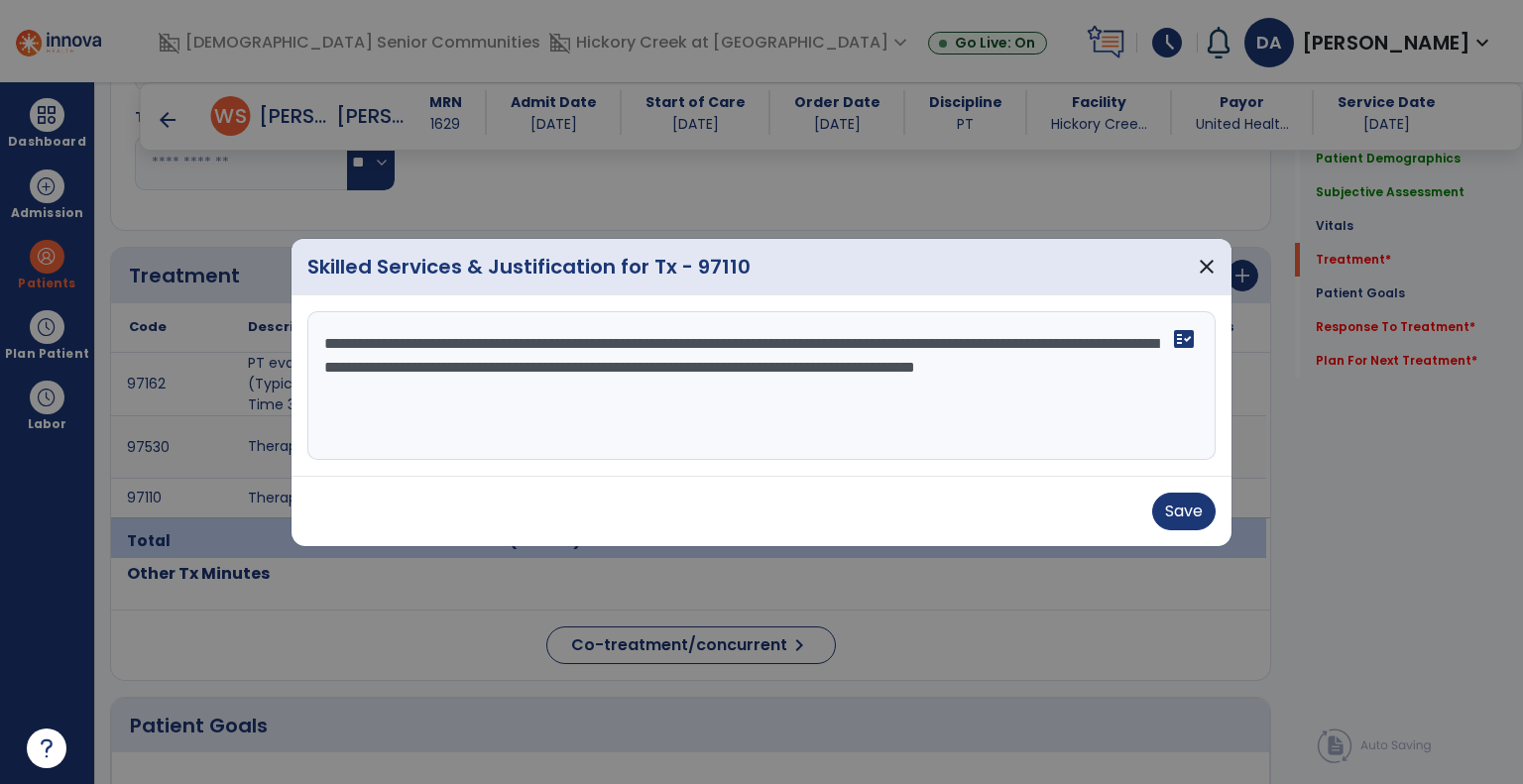 click on "**********" at bounding box center [762, 386] 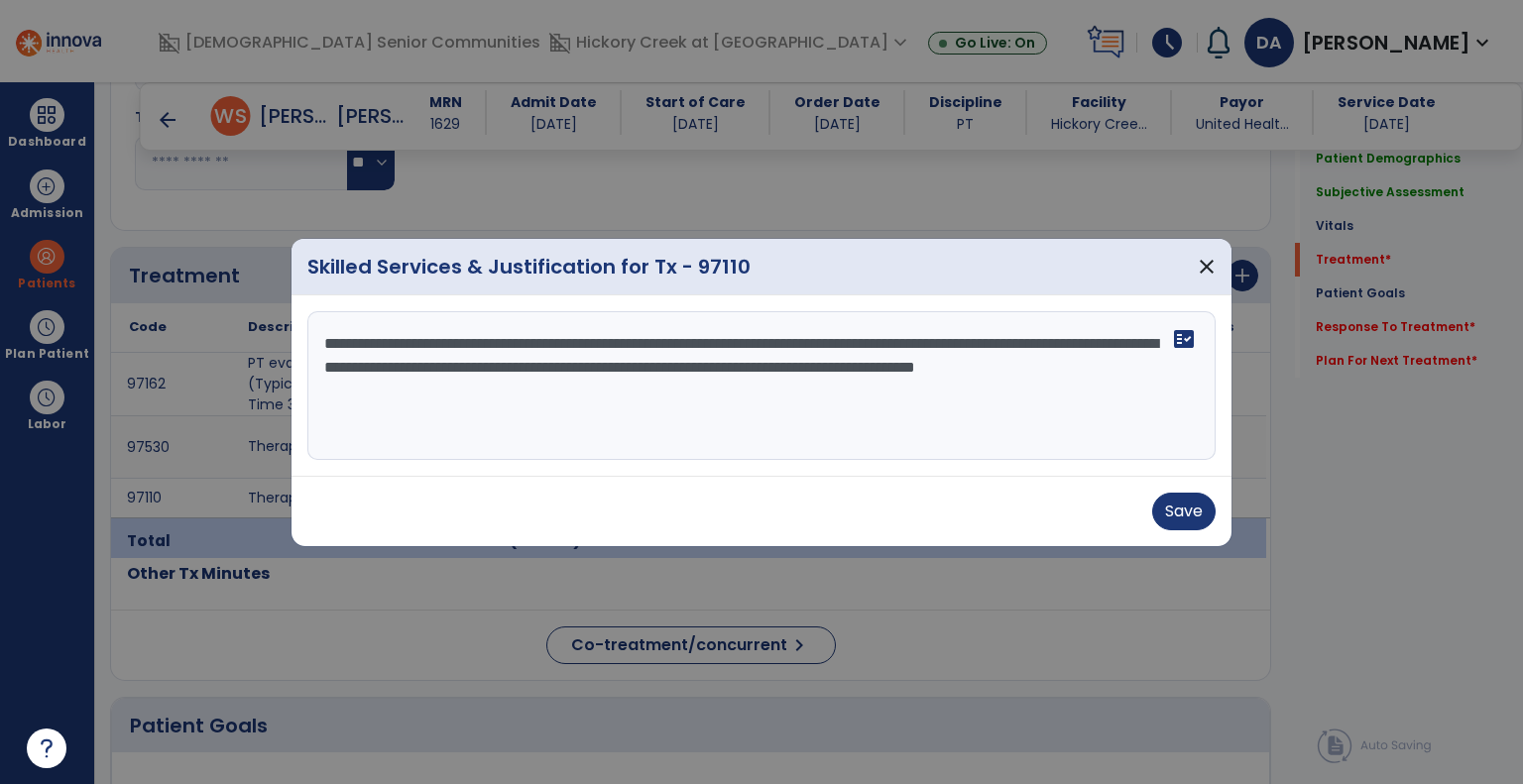 click on "**********" at bounding box center (762, 386) 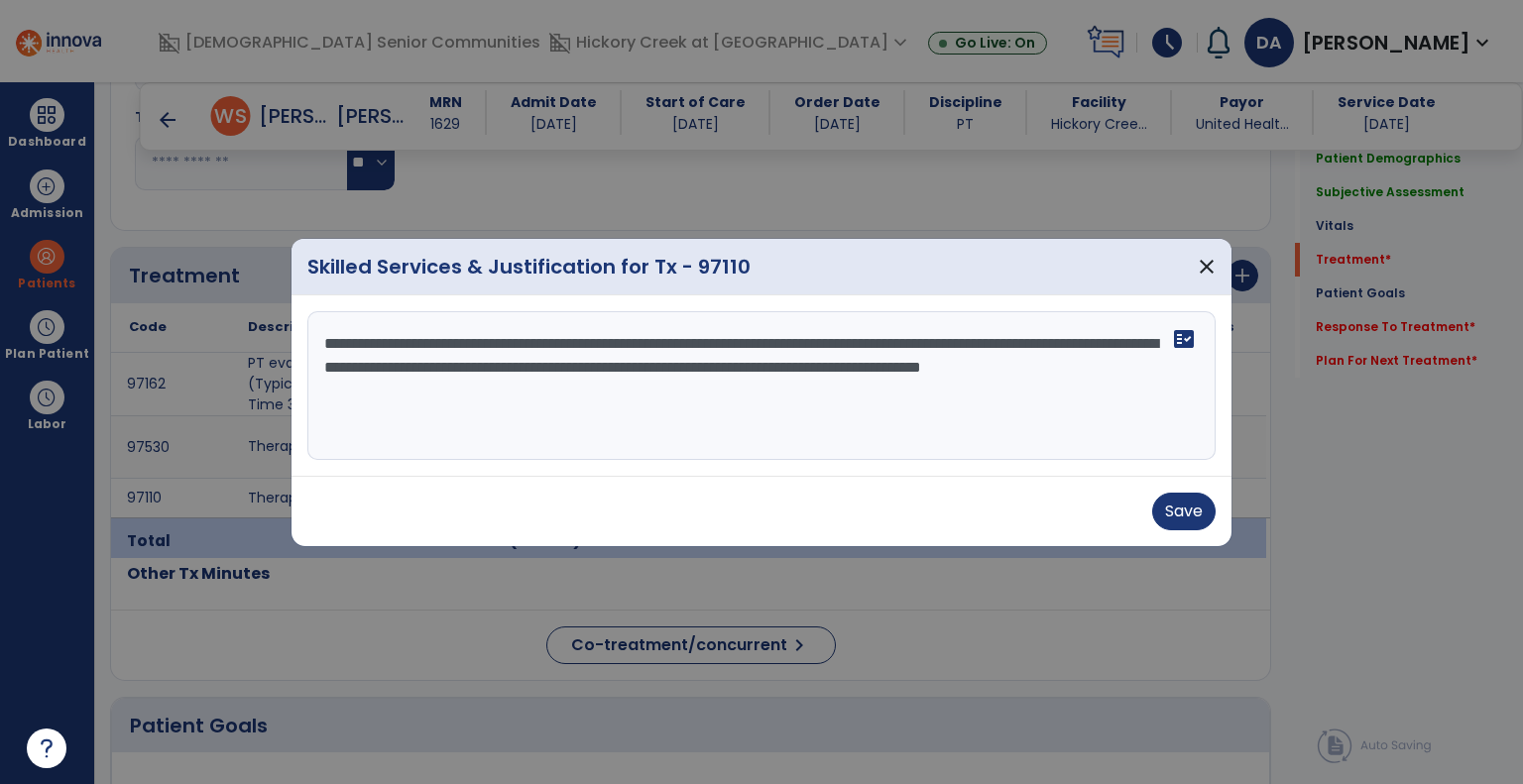 click on "**********" at bounding box center [762, 386] 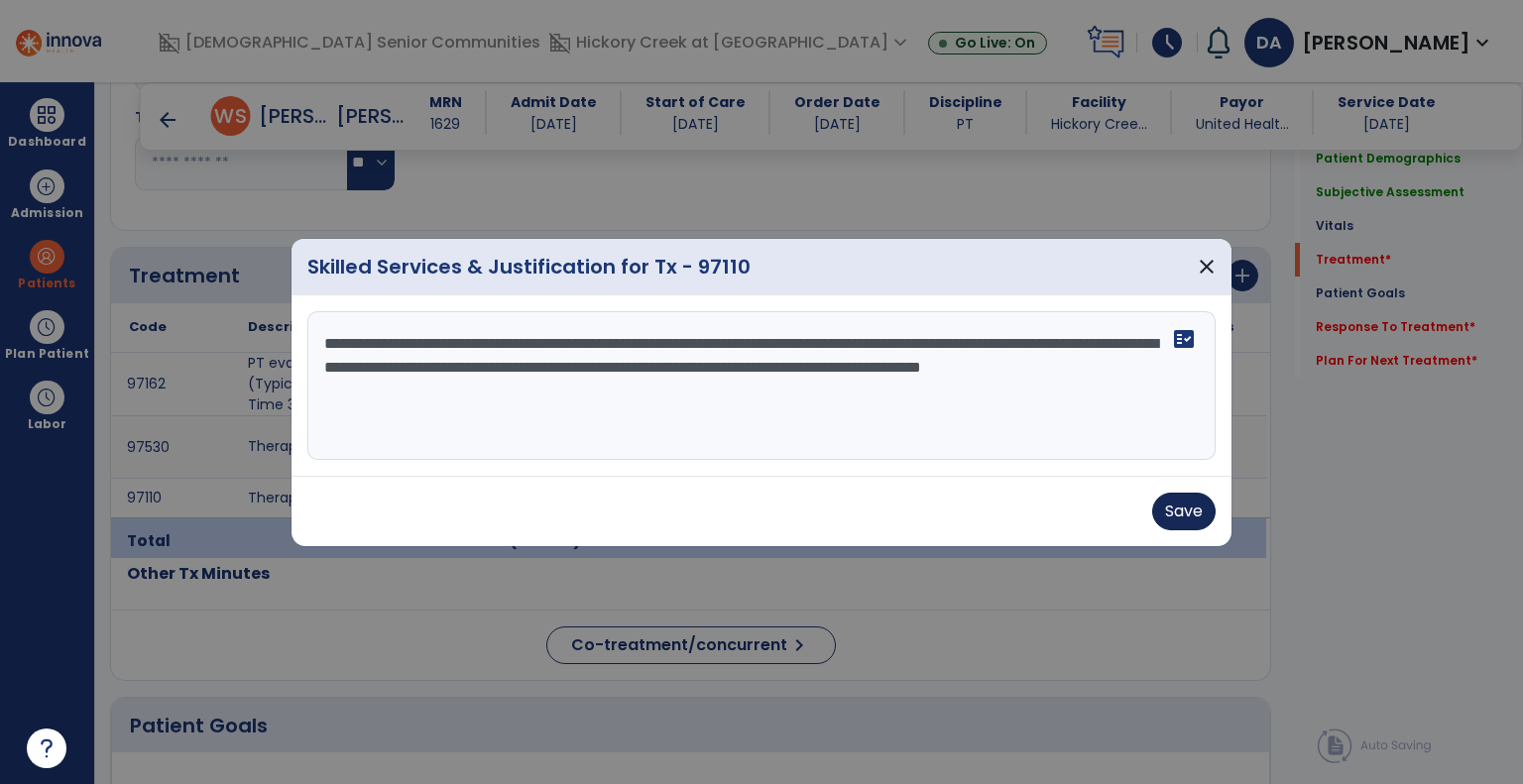 type on "**********" 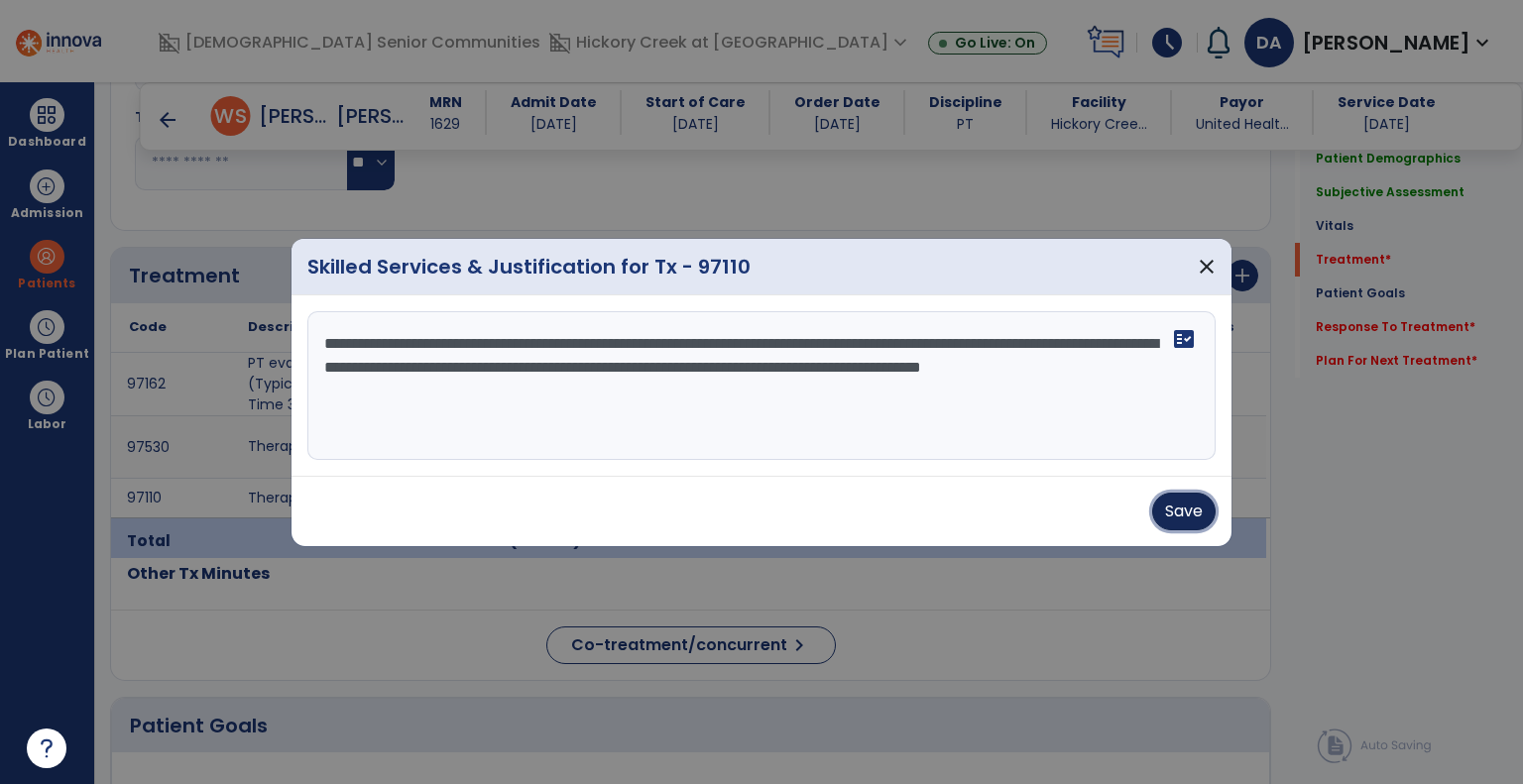 click on "Save" at bounding box center (1184, 511) 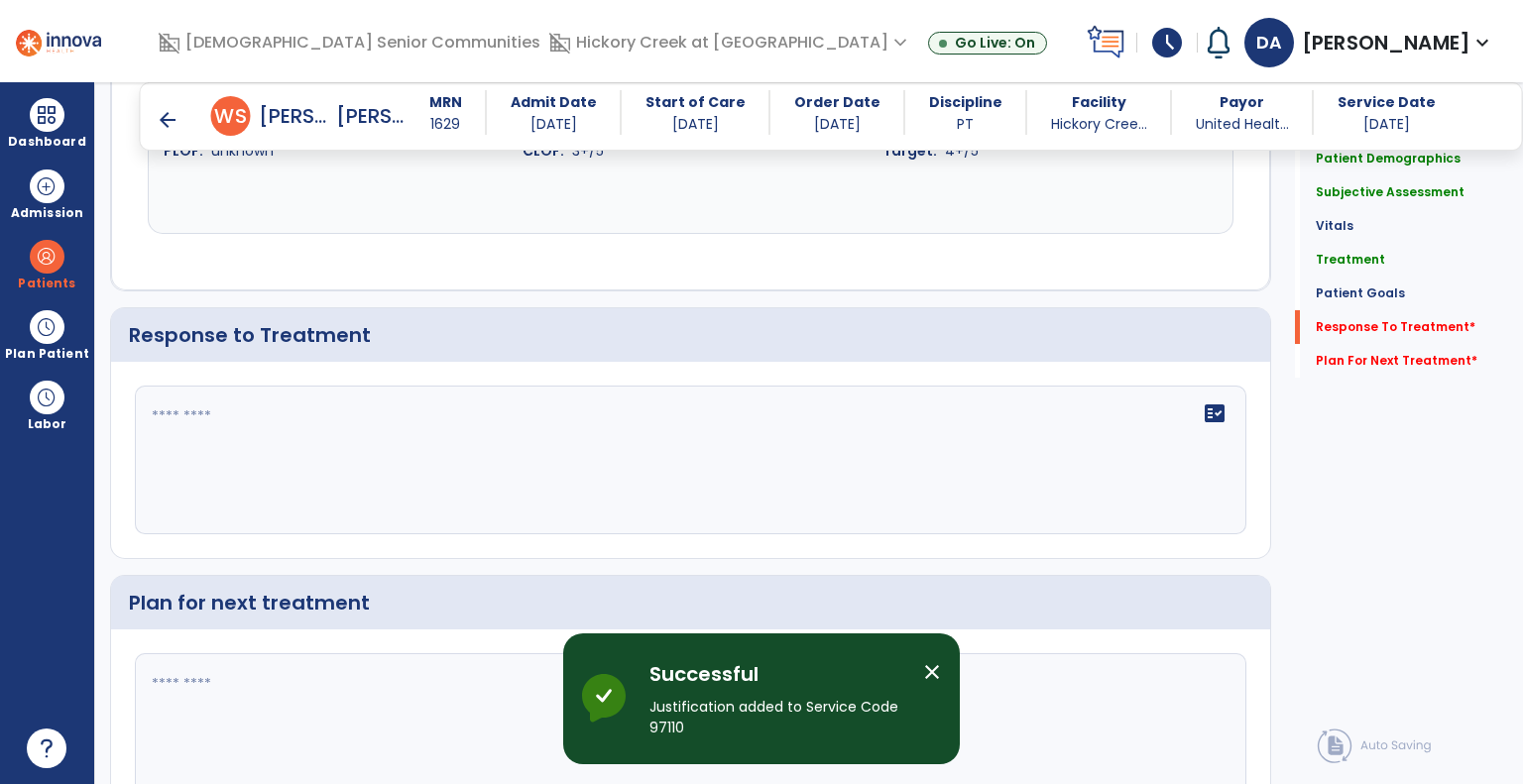 scroll, scrollTop: 2896, scrollLeft: 0, axis: vertical 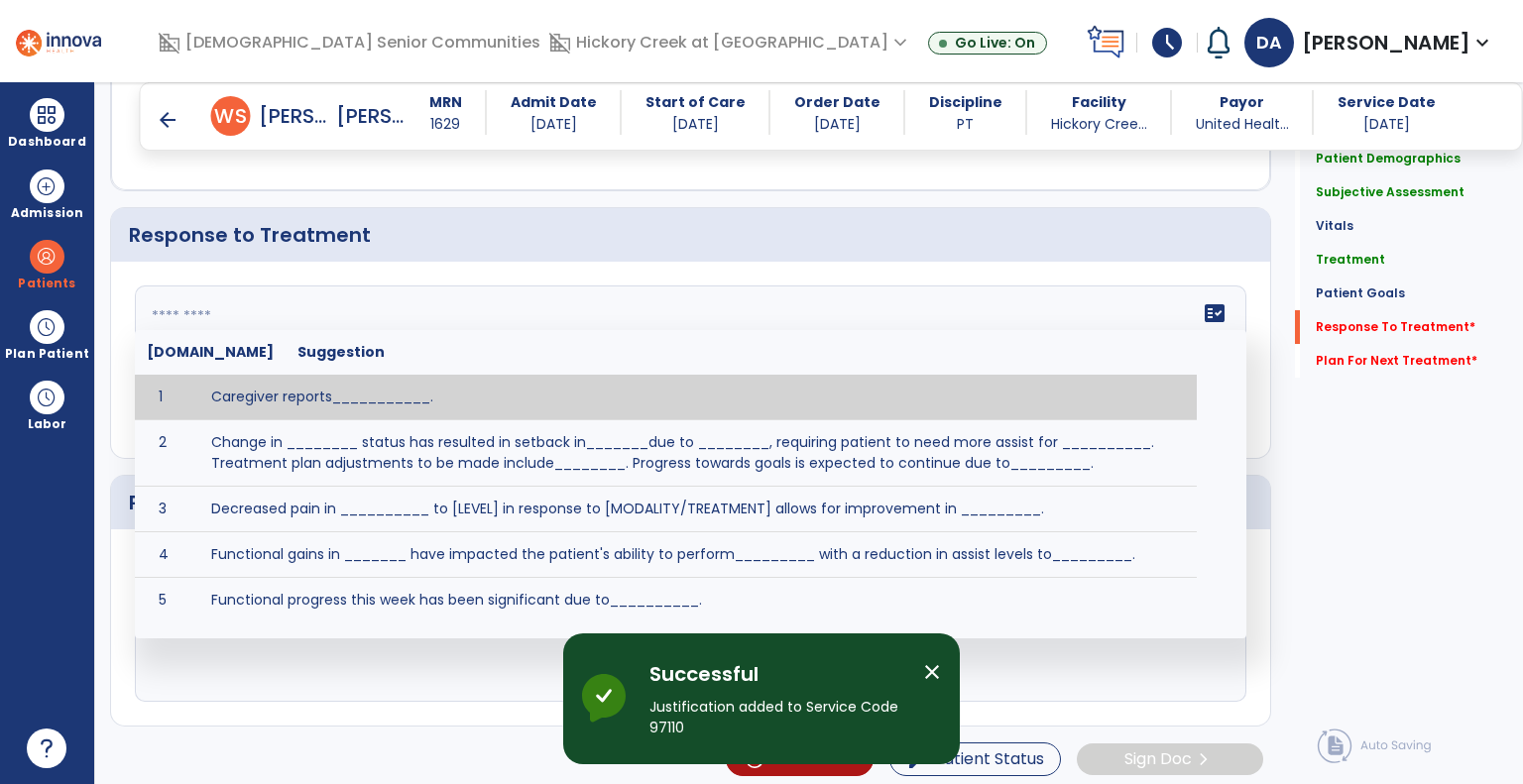 click on "fact_check  Sr.No Suggestion 1 Caregiver reports___________. 2 Change in ________ status has resulted in setback in_______due to ________, requiring patient to need more assist for __________.   Treatment plan adjustments to be made include________.  Progress towards goals is expected to continue due to_________. 3 Decreased pain in __________ to [LEVEL] in response to [MODALITY/TREATMENT] allows for improvement in _________. 4 Functional gains in _______ have impacted the patient's ability to perform_________ with a reduction in assist levels to_________. 5 Functional progress this week has been significant due to__________. 6 Gains in ________ have improved the patient's ability to perform ______with decreased levels of assist to___________. 7 Improvement in ________allows patient to tolerate higher levels of challenges in_________. 8 Pain in [AREA] has decreased to [LEVEL] in response to [TREATMENT/MODALITY], allowing fore ease in completing__________. 9 10 11 12 13 14 15 16 17 18 19 20 21" 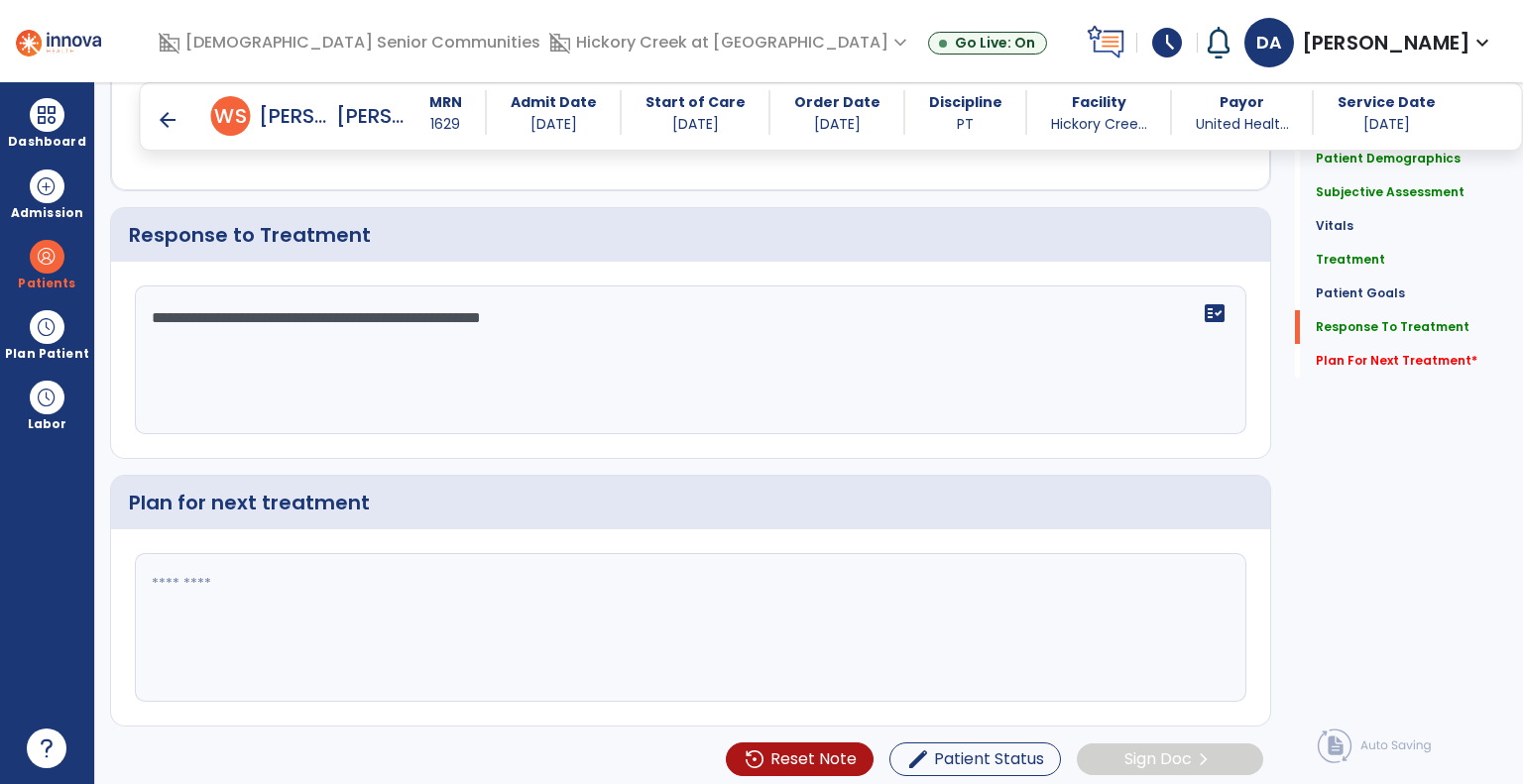 scroll, scrollTop: 2896, scrollLeft: 0, axis: vertical 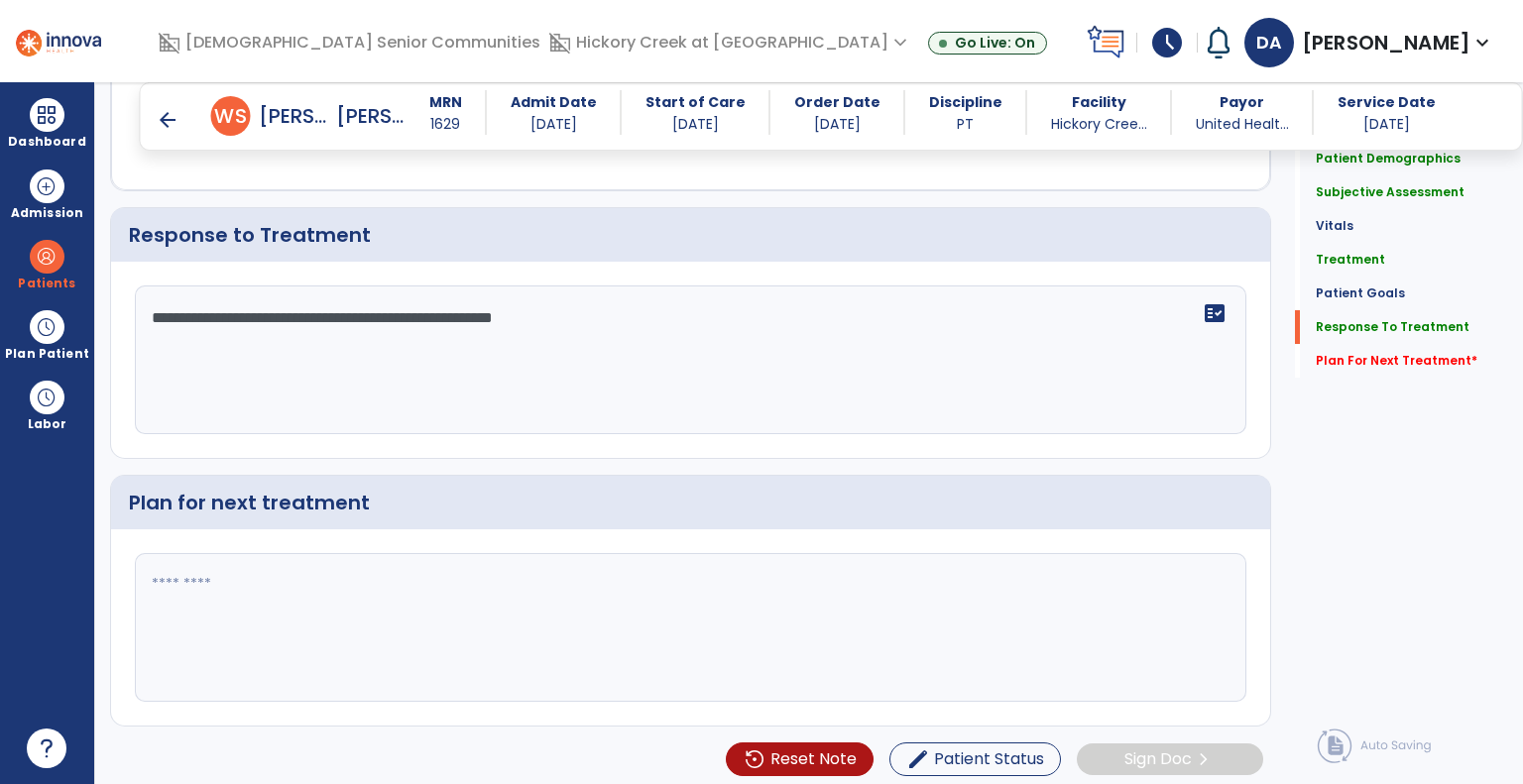 type on "**********" 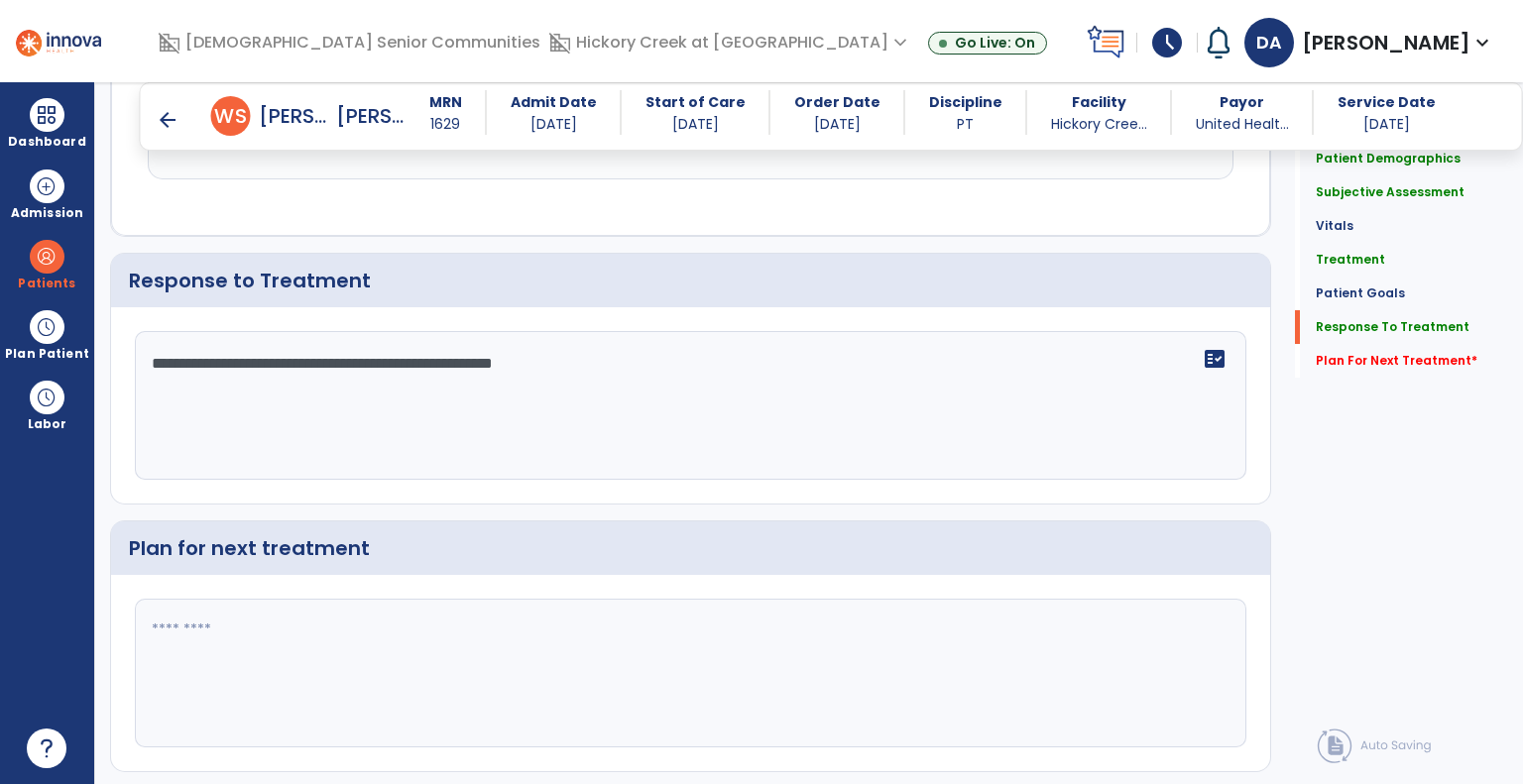 click 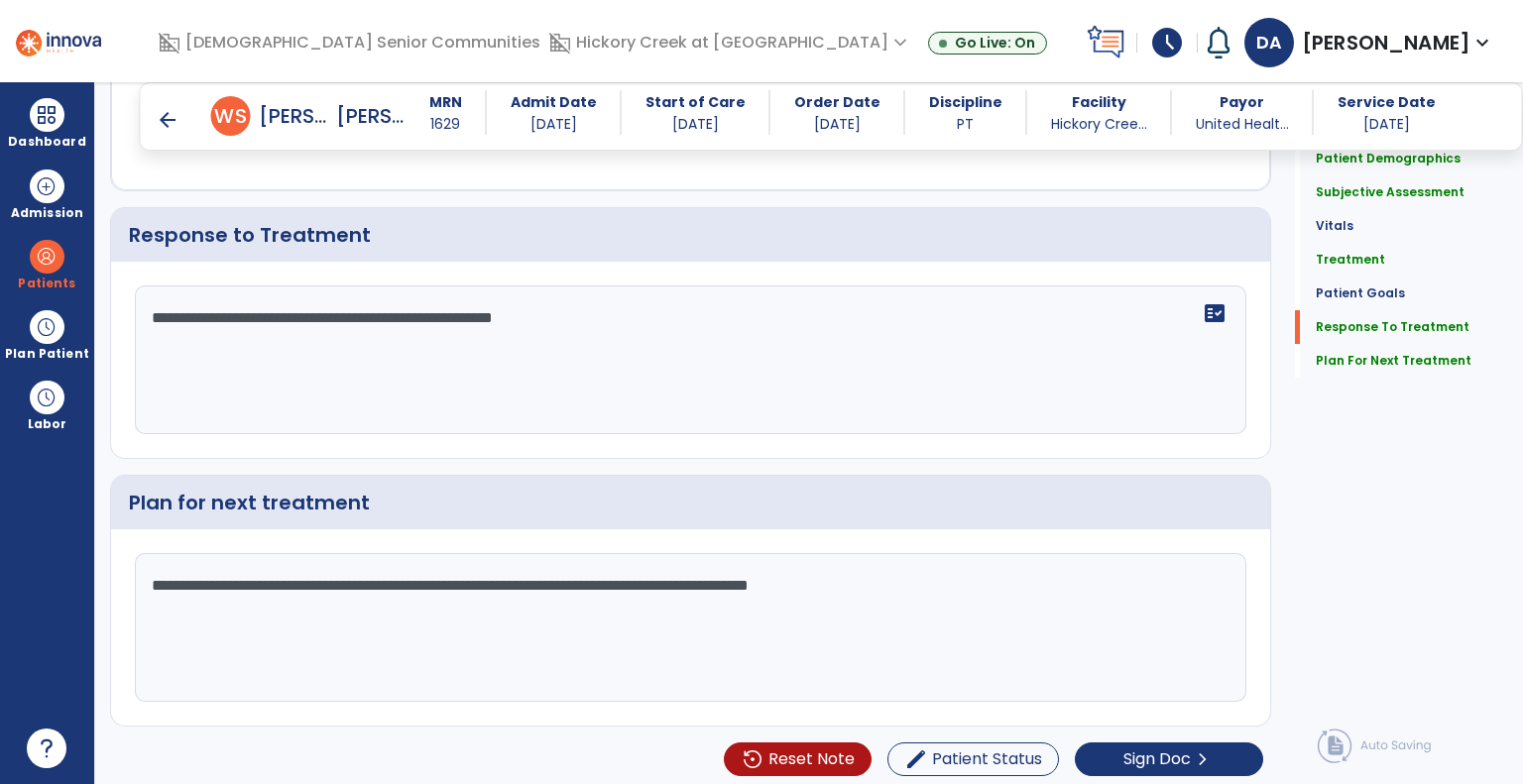 scroll, scrollTop: 2896, scrollLeft: 0, axis: vertical 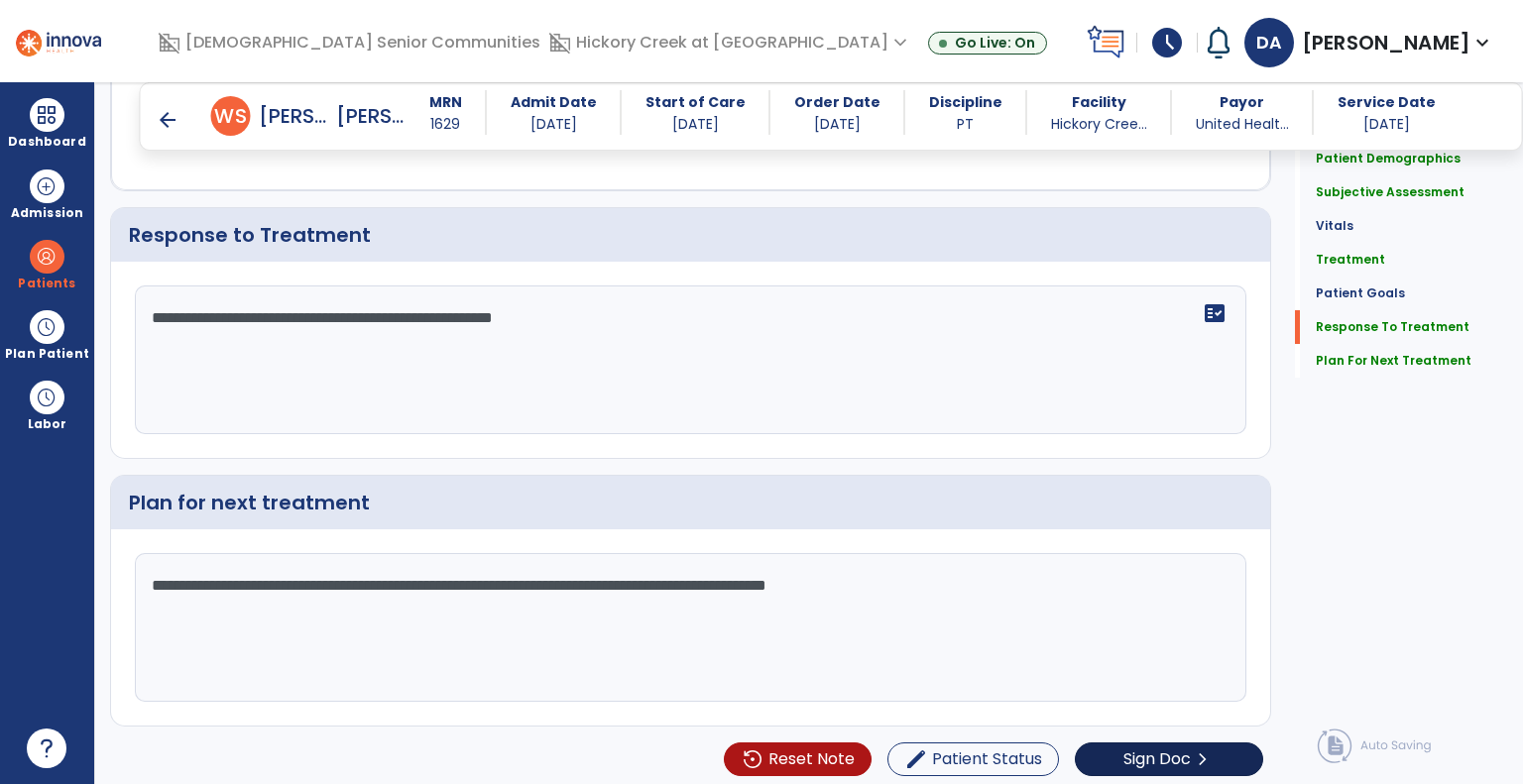 type on "**********" 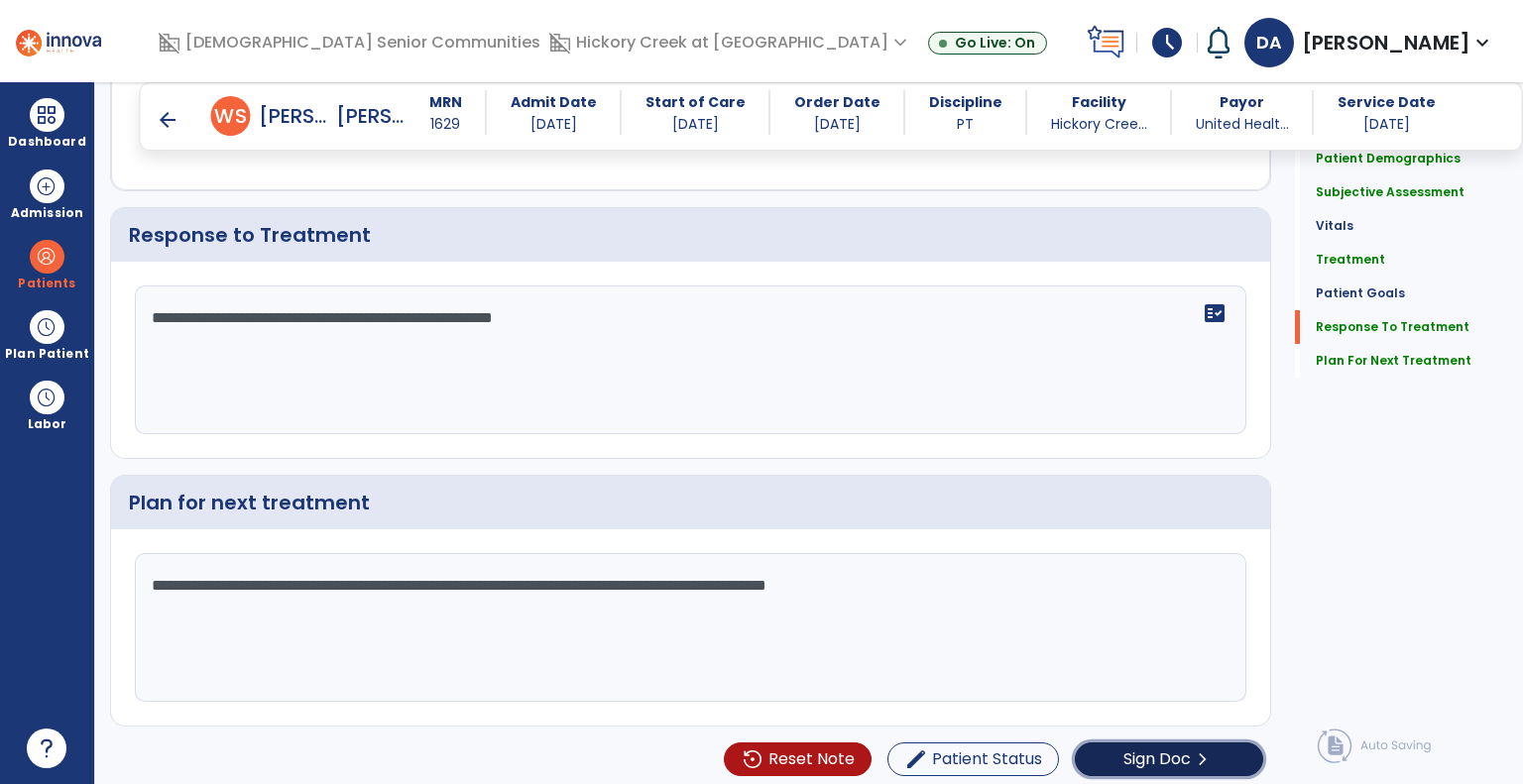 click on "Sign Doc" 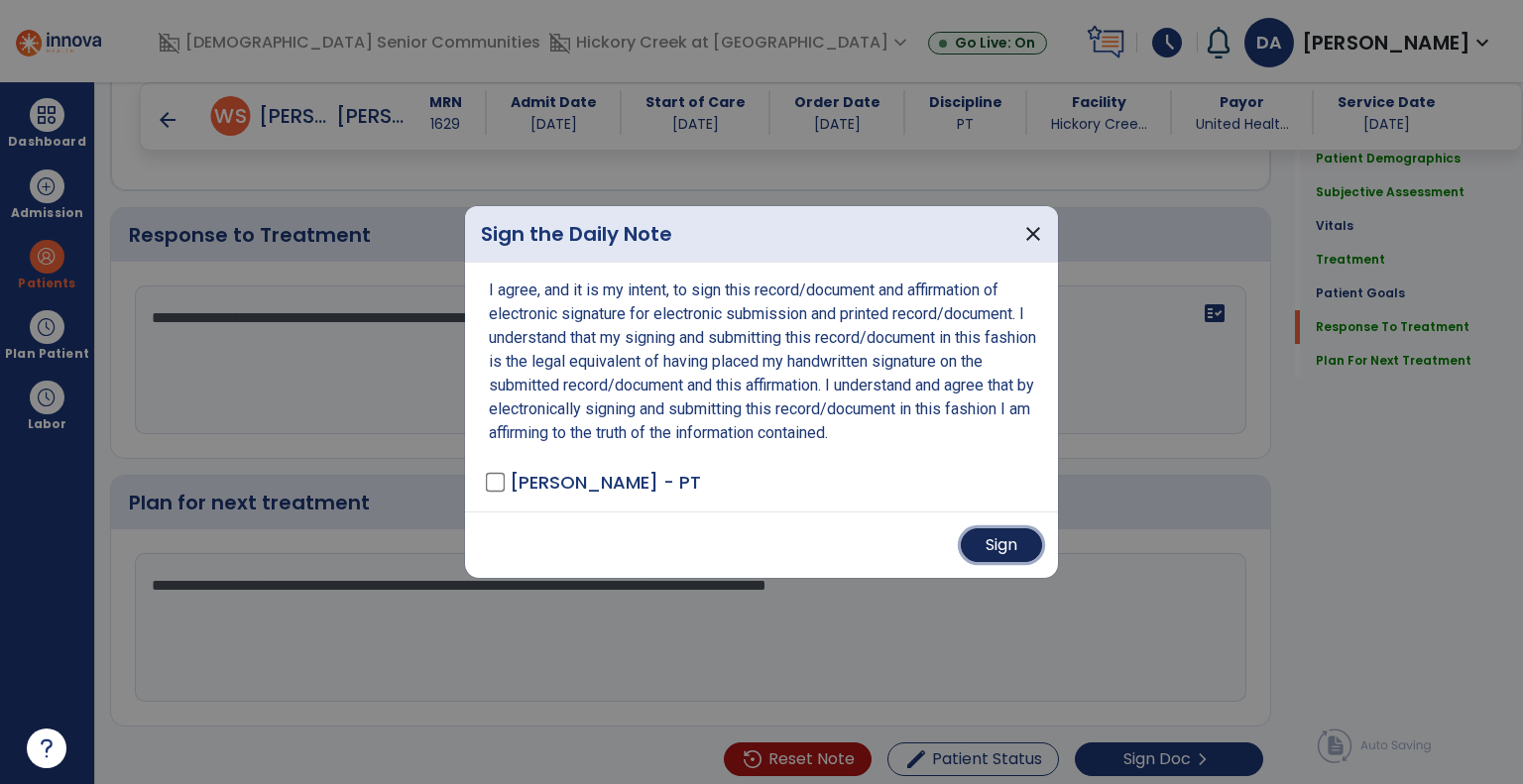 click on "Sign" at bounding box center (1001, 545) 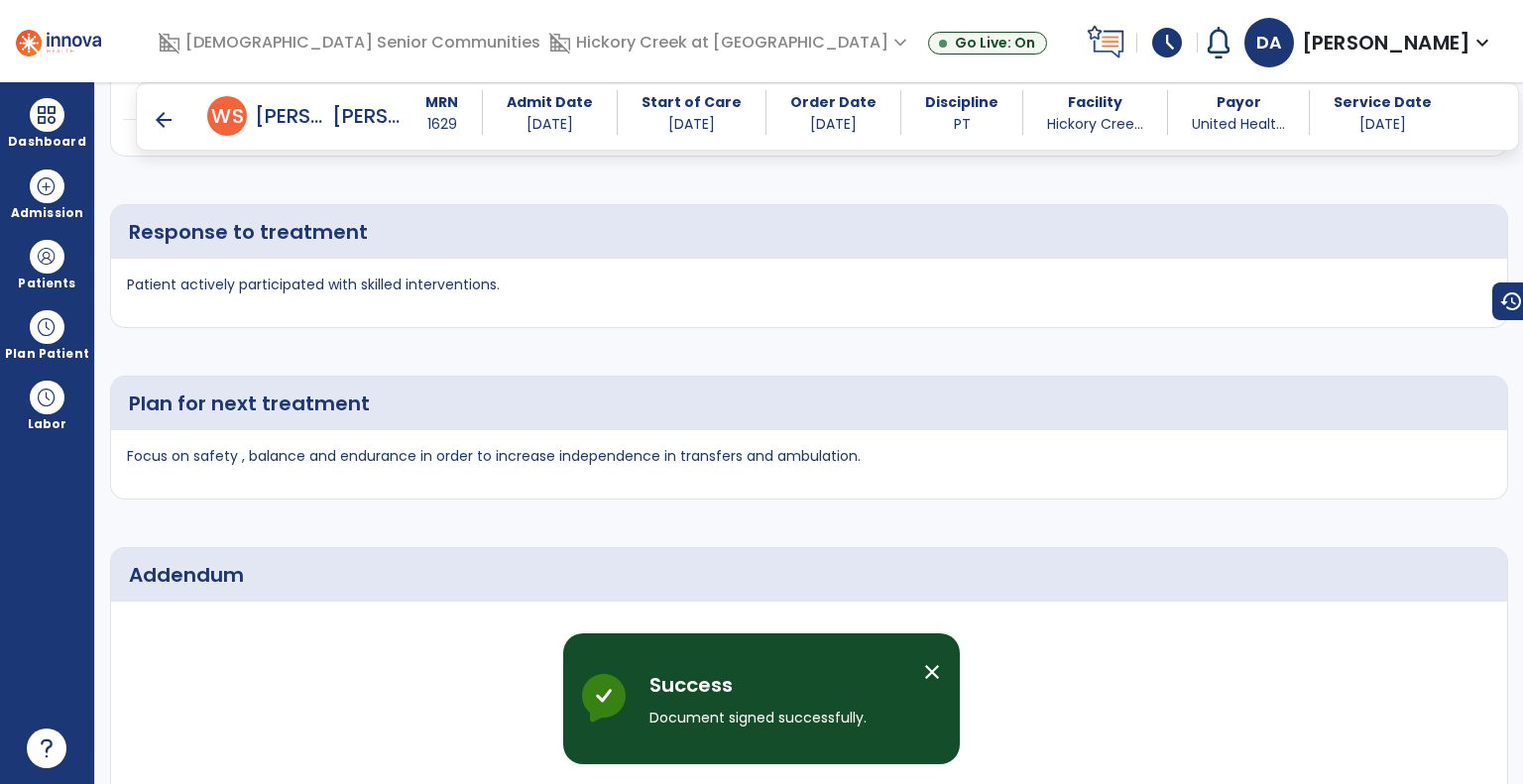 scroll, scrollTop: 3955, scrollLeft: 0, axis: vertical 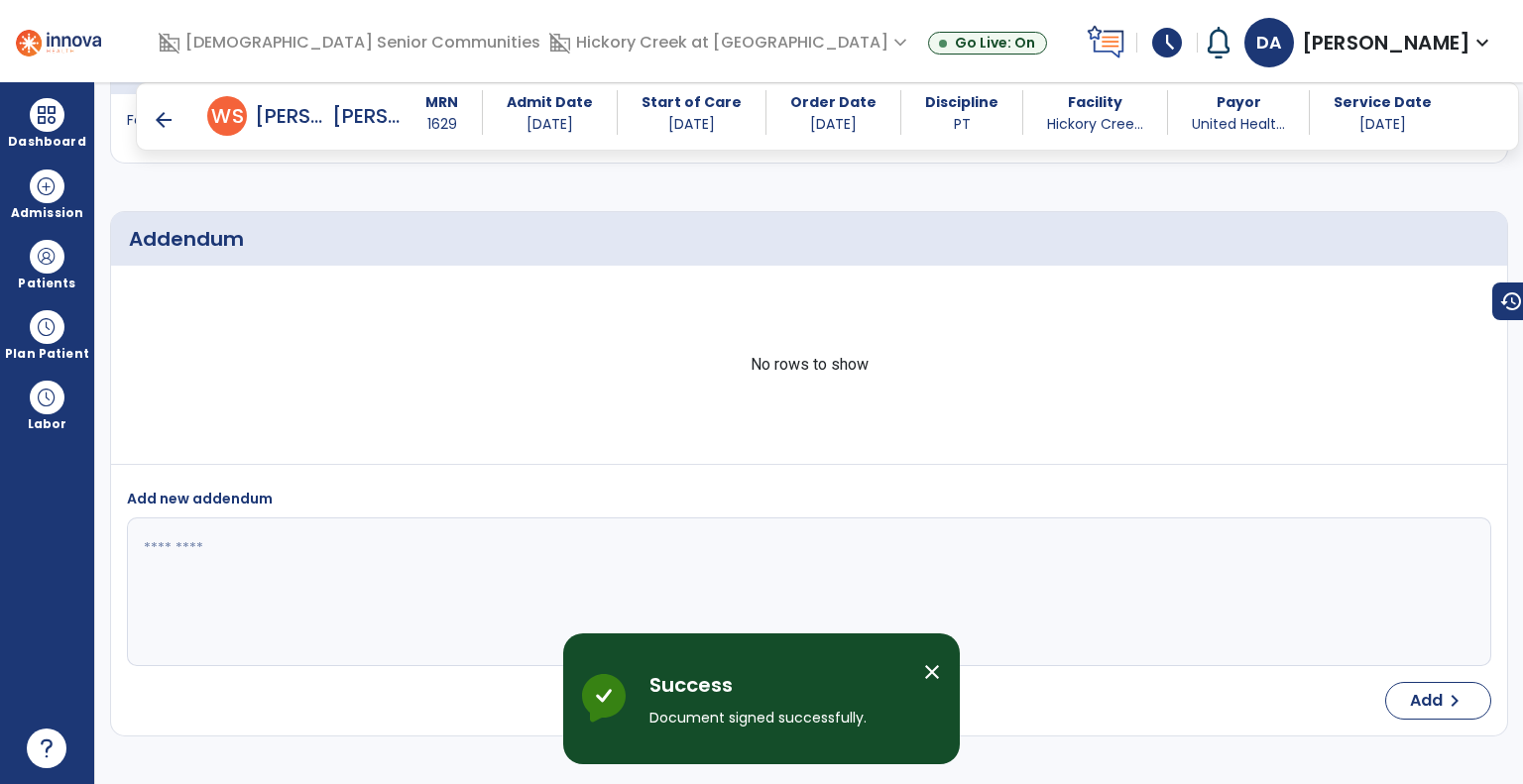 click on "arrow_back" at bounding box center [164, 120] 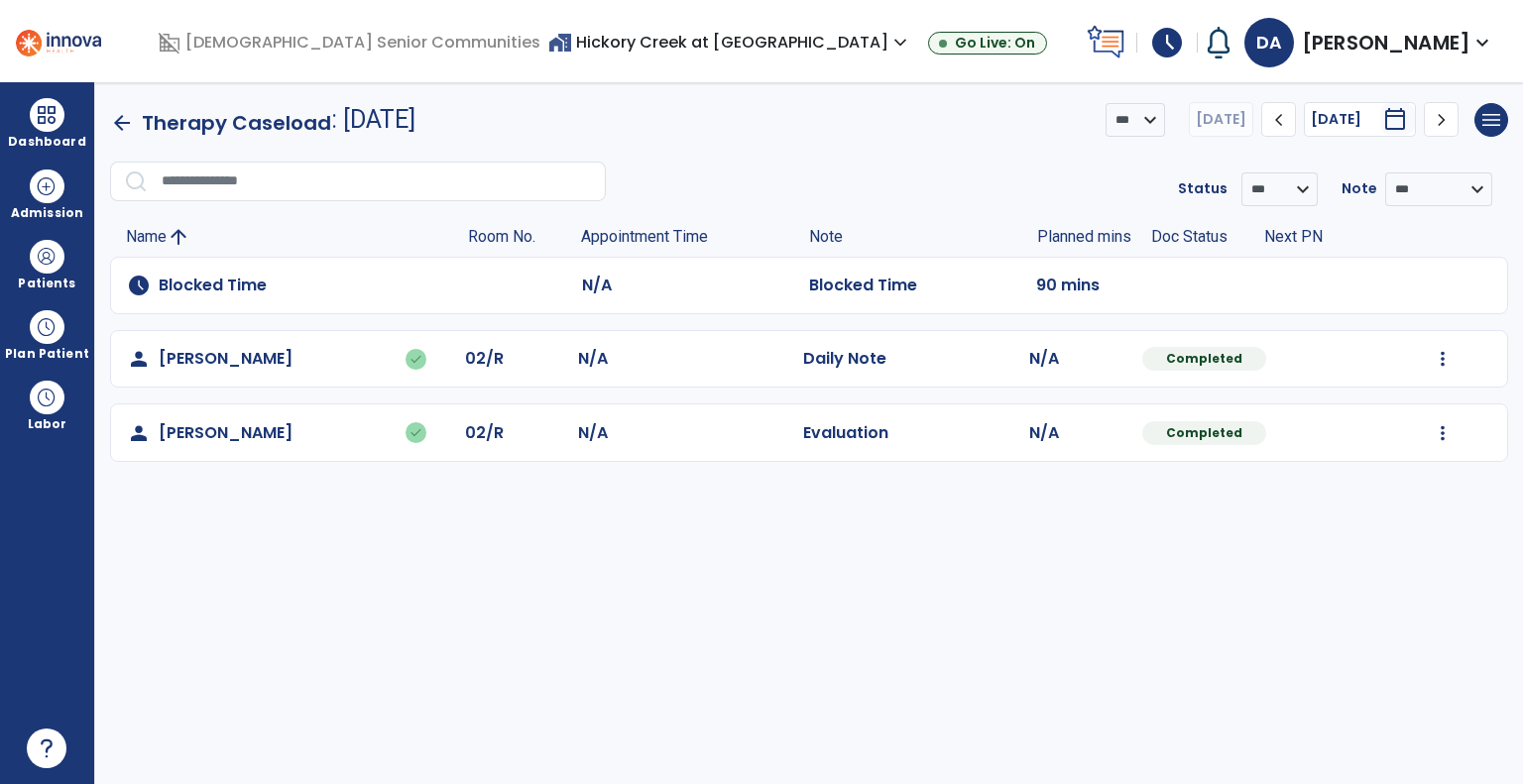 click on "expand_more" at bounding box center [1482, 43] 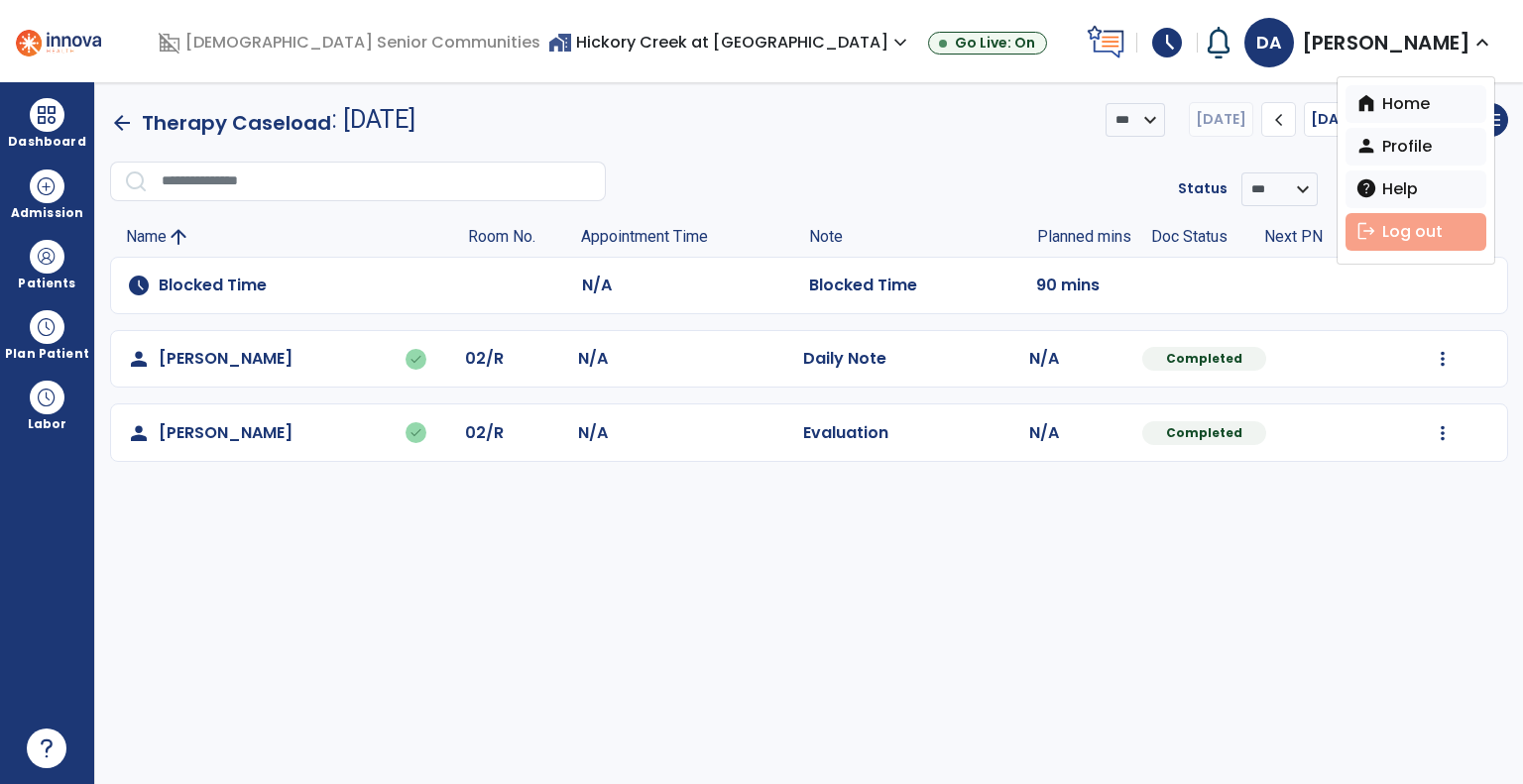 click on "logout   Log out" at bounding box center [1416, 232] 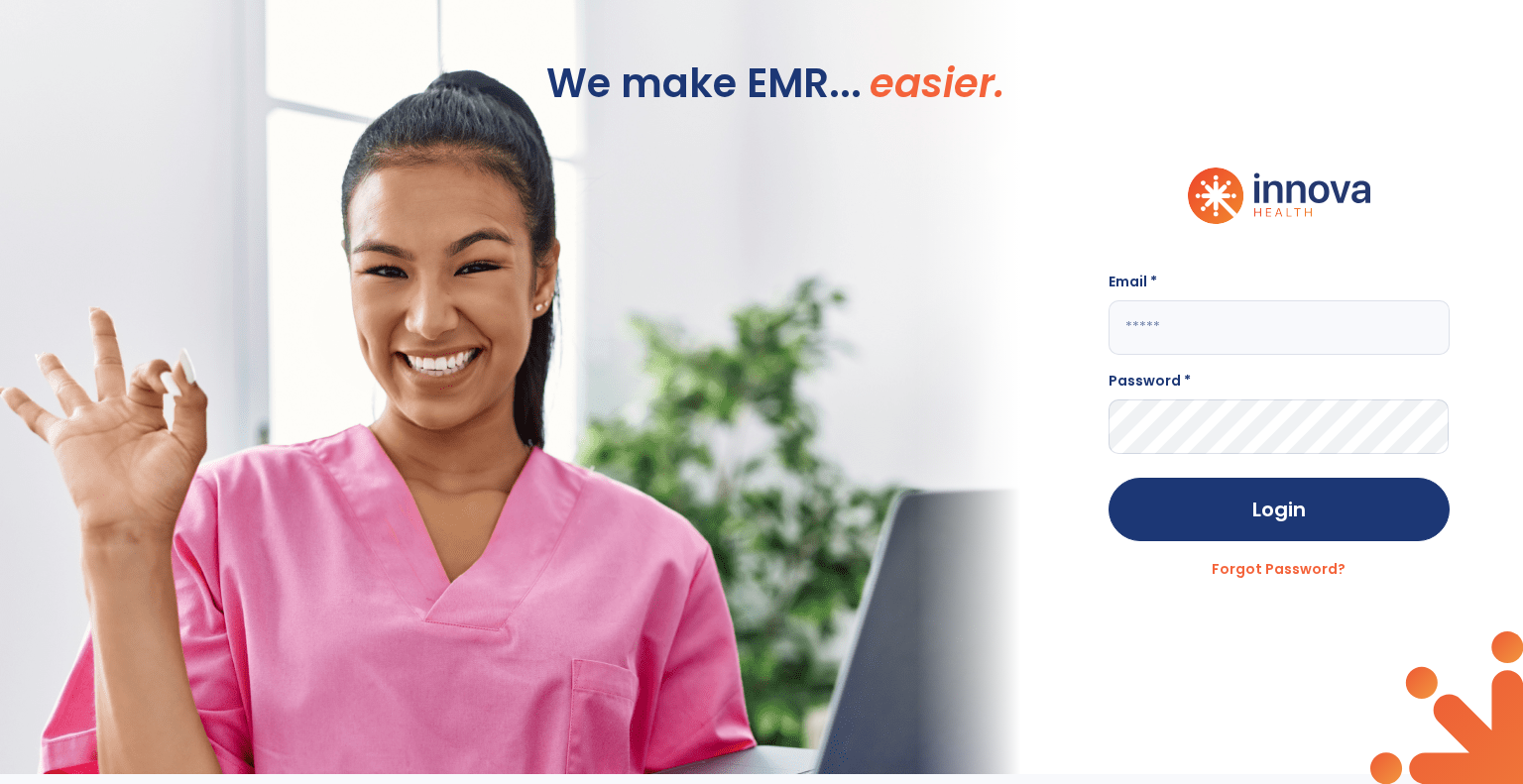 type on "**********" 